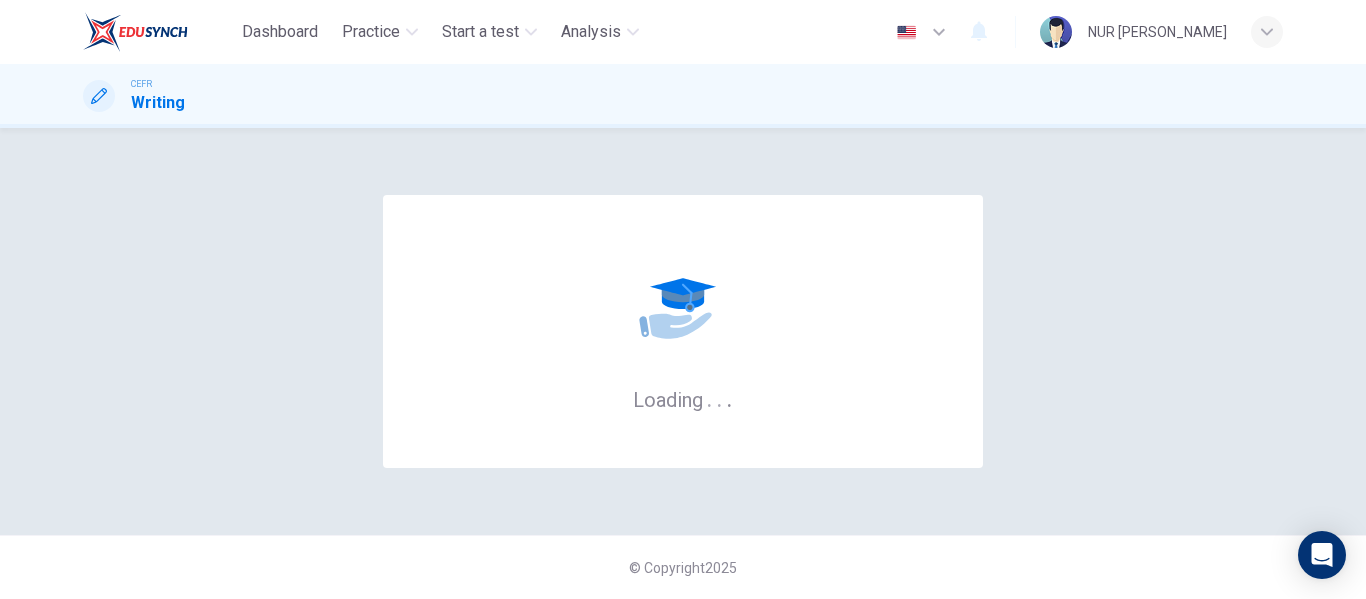 scroll, scrollTop: 0, scrollLeft: 0, axis: both 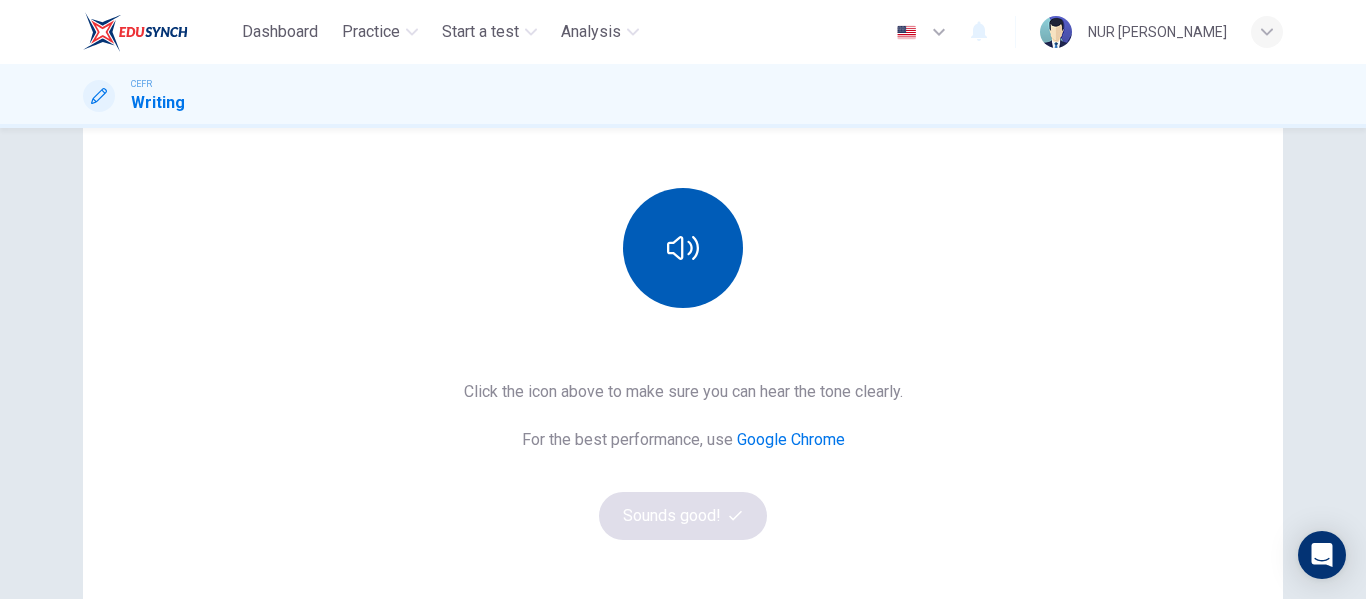 click at bounding box center (683, 248) 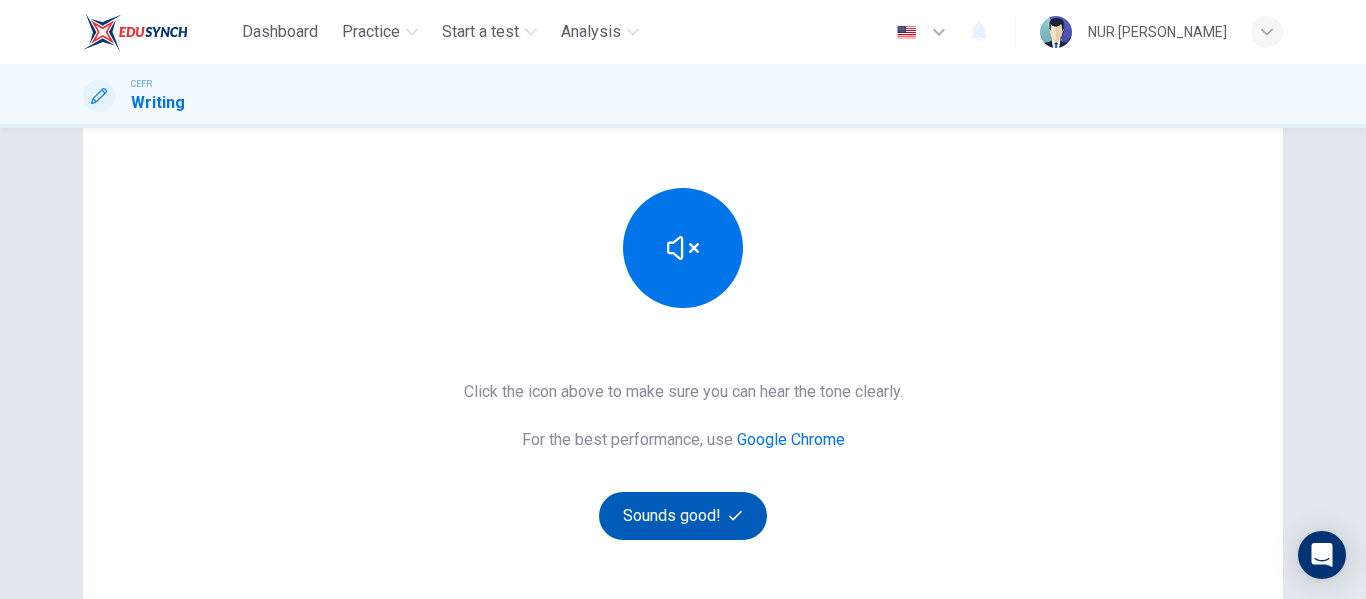 click on "Sounds good!" at bounding box center [683, 516] 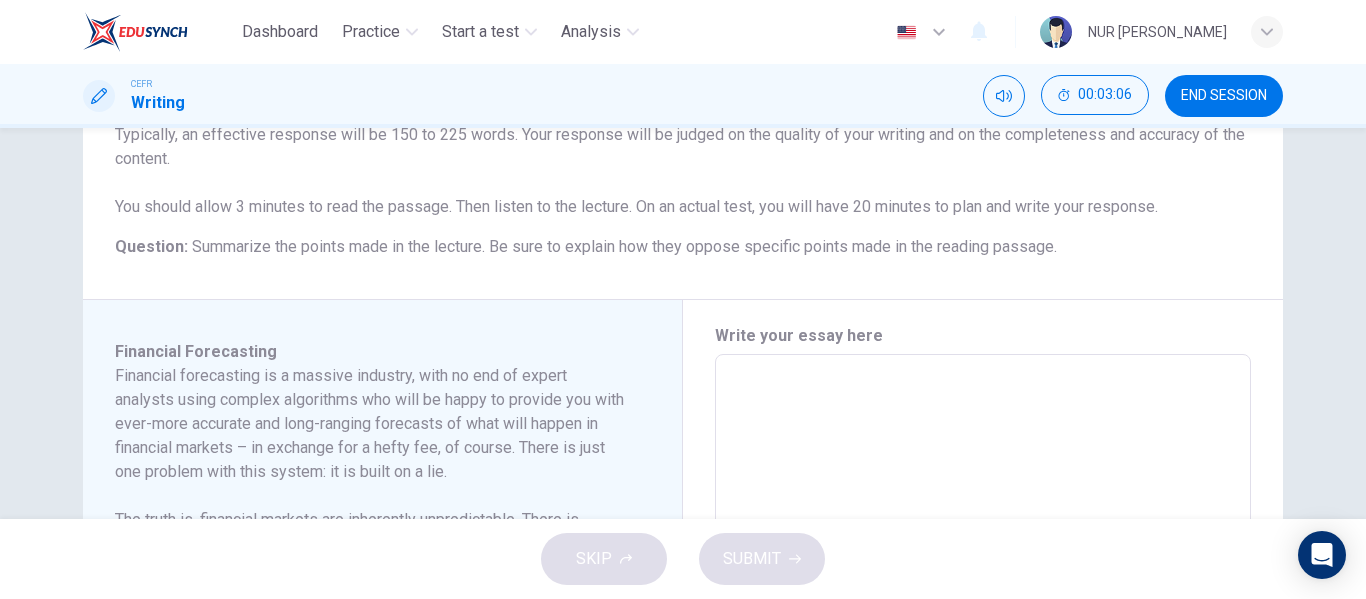 scroll, scrollTop: 358, scrollLeft: 0, axis: vertical 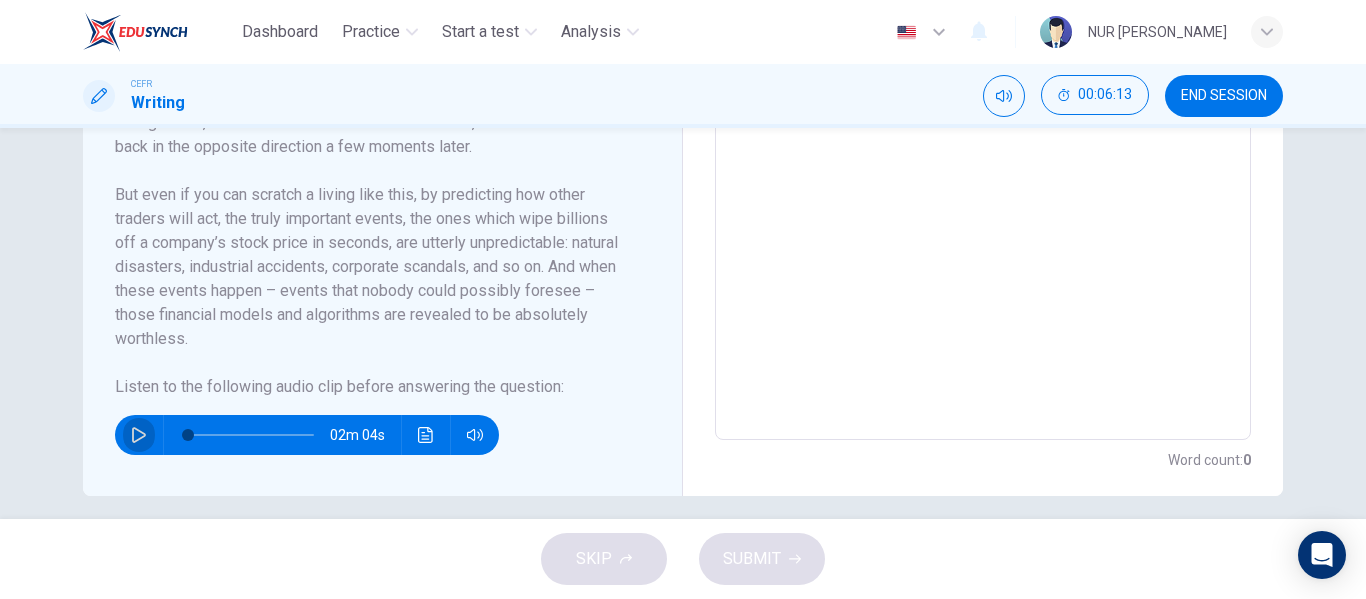 click 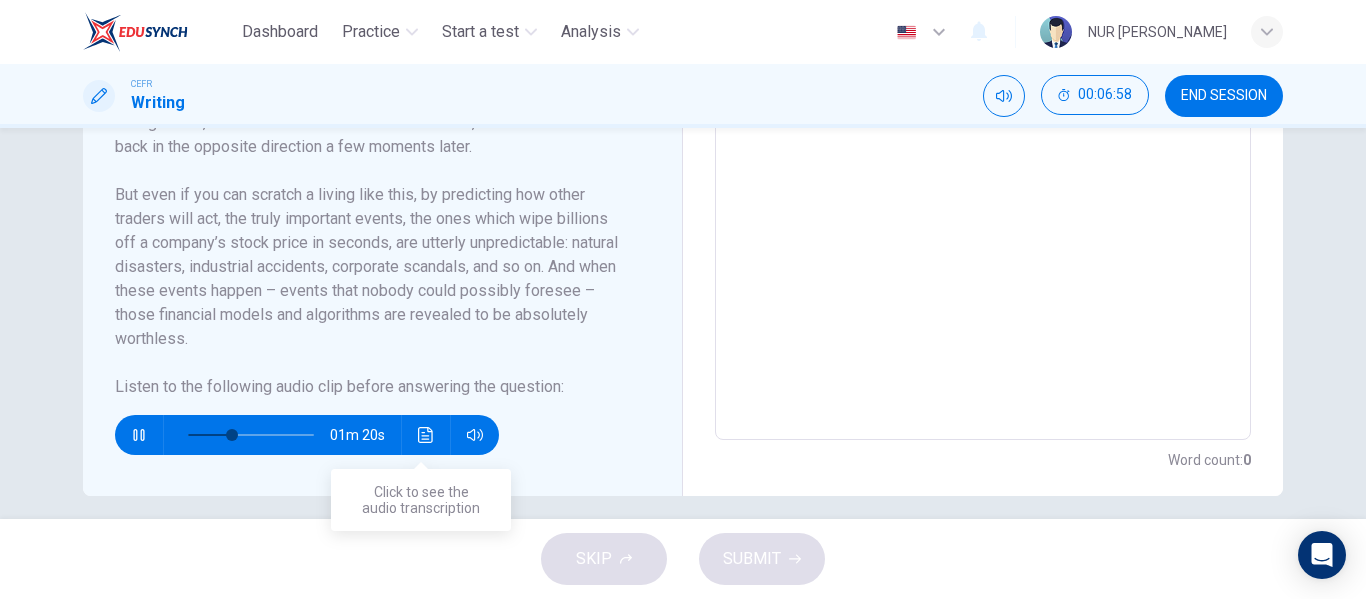click at bounding box center (426, 435) 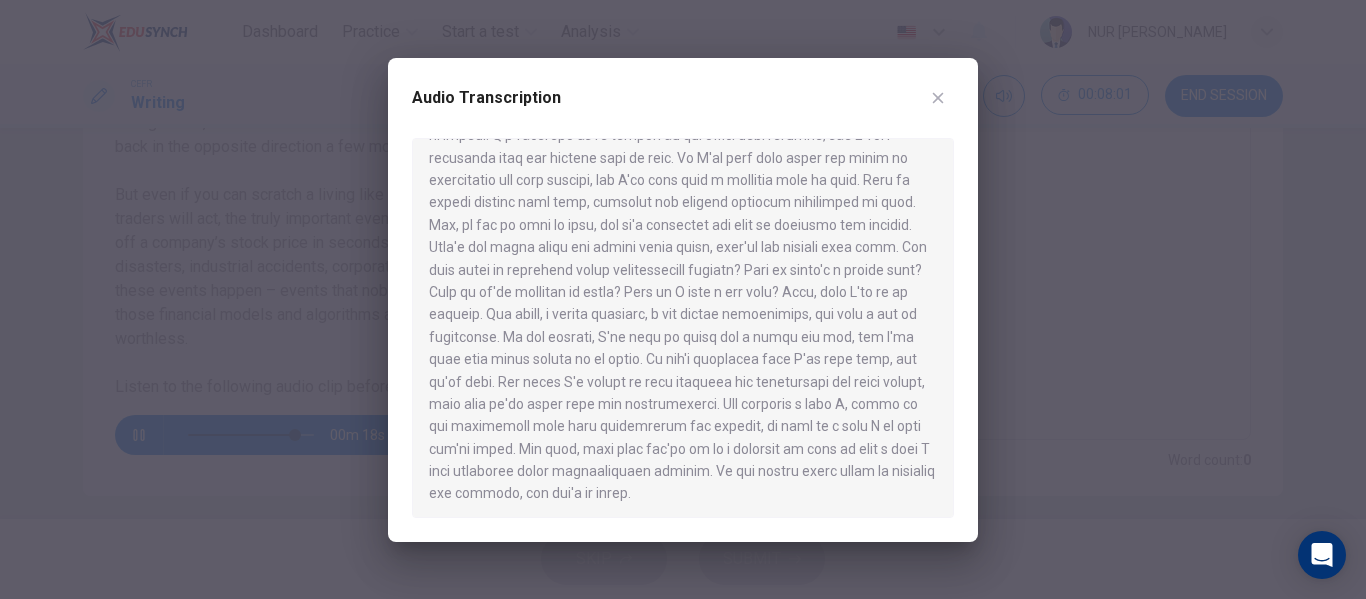 scroll, scrollTop: 187, scrollLeft: 0, axis: vertical 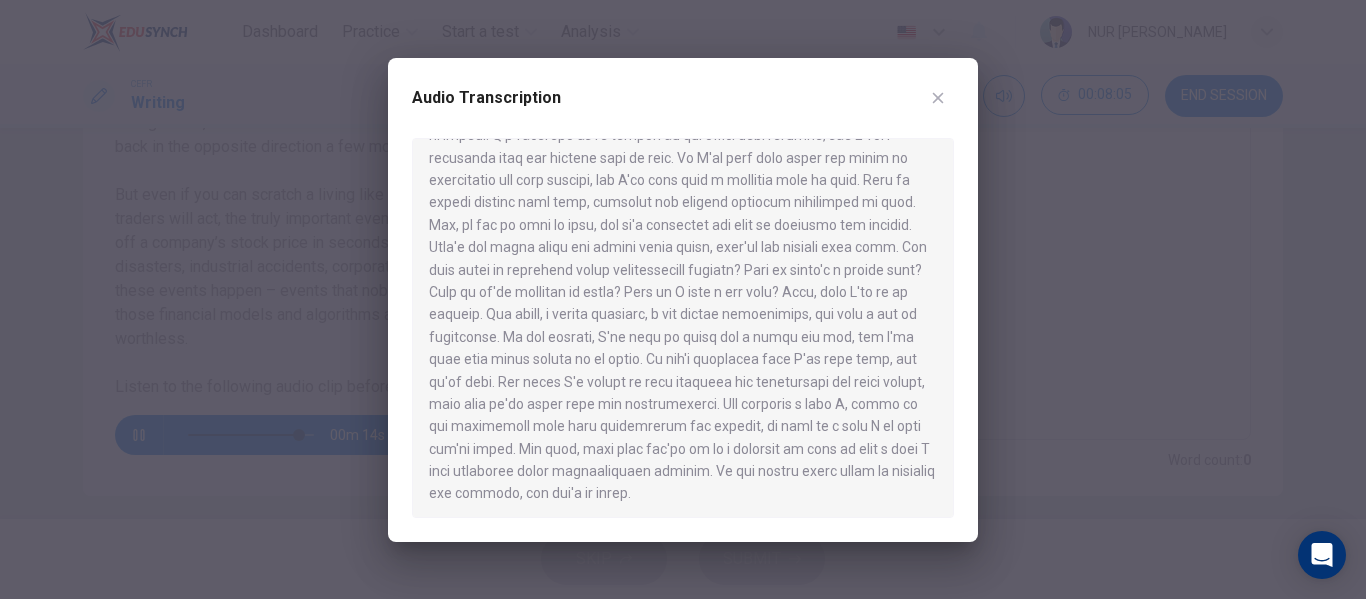 click at bounding box center (683, 328) 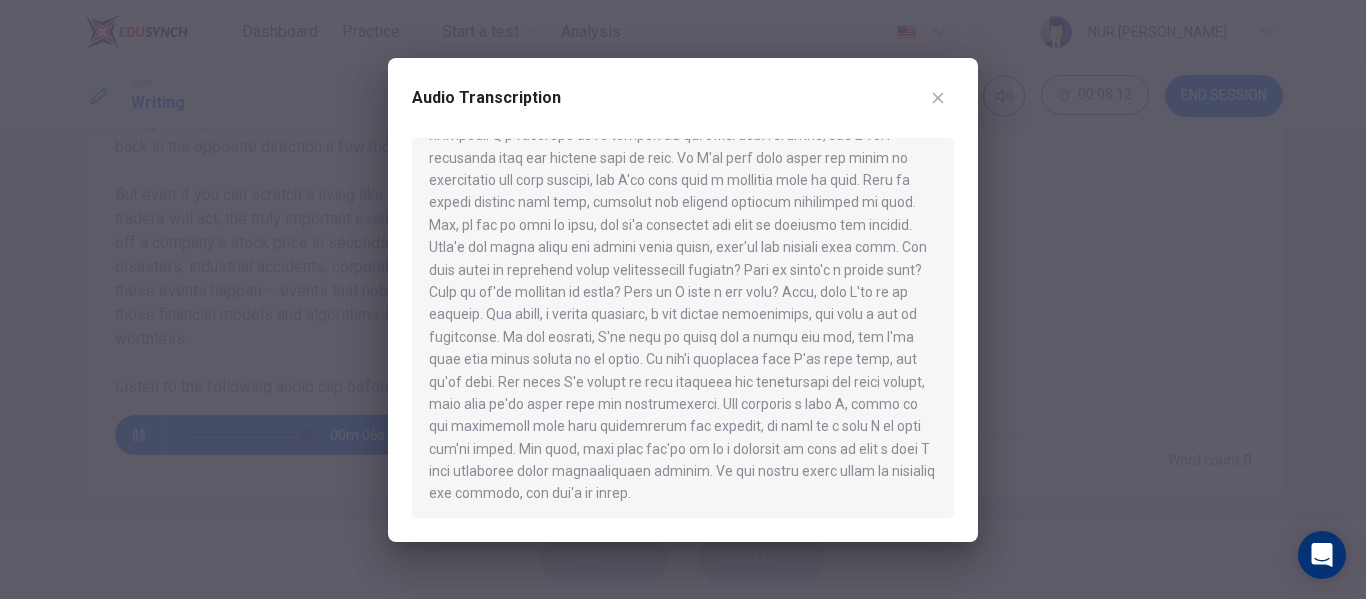 scroll, scrollTop: 191, scrollLeft: 0, axis: vertical 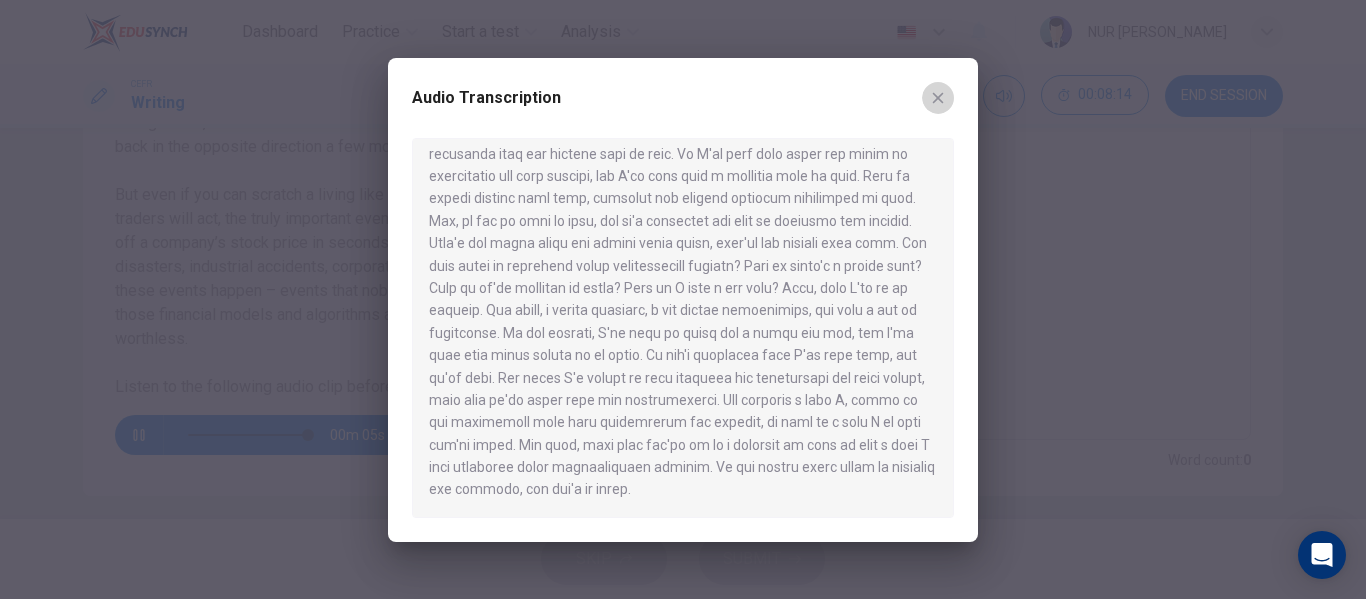 click 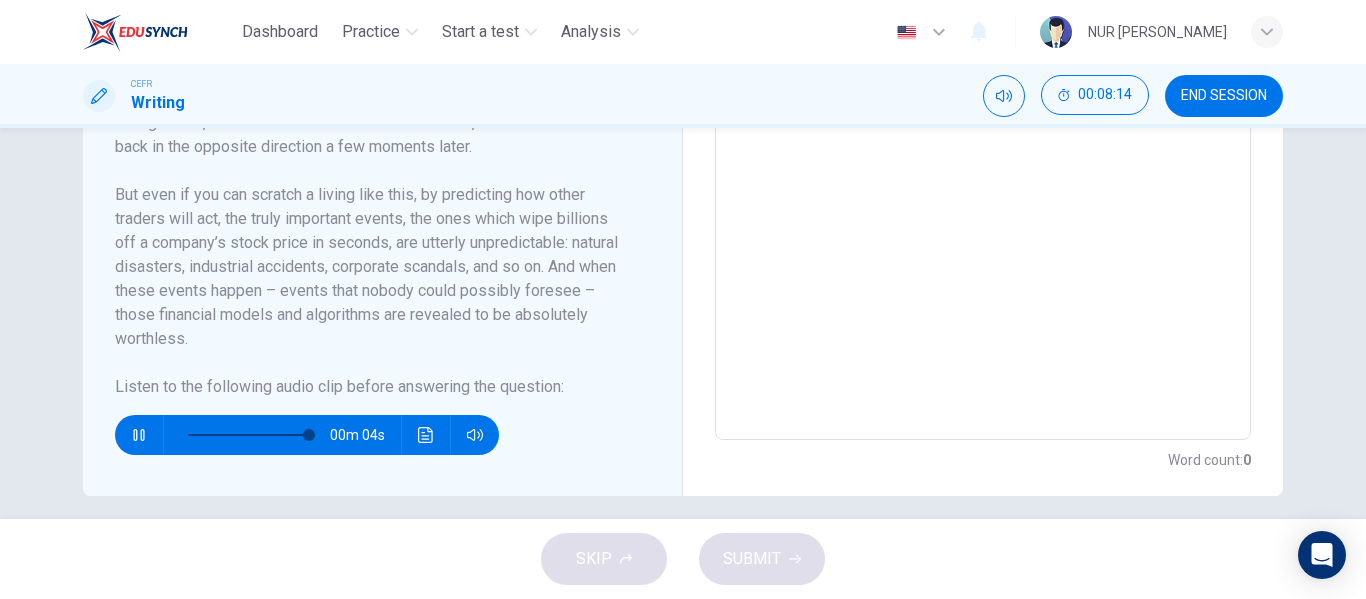 scroll, scrollTop: 0, scrollLeft: 0, axis: both 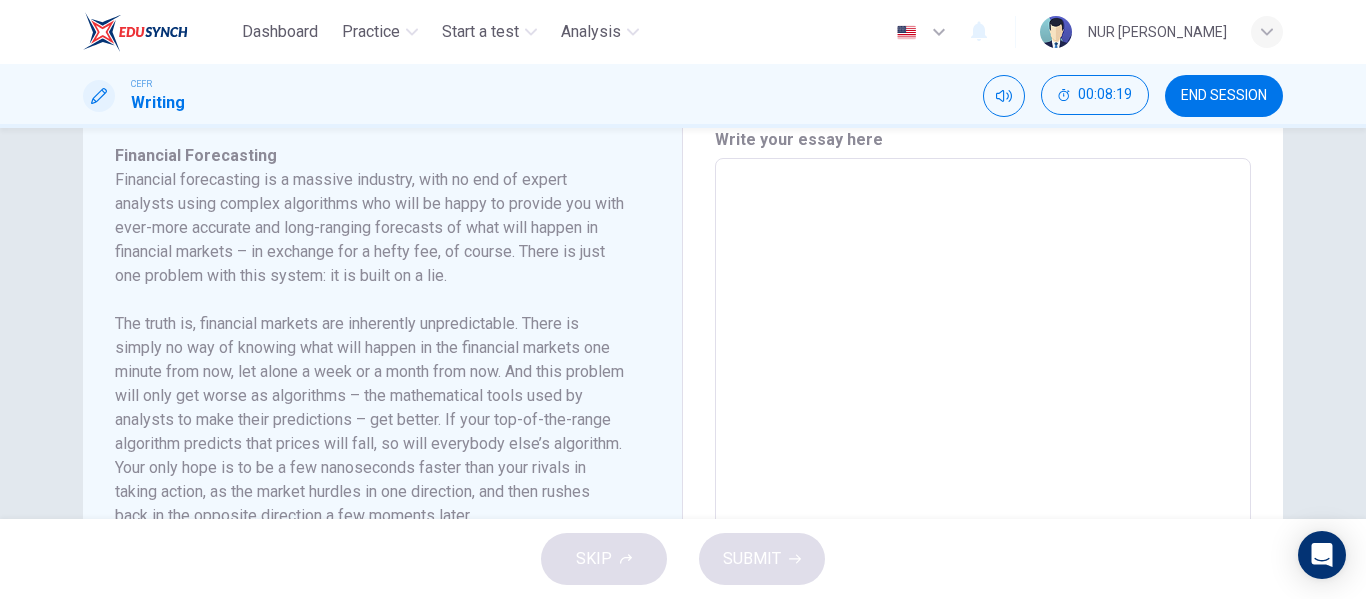 type on "0" 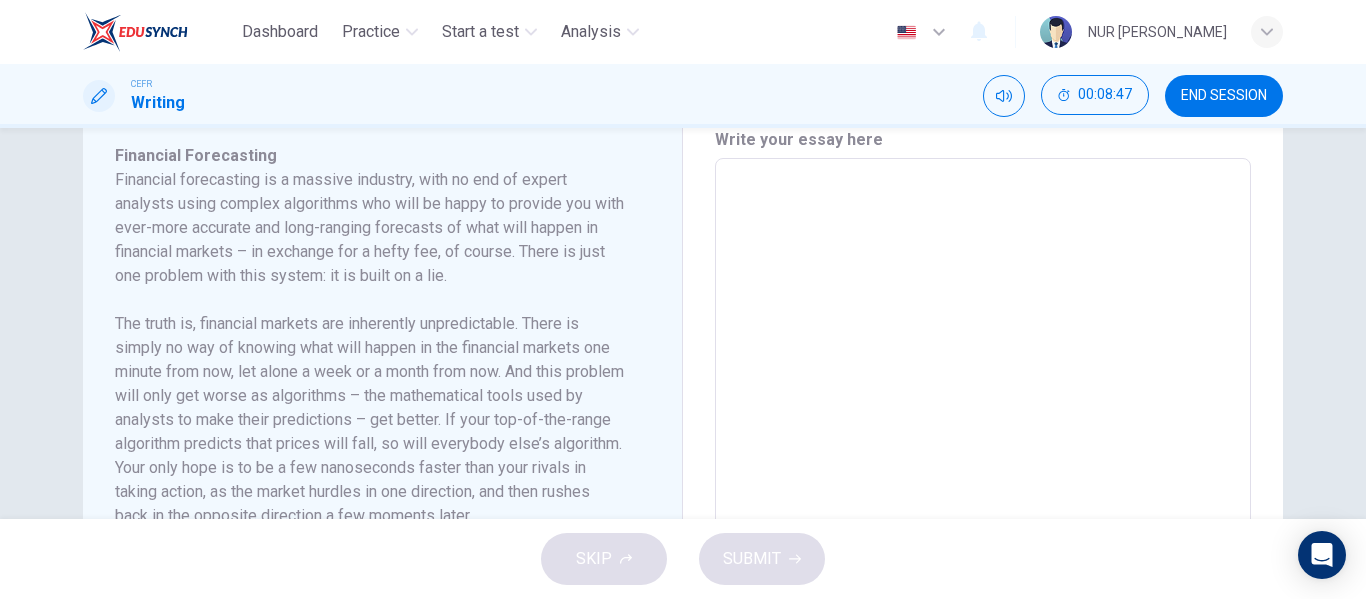 scroll, scrollTop: 81, scrollLeft: 0, axis: vertical 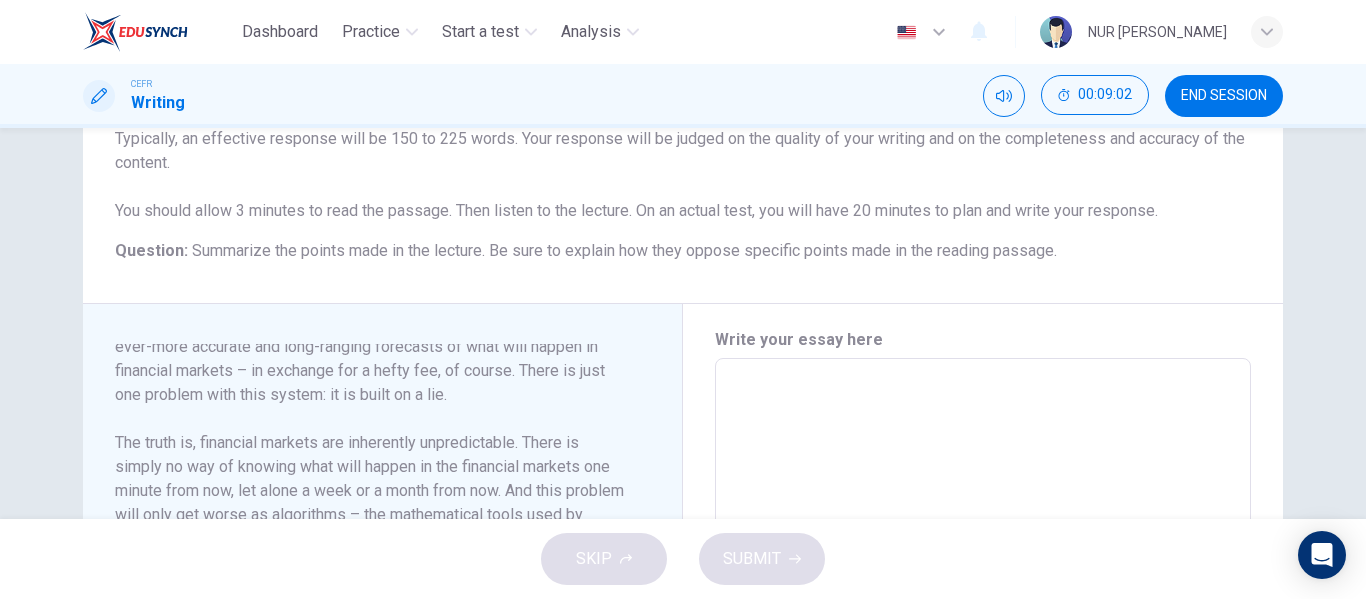 click at bounding box center (983, 643) 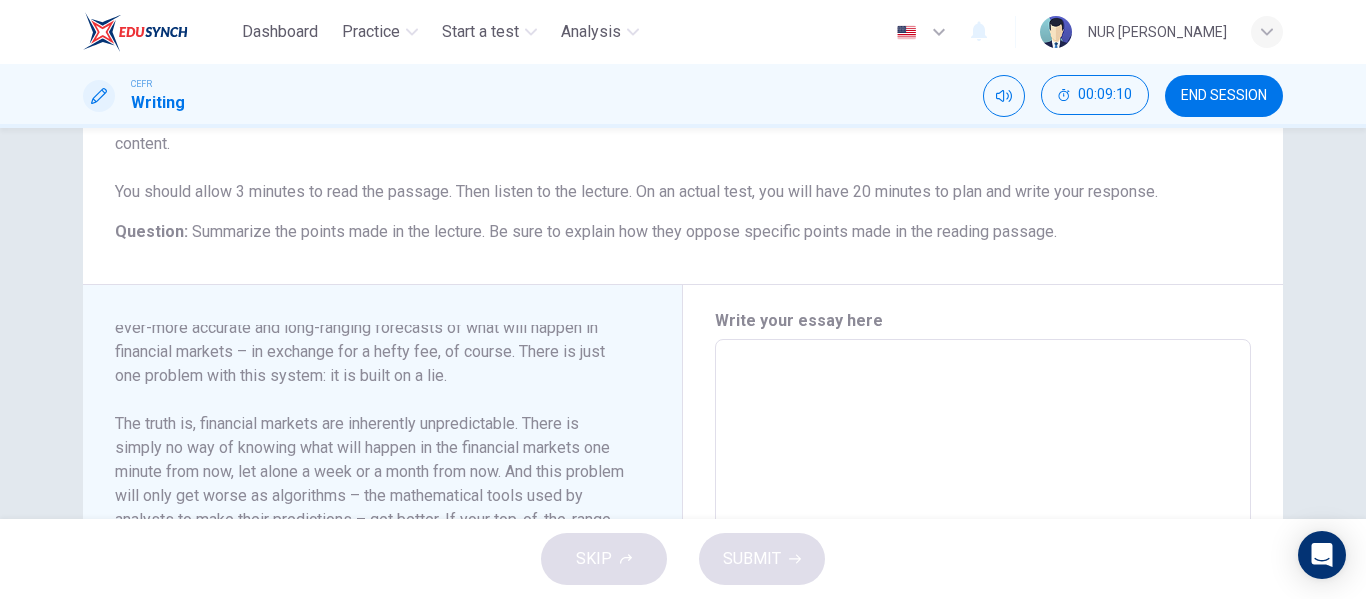 scroll, scrollTop: 300, scrollLeft: 0, axis: vertical 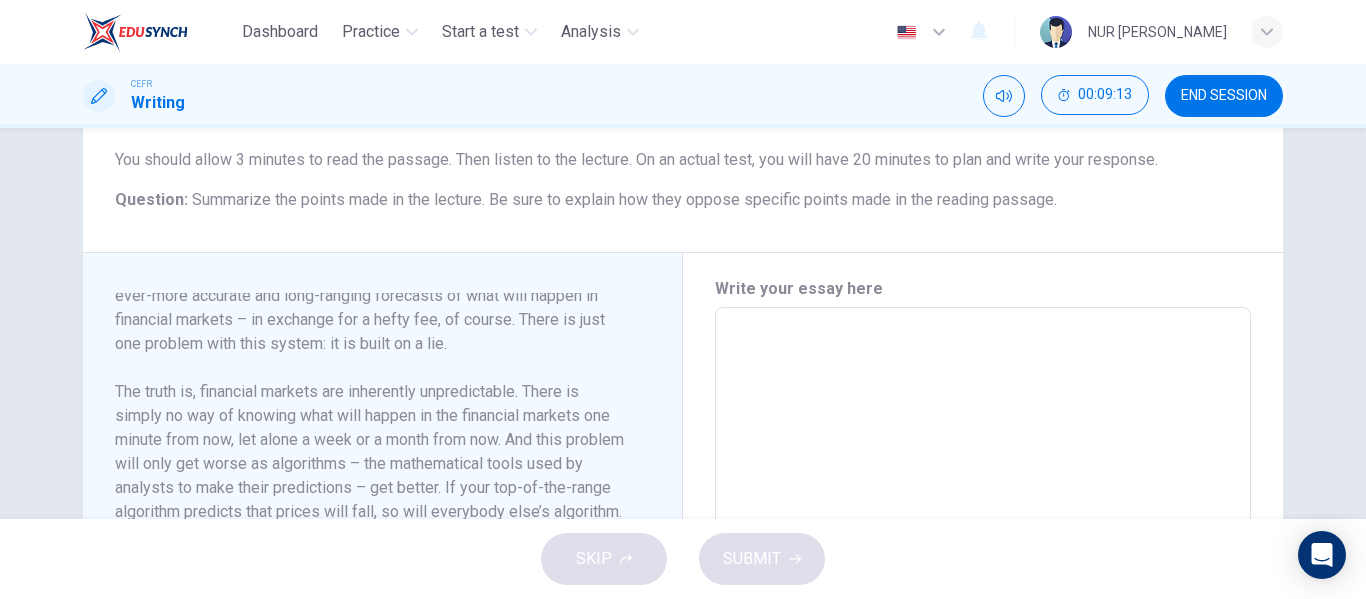 type on "T" 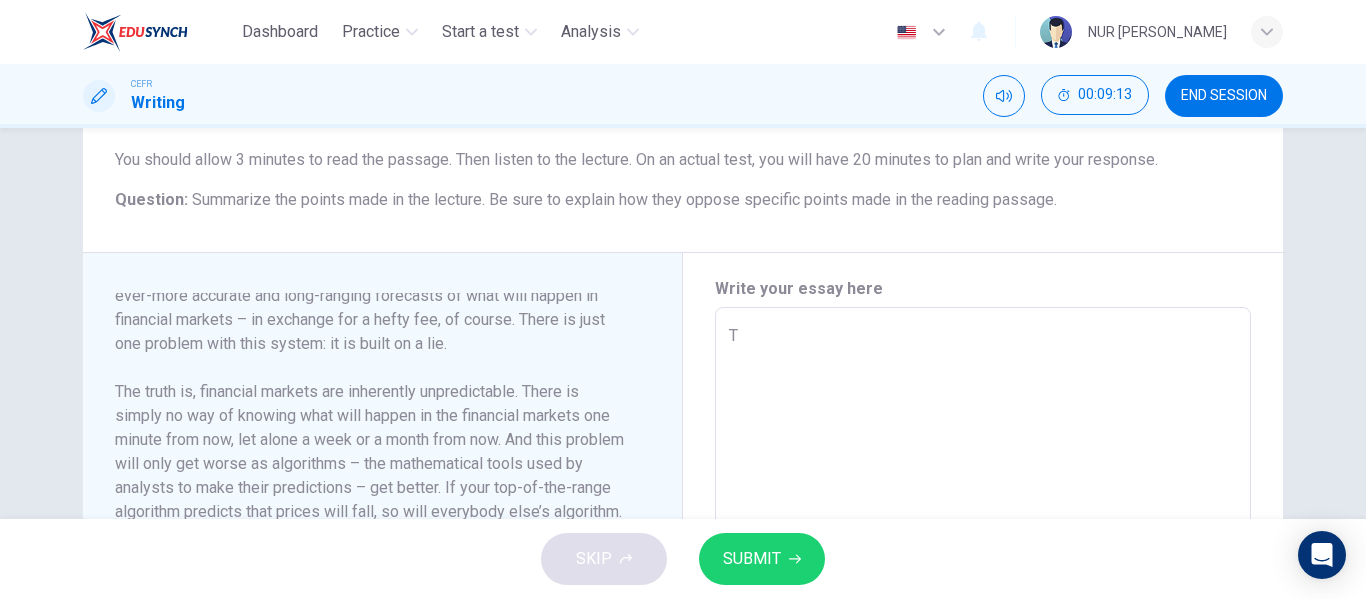 type on "x" 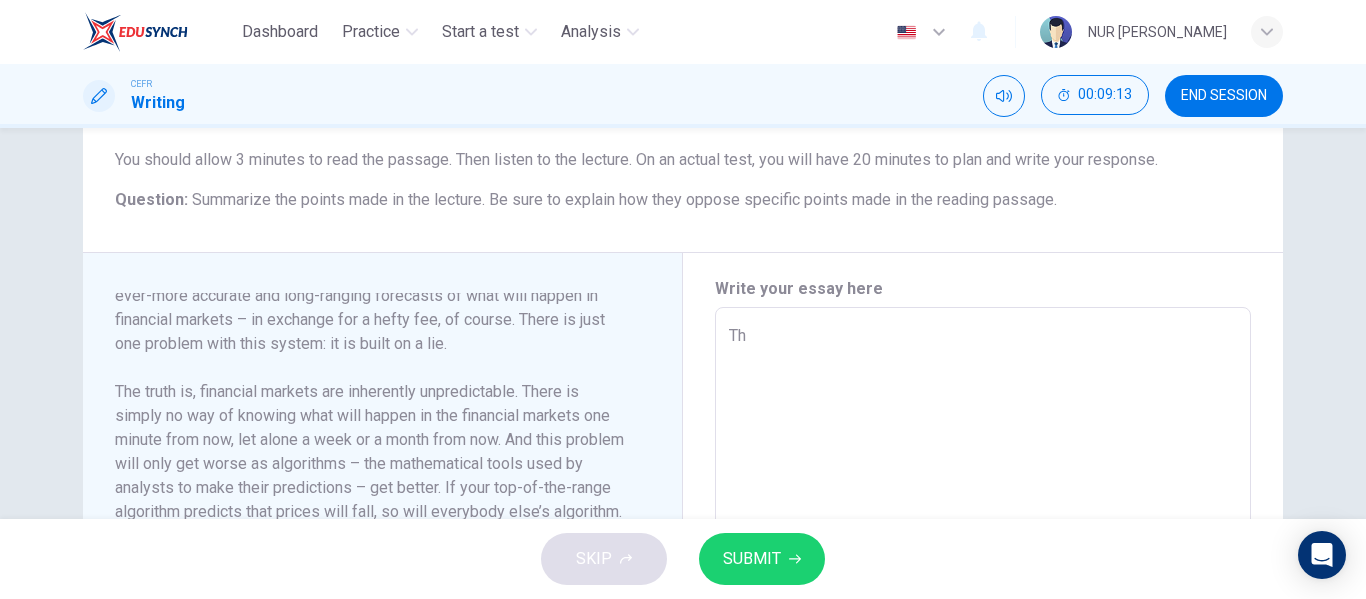 type on "x" 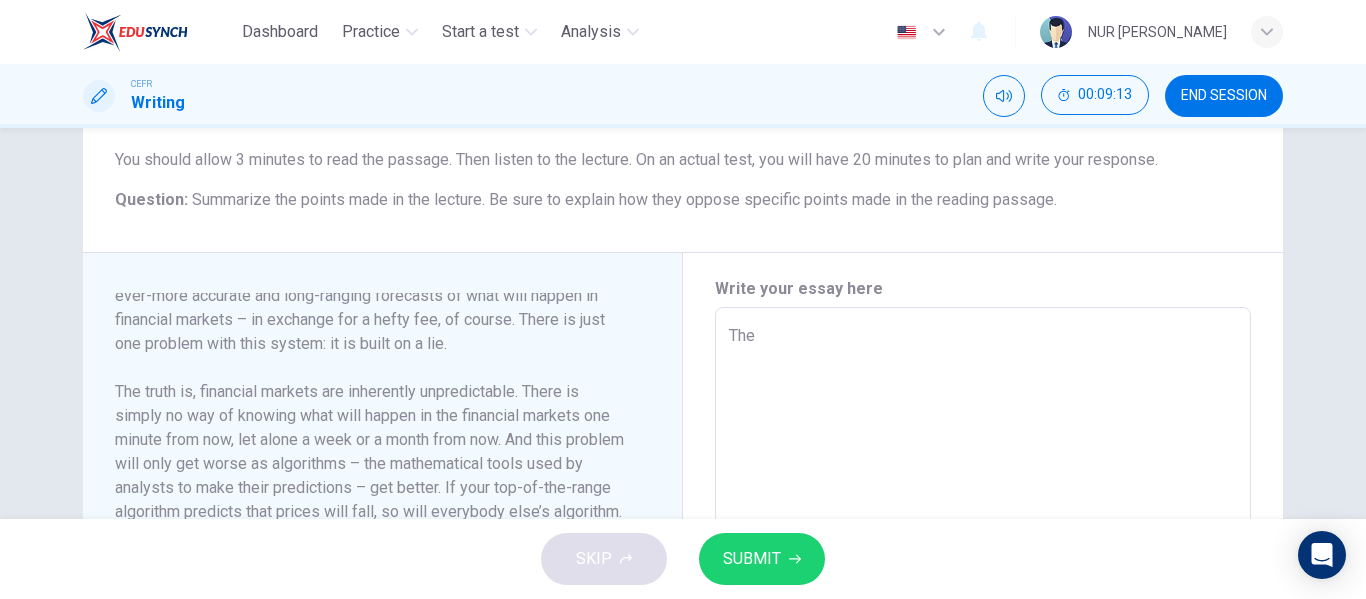 type on "The" 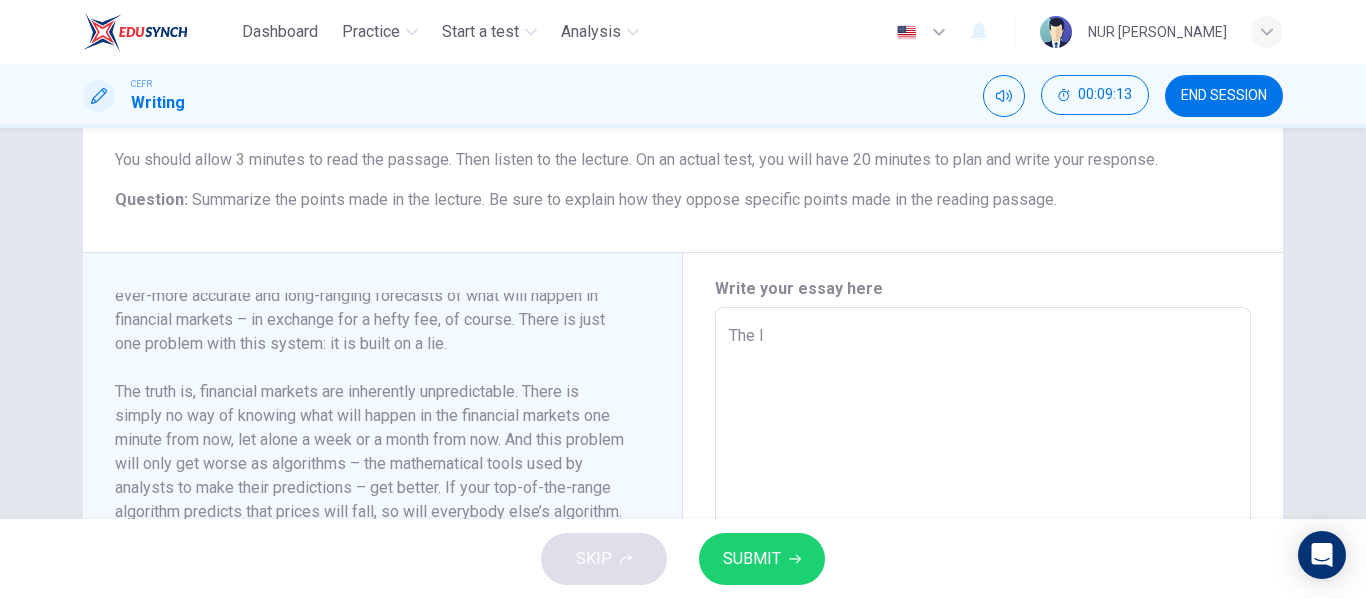 type on "x" 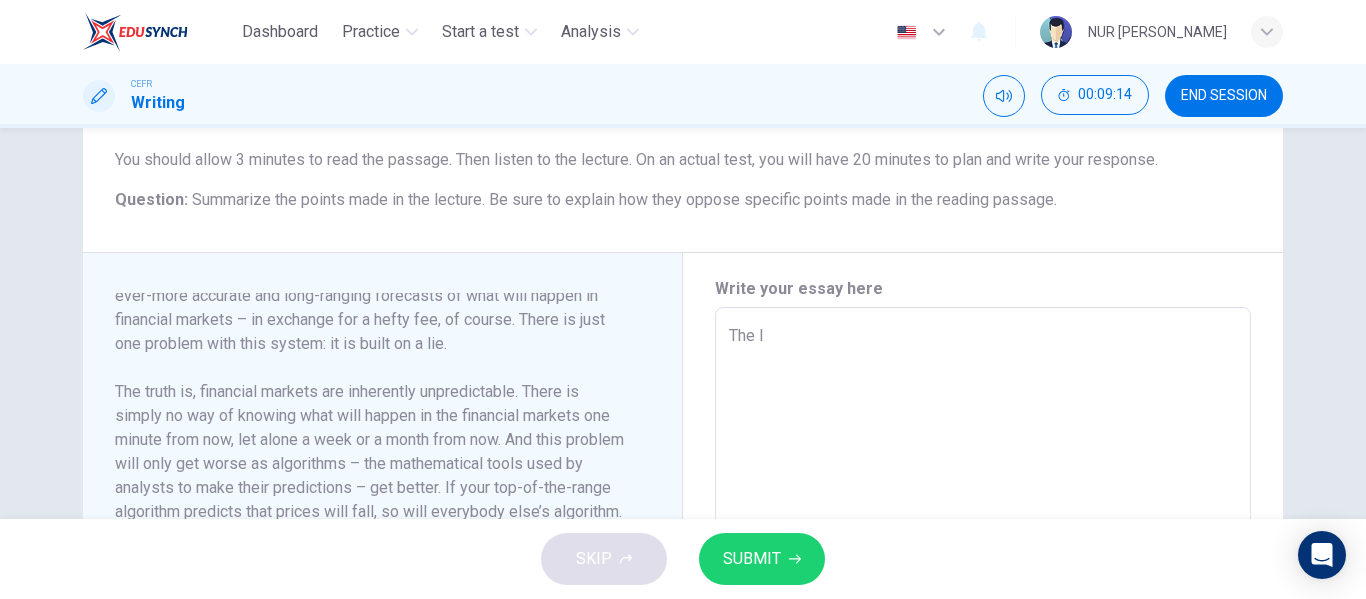 type on "The le" 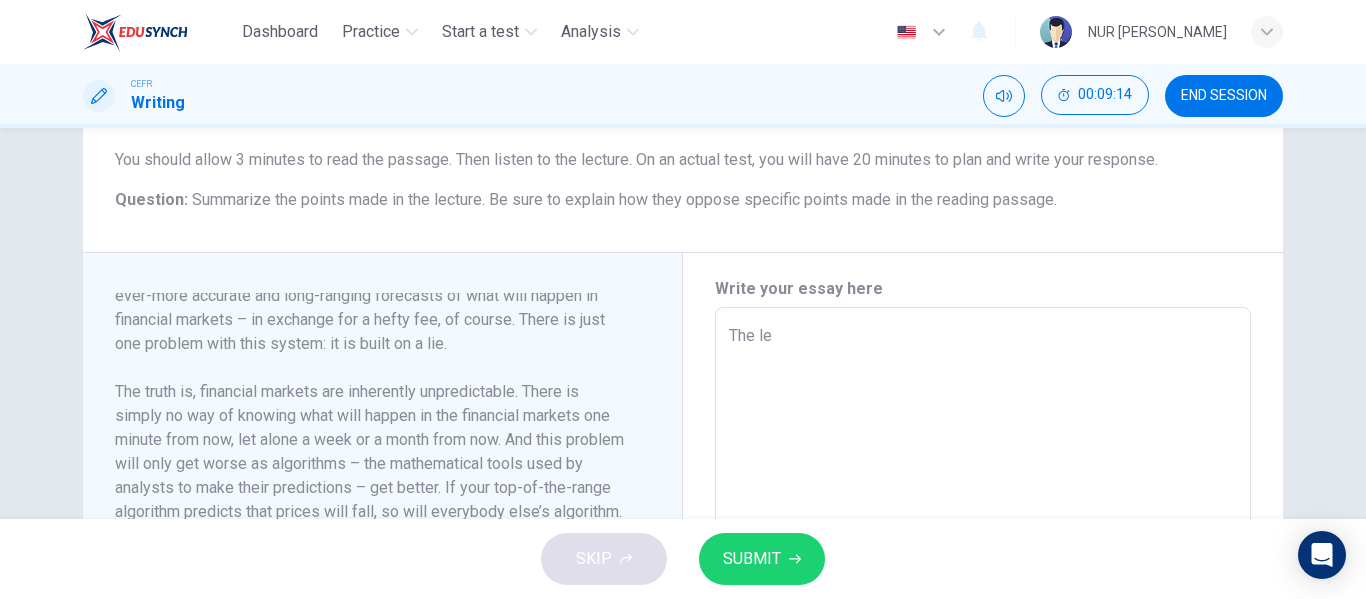 type on "The lec" 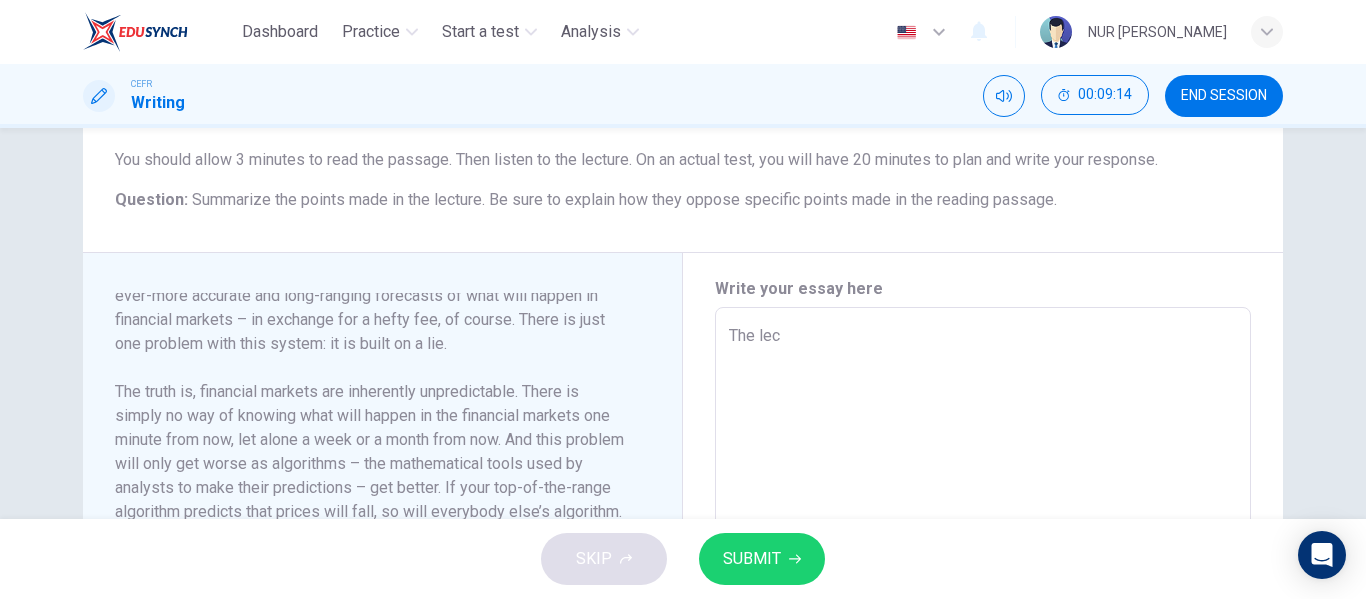type on "x" 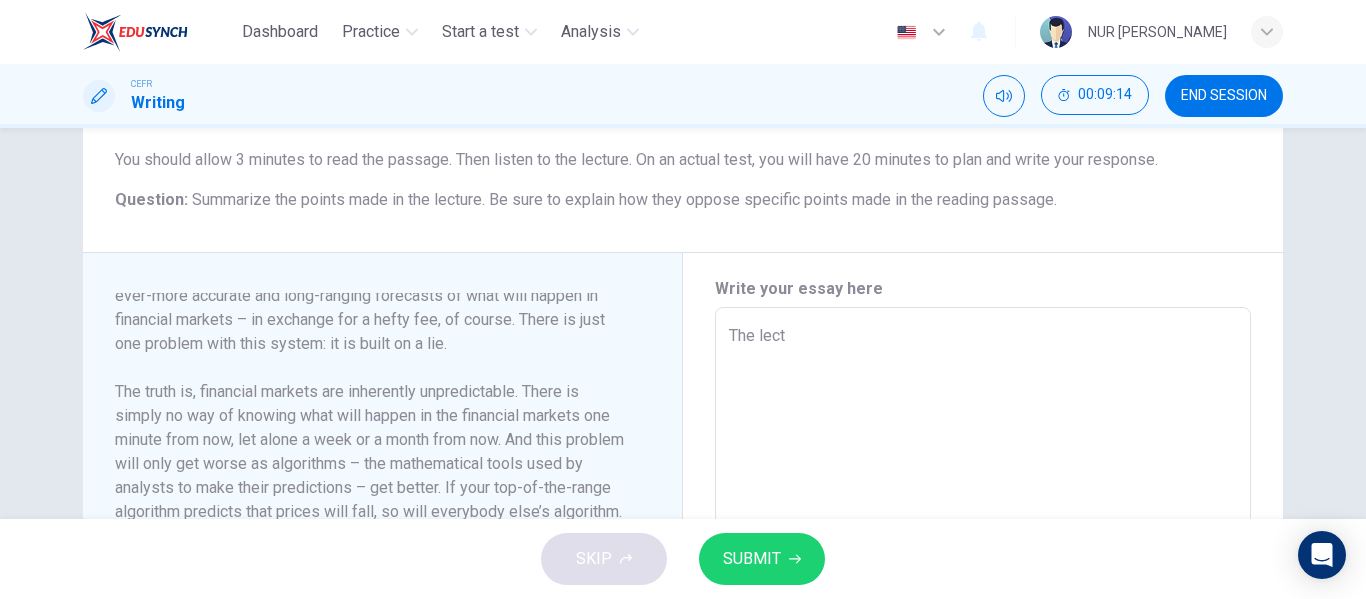 type on "x" 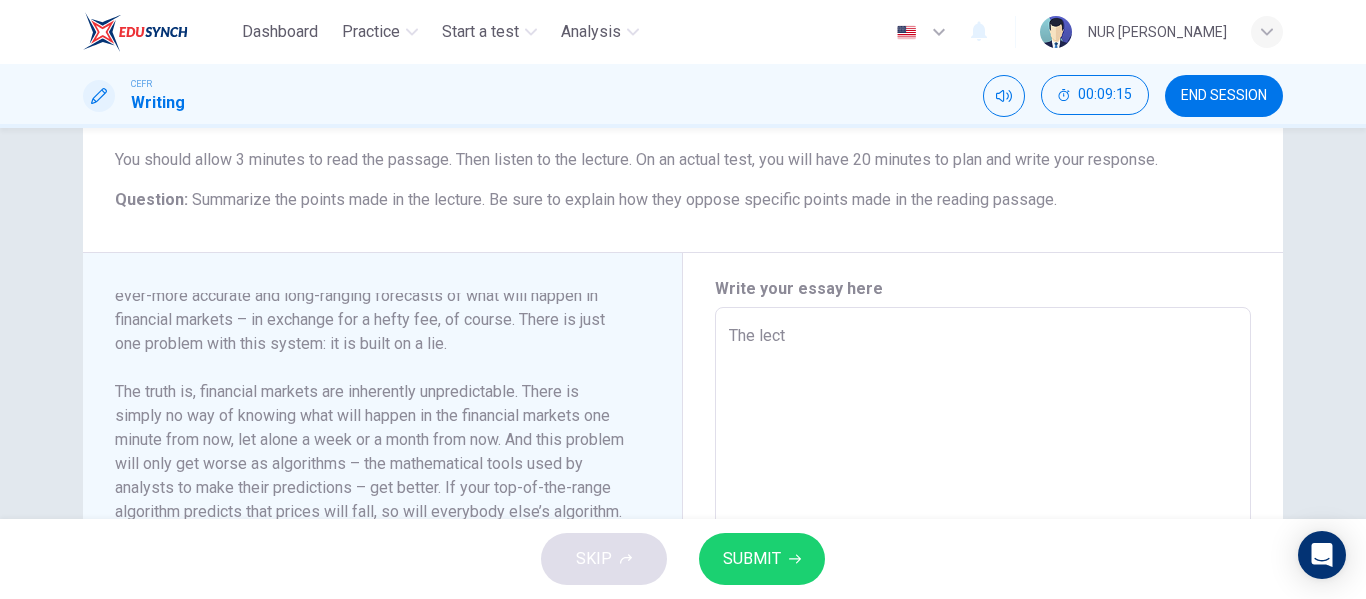 type on "The lectu" 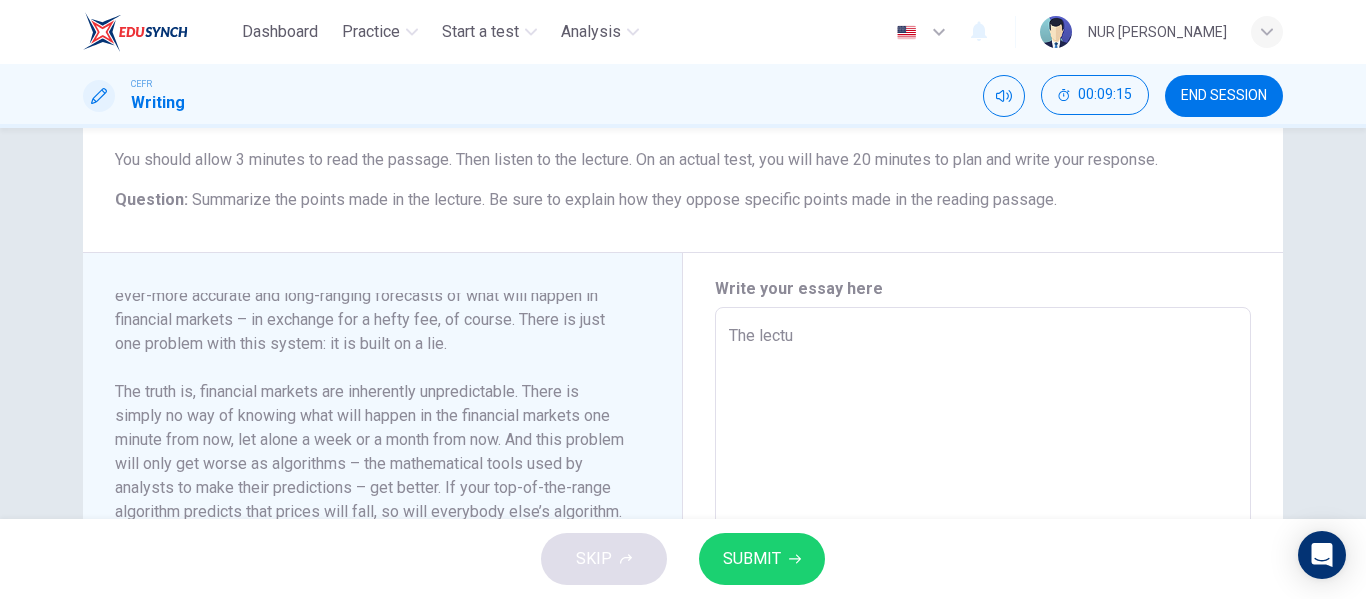 type on "The lectur" 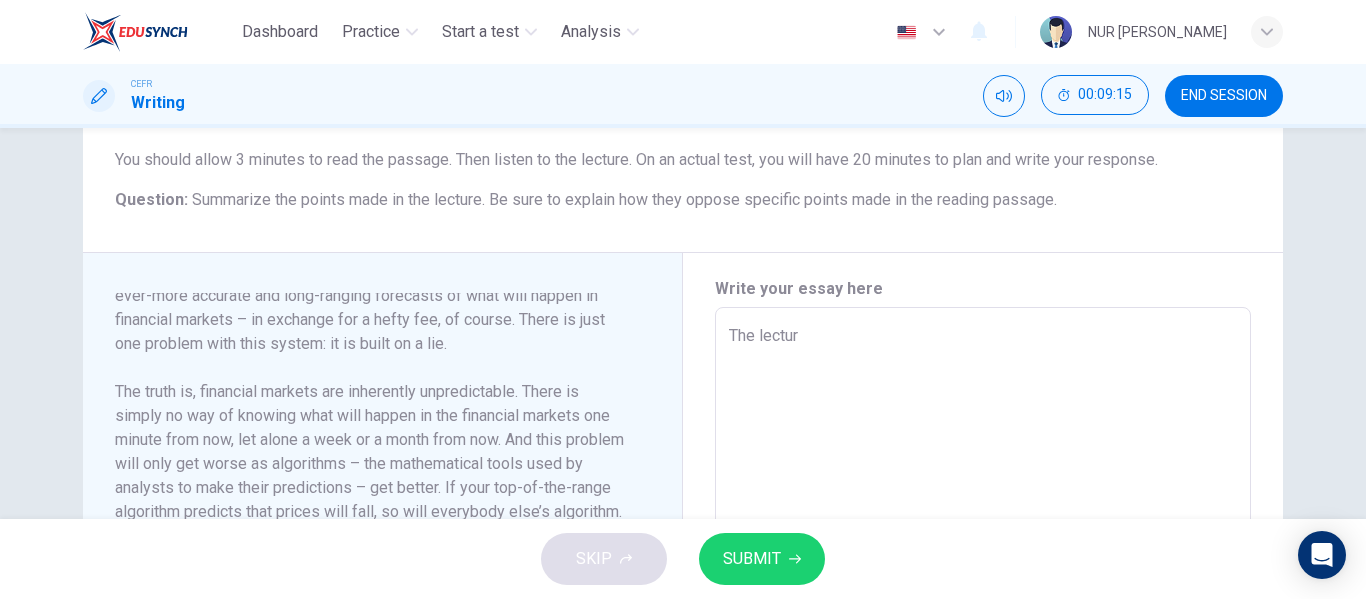 type on "x" 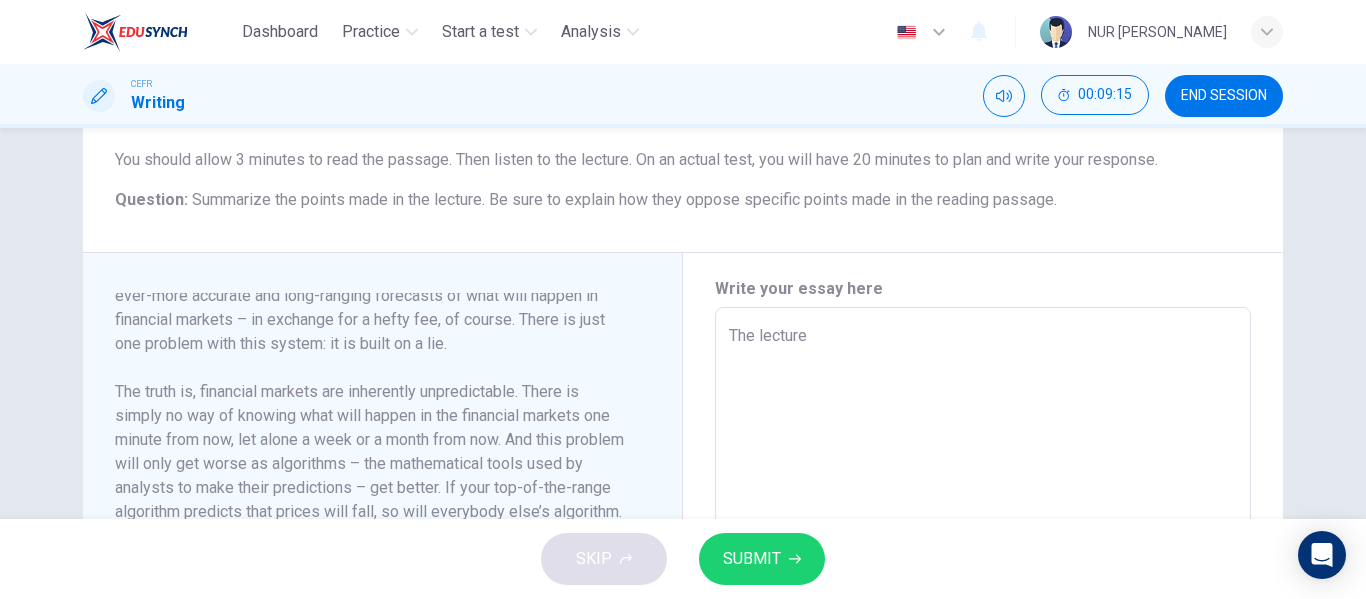 type on "x" 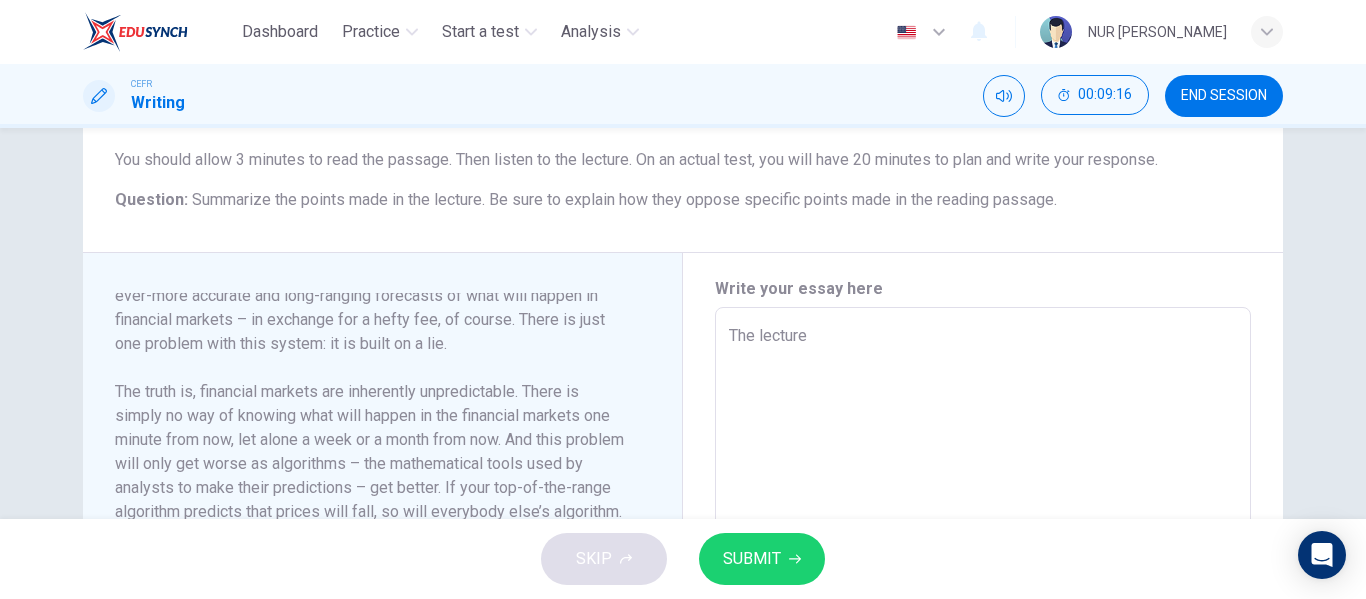 type on "The lecture c" 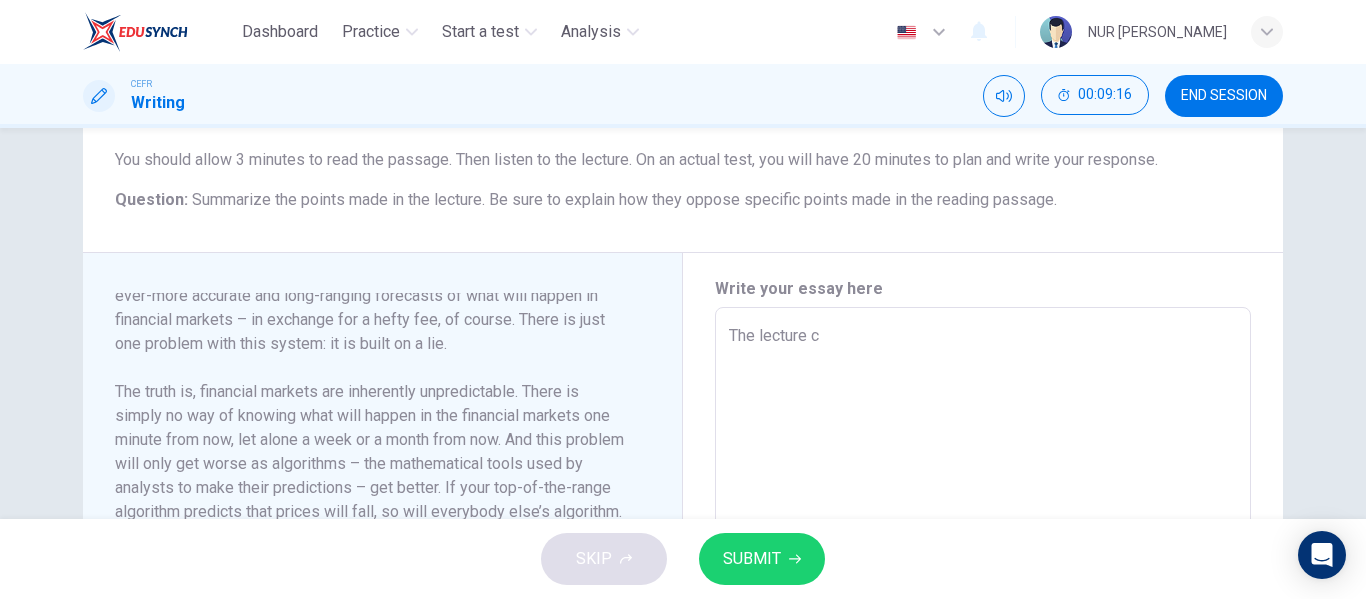 type on "x" 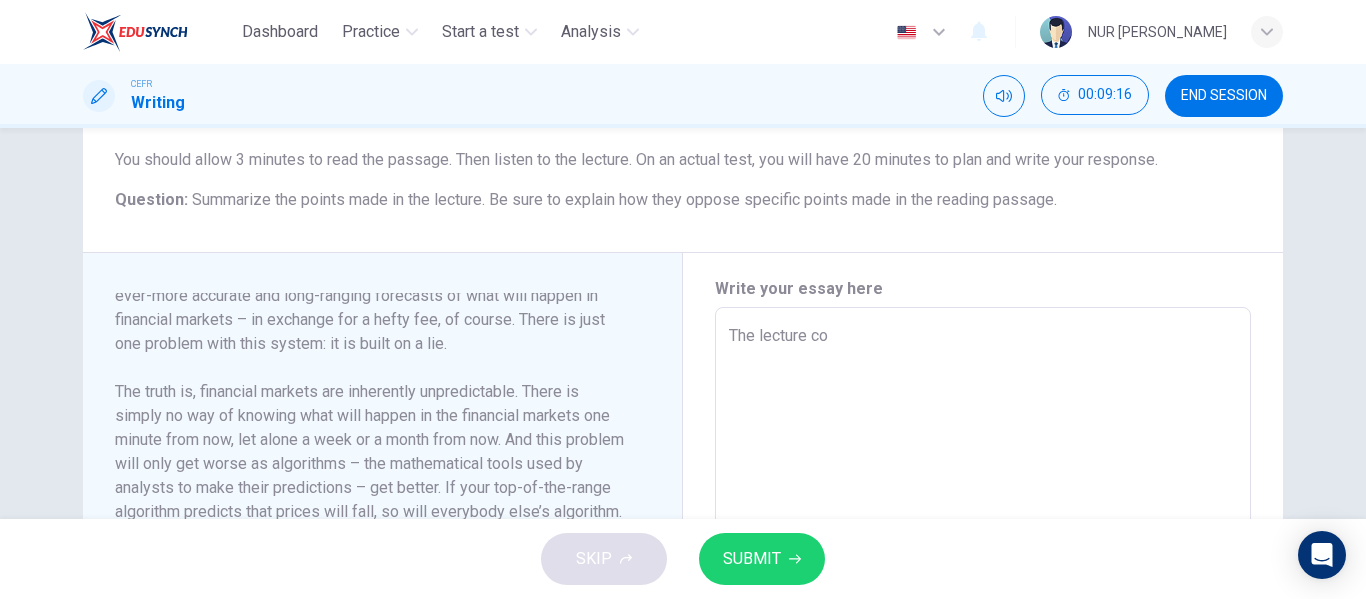 type on "x" 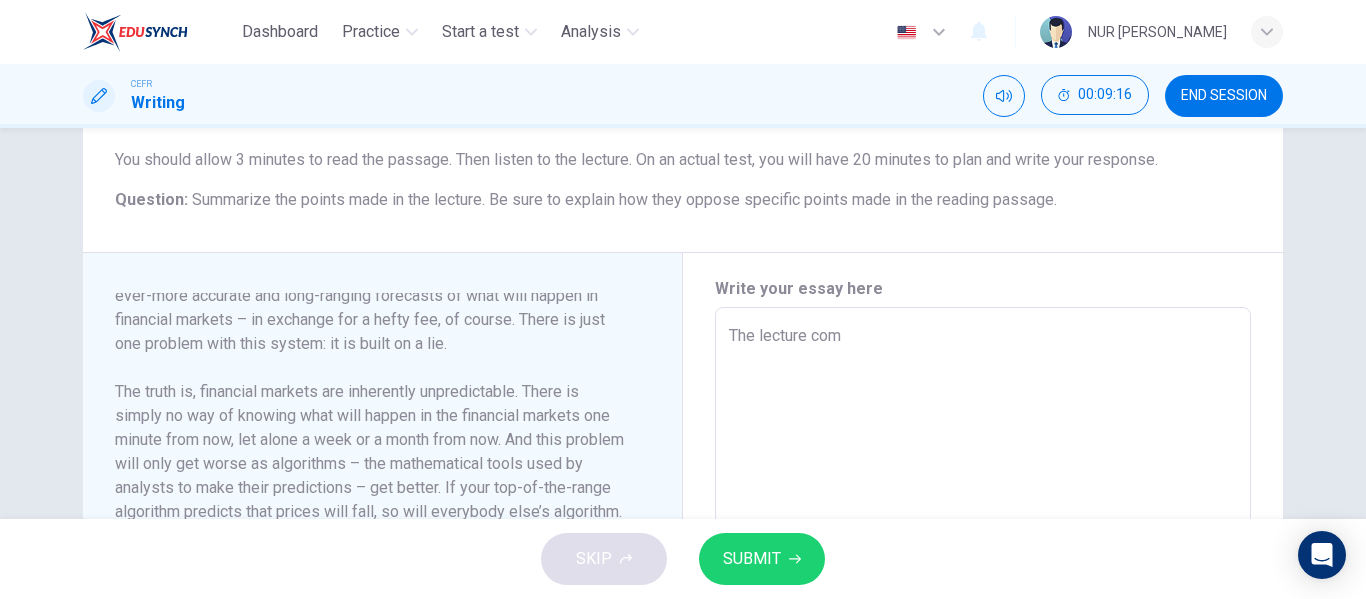 type on "x" 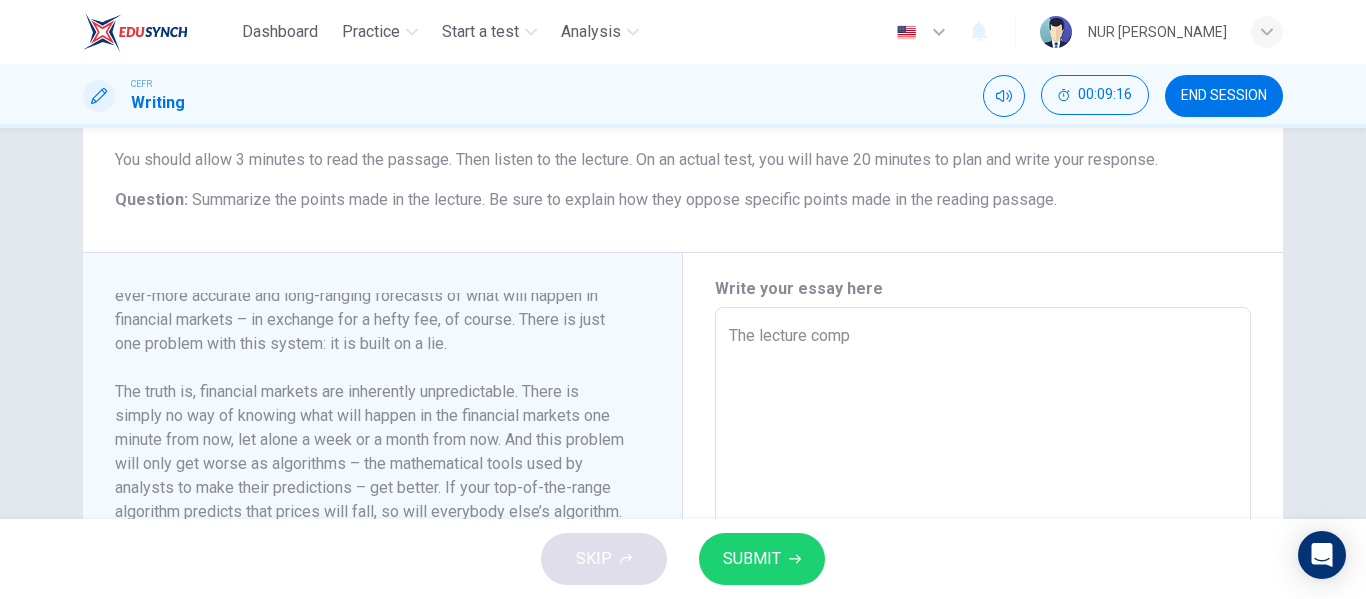 type on "x" 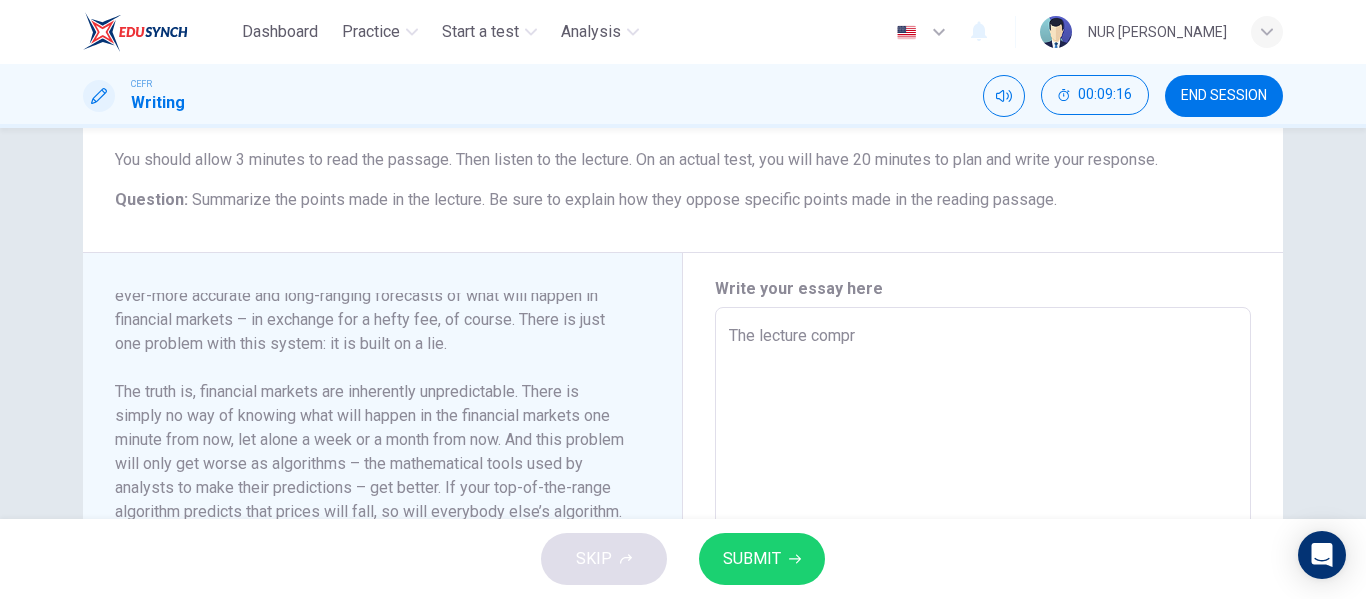 type on "x" 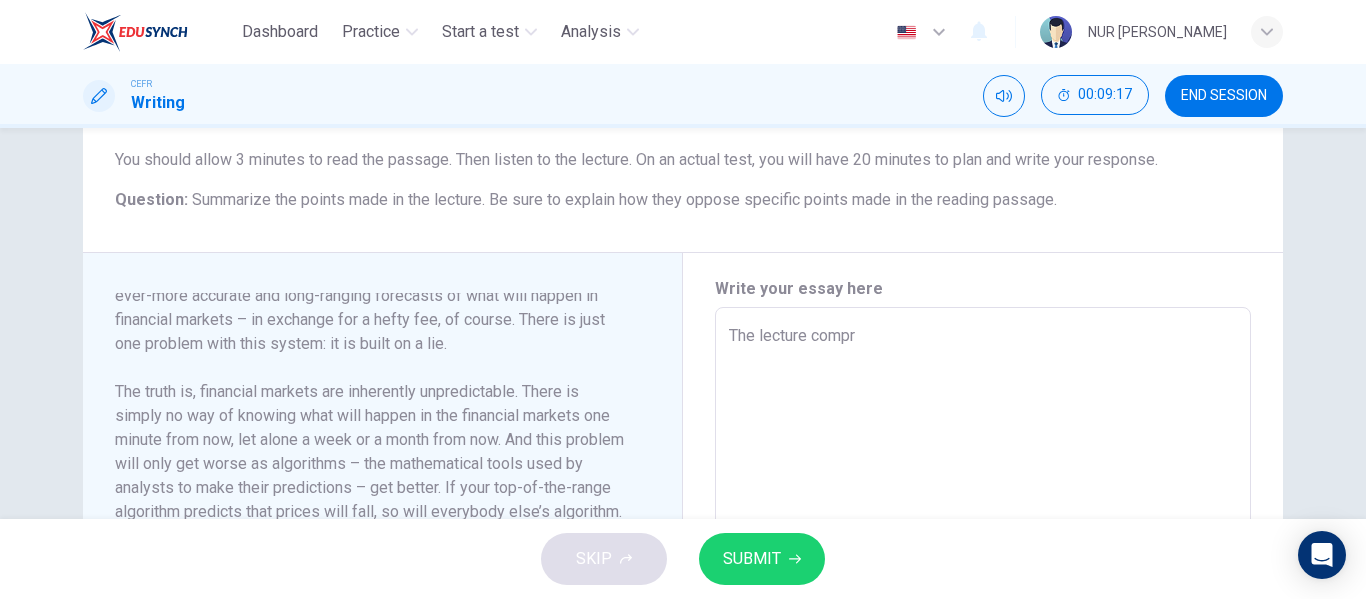 type on "The lecture compri" 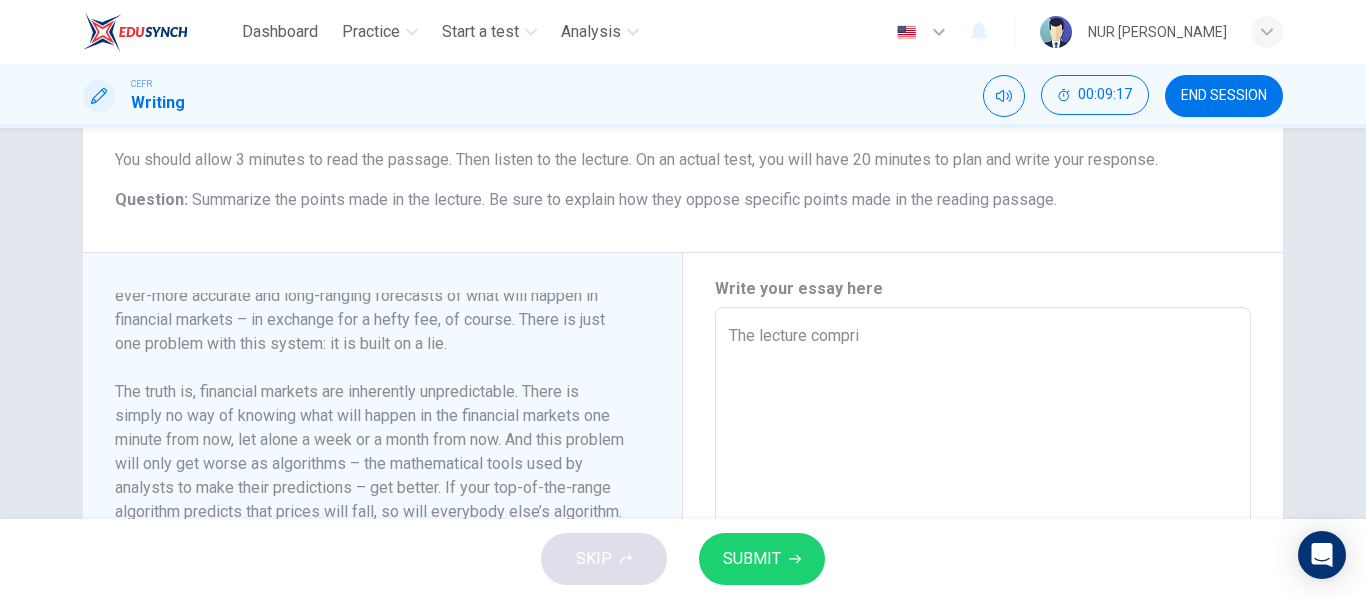 type on "x" 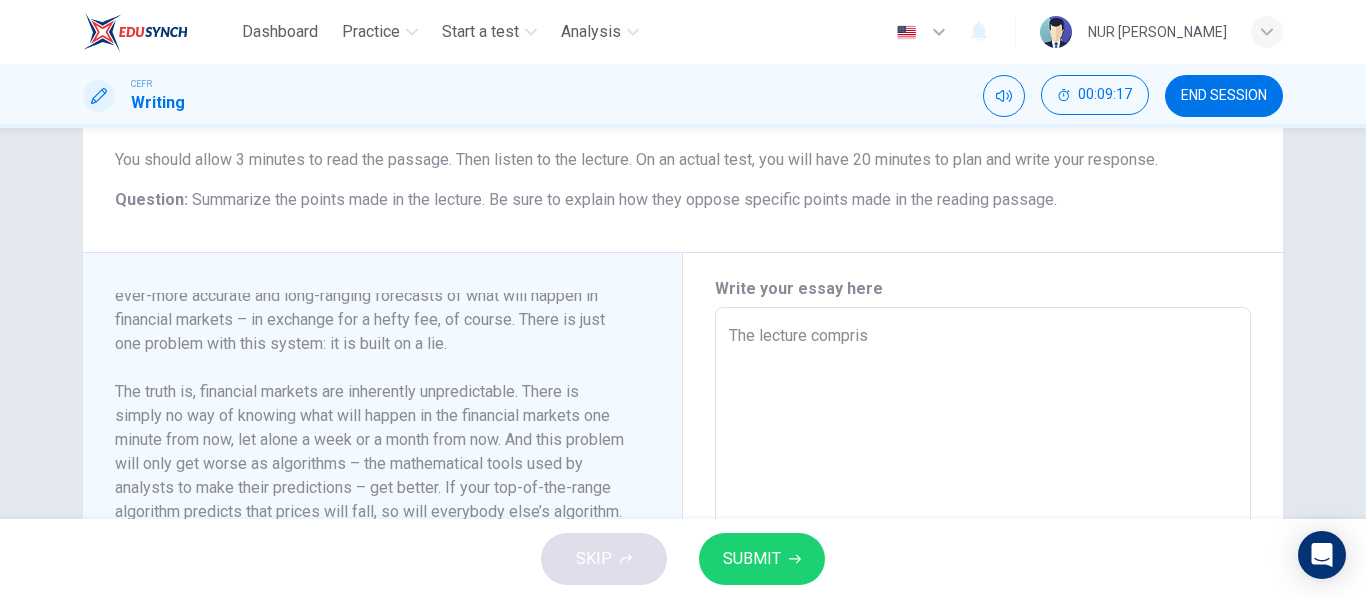 type on "x" 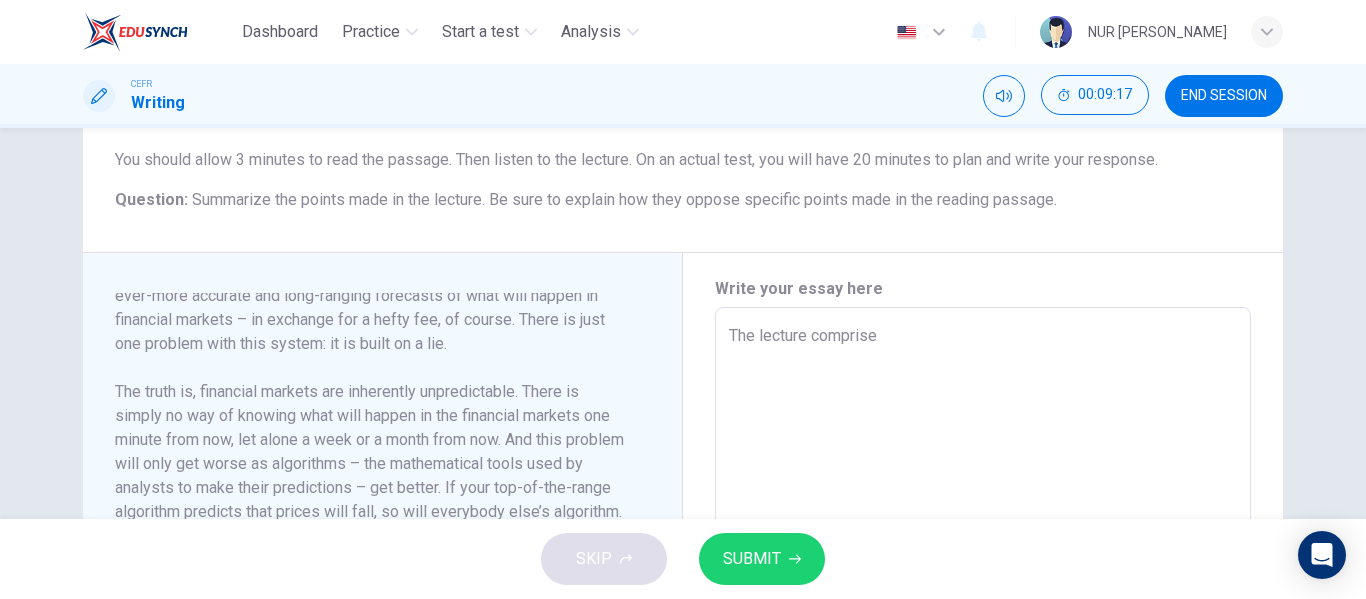 type on "x" 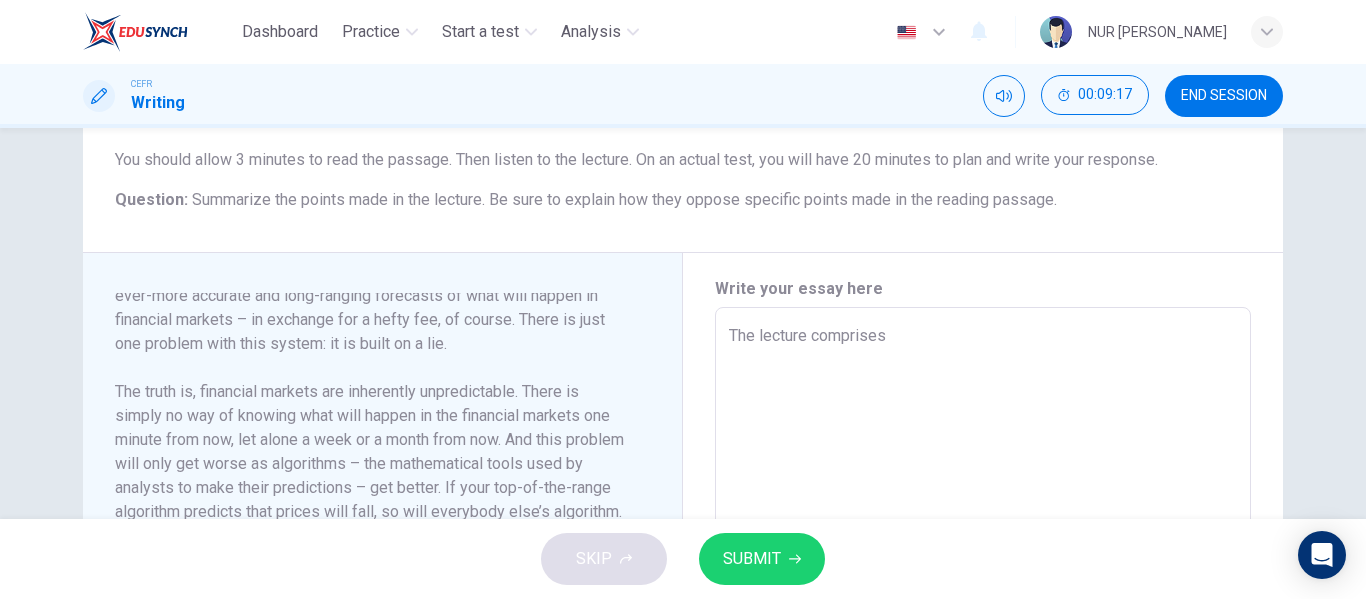 type on "The lecture comprises" 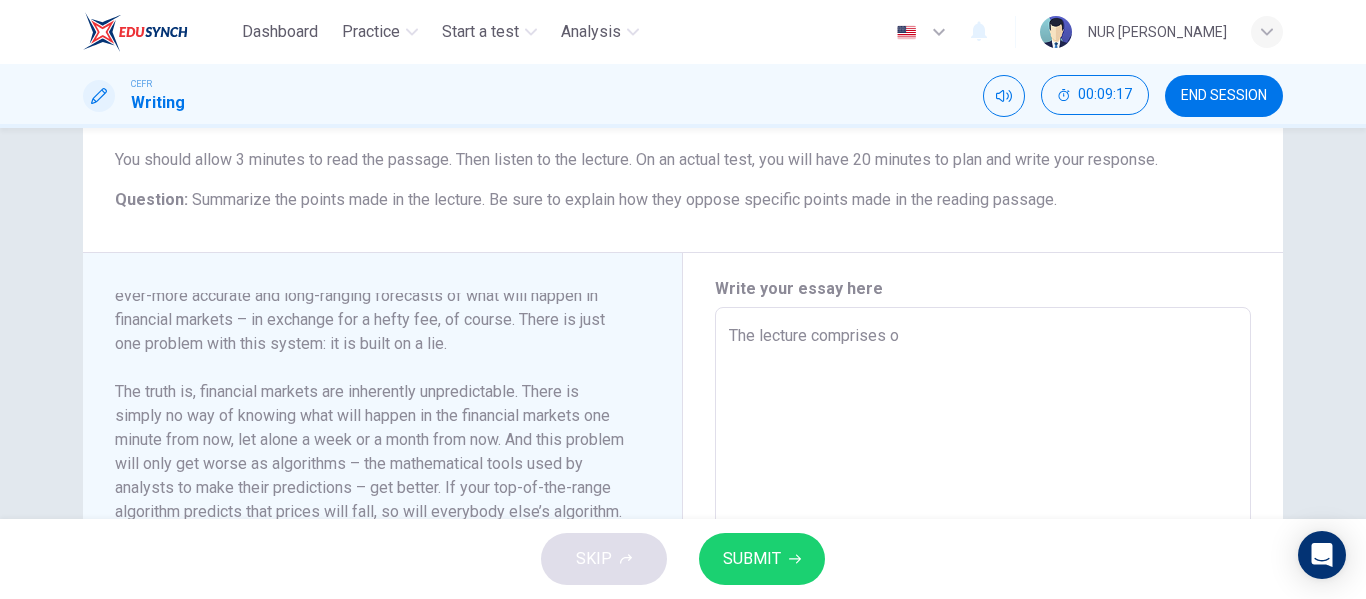 type on "x" 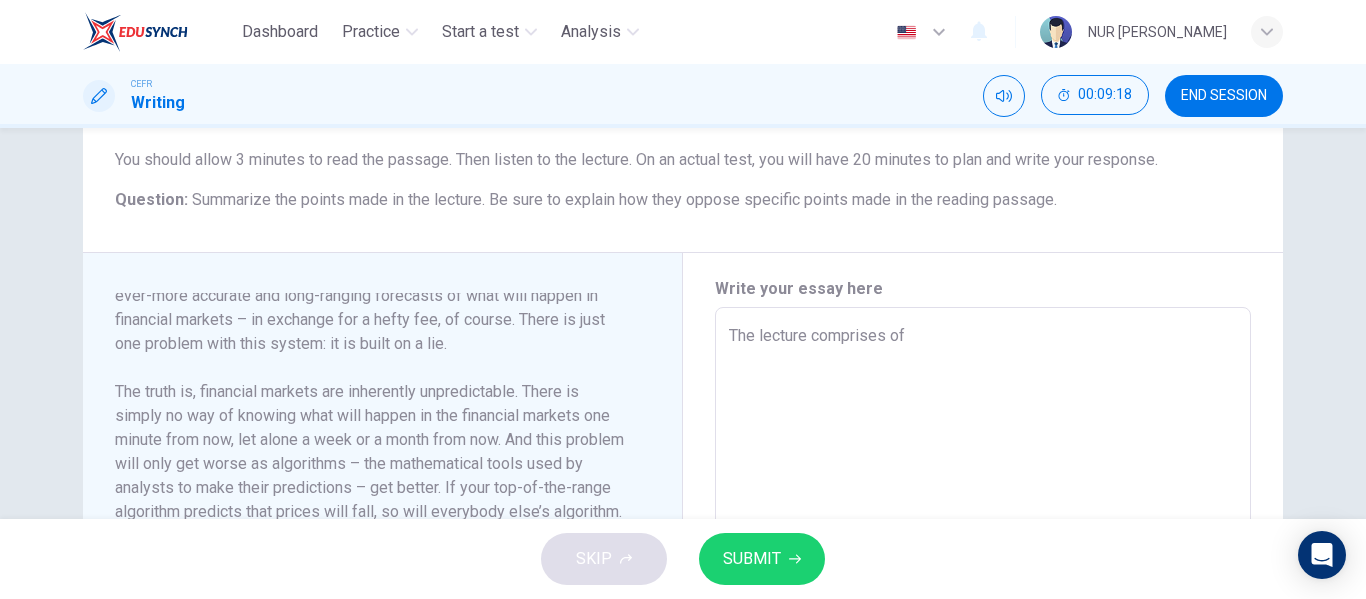 type on "The lecture comprises of" 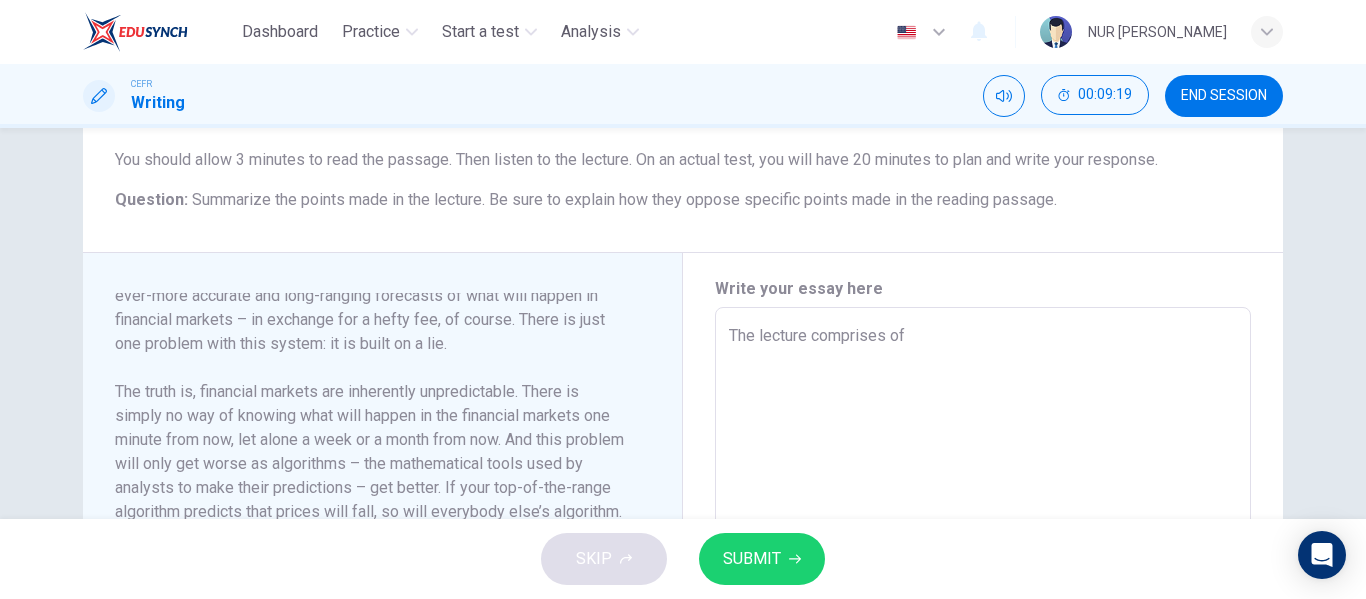 scroll, scrollTop: 754, scrollLeft: 0, axis: vertical 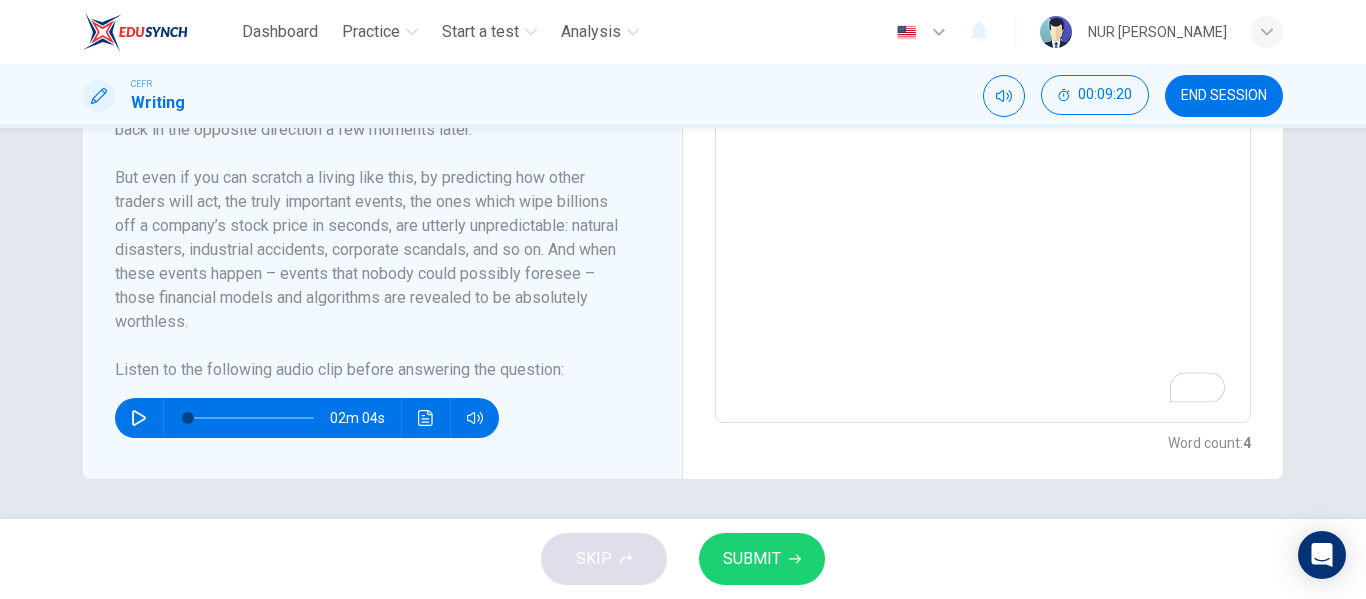 type on "The lecture comprises of" 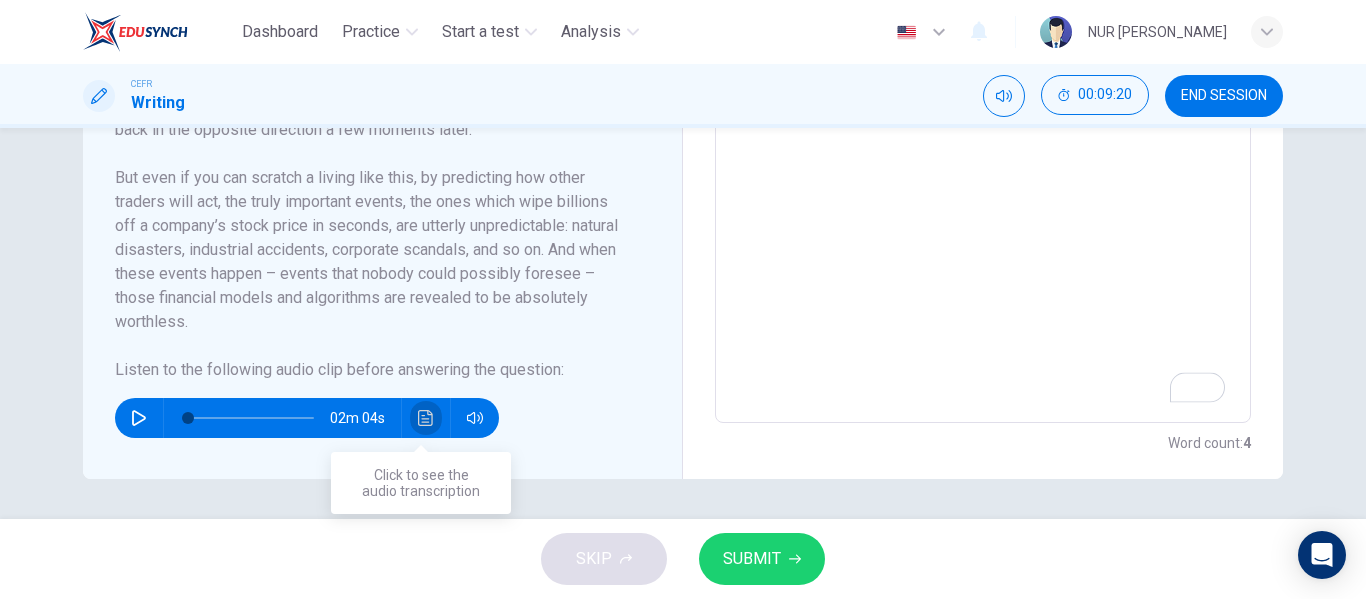 click at bounding box center [426, 418] 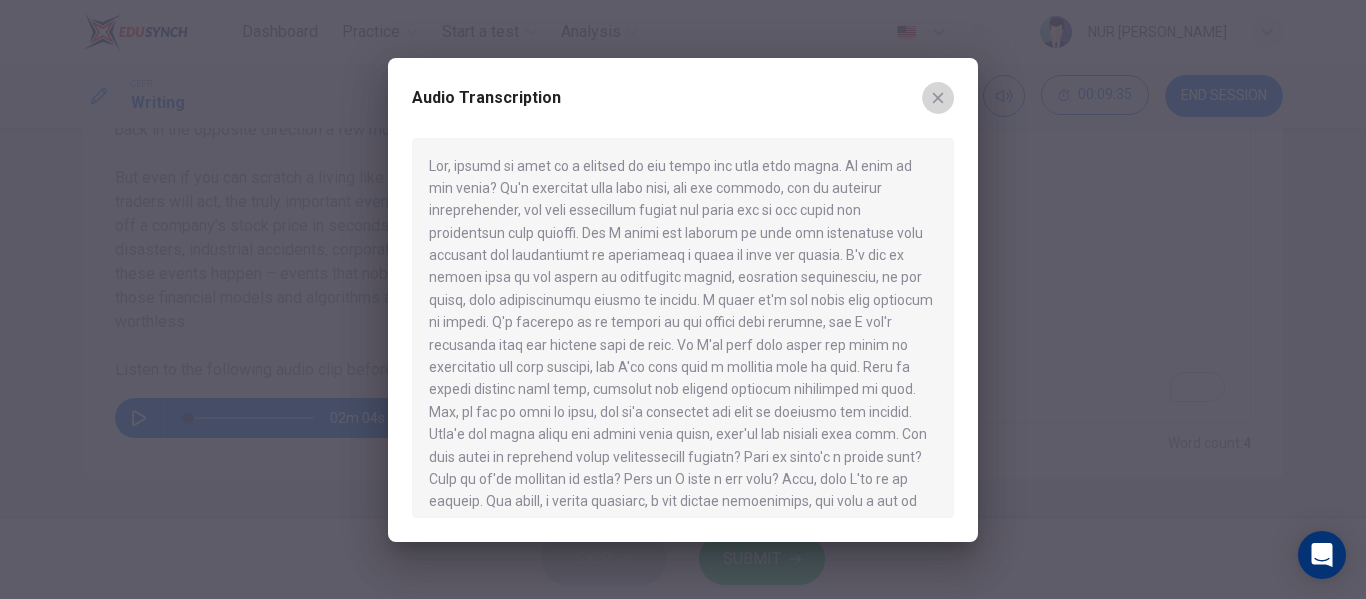 click 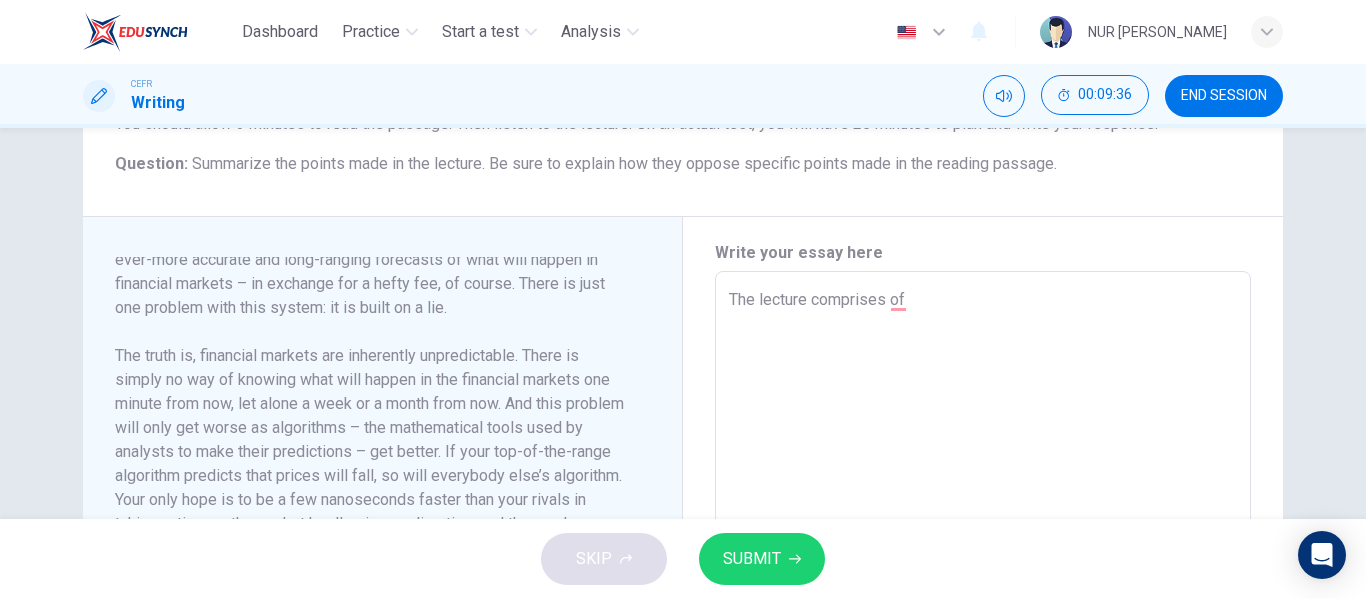 scroll, scrollTop: 301, scrollLeft: 0, axis: vertical 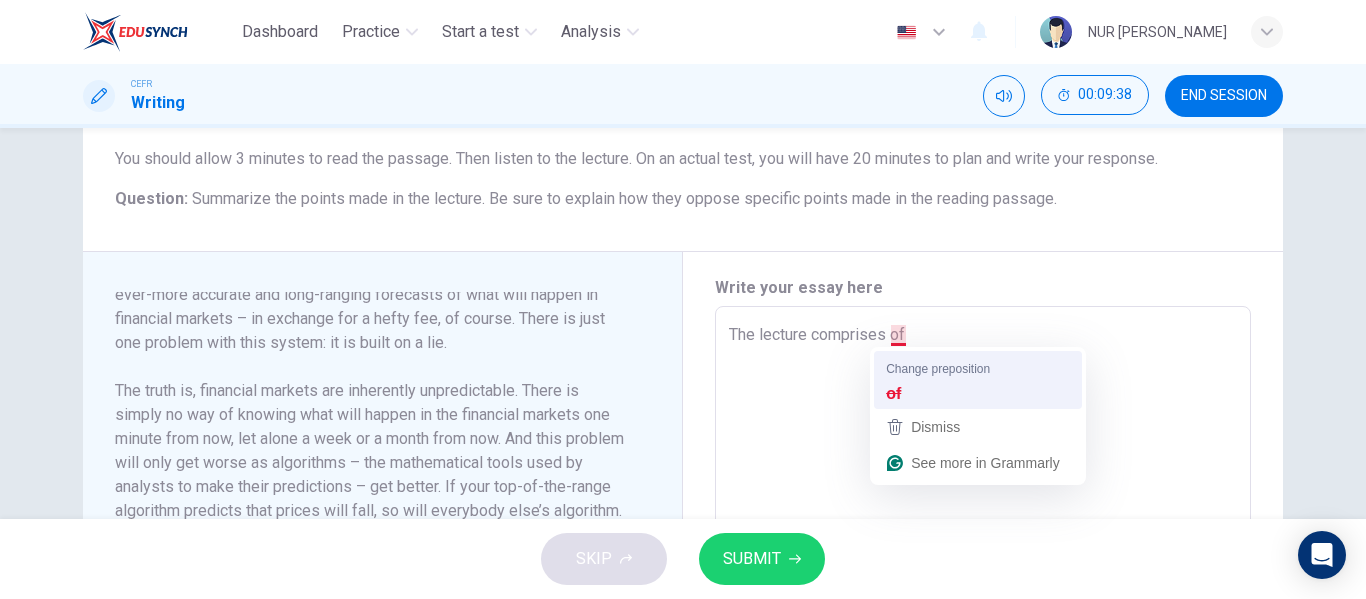 type on "The lecture comprises" 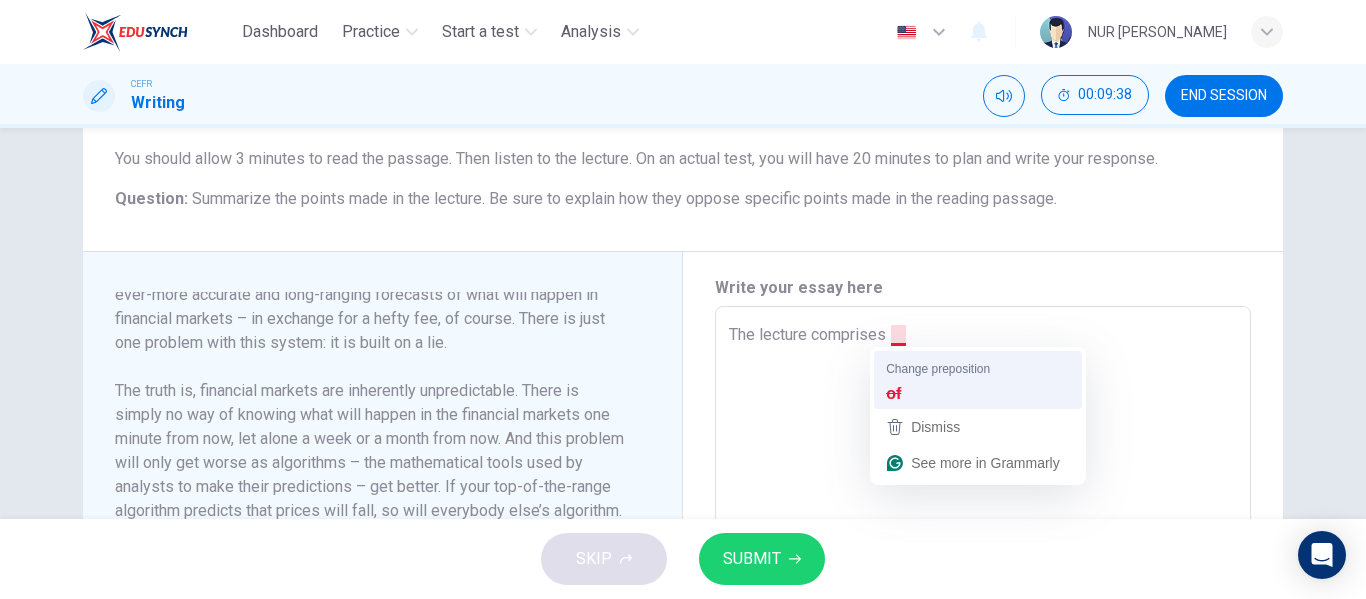 type on "x" 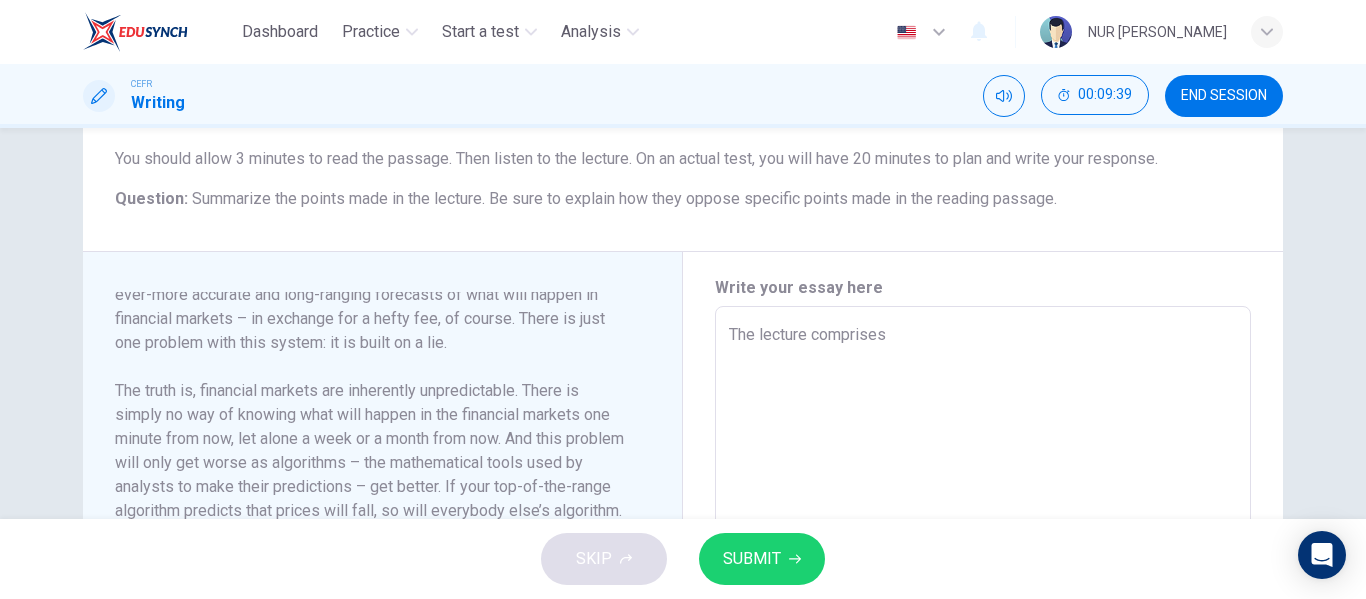 scroll, scrollTop: 754, scrollLeft: 0, axis: vertical 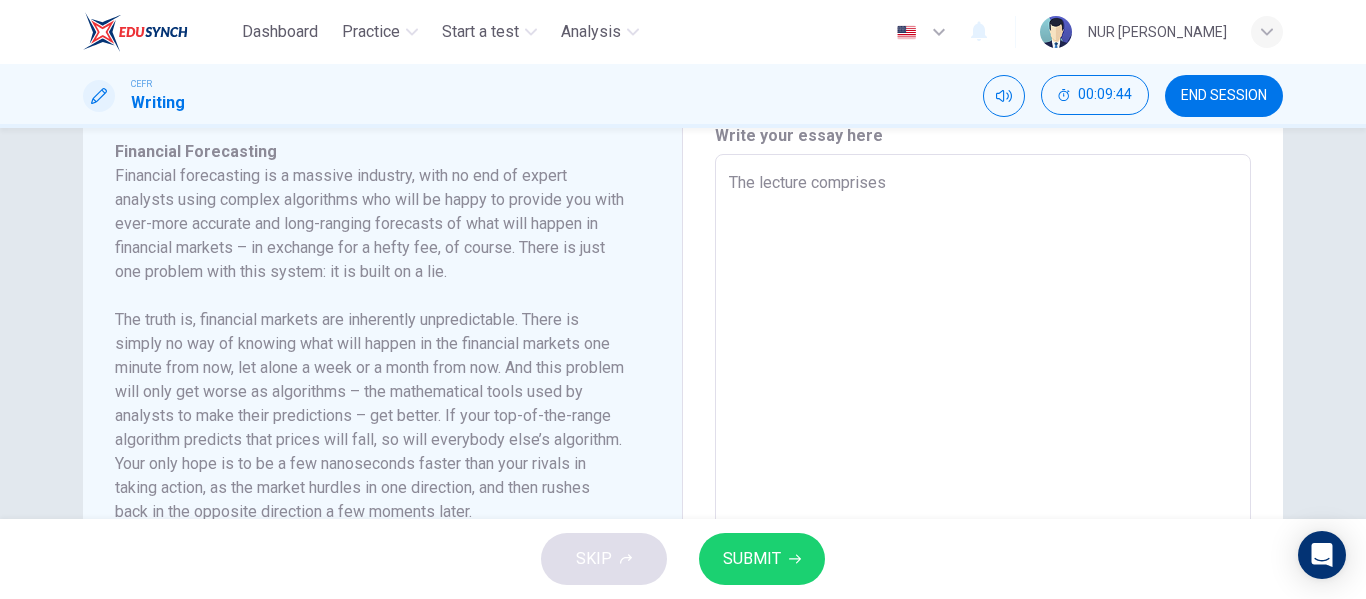 type on "The lecture comprises" 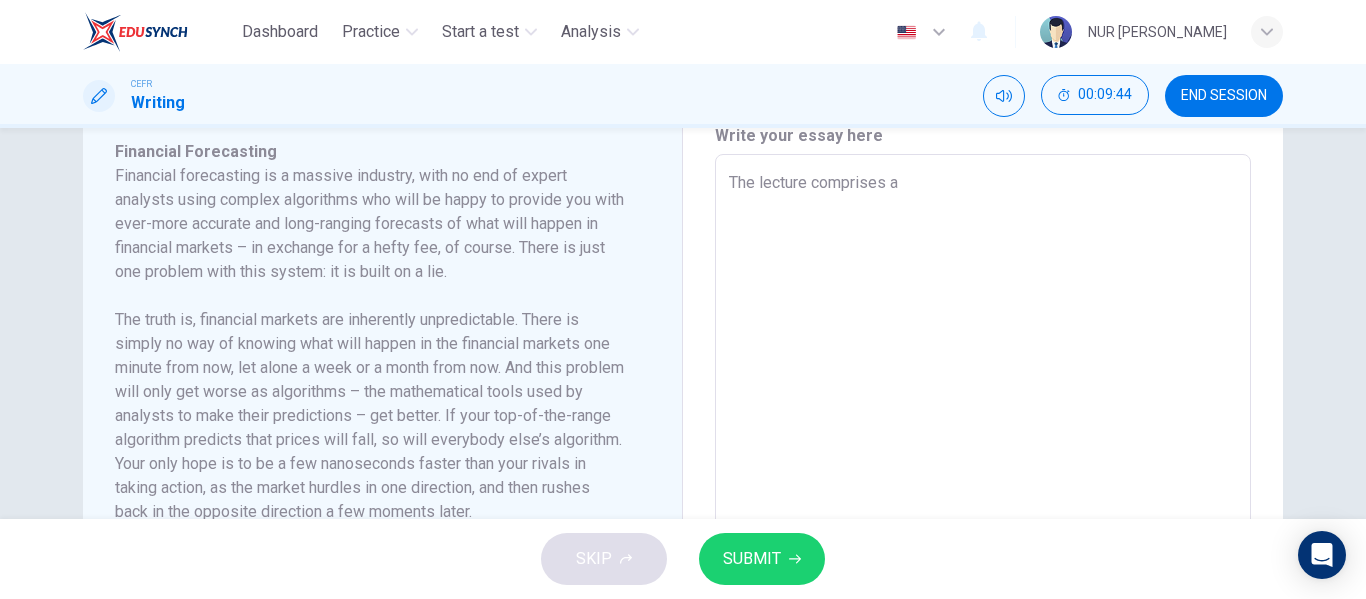 type on "The lecture comprises an" 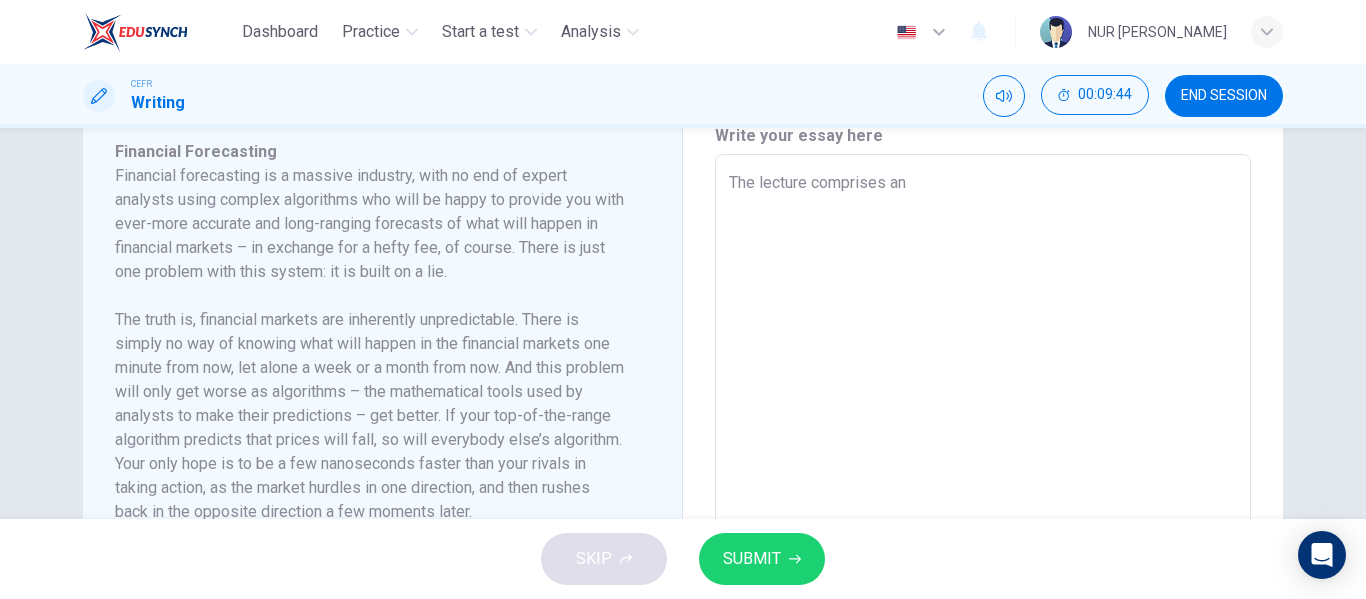 type on "x" 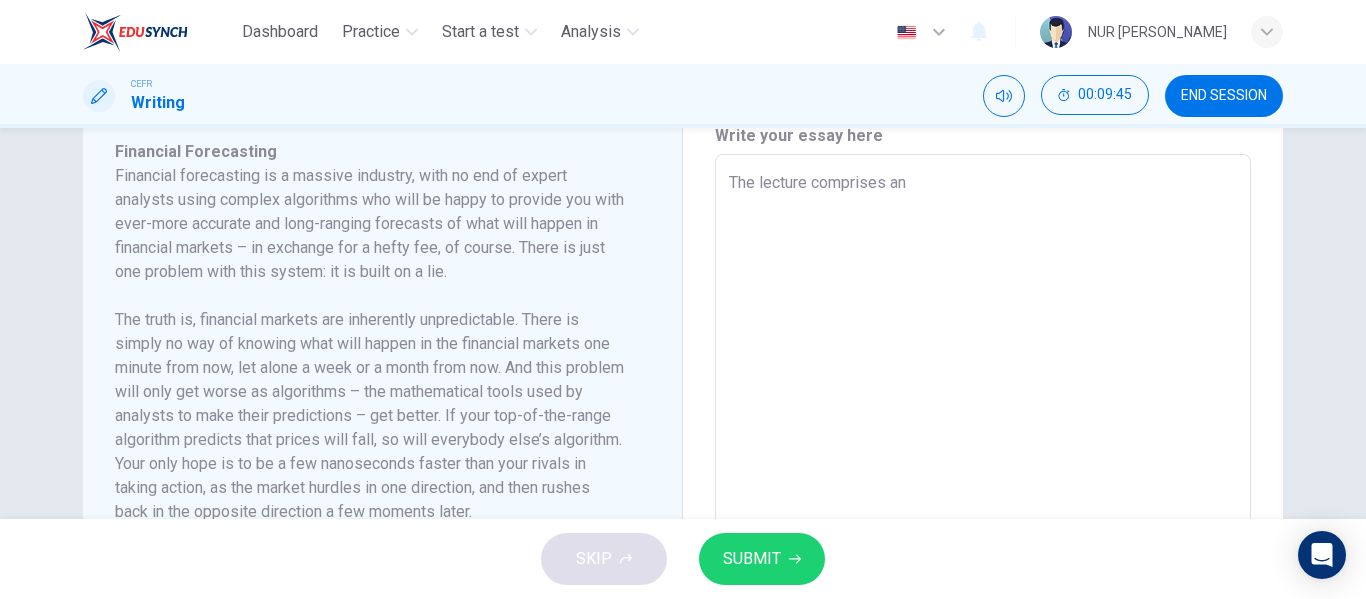type on "The lecture comprises an" 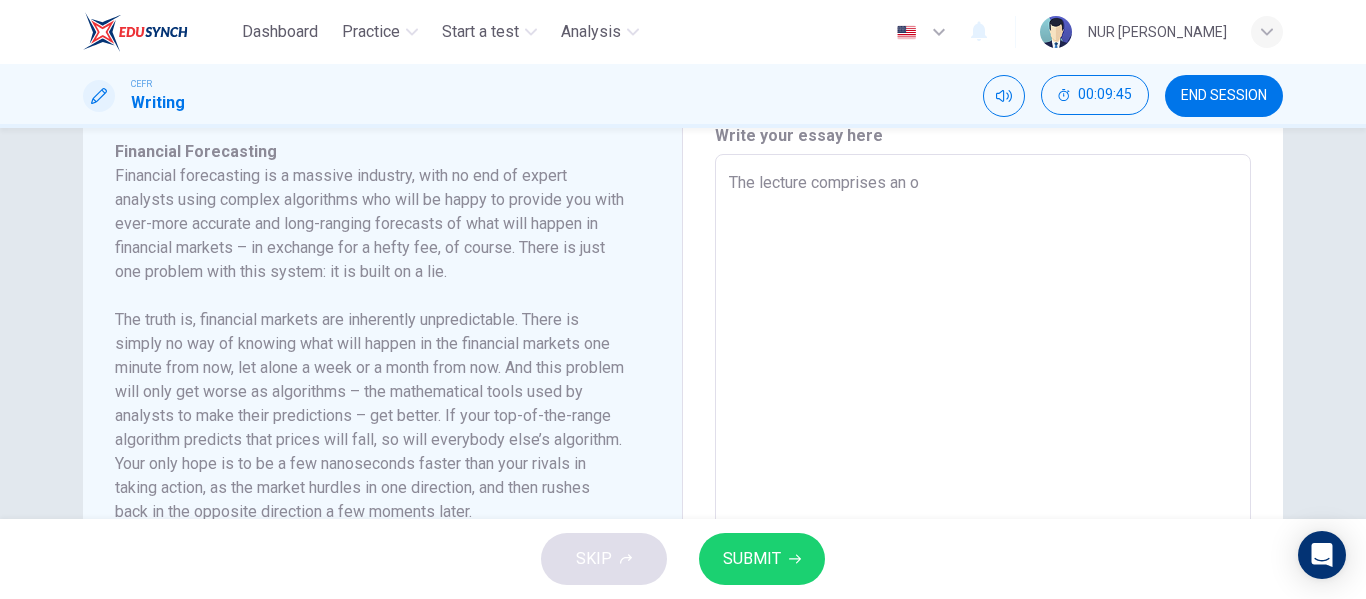type on "x" 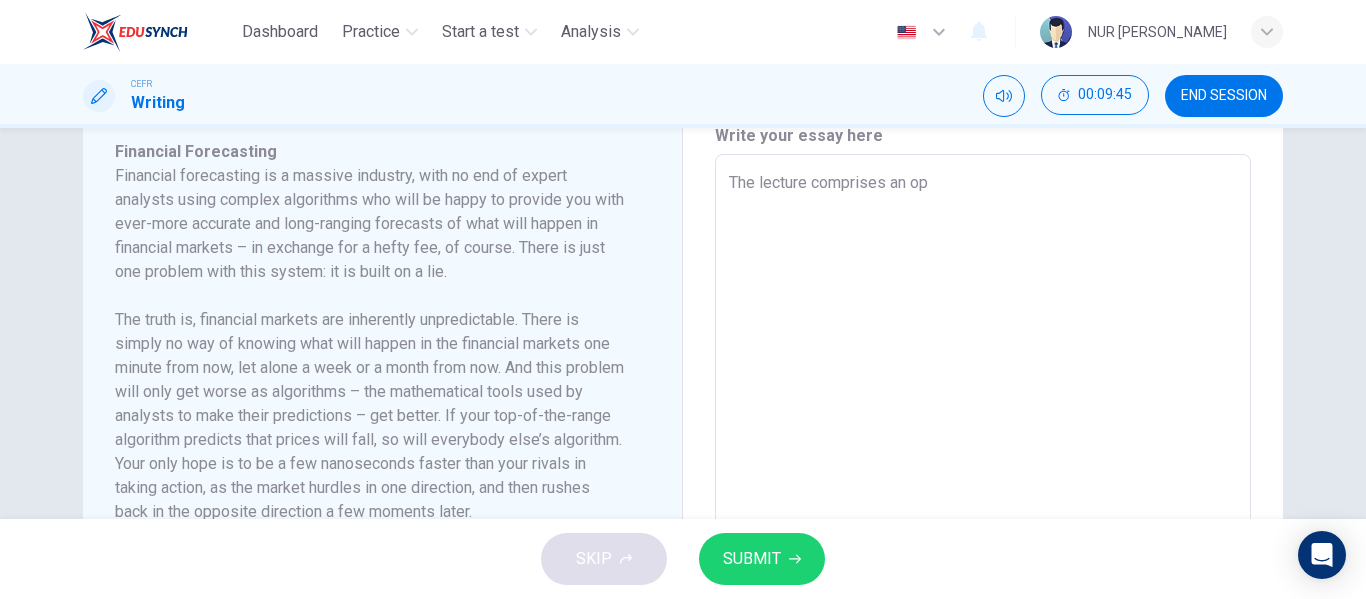 type on "x" 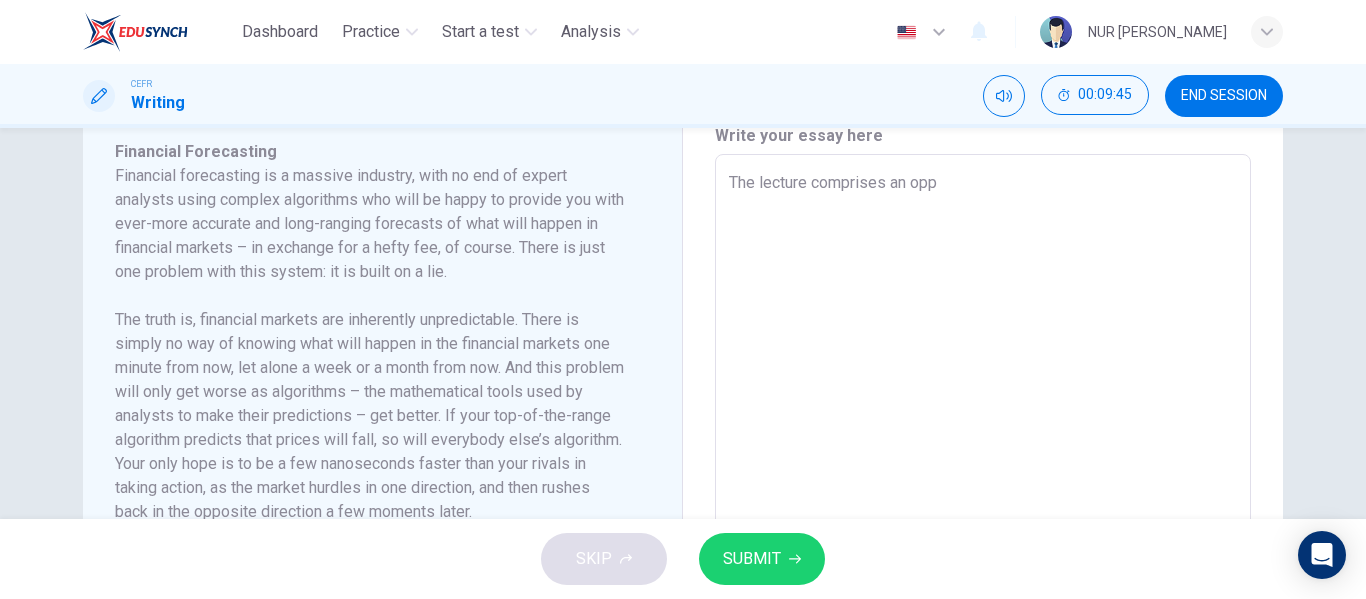 type on "x" 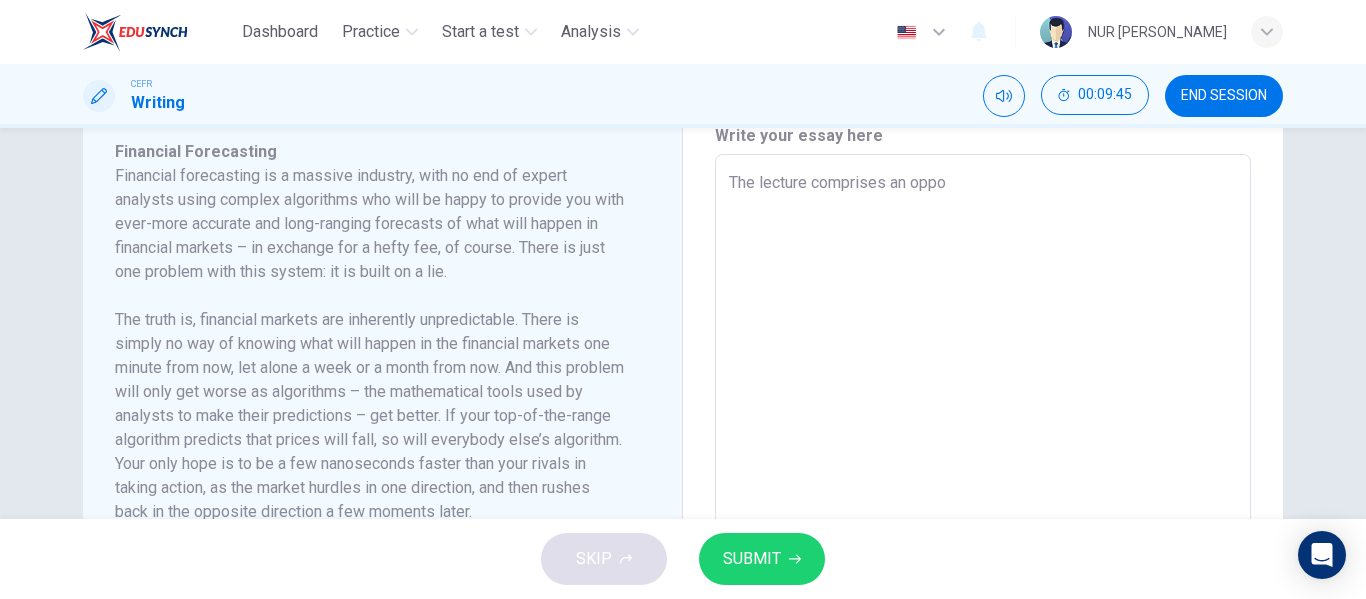 type on "x" 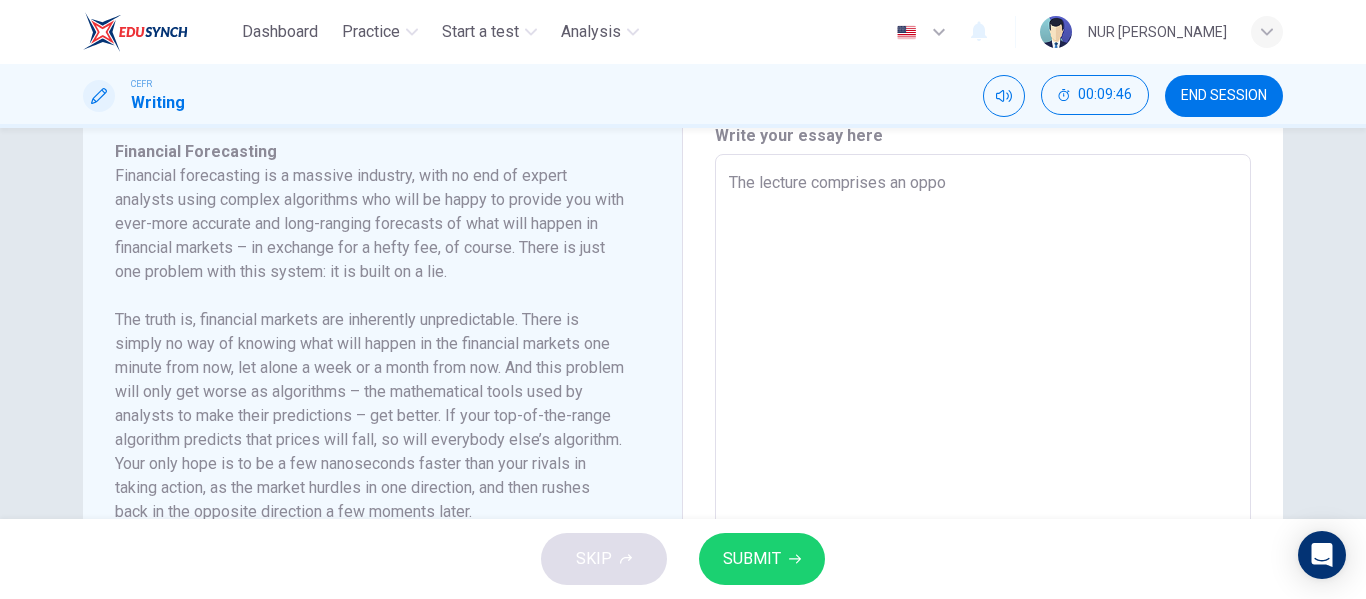 type on "The lecture comprises an oppos" 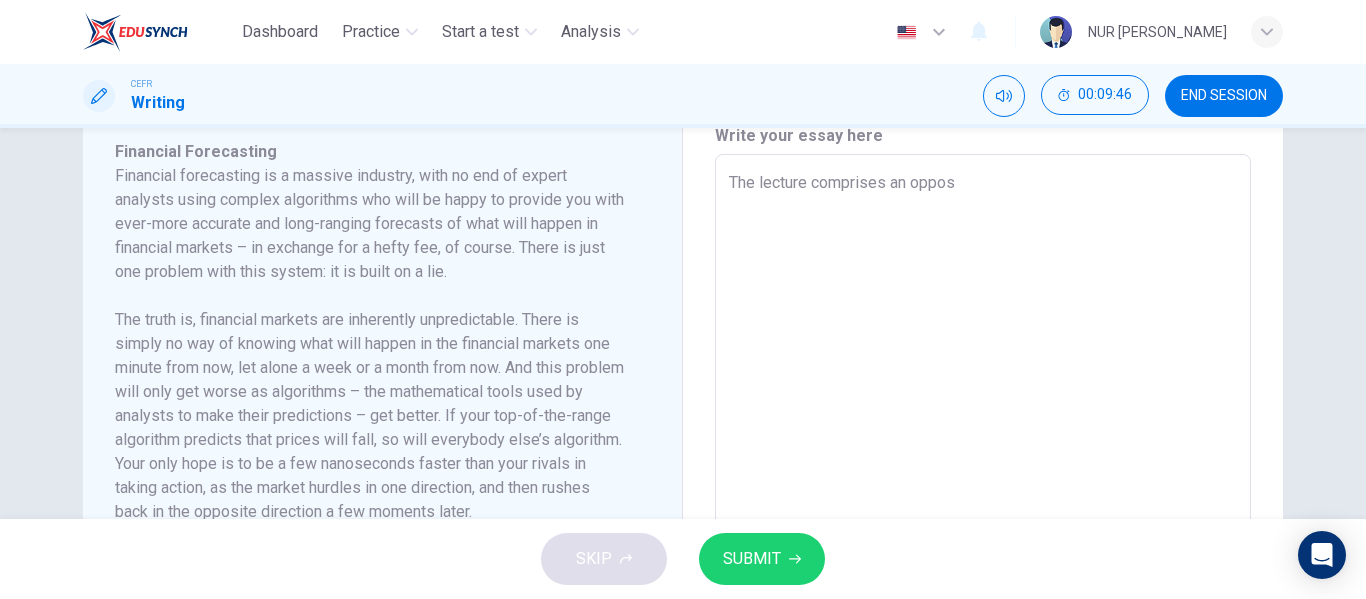 type on "x" 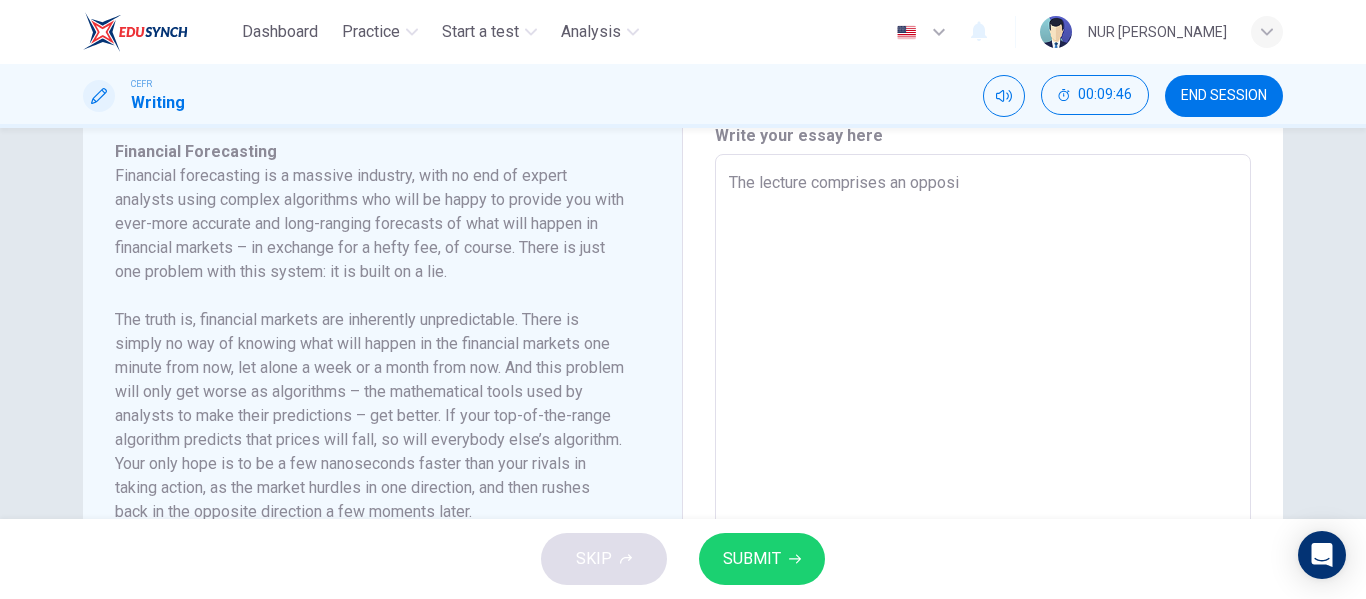 type on "x" 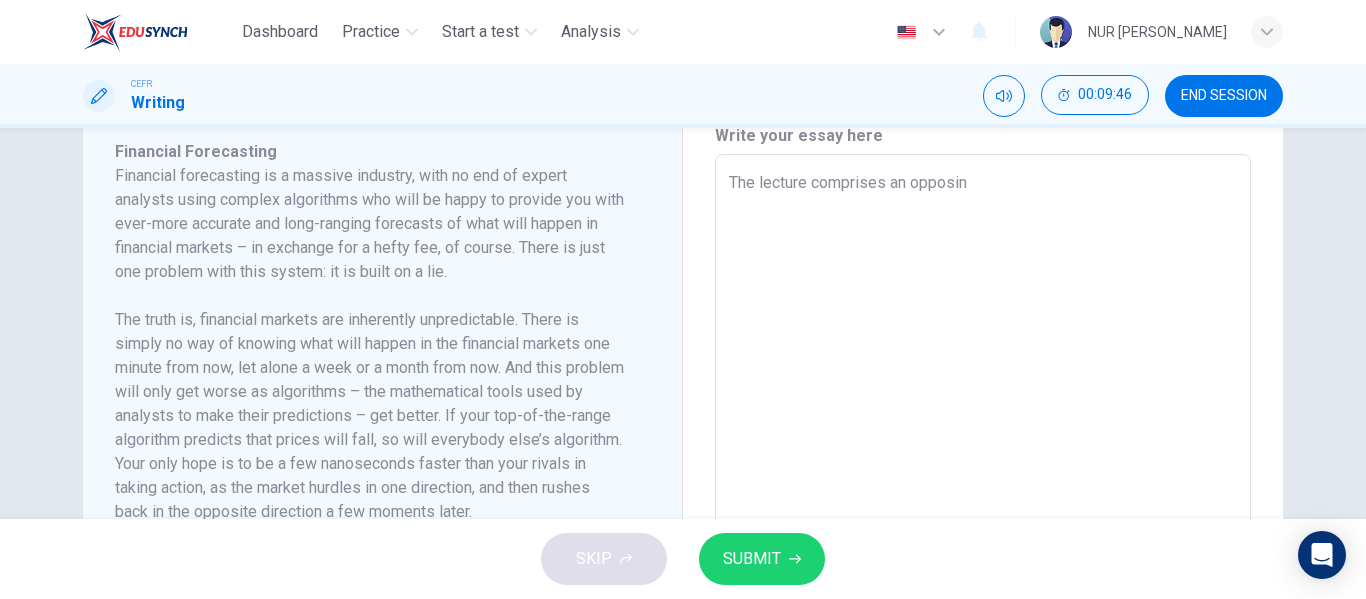 type on "x" 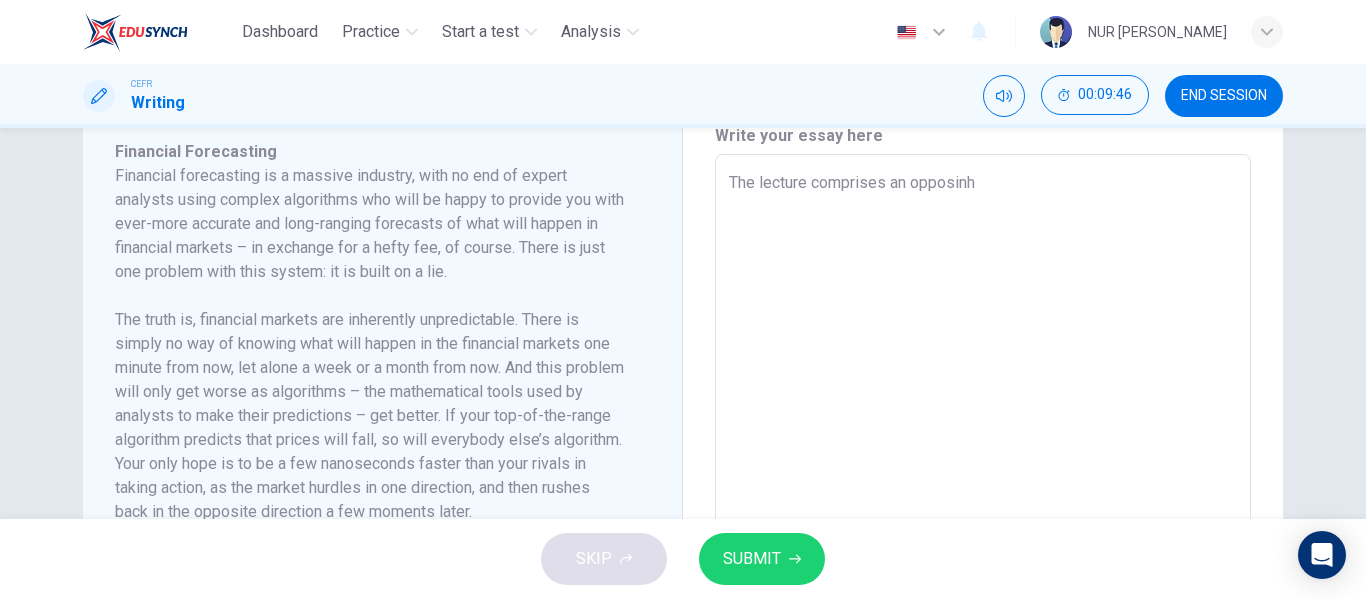 type on "The lecture comprises an opposinhg" 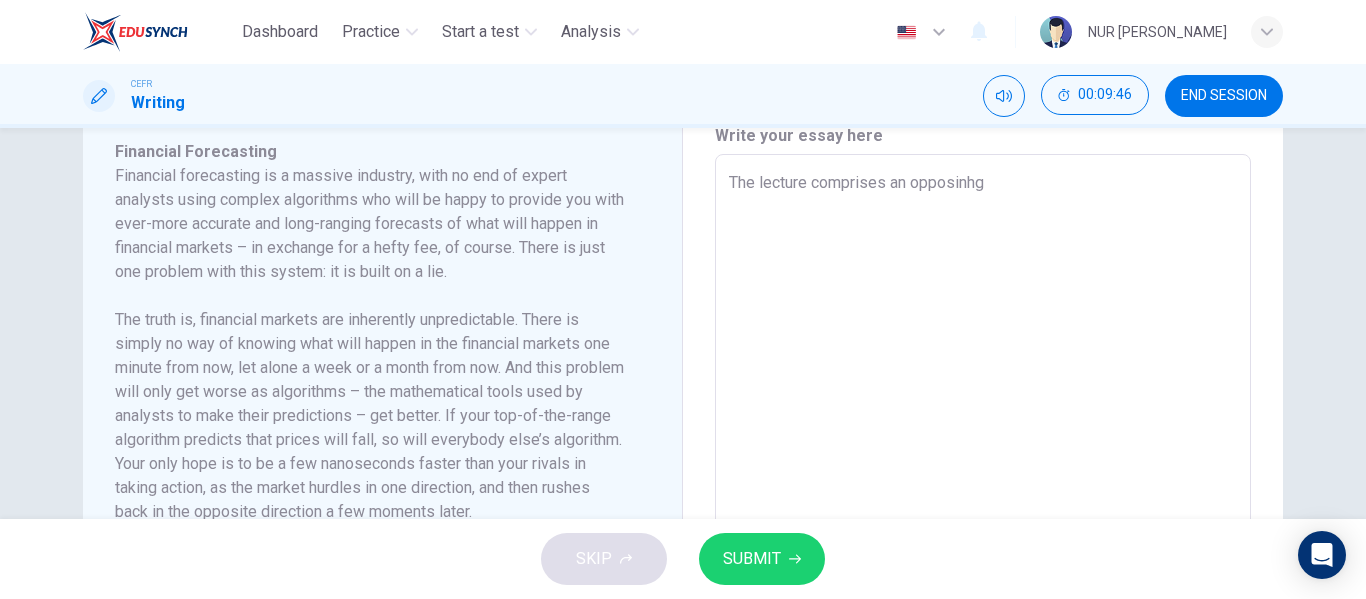 type on "x" 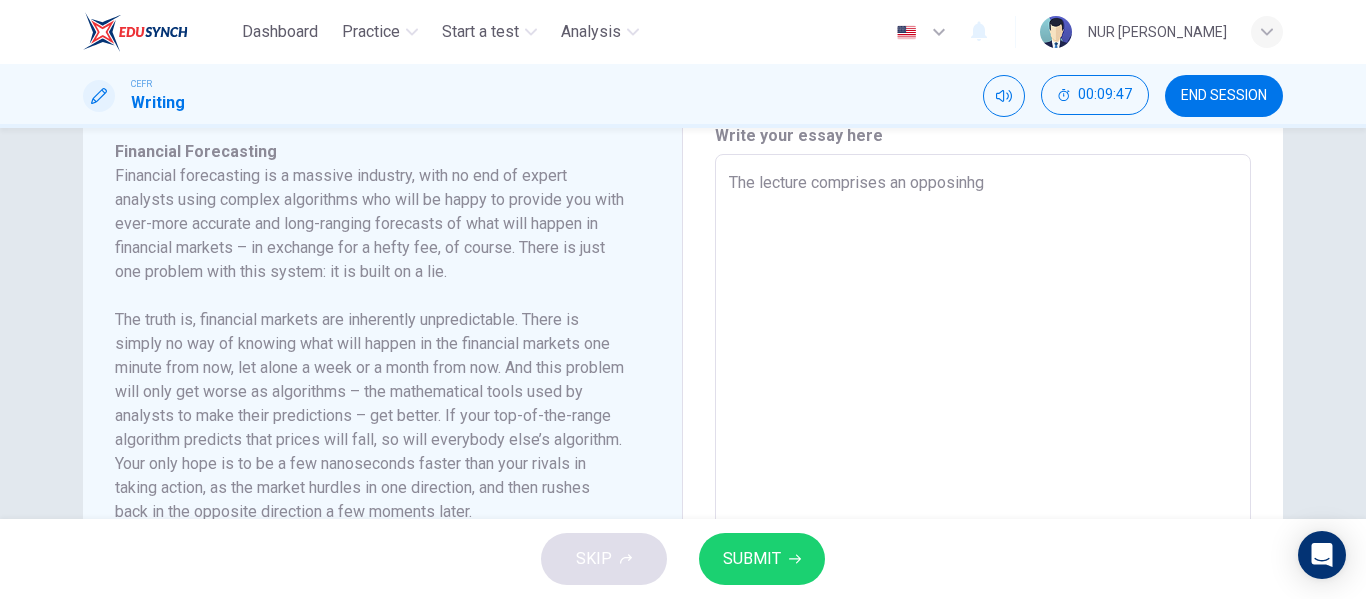 type on "The lecture comprises an opposinhg" 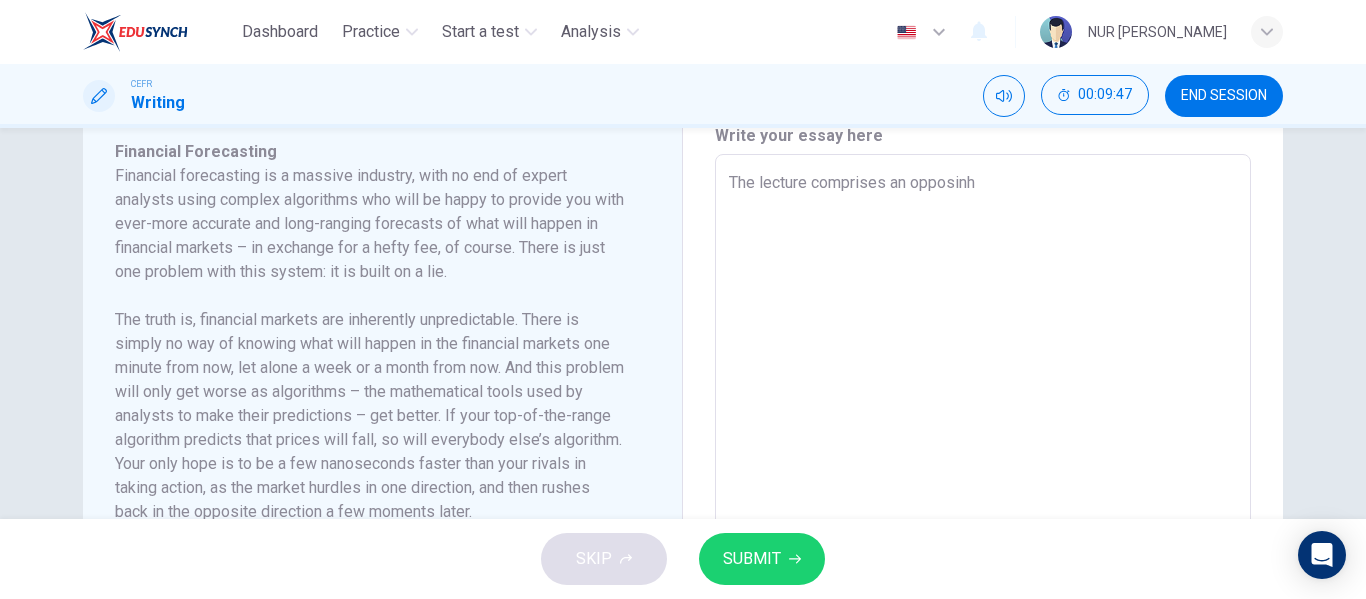 type on "x" 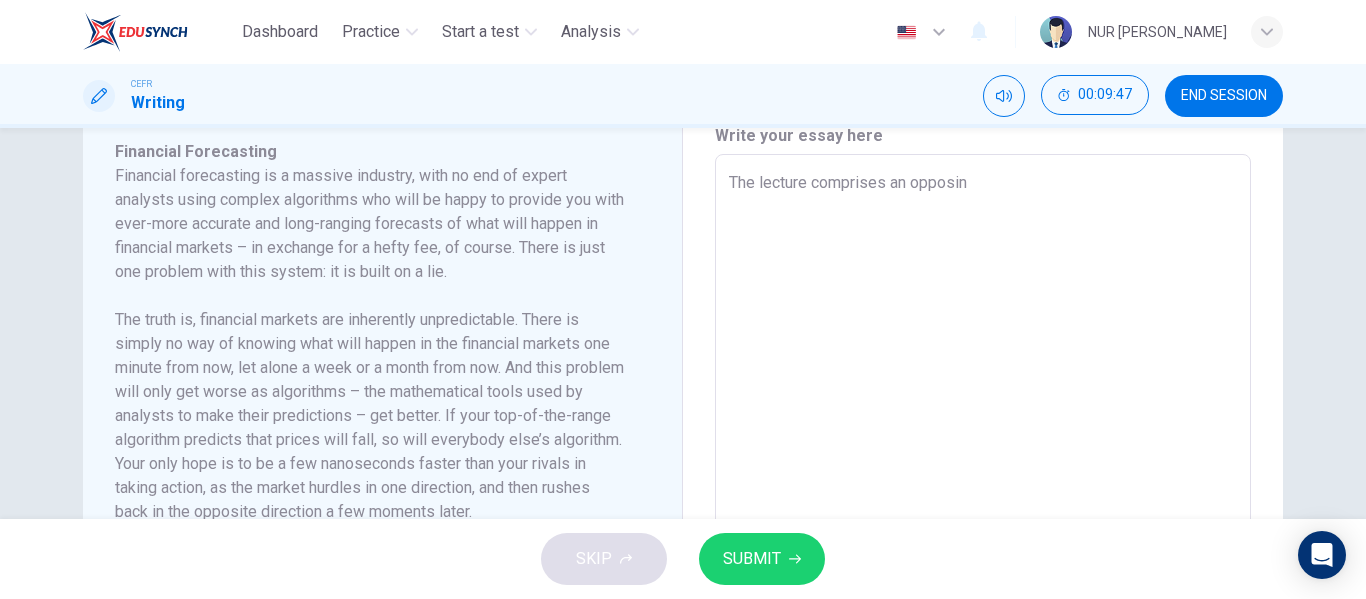 type on "x" 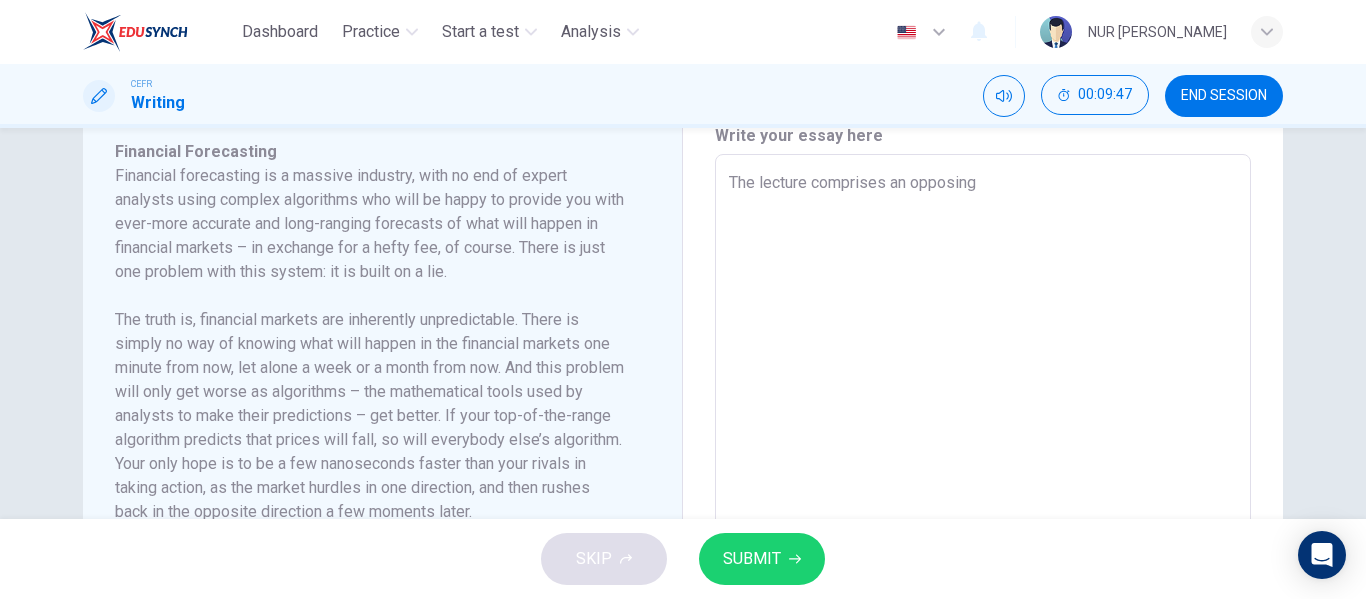 type on "The lecture comprises an opposing" 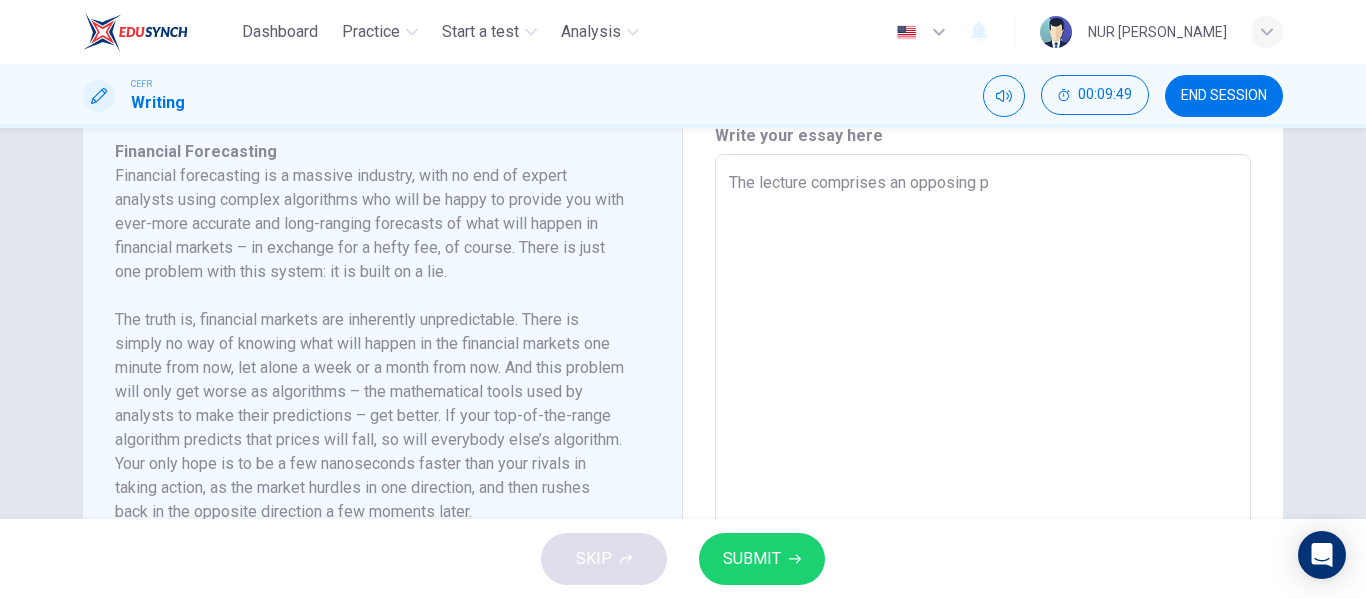 type on "The lecture comprises an opposing pe" 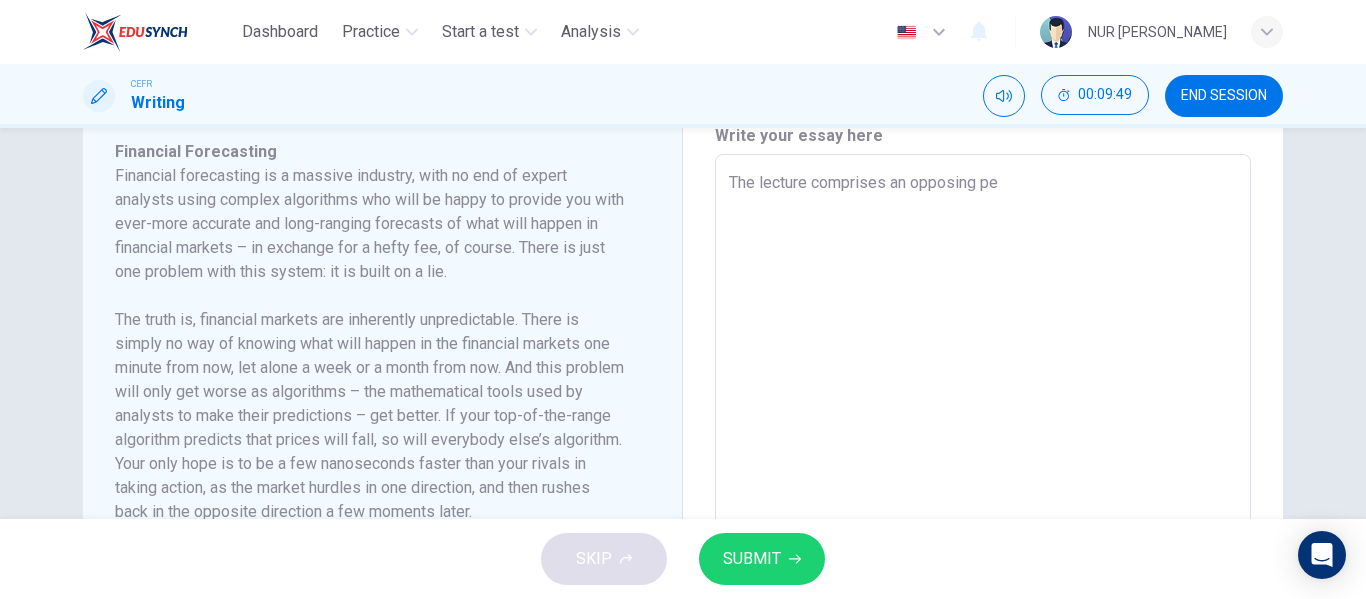 type on "x" 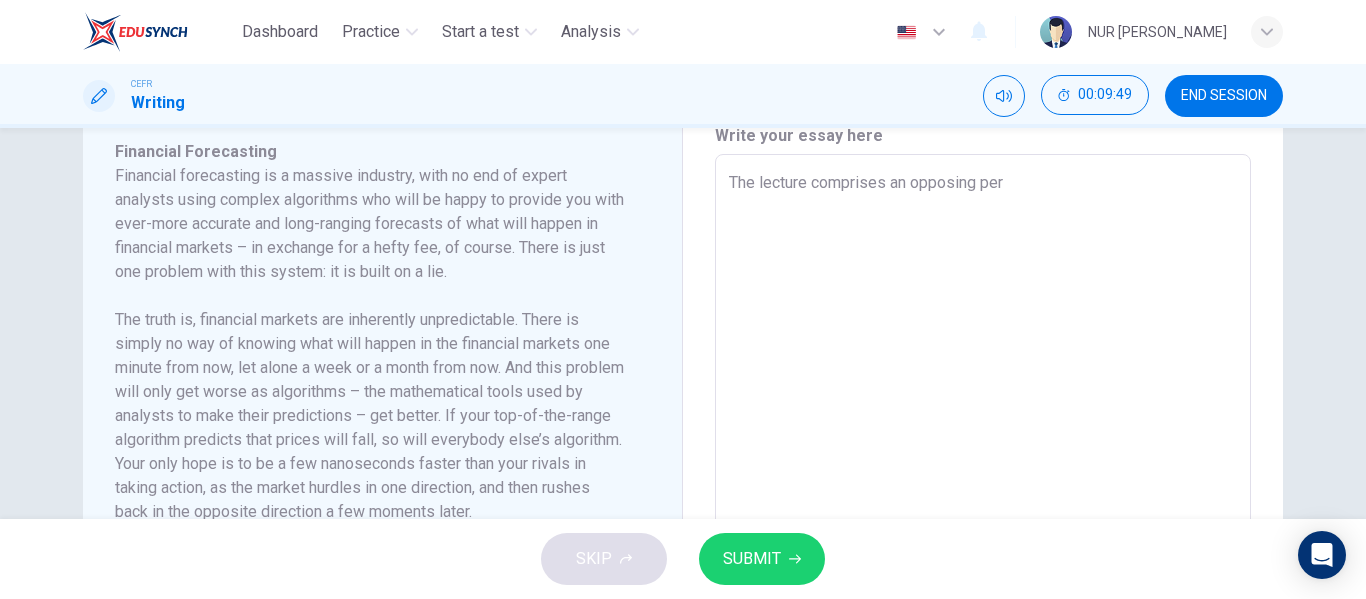 type on "x" 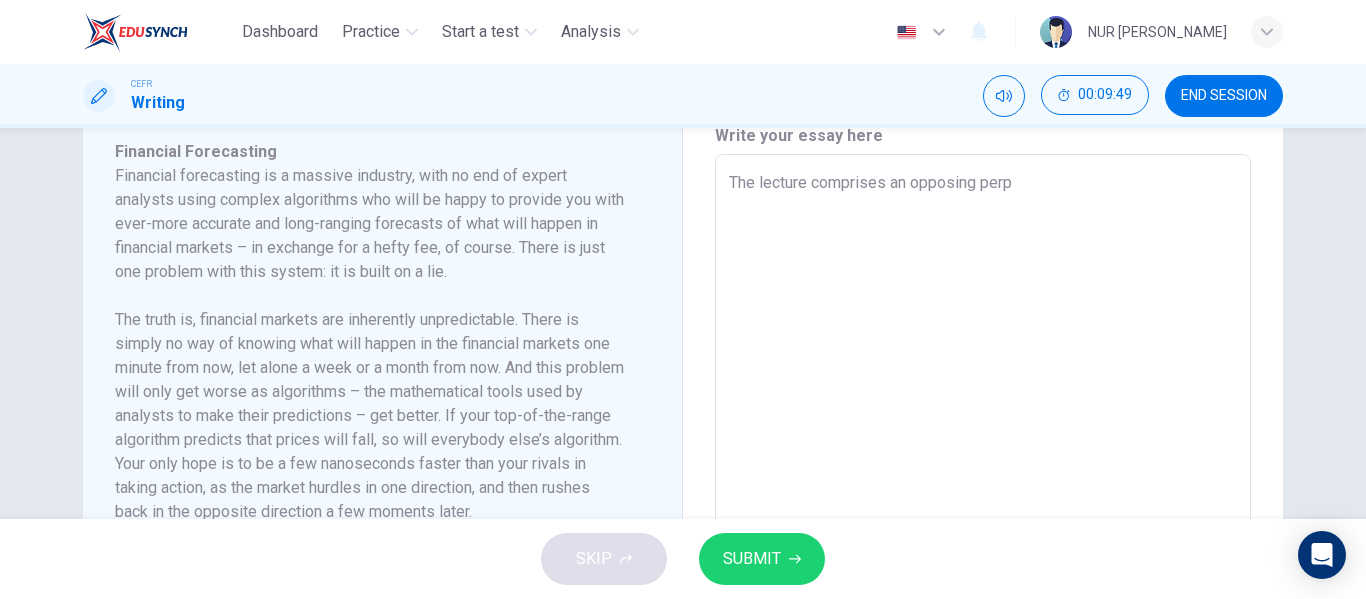 type on "The lecture comprises an opposing perps" 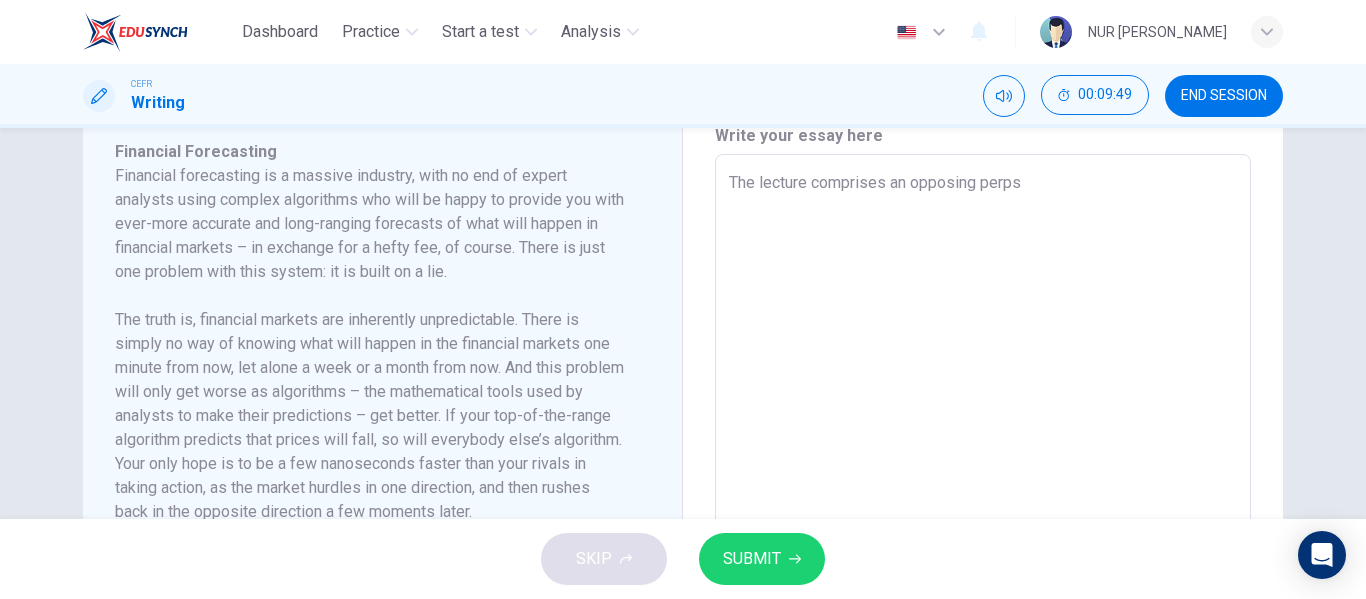 type on "x" 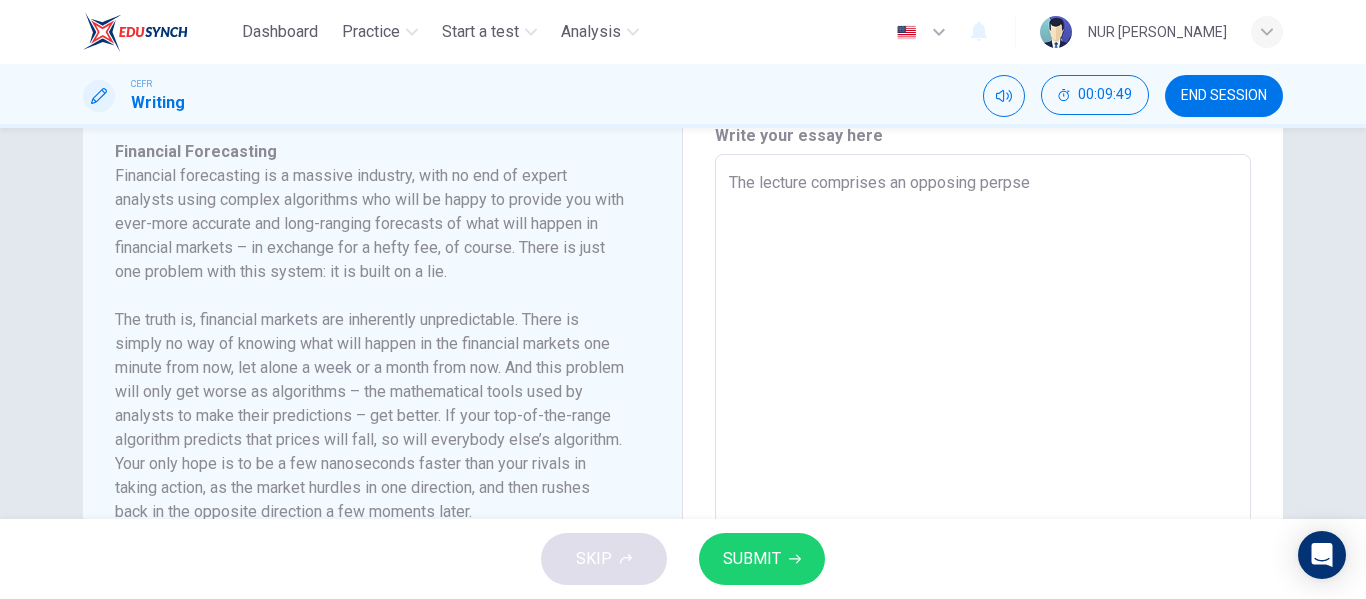 type on "x" 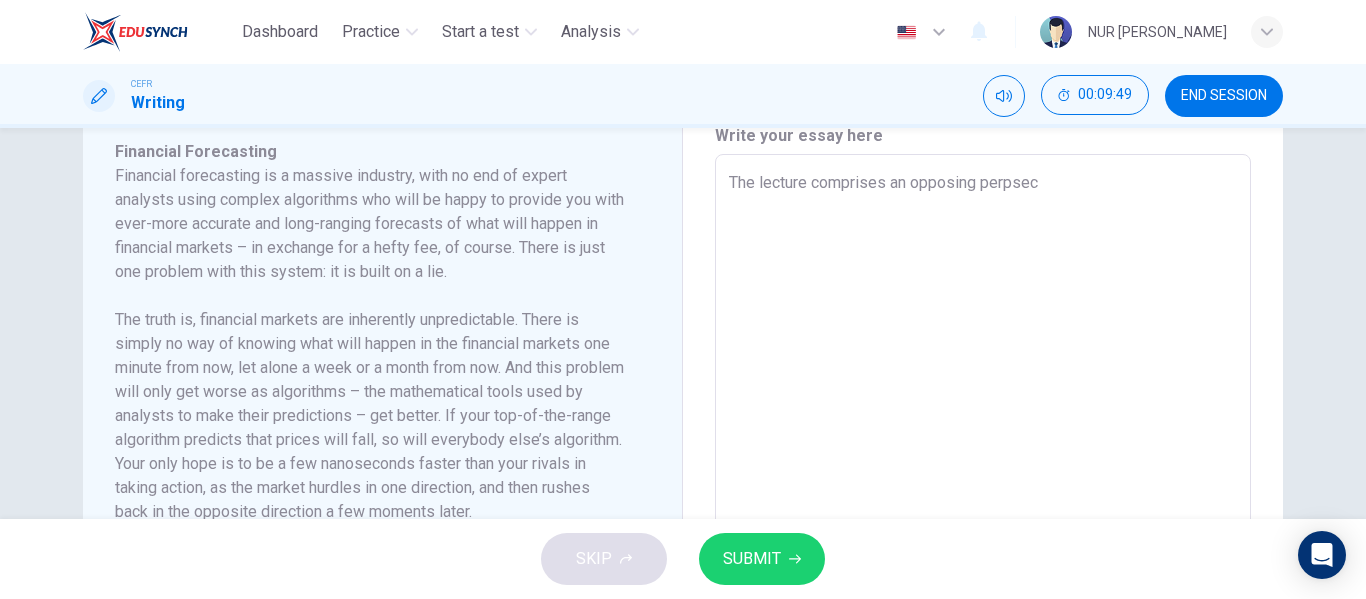 type on "x" 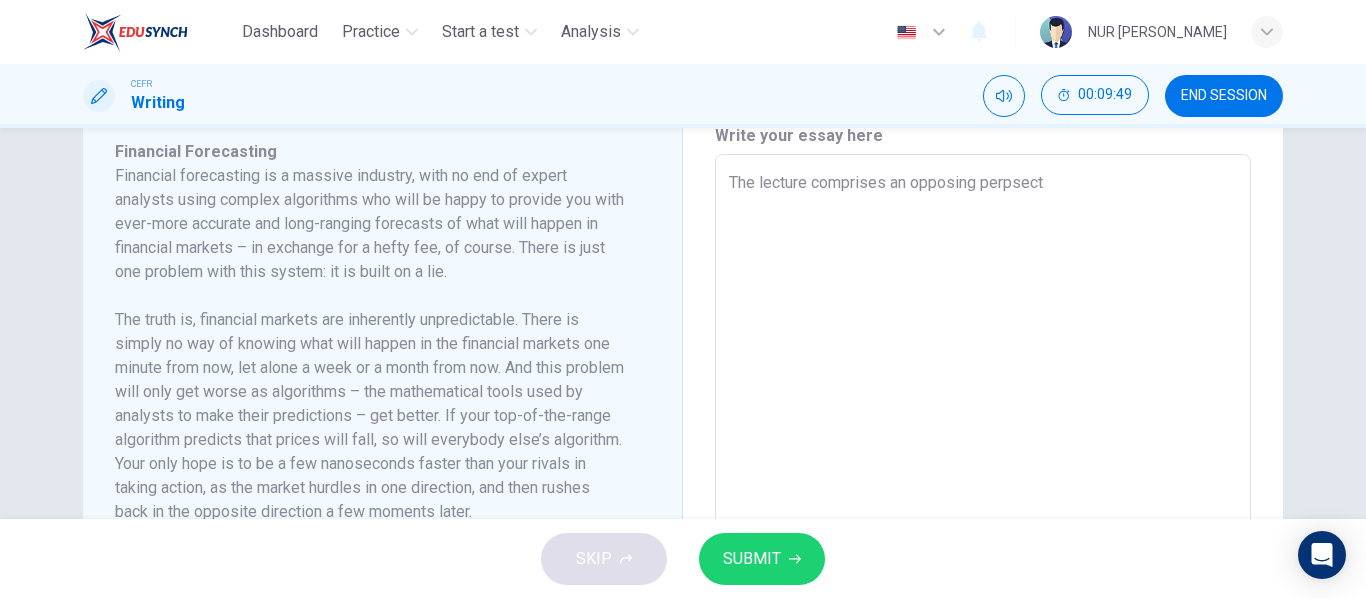 type on "x" 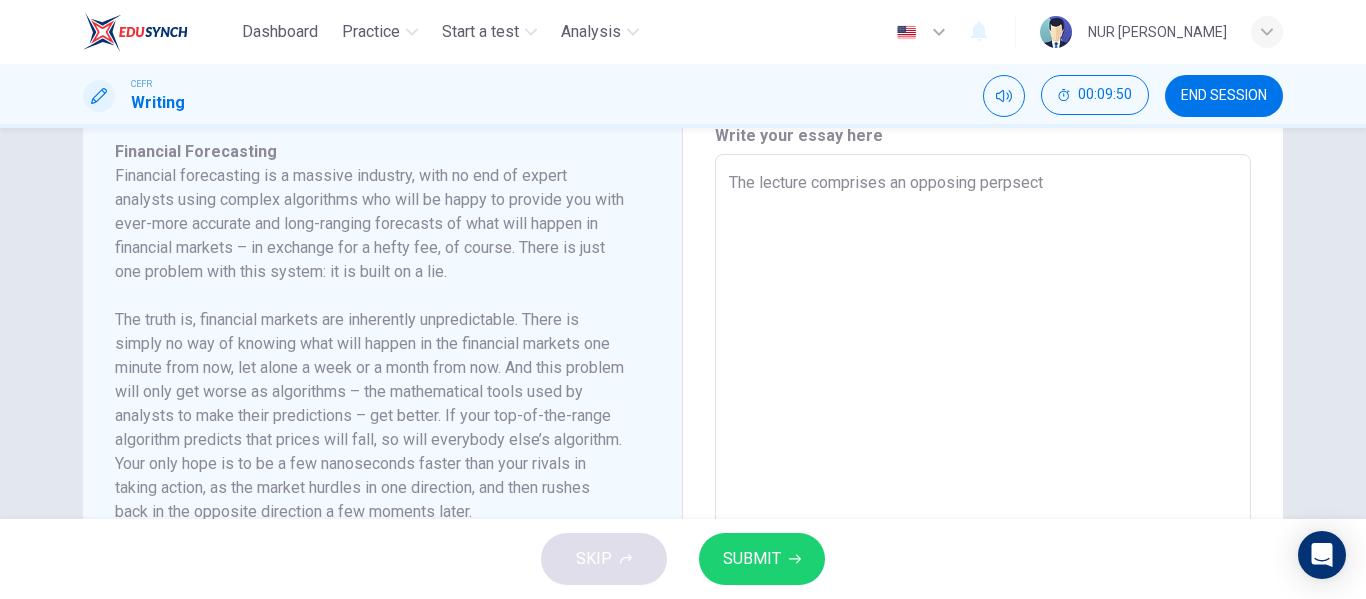 type on "The lecture comprises an opposing perpsecti" 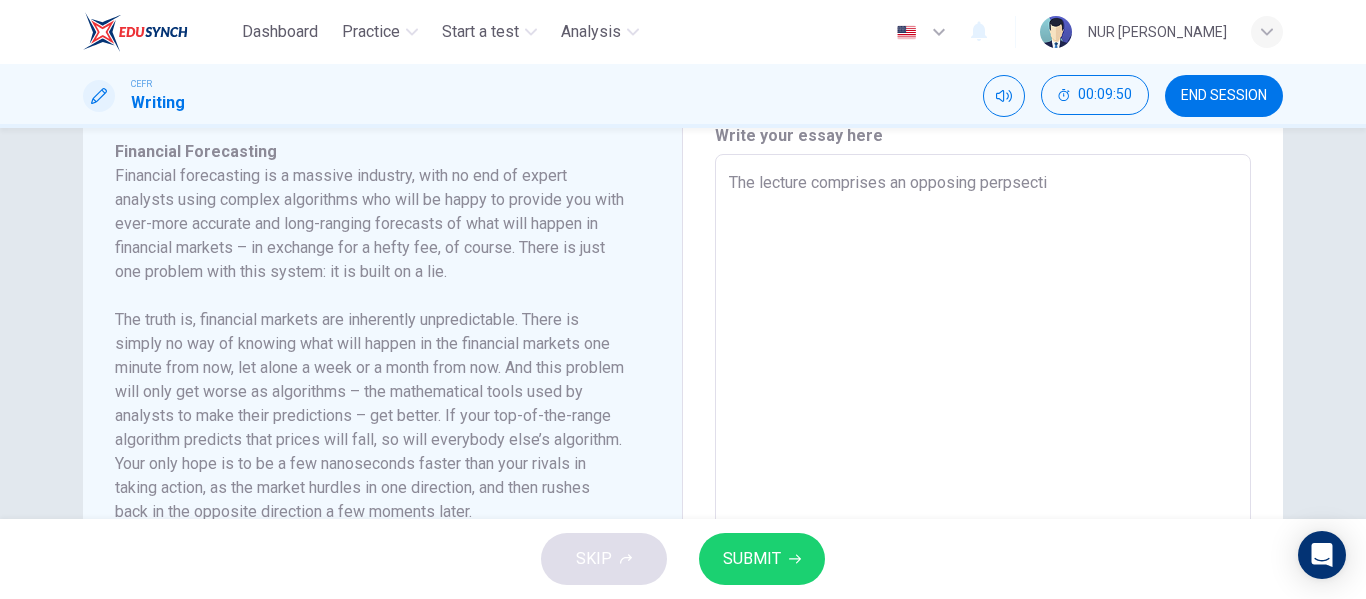 type on "x" 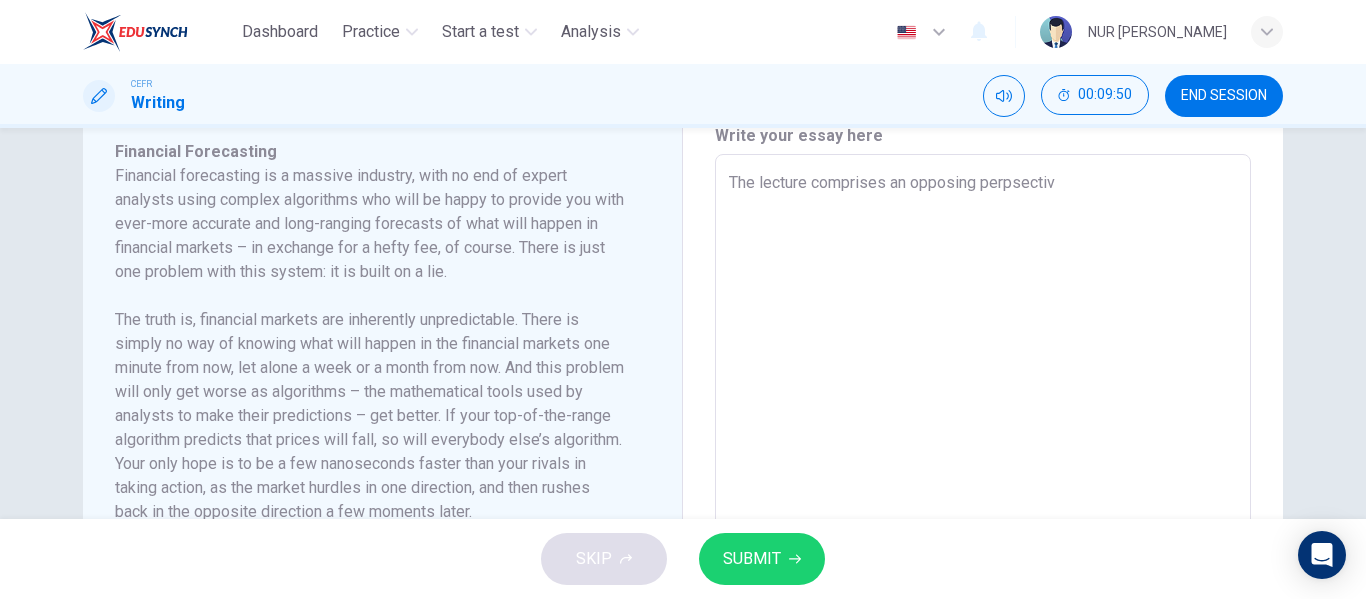 type on "x" 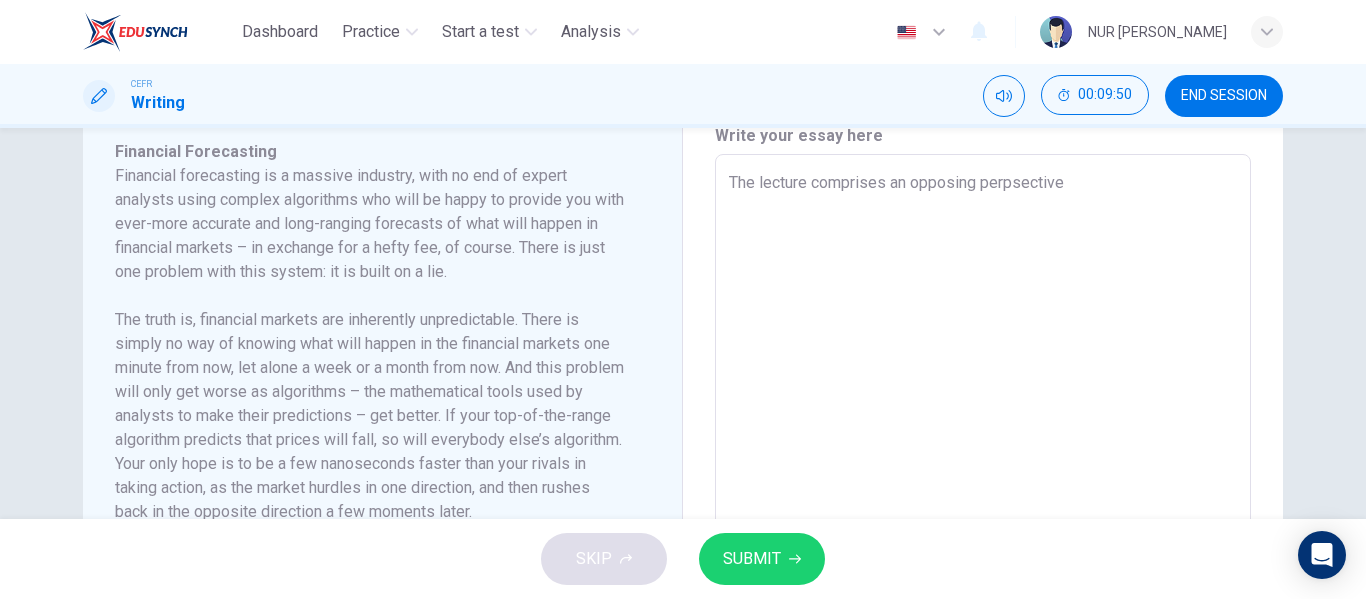 type on "x" 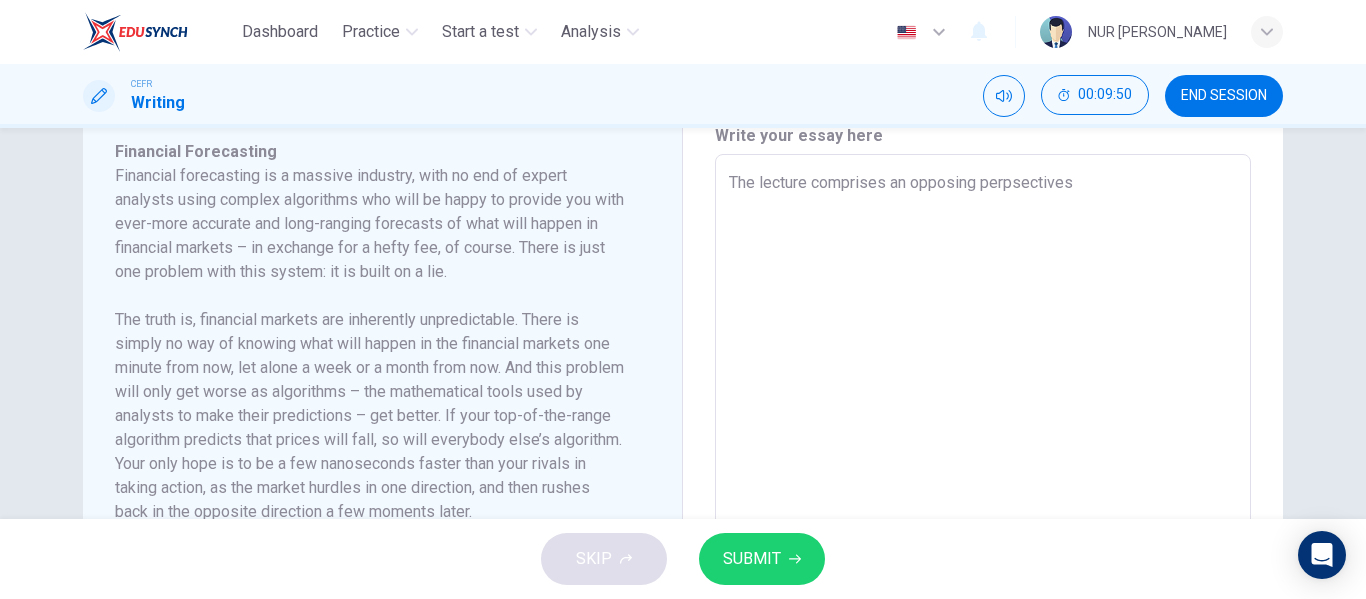 type on "The lecture comprises an opposing perpsectives" 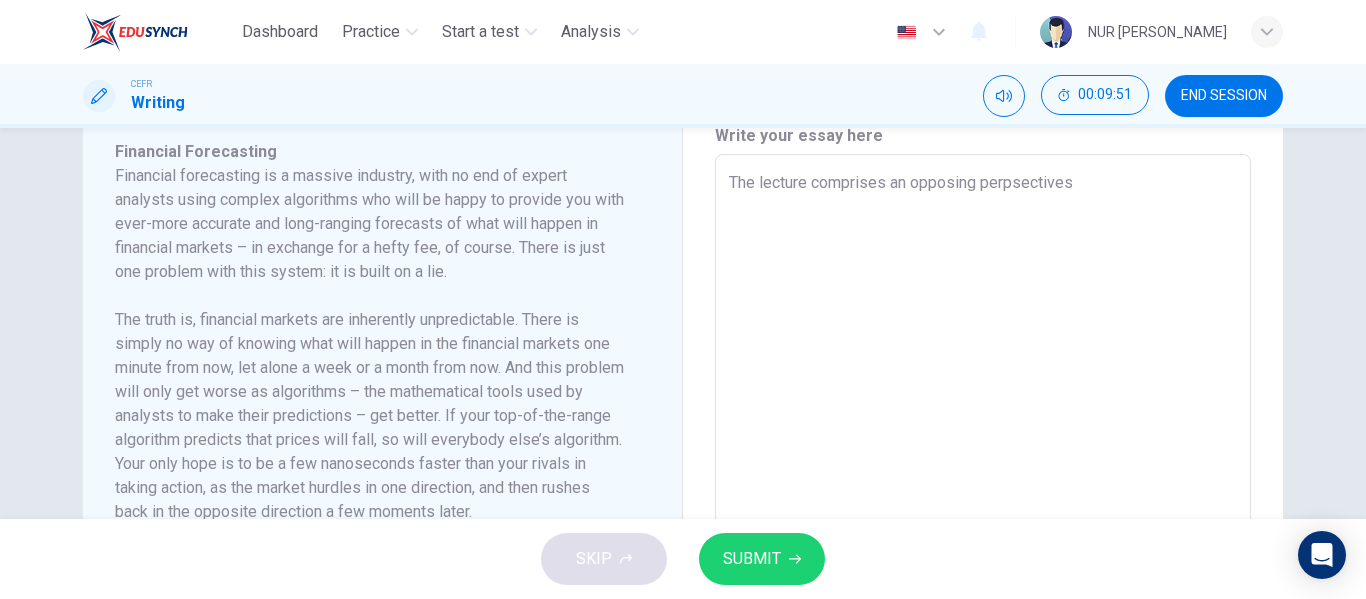 type on "The lecture comprises an opposing perpsectives f" 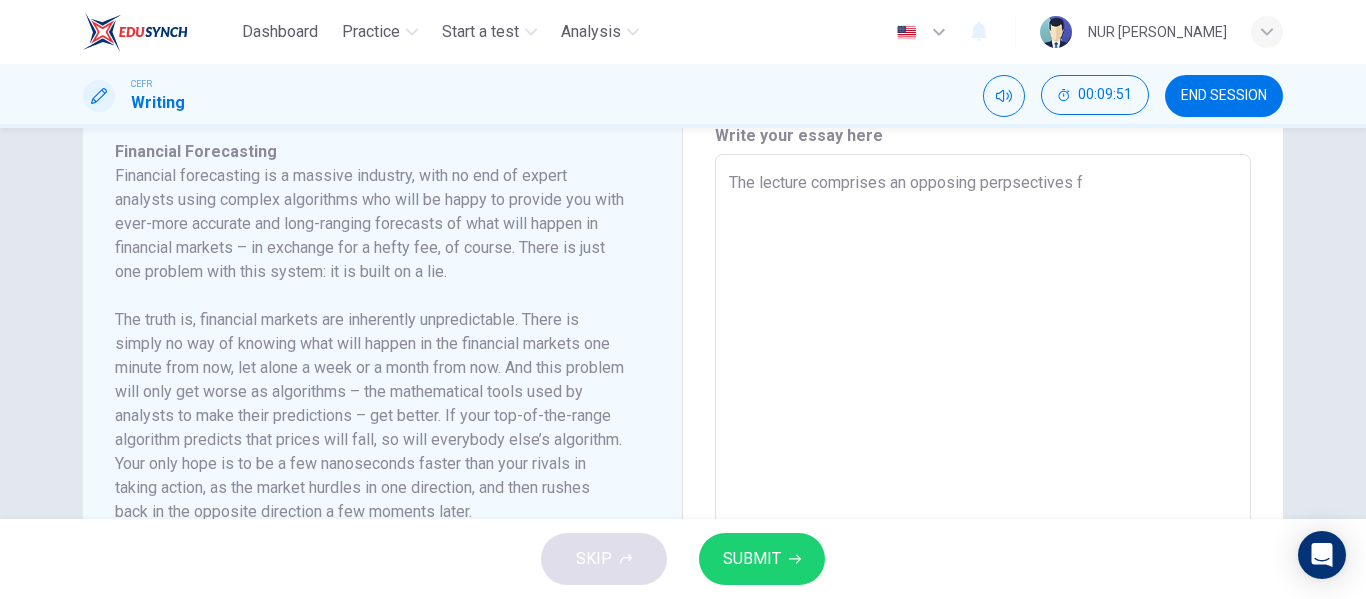 type on "x" 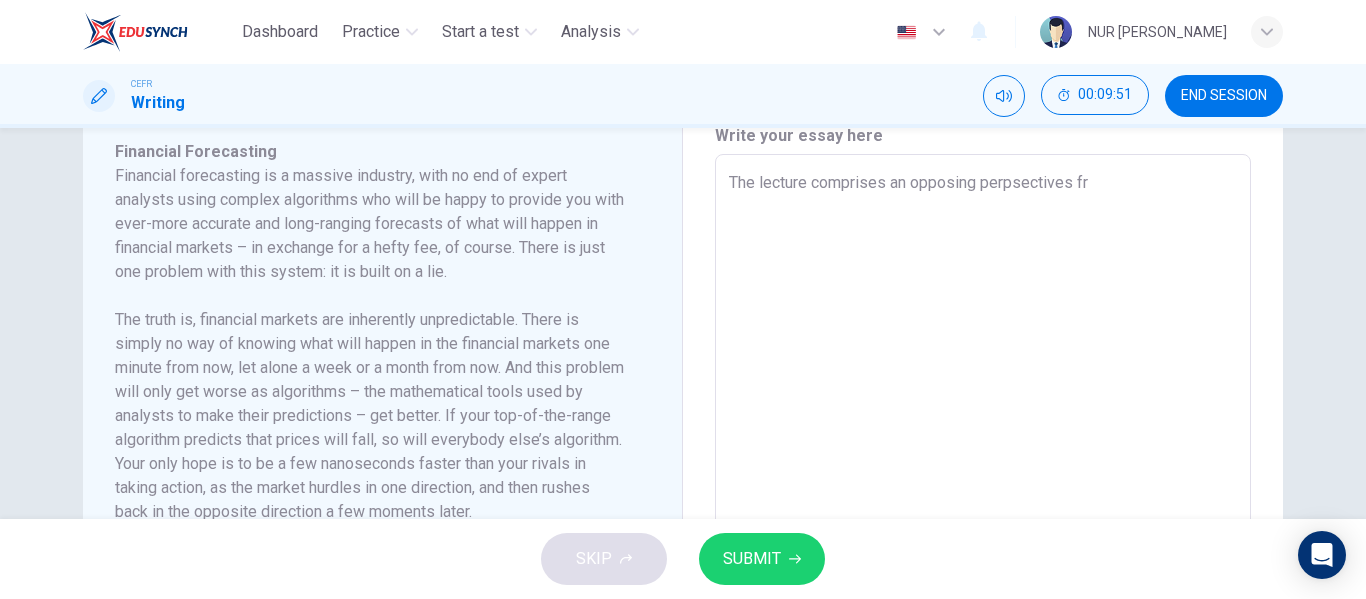 type on "x" 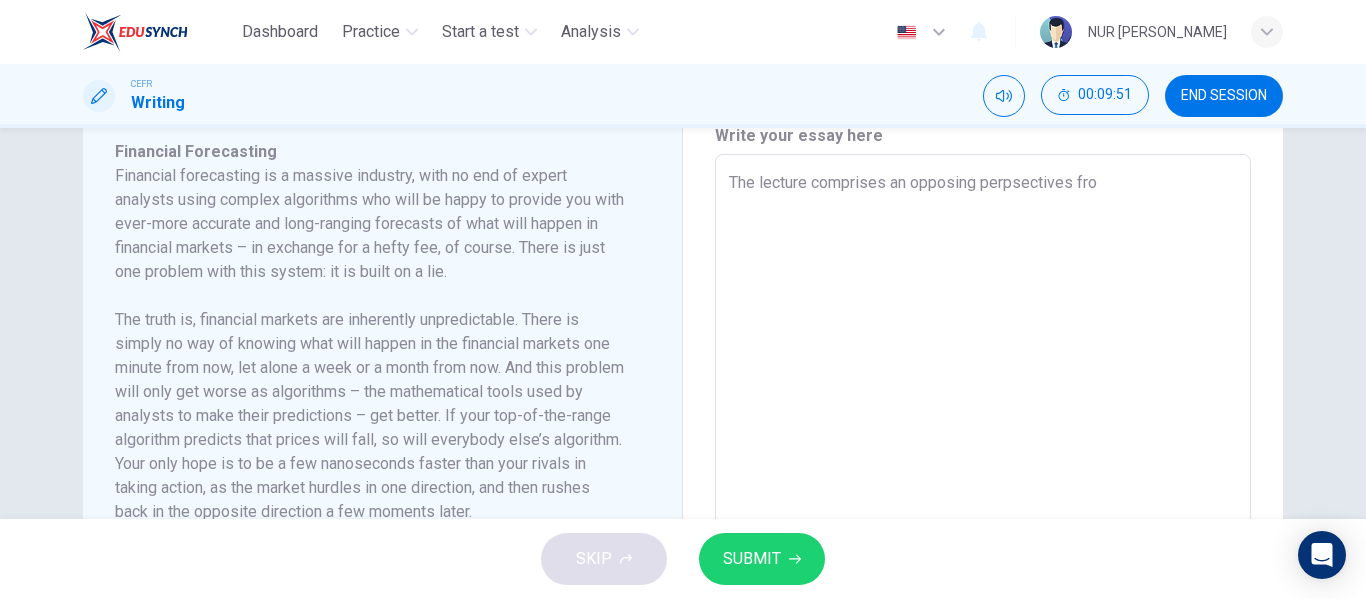 type on "x" 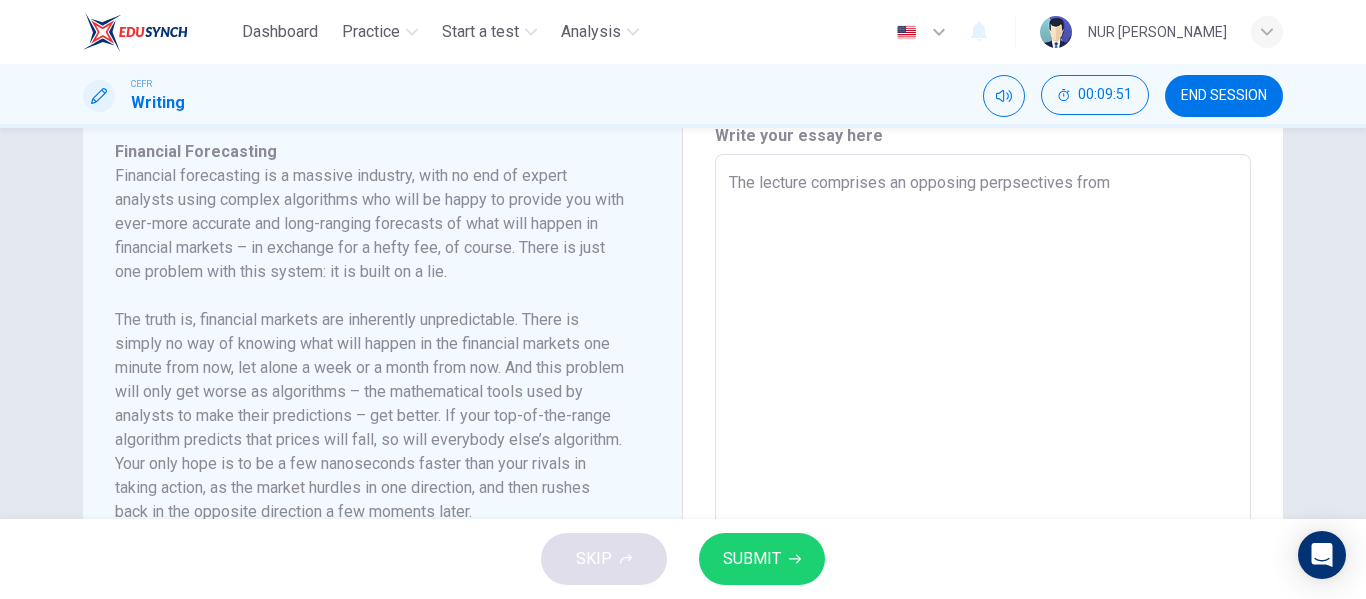 type on "x" 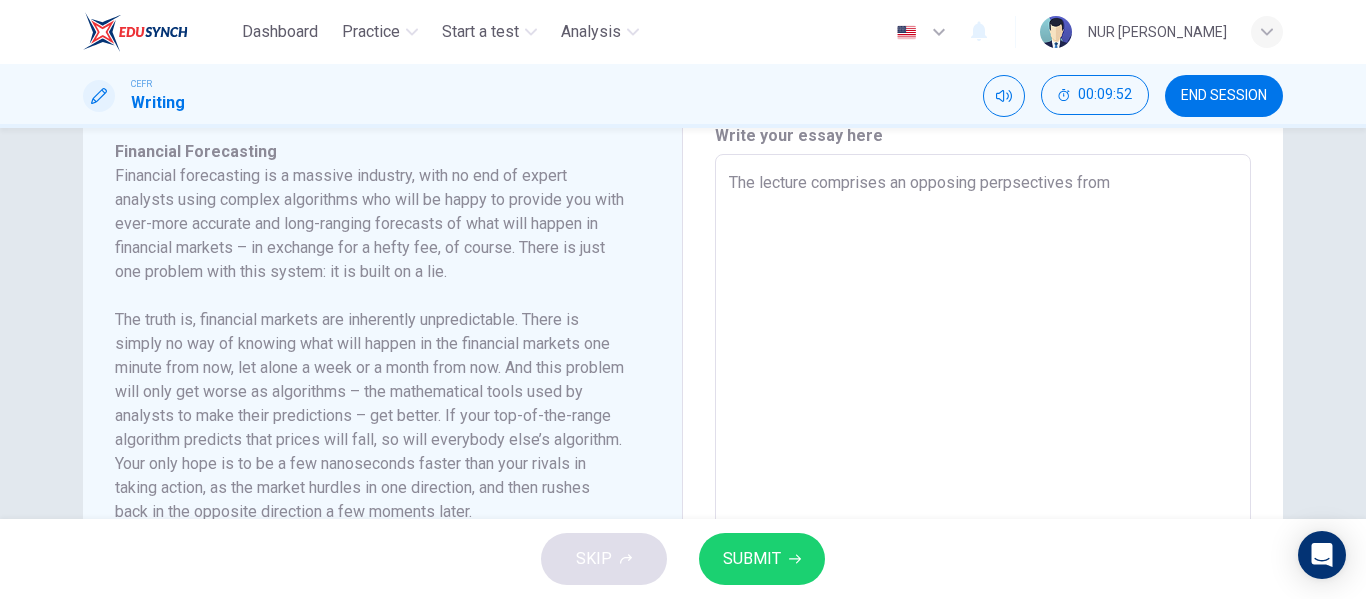 type on "The lecture comprises an opposing perpsectives from" 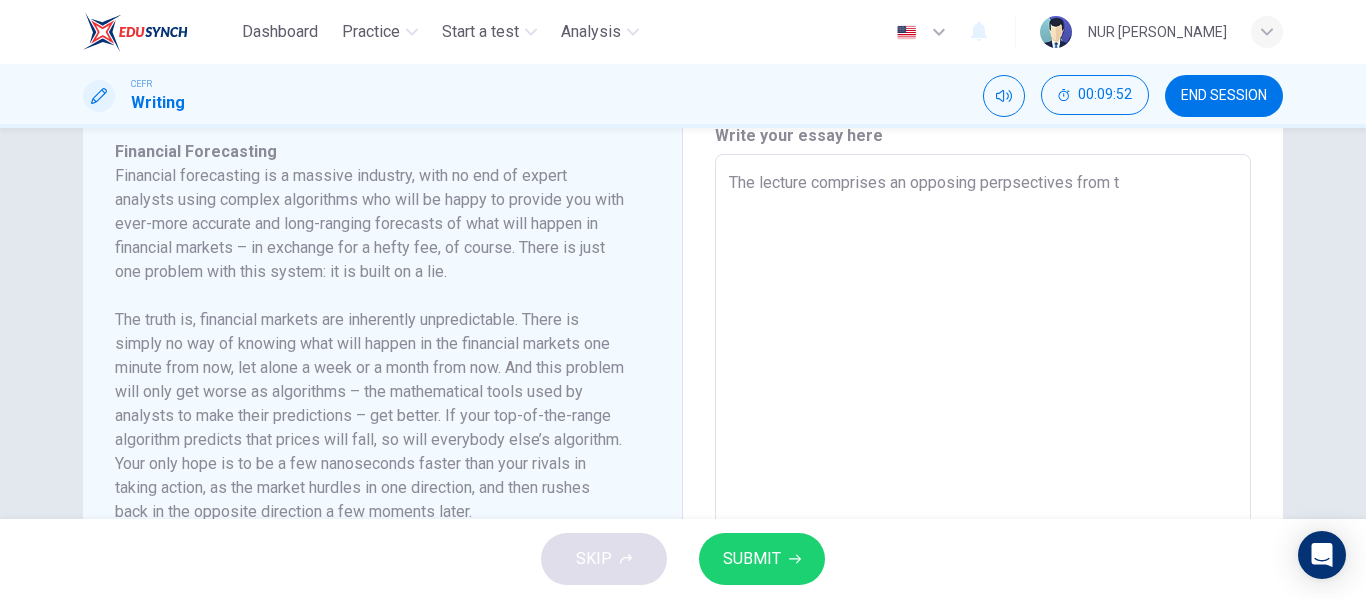 type on "x" 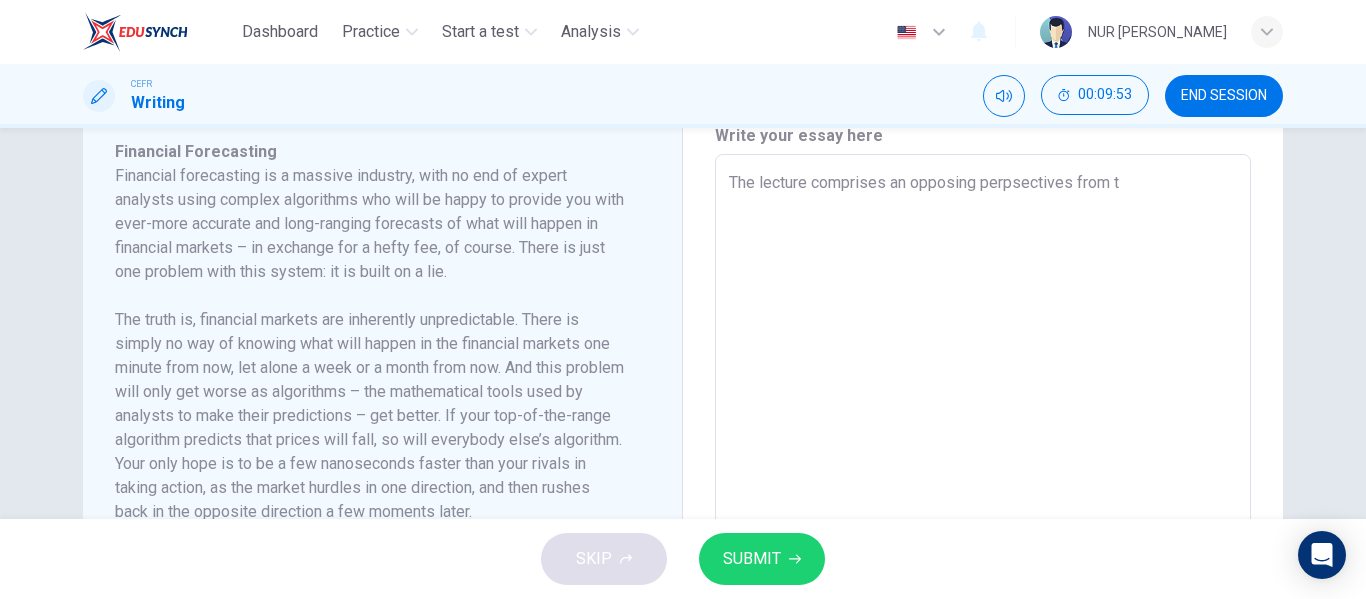 type on "The lecture comprises an opposing perpsectives from th" 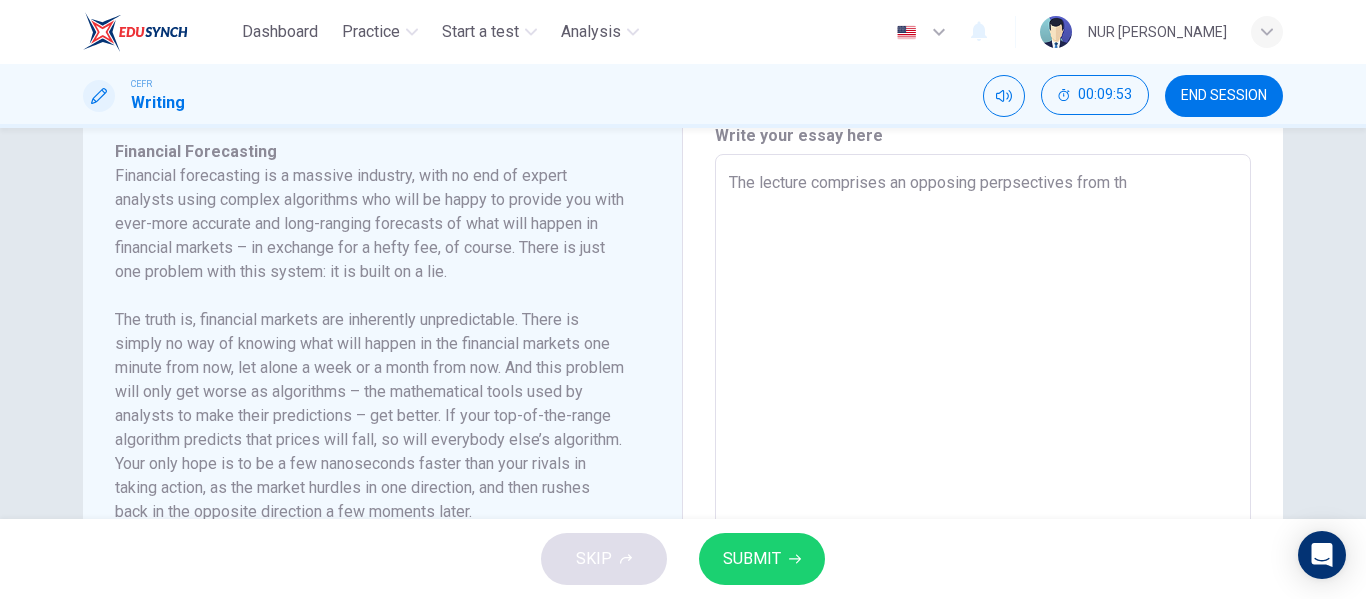type on "x" 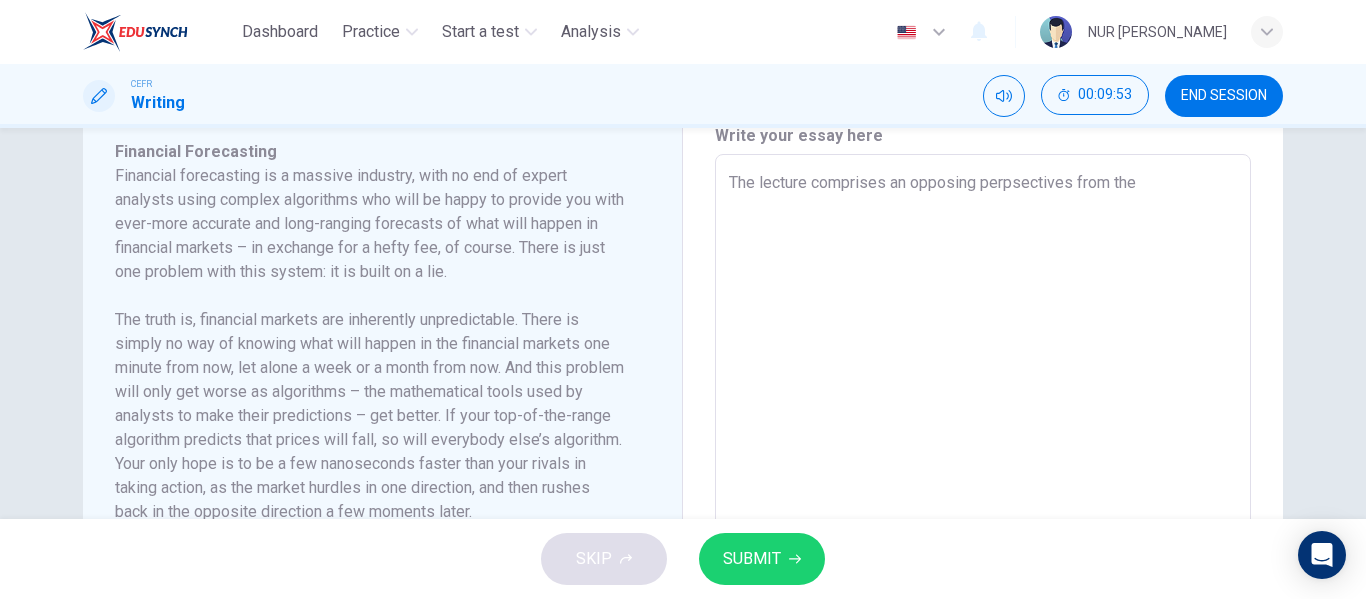 type on "The lecture comprises an opposing perpsectives from the" 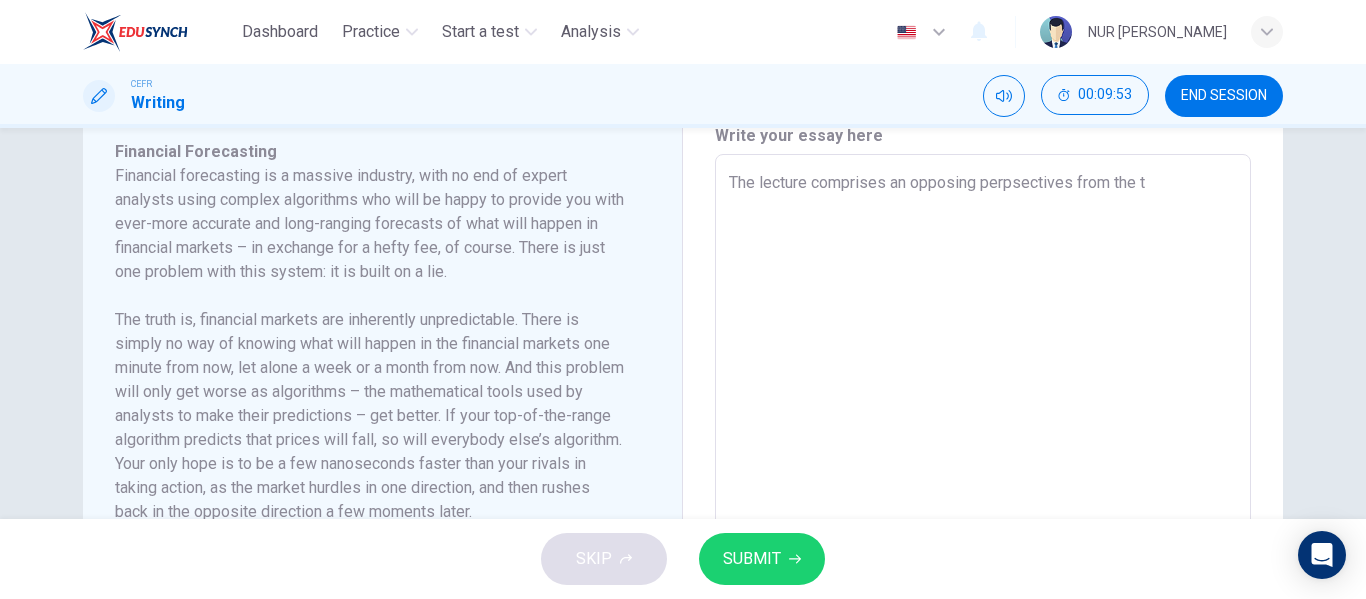 type on "The lecture comprises an opposing perpsectives from the te" 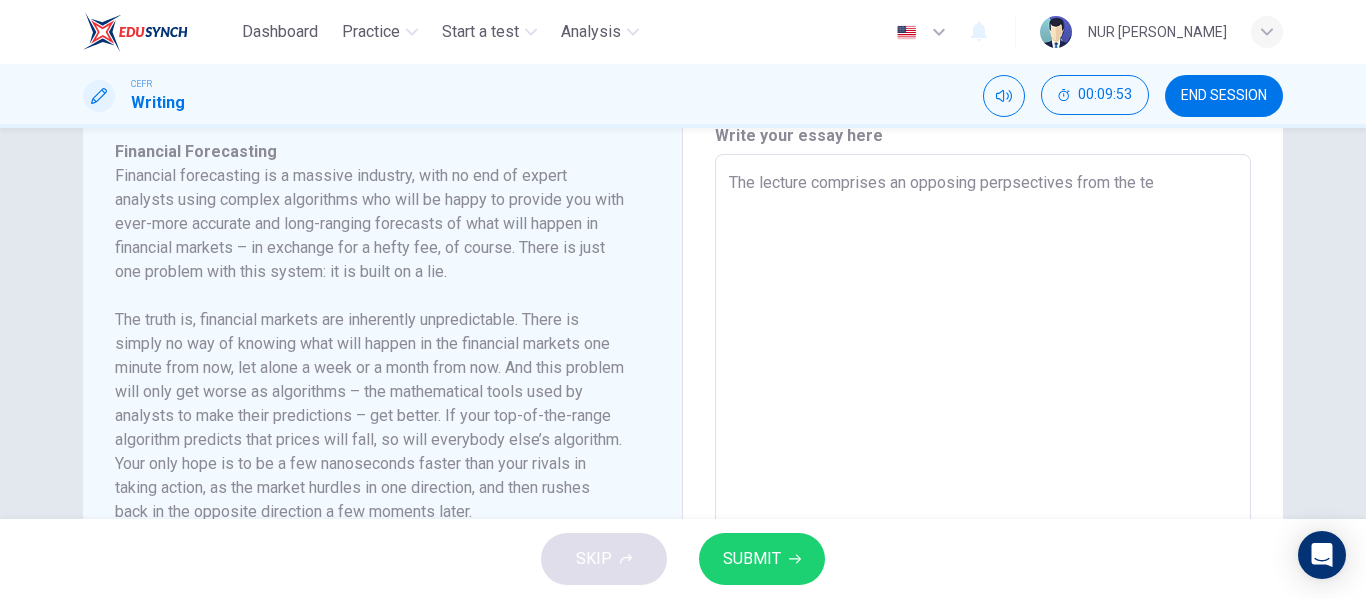 type on "x" 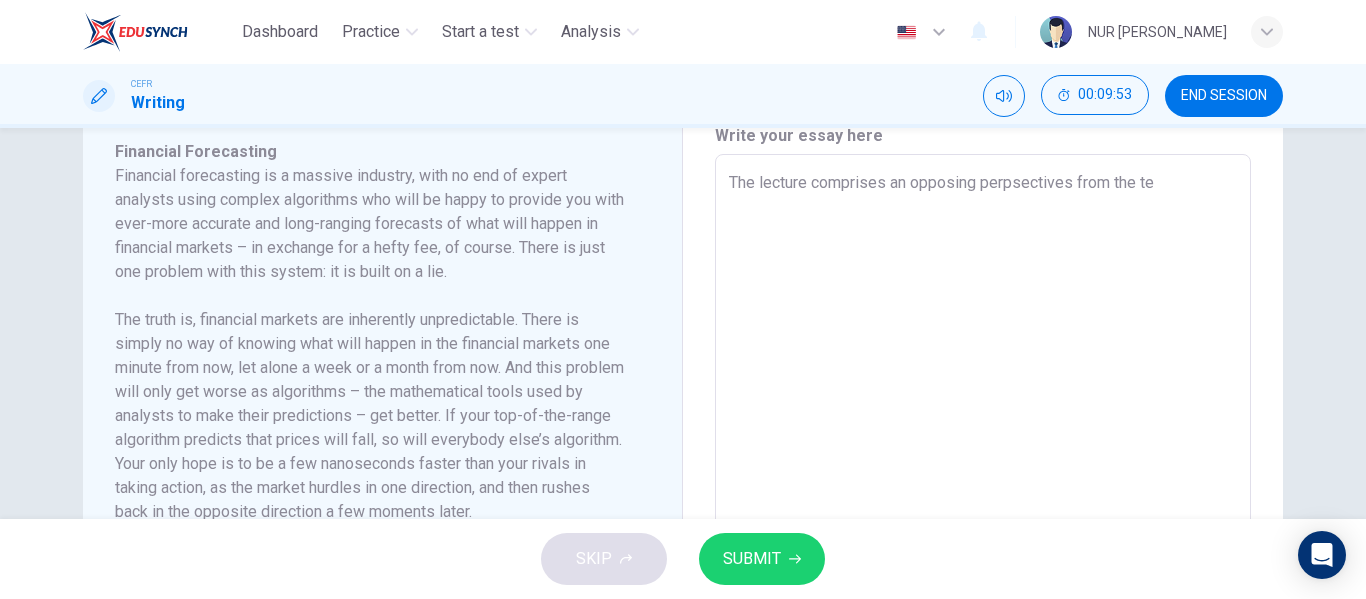 type on "The lecture comprises an opposing perpsectives from the tex" 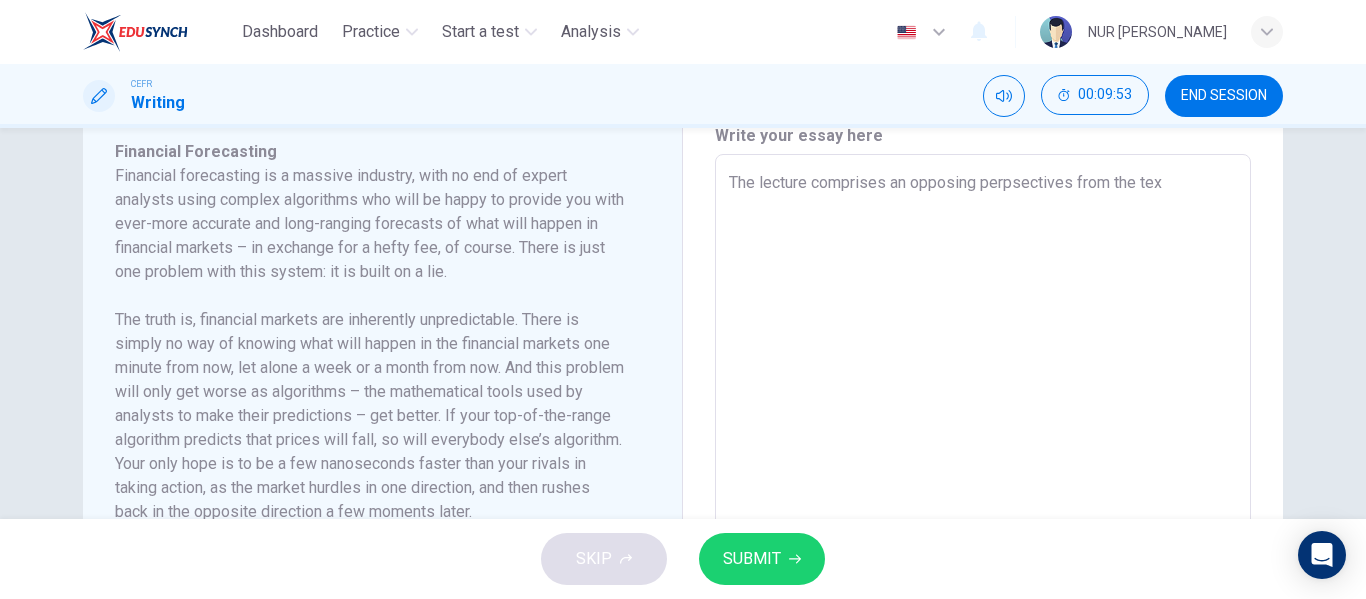 type on "x" 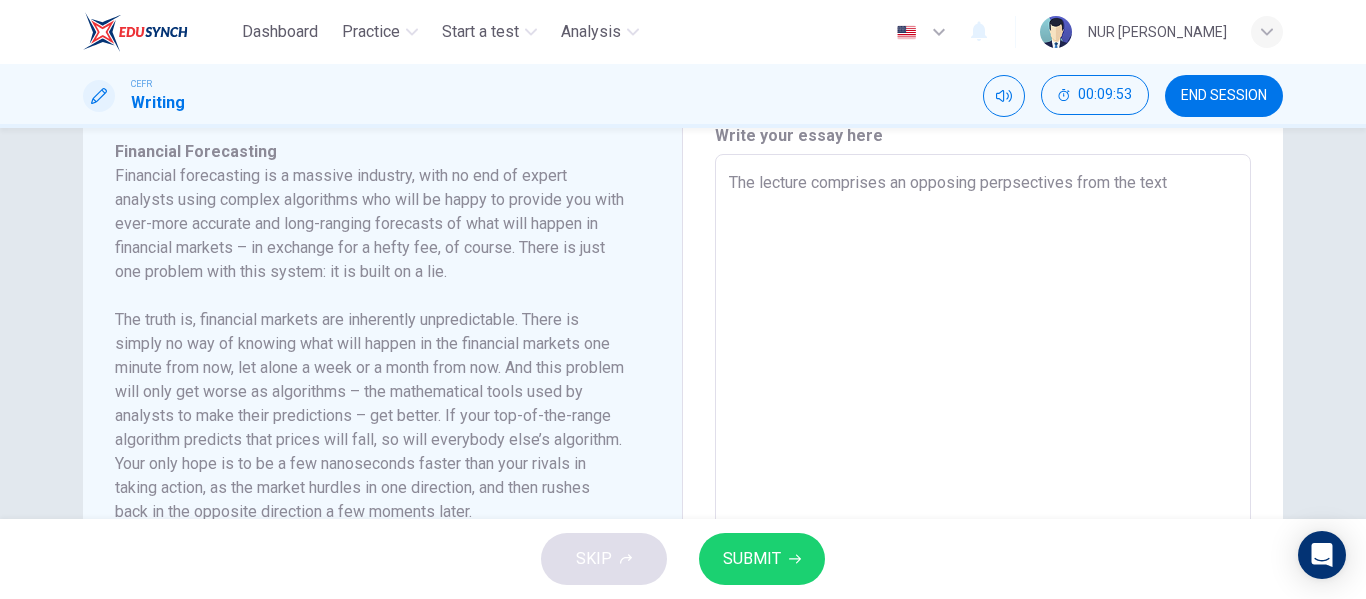 type on "x" 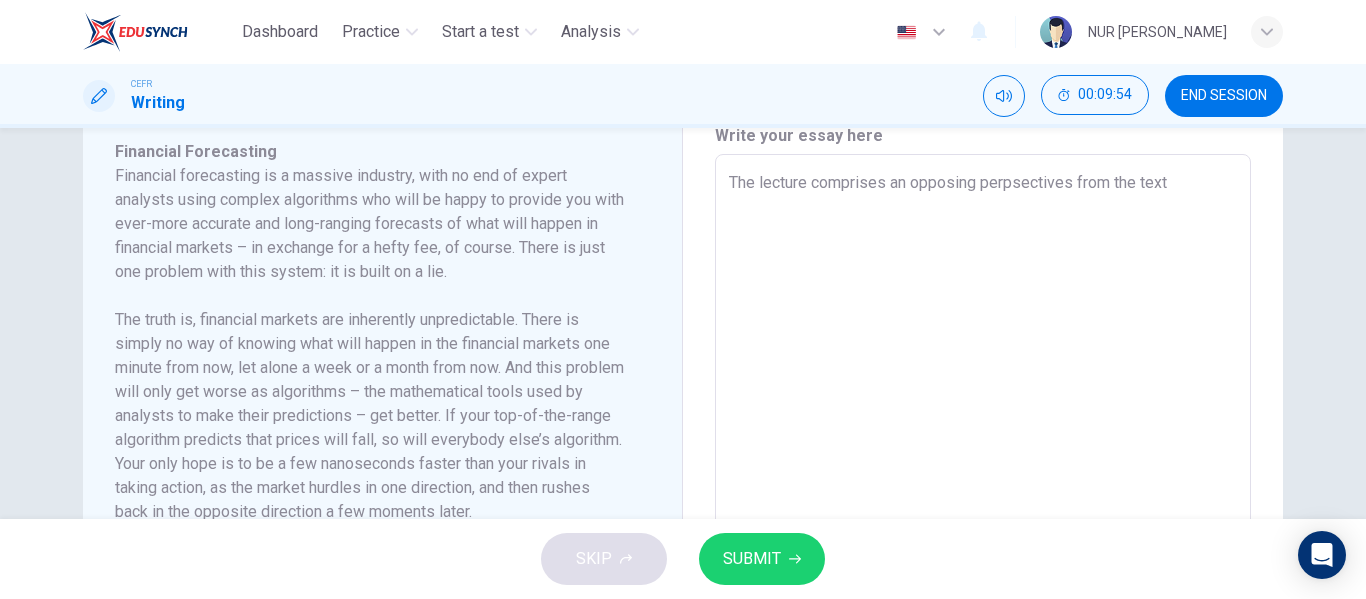 type on "The lecture comprises an opposing perpsectives from the text" 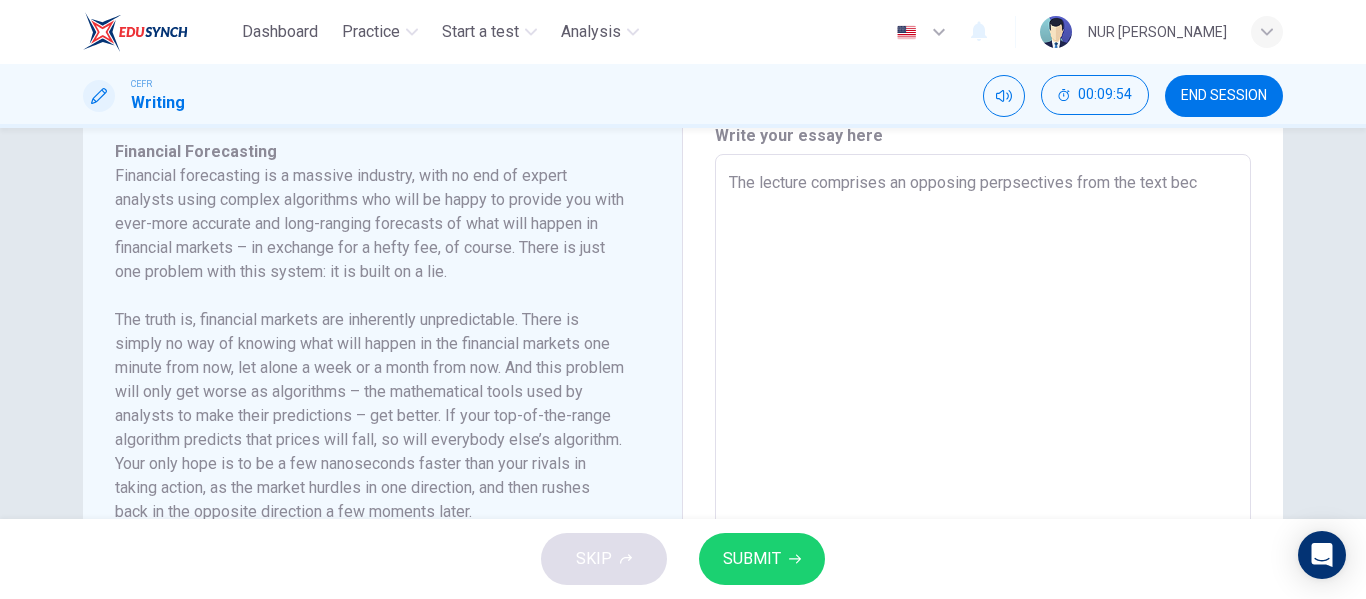 type on "The lecture comprises an opposing perpsectives from the text beca" 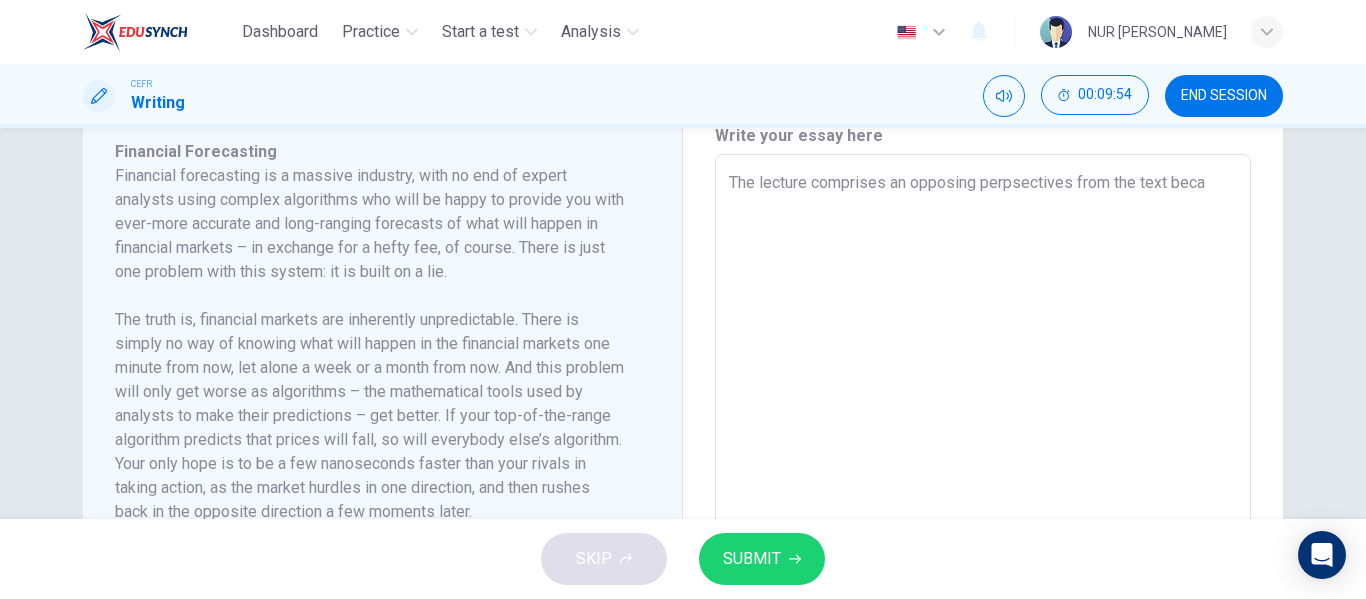 type on "x" 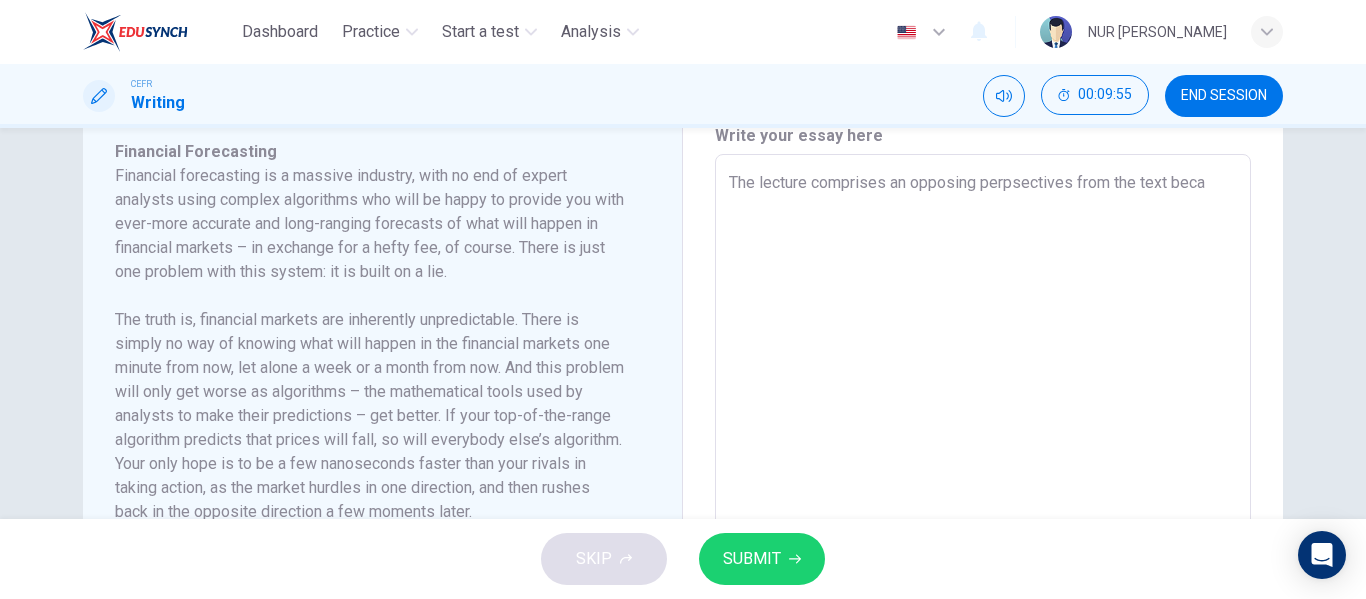 type on "The lecture comprises an opposing perpsectives from the text becau" 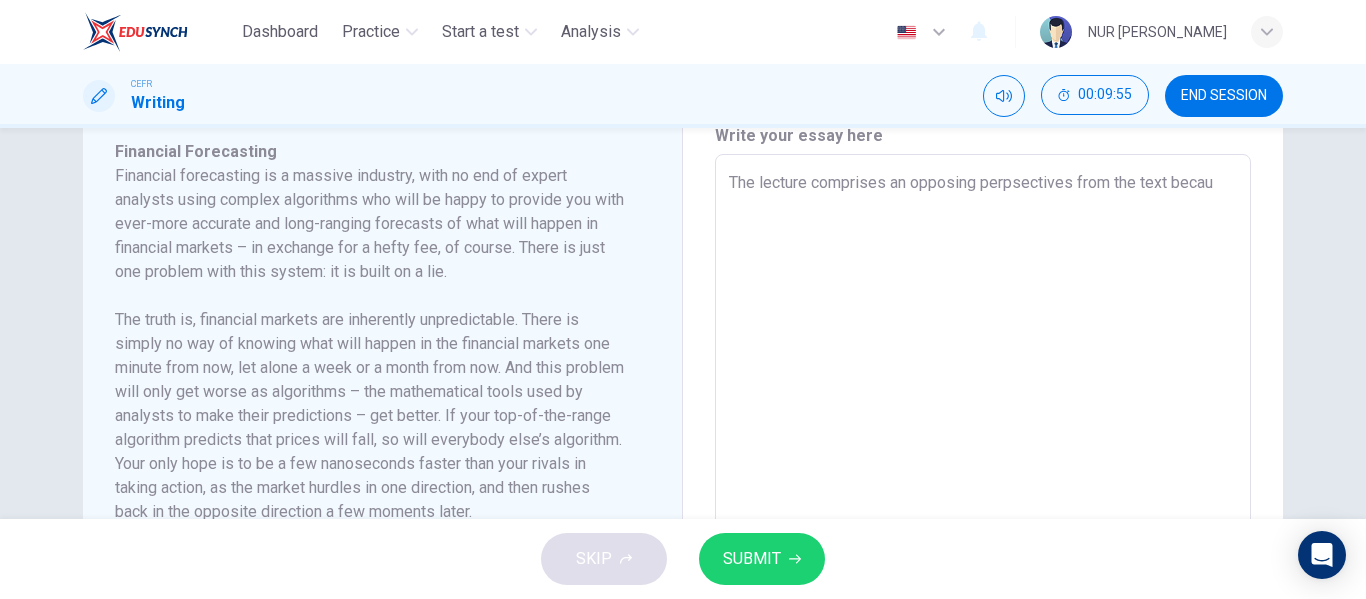 type on "x" 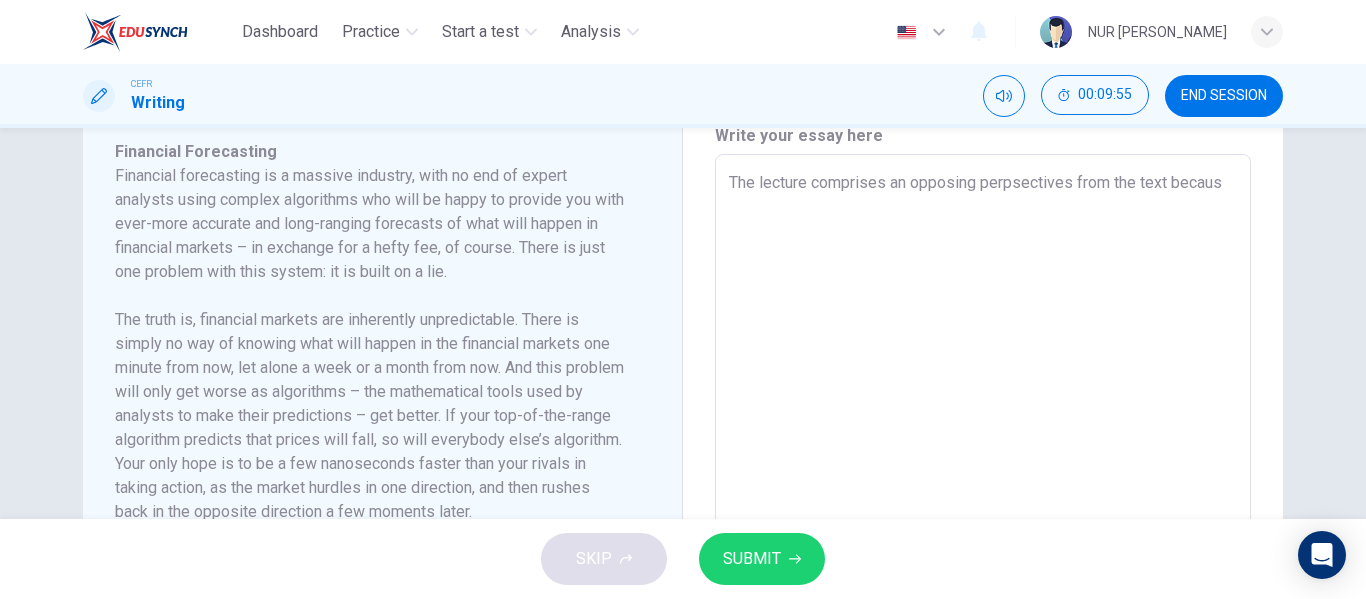 type on "x" 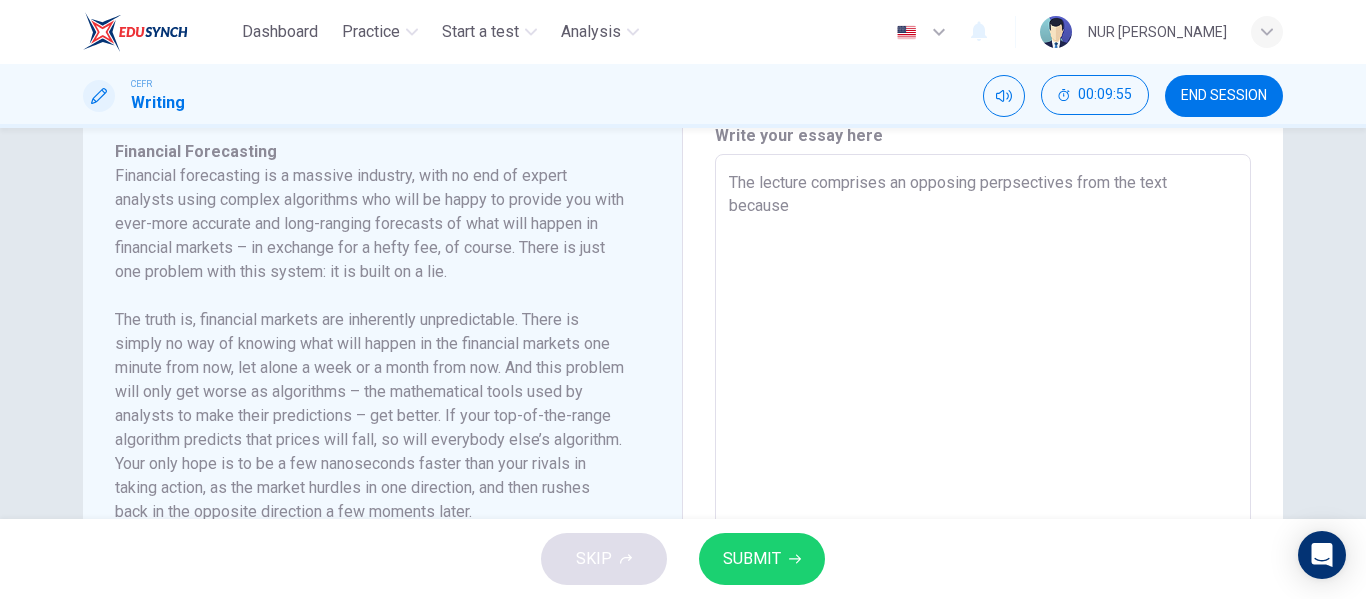 type on "x" 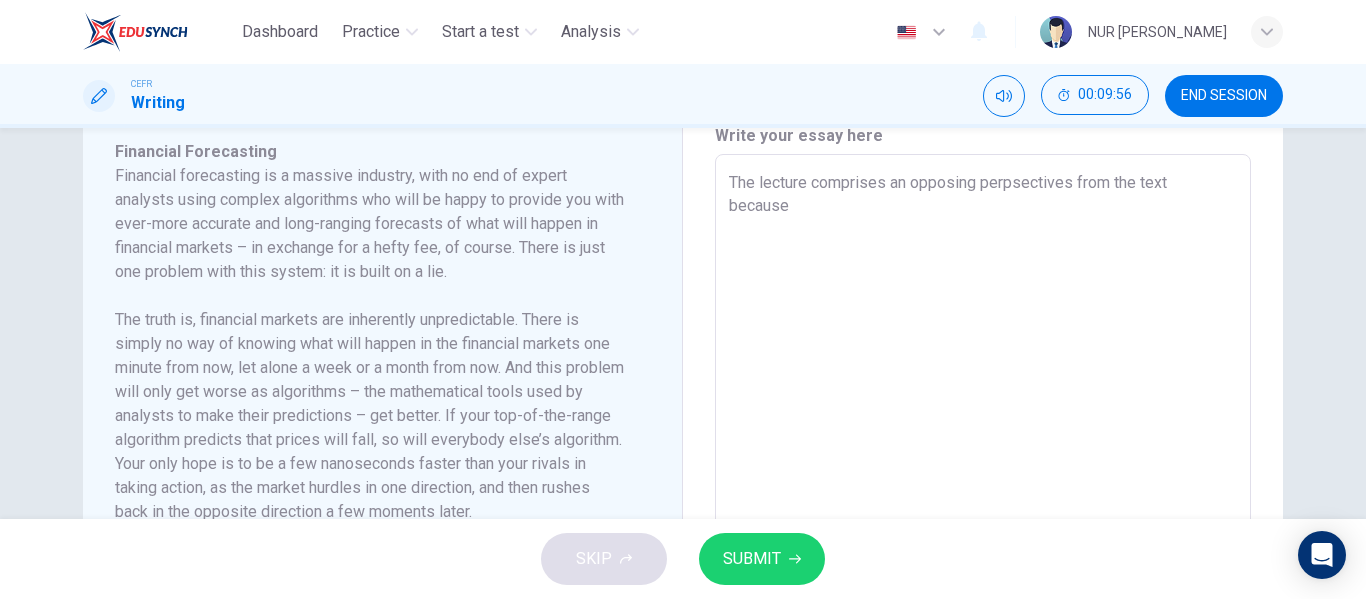 type on "The lecture comprises an opposing perpsectives from the text because t" 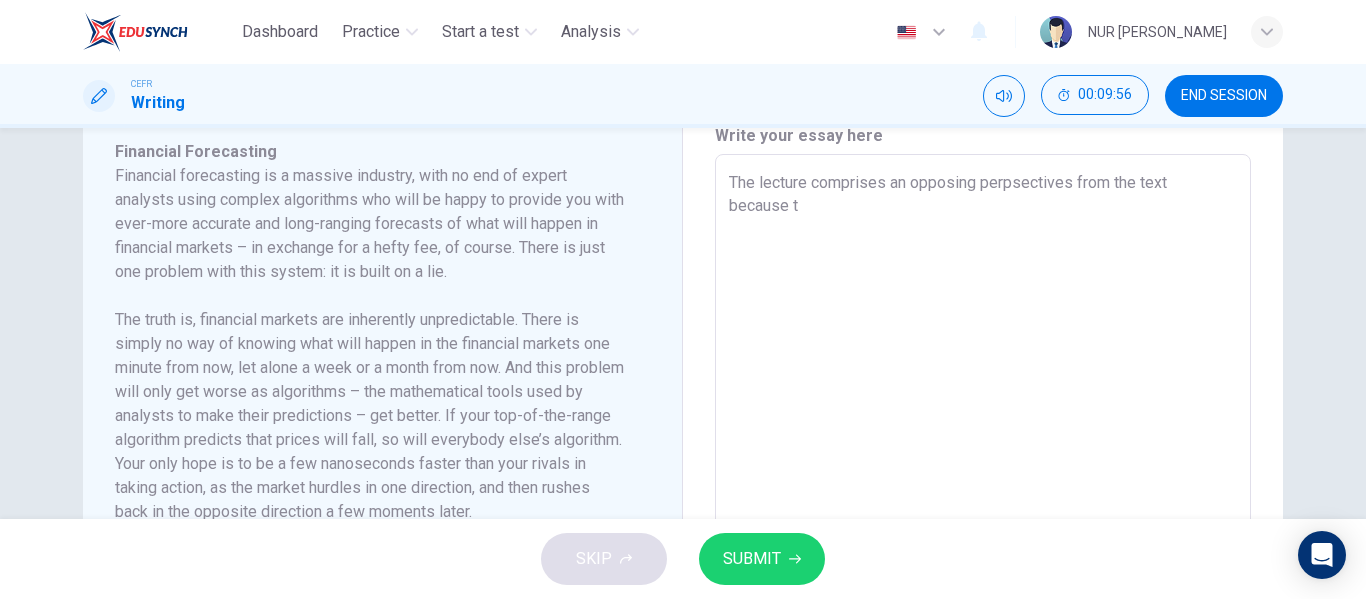 type on "x" 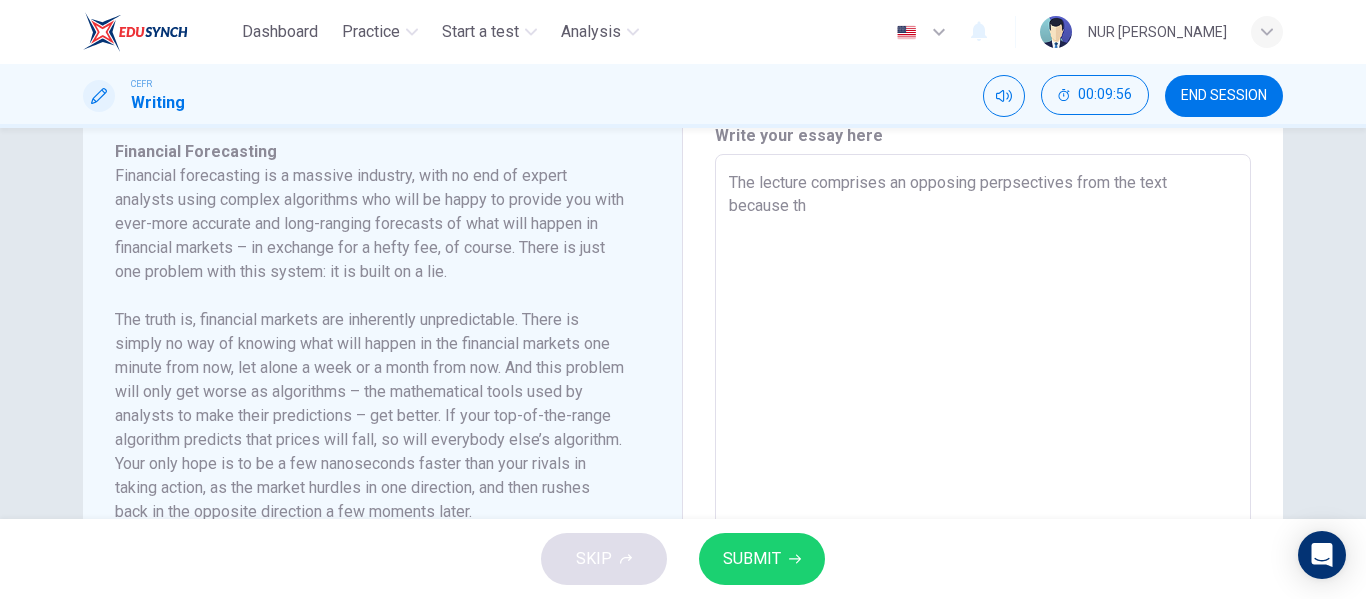 type on "x" 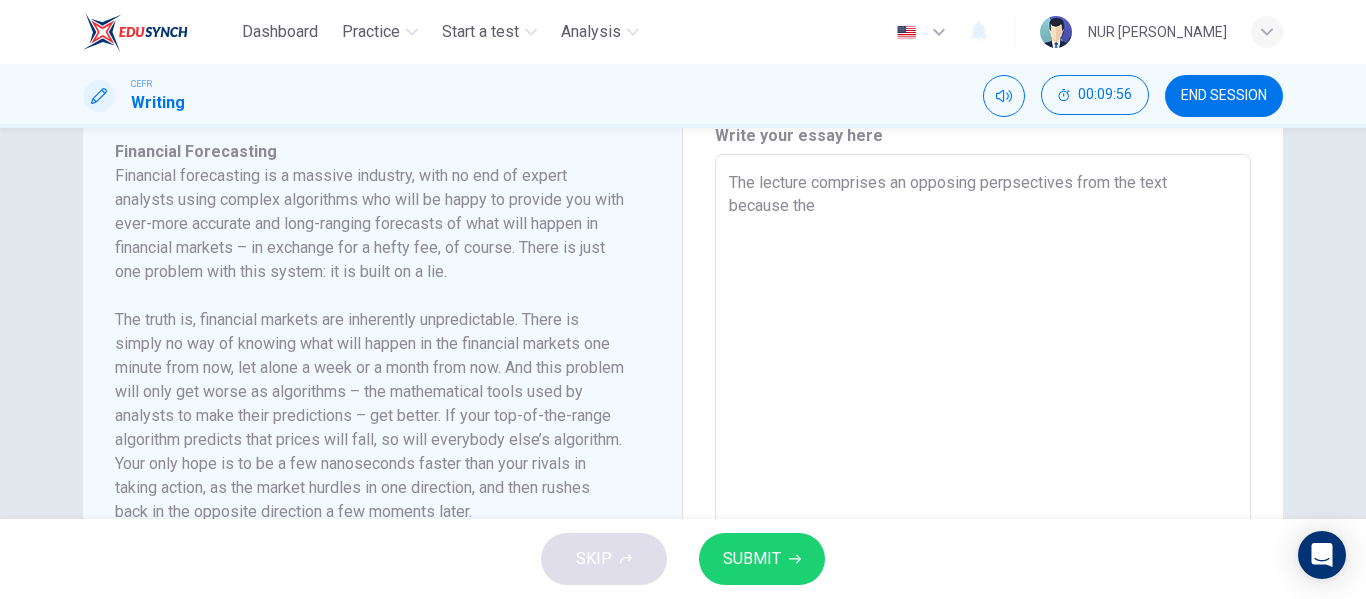 type on "The lecture comprises an opposing perpsectives from the text because the" 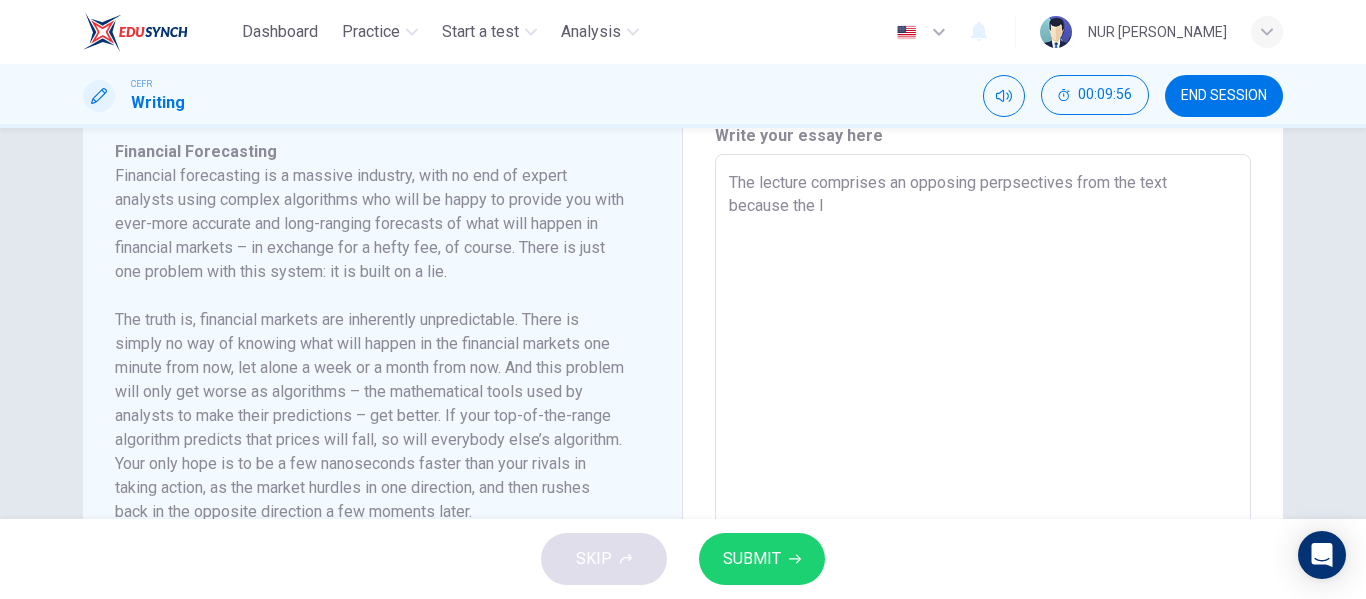 type on "The lecture comprises an opposing perpsectives from the text because the le" 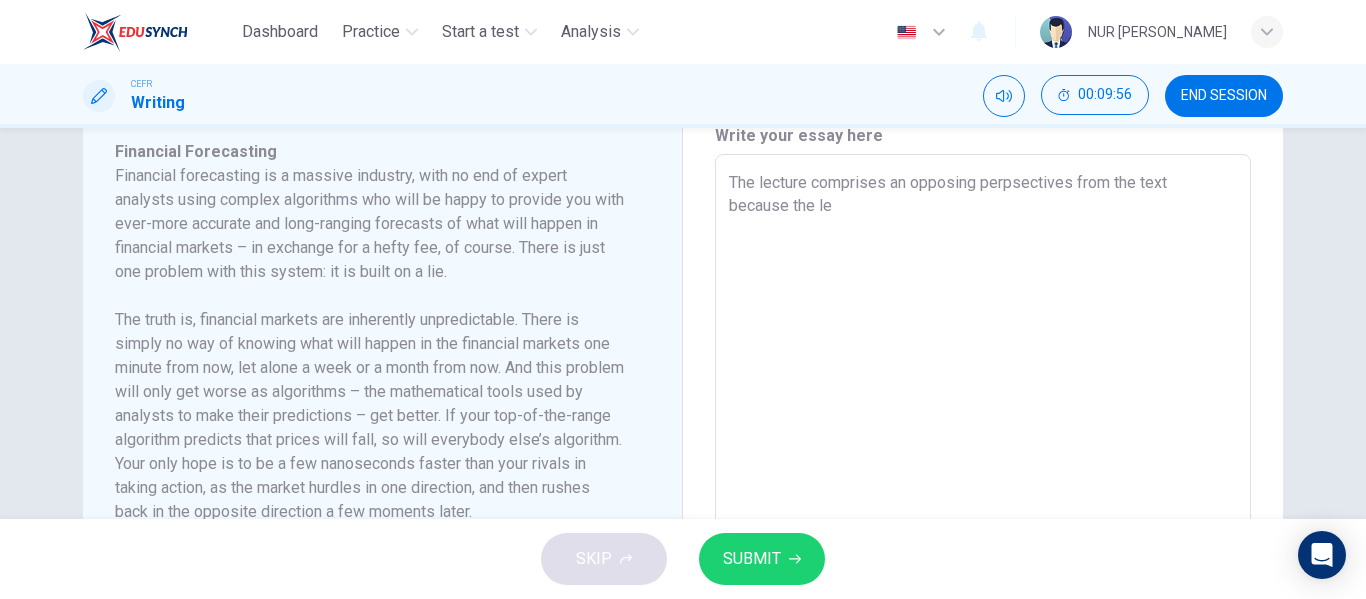 type on "x" 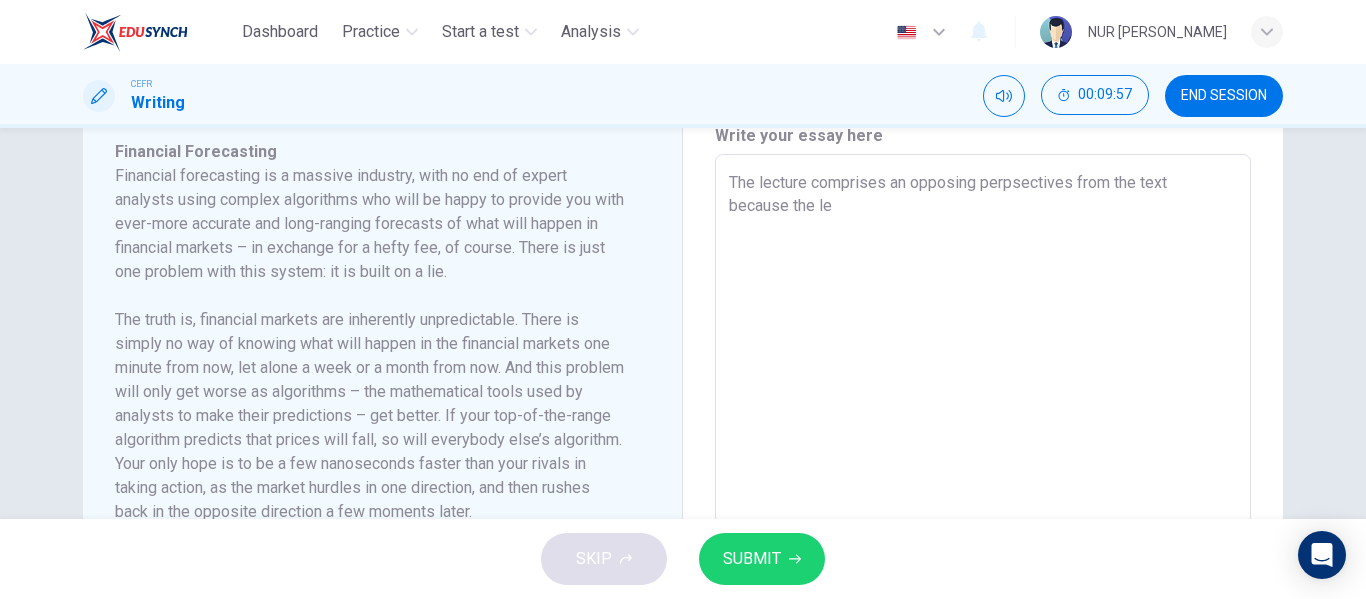 type on "The lecture comprises an opposing perpsectives from the text because the lec" 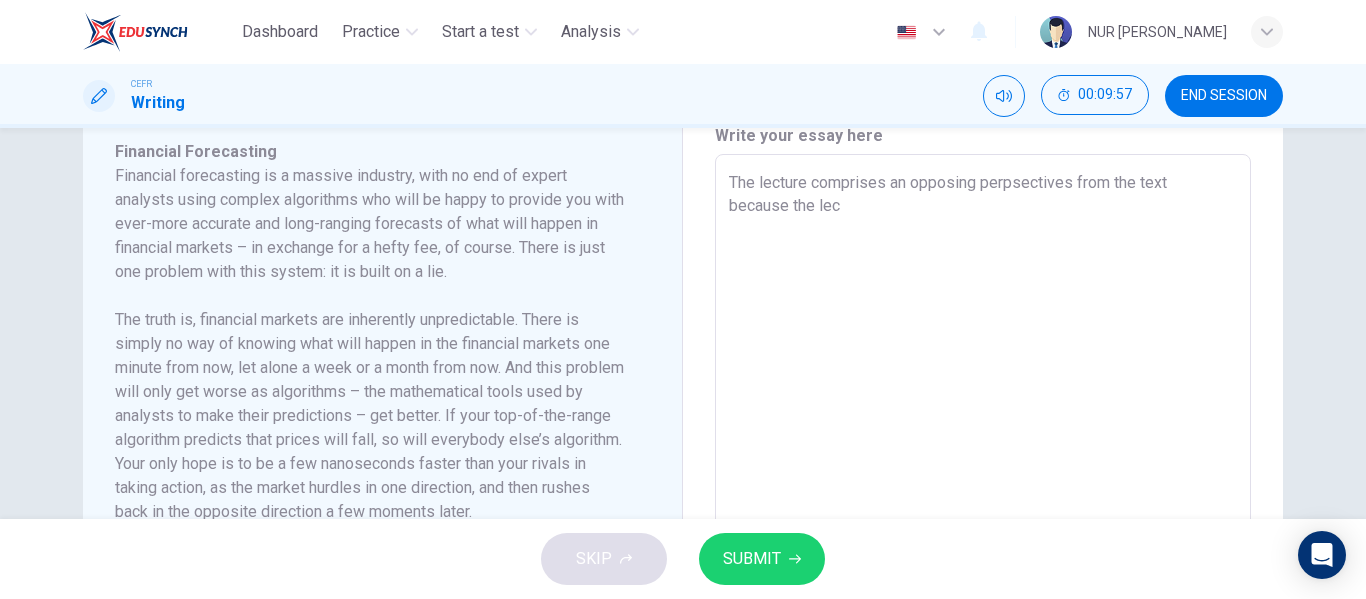 type on "x" 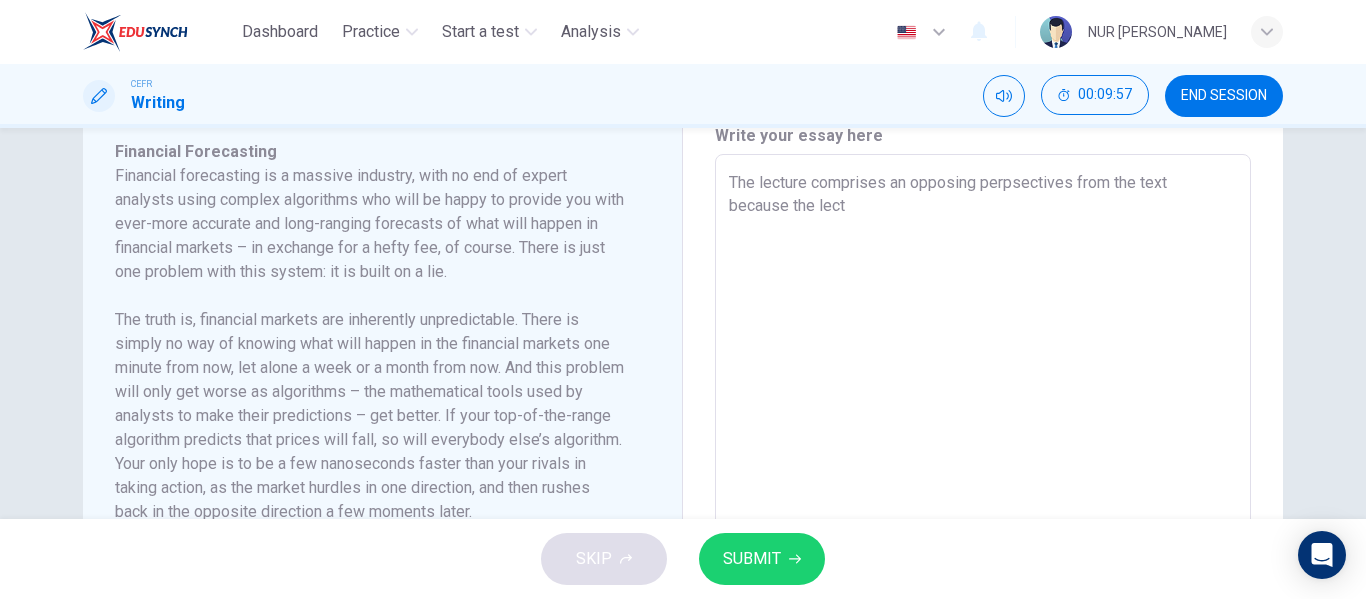 type on "x" 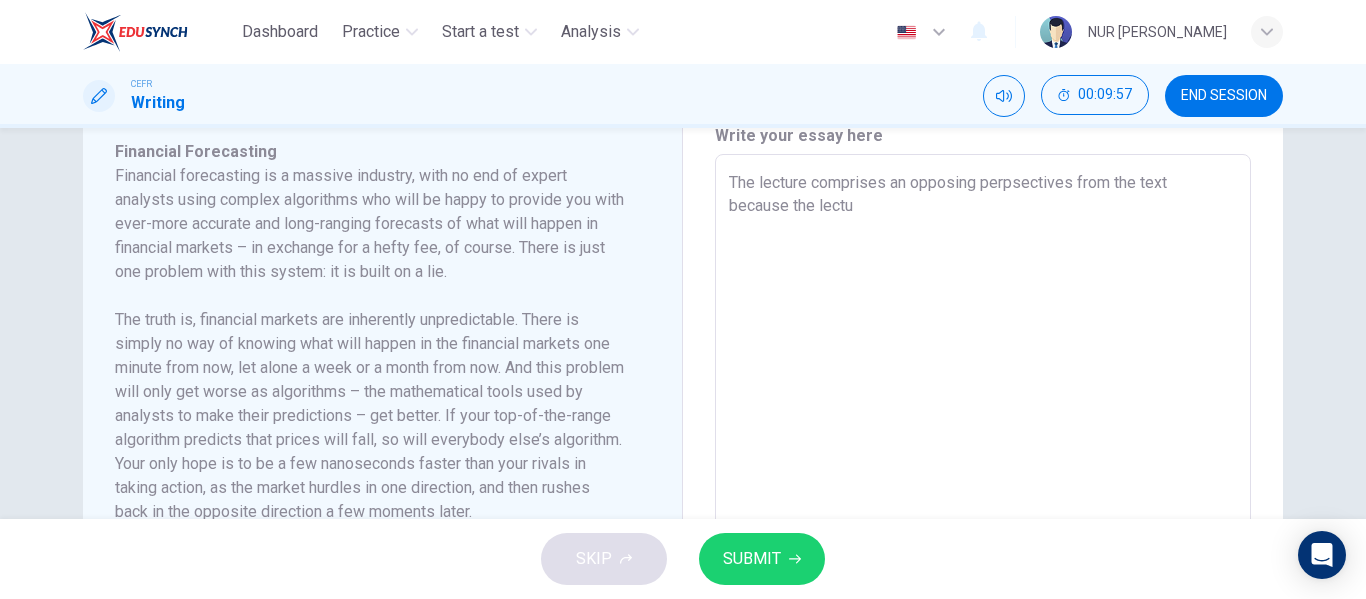 type on "The lecture comprises an opposing perpsectives from the text because the lectur" 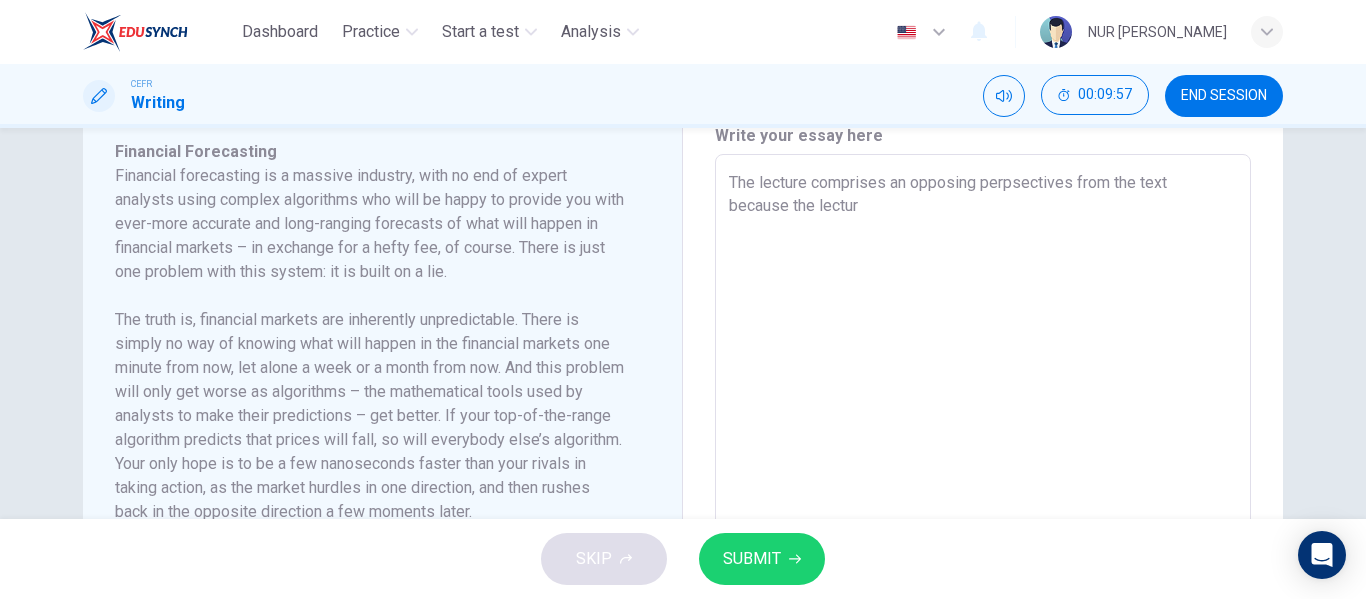 type on "x" 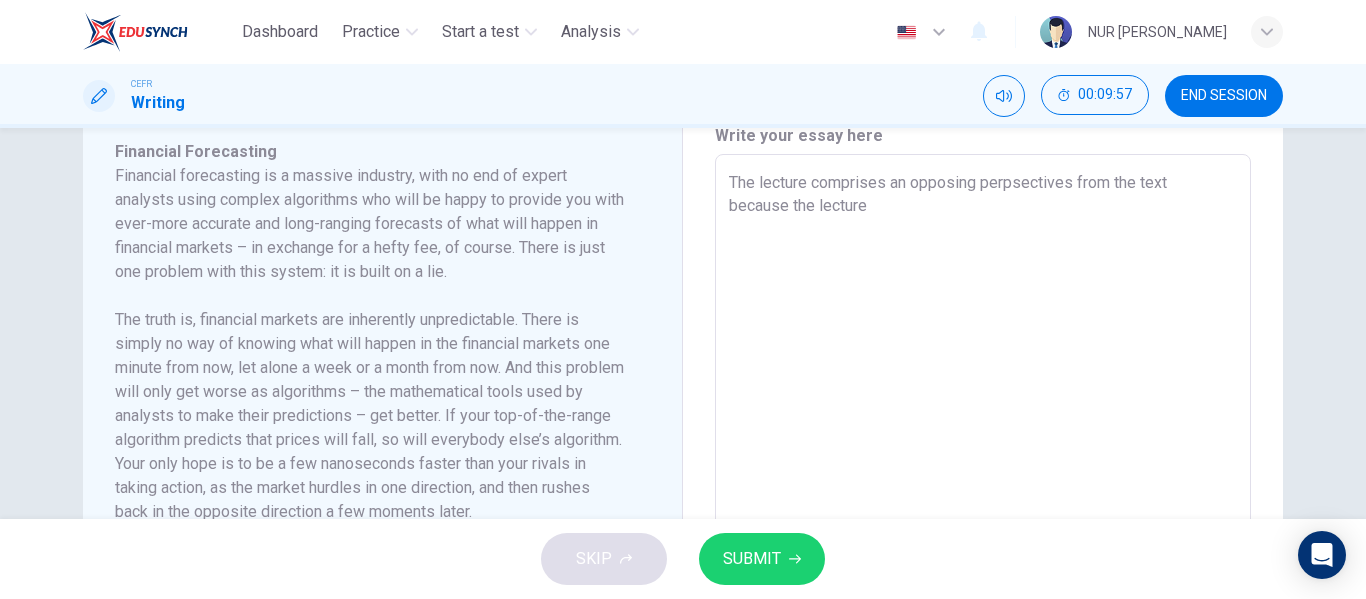 type on "x" 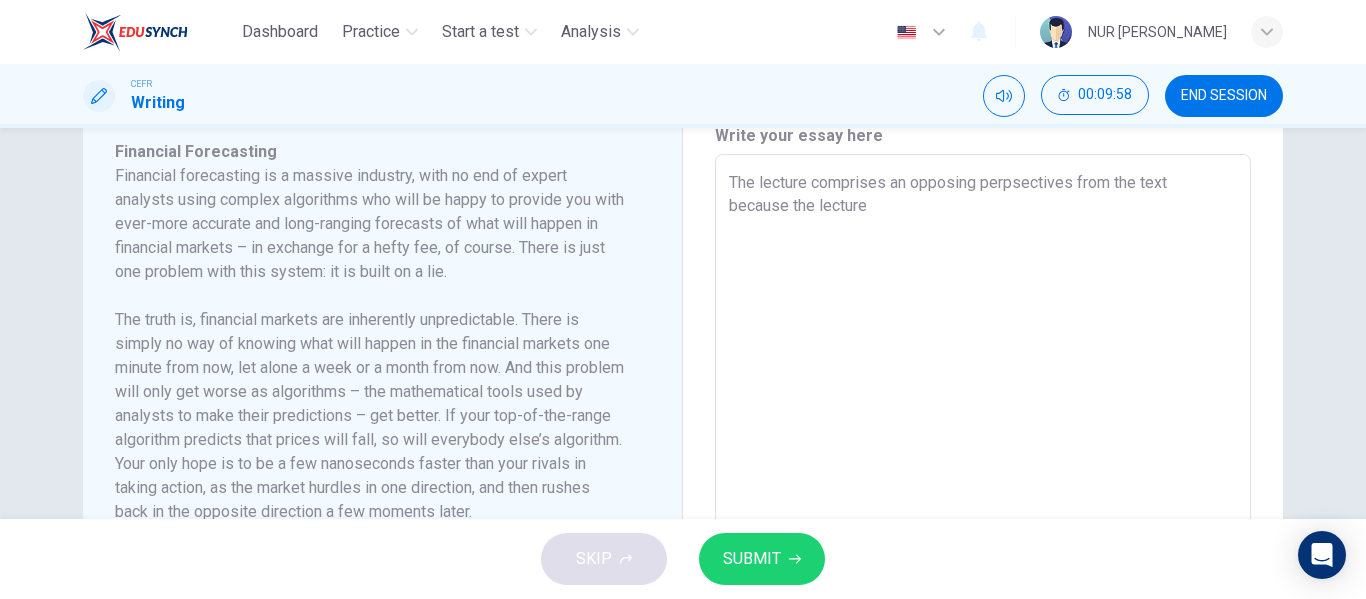 type on "The lecture comprises an opposing perpsectives from the text because the lecturer" 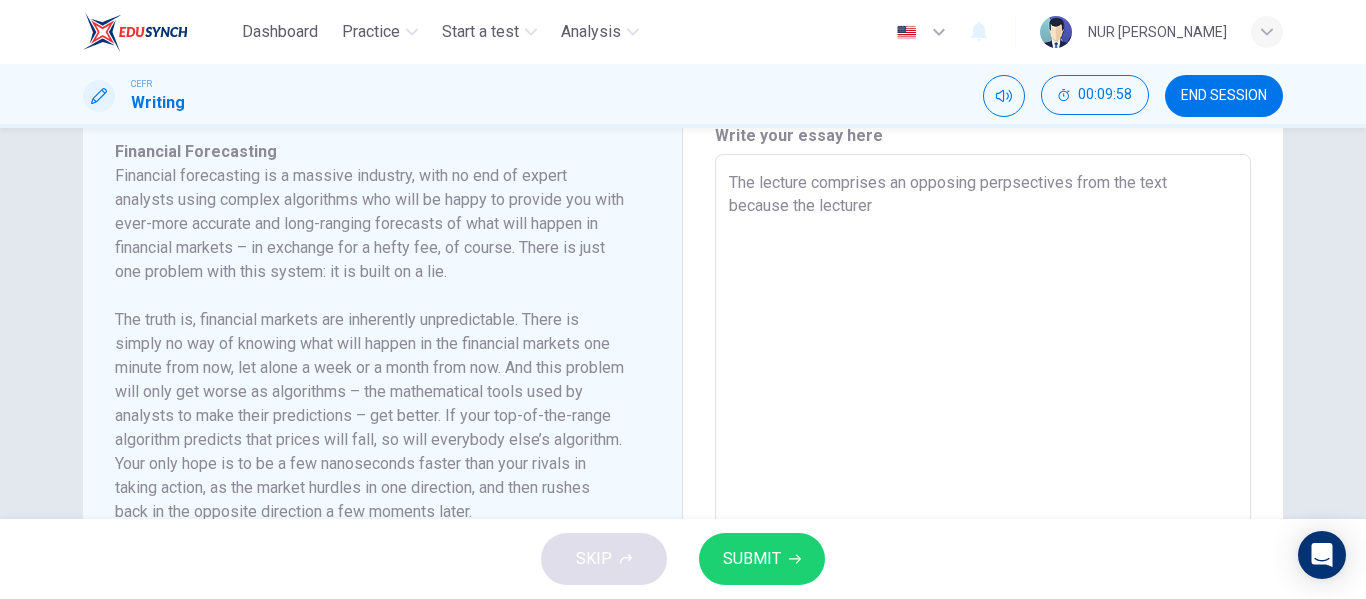 type on "x" 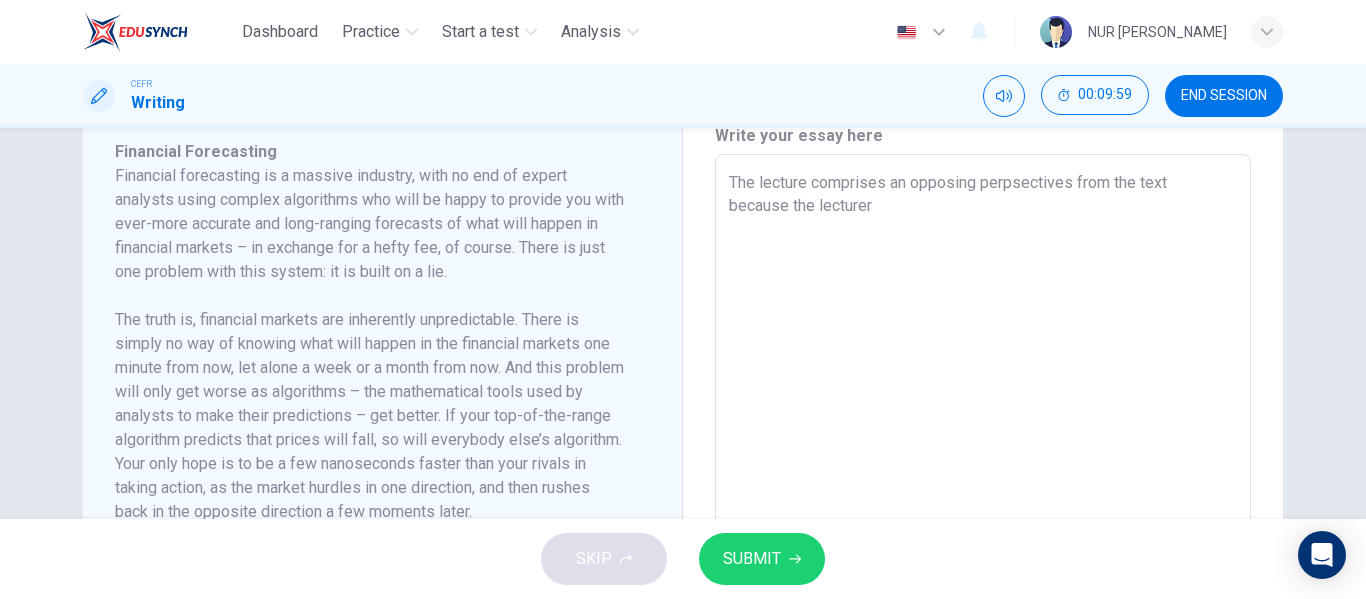 type on "The lecture comprises an opposing perpsectives from the text because the lecturer s" 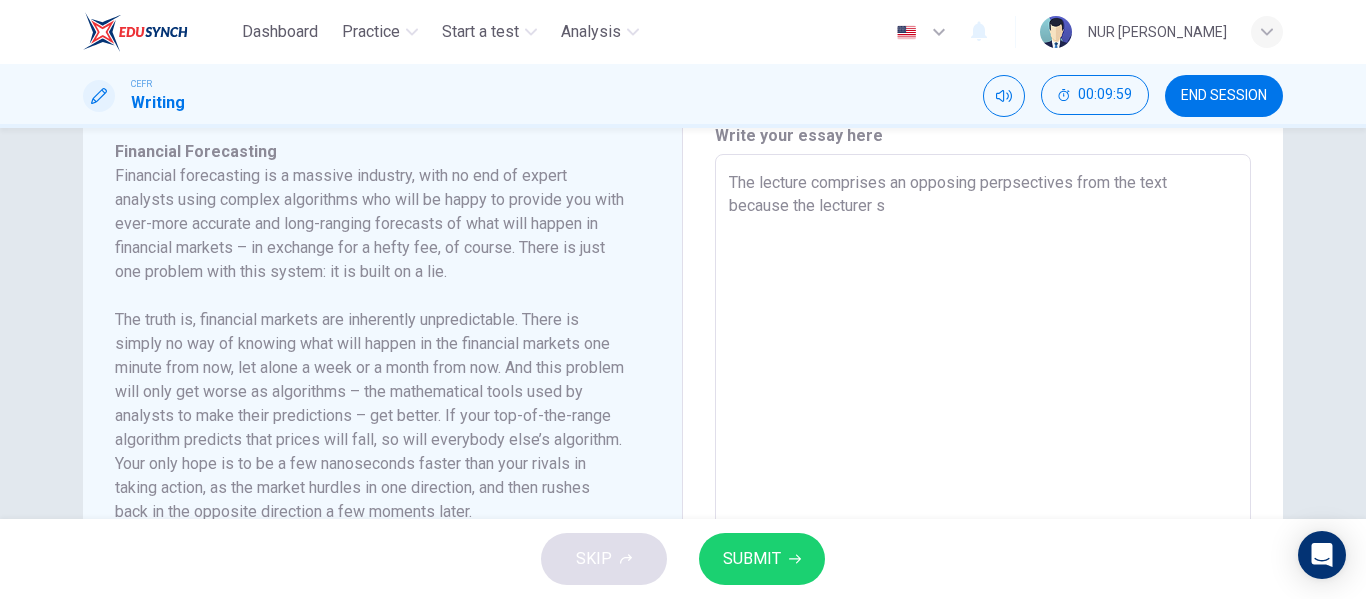 type on "x" 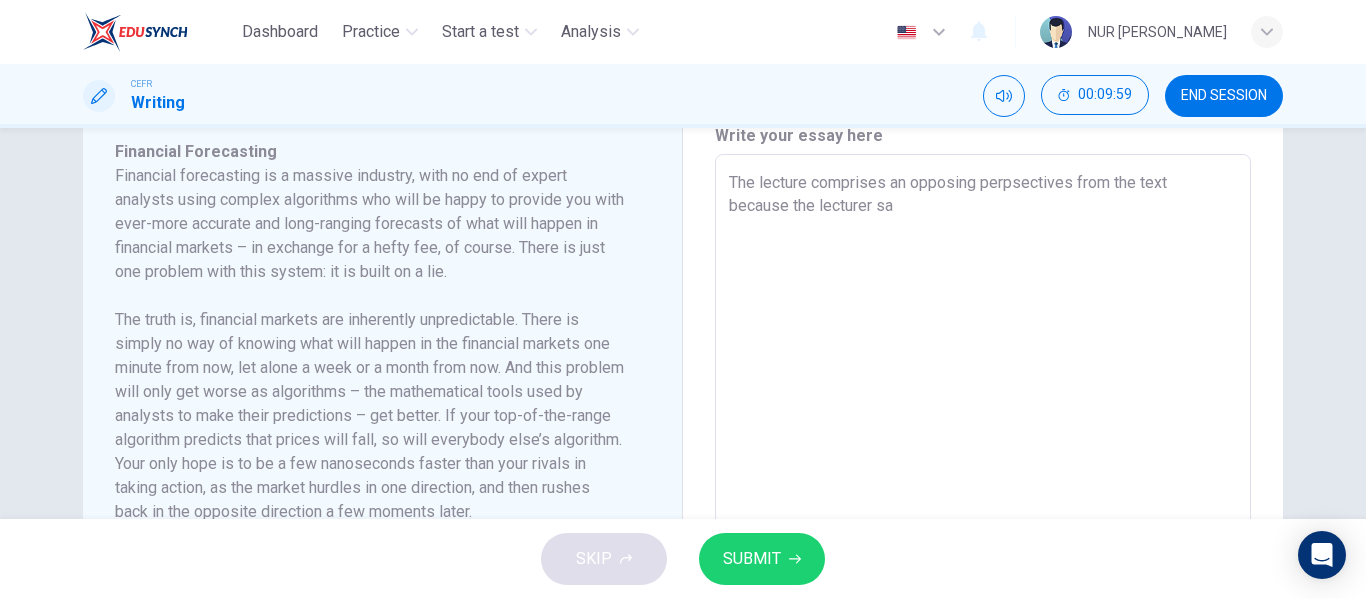 type on "x" 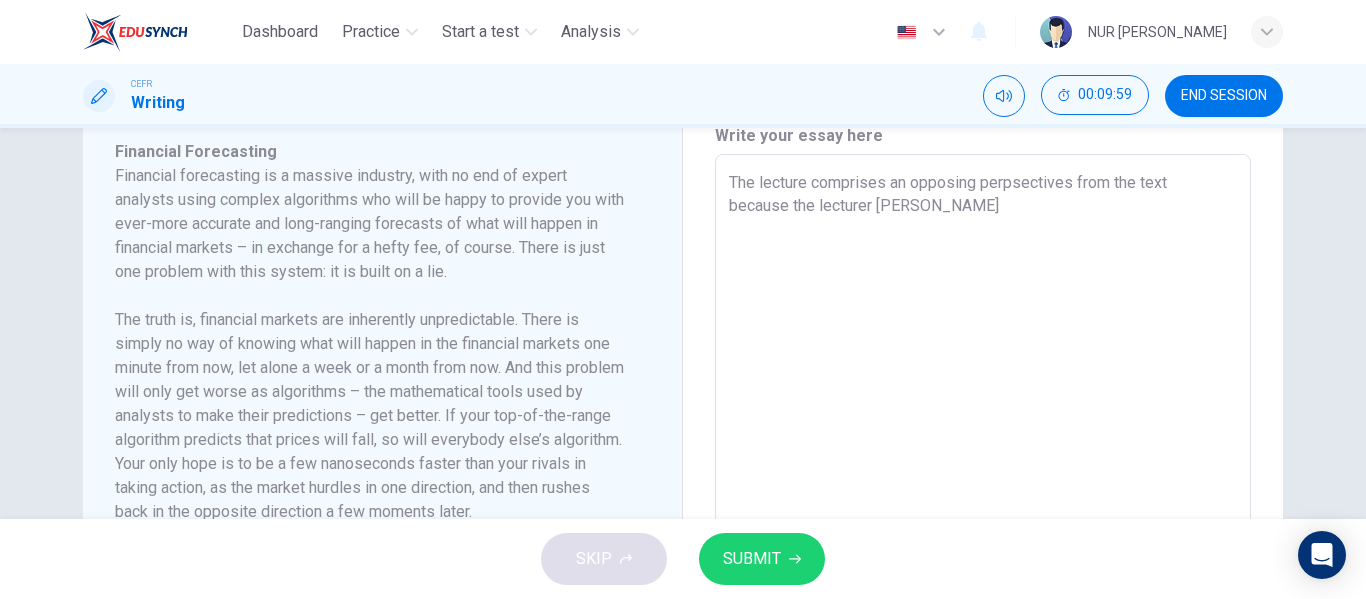 type on "The lecture comprises an opposing perpsectives from the text because the lecturer said" 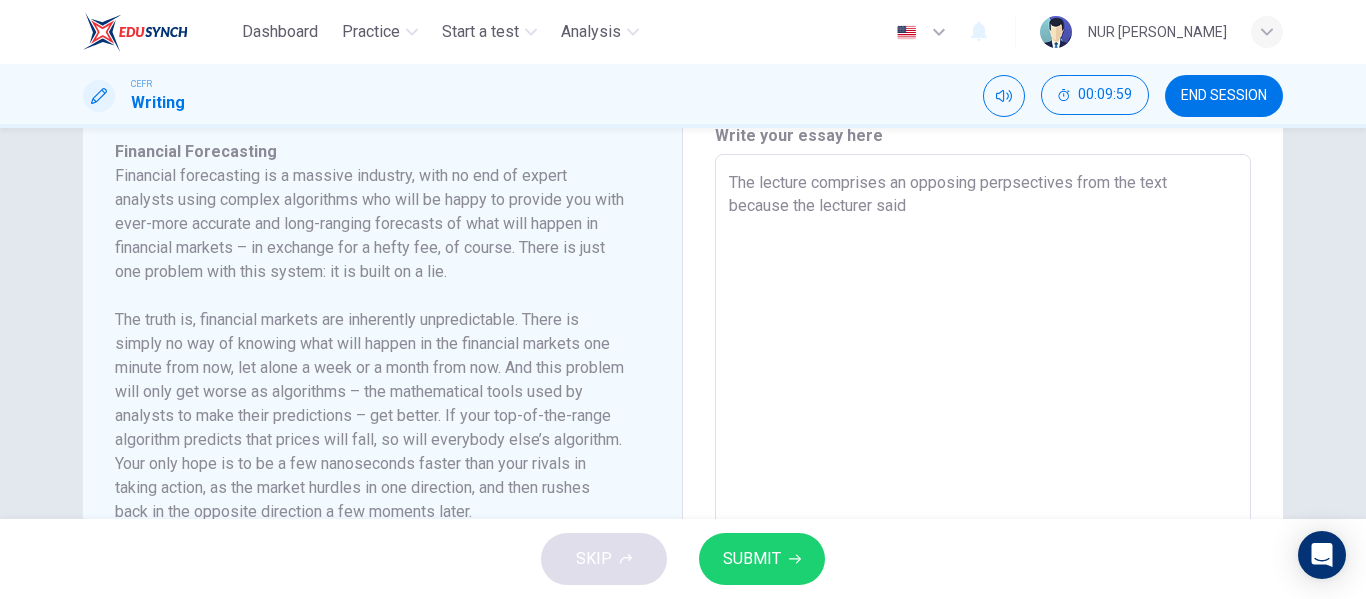 type on "x" 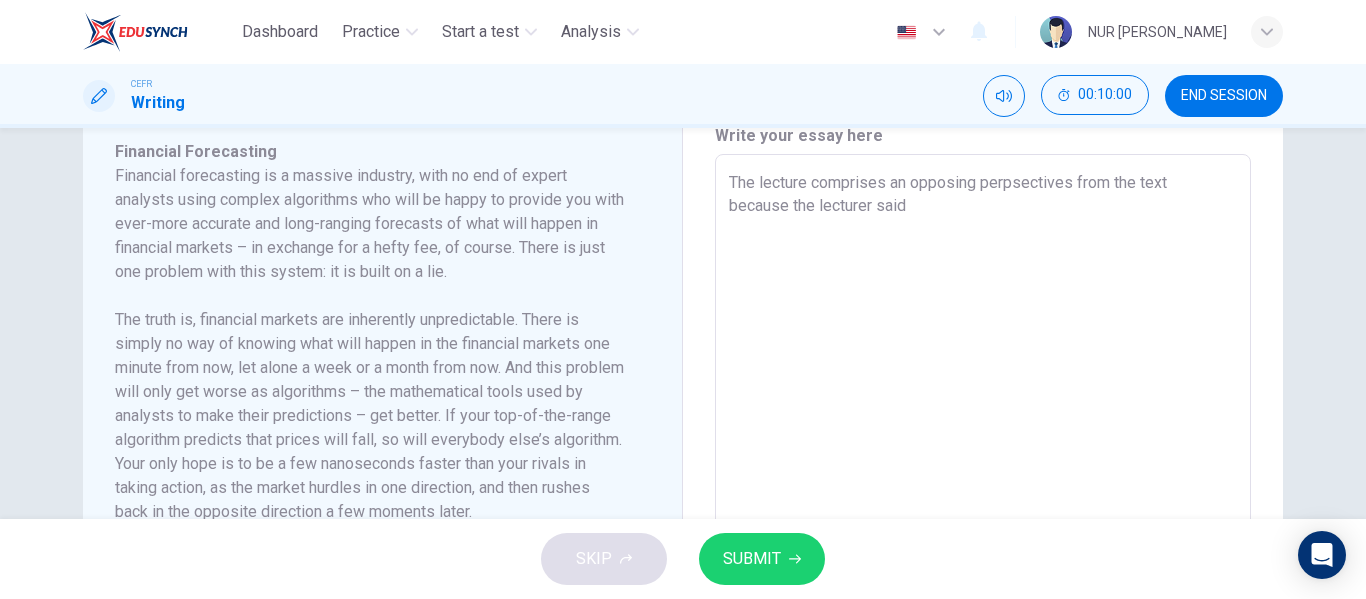 type on "The lecture comprises an opposing perpsectives from the text because the lecturer said t" 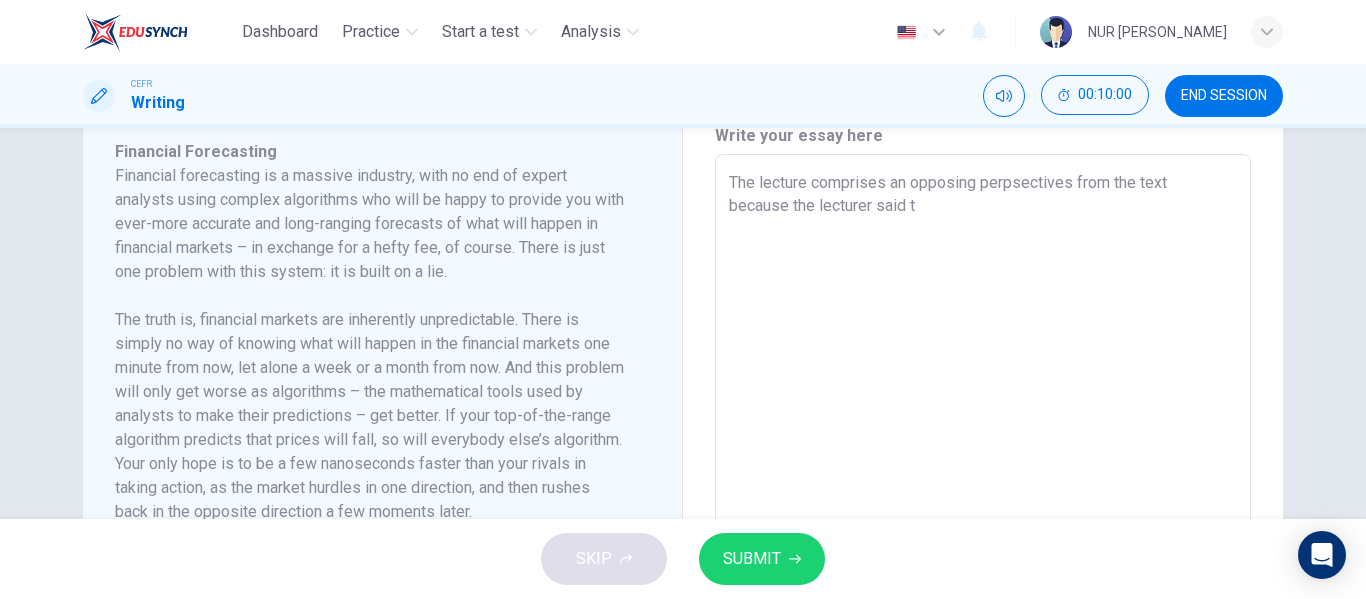 type on "x" 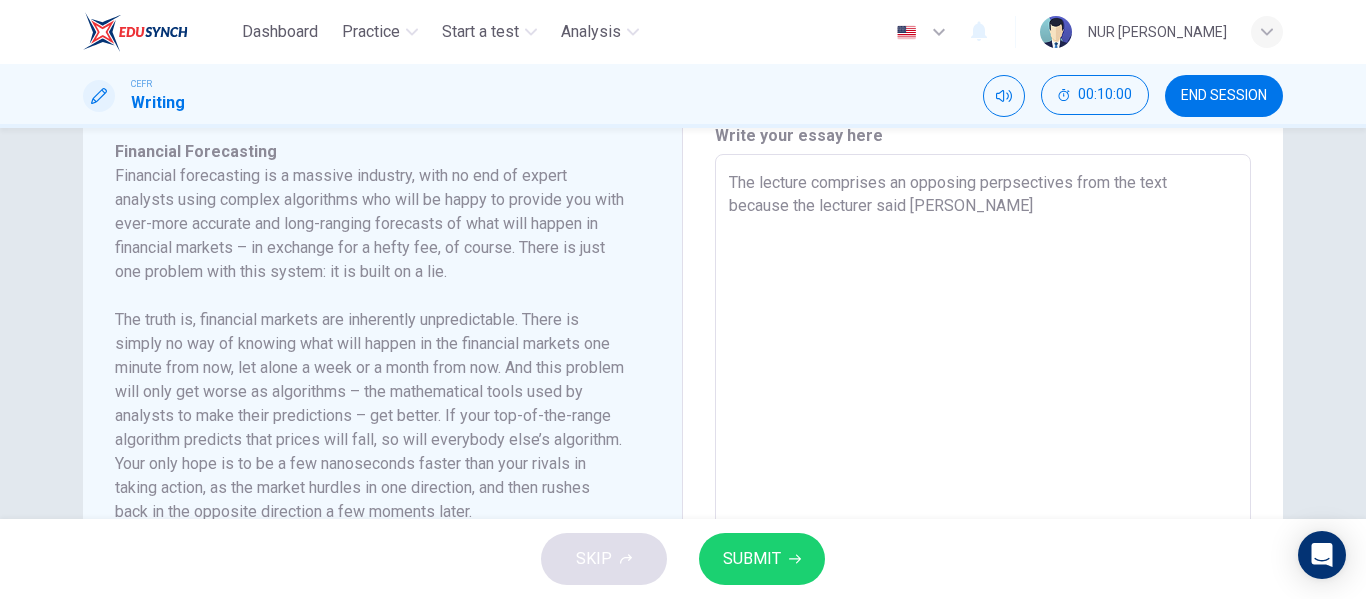 type on "x" 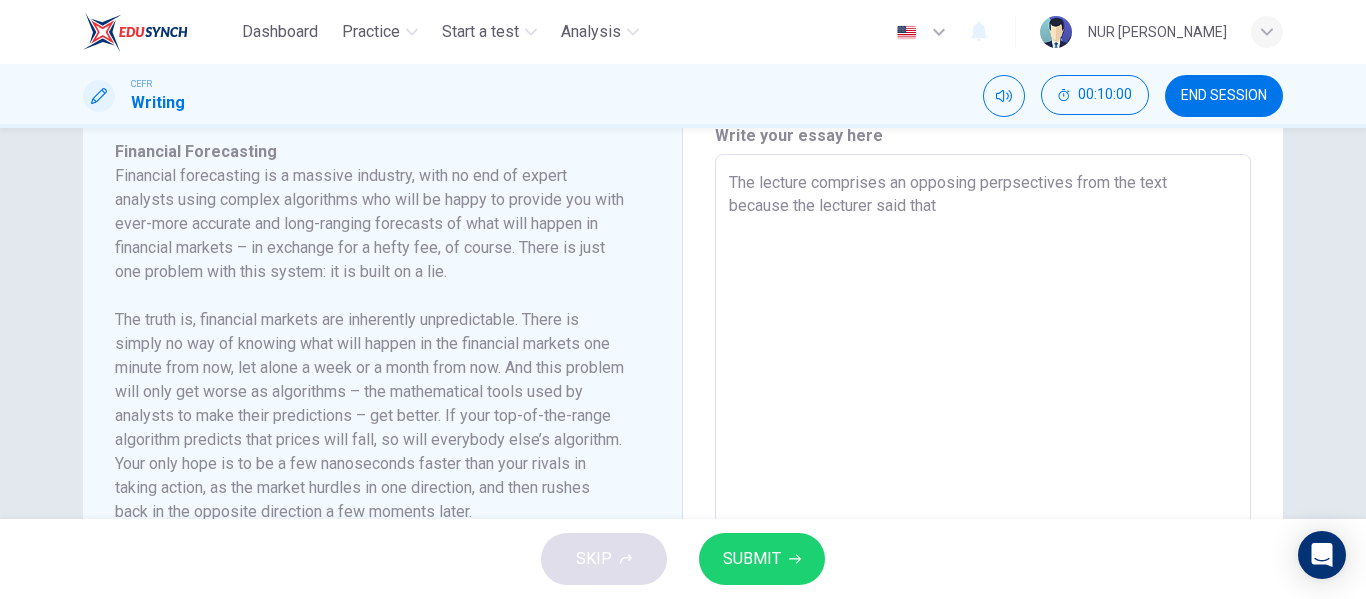 type on "x" 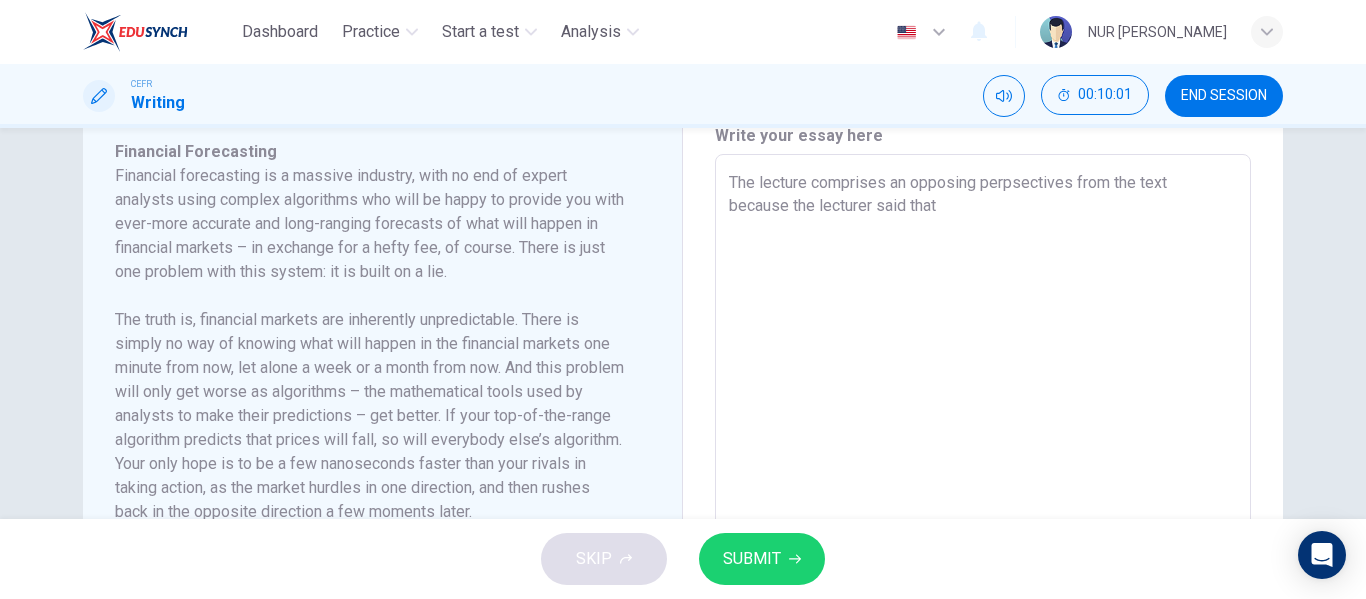 type on "The lecture comprises an opposing perpsectives from the text because the lecturer said that" 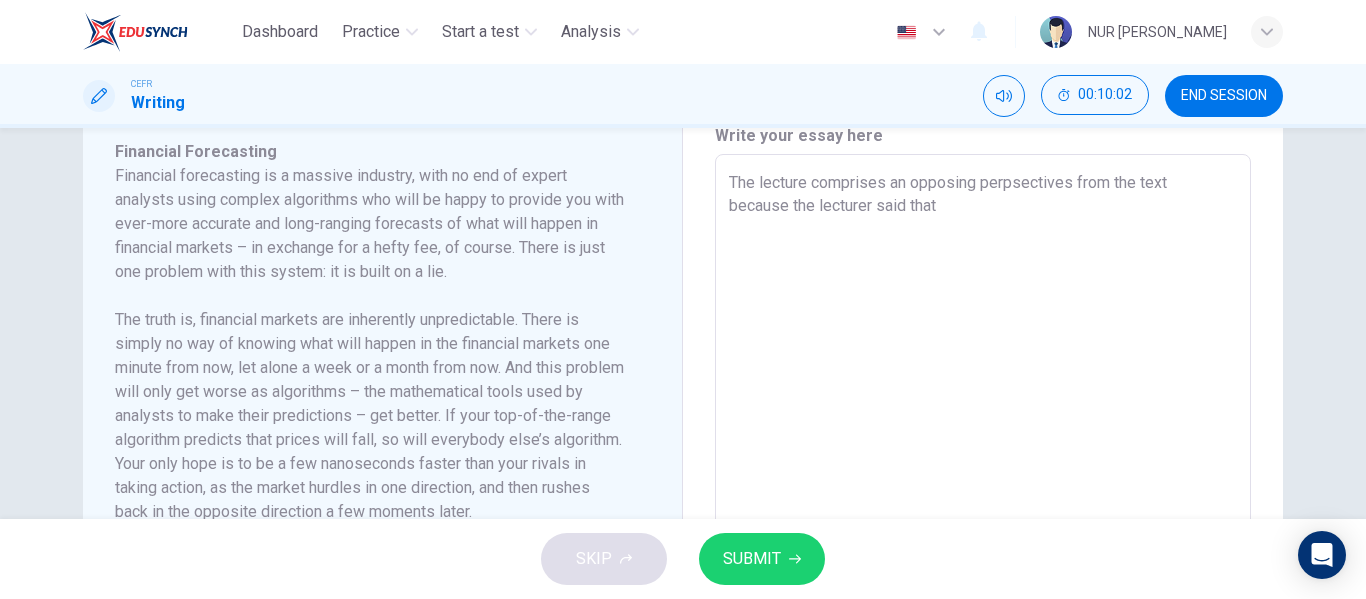 type on "The lecture comprises an opposing perpsectives from the text because the lecturer said that i" 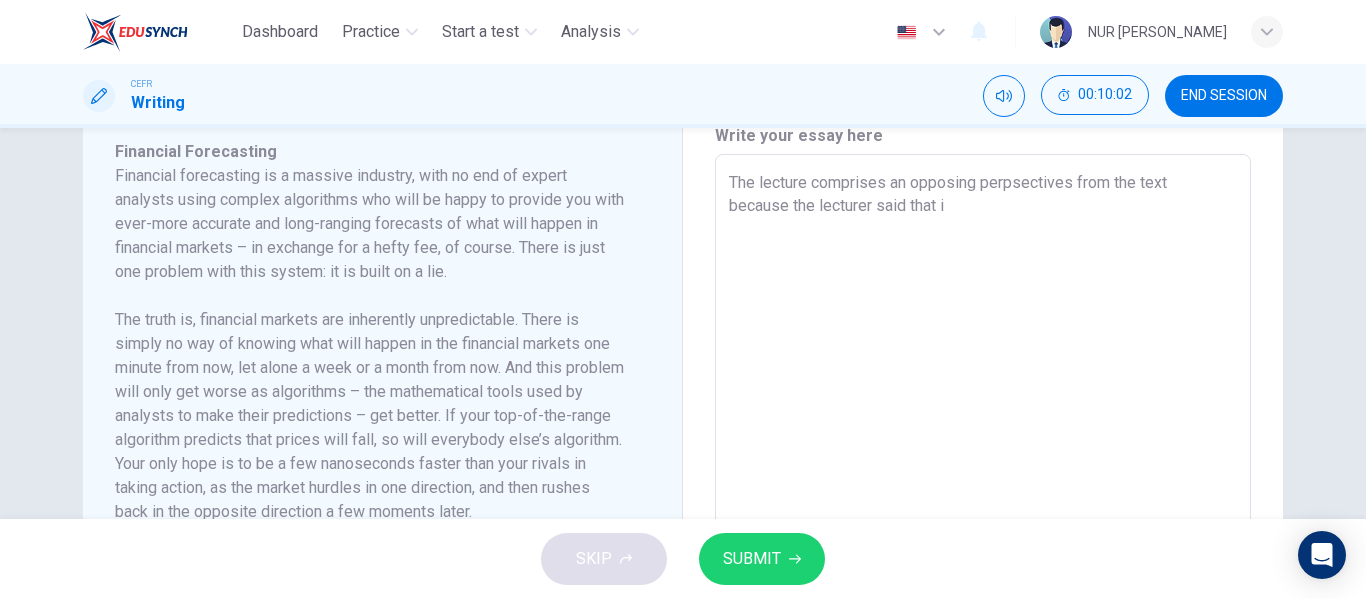 type on "The lecture comprises an opposing perpsectives from the text because the lecturer said that it" 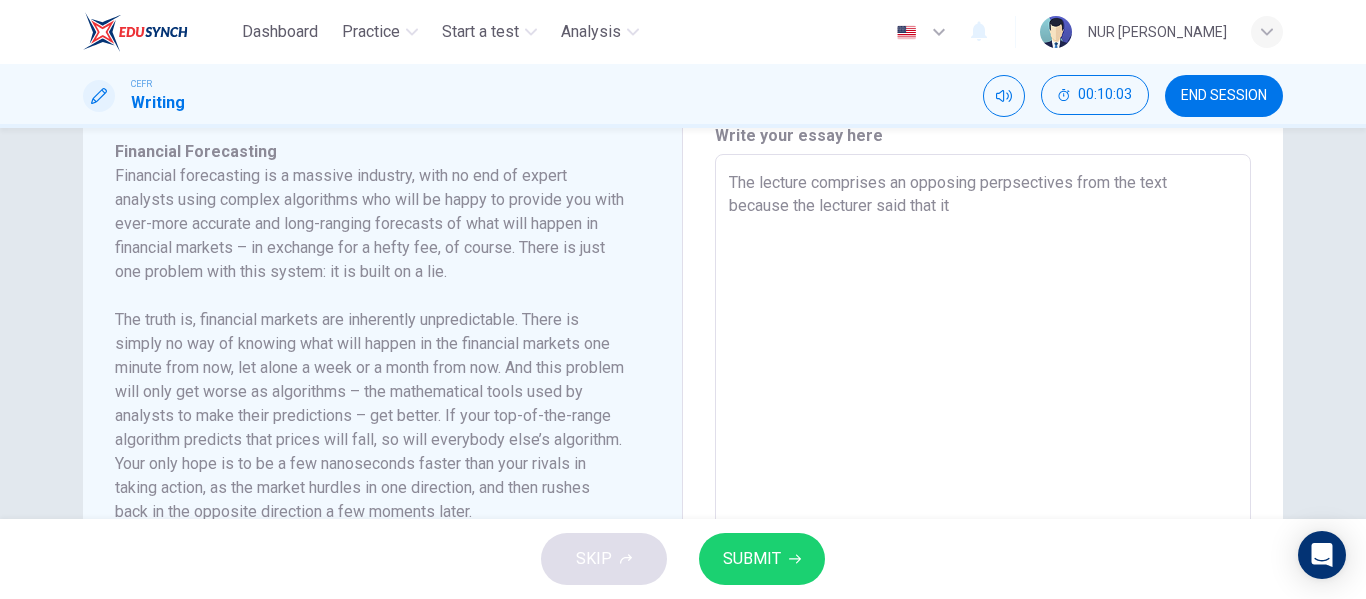 type on "x" 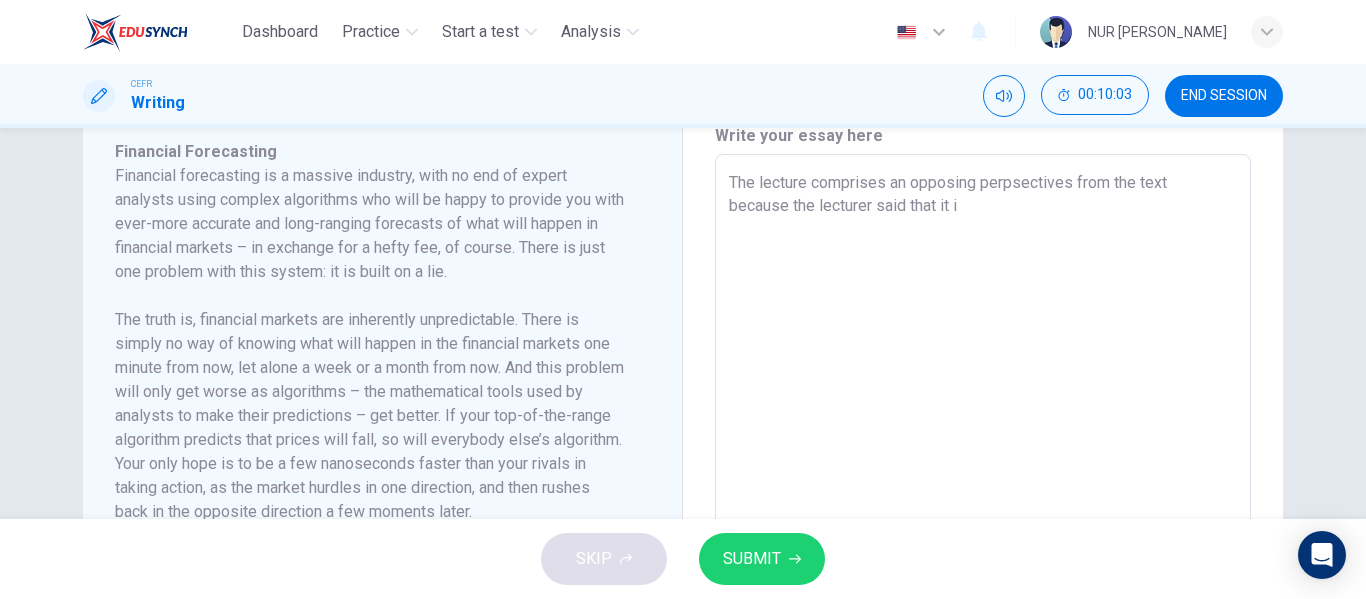type on "x" 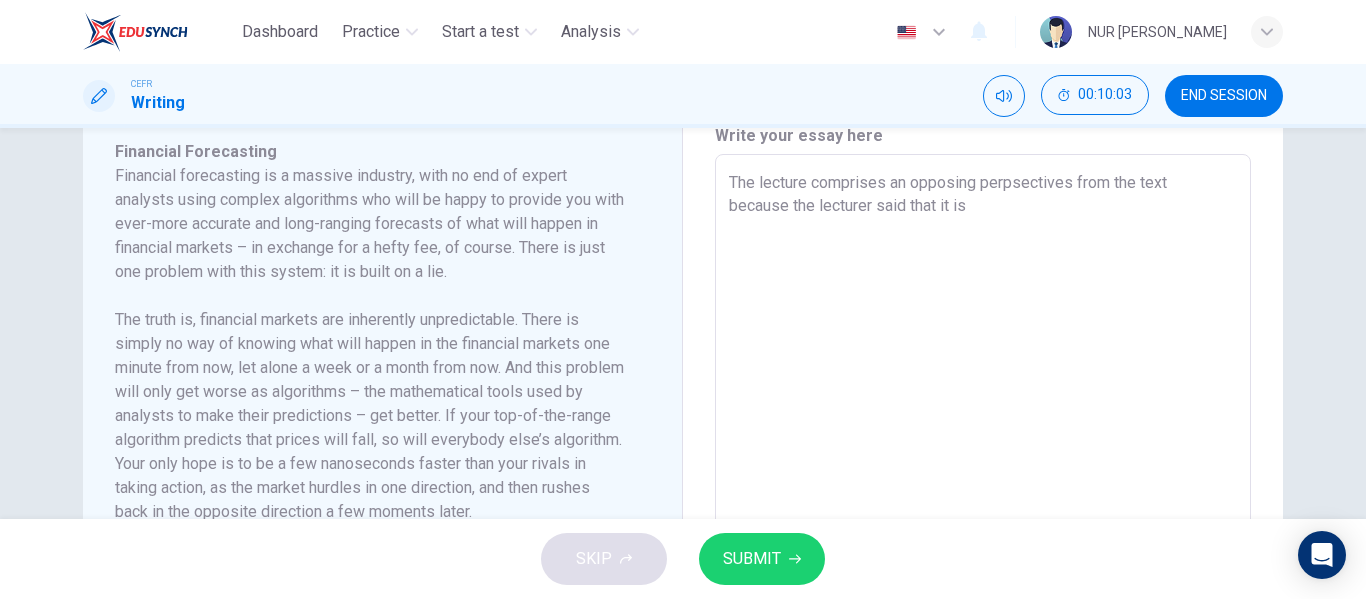 type on "The lecture comprises an opposing perpsectives from the text because the lecturer said that it is" 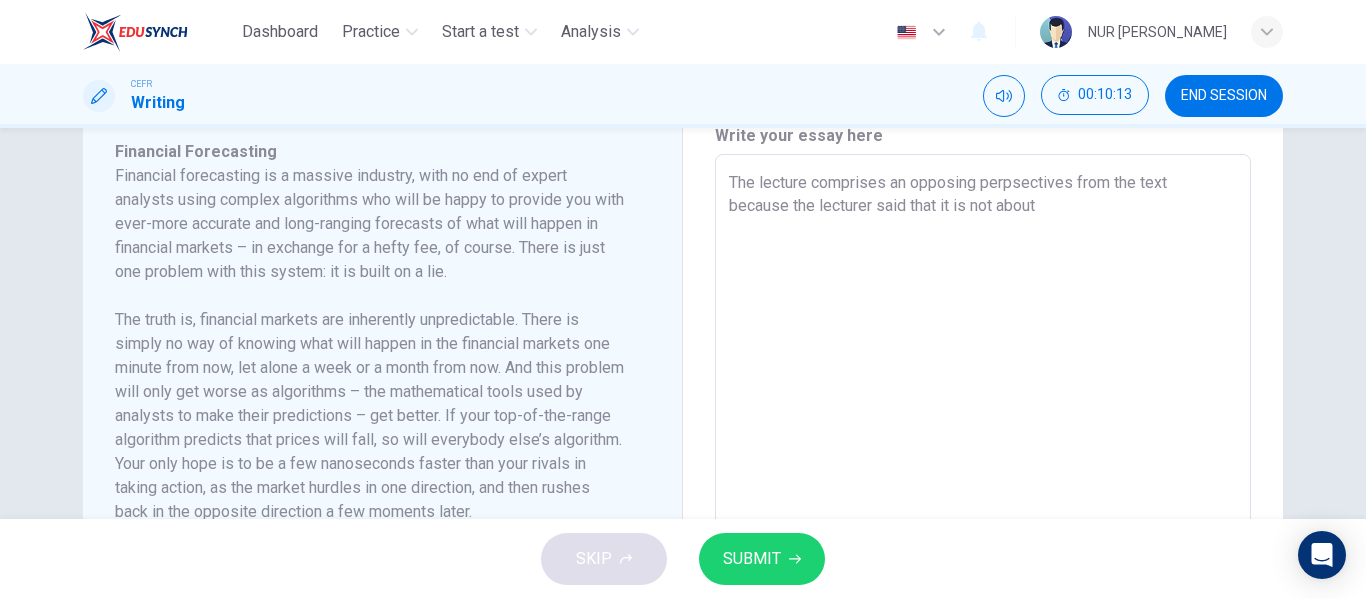 scroll, scrollTop: 754, scrollLeft: 0, axis: vertical 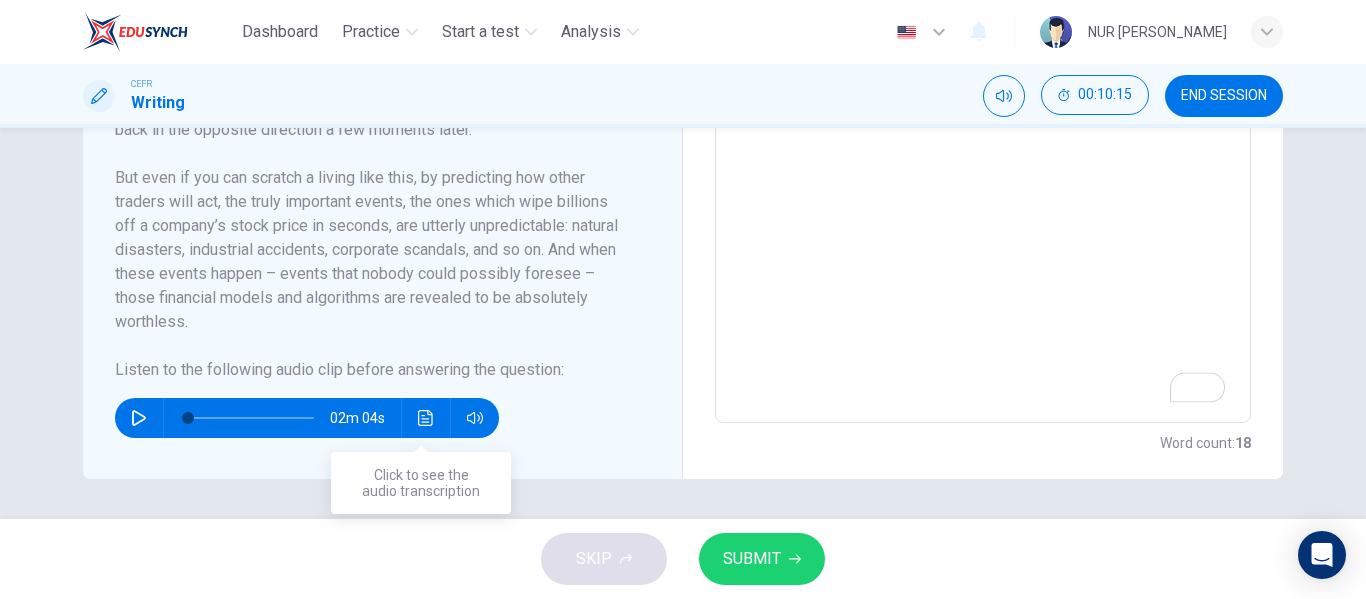 click 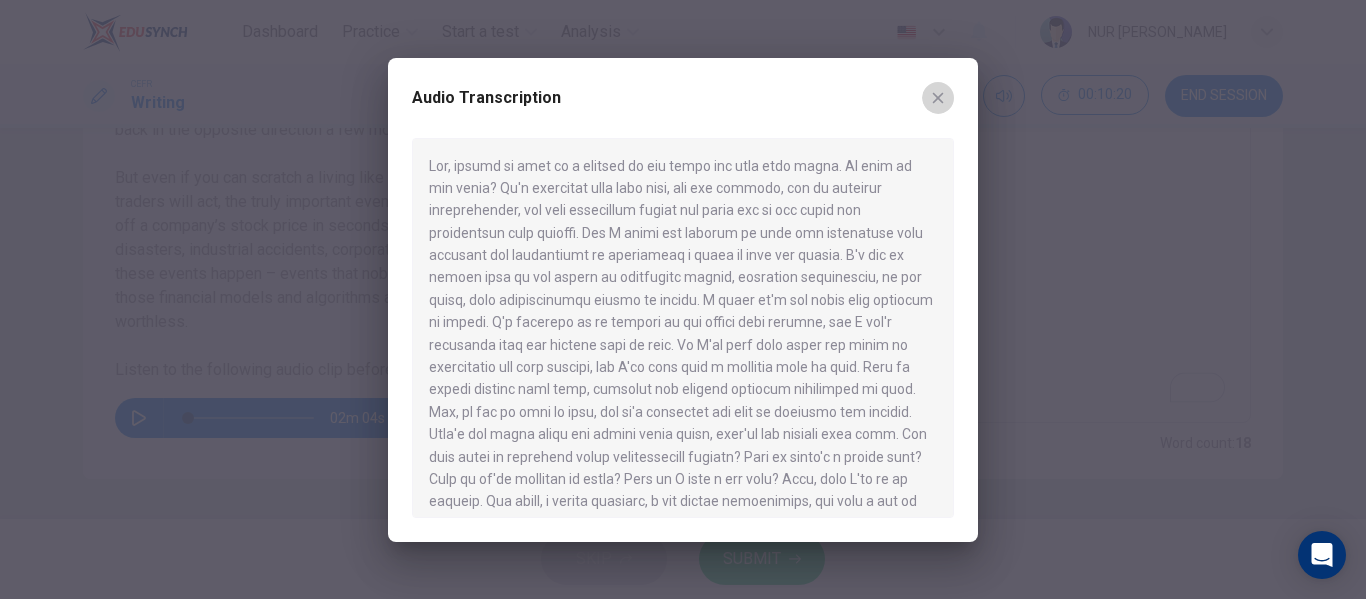 click at bounding box center [938, 98] 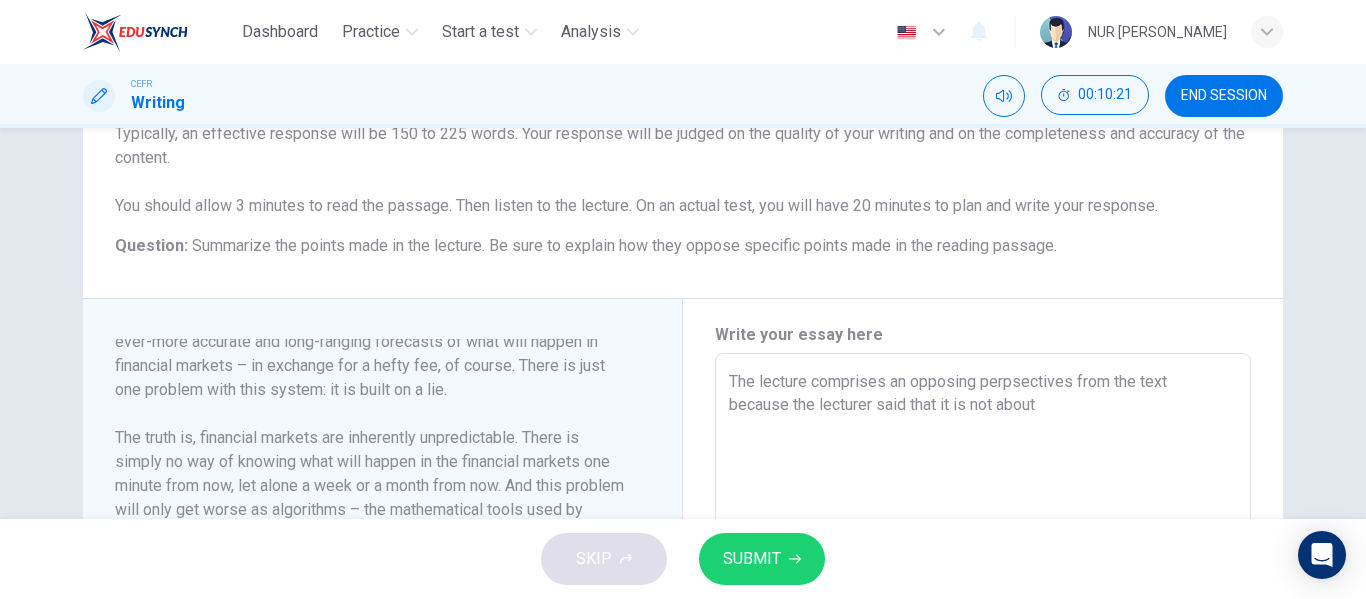 scroll, scrollTop: 253, scrollLeft: 0, axis: vertical 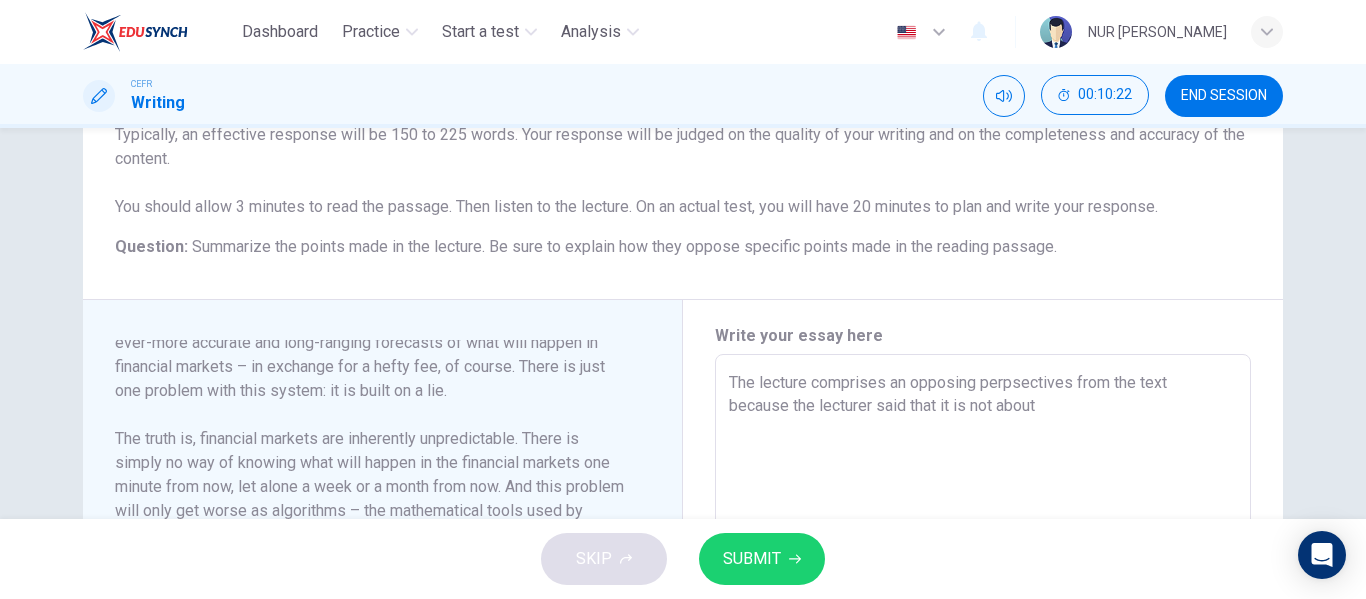 click on "The lecture comprises an opposing perpsectives from the text because the lecturer said that it is not about" at bounding box center [983, 639] 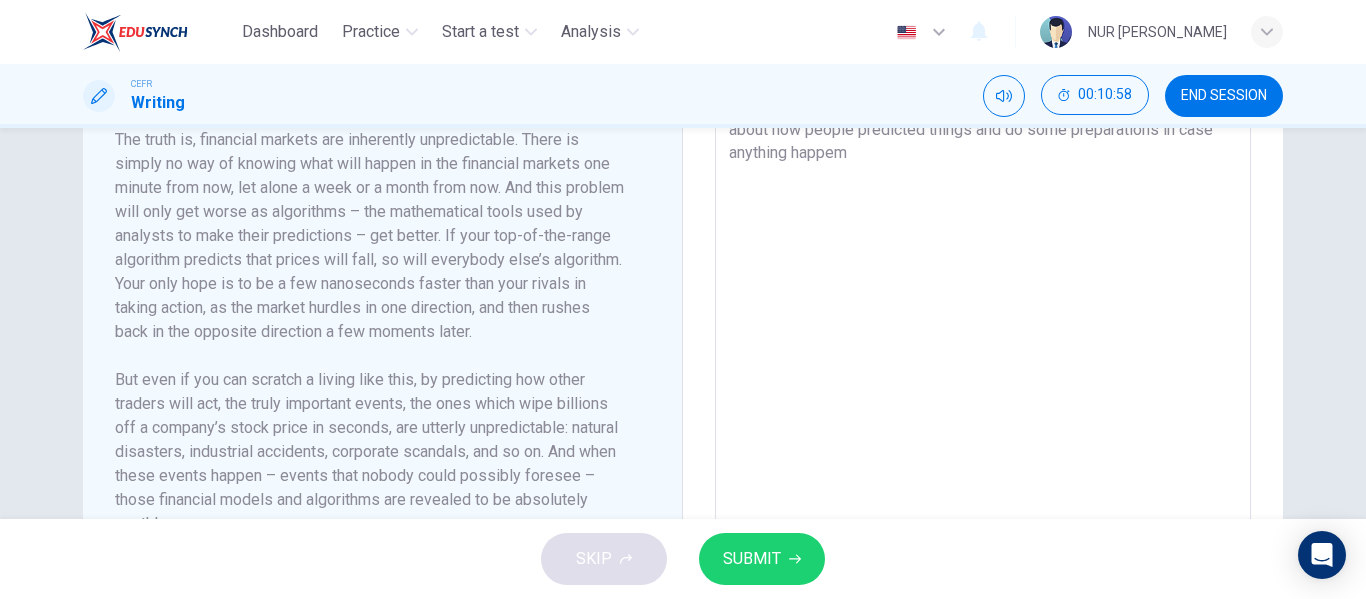 scroll, scrollTop: 553, scrollLeft: 0, axis: vertical 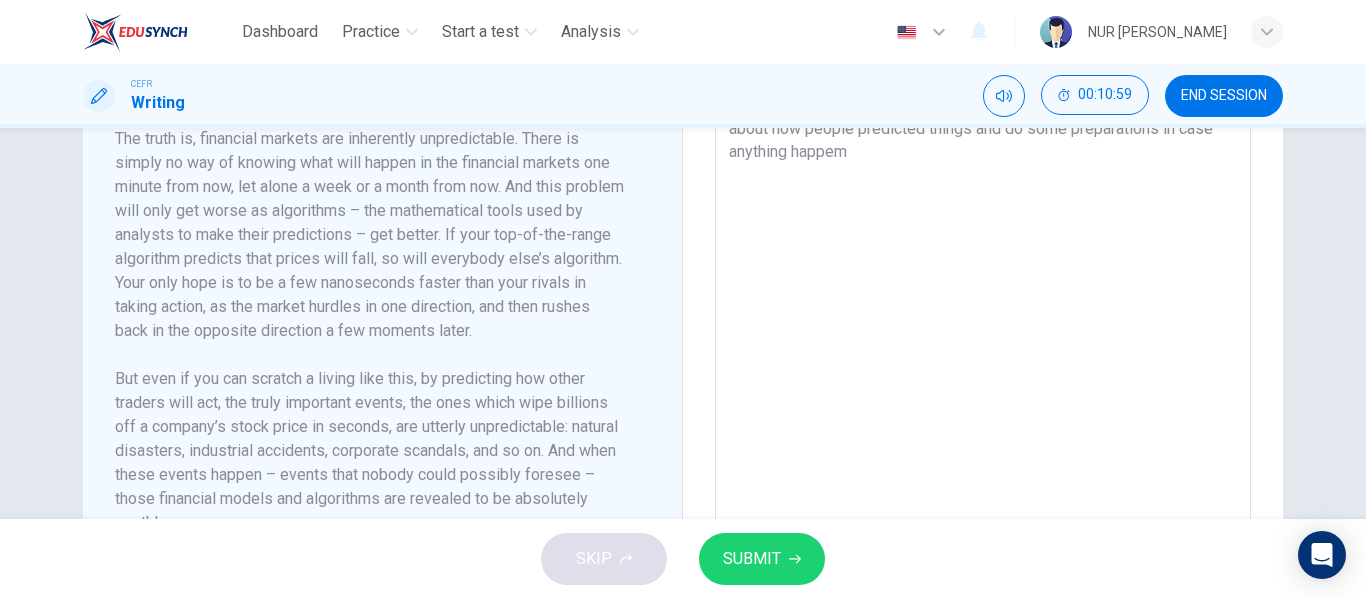 click on "SKIP SUBMIT" at bounding box center [683, 559] 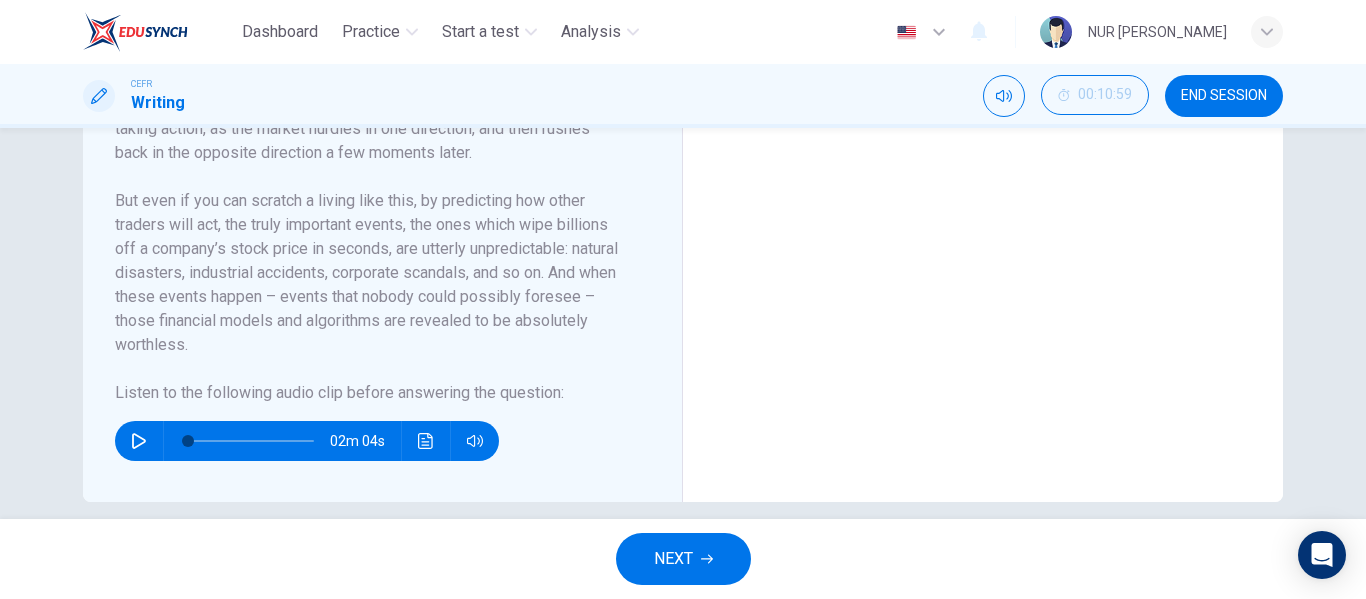 scroll, scrollTop: 754, scrollLeft: 0, axis: vertical 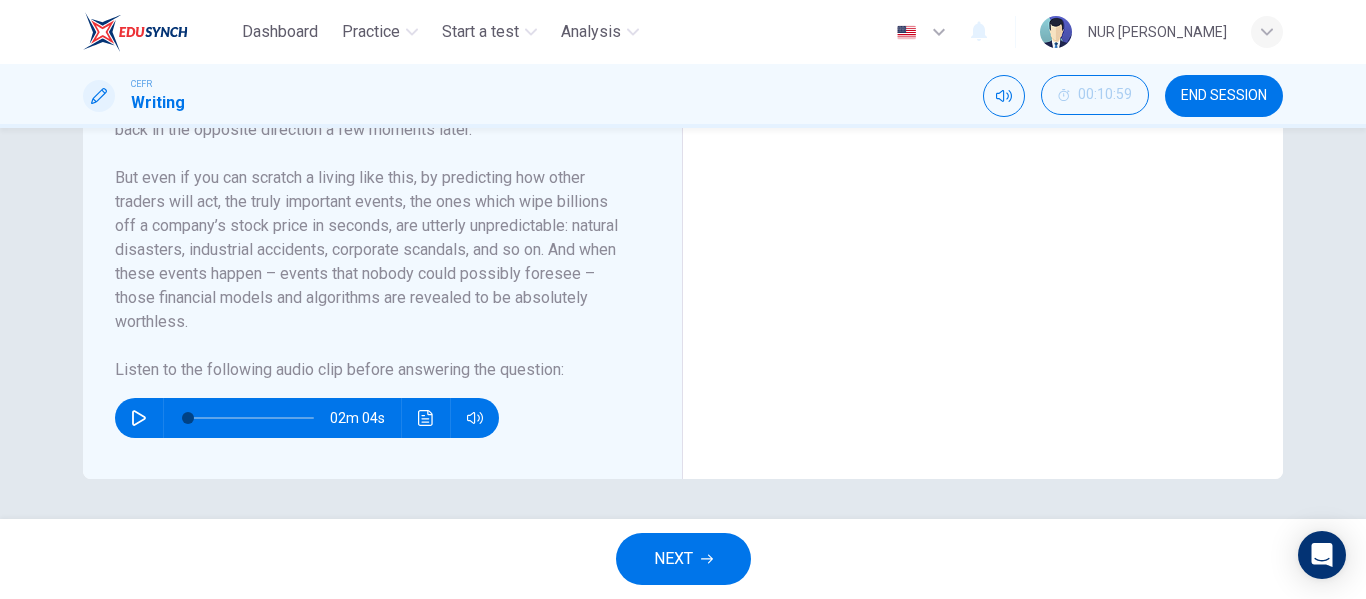click 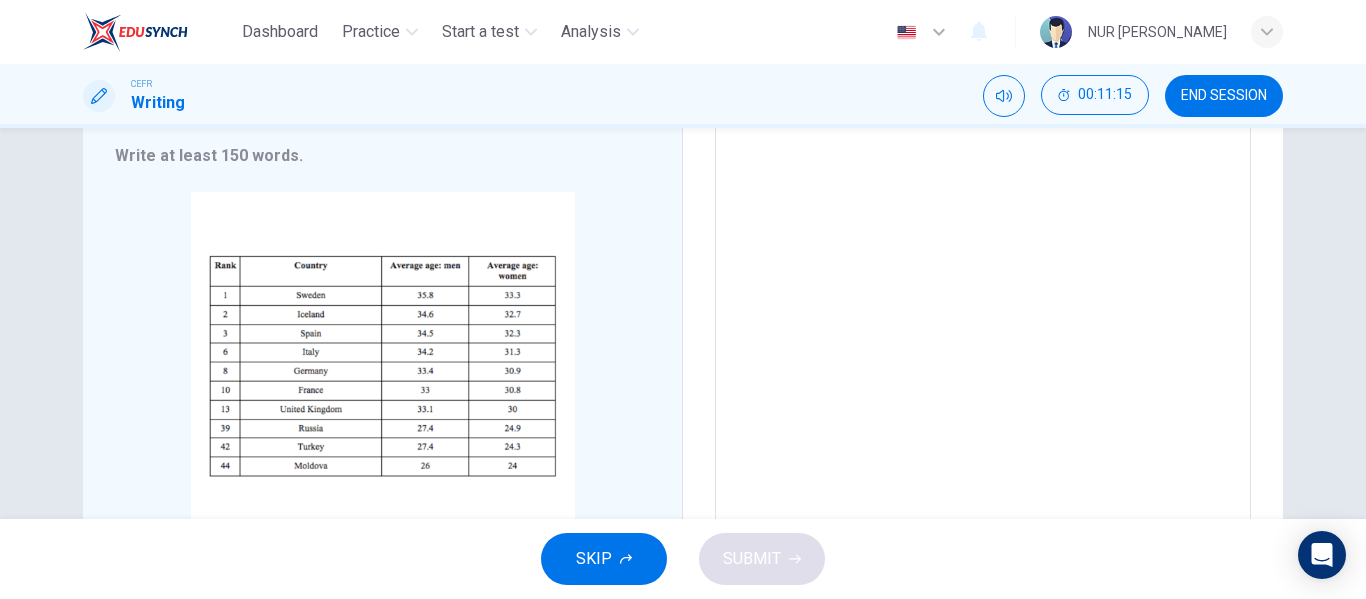 scroll, scrollTop: 0, scrollLeft: 0, axis: both 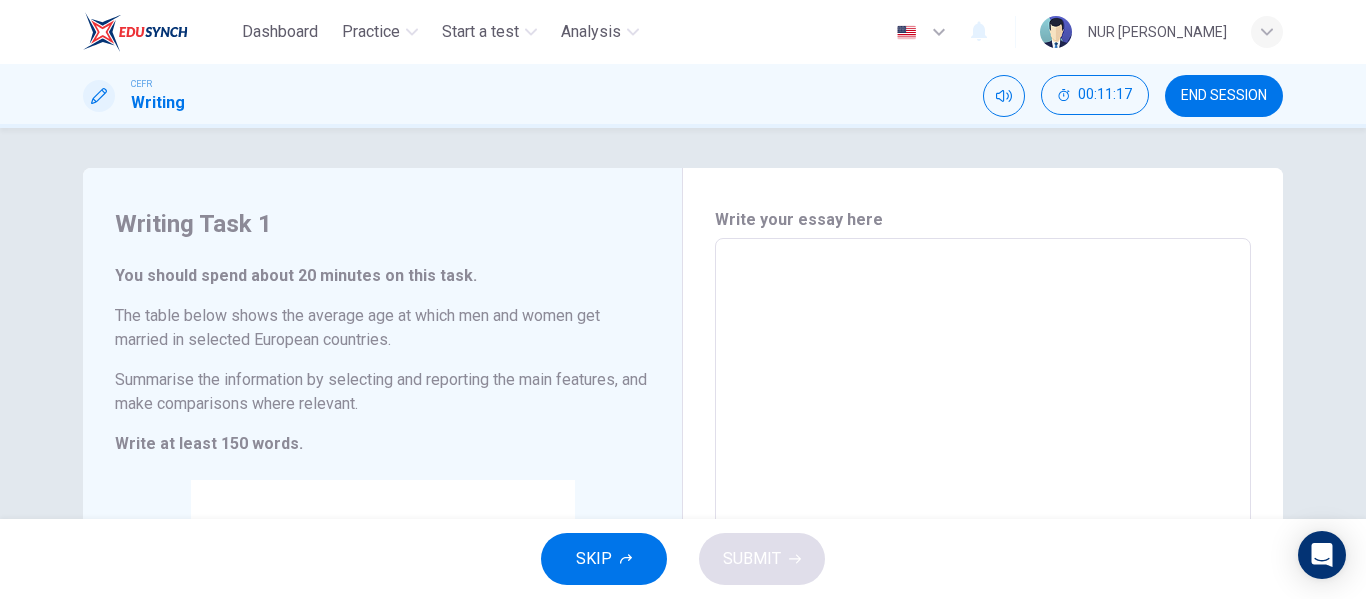click at bounding box center (983, 534) 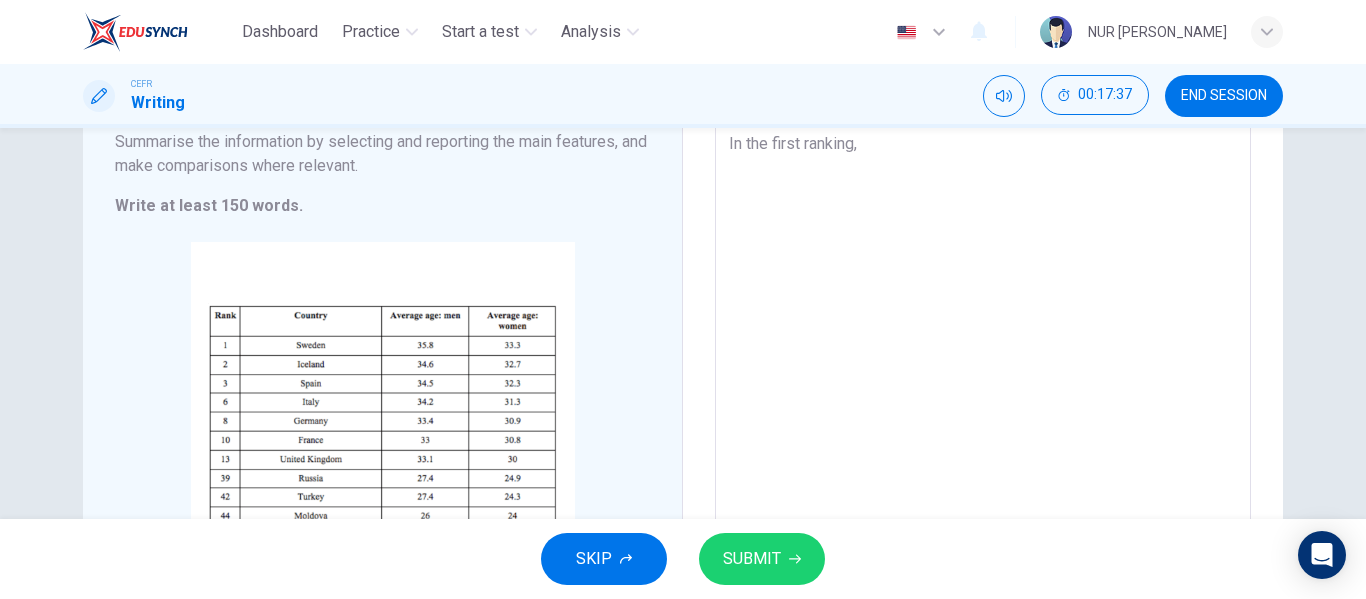 scroll, scrollTop: 239, scrollLeft: 0, axis: vertical 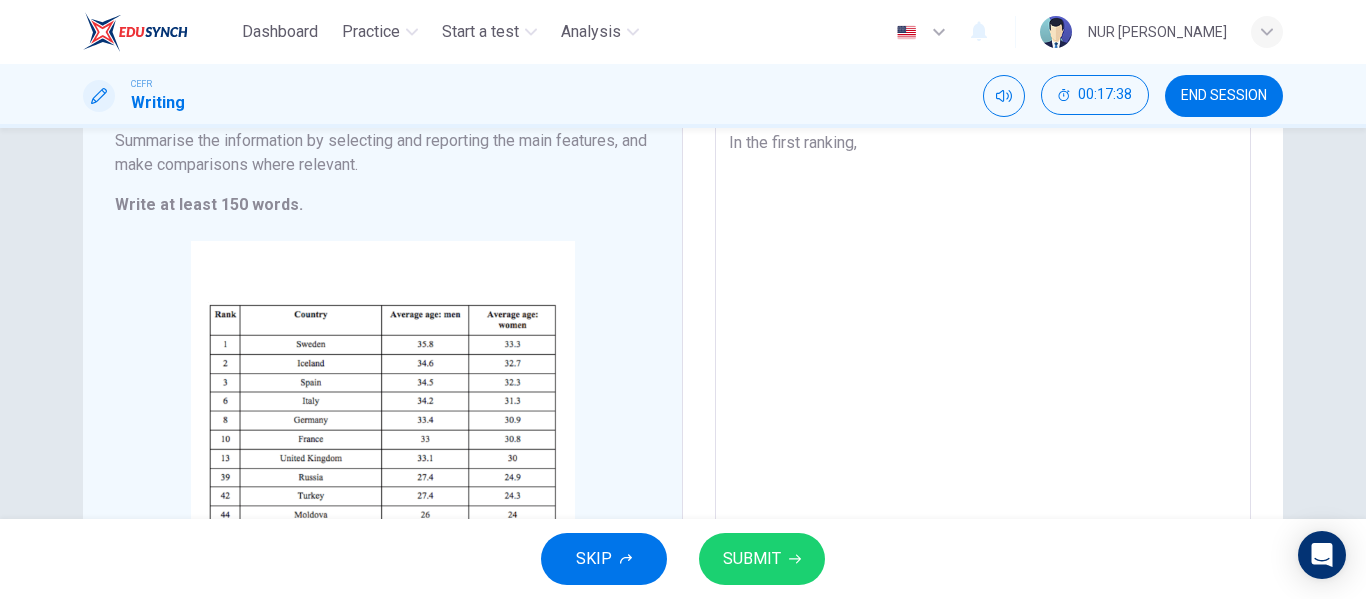 click on "SUBMIT" at bounding box center [752, 559] 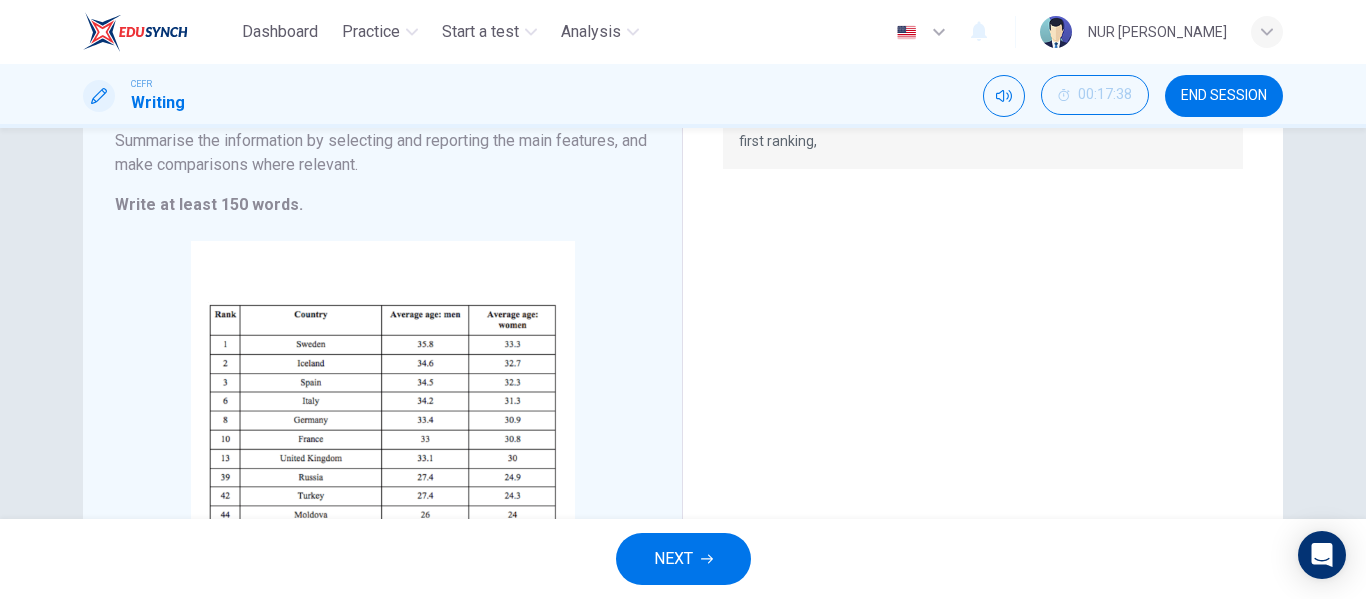 scroll, scrollTop: 0, scrollLeft: 0, axis: both 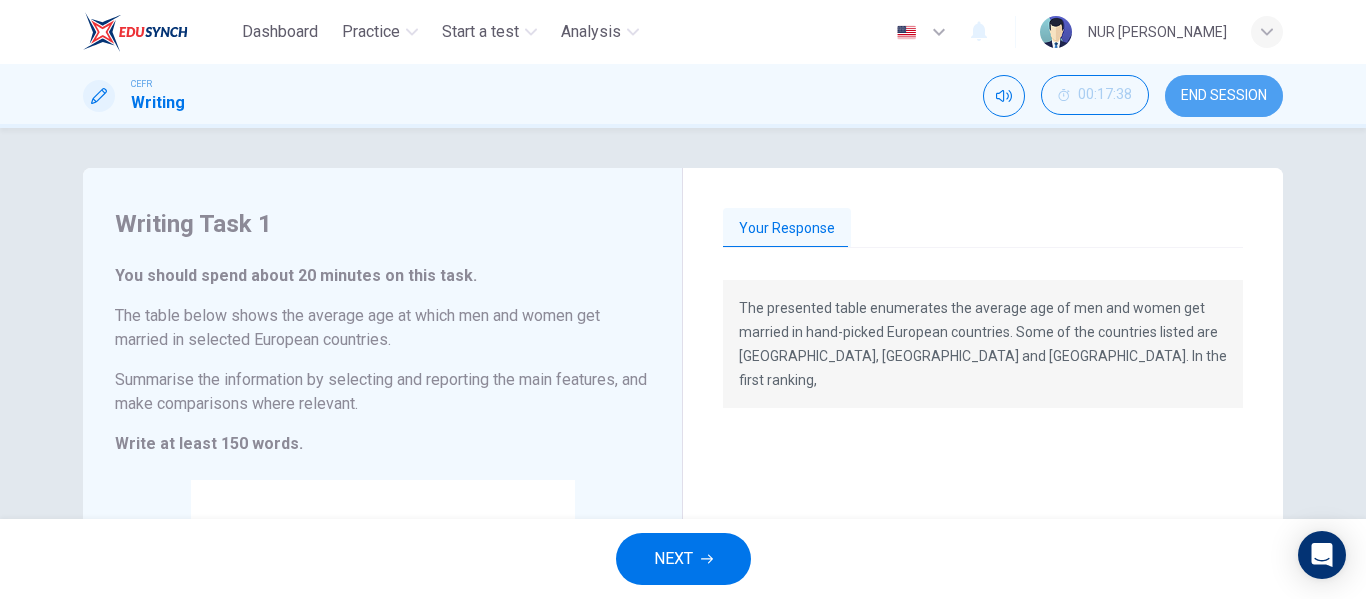 click on "END SESSION" at bounding box center [1224, 96] 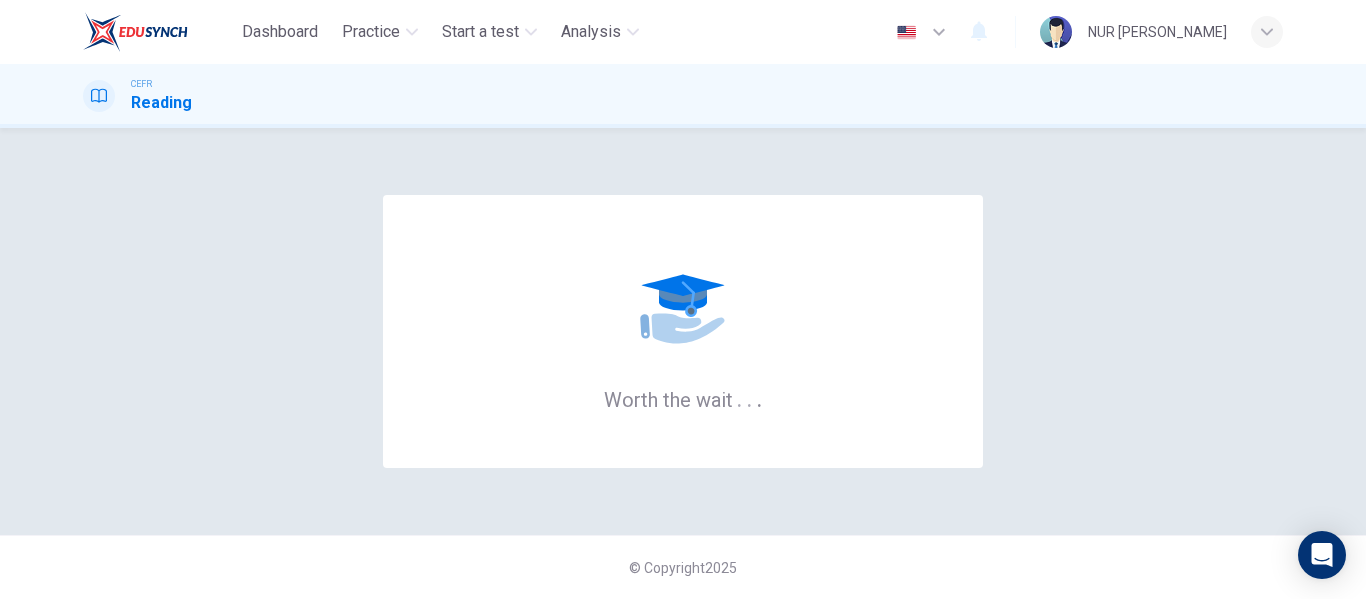 scroll, scrollTop: 0, scrollLeft: 0, axis: both 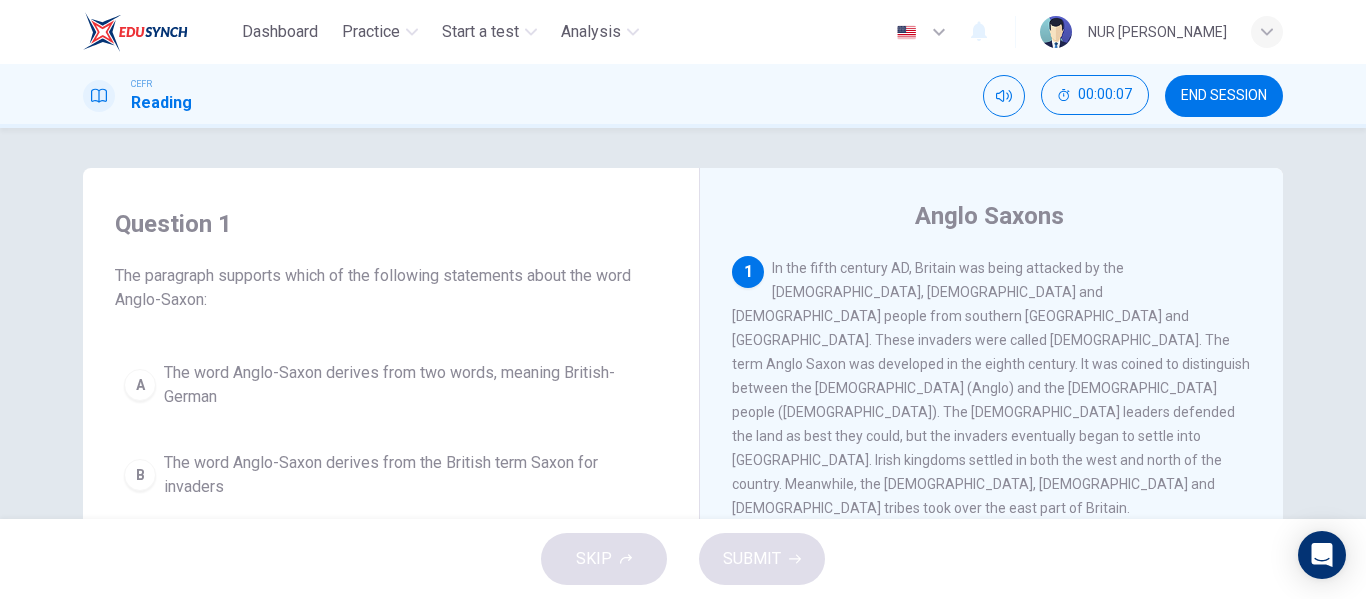click on "END SESSION" at bounding box center (1224, 96) 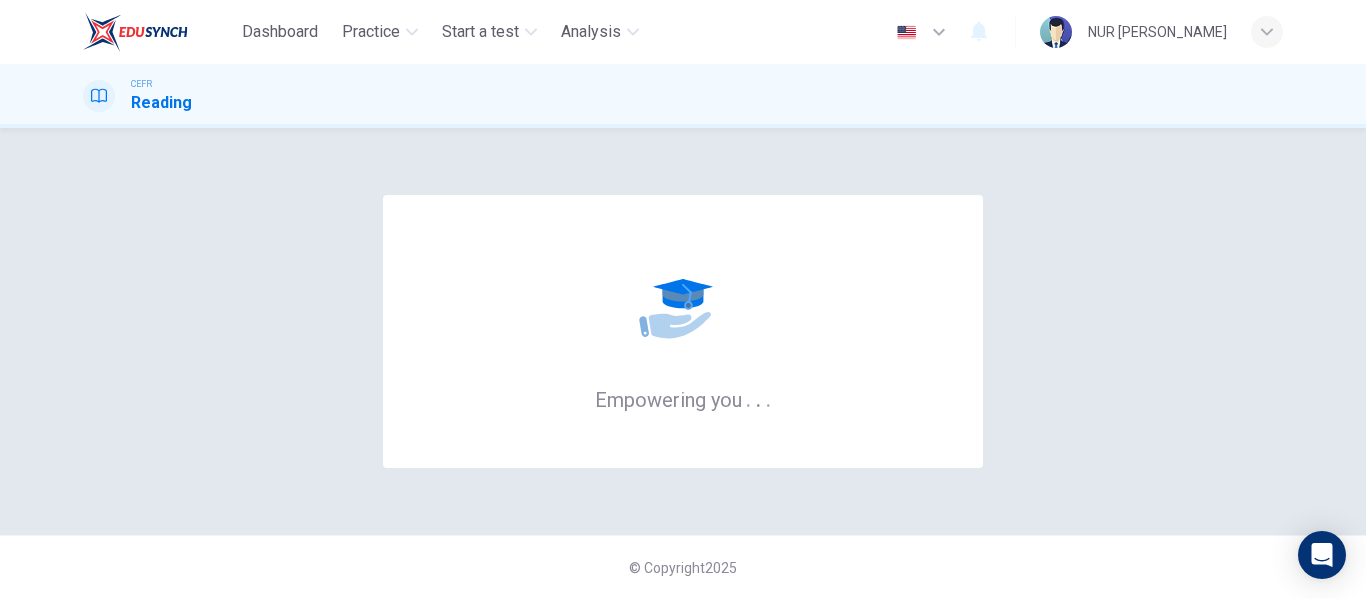 scroll, scrollTop: 0, scrollLeft: 0, axis: both 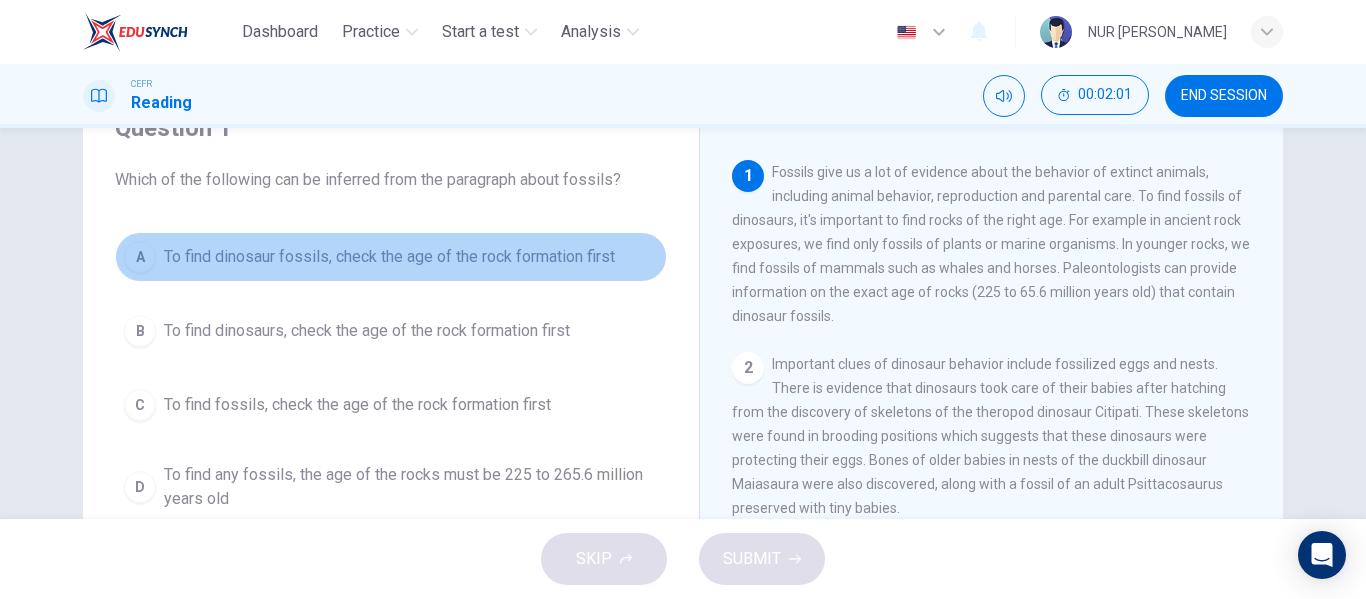 click on "To find dinosaur fossils, check the age of the rock formation first" at bounding box center [389, 257] 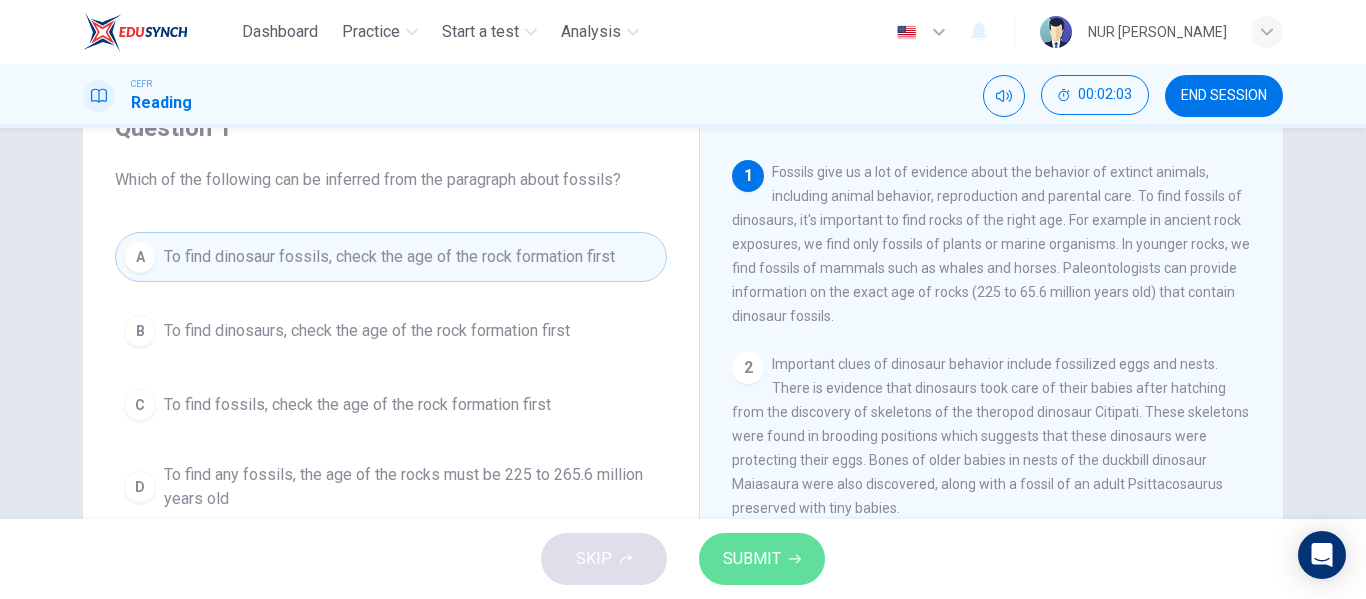 click on "SUBMIT" at bounding box center (752, 559) 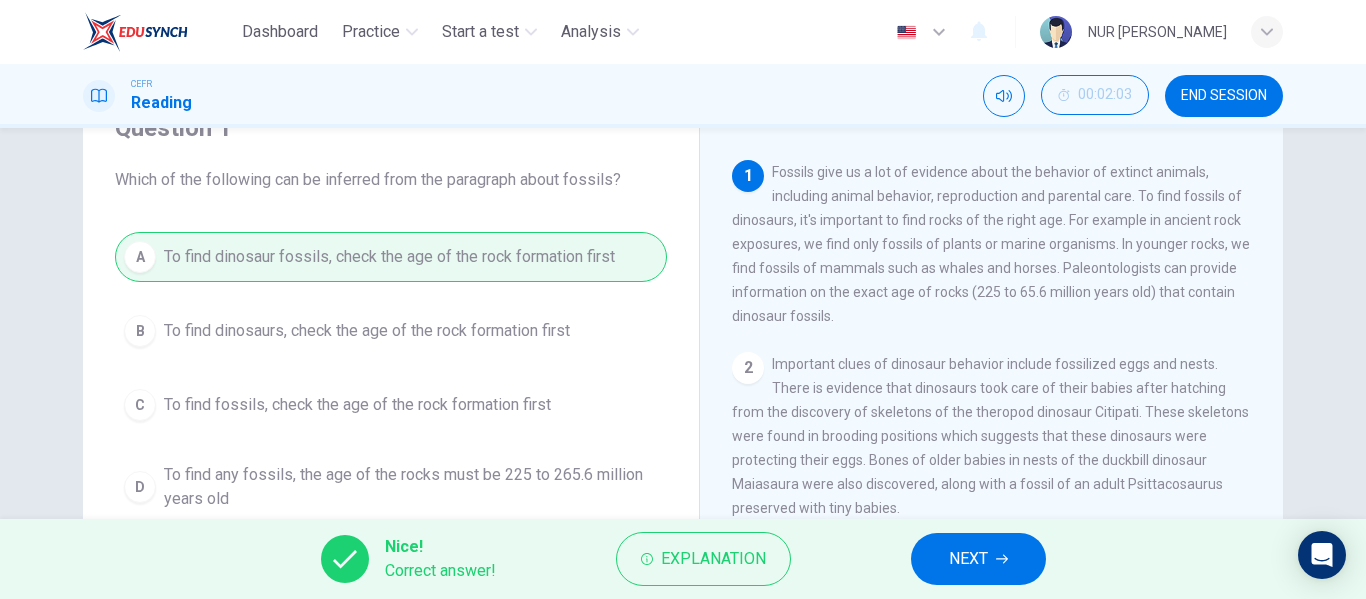 click on "NEXT" at bounding box center [968, 559] 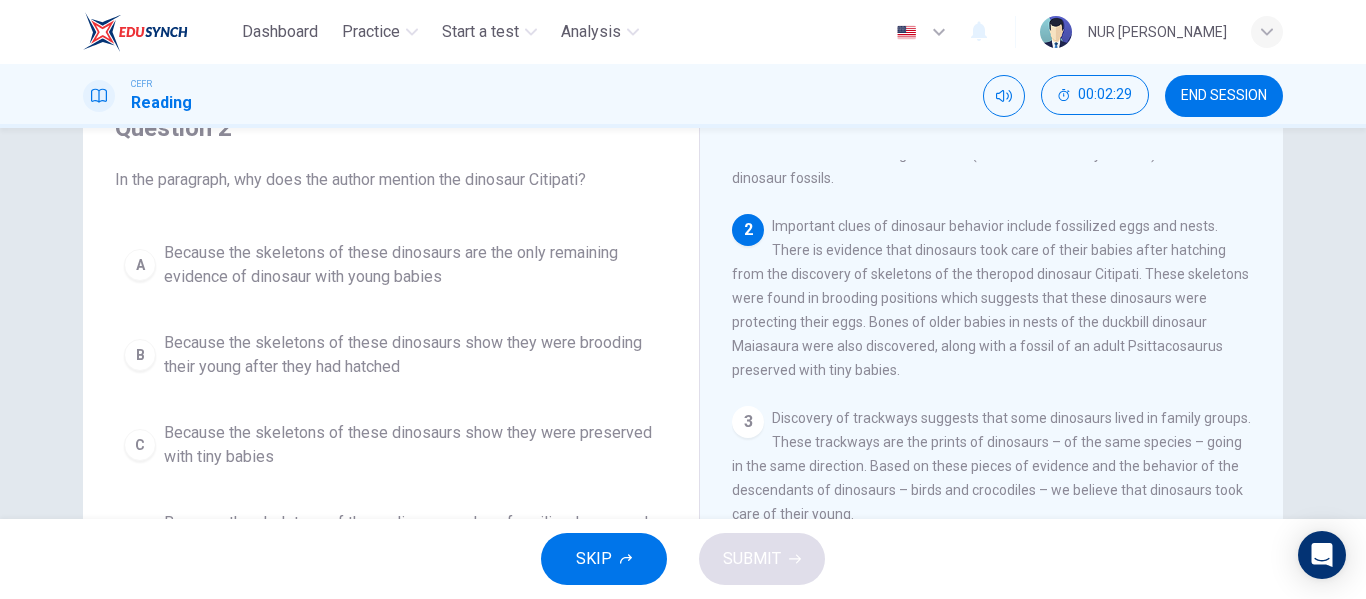 scroll, scrollTop: 139, scrollLeft: 0, axis: vertical 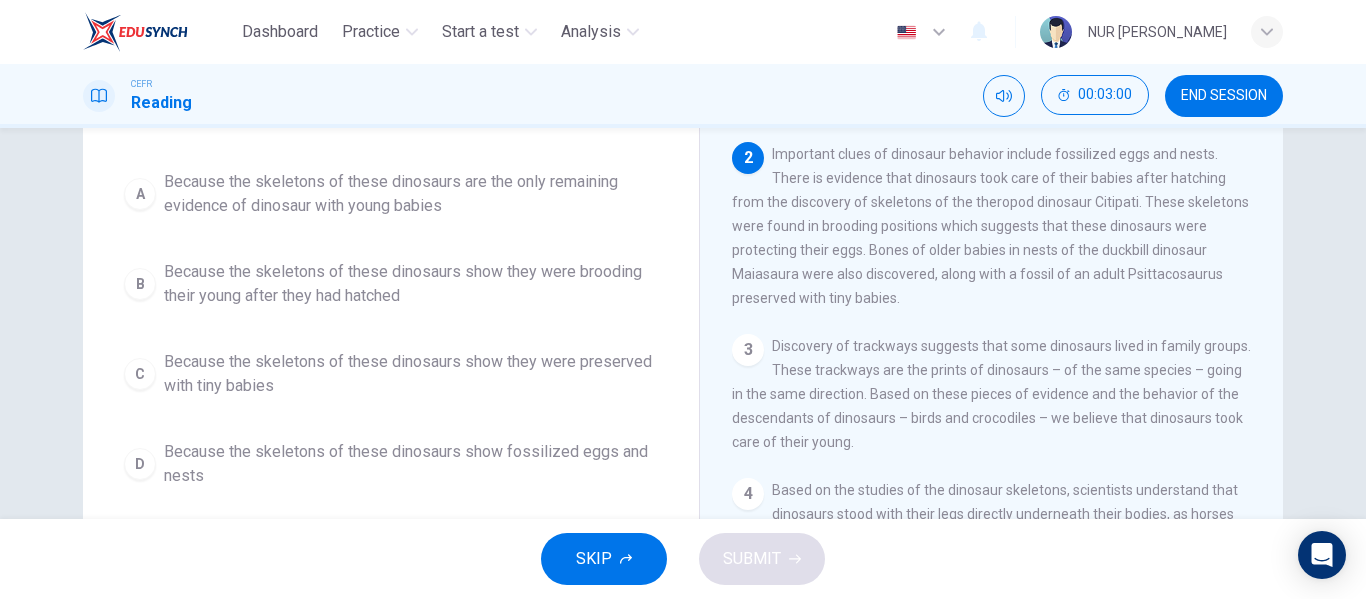 click on "Because the skeletons of these dinosaurs show they were brooding their young after they had hatched" at bounding box center (411, 284) 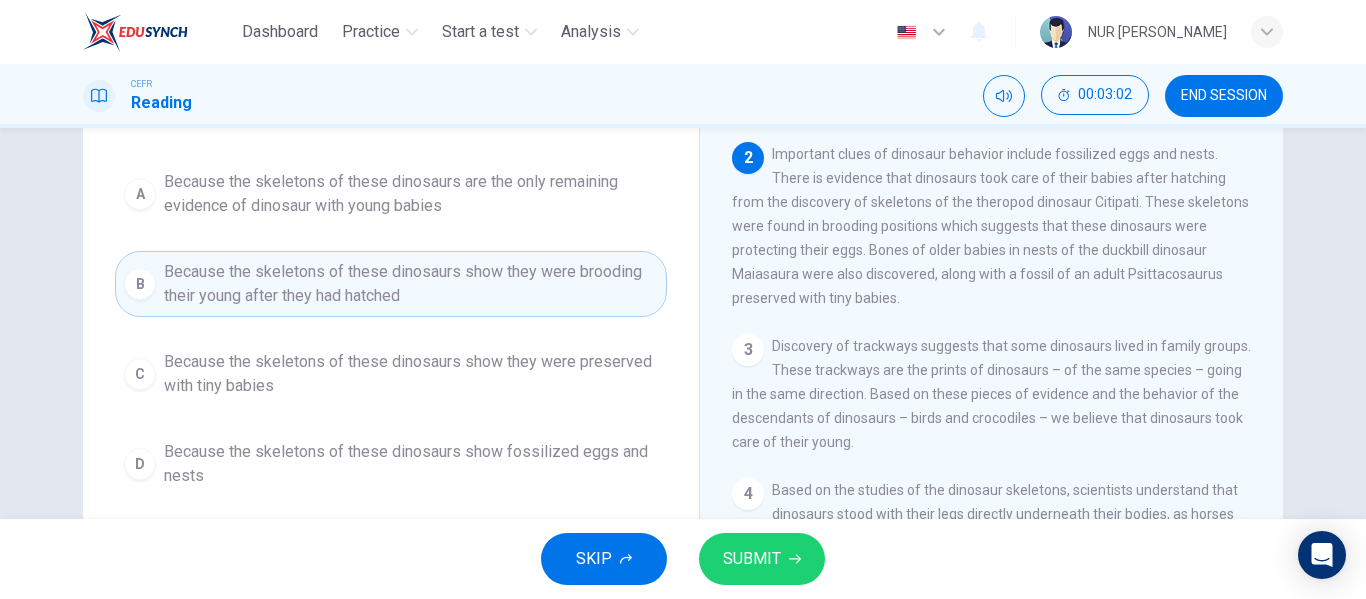 click on "SUBMIT" at bounding box center (762, 559) 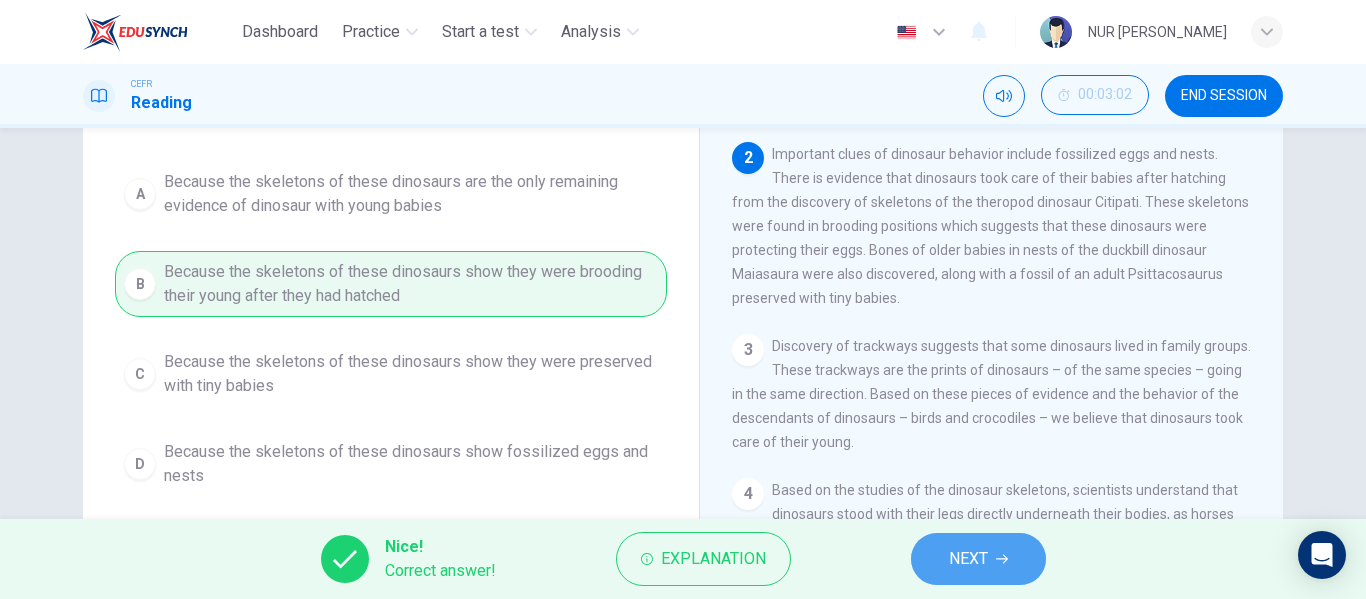 click on "NEXT" at bounding box center (978, 559) 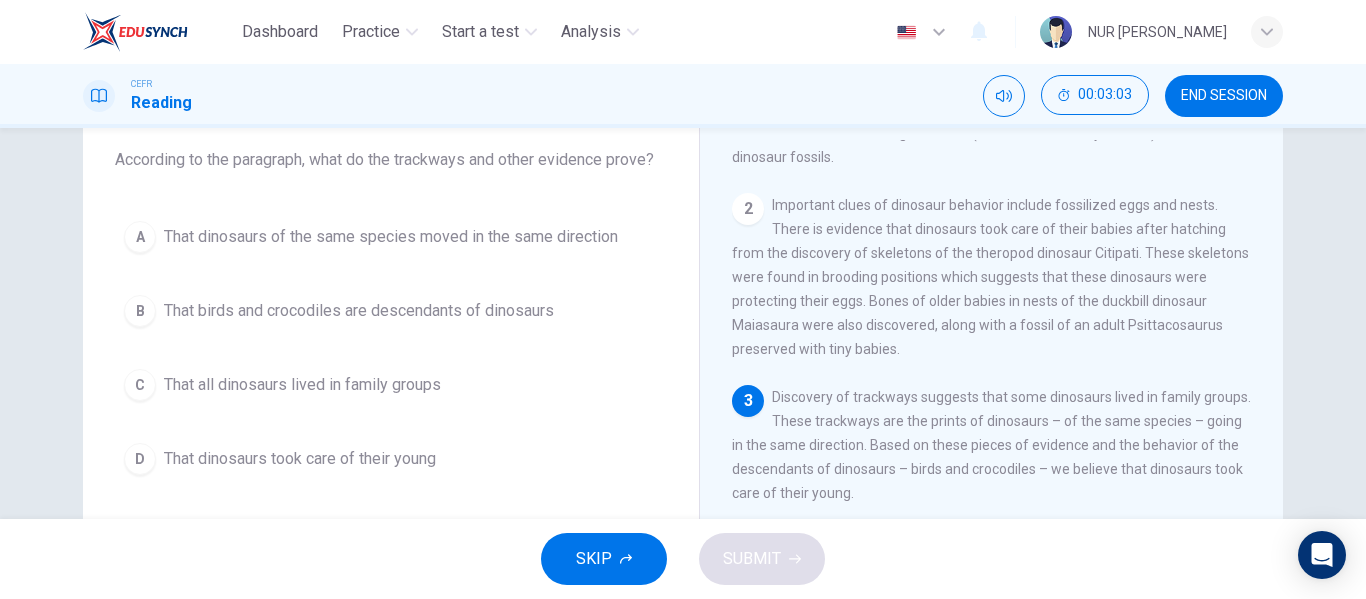 scroll, scrollTop: 115, scrollLeft: 0, axis: vertical 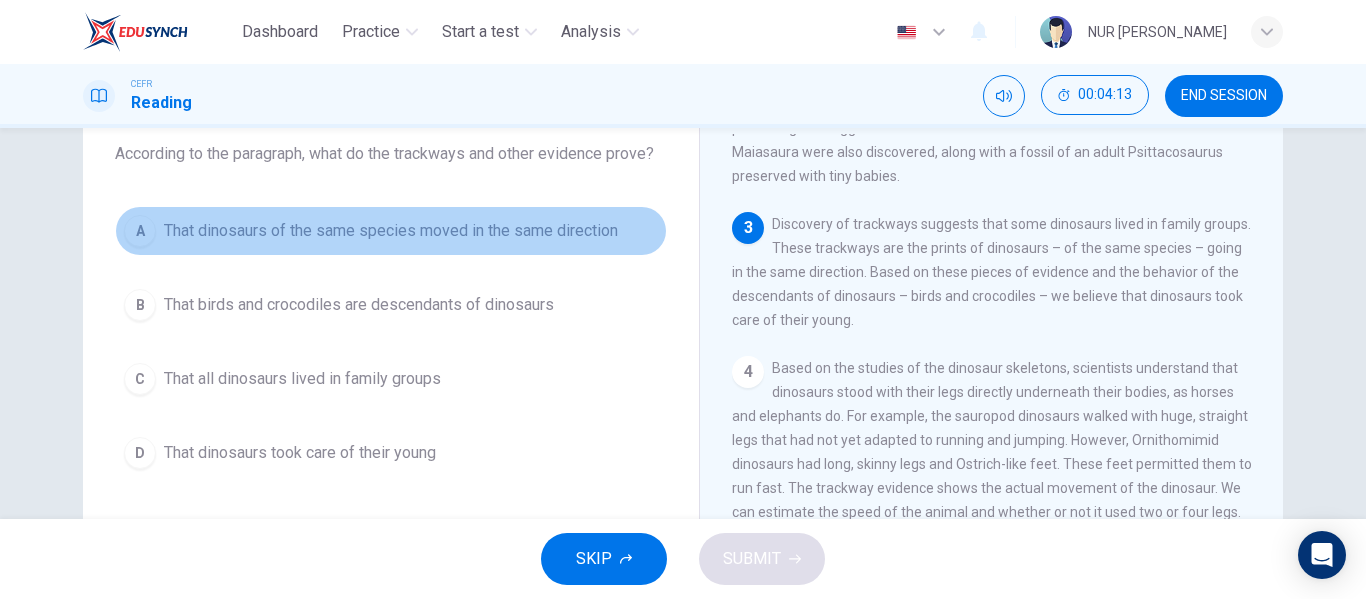 click on "That dinosaurs of the same species moved in the same direction" at bounding box center [391, 231] 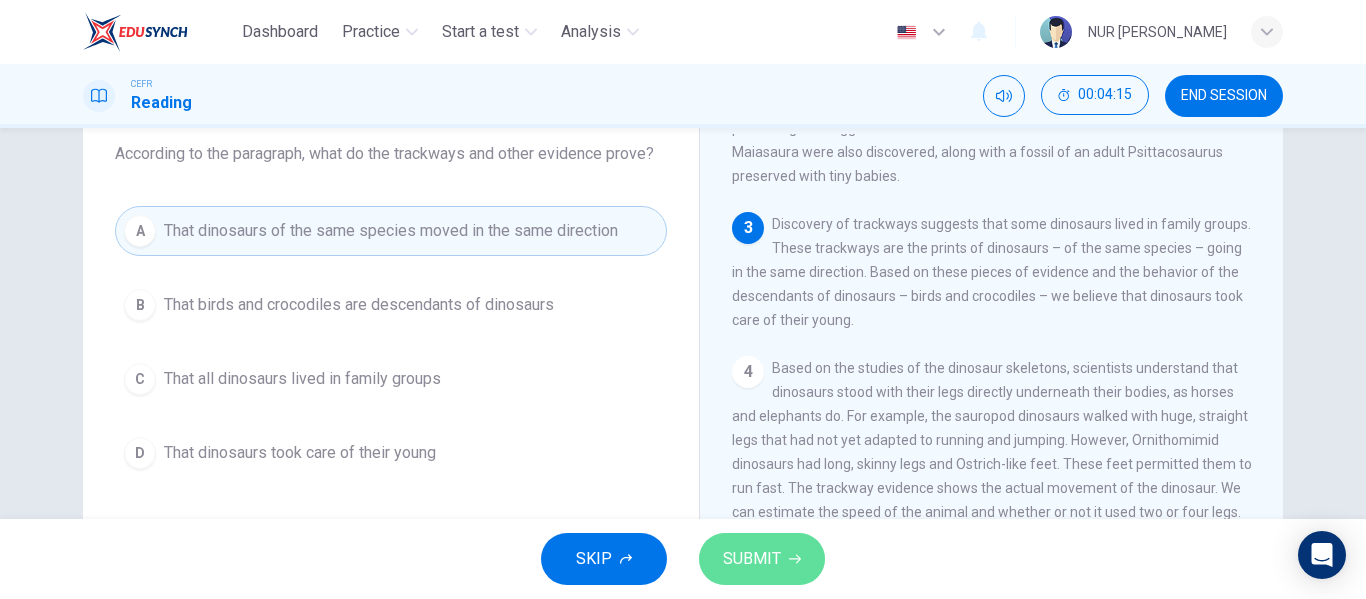 click on "SUBMIT" at bounding box center [752, 559] 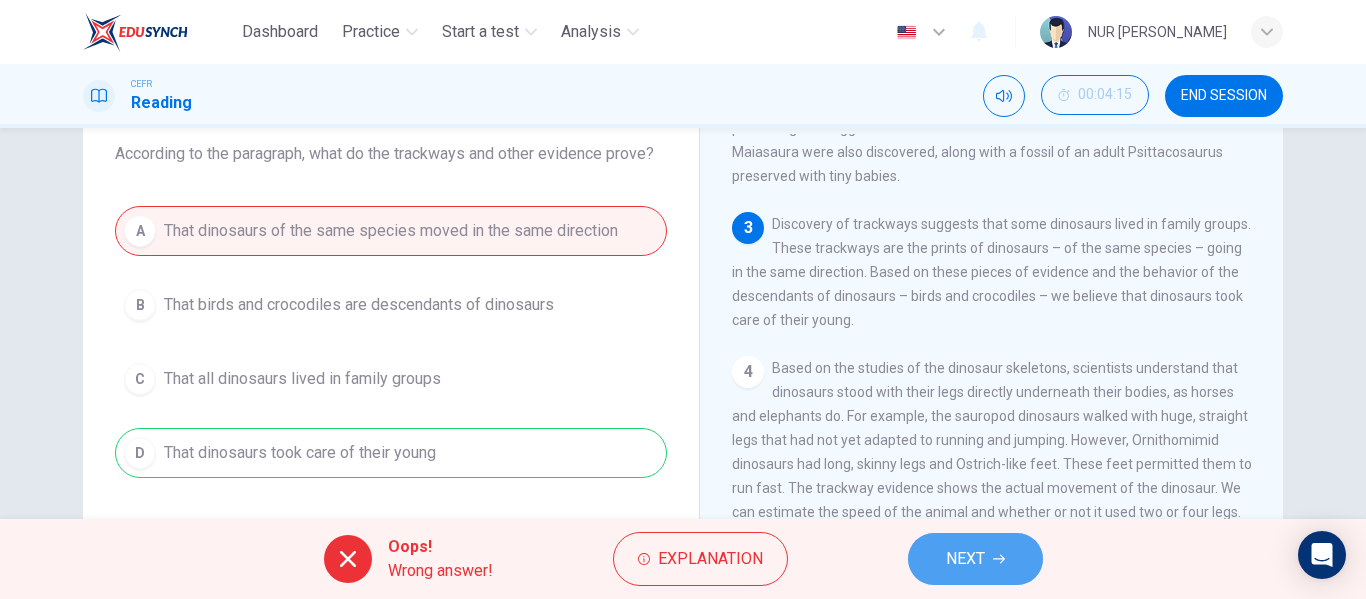 click 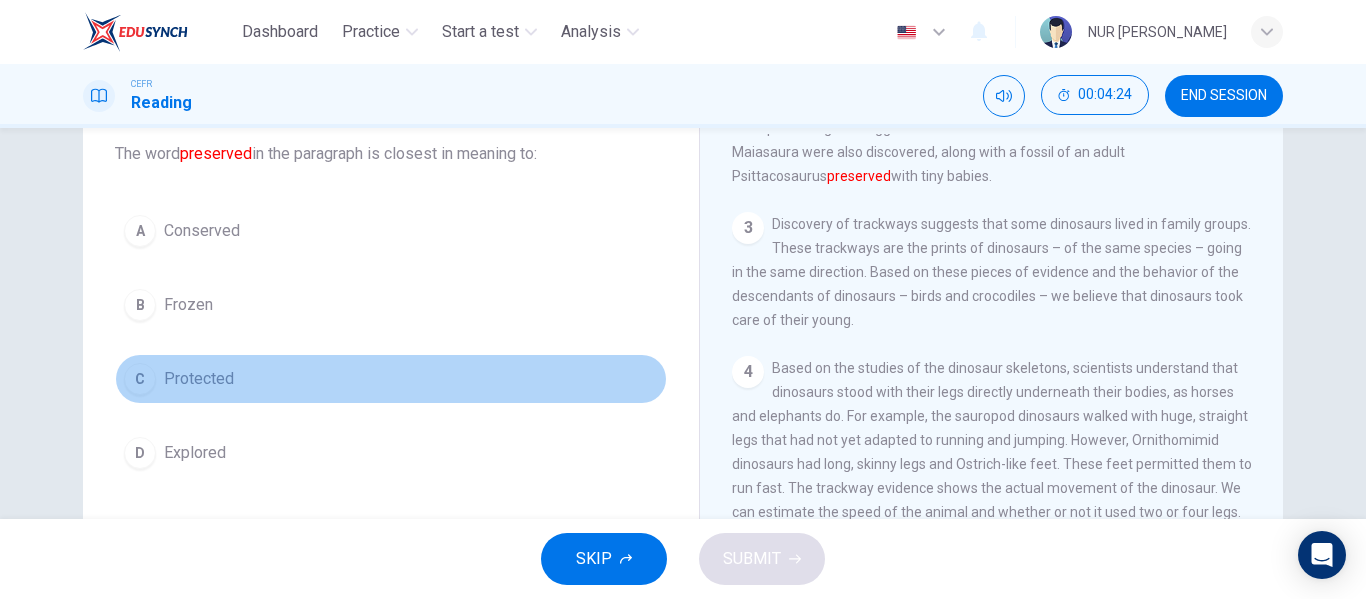 click on "C Protected" at bounding box center (391, 379) 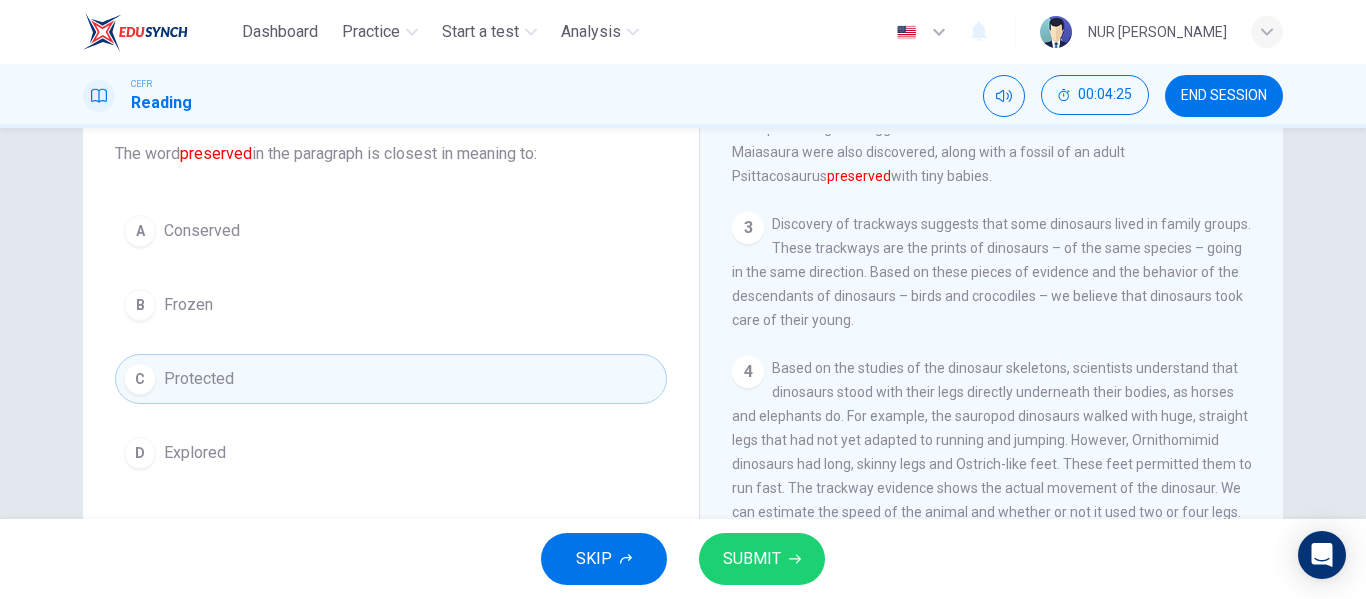 click on "SUBMIT" at bounding box center (752, 559) 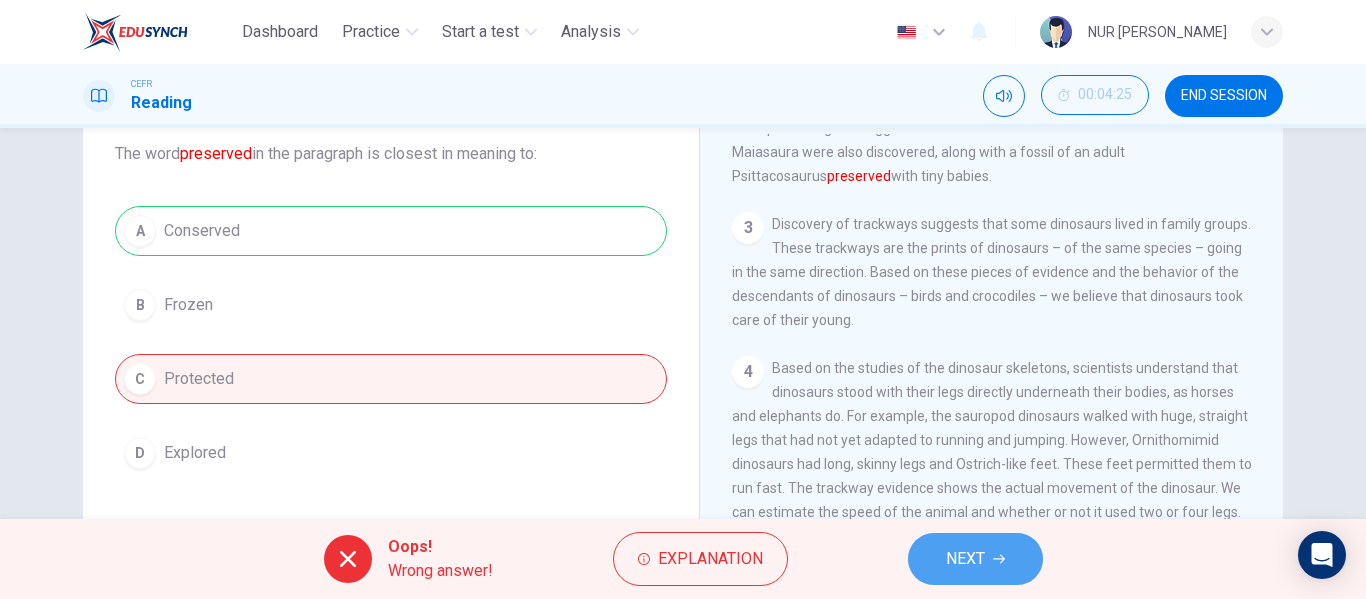 click on "NEXT" at bounding box center (975, 559) 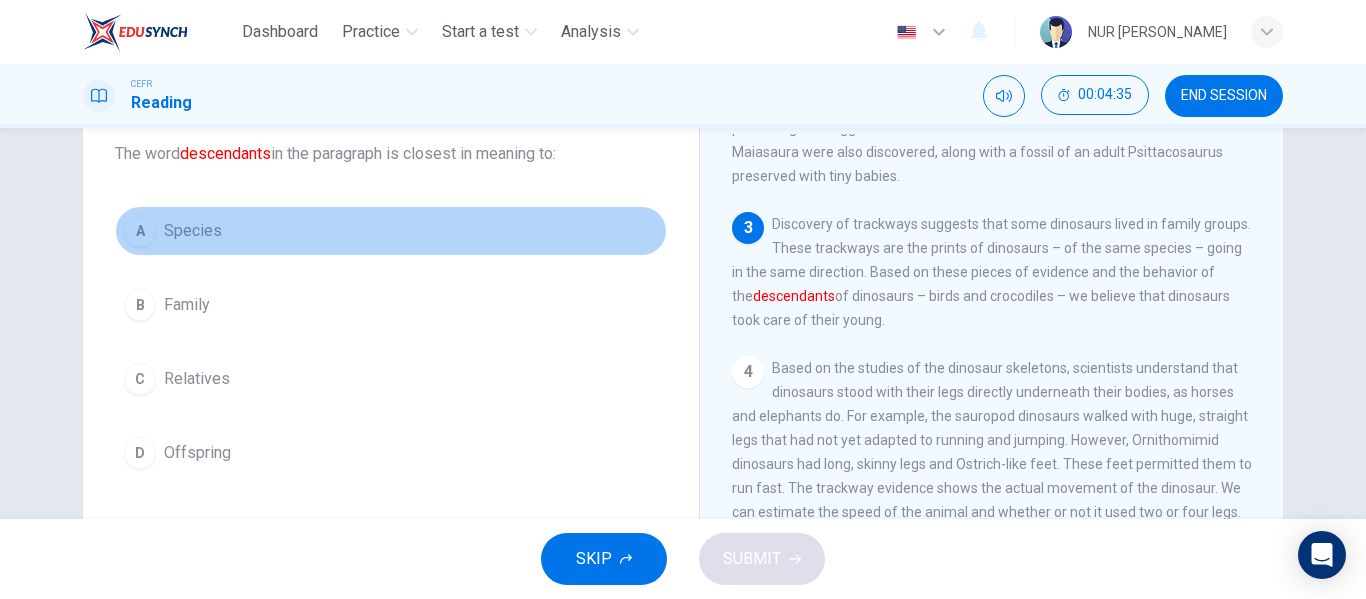 click on "A Species" at bounding box center (391, 231) 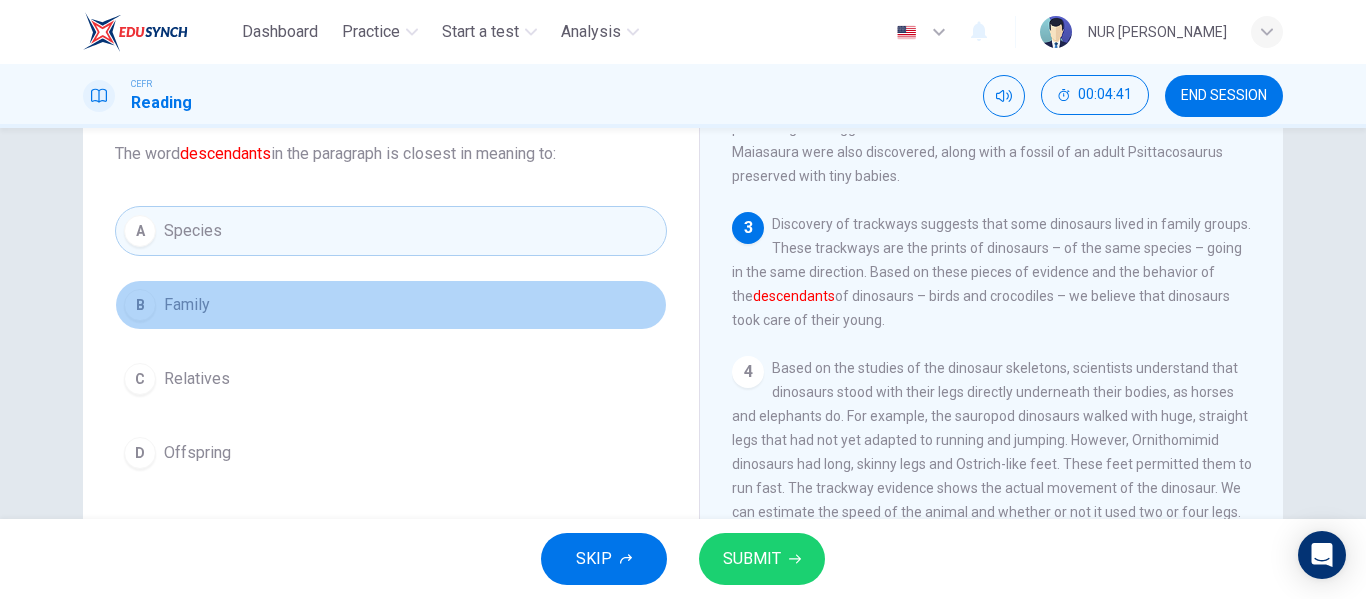 click on "B Family" at bounding box center (391, 305) 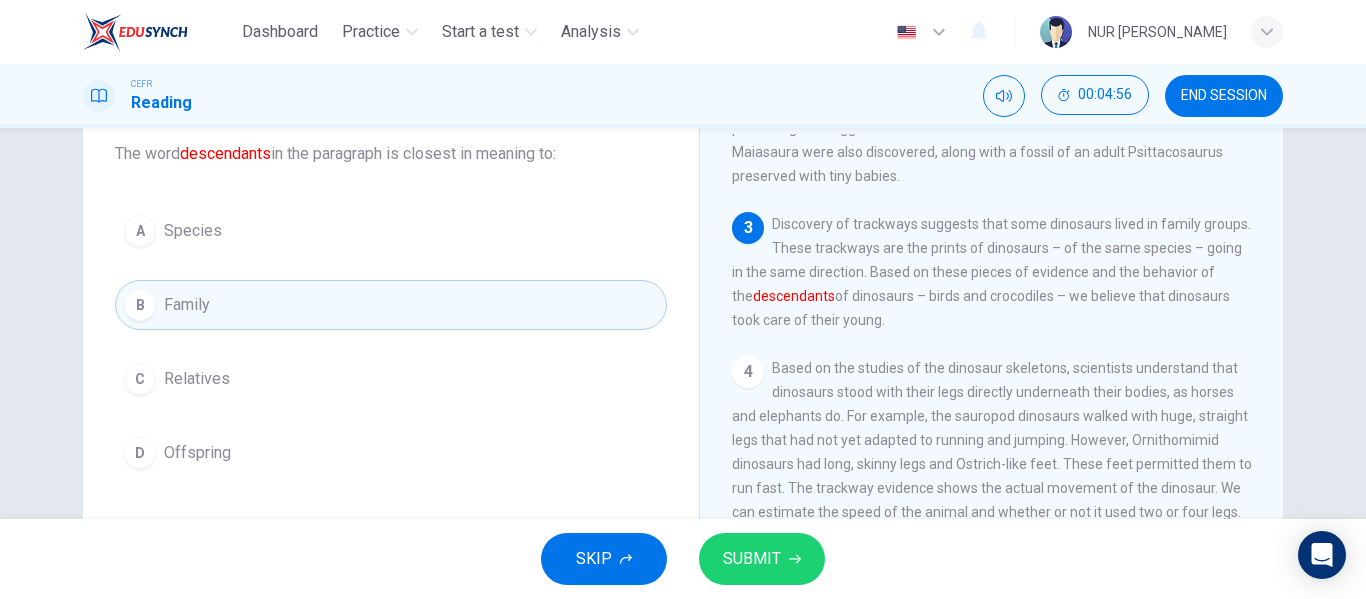 click on "A Species B Family C Relatives D Offspring" at bounding box center (391, 342) 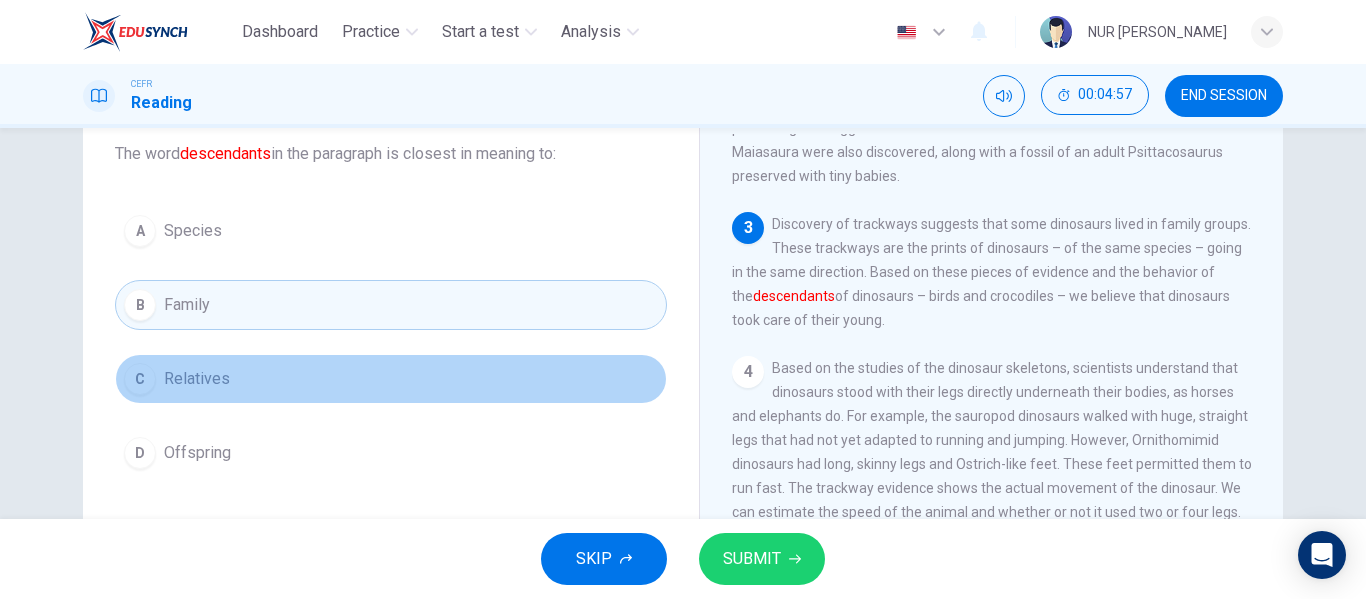 click on "C Relatives" at bounding box center [391, 379] 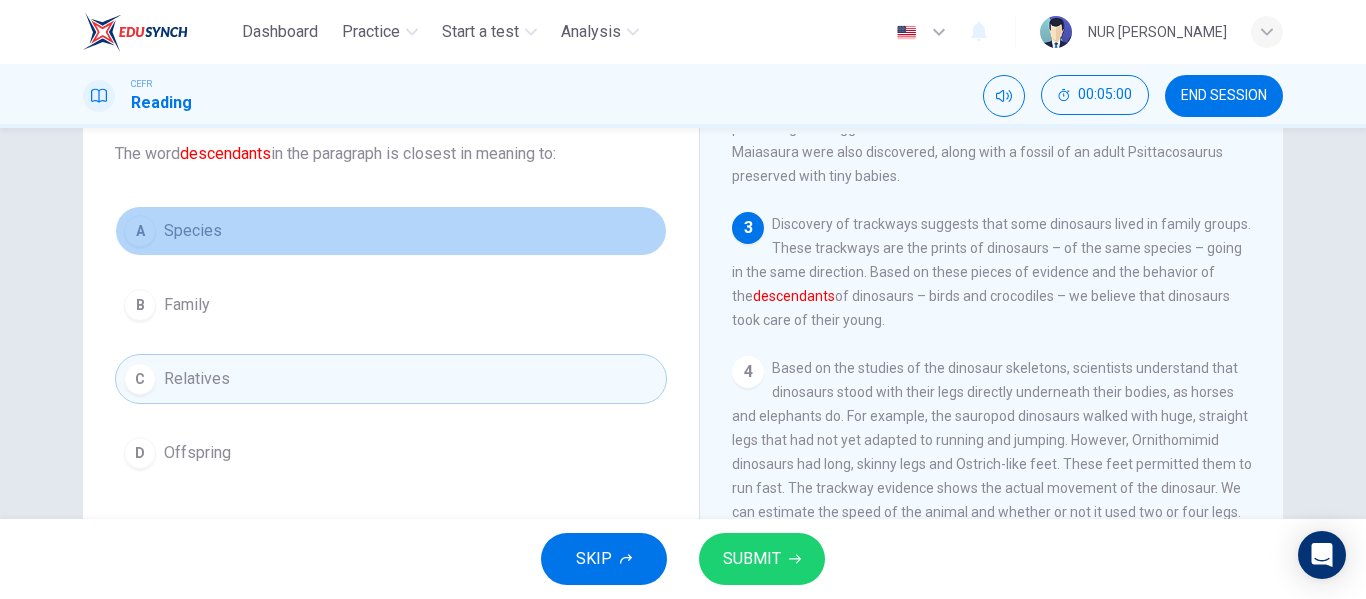 click on "A Species" at bounding box center (391, 231) 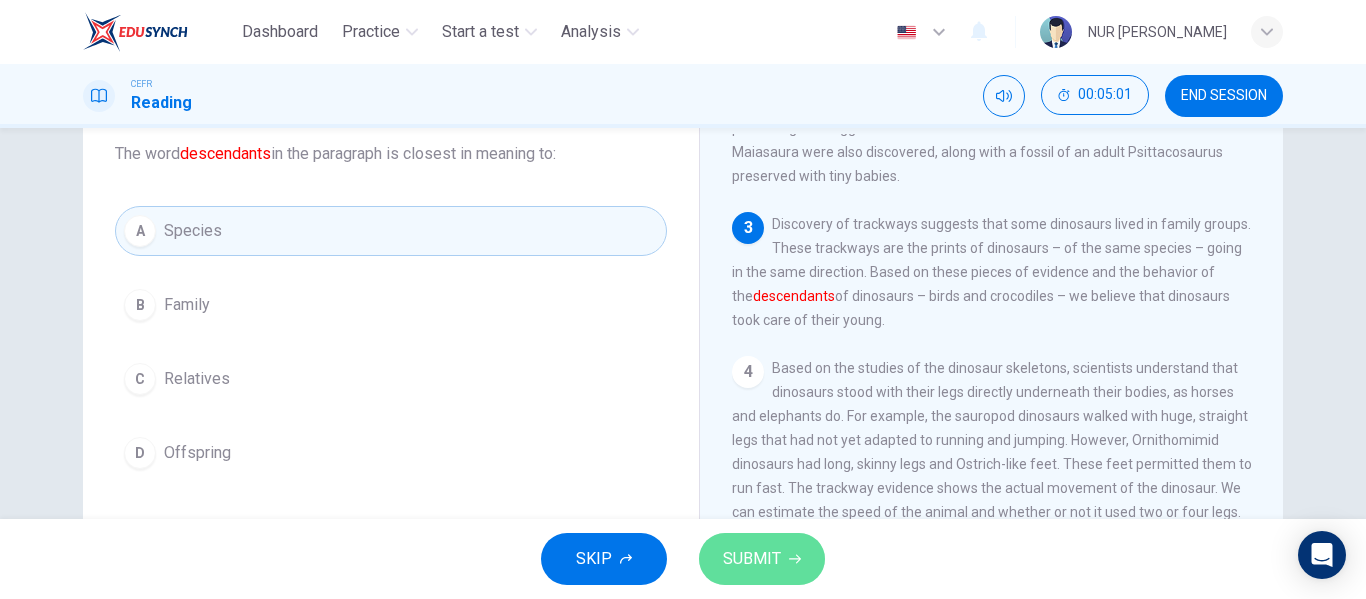 click on "SUBMIT" at bounding box center (762, 559) 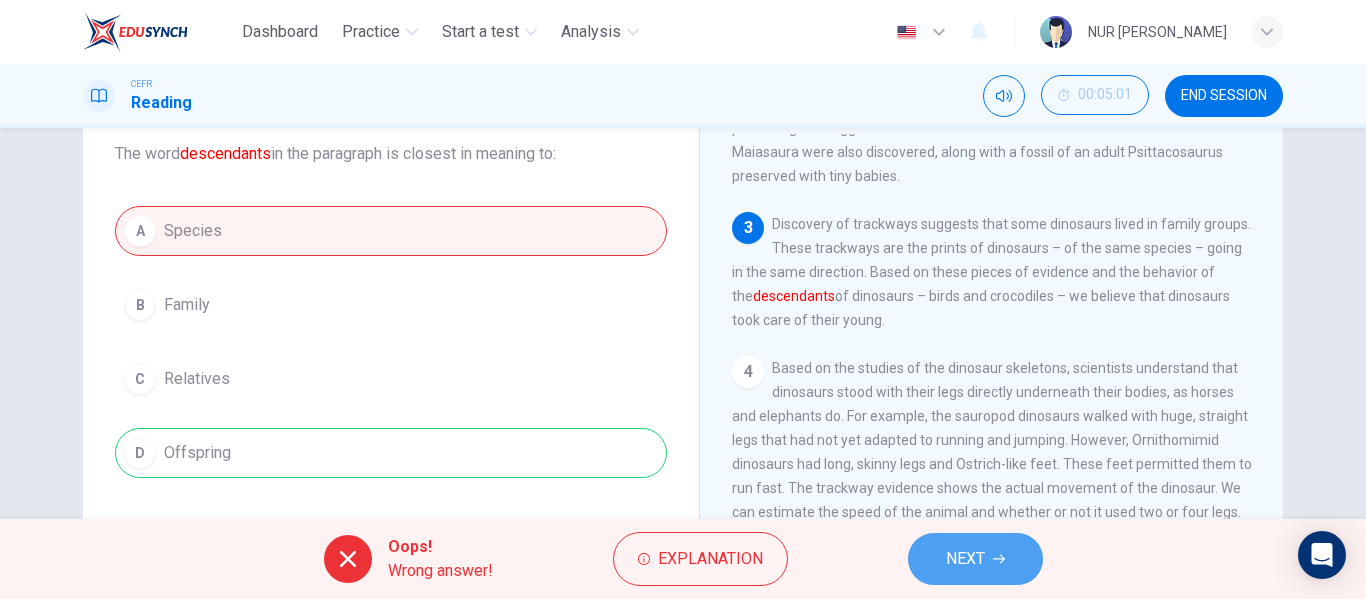 click on "NEXT" at bounding box center [975, 559] 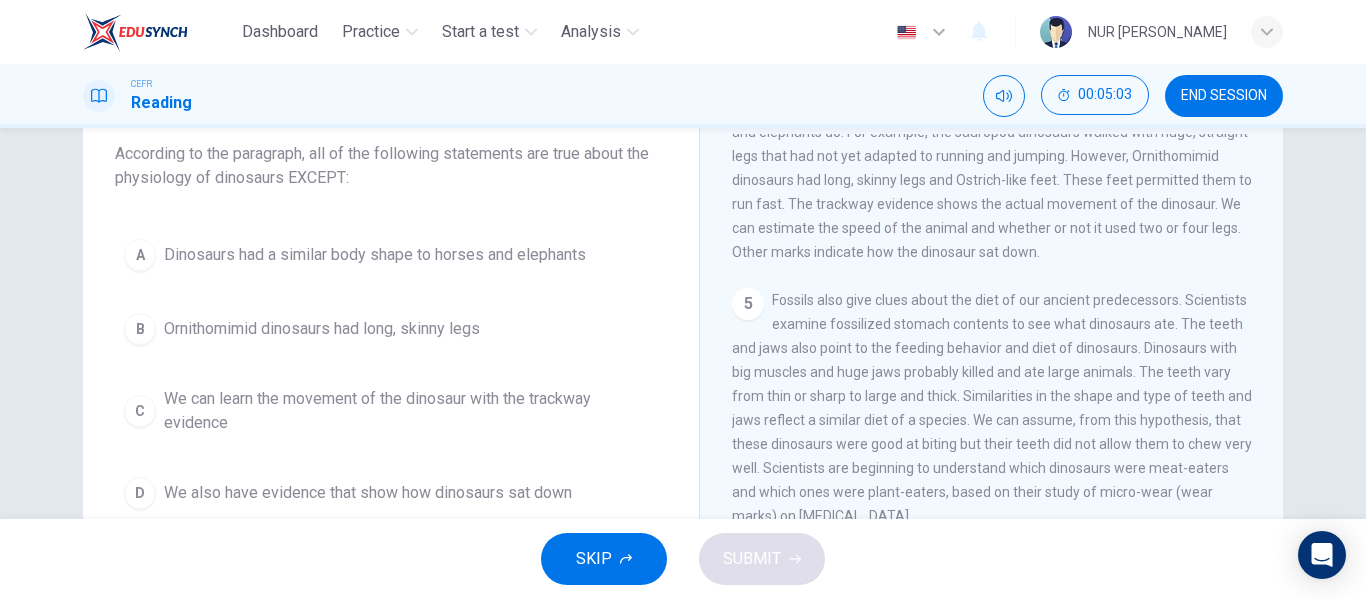 scroll, scrollTop: 836, scrollLeft: 0, axis: vertical 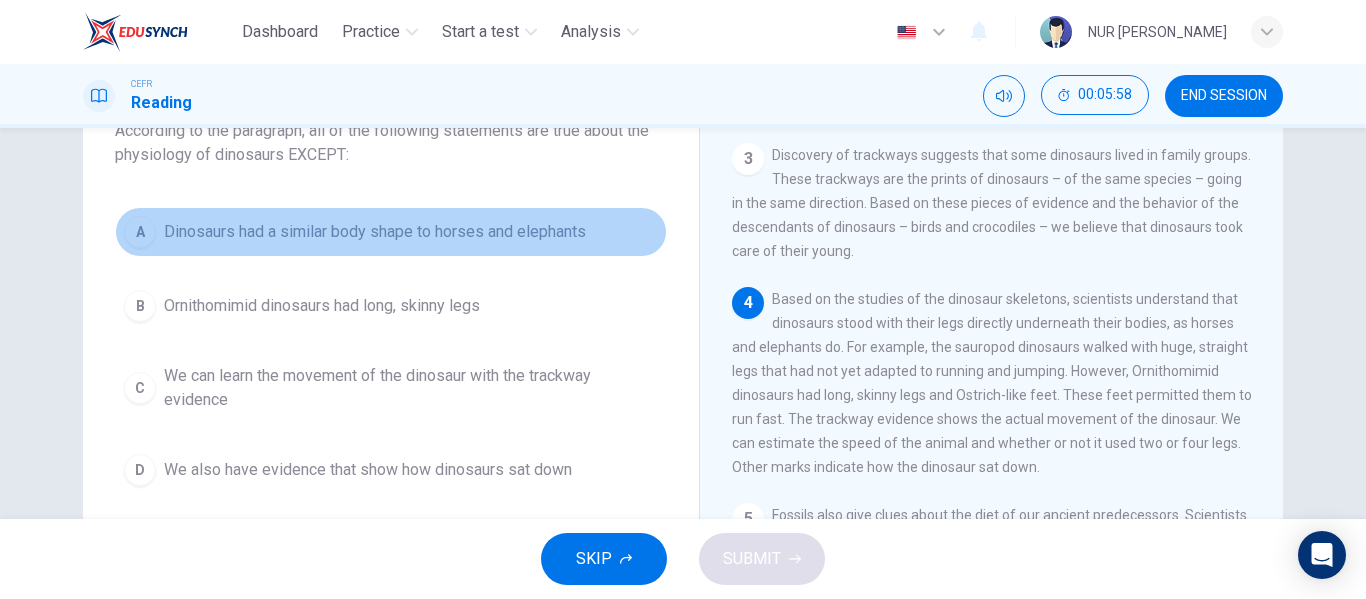 click on "Dinosaurs had a similar body shape to horses and elephants" at bounding box center [375, 232] 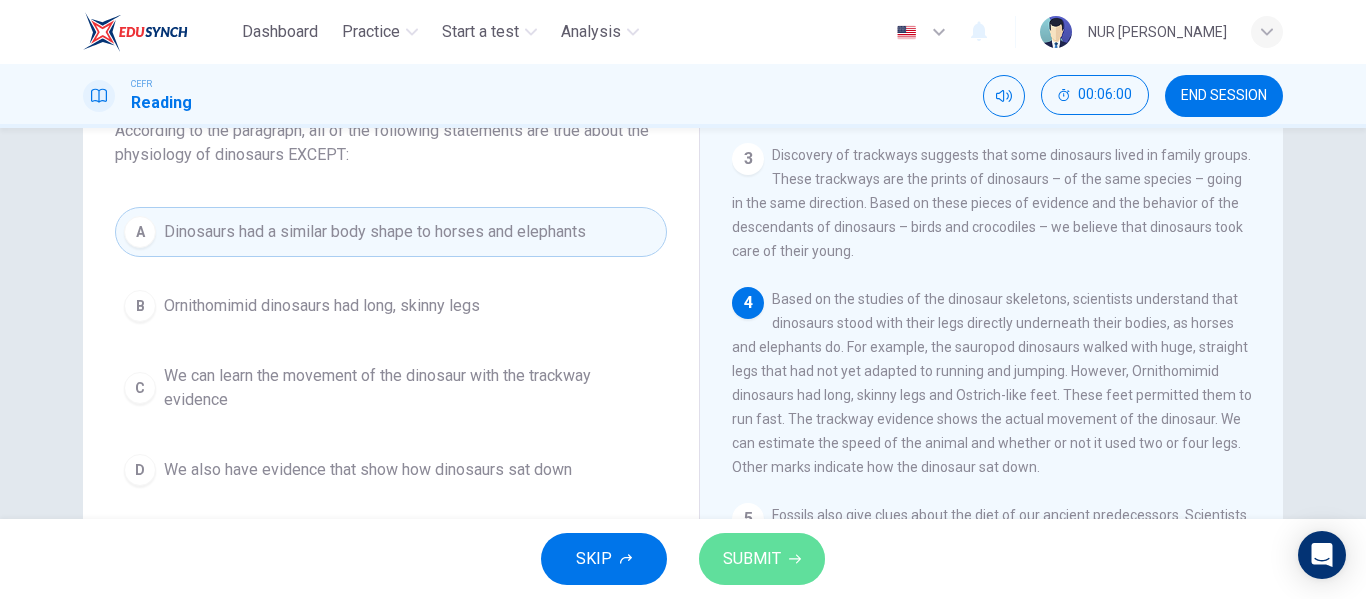 click on "SUBMIT" at bounding box center [752, 559] 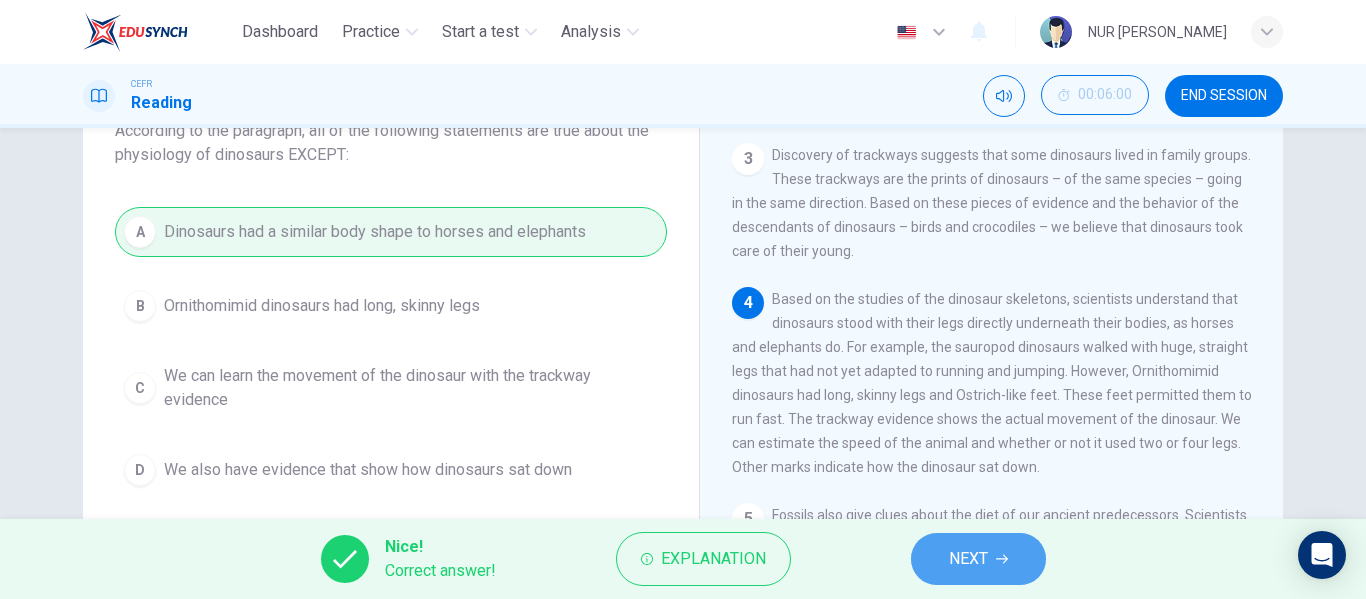 click on "NEXT" at bounding box center [968, 559] 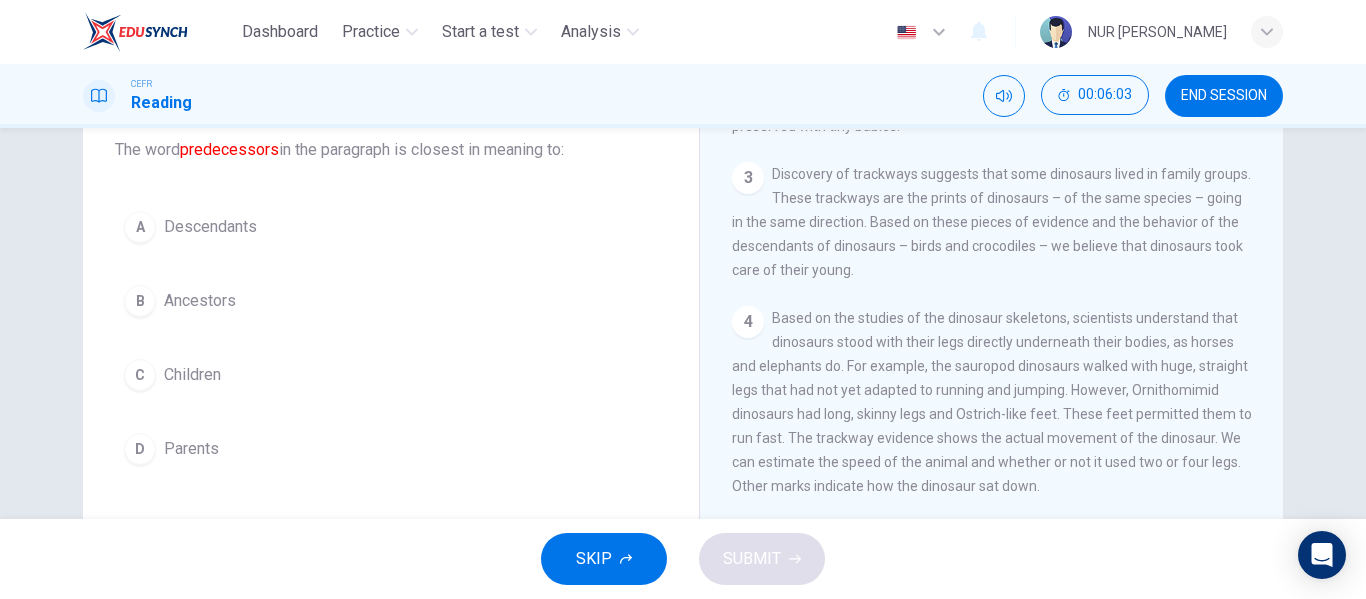 scroll, scrollTop: 127, scrollLeft: 0, axis: vertical 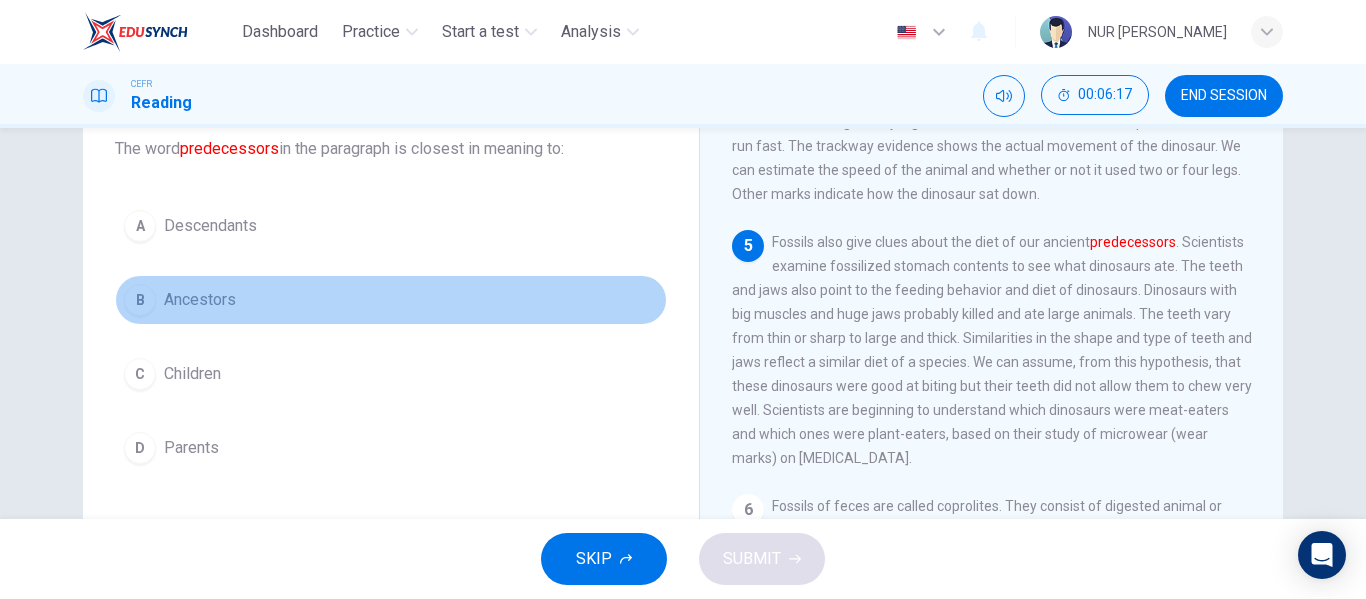 click on "B Ancestors" at bounding box center (391, 300) 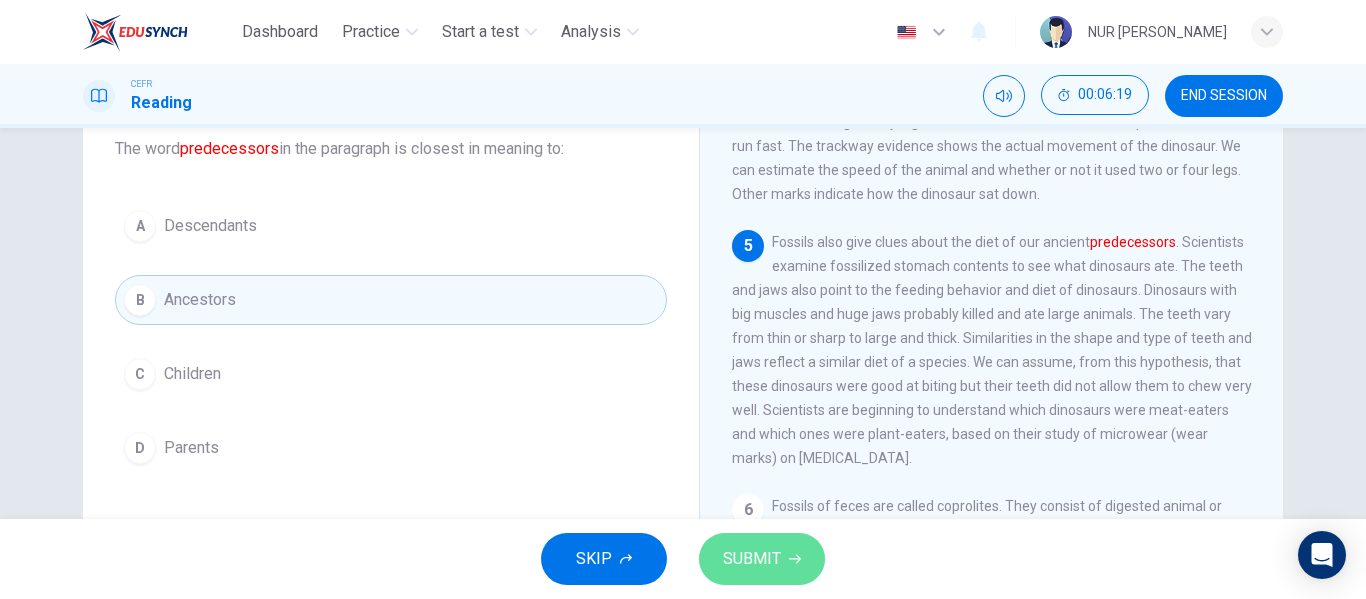 click on "SUBMIT" at bounding box center [762, 559] 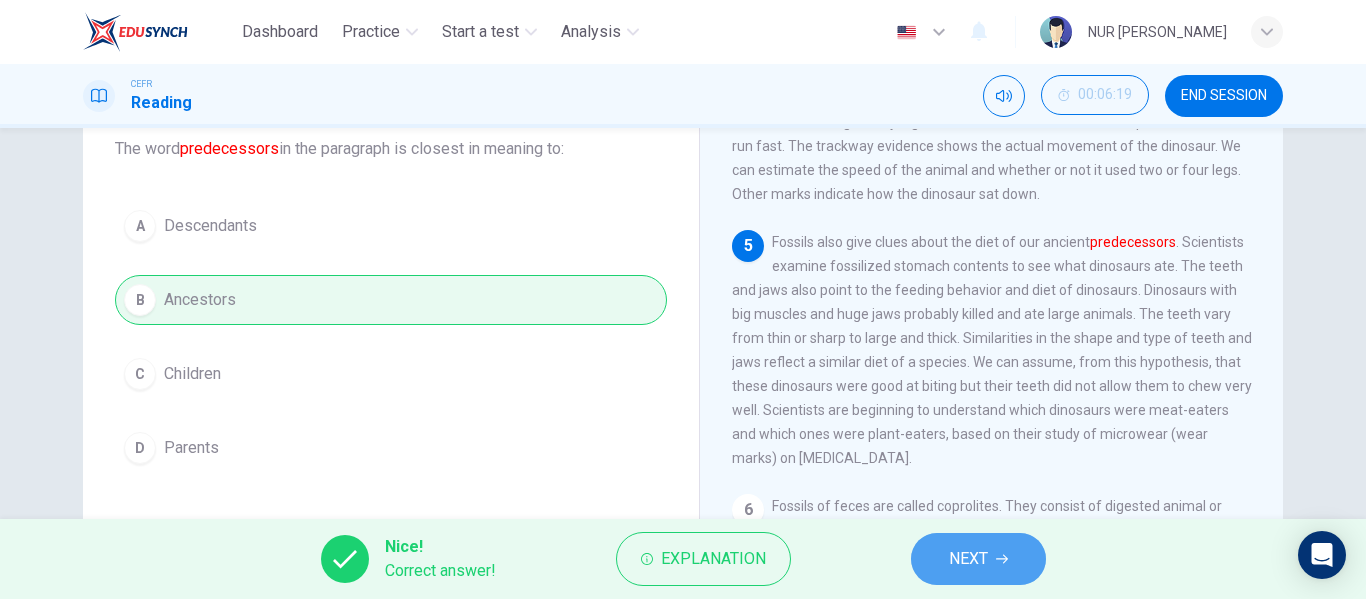 click on "NEXT" at bounding box center [968, 559] 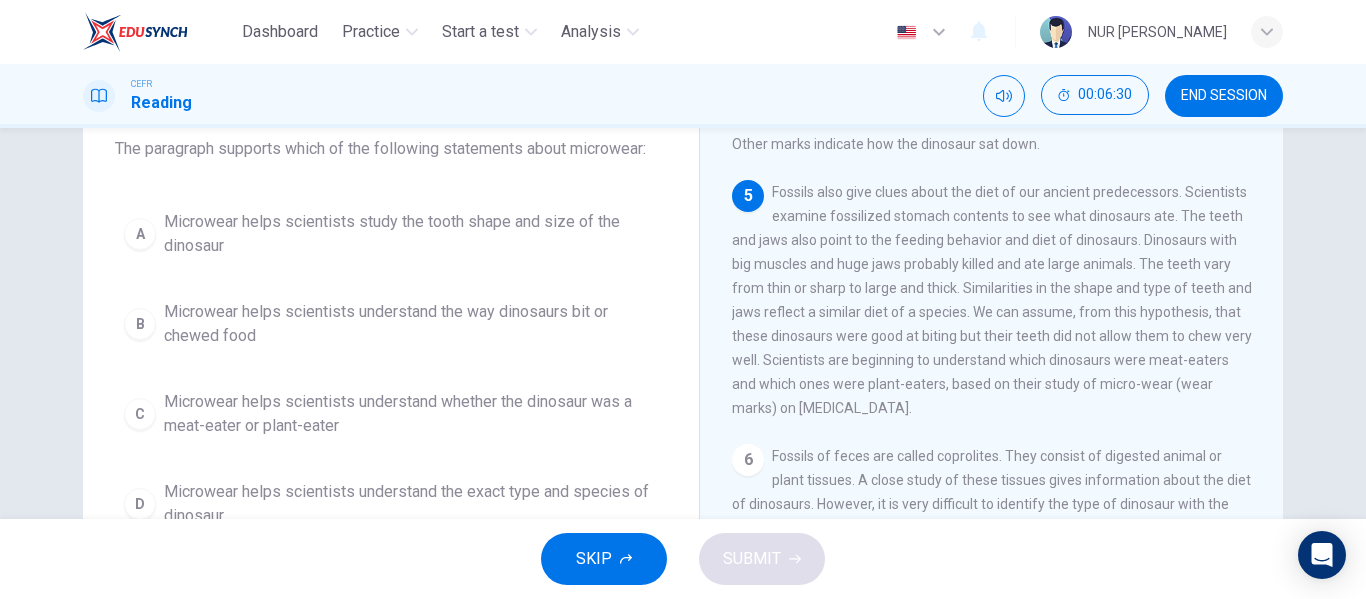 scroll, scrollTop: 694, scrollLeft: 0, axis: vertical 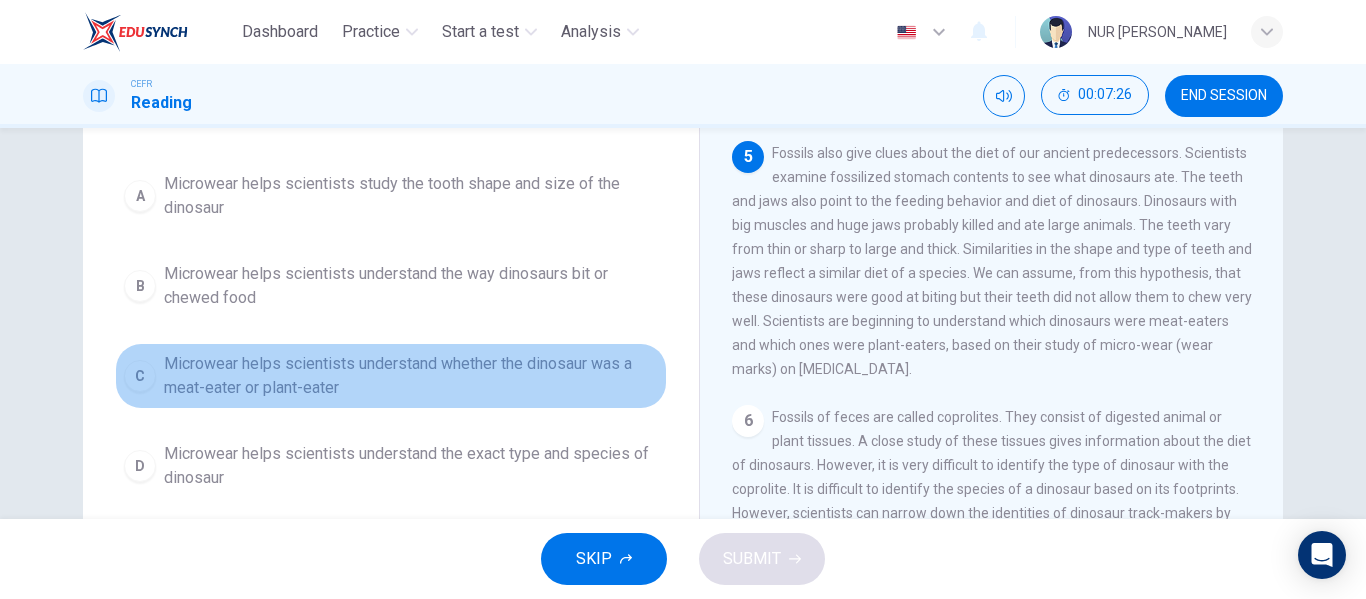 click on "Microwear helps scientists understand whether the dinosaur was a meat-eater or plant-eater" at bounding box center (411, 376) 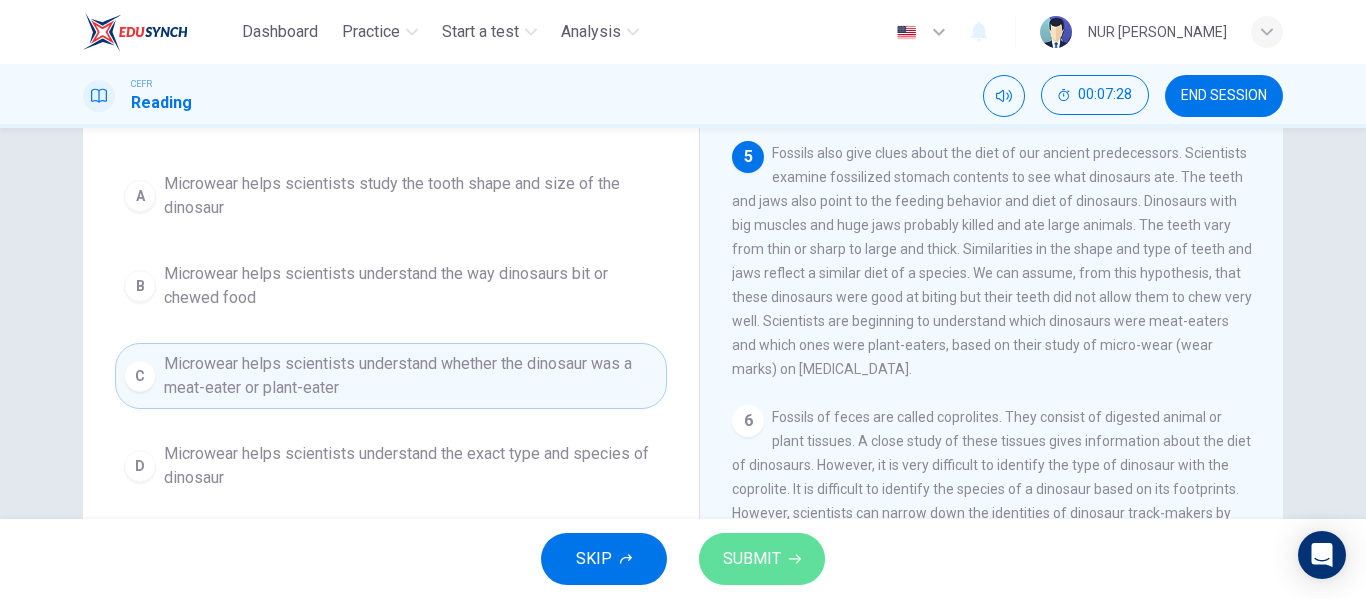 click on "SUBMIT" at bounding box center (762, 559) 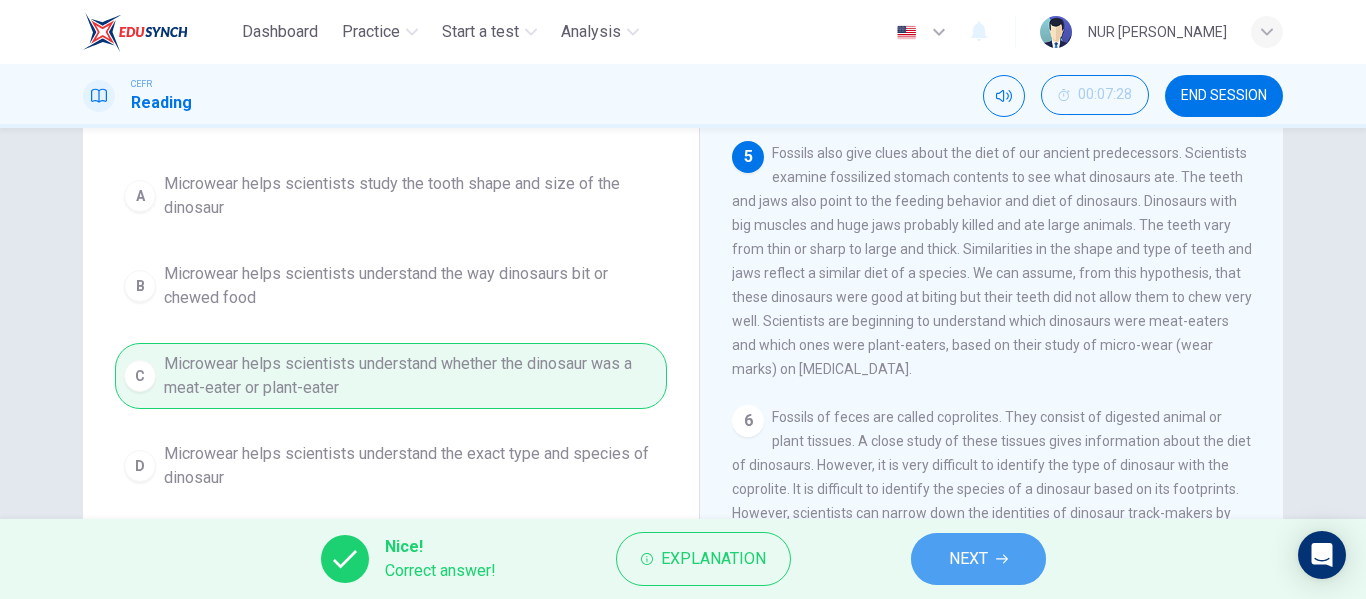 click on "NEXT" at bounding box center (968, 559) 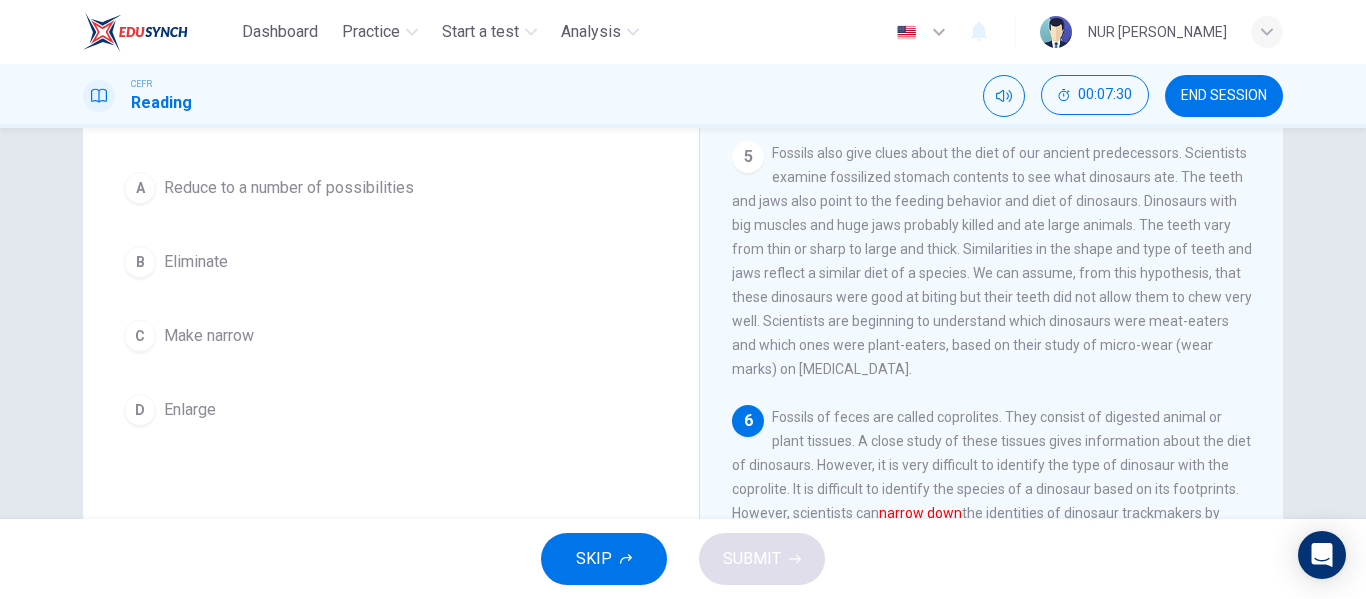 scroll, scrollTop: 836, scrollLeft: 0, axis: vertical 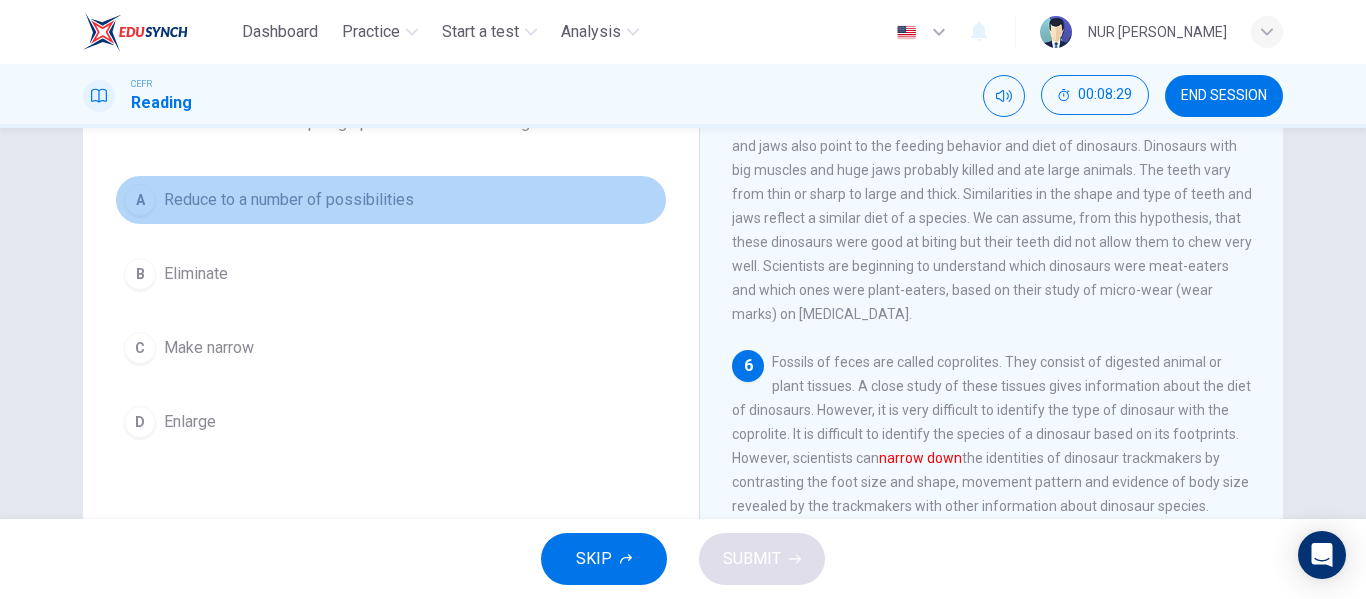 click on "A Reduce to a number of possibilities" at bounding box center [391, 200] 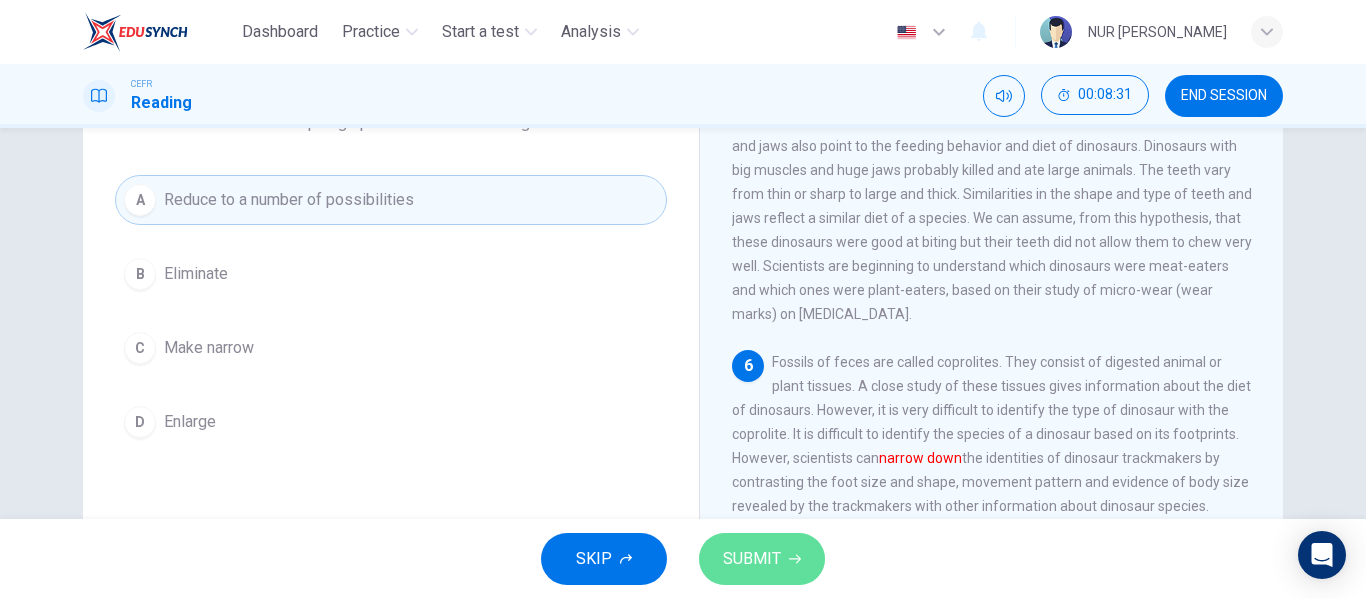 click on "SUBMIT" at bounding box center [752, 559] 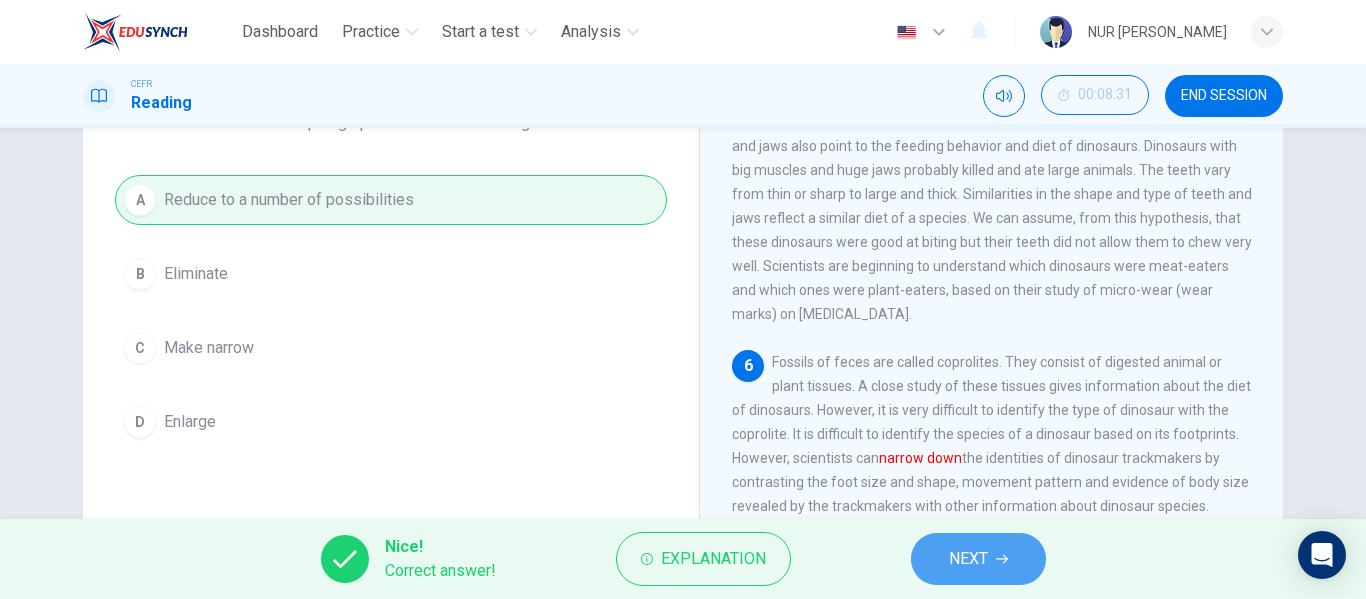 click on "NEXT" at bounding box center [968, 559] 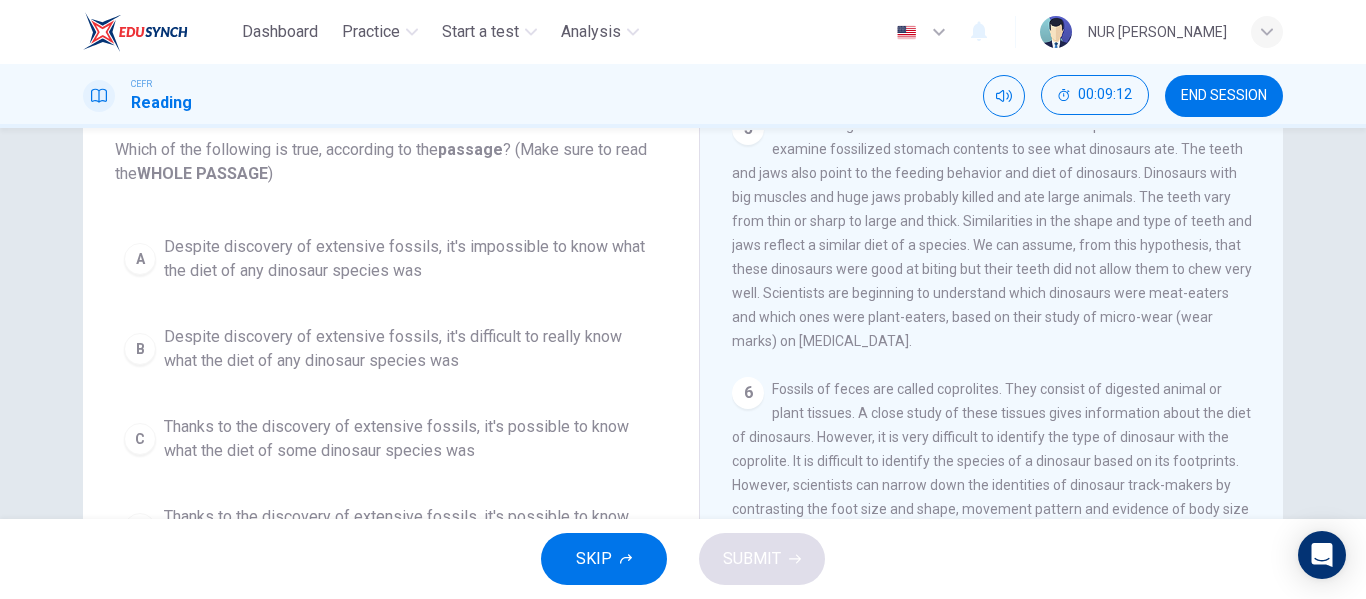 scroll, scrollTop: 125, scrollLeft: 0, axis: vertical 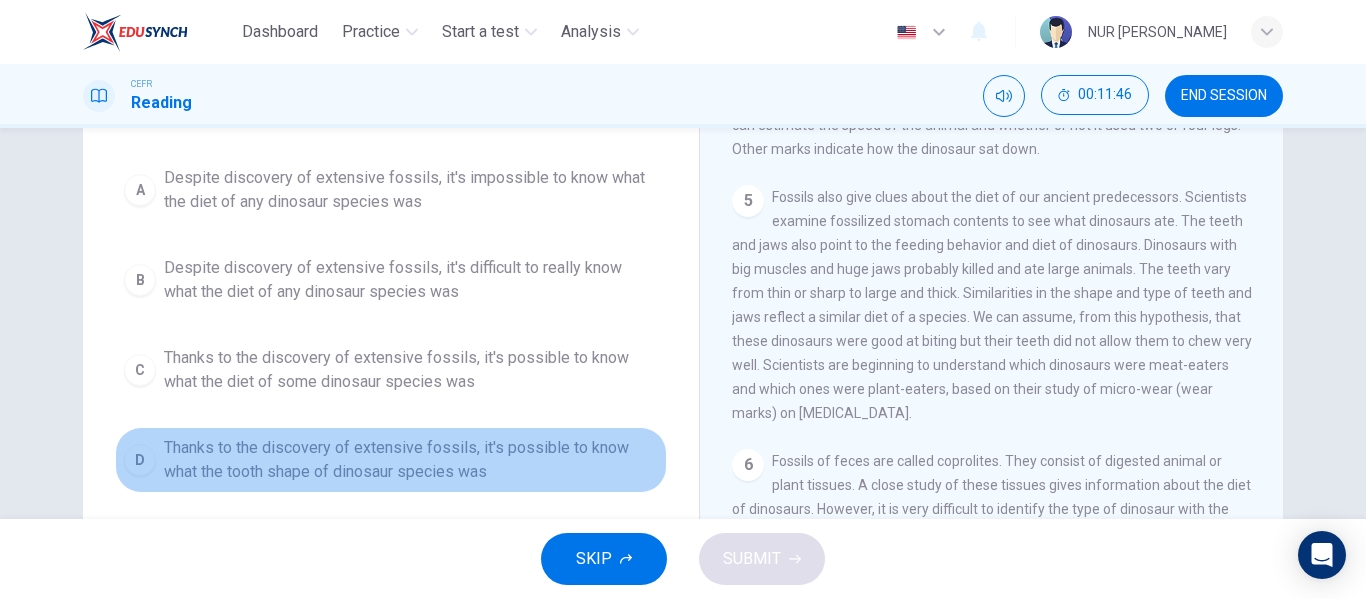 click on "Thanks to the discovery of extensive fossils, it's possible to know what the tooth shape of dinosaur species was" at bounding box center [411, 460] 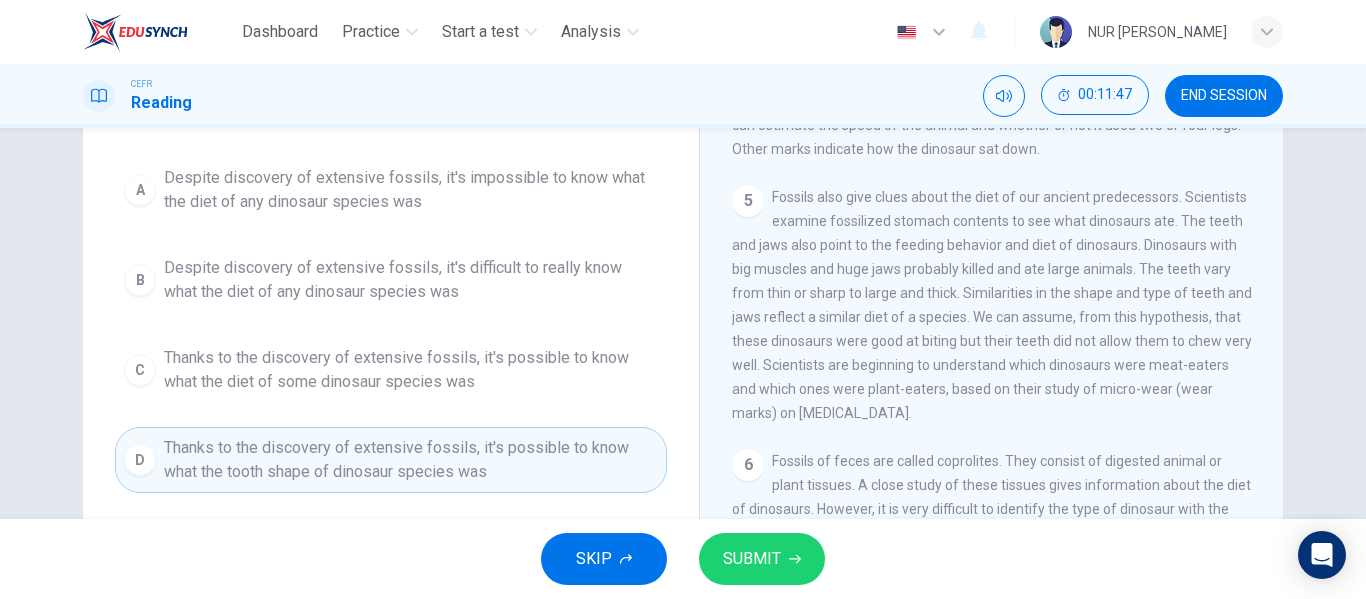 click on "SUBMIT" at bounding box center [752, 559] 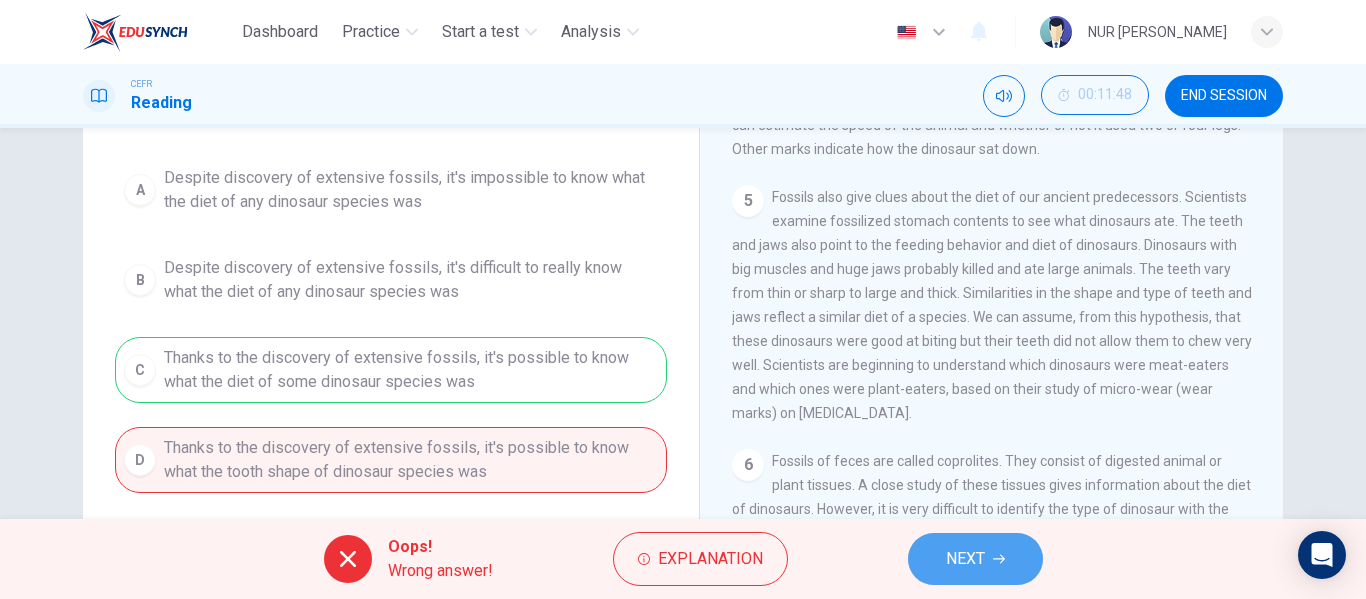 click on "NEXT" at bounding box center [975, 559] 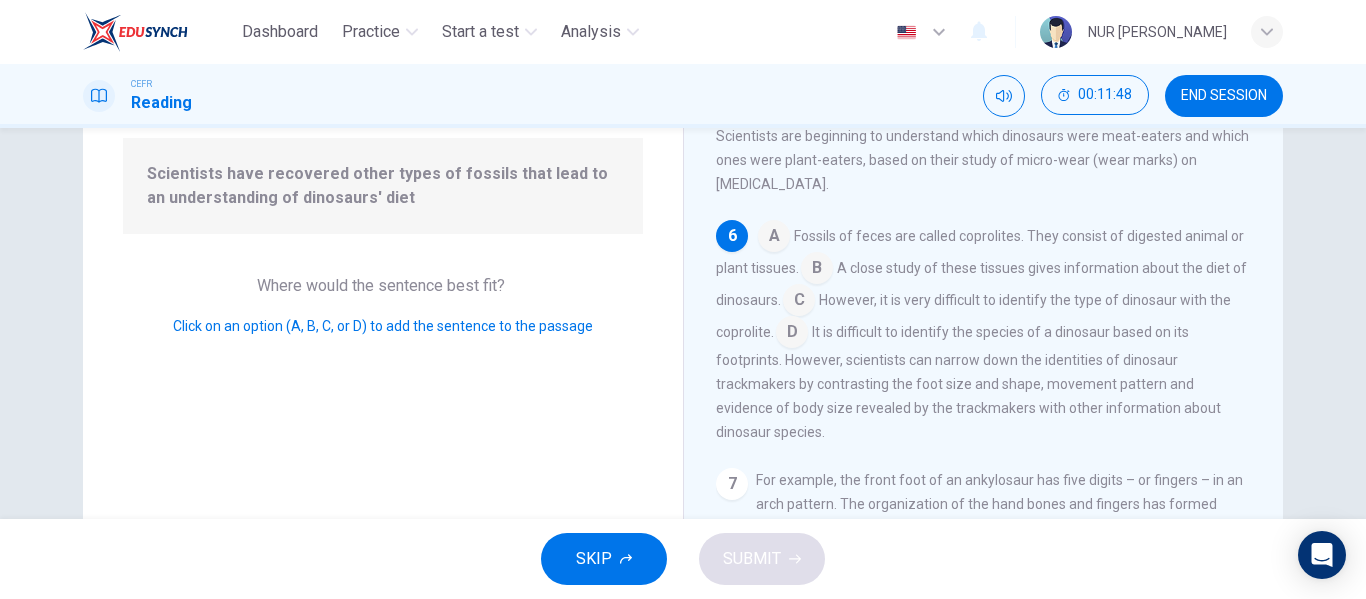 scroll, scrollTop: 867, scrollLeft: 0, axis: vertical 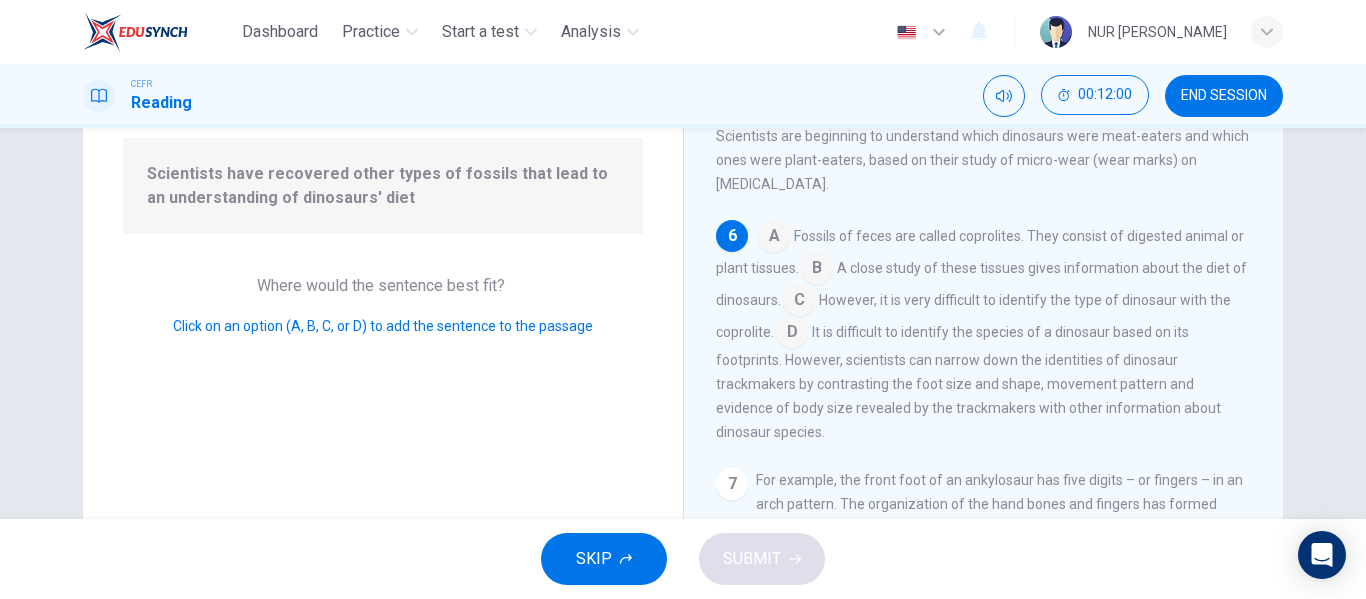click at bounding box center (774, 238) 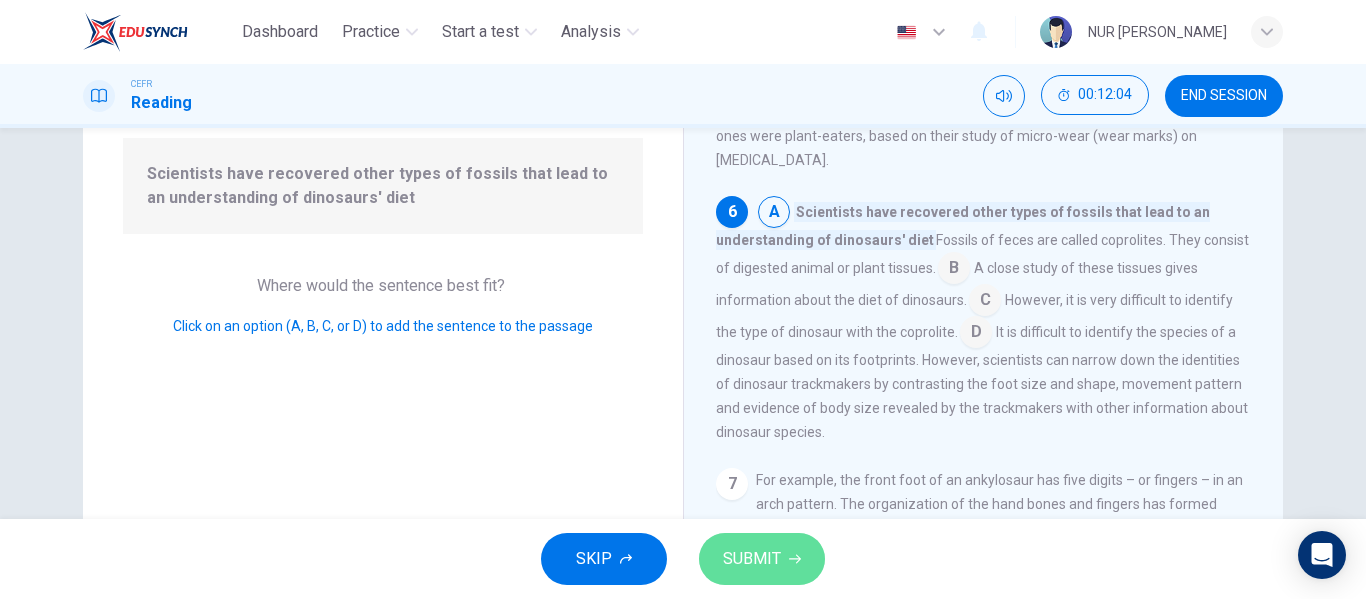 click on "SUBMIT" at bounding box center (752, 559) 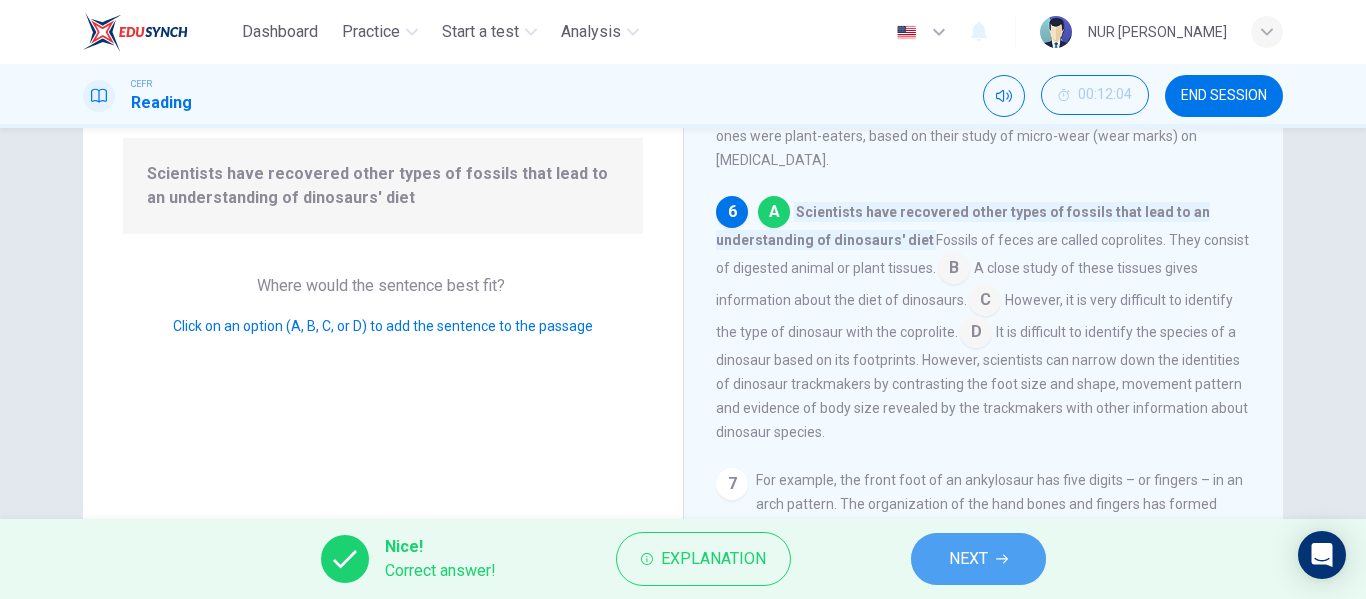 click 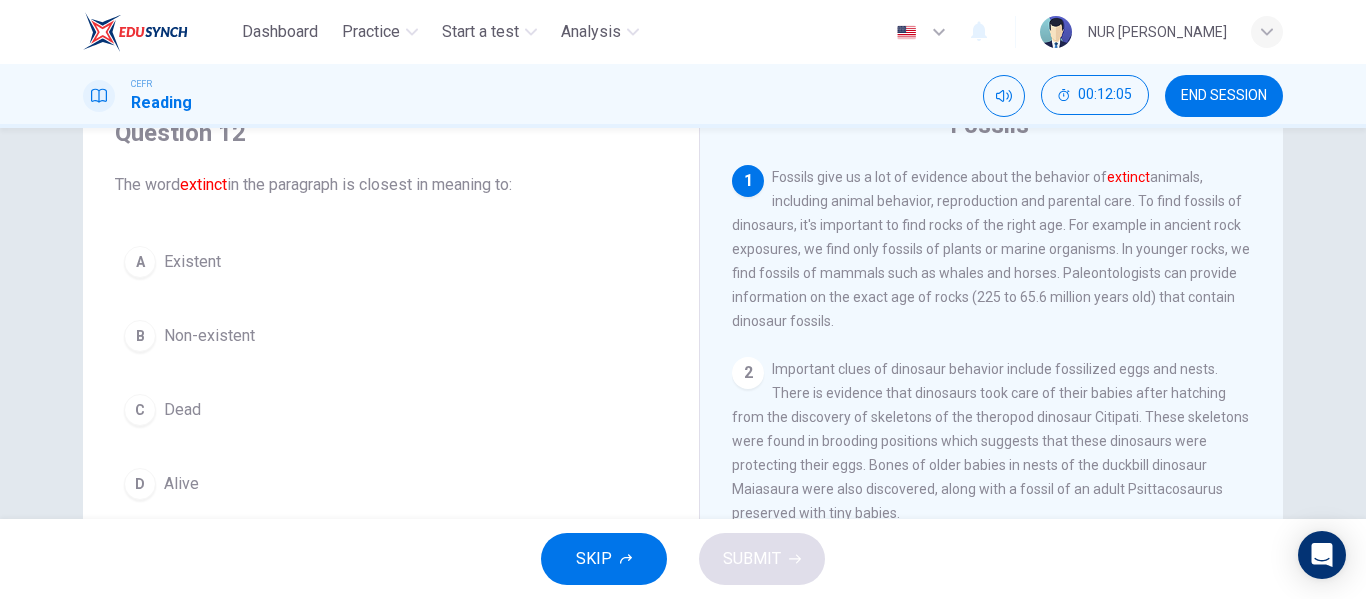 scroll, scrollTop: 100, scrollLeft: 0, axis: vertical 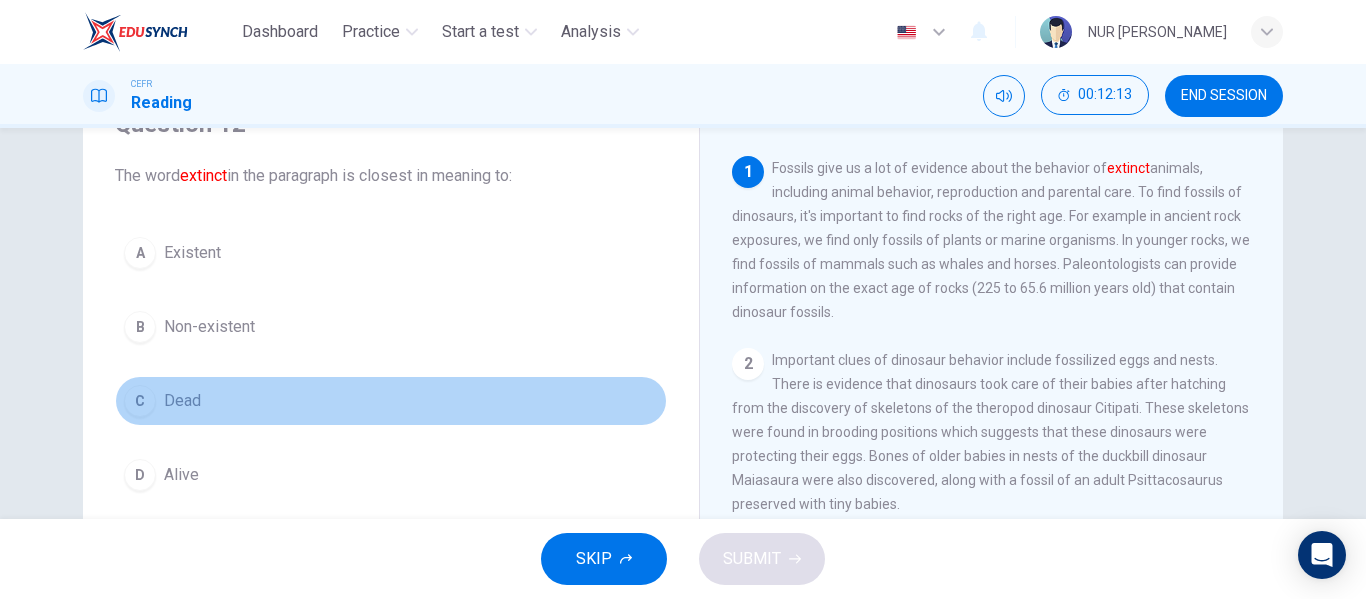 click on "C Dead" at bounding box center (391, 401) 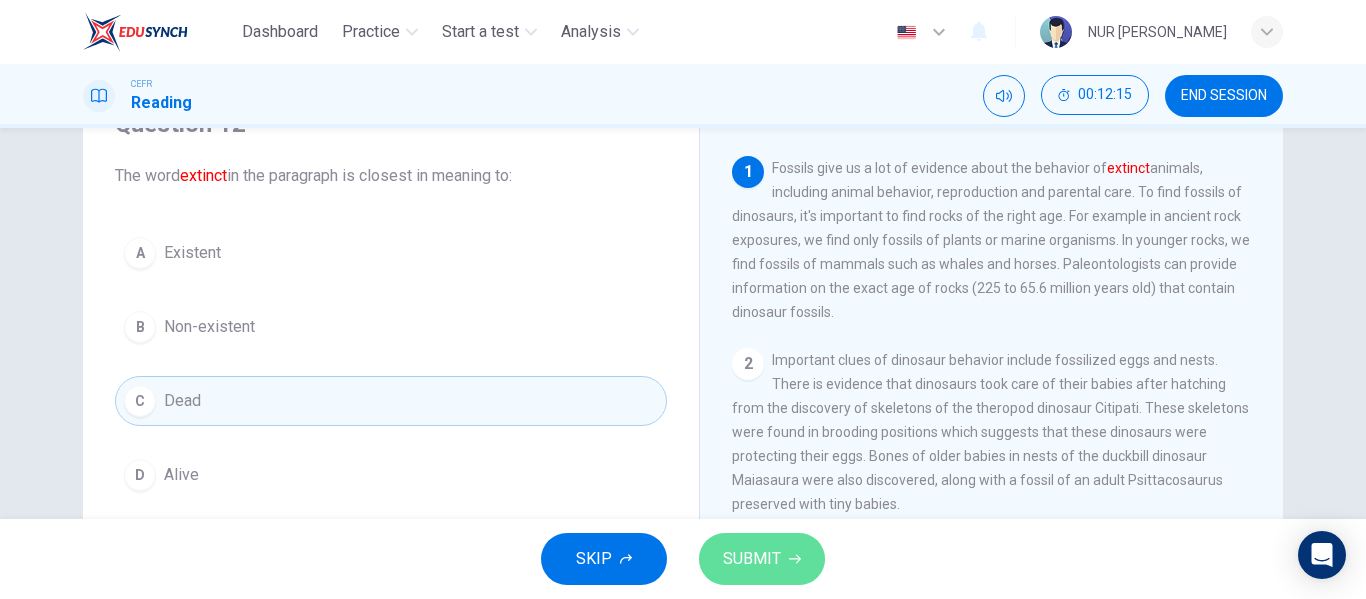 click on "SUBMIT" at bounding box center [762, 559] 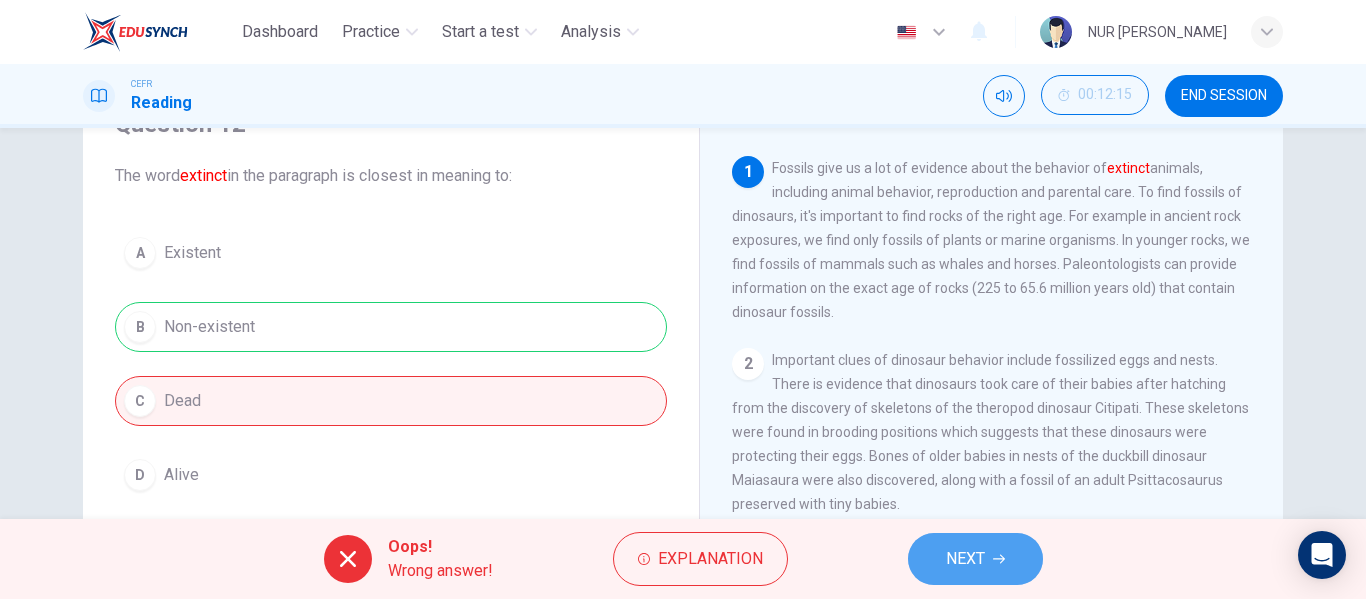 click on "NEXT" at bounding box center (965, 559) 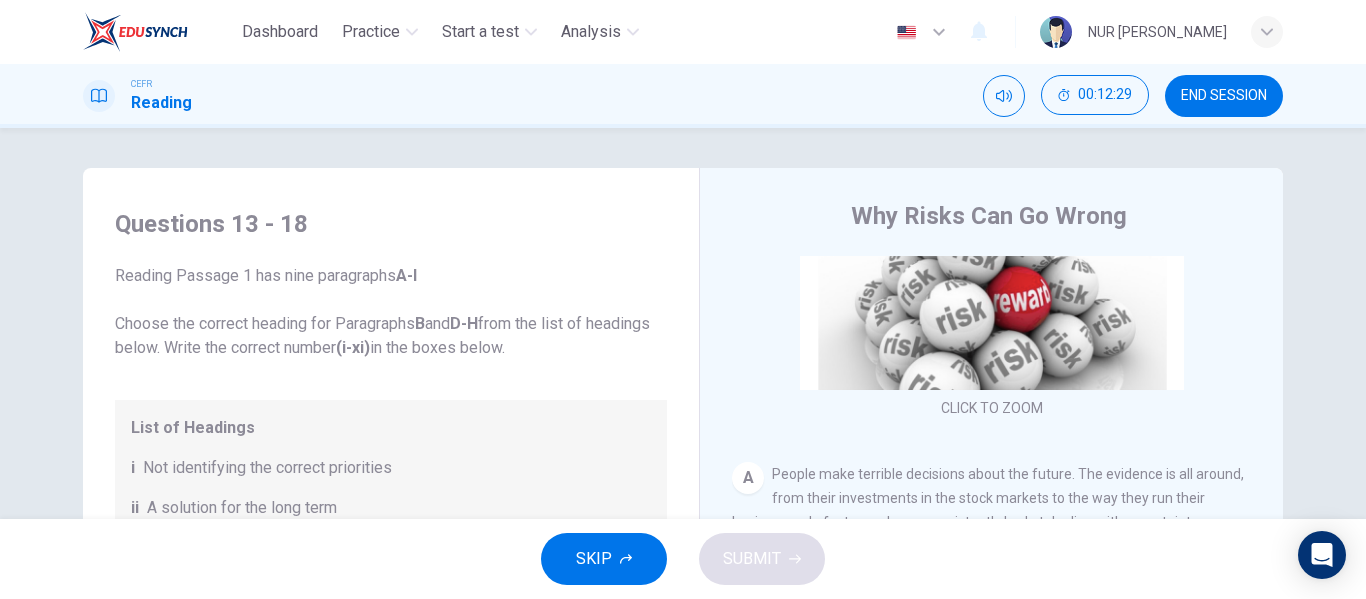 scroll, scrollTop: 600, scrollLeft: 0, axis: vertical 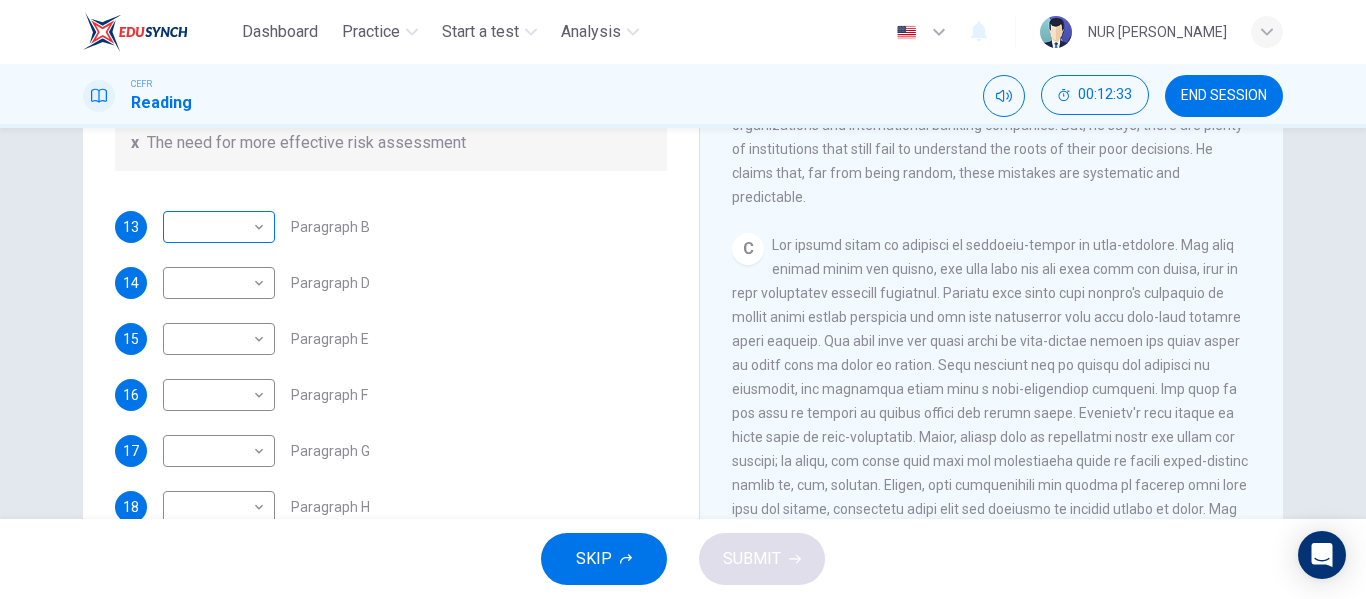 click on "Dashboard Practice Start a test Analysis English en ​ NUR [PERSON_NAME] Reading 00:12:33 END SESSION Questions 13 - 18 Reading Passage 1 has nine paragraphs  A-I
Choose the correct heading for Paragraphs  B  and  D-H  from the list of headings below.
Write the correct number  (i-xi)  in the boxes below. List of Headings i Not identifying the correct priorities ii A solution for the long term iii The difficulty of changing your mind iv Why looking back is unhelpful v Strengthening inner resources vi A successful approach to the study of decision-making vii The danger of trusting a global market viii Reluctance to go beyond the familiar ix The power of the first number x The need for more effective risk assessment 13 ​ ​ Paragraph B 14 ​ ​ Paragraph D 15 ​ ​ Paragraph E 16 ​ ​ Paragraph F 17 ​ ​ Paragraph G 18 ​ ​ Paragraph H Why Risks Can Go Wrong CLICK TO ZOOM Click to Zoom A B C D E F G H I SKIP SUBMIT EduSynch - Online Language Proficiency Testing
2025" at bounding box center [683, 299] 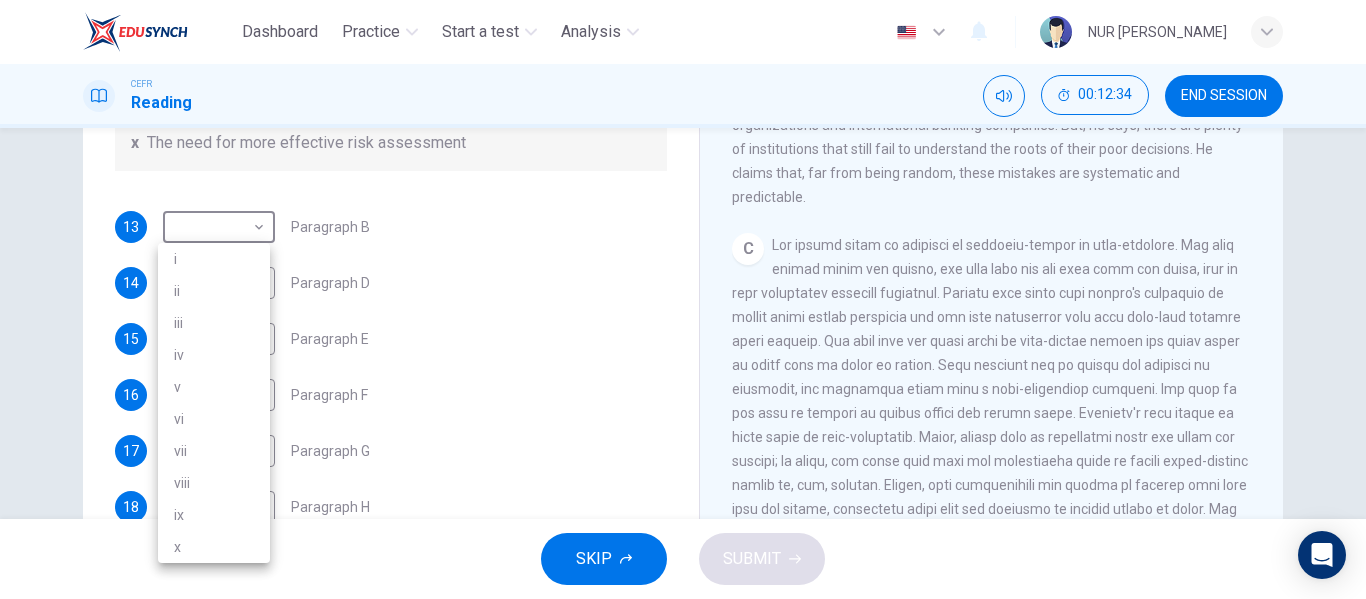 click on "vi" at bounding box center (214, 419) 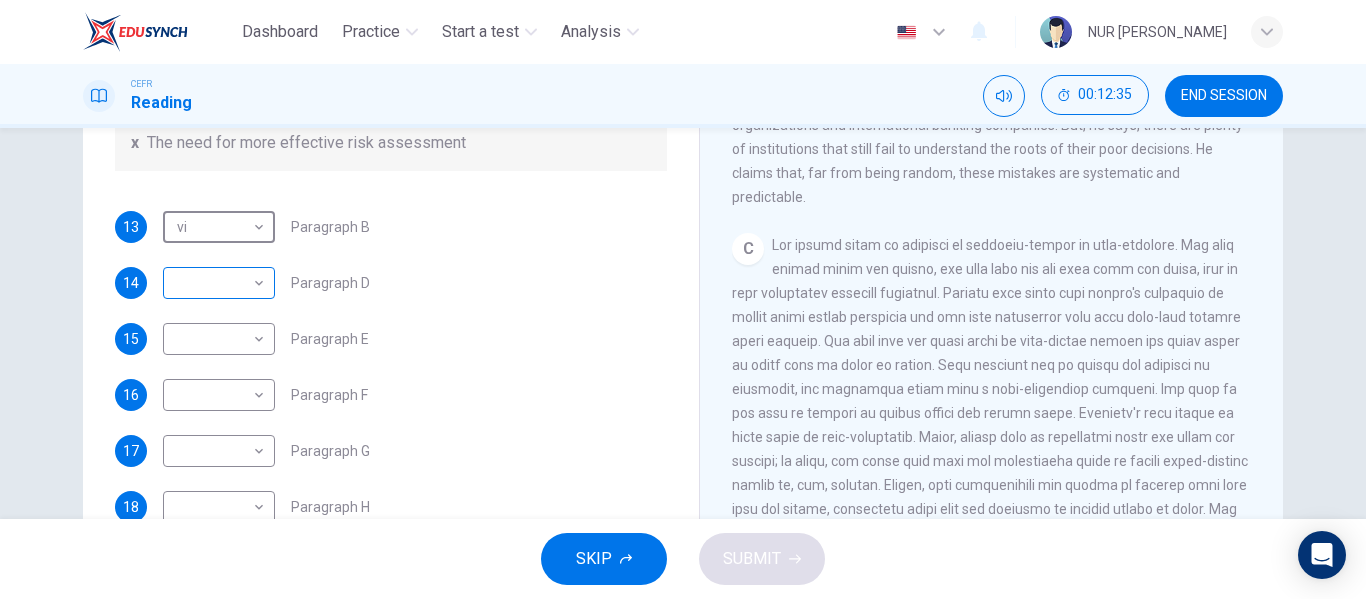 click on "Dashboard Practice Start a test Analysis English en ​ NUR [PERSON_NAME] Reading 00:12:35 END SESSION Questions 13 - 18 Reading Passage 1 has nine paragraphs  A-I
Choose the correct heading for Paragraphs  B  and  D-H  from the list of headings below.
Write the correct number  (i-xi)  in the boxes below. List of Headings i Not identifying the correct priorities ii A solution for the long term iii The difficulty of changing your mind iv Why looking back is unhelpful v Strengthening inner resources vi A successful approach to the study of decision-making vii The danger of trusting a global market viii Reluctance to go beyond the familiar ix The power of the first number x The need for more effective risk assessment 13 vi vi ​ Paragraph B 14 ​ ​ Paragraph D 15 ​ ​ Paragraph E 16 ​ ​ Paragraph F 17 ​ ​ Paragraph G 18 ​ ​ Paragraph H Why Risks Can Go Wrong CLICK TO ZOOM Click to Zoom A B C D E F G H I SKIP SUBMIT EduSynch - Online Language Proficiency Testing" at bounding box center (683, 299) 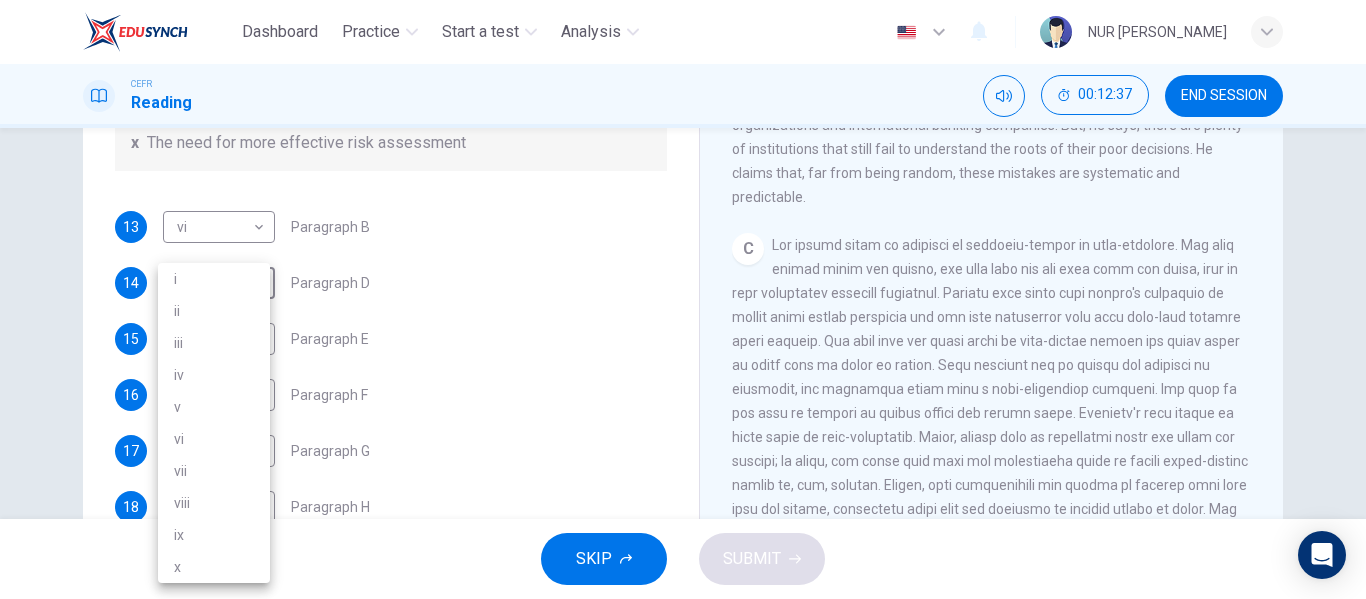 click on "ix" at bounding box center [214, 535] 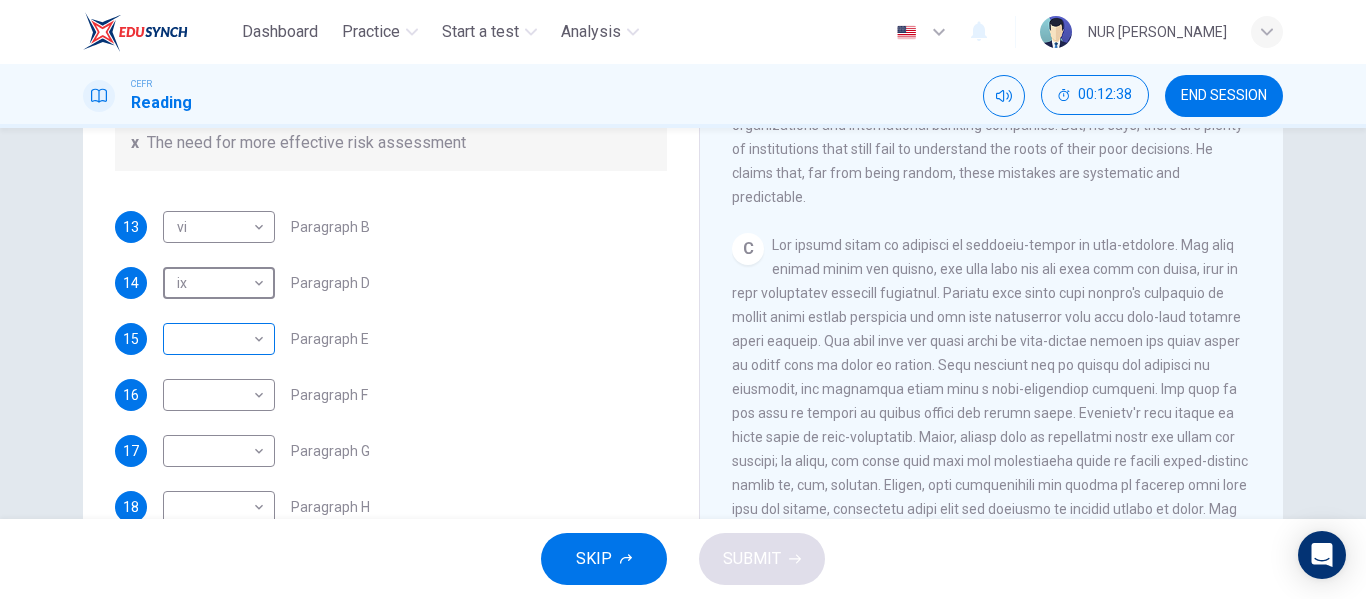 click on "Dashboard Practice Start a test Analysis English en ​ NUR [PERSON_NAME] Reading 00:12:38 END SESSION Questions 13 - 18 Reading Passage 1 has nine paragraphs  A-I
Choose the correct heading for Paragraphs  B  and  D-H  from the list of headings below.
Write the correct number  (i-xi)  in the boxes below. List of Headings i Not identifying the correct priorities ii A solution for the long term iii The difficulty of changing your mind iv Why looking back is unhelpful v Strengthening inner resources vi A successful approach to the study of decision-making vii The danger of trusting a global market viii Reluctance to go beyond the familiar ix The power of the first number x The need for more effective risk assessment 13 vi vi ​ Paragraph B 14 ix ix ​ Paragraph D 15 ​ ​ Paragraph E 16 ​ ​ Paragraph F 17 ​ ​ Paragraph G 18 ​ ​ Paragraph H Why Risks Can Go Wrong CLICK TO ZOOM Click to Zoom A B C D E F G H I SKIP SUBMIT EduSynch - Online Language Proficiency Testing" at bounding box center (683, 299) 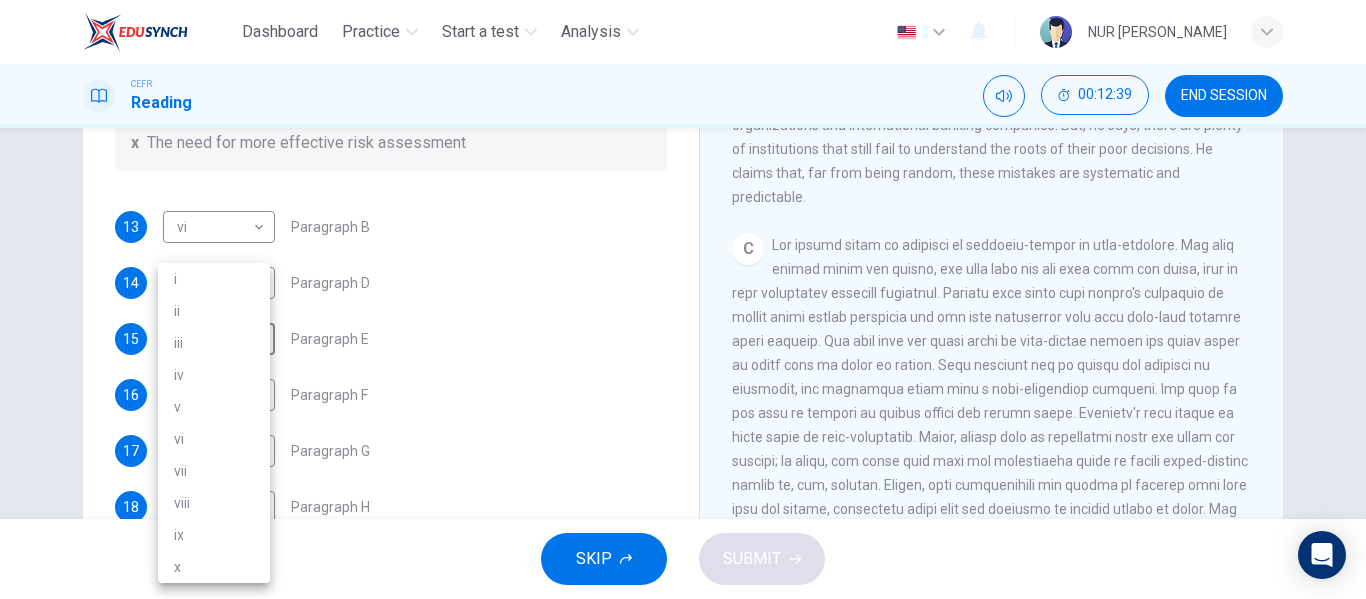 click on "viii" at bounding box center [214, 503] 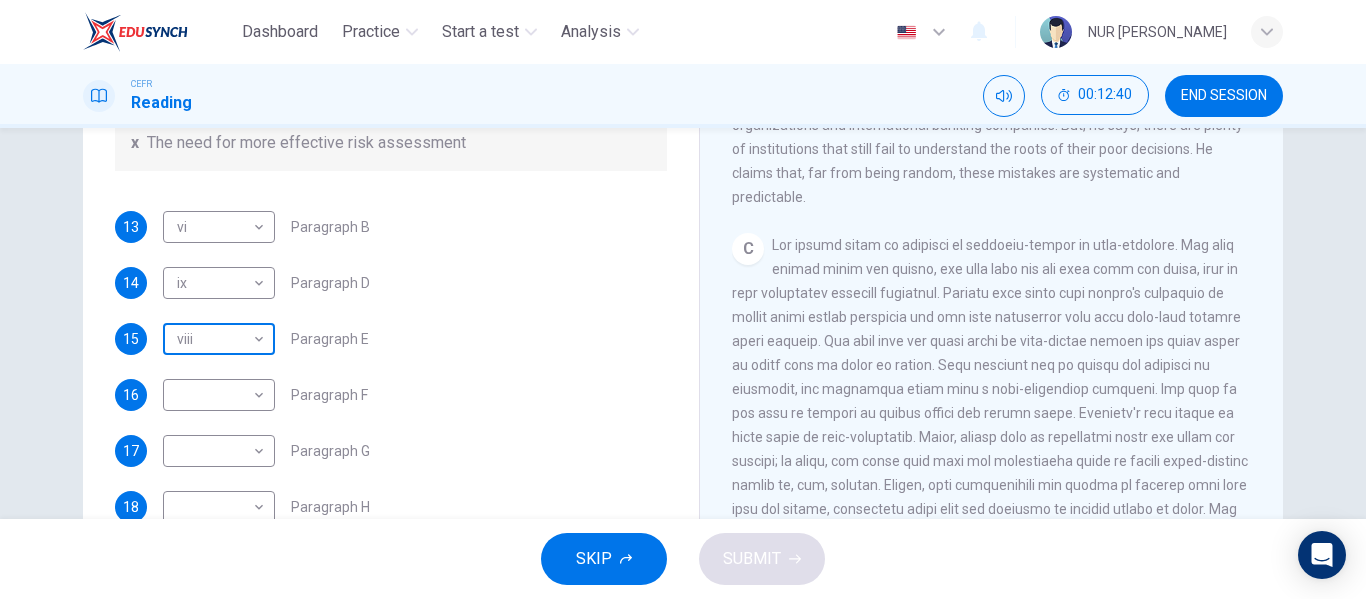 click on "Dashboard Practice Start a test Analysis English en ​ NUR [PERSON_NAME] Reading 00:12:40 END SESSION Questions 13 - 18 Reading Passage 1 has nine paragraphs  A-I
Choose the correct heading for Paragraphs  B  and  D-H  from the list of headings below.
Write the correct number  (i-xi)  in the boxes below. List of Headings i Not identifying the correct priorities ii A solution for the long term iii The difficulty of changing your mind iv Why looking back is unhelpful v Strengthening inner resources vi A successful approach to the study of decision-making vii The danger of trusting a global market viii Reluctance to go beyond the familiar ix The power of the first number x The need for more effective risk assessment 13 vi vi ​ Paragraph B 14 ix ix ​ Paragraph D 15 viii viii ​ Paragraph E 16 ​ ​ Paragraph F 17 ​ ​ Paragraph G 18 ​ ​ Paragraph H Why Risks Can Go Wrong CLICK TO ZOOM Click to Zoom A B C D E F G H I SKIP SUBMIT EduSynch - Online Language Proficiency Testing" at bounding box center (683, 299) 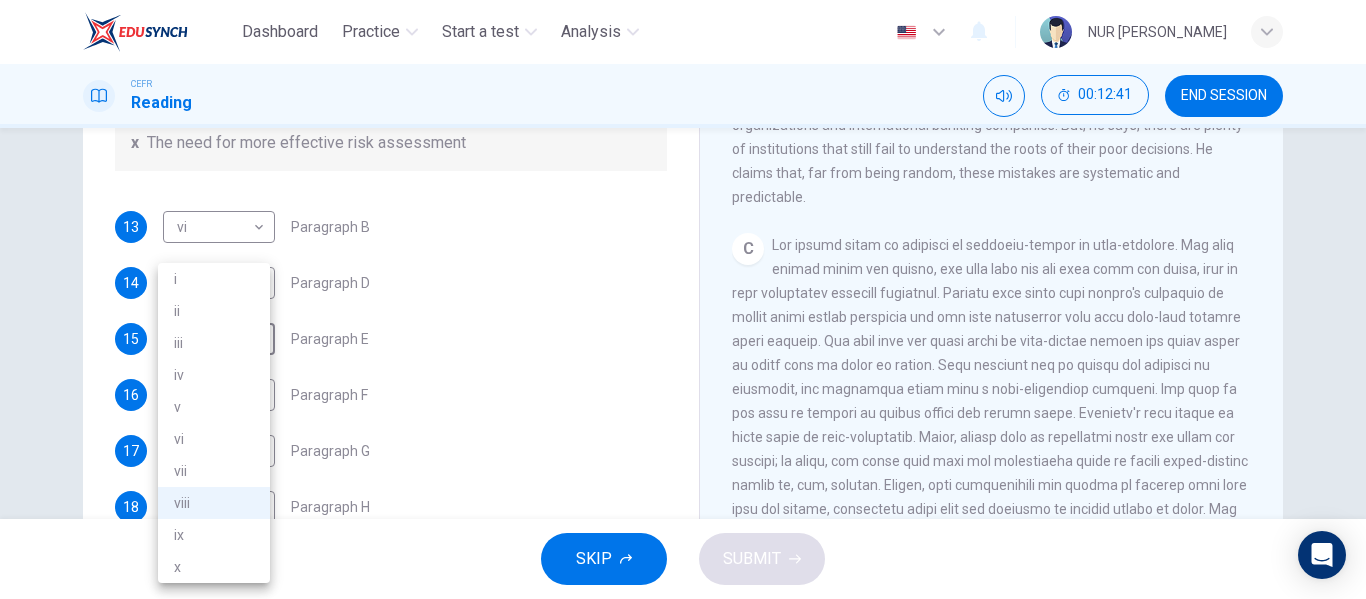 click on "iii" at bounding box center [214, 343] 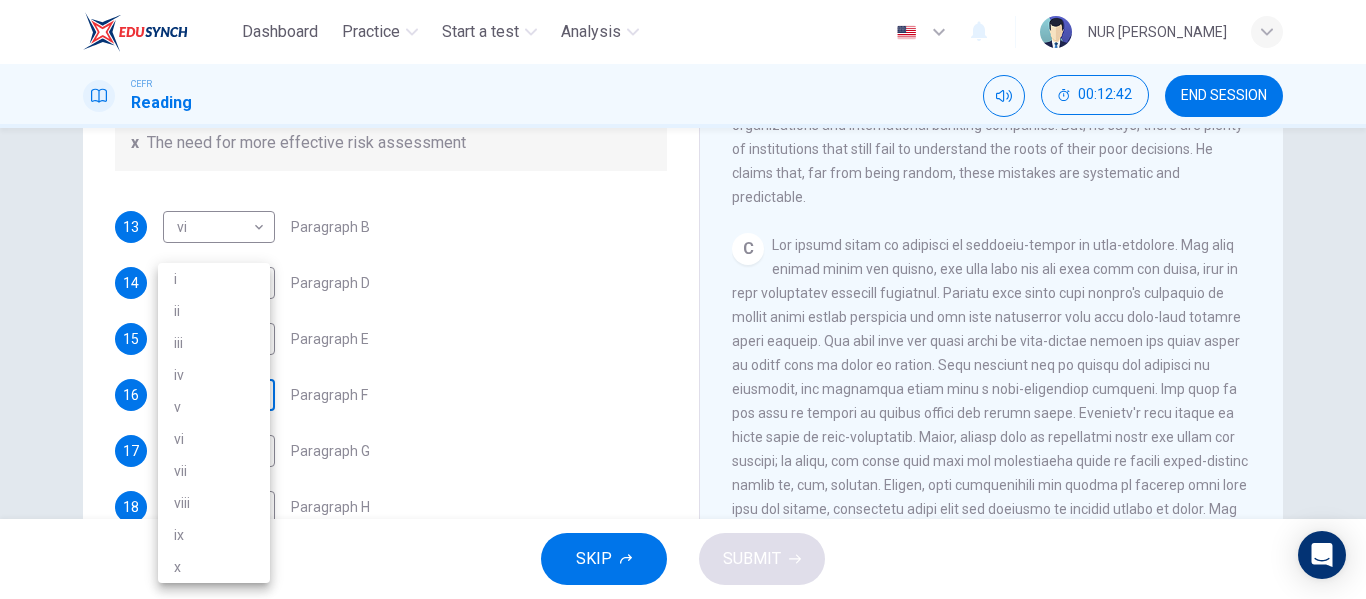 click on "Dashboard Practice Start a test Analysis English en ​ NUR [PERSON_NAME] Reading 00:12:42 END SESSION Questions 13 - 18 Reading Passage 1 has nine paragraphs  A-I
Choose the correct heading for Paragraphs  B  and  D-H  from the list of headings below.
Write the correct number  (i-xi)  in the boxes below. List of Headings i Not identifying the correct priorities ii A solution for the long term iii The difficulty of changing your mind iv Why looking back is unhelpful v Strengthening inner resources vi A successful approach to the study of decision-making vii The danger of trusting a global market viii Reluctance to go beyond the familiar ix The power of the first number x The need for more effective risk assessment 13 vi vi ​ Paragraph B 14 ix ix ​ Paragraph D 15 iii iii ​ Paragraph E 16 ​ ​ Paragraph F 17 ​ ​ Paragraph G 18 ​ ​ Paragraph H Why Risks Can Go Wrong CLICK TO ZOOM Click to Zoom A B C D E F G H I SKIP SUBMIT EduSynch - Online Language Proficiency Testing" at bounding box center [683, 299] 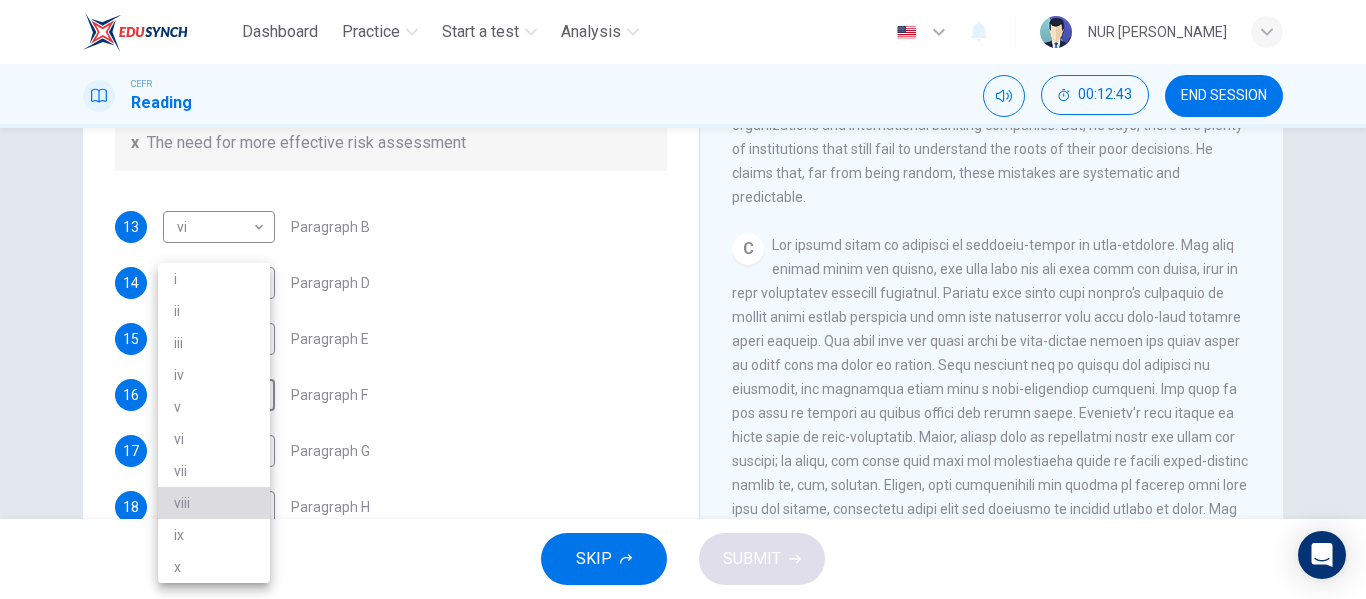 click on "viii" at bounding box center [214, 503] 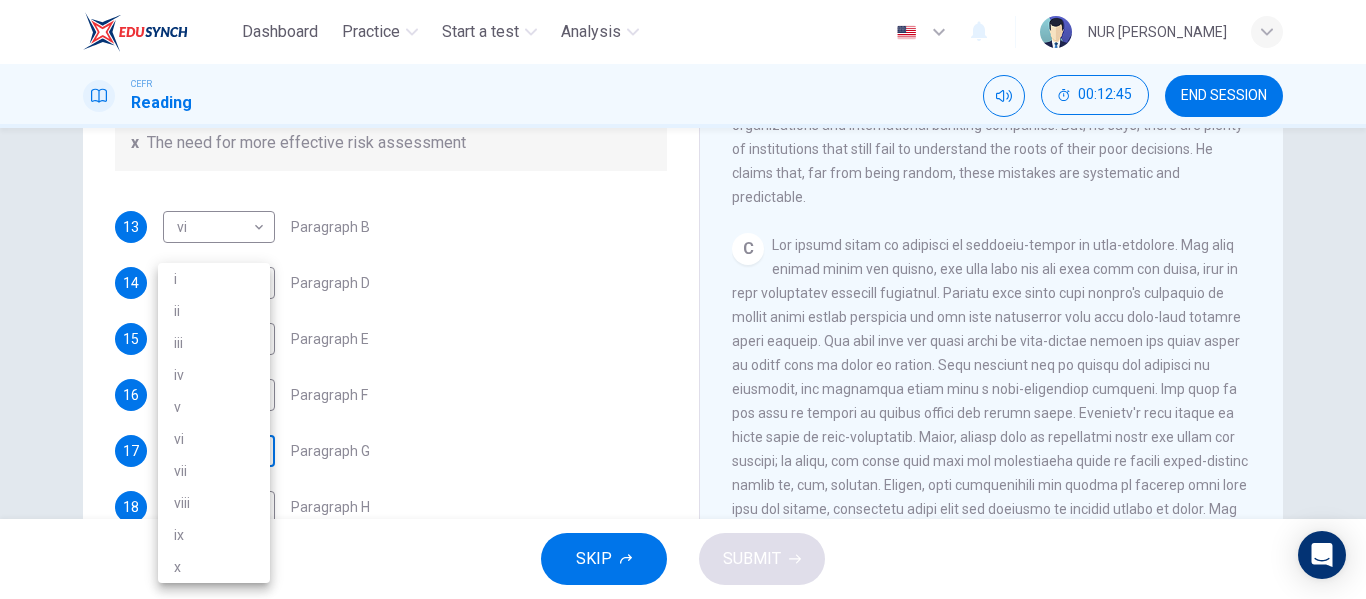 click on "Dashboard Practice Start a test Analysis English en ​ NUR [PERSON_NAME] Reading 00:12:45 END SESSION Questions 13 - 18 Reading Passage 1 has nine paragraphs  A-I
Choose the correct heading for Paragraphs  B  and  D-H  from the list of headings below.
Write the correct number  (i-xi)  in the boxes below. List of Headings i Not identifying the correct priorities ii A solution for the long term iii The difficulty of changing your mind iv Why looking back is unhelpful v Strengthening inner resources vi A successful approach to the study of decision-making vii The danger of trusting a global market viii Reluctance to go beyond the familiar ix The power of the first number x The need for more effective risk assessment 13 vi vi ​ Paragraph B 14 ix ix ​ Paragraph D 15 iii iii ​ Paragraph E 16 viii viii ​ Paragraph F 17 ​ ​ Paragraph G 18 ​ ​ Paragraph H Why Risks Can Go Wrong CLICK TO ZOOM Click to Zoom A B C D E F G H I SKIP SUBMIT EduSynch - Online Language Proficiency Testing" at bounding box center (683, 299) 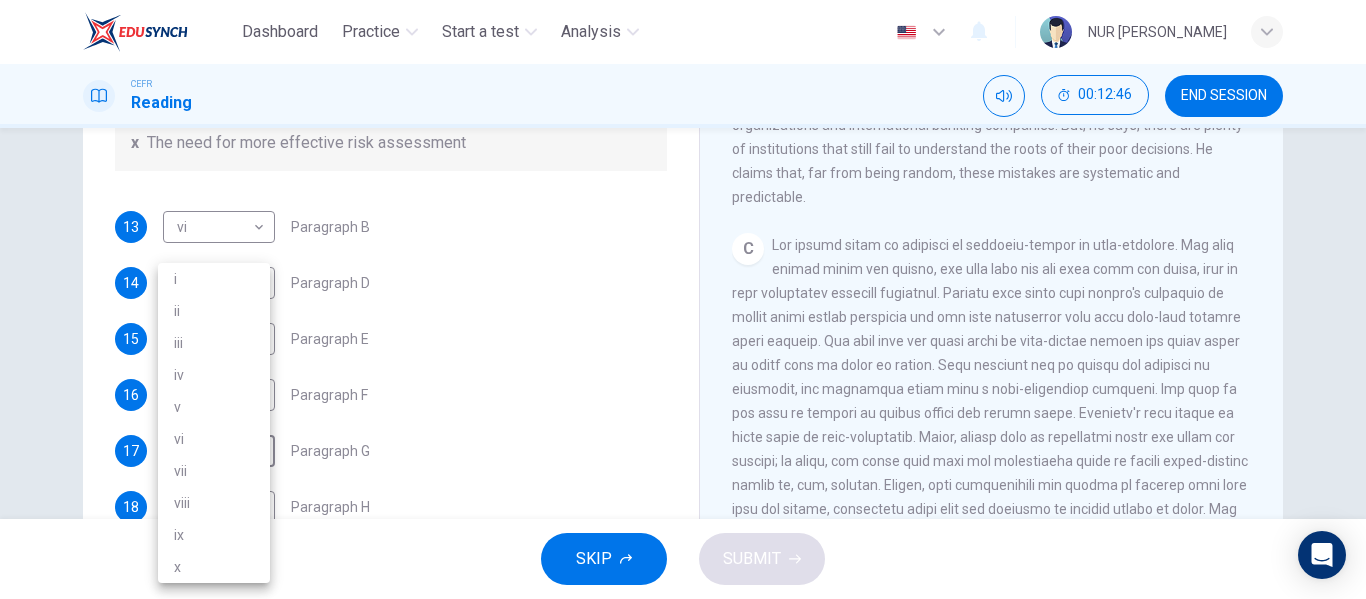 click on "i" at bounding box center (214, 279) 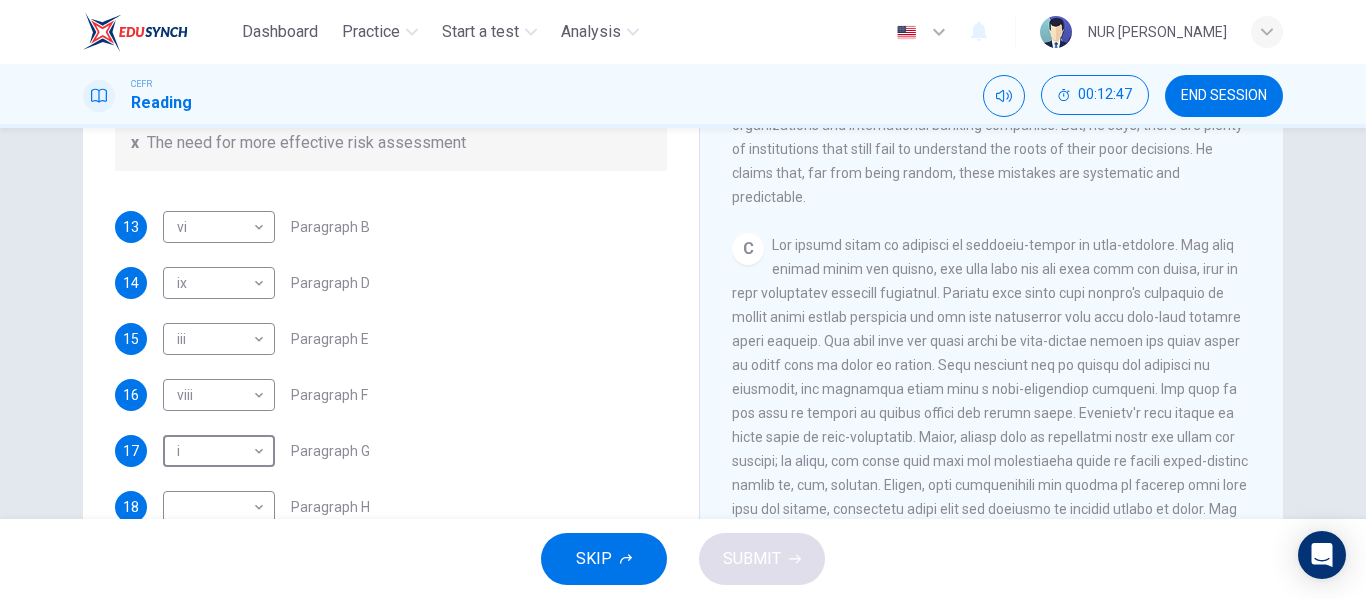scroll, scrollTop: 384, scrollLeft: 0, axis: vertical 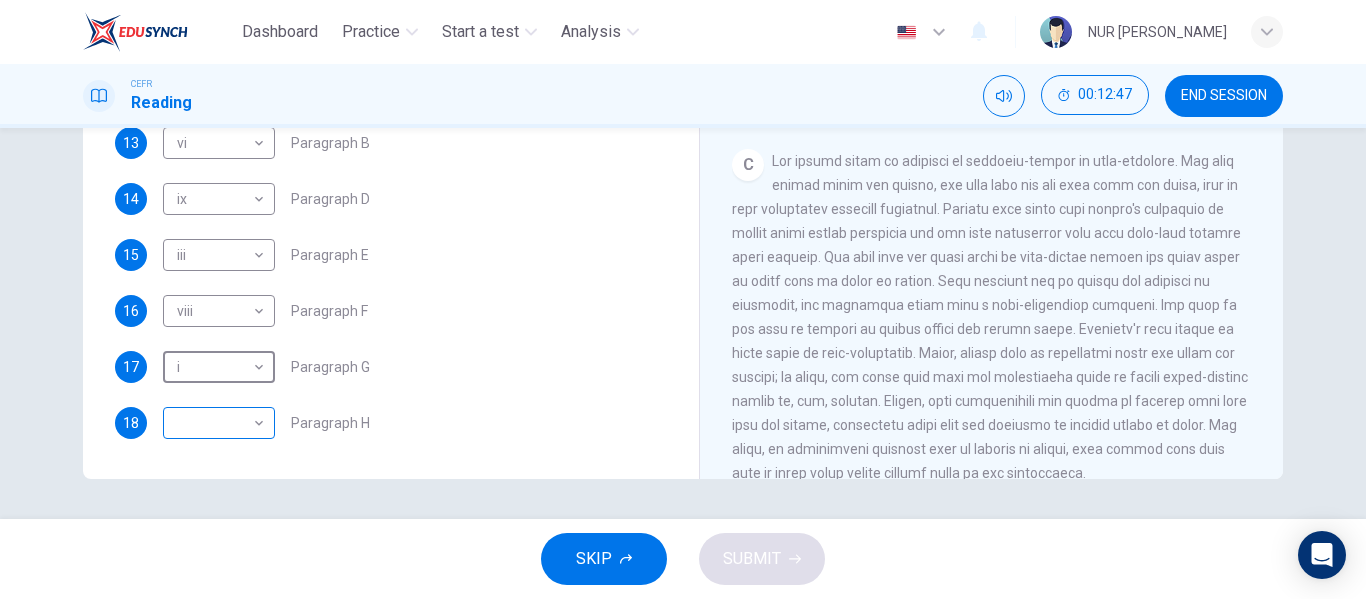 click on "Dashboard Practice Start a test Analysis English en ​ NUR [PERSON_NAME] Reading 00:12:47 END SESSION Questions 13 - 18 Reading Passage 1 has nine paragraphs  A-I
Choose the correct heading for Paragraphs  B  and  D-H  from the list of headings below.
Write the correct number  (i-xi)  in the boxes below. List of Headings i Not identifying the correct priorities ii A solution for the long term iii The difficulty of changing your mind iv Why looking back is unhelpful v Strengthening inner resources vi A successful approach to the study of decision-making vii The danger of trusting a global market viii Reluctance to go beyond the familiar ix The power of the first number x The need for more effective risk assessment 13 vi vi ​ Paragraph B 14 ix ix ​ Paragraph D 15 iii iii ​ Paragraph E 16 viii viii ​ Paragraph F 17 i i ​ Paragraph G 18 ​ ​ Paragraph H Why Risks Can Go Wrong CLICK TO ZOOM Click to Zoom A B C D E F G H I SKIP SUBMIT EduSynch - Online Language Proficiency Testing" at bounding box center [683, 299] 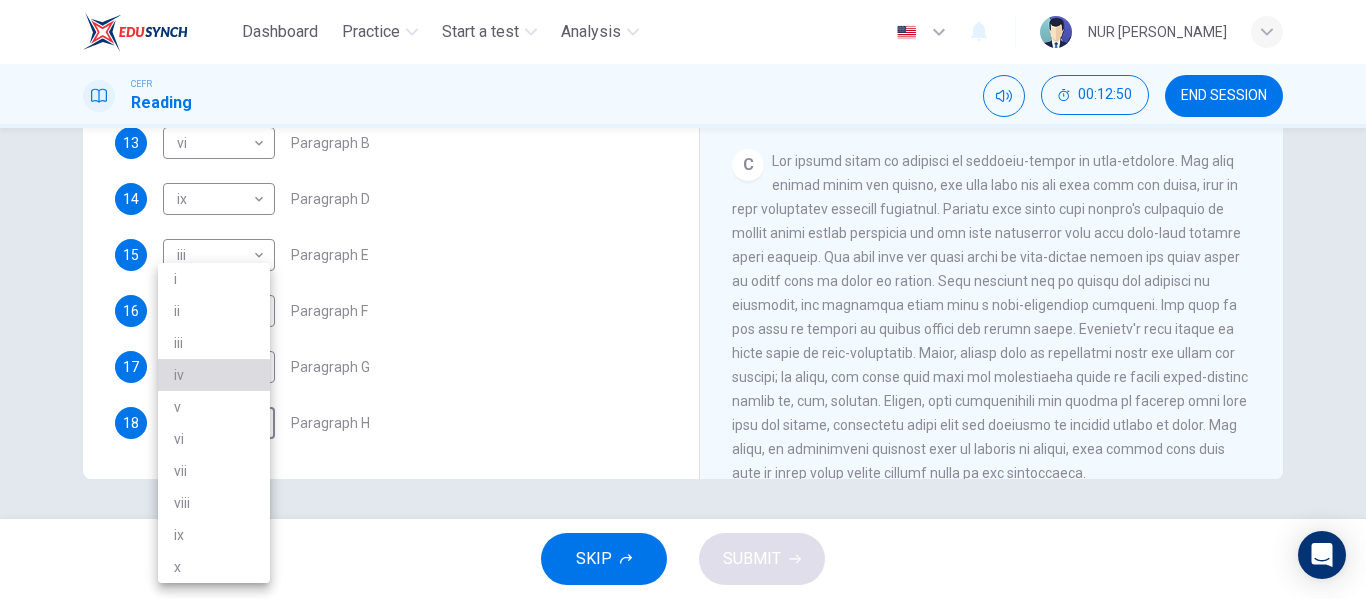 click on "iv" at bounding box center [214, 375] 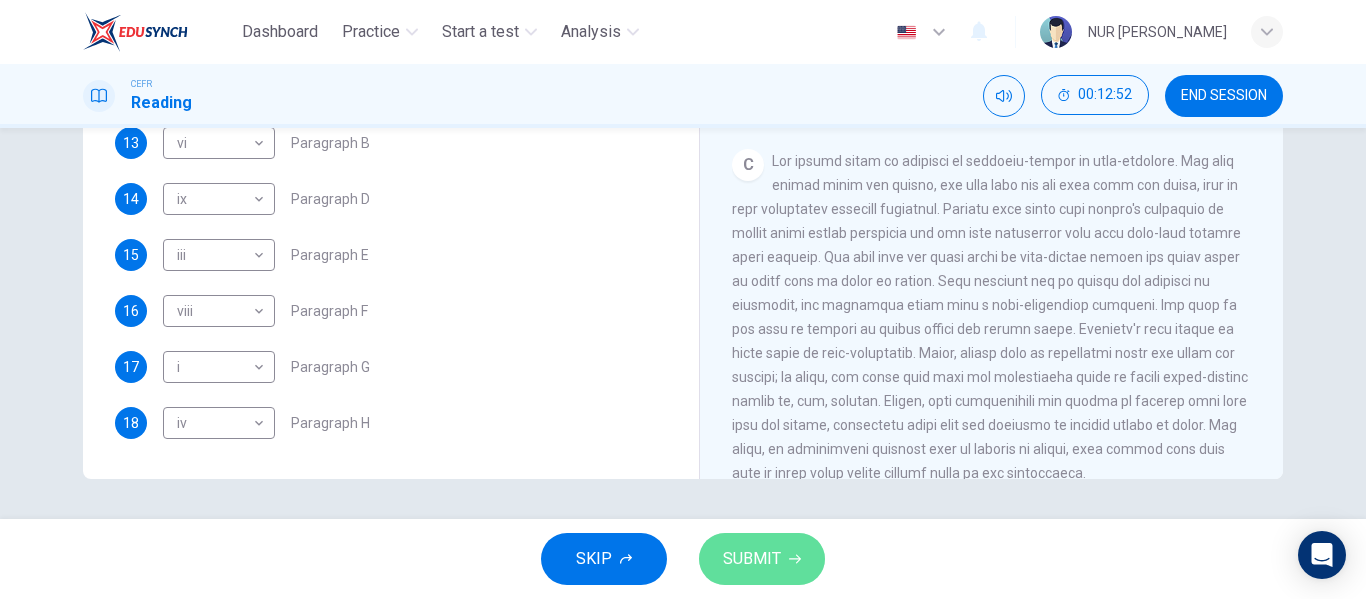 click on "SUBMIT" at bounding box center [752, 559] 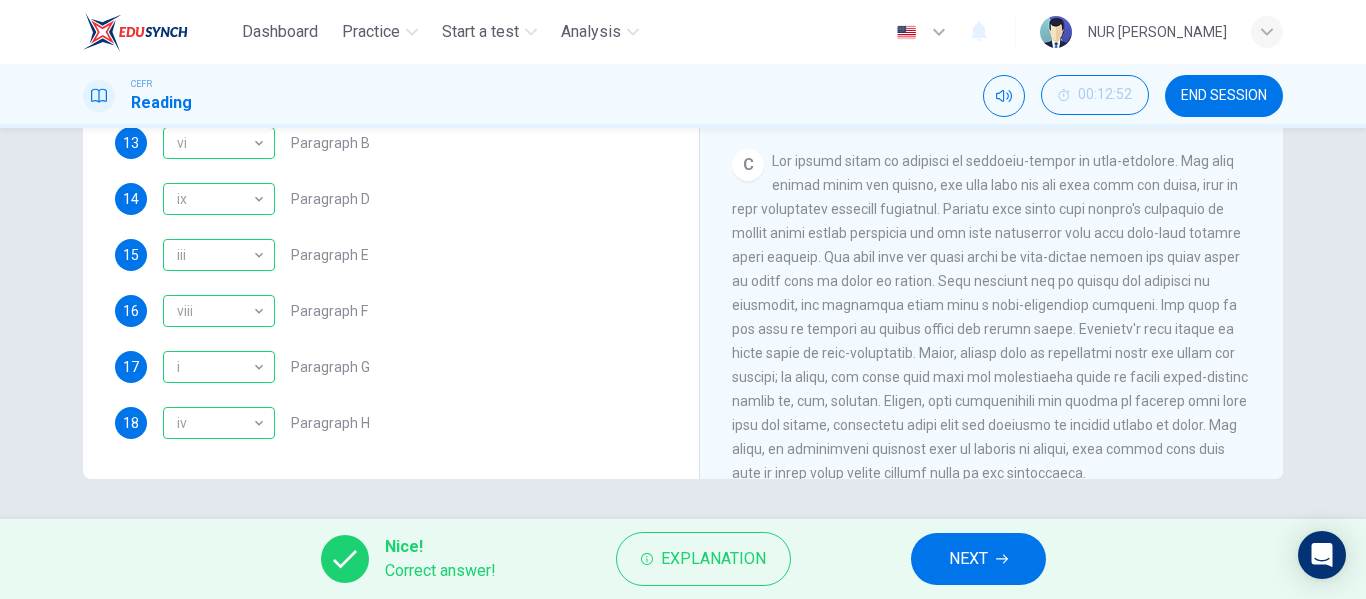 click on "NEXT" at bounding box center (968, 559) 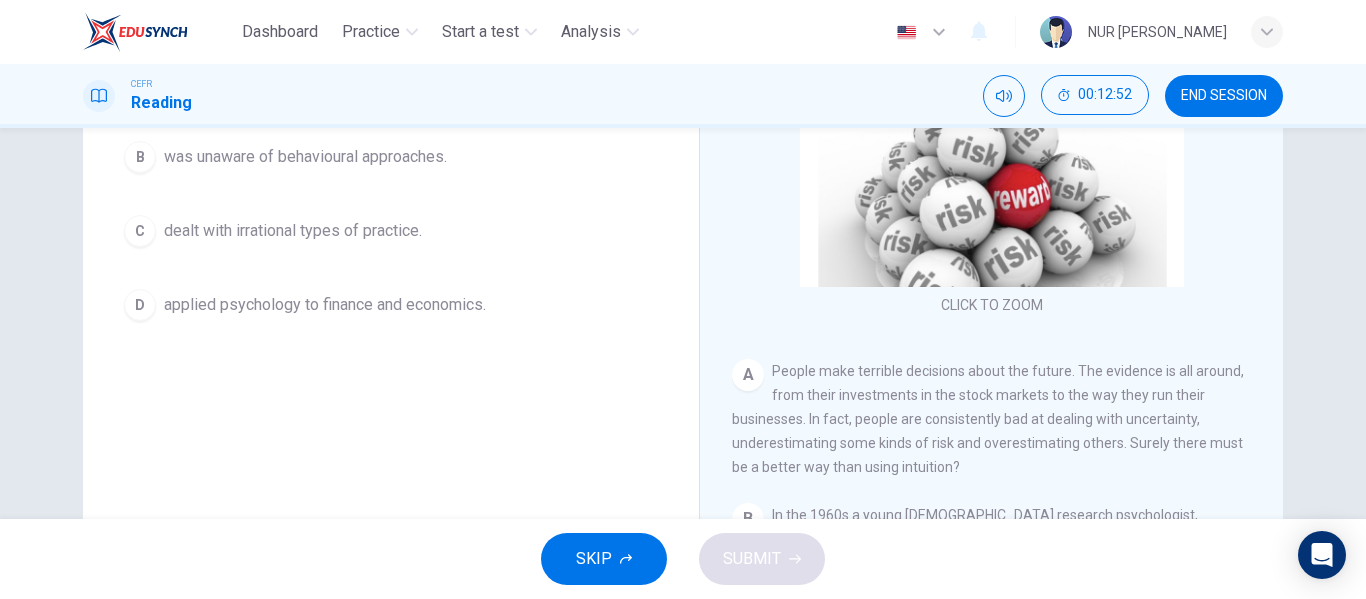 scroll, scrollTop: 284, scrollLeft: 0, axis: vertical 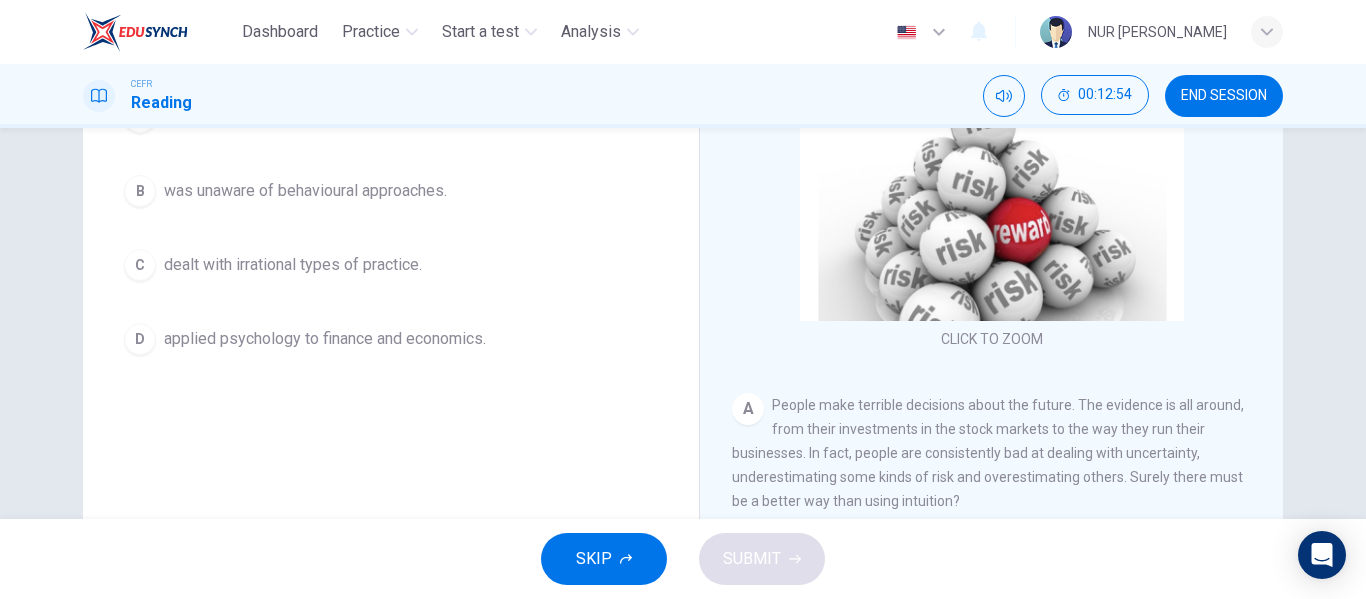 click on "applied psychology to finance and economics." at bounding box center (325, 339) 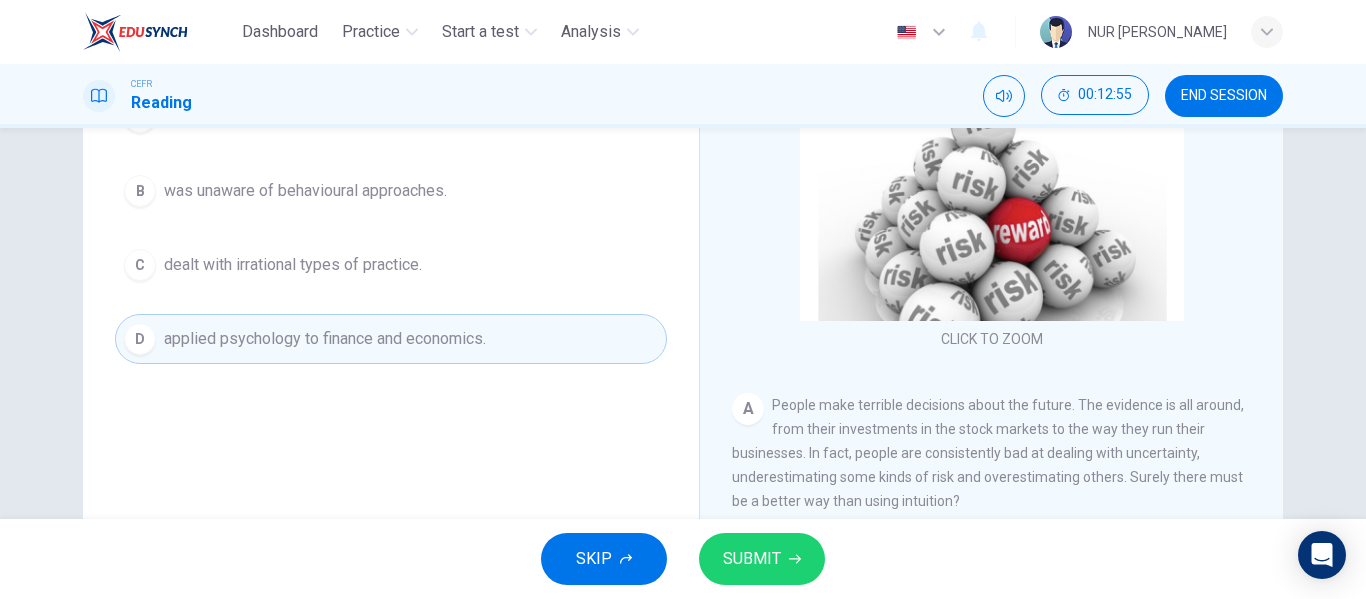 click on "SUBMIT" at bounding box center [752, 559] 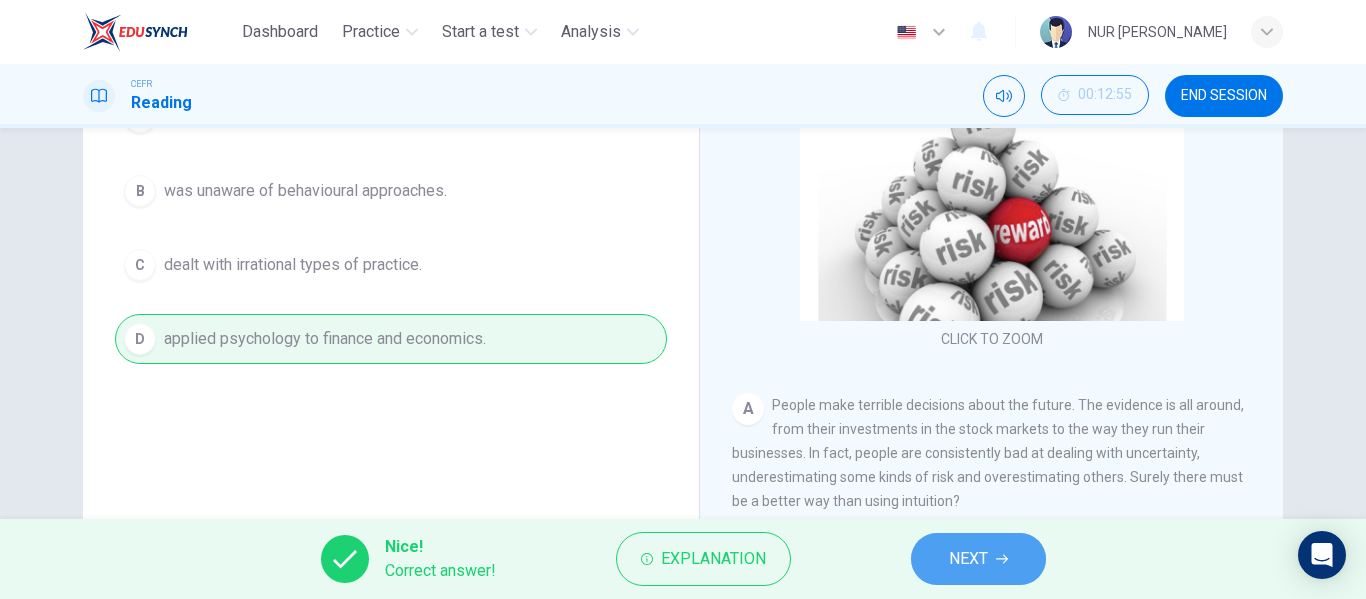 click on "NEXT" at bounding box center [978, 559] 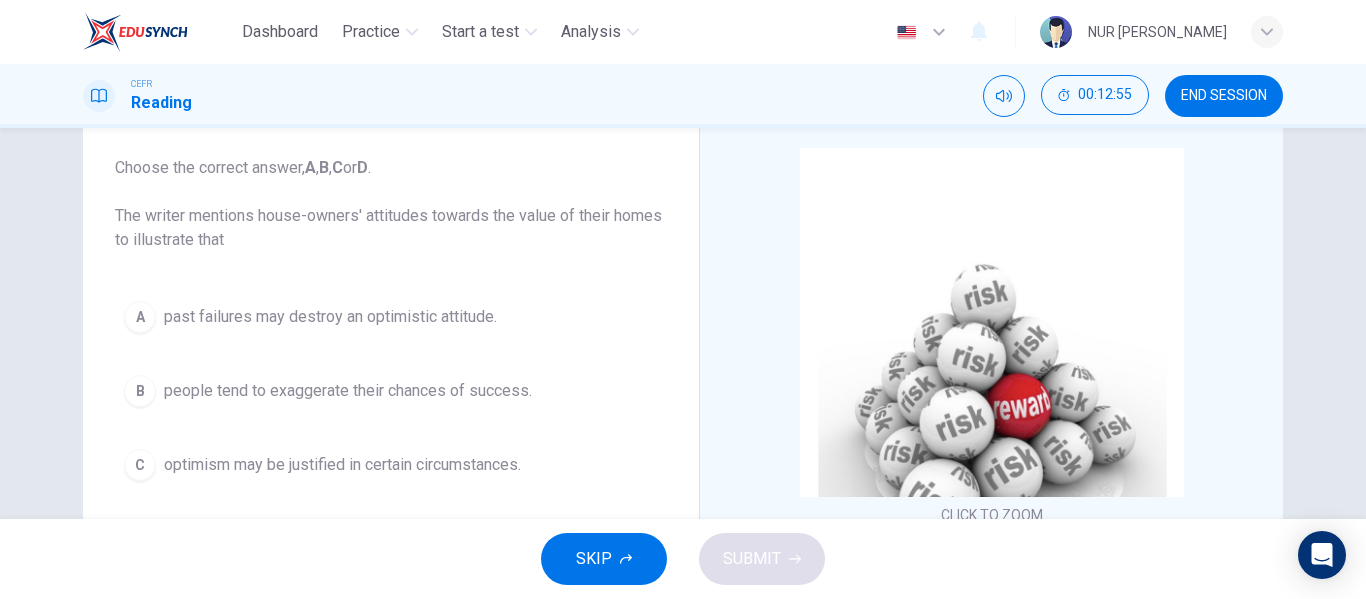 scroll, scrollTop: 208, scrollLeft: 0, axis: vertical 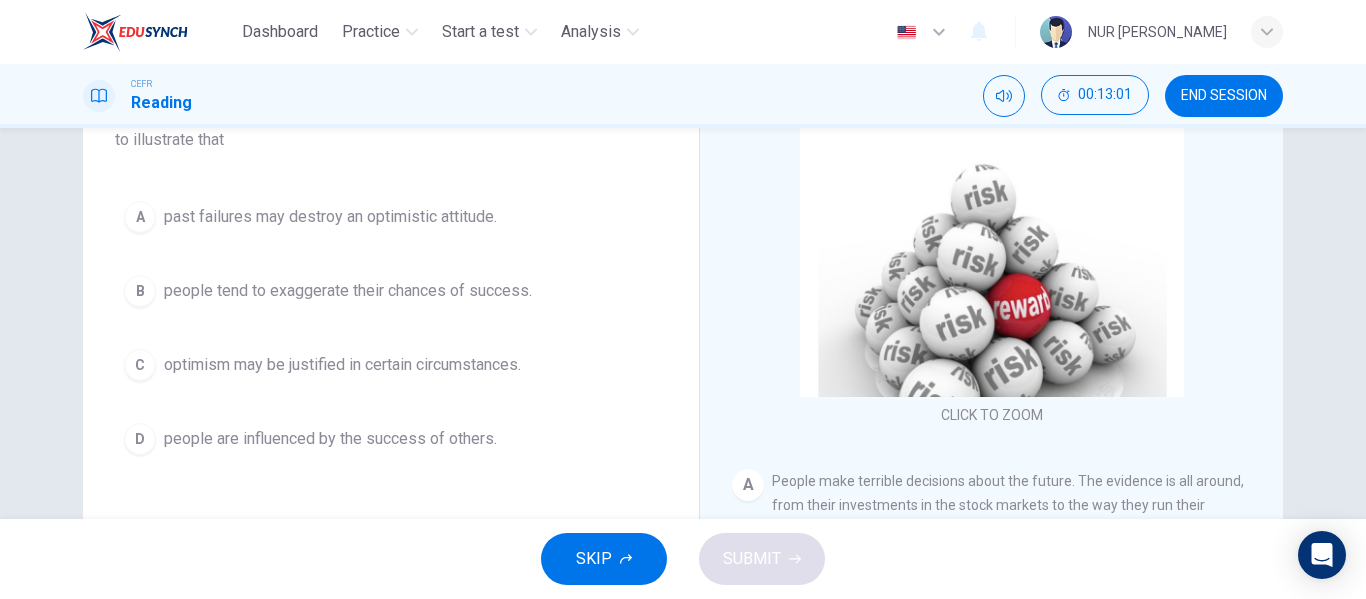 click on "people tend to exaggerate their chances of success." at bounding box center [348, 291] 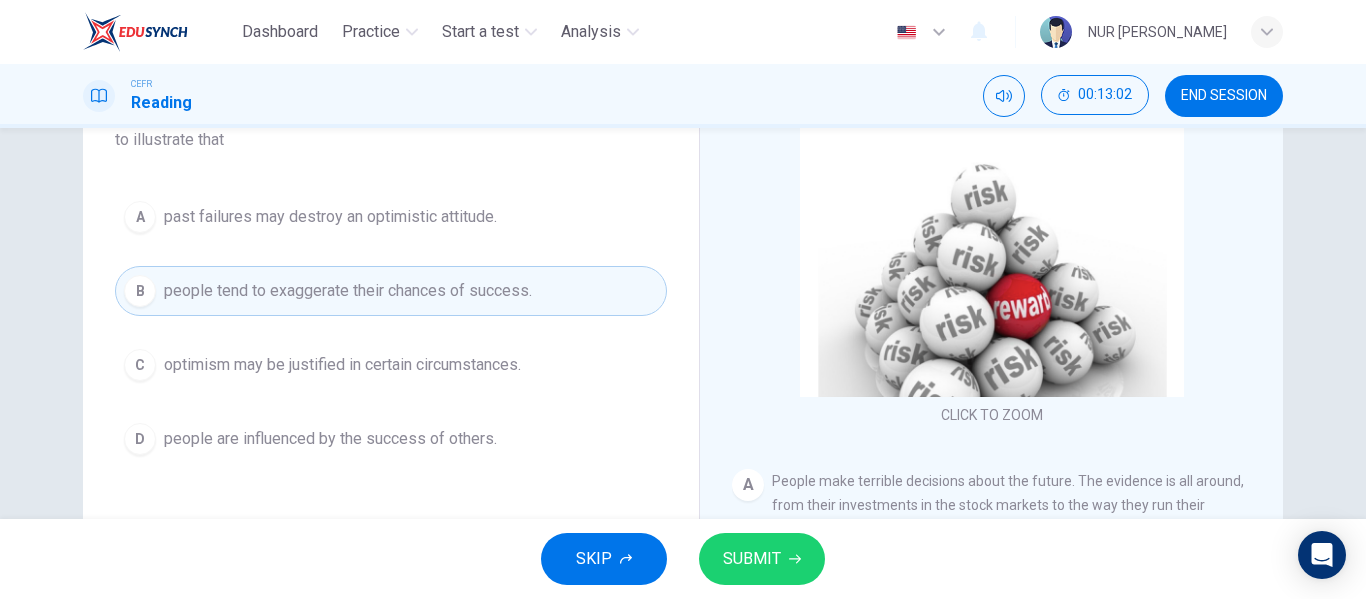 click on "SUBMIT" at bounding box center (762, 559) 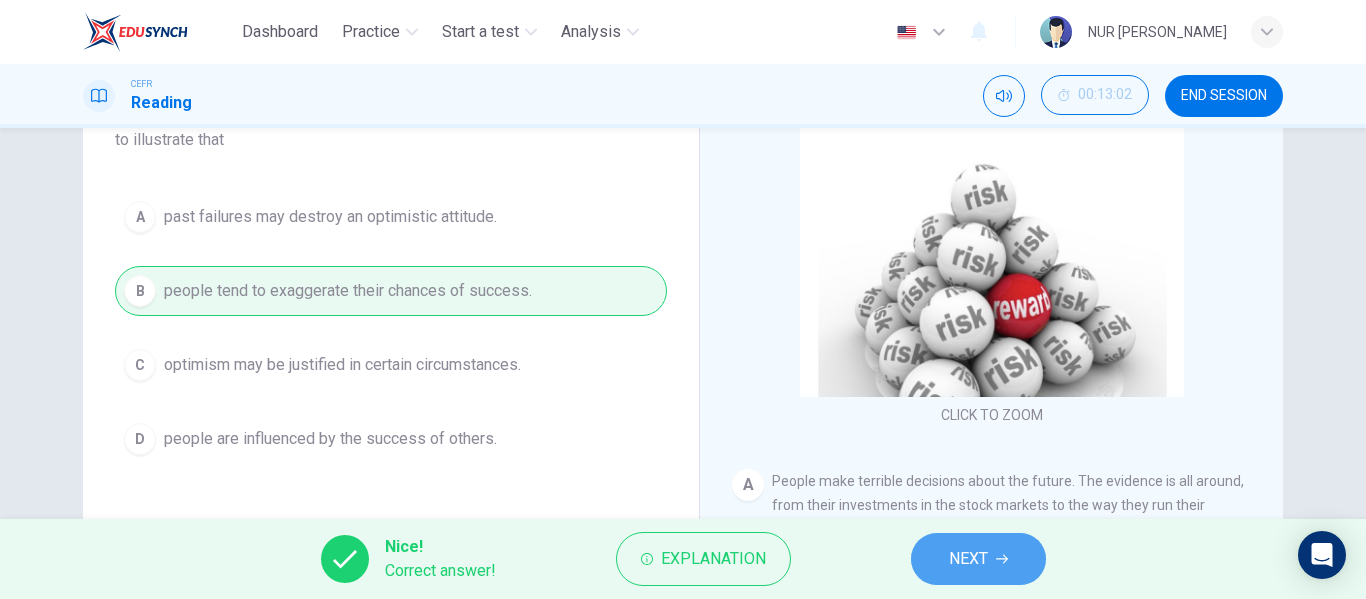 click on "NEXT" at bounding box center (968, 559) 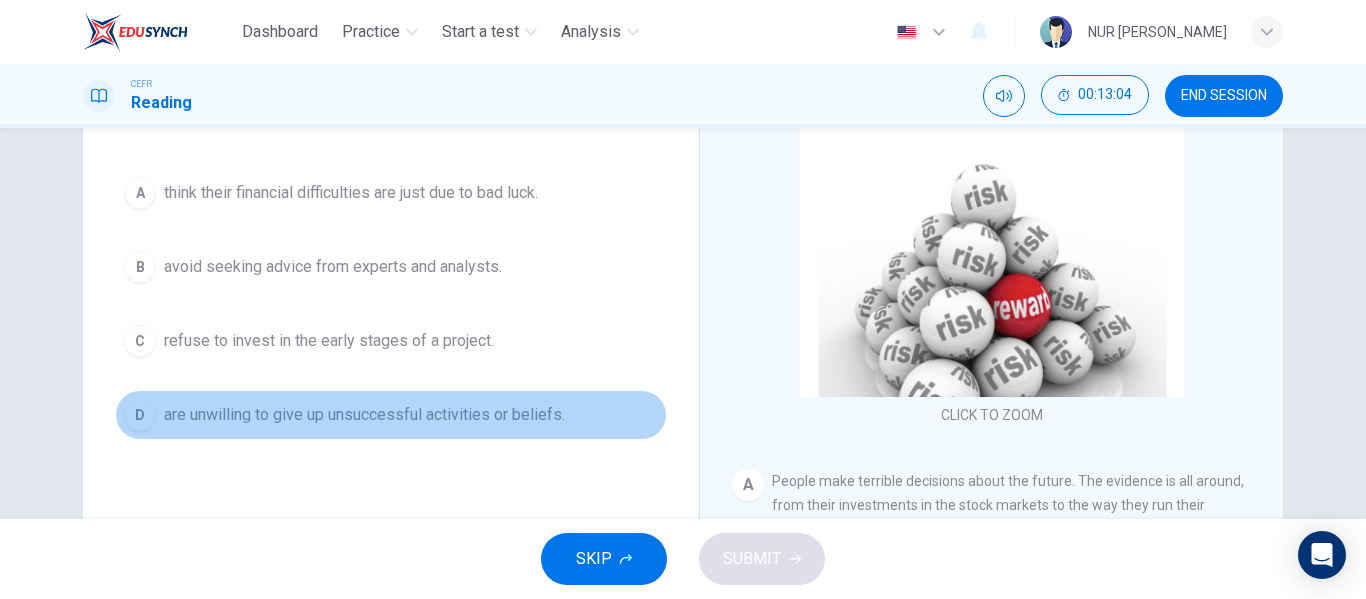 click on "D are unwilling to give up unsuccessful activities or beliefs." at bounding box center [391, 415] 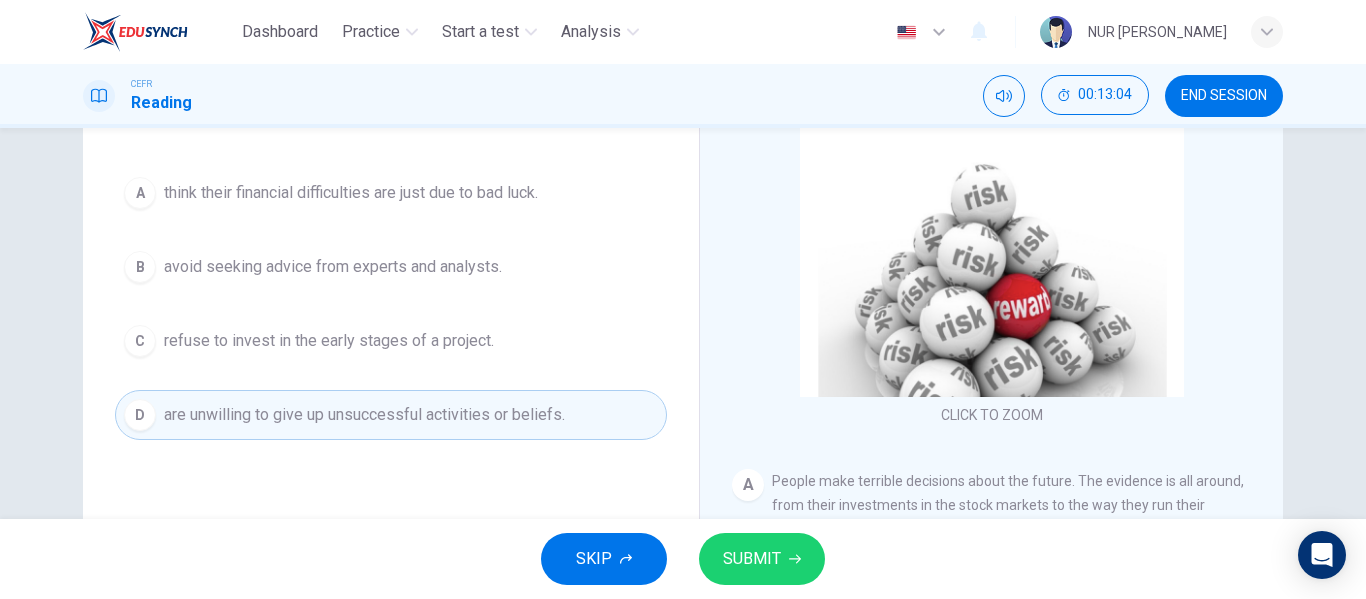click on "SUBMIT" at bounding box center (752, 559) 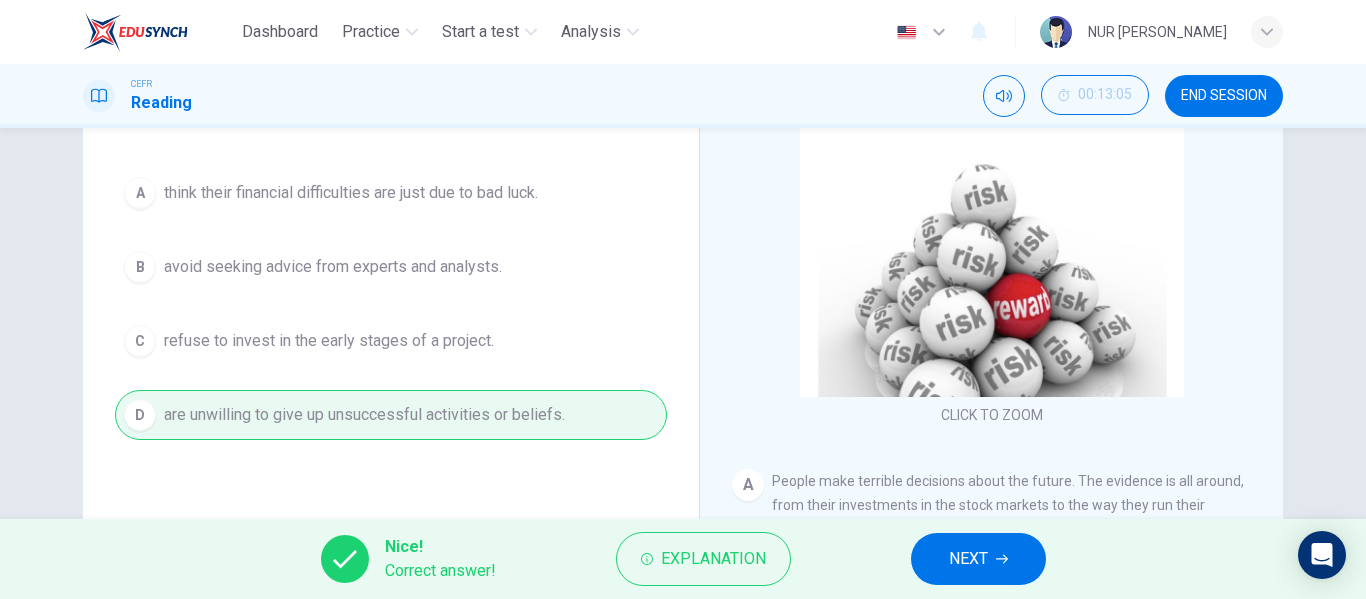 click on "NEXT" at bounding box center [978, 559] 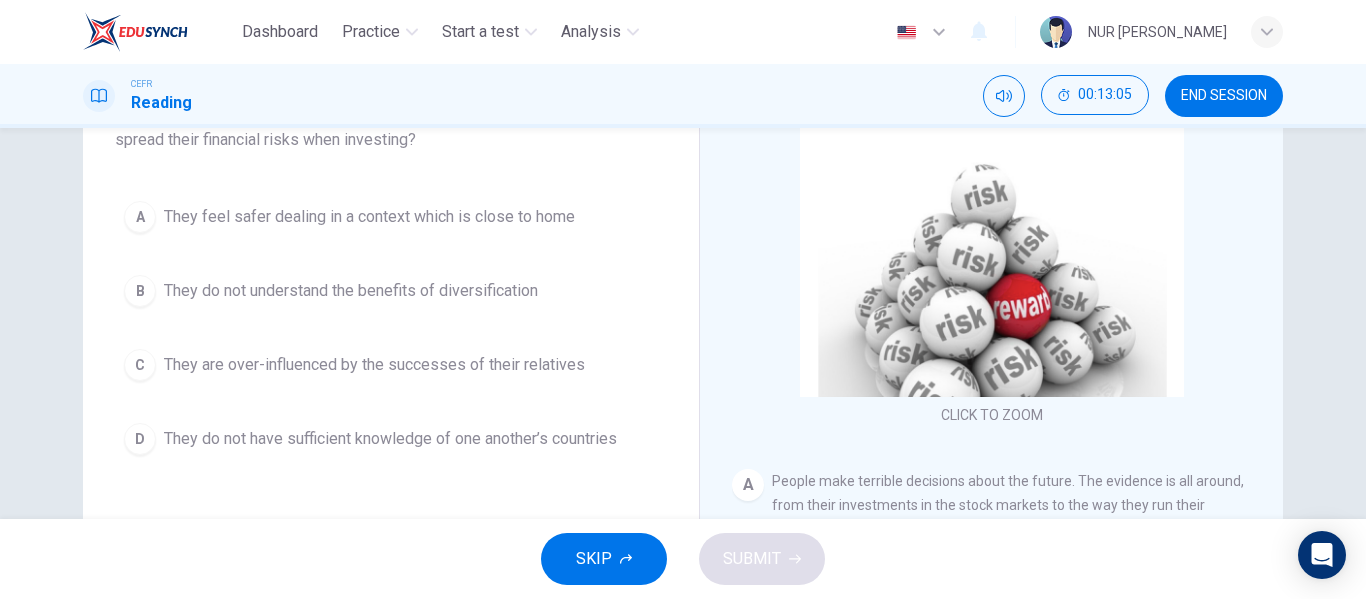 scroll, scrollTop: 232, scrollLeft: 0, axis: vertical 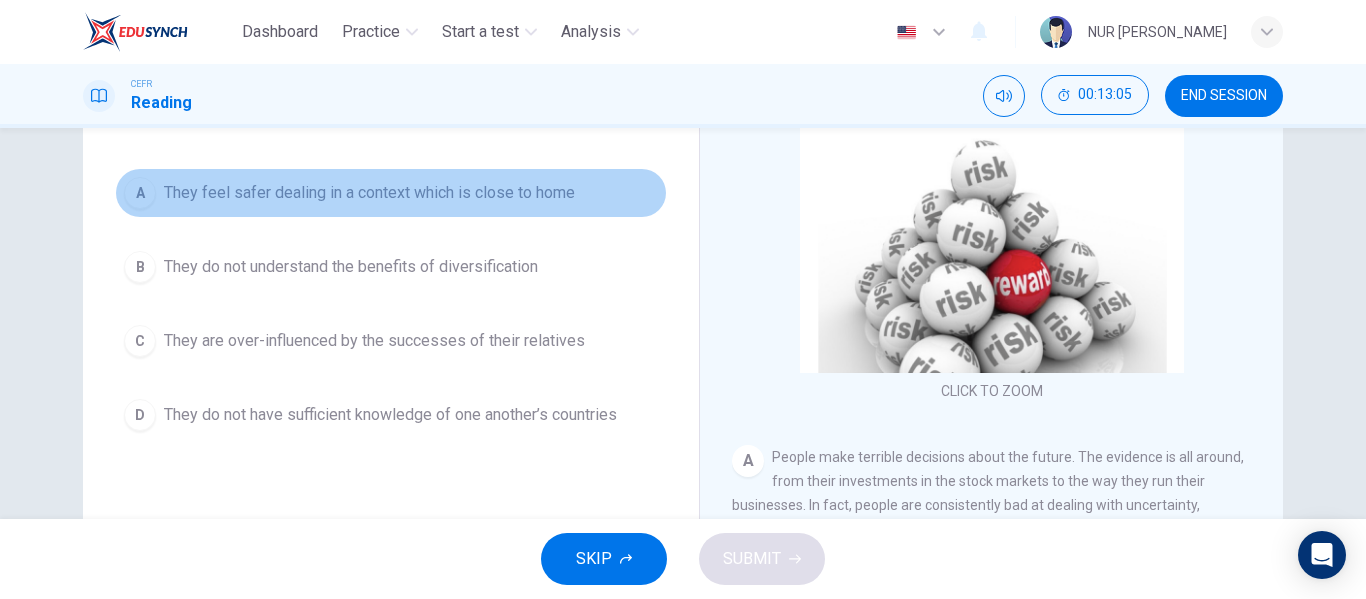 click on "They feel safer dealing in a context which is close to home" at bounding box center [369, 193] 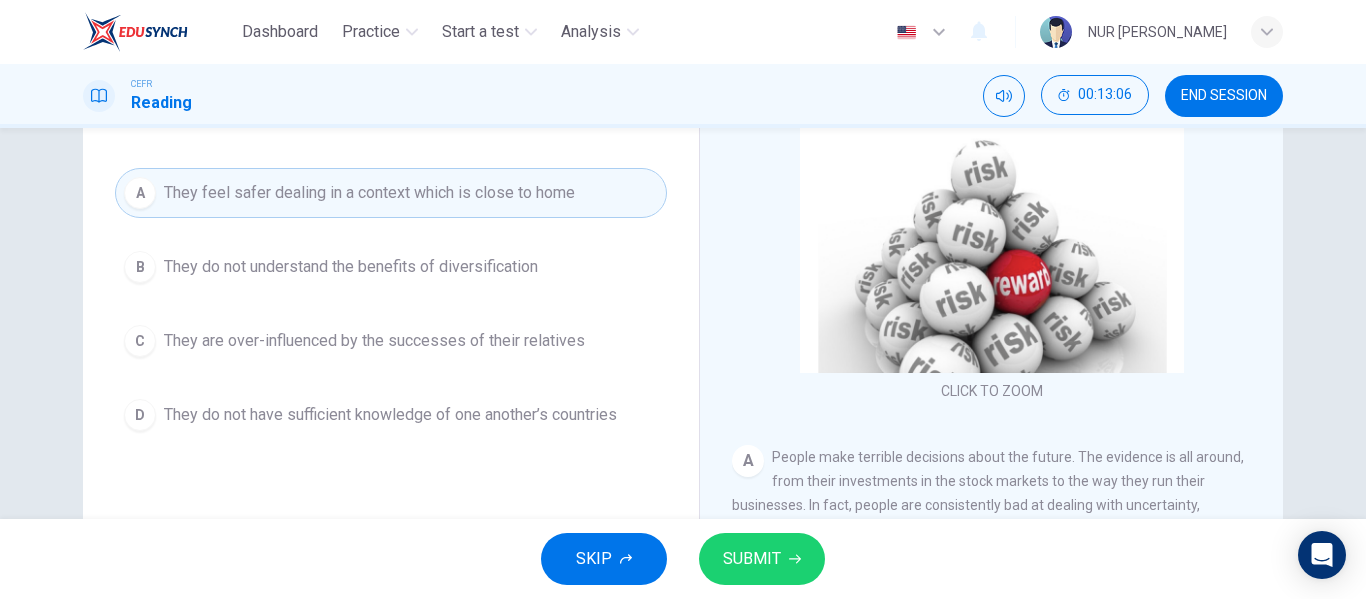 click on "SUBMIT" at bounding box center [762, 559] 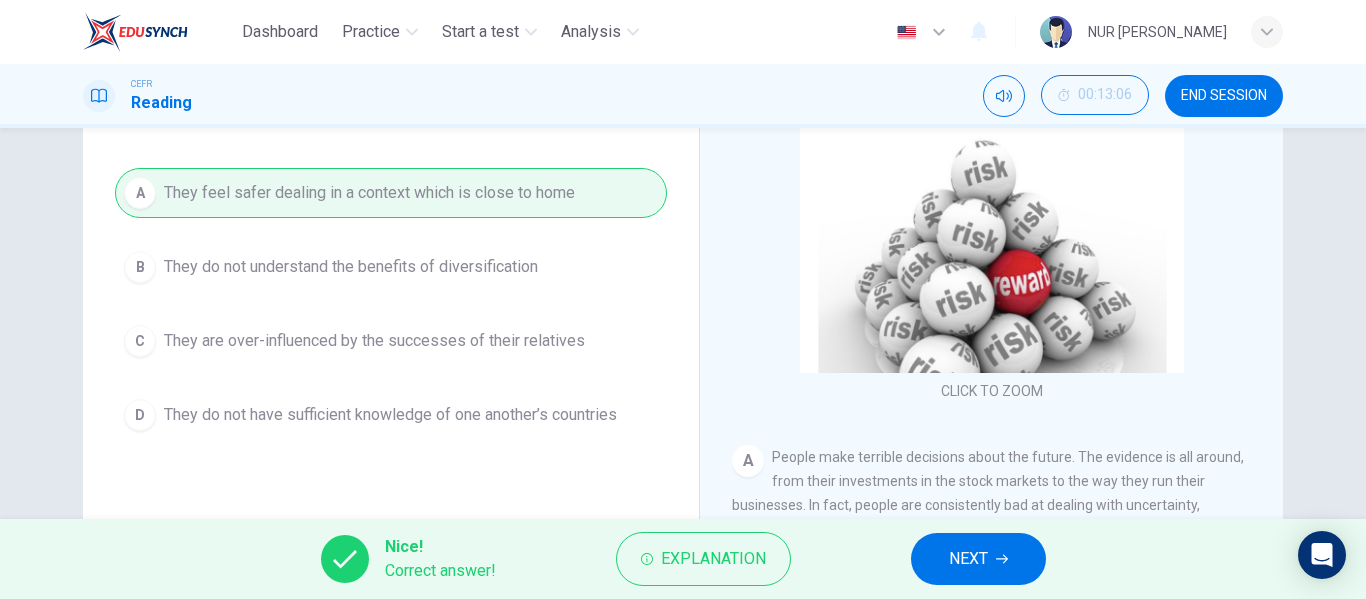 click on "NEXT" at bounding box center [978, 559] 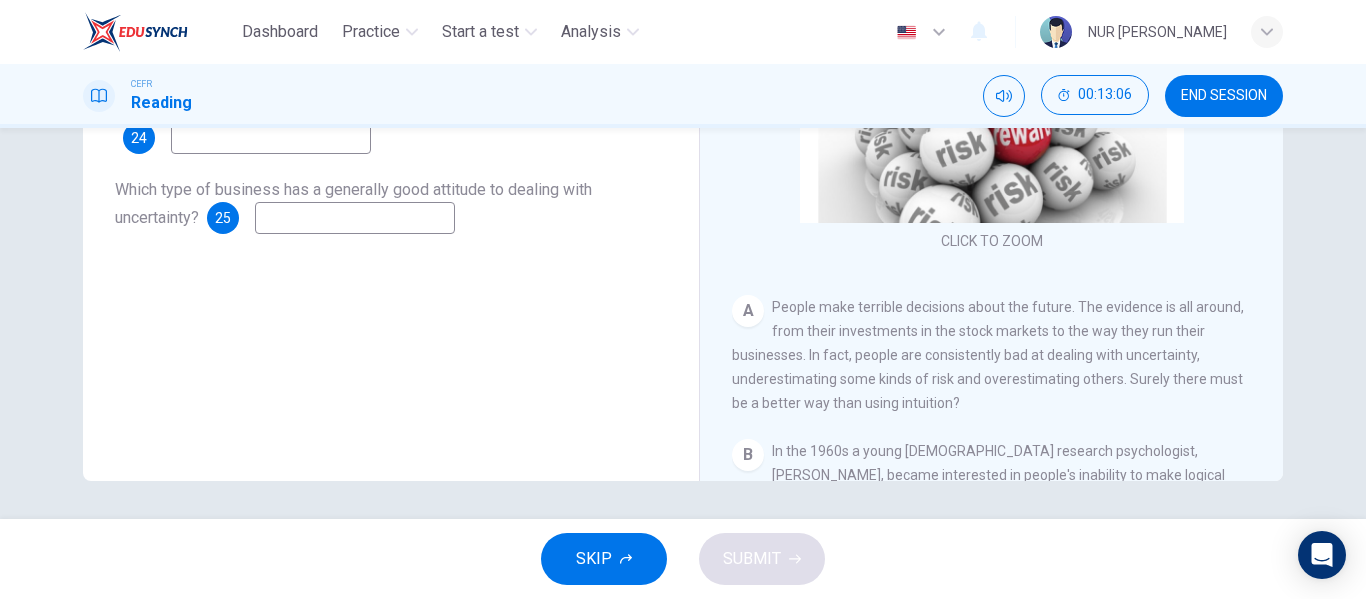 scroll, scrollTop: 184, scrollLeft: 0, axis: vertical 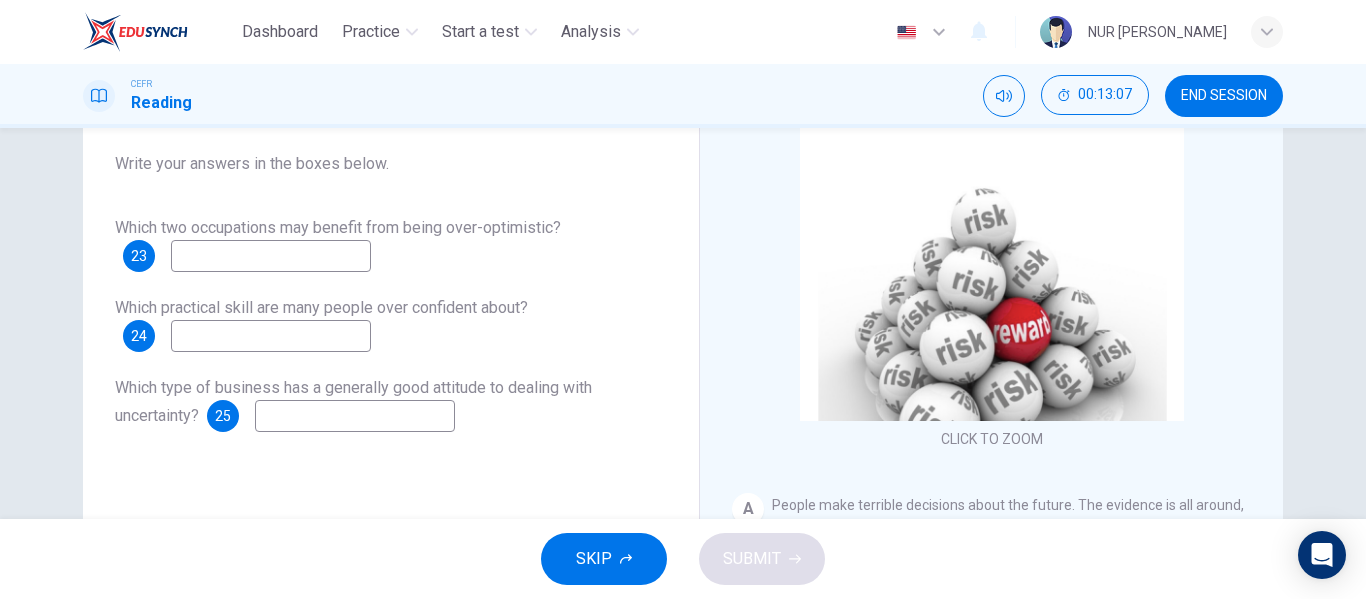 click at bounding box center (271, 256) 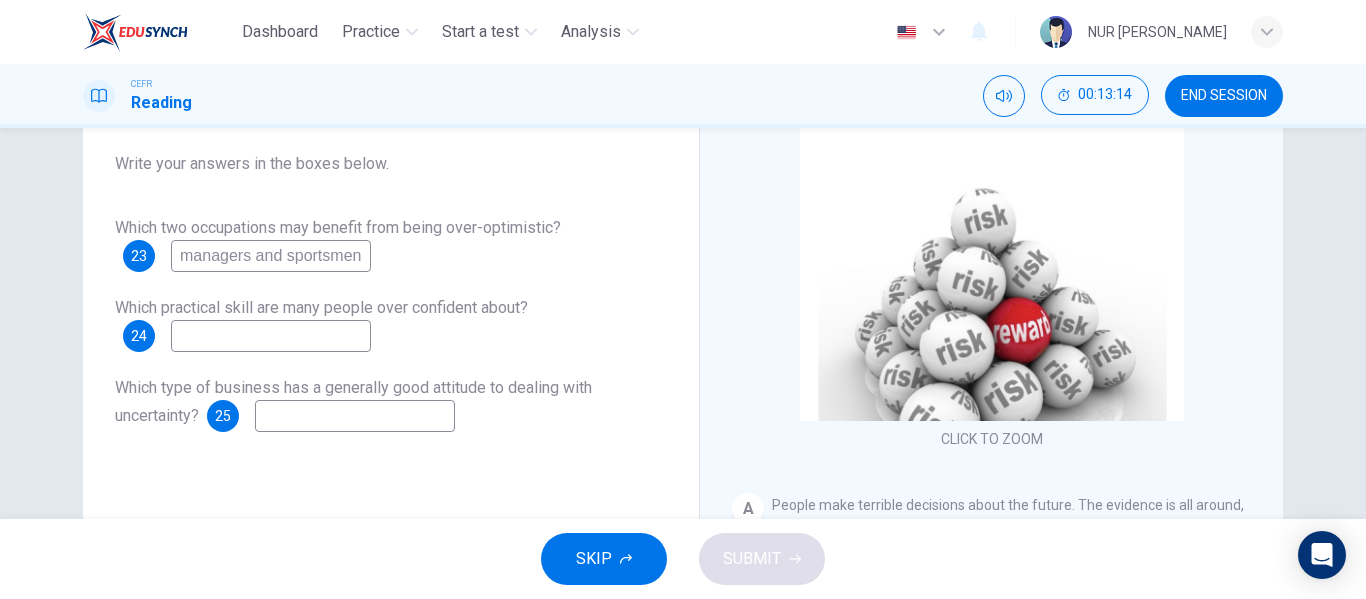 type on "managers and sportsmen" 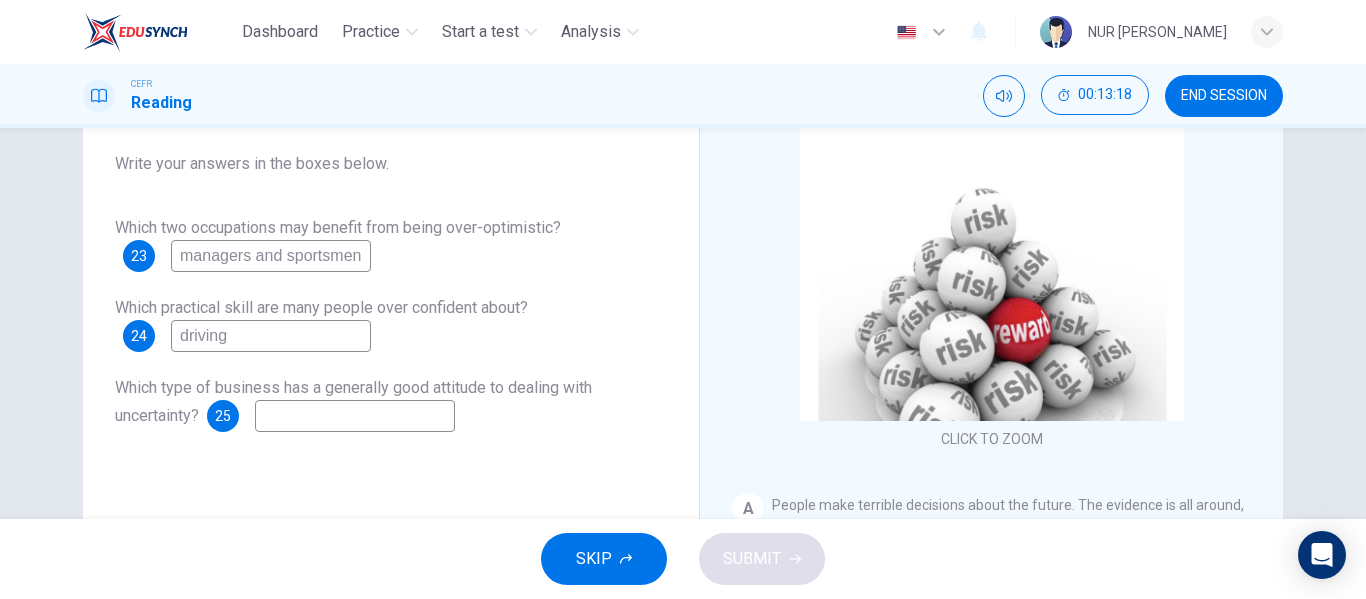 type on "driving" 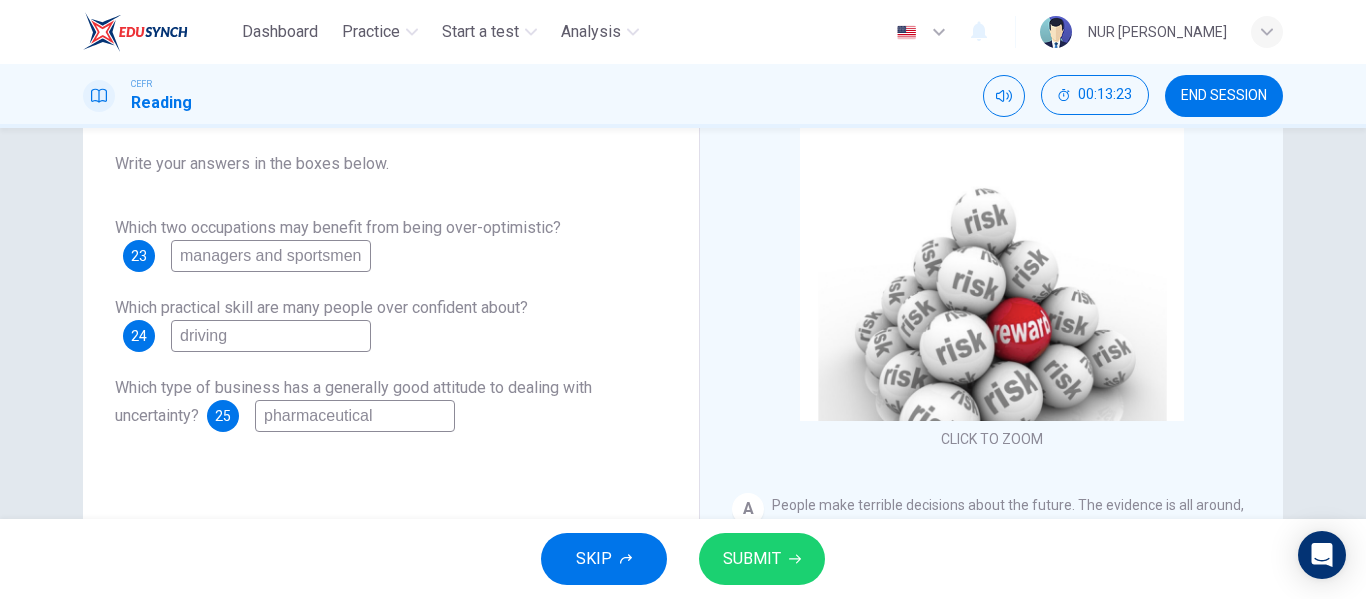type on "pharmaceutical" 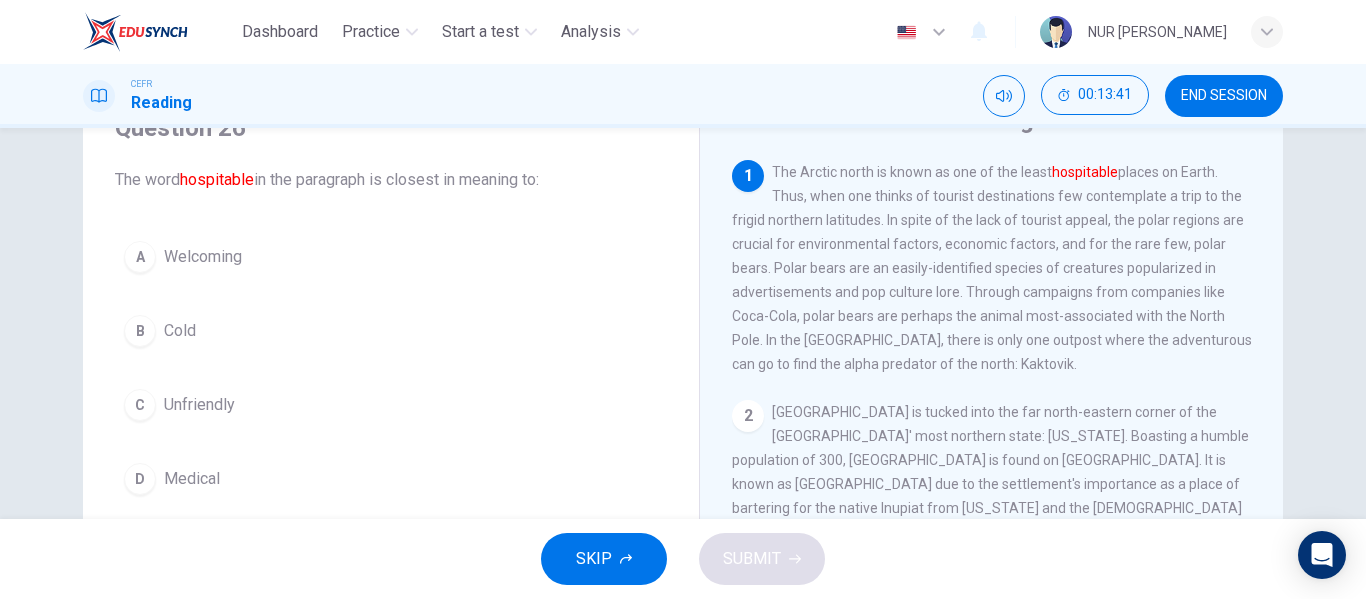 scroll, scrollTop: 96, scrollLeft: 0, axis: vertical 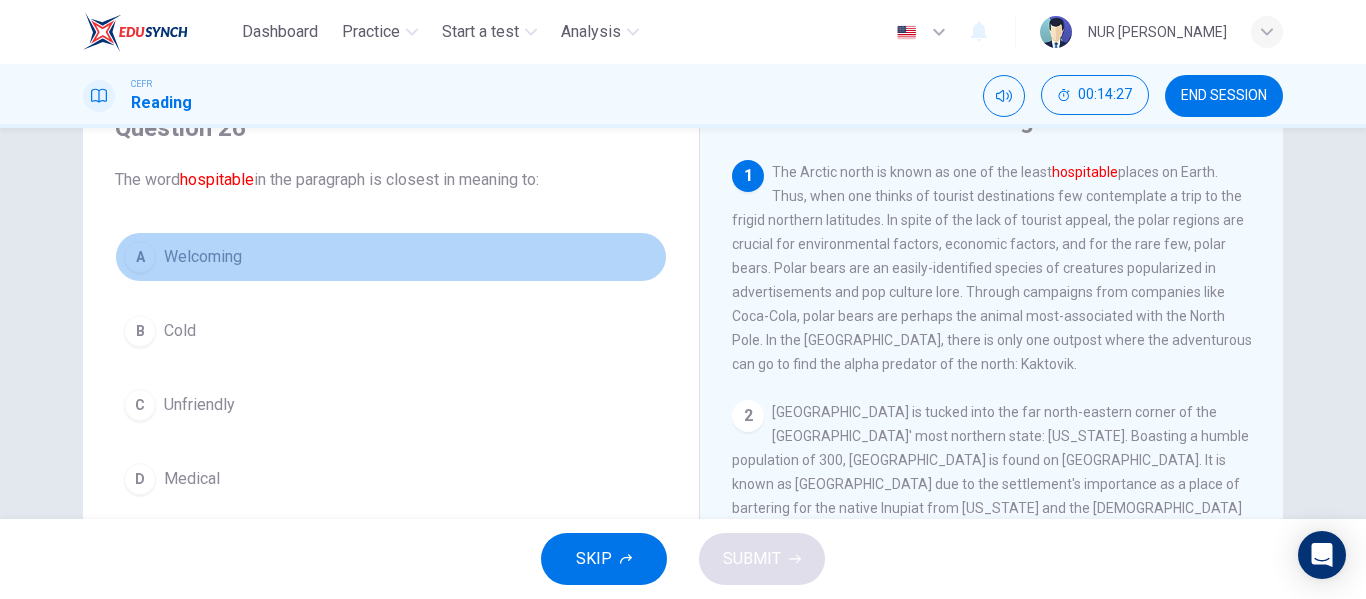 click on "Welcoming" at bounding box center (203, 257) 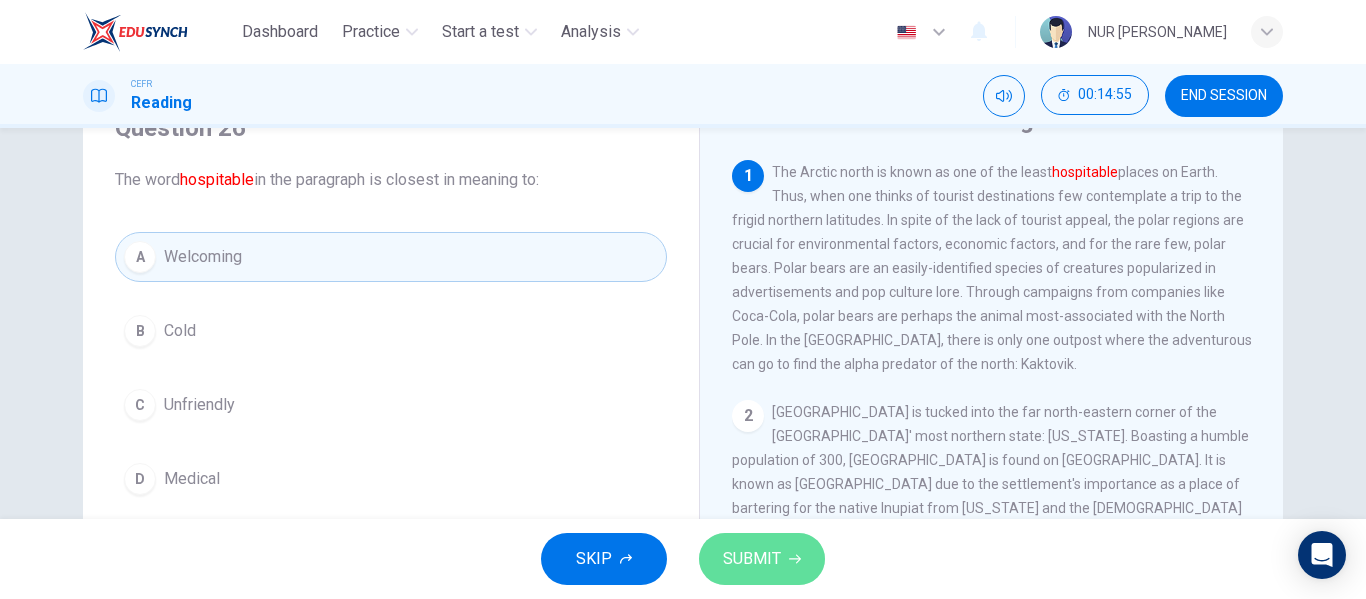 click on "SUBMIT" at bounding box center [762, 559] 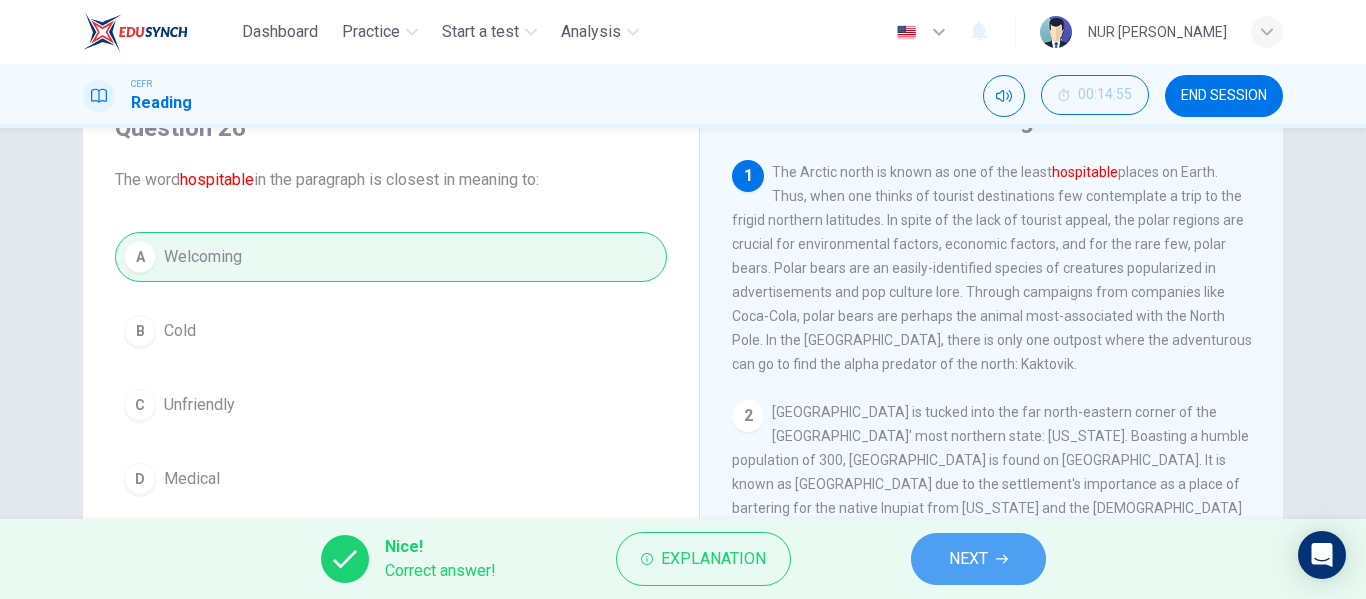 click on "NEXT" at bounding box center (978, 559) 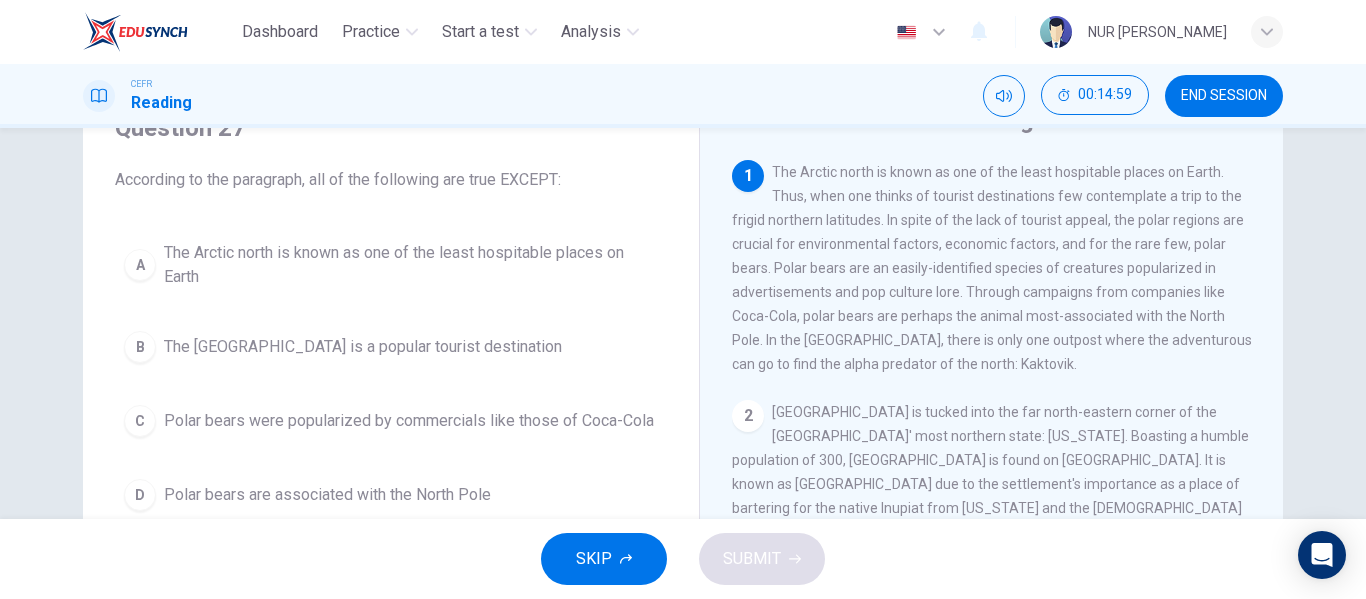 click on "1 The Arctic north is known as one of the least hospitable places on Earth. Thus, when one thinks of tourist destinations few contemplate a trip to the frigid northern latitudes. In spite of the lack of tourist appeal, the polar regions are crucial for environmental factors, economic factors, and for the rare few, polar bears. Polar bears are an easily-identified species of creatures popularized in advertisements and pop culture lore. Through campaigns from companies like Coca-Cola, polar bears are perhaps the animal most-associated with the North Pole. In the [GEOGRAPHIC_DATA], there is only one outpost where the adventurous can go to find the alpha predator of the north: Kaktovik. 2 3 4 5" at bounding box center (1005, 463) 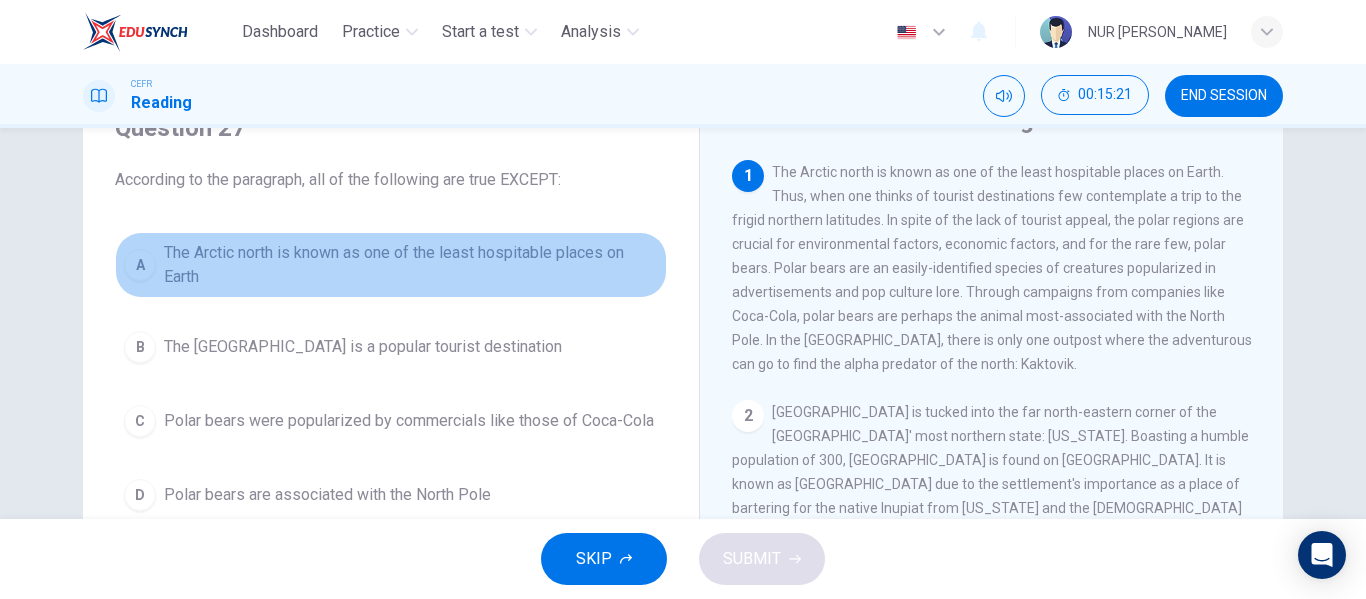 click on "The Arctic north is known as one of the least hospitable places on Earth" at bounding box center (411, 265) 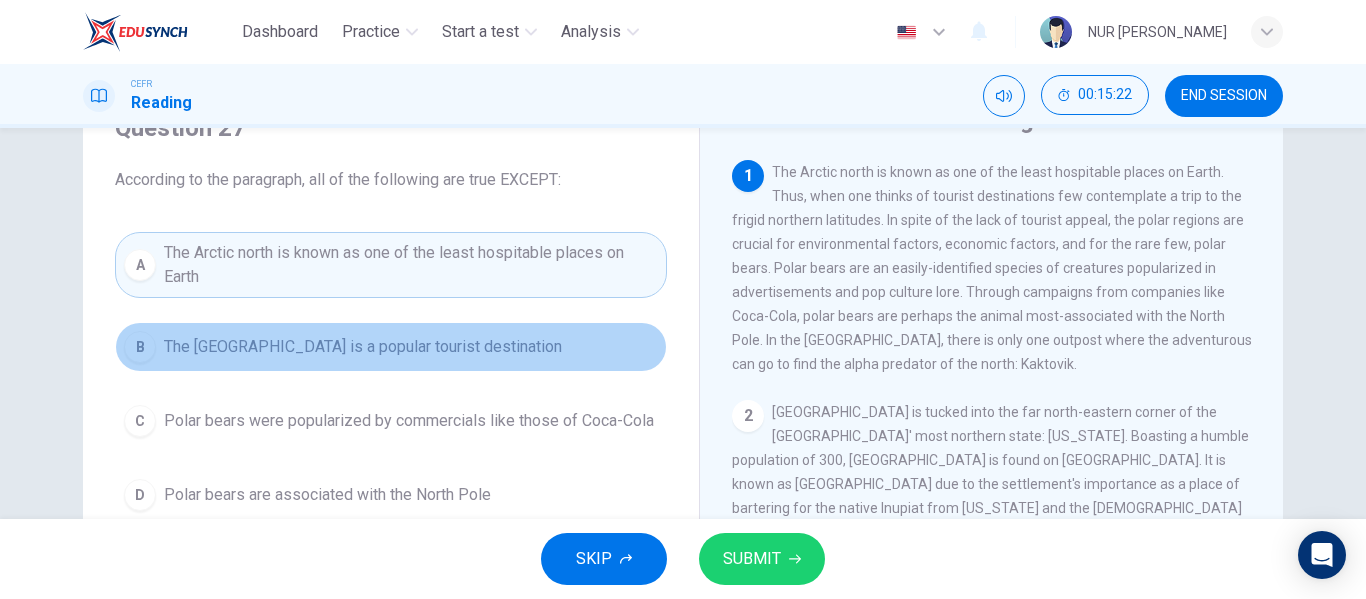 click on "B The [GEOGRAPHIC_DATA] is a popular tourist destination" at bounding box center [391, 347] 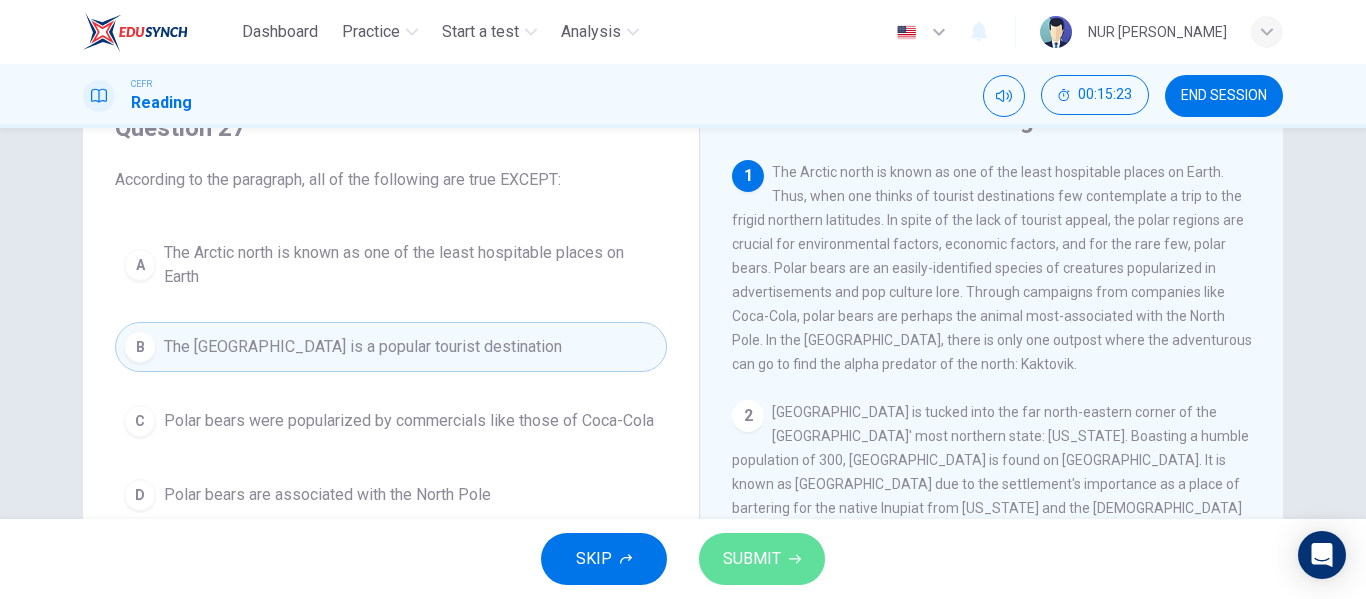 click on "SUBMIT" at bounding box center (762, 559) 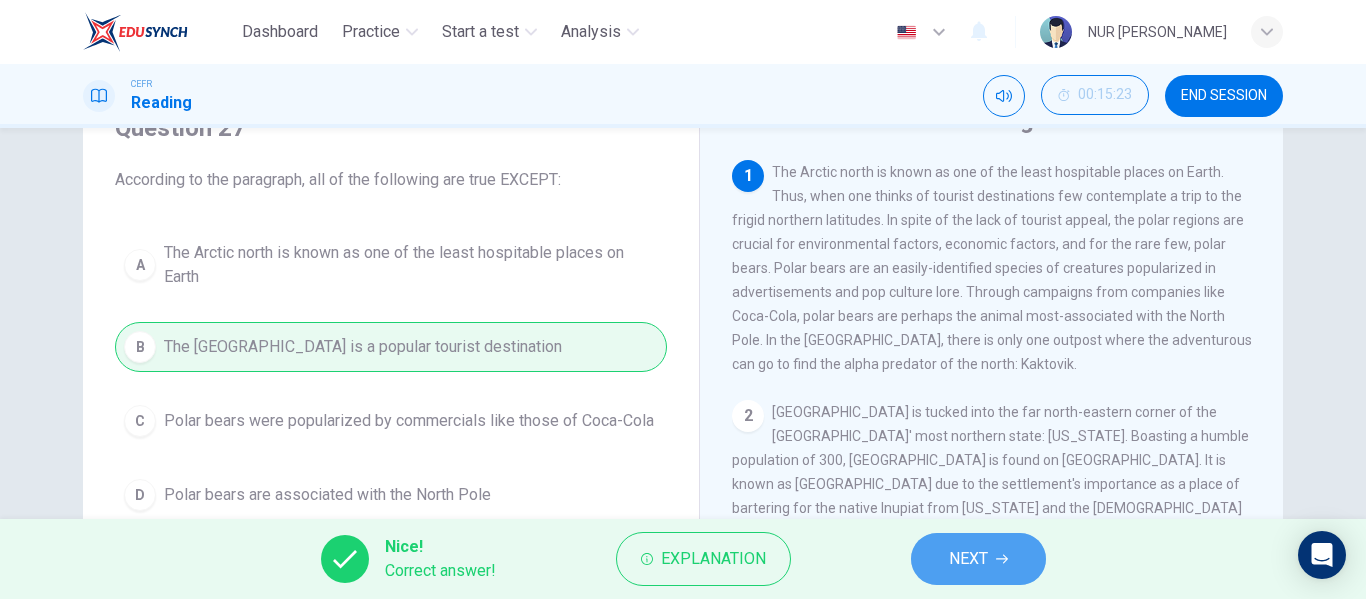 click on "NEXT" at bounding box center [978, 559] 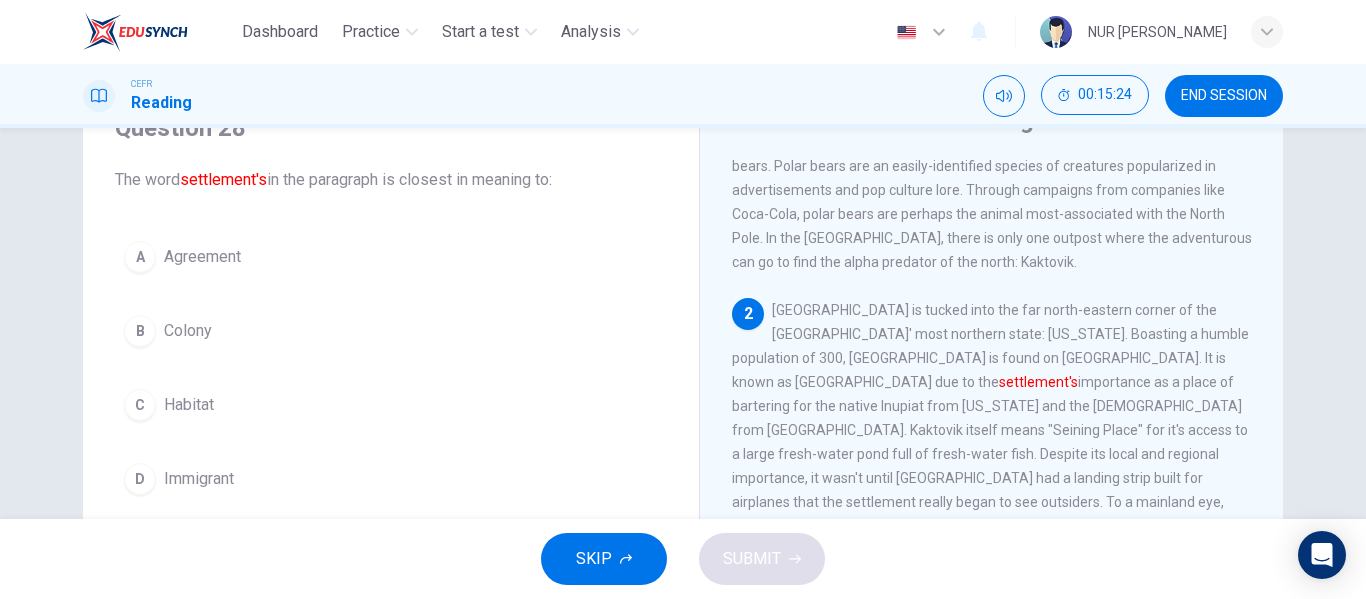 scroll, scrollTop: 103, scrollLeft: 0, axis: vertical 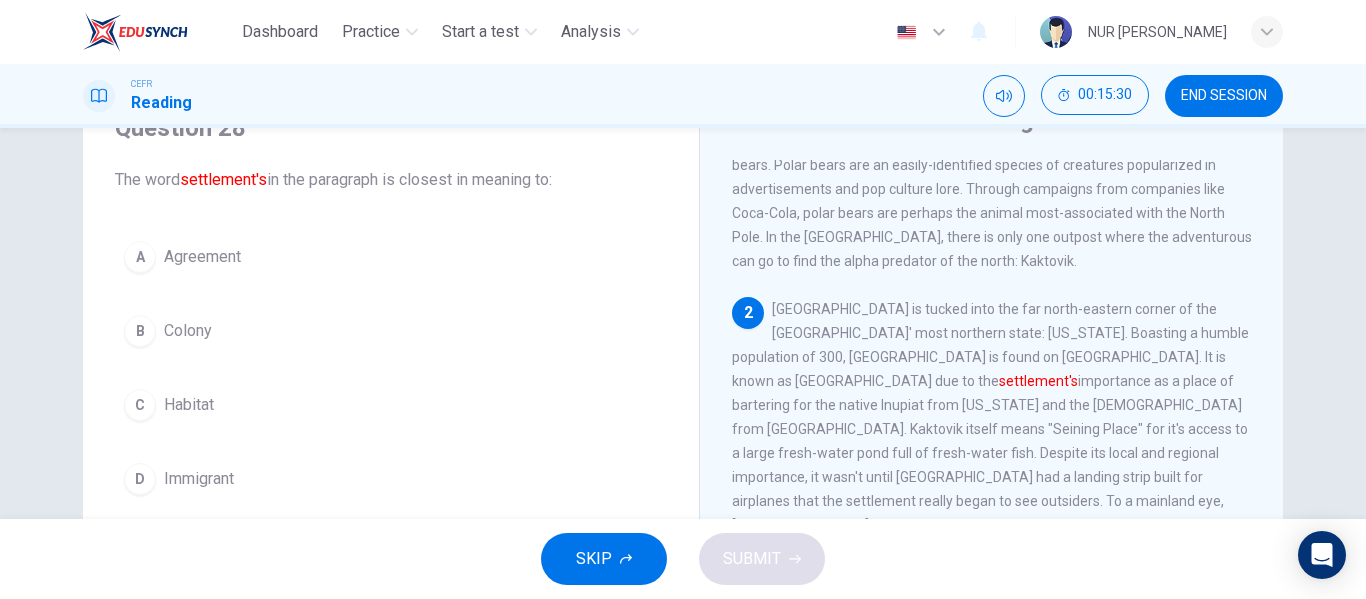 click on "A Agreement" at bounding box center (391, 257) 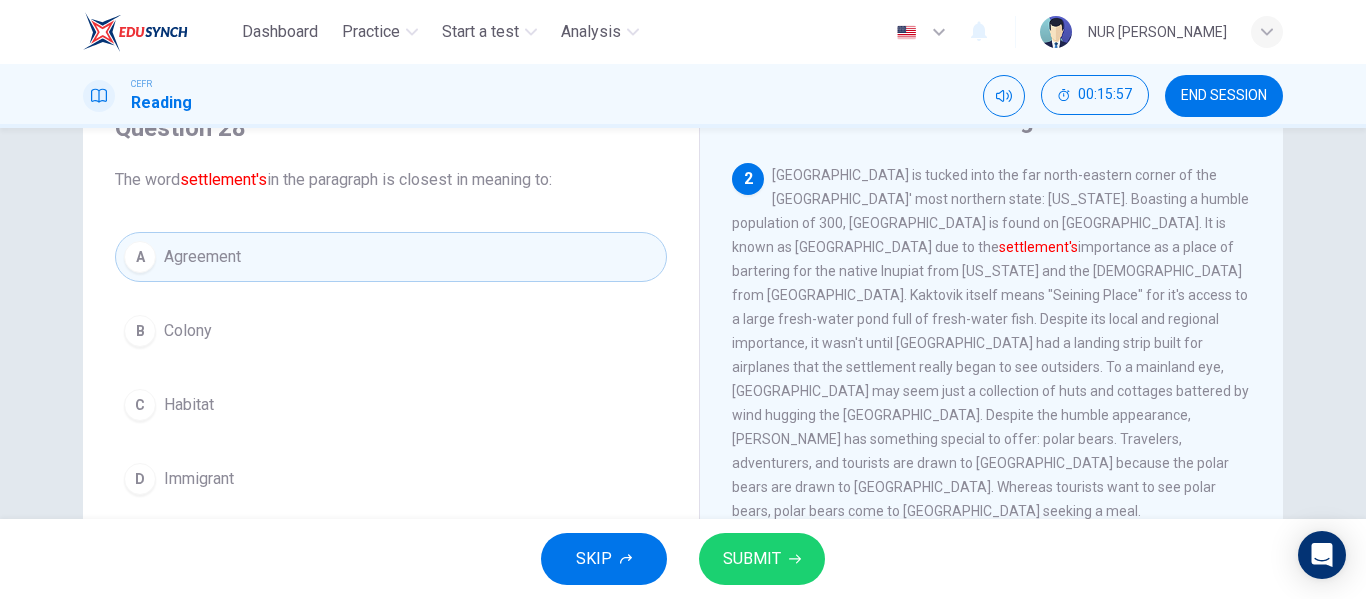 scroll, scrollTop: 236, scrollLeft: 0, axis: vertical 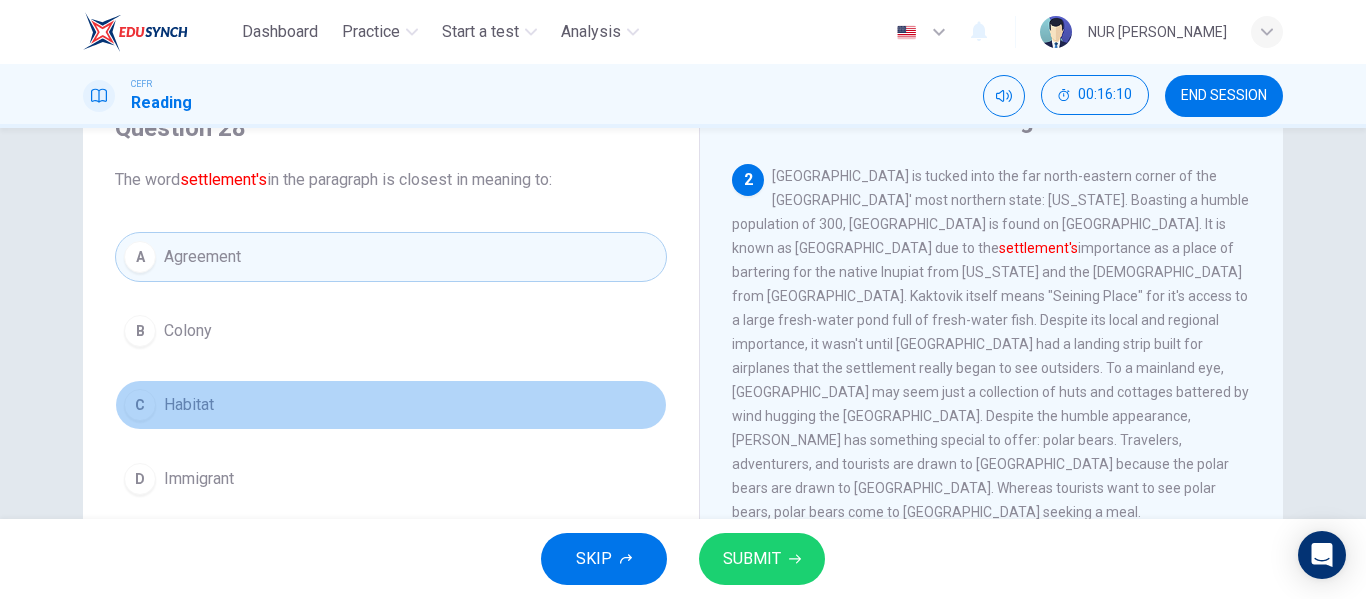 click on "C Habitat" at bounding box center (391, 405) 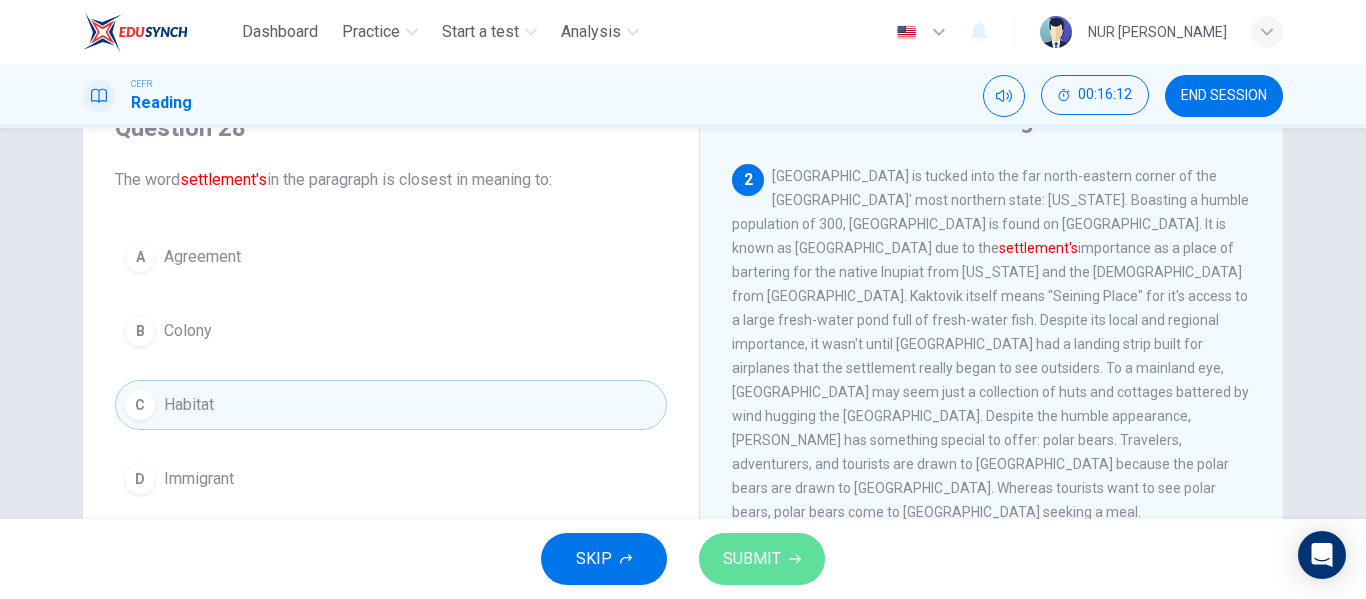 click on "SUBMIT" at bounding box center [762, 559] 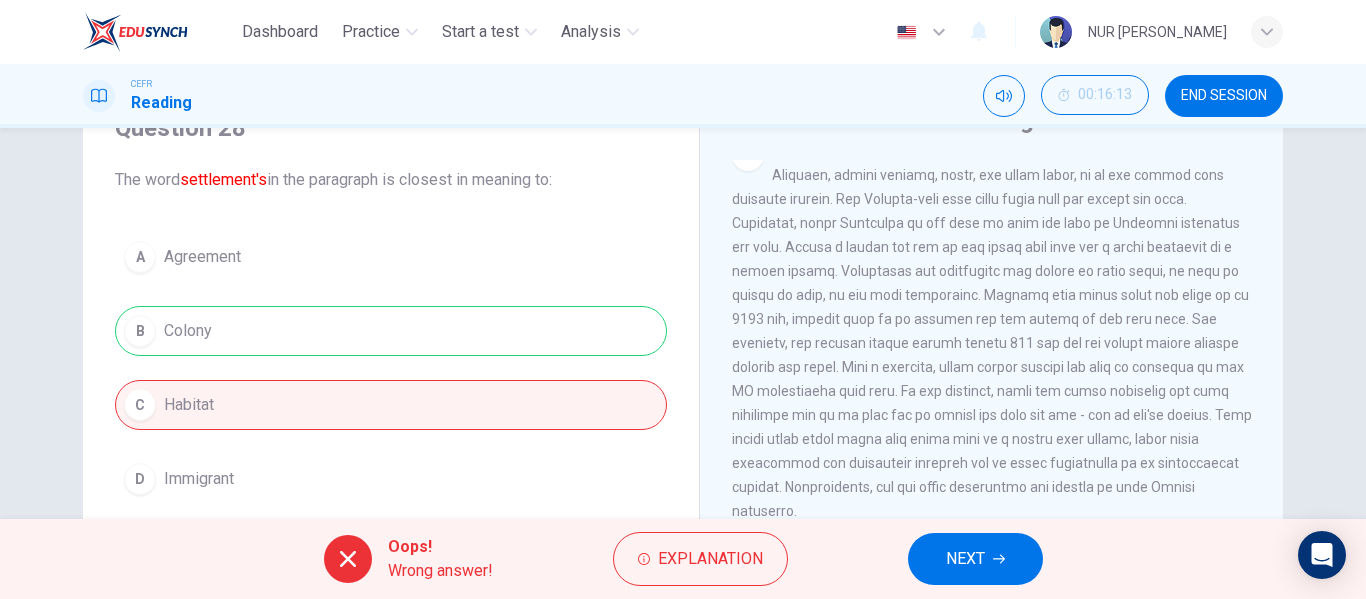 scroll, scrollTop: 963, scrollLeft: 0, axis: vertical 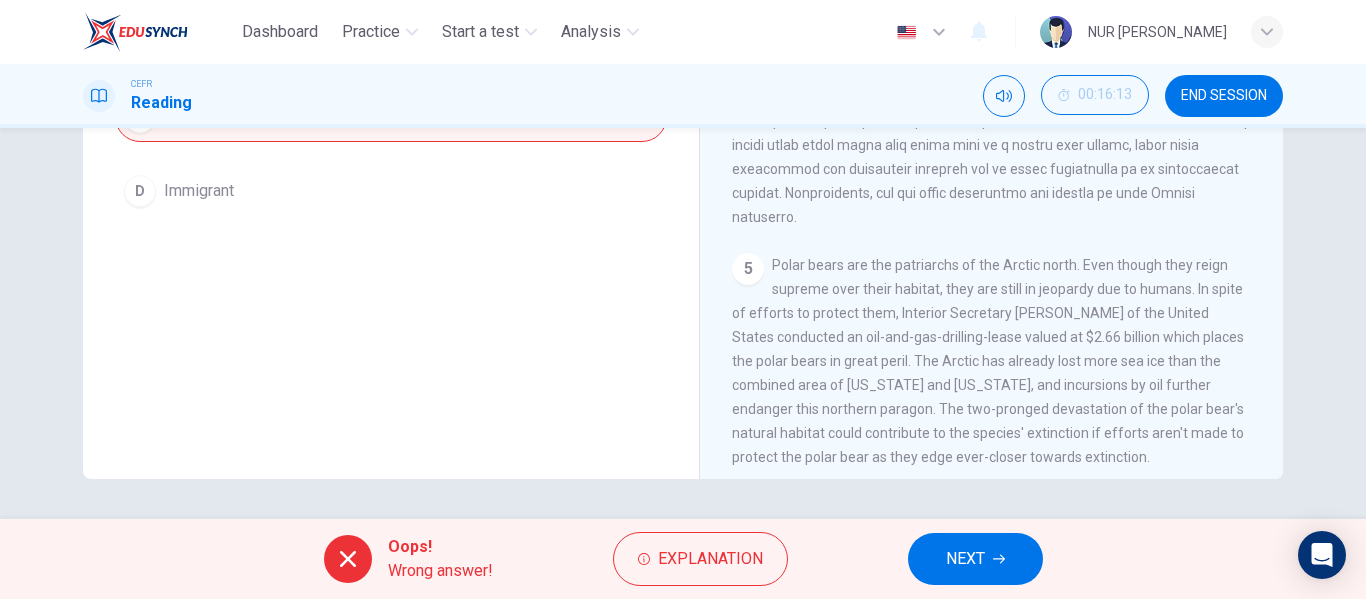 click on "NEXT" at bounding box center (975, 559) 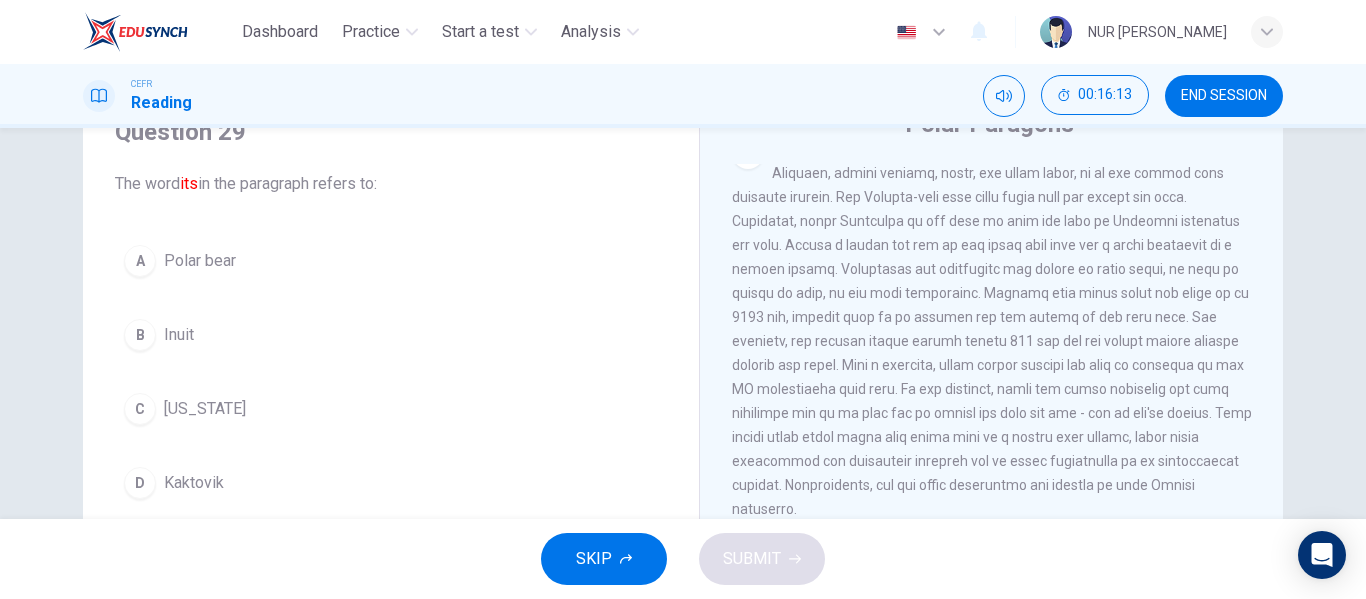 scroll, scrollTop: 93, scrollLeft: 0, axis: vertical 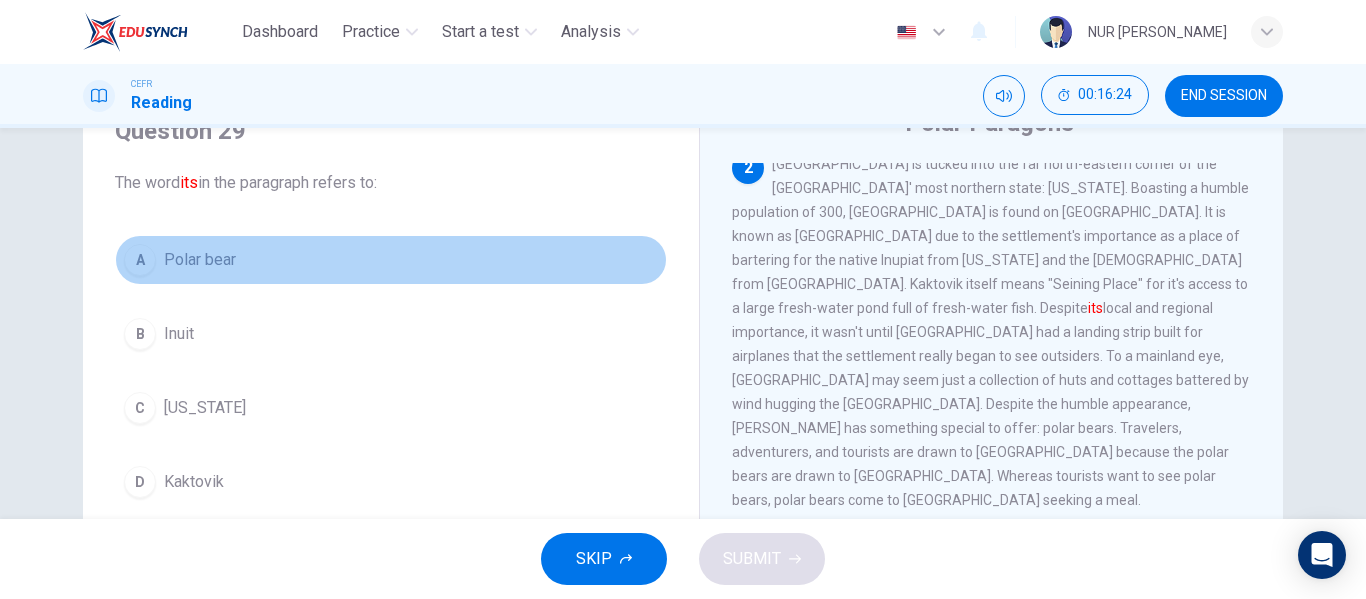 click on "A Polar bear" at bounding box center [391, 260] 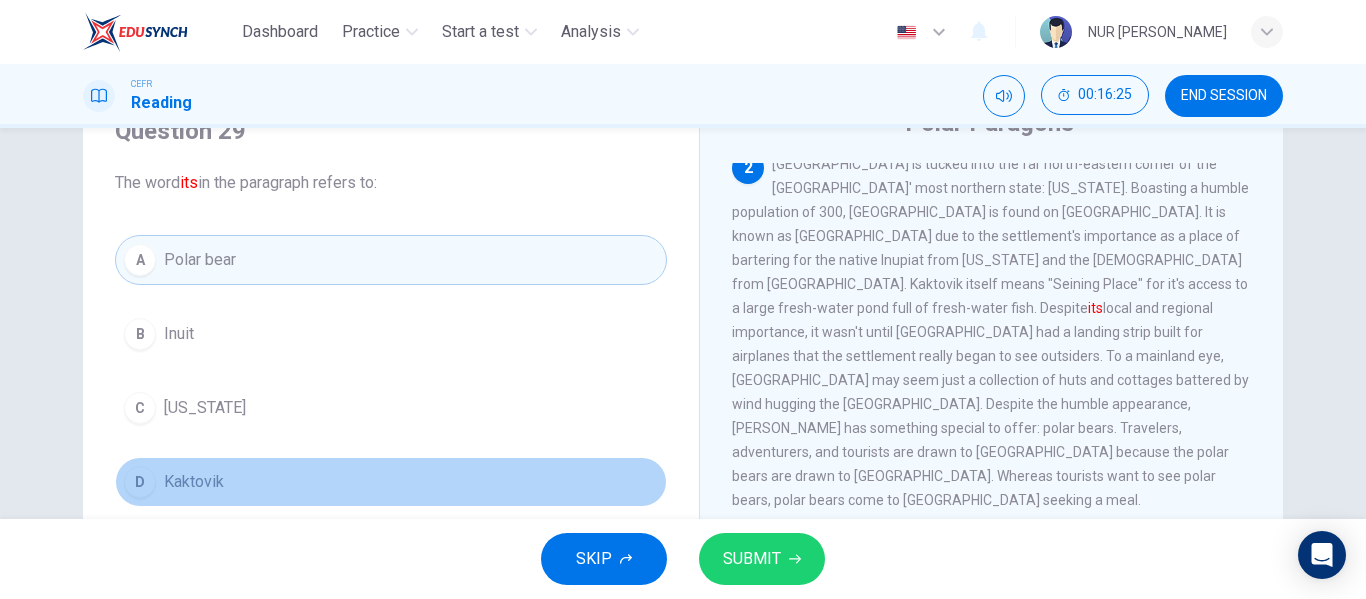 click on "D Kaktovik" at bounding box center [391, 482] 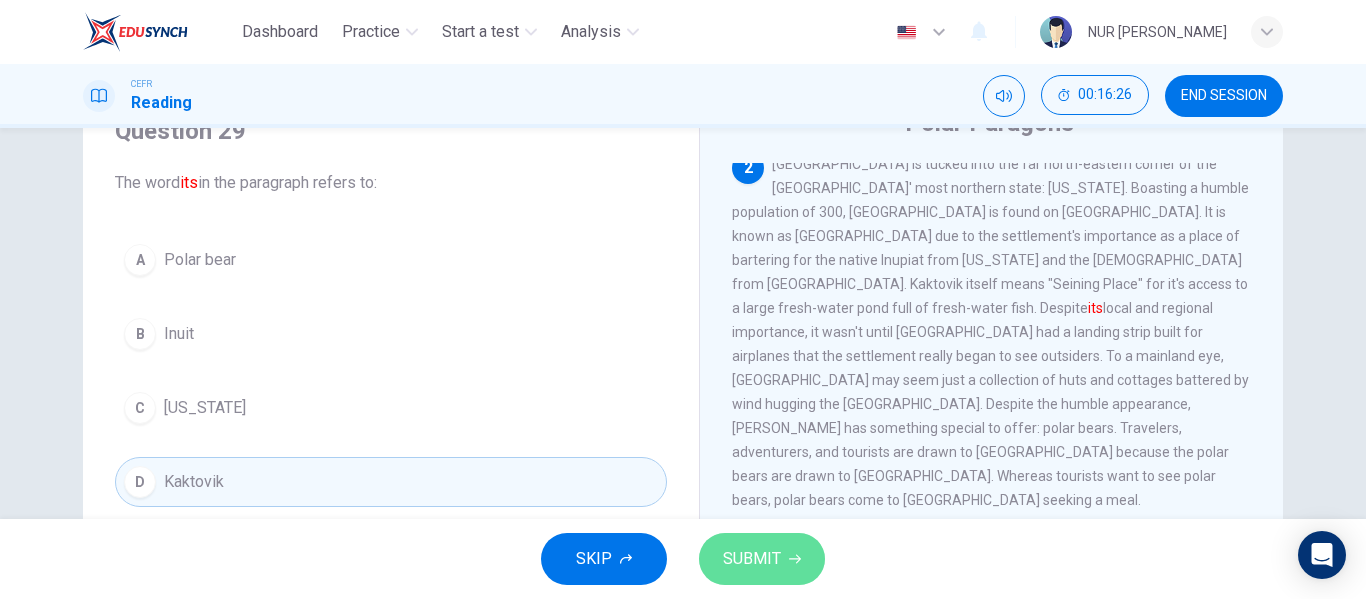 click on "SUBMIT" at bounding box center (752, 559) 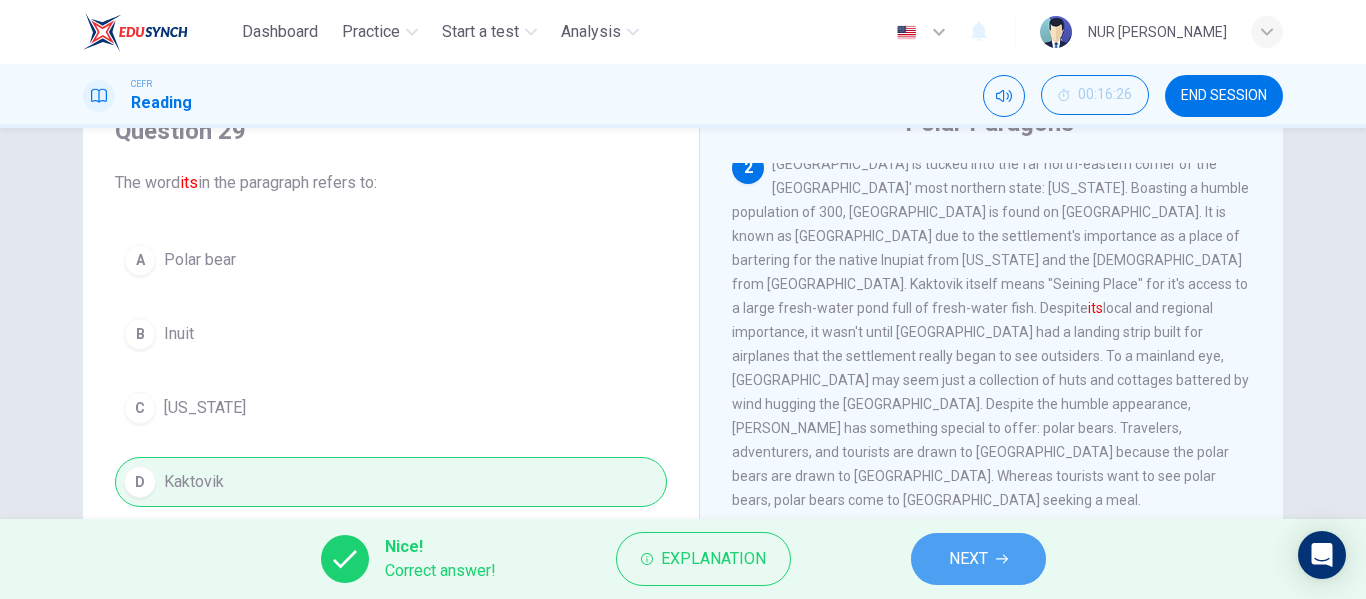 click on "NEXT" at bounding box center (978, 559) 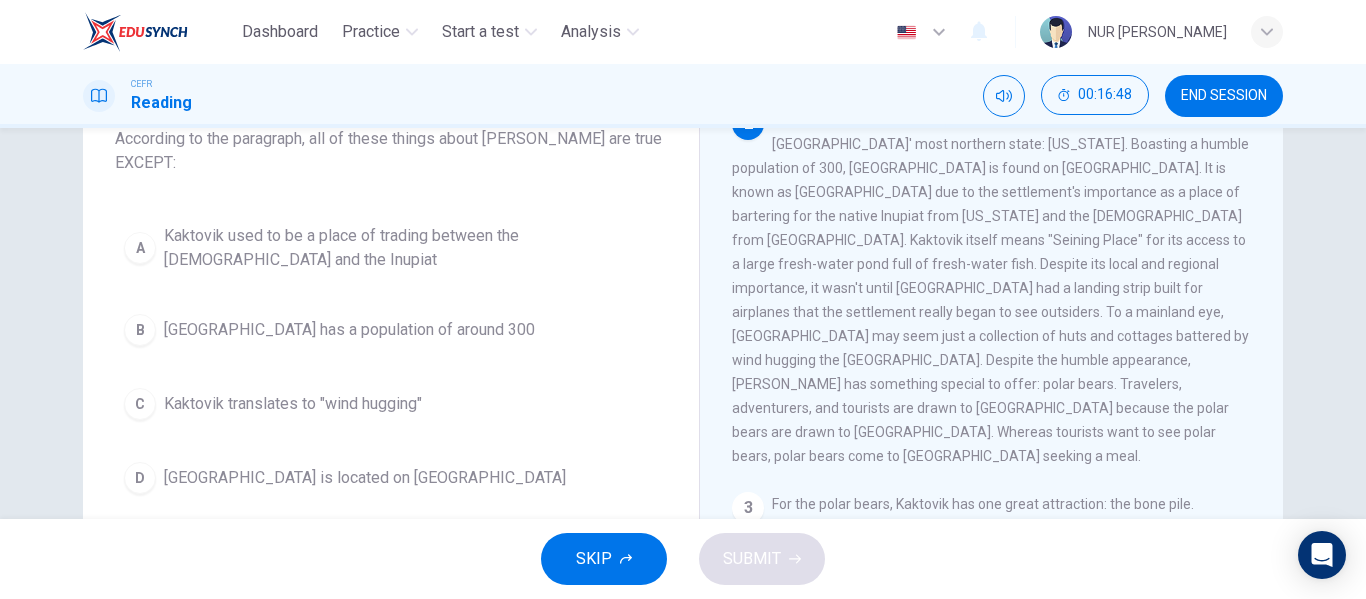 scroll, scrollTop: 136, scrollLeft: 0, axis: vertical 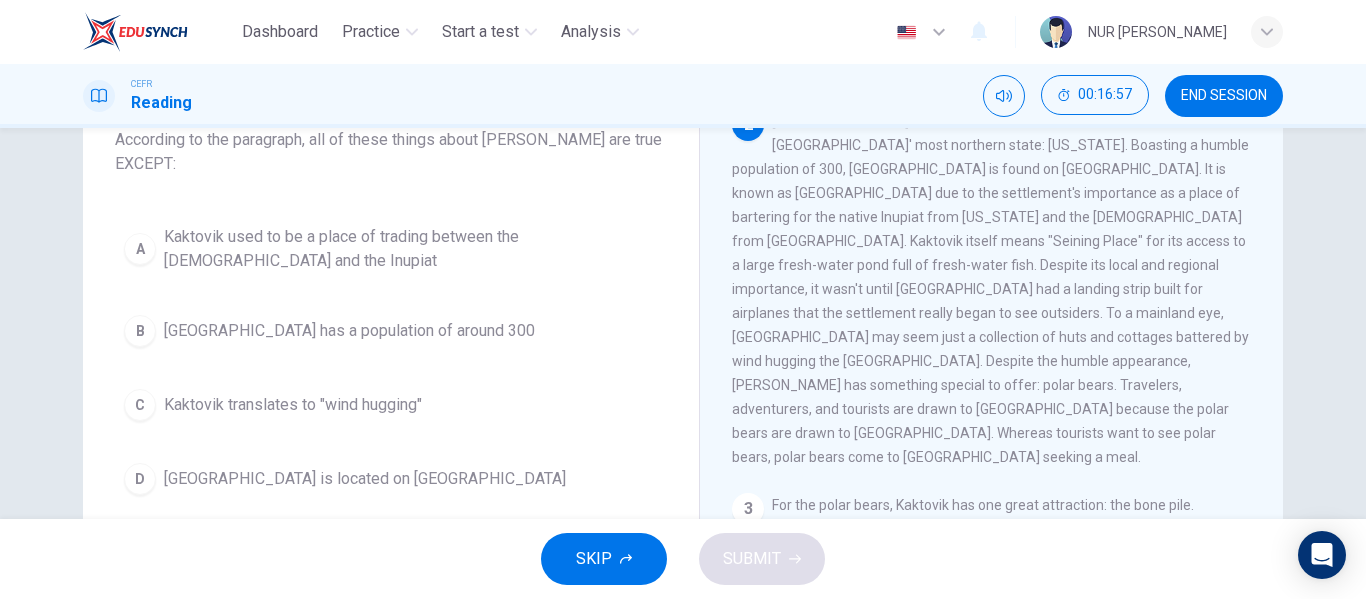 drag, startPoint x: 497, startPoint y: 508, endPoint x: 497, endPoint y: 491, distance: 17 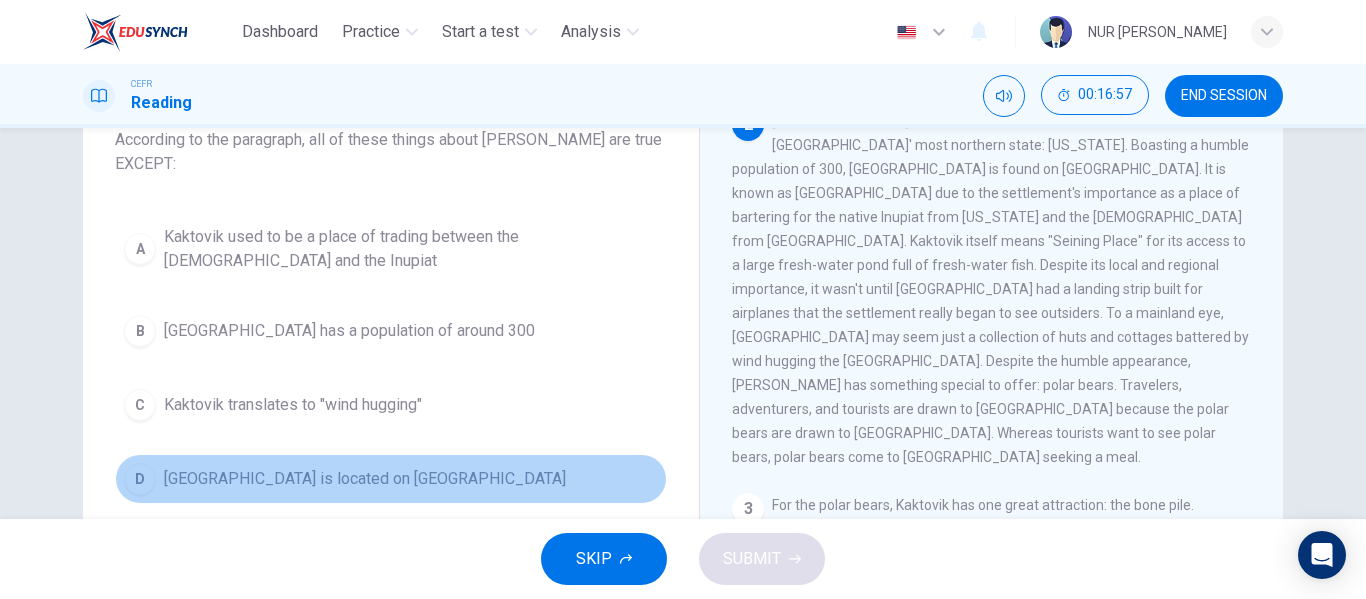 click on "D Kaktovik is located on [GEOGRAPHIC_DATA]" at bounding box center [391, 479] 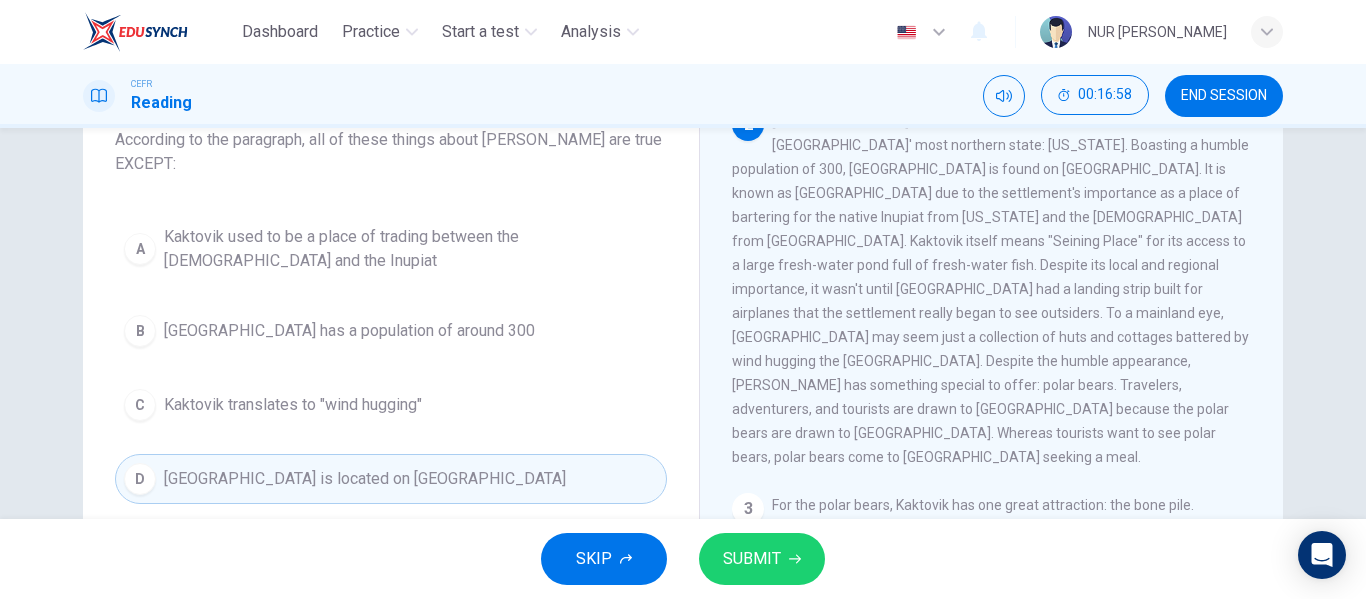 click on "A Kaktovik used to be a place of trading between the Inuit and the Inupiat [GEOGRAPHIC_DATA] has a population of around 300 C Kaktovik translates to "wind hugging" D [GEOGRAPHIC_DATA] is located on [GEOGRAPHIC_DATA]" at bounding box center (391, 360) 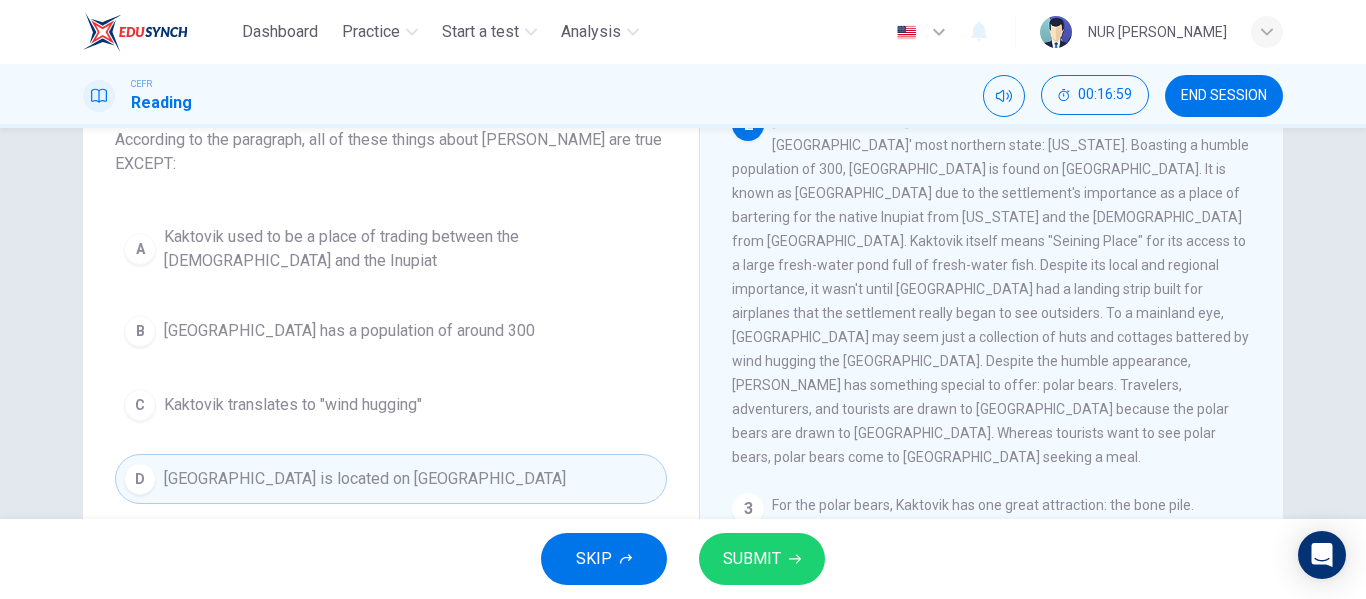click on "C Kaktovik translates to "wind hugging"" at bounding box center [391, 405] 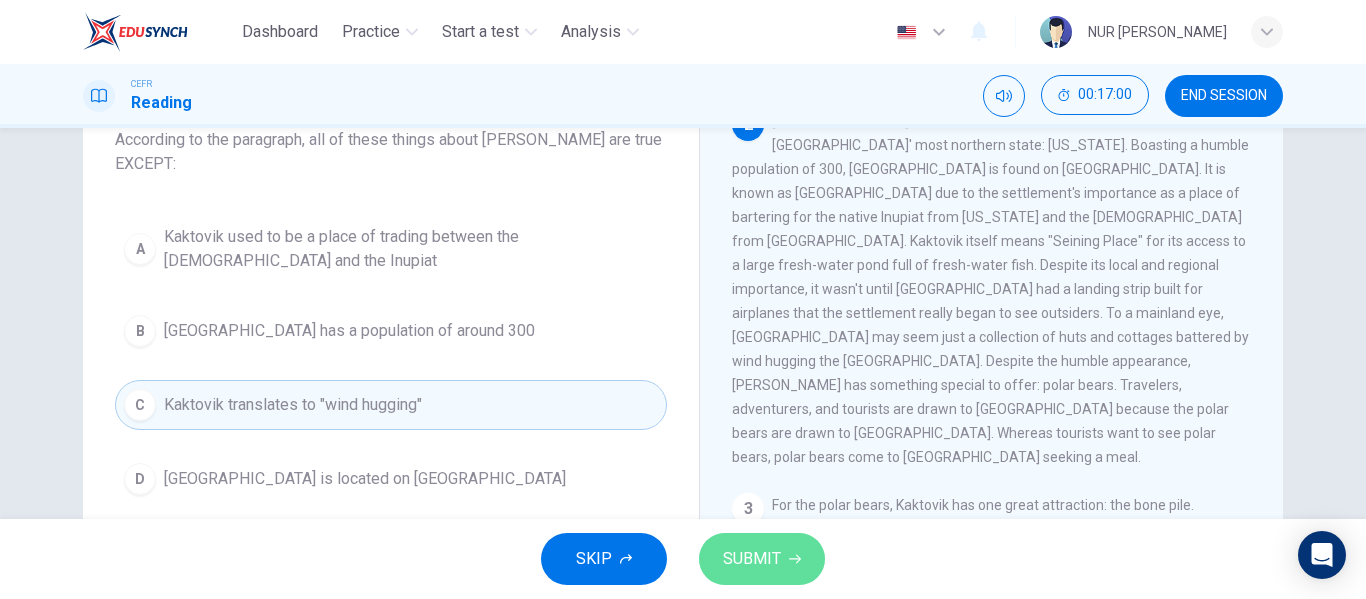 click on "SUBMIT" at bounding box center (752, 559) 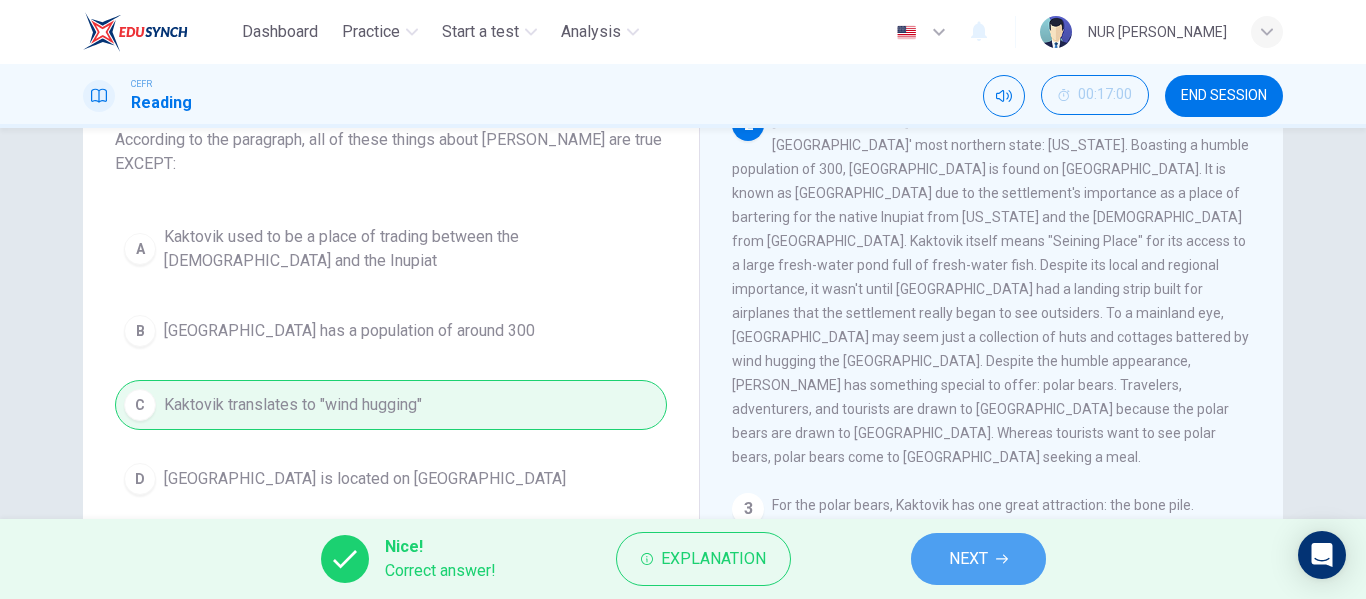 click on "NEXT" at bounding box center [978, 559] 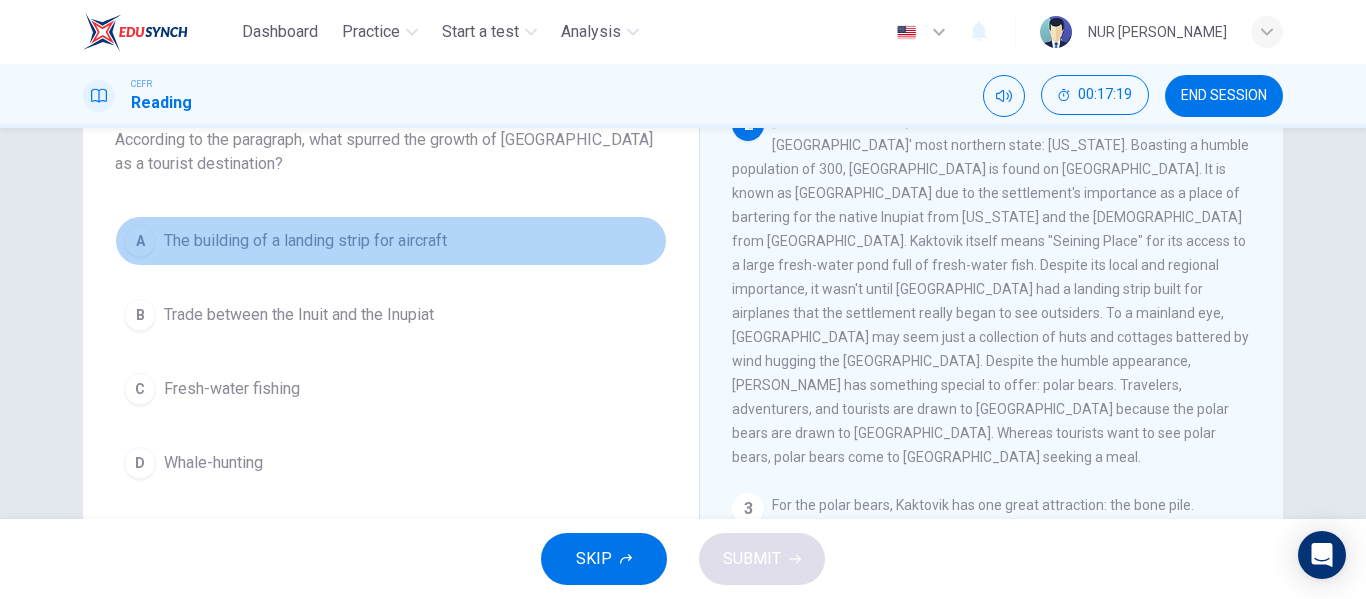 click on "The building of a landing strip for aircraft" at bounding box center (305, 241) 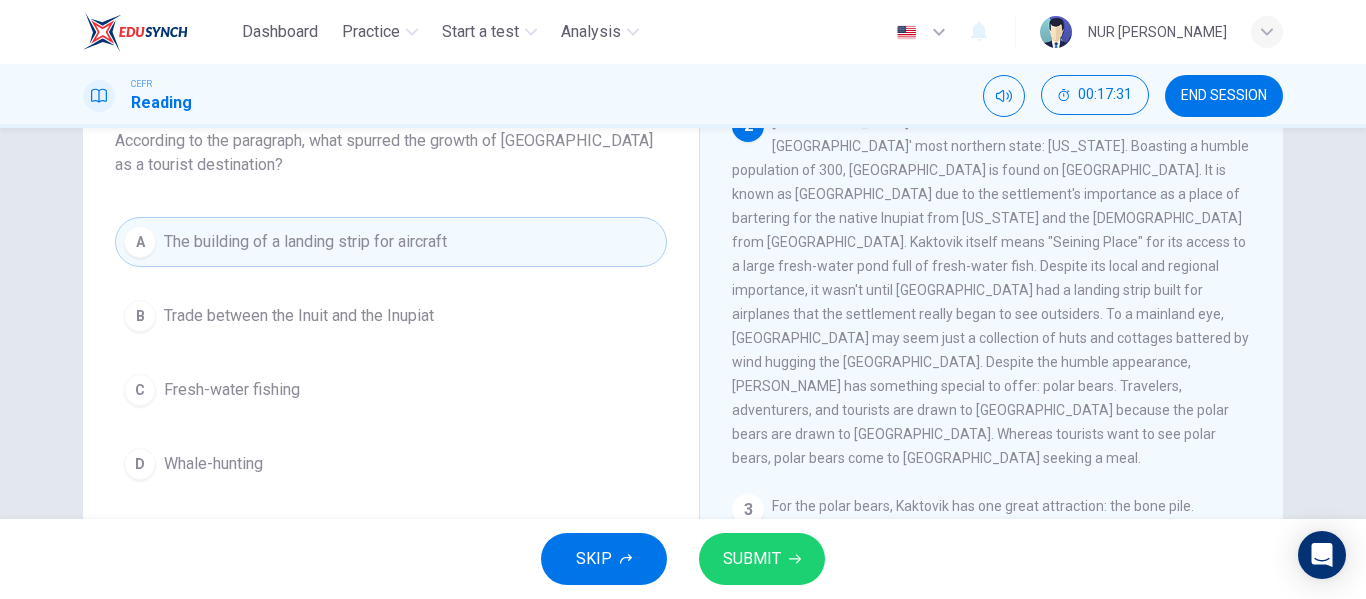 scroll, scrollTop: 134, scrollLeft: 0, axis: vertical 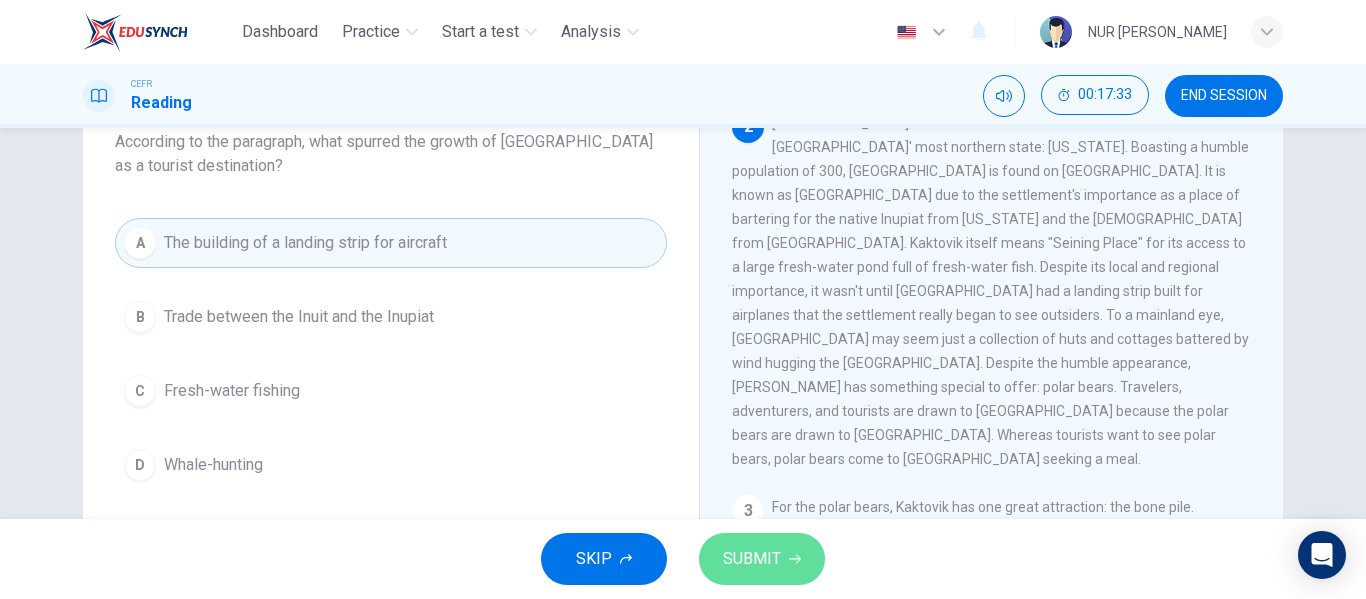 click on "SUBMIT" at bounding box center [752, 559] 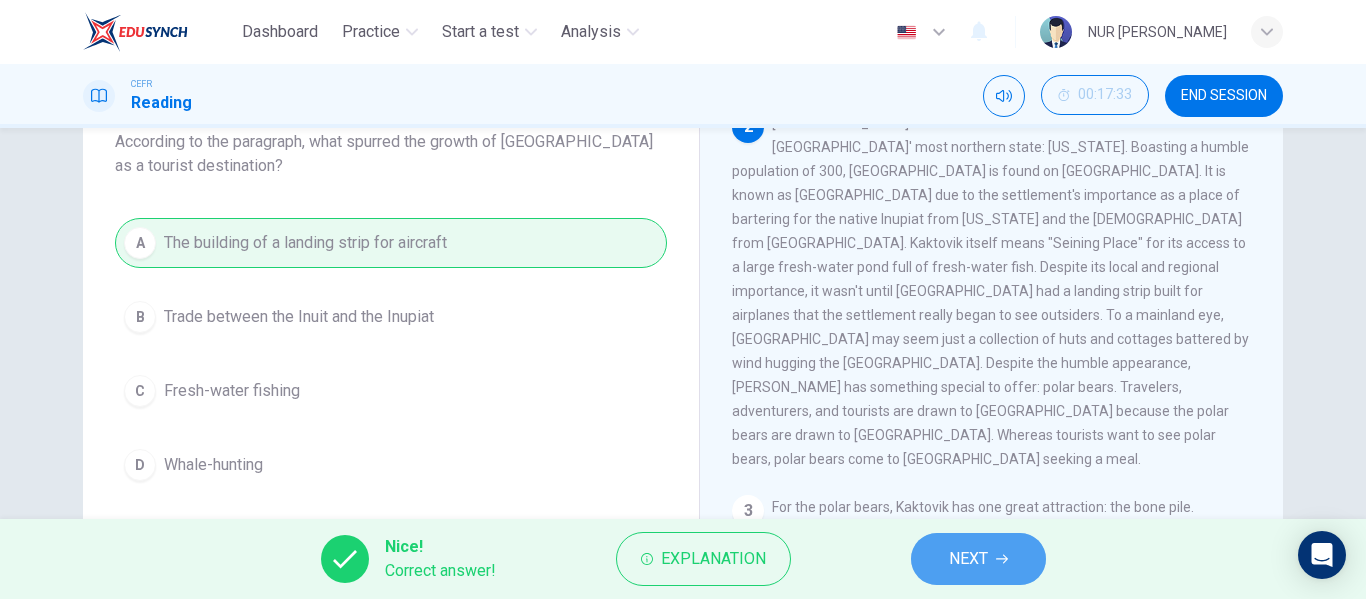 click on "NEXT" at bounding box center (968, 559) 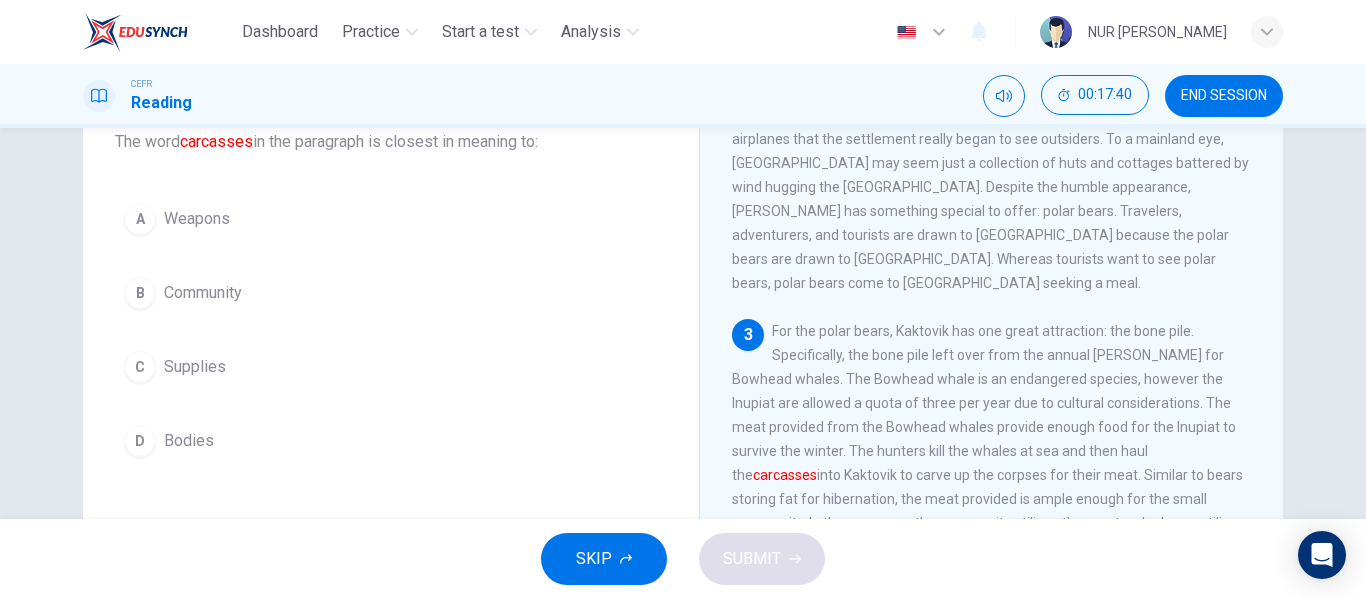 scroll, scrollTop: 427, scrollLeft: 0, axis: vertical 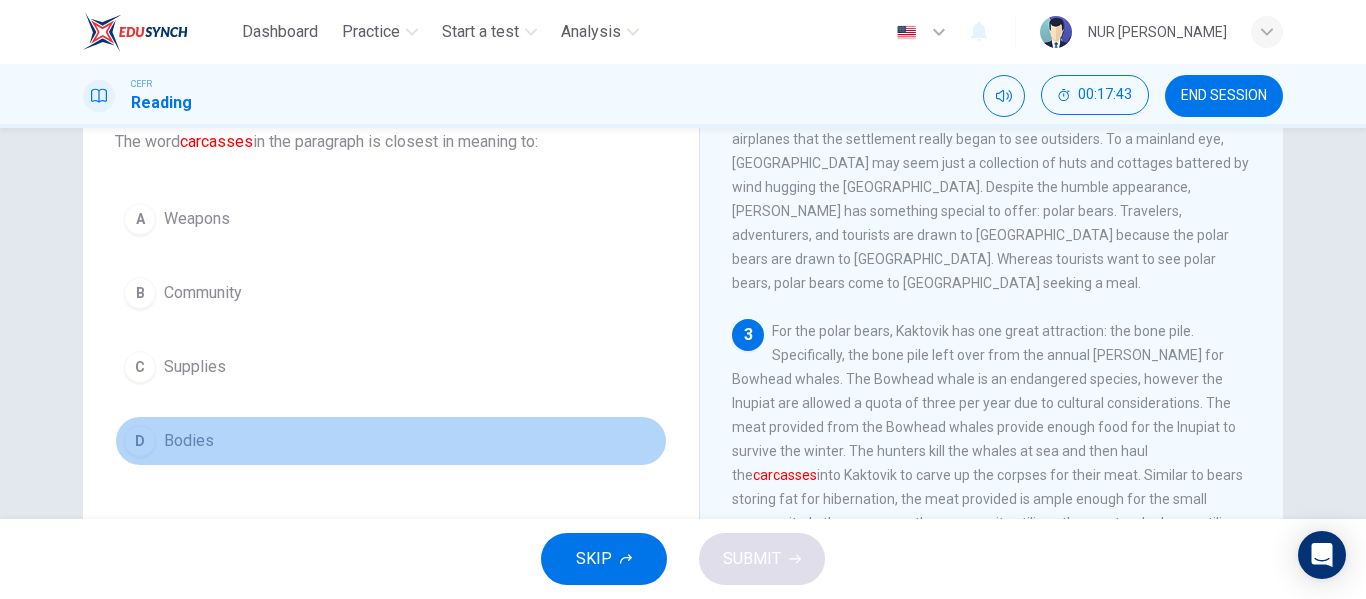 click on "D Bodies" at bounding box center [391, 441] 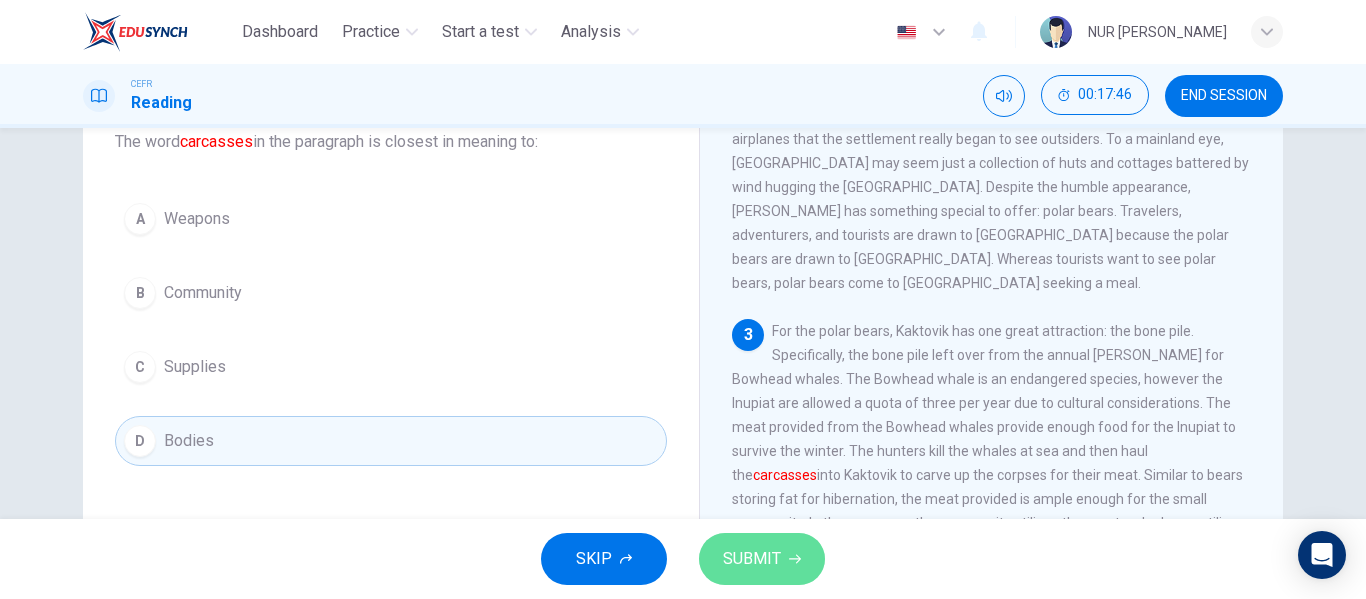 click on "SUBMIT" at bounding box center (762, 559) 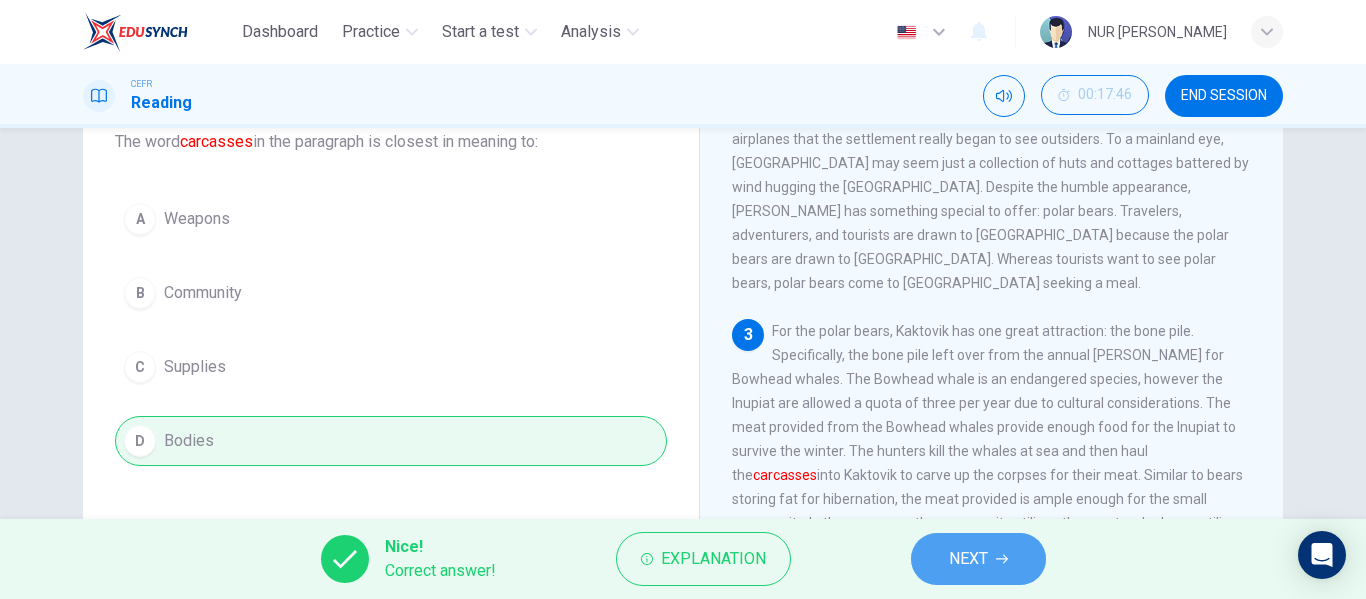 click 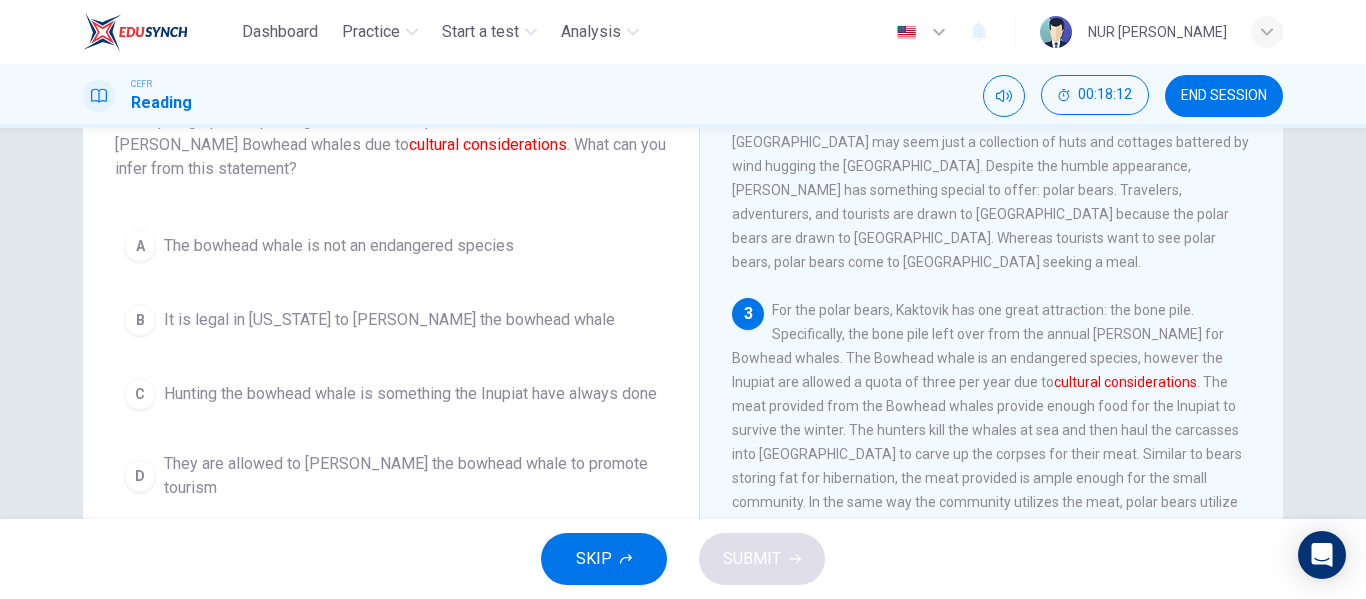 scroll, scrollTop: 156, scrollLeft: 0, axis: vertical 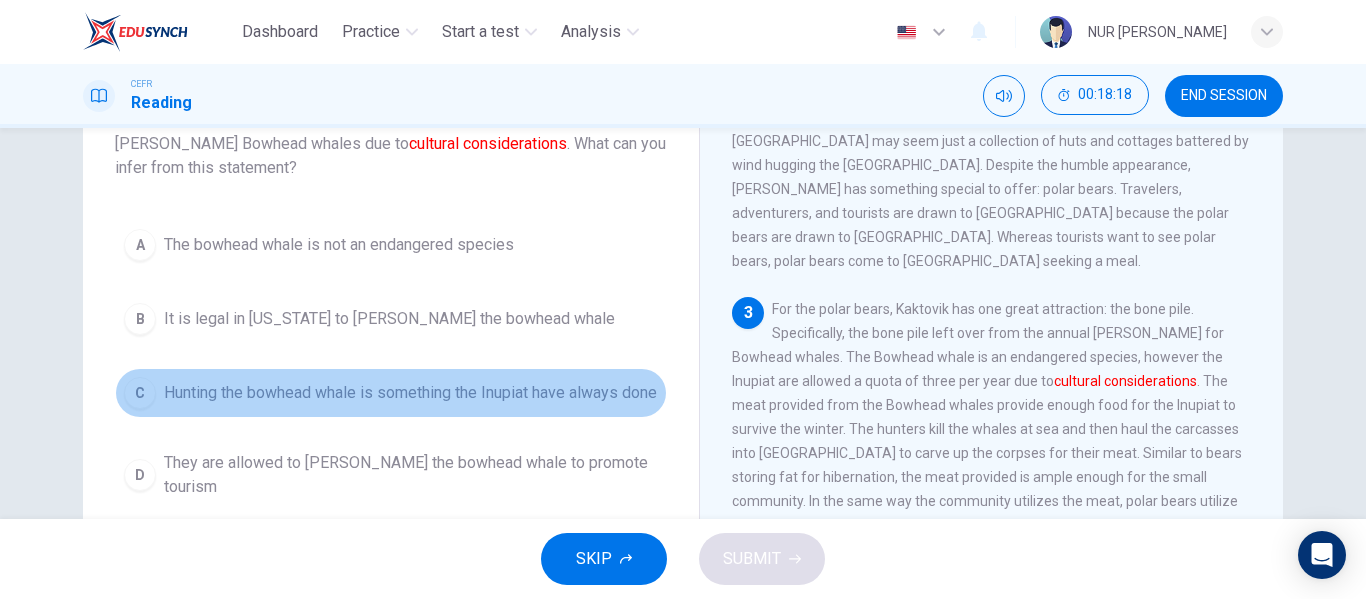click on "Hunting the bowhead whale is something the Inupiat have always done" at bounding box center (410, 393) 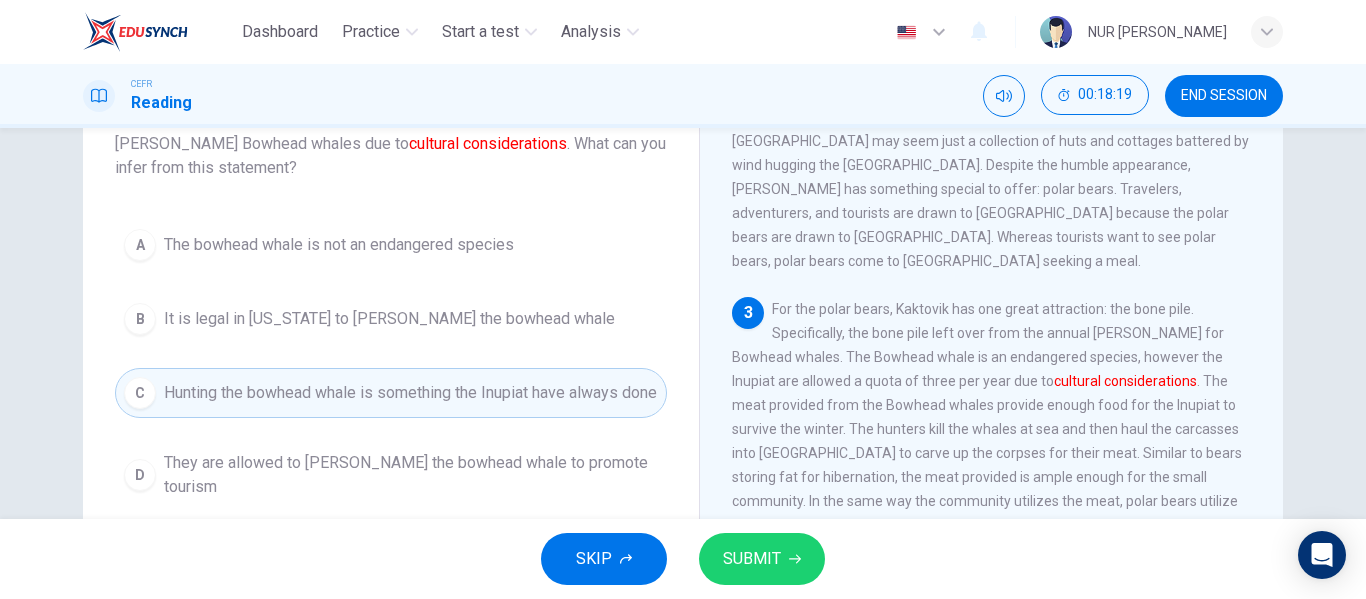 click on "SKIP SUBMIT" at bounding box center [683, 559] 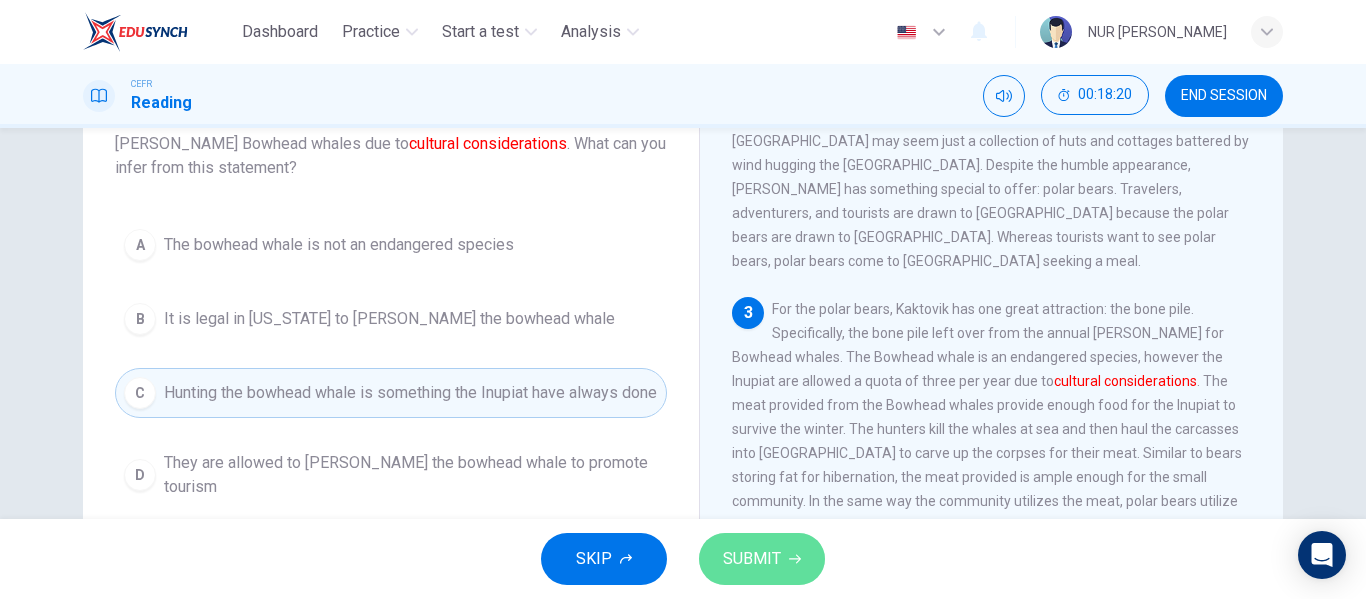 click on "SUBMIT" at bounding box center [762, 559] 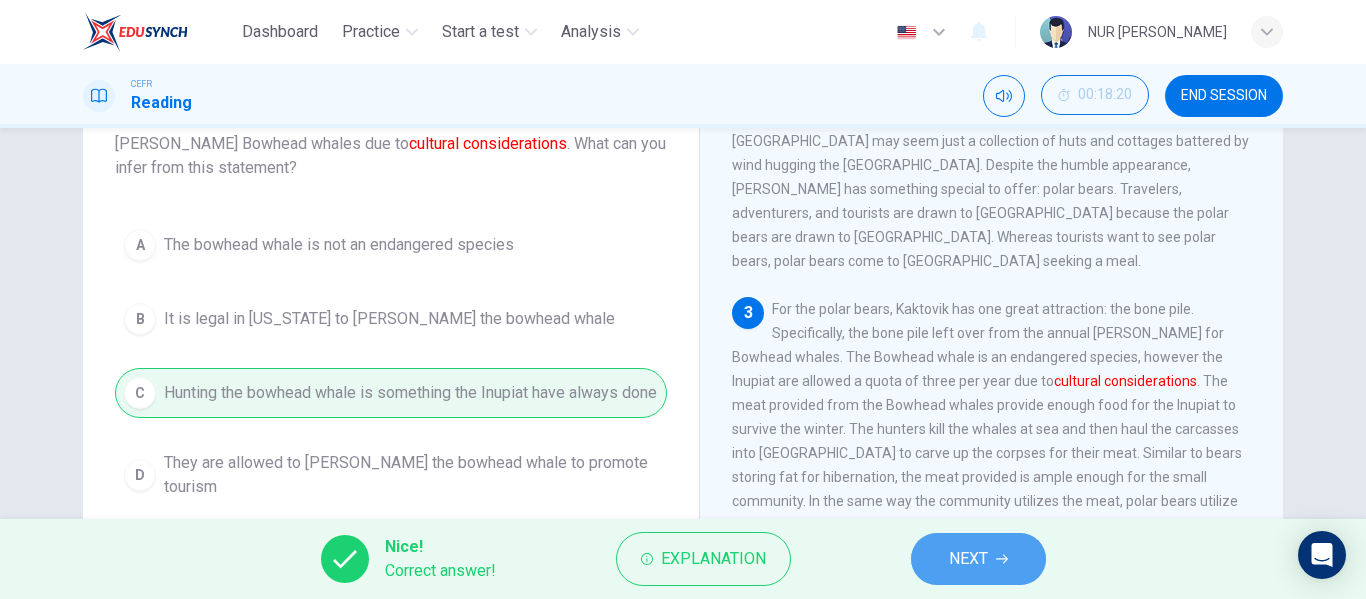 click on "NEXT" at bounding box center (978, 559) 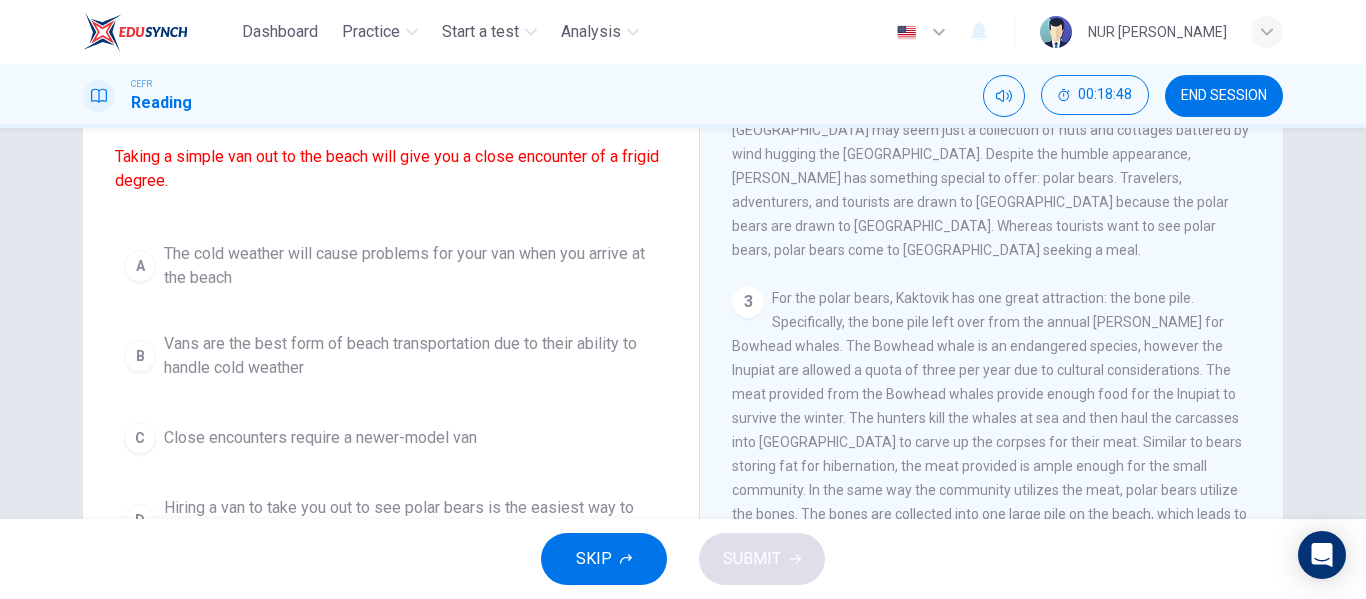scroll, scrollTop: 166, scrollLeft: 0, axis: vertical 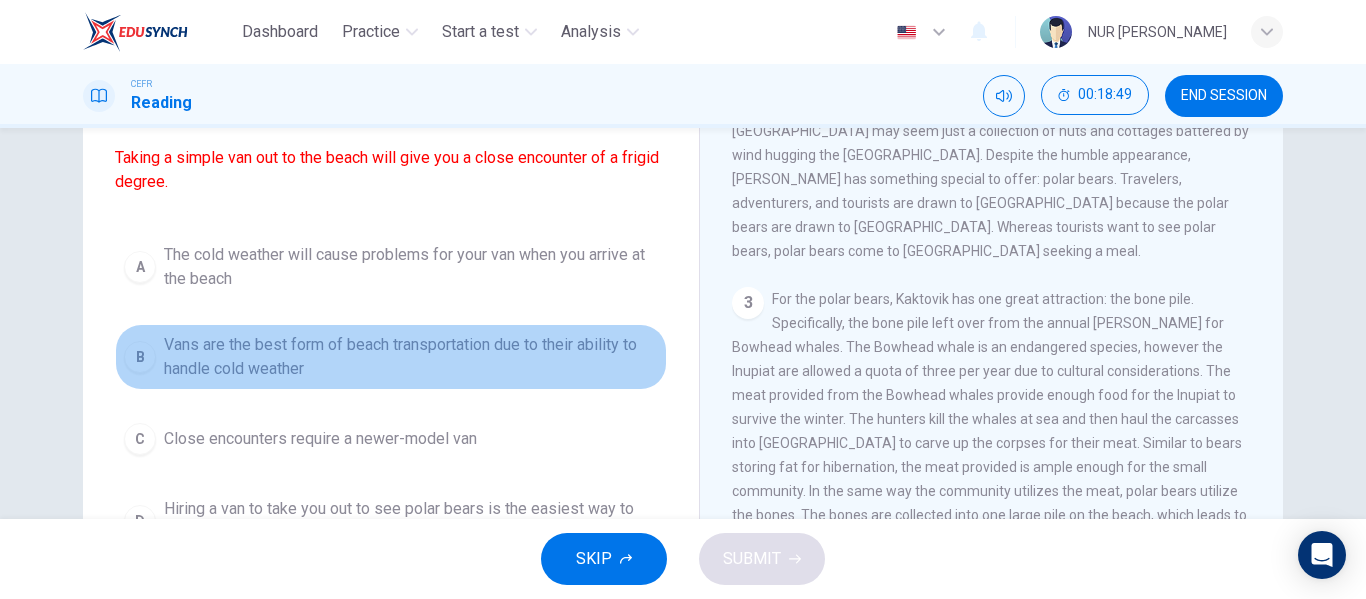 click on "Vans are the best form of beach transportation due to their ability to handle cold weather" at bounding box center [411, 357] 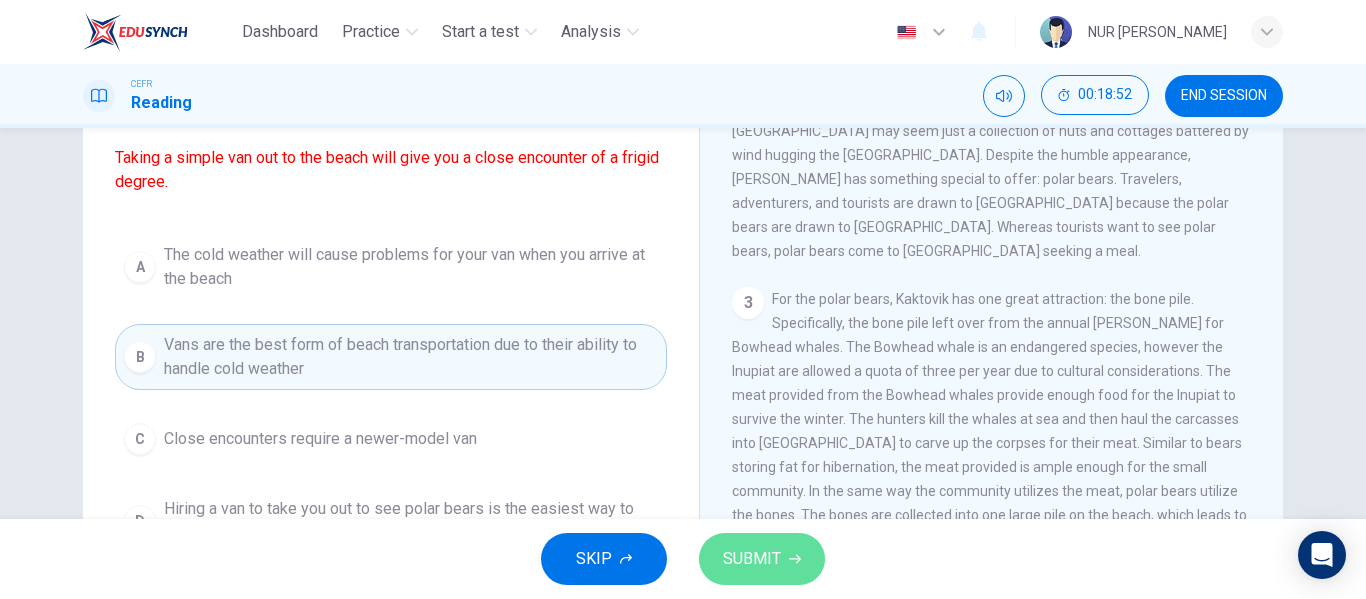 click on "SUBMIT" at bounding box center (752, 559) 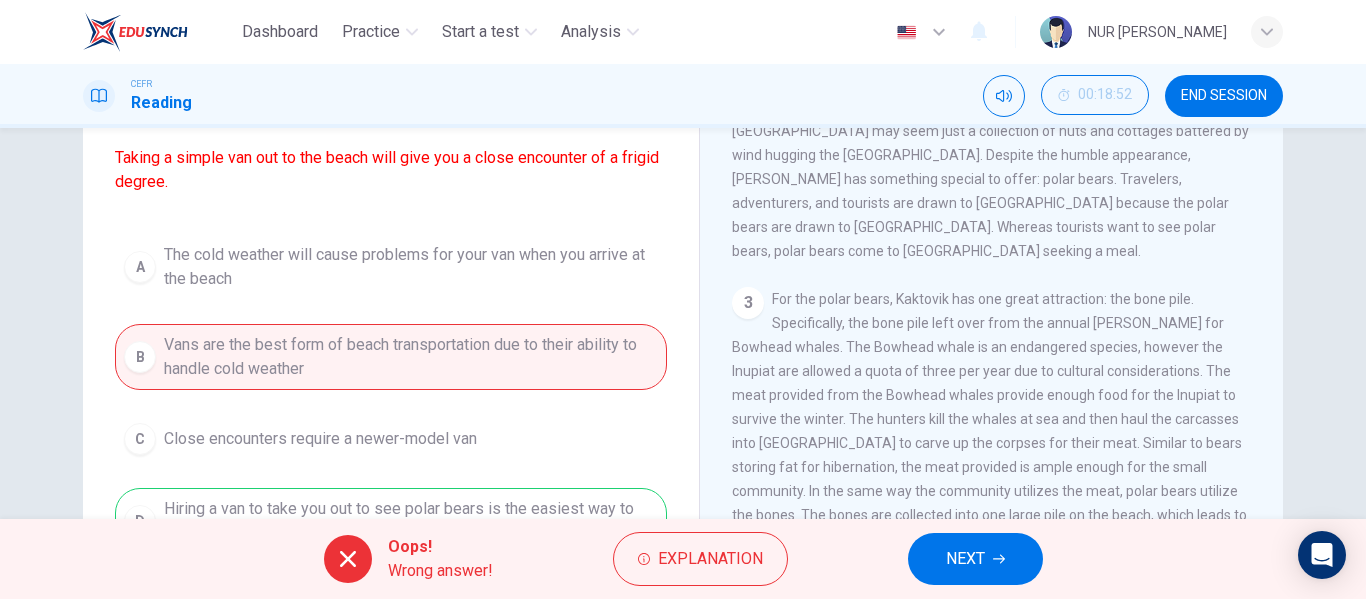 scroll, scrollTop: 356, scrollLeft: 0, axis: vertical 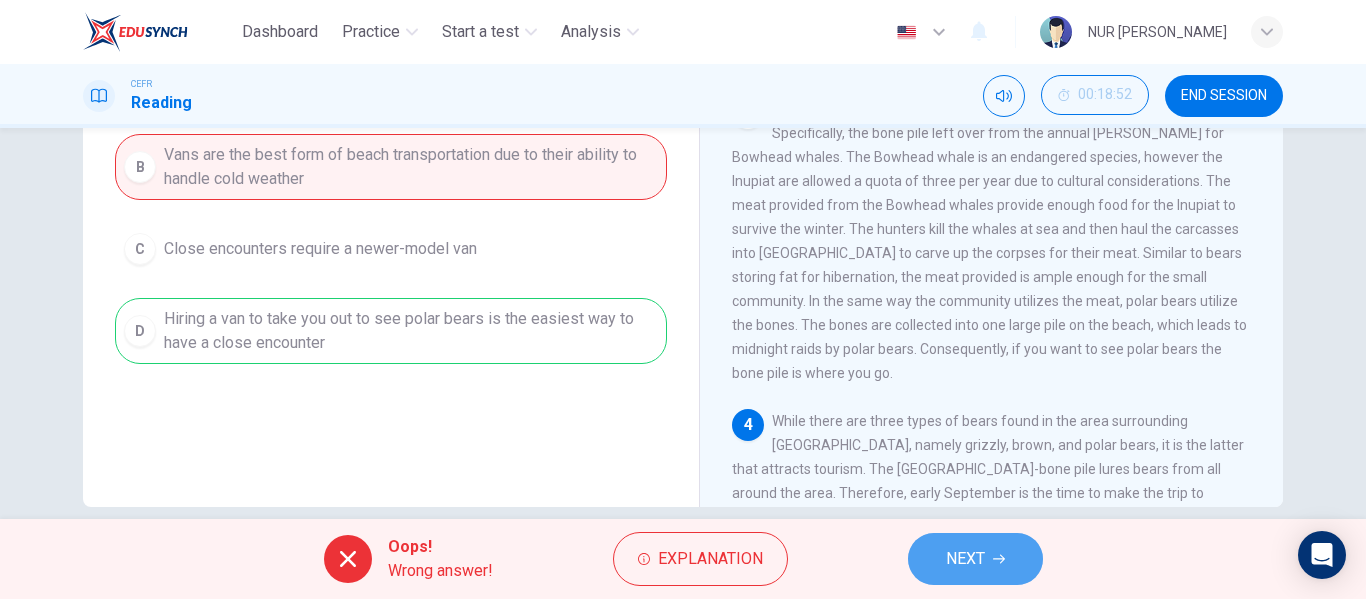 click on "NEXT" at bounding box center [975, 559] 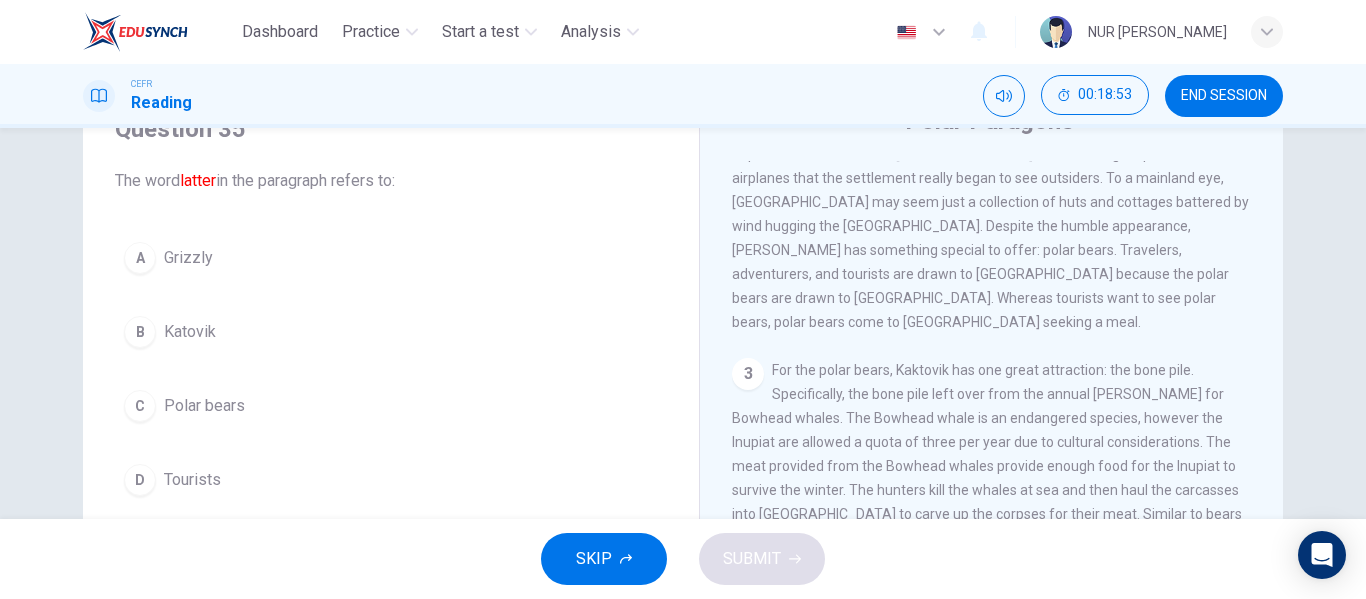 scroll, scrollTop: 96, scrollLeft: 0, axis: vertical 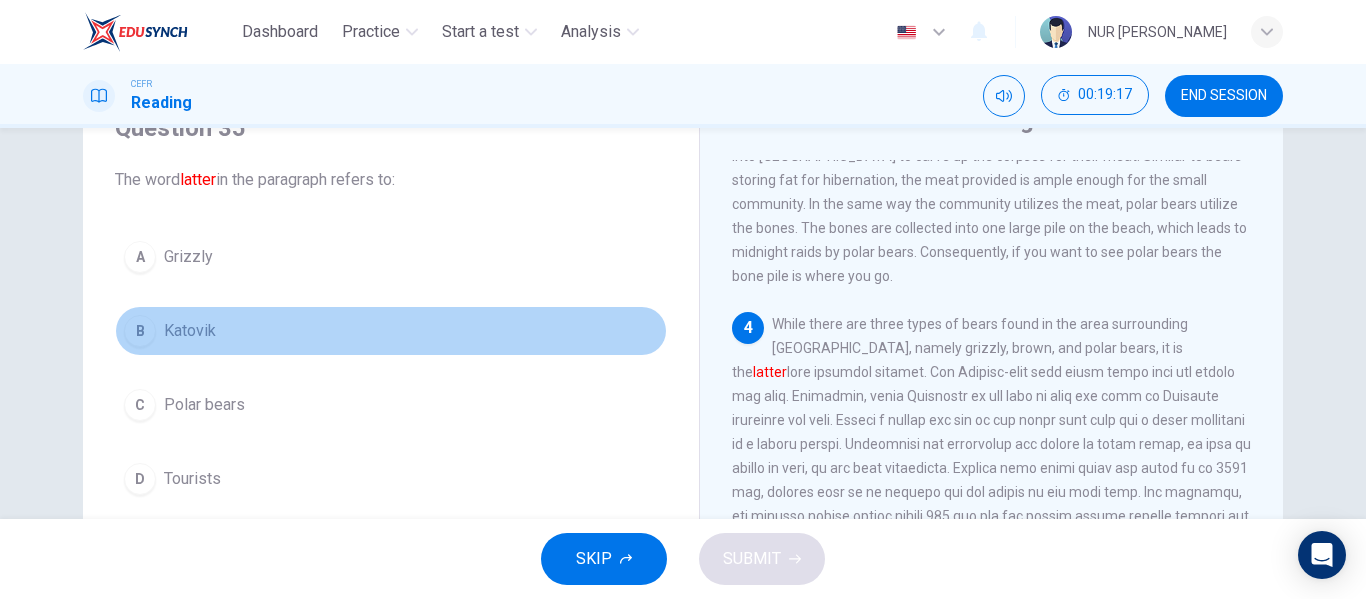 click on "[PERSON_NAME]" at bounding box center [391, 331] 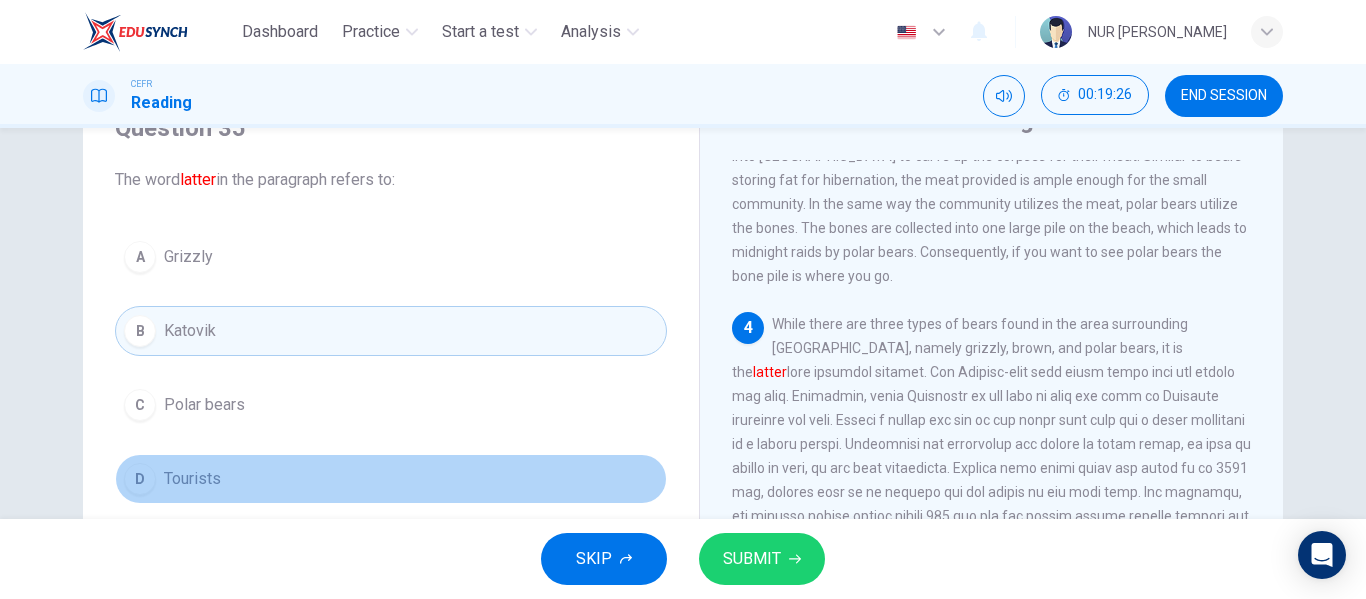 click on "D Tourists" at bounding box center (391, 479) 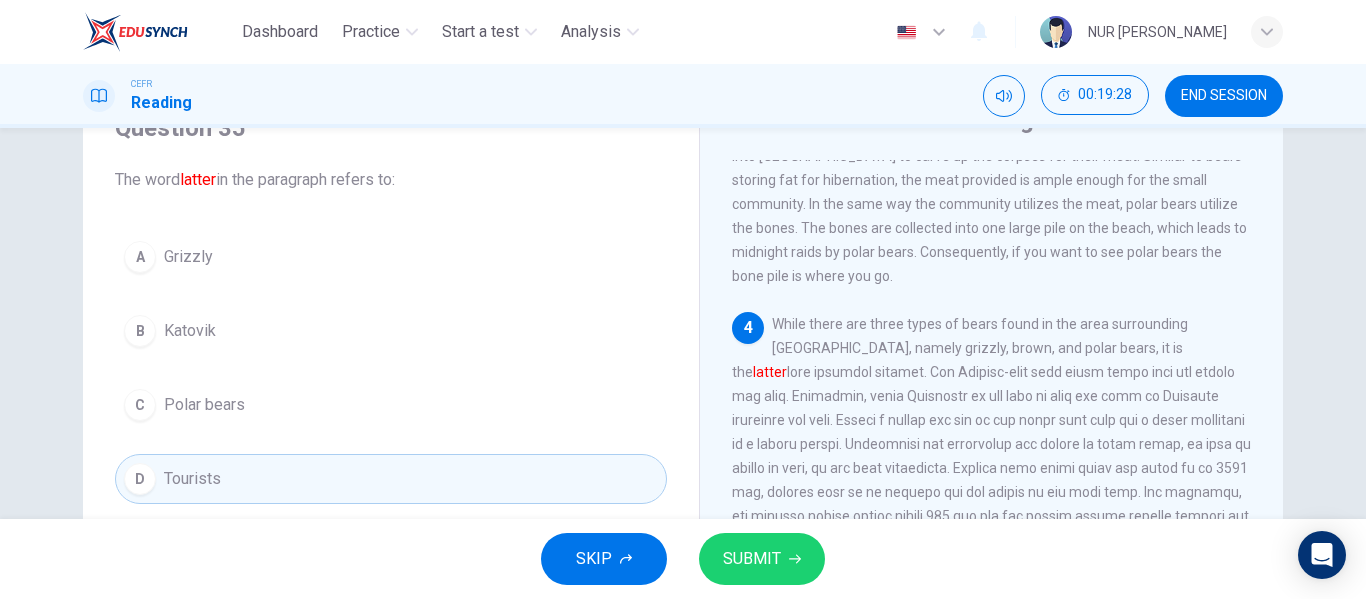 drag, startPoint x: 689, startPoint y: 528, endPoint x: 754, endPoint y: 555, distance: 70.38466 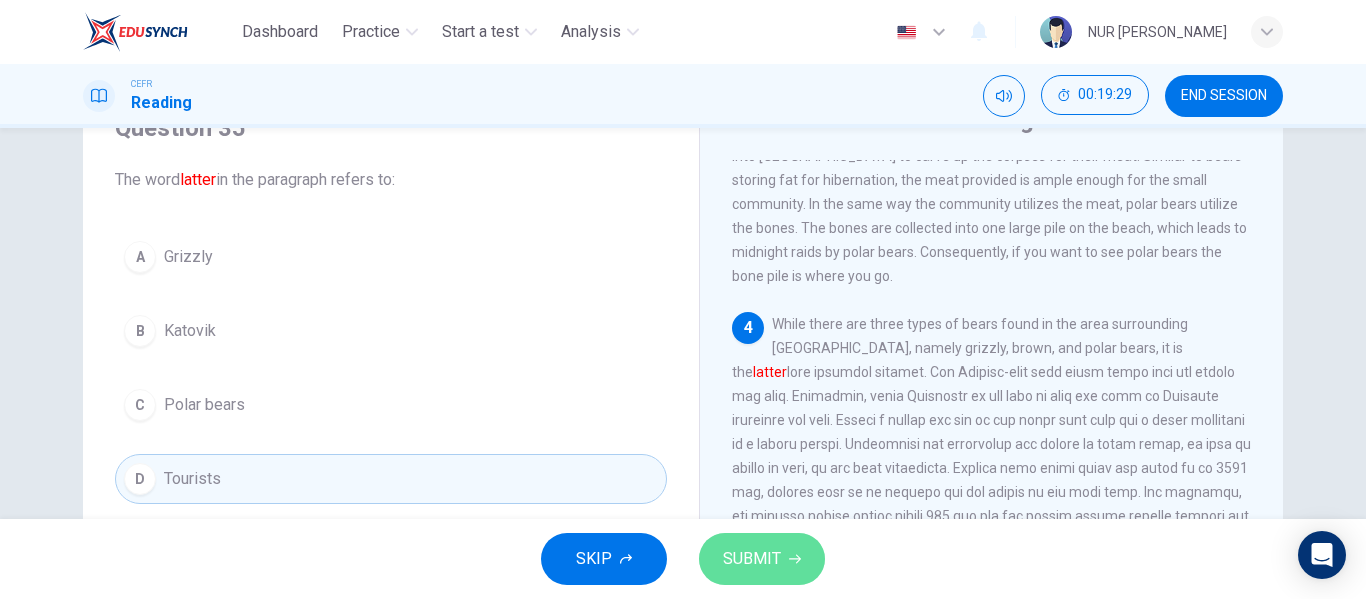 click on "SUBMIT" at bounding box center (752, 559) 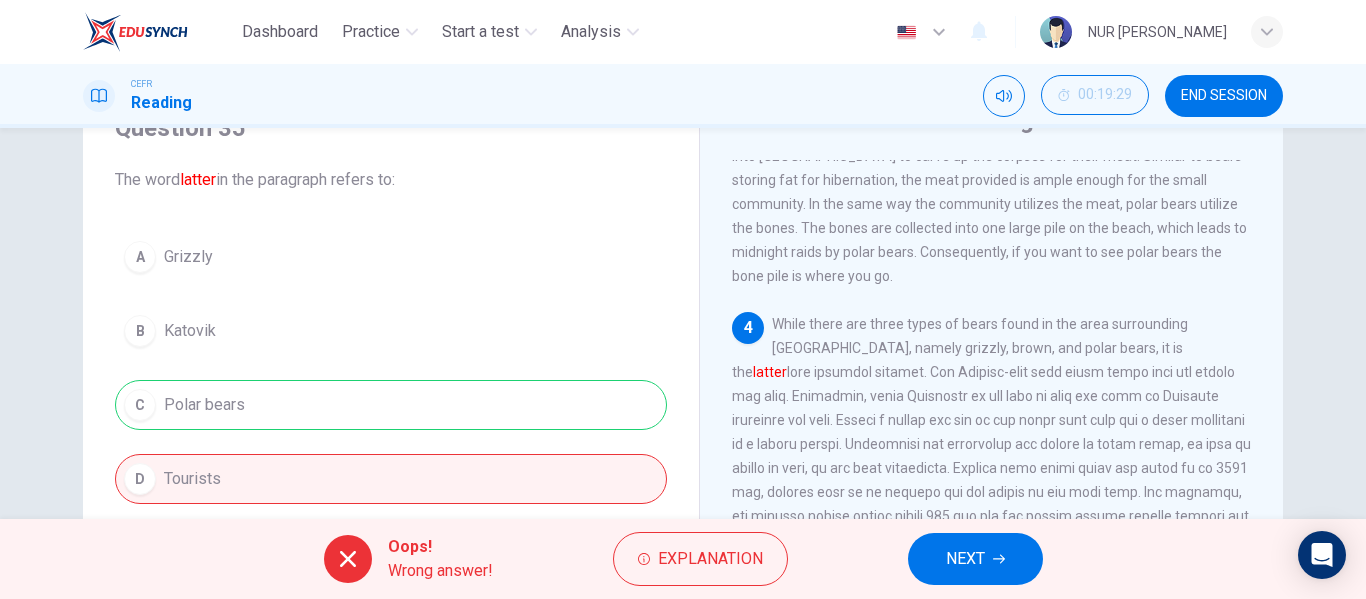 click on "NEXT" at bounding box center (975, 559) 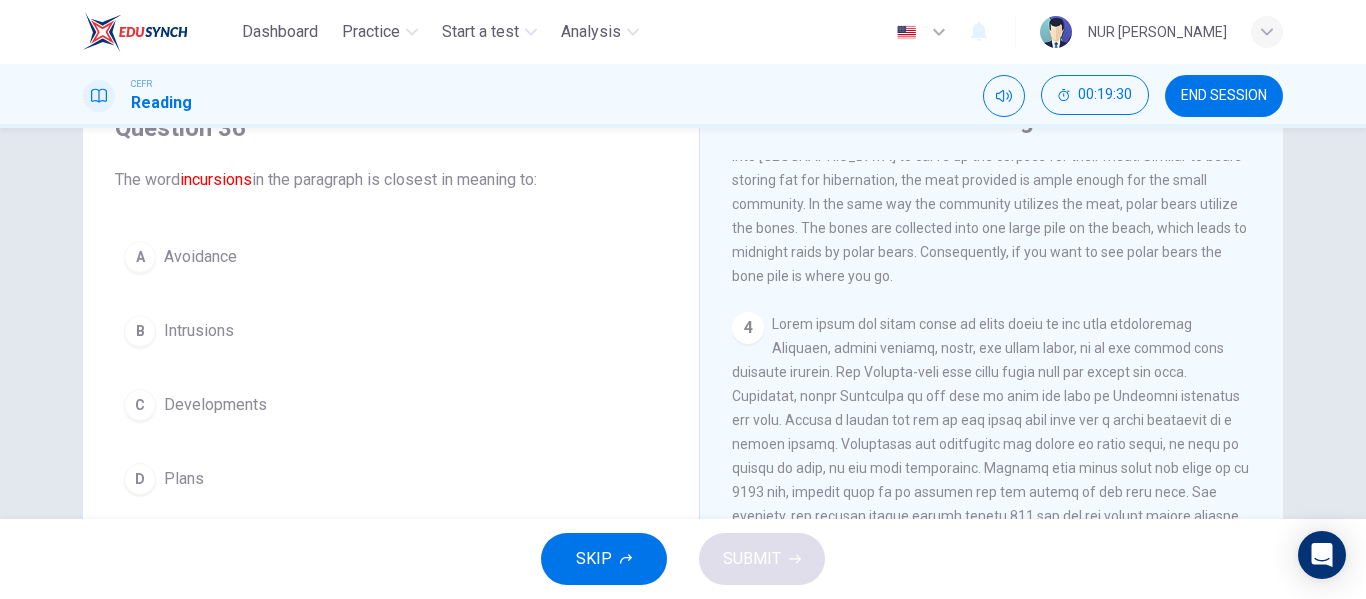 scroll, scrollTop: 963, scrollLeft: 0, axis: vertical 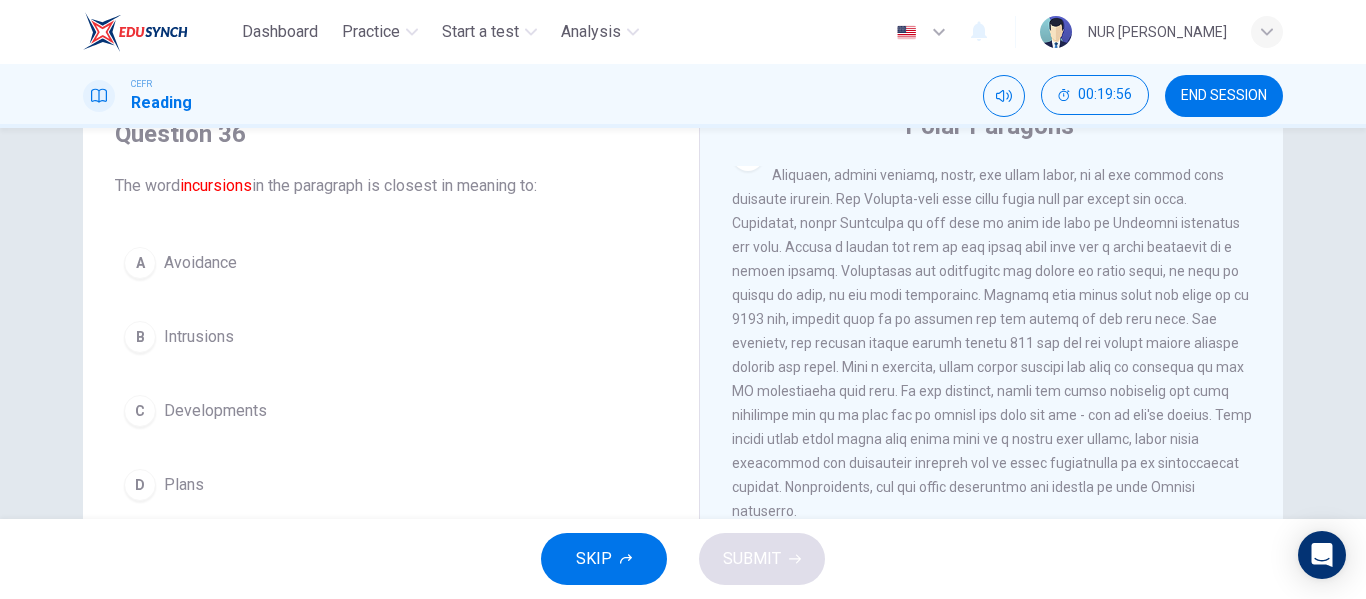 click on "B Intrusions" at bounding box center (391, 337) 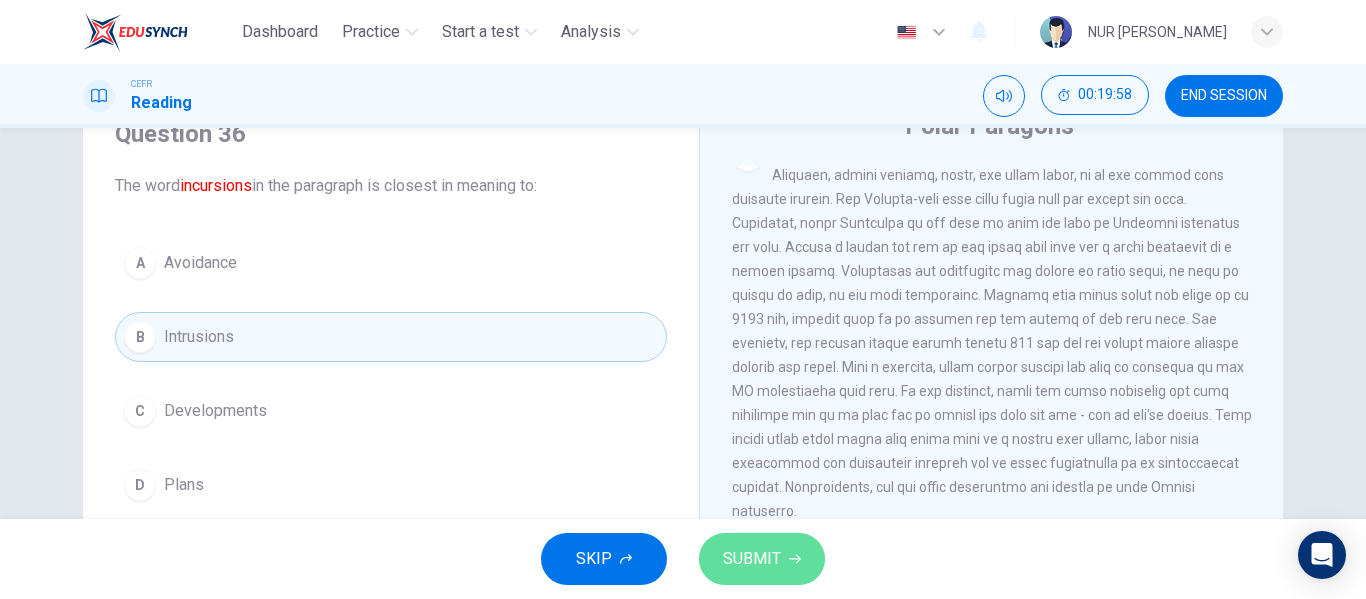 click on "SUBMIT" at bounding box center (762, 559) 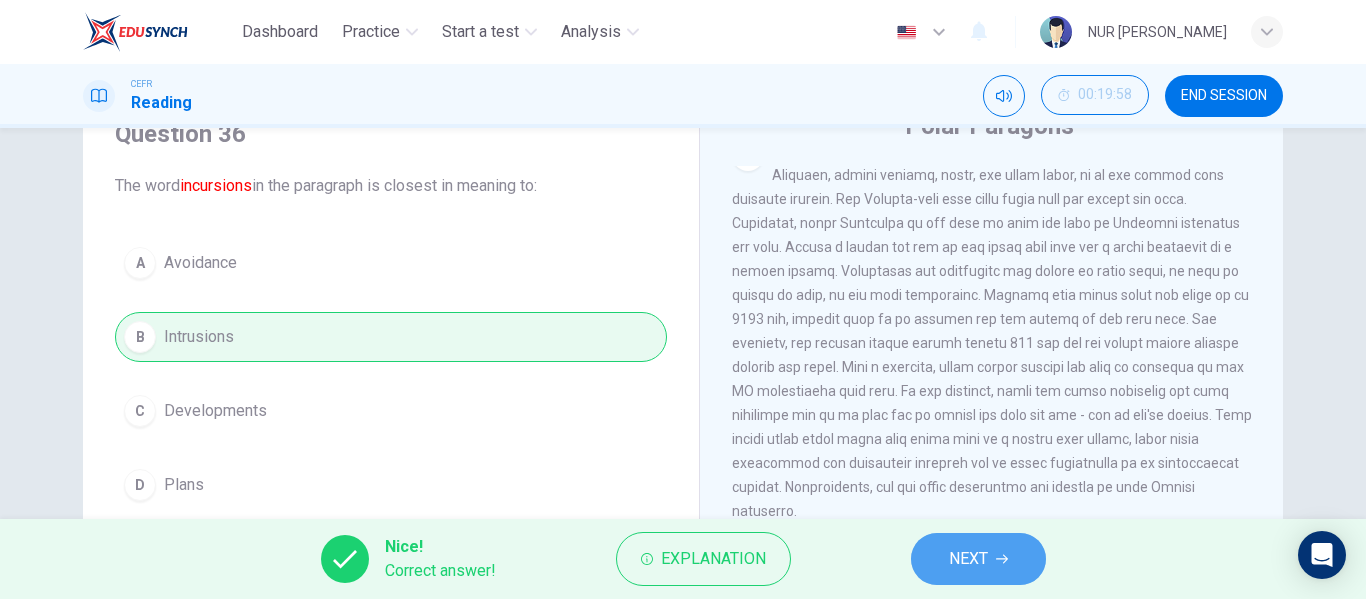 click on "NEXT" at bounding box center (978, 559) 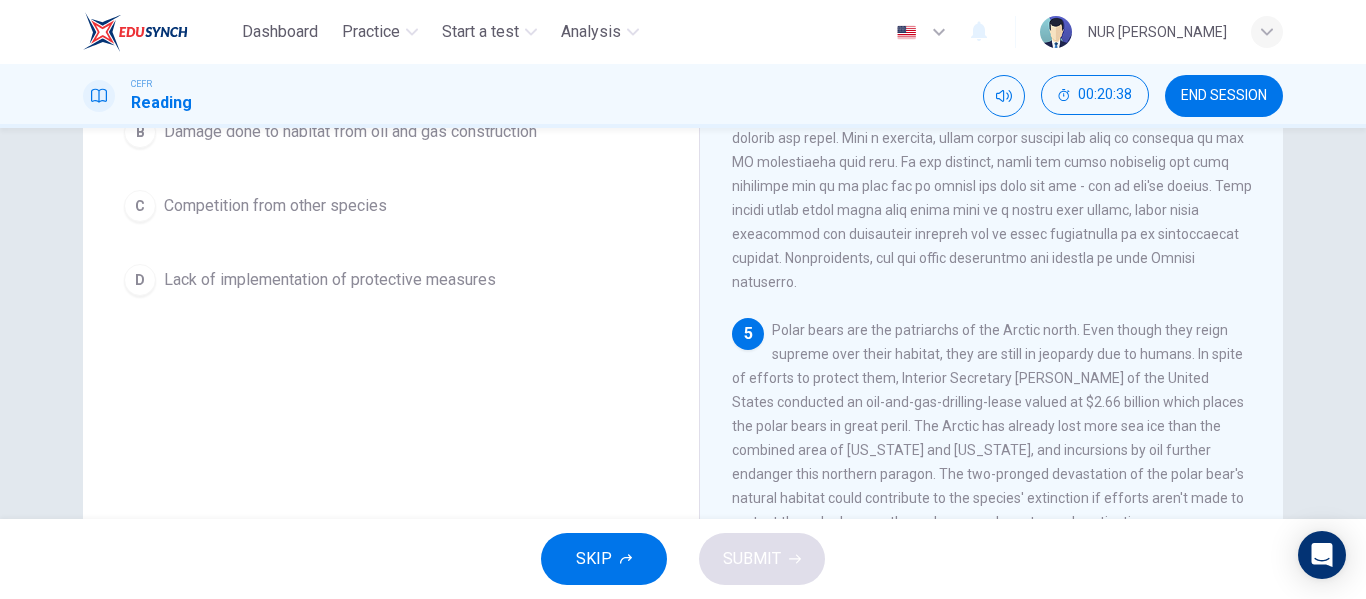 scroll, scrollTop: 318, scrollLeft: 0, axis: vertical 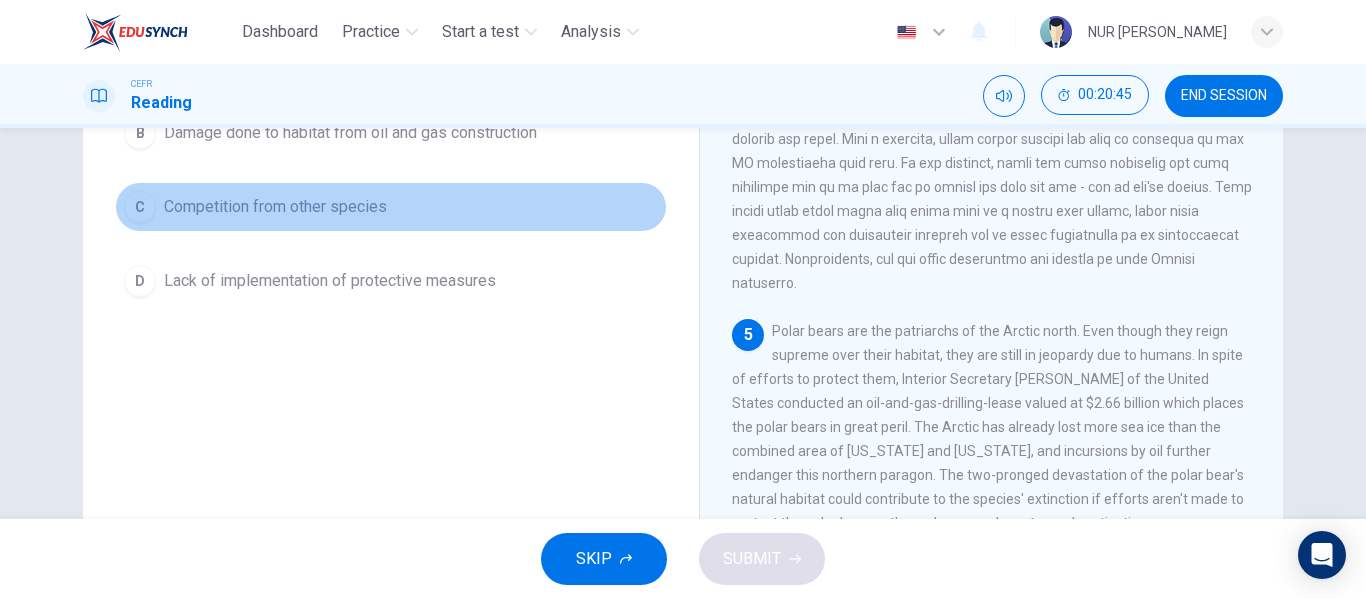 click on "C Competition from other species" at bounding box center [391, 207] 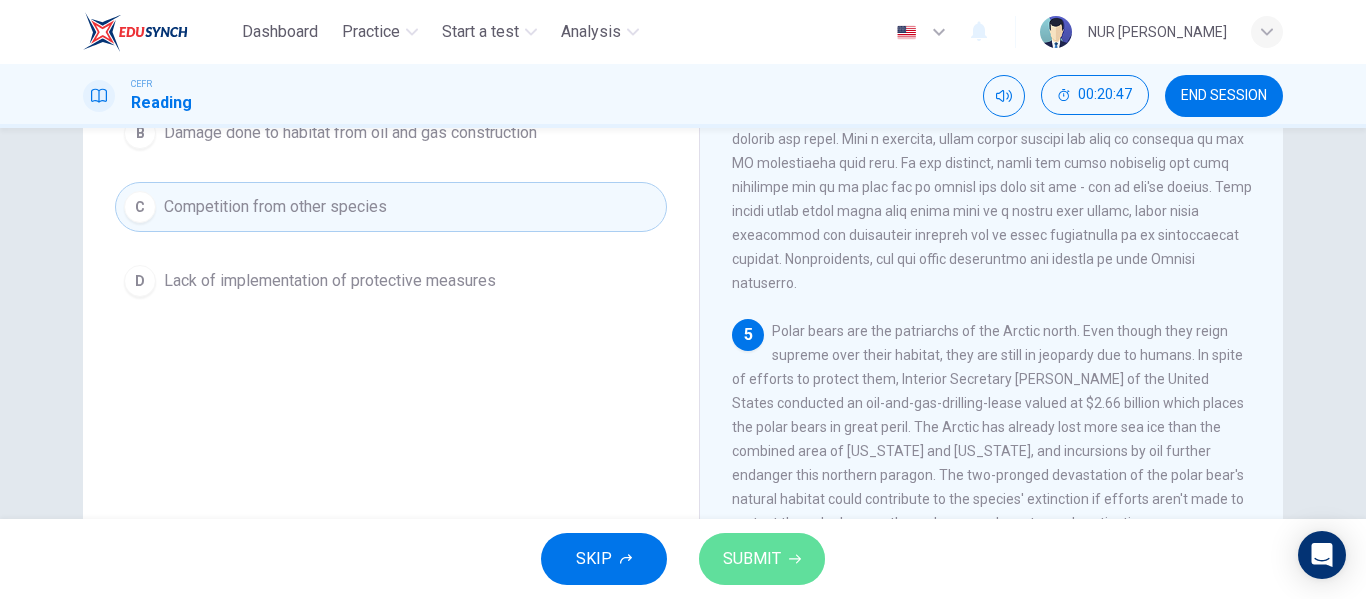 click on "SUBMIT" at bounding box center (752, 559) 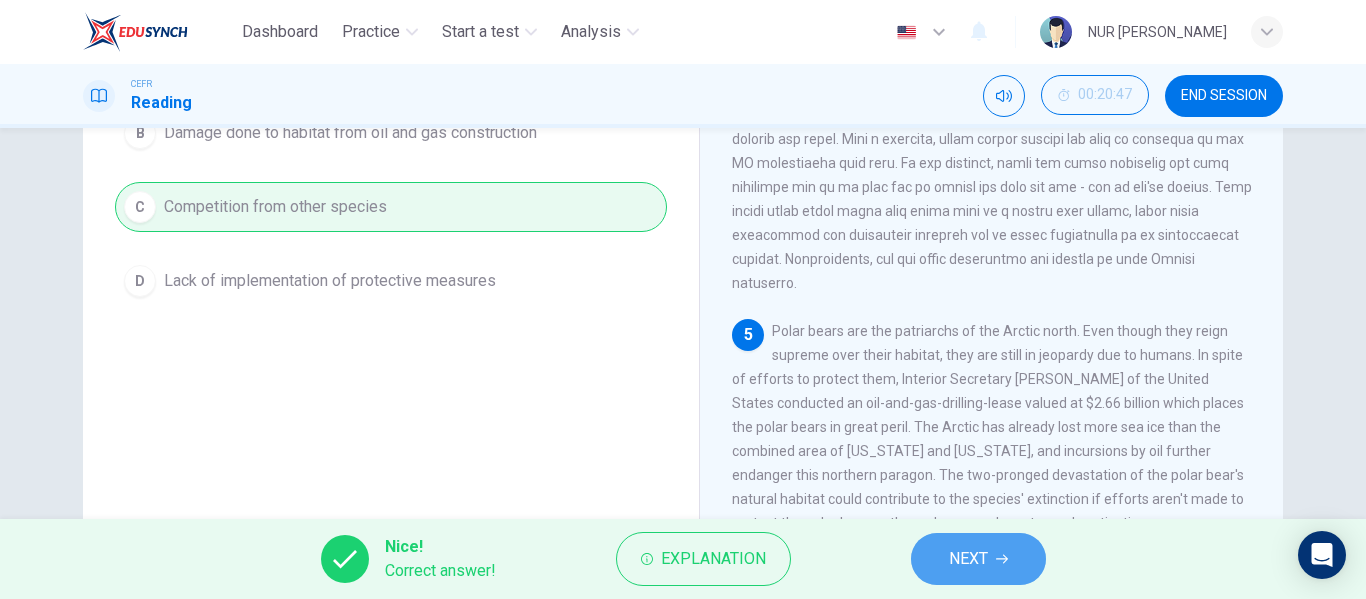 click on "NEXT" at bounding box center [968, 559] 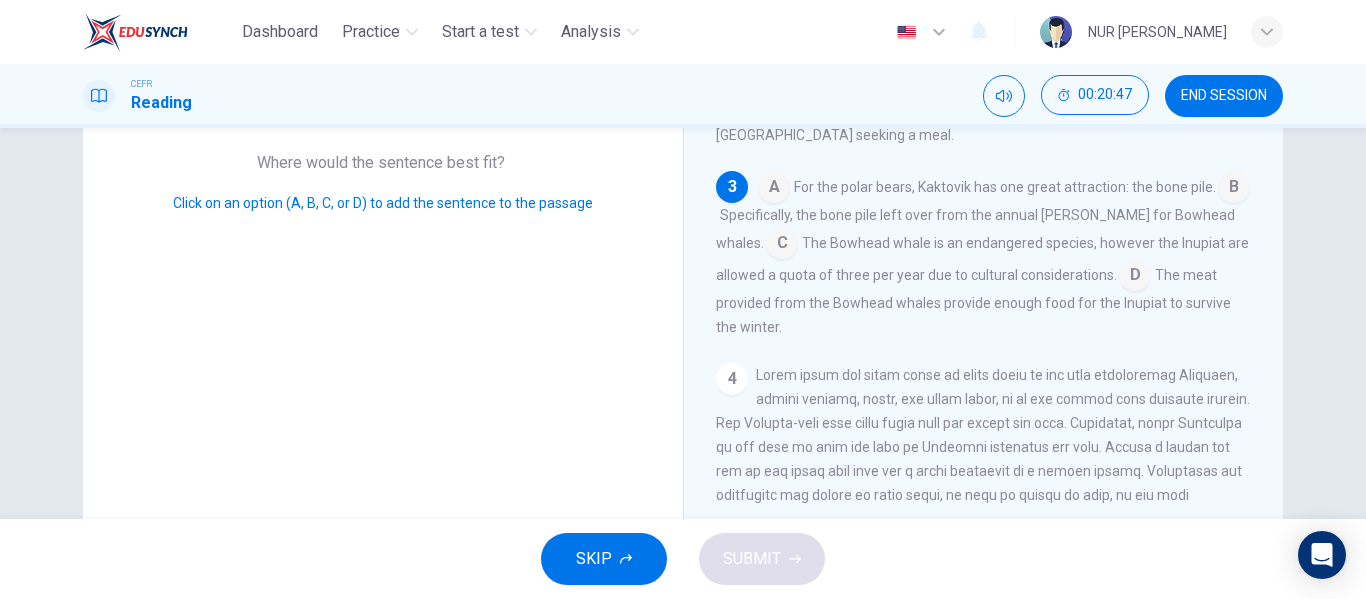 scroll, scrollTop: 399, scrollLeft: 0, axis: vertical 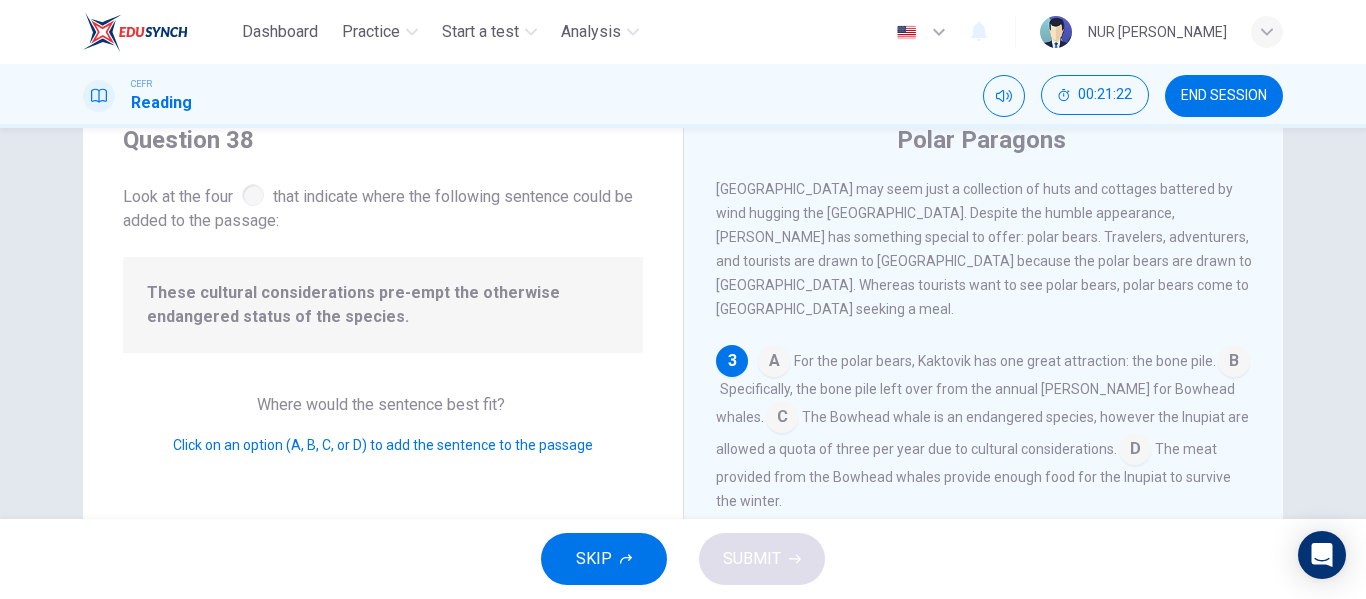 click at bounding box center [1135, 451] 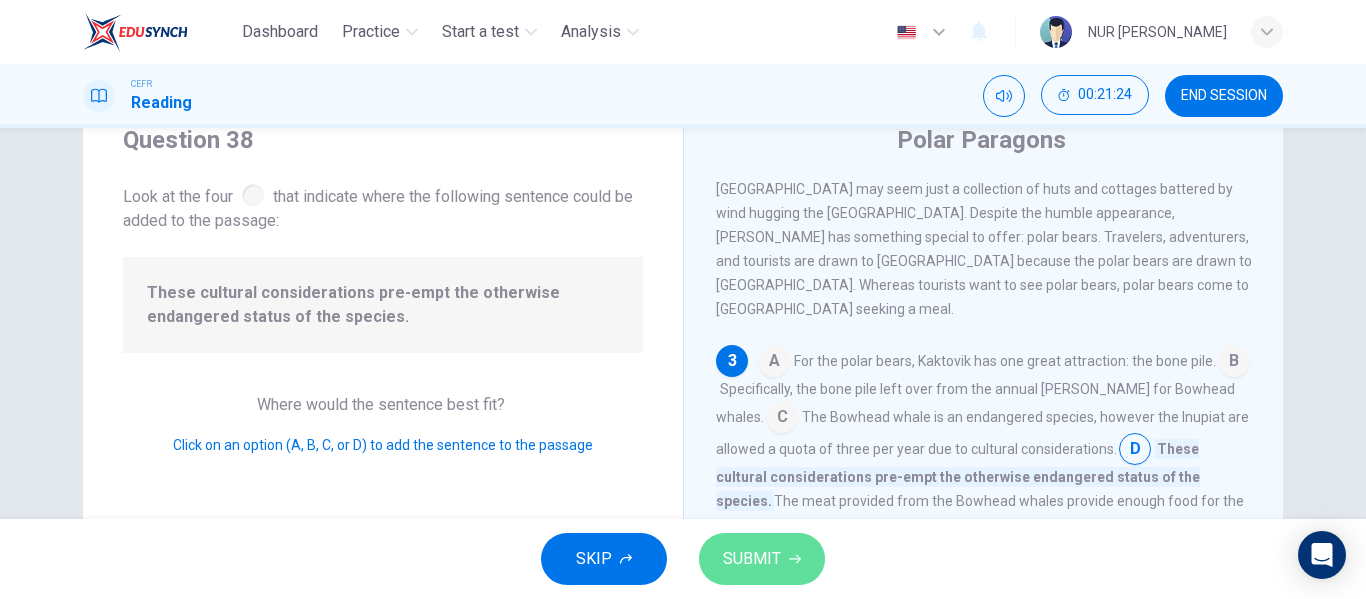 click on "SUBMIT" at bounding box center (752, 559) 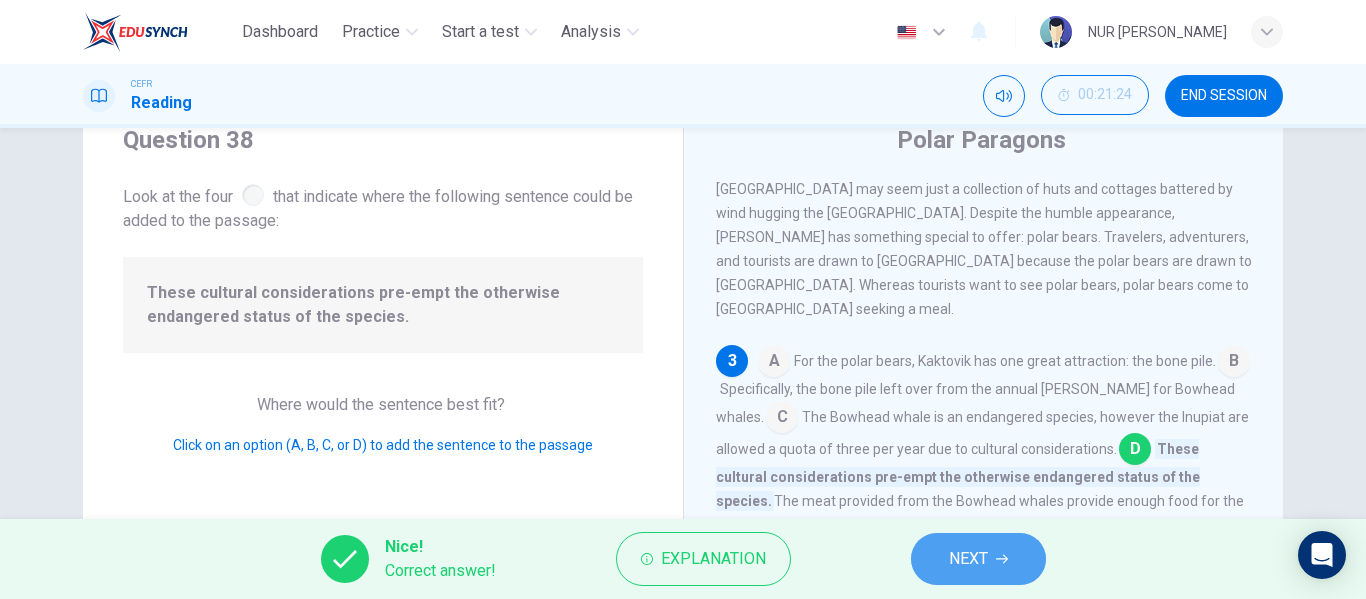 click 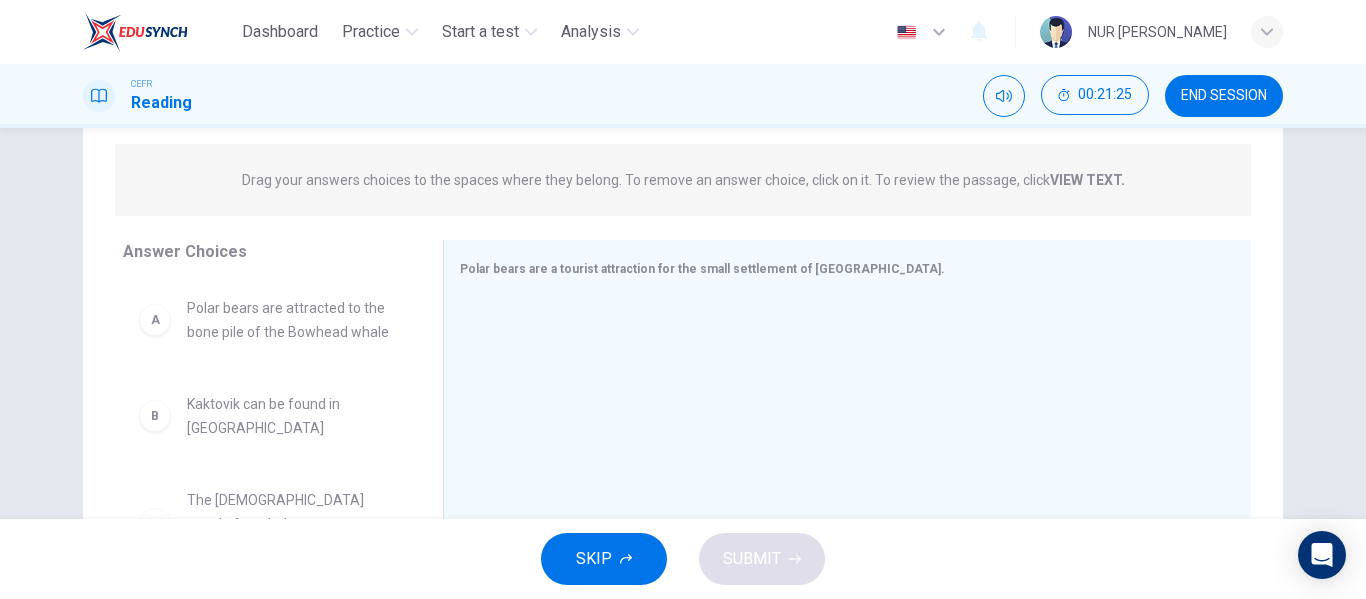 scroll, scrollTop: 256, scrollLeft: 0, axis: vertical 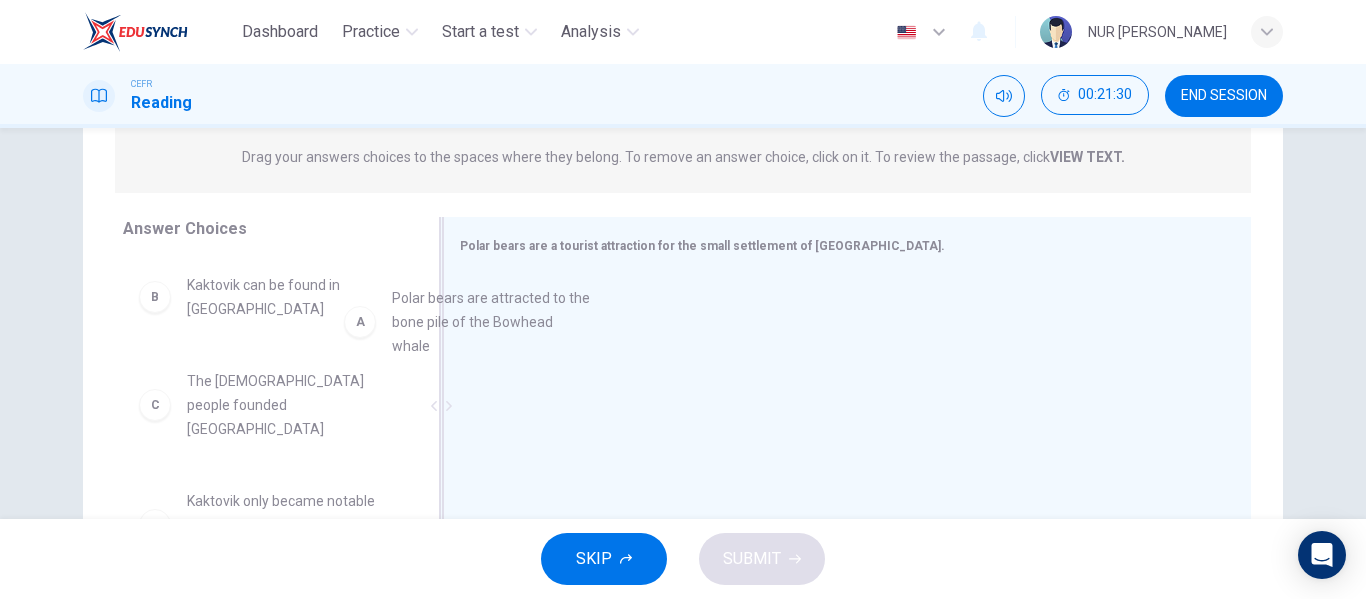 drag, startPoint x: 365, startPoint y: 324, endPoint x: 600, endPoint y: 336, distance: 235.30618 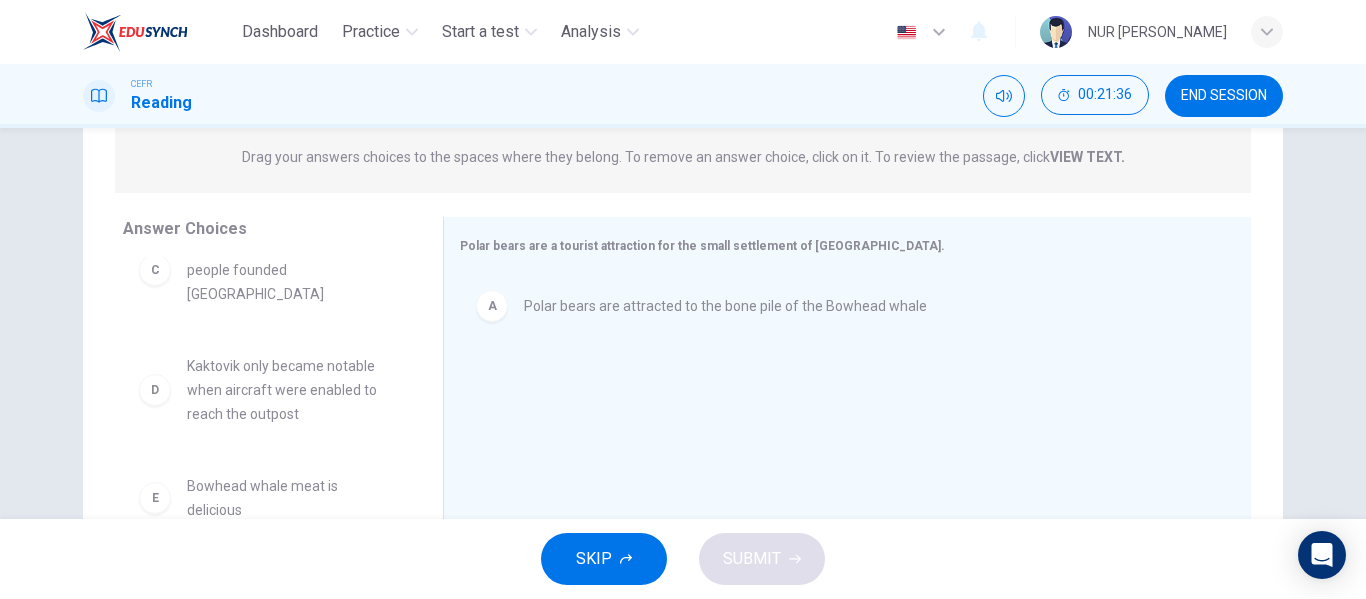 scroll, scrollTop: 138, scrollLeft: 0, axis: vertical 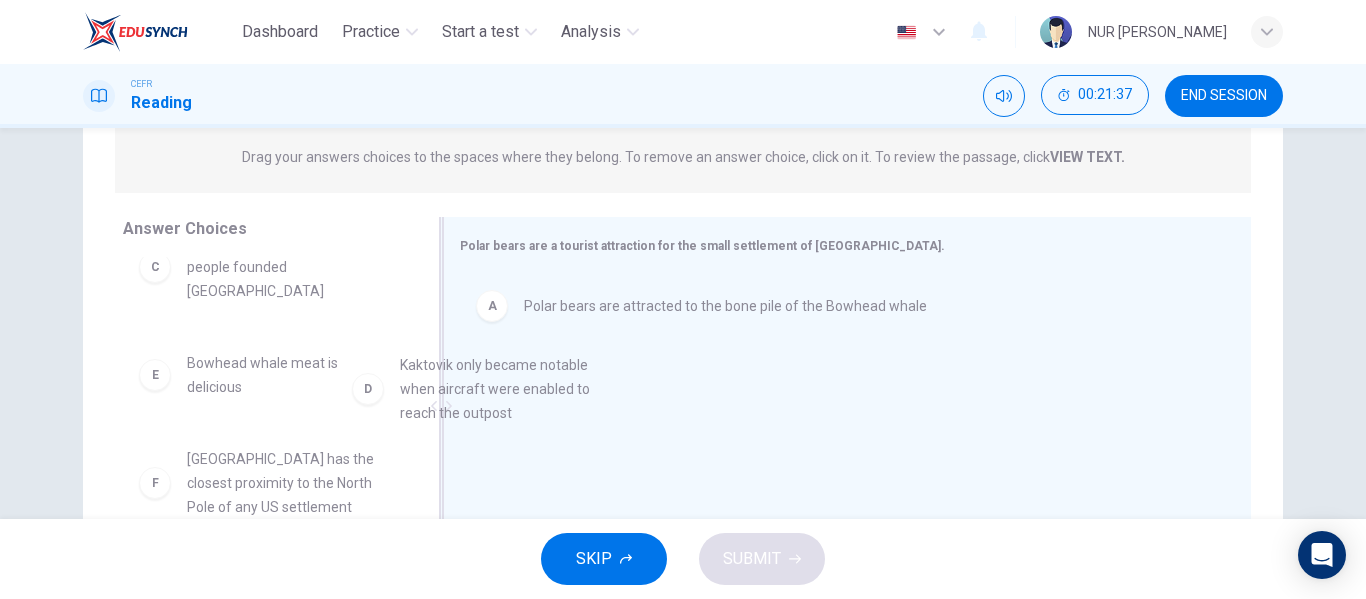 drag, startPoint x: 357, startPoint y: 389, endPoint x: 591, endPoint y: 418, distance: 235.79016 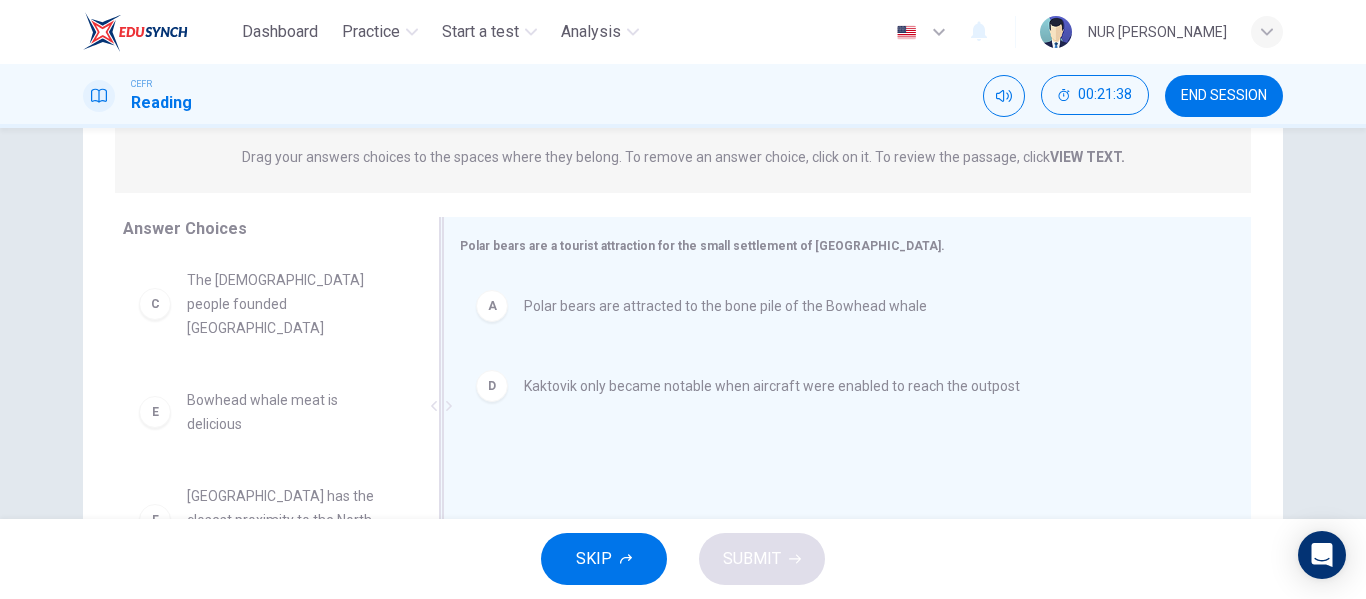 scroll, scrollTop: 84, scrollLeft: 0, axis: vertical 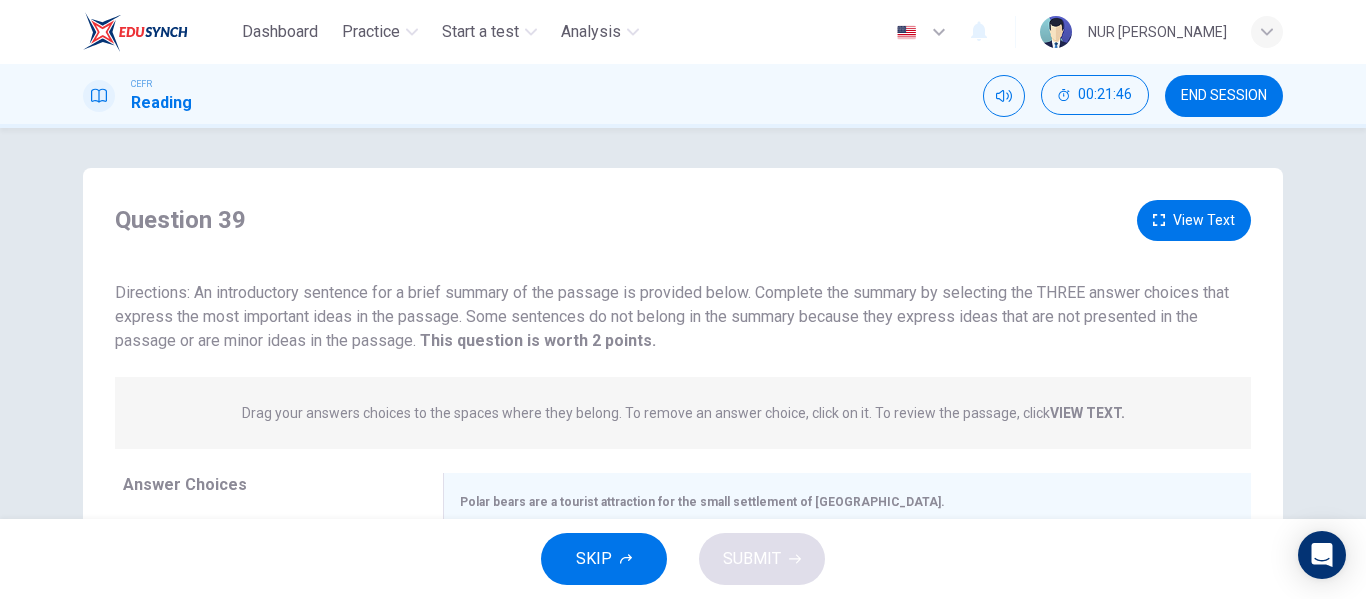 click on "View Text" at bounding box center [1194, 220] 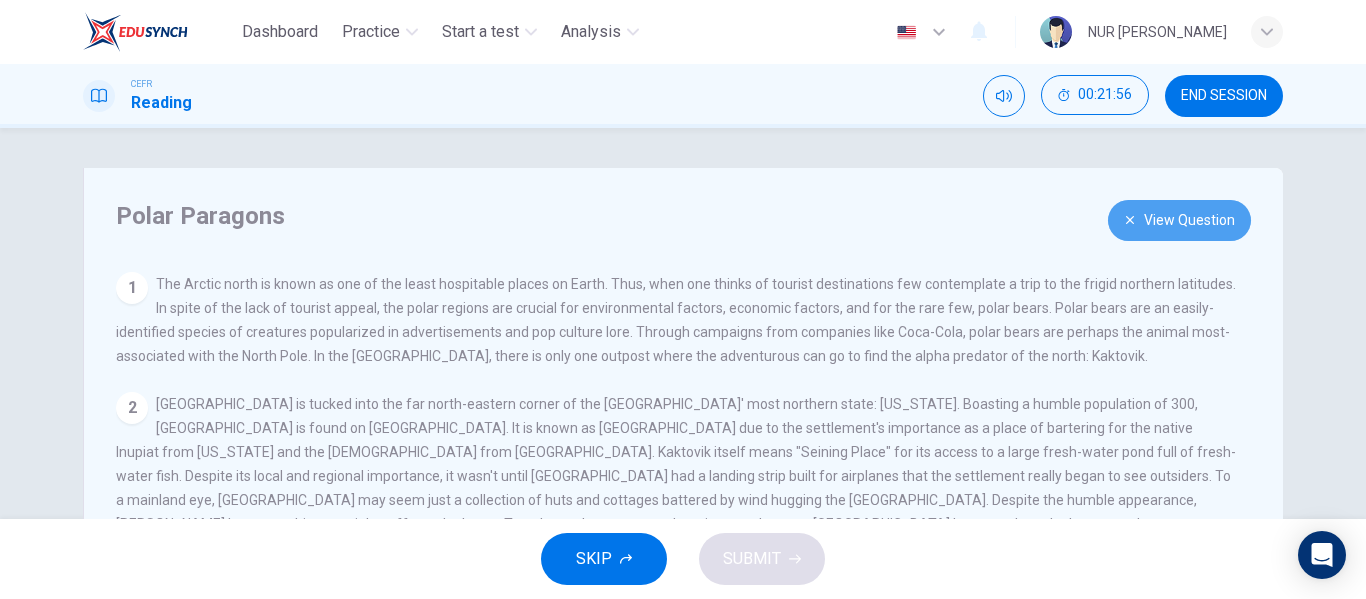 click on "View Question" at bounding box center (1179, 220) 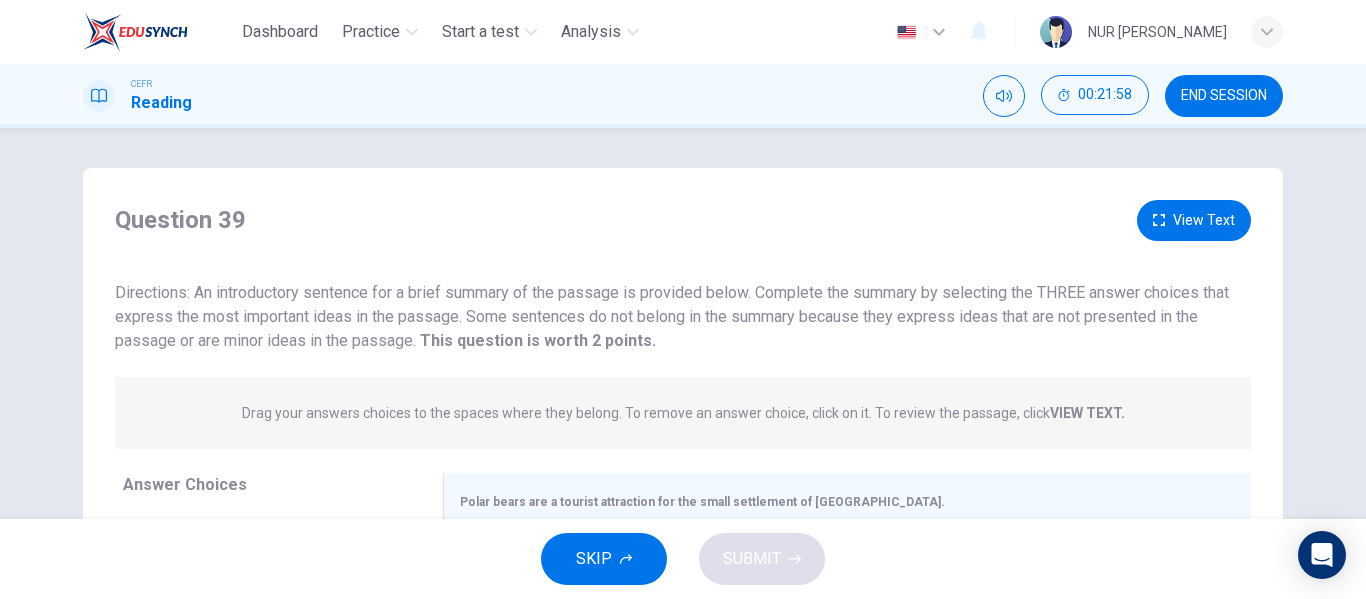 scroll, scrollTop: 204, scrollLeft: 0, axis: vertical 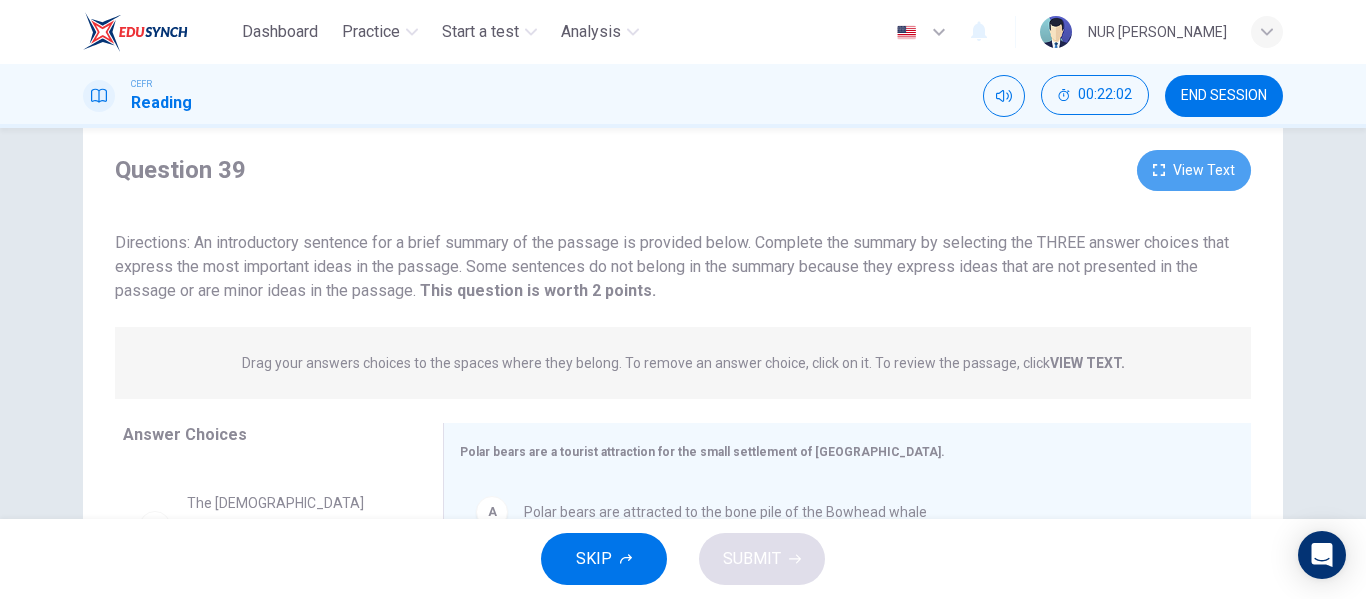click on "View Text" at bounding box center [1194, 170] 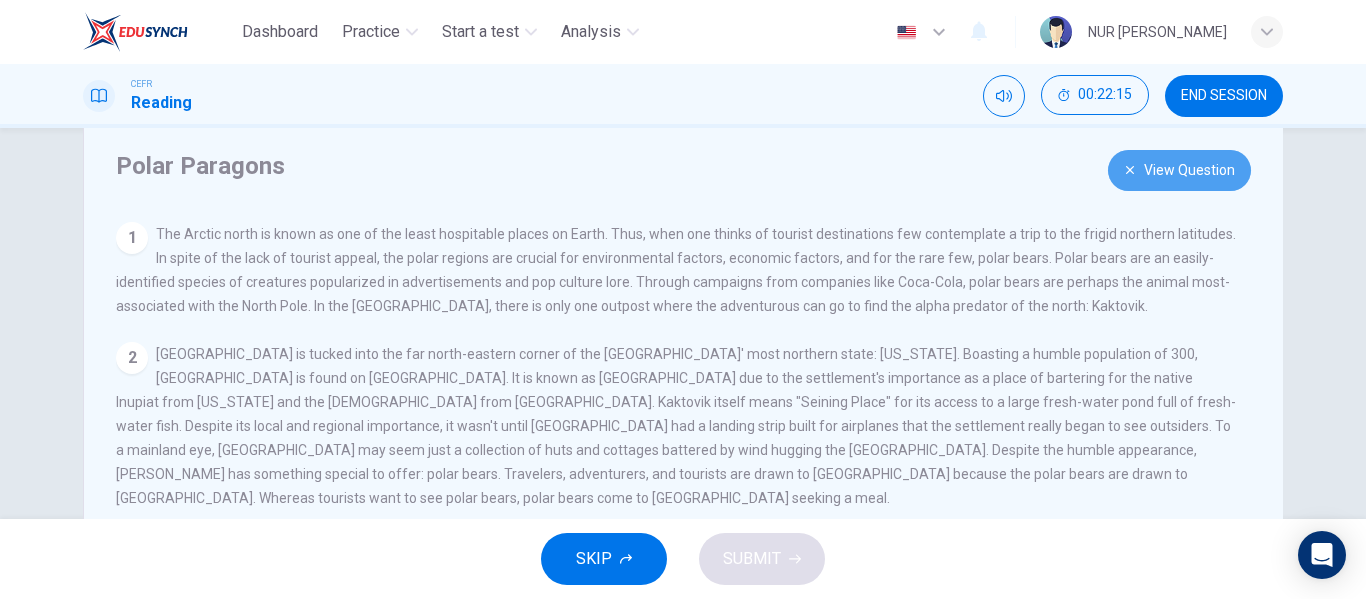 click on "View Question" at bounding box center [1179, 170] 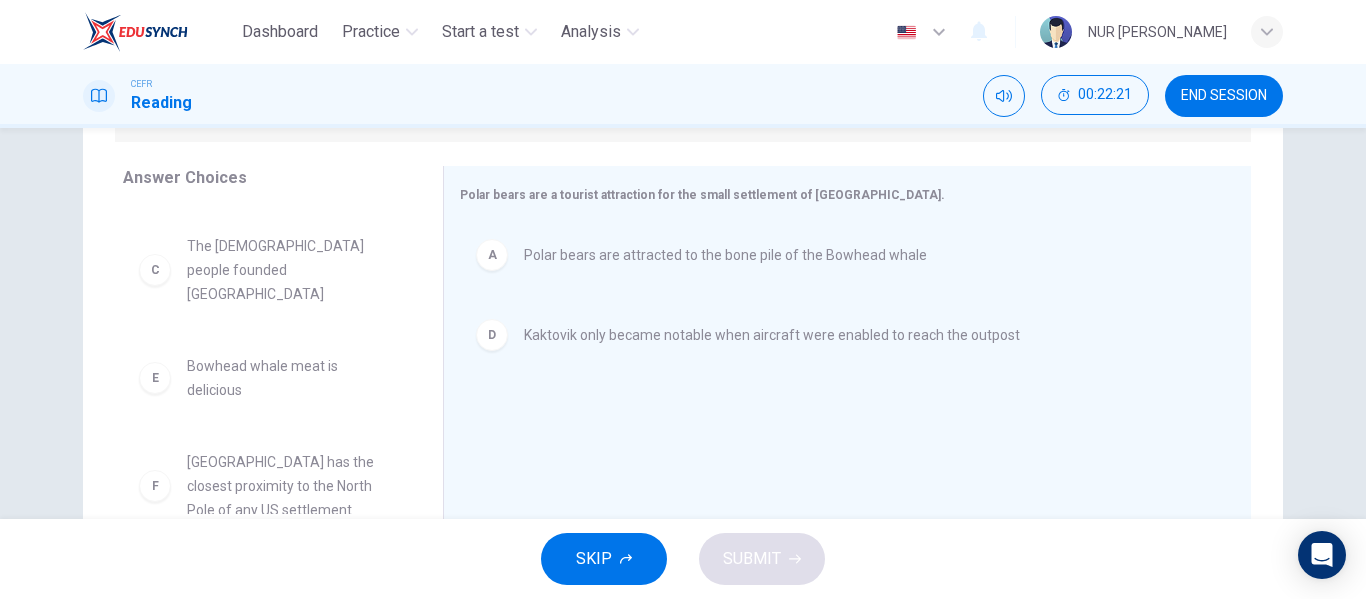 scroll, scrollTop: 306, scrollLeft: 0, axis: vertical 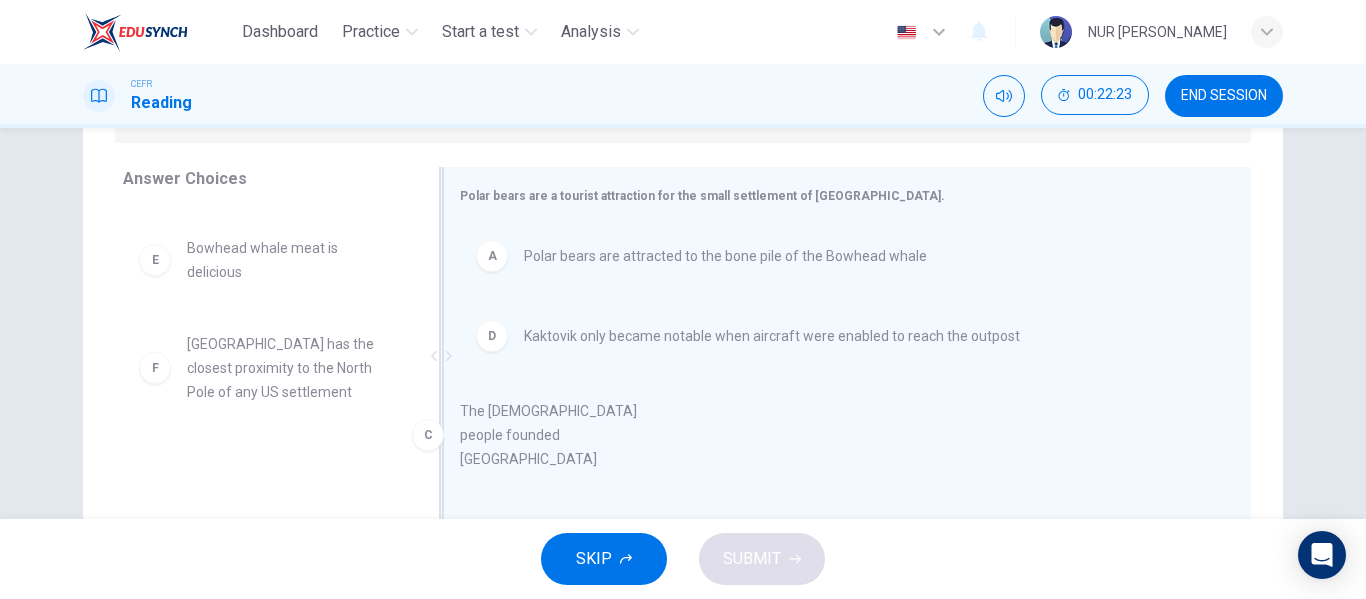 drag, startPoint x: 339, startPoint y: 254, endPoint x: 641, endPoint y: 432, distance: 350.55383 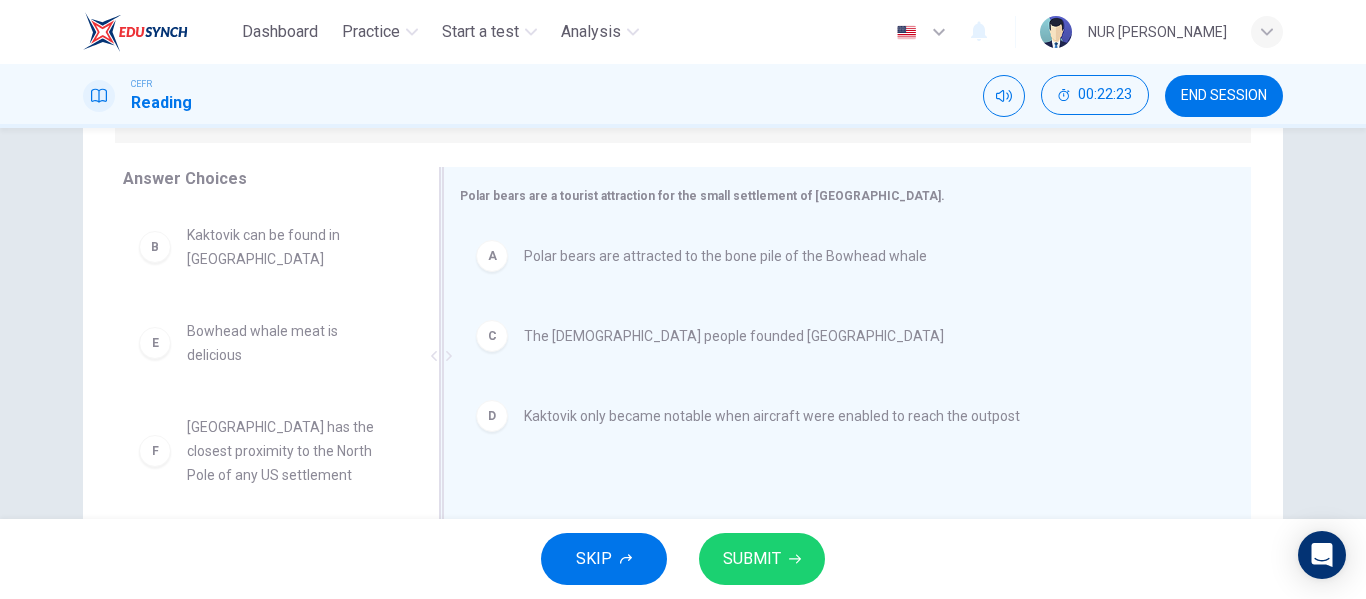 scroll, scrollTop: 0, scrollLeft: 0, axis: both 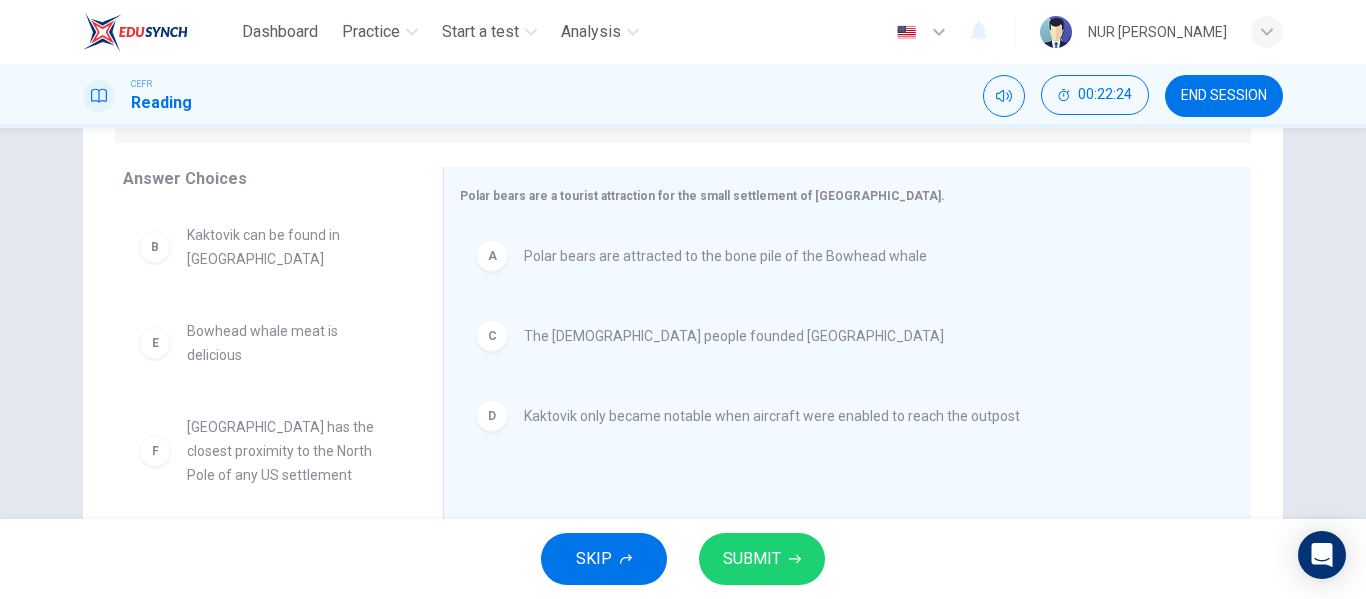click on "SUBMIT" at bounding box center (762, 559) 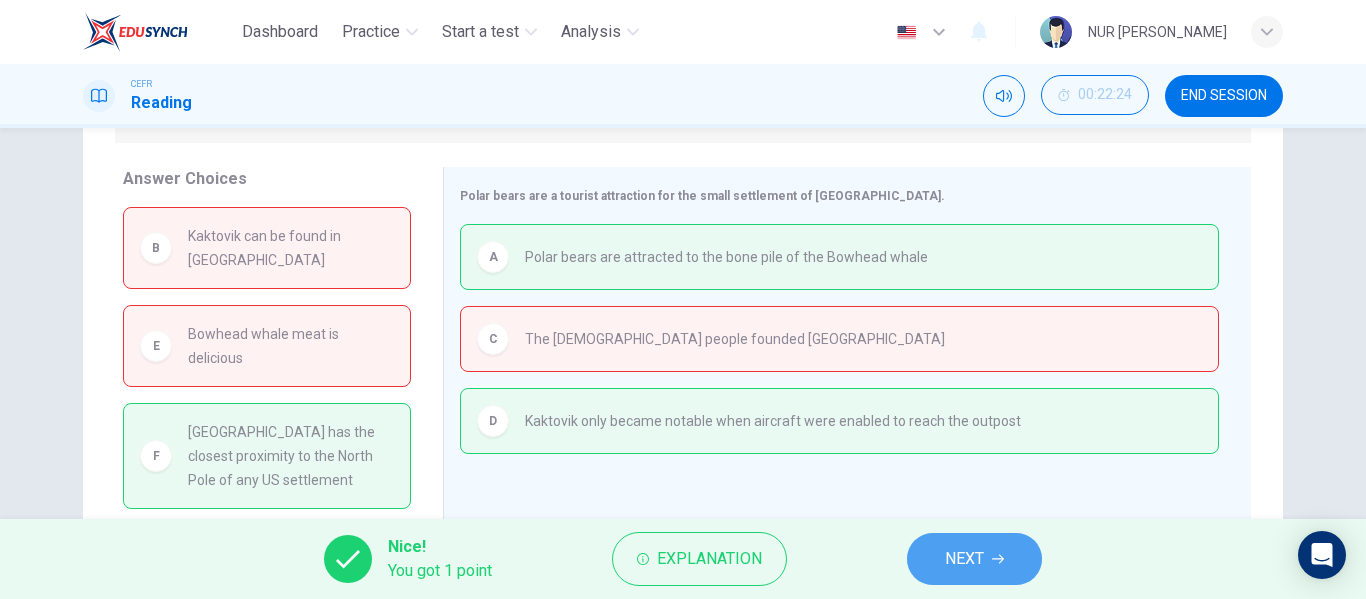 click on "NEXT" at bounding box center (974, 559) 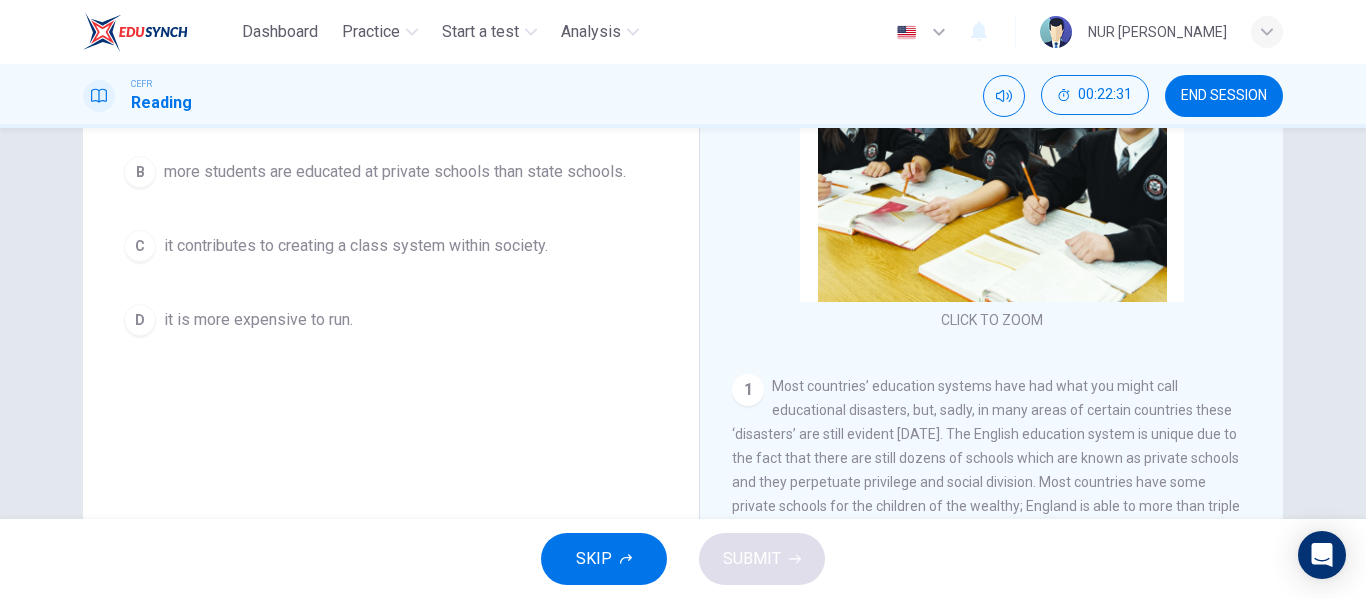 scroll, scrollTop: 161, scrollLeft: 0, axis: vertical 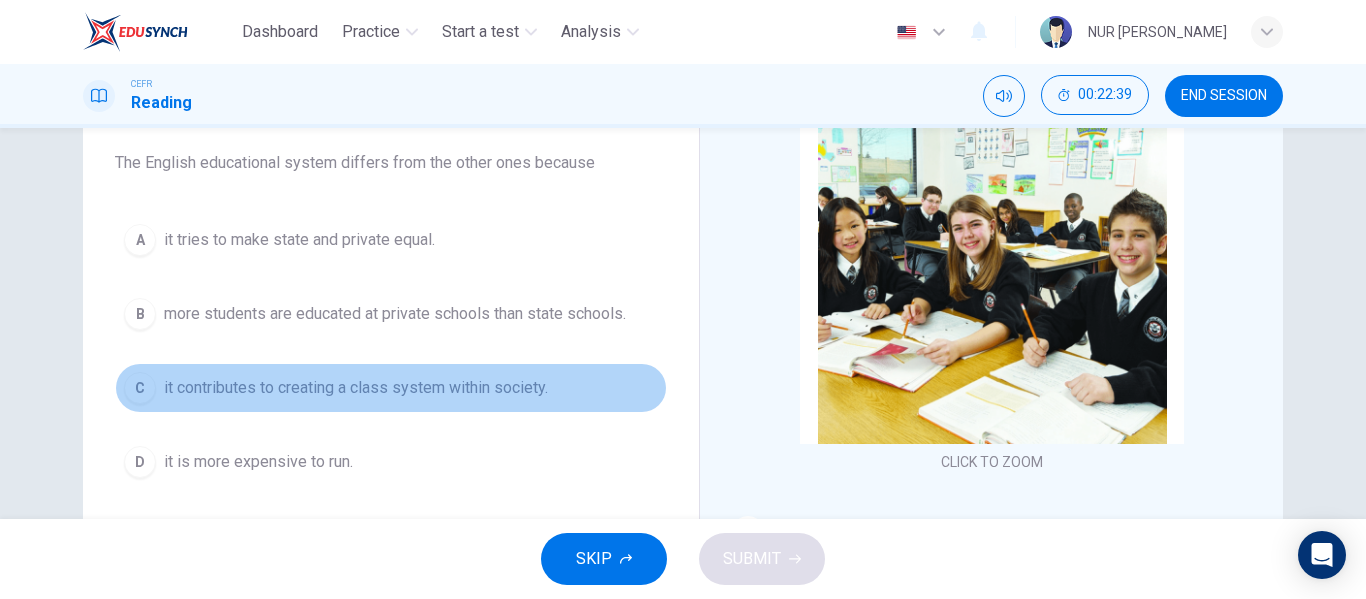 click on "C it contributes to creating a class system within society." at bounding box center [391, 388] 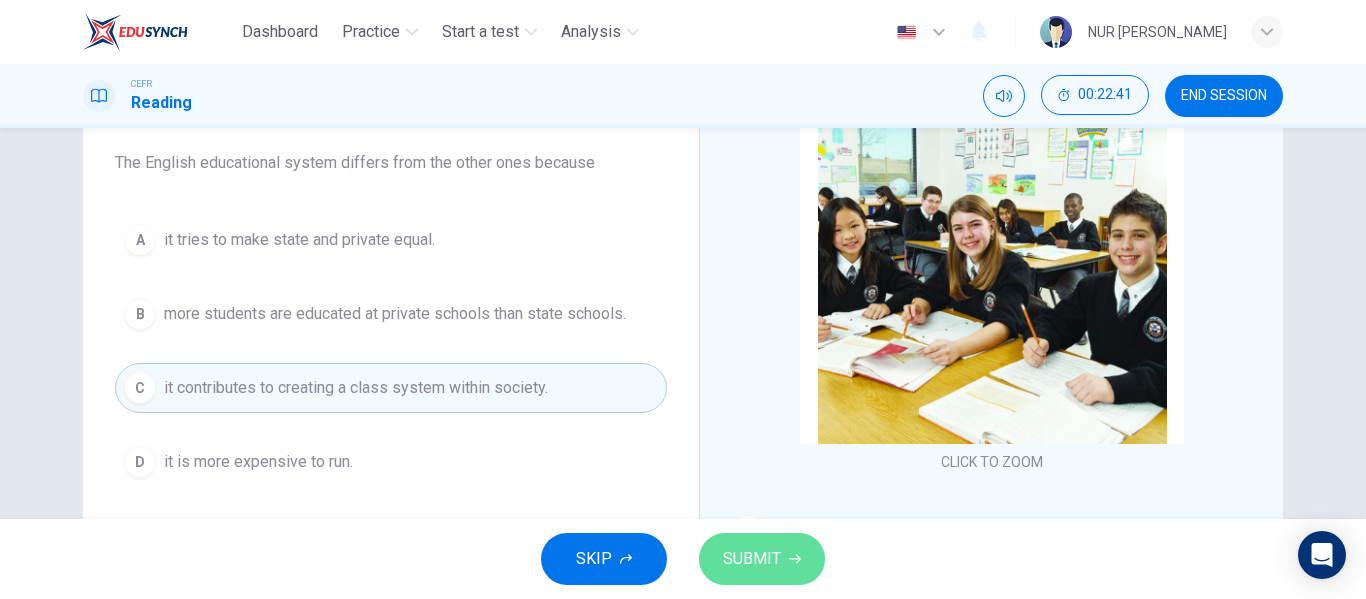 click on "SUBMIT" at bounding box center (762, 559) 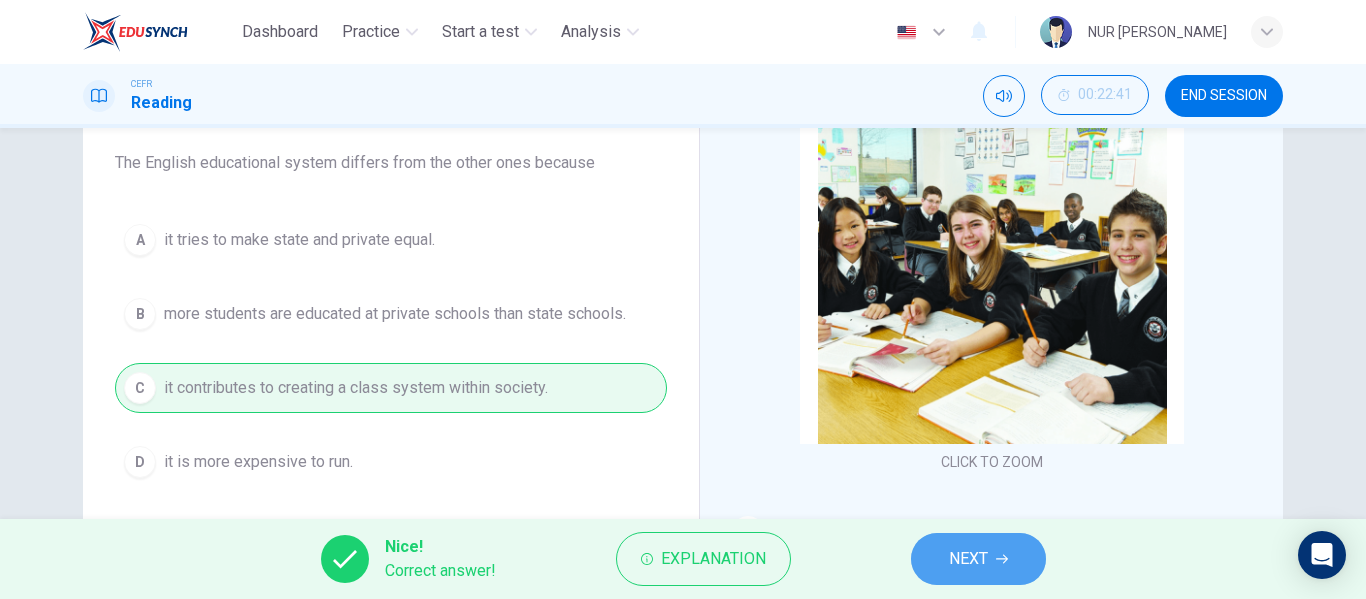 click on "NEXT" at bounding box center (968, 559) 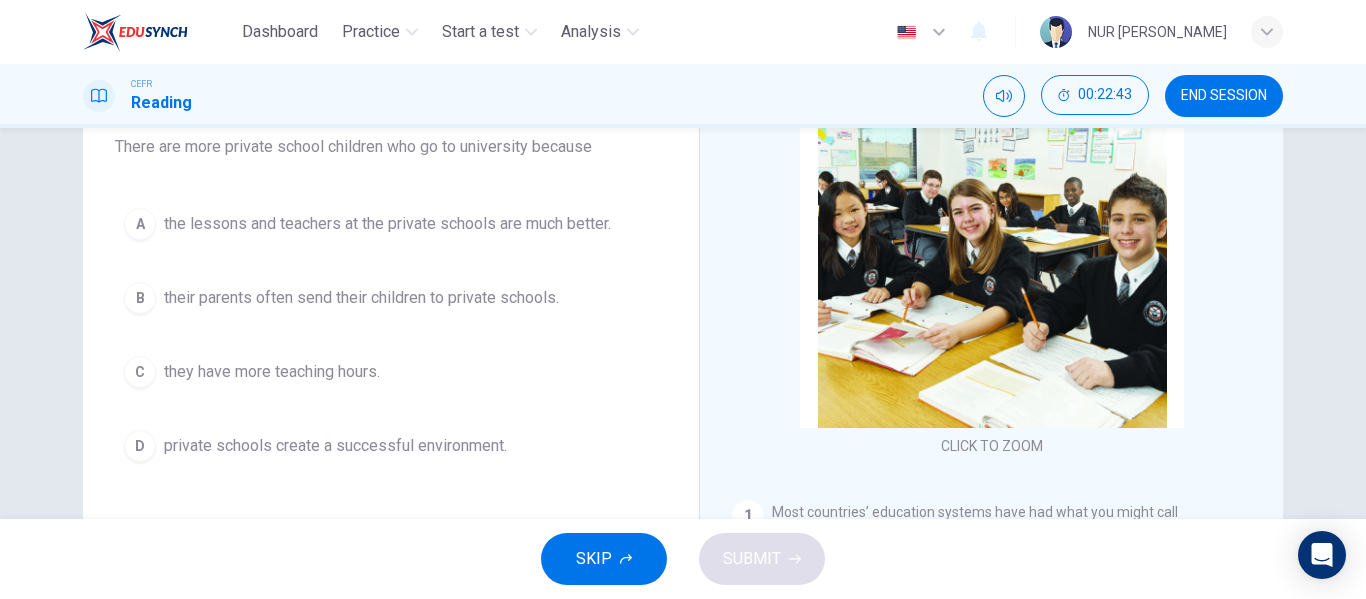 scroll, scrollTop: 172, scrollLeft: 0, axis: vertical 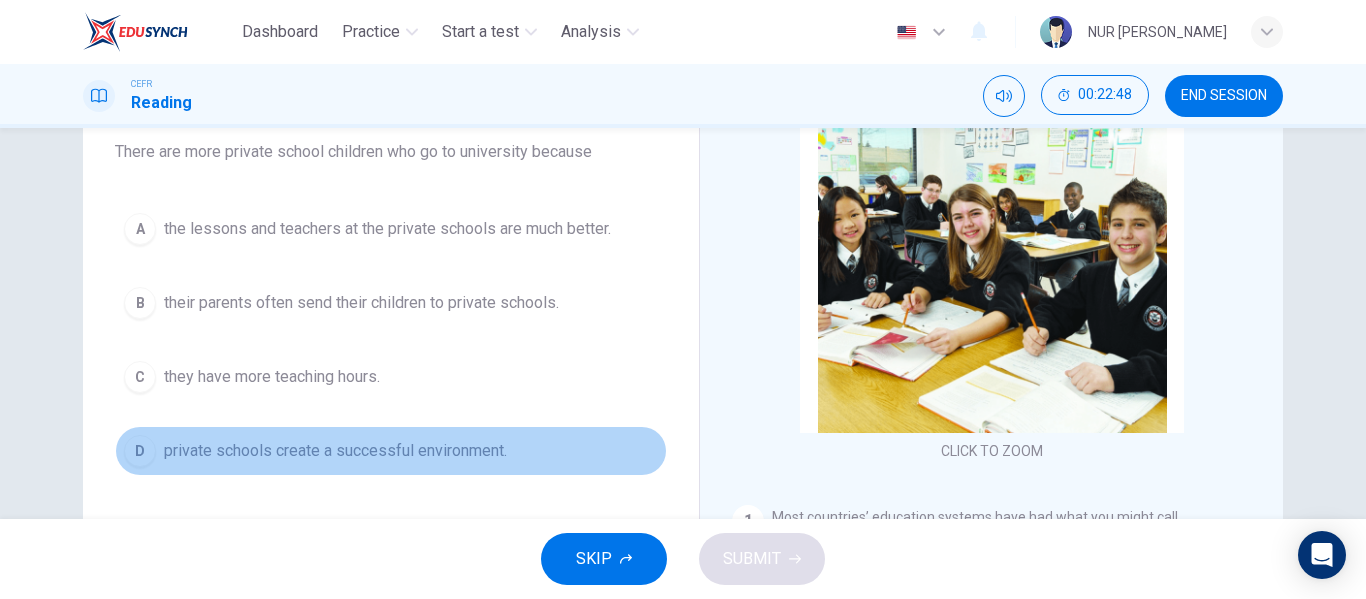 click on "D private schools create a successful environment." at bounding box center [391, 451] 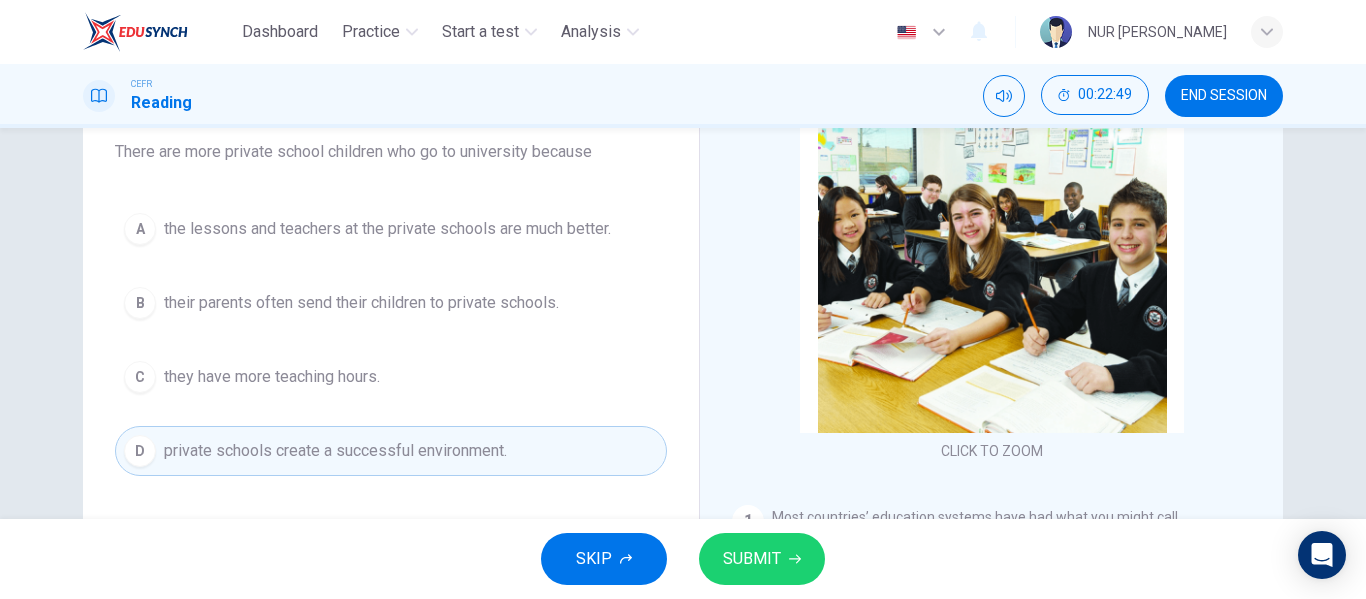 click on "SUBMIT" at bounding box center [762, 559] 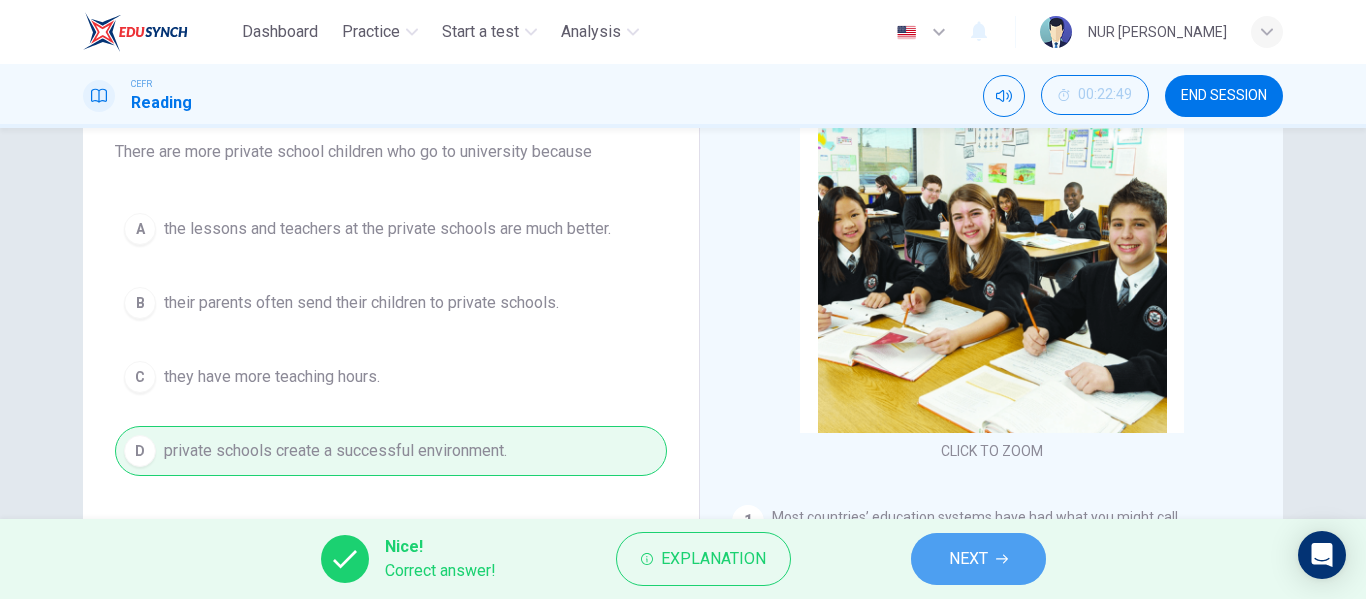 click on "NEXT" at bounding box center (978, 559) 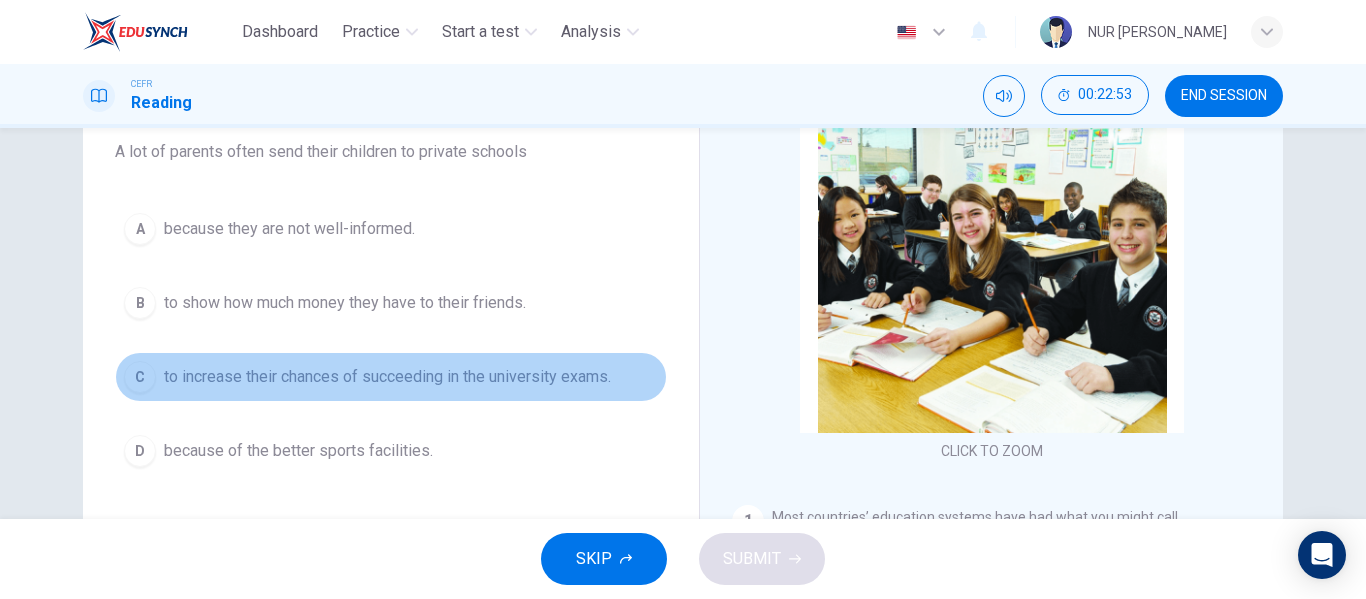 click on "to increase their chances of succeeding in the university exams." at bounding box center [387, 377] 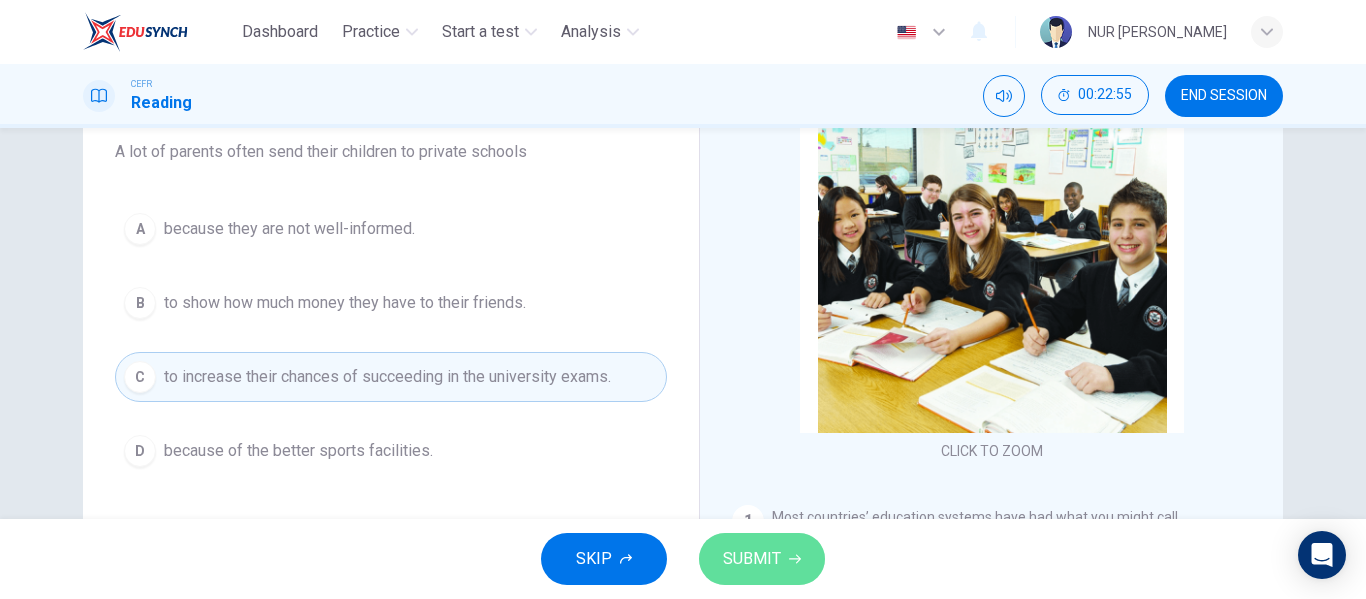click on "SUBMIT" at bounding box center (762, 559) 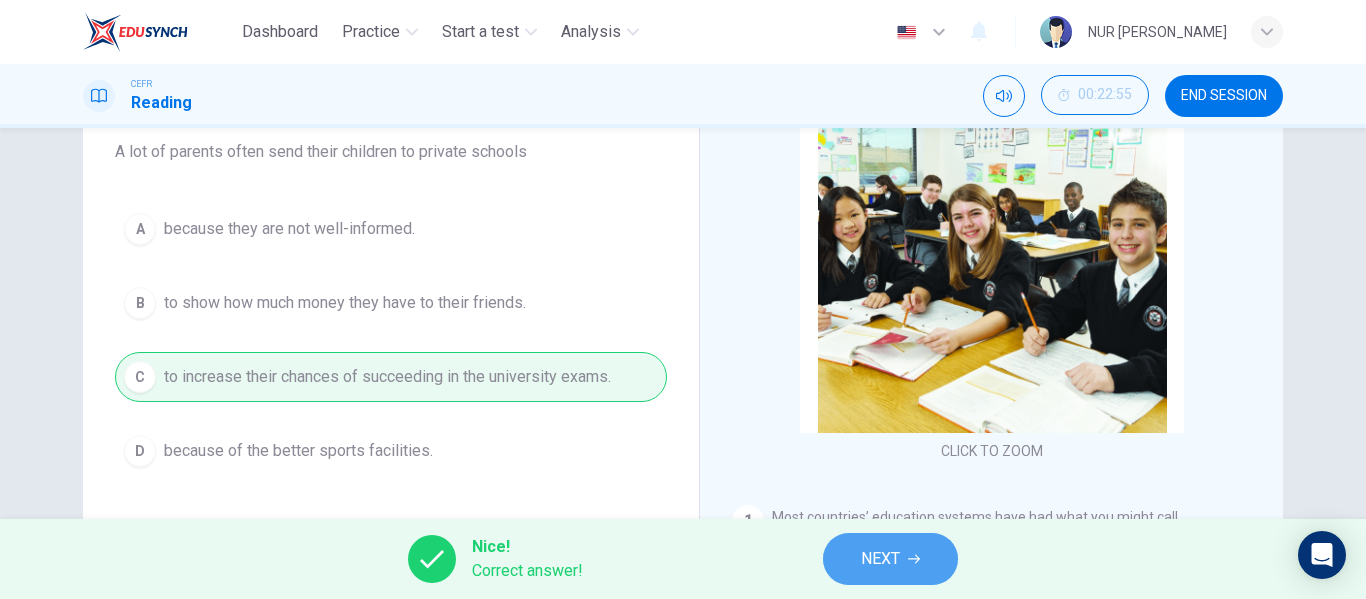 click on "NEXT" at bounding box center (890, 559) 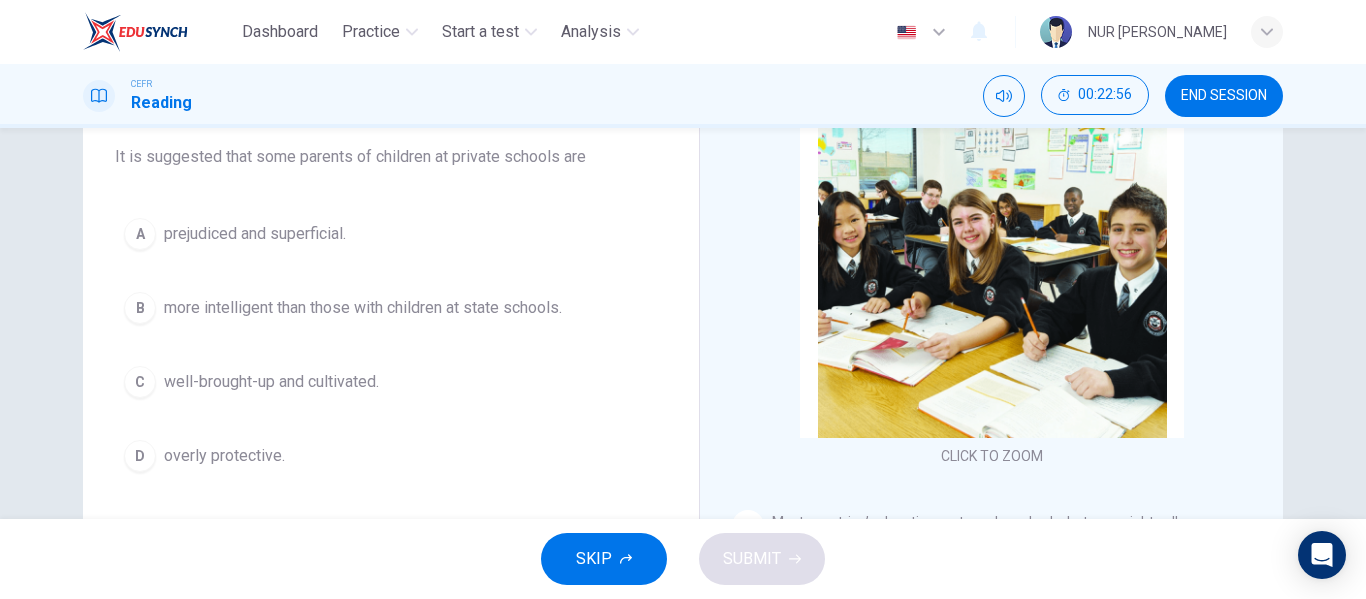 scroll, scrollTop: 169, scrollLeft: 0, axis: vertical 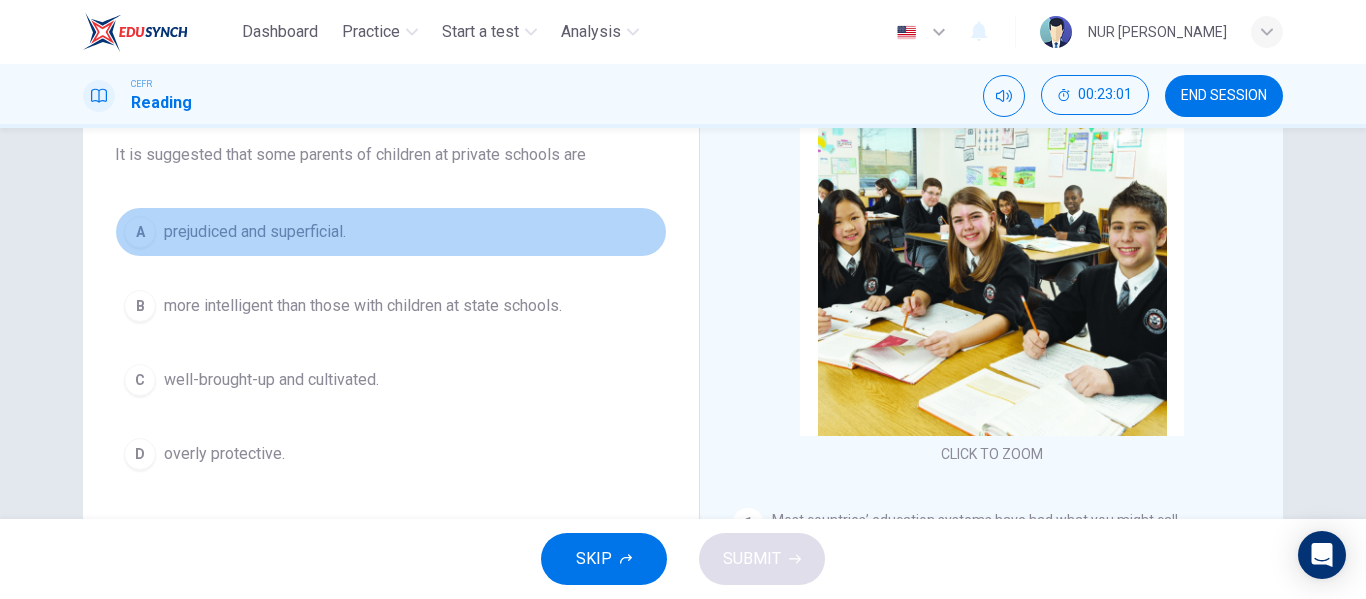 click on "A prejudiced and superficial." at bounding box center (391, 232) 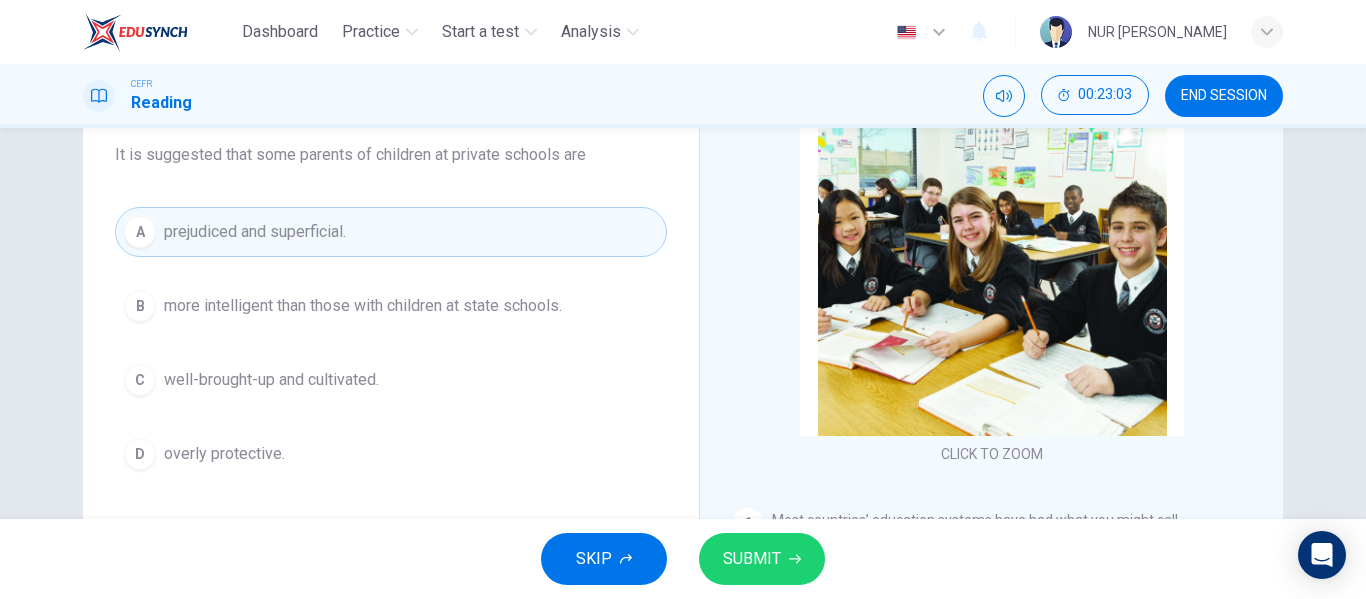 click on "SUBMIT" at bounding box center [752, 559] 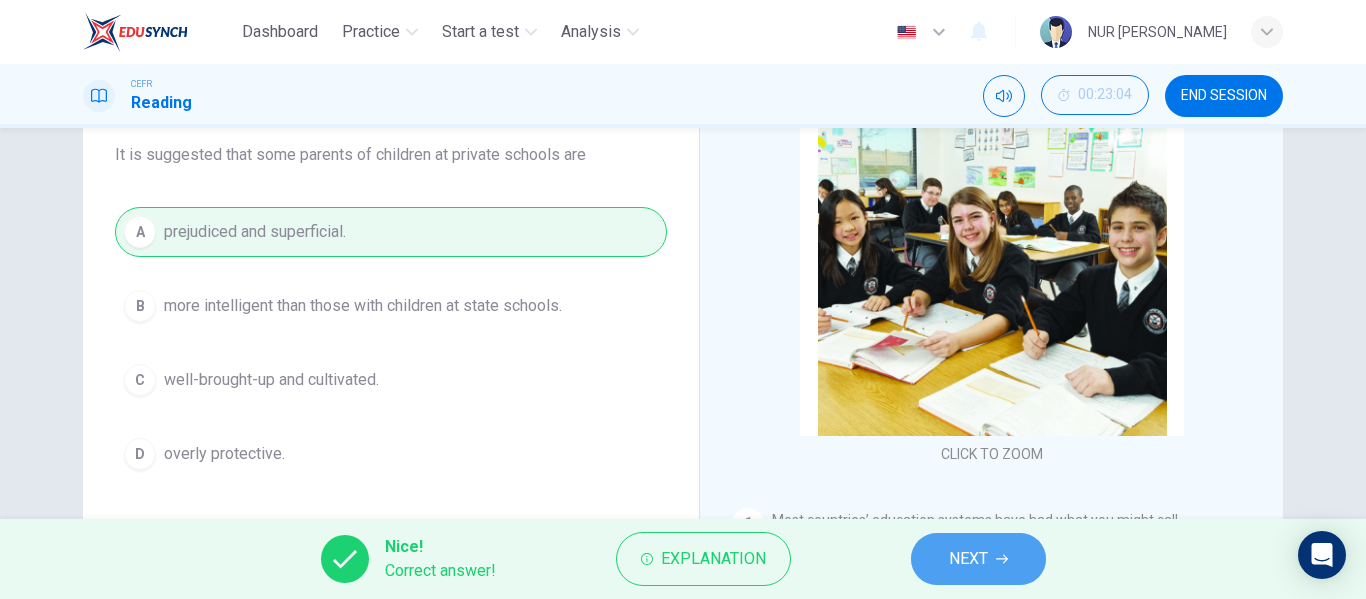 click on "NEXT" at bounding box center (968, 559) 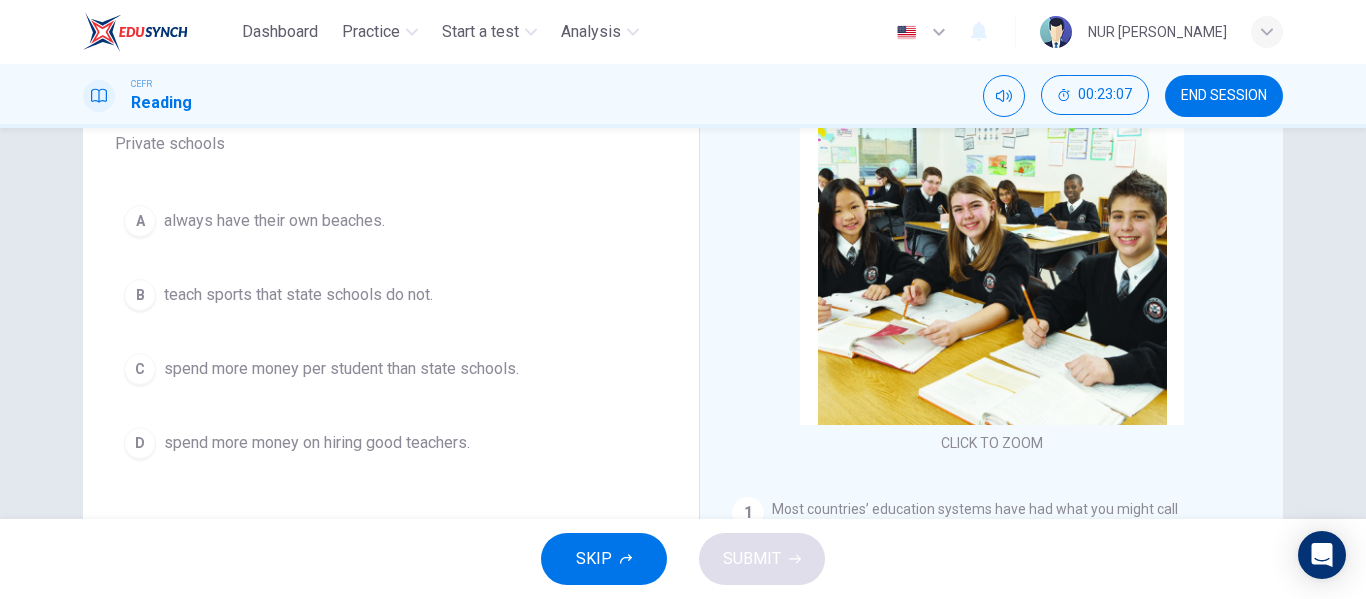 scroll, scrollTop: 163, scrollLeft: 0, axis: vertical 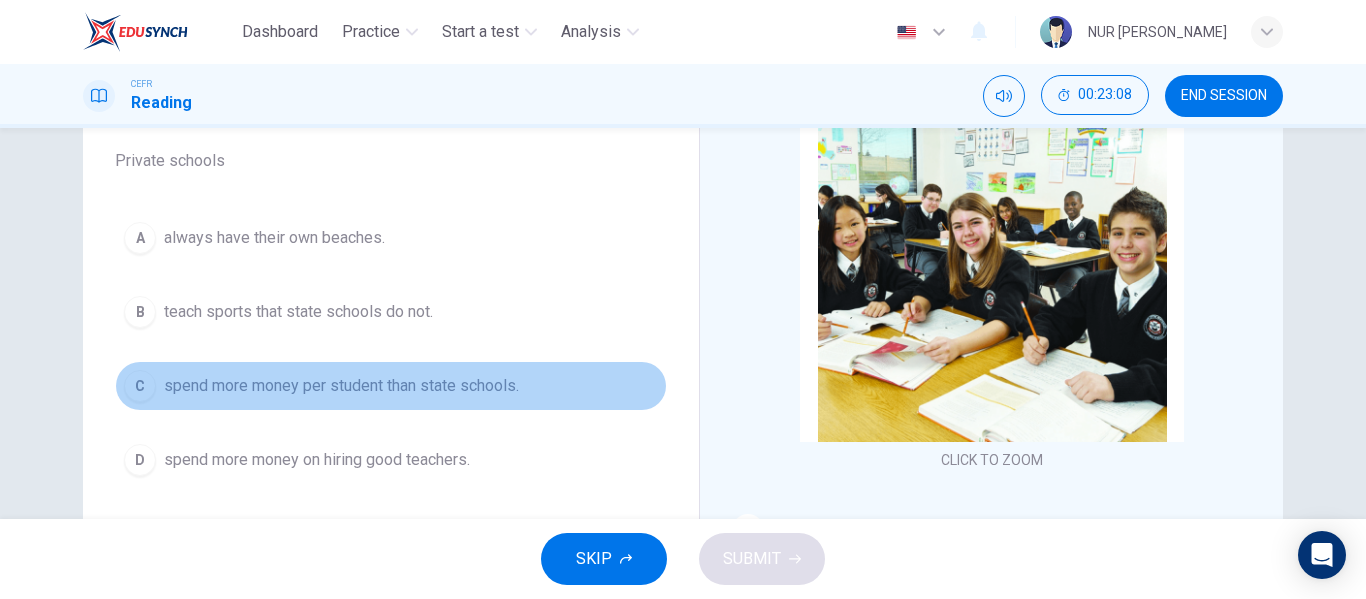 click on "C spend more money per student than state schools." at bounding box center (391, 386) 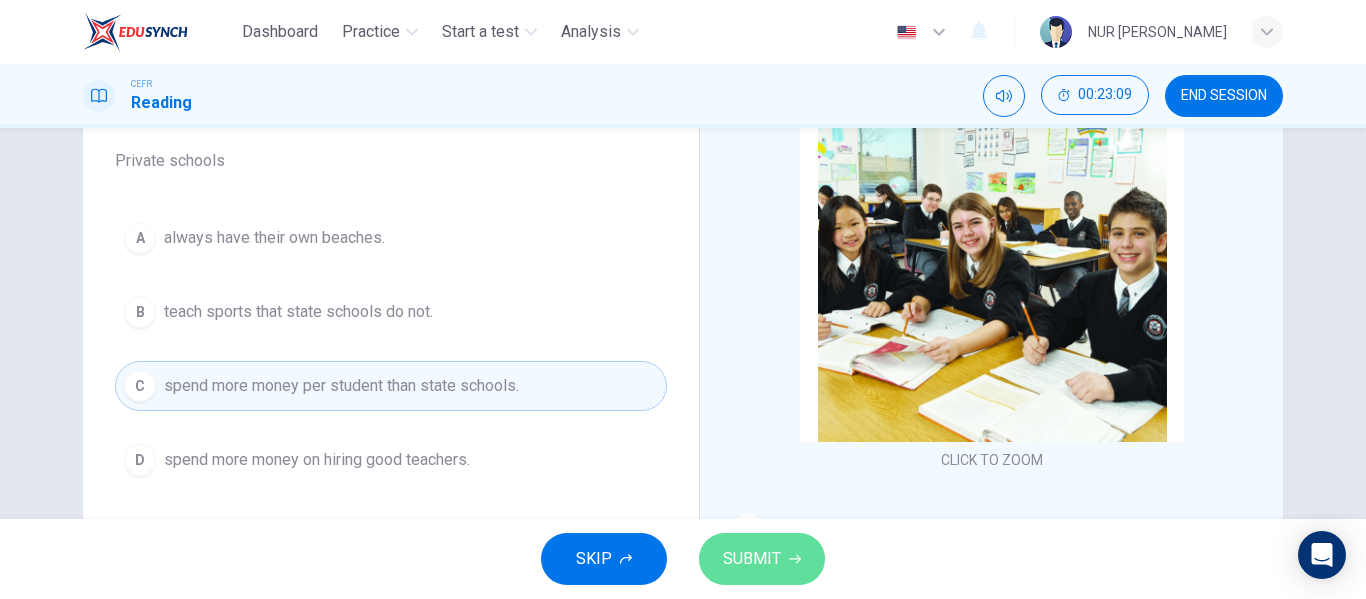 click 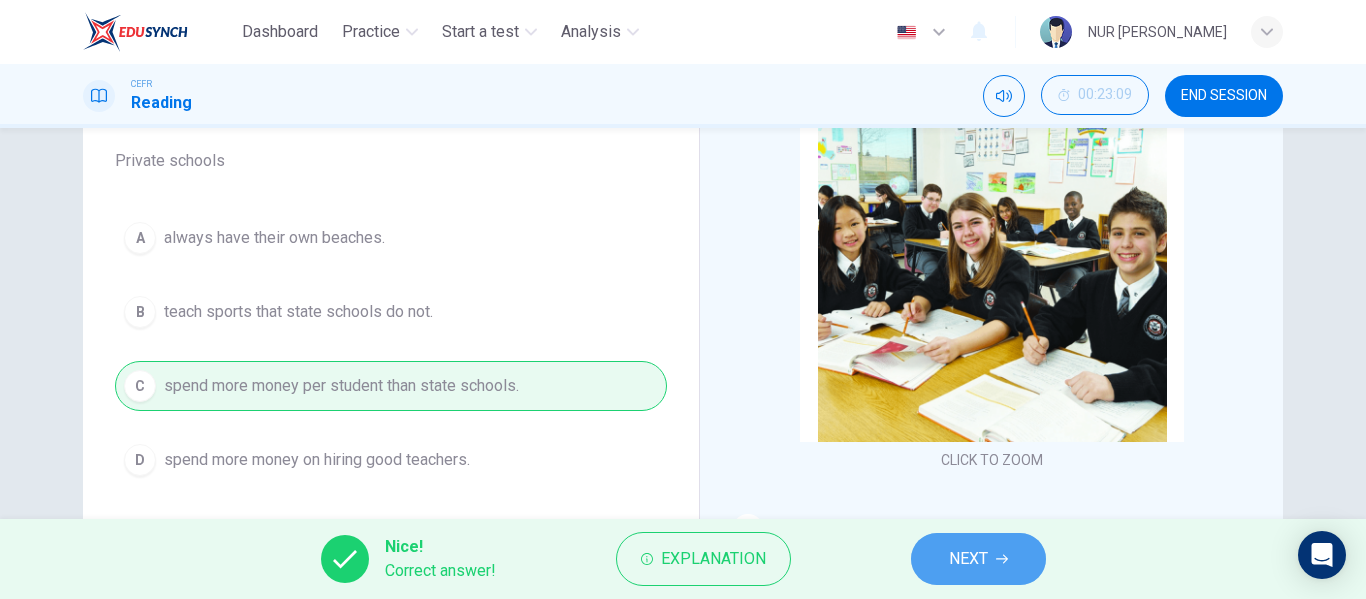 click on "NEXT" at bounding box center (978, 559) 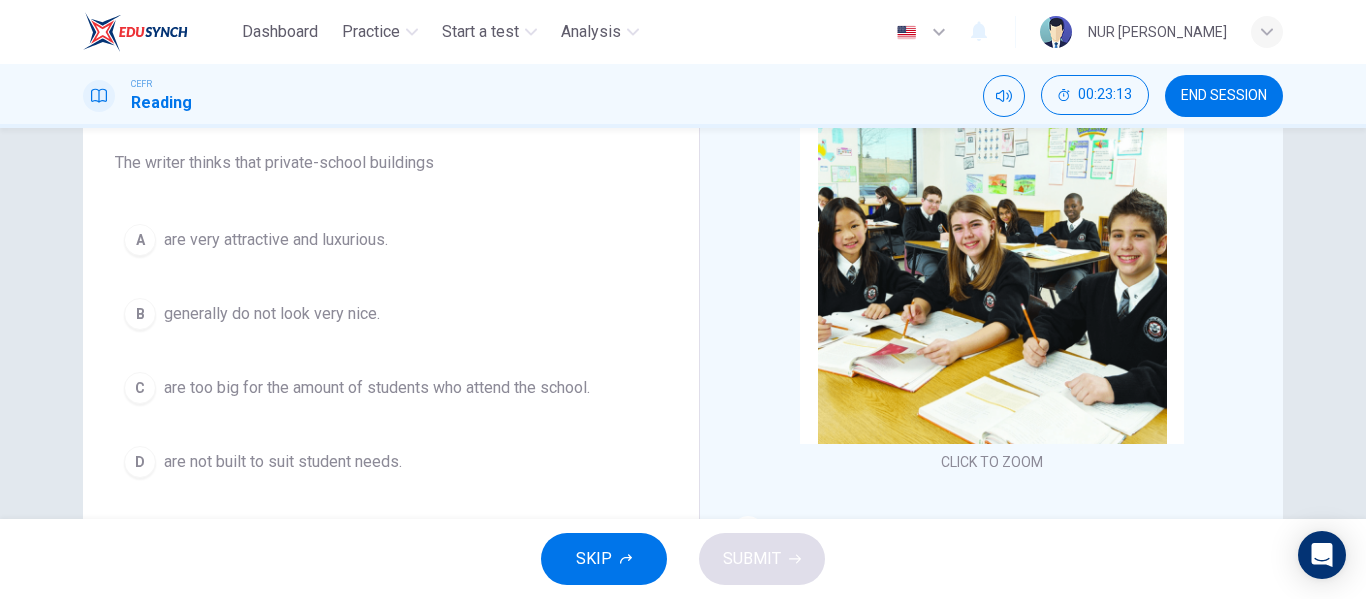 scroll, scrollTop: 160, scrollLeft: 0, axis: vertical 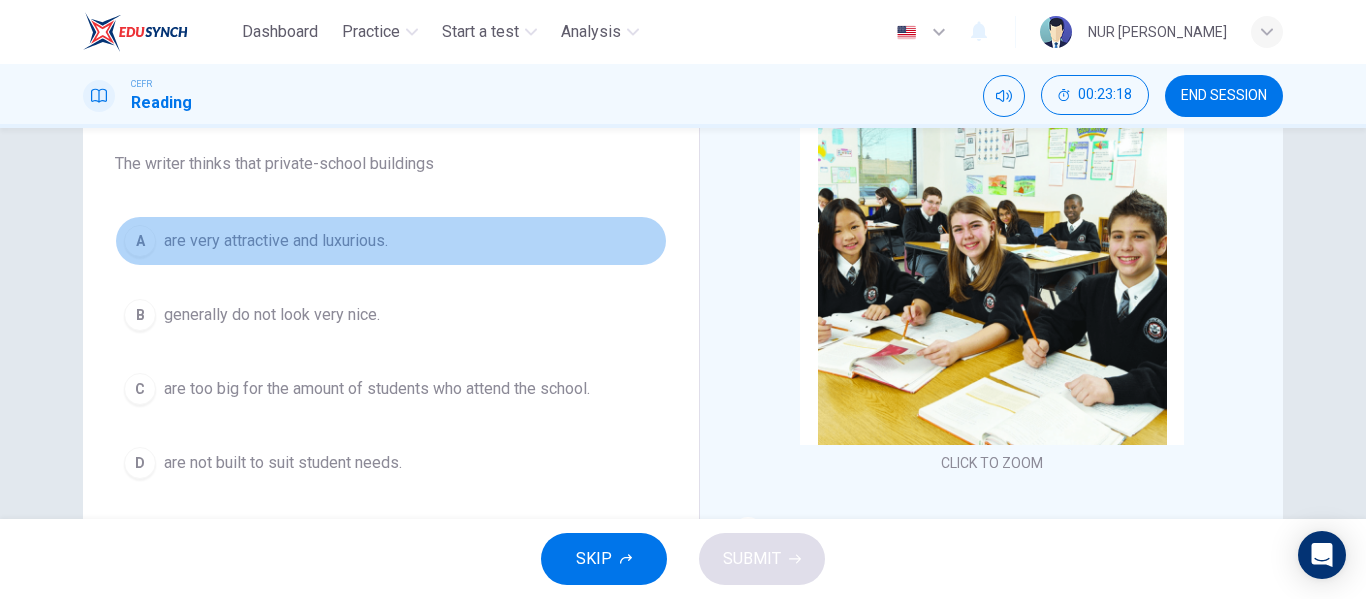 click on "A are very attractive and luxurious." at bounding box center [391, 241] 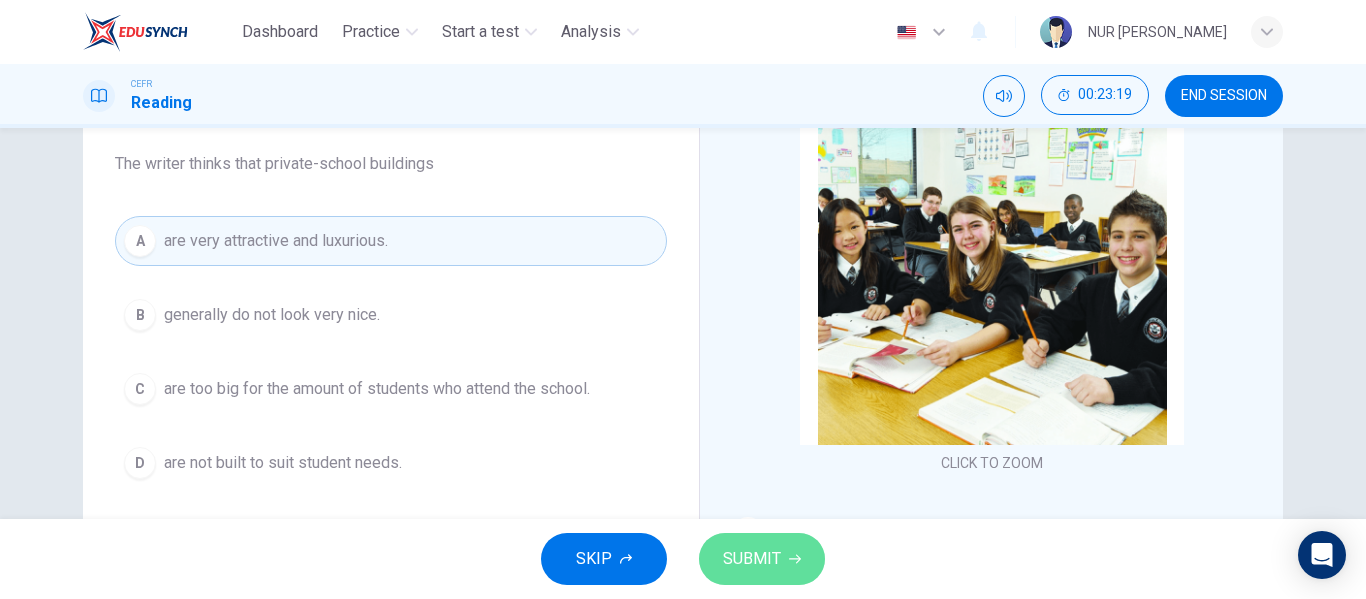 click on "SUBMIT" at bounding box center (752, 559) 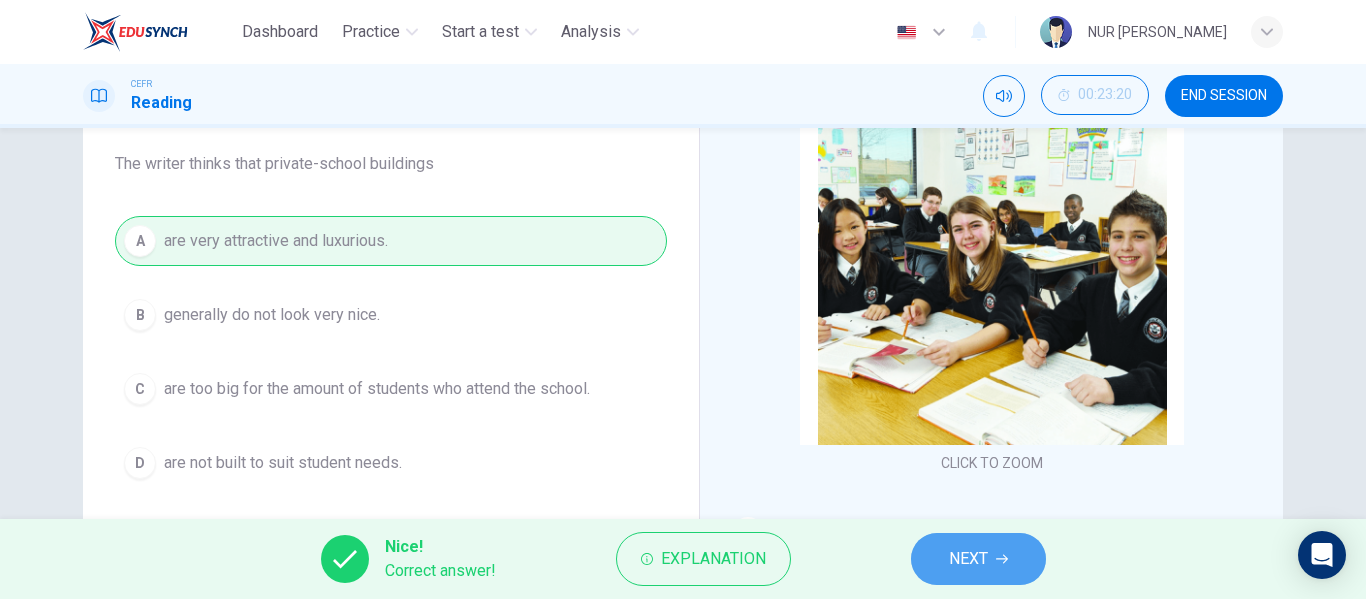 click on "NEXT" at bounding box center [978, 559] 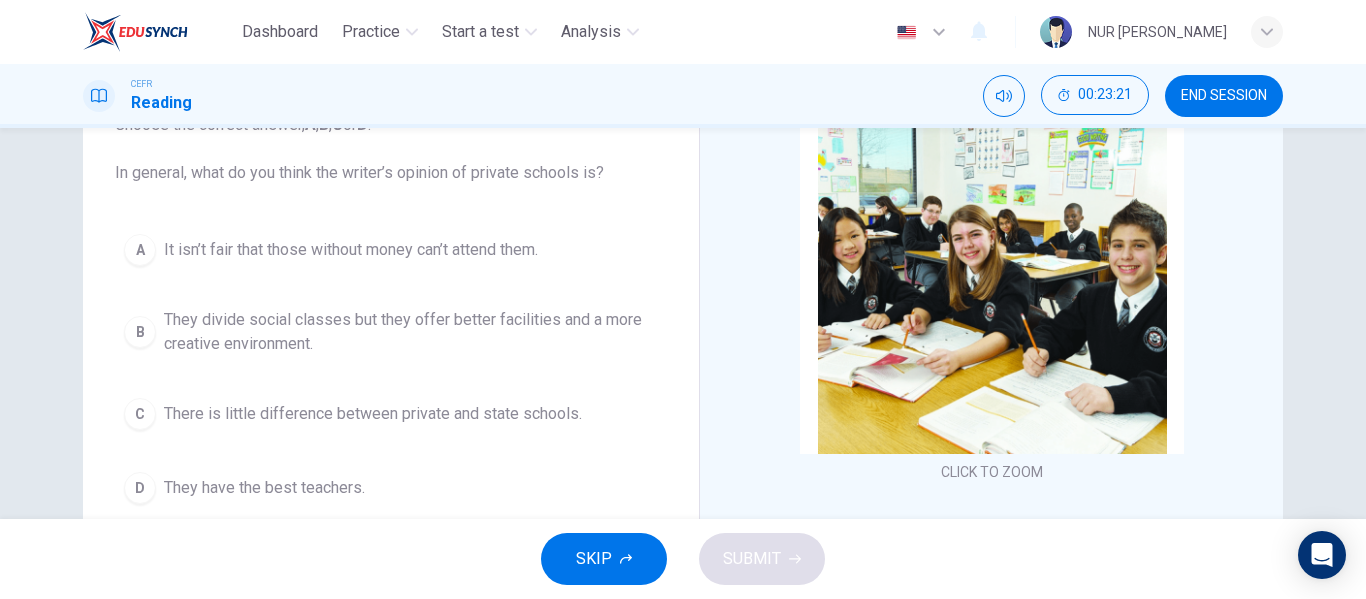scroll, scrollTop: 168, scrollLeft: 0, axis: vertical 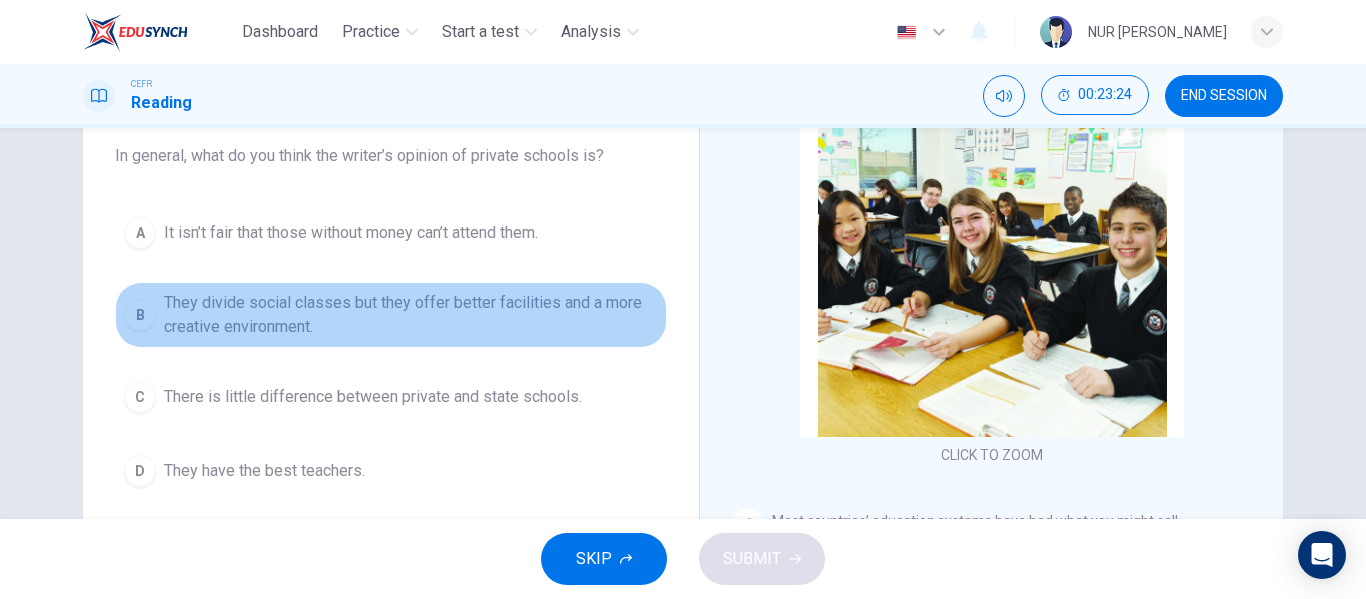 click on "They divide social classes but they offer better facilities and a more
creative environment." at bounding box center (411, 315) 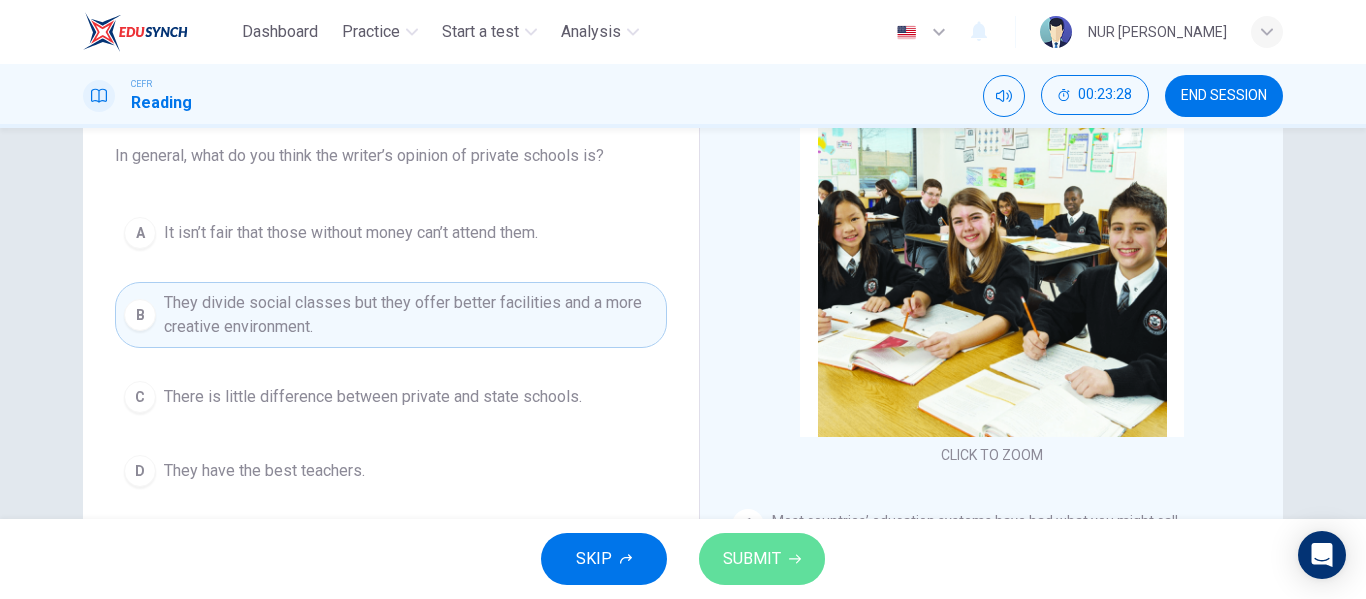 click on "SUBMIT" at bounding box center (752, 559) 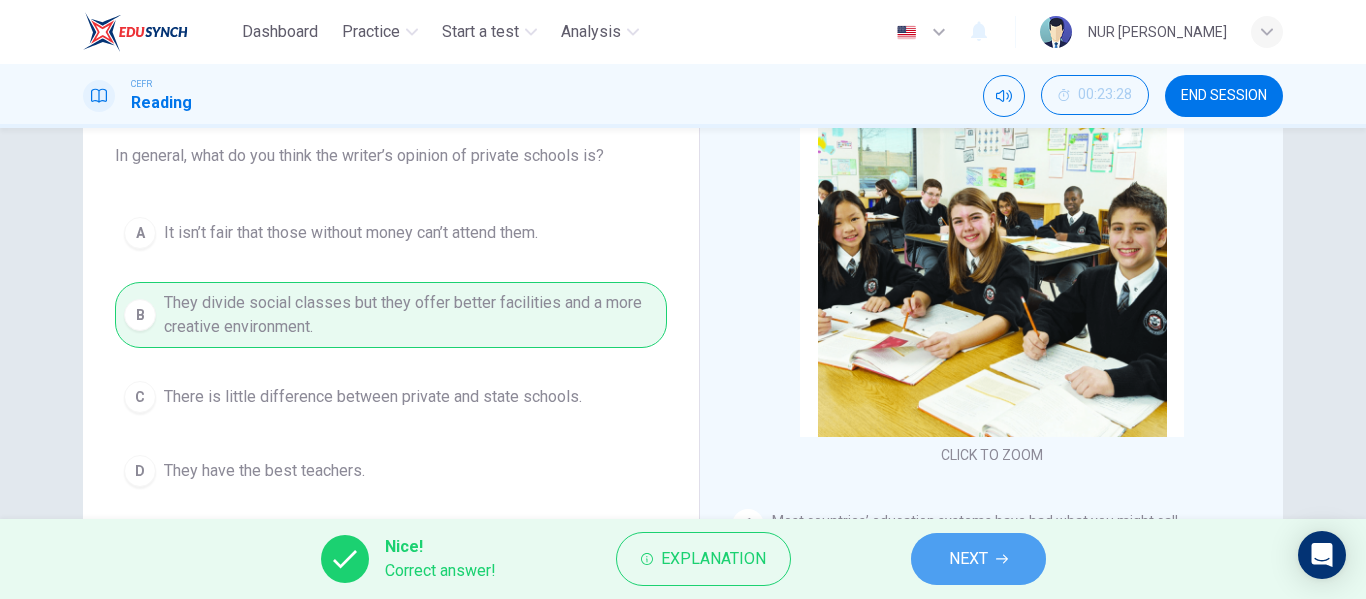 click on "NEXT" at bounding box center (978, 559) 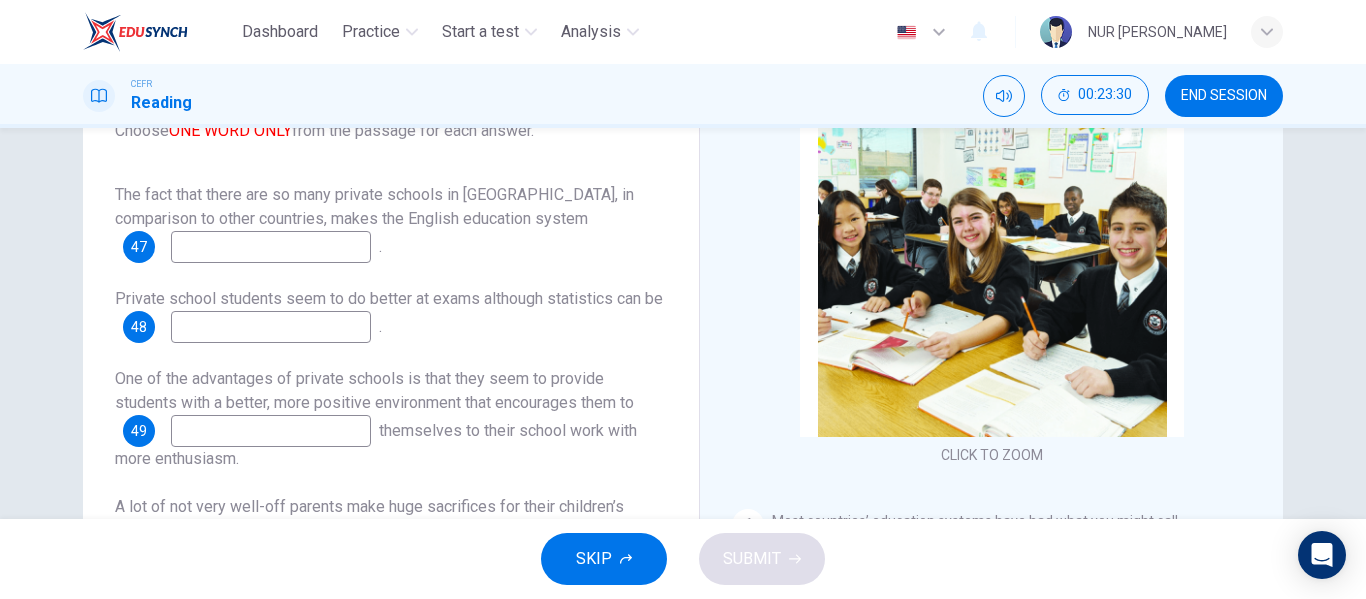 scroll, scrollTop: 25, scrollLeft: 0, axis: vertical 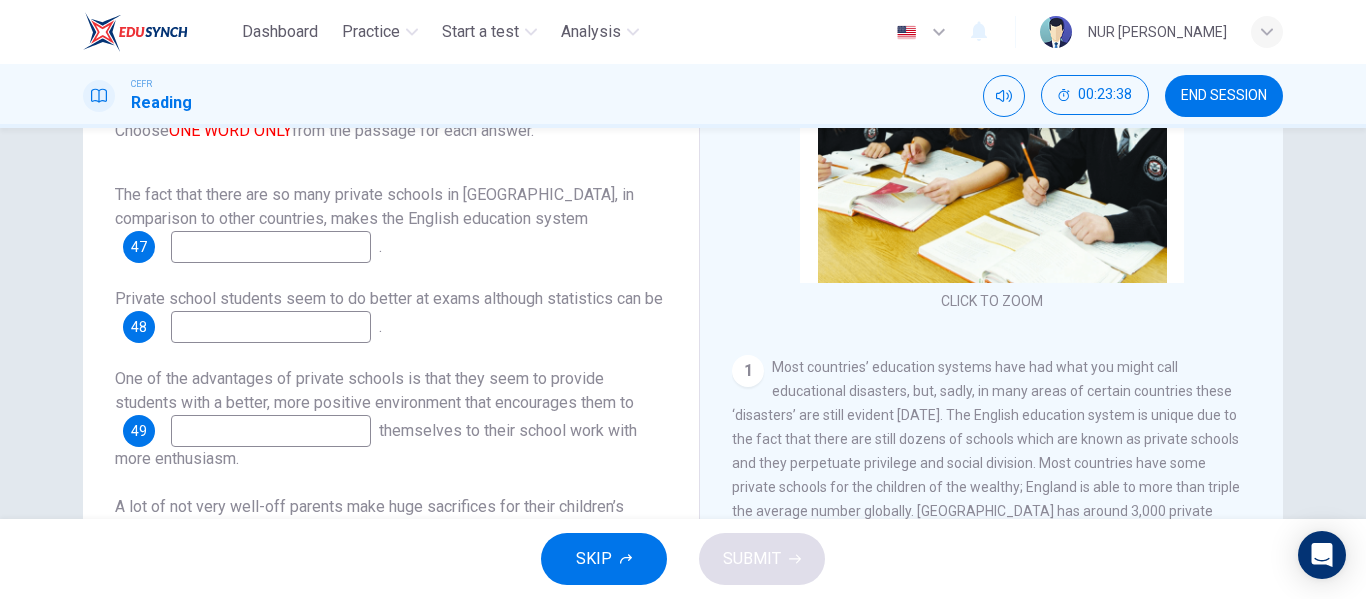 click at bounding box center [271, 247] 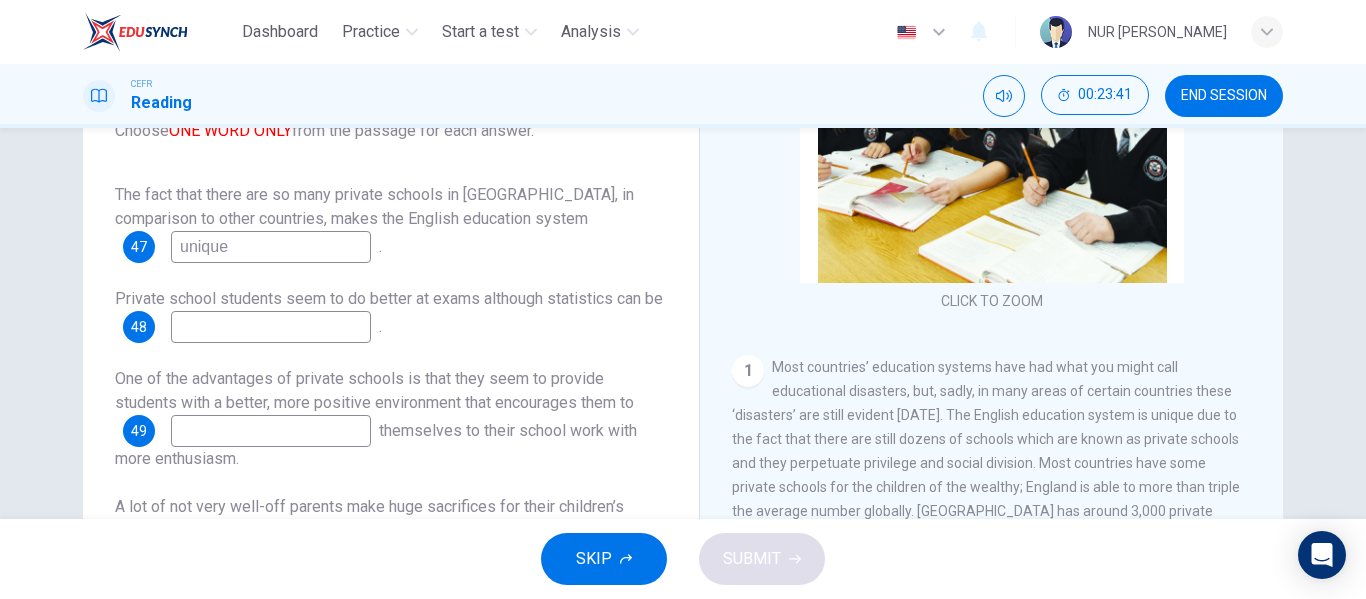 type on "unique" 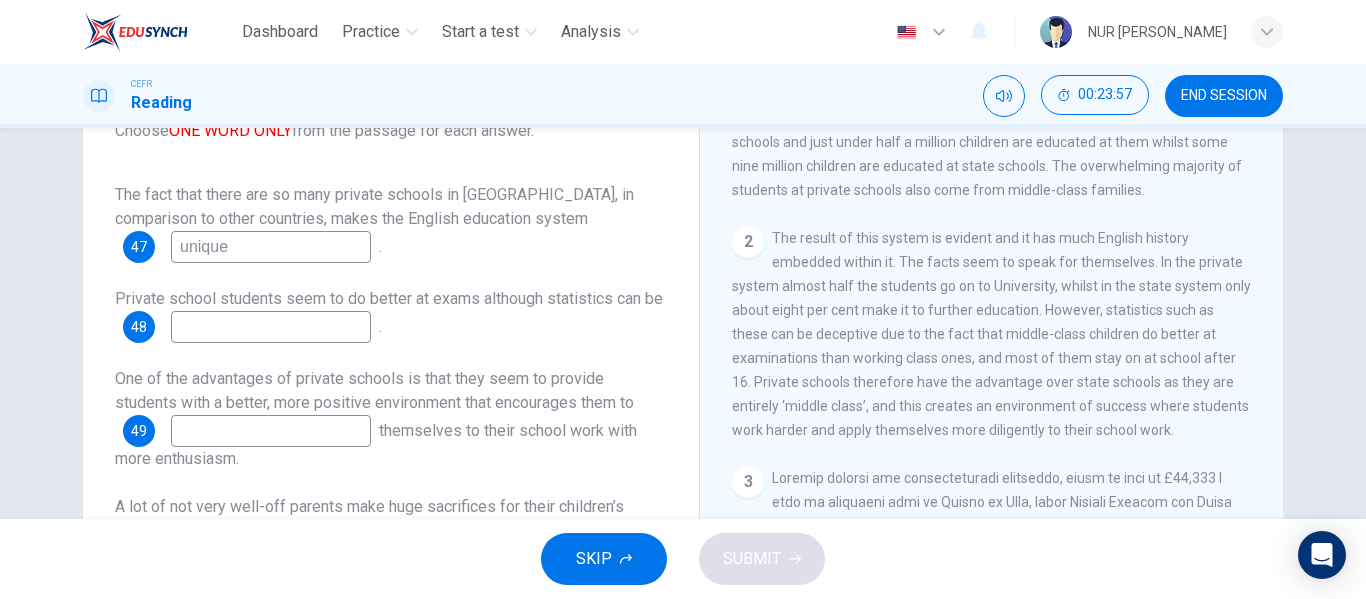 scroll, scrollTop: 548, scrollLeft: 0, axis: vertical 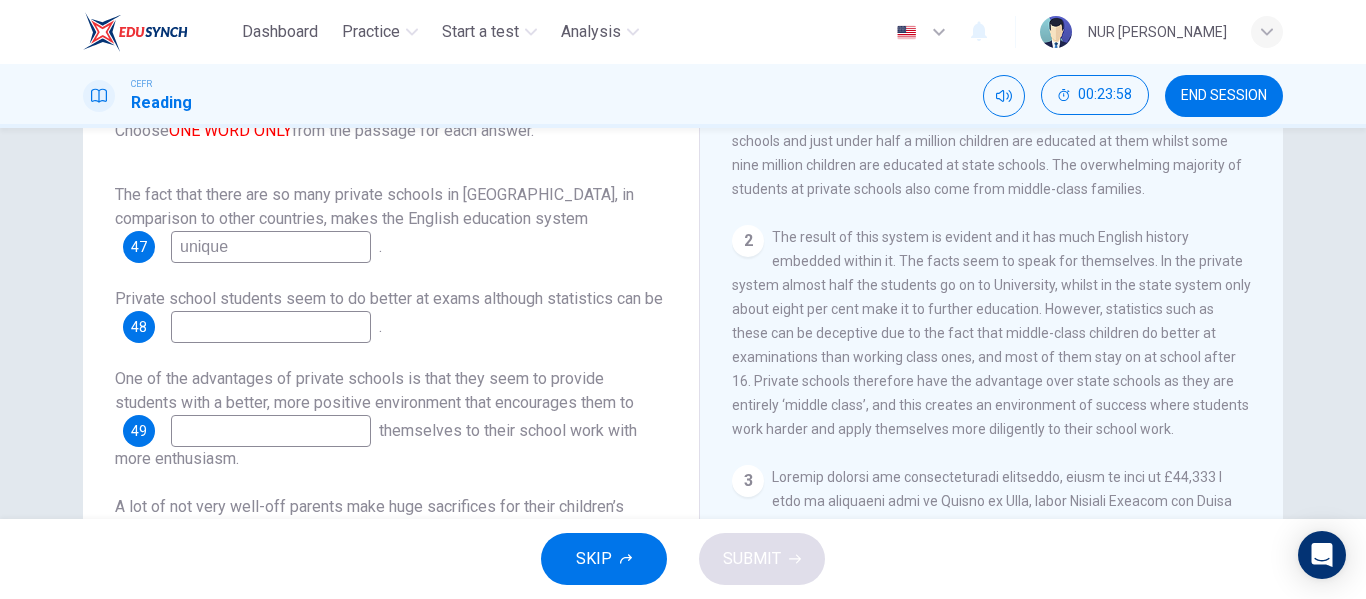 click at bounding box center (271, 327) 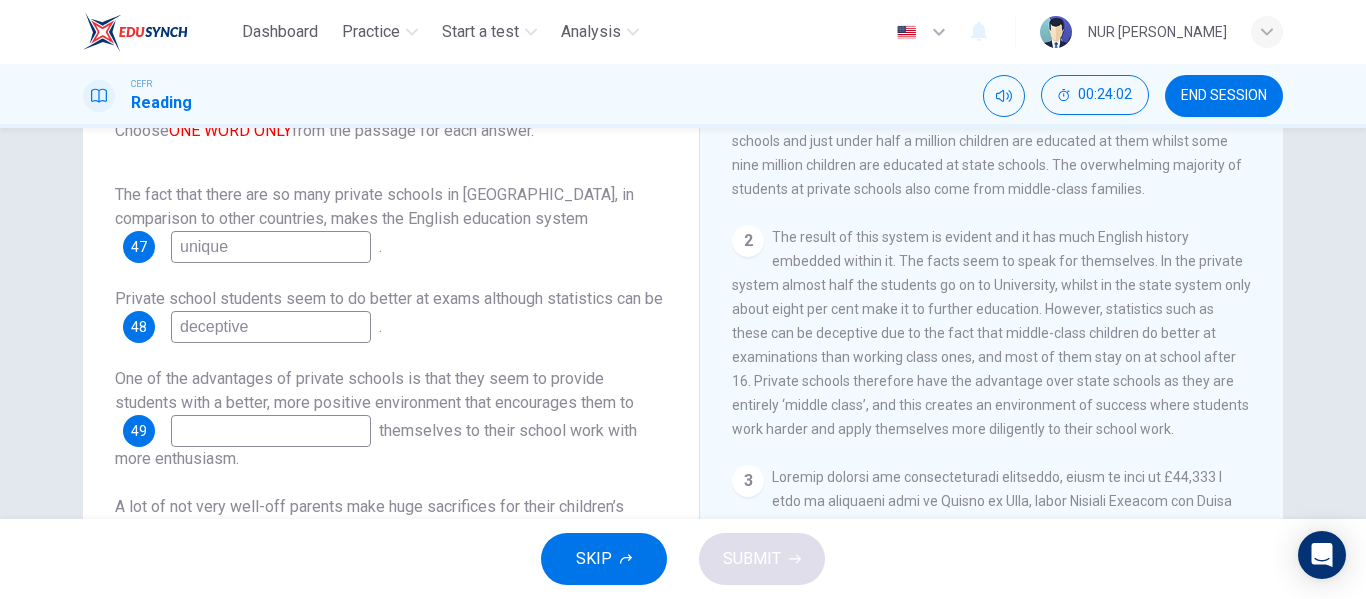 type on "deceptive" 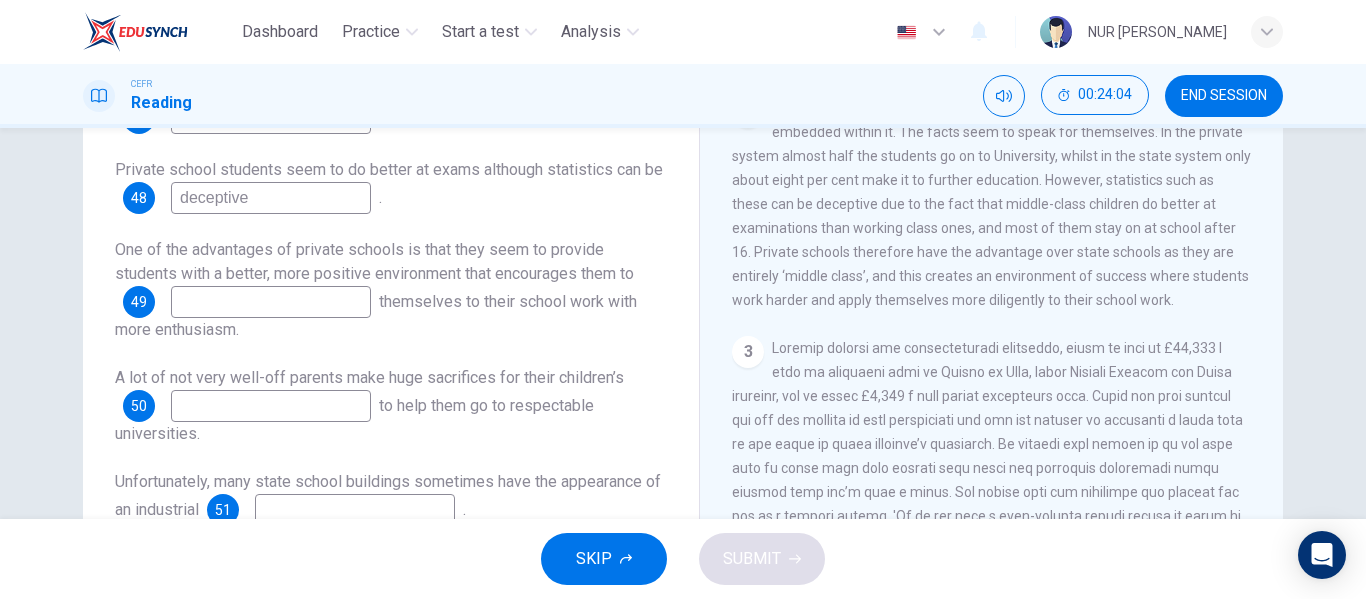 scroll, scrollTop: 297, scrollLeft: 0, axis: vertical 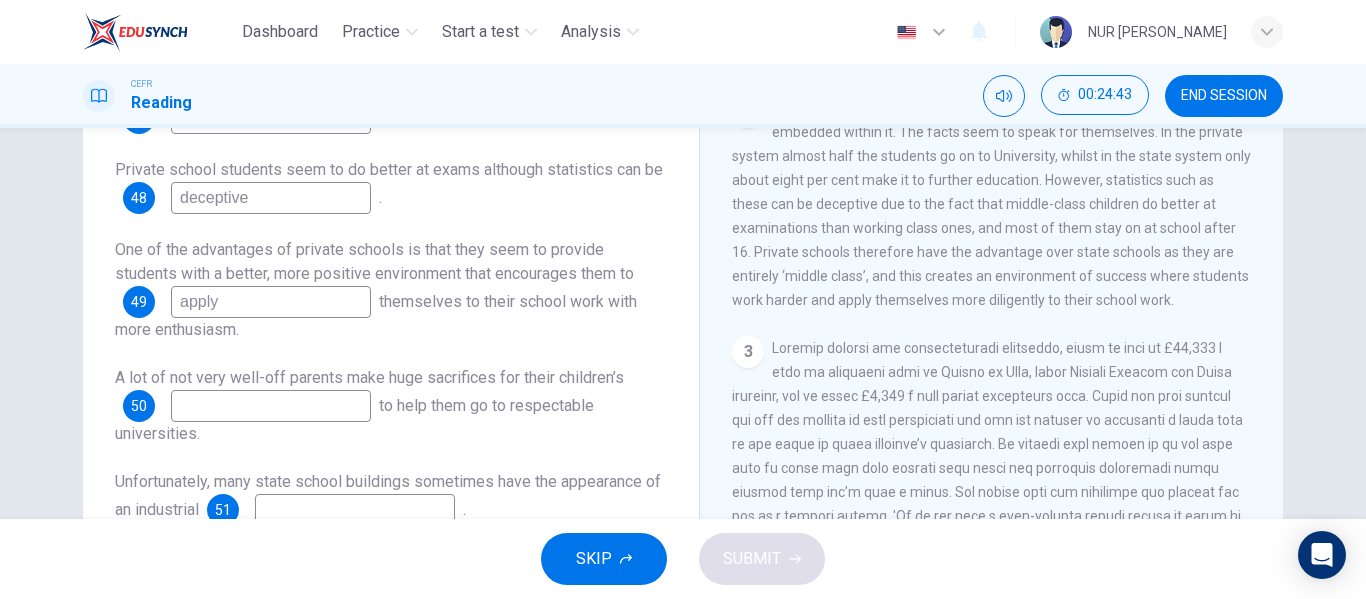 type on "apply" 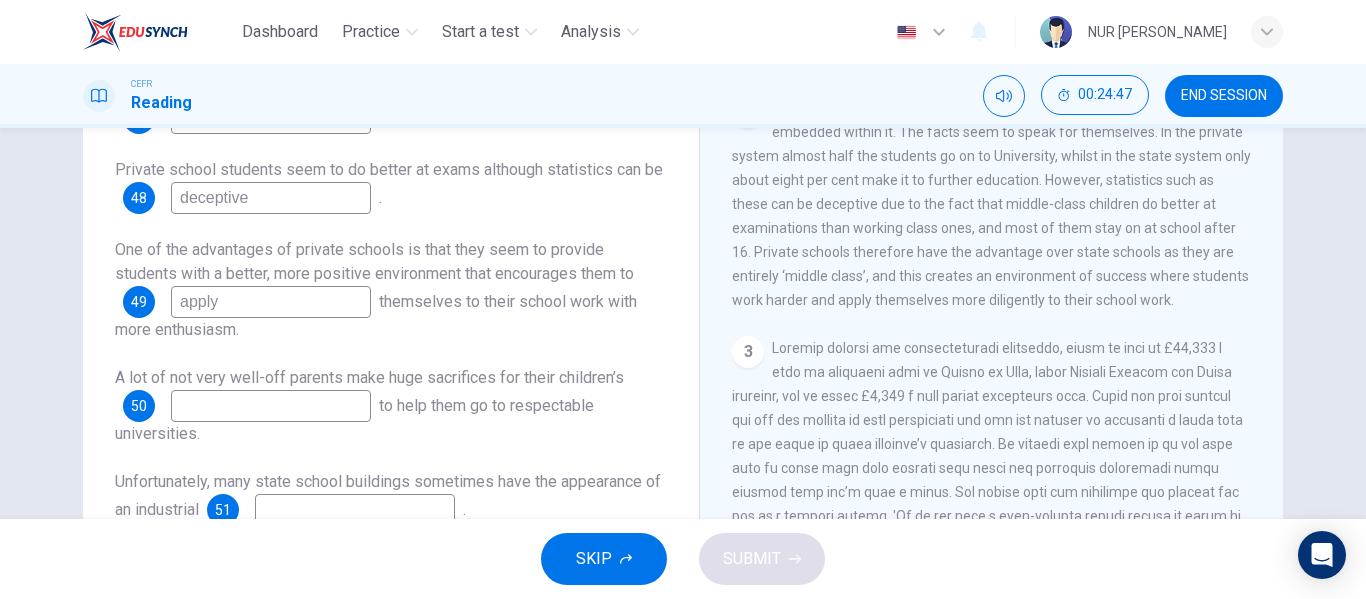 scroll, scrollTop: 384, scrollLeft: 0, axis: vertical 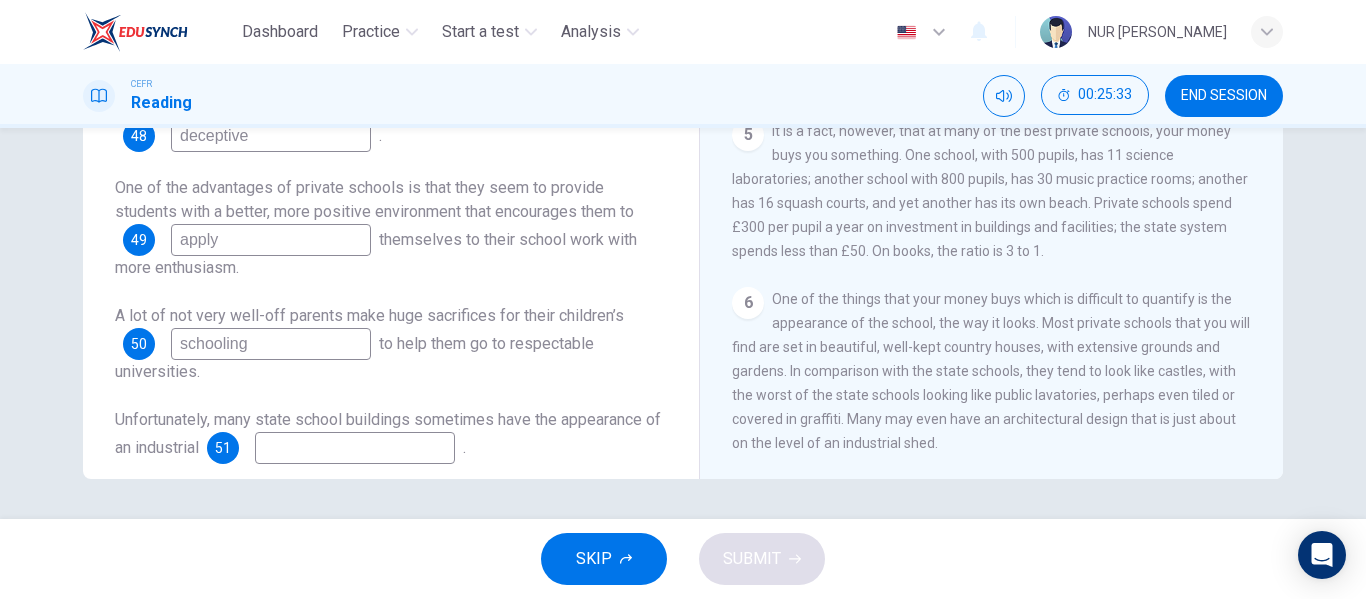 type on "schooling" 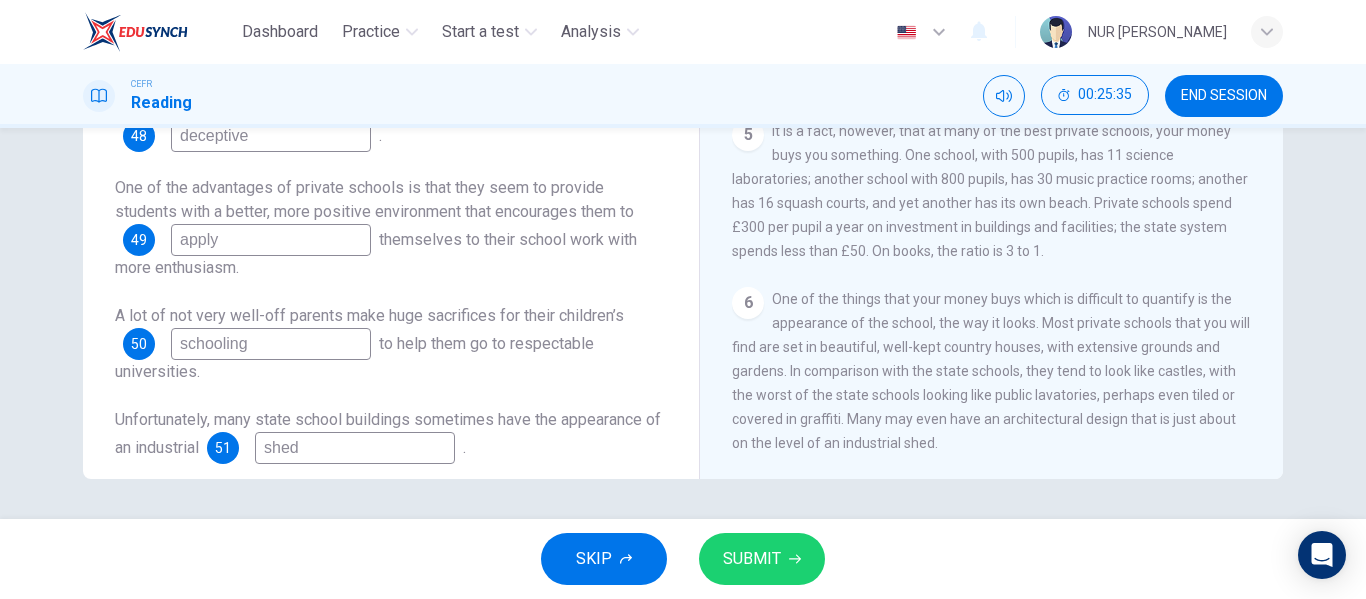 type on "shed" 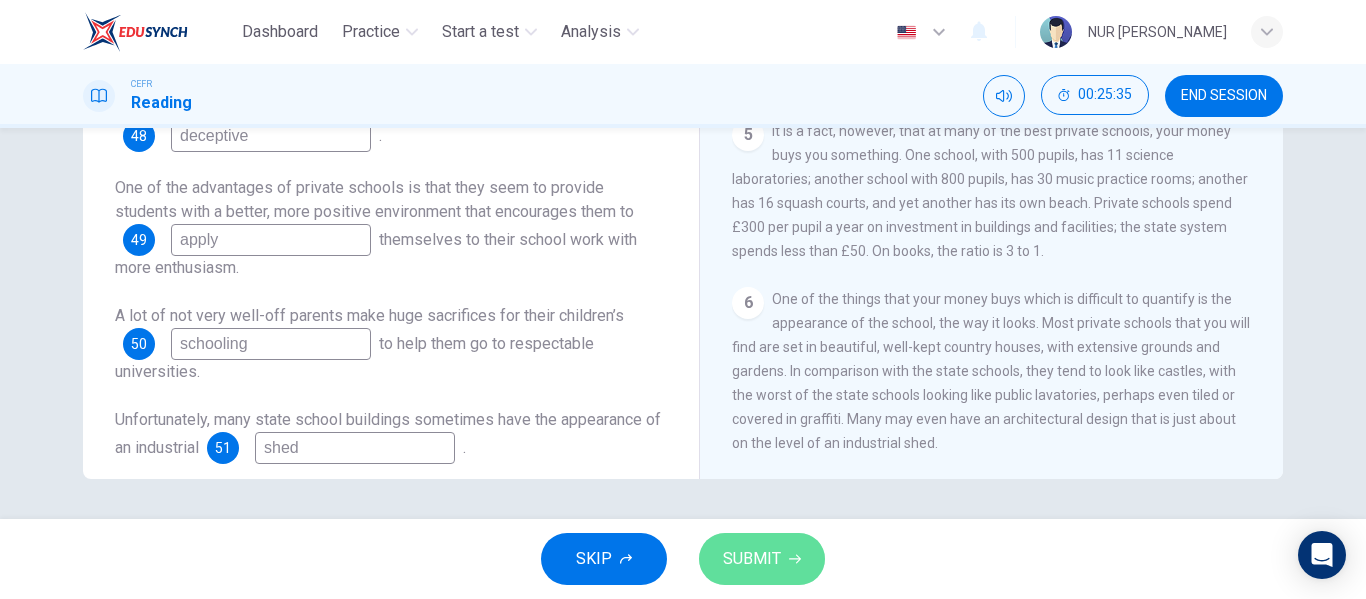 click on "SUBMIT" at bounding box center (752, 559) 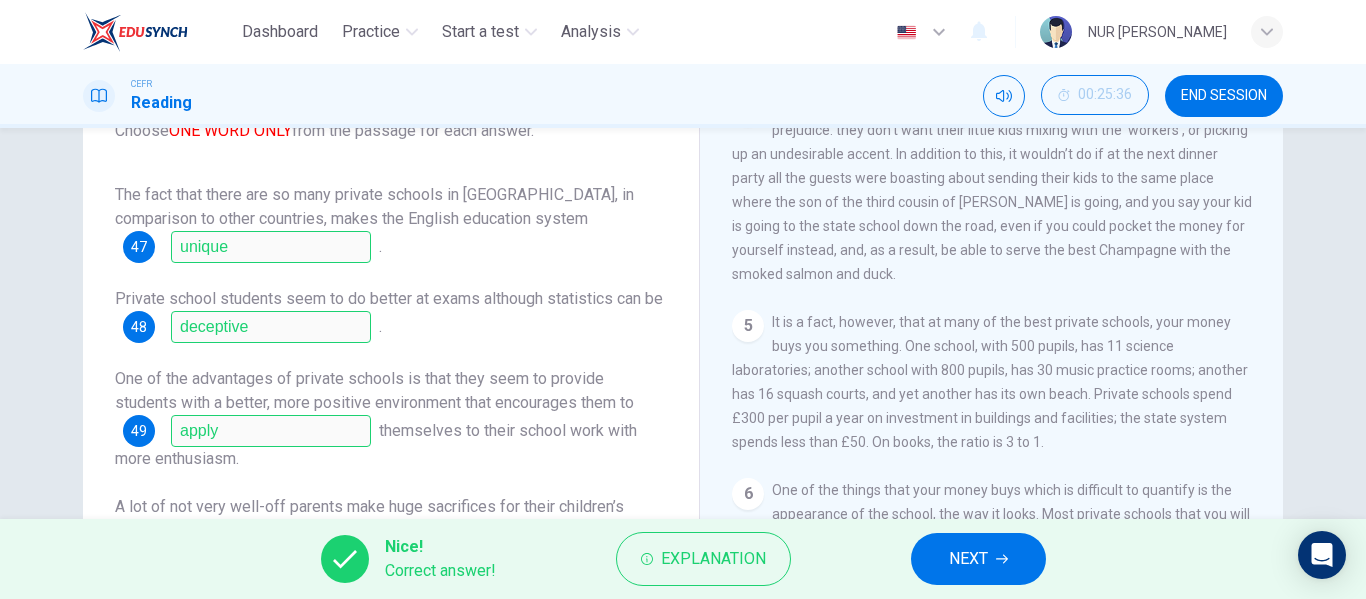 scroll, scrollTop: 188, scrollLeft: 0, axis: vertical 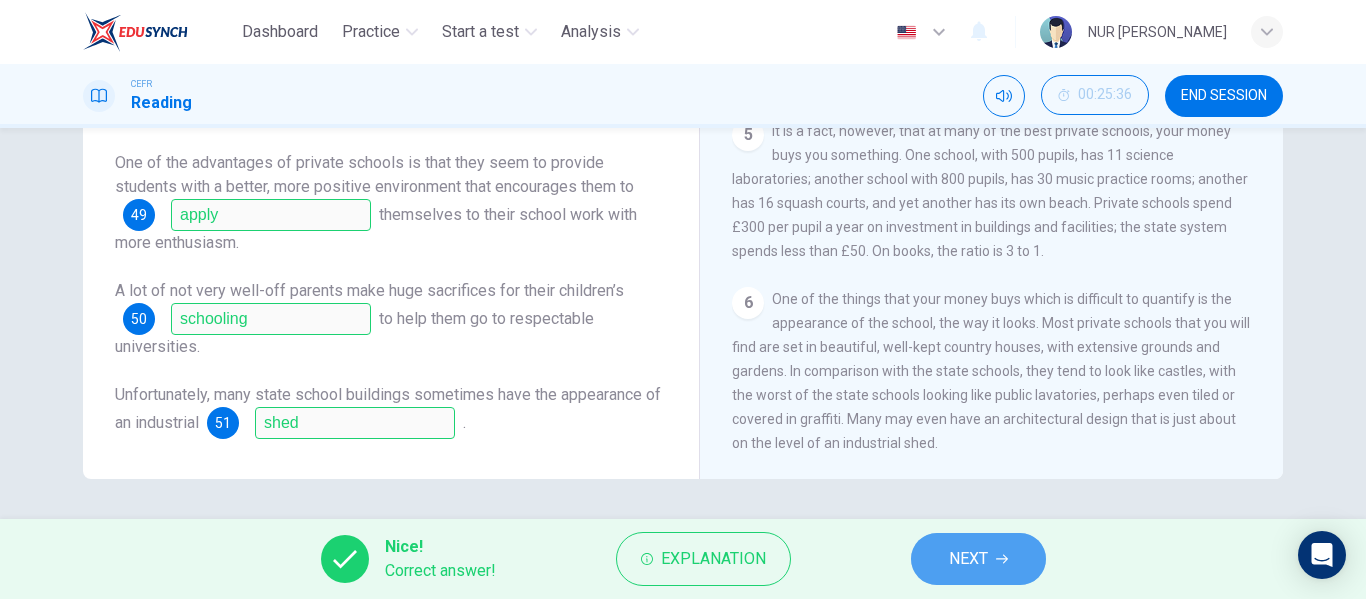 click on "NEXT" at bounding box center (978, 559) 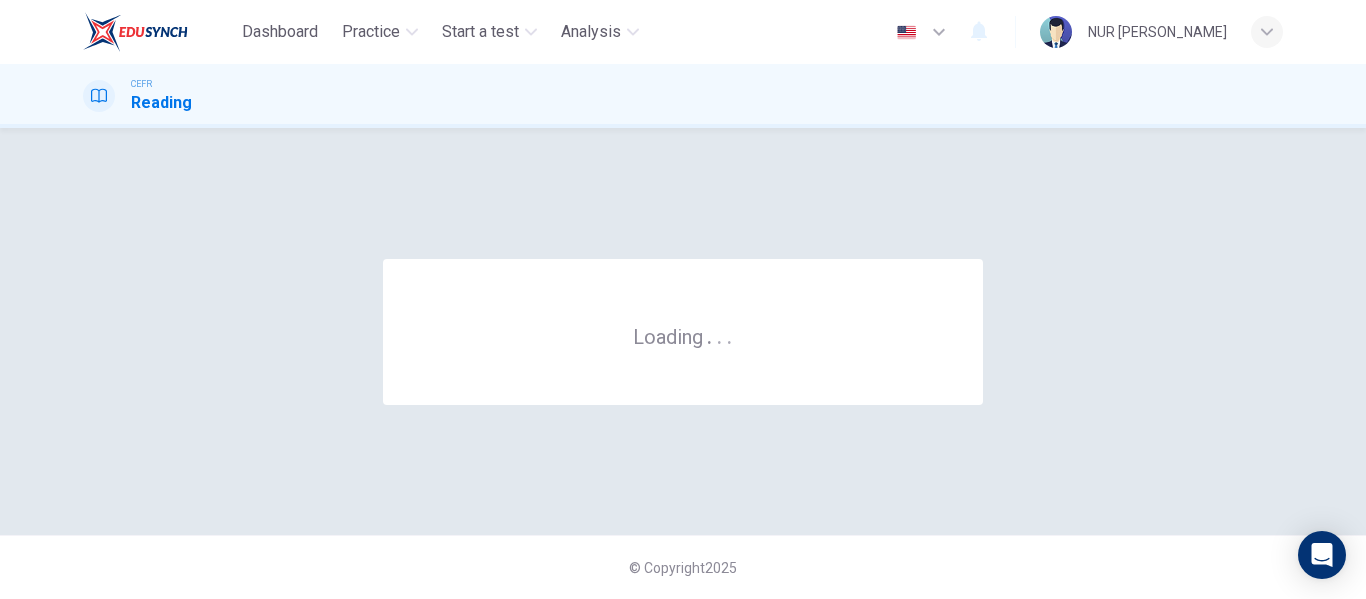 scroll, scrollTop: 0, scrollLeft: 0, axis: both 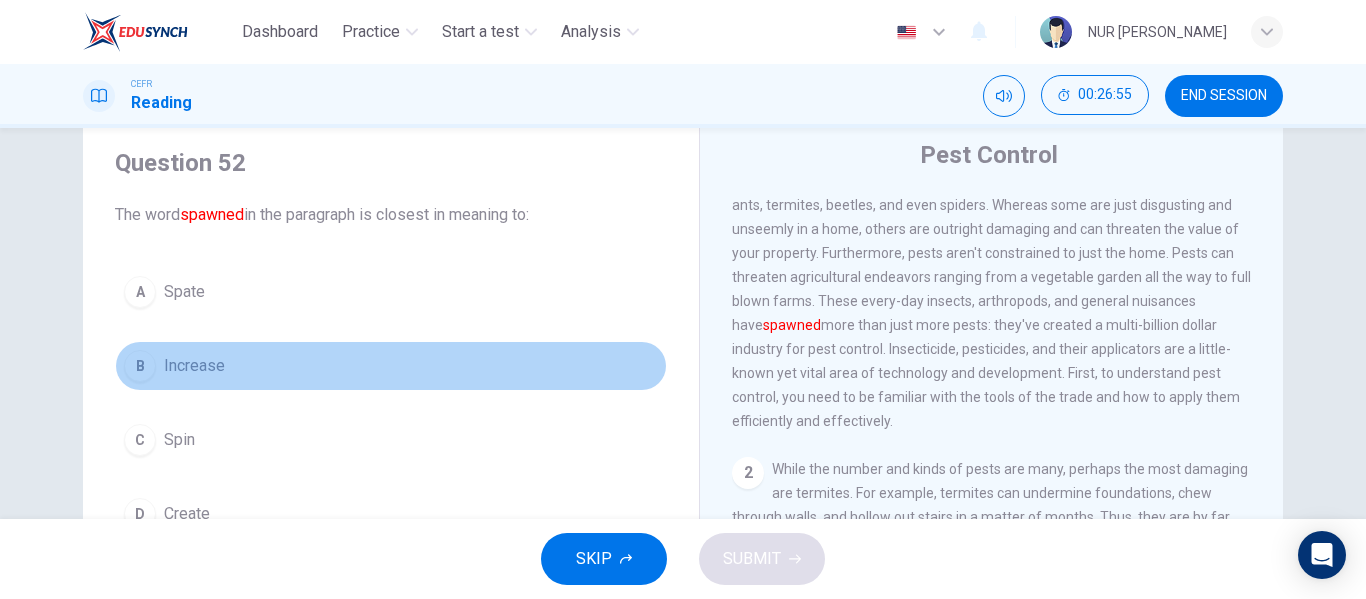 click on "B Increase" at bounding box center [391, 366] 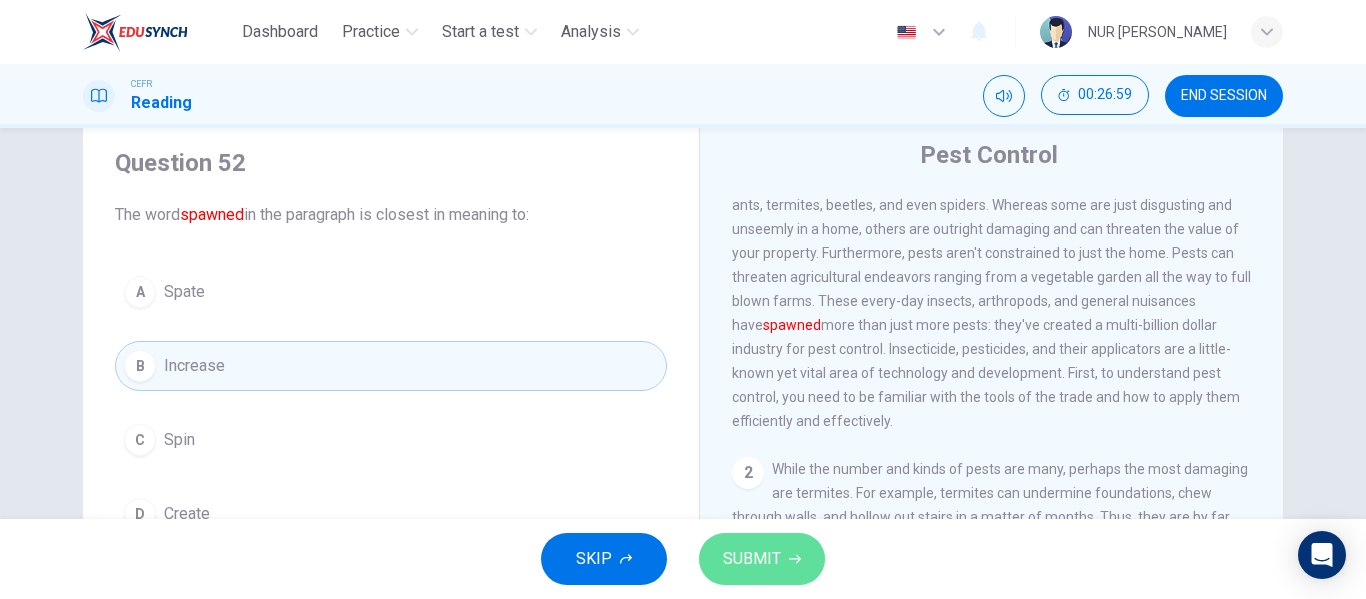 click on "SUBMIT" at bounding box center (762, 559) 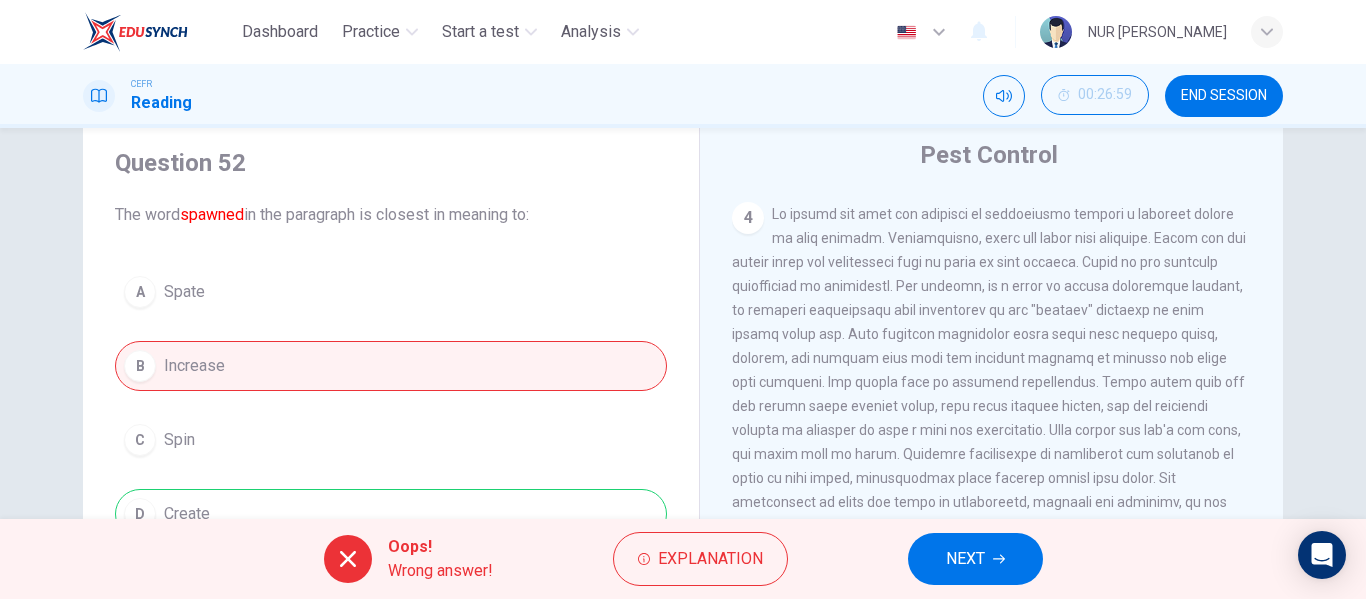 scroll, scrollTop: 988, scrollLeft: 0, axis: vertical 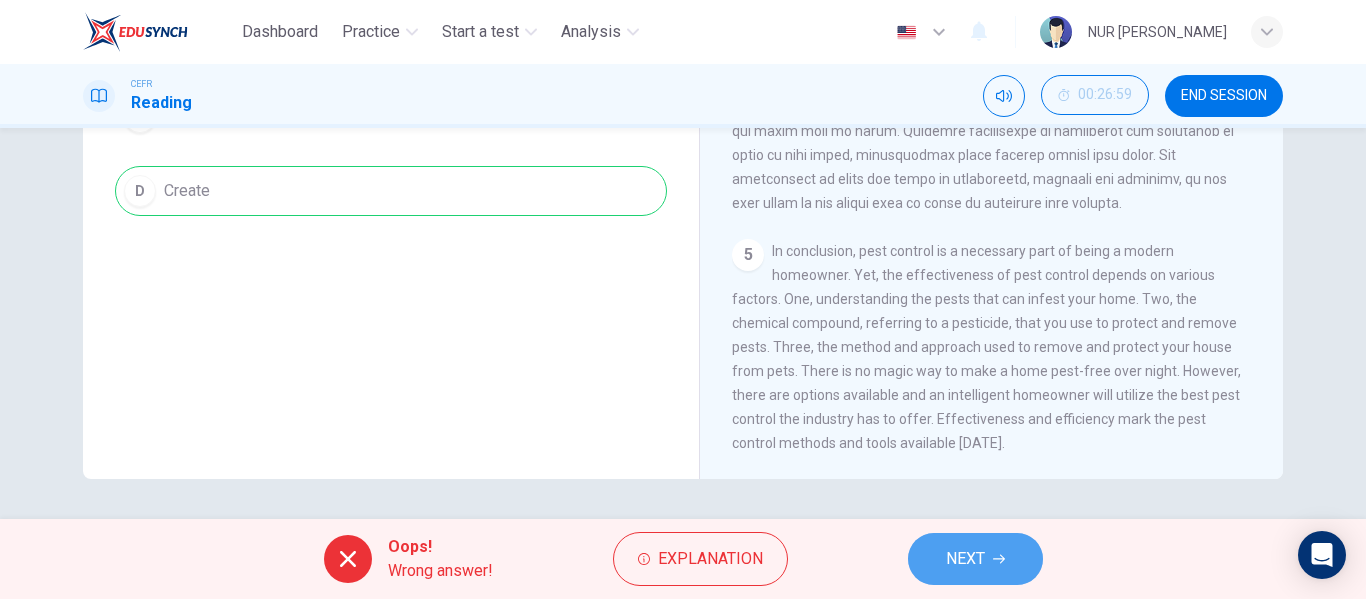 click on "NEXT" at bounding box center [975, 559] 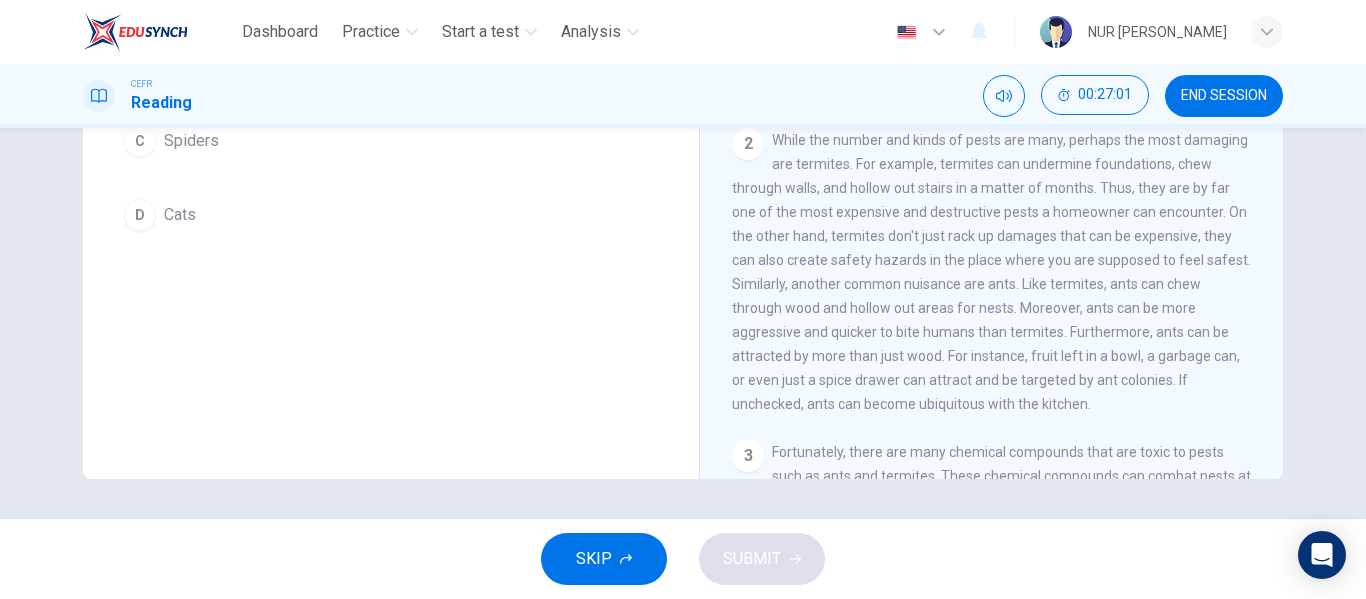 scroll, scrollTop: 0, scrollLeft: 0, axis: both 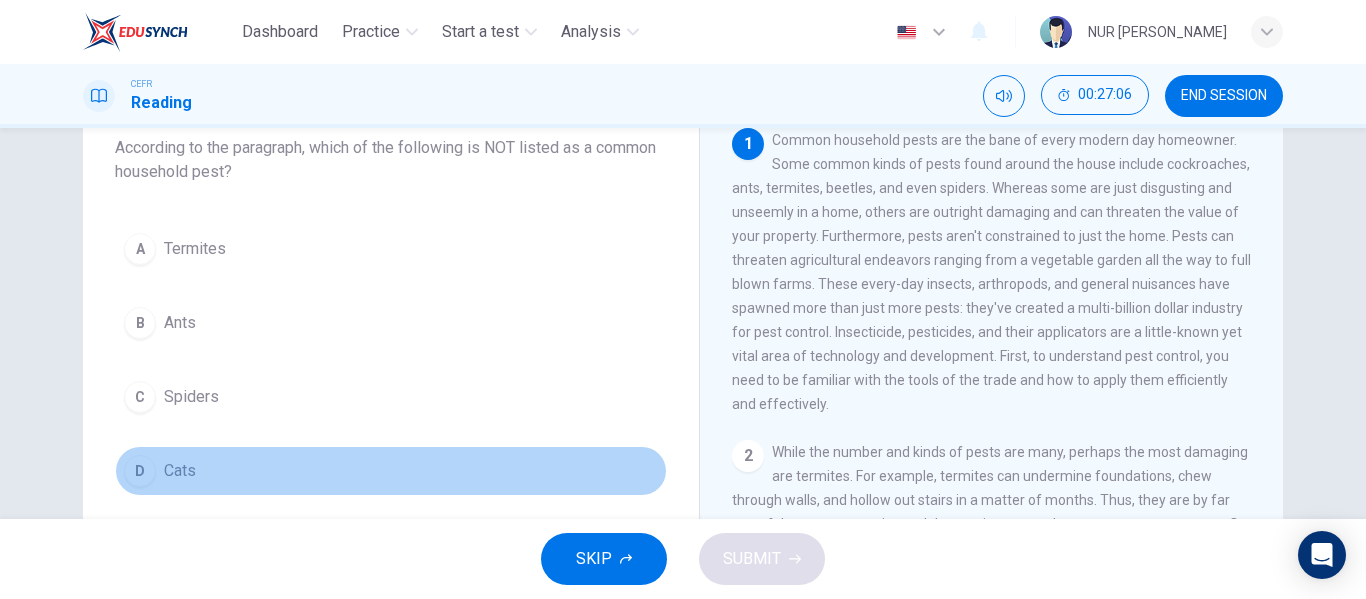 click on "D Cats" at bounding box center [391, 471] 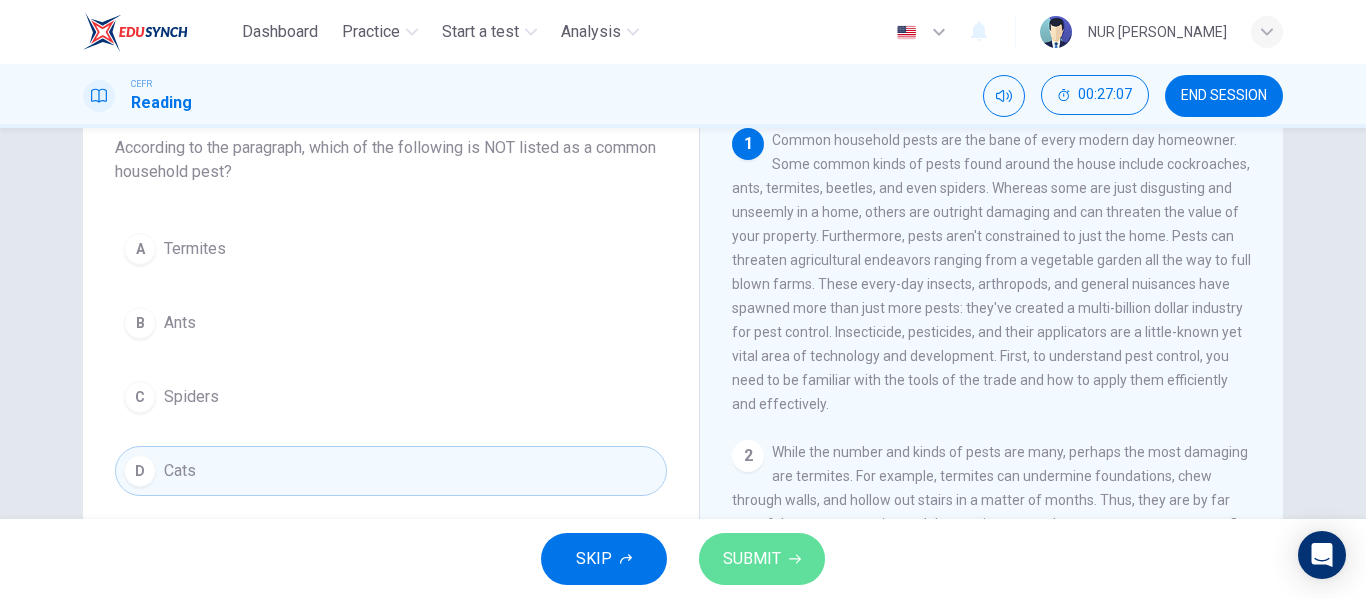 click on "SUBMIT" at bounding box center [752, 559] 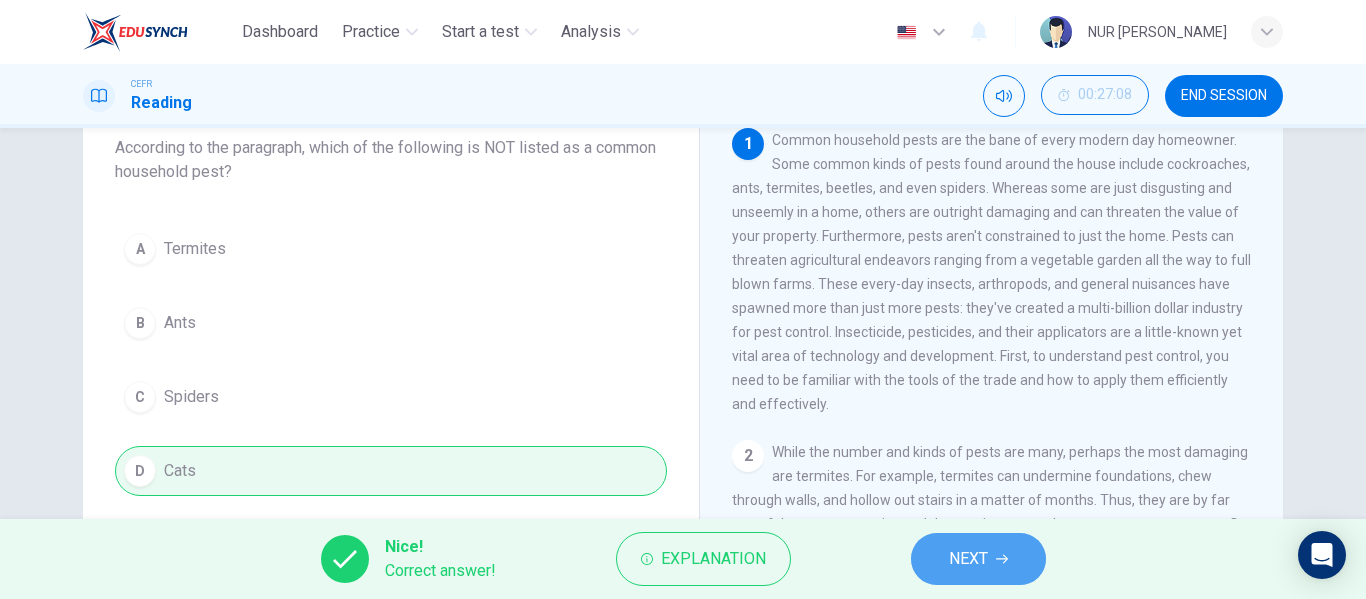 click on "NEXT" at bounding box center [978, 559] 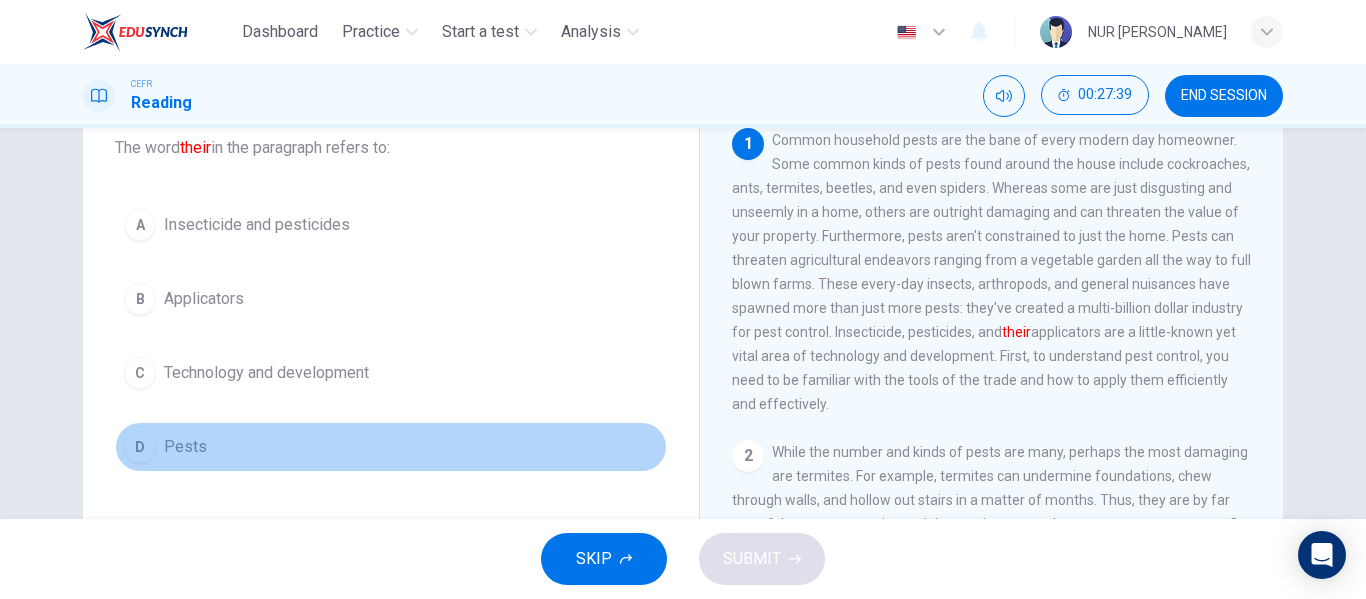 click on "D Pests" at bounding box center (391, 447) 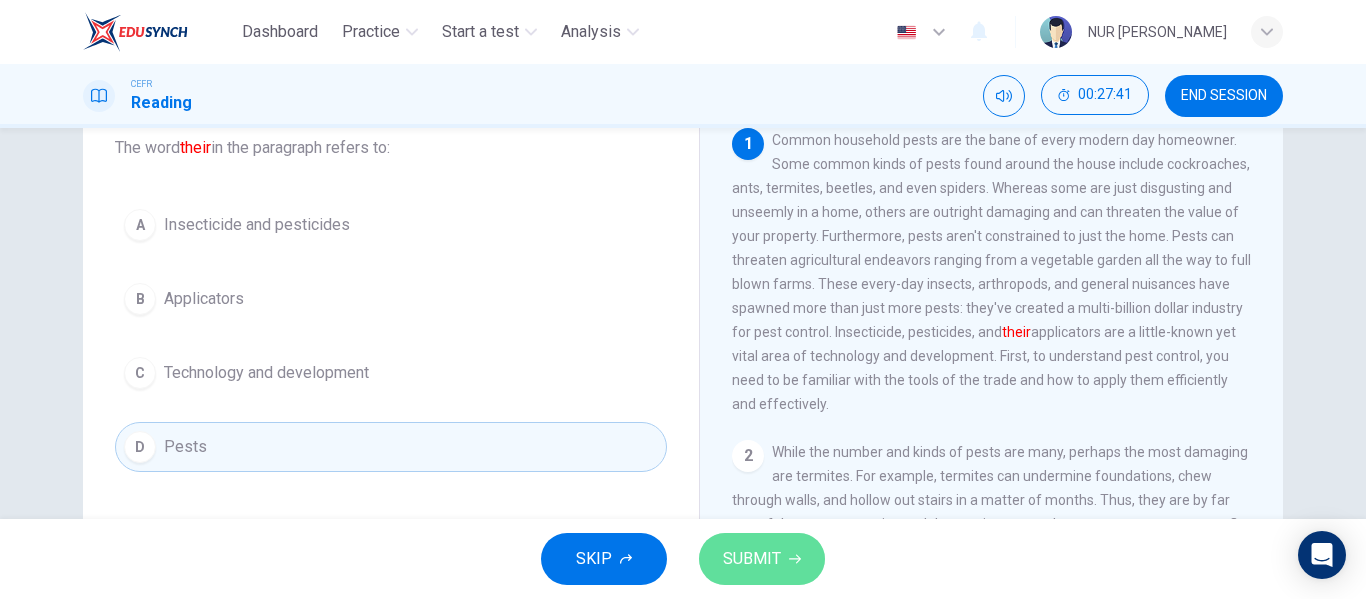 click 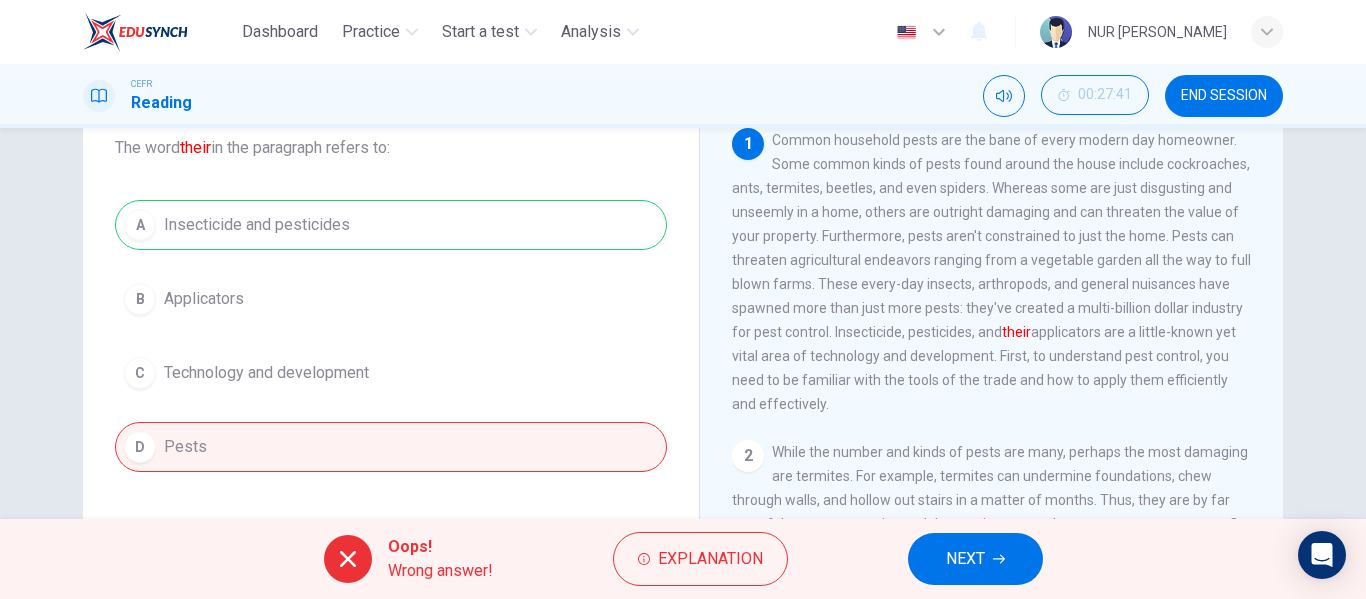 click on "NEXT" at bounding box center (975, 559) 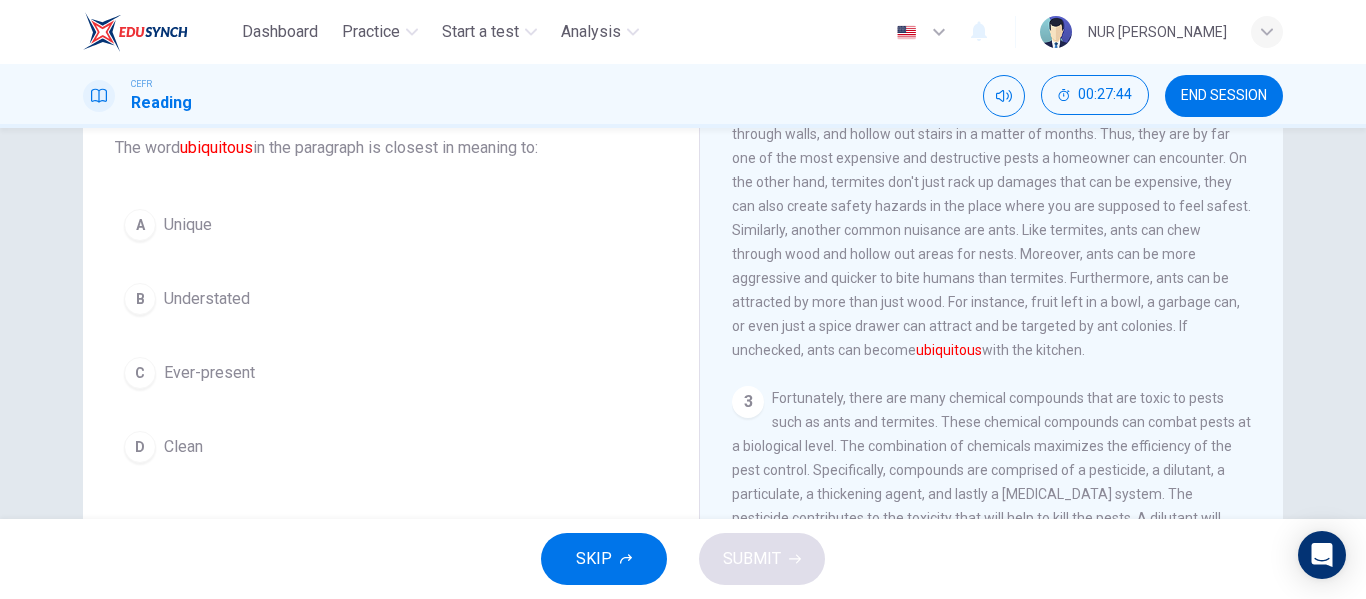 scroll, scrollTop: 369, scrollLeft: 0, axis: vertical 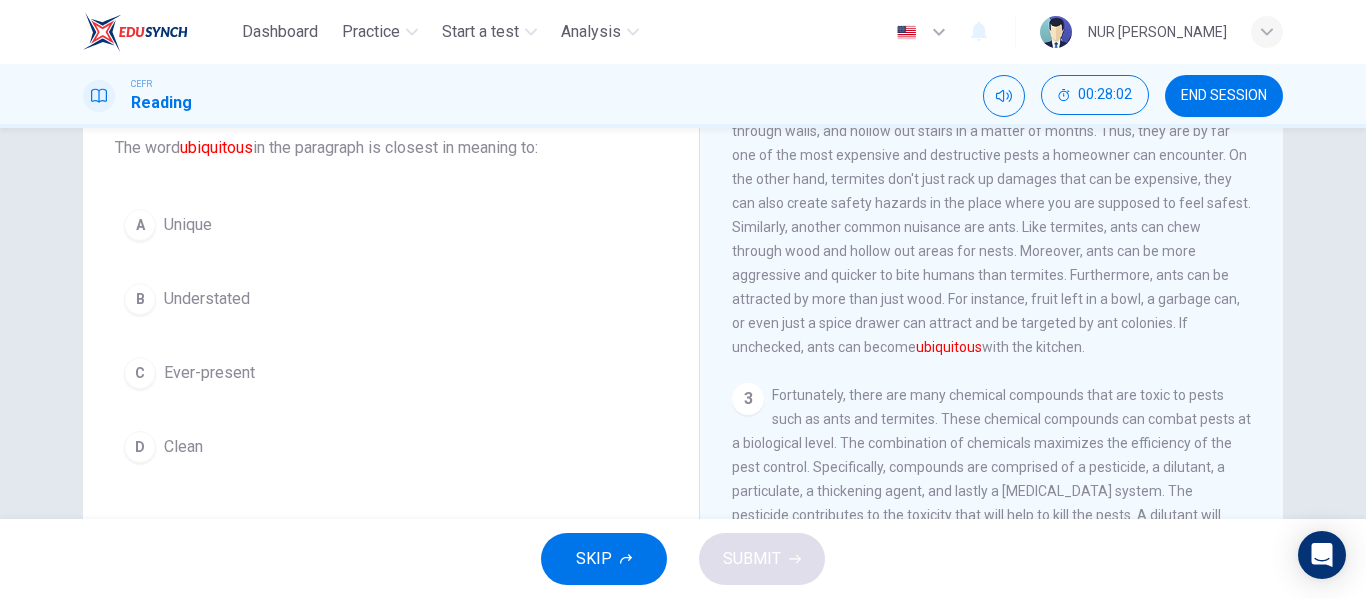 click on "C Ever-present" at bounding box center (391, 373) 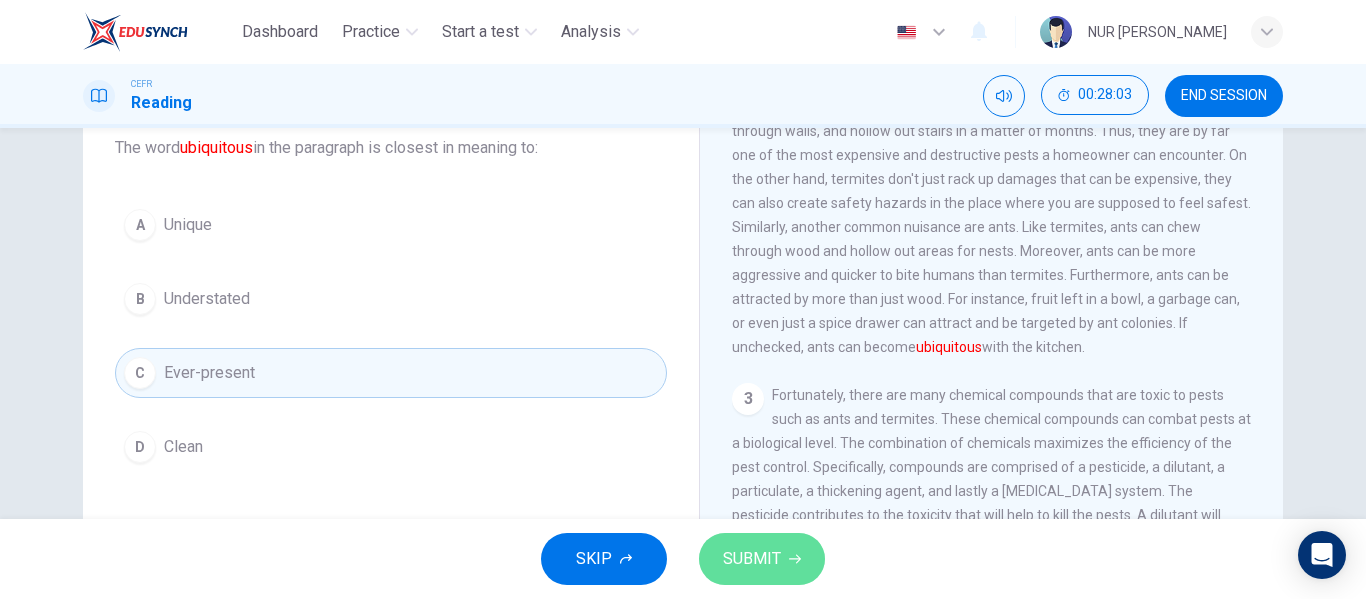 click on "SUBMIT" at bounding box center (752, 559) 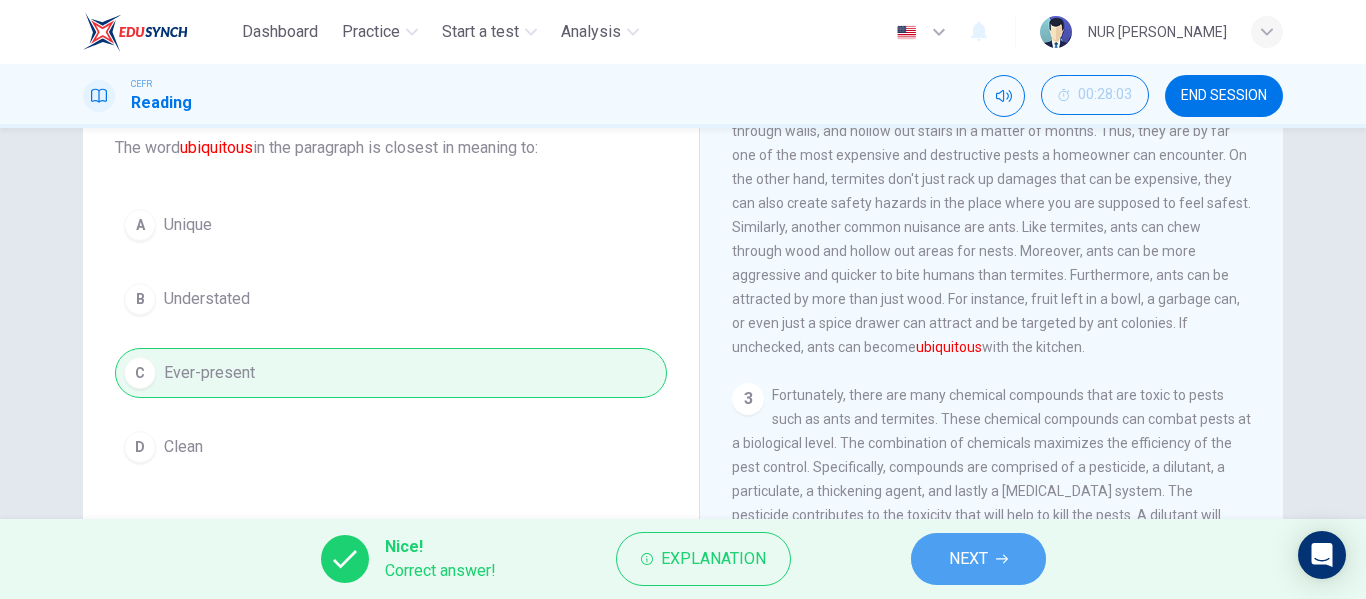 click on "NEXT" at bounding box center [978, 559] 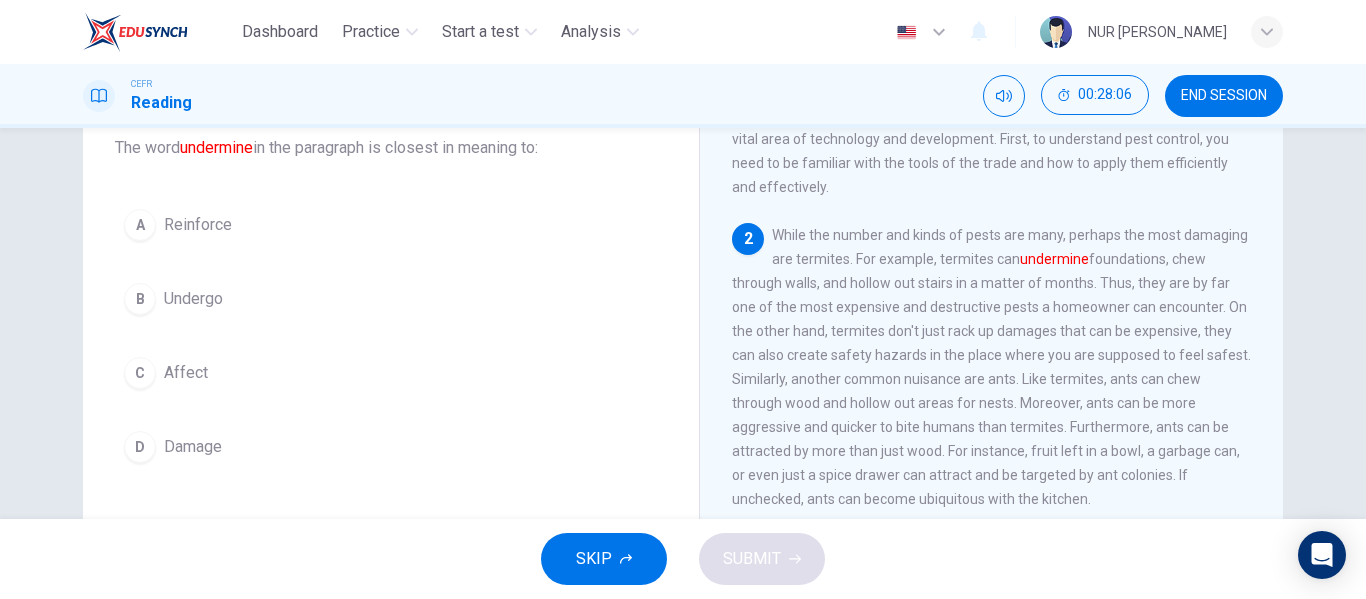 scroll, scrollTop: 218, scrollLeft: 0, axis: vertical 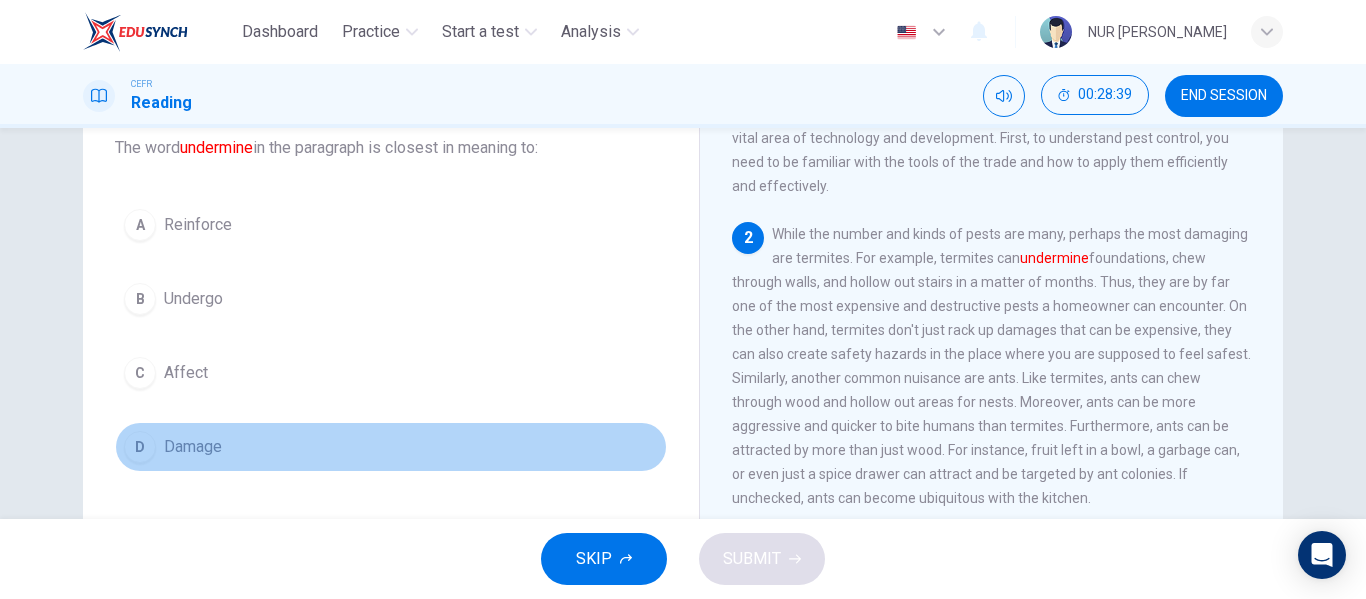 click on "D Damage" at bounding box center [391, 447] 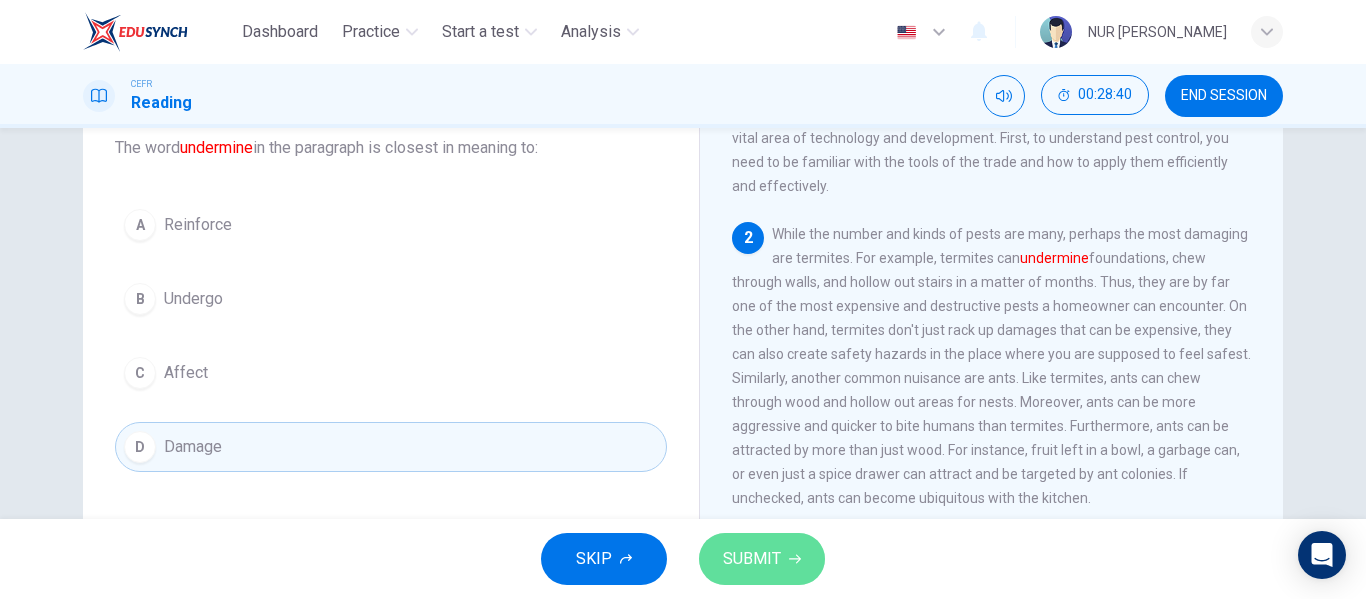 click on "SUBMIT" at bounding box center [752, 559] 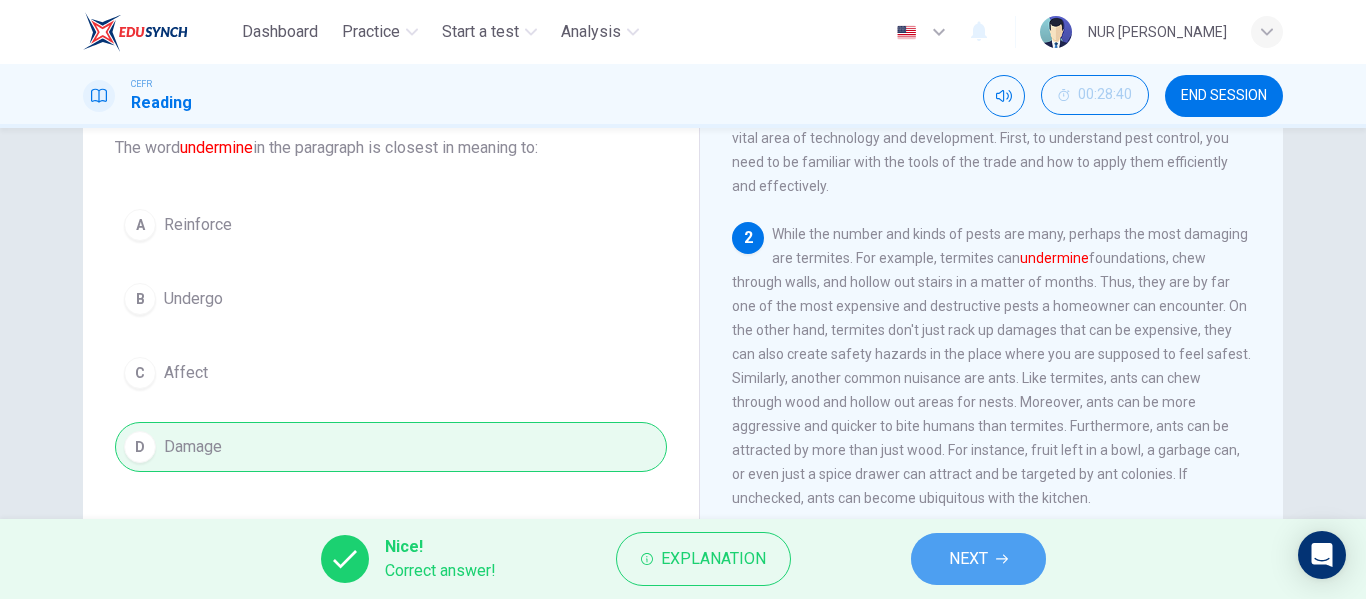 click 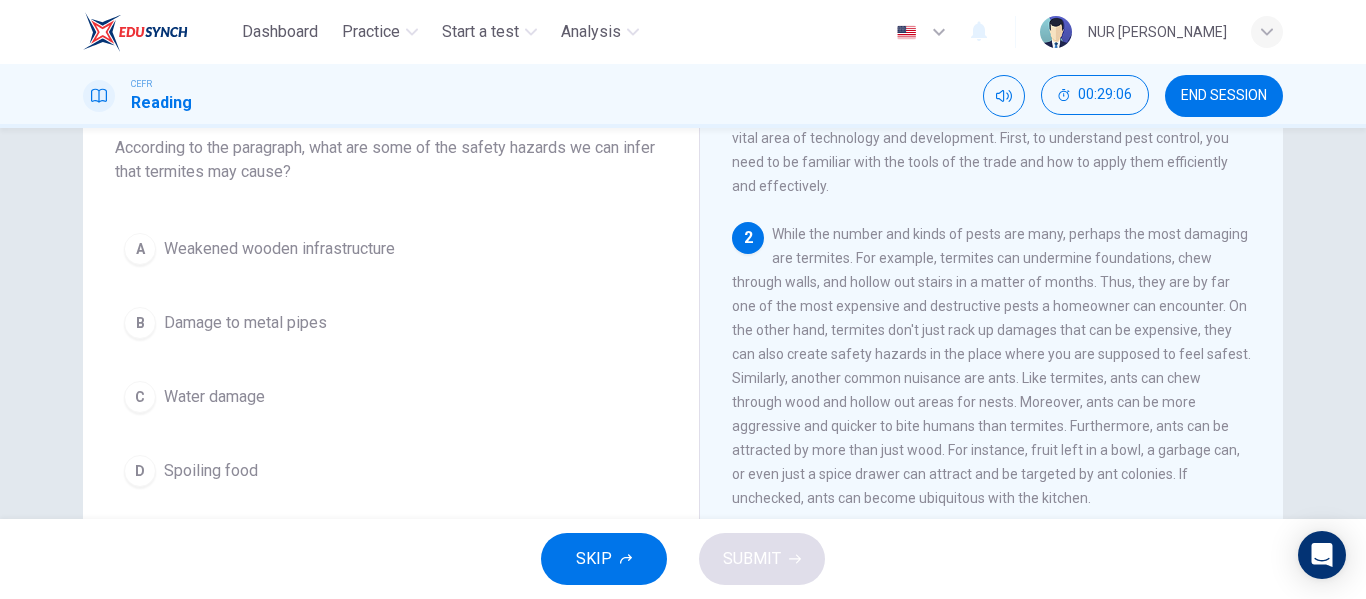 click on "A Weakened wooden infrastructure" at bounding box center [391, 249] 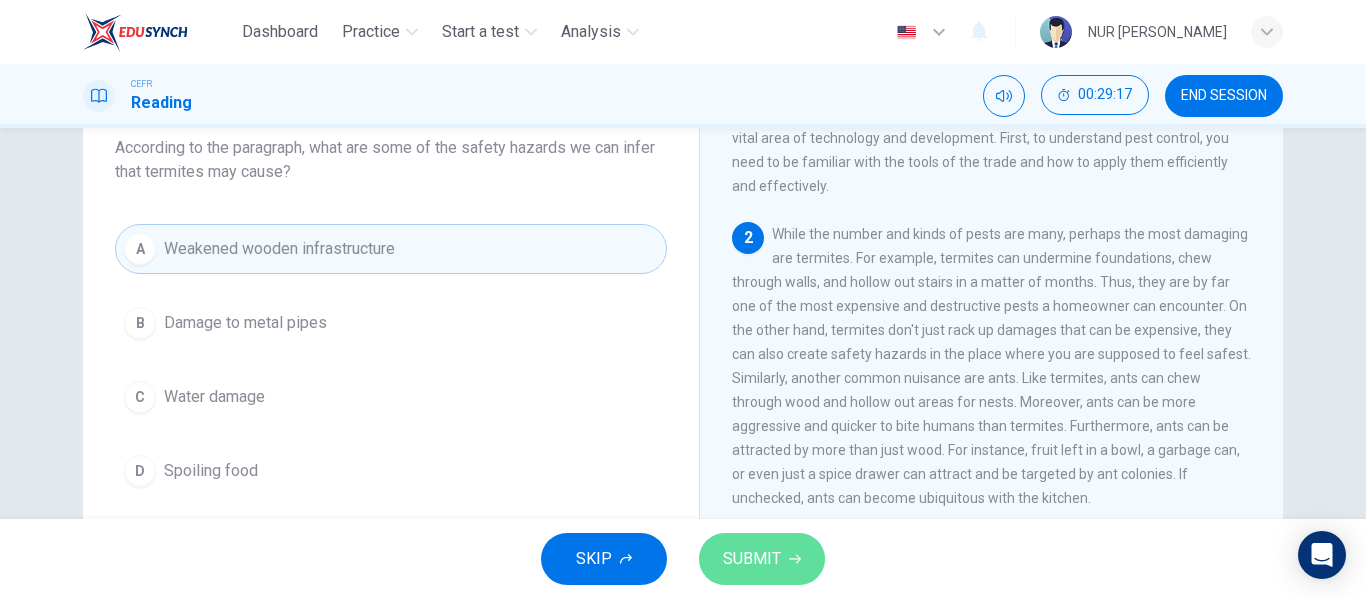 click on "SUBMIT" at bounding box center (752, 559) 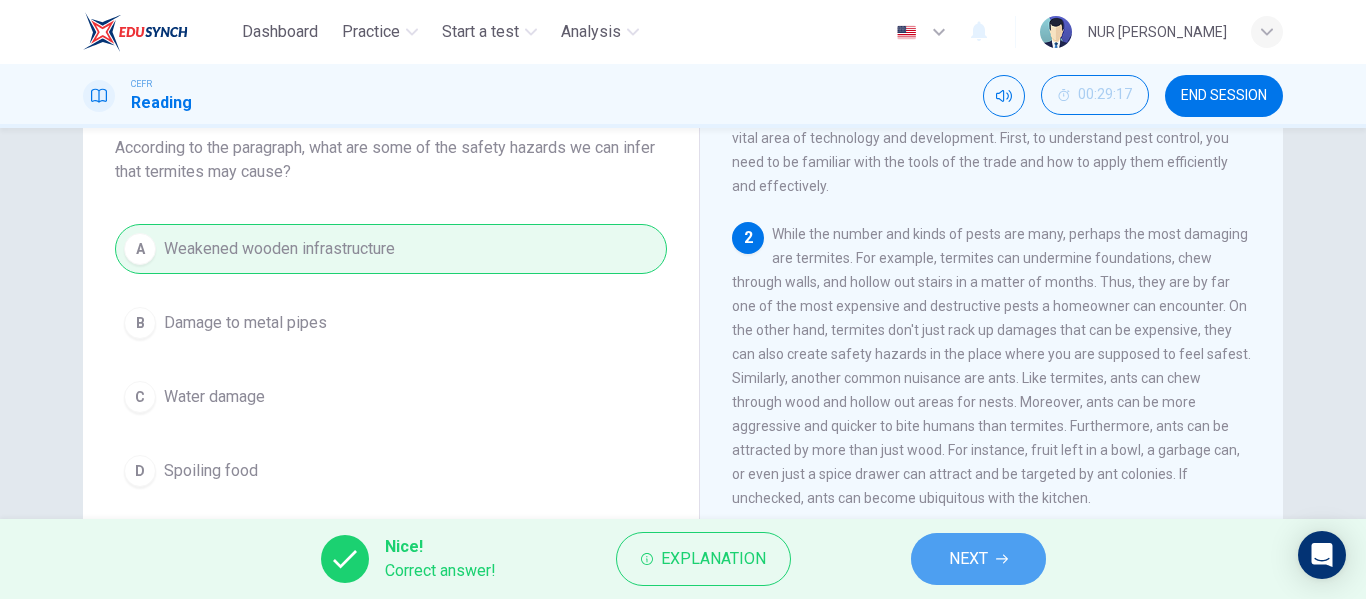 click on "NEXT" at bounding box center [978, 559] 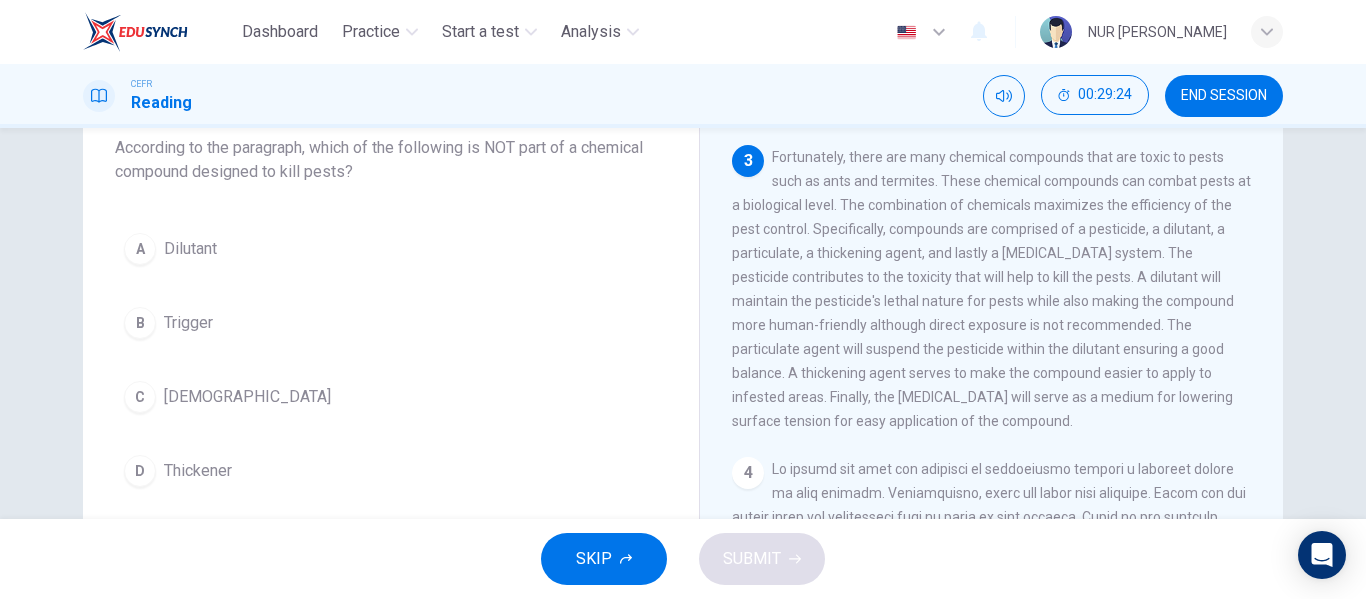 scroll, scrollTop: 608, scrollLeft: 0, axis: vertical 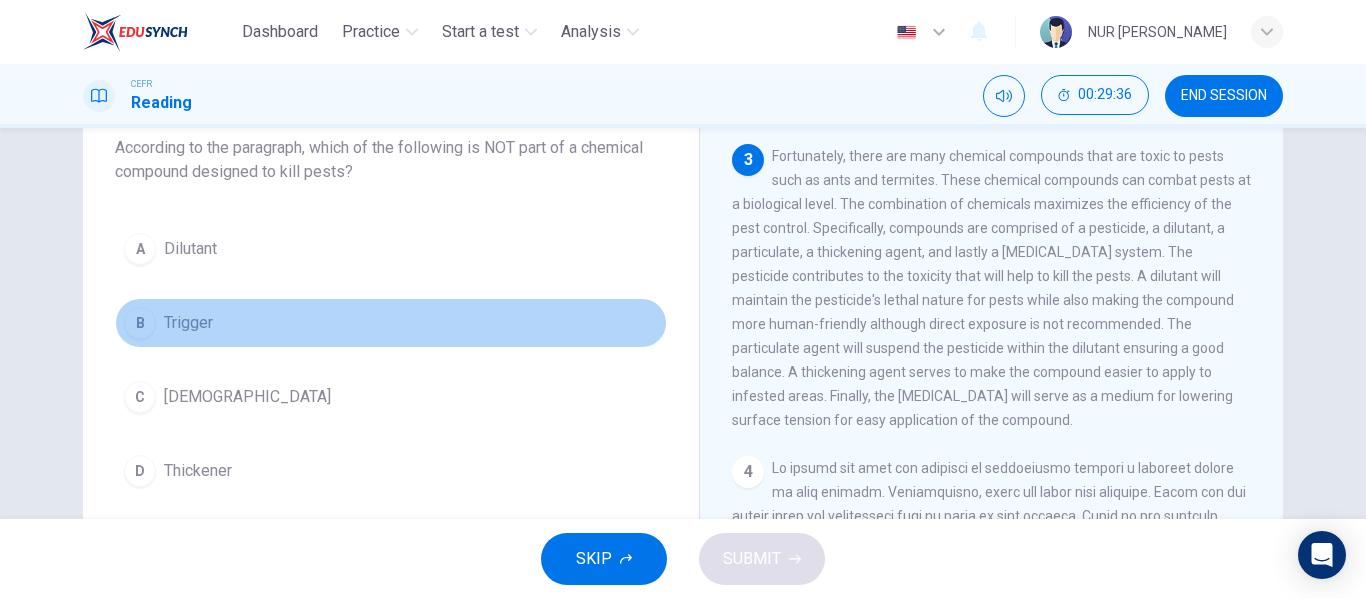 click on "B Trigger" at bounding box center (391, 323) 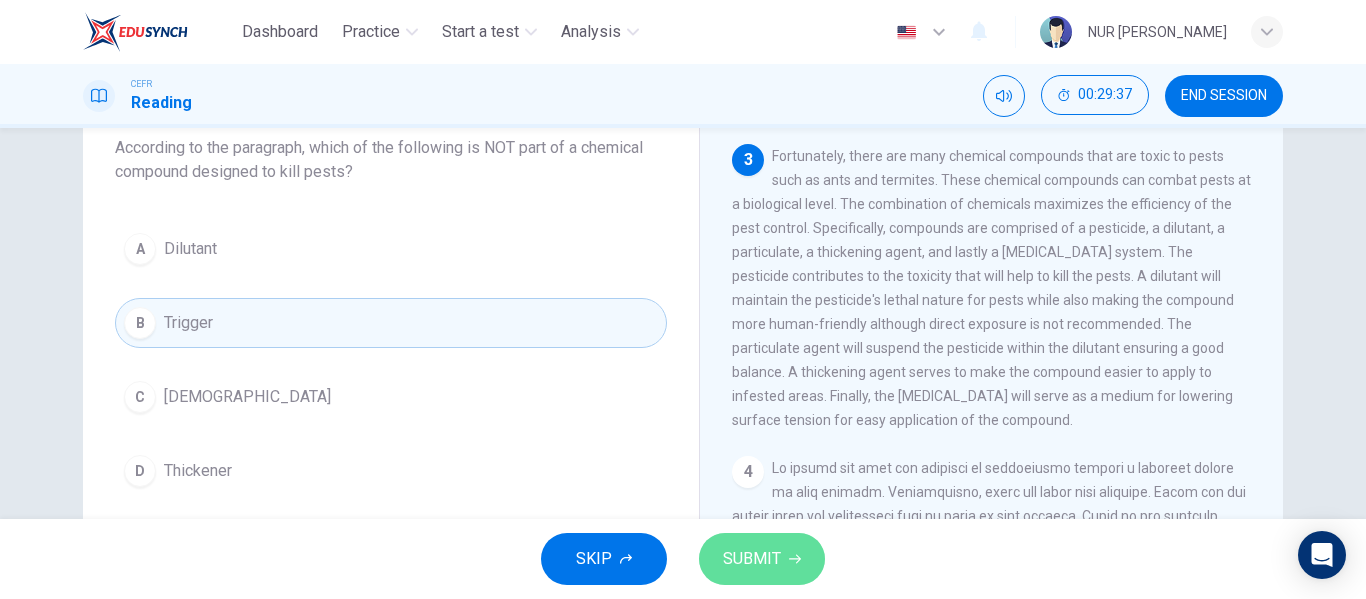 click on "SUBMIT" at bounding box center [752, 559] 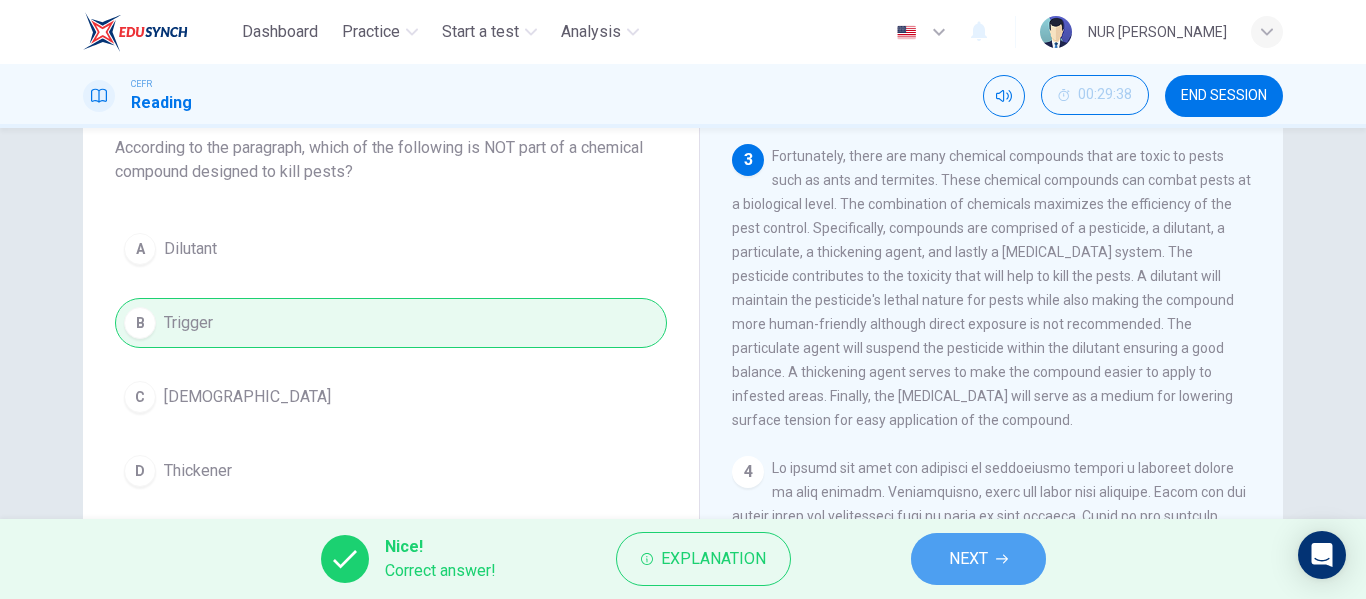click on "NEXT" at bounding box center [978, 559] 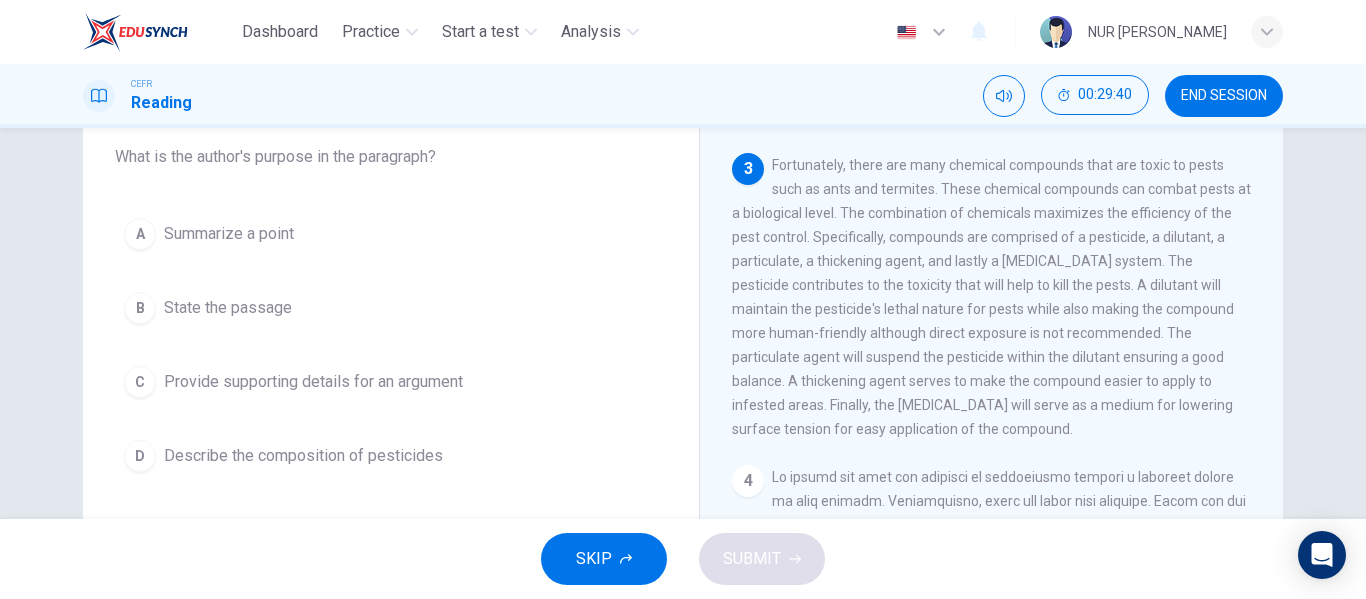 scroll, scrollTop: 122, scrollLeft: 0, axis: vertical 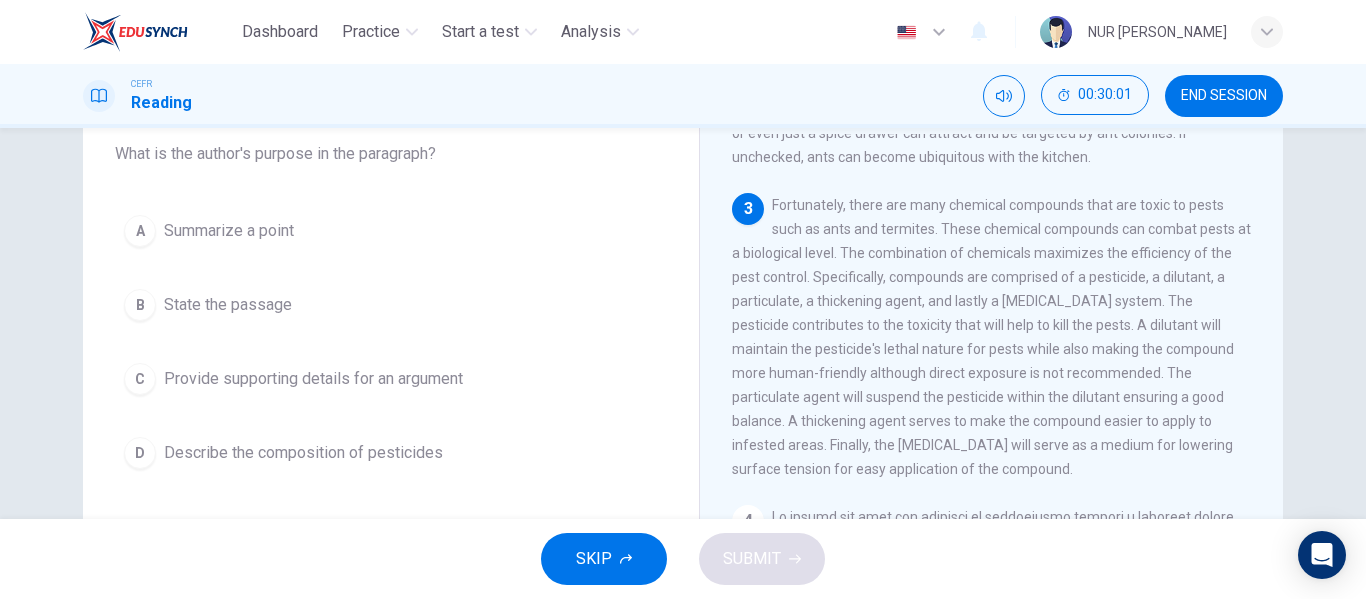 click on "C Provide supporting details for an argument" at bounding box center [391, 379] 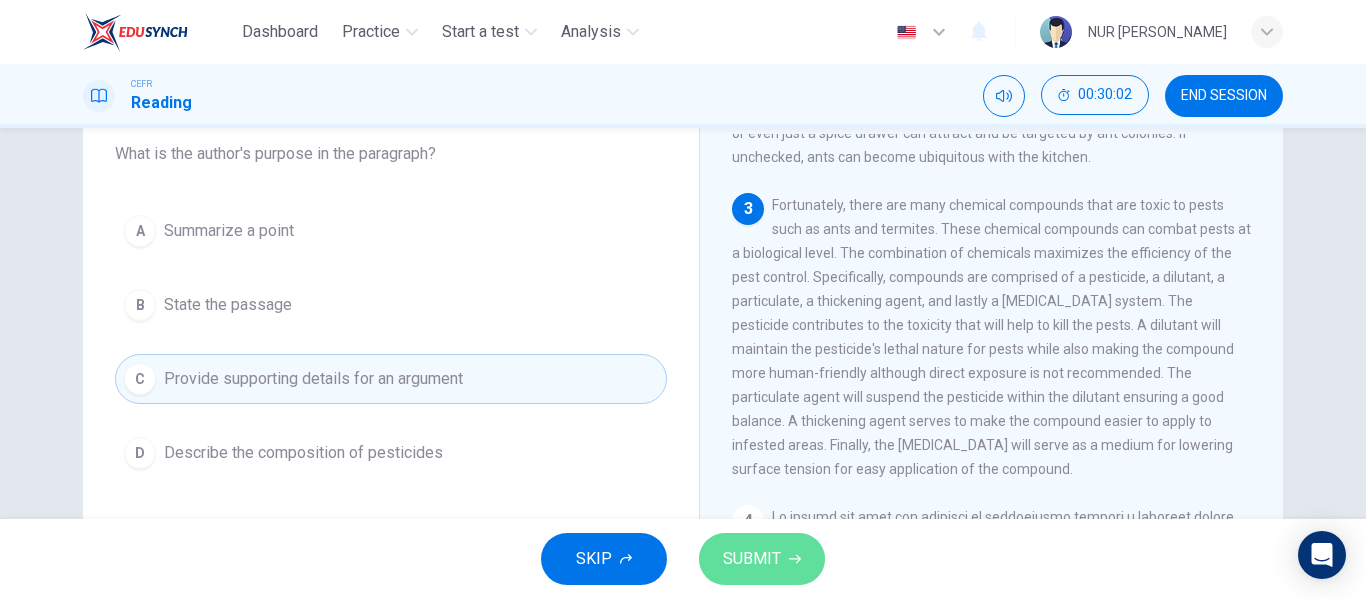 click on "SUBMIT" at bounding box center (762, 559) 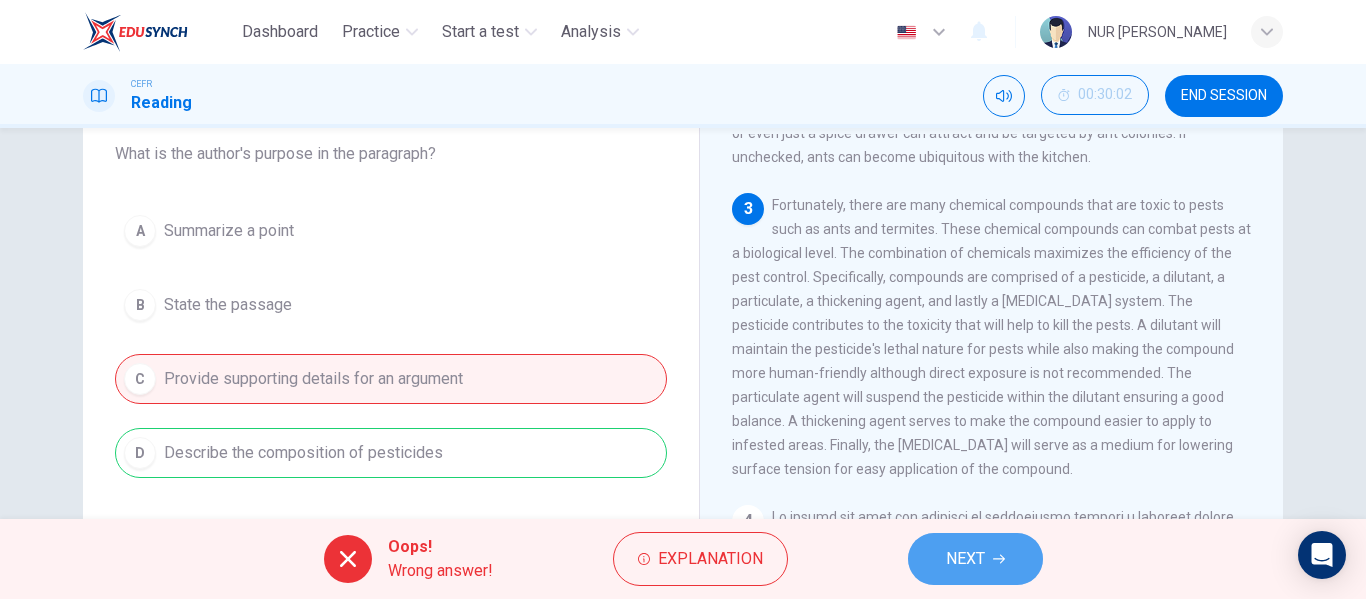 click 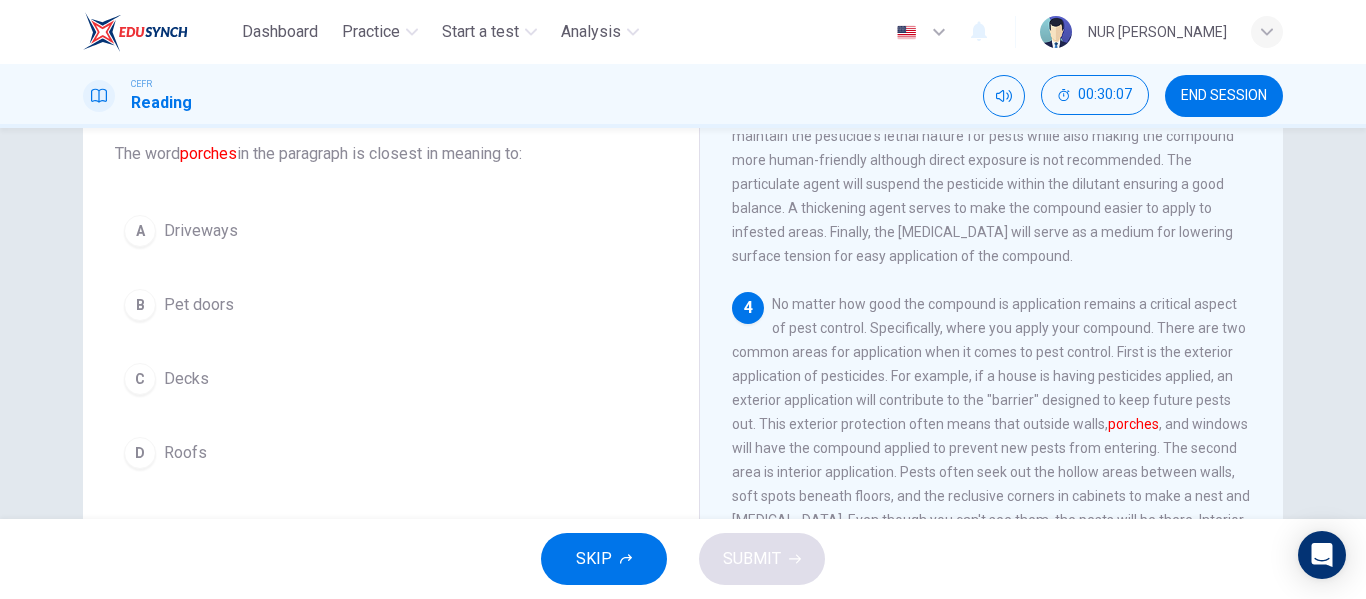 scroll, scrollTop: 779, scrollLeft: 0, axis: vertical 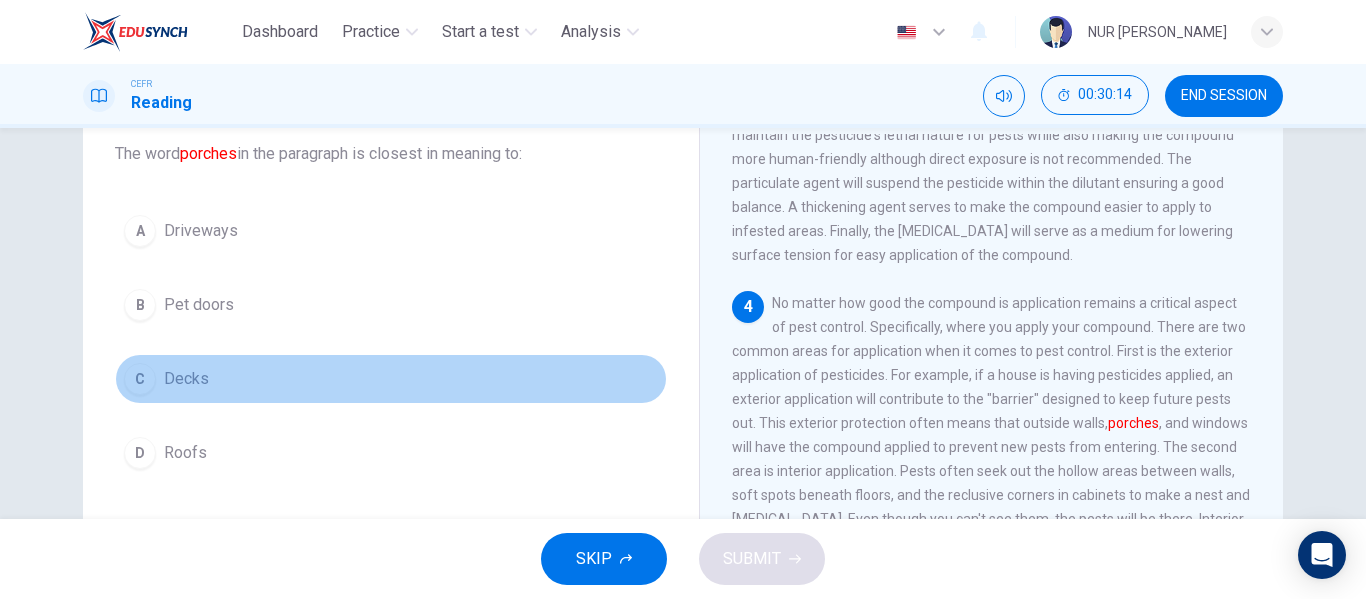 click on "C Decks" at bounding box center (391, 379) 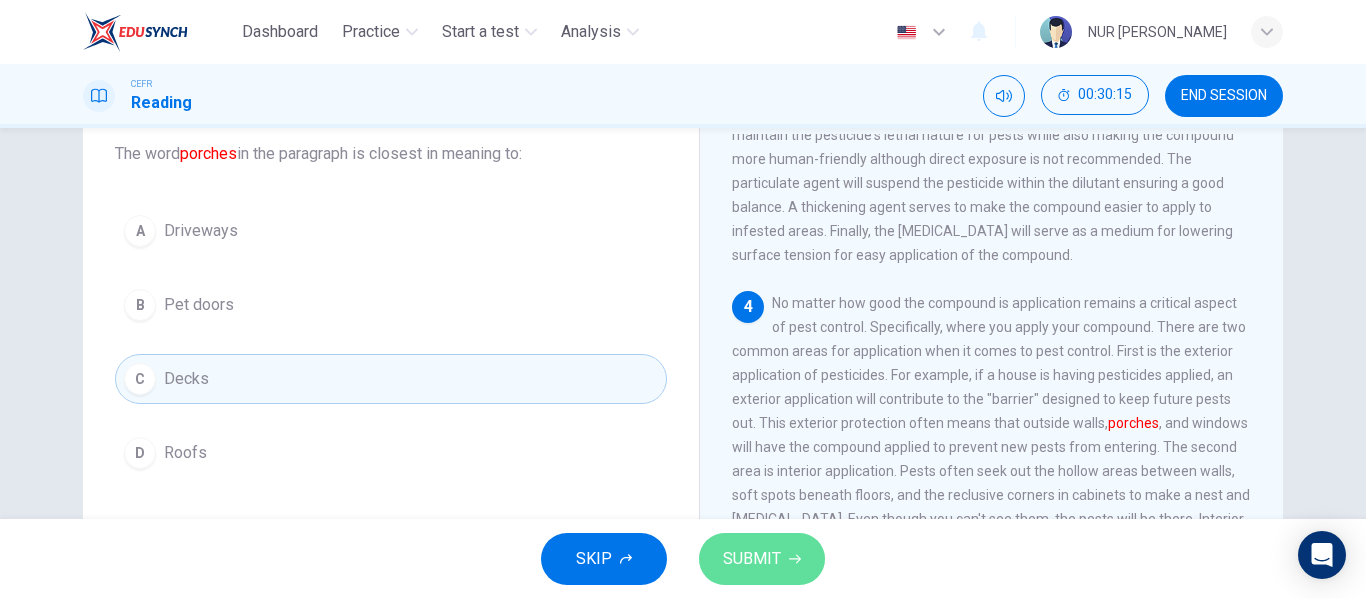 click on "SUBMIT" at bounding box center (762, 559) 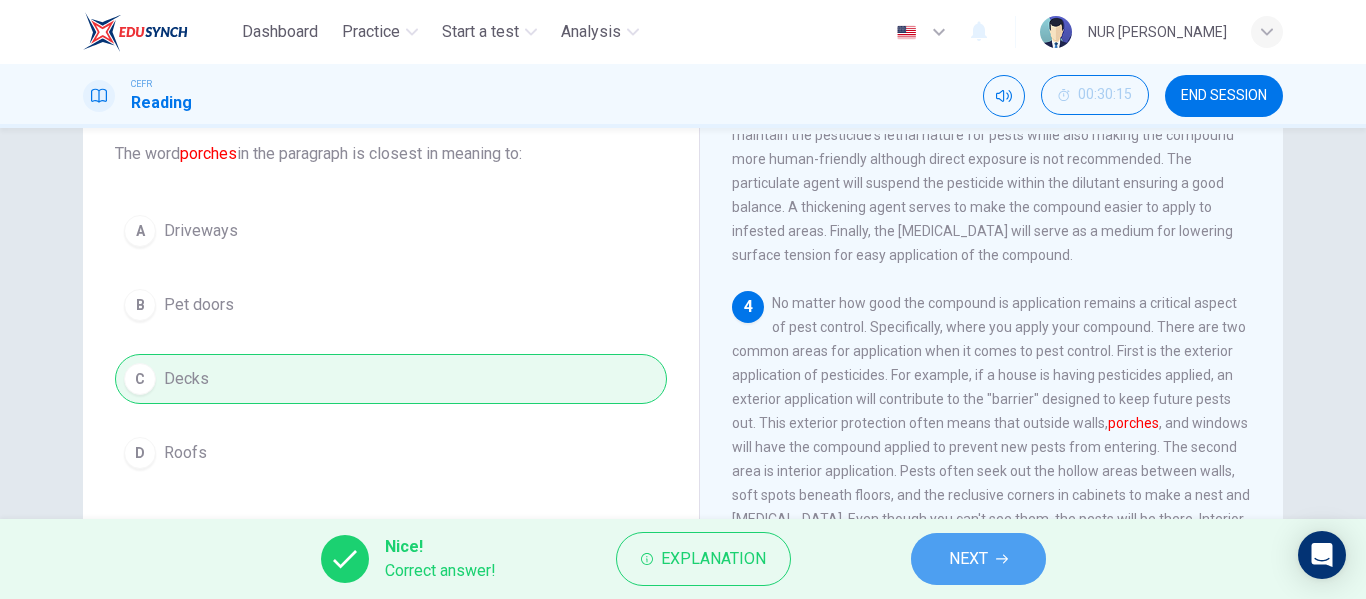 click on "NEXT" at bounding box center (968, 559) 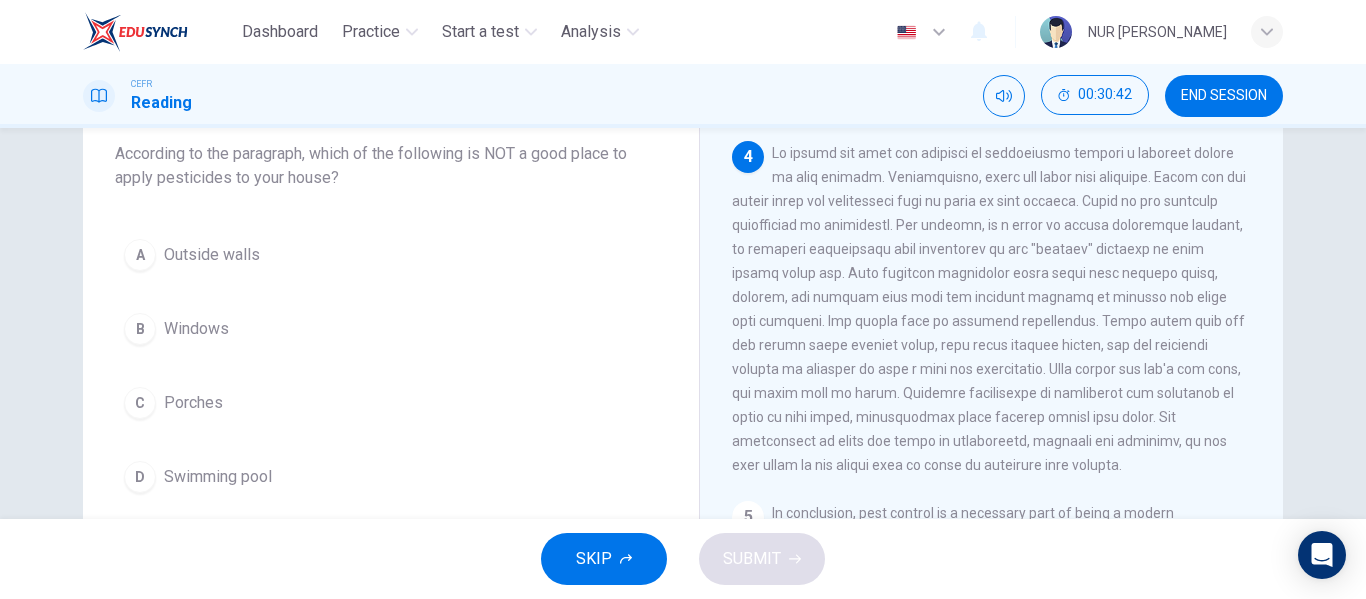 scroll, scrollTop: 939, scrollLeft: 0, axis: vertical 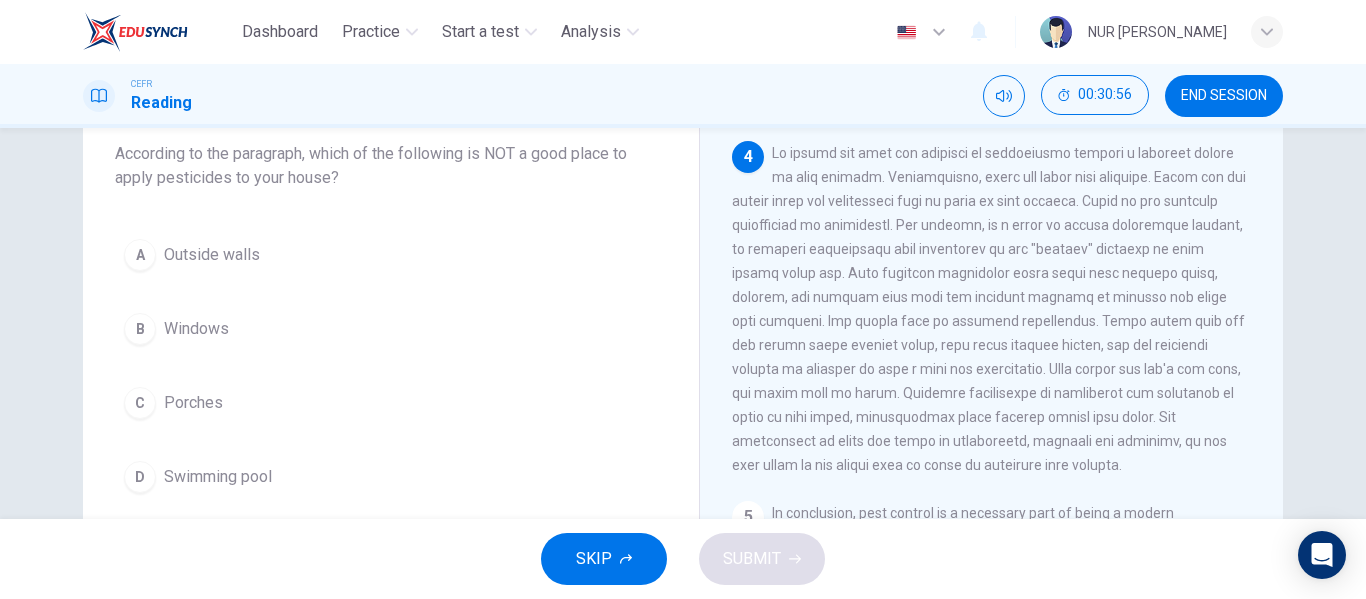 click on "A Outside walls B Windows C Porches D Swimming pool" at bounding box center [391, 366] 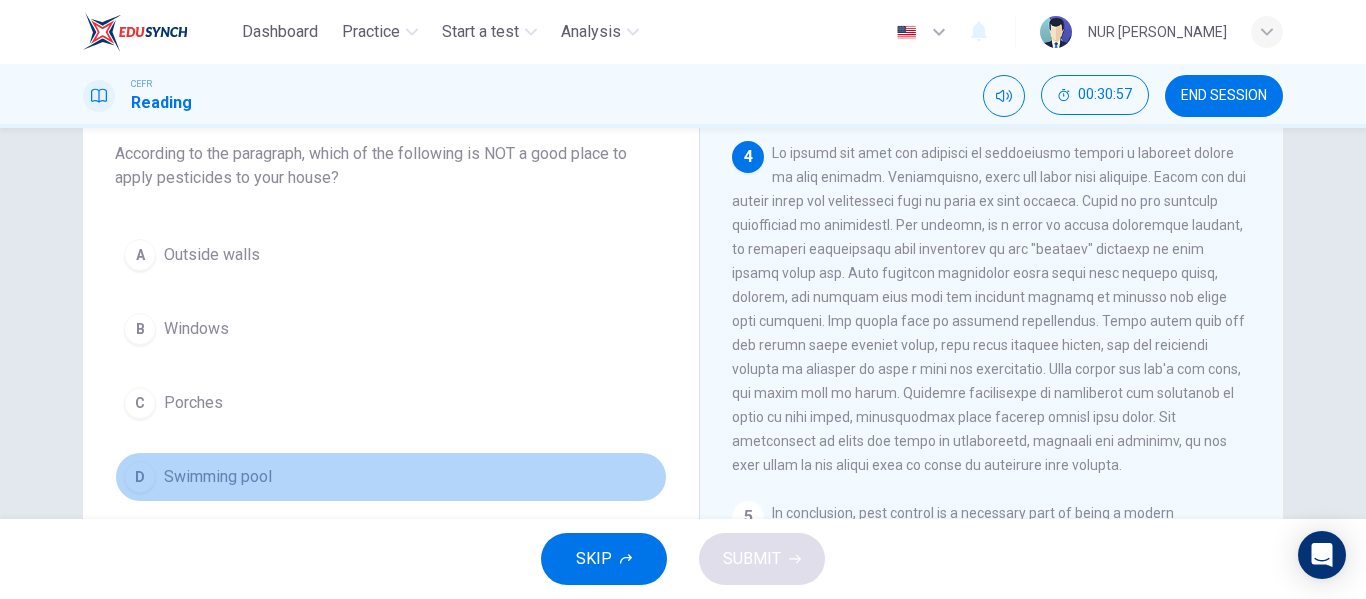 click on "D Swimming pool" at bounding box center (391, 477) 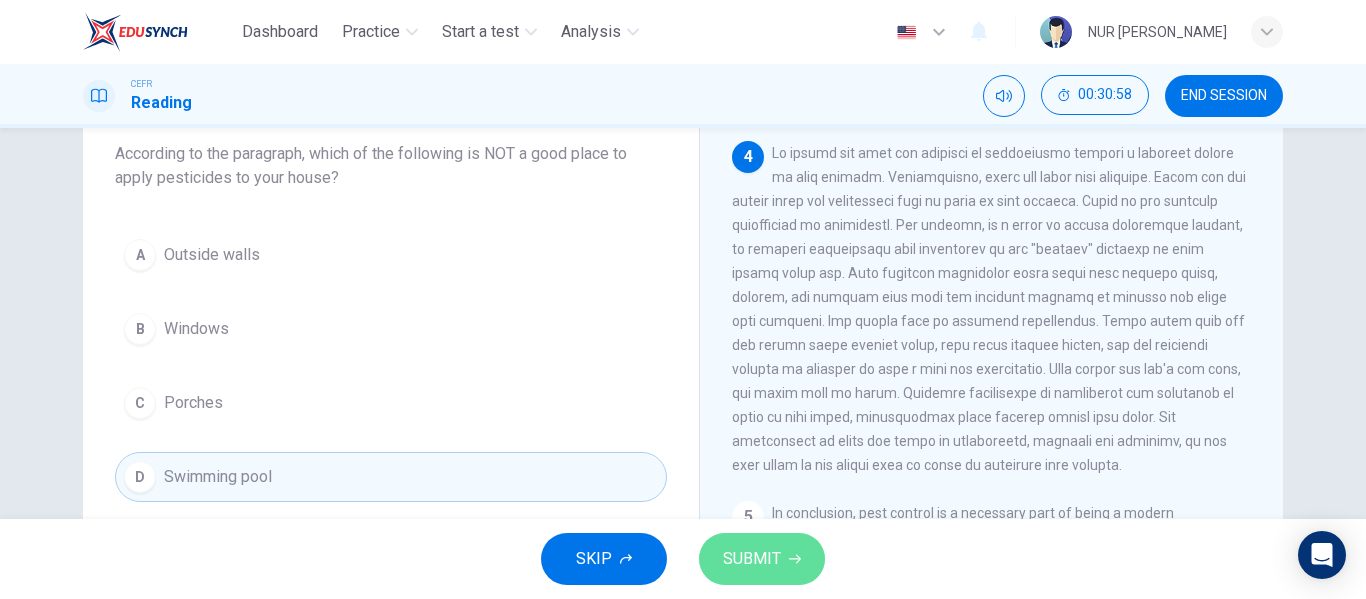 click on "SUBMIT" at bounding box center [762, 559] 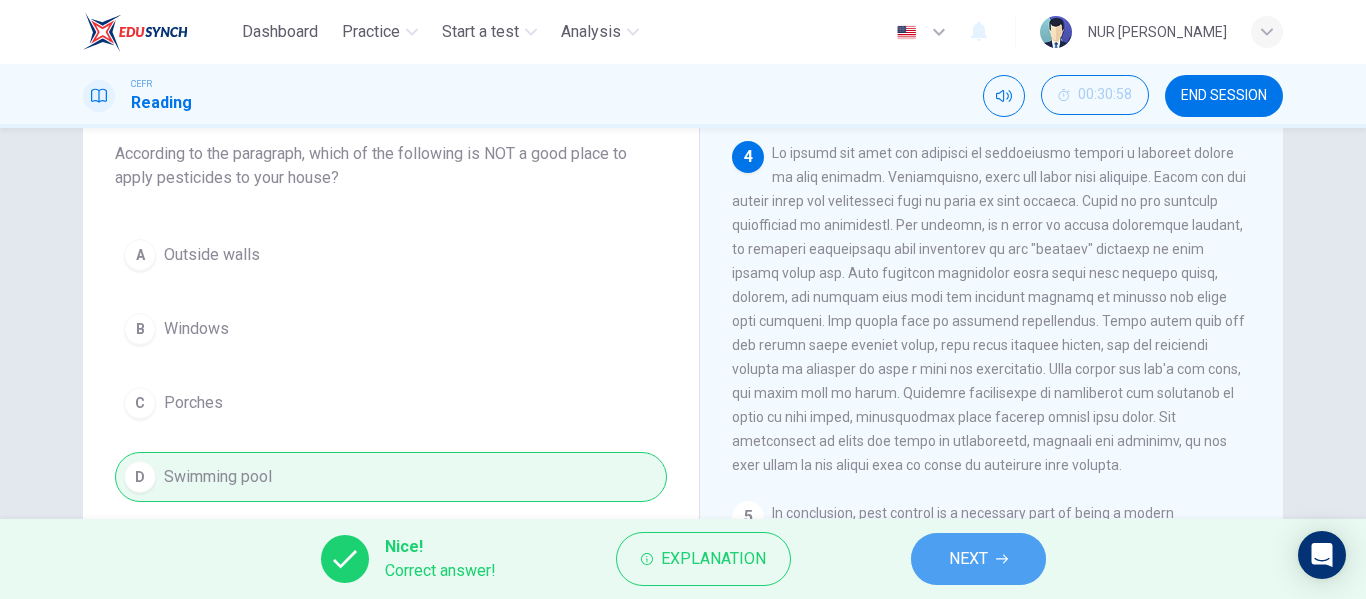 click on "NEXT" at bounding box center (978, 559) 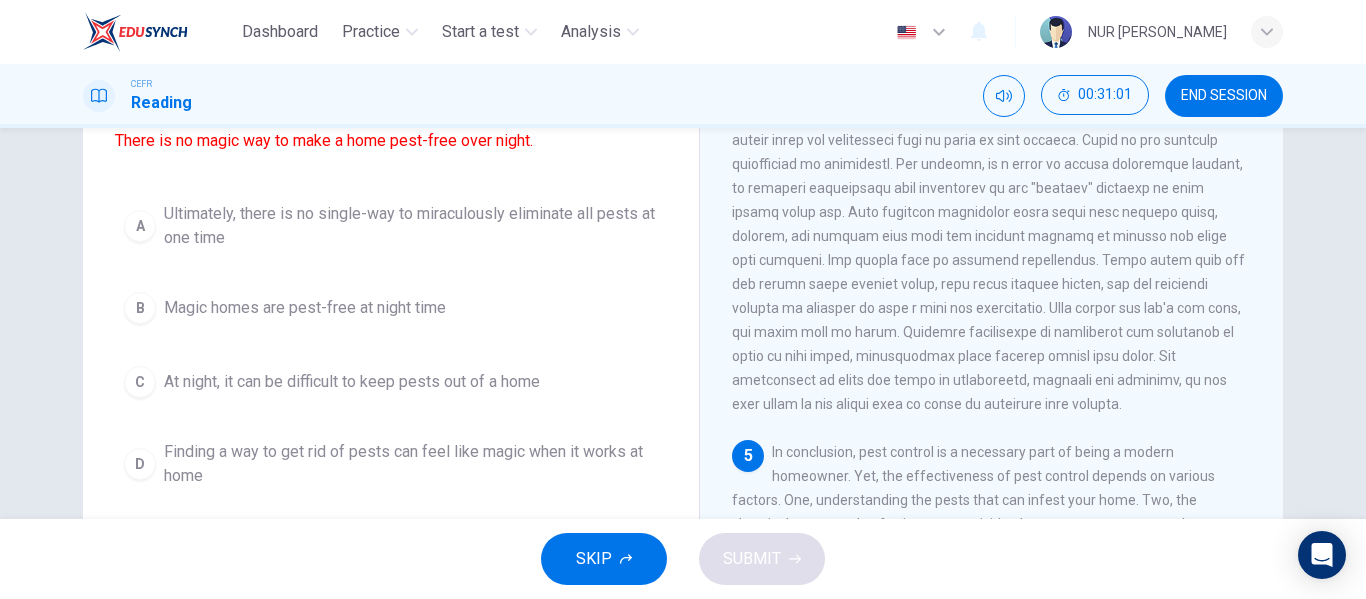 scroll, scrollTop: 184, scrollLeft: 0, axis: vertical 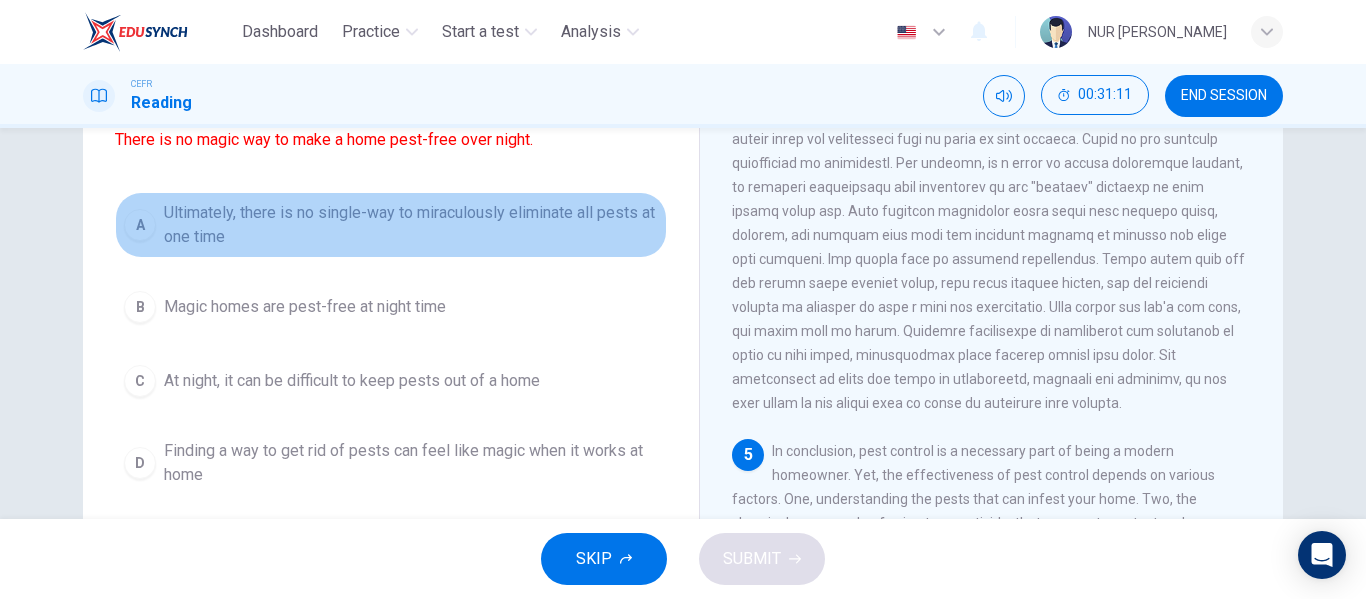 click on "Ultimately, there is no single-way to miraculously eliminate all pests at one time" at bounding box center (411, 225) 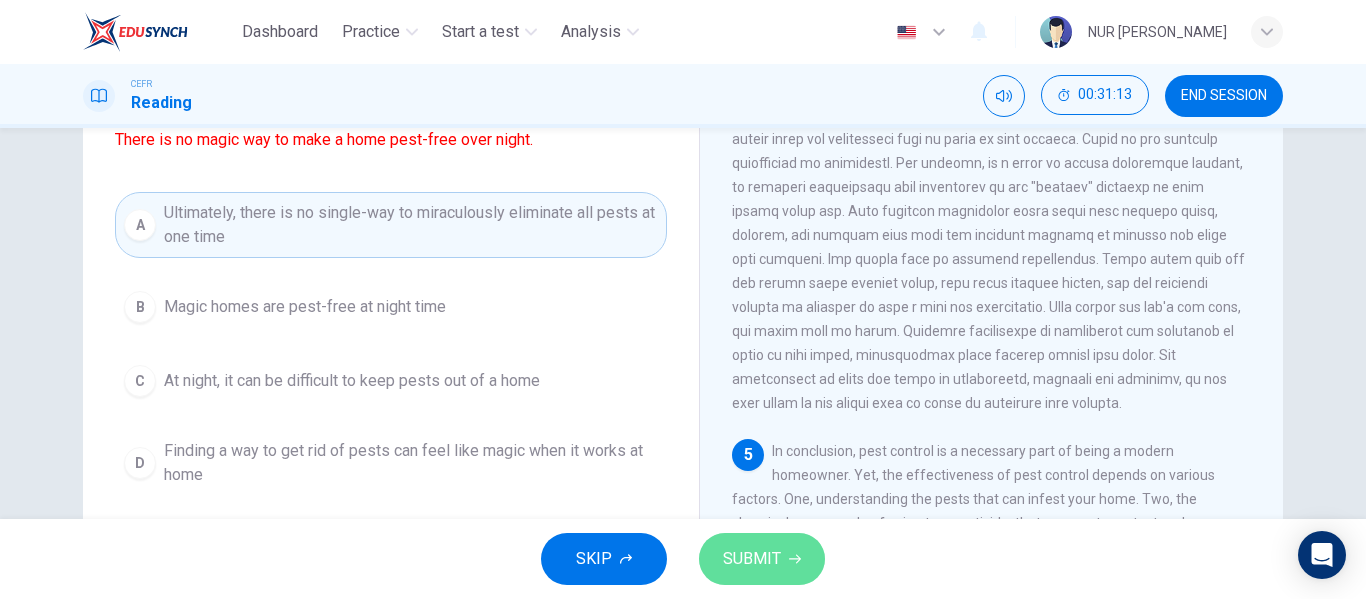 click on "SUBMIT" at bounding box center [752, 559] 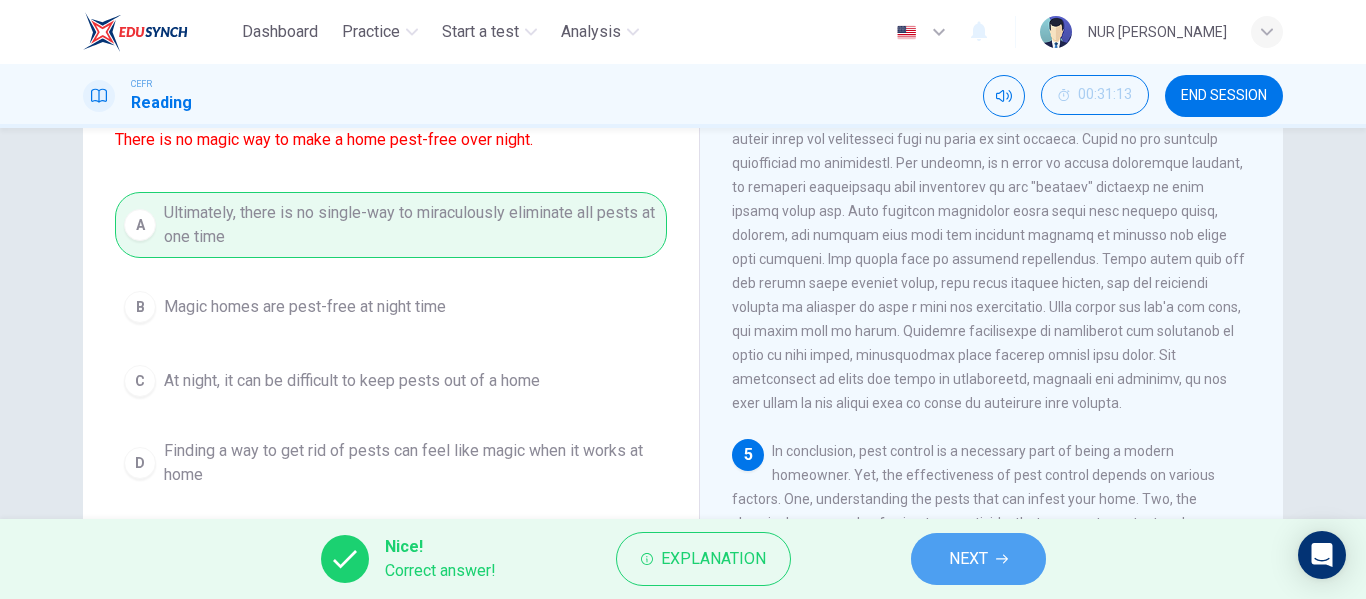 click on "NEXT" at bounding box center [978, 559] 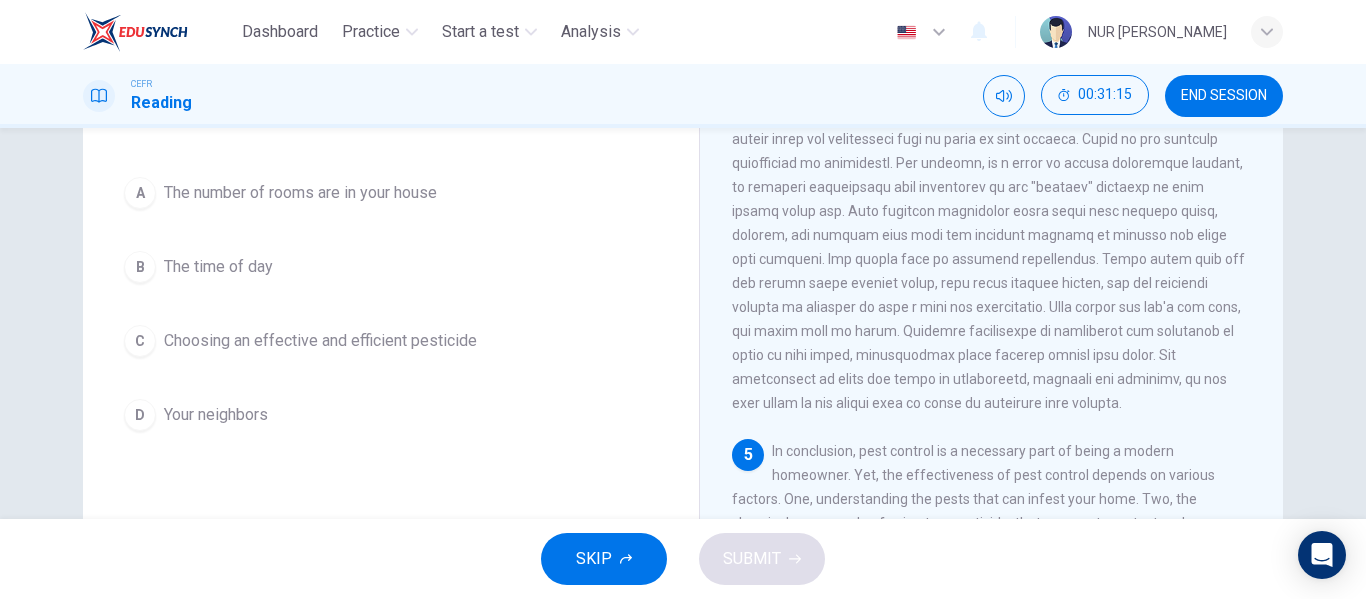 scroll, scrollTop: 988, scrollLeft: 0, axis: vertical 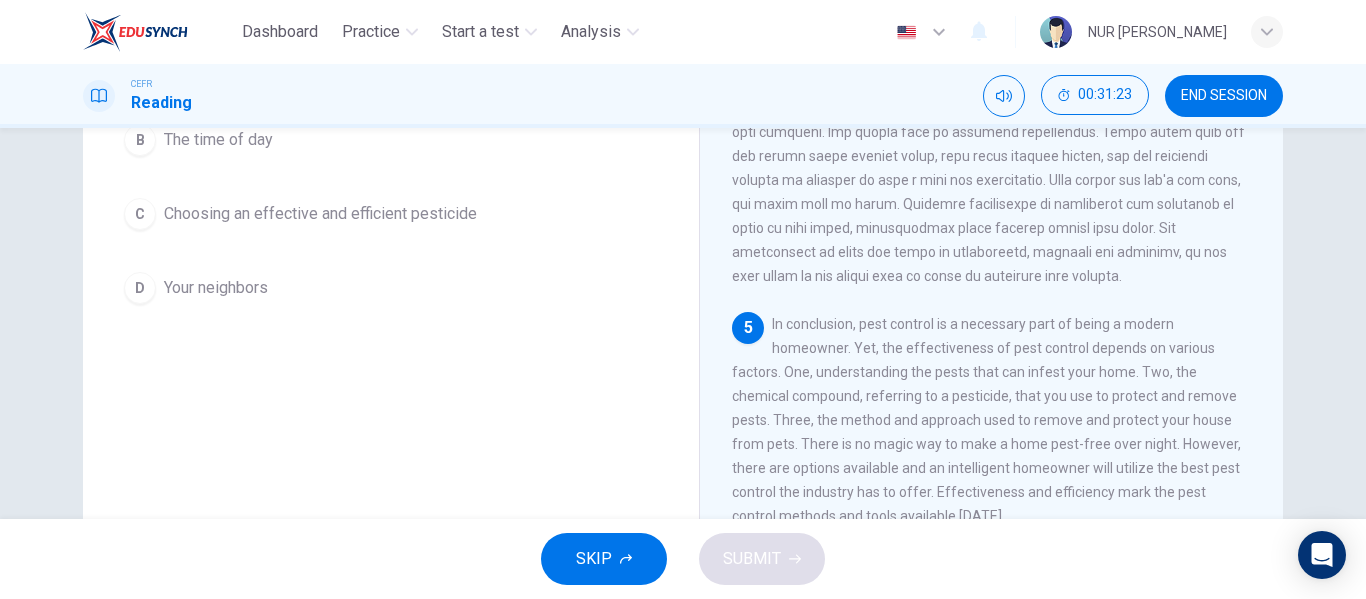 drag, startPoint x: 392, startPoint y: 244, endPoint x: 442, endPoint y: 215, distance: 57.801384 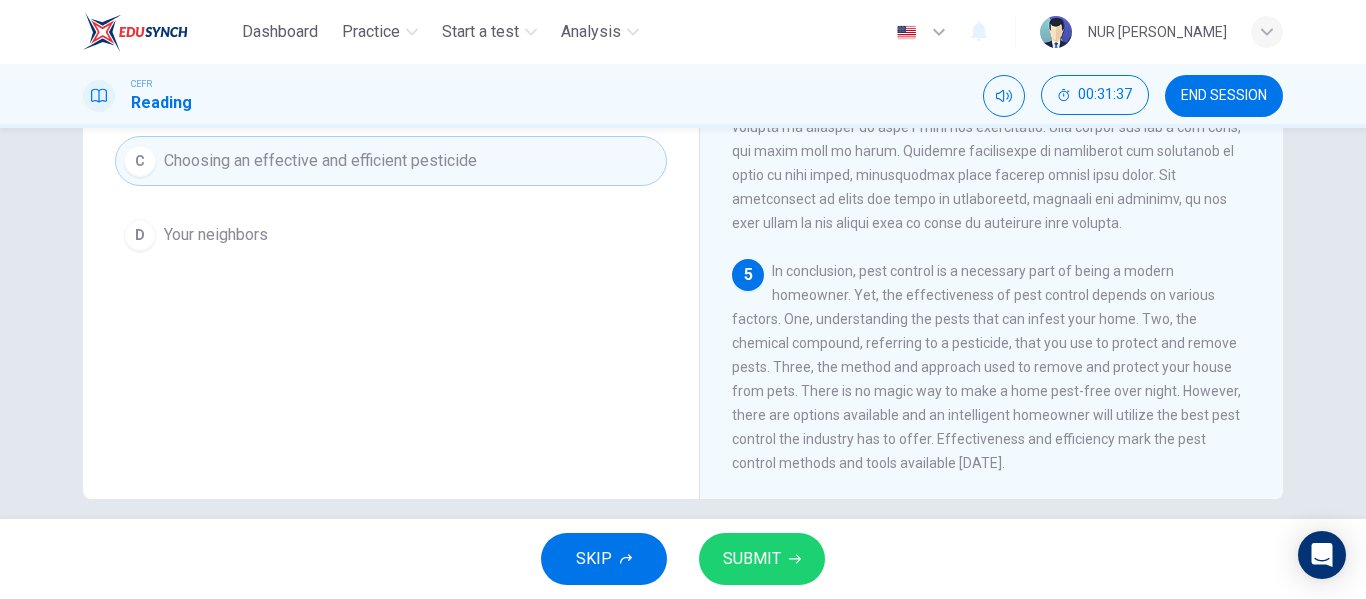 scroll, scrollTop: 364, scrollLeft: 0, axis: vertical 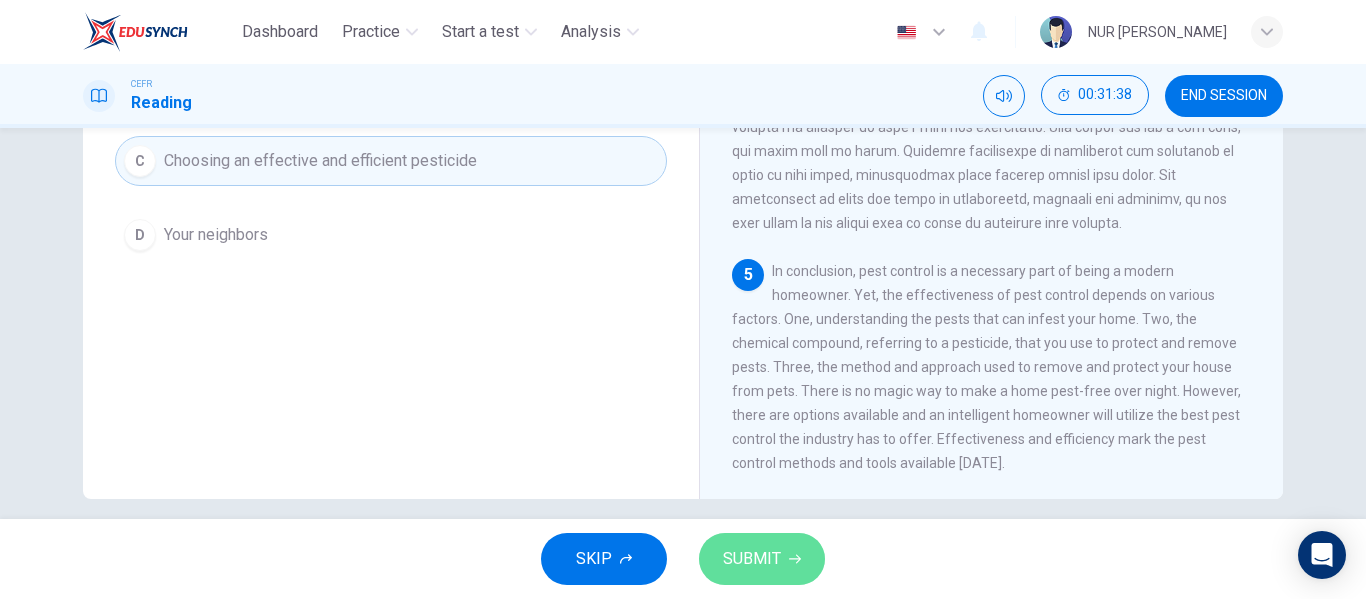 click on "SUBMIT" at bounding box center (762, 559) 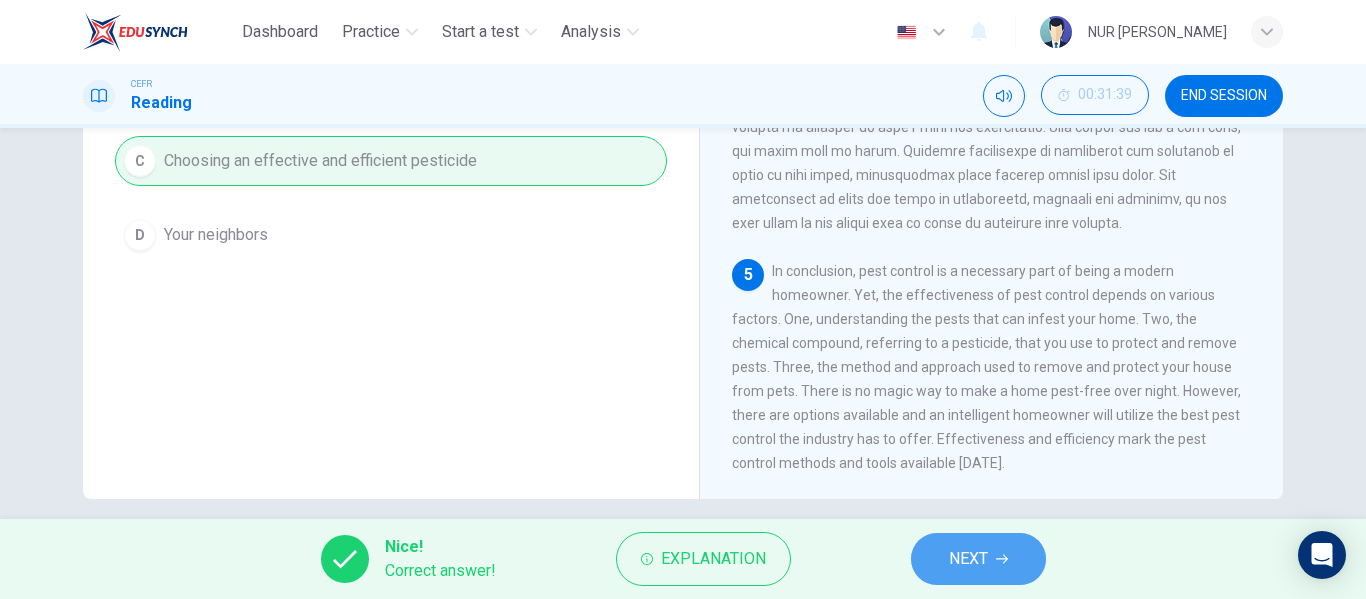 click on "NEXT" at bounding box center [968, 559] 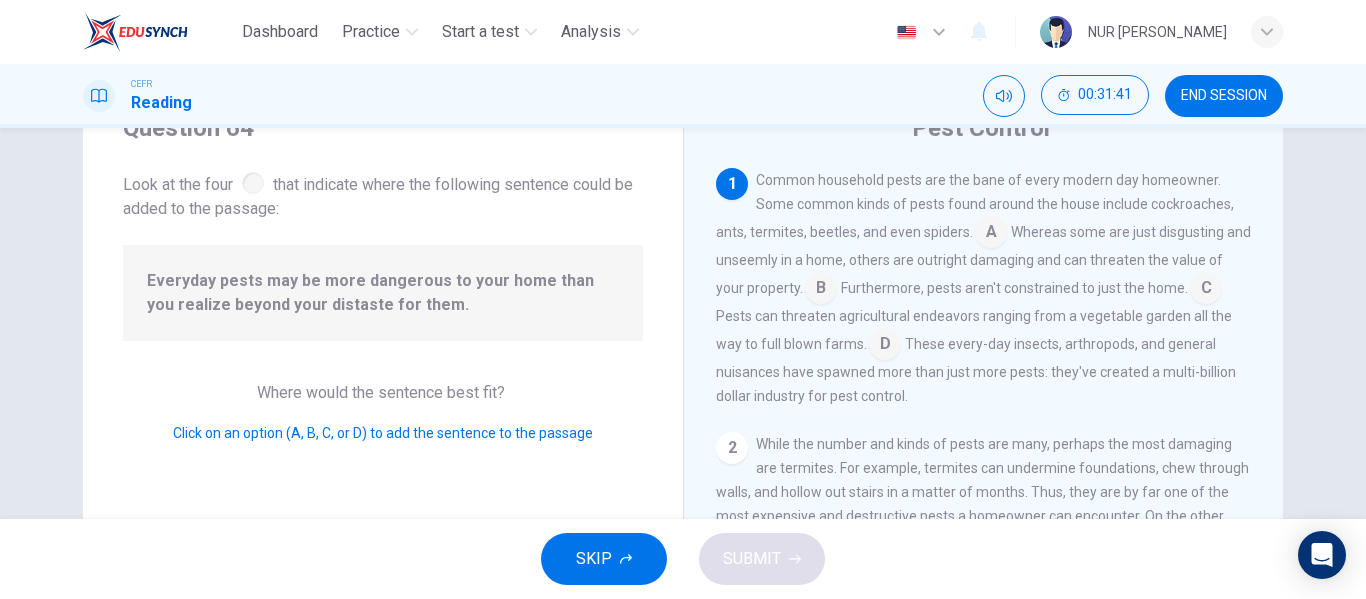 scroll, scrollTop: 87, scrollLeft: 0, axis: vertical 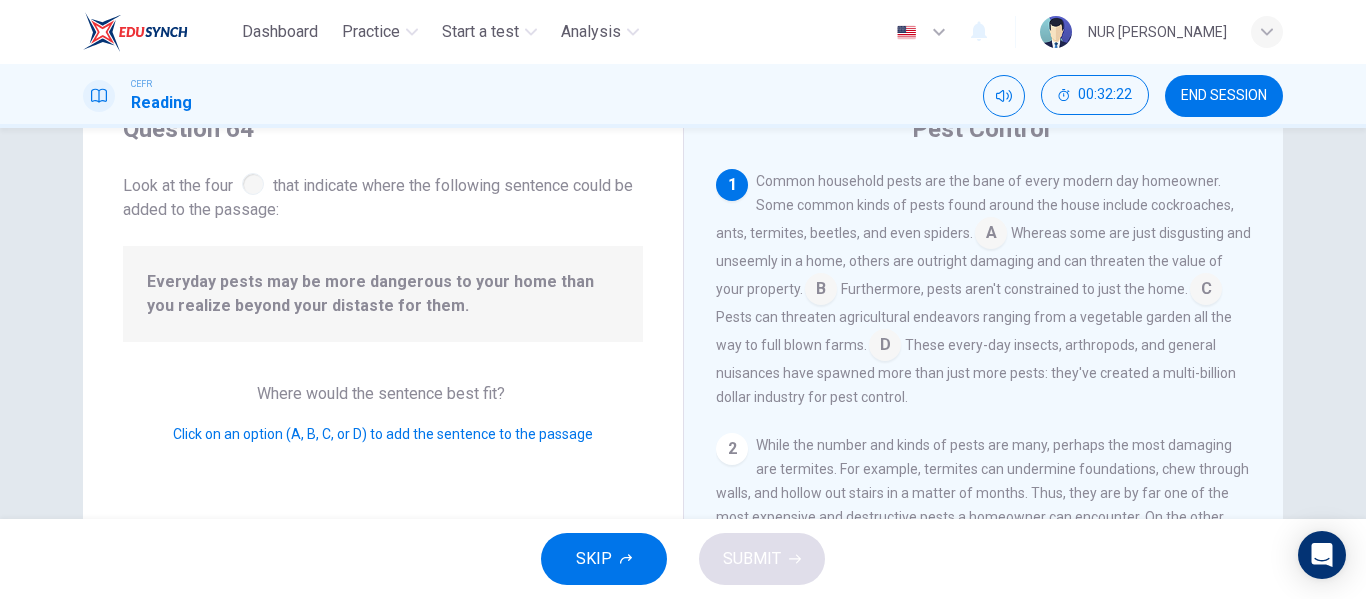 click at bounding box center (991, 235) 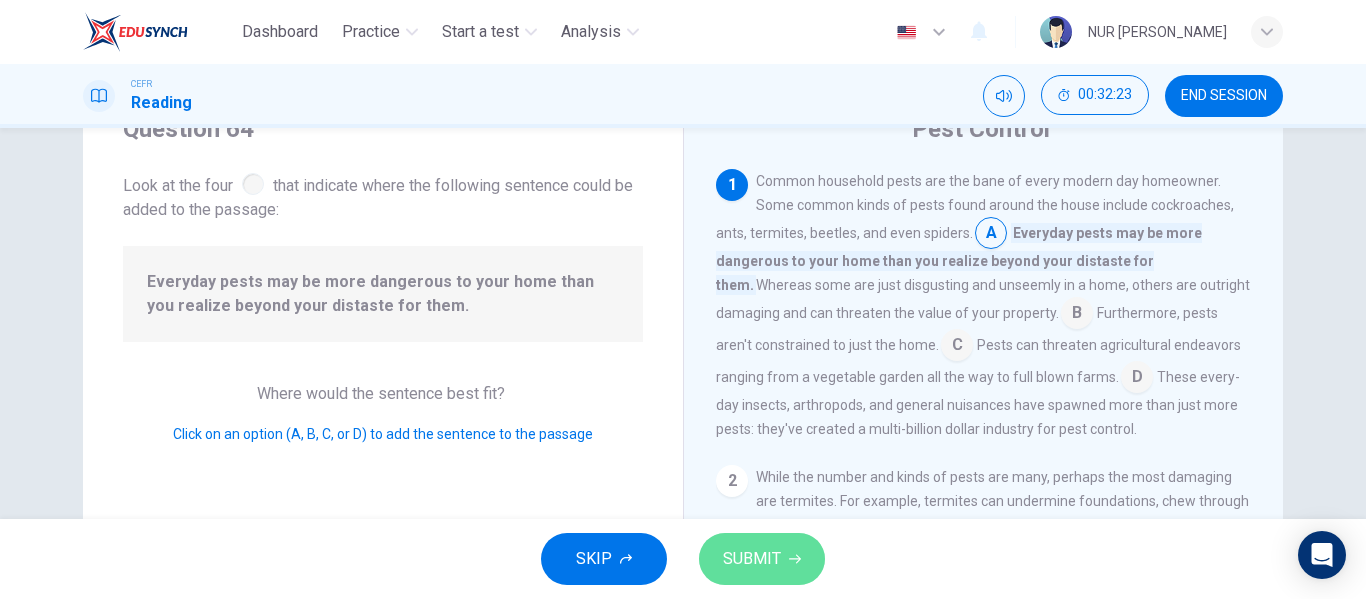 click on "SUBMIT" at bounding box center (762, 559) 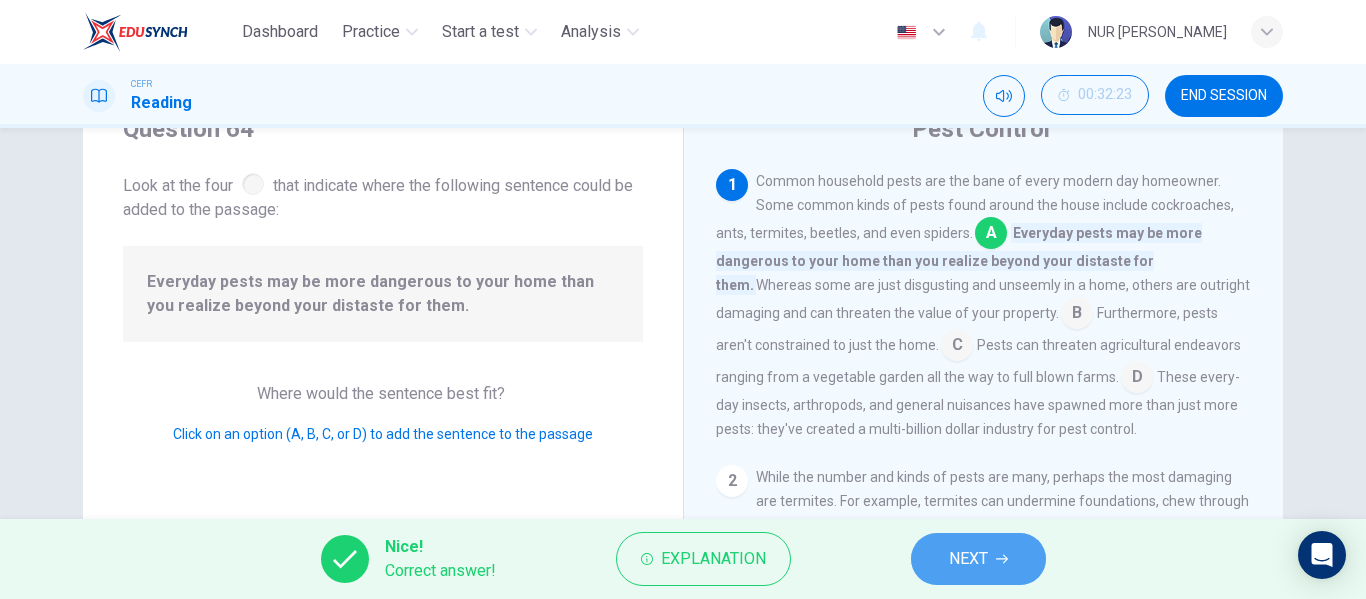 click on "NEXT" at bounding box center (978, 559) 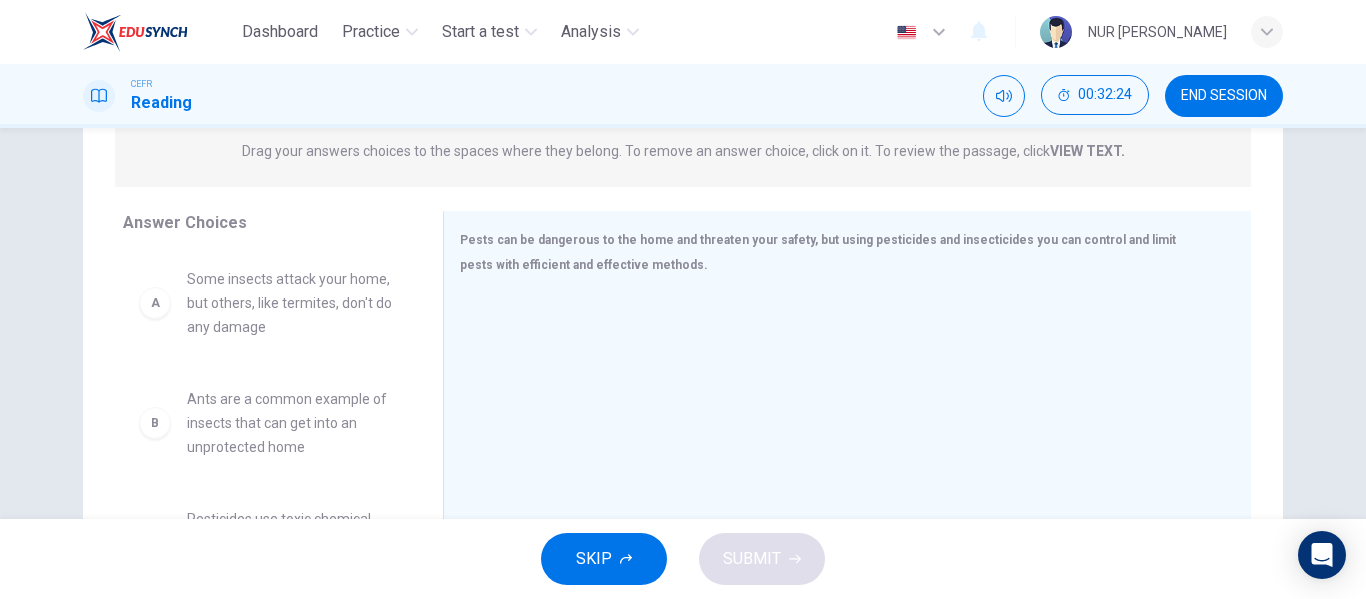 scroll, scrollTop: 263, scrollLeft: 0, axis: vertical 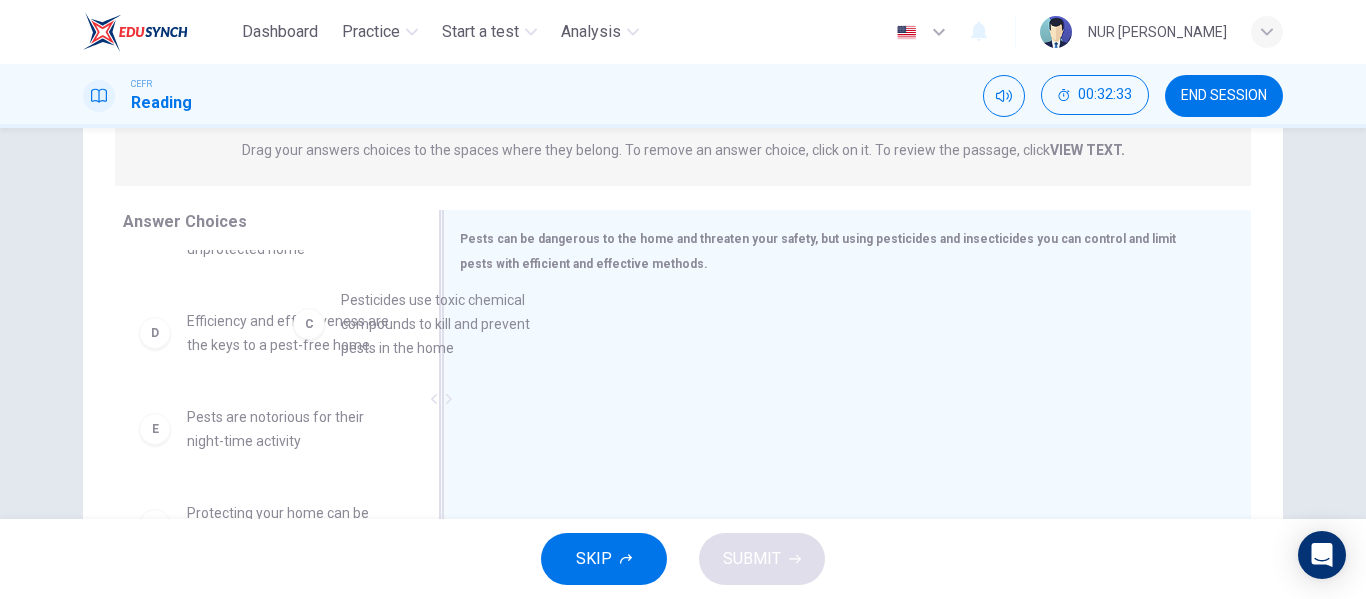 drag, startPoint x: 302, startPoint y: 384, endPoint x: 552, endPoint y: 377, distance: 250.09798 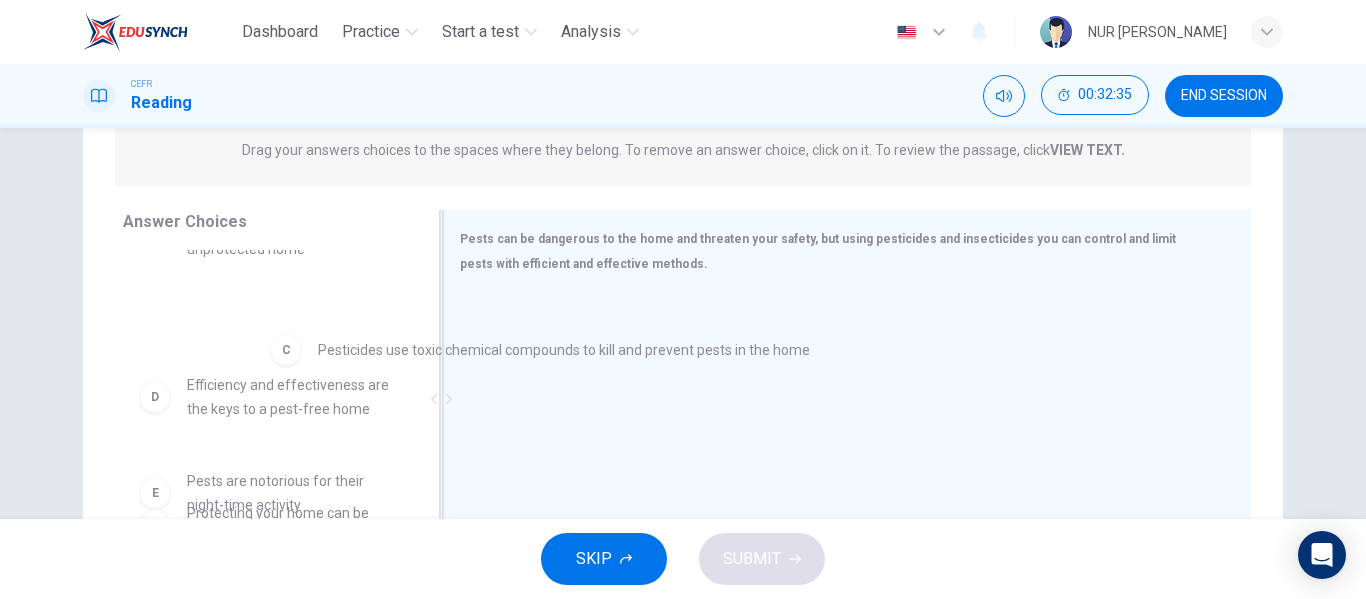 drag, startPoint x: 489, startPoint y: 346, endPoint x: 257, endPoint y: 382, distance: 234.77649 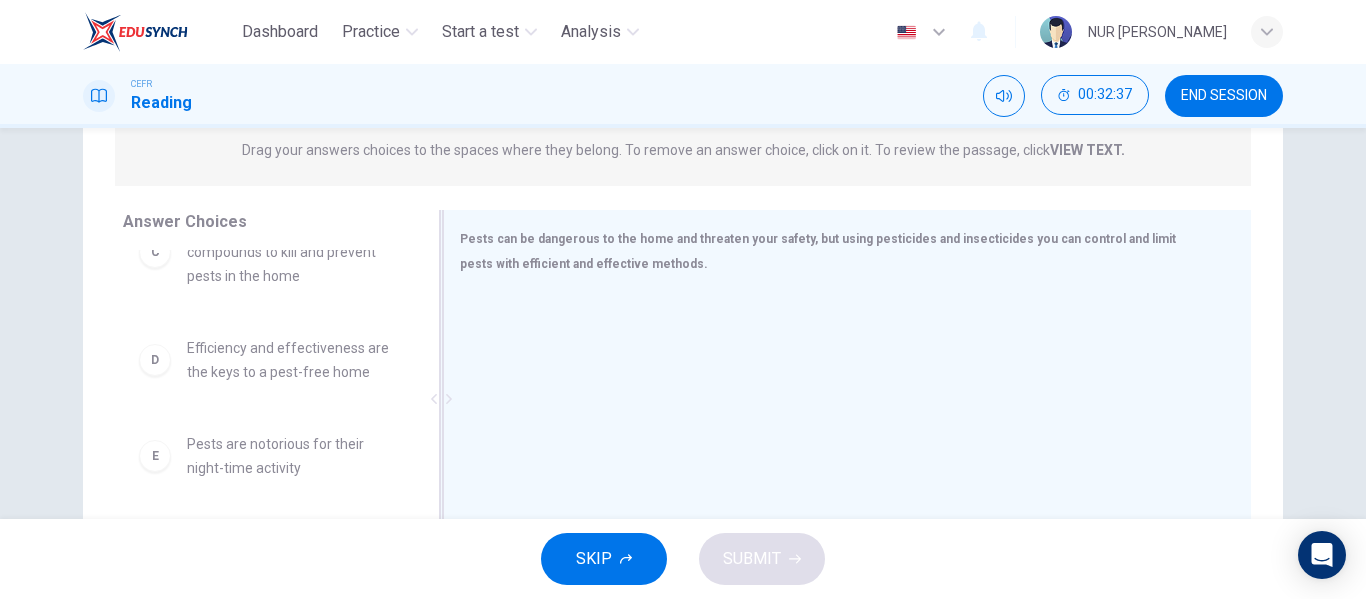 scroll, scrollTop: 291, scrollLeft: 0, axis: vertical 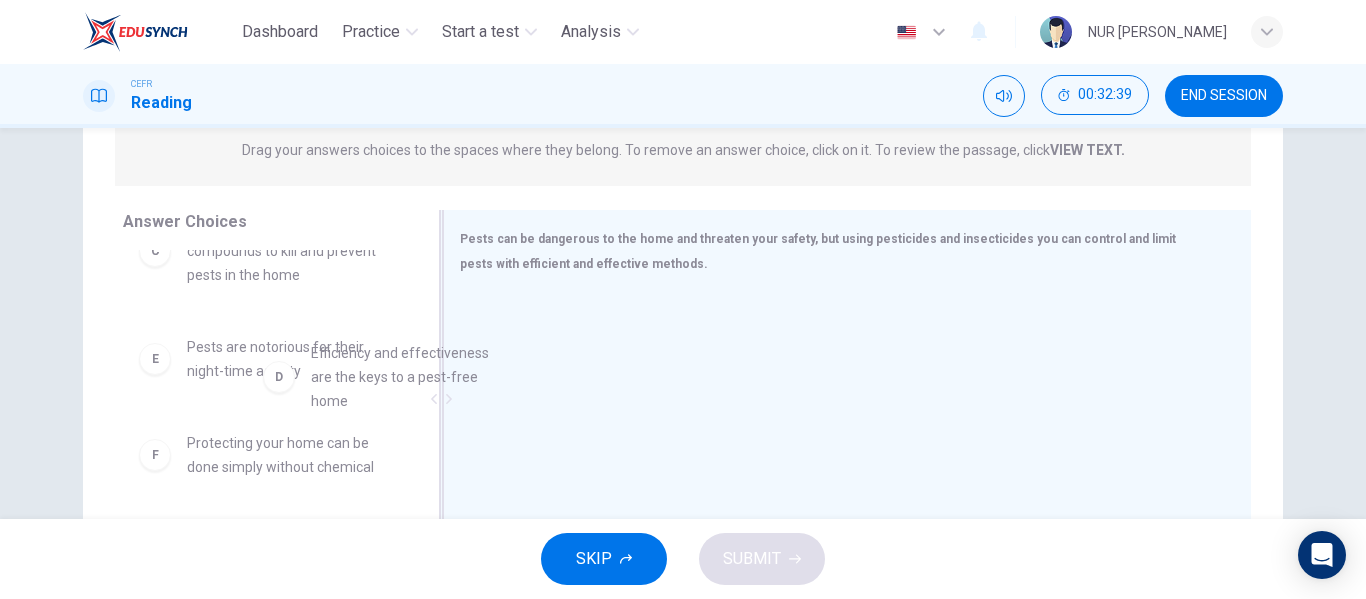 drag, startPoint x: 328, startPoint y: 376, endPoint x: 521, endPoint y: 382, distance: 193.09325 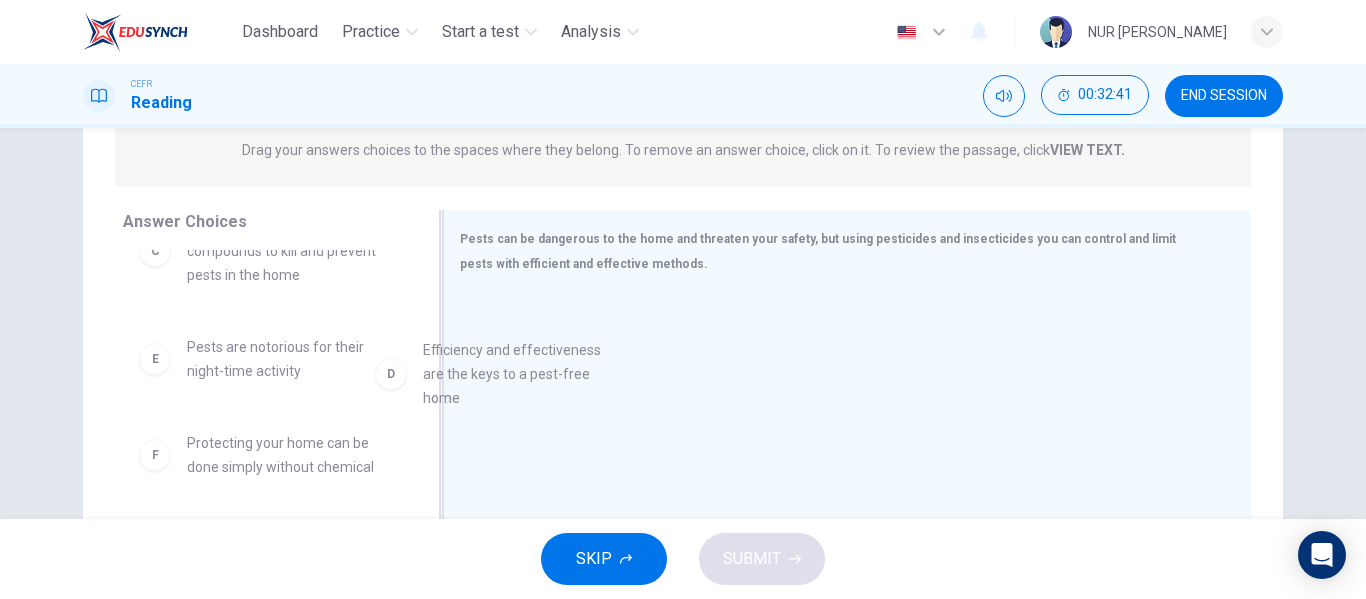 drag, startPoint x: 317, startPoint y: 359, endPoint x: 593, endPoint y: 362, distance: 276.0163 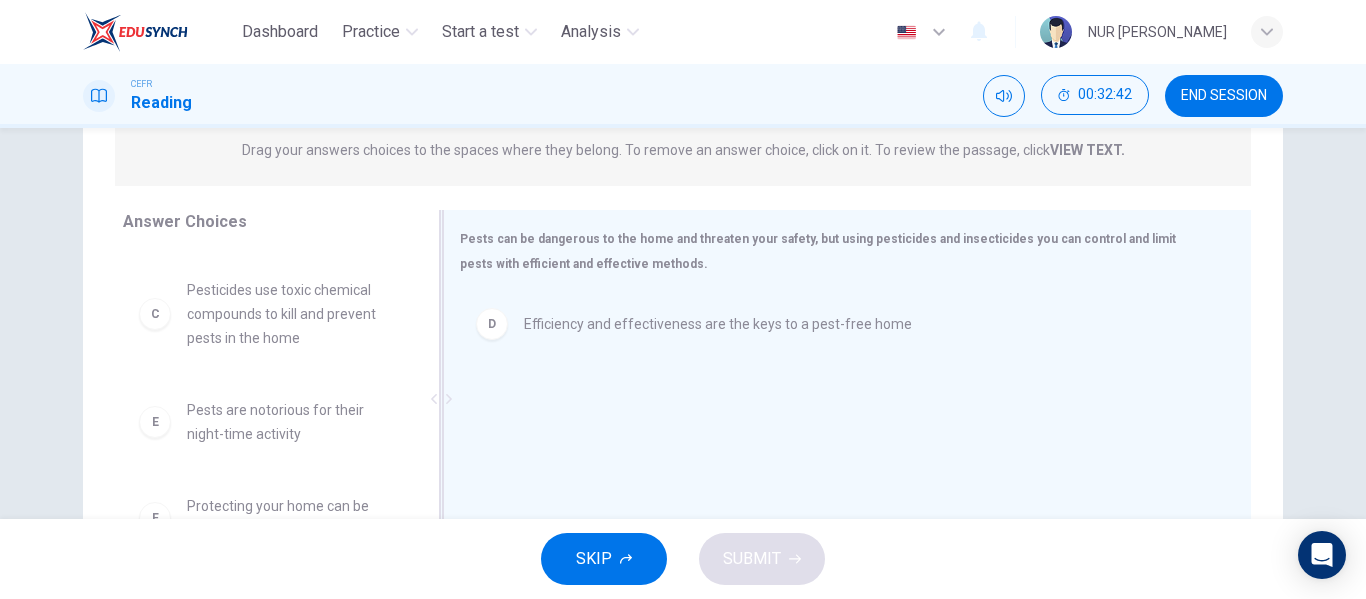 scroll, scrollTop: 228, scrollLeft: 0, axis: vertical 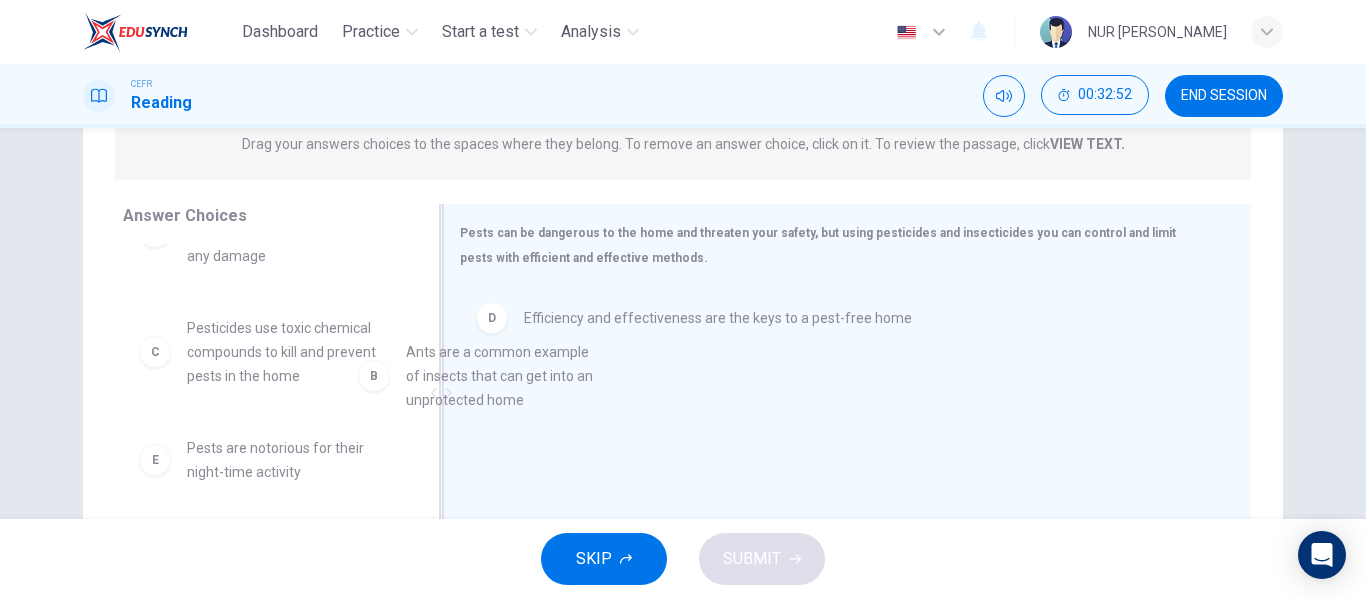 drag, startPoint x: 322, startPoint y: 356, endPoint x: 573, endPoint y: 381, distance: 252.24194 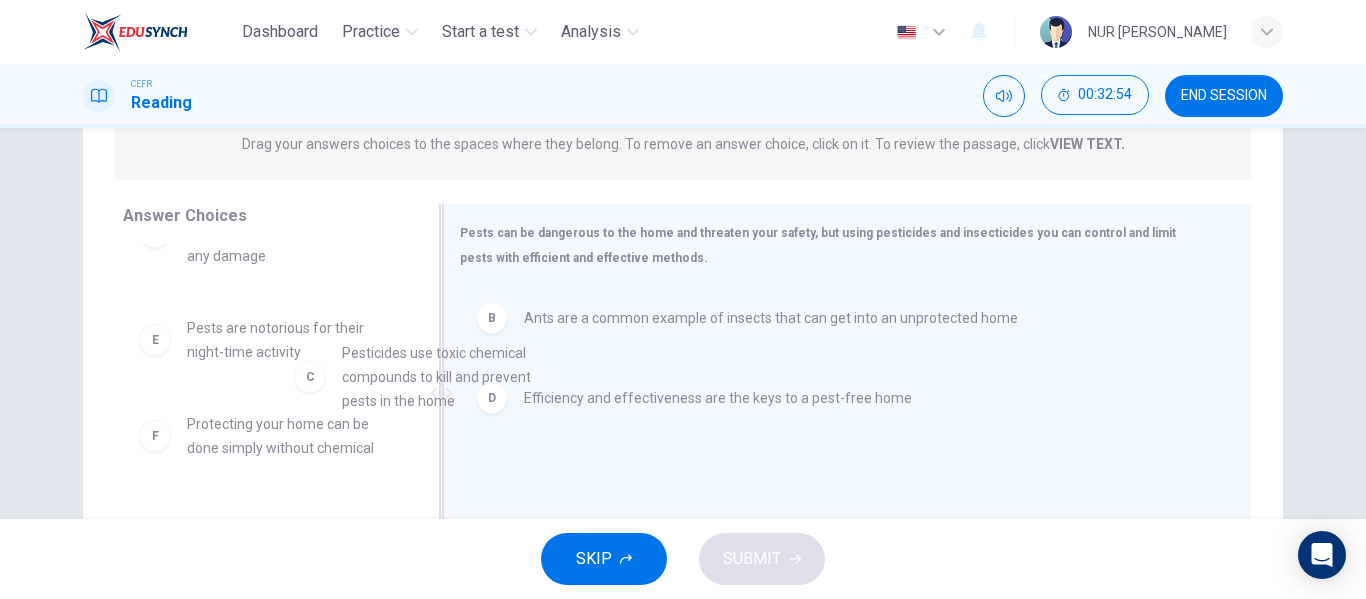 drag, startPoint x: 291, startPoint y: 381, endPoint x: 570, endPoint y: 417, distance: 281.313 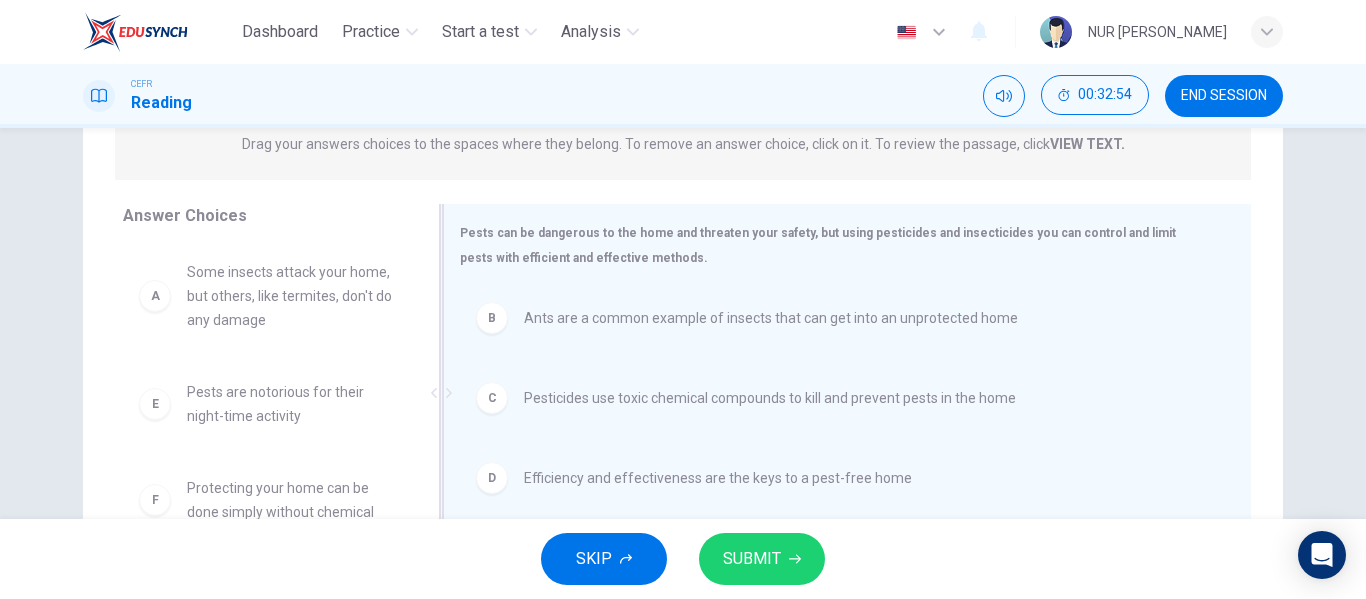 scroll, scrollTop: 0, scrollLeft: 0, axis: both 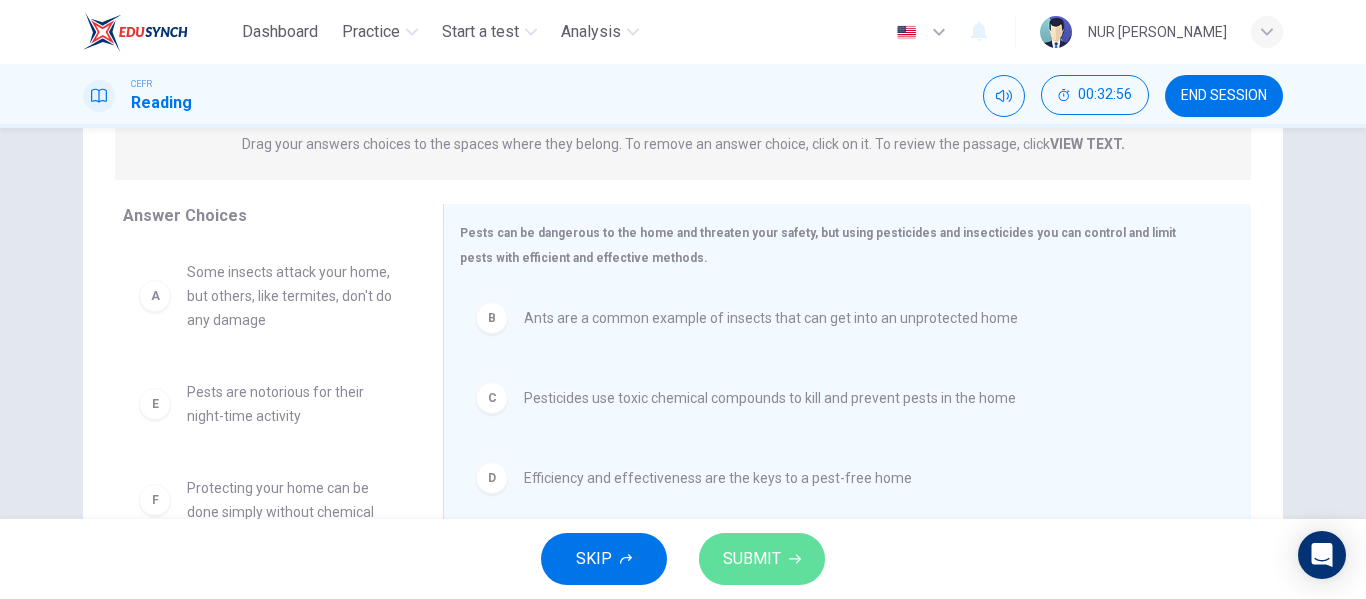 click on "SUBMIT" at bounding box center [752, 559] 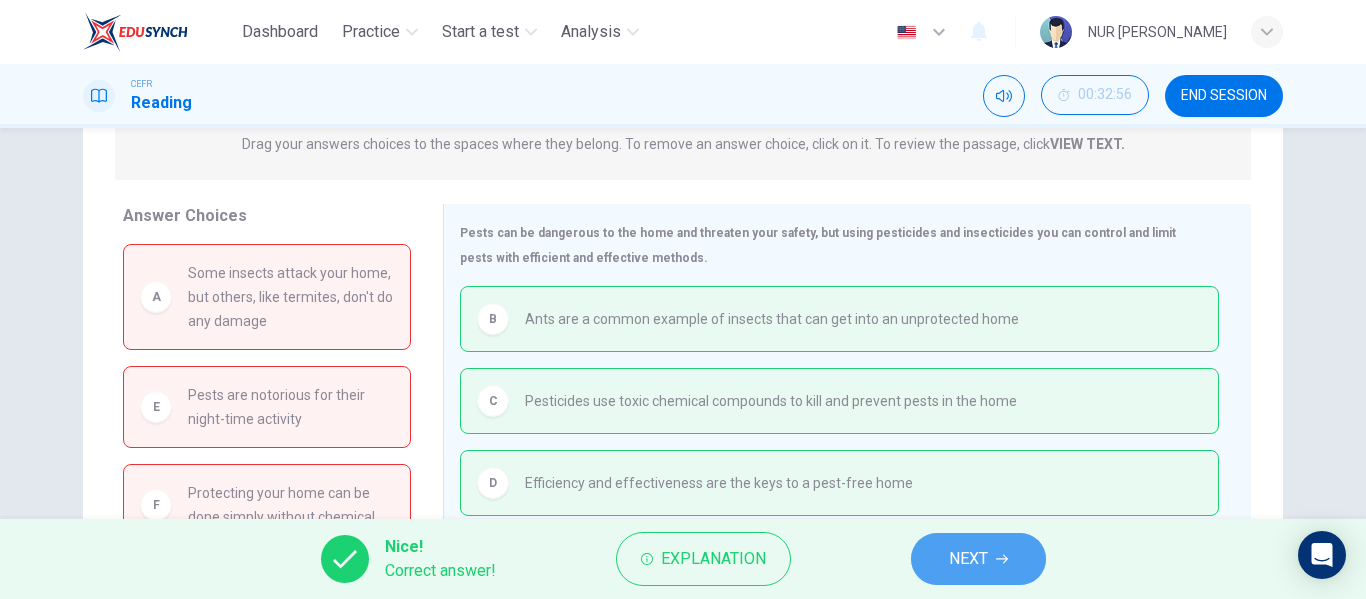 click on "NEXT" at bounding box center [978, 559] 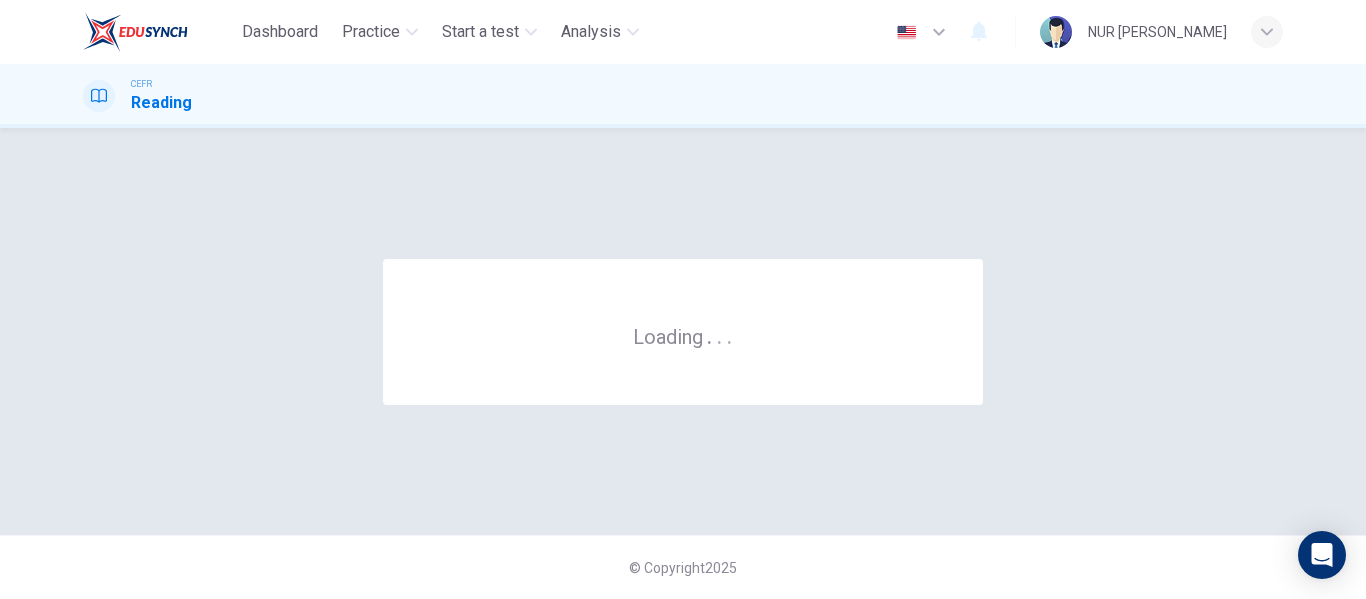 scroll, scrollTop: 0, scrollLeft: 0, axis: both 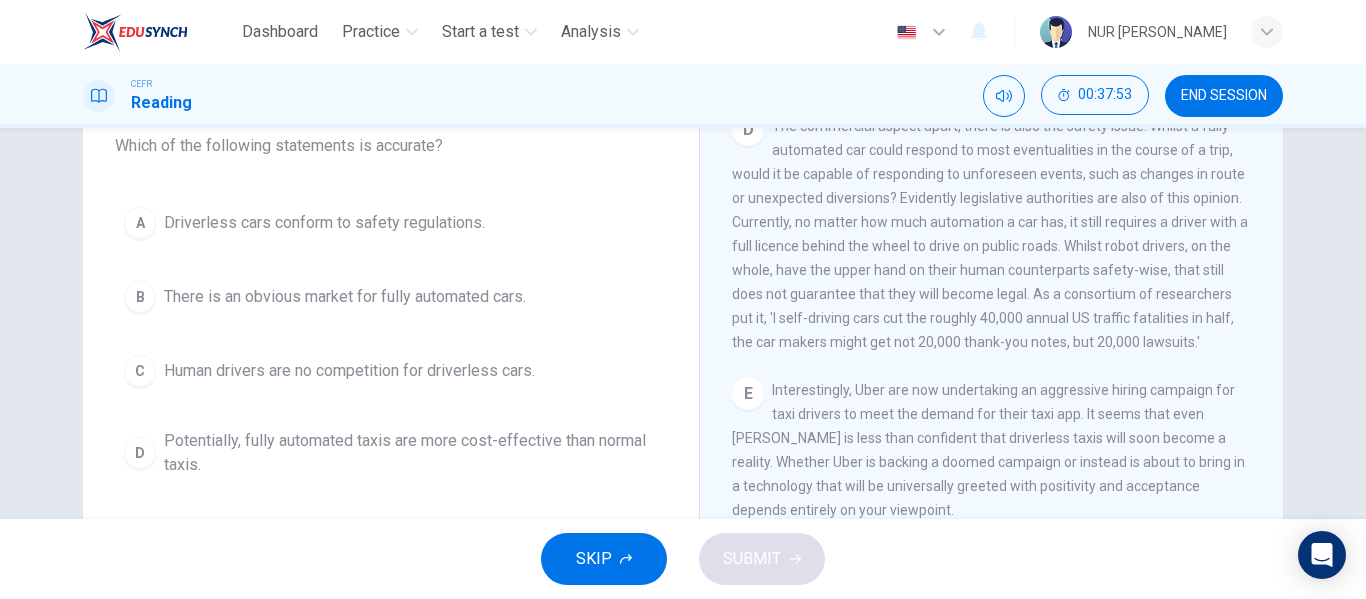 drag, startPoint x: 554, startPoint y: 343, endPoint x: 571, endPoint y: 291, distance: 54.708317 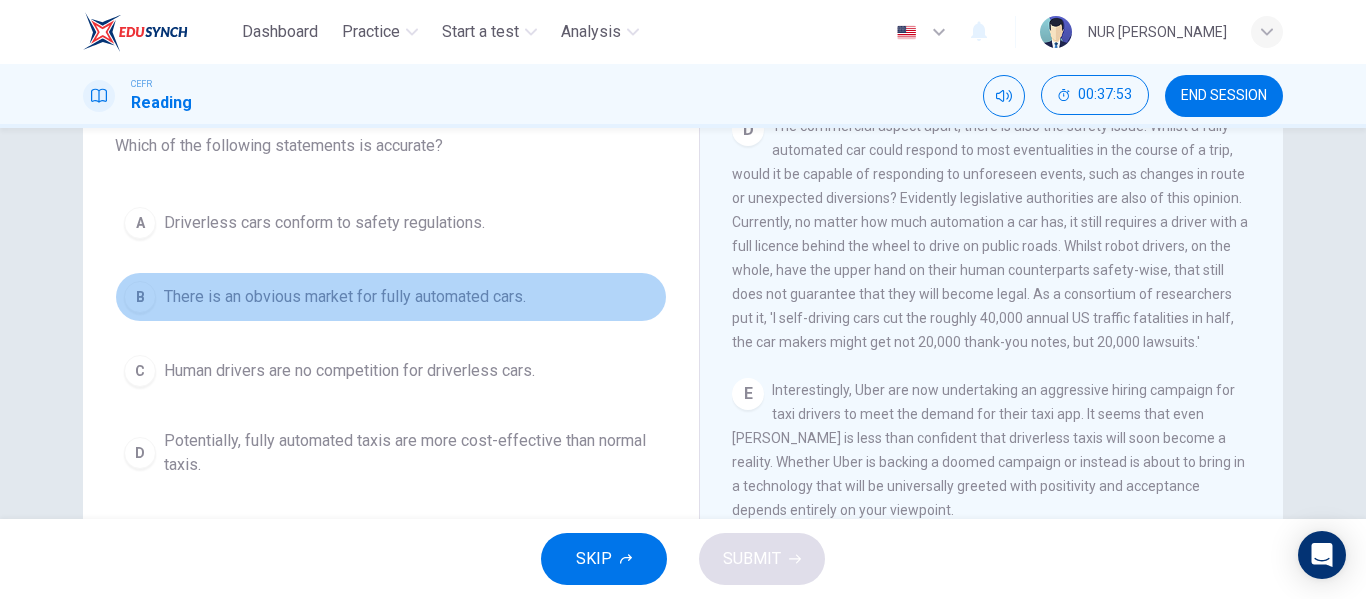 click on "B There is an obvious market for fully automated cars." at bounding box center (391, 297) 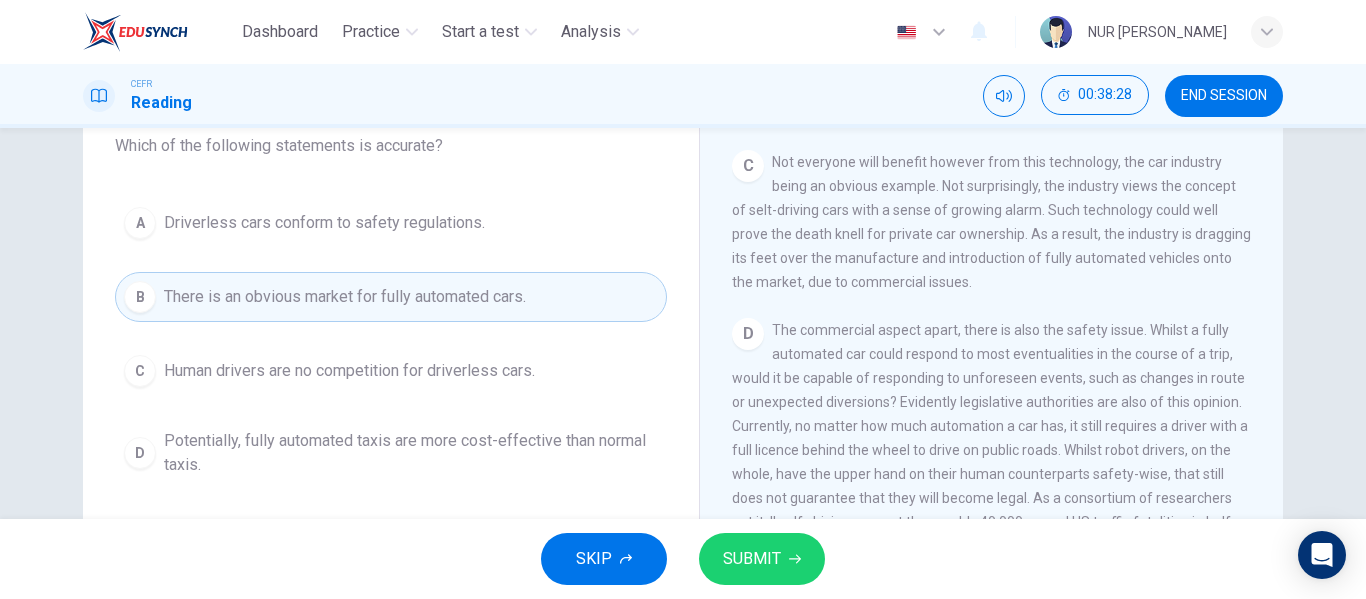scroll, scrollTop: 889, scrollLeft: 0, axis: vertical 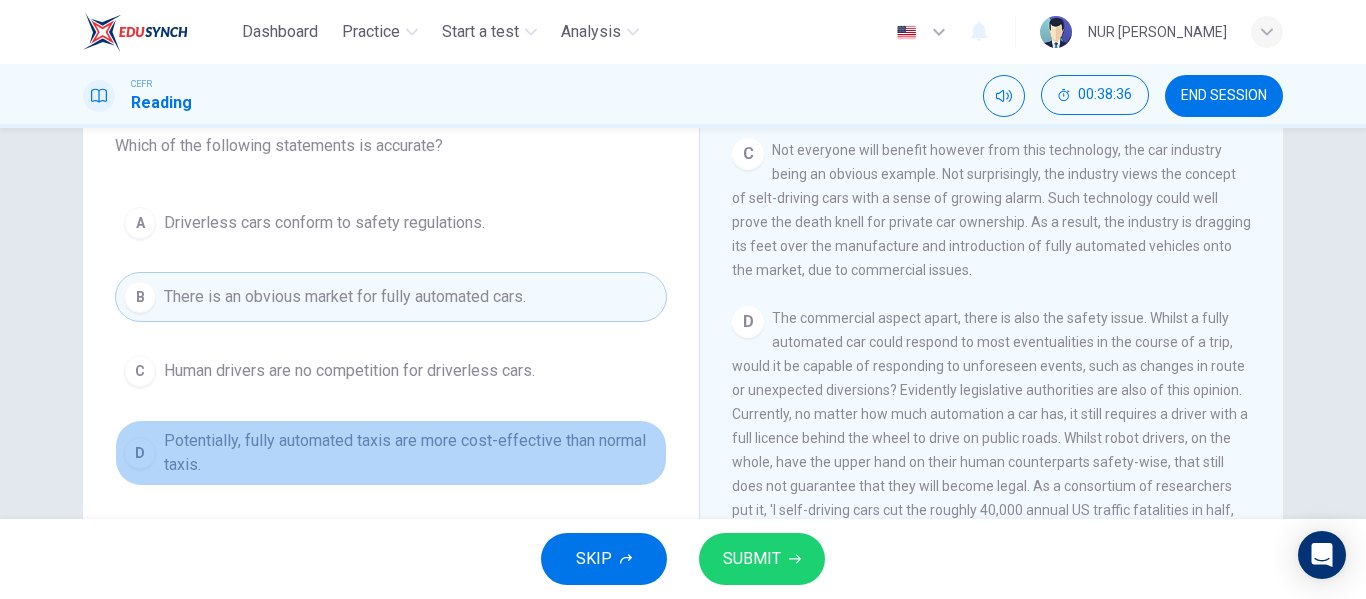 click on "Potentially, fully automated taxis are more cost-effective than normal taxis." at bounding box center (411, 453) 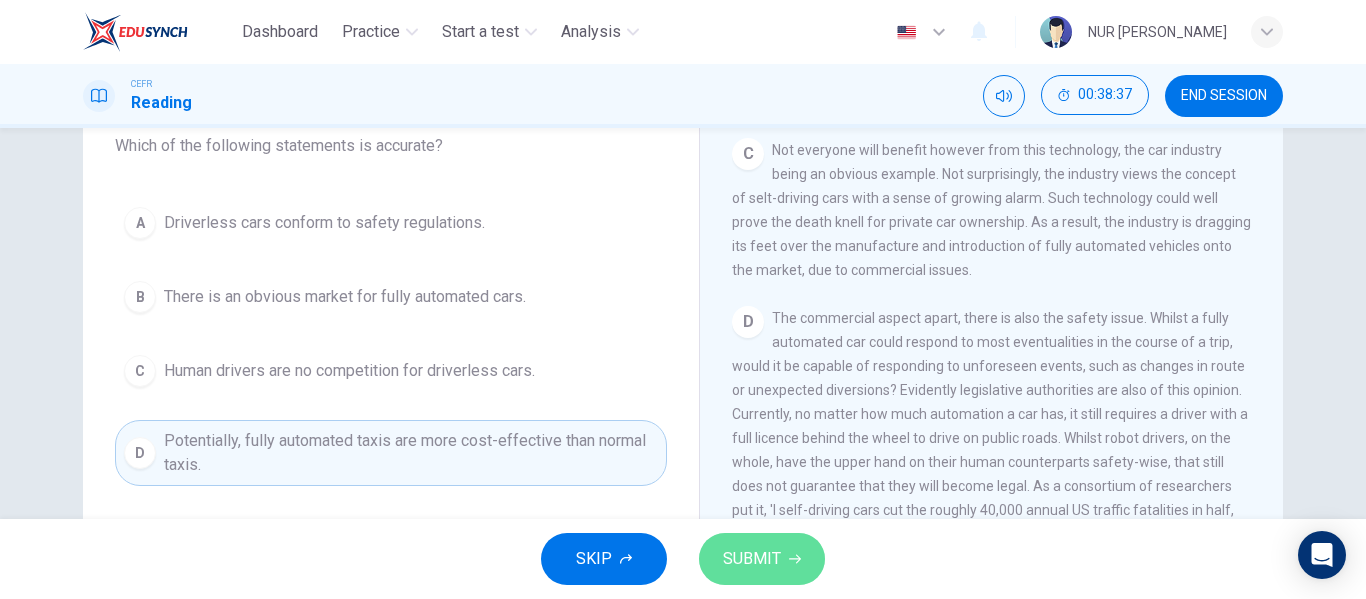 click on "SUBMIT" at bounding box center (762, 559) 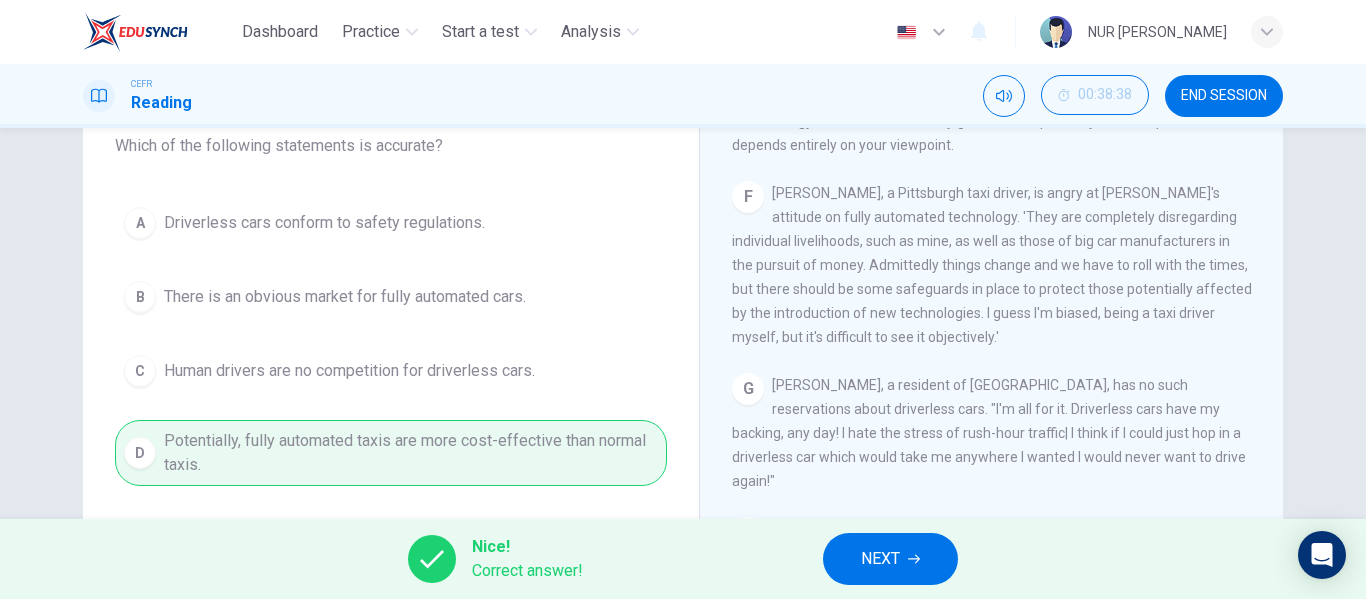 scroll, scrollTop: 1481, scrollLeft: 0, axis: vertical 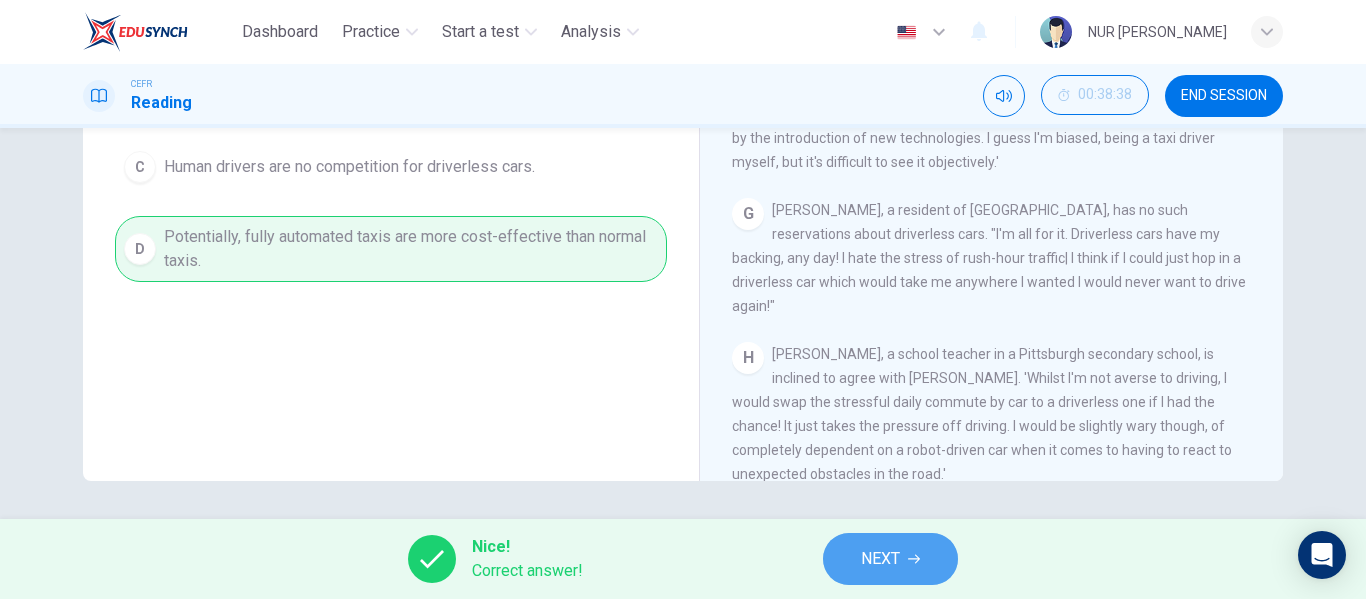 click 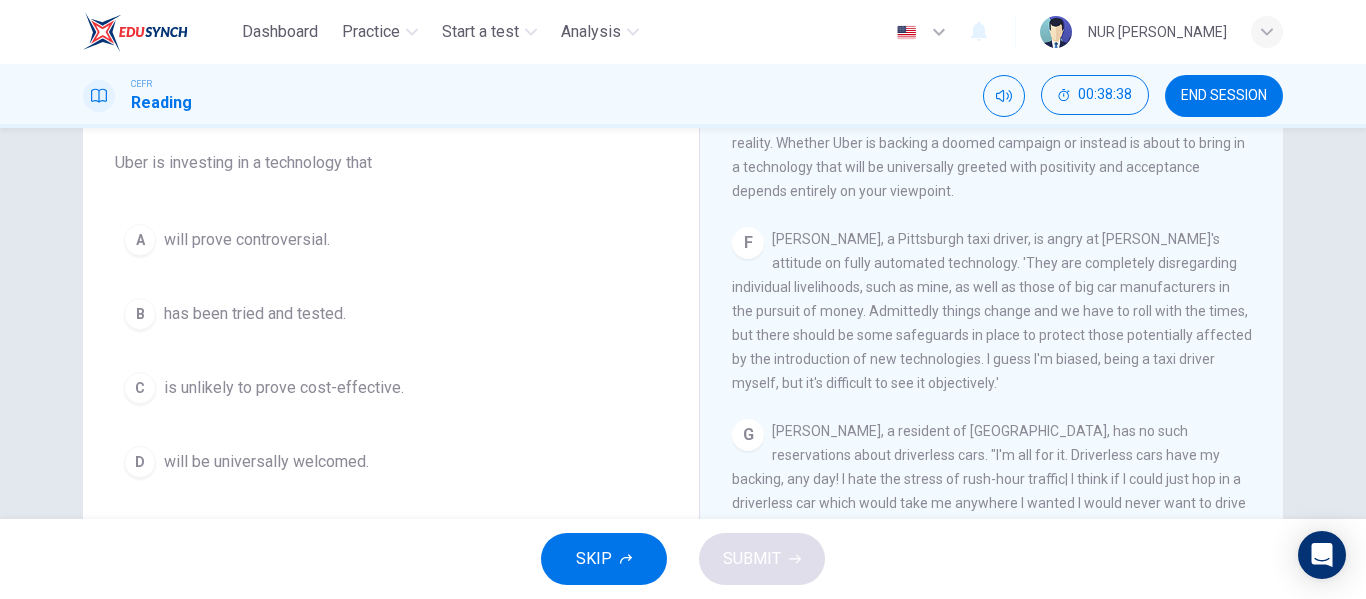 scroll, scrollTop: 160, scrollLeft: 0, axis: vertical 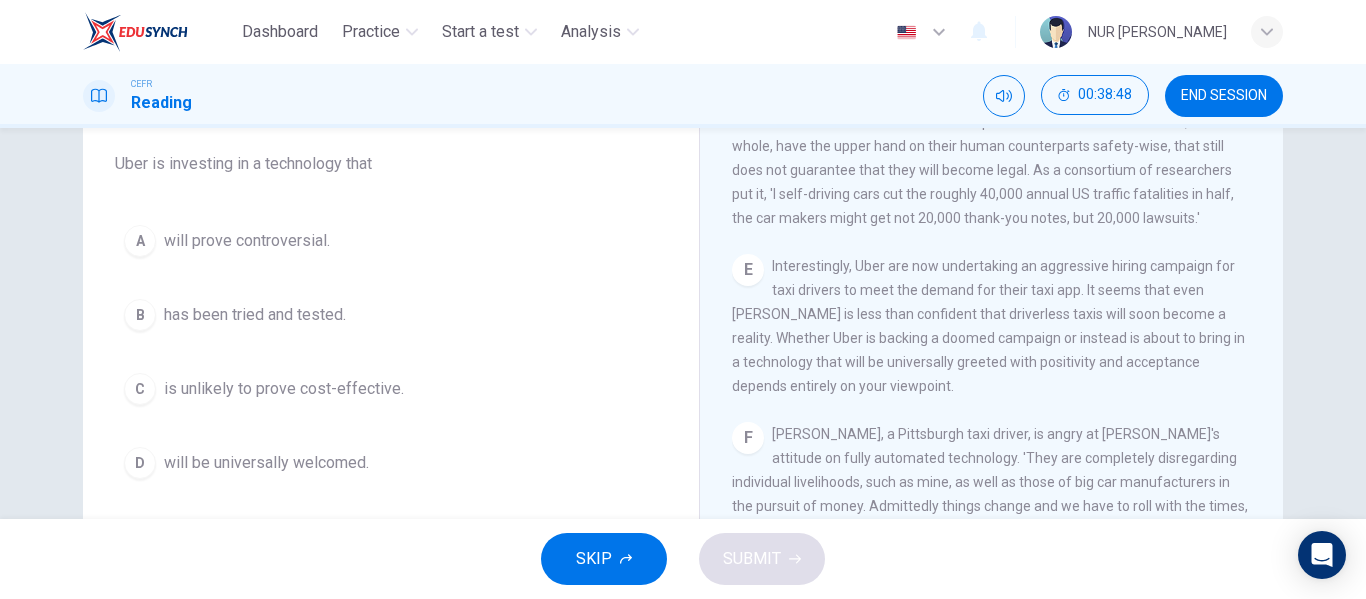 click on "The commercial aspect apart, there is also the safety issue. Whilst a fully automated car could respond to most eventualities in the course of a trip, would it be capable of responding to unforeseen events, such as changes in route or unexpected diversions? Evidently legislative authorities are also of this opinion. Currently, no matter how much automation a car has, it still requires a driver with a full licence behind the wheel to drive on public roads. Whilst robot drivers, on the whole, have the upper hand on their human counterparts safety-wise, that still does not guarantee that they will become legal. As a consortium of researchers put it, 'I self-driving cars cut the roughly 40,000 annual US traffic fatalities in half, the car makers might get not 20,000 thank-you notes, but 20,000 lawsuits.'" at bounding box center [990, 110] 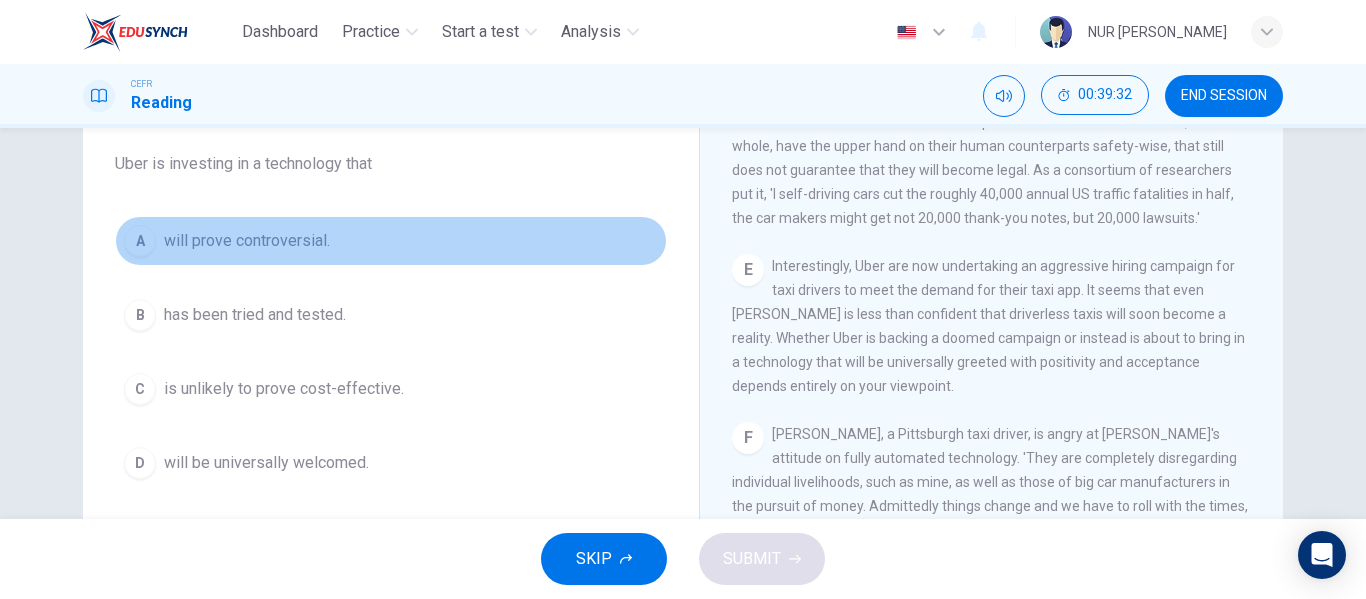 click on "A will prove controversial." at bounding box center [391, 241] 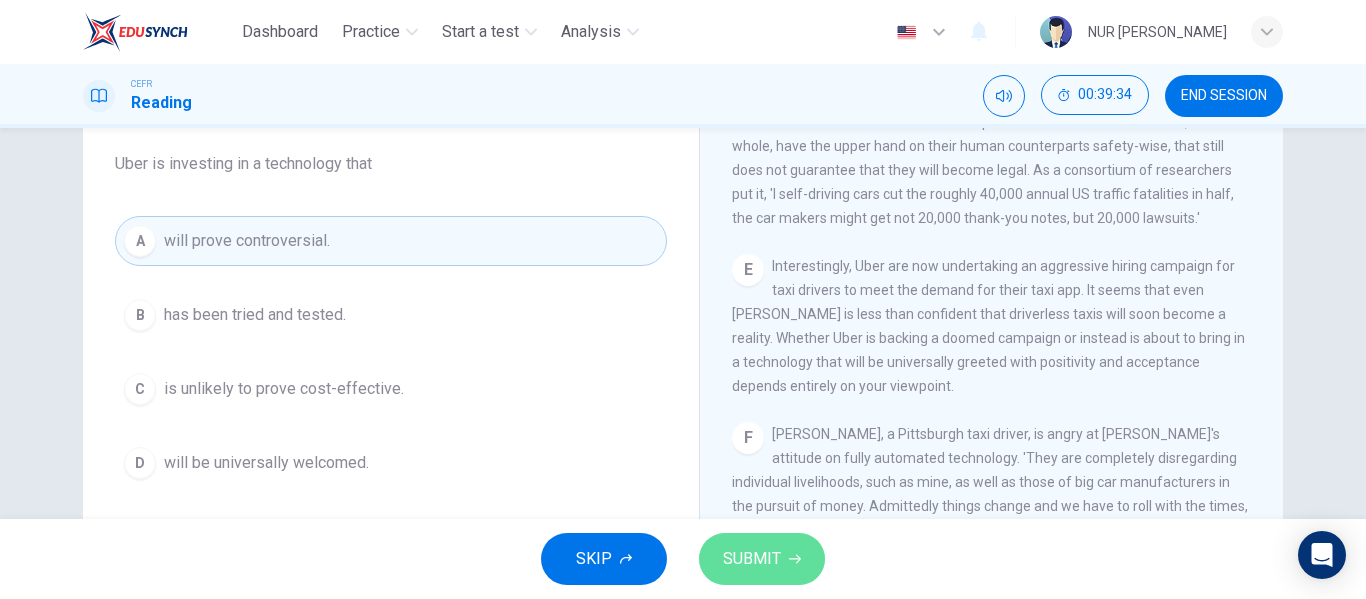 click on "SUBMIT" at bounding box center (762, 559) 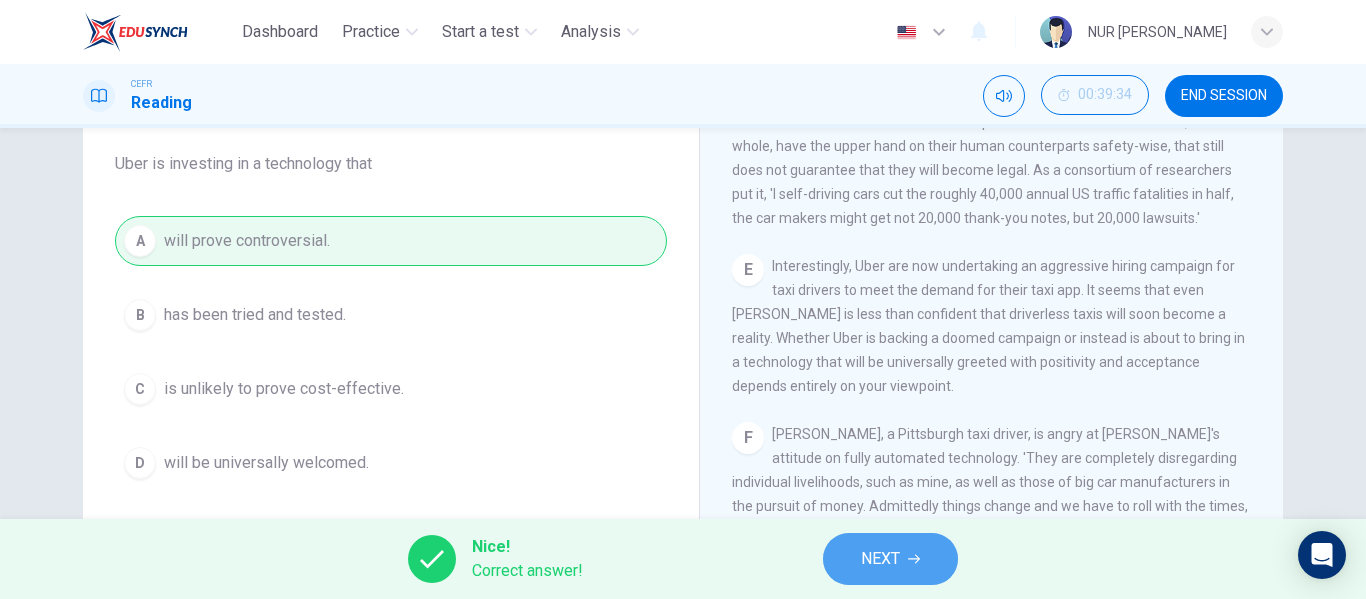 click on "NEXT" at bounding box center (880, 559) 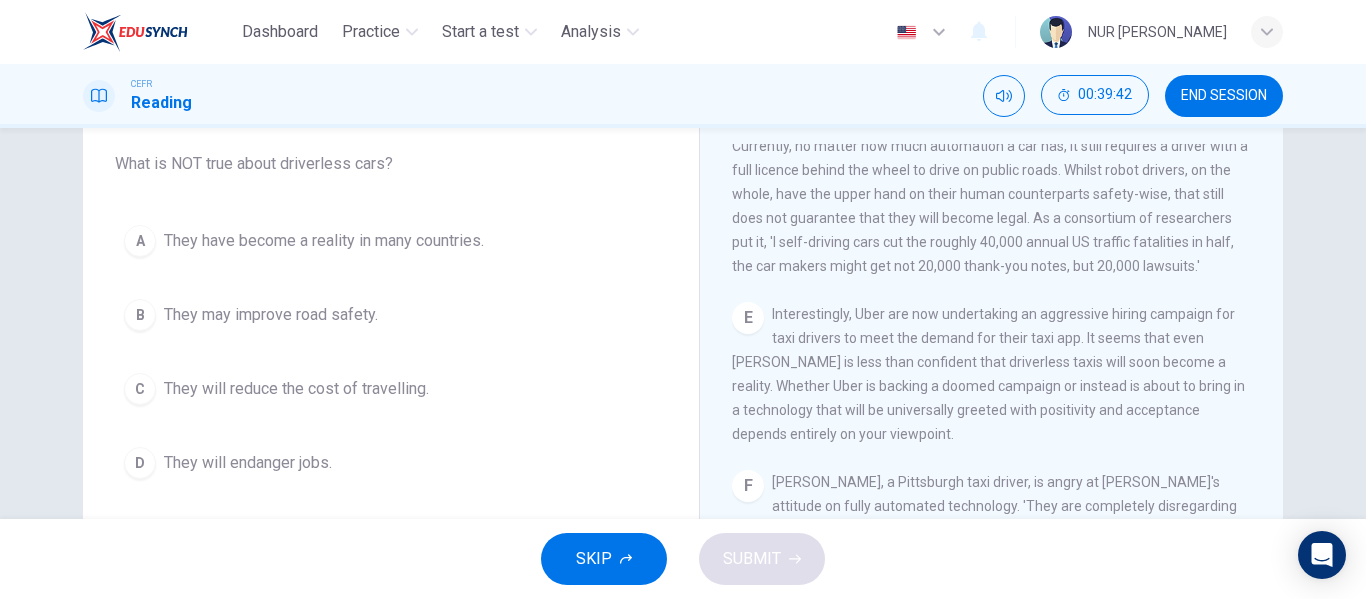 scroll, scrollTop: 111, scrollLeft: 0, axis: vertical 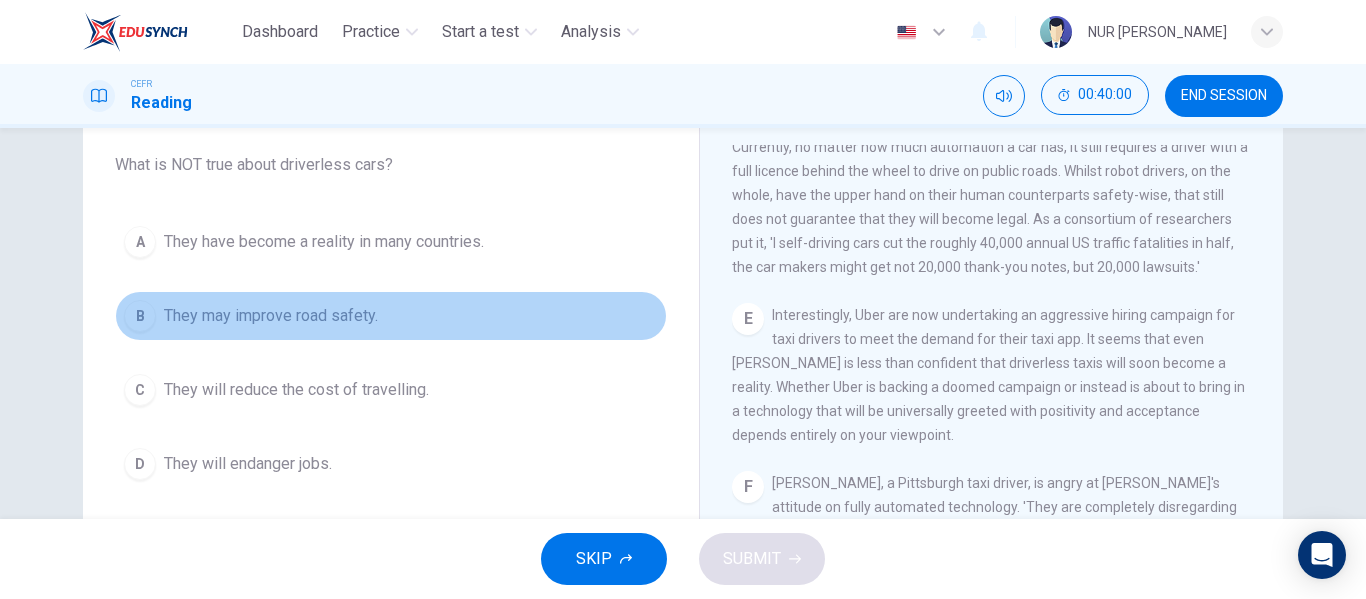 click on "B They may improve road safety." at bounding box center [391, 316] 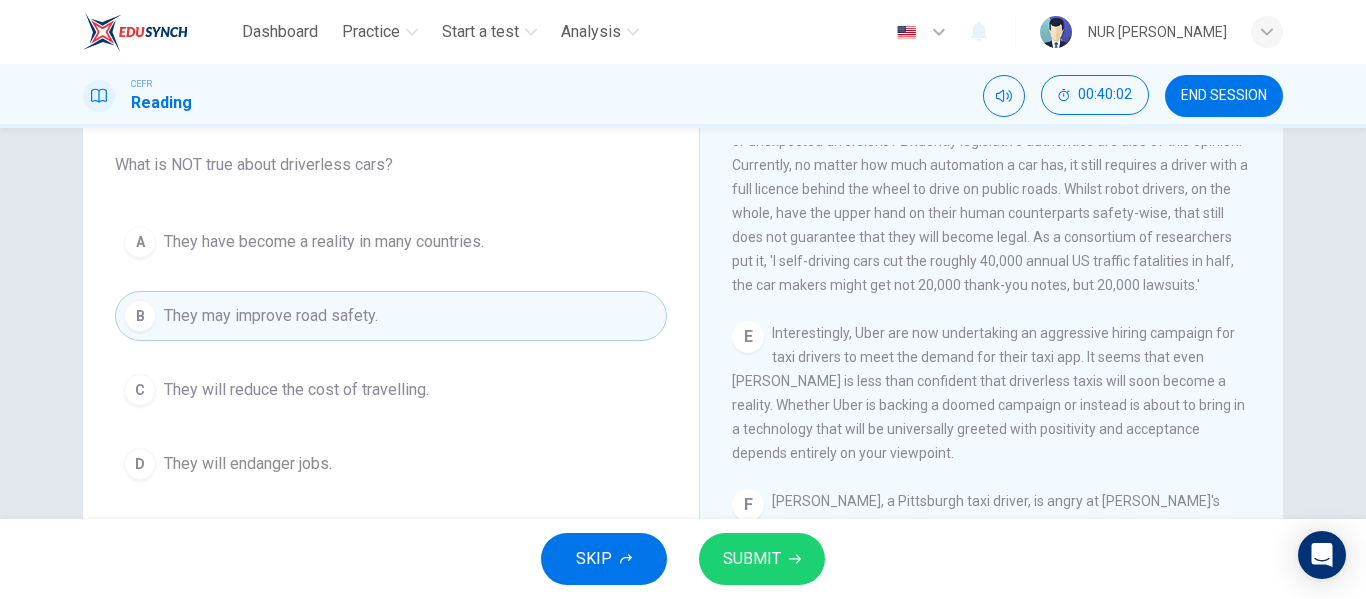 scroll, scrollTop: 1204, scrollLeft: 0, axis: vertical 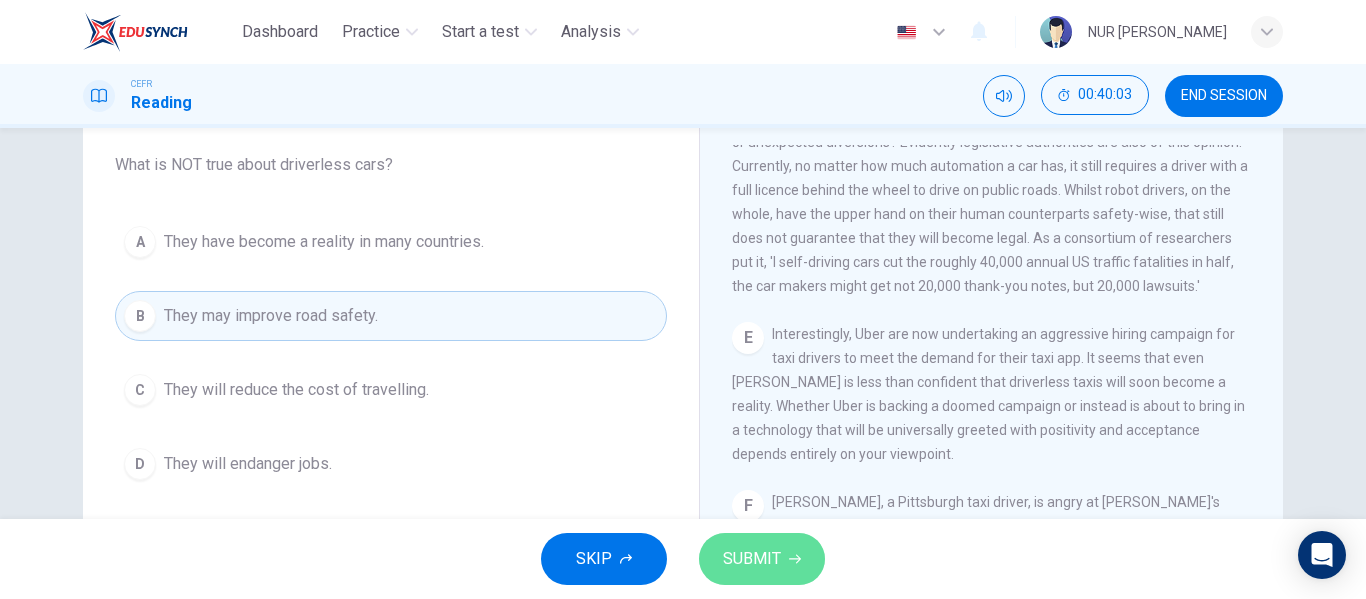 click on "SUBMIT" at bounding box center [762, 559] 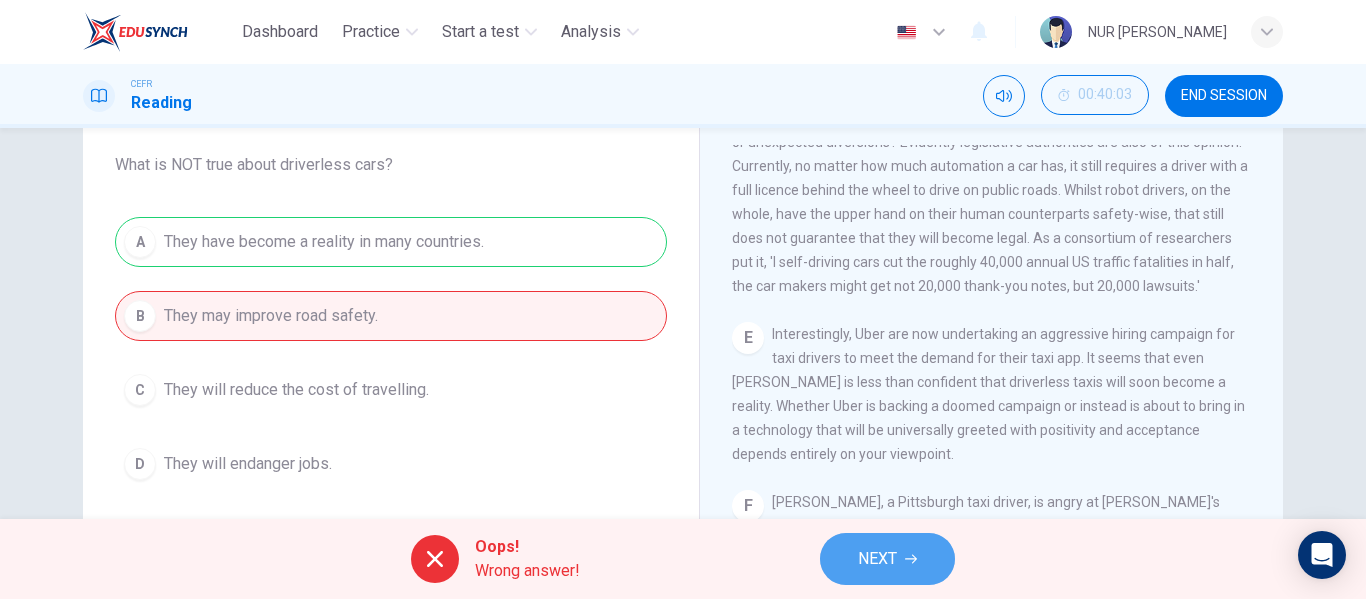 click on "NEXT" at bounding box center (887, 559) 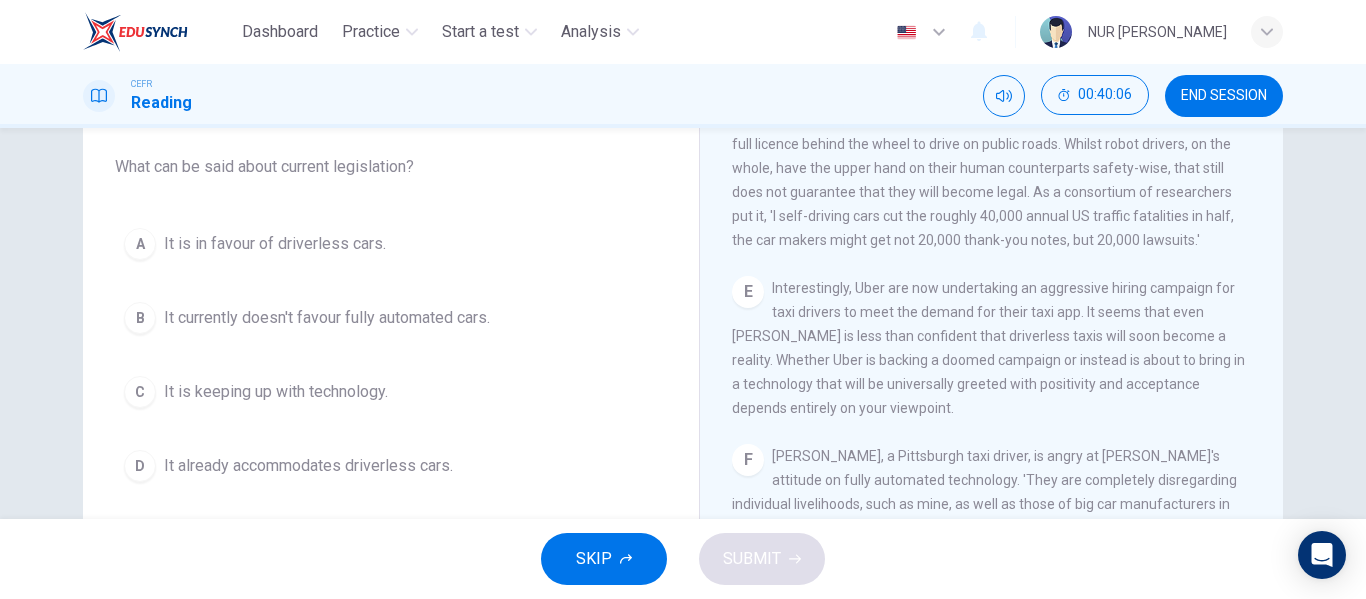 scroll, scrollTop: 159, scrollLeft: 0, axis: vertical 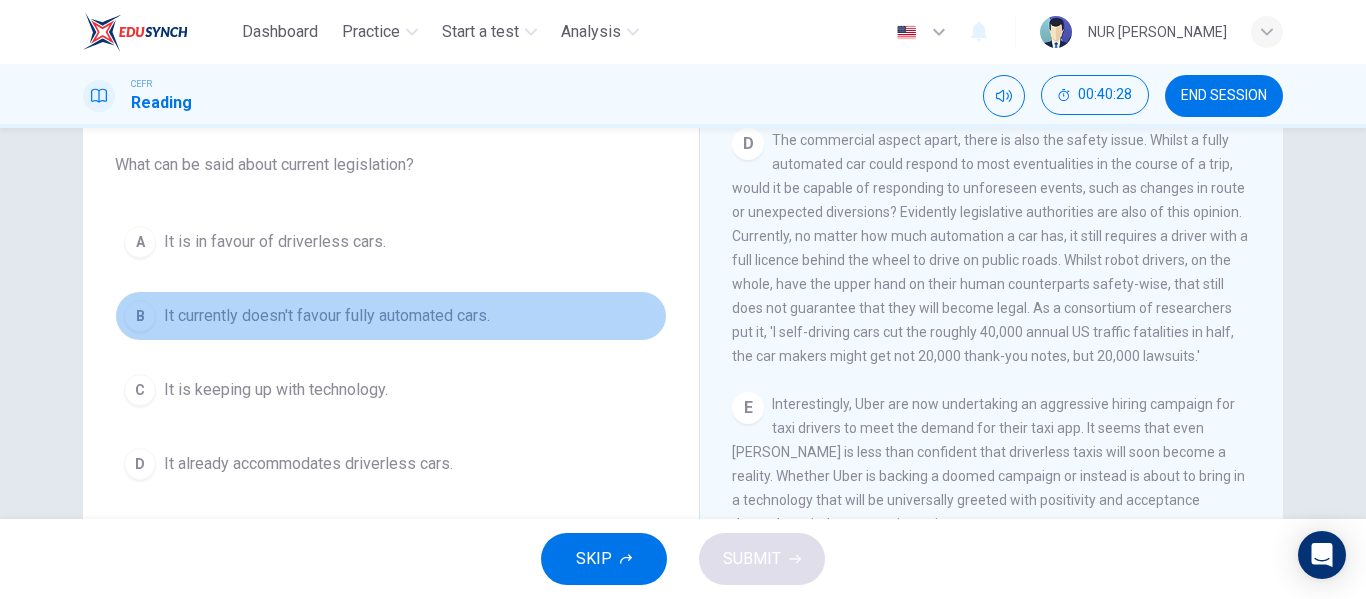 click on "B It currently doesn't favour fully automated cars." at bounding box center [391, 316] 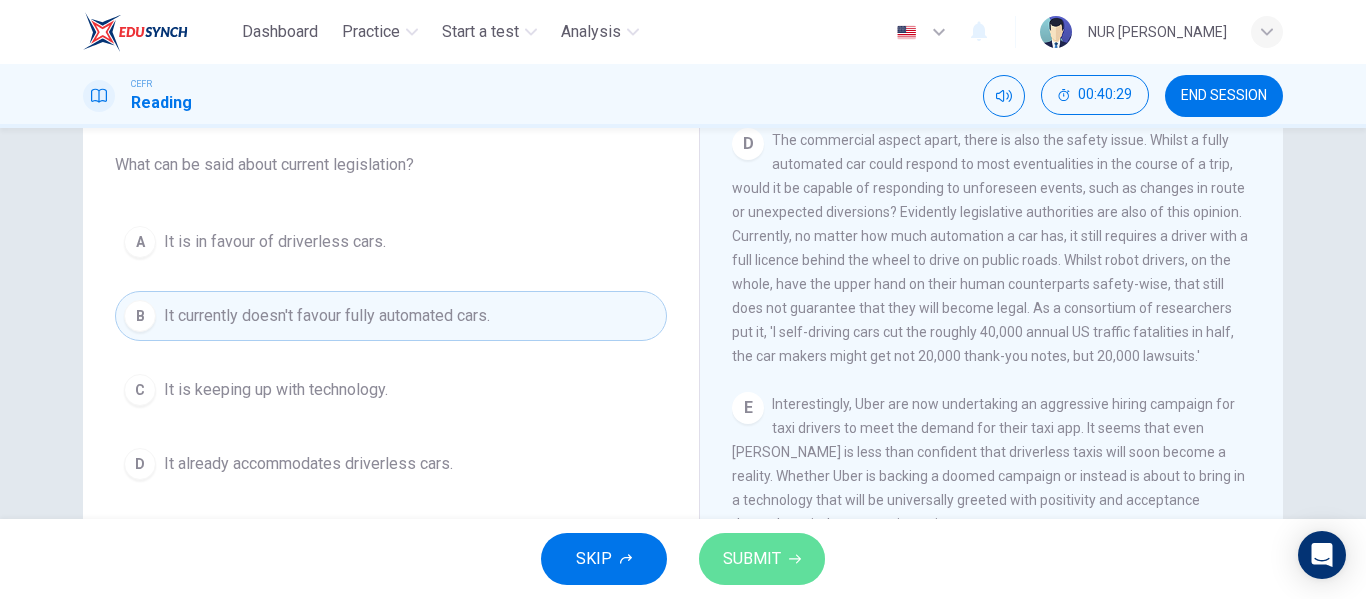 click on "SUBMIT" at bounding box center [752, 559] 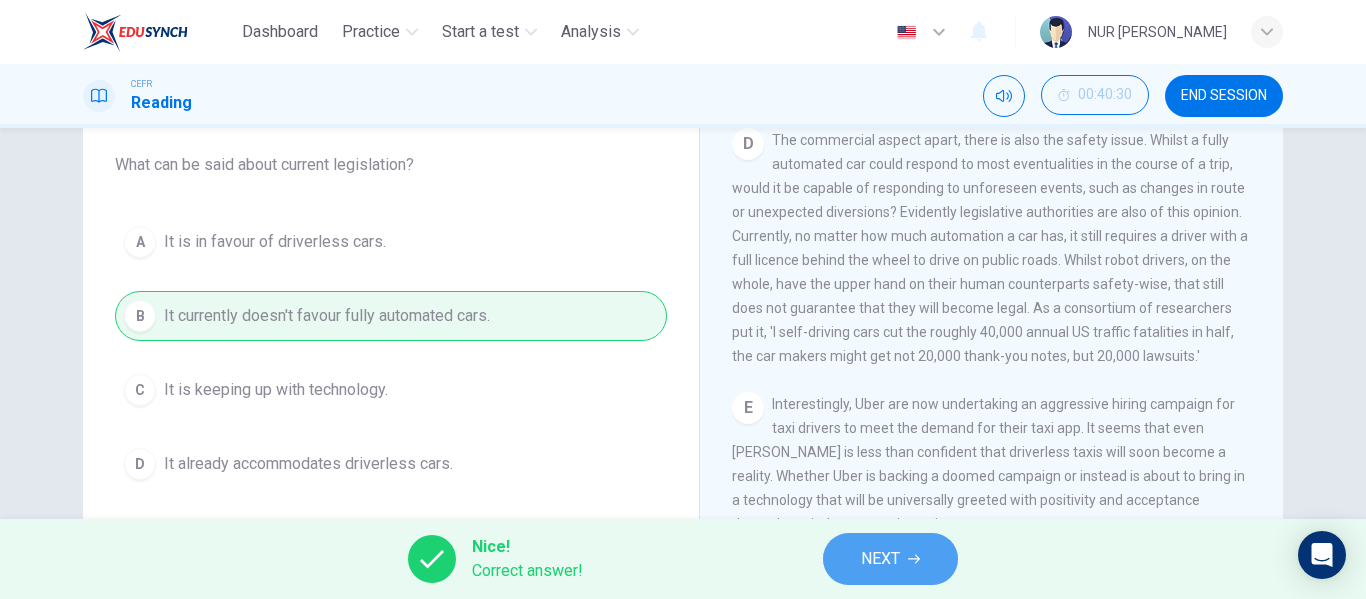 click on "NEXT" at bounding box center [890, 559] 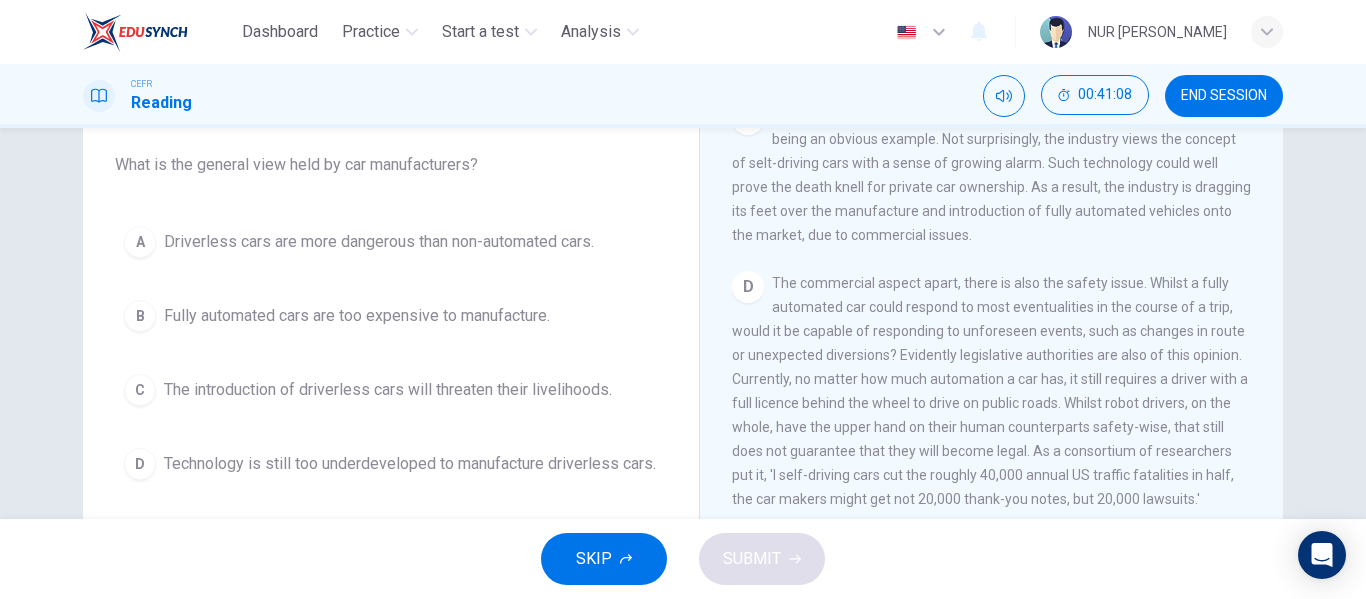 scroll, scrollTop: 944, scrollLeft: 0, axis: vertical 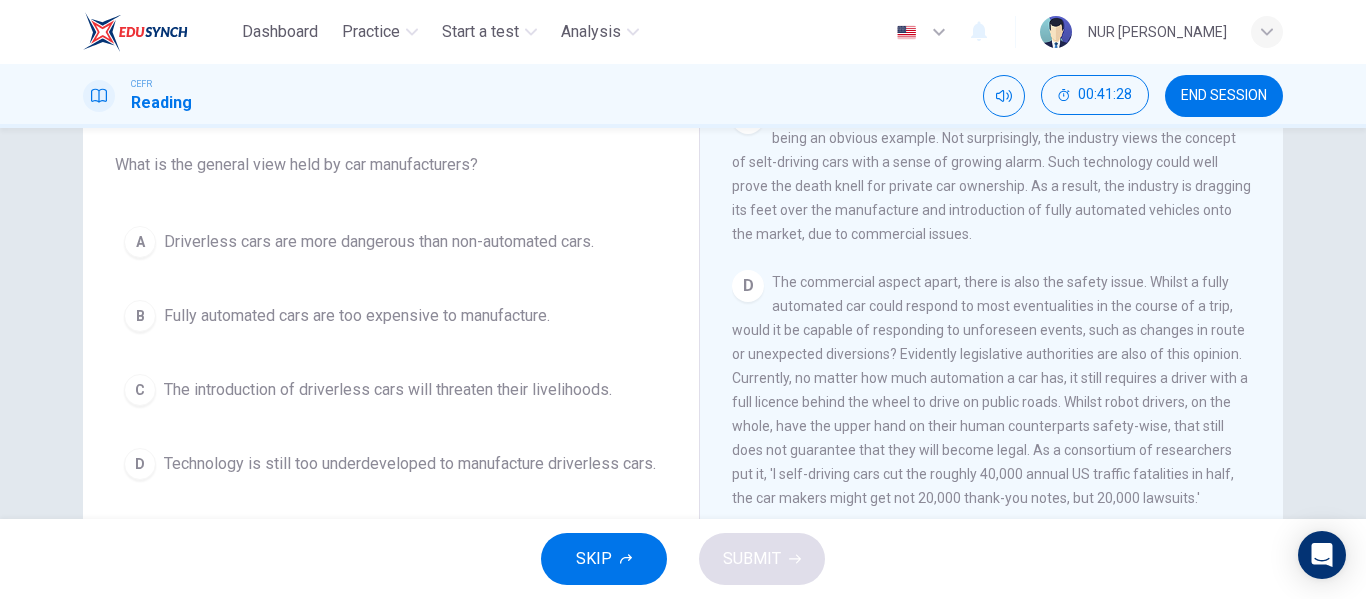 click on "A Driverless cars are more dangerous than non-automated cars. B Fully automated cars are too expensive to manufacture. C The introduction of driverless cars will threaten their livelihoods. D Technology is still too underdeveloped to manufacture driverless cars." at bounding box center (391, 353) 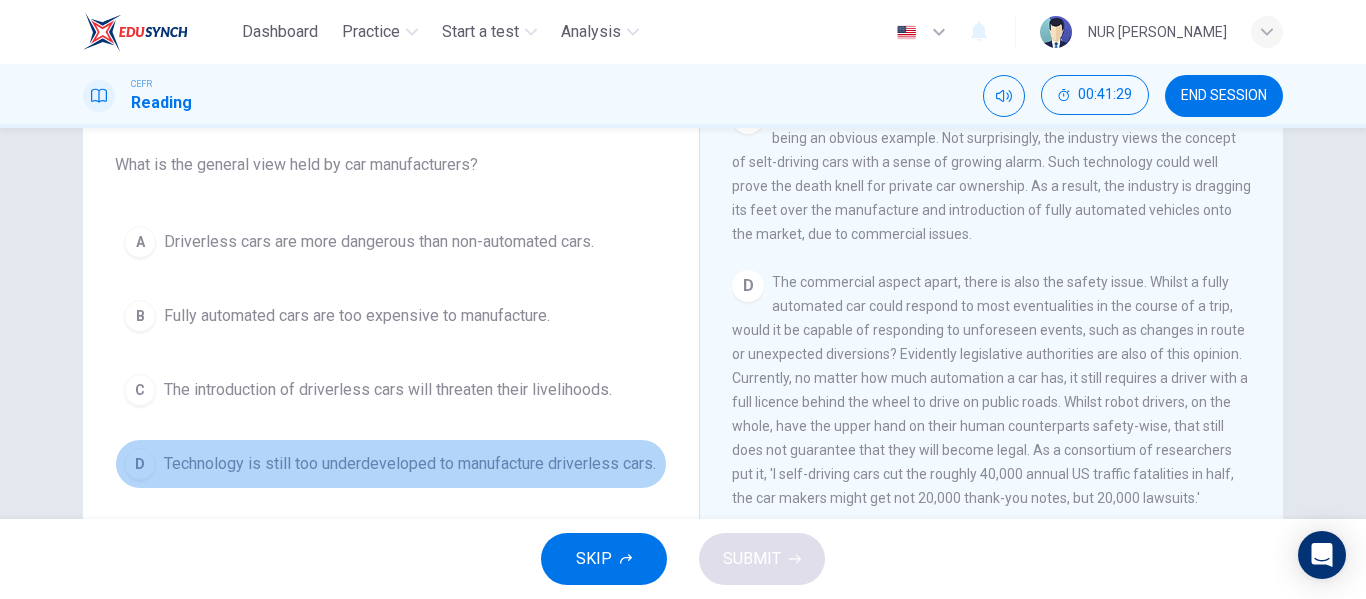 click on "Technology is still too underdeveloped to manufacture driverless cars." at bounding box center [410, 464] 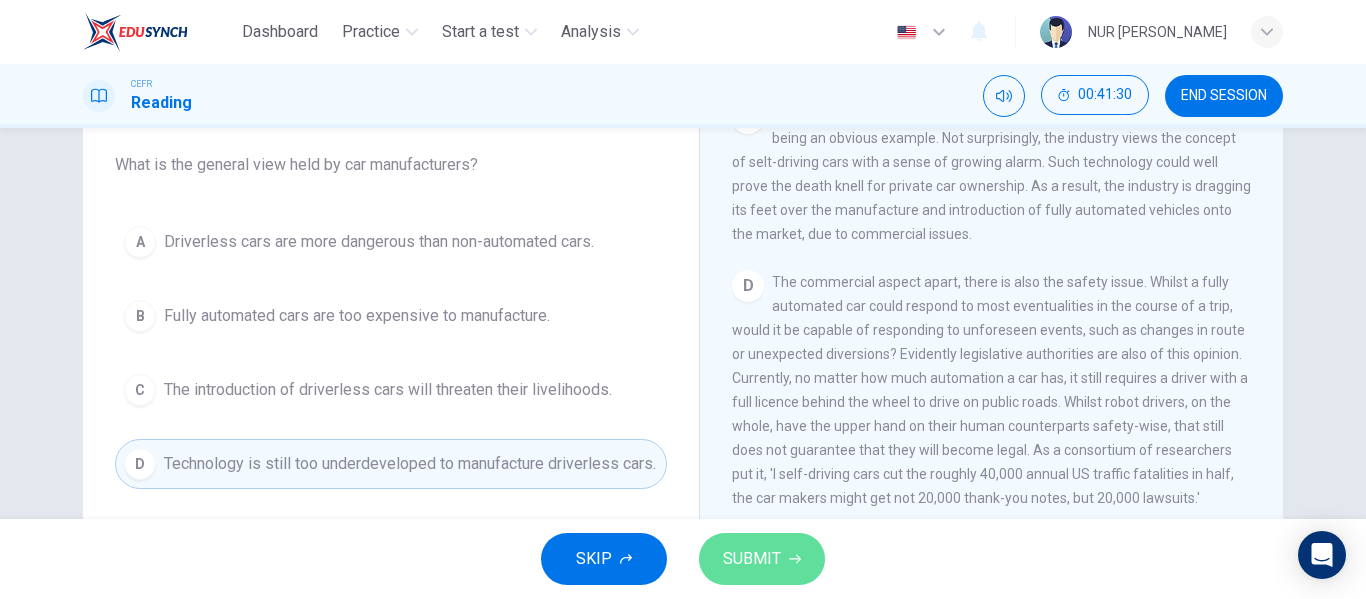 click on "SUBMIT" at bounding box center [752, 559] 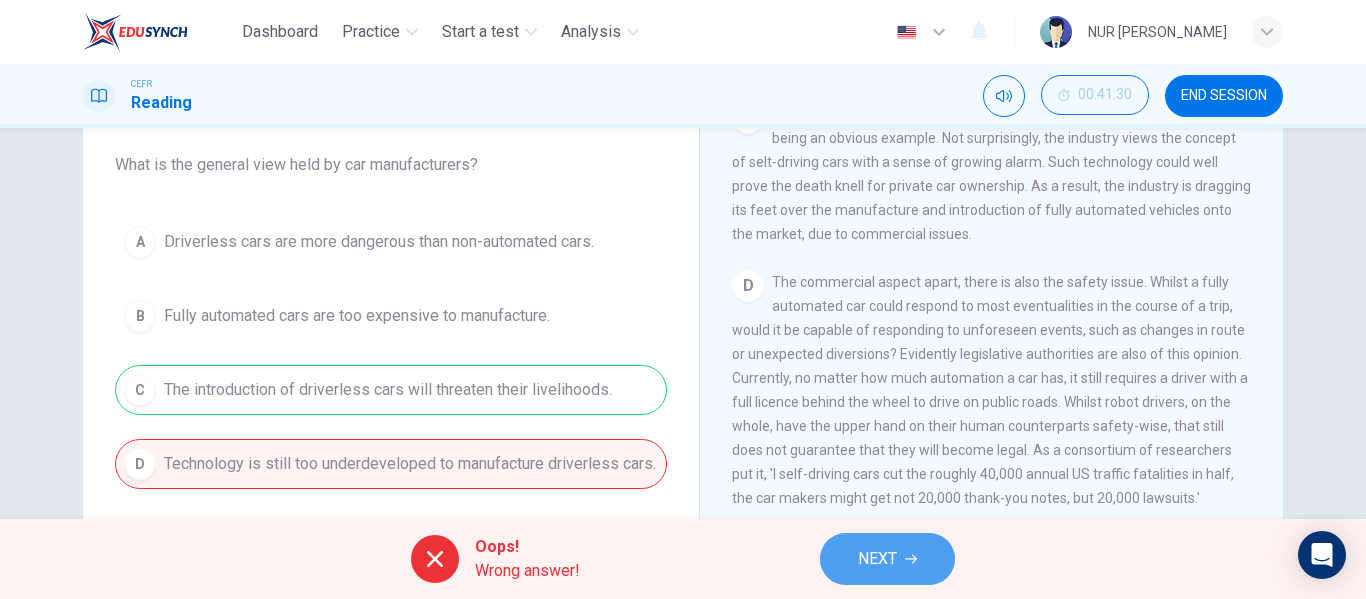 click on "NEXT" at bounding box center (887, 559) 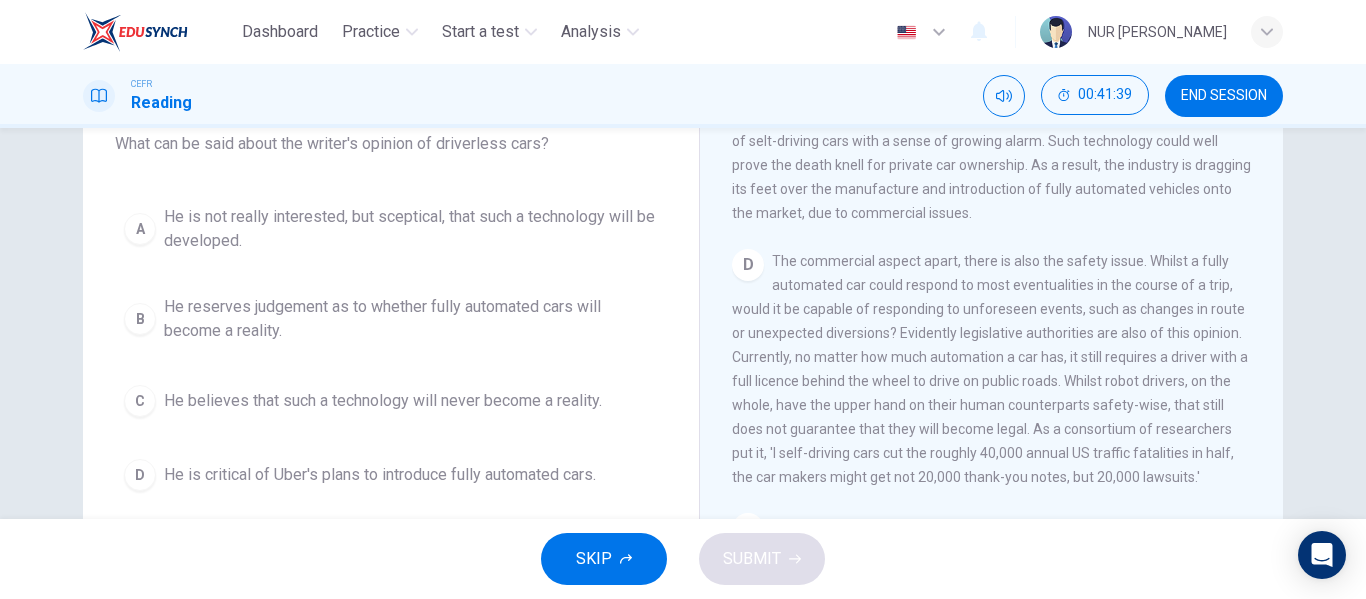 scroll, scrollTop: 181, scrollLeft: 0, axis: vertical 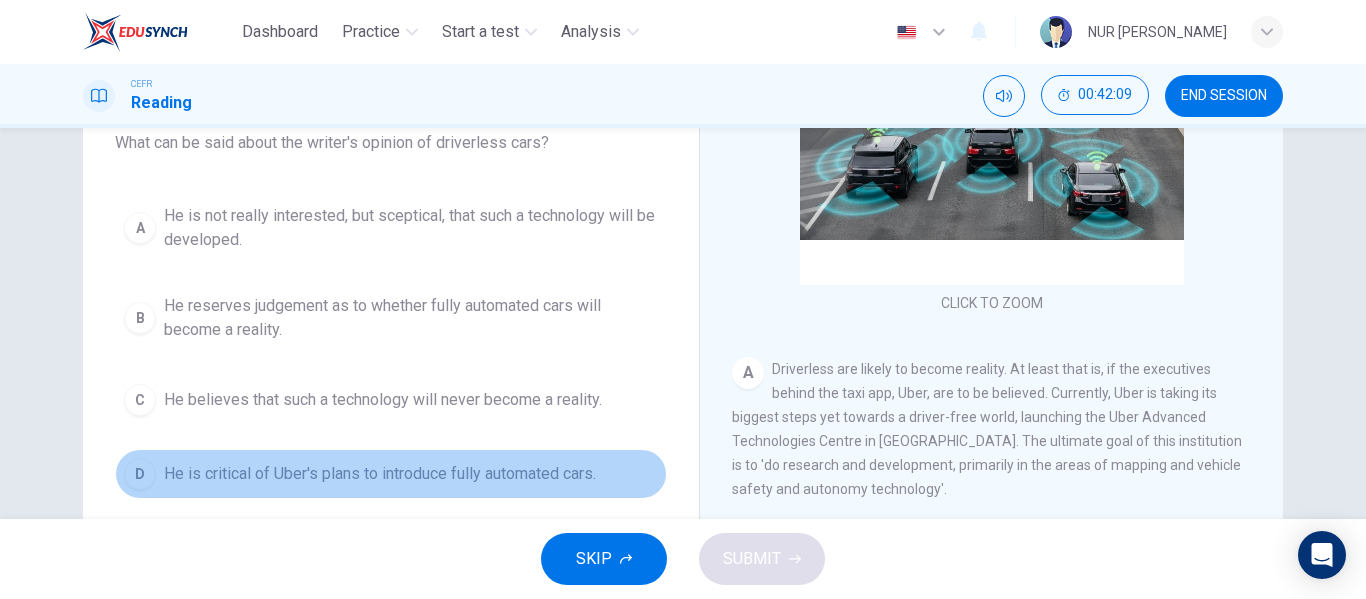 click on "He is critical of Uber's plans to introduce fully automated cars." at bounding box center (380, 474) 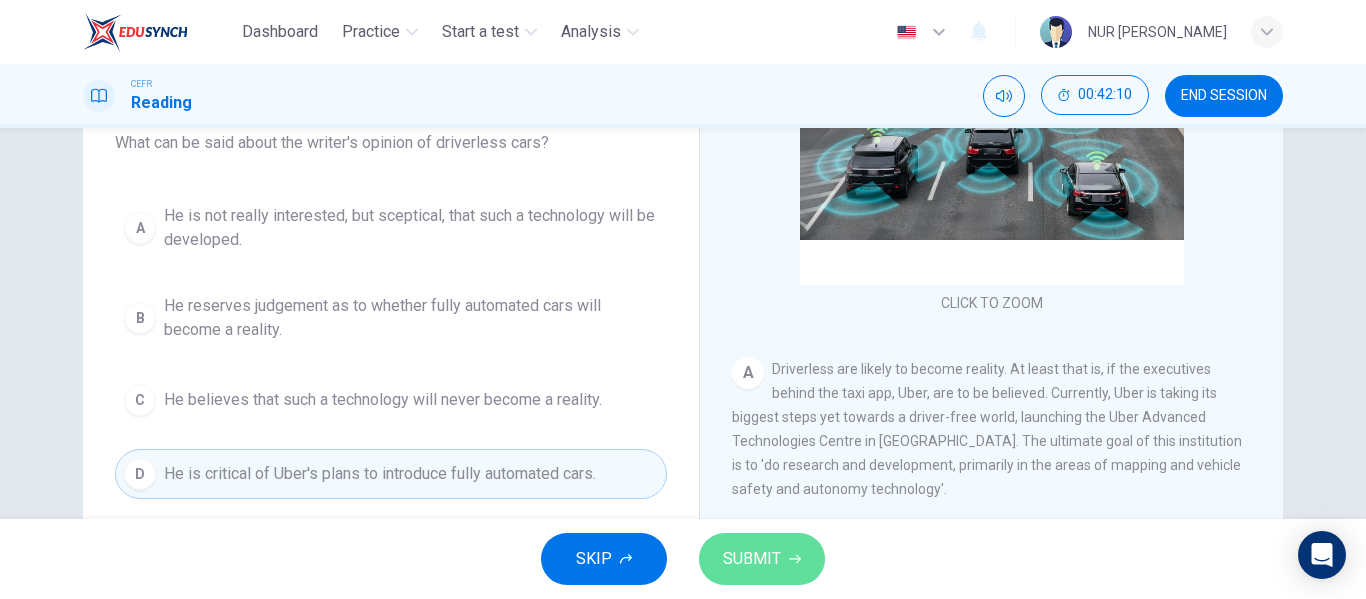 click on "SUBMIT" at bounding box center (752, 559) 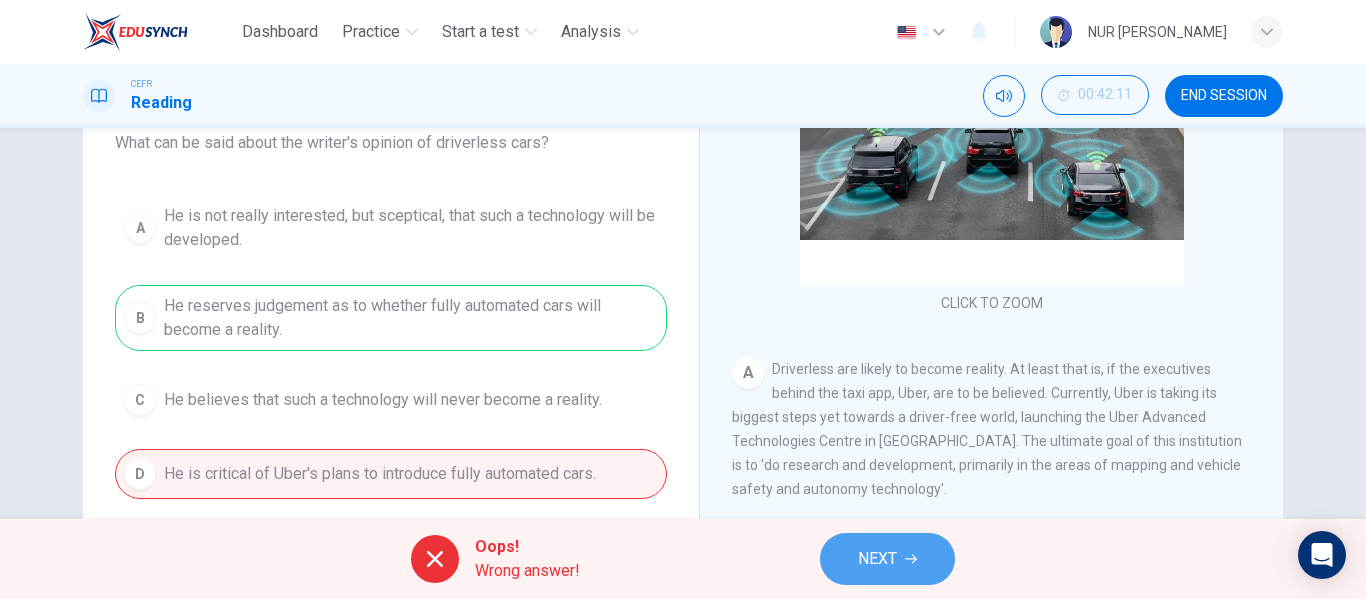click on "NEXT" at bounding box center (877, 559) 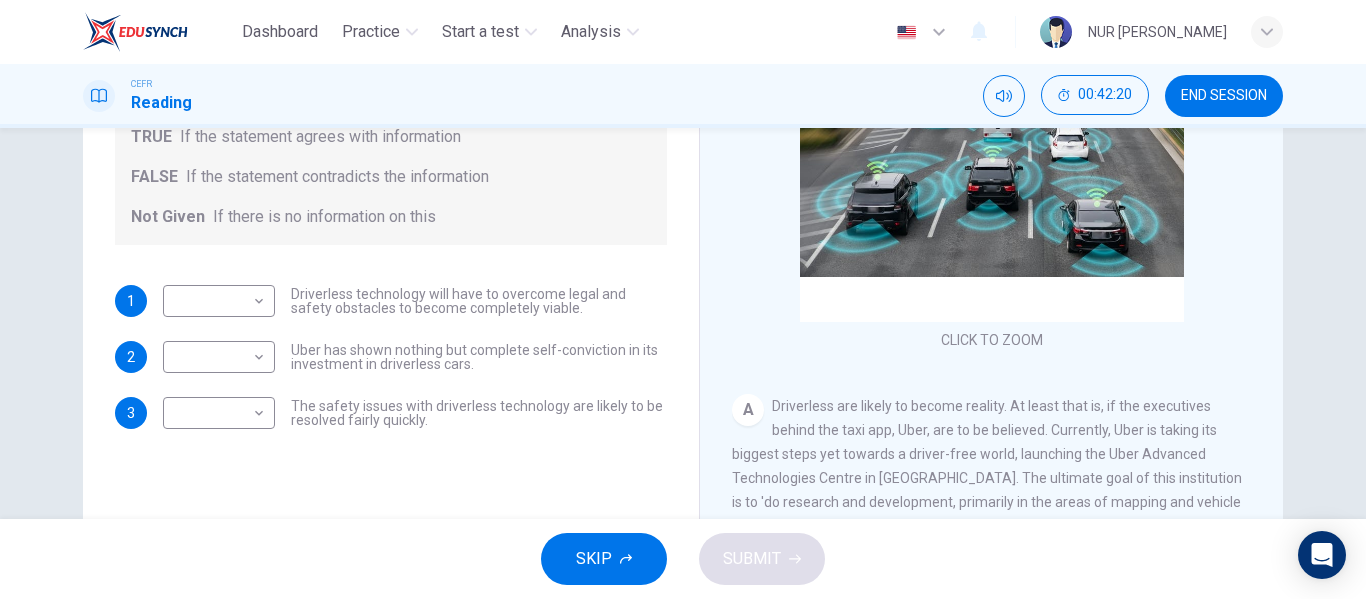 scroll, scrollTop: 280, scrollLeft: 0, axis: vertical 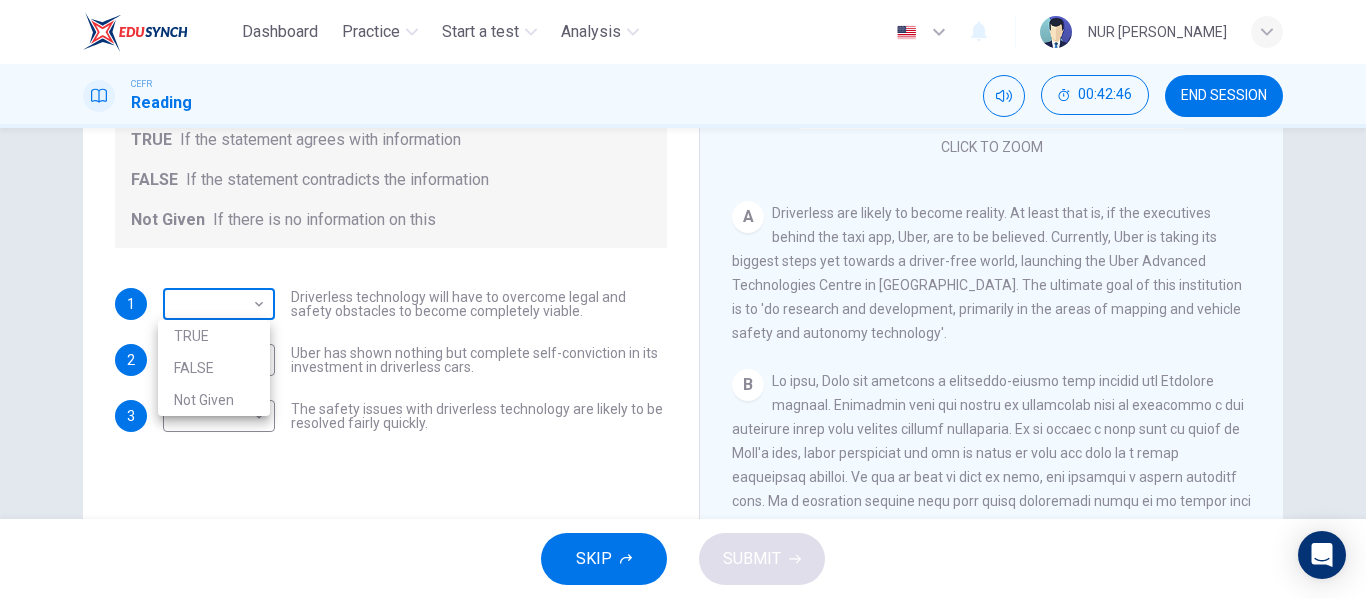 click on "Dashboard Practice Start a test Analysis English en ​ NUR [PERSON_NAME] Reading 00:42:46 END SESSION Question 72 Do the following statements agree with the information given in the text? For questions following questions, write TRUE If the statement agrees with information FALSE If the statement contradicts the information Not Given If there is no information on this 1 ​ ​ Driverless technology will have to overcome legal and safety obstacles to become completely viable. 2 ​ ​ Uber has shown nothing but complete self-conviction in its investment in driverless cars. 3 ​ ​ The safety issues with driverless technology are likely to be resolved fairly quickly. Driverless cars CLICK TO ZOOM Click to Zoom A B C D E F G H SKIP SUBMIT EduSynch - Online Language Proficiency Testing
Dashboard Practice Start a test Analysis Notifications © Copyright  2025 TRUE FALSE Not Given" at bounding box center (683, 299) 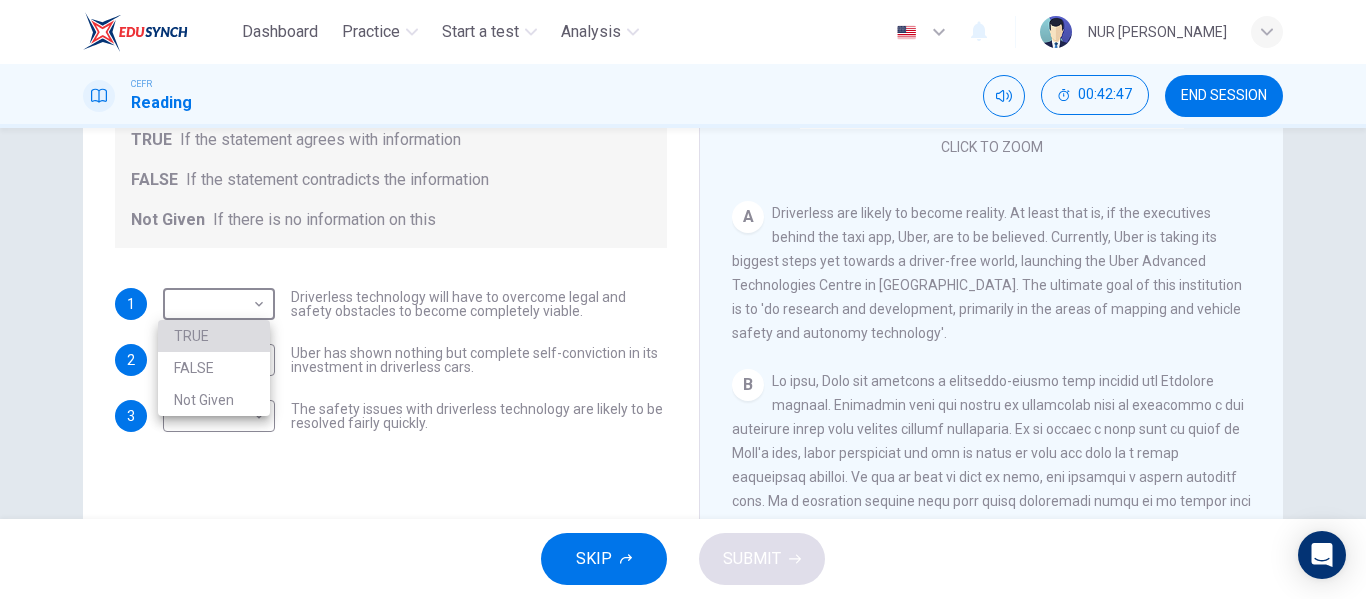 click on "TRUE" at bounding box center [214, 336] 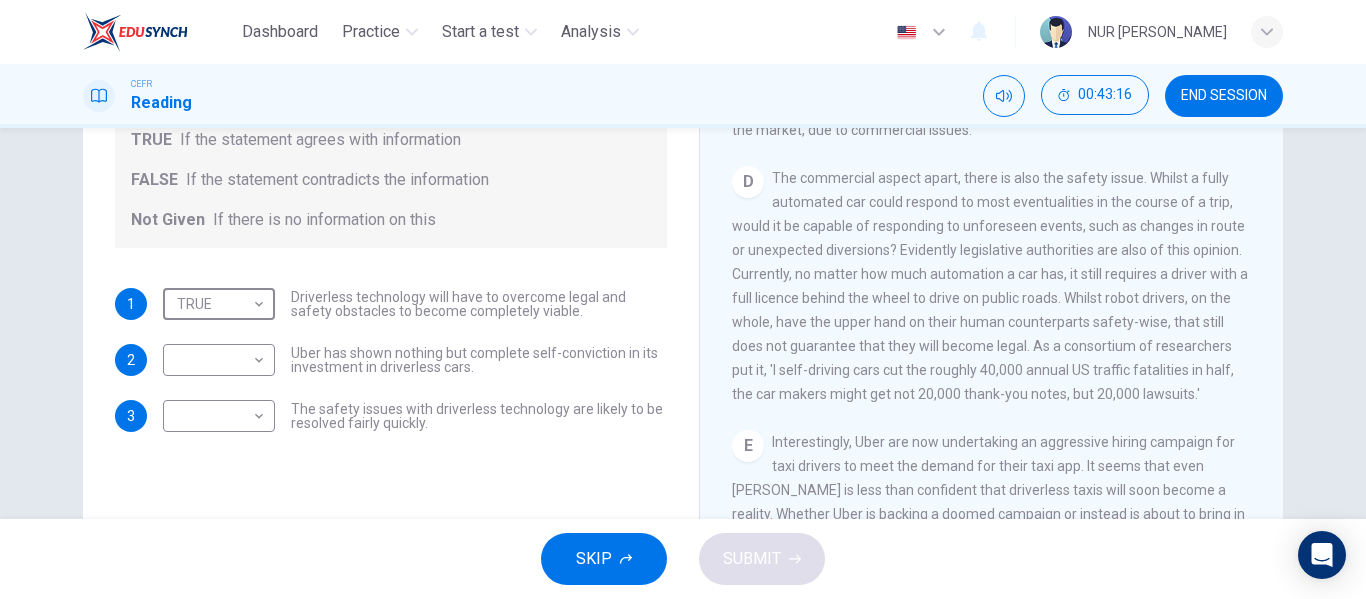 scroll, scrollTop: 927, scrollLeft: 0, axis: vertical 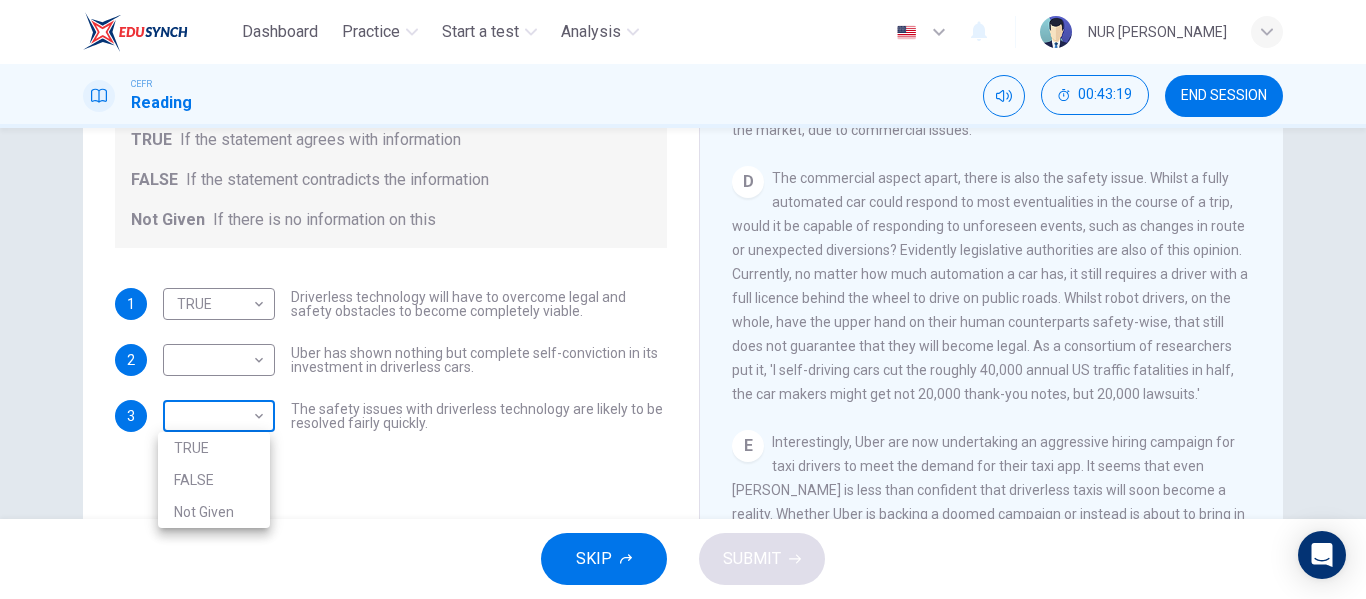click on "Dashboard Practice Start a test Analysis English en ​ NUR [PERSON_NAME] Reading 00:43:19 END SESSION Question 72 Do the following statements agree with the information given in the text? For questions following questions, write TRUE If the statement agrees with information FALSE If the statement contradicts the information Not Given If there is no information on this 1 TRUE TRUE ​ Driverless technology will have to overcome legal and safety obstacles to become completely viable. 2 ​ ​ Uber has shown nothing but complete self-conviction in its investment in driverless cars. 3 ​ ​ The safety issues with driverless technology are likely to be resolved fairly quickly. Driverless cars CLICK TO ZOOM Click to Zoom A B C D E F G H SKIP SUBMIT EduSynch - Online Language Proficiency Testing
Dashboard Practice Start a test Analysis Notifications © Copyright  2025 TRUE FALSE Not Given" at bounding box center (683, 299) 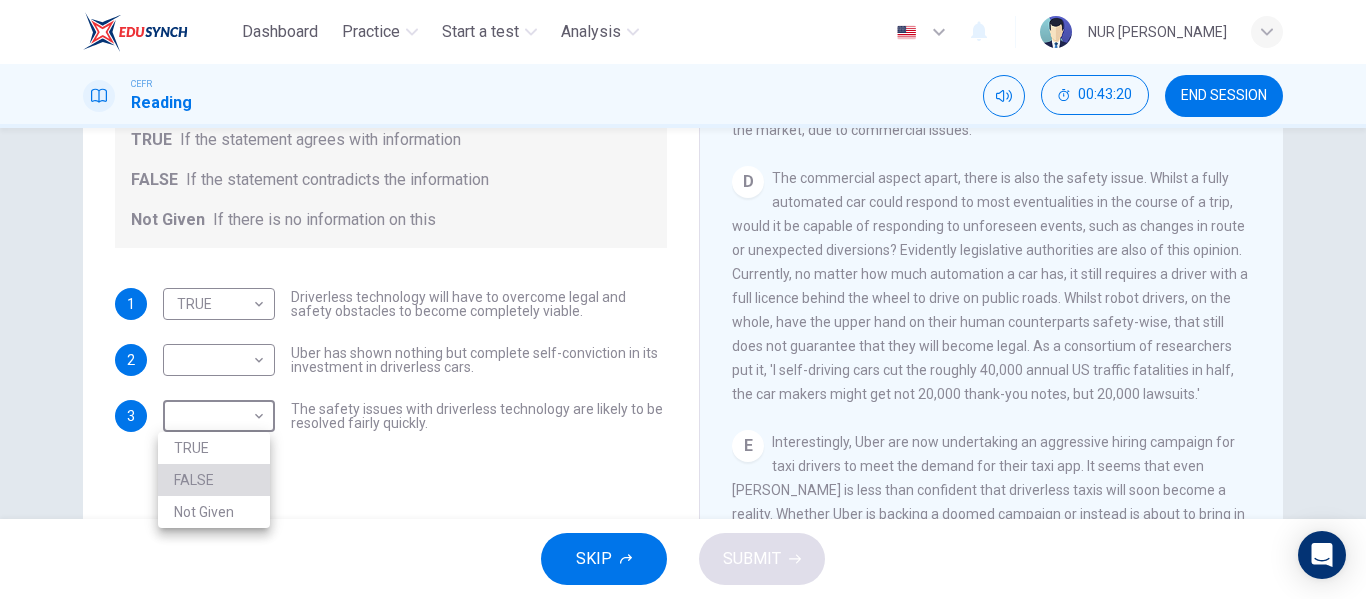 click on "FALSE" at bounding box center [214, 480] 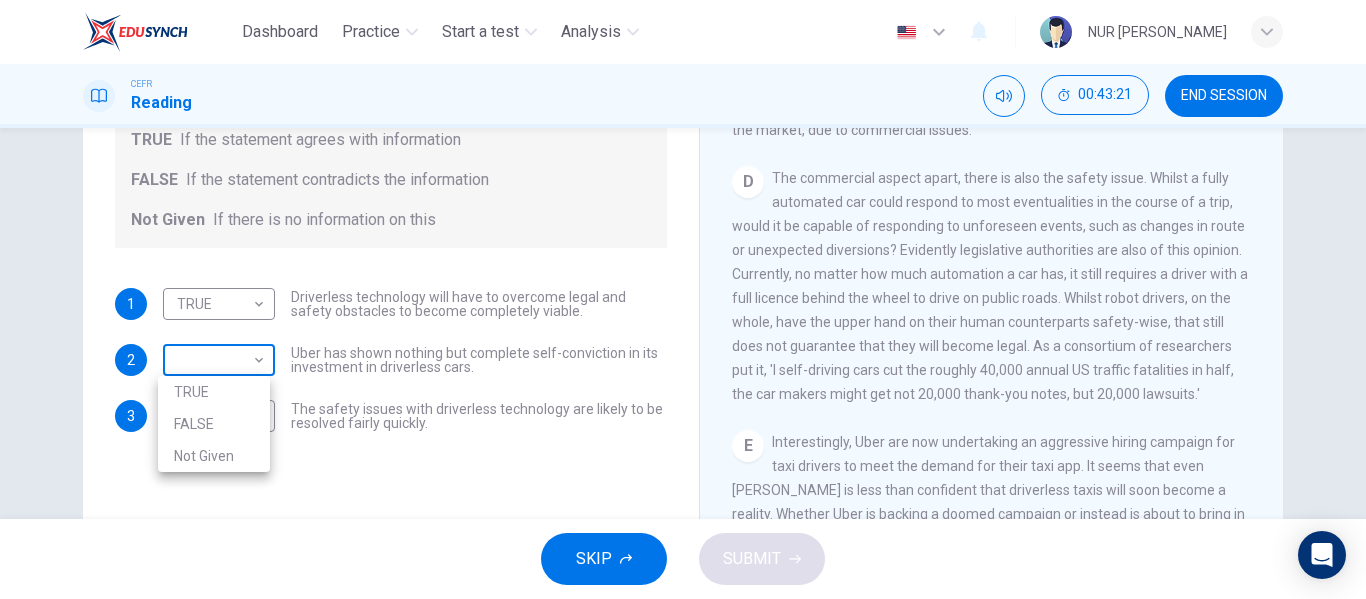 click on "Dashboard Practice Start a test Analysis English en ​ NUR [PERSON_NAME] Reading 00:43:21 END SESSION Question 72 Do the following statements agree with the information given in the text? For questions following questions, write TRUE If the statement agrees with information FALSE If the statement contradicts the information Not Given If there is no information on this 1 TRUE TRUE ​ Driverless technology will have to overcome legal and safety obstacles to become completely viable. 2 ​ ​ Uber has shown nothing but complete self-conviction in its investment in driverless cars. 3 FALSE FALSE ​ The safety issues with driverless technology are likely to be resolved fairly quickly. Driverless cars CLICK TO ZOOM Click to Zoom A B C D E F G H SKIP SUBMIT EduSynch - Online Language Proficiency Testing
Dashboard Practice Start a test Analysis Notifications © Copyright  2025 TRUE FALSE Not Given" at bounding box center (683, 299) 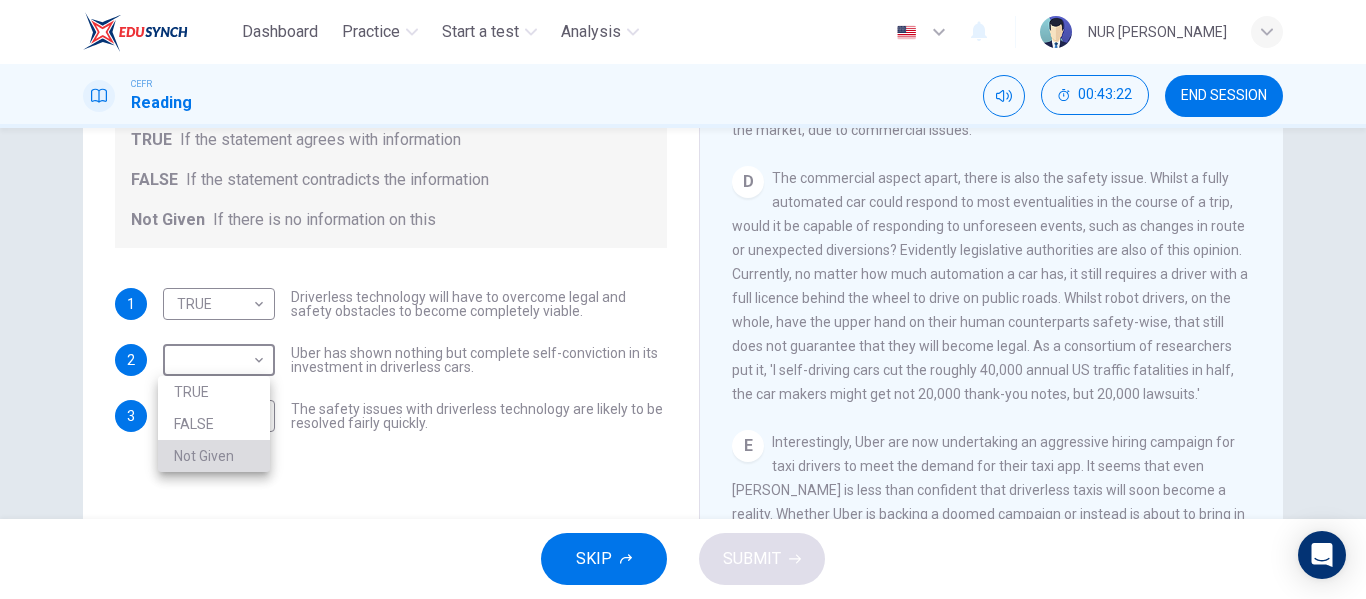 click on "Not Given" at bounding box center (214, 456) 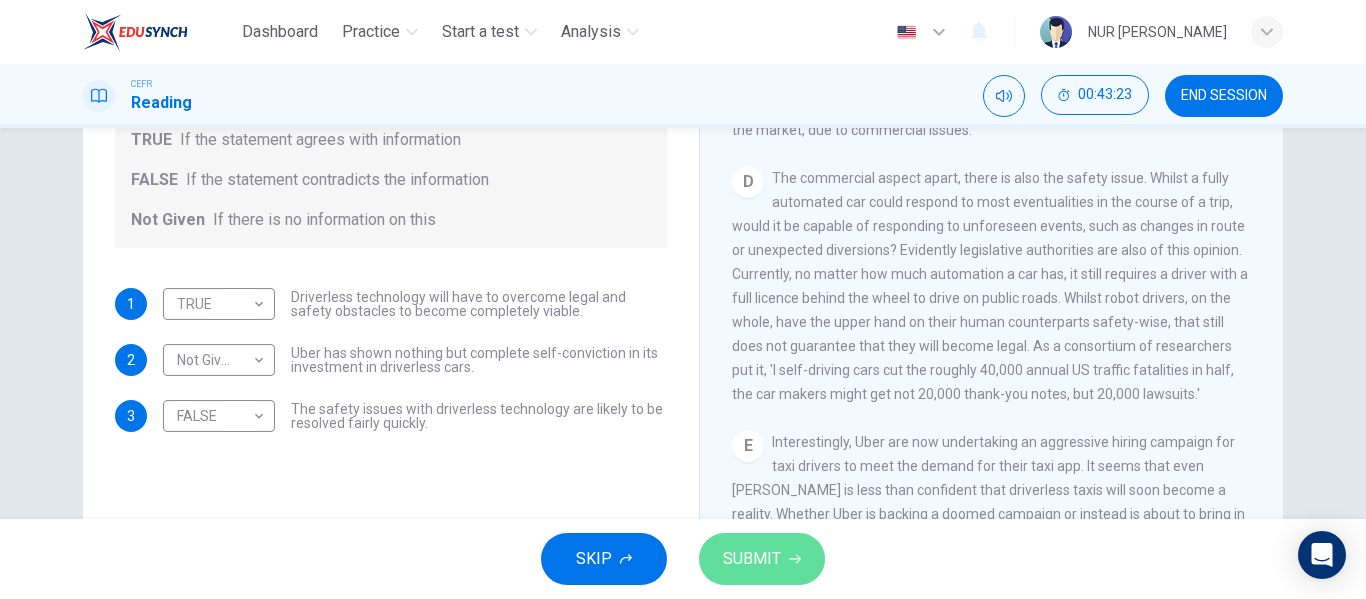 click on "SUBMIT" at bounding box center (752, 559) 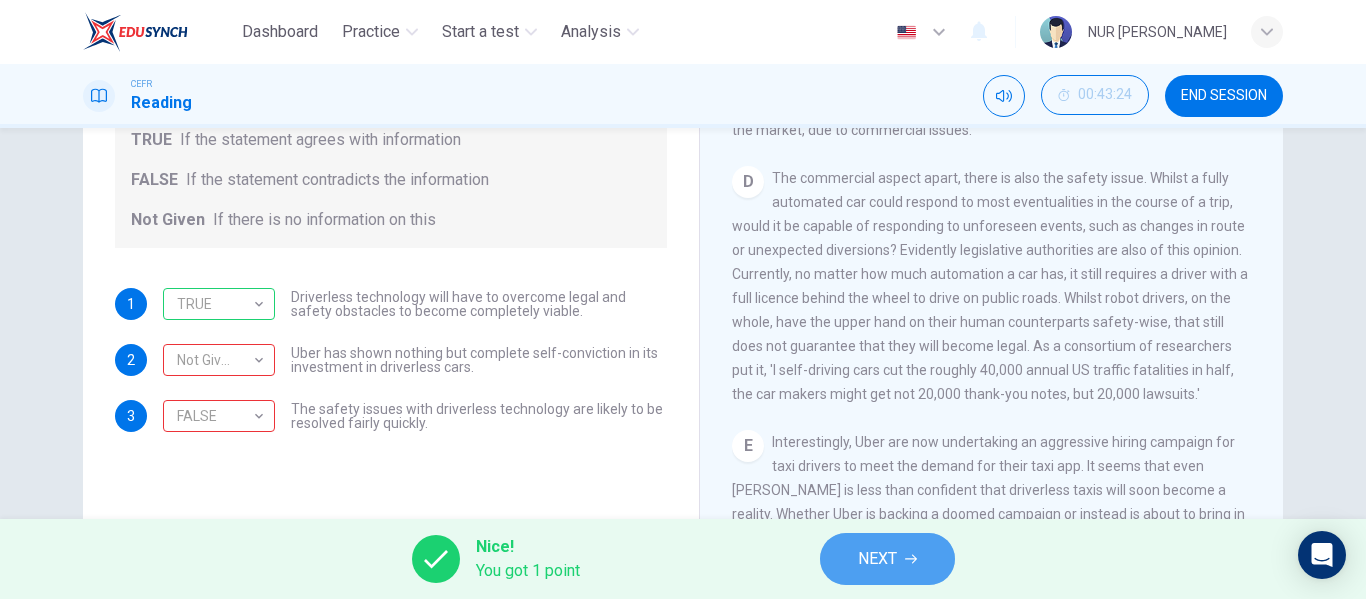 click on "NEXT" at bounding box center (887, 559) 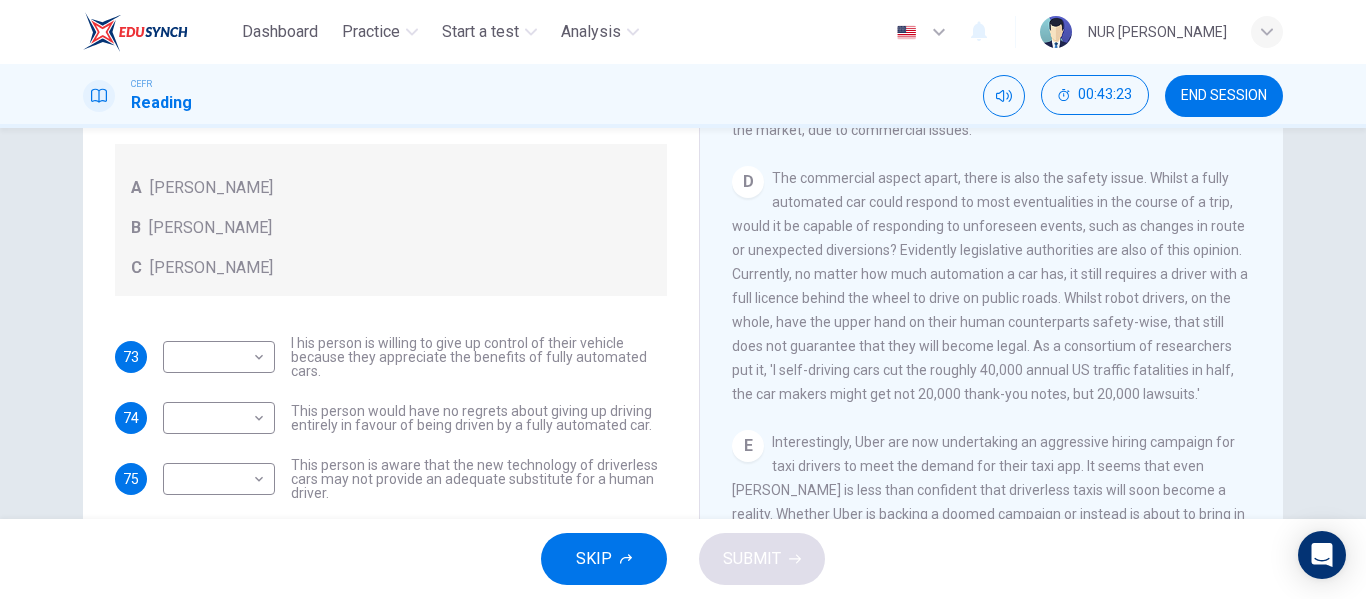 scroll, scrollTop: 328, scrollLeft: 0, axis: vertical 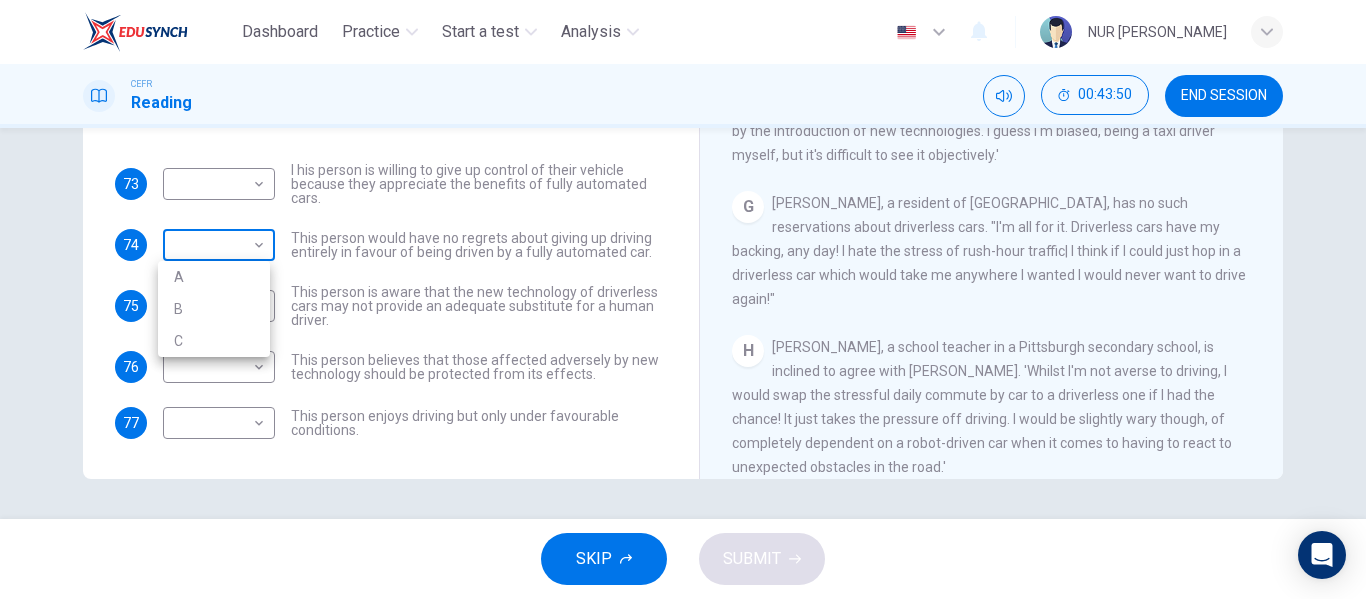 click on "Dashboard Practice Start a test Analysis English en ​ NUR [PERSON_NAME] Reading 00:43:50 END SESSION Questions 73 - 77 Look at the following statements, and the list of people. Match each statement to the correct person, A-C. You may use any letter more than once.
A [PERSON_NAME] B [PERSON_NAME] C [PERSON_NAME] 73 ​ ​ I his person is willing to give up control of their vehicle because they appreciate the benefits of fully automated cars. 74 ​ ​ This person would have no regrets about giving up driving entirely in favour of being driven by a fully automated car. 75 ​ ​ This person is aware that the new technology of driverless cars may not provide an adequate substitute for a human driver. 76 ​ ​ This person believes that those affected adversely by new technology should be protected from its effects. 77 ​ ​ This person enjoys driving but only under favourable conditions. Driverless cars CLICK TO ZOOM Click to Zoom A B C D E F G H SKIP SUBMIT
Dashboard 2025 A" at bounding box center [683, 299] 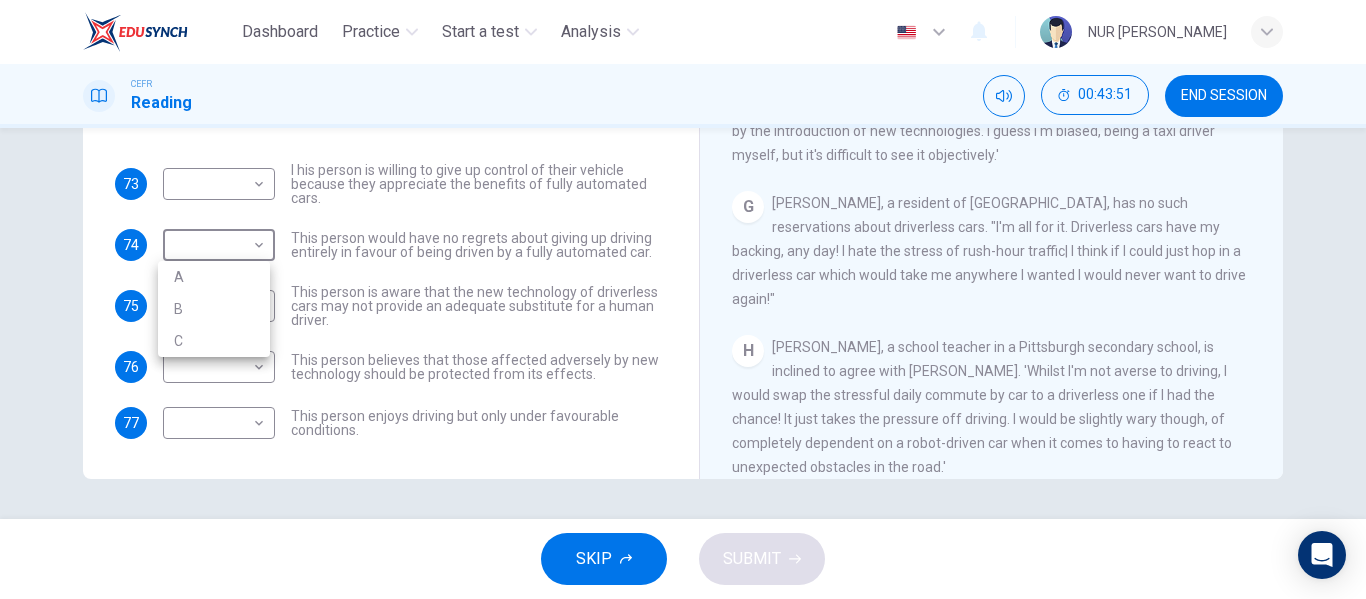 click at bounding box center (683, 299) 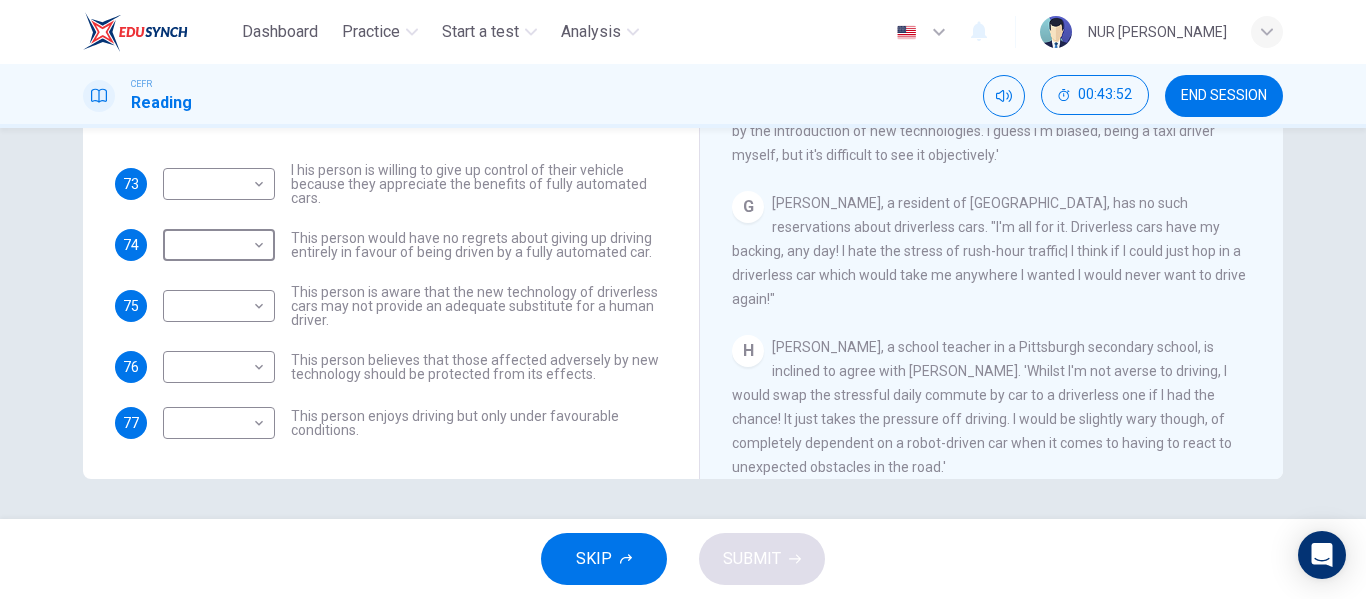 scroll, scrollTop: 0, scrollLeft: 0, axis: both 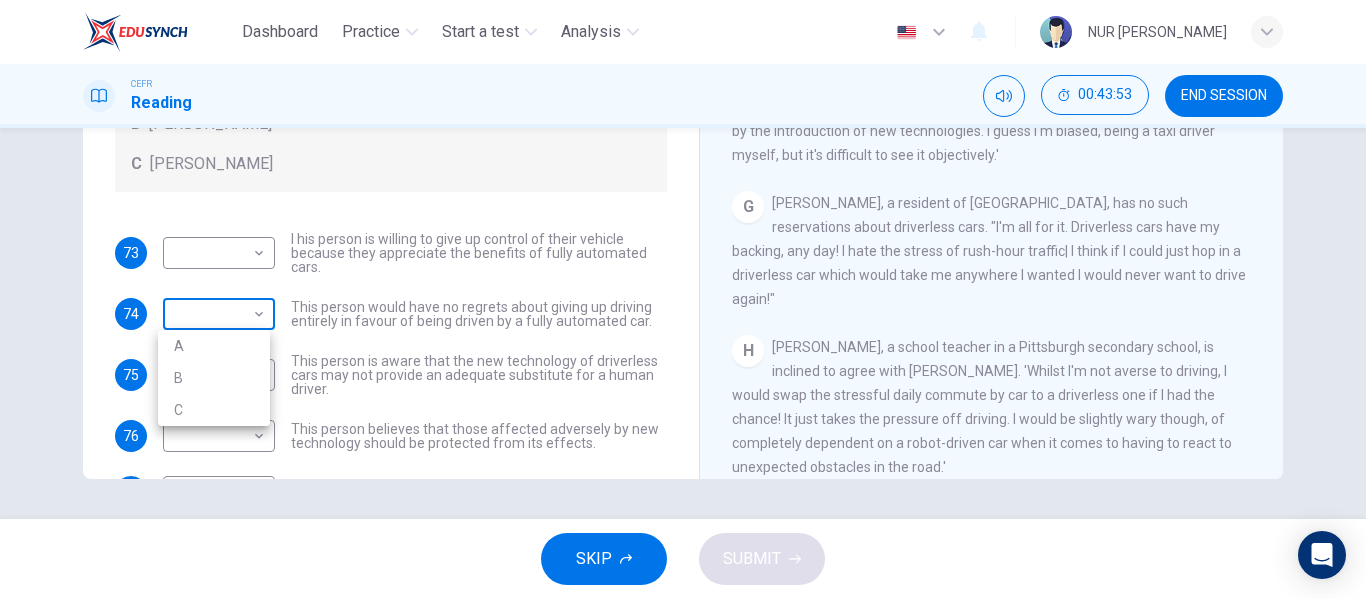click on "Dashboard Practice Start a test Analysis English en ​ NUR [PERSON_NAME] Reading 00:43:53 END SESSION Questions 73 - 77 Look at the following statements, and the list of people. Match each statement to the correct person, A-C. You may use any letter more than once.
A [PERSON_NAME] B [PERSON_NAME] C [PERSON_NAME] 73 ​ ​ I his person is willing to give up control of their vehicle because they appreciate the benefits of fully automated cars. 74 ​ ​ This person would have no regrets about giving up driving entirely in favour of being driven by a fully automated car. 75 ​ ​ This person is aware that the new technology of driverless cars may not provide an adequate substitute for a human driver. 76 ​ ​ This person believes that those affected adversely by new technology should be protected from its effects. 77 ​ ​ This person enjoys driving but only under favourable conditions. Driverless cars CLICK TO ZOOM Click to Zoom A B C D E F G H SKIP SUBMIT
Dashboard 2025 A" at bounding box center [683, 299] 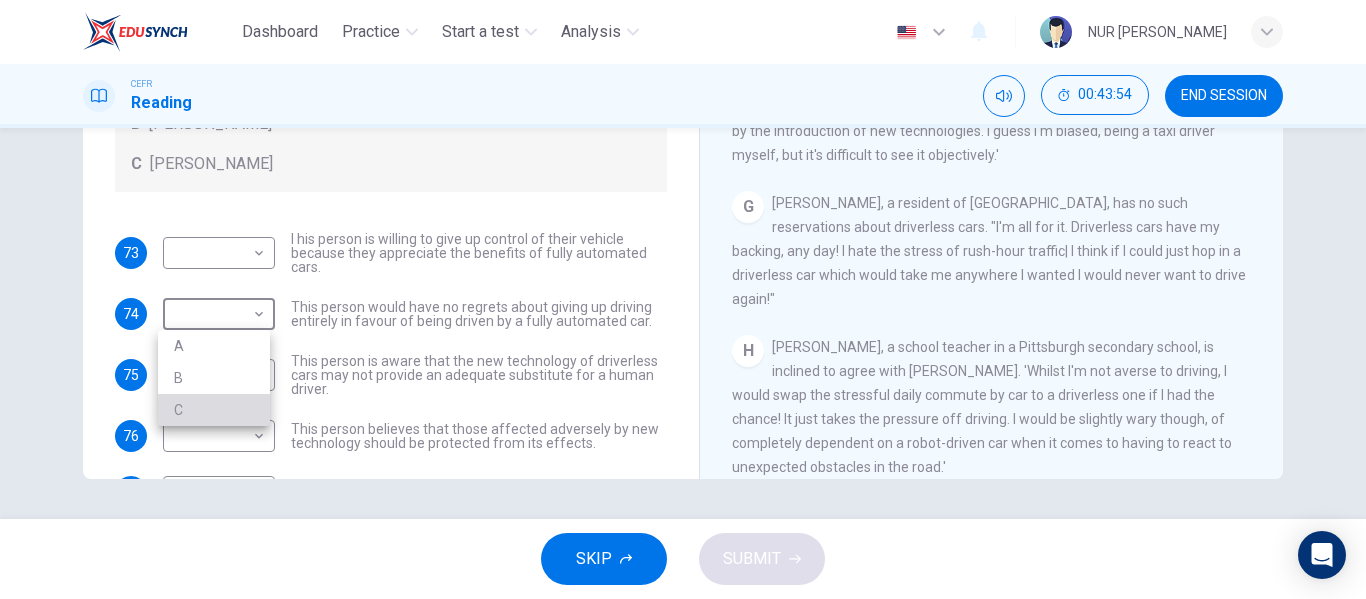 click on "C" at bounding box center (214, 410) 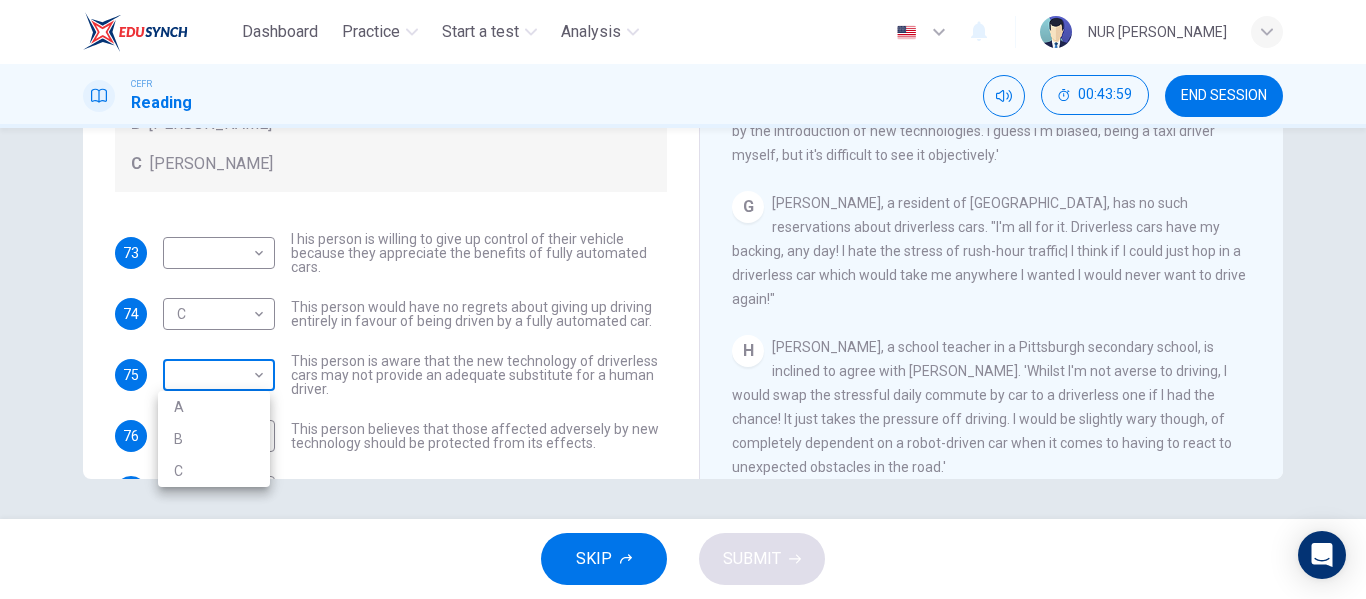 click on "Dashboard Practice Start a test Analysis English en ​ NUR [PERSON_NAME] Reading 00:43:59 END SESSION Questions 73 - 77 Look at the following statements, and the list of people. Match each statement to the correct person, A-C. You may use any letter more than once.
A [PERSON_NAME] B [PERSON_NAME] C [PERSON_NAME] 73 ​ ​ I his person is willing to give up control of their vehicle because they appreciate the benefits of fully automated cars. 74 C C ​ This person would have no regrets about giving up driving entirely in favour of being driven by a fully automated car. 75 ​ ​ This person is aware that the new technology of driverless cars may not provide an adequate substitute for a human driver. 76 ​ ​ This person believes that those affected adversely by new technology should be protected from its effects. 77 ​ ​ This person enjoys driving but only under favourable conditions. Driverless cars CLICK TO ZOOM Click to Zoom A B C D E F G H SKIP SUBMIT
Dashboard 2025 A" at bounding box center (683, 299) 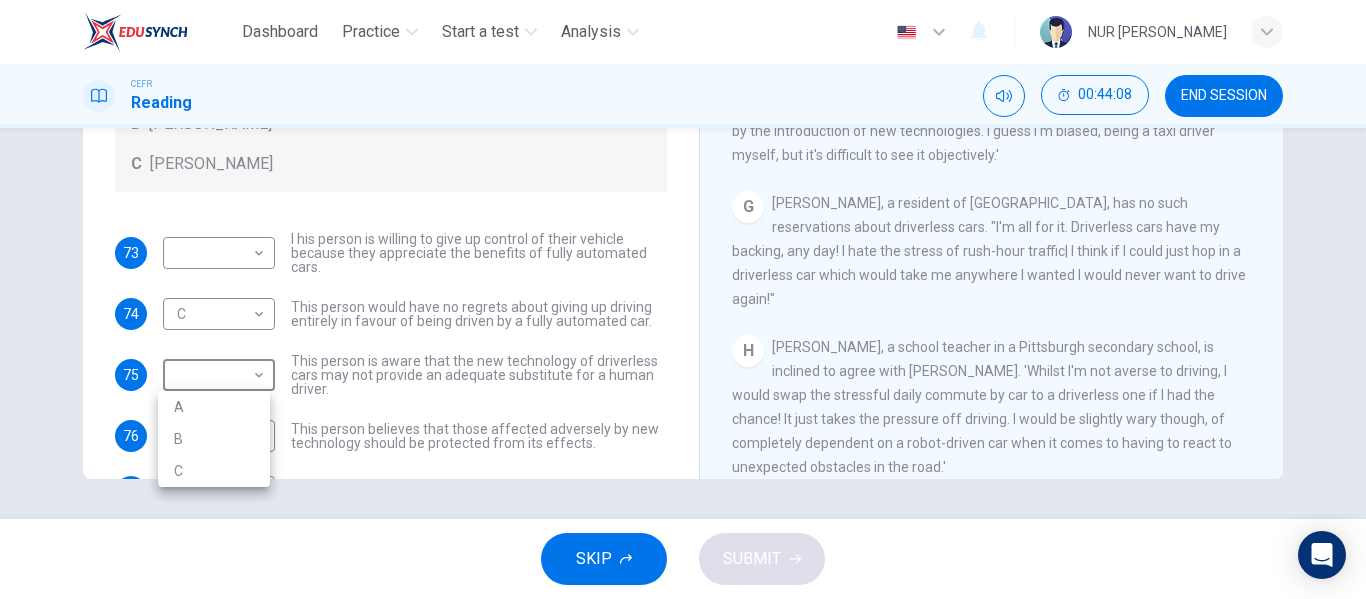 click at bounding box center (683, 299) 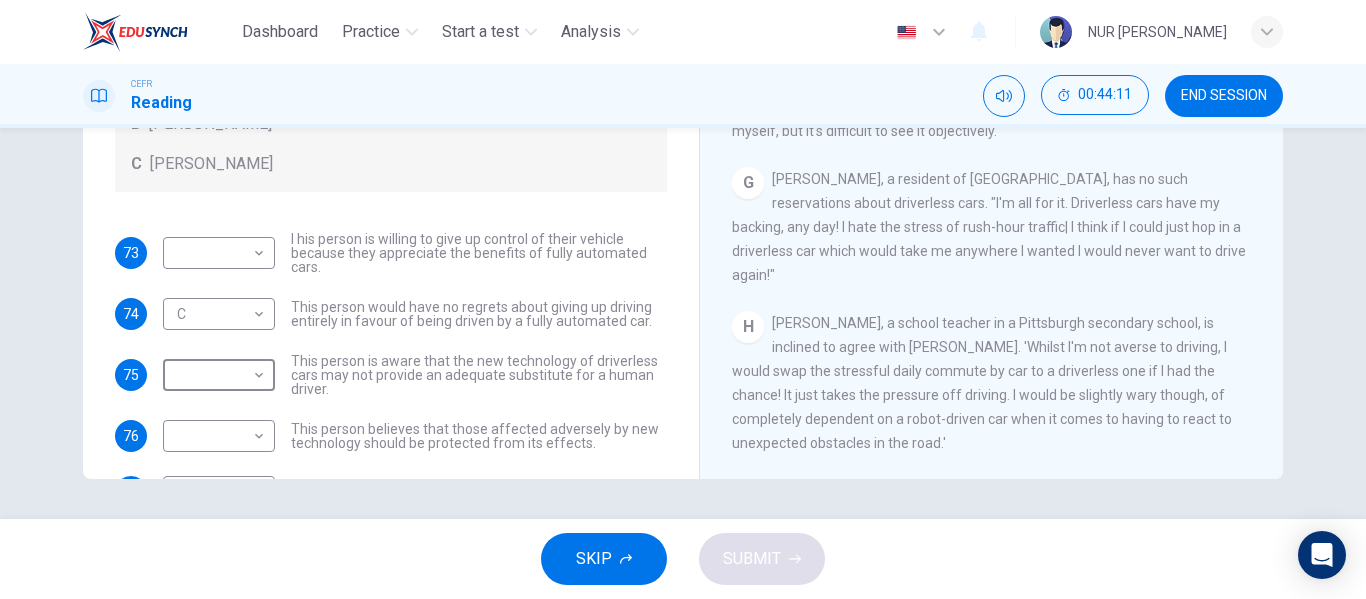 scroll, scrollTop: 1474, scrollLeft: 0, axis: vertical 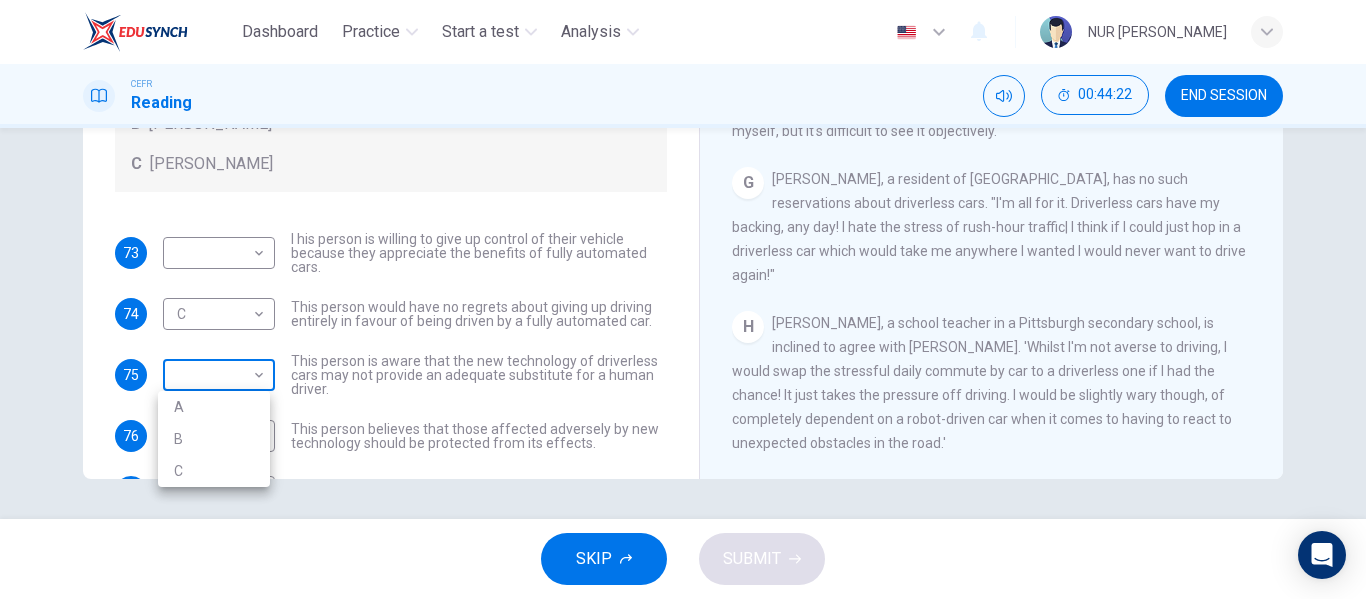 click on "Dashboard Practice Start a test Analysis English en ​ NUR [PERSON_NAME] Reading 00:44:22 END SESSION Questions 73 - 77 Look at the following statements, and the list of people. Match each statement to the correct person, A-C. You may use any letter more than once.
A [PERSON_NAME] B [PERSON_NAME] C [PERSON_NAME] 73 ​ ​ I his person is willing to give up control of their vehicle because they appreciate the benefits of fully automated cars. 74 C C ​ This person would have no regrets about giving up driving entirely in favour of being driven by a fully automated car. 75 ​ ​ This person is aware that the new technology of driverless cars may not provide an adequate substitute for a human driver. 76 ​ ​ This person believes that those affected adversely by new technology should be protected from its effects. 77 ​ ​ This person enjoys driving but only under favourable conditions. Driverless cars CLICK TO ZOOM Click to Zoom A B C D E F G H SKIP SUBMIT
Dashboard 2025 A" at bounding box center [683, 299] 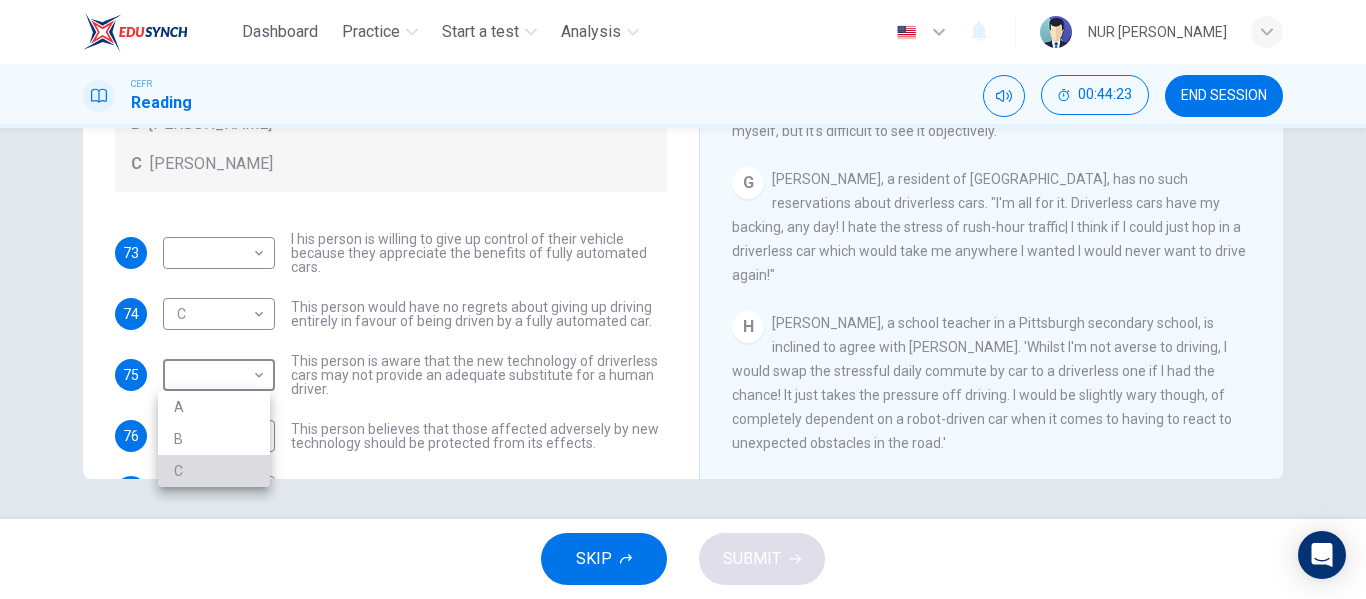 click on "C" at bounding box center [214, 471] 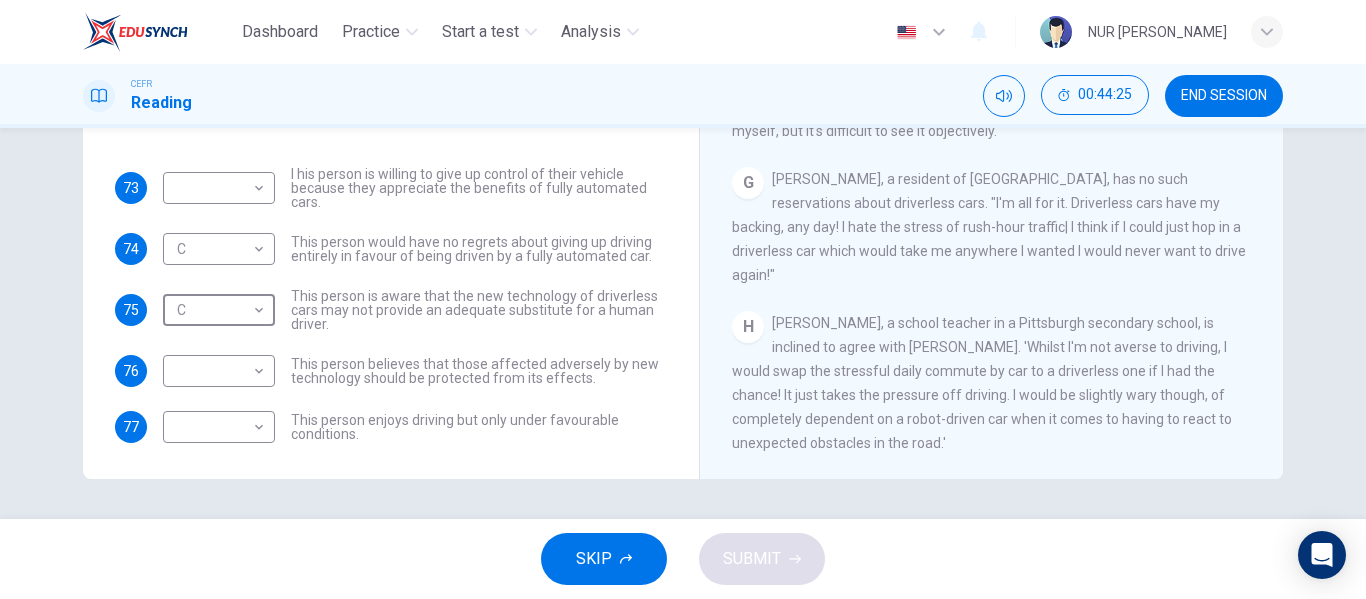 scroll, scrollTop: 64, scrollLeft: 0, axis: vertical 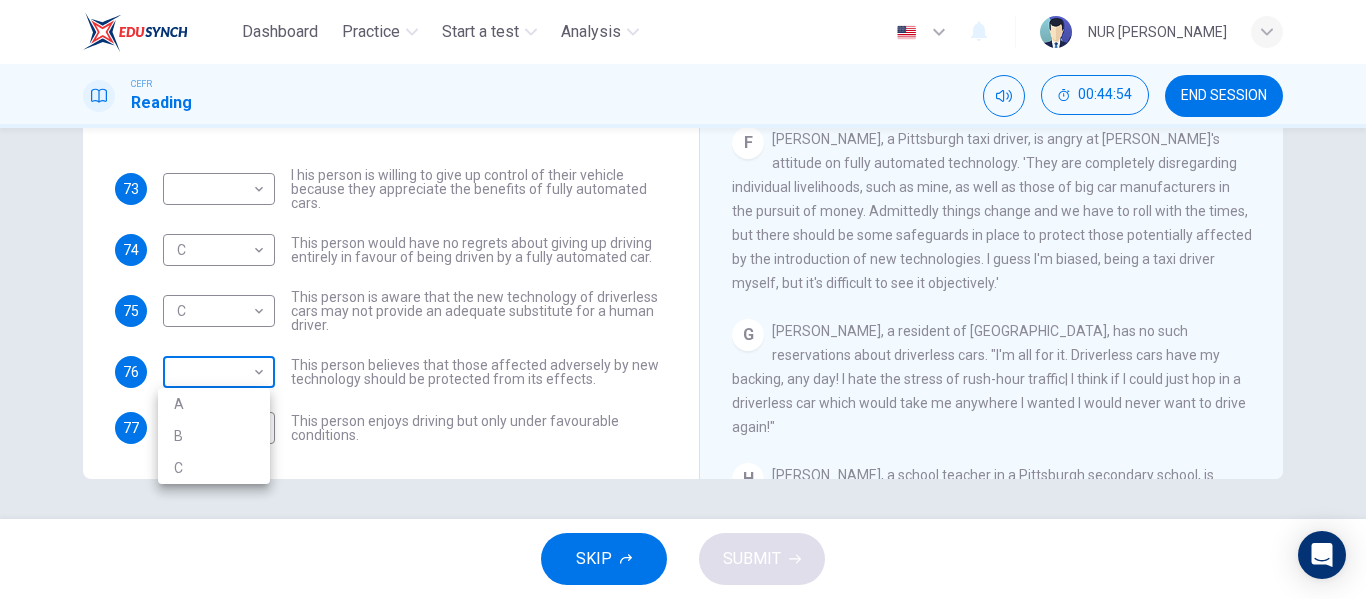 click on "Dashboard Practice Start a test Analysis English en ​ NUR [PERSON_NAME] Reading 00:44:54 END SESSION Questions 73 - 77 Look at the following statements, and the list of people. Match each statement to the correct person, A-C. You may use any letter more than once.
A [PERSON_NAME] B [PERSON_NAME] C [PERSON_NAME] 73 ​ ​ I his person is willing to give up control of their vehicle because they appreciate the benefits of fully automated cars. 74 C C ​ This person would have no regrets about giving up driving entirely in favour of being driven by a fully automated car. 75 C C ​ This person is aware that the new technology of driverless cars may not provide an adequate substitute for a human driver. 76 ​ ​ This person believes that those affected adversely by new technology should be protected from its effects. 77 ​ ​ This person enjoys driving but only under favourable conditions. Driverless cars CLICK TO ZOOM Click to Zoom A B C D E F G H SKIP SUBMIT
Dashboard 2025 A" at bounding box center [683, 299] 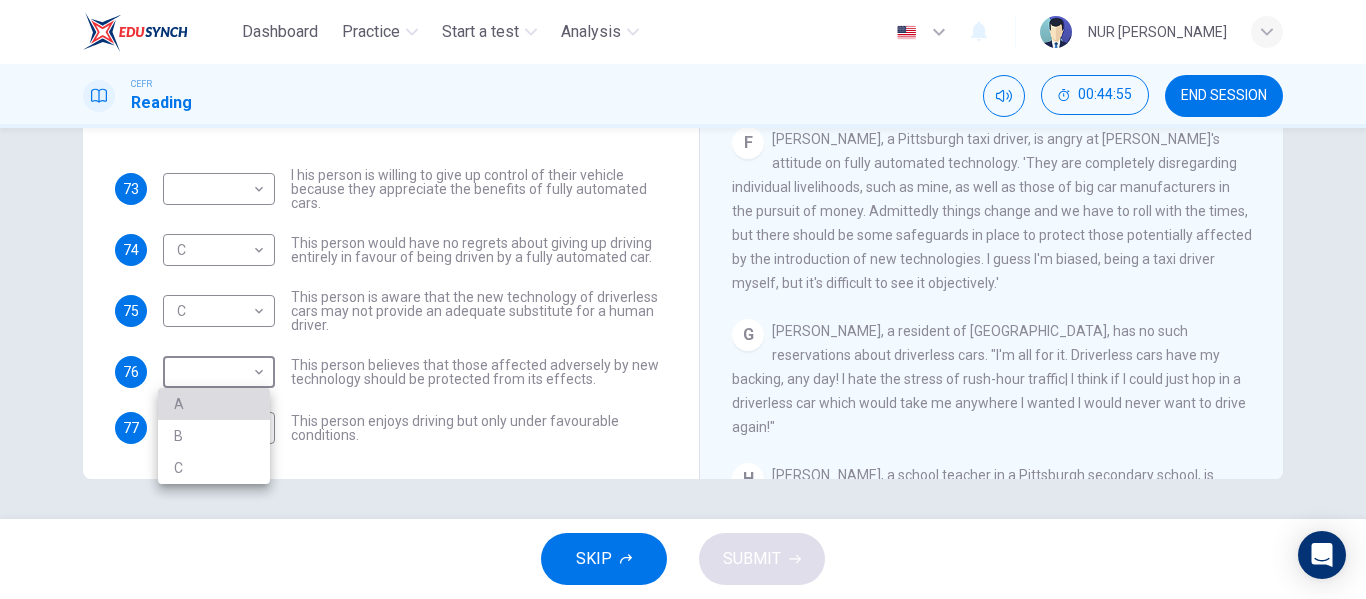 click on "A" at bounding box center (214, 404) 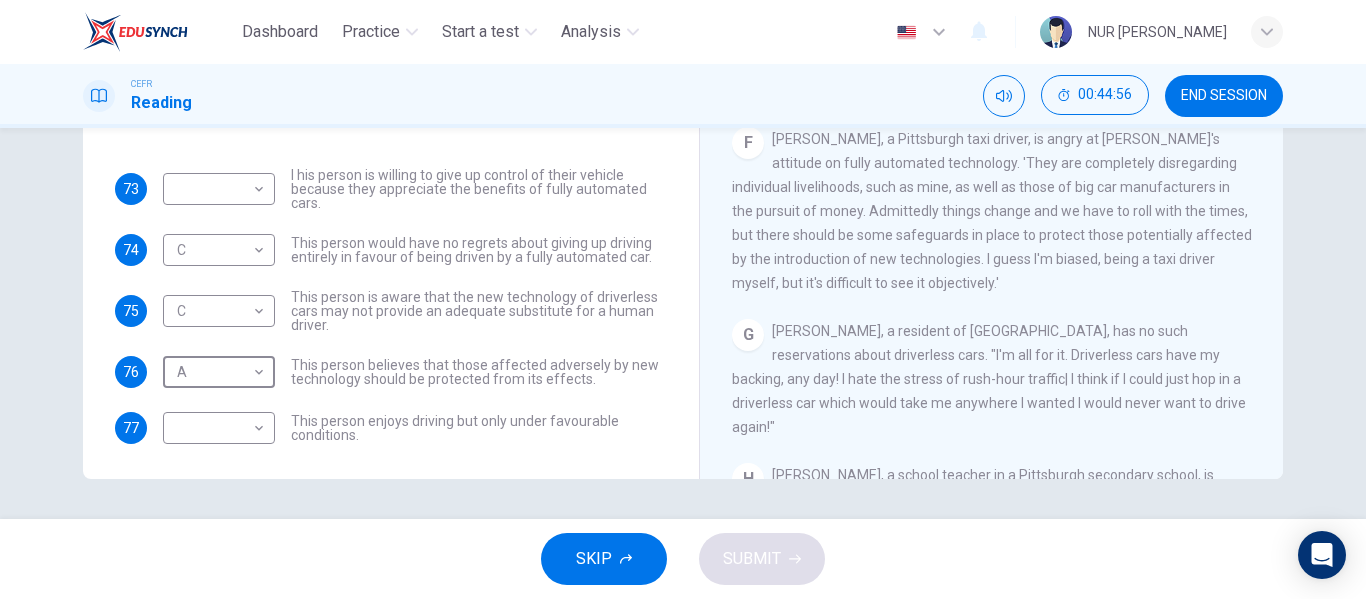scroll, scrollTop: 0, scrollLeft: 0, axis: both 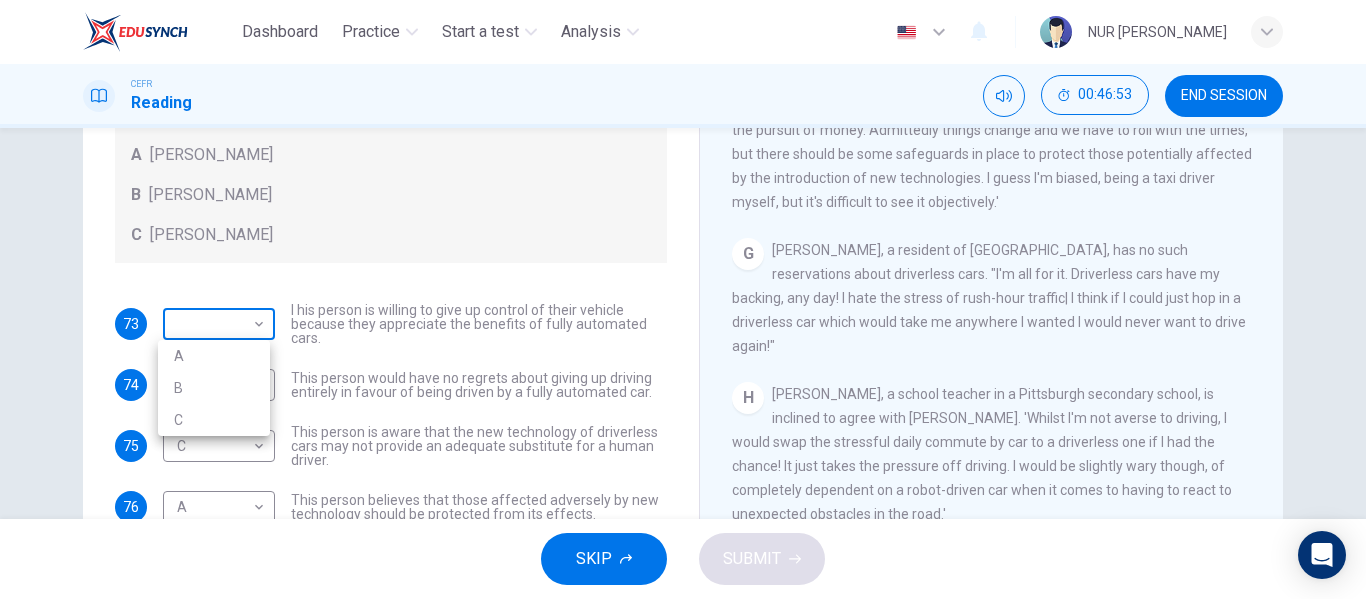 click on "Dashboard Practice Start a test Analysis English en ​ NUR [PERSON_NAME] Reading 00:46:53 END SESSION Questions 73 - 77 Look at the following statements, and the list of people. Match each statement to the correct person, A-C. You may use any letter more than once.
A [PERSON_NAME] B [PERSON_NAME] C [PERSON_NAME] 73 ​ ​ I his person is willing to give up control of their vehicle because they appreciate the benefits of fully automated cars. 74 C C ​ This person would have no regrets about giving up driving entirely in favour of being driven by a fully automated car. 75 C C ​ This person is aware that the new technology of driverless cars may not provide an adequate substitute for a human driver. 76 A A ​ This person believes that those affected adversely by new technology should be protected from its effects. 77 ​ ​ This person enjoys driving but only under favourable conditions. Driverless cars CLICK TO ZOOM Click to Zoom A B C D E F G H SKIP SUBMIT
Dashboard 2025 A" at bounding box center (683, 299) 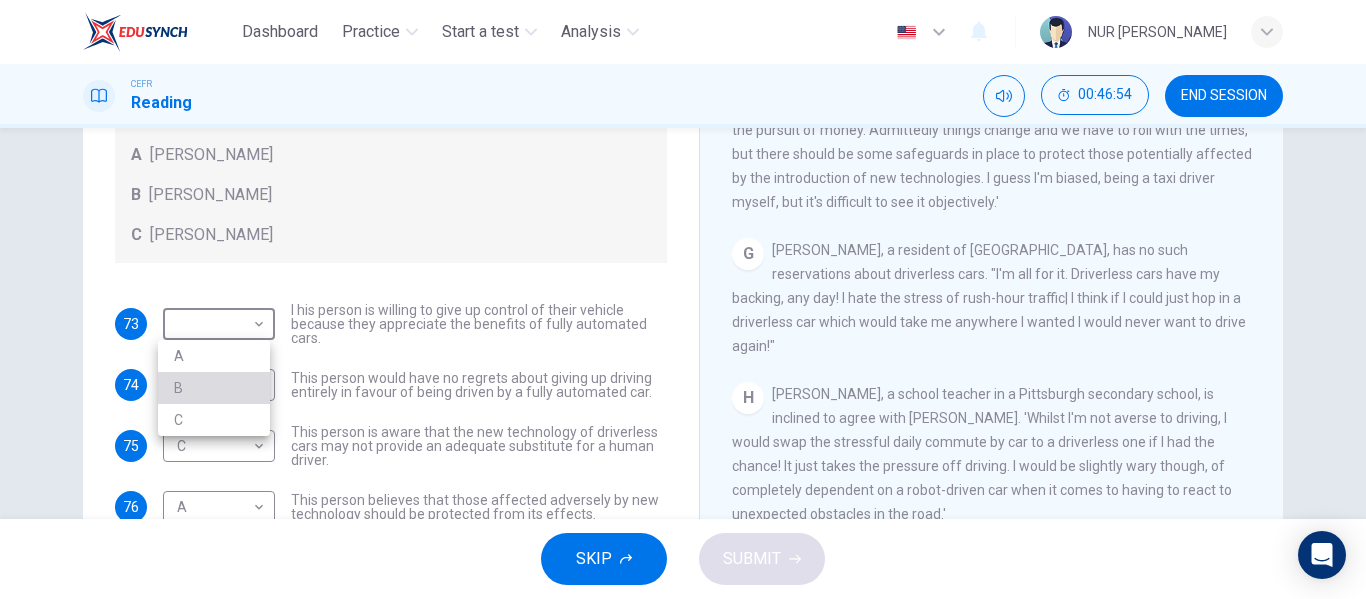 click on "B" at bounding box center [214, 388] 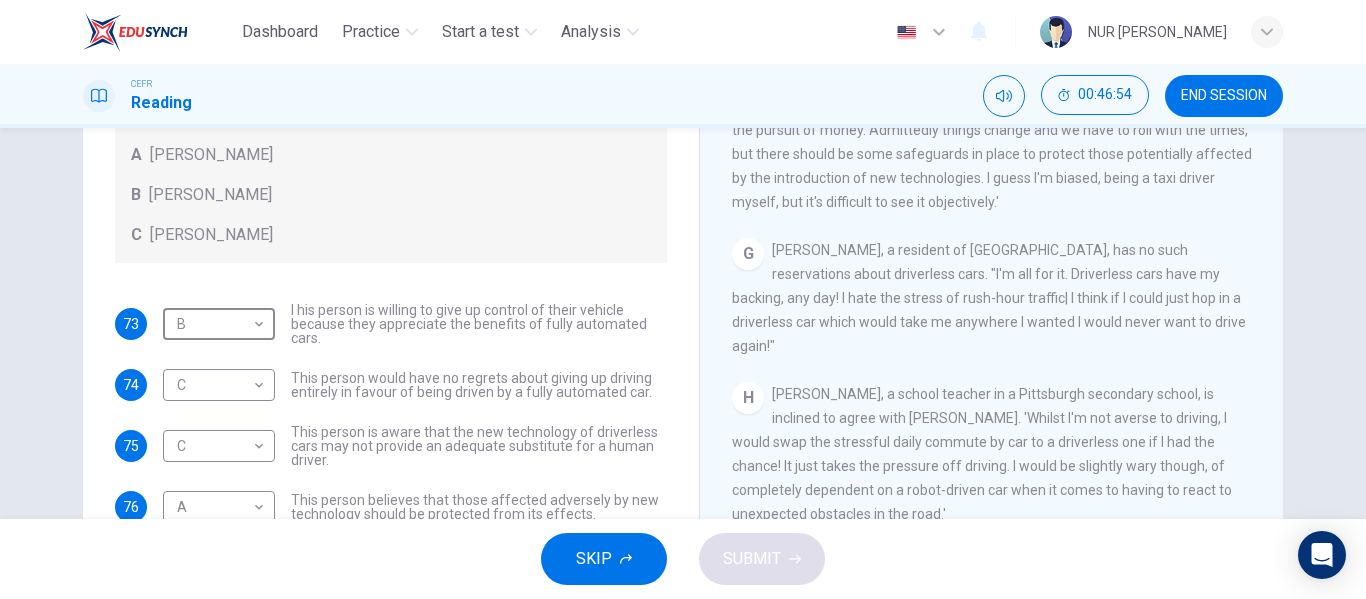 scroll, scrollTop: 69, scrollLeft: 0, axis: vertical 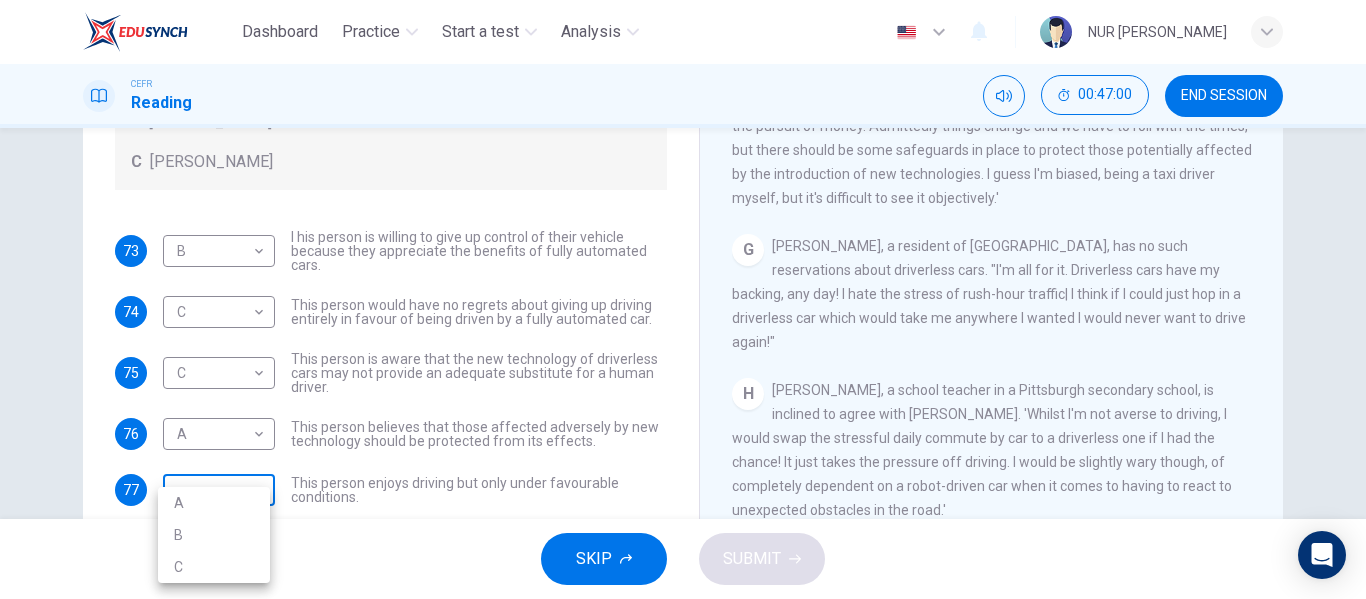 click on "Dashboard Practice Start a test Analysis English en ​ NUR [PERSON_NAME] Reading 00:47:00 END SESSION Questions 73 - 77 Look at the following statements, and the list of people. Match each statement to the correct person, A-C. You may use any letter more than once.
A [PERSON_NAME] B [PERSON_NAME] C [PERSON_NAME] 73 B B ​ I his person is willing to give up control of their vehicle because they appreciate the benefits of fully automated cars. 74 C C ​ This person would have no regrets about giving up driving entirely in favour of being driven by a fully automated car. 75 C C ​ This person is aware that the new technology of driverless cars may not provide an adequate substitute for a human driver. 76 A A ​ This person believes that those affected adversely by new technology should be protected from its effects. 77 ​ ​ This person enjoys driving but only under favourable conditions. Driverless cars CLICK TO ZOOM Click to Zoom A B C D E F G H SKIP SUBMIT
Dashboard 2025 A" at bounding box center (683, 299) 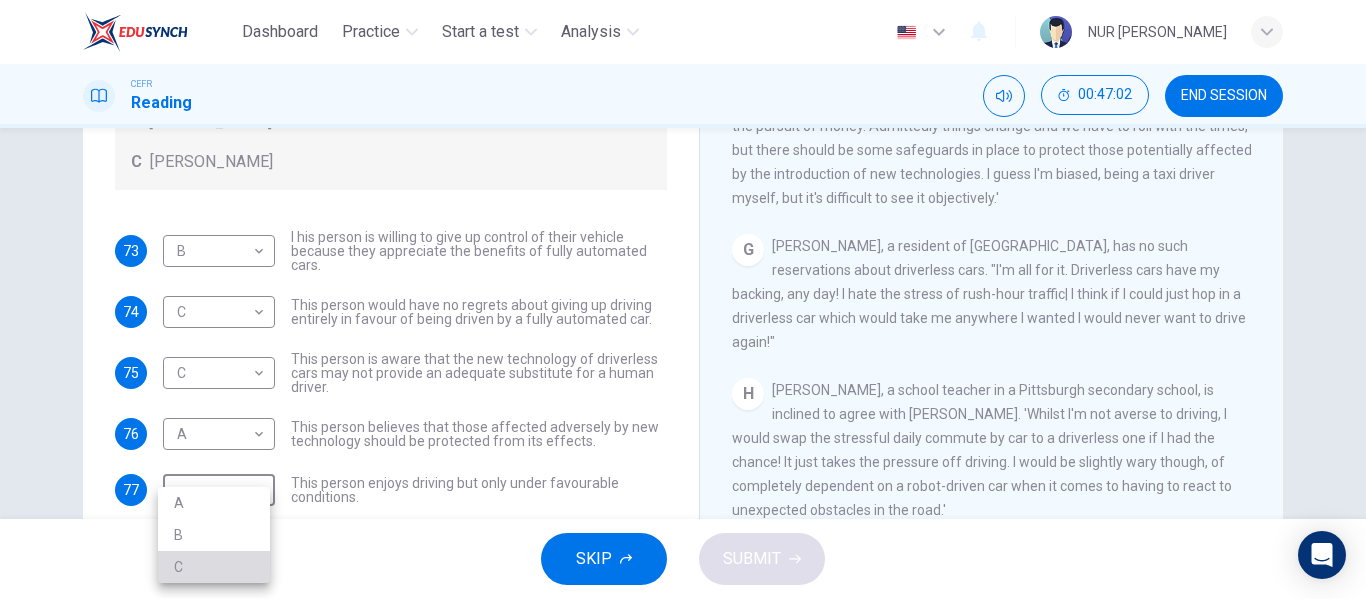 click on "C" at bounding box center [214, 567] 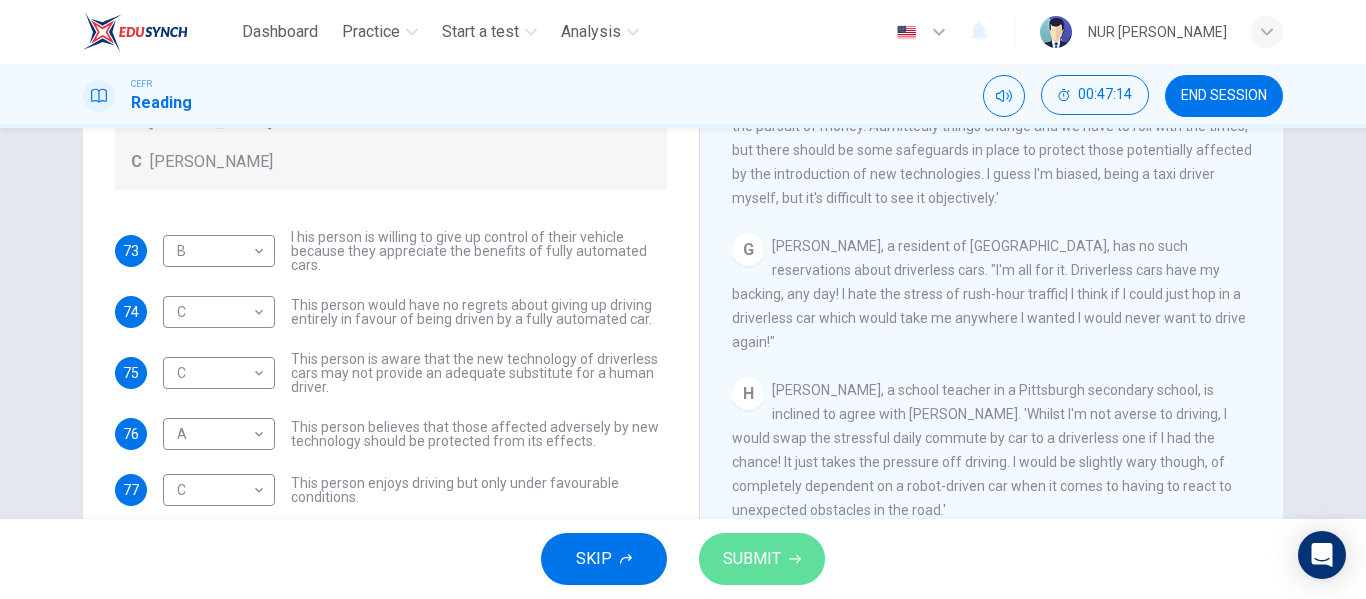click on "SUBMIT" at bounding box center [762, 559] 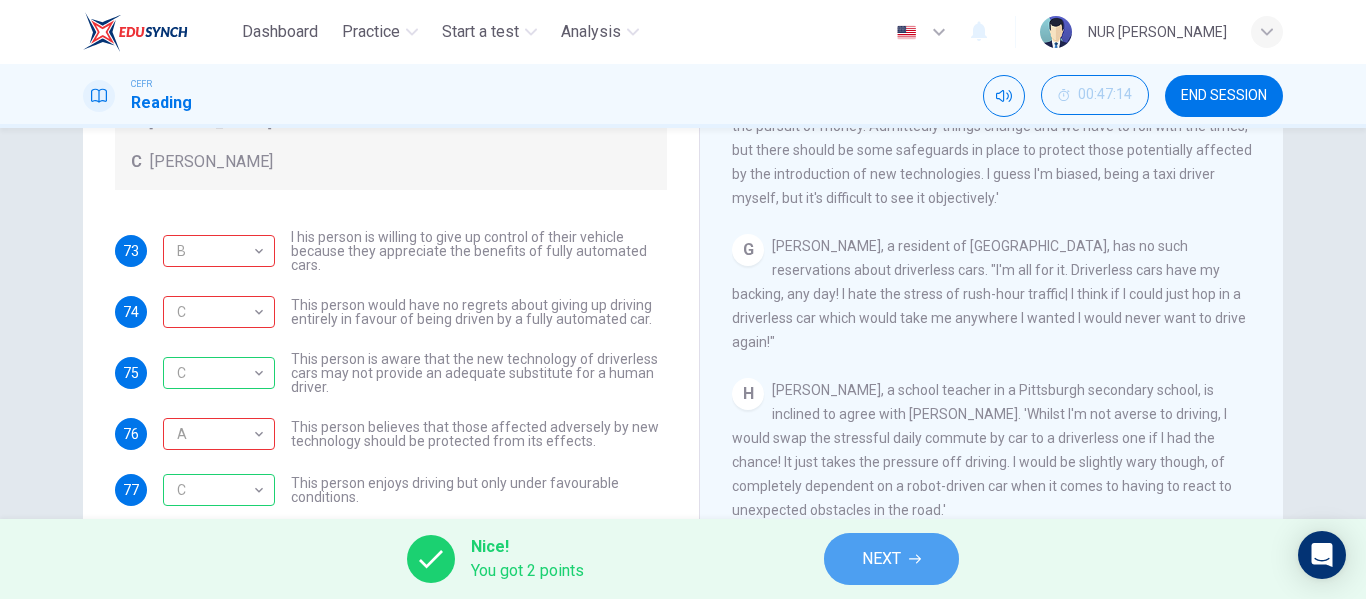 click on "NEXT" at bounding box center [891, 559] 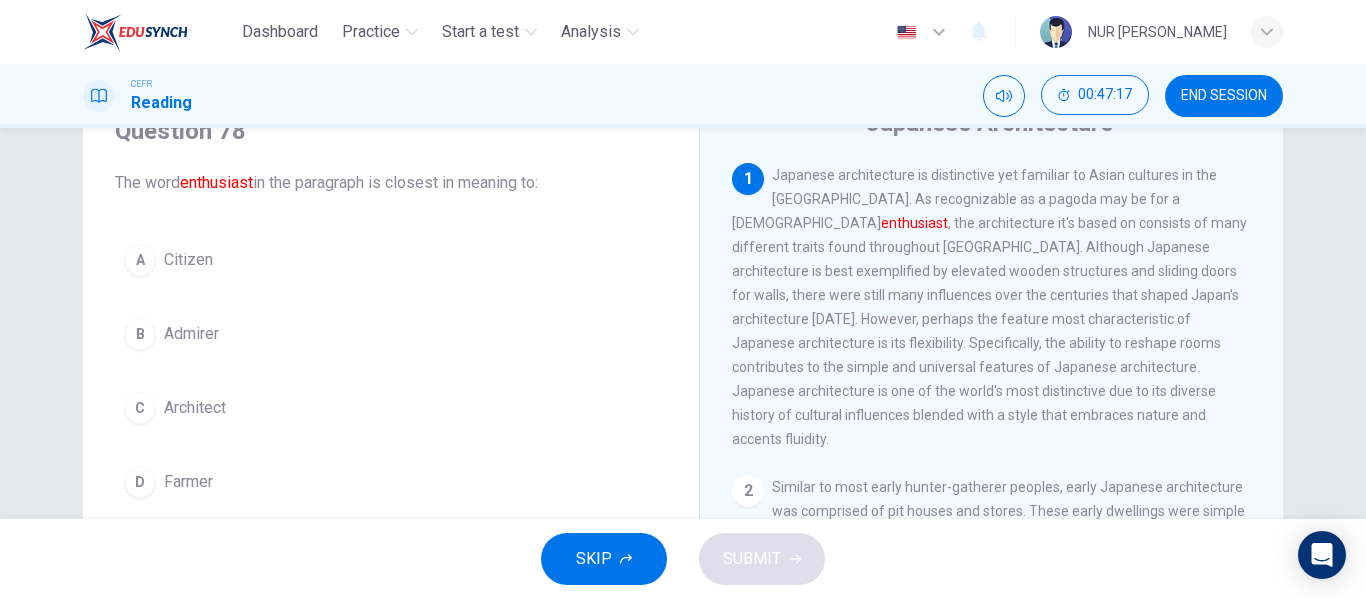 scroll, scrollTop: 94, scrollLeft: 0, axis: vertical 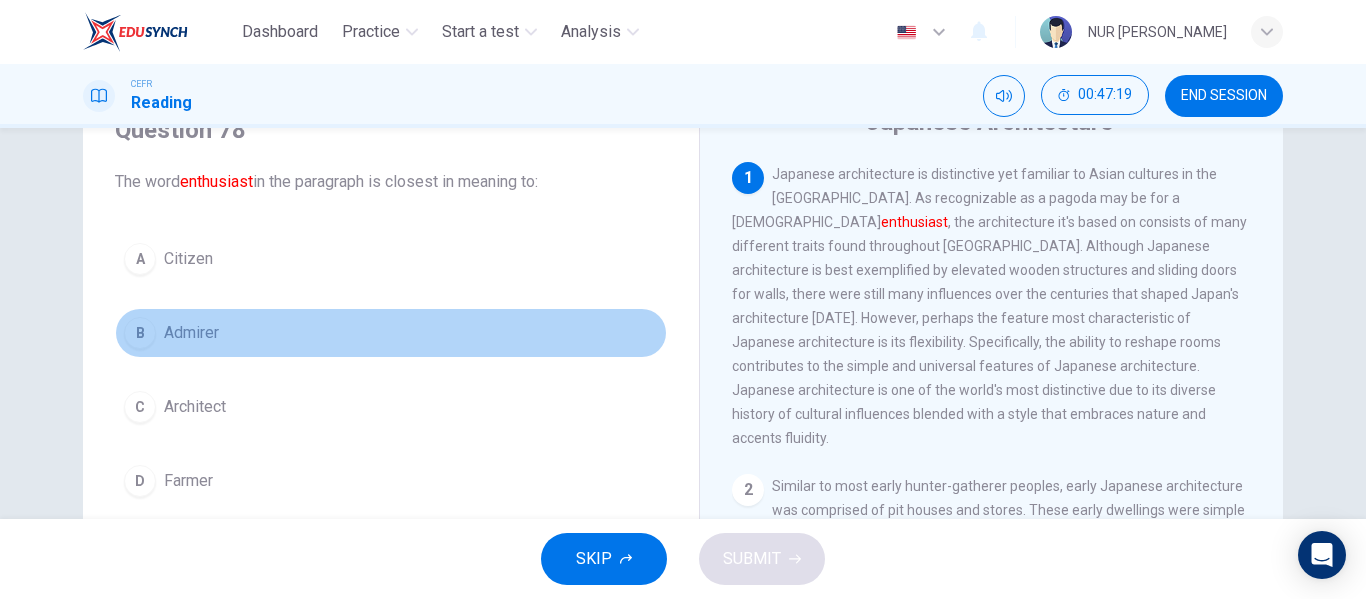 click on "B Admirer" at bounding box center (391, 333) 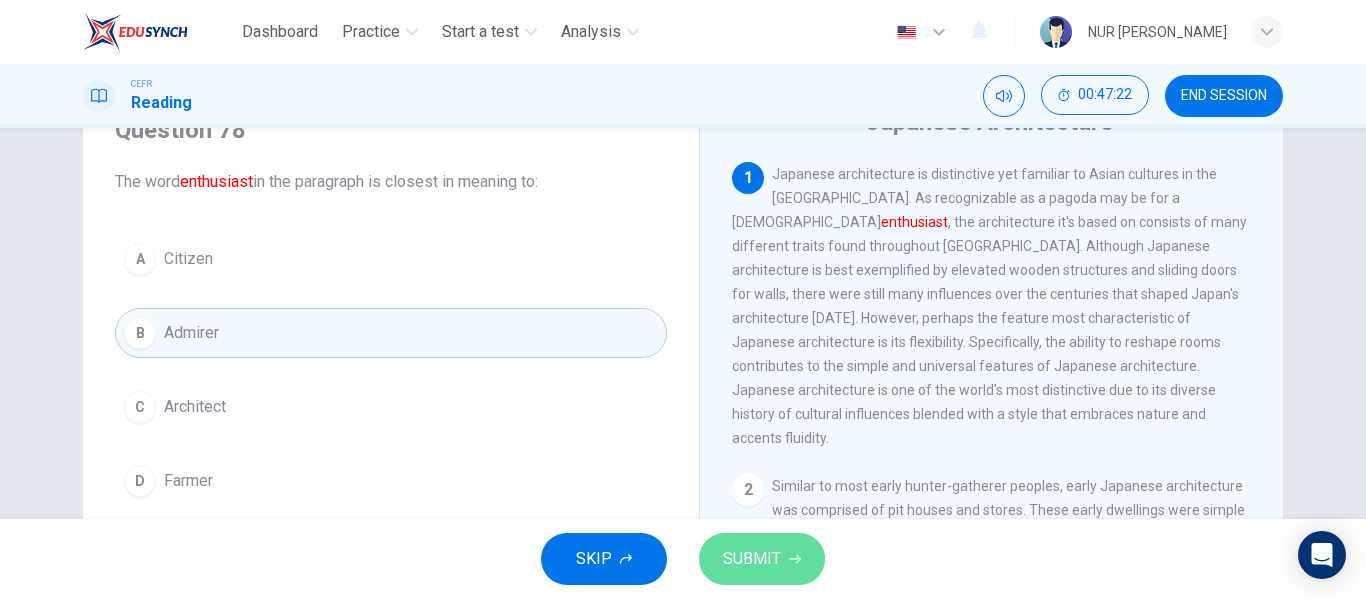 click on "SUBMIT" at bounding box center [762, 559] 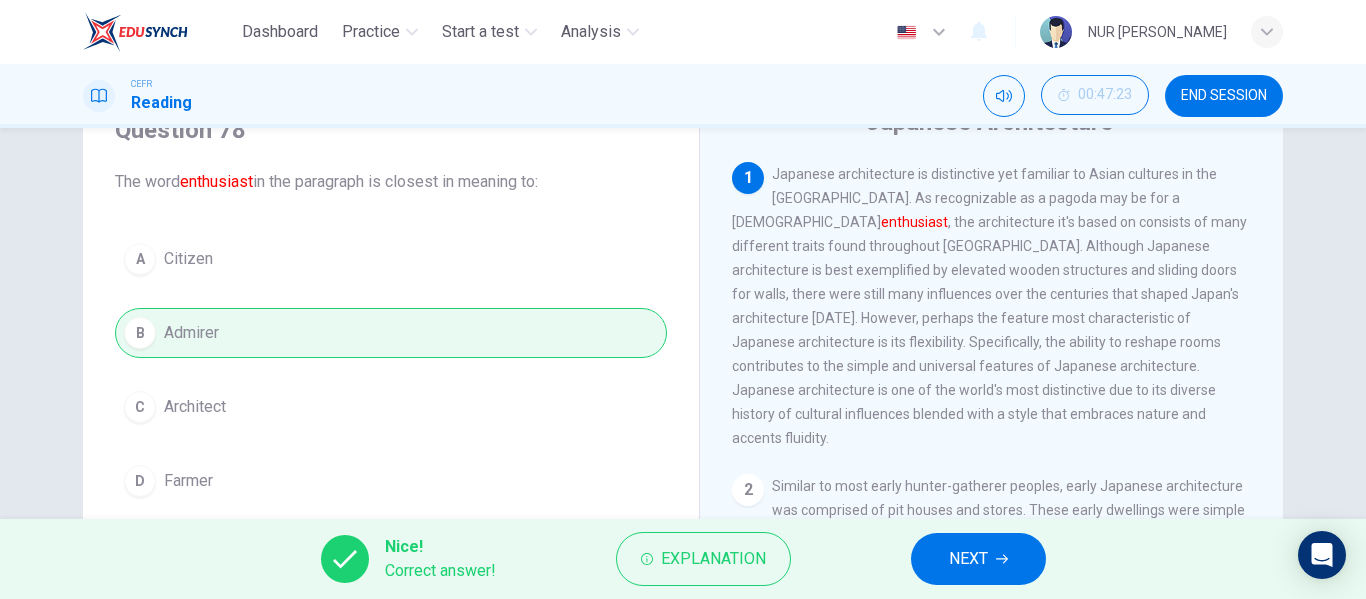 click on "NEXT" at bounding box center [968, 559] 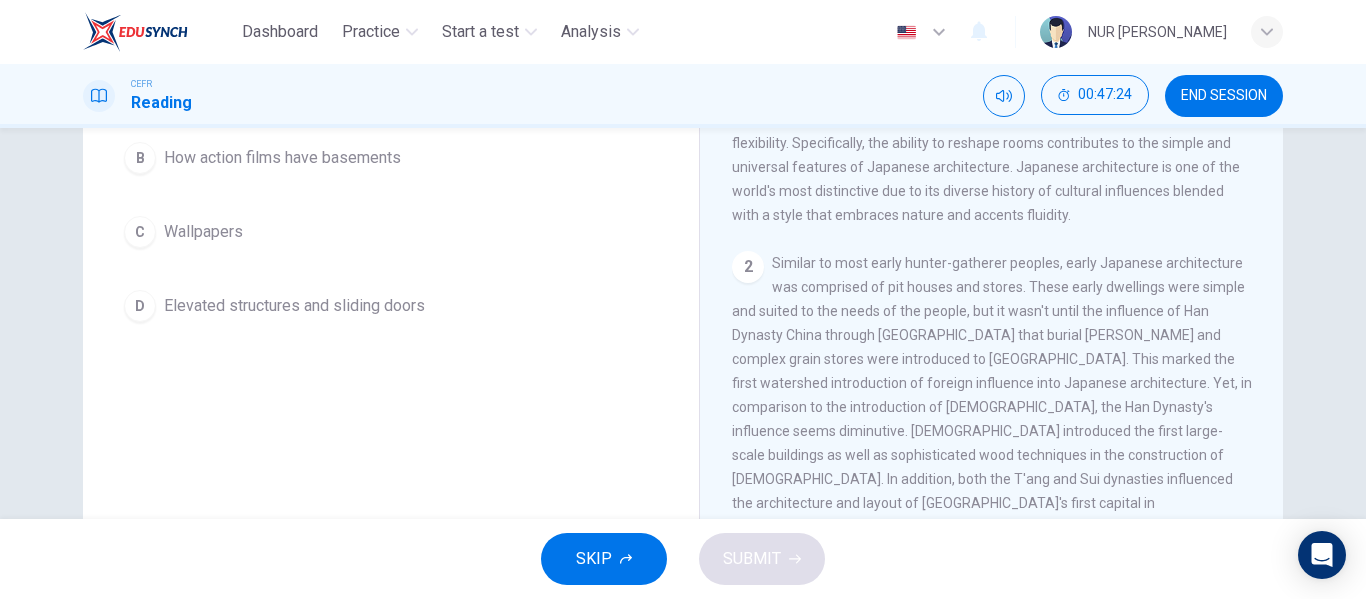 scroll, scrollTop: 294, scrollLeft: 0, axis: vertical 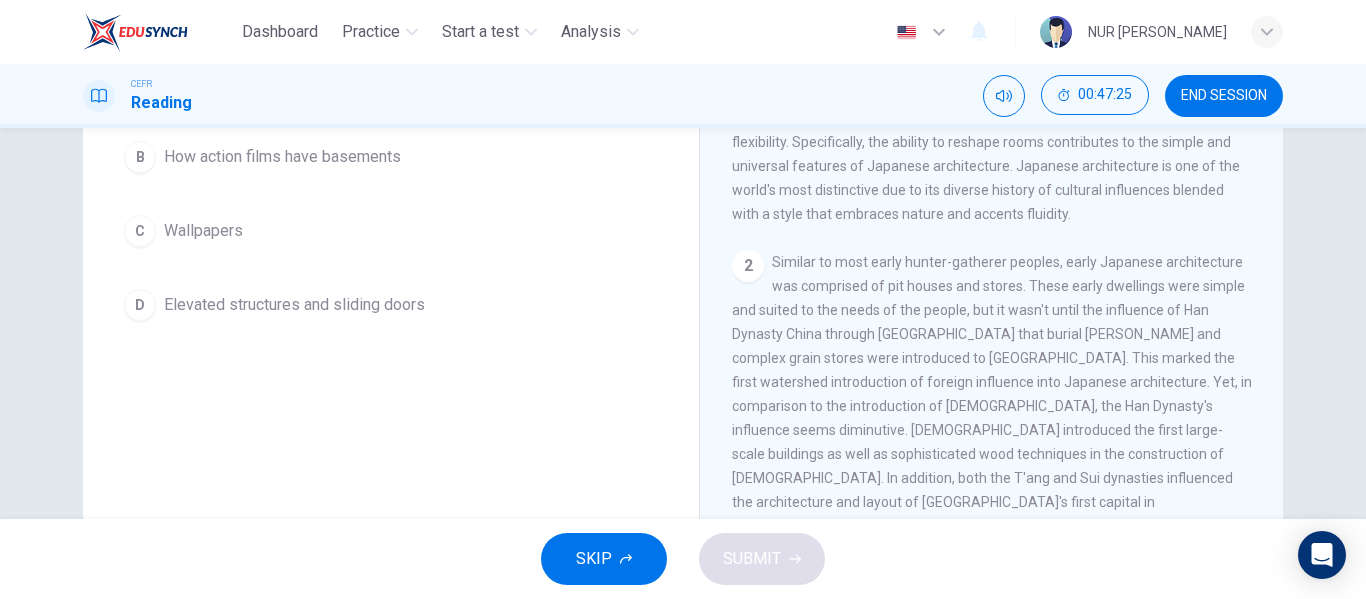 click on "D Elevated structures and sliding doors" at bounding box center (391, 305) 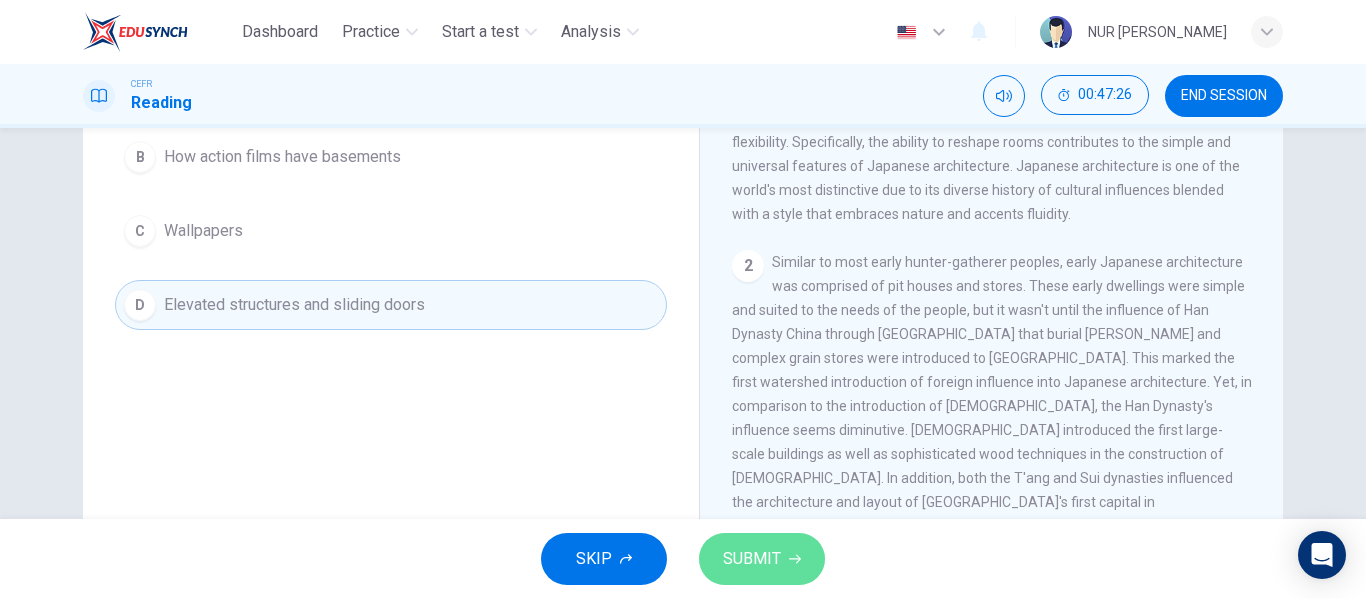 click on "SUBMIT" at bounding box center (762, 559) 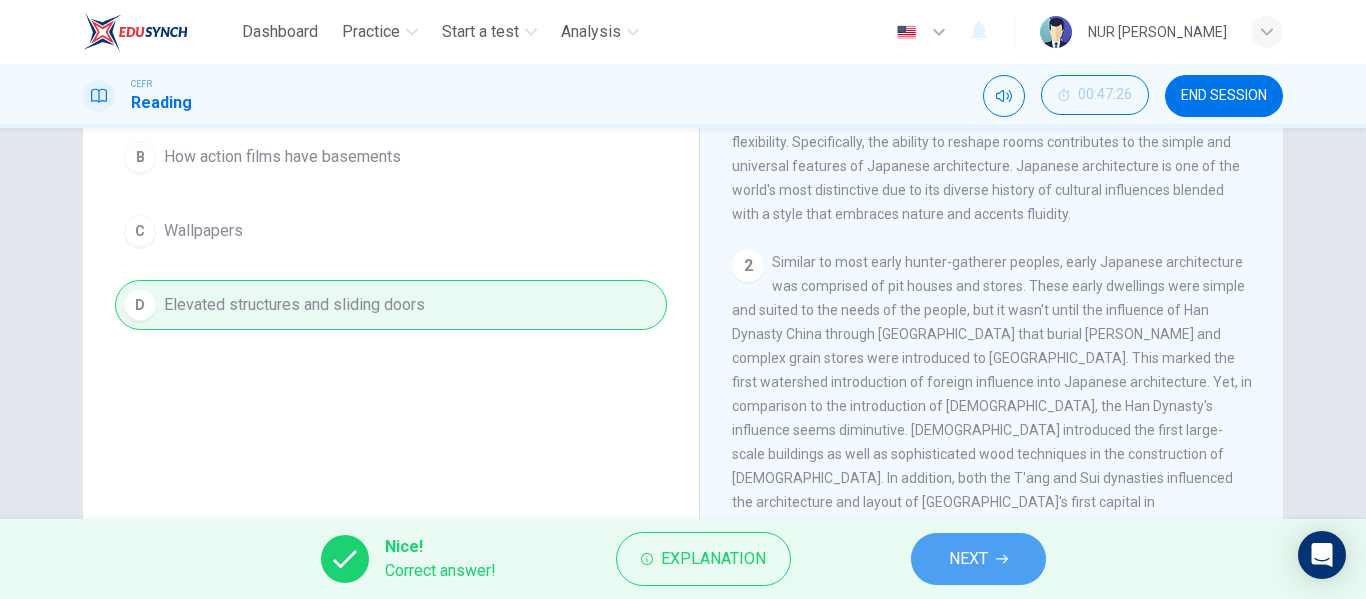 click 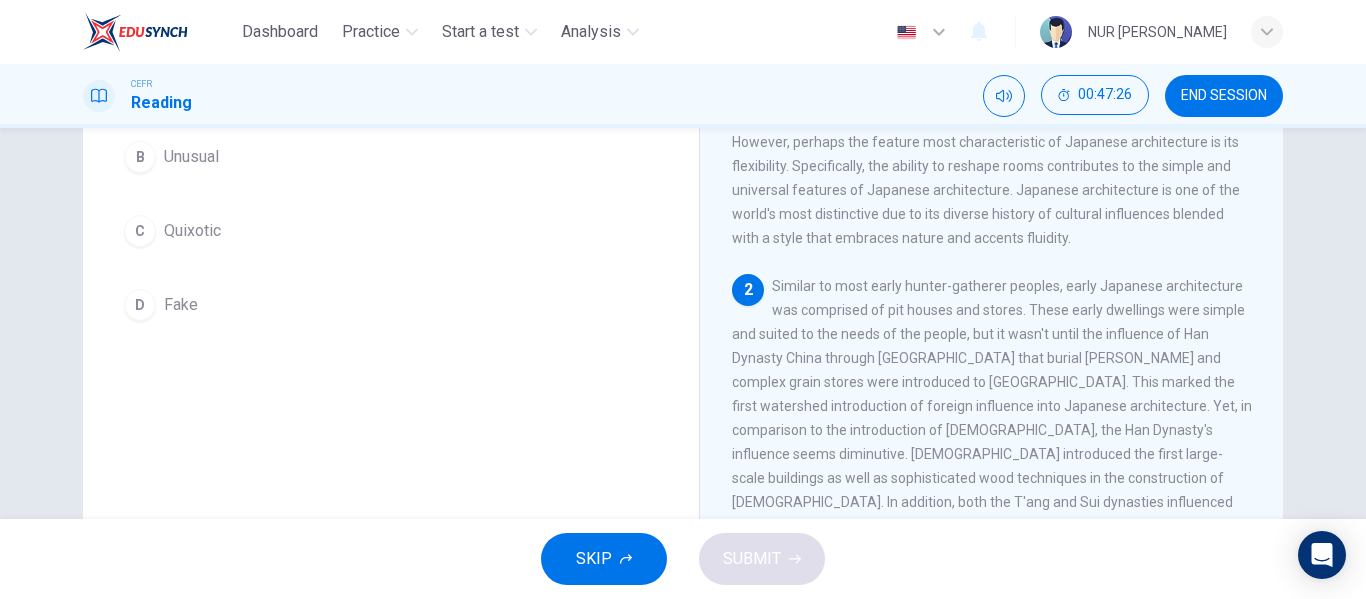 scroll, scrollTop: 70, scrollLeft: 0, axis: vertical 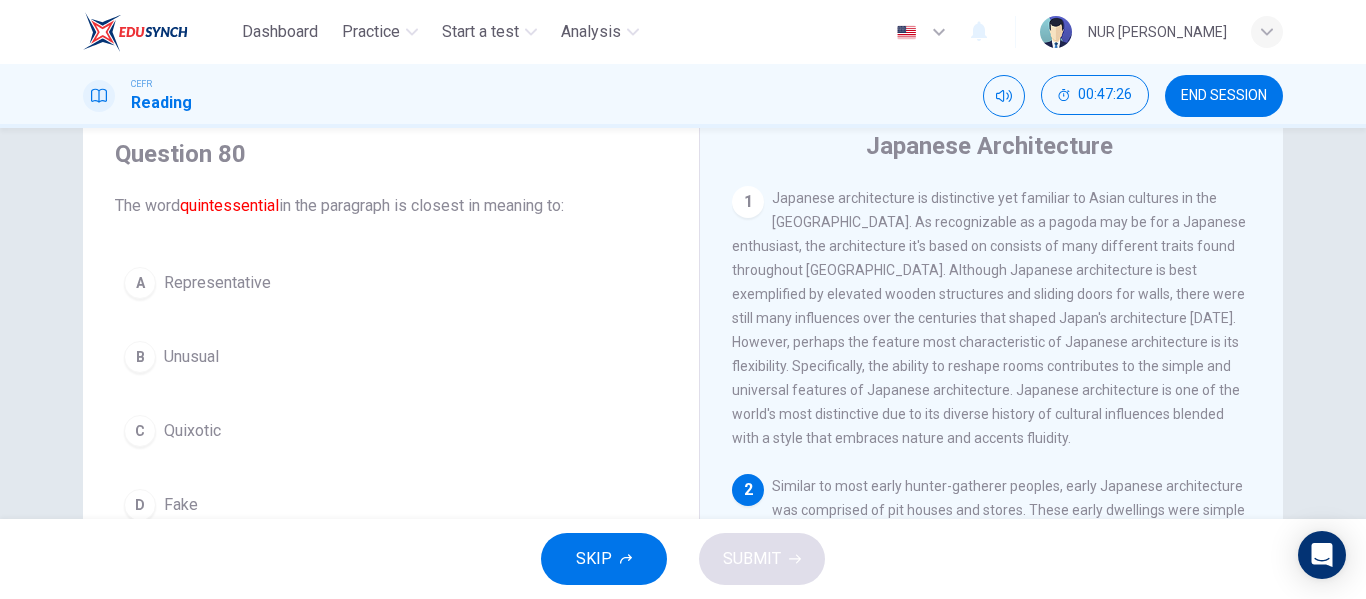 click on "A Representative" at bounding box center (391, 283) 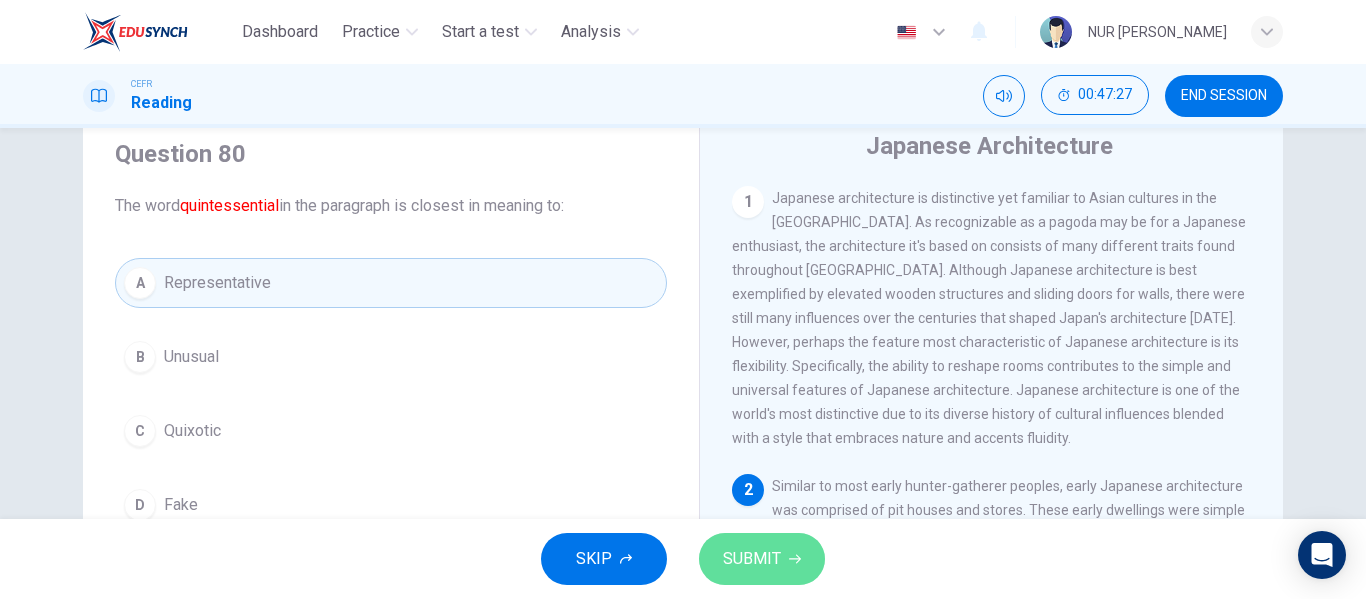 click on "SUBMIT" at bounding box center [752, 559] 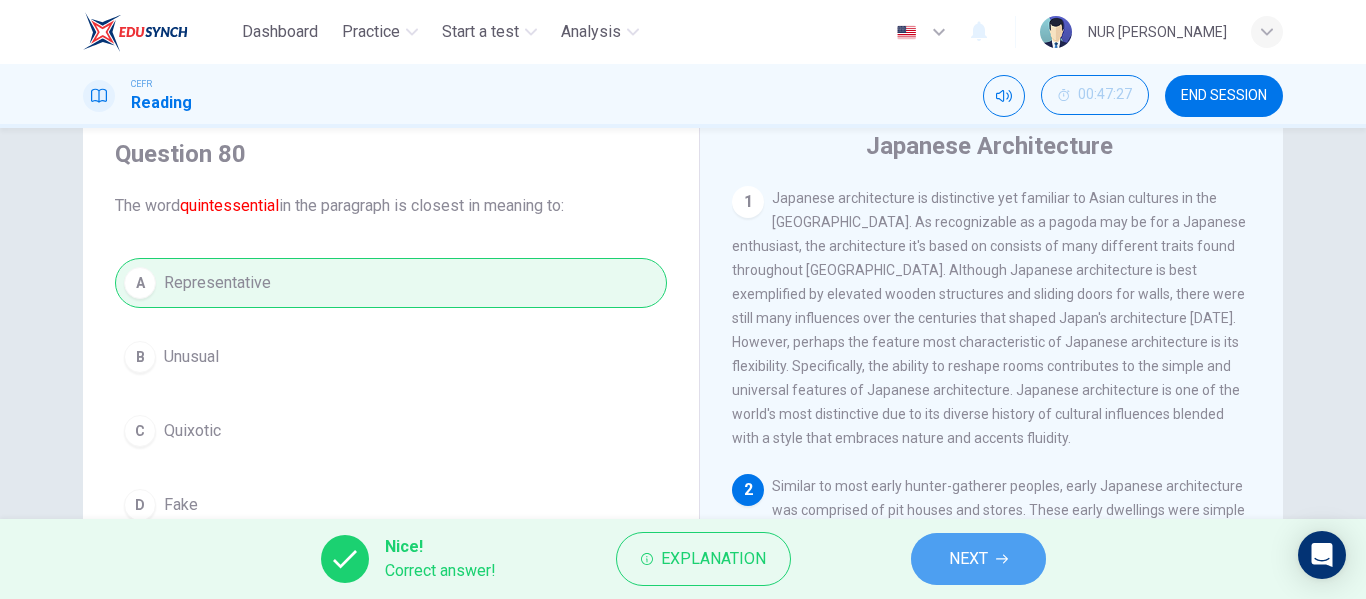 click on "NEXT" at bounding box center (968, 559) 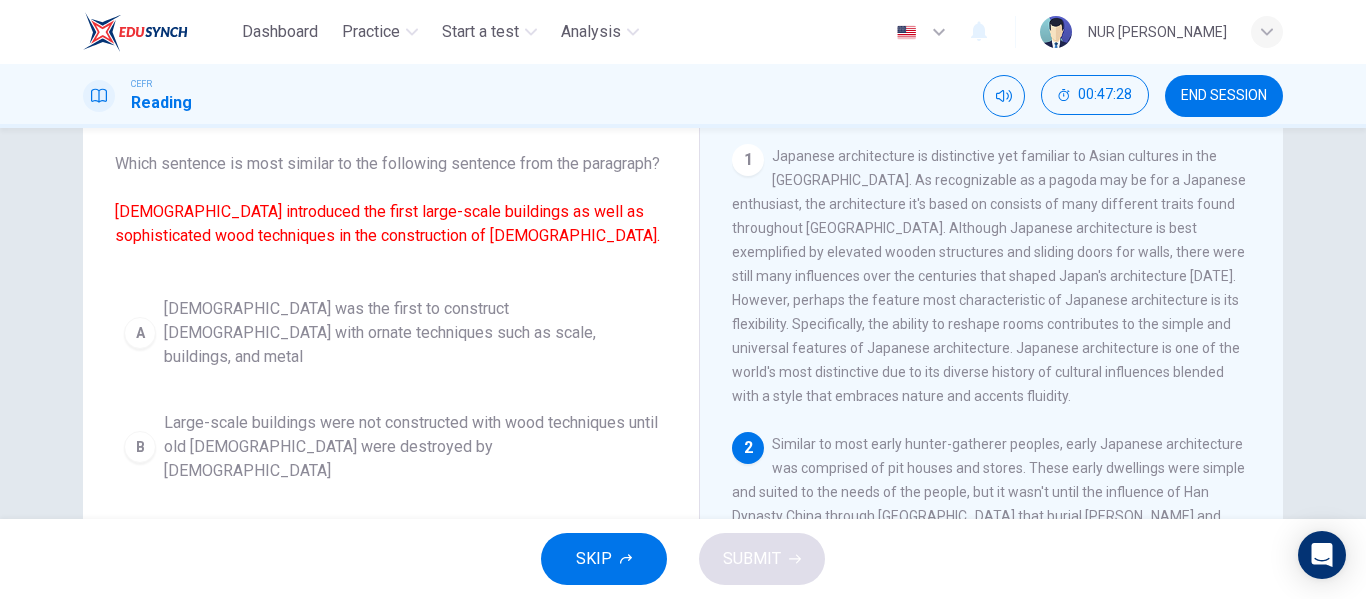 scroll, scrollTop: 270, scrollLeft: 0, axis: vertical 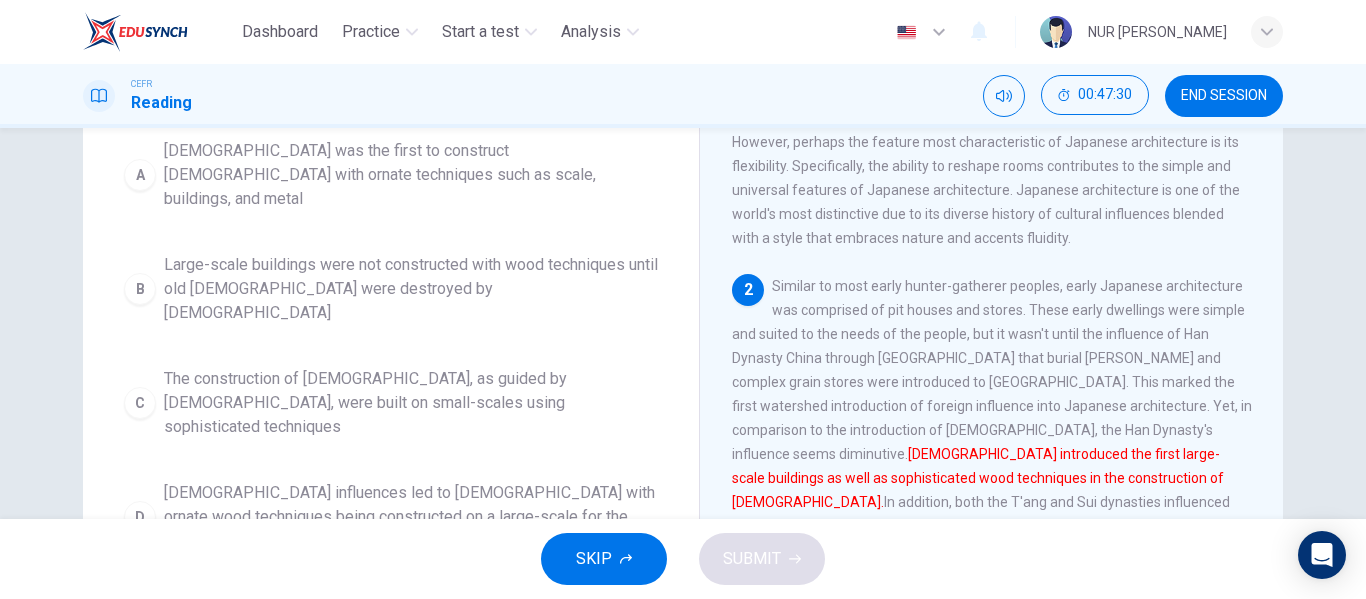 click on "[DEMOGRAPHIC_DATA] influences led to [DEMOGRAPHIC_DATA] with ornate wood techniques being constructed on a large-scale for the first time" at bounding box center [411, 517] 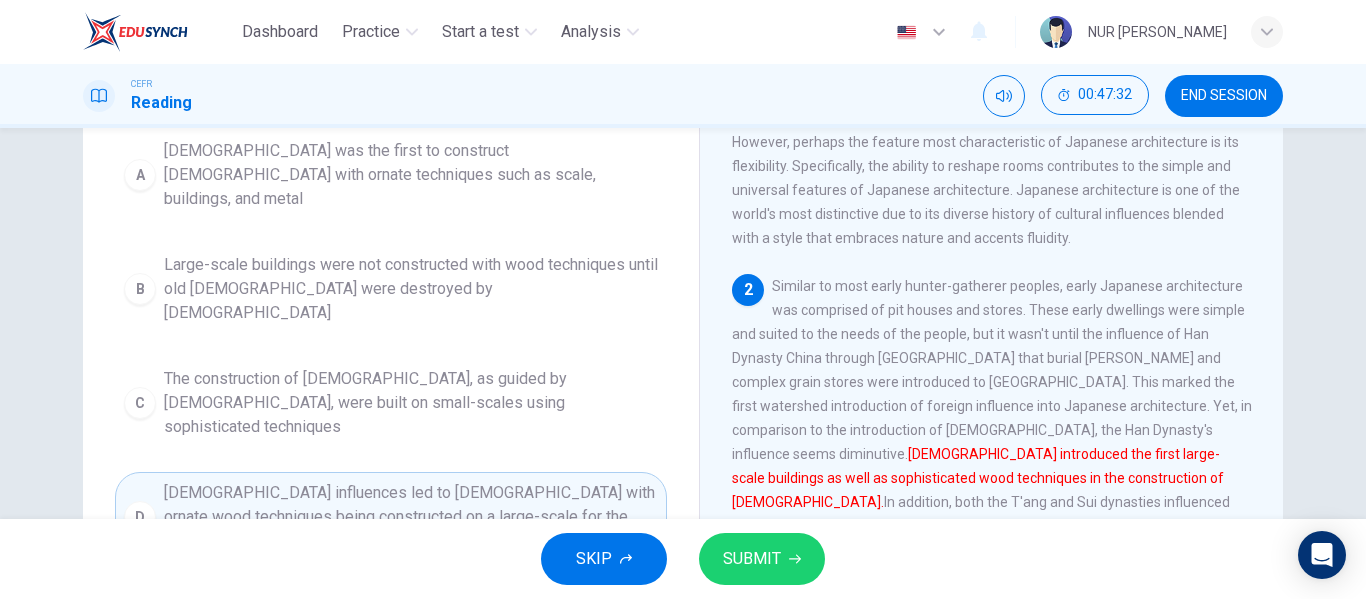 click on "SUBMIT" at bounding box center [752, 559] 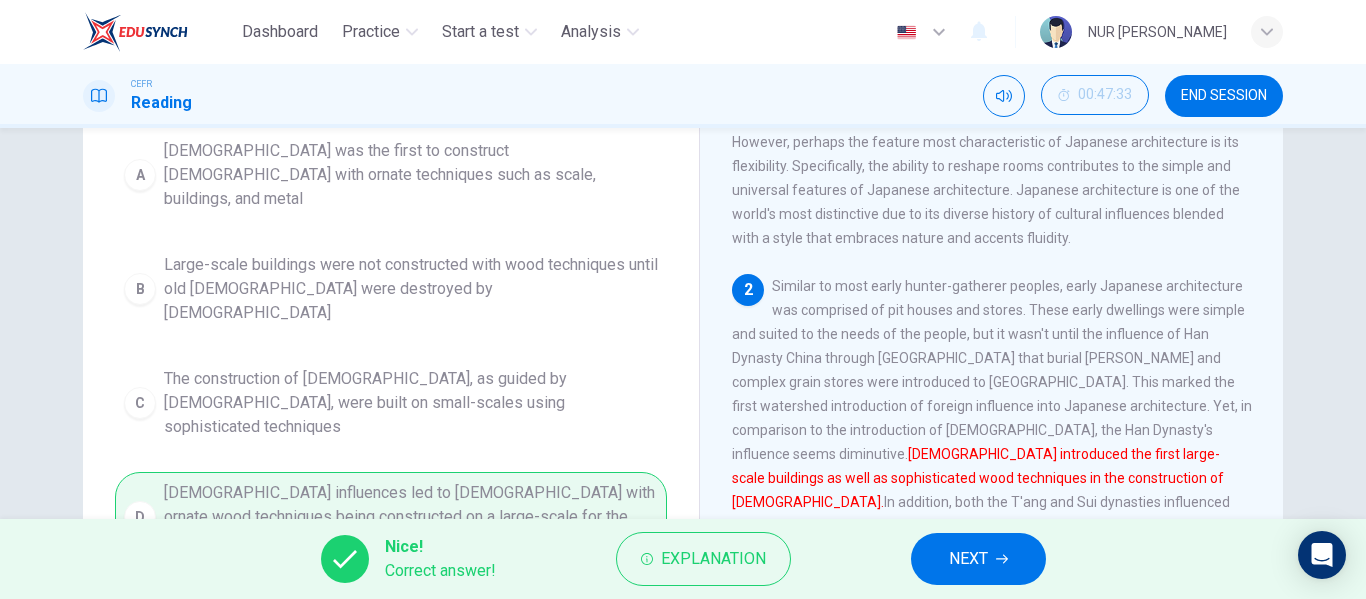 click 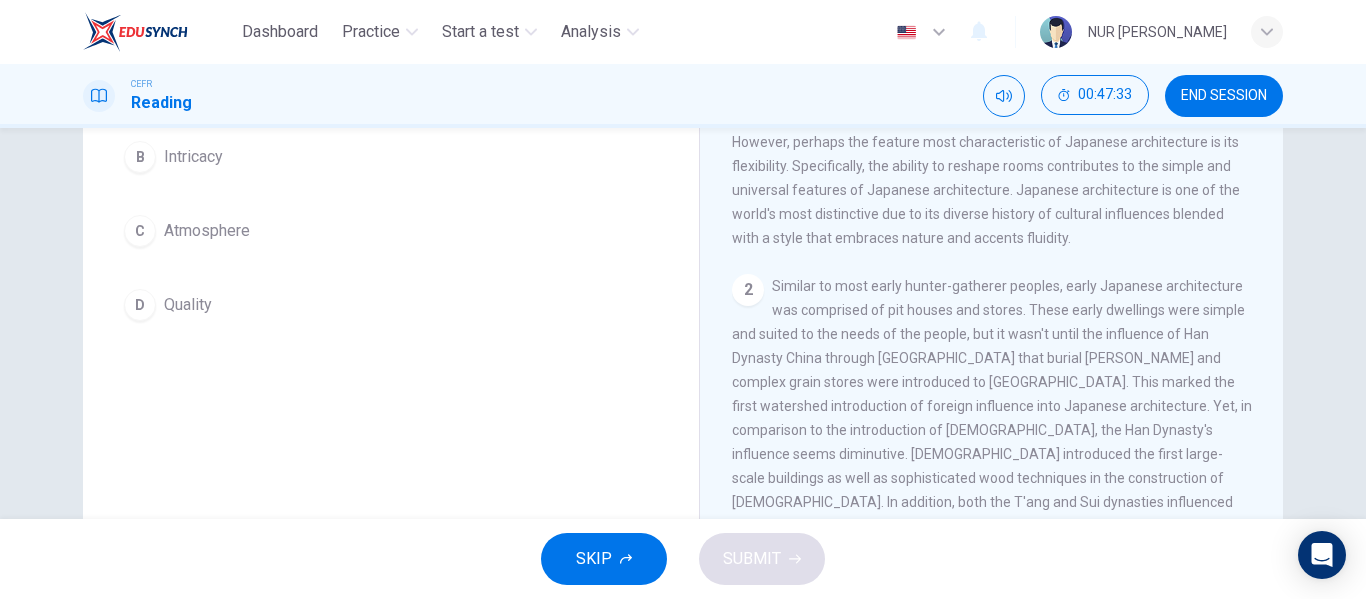 scroll, scrollTop: 174, scrollLeft: 0, axis: vertical 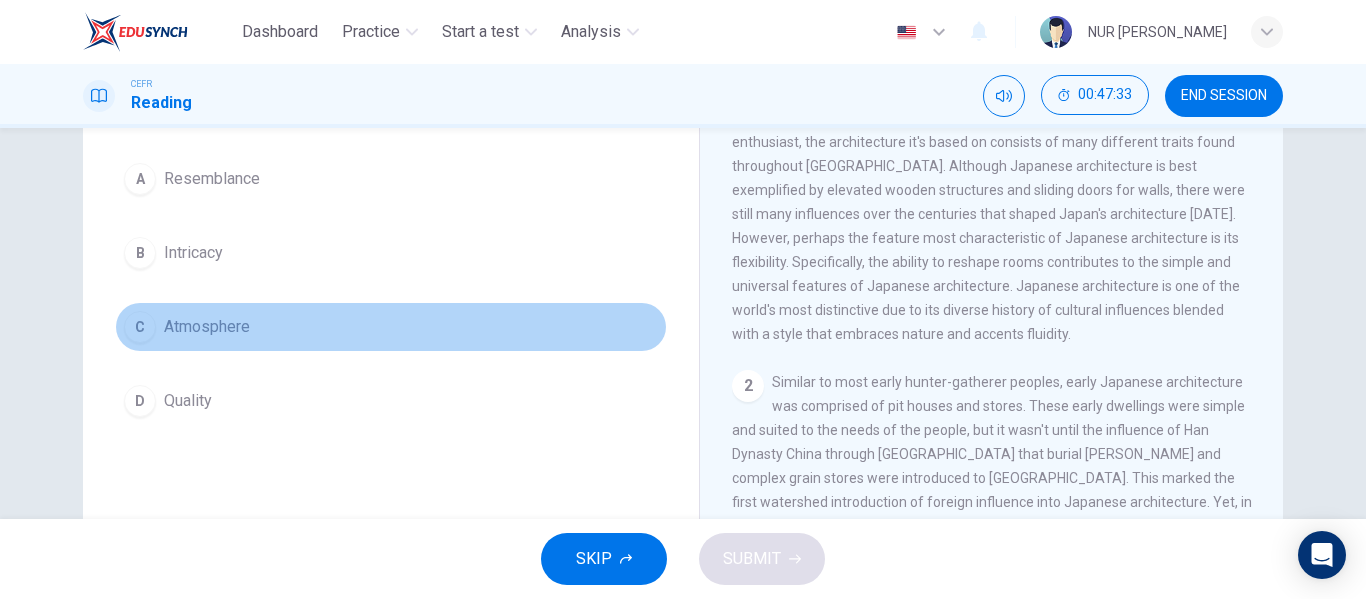 click on "C Atmosphere" at bounding box center [391, 327] 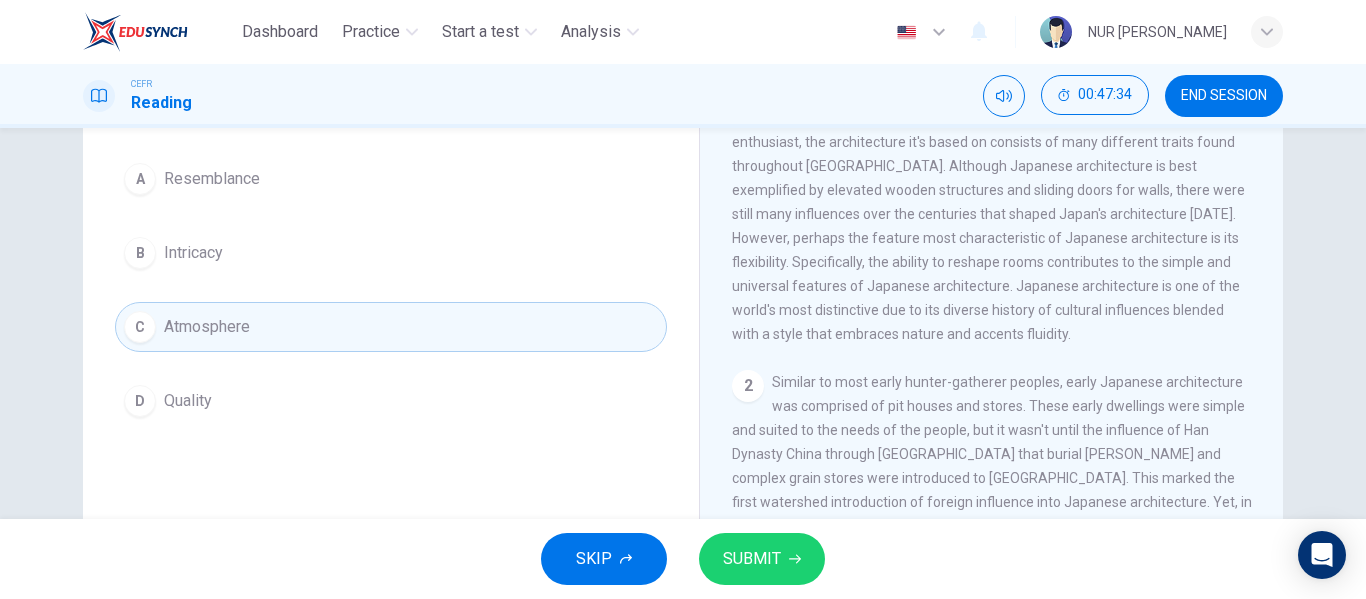 click on "SUBMIT" at bounding box center [762, 559] 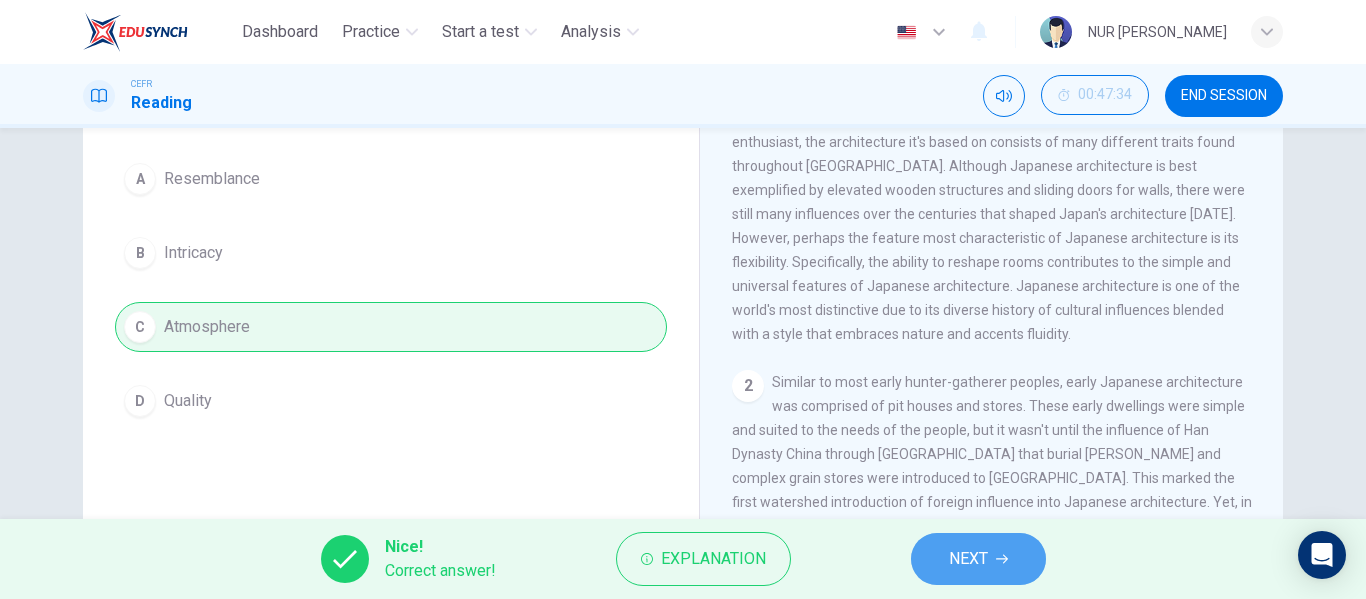 click on "NEXT" at bounding box center [978, 559] 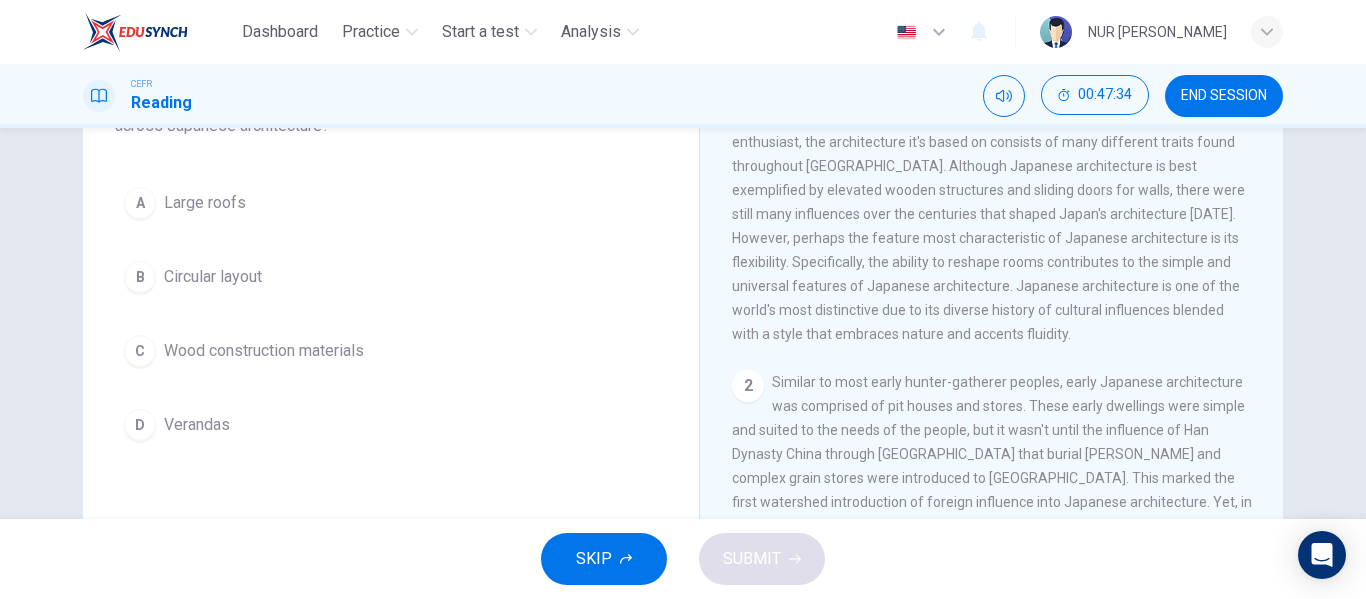 scroll, scrollTop: 198, scrollLeft: 0, axis: vertical 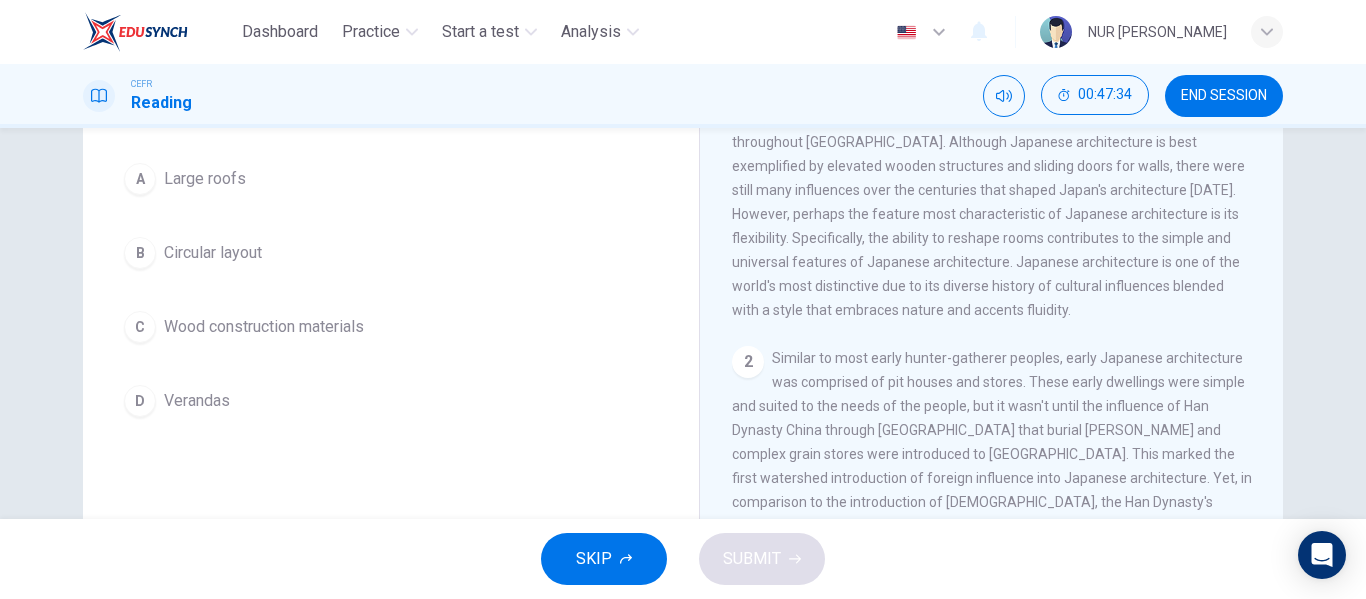 click on "B Circular layout" at bounding box center [391, 253] 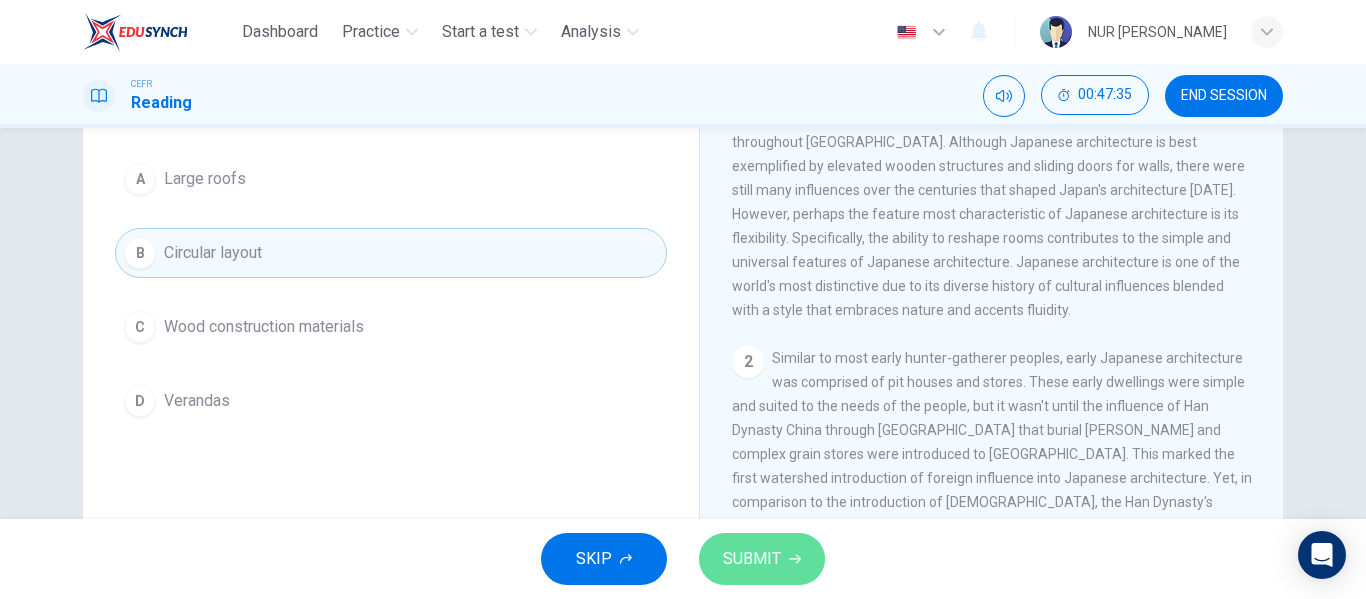 click on "SUBMIT" at bounding box center (752, 559) 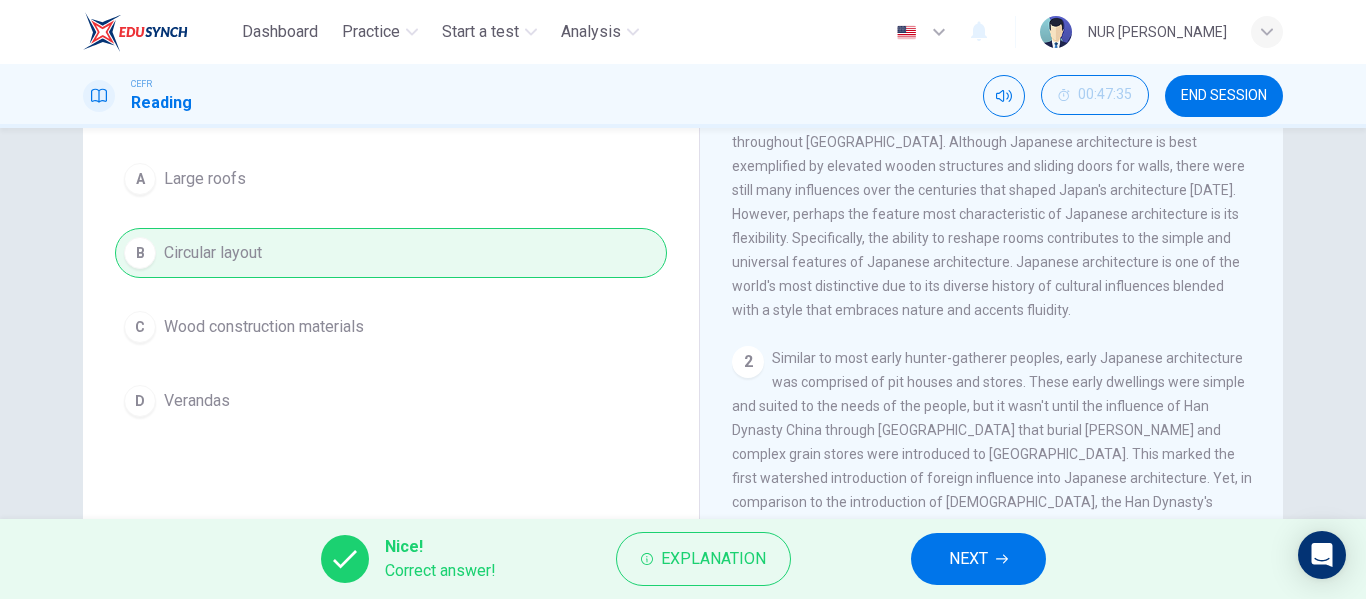 click on "NEXT" at bounding box center [968, 559] 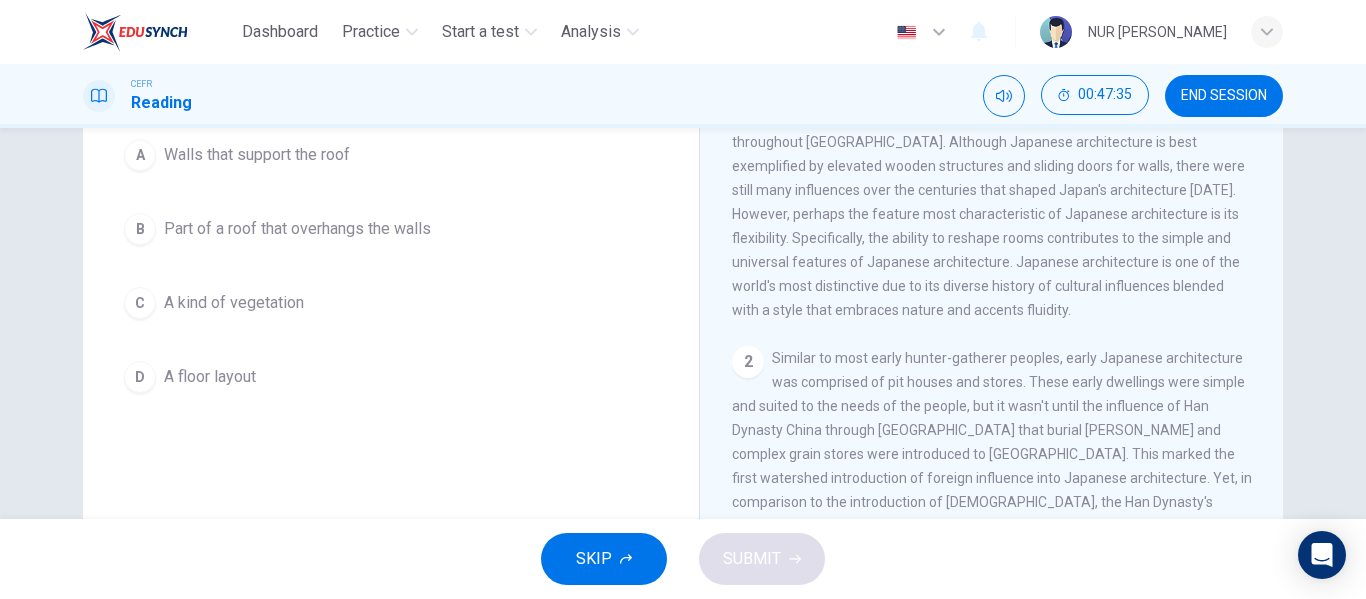 scroll, scrollTop: 174, scrollLeft: 0, axis: vertical 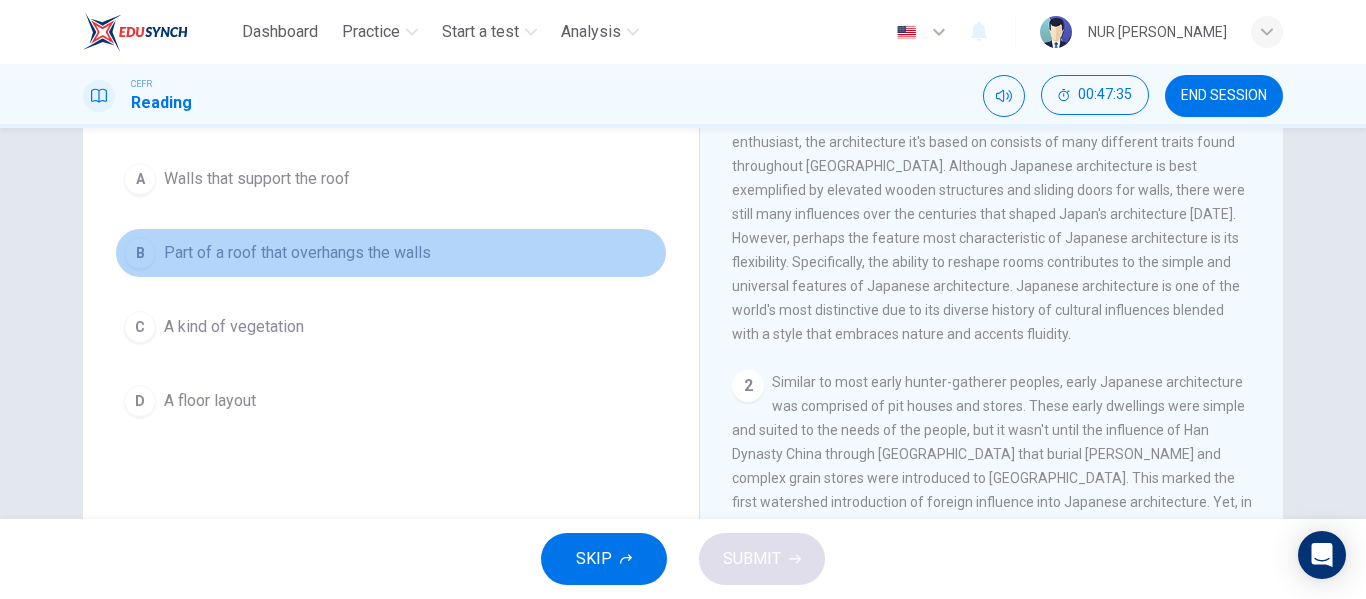click on "Part of a roof that overhangs the walls" at bounding box center [297, 253] 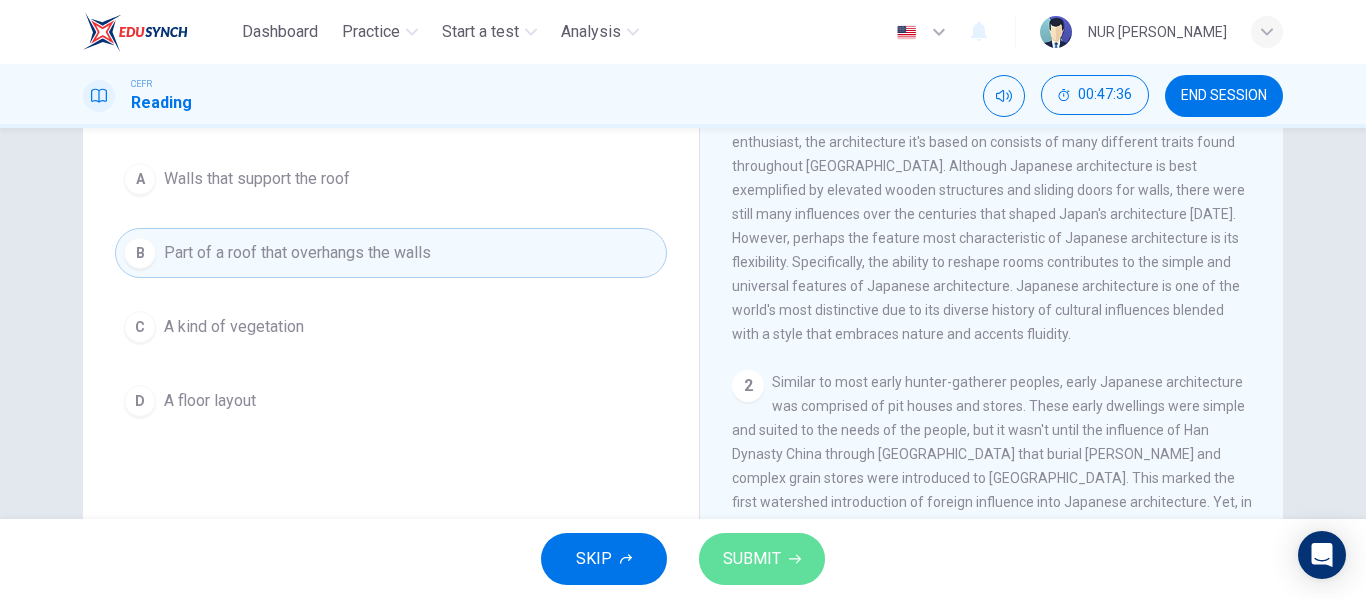 click on "SUBMIT" at bounding box center (752, 559) 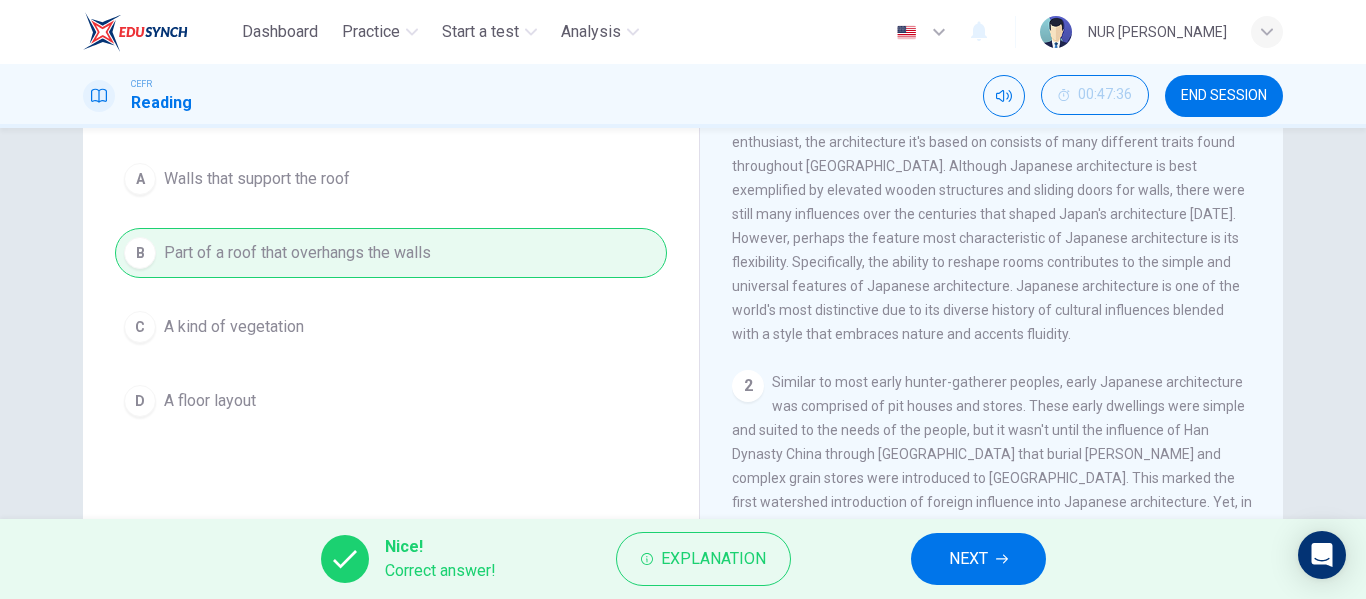 click on "NEXT" at bounding box center [968, 559] 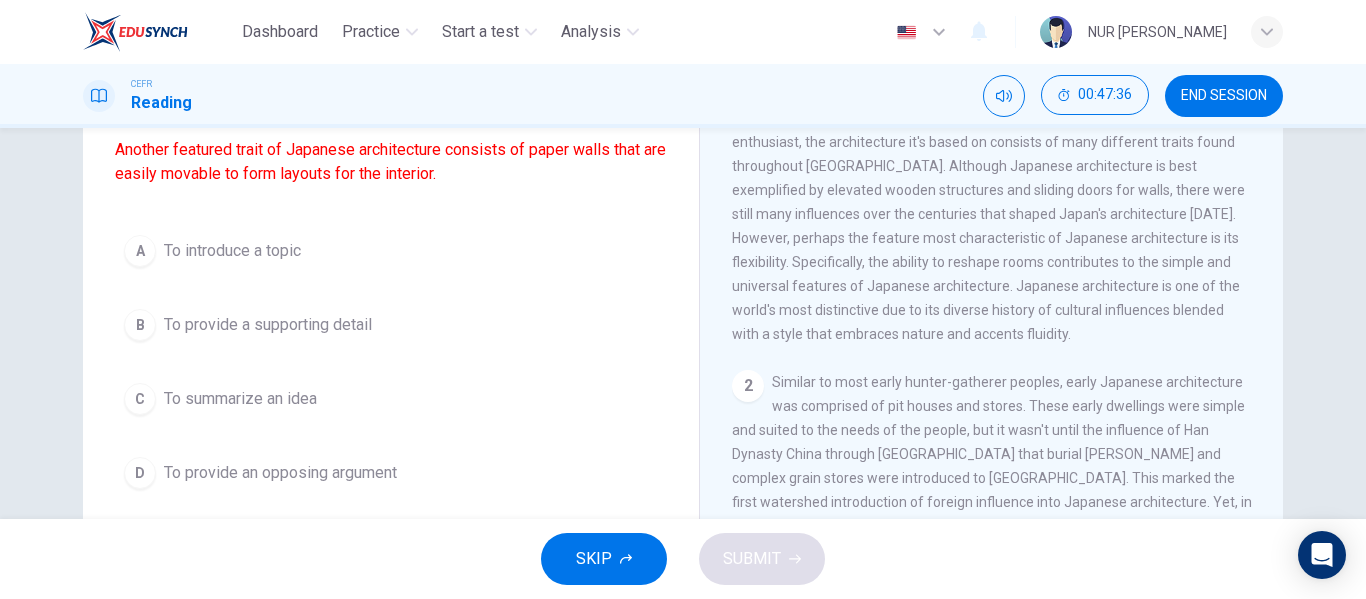 scroll, scrollTop: 246, scrollLeft: 0, axis: vertical 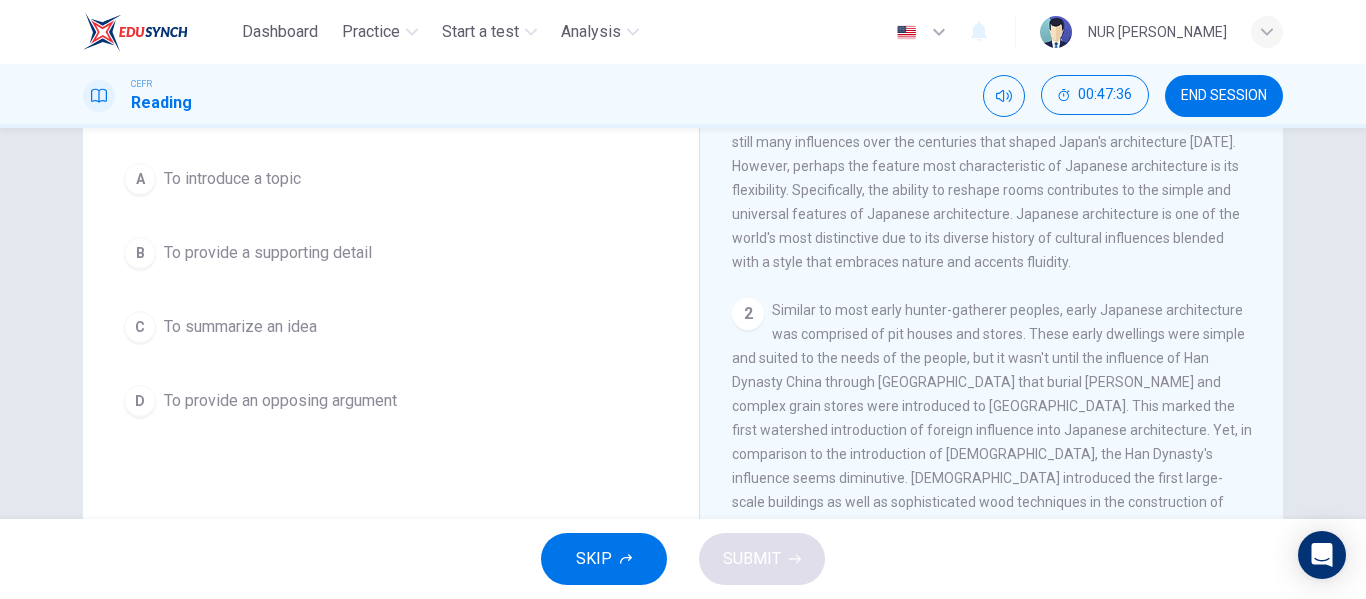 click on "A To introduce a topic" at bounding box center (391, 179) 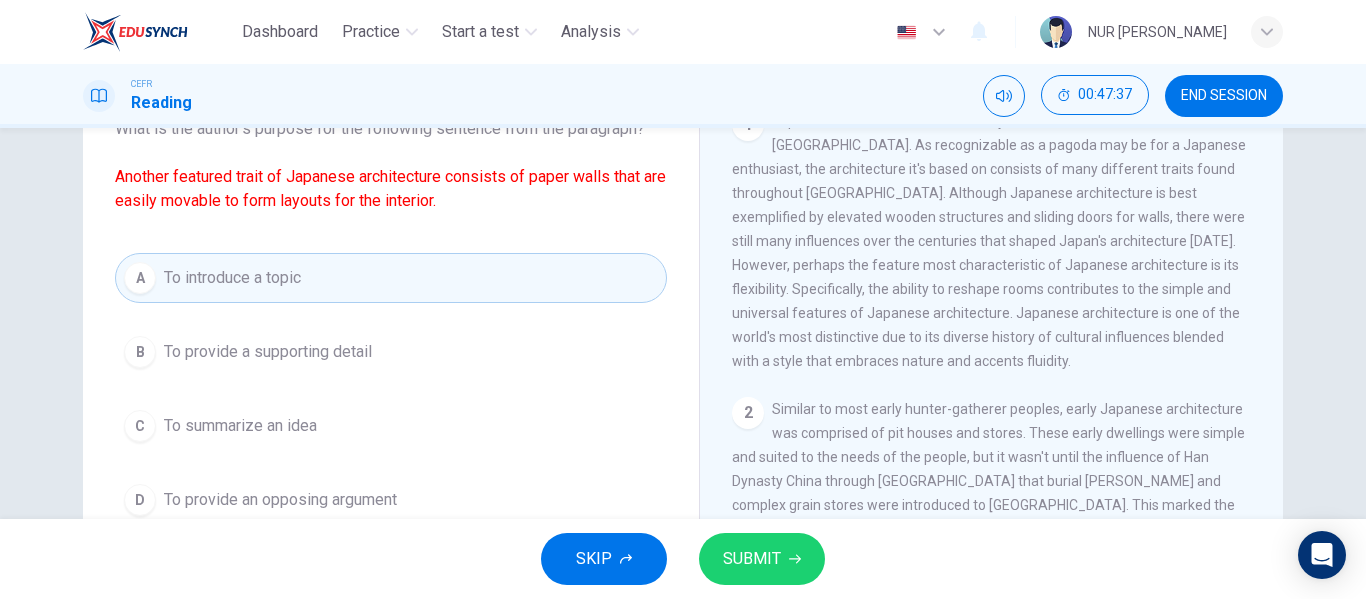 scroll, scrollTop: 146, scrollLeft: 0, axis: vertical 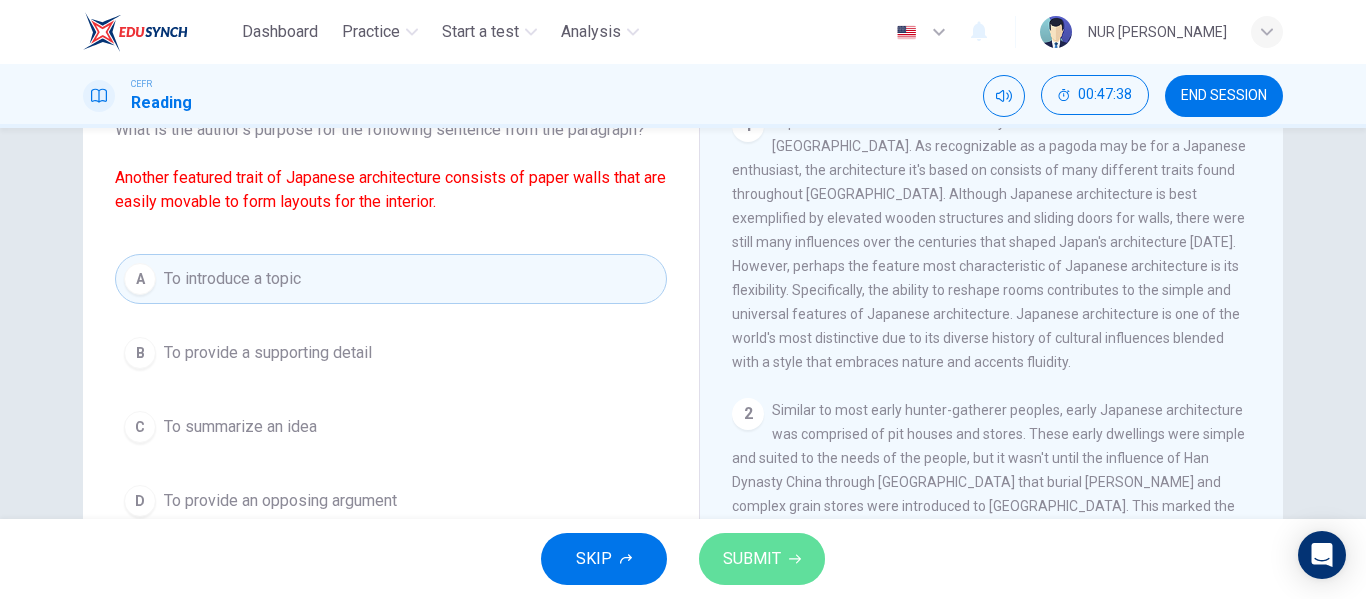 click on "SUBMIT" at bounding box center (752, 559) 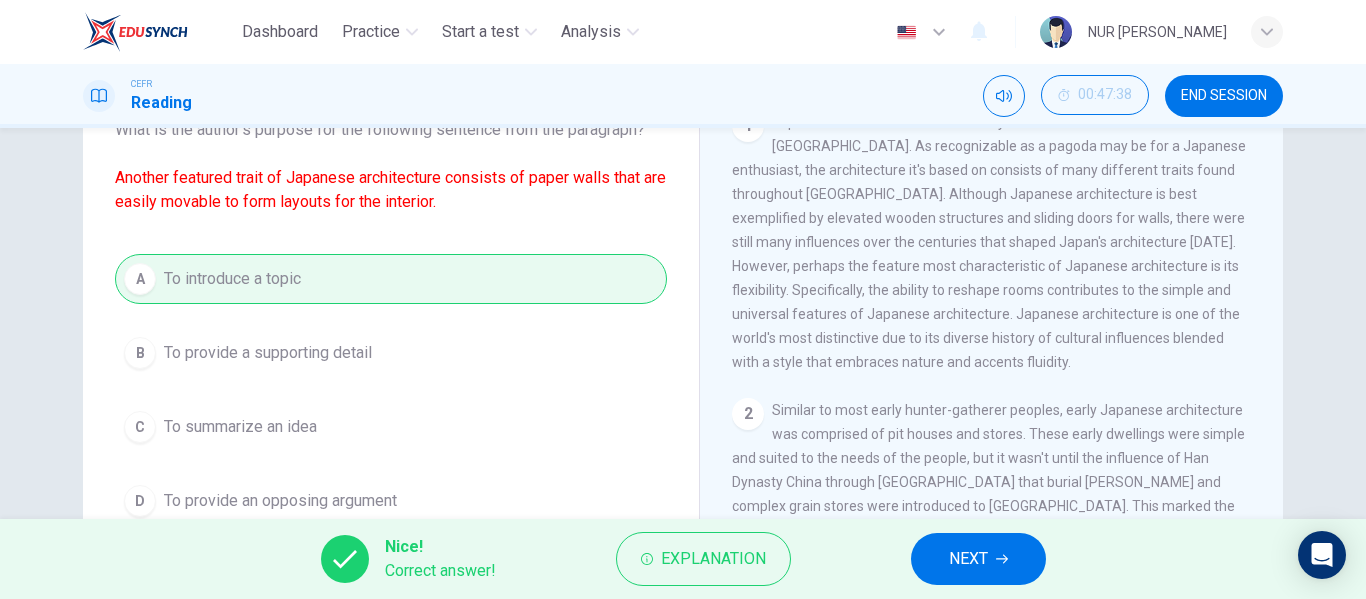click on "NEXT" at bounding box center [968, 559] 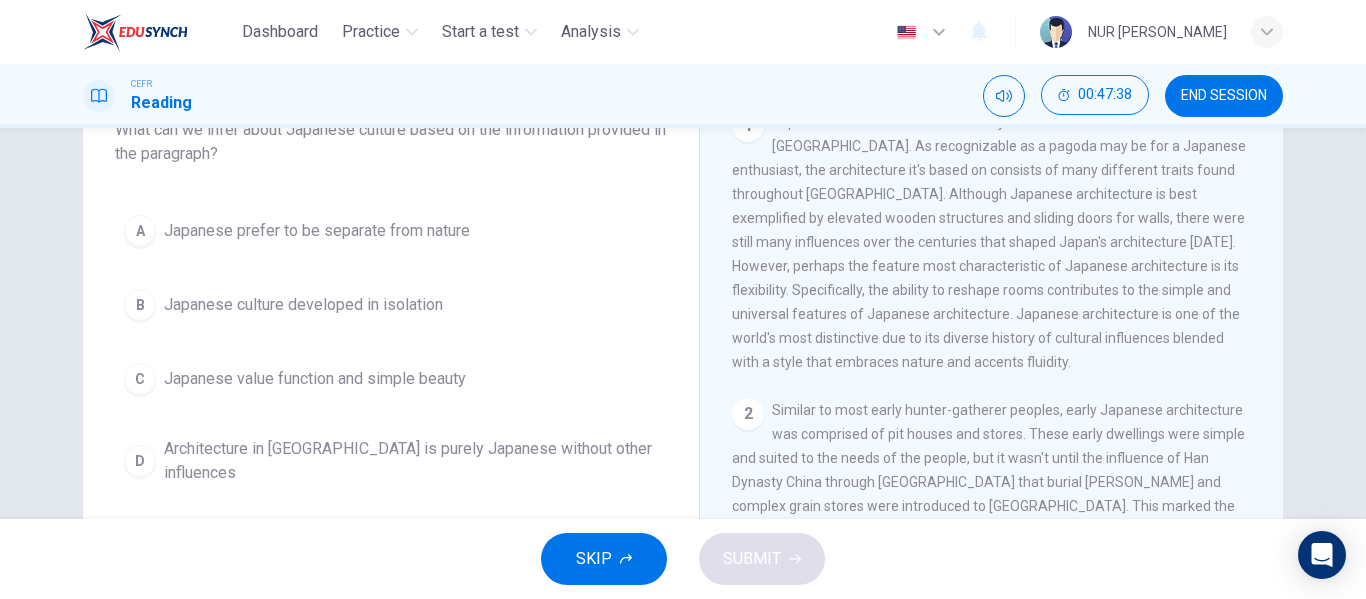 click on "Japanese value function and simple beauty" at bounding box center (315, 379) 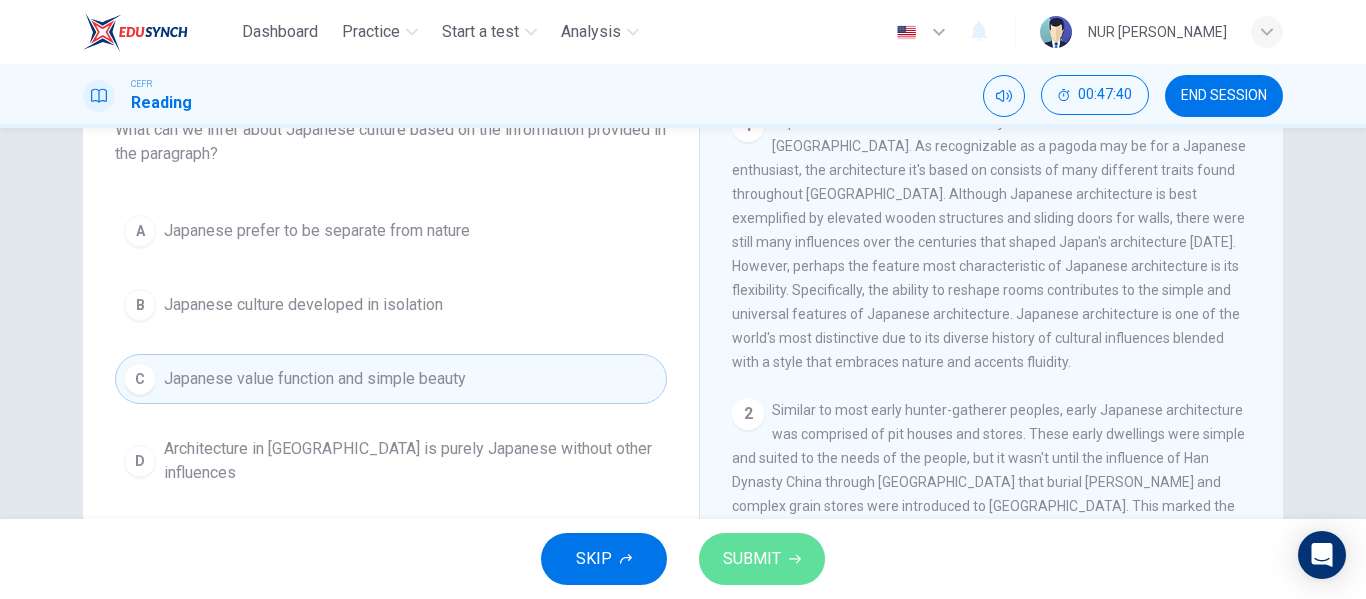click on "SUBMIT" at bounding box center [762, 559] 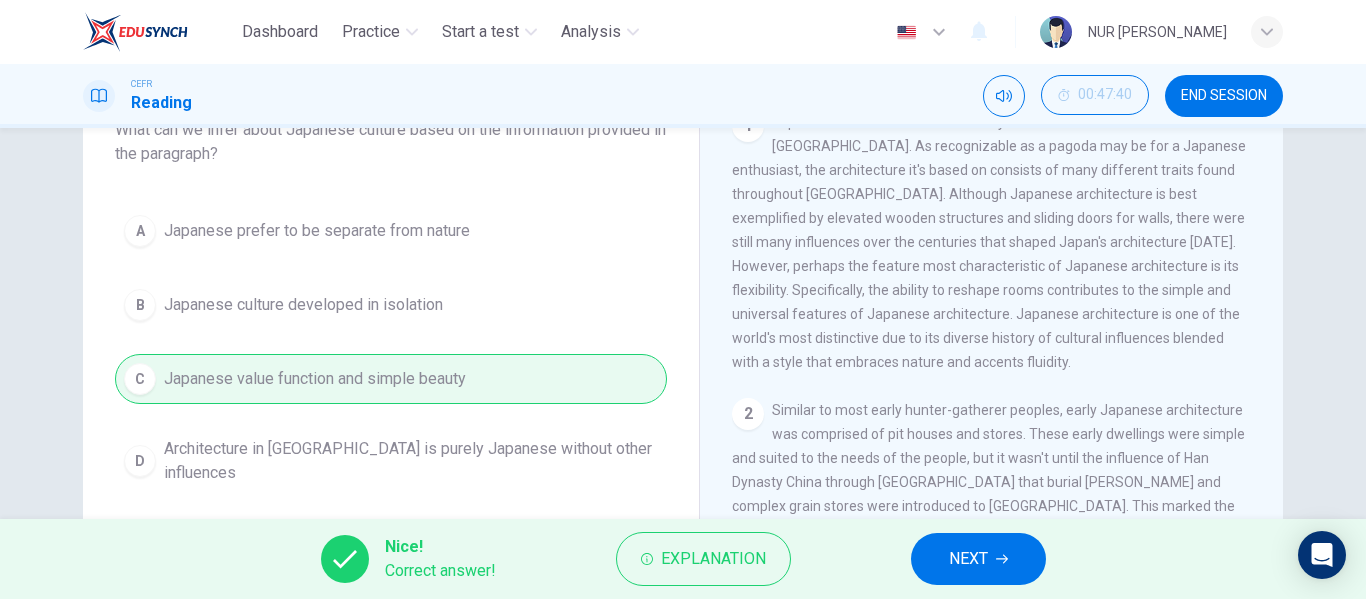 click on "NEXT" at bounding box center (968, 559) 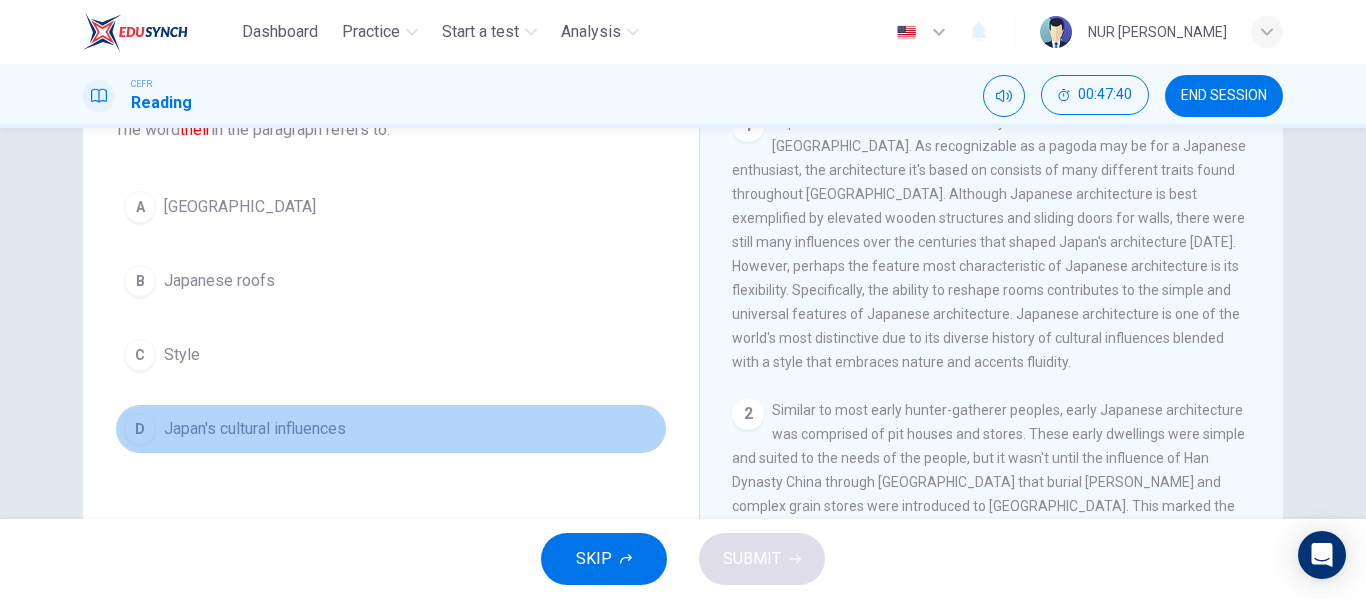 click on "D Japan's cultural influences" at bounding box center (391, 429) 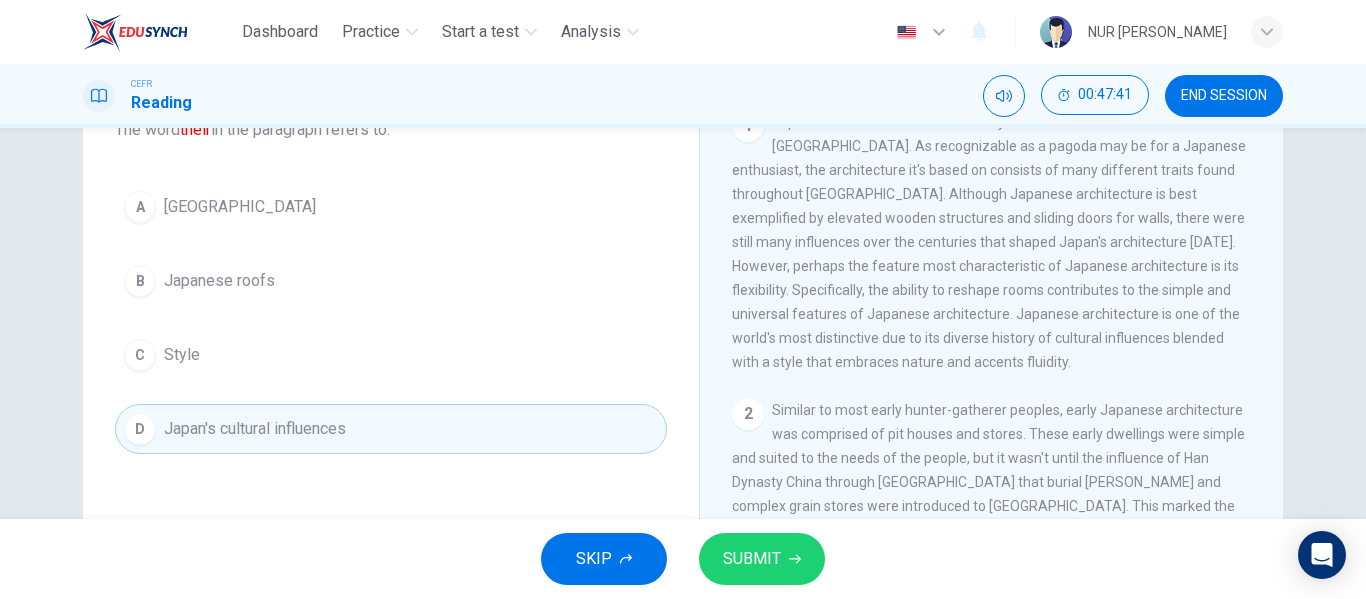 click on "SUBMIT" at bounding box center [762, 559] 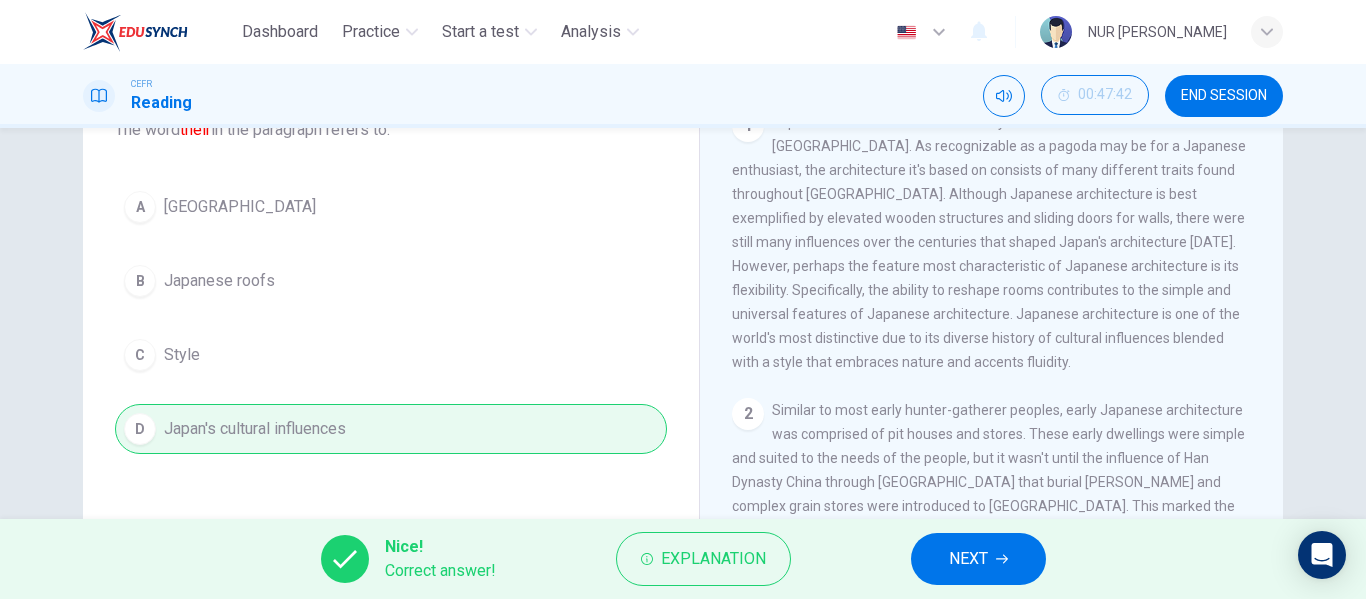 click on "NEXT" at bounding box center [968, 559] 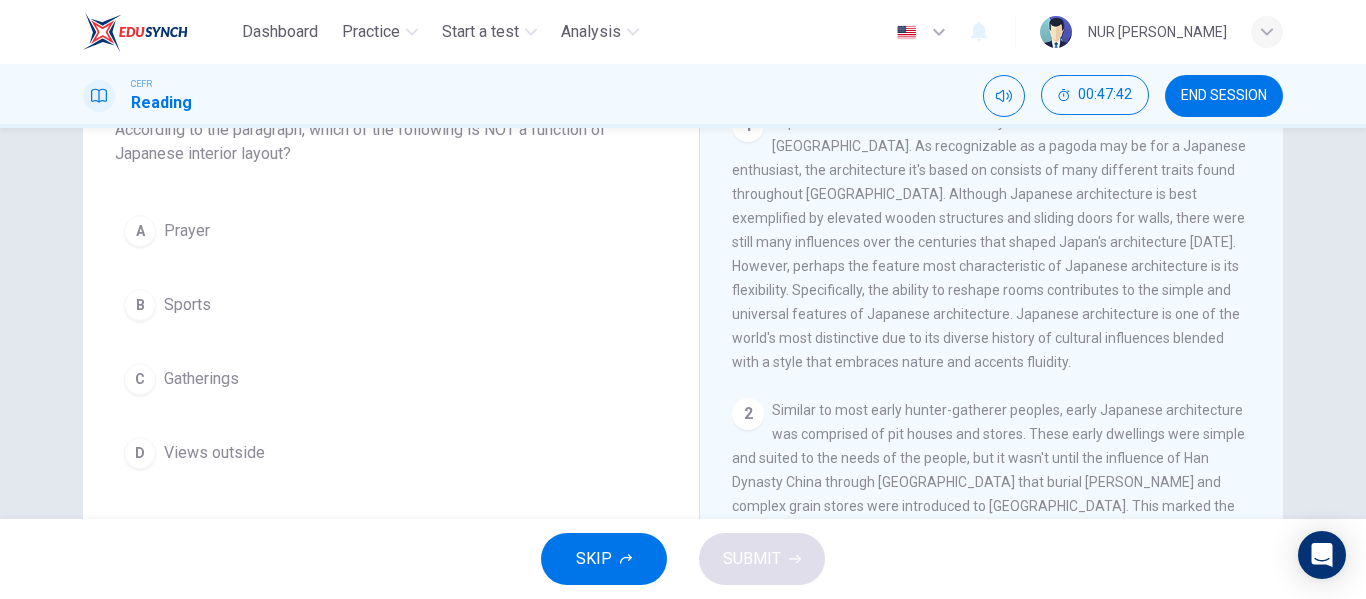 click on "B Sports" at bounding box center [391, 305] 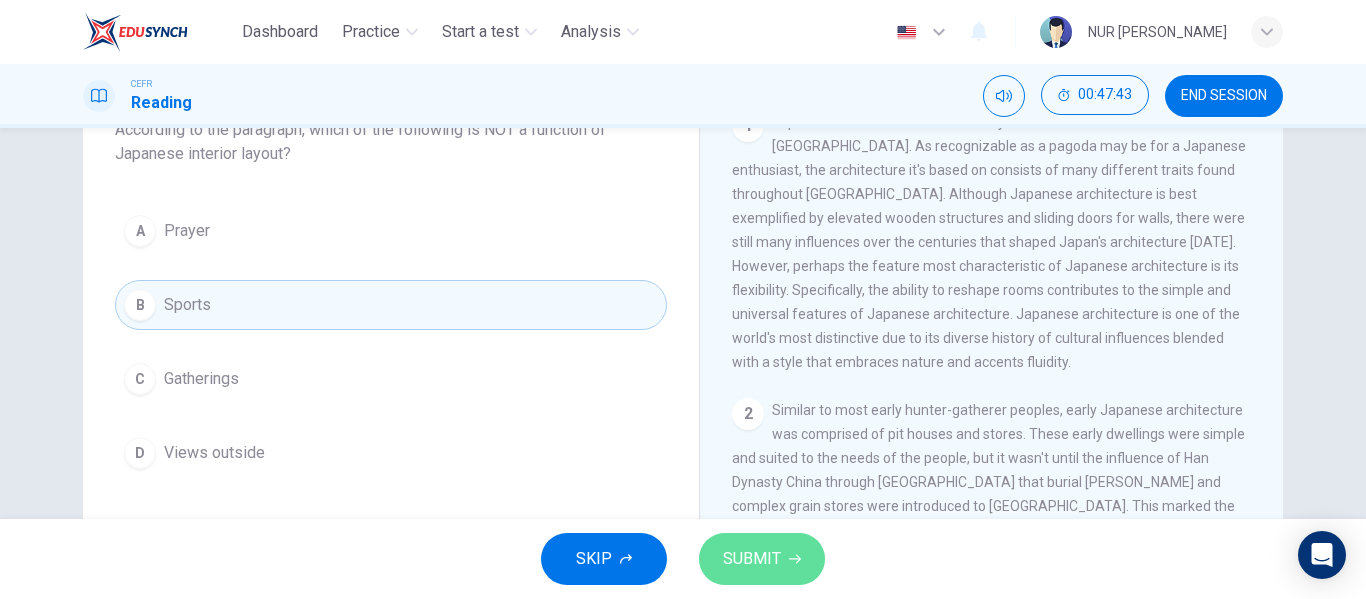 click on "SUBMIT" at bounding box center (752, 559) 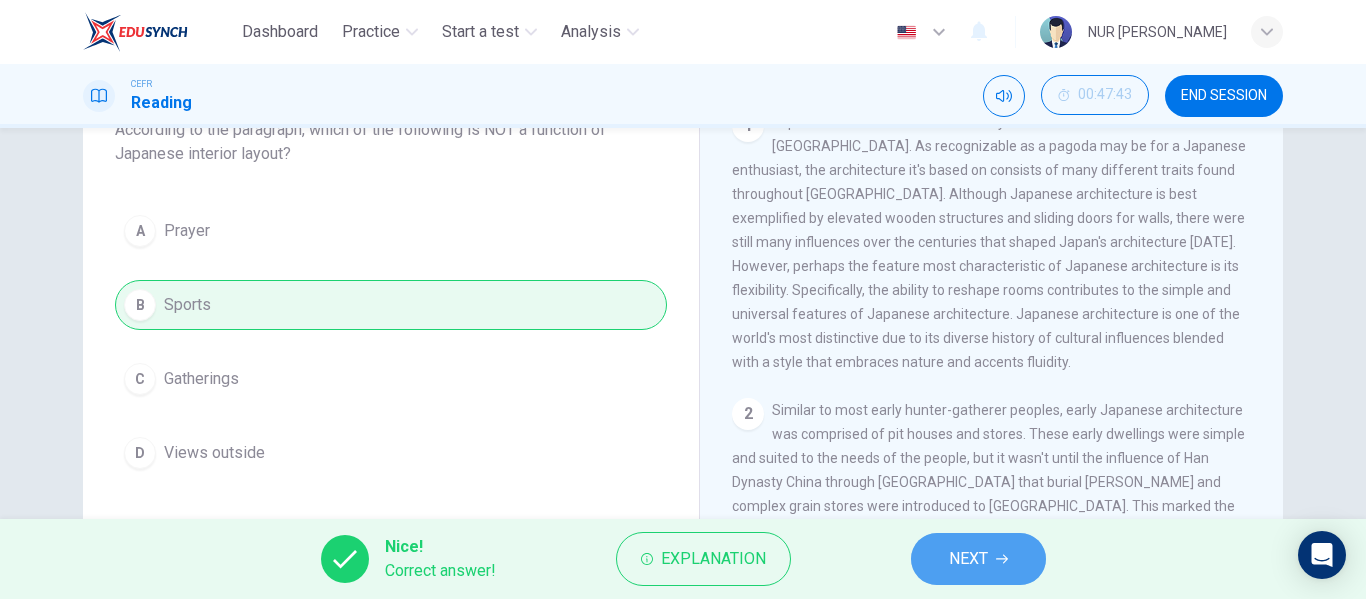 click on "NEXT" at bounding box center (978, 559) 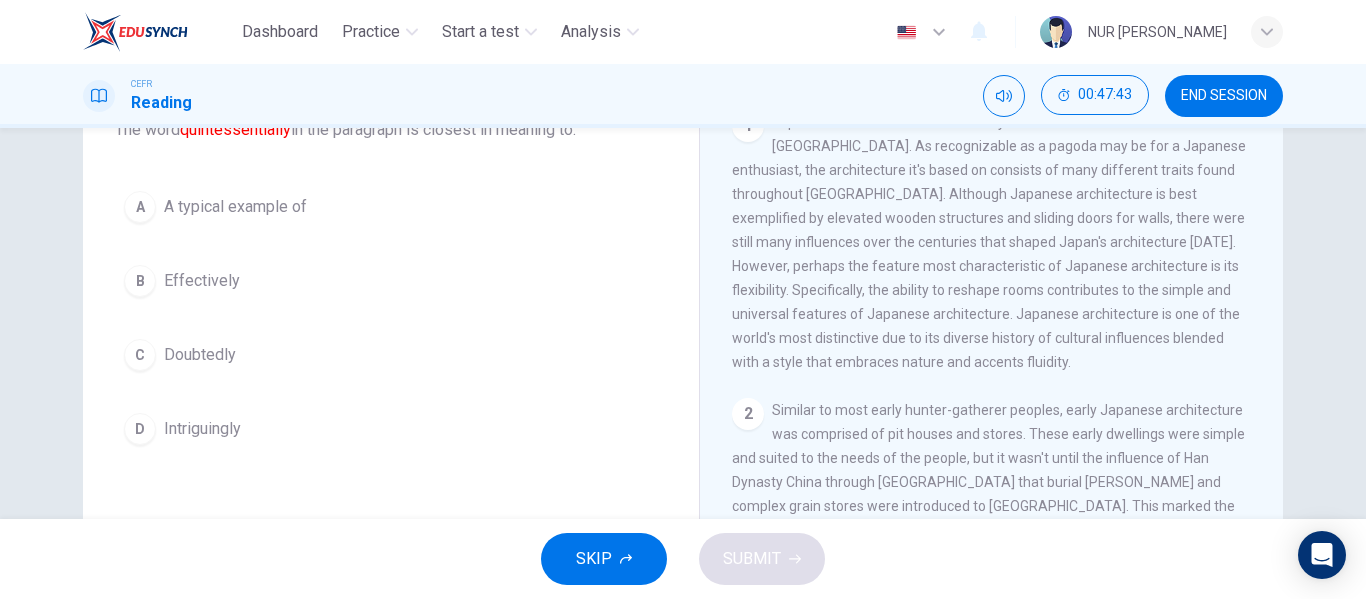 click on "A A typical example of" at bounding box center [391, 207] 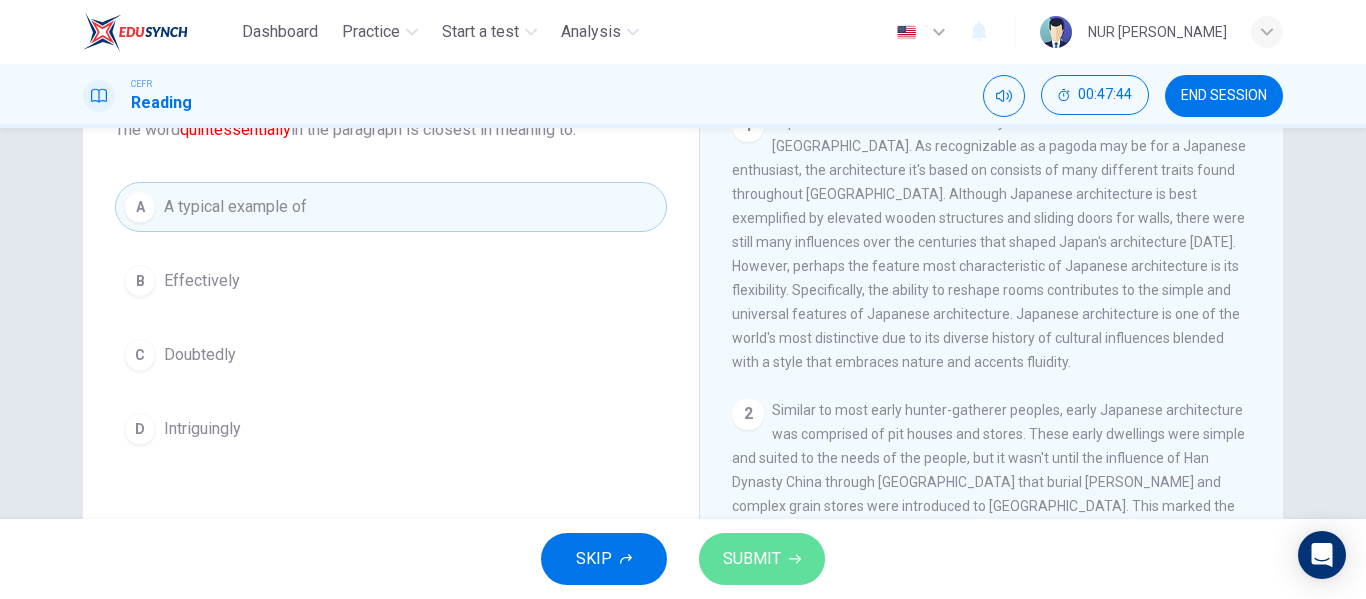 click on "SUBMIT" at bounding box center [752, 559] 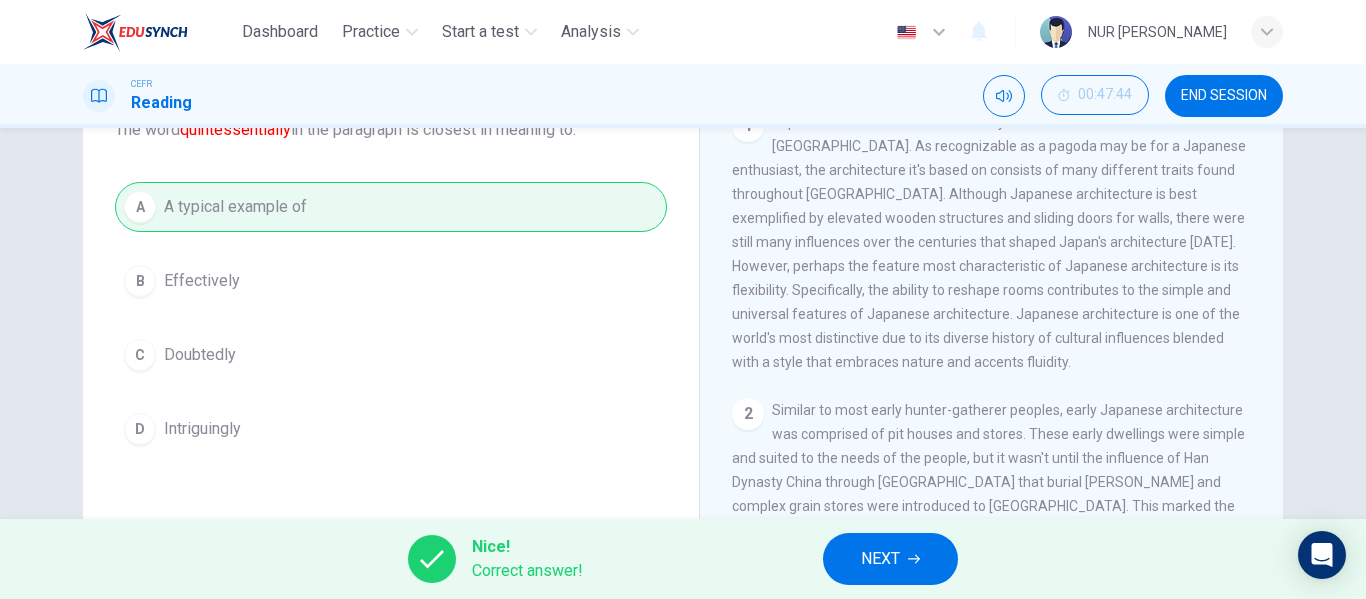 click on "NEXT" at bounding box center (890, 559) 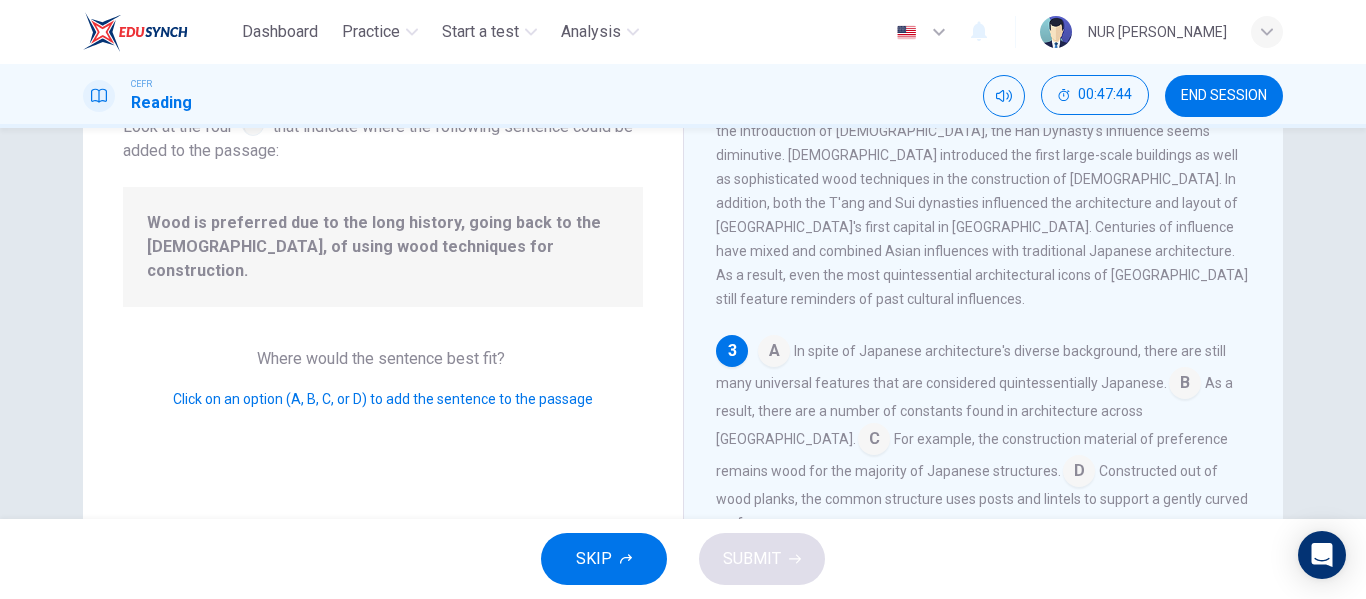 scroll, scrollTop: 424, scrollLeft: 0, axis: vertical 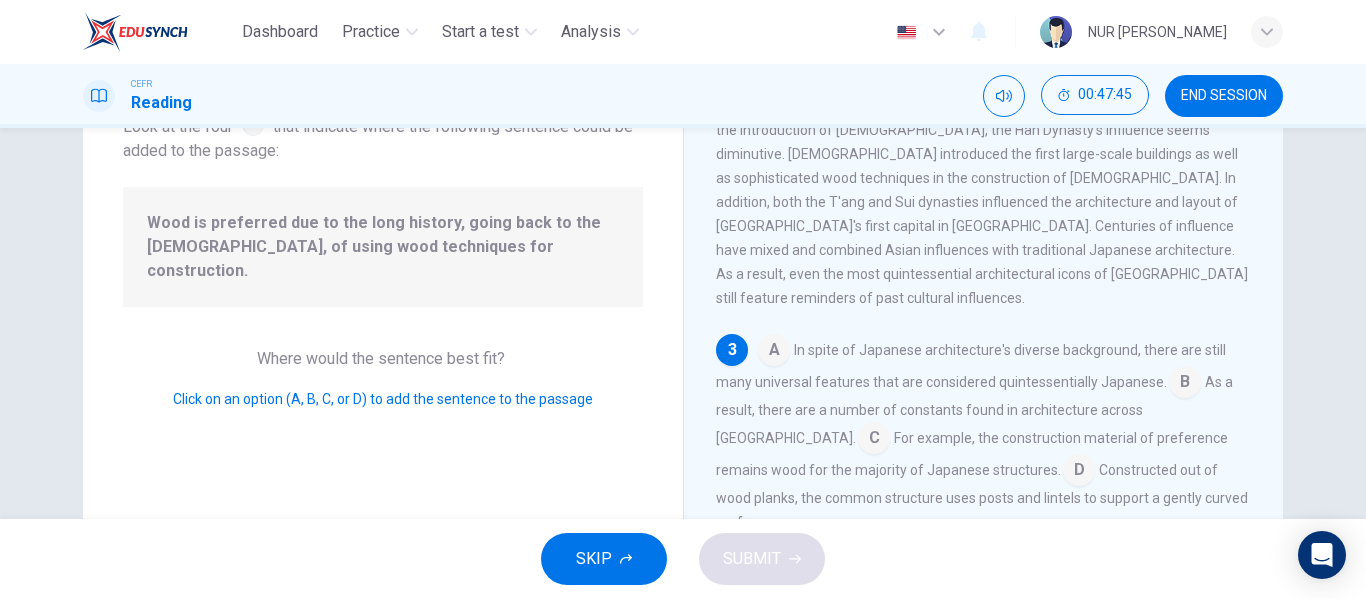 click at bounding box center (1079, 472) 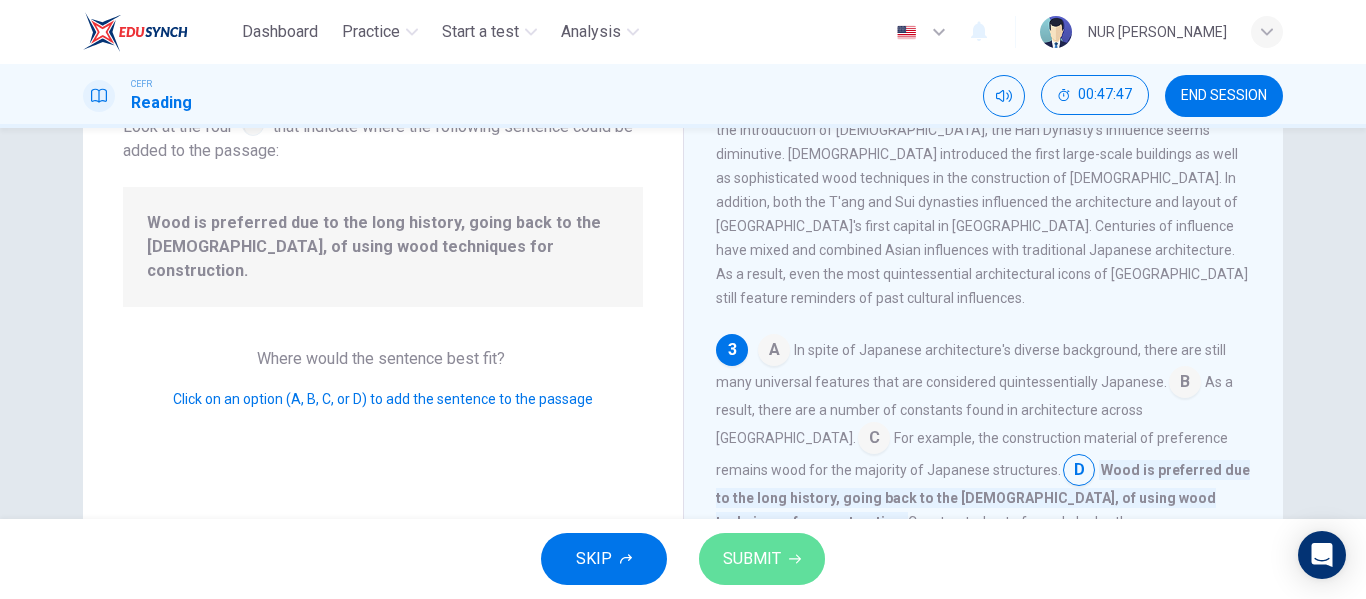 click on "SUBMIT" at bounding box center [752, 559] 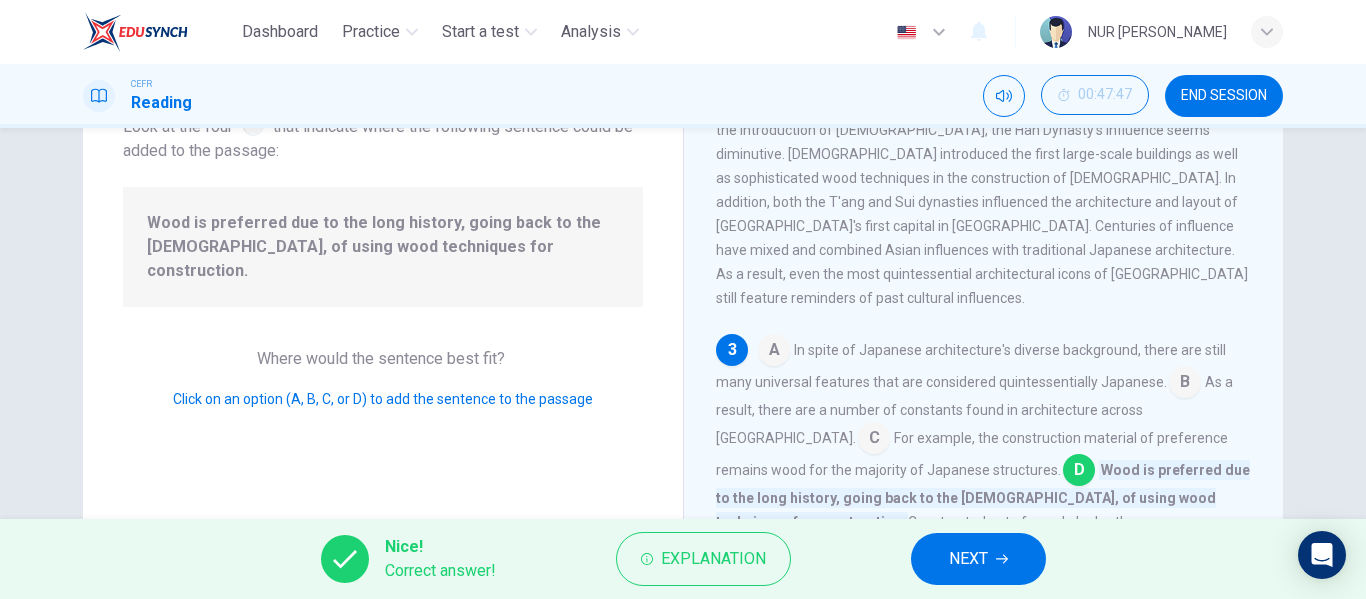 click on "NEXT" at bounding box center (978, 559) 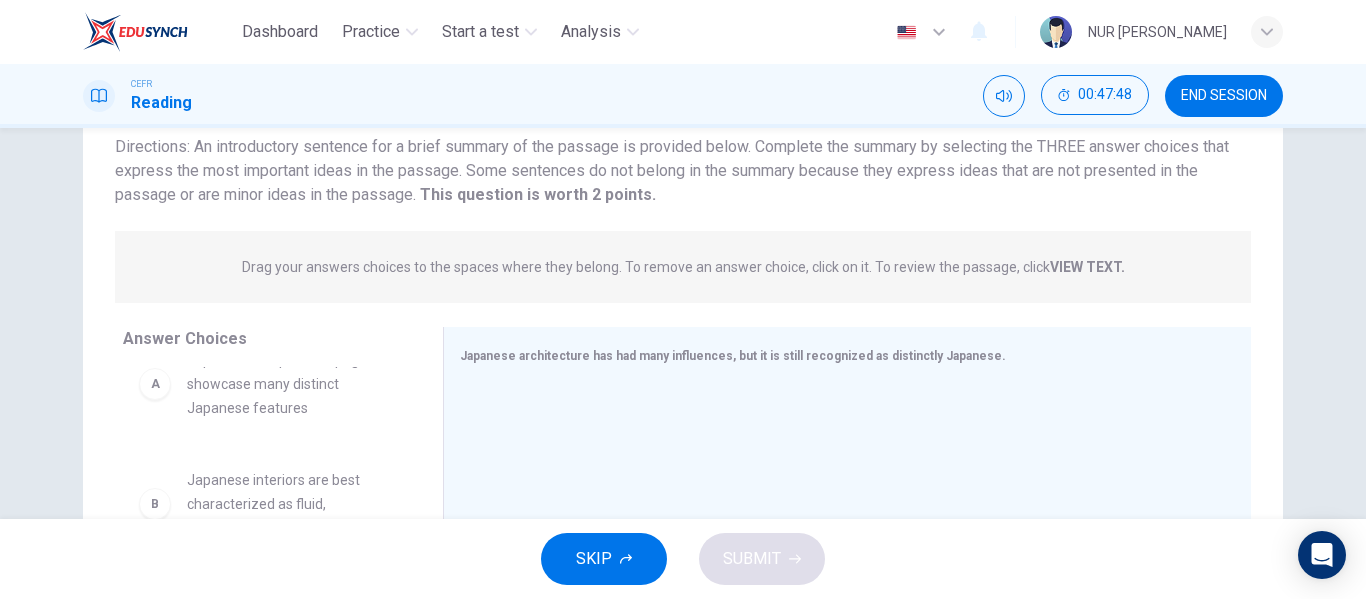 scroll, scrollTop: 0, scrollLeft: 0, axis: both 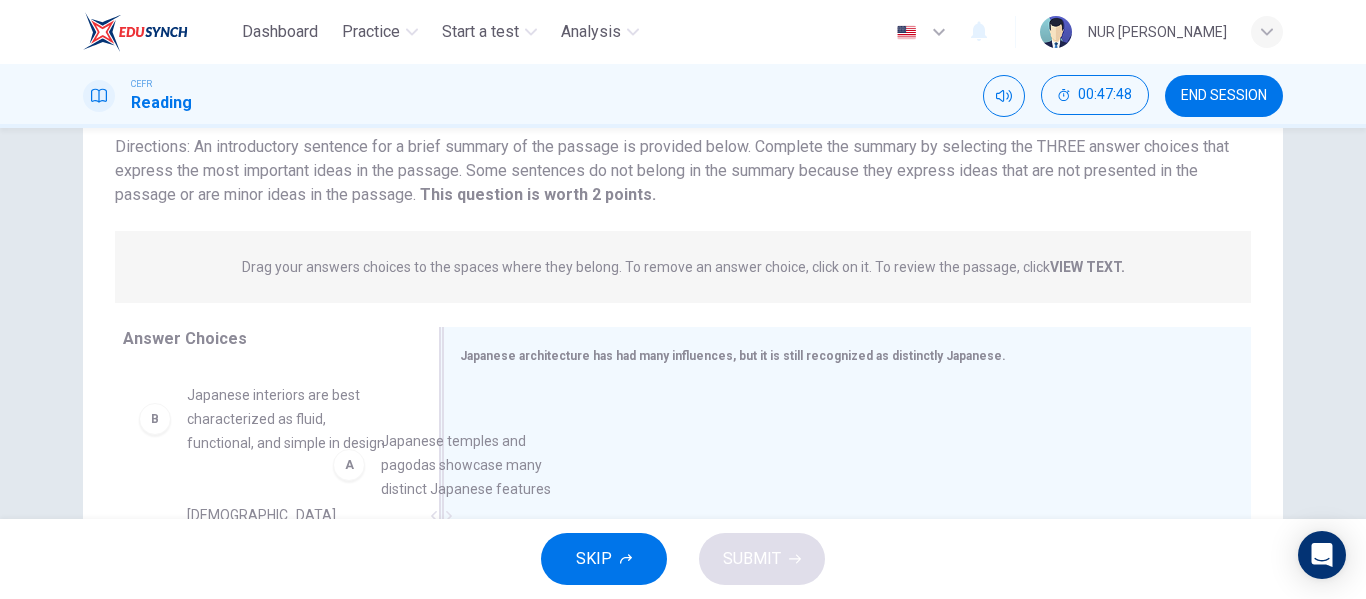 drag, startPoint x: 274, startPoint y: 401, endPoint x: 527, endPoint y: 456, distance: 258.90924 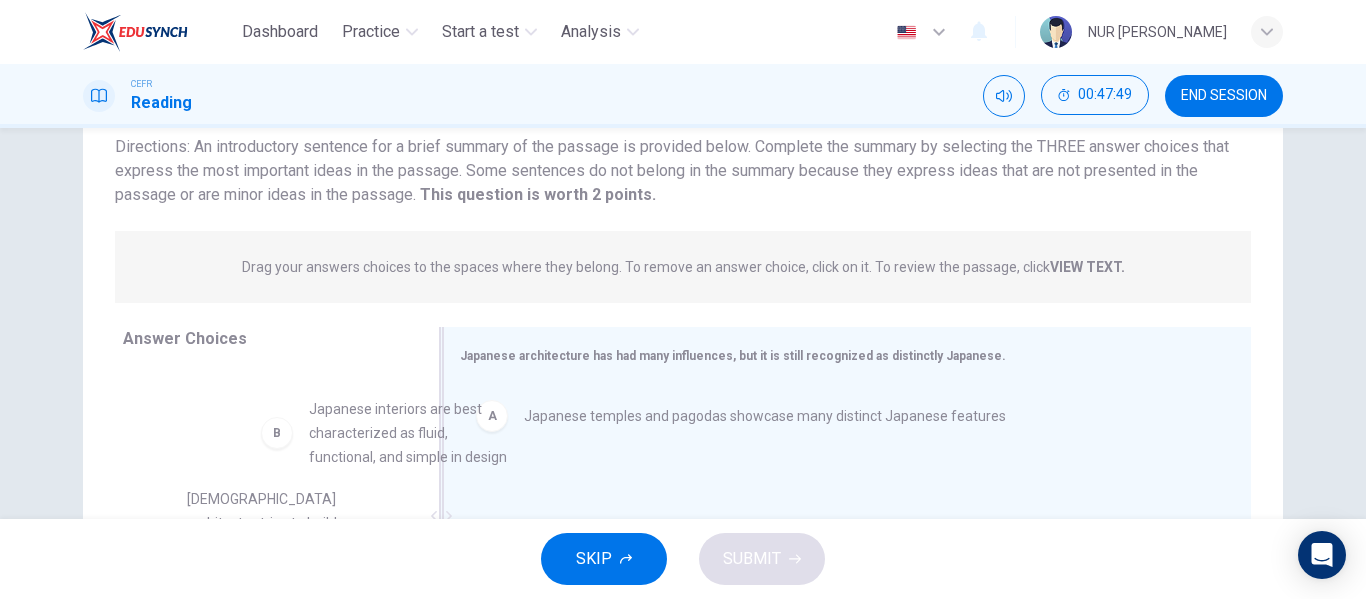 drag, startPoint x: 263, startPoint y: 440, endPoint x: 508, endPoint y: 465, distance: 246.2722 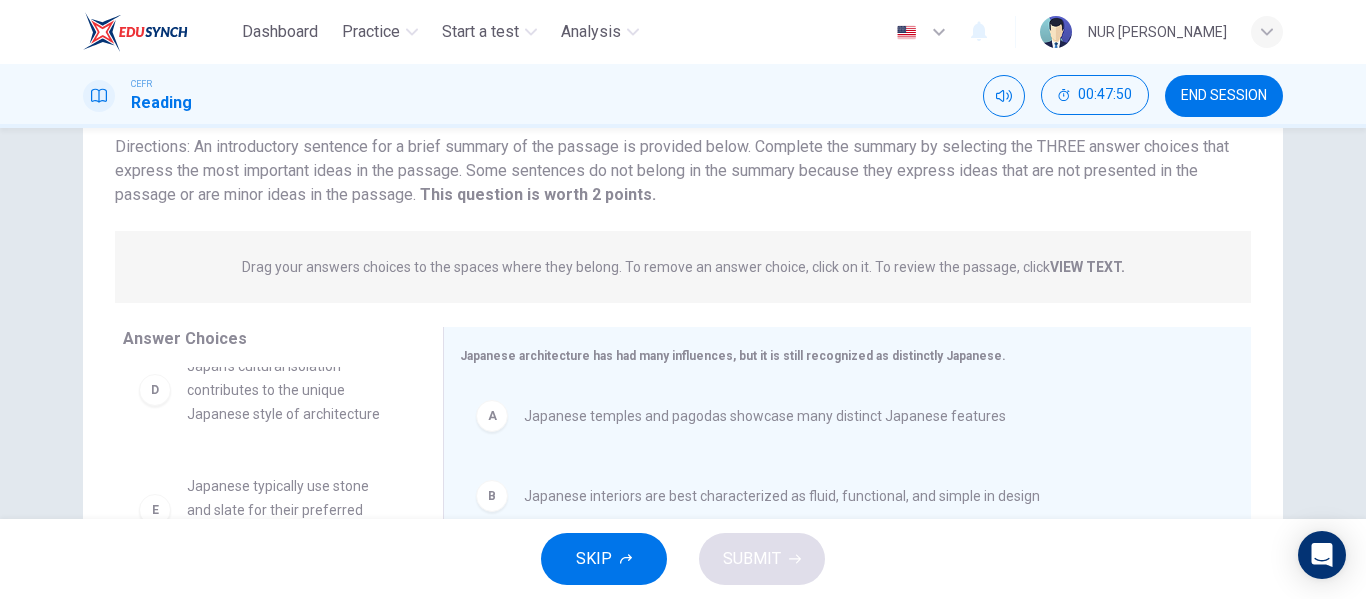 scroll, scrollTop: 156, scrollLeft: 0, axis: vertical 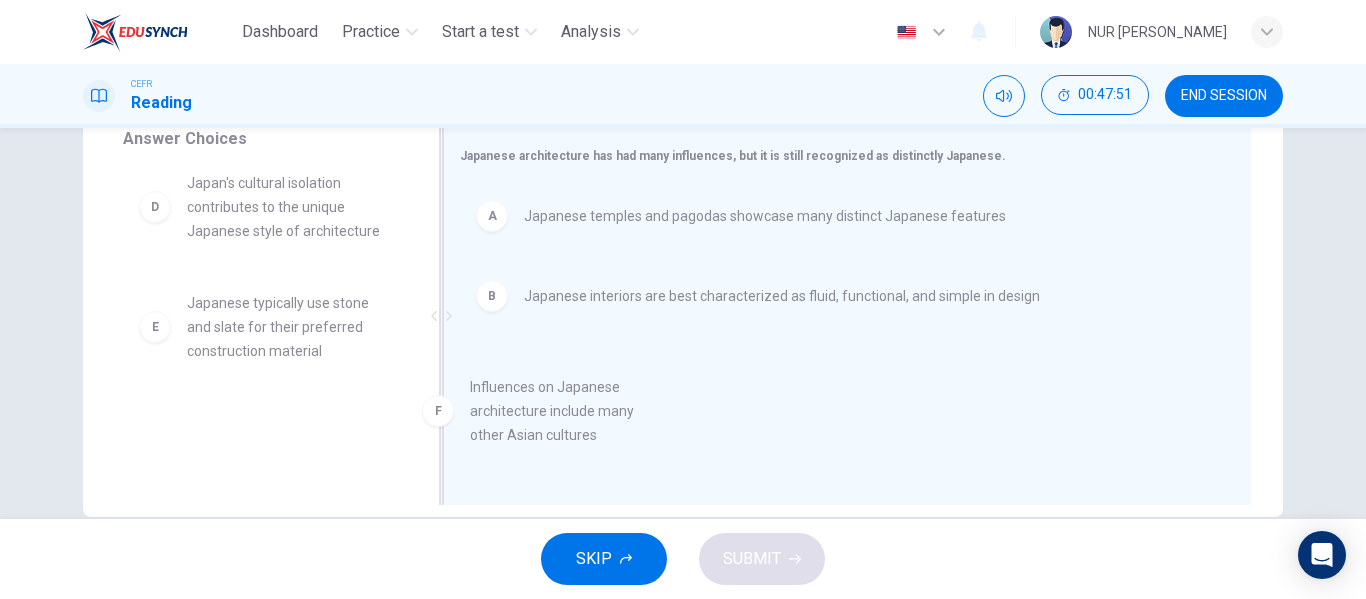 drag, startPoint x: 384, startPoint y: 450, endPoint x: 608, endPoint y: 429, distance: 224.98222 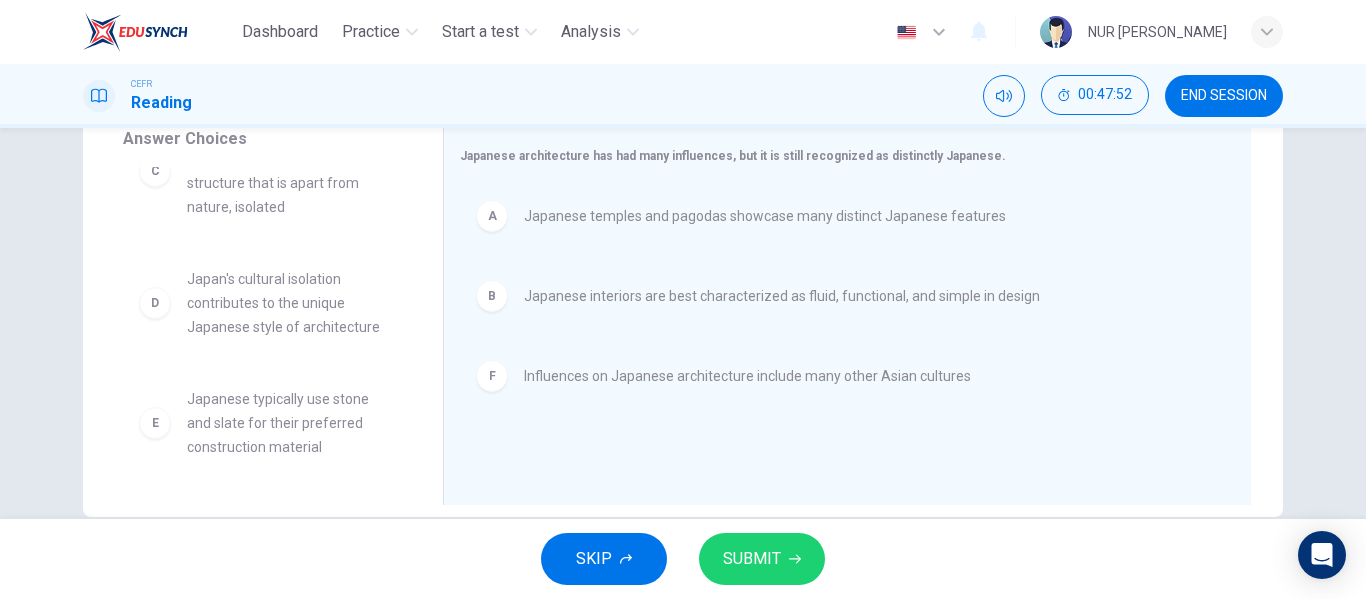 scroll, scrollTop: 36, scrollLeft: 0, axis: vertical 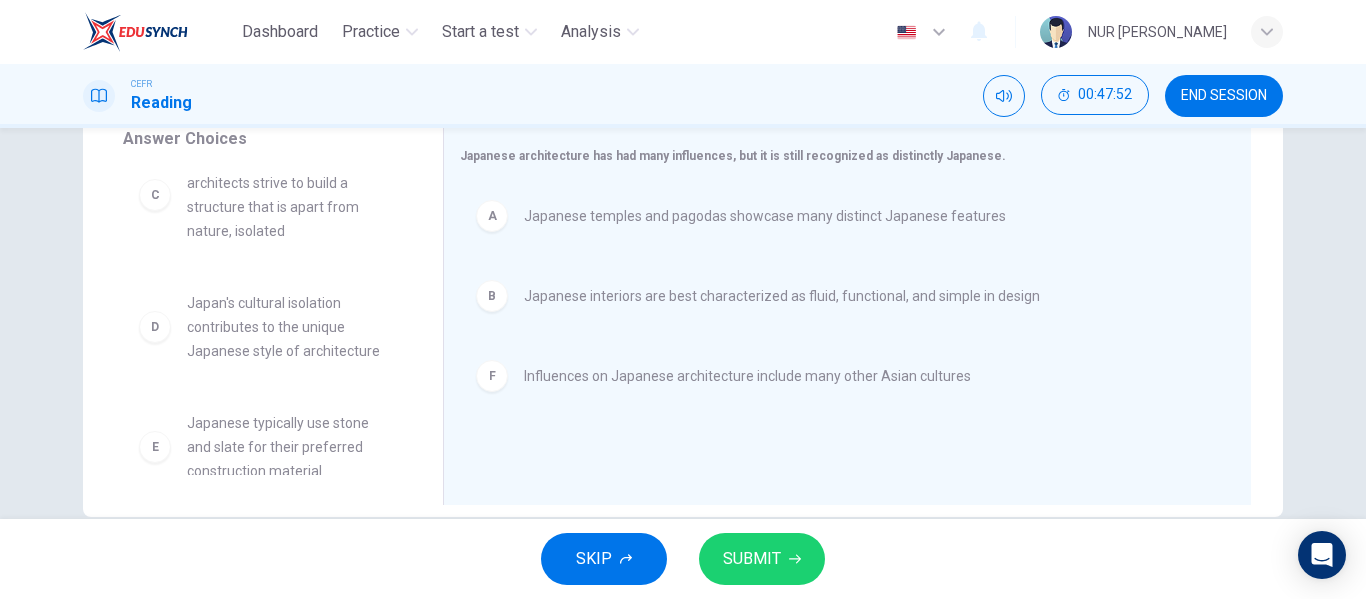 click on "SUBMIT" at bounding box center [752, 559] 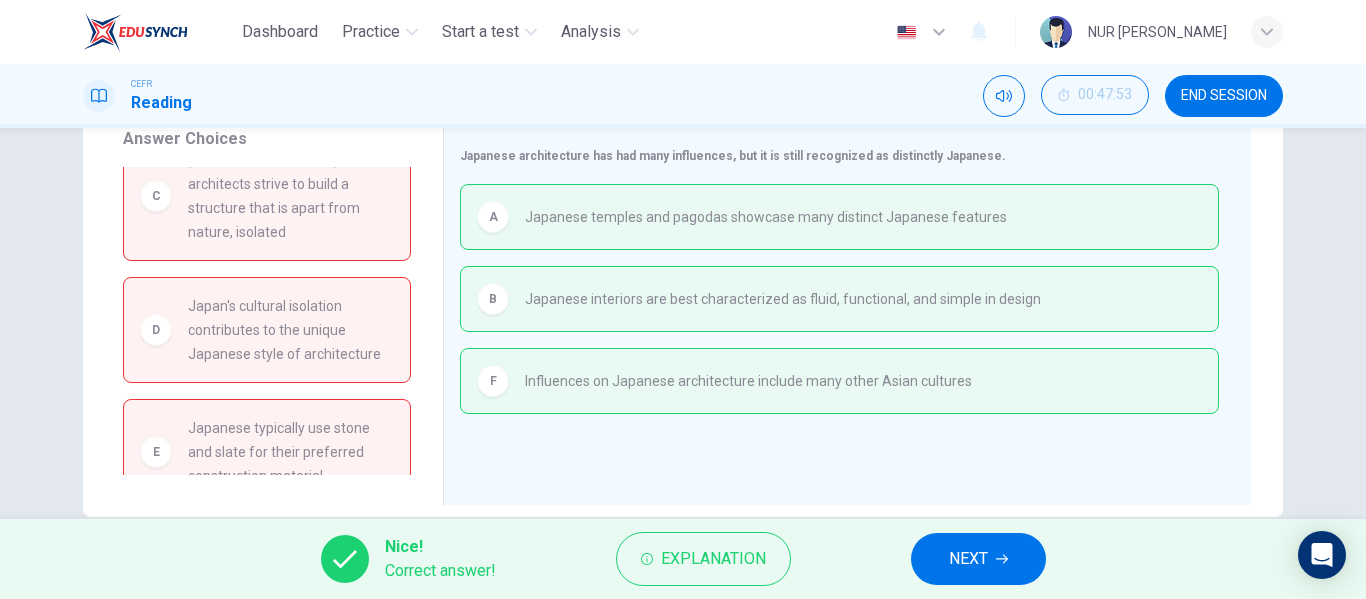 click on "NEXT" at bounding box center (968, 559) 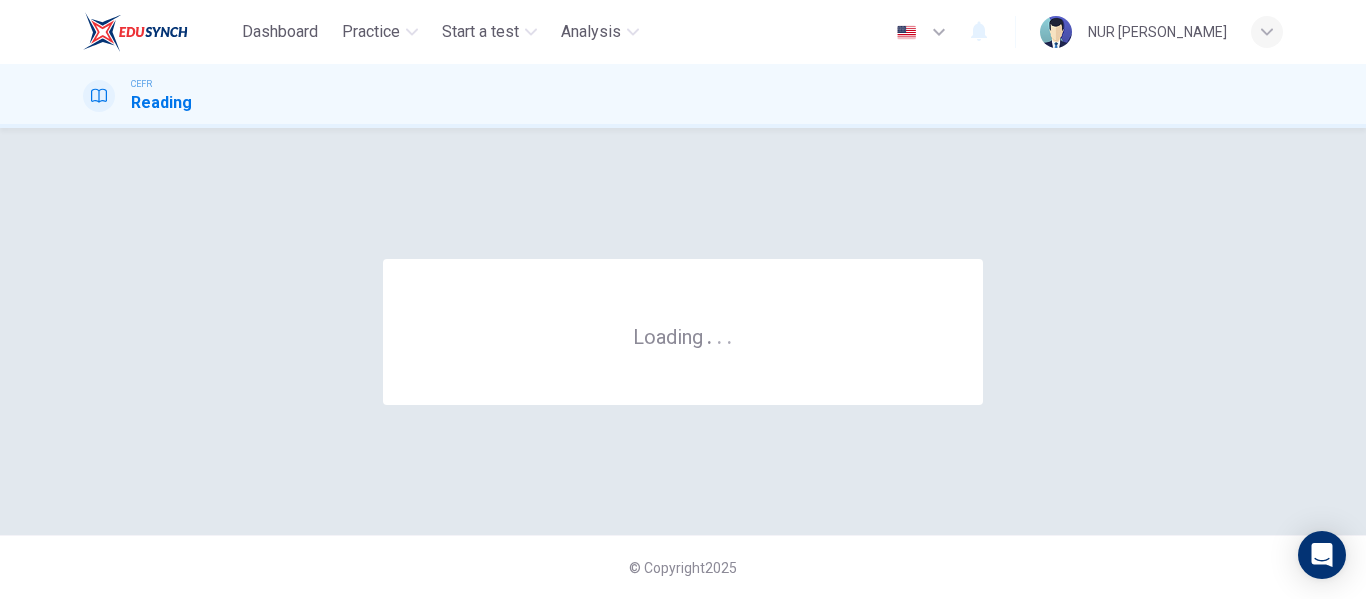 scroll, scrollTop: 0, scrollLeft: 0, axis: both 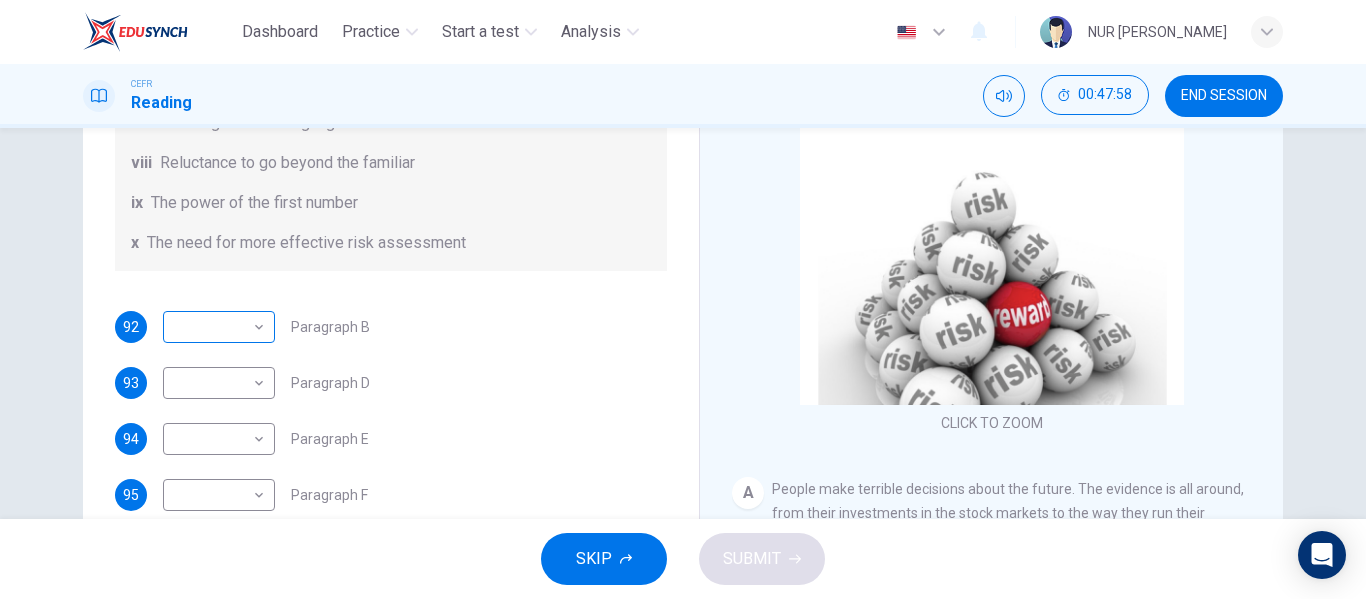 click on "Dashboard Practice Start a test Analysis English en ​ NUR [PERSON_NAME] Reading 00:47:58 END SESSION Questions 92 - 97 Reading Passage 1 has nine paragraphs  A-I
Choose the correct heading for Paragraphs  B  and  D-H  from the list of headings below.
Write the correct number  (i-xi)  in the boxes below. List of Headings i Not identifying the correct priorities ii A solution for the long term iii The difficulty of changing your mind iv Why looking back is unhelpful v Strengthening inner resources vi A successful approach to the study of decision-making vii The danger of trusting a global market viii Reluctance to go beyond the familiar ix The power of the first number x The need for more effective risk assessment 92 ​ ​ Paragraph B 93 ​ ​ Paragraph D 94 ​ ​ Paragraph E 95 ​ ​ Paragraph F 96 ​ ​ Paragraph G 97 ​ ​ Paragraph H Why Risks Can Go Wrong CLICK TO ZOOM Click to Zoom A B C D E F G H I SKIP SUBMIT EduSynch - Online Language Proficiency Testing
2025" at bounding box center (683, 299) 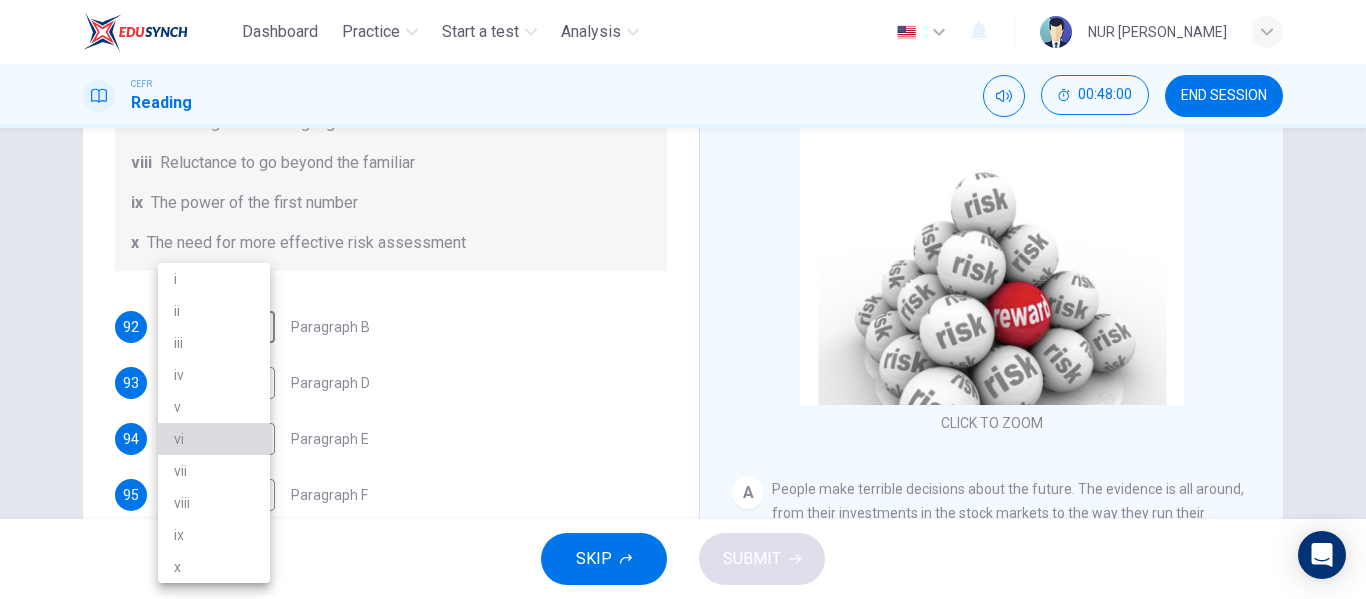 click on "vi" at bounding box center [214, 439] 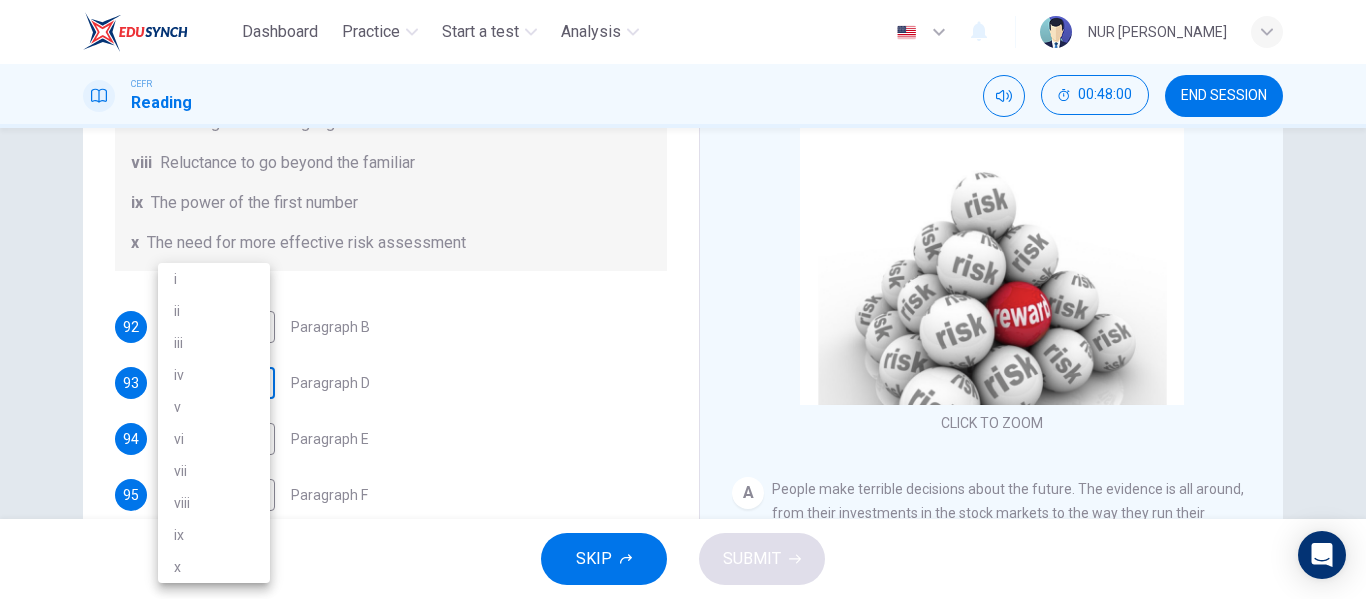 click on "Dashboard Practice Start a test Analysis English en ​ NUR [PERSON_NAME] Reading 00:48:00 END SESSION Questions 92 - 97 Reading Passage 1 has nine paragraphs  A-I
Choose the correct heading for Paragraphs  B  and  D-H  from the list of headings below.
Write the correct number  (i-xi)  in the boxes below. List of Headings i Not identifying the correct priorities ii A solution for the long term iii The difficulty of changing your mind iv Why looking back is unhelpful v Strengthening inner resources vi A successful approach to the study of decision-making vii The danger of trusting a global market viii Reluctance to go beyond the familiar ix The power of the first number x The need for more effective risk assessment 92 vi vi ​ Paragraph B 93 ​ ​ Paragraph D 94 ​ ​ Paragraph E 95 ​ ​ Paragraph F 96 ​ ​ Paragraph G 97 ​ ​ Paragraph H Why Risks Can Go Wrong CLICK TO ZOOM Click to Zoom A B C D E F G H I SKIP SUBMIT EduSynch - Online Language Proficiency Testing
i v" at bounding box center (683, 299) 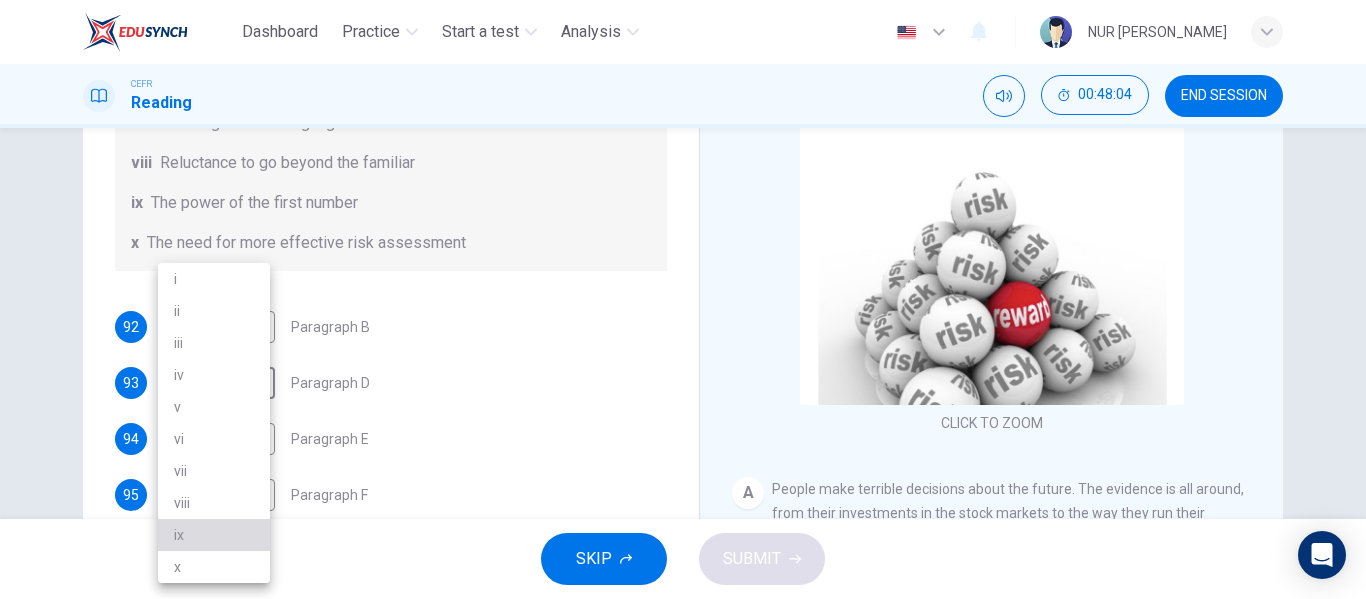 click on "ix" at bounding box center (214, 535) 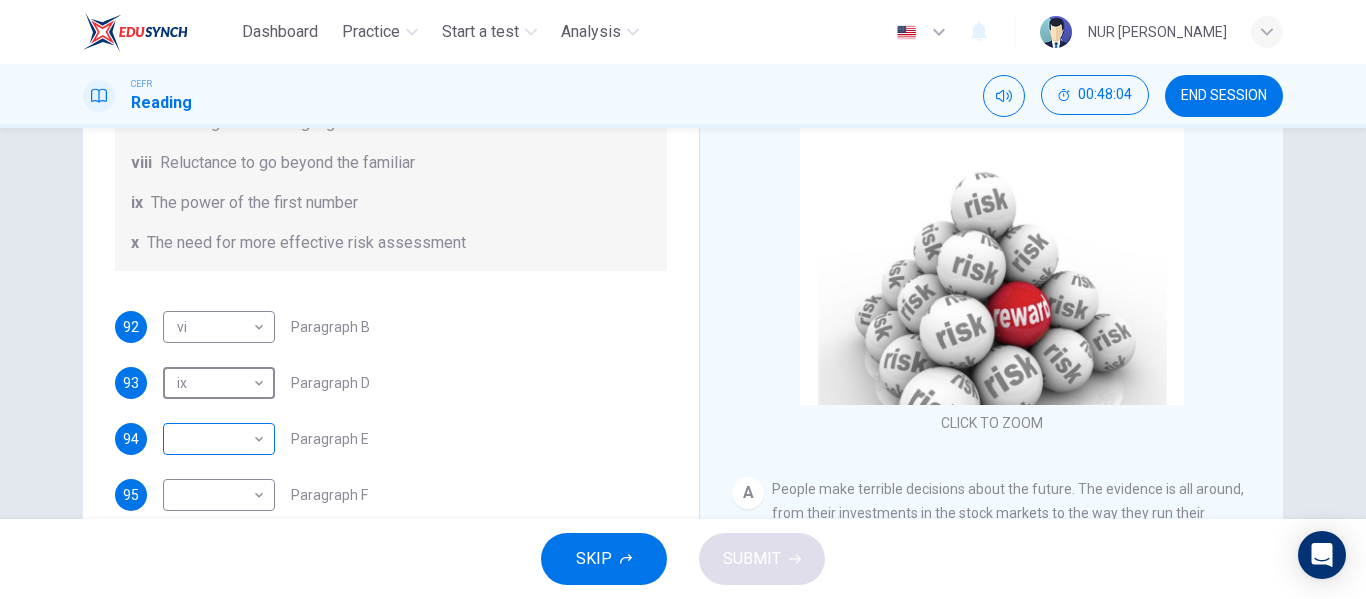 click on "Dashboard Practice Start a test Analysis English en ​ NUR [PERSON_NAME] Reading 00:48:04 END SESSION Questions 92 - 97 Reading Passage 1 has nine paragraphs  A-I
Choose the correct heading for Paragraphs  B  and  D-H  from the list of headings below.
Write the correct number  (i-xi)  in the boxes below. List of Headings i Not identifying the correct priorities ii A solution for the long term iii The difficulty of changing your mind iv Why looking back is unhelpful v Strengthening inner resources vi A successful approach to the study of decision-making vii The danger of trusting a global market viii Reluctance to go beyond the familiar ix The power of the first number x The need for more effective risk assessment 92 vi vi ​ Paragraph B 93 ix ix ​ Paragraph D 94 ​ ​ Paragraph E 95 ​ ​ Paragraph F 96 ​ ​ Paragraph G 97 ​ ​ Paragraph H Why Risks Can Go Wrong CLICK TO ZOOM Click to Zoom A B C D E F G H I SKIP SUBMIT EduSynch - Online Language Proficiency Testing" at bounding box center [683, 299] 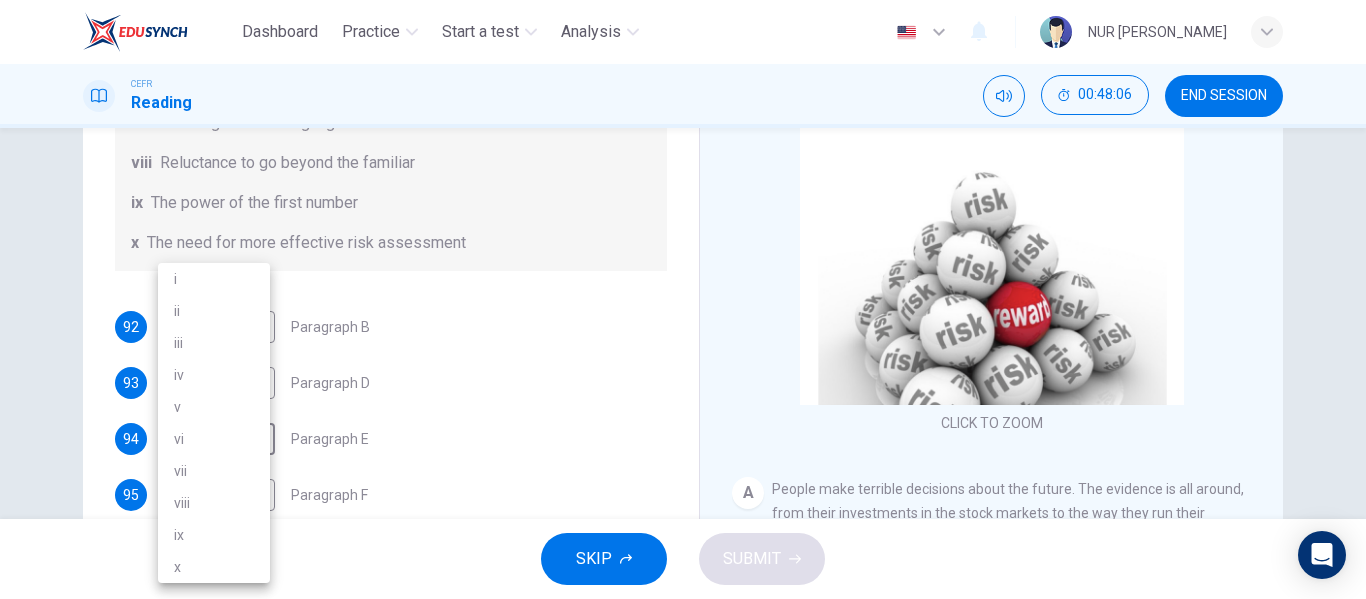 click on "iii" at bounding box center (214, 343) 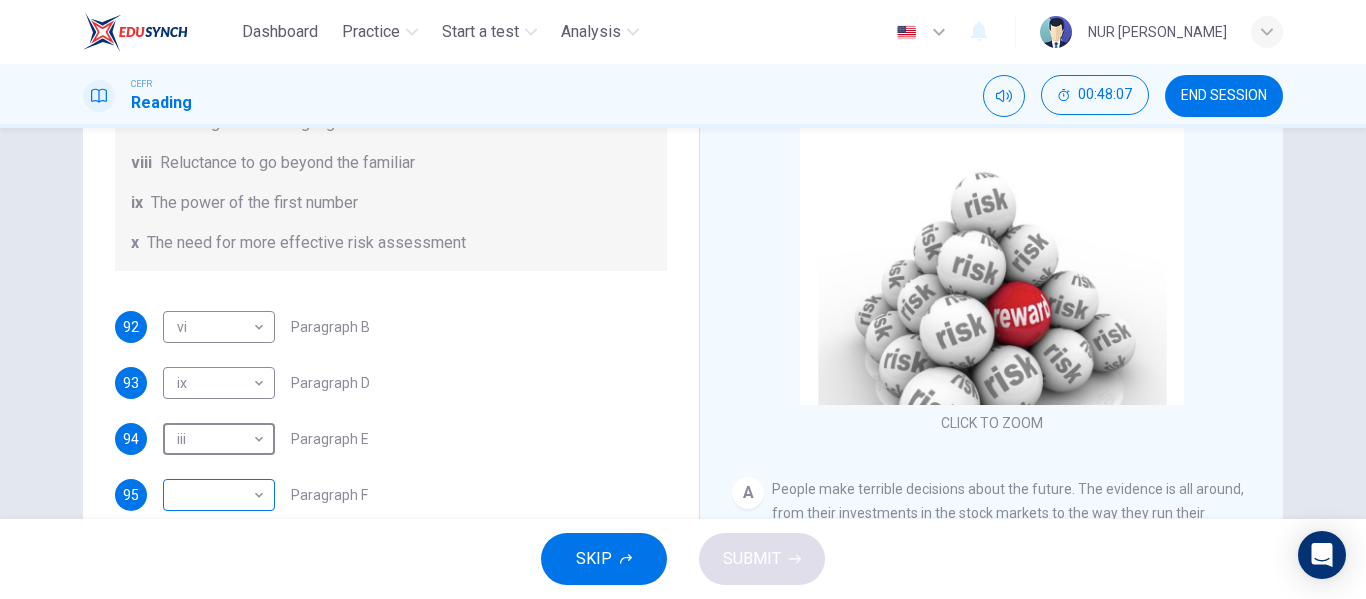 click on "Dashboard Practice Start a test Analysis English en ​ NUR [PERSON_NAME] Reading 00:48:07 END SESSION Questions 92 - 97 Reading Passage 1 has nine paragraphs  A-I
Choose the correct heading for Paragraphs  B  and  D-H  from the list of headings below.
Write the correct number  (i-xi)  in the boxes below. List of Headings i Not identifying the correct priorities ii A solution for the long term iii The difficulty of changing your mind iv Why looking back is unhelpful v Strengthening inner resources vi A successful approach to the study of decision-making vii The danger of trusting a global market viii Reluctance to go beyond the familiar ix The power of the first number x The need for more effective risk assessment 92 vi vi ​ Paragraph B 93 ix ix ​ Paragraph D 94 iii iii ​ Paragraph E 95 ​ ​ Paragraph F 96 ​ ​ Paragraph G 97 ​ ​ Paragraph H Why Risks Can Go Wrong CLICK TO ZOOM Click to Zoom A B C D E F G H I SKIP SUBMIT EduSynch - Online Language Proficiency Testing" at bounding box center (683, 299) 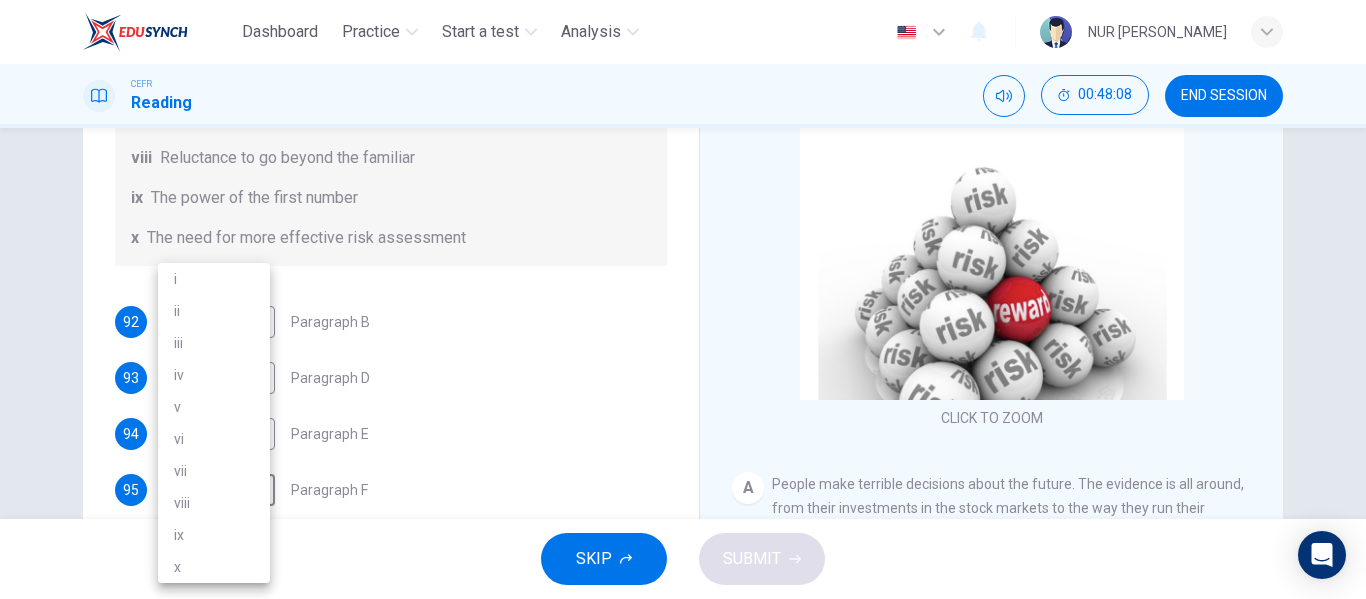 click on "viii" at bounding box center [214, 503] 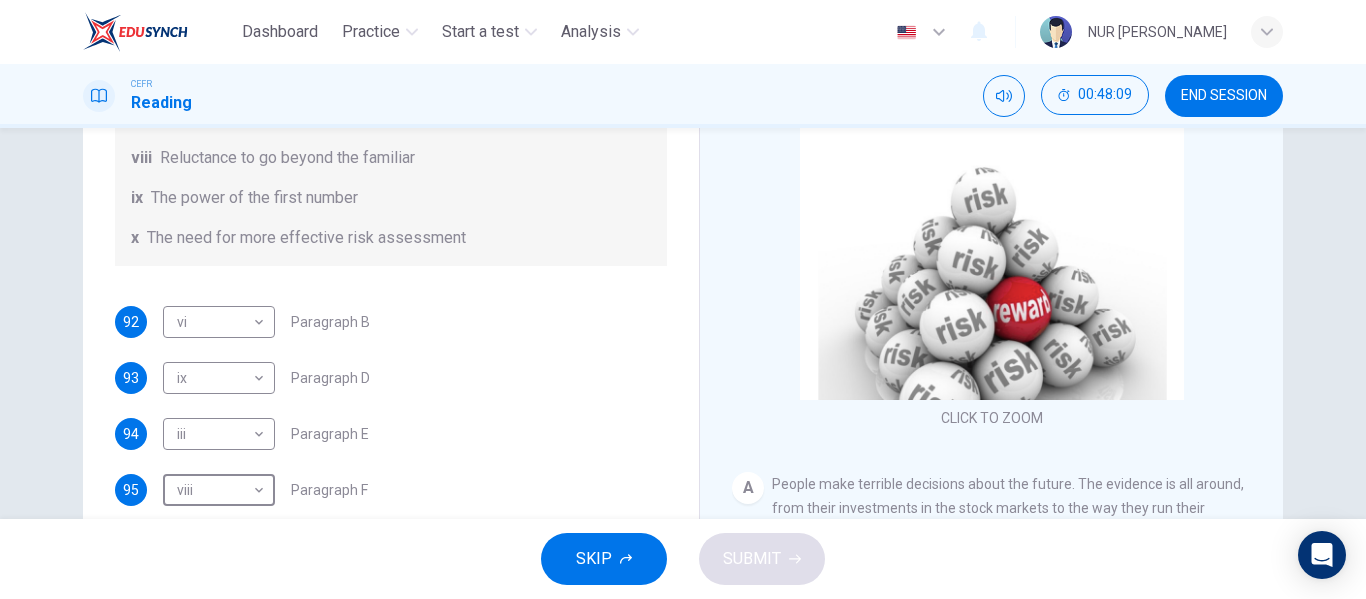scroll, scrollTop: 384, scrollLeft: 0, axis: vertical 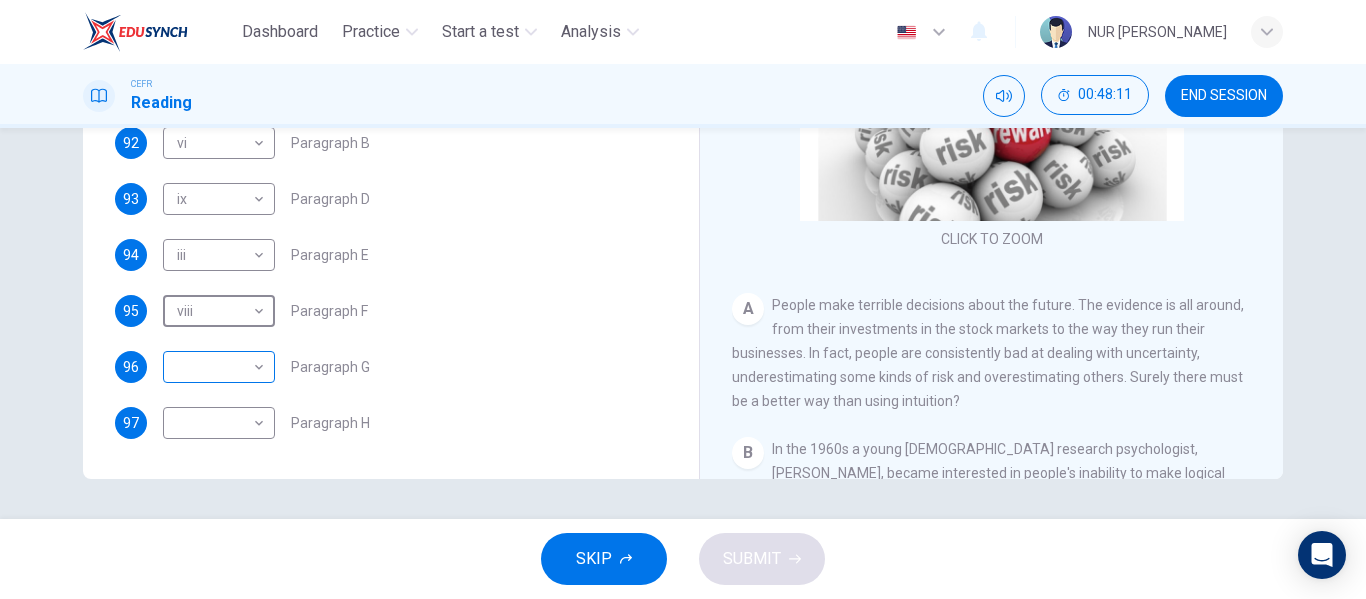 click on "Dashboard Practice Start a test Analysis English en ​ NUR [PERSON_NAME] Reading 00:48:11 END SESSION Questions 92 - 97 Reading Passage 1 has nine paragraphs  A-I
Choose the correct heading for Paragraphs  B  and  D-H  from the list of headings below.
Write the correct number  (i-xi)  in the boxes below. List of Headings i Not identifying the correct priorities ii A solution for the long term iii The difficulty of changing your mind iv Why looking back is unhelpful v Strengthening inner resources vi A successful approach to the study of decision-making vii The danger of trusting a global market viii Reluctance to go beyond the familiar ix The power of the first number x The need for more effective risk assessment 92 vi vi ​ Paragraph B 93 ix ix ​ Paragraph D 94 iii iii ​ Paragraph E 95 viii viii ​ Paragraph F 96 ​ ​ Paragraph G 97 ​ ​ Paragraph H Why Risks Can Go Wrong CLICK TO ZOOM Click to Zoom A B C D E F G H I SKIP SUBMIT EduSynch - Online Language Proficiency Testing" at bounding box center [683, 299] 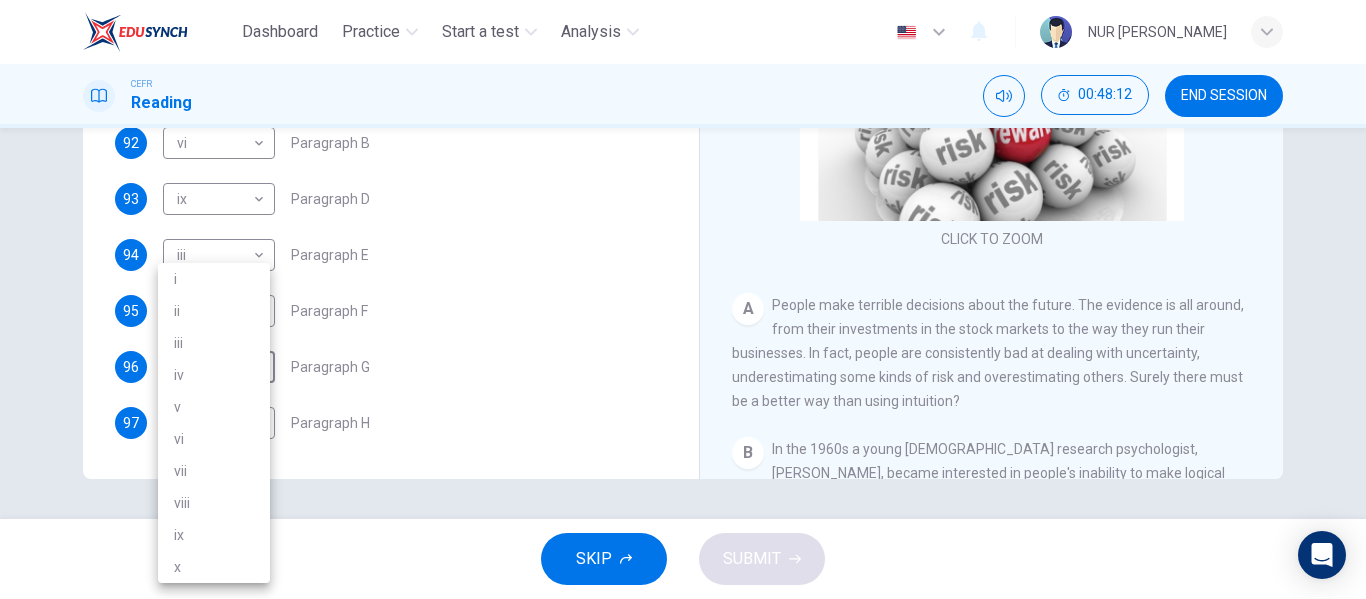 click on "i" at bounding box center (214, 279) 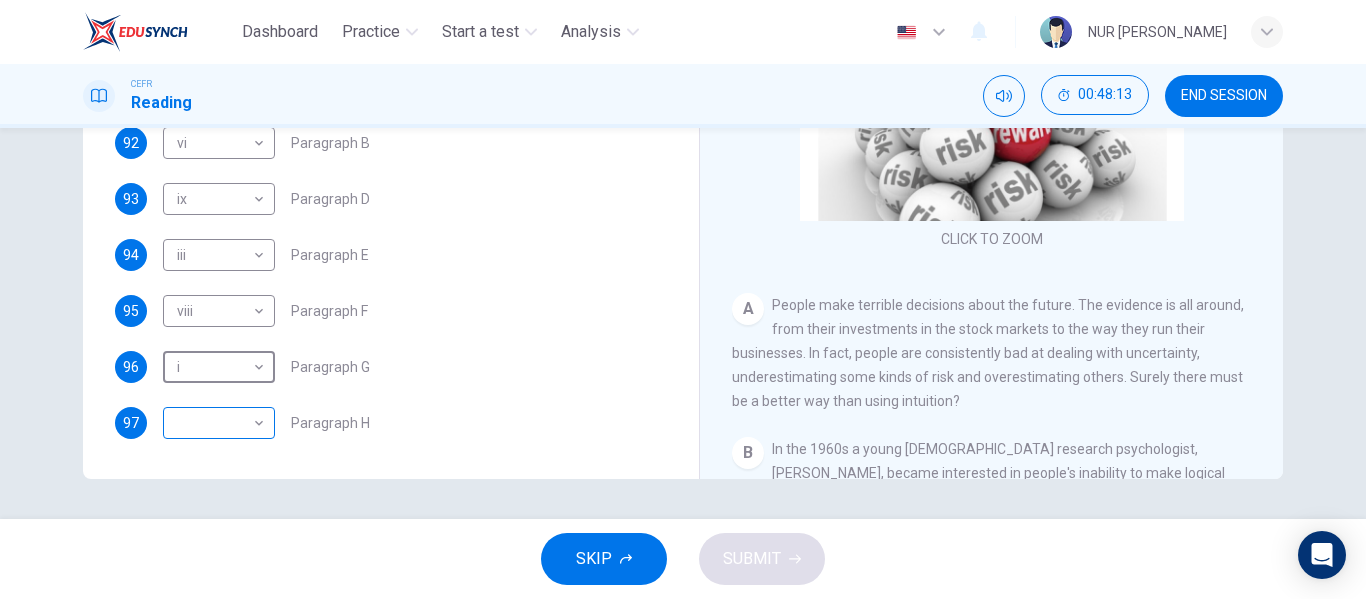 click on "Dashboard Practice Start a test Analysis English en ​ NUR [PERSON_NAME] Reading 00:48:13 END SESSION Questions 92 - 97 Reading Passage 1 has nine paragraphs  A-I
Choose the correct heading for Paragraphs  B  and  D-H  from the list of headings below.
Write the correct number  (i-xi)  in the boxes below. List of Headings i Not identifying the correct priorities ii A solution for the long term iii The difficulty of changing your mind iv Why looking back is unhelpful v Strengthening inner resources vi A successful approach to the study of decision-making vii The danger of trusting a global market viii Reluctance to go beyond the familiar ix The power of the first number x The need for more effective risk assessment 92 vi vi ​ Paragraph B 93 ix ix ​ Paragraph D 94 iii iii ​ Paragraph E 95 viii viii ​ Paragraph F 96 i i ​ Paragraph G 97 ​ ​ Paragraph H Why Risks Can Go Wrong CLICK TO ZOOM Click to Zoom A B C D E F G H I SKIP SUBMIT EduSynch - Online Language Proficiency Testing" at bounding box center (683, 299) 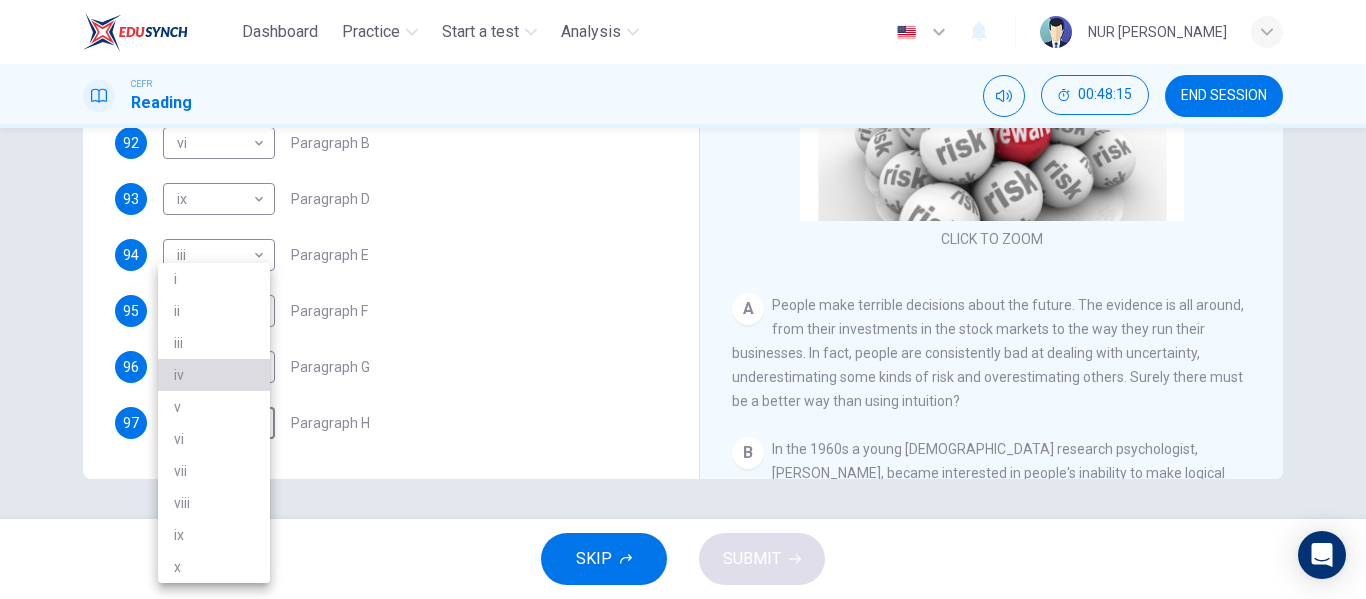 click on "iv" at bounding box center [214, 375] 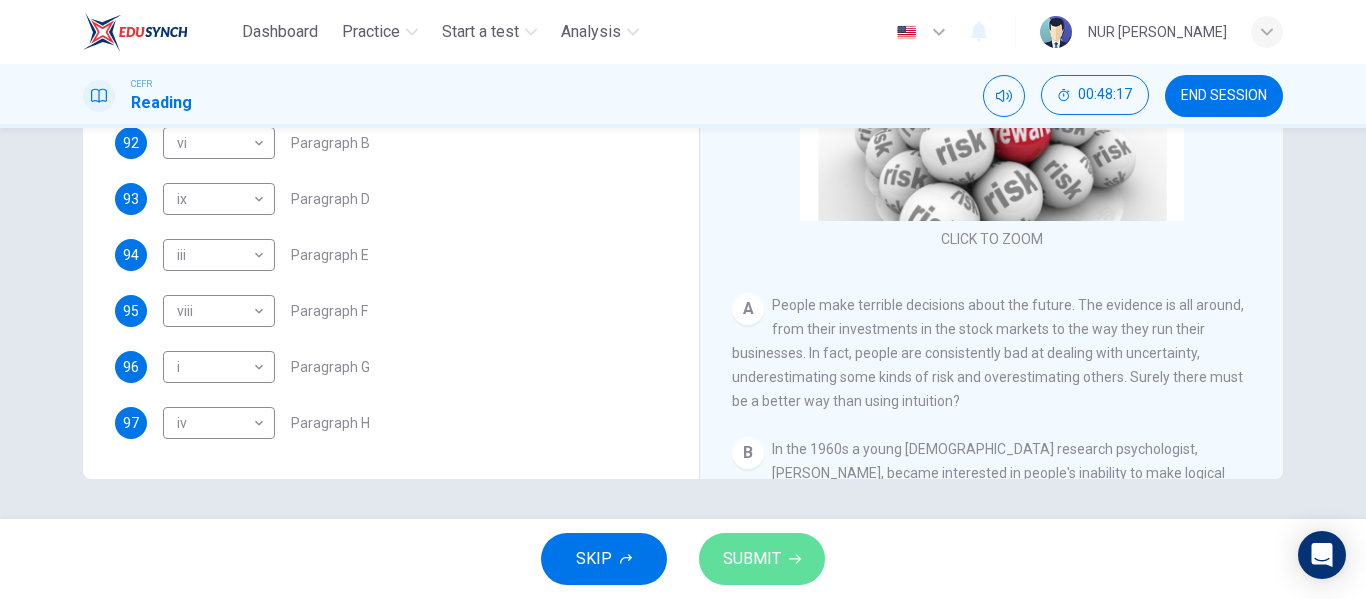 click on "SUBMIT" at bounding box center [762, 559] 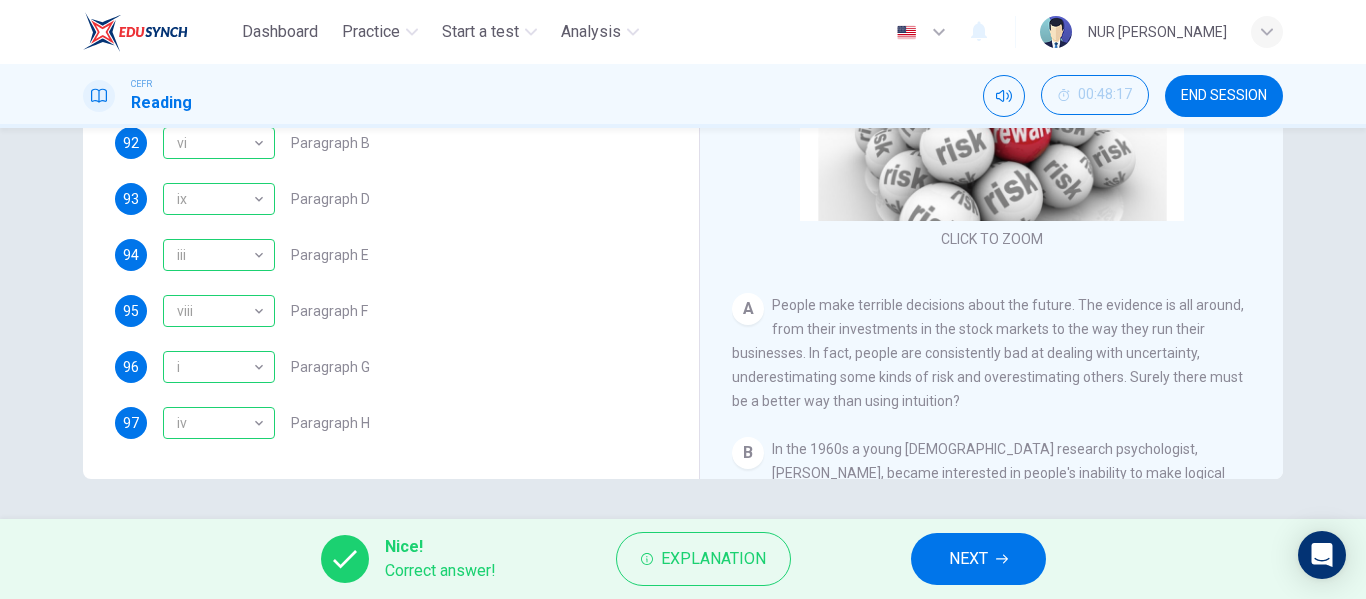 click on "NEXT" at bounding box center [978, 559] 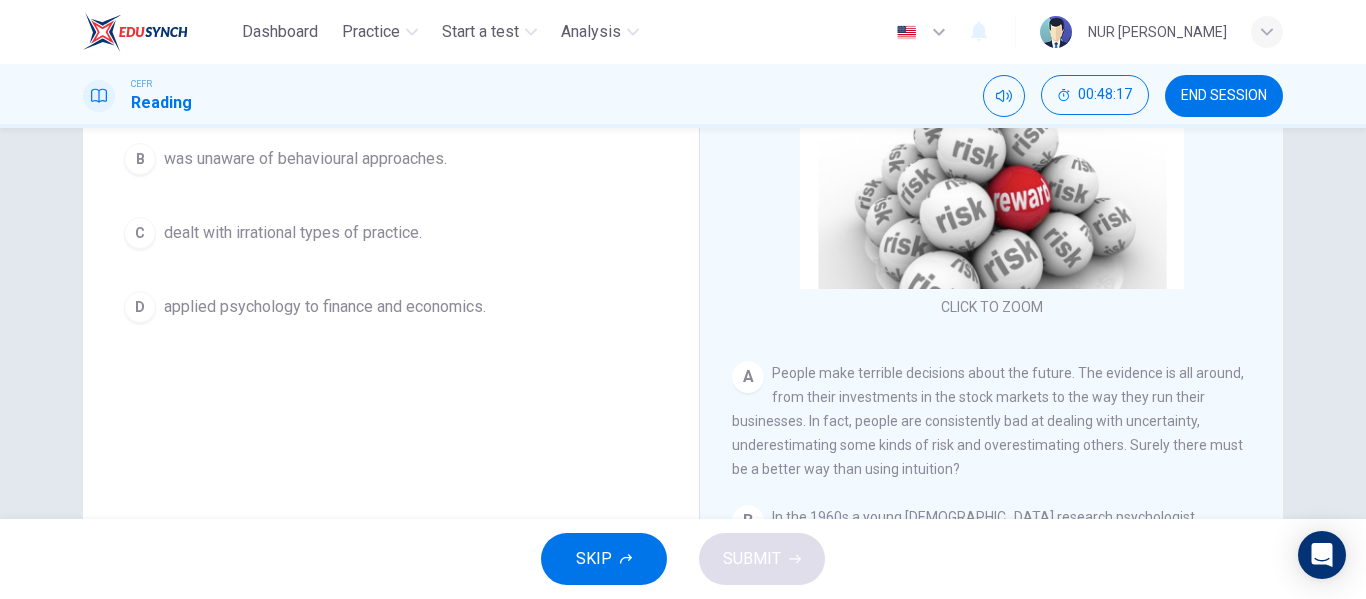 scroll, scrollTop: 184, scrollLeft: 0, axis: vertical 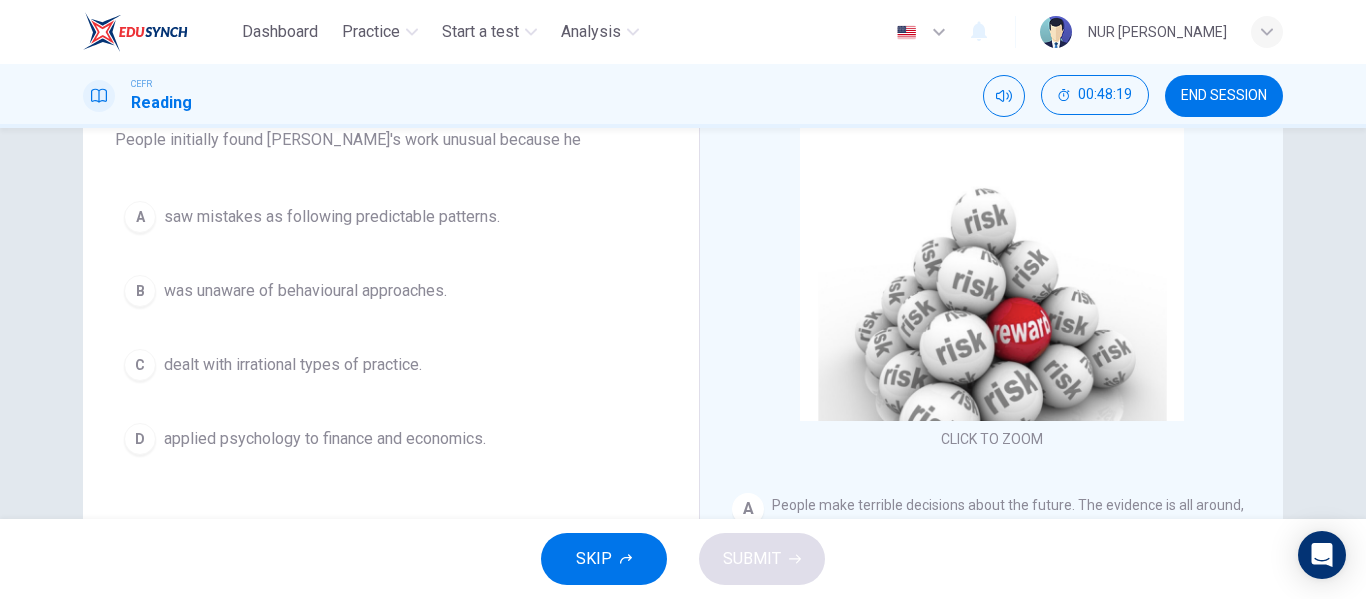 click on "applied psychology to finance and economics." at bounding box center [325, 439] 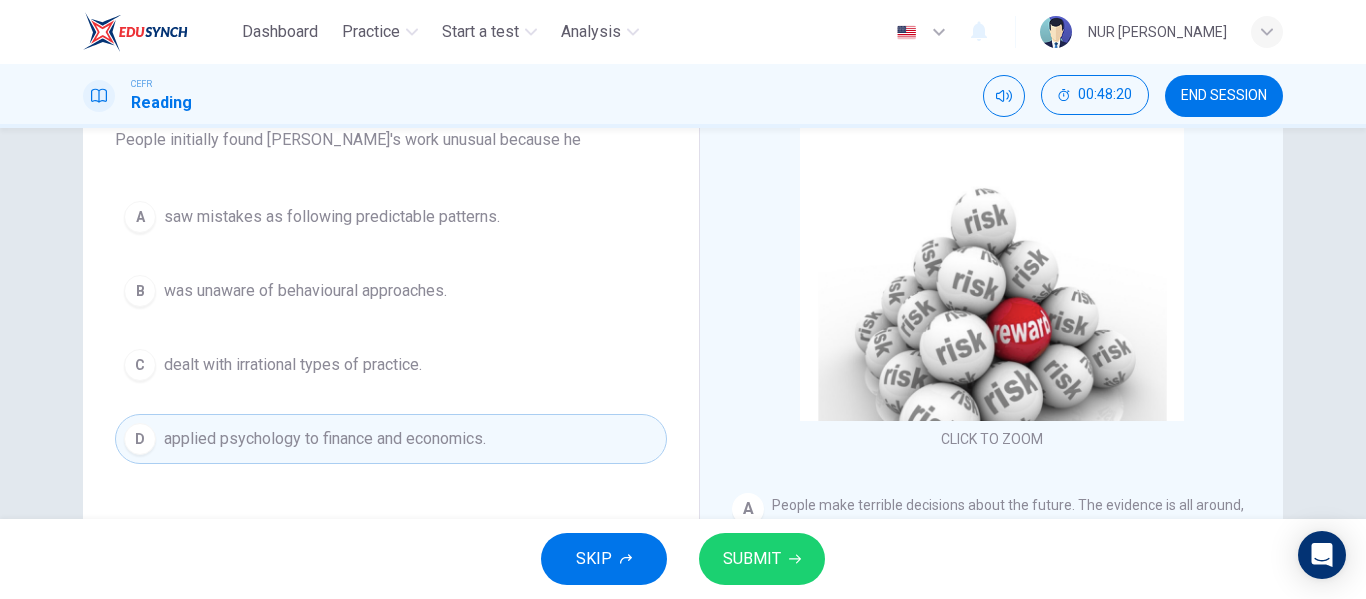 click on "SUBMIT" at bounding box center [752, 559] 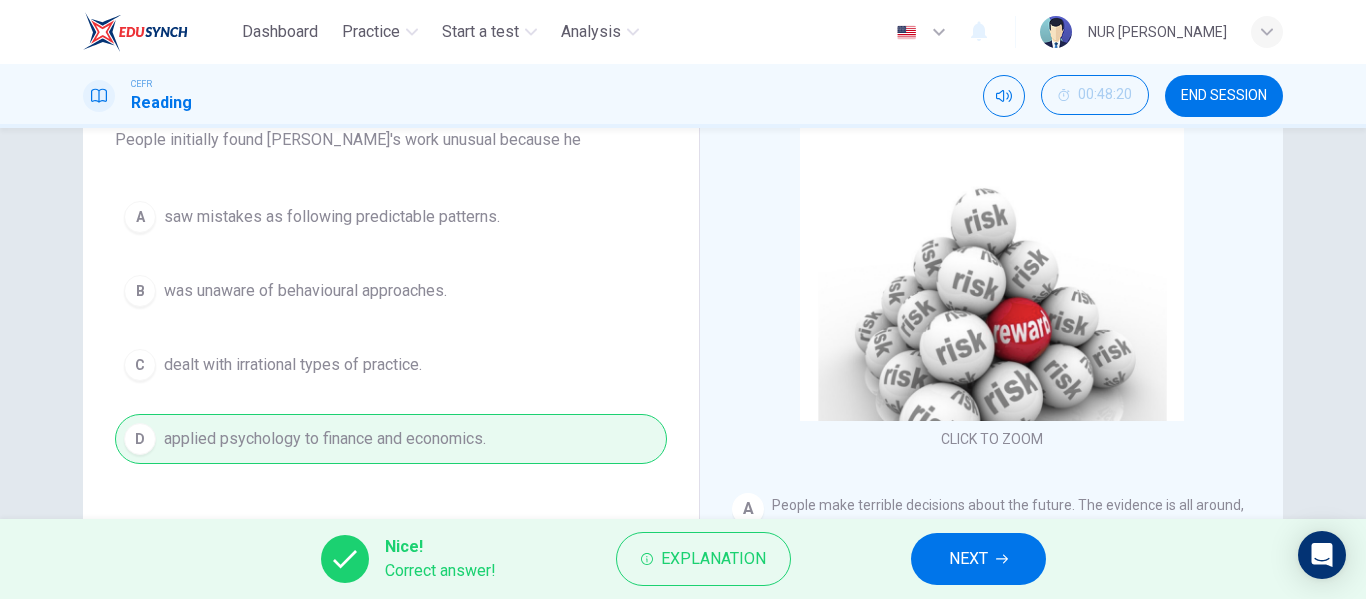 click on "NEXT" at bounding box center (978, 559) 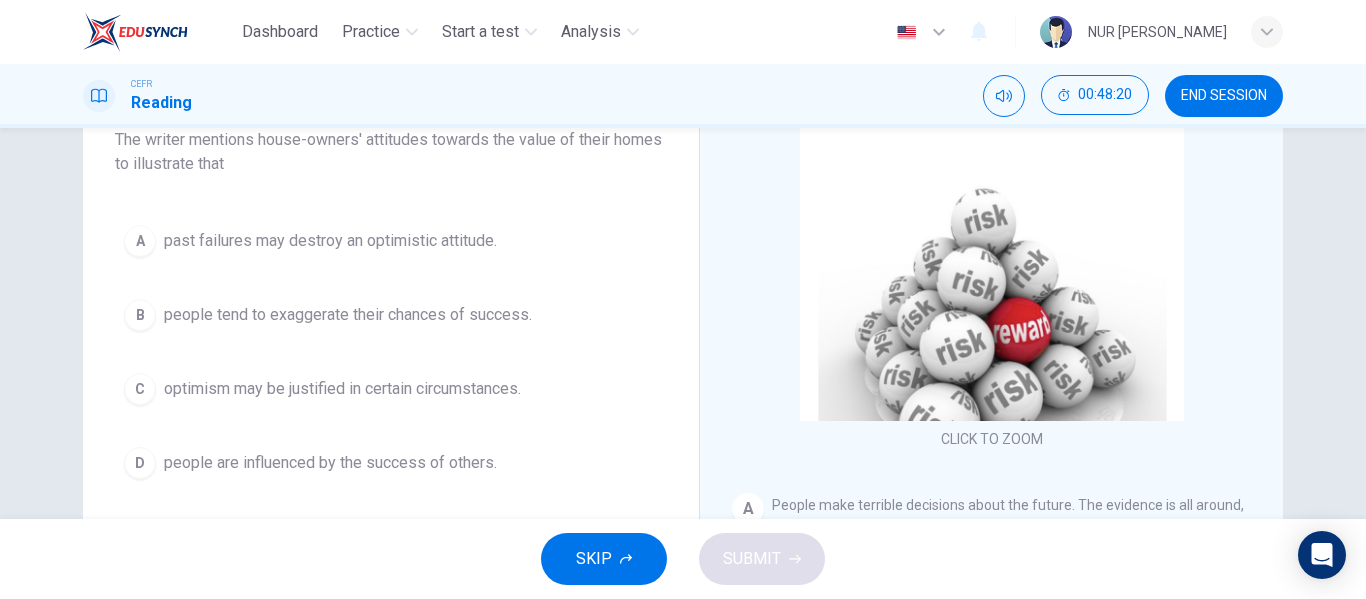 click on "A past failures may destroy an optimistic attitude. B people tend to exaggerate their chances of success. C optimism may be justified in certain circumstances. D people are influenced by the success of others." at bounding box center (391, 352) 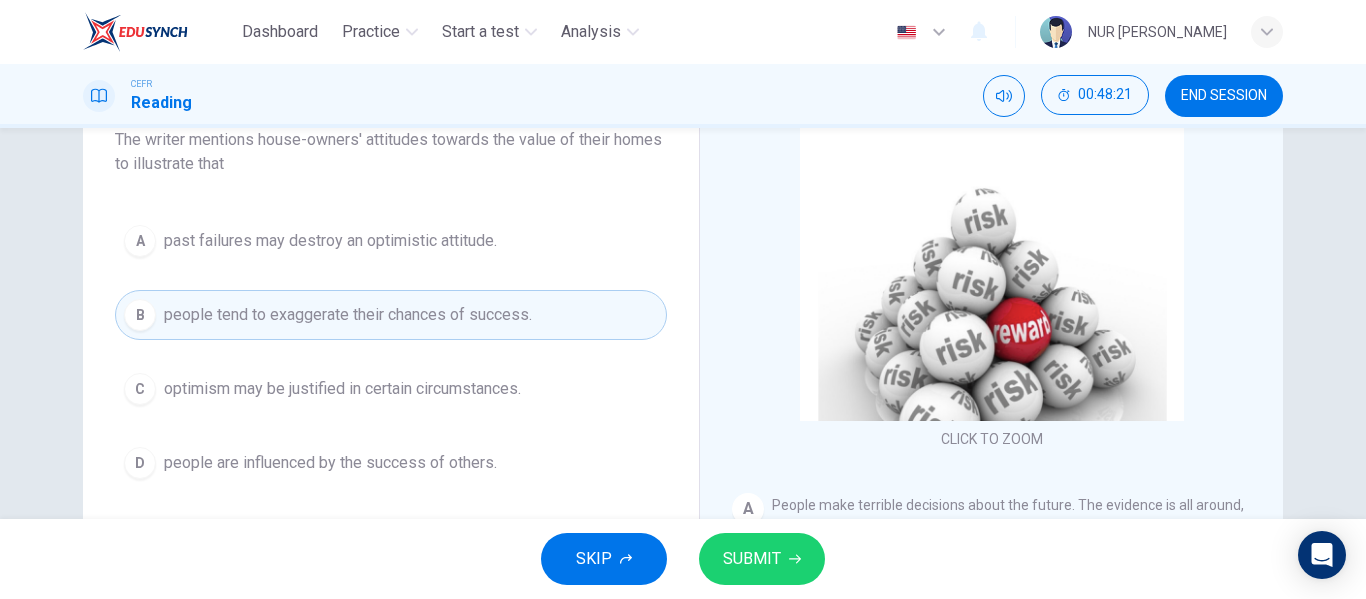 click on "SUBMIT" at bounding box center (752, 559) 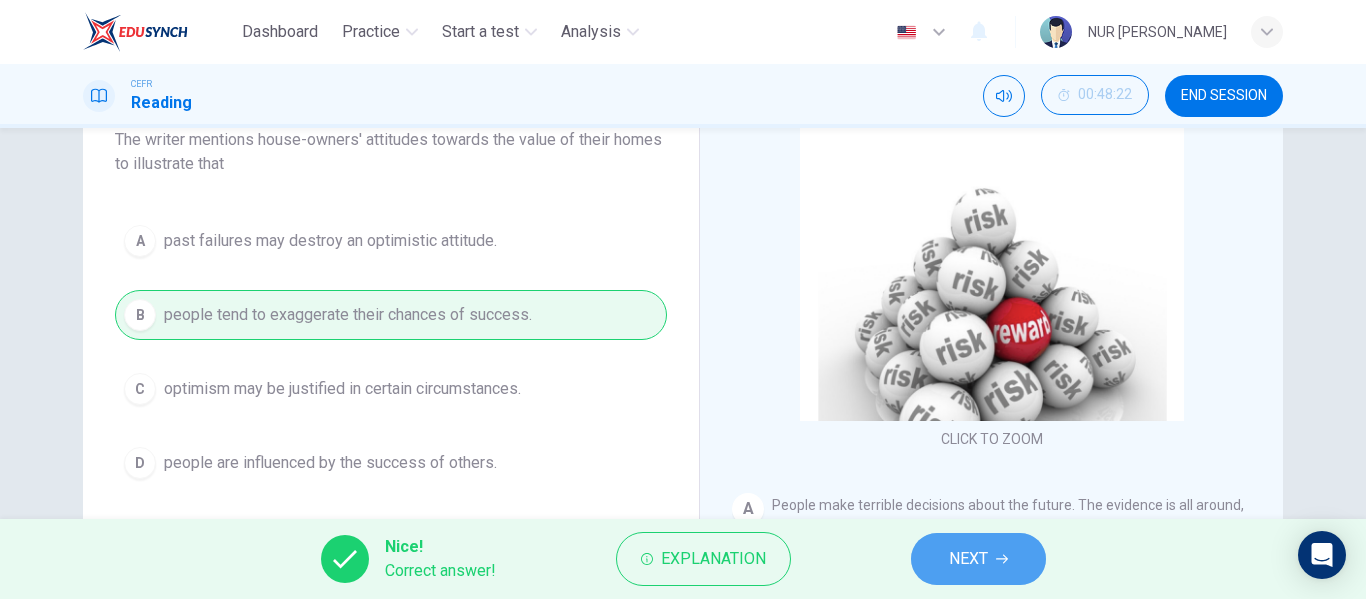click on "NEXT" at bounding box center [978, 559] 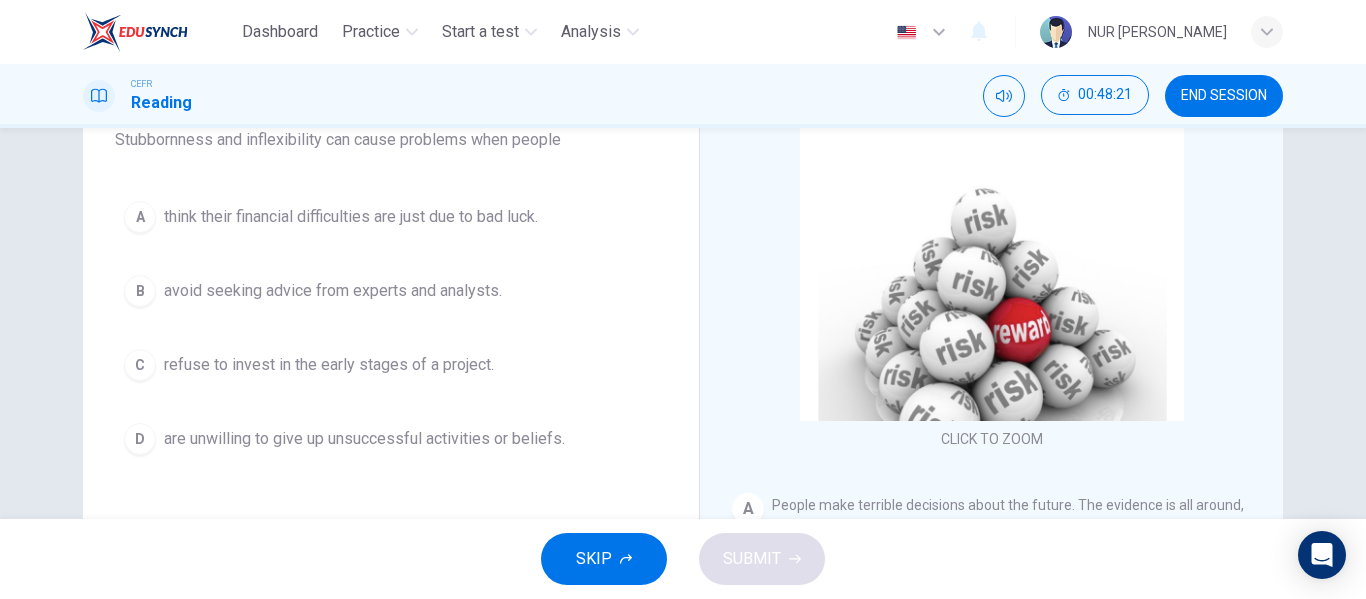 click on "are unwilling to give up unsuccessful activities or beliefs." at bounding box center (364, 439) 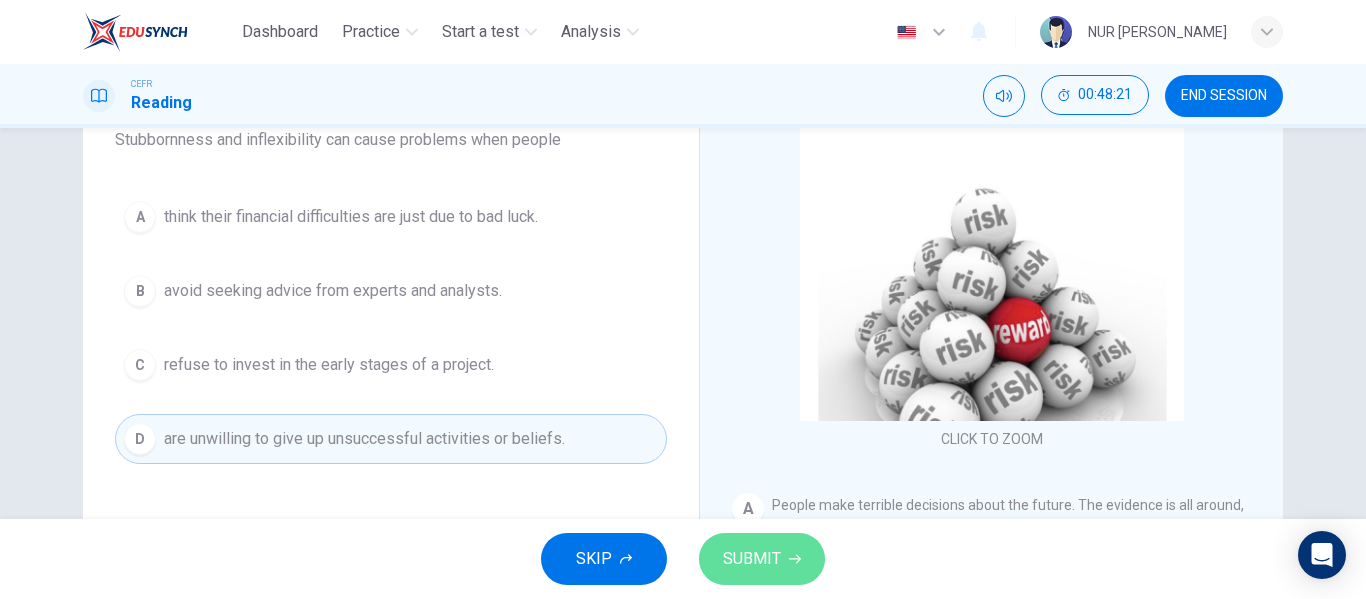 click on "SUBMIT" at bounding box center (762, 559) 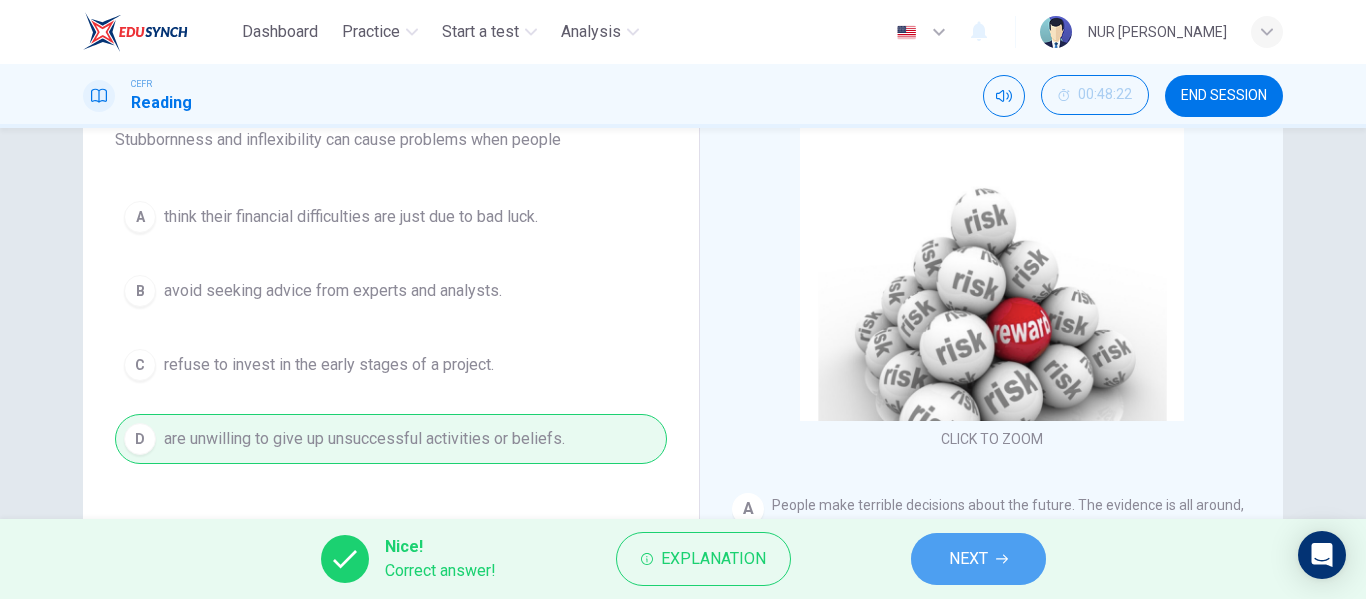 click on "NEXT" at bounding box center [978, 559] 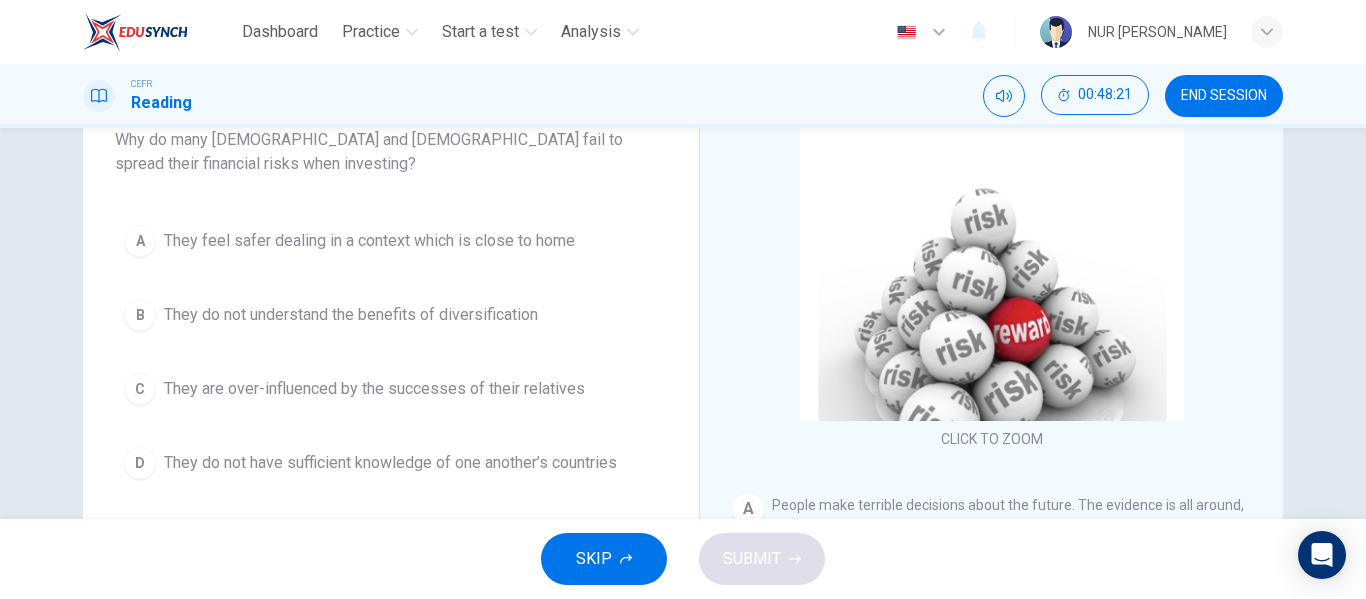 click on "A They feel safer dealing in a context which is close to home B They do not understand the benefits of diversification C They are over-influenced by the successes of their relatives D They do not have sufficient knowledge of one another’s countries" at bounding box center (391, 352) 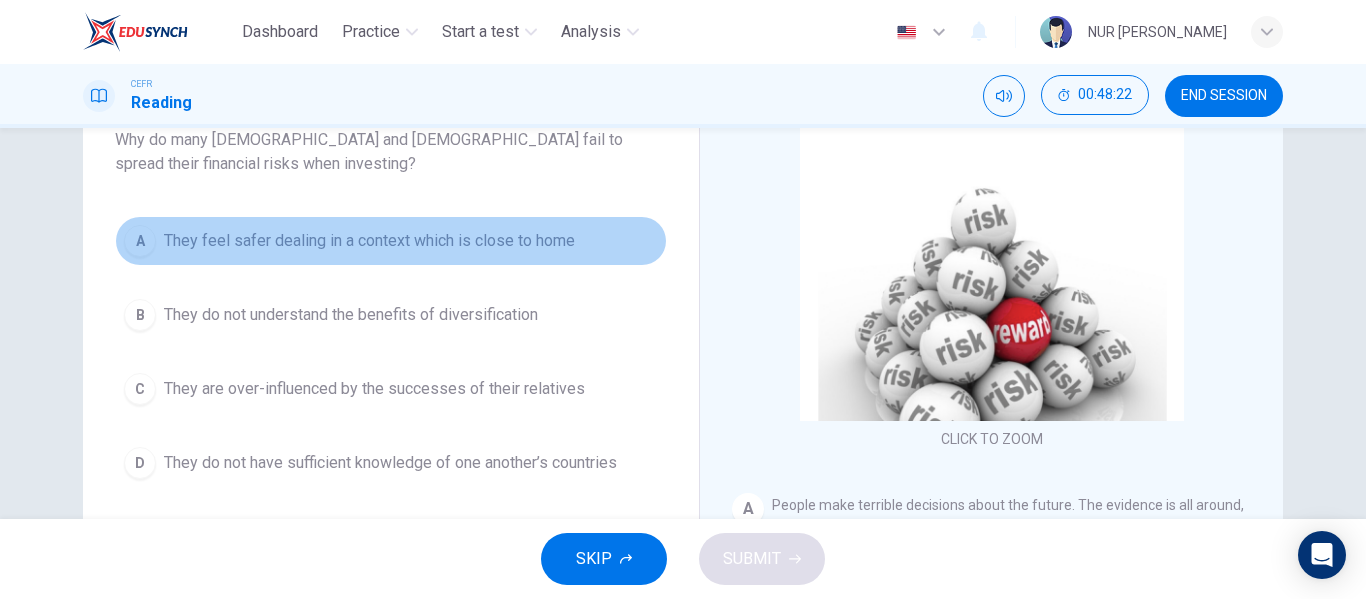 click on "They feel safer dealing in a context which is close to home" at bounding box center [369, 241] 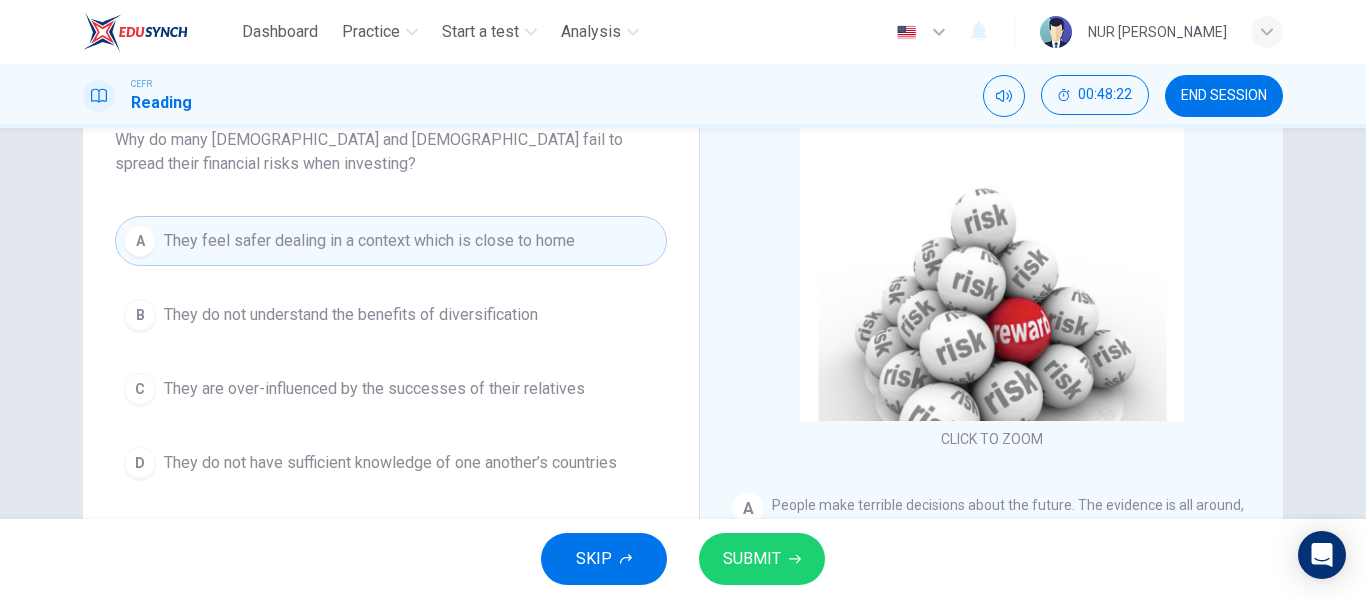 click on "SUBMIT" at bounding box center [752, 559] 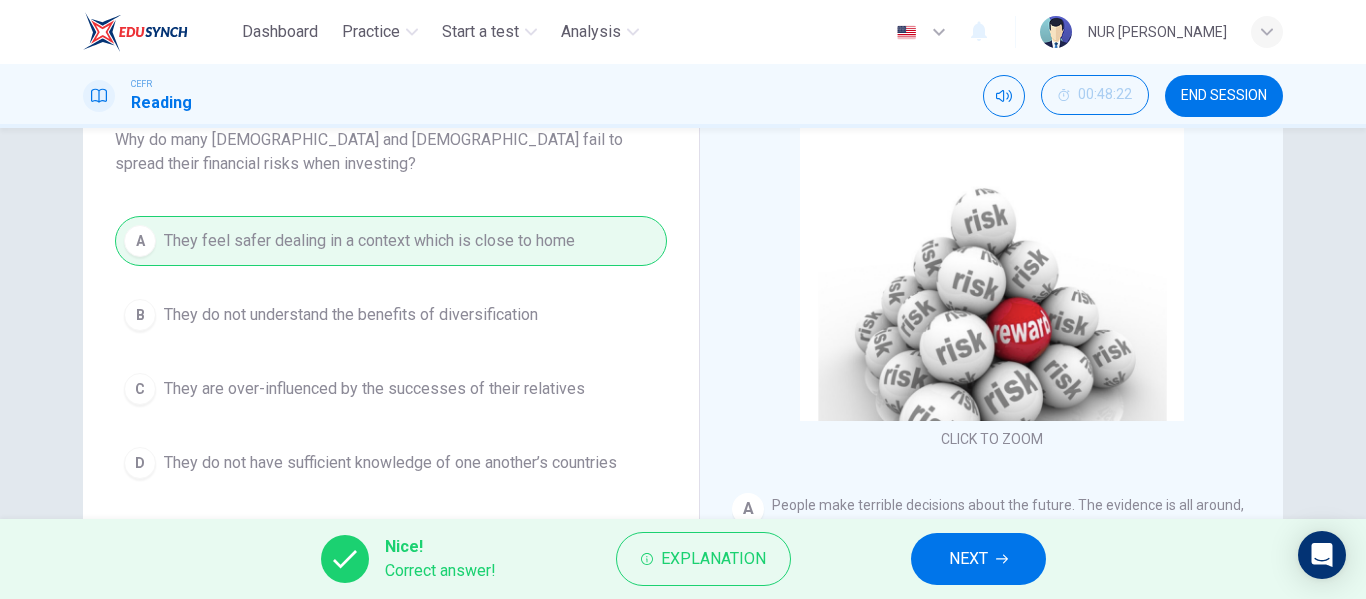 click on "NEXT" at bounding box center [978, 559] 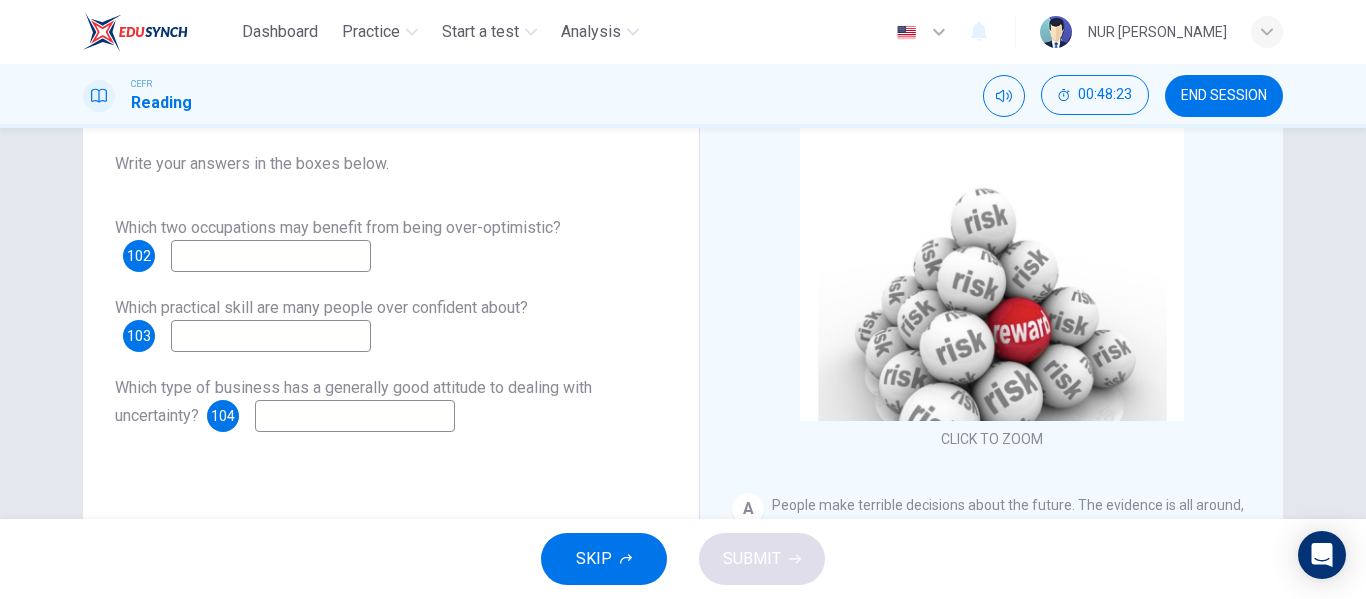 click at bounding box center (271, 256) 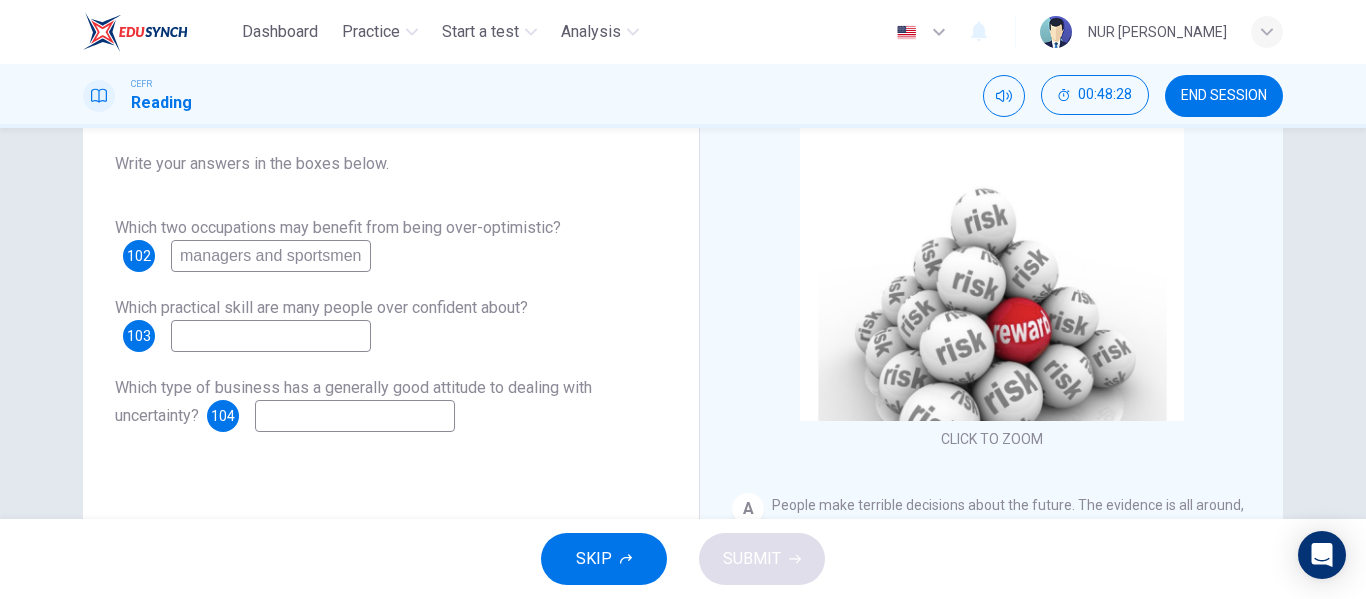 type on "managers and sportsmen" 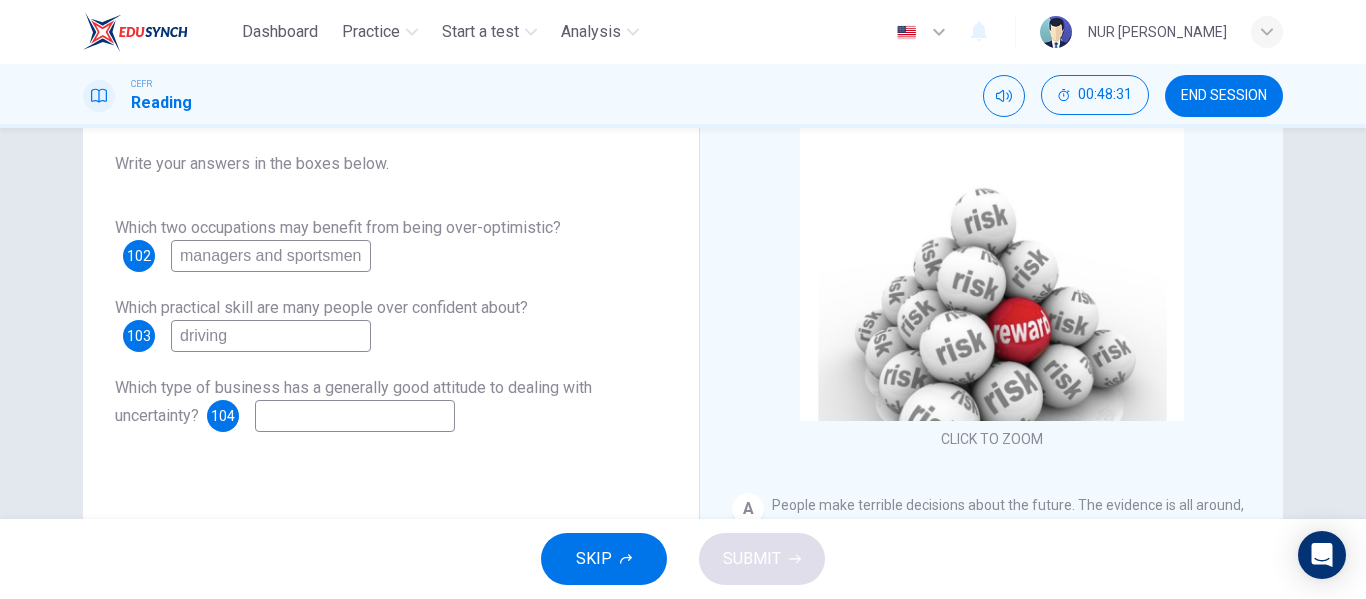 type on "driving" 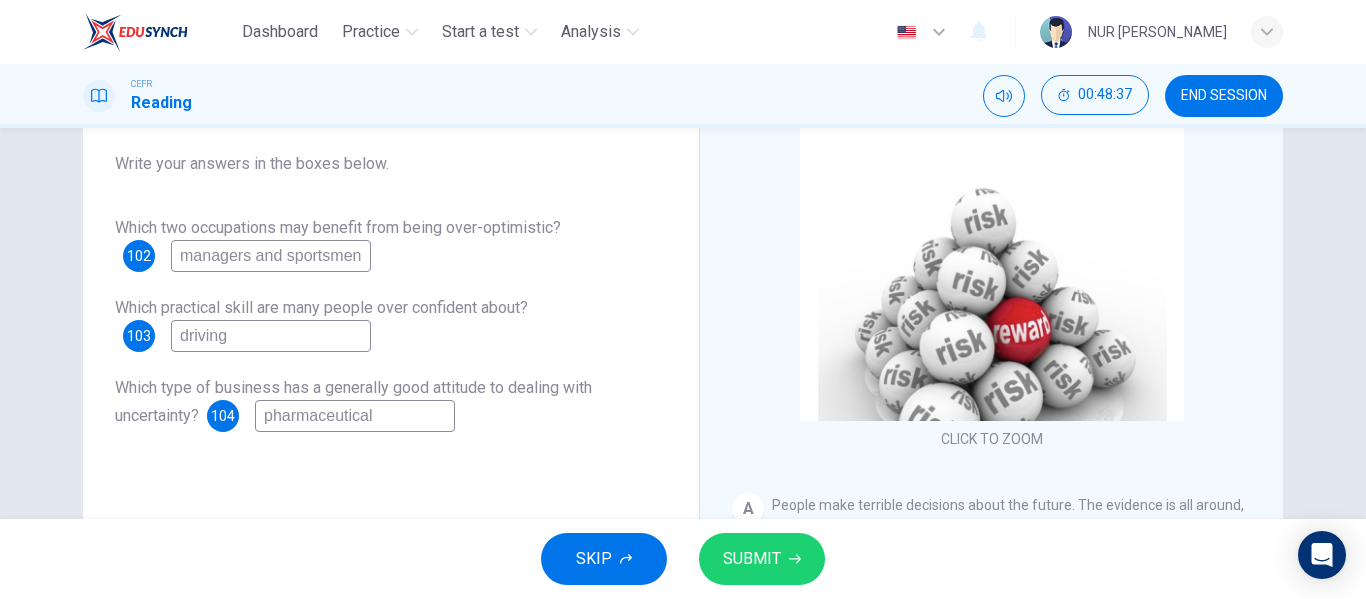 type on "pharmaceutical" 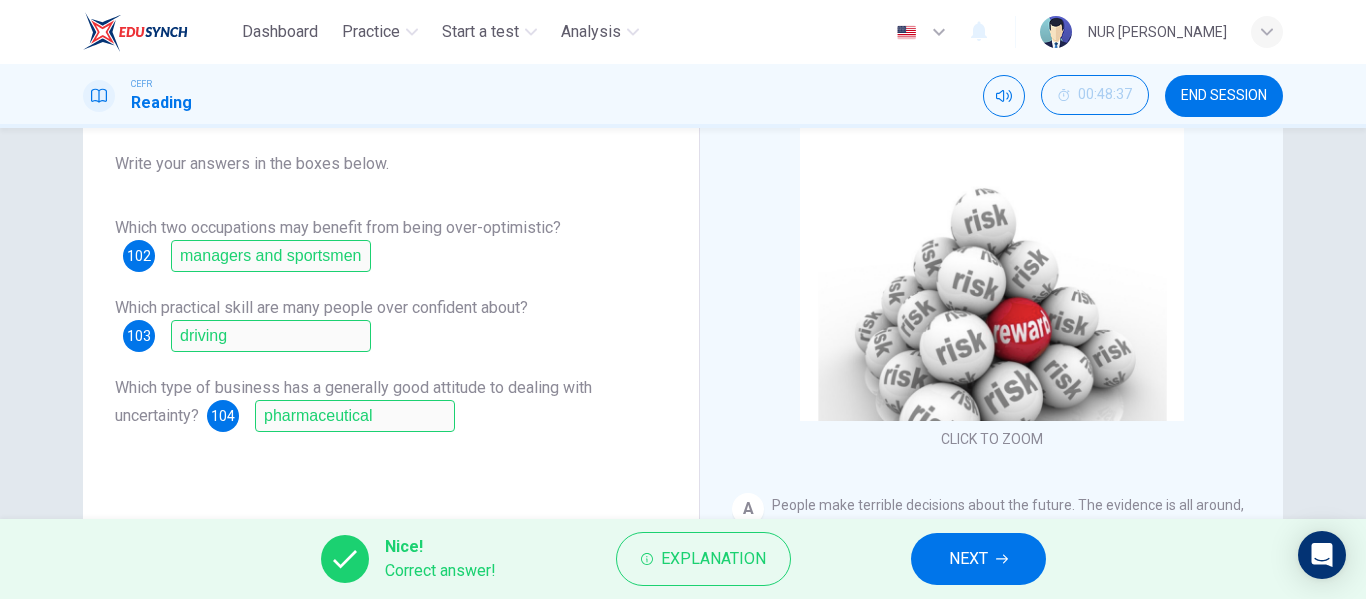click on "NEXT" at bounding box center [968, 559] 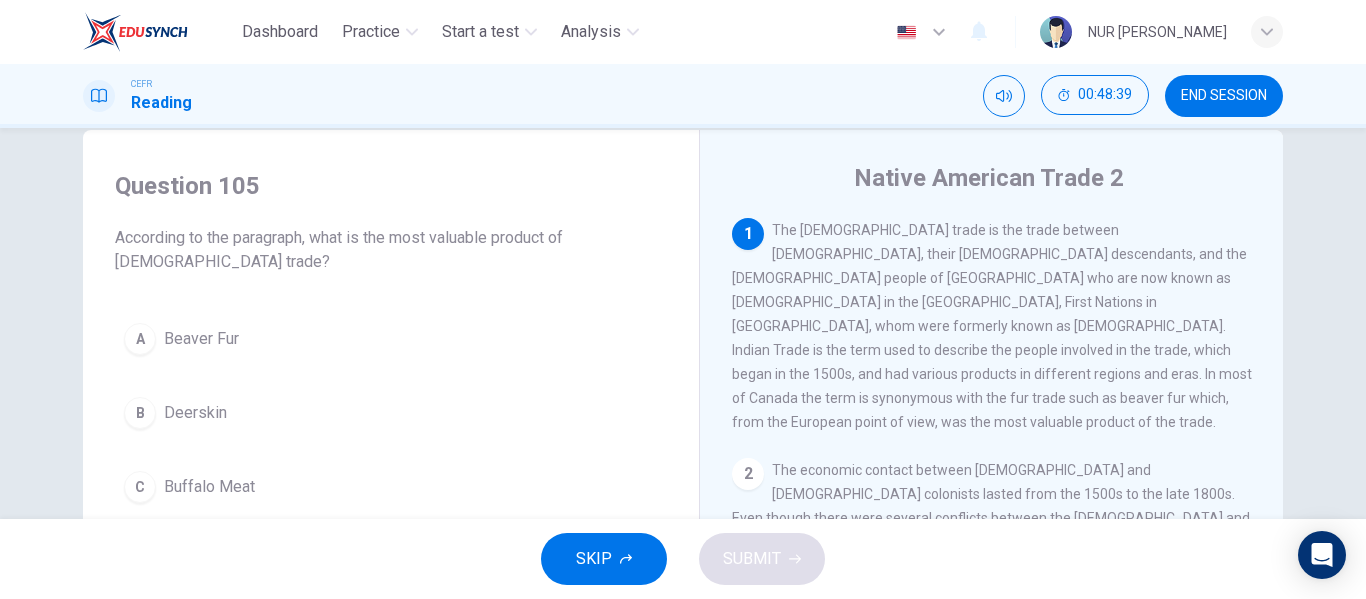 scroll, scrollTop: 100, scrollLeft: 0, axis: vertical 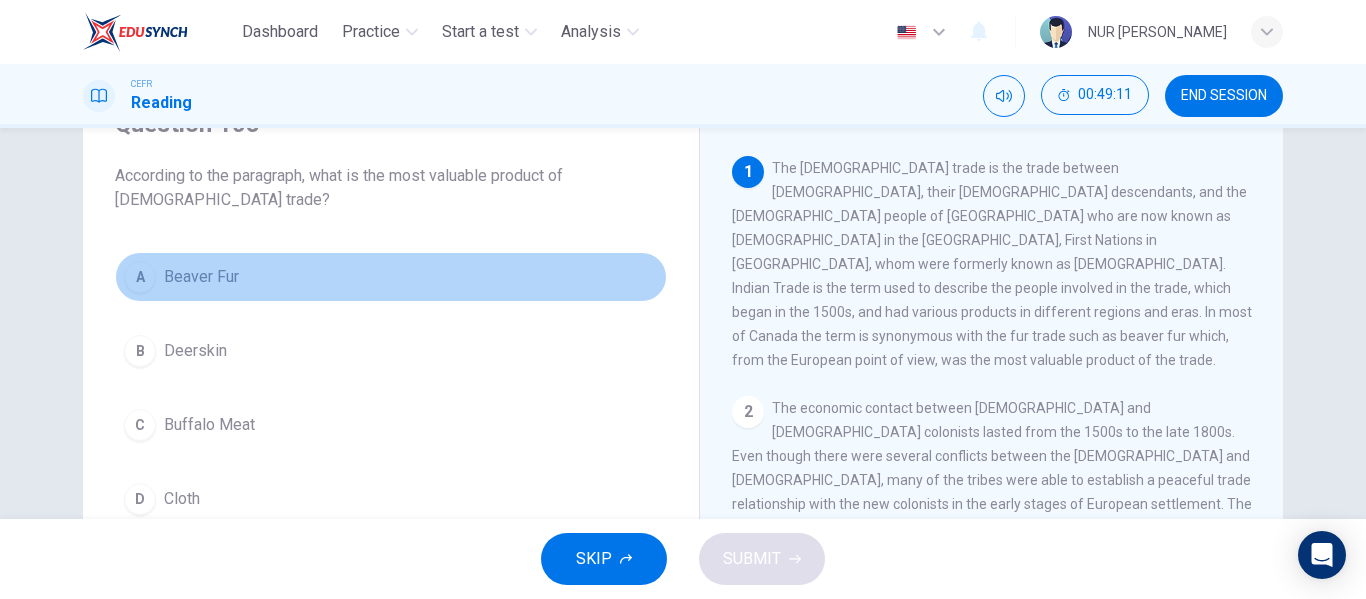 click on "A Beaver Fur" at bounding box center [391, 277] 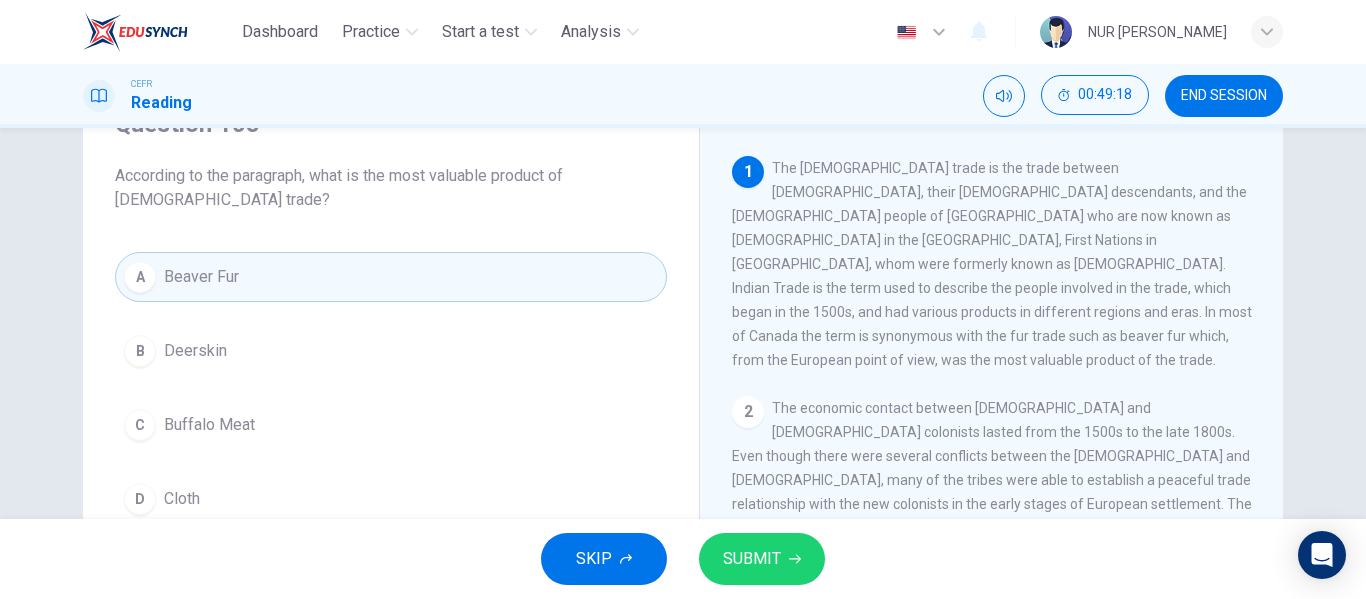 click on "SUBMIT" at bounding box center (762, 559) 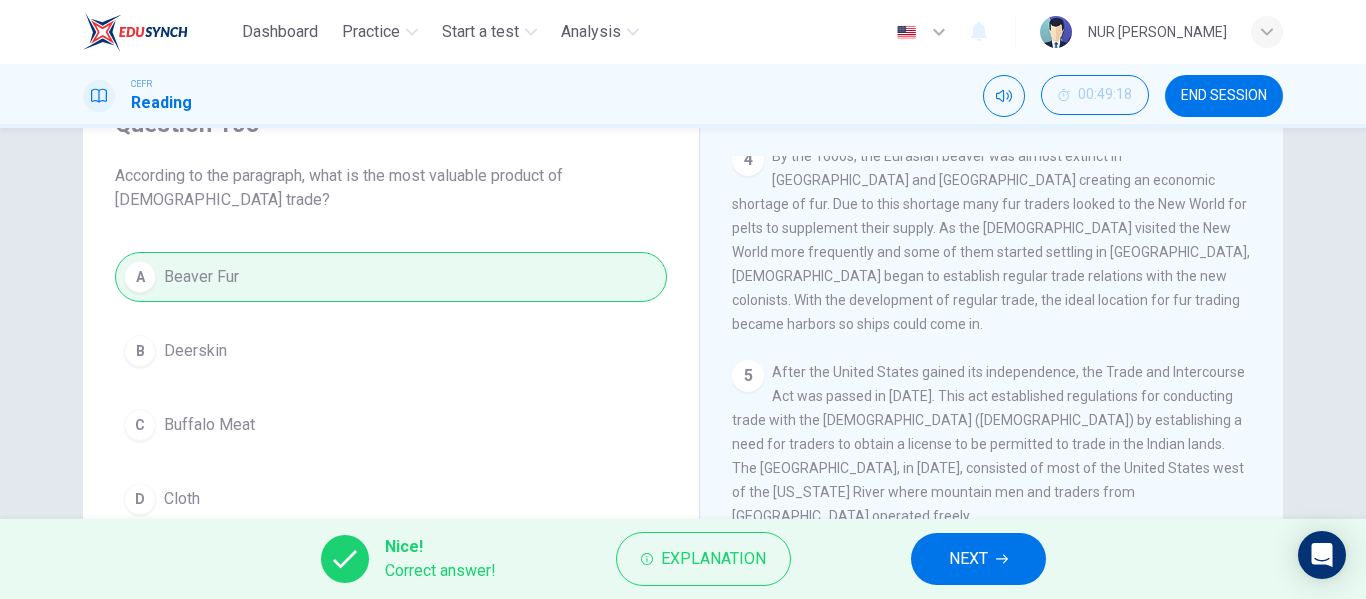 scroll, scrollTop: 737, scrollLeft: 0, axis: vertical 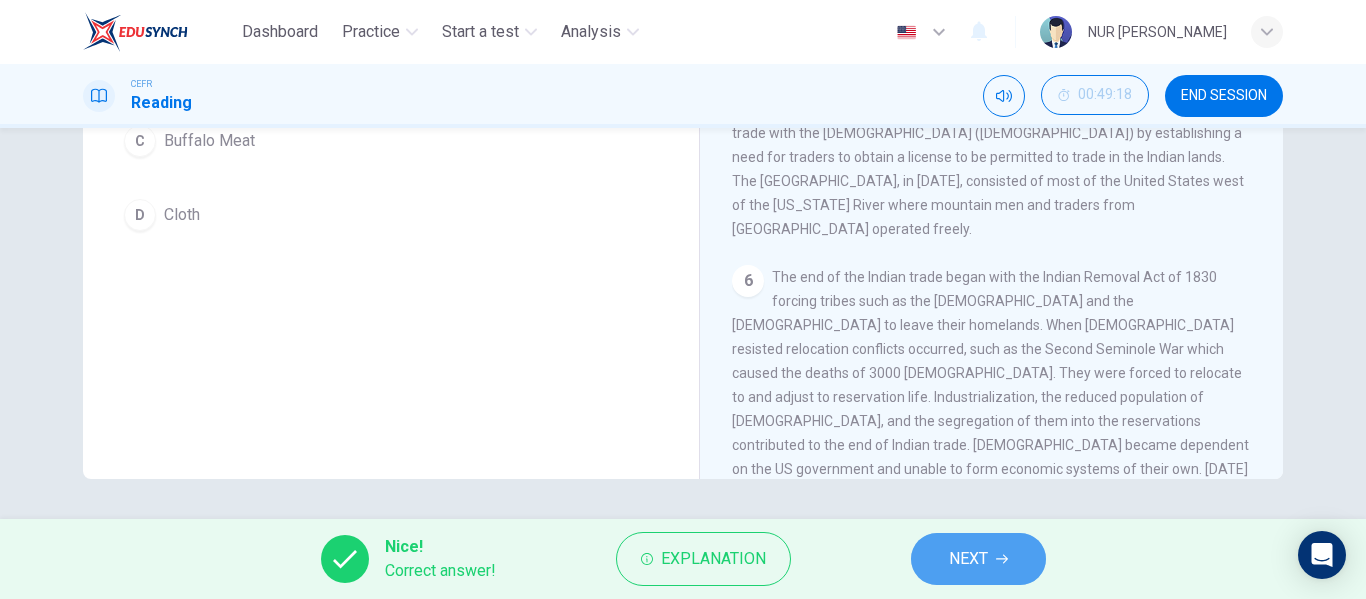 click 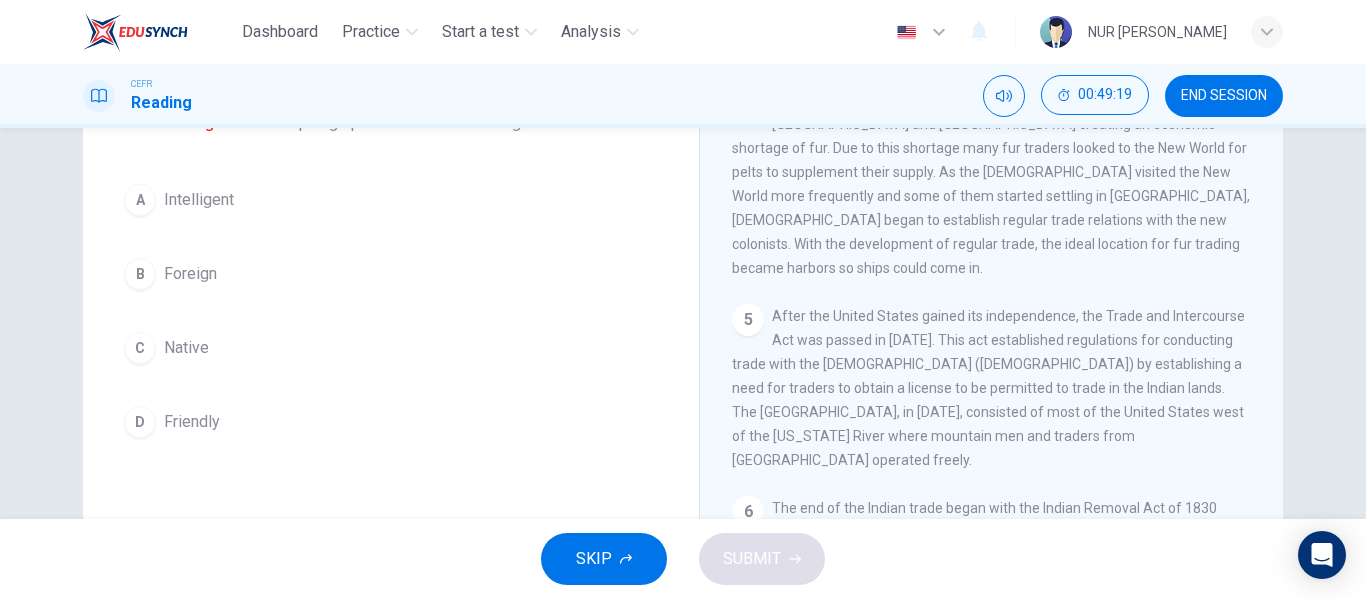 scroll, scrollTop: 96, scrollLeft: 0, axis: vertical 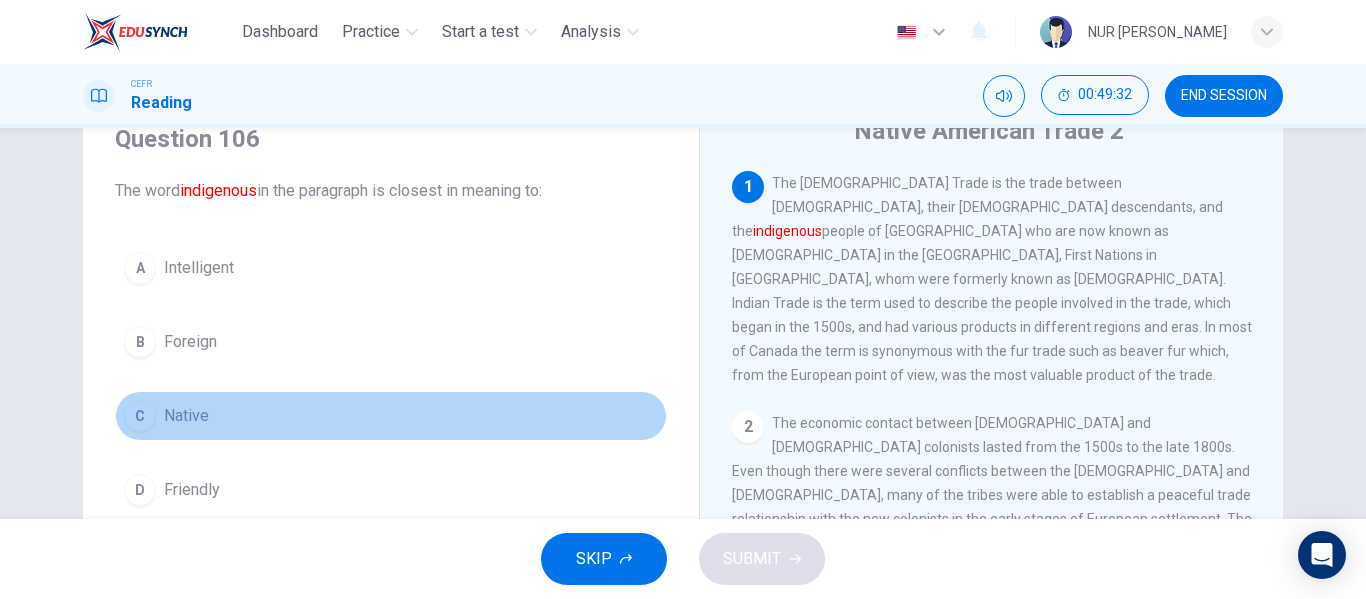 click on "C Native" at bounding box center (391, 416) 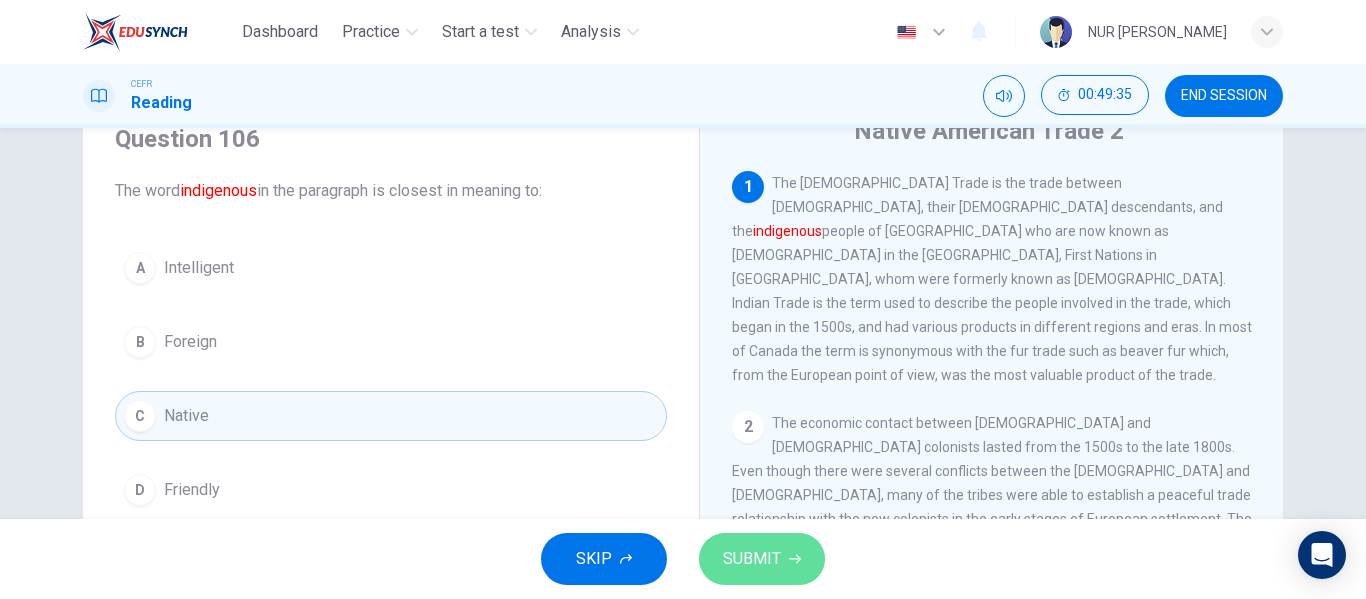 click on "SUBMIT" at bounding box center (752, 559) 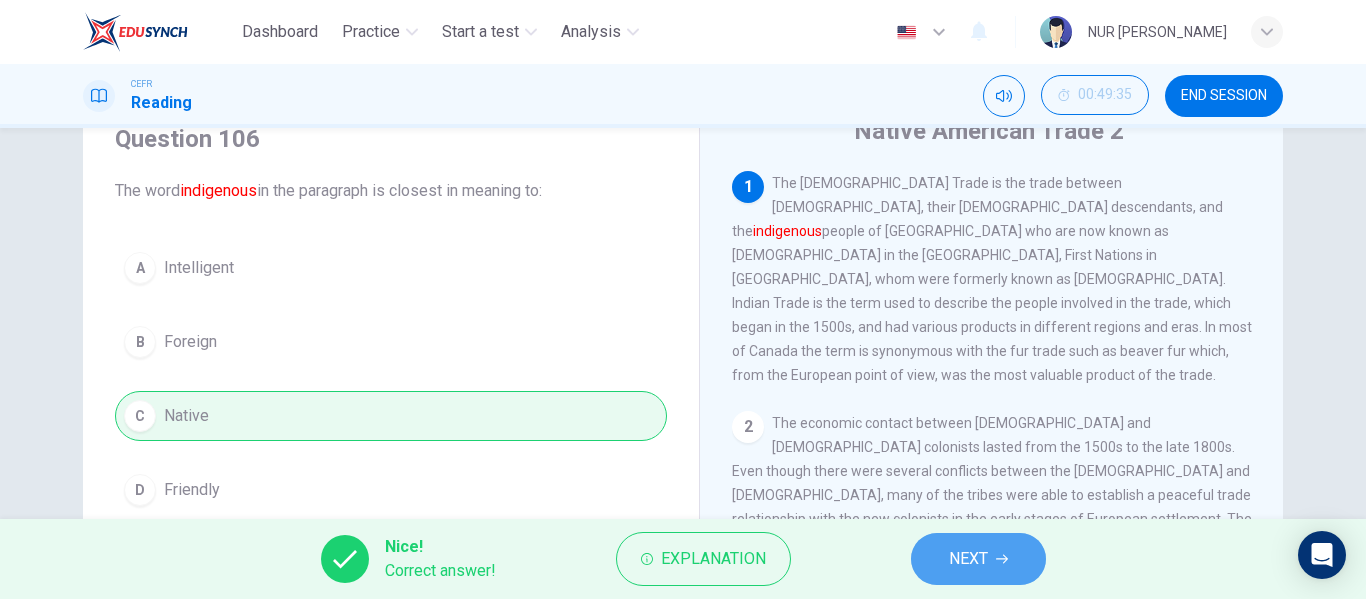 click on "NEXT" at bounding box center [968, 559] 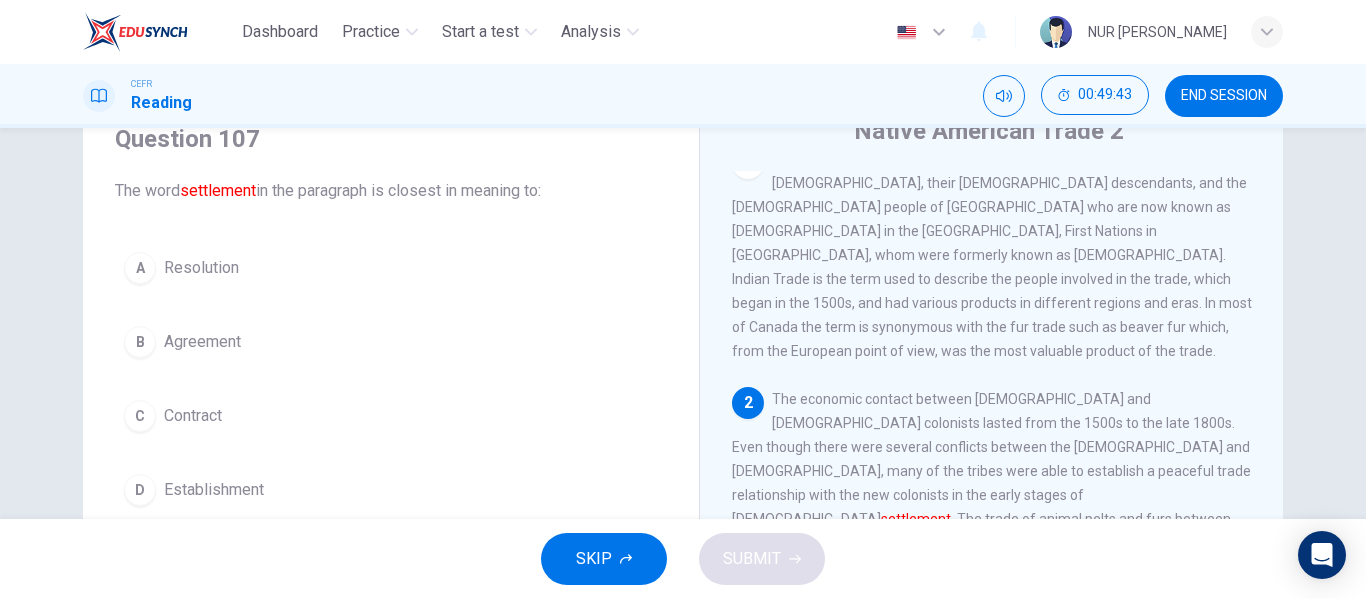 scroll, scrollTop: 25, scrollLeft: 0, axis: vertical 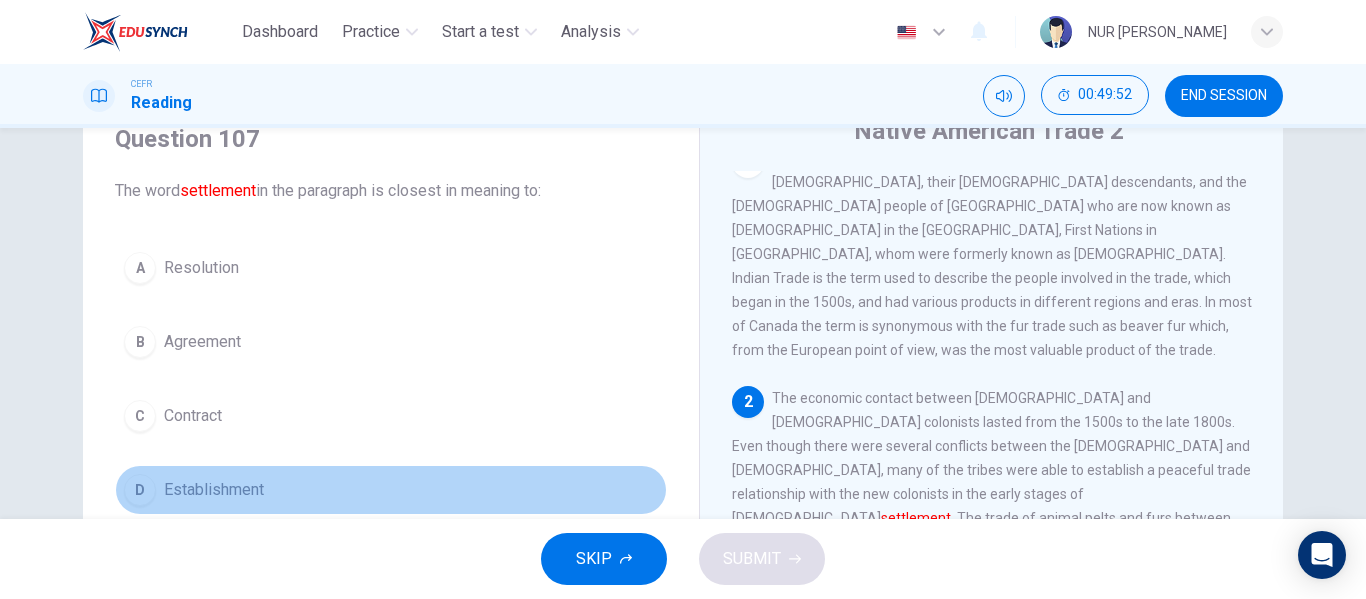 click on "D Establishment" at bounding box center (391, 490) 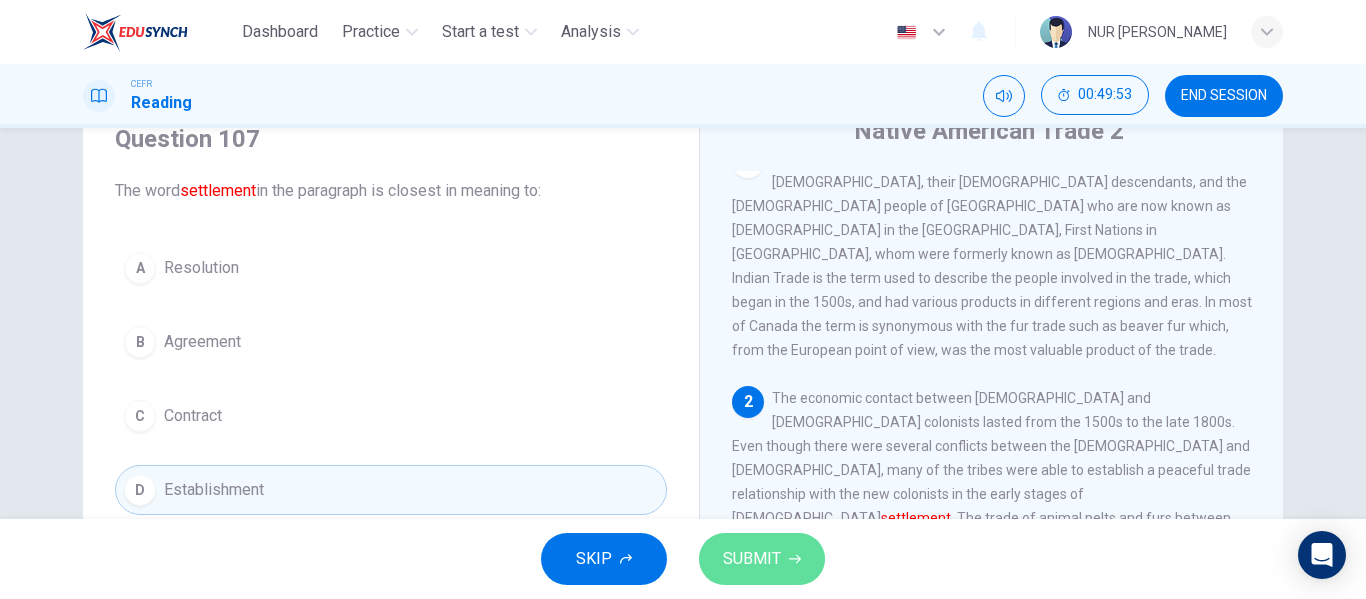 click on "SUBMIT" at bounding box center [752, 559] 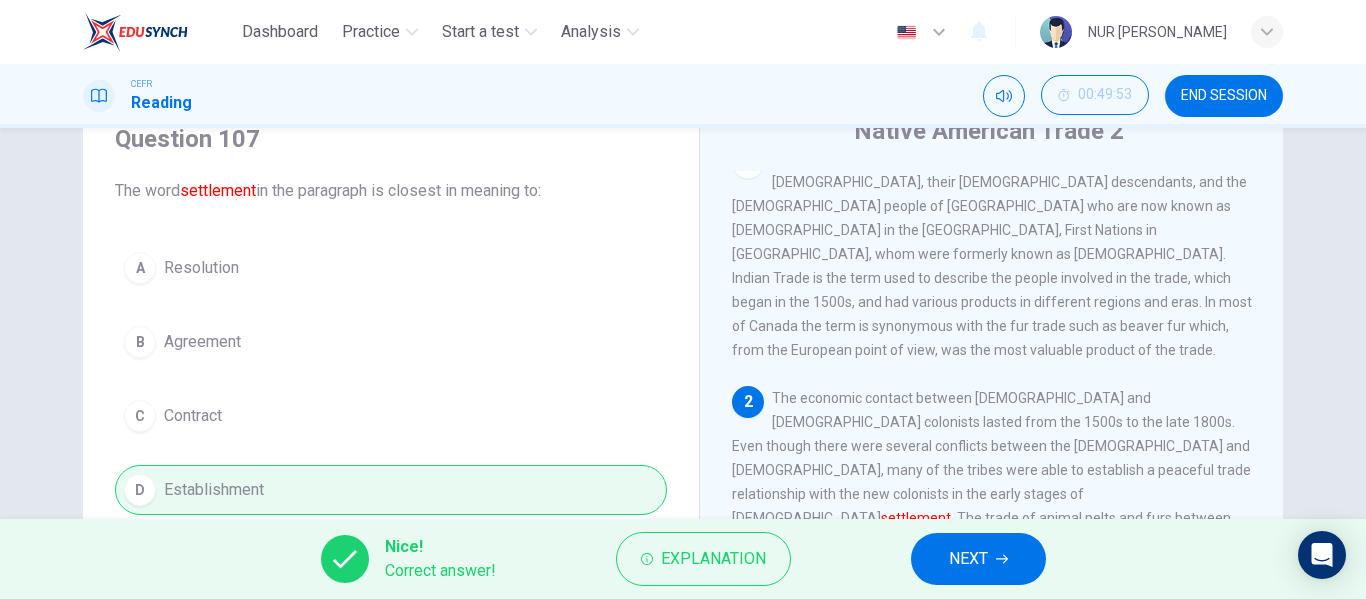 click on "NEXT" at bounding box center [978, 559] 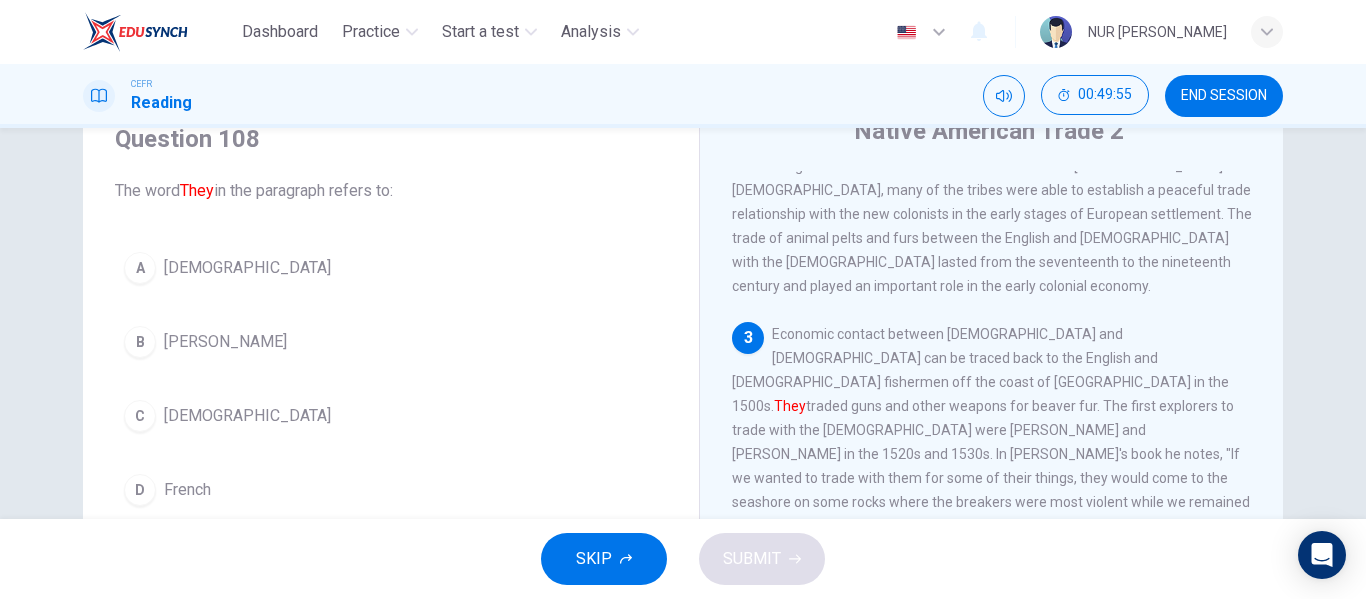 scroll, scrollTop: 305, scrollLeft: 0, axis: vertical 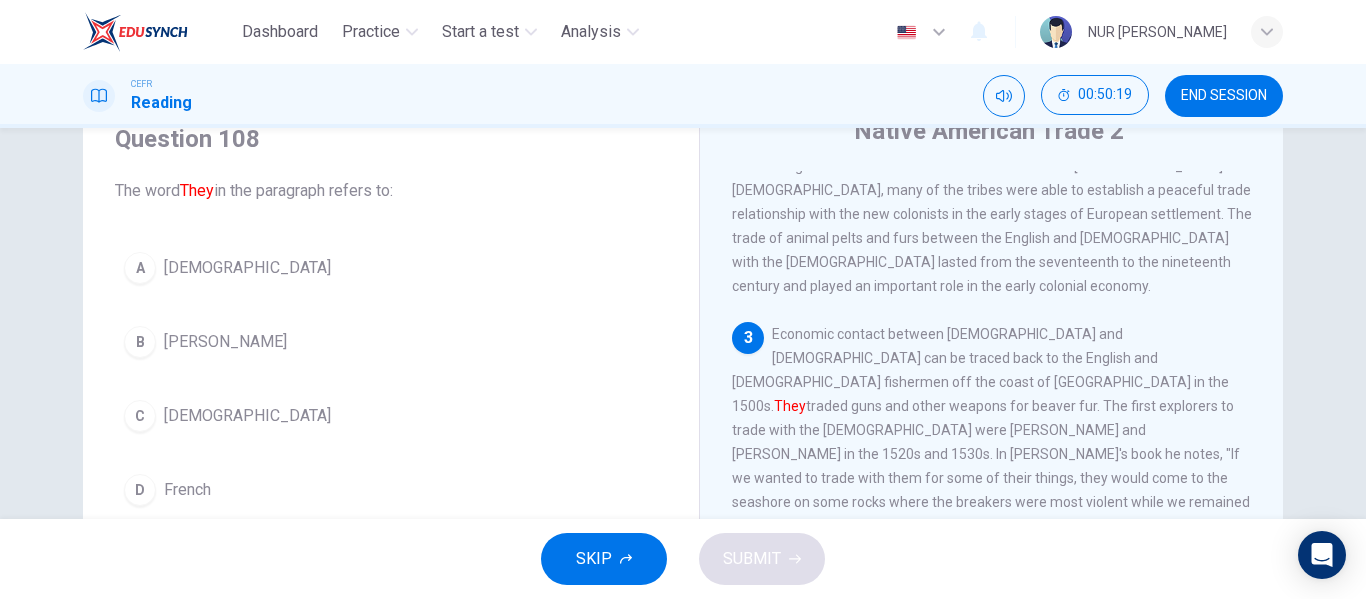 click on "A [DEMOGRAPHIC_DATA]" at bounding box center (391, 268) 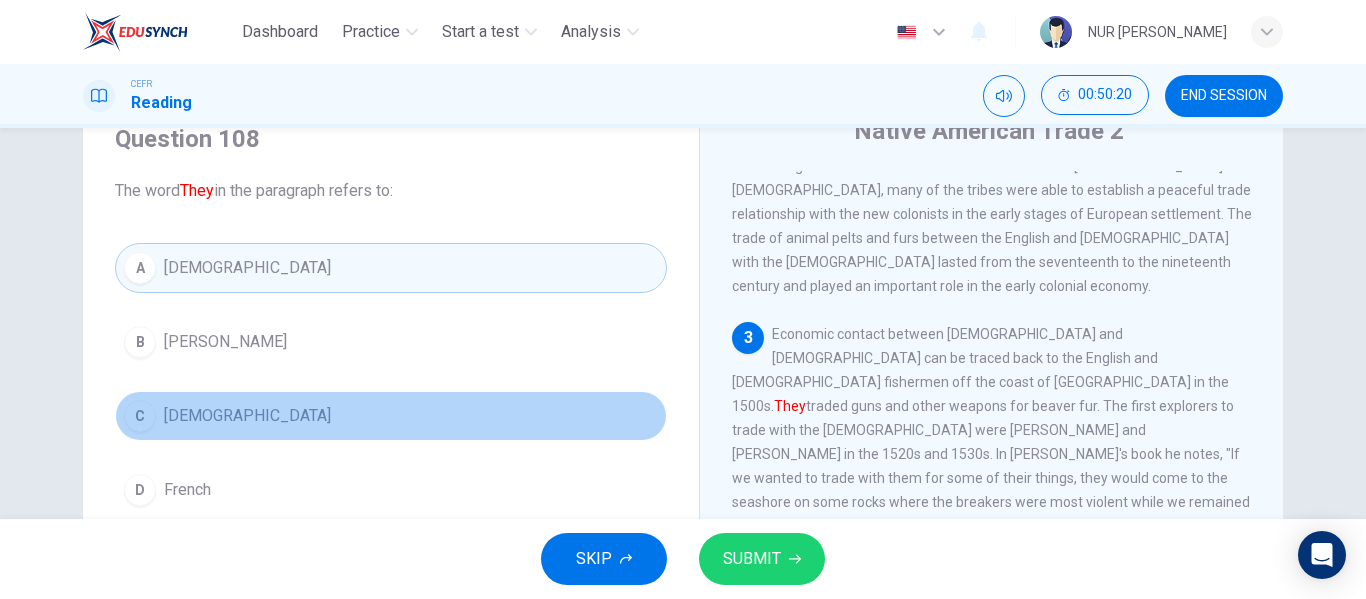 click on "C [DEMOGRAPHIC_DATA]" at bounding box center [391, 416] 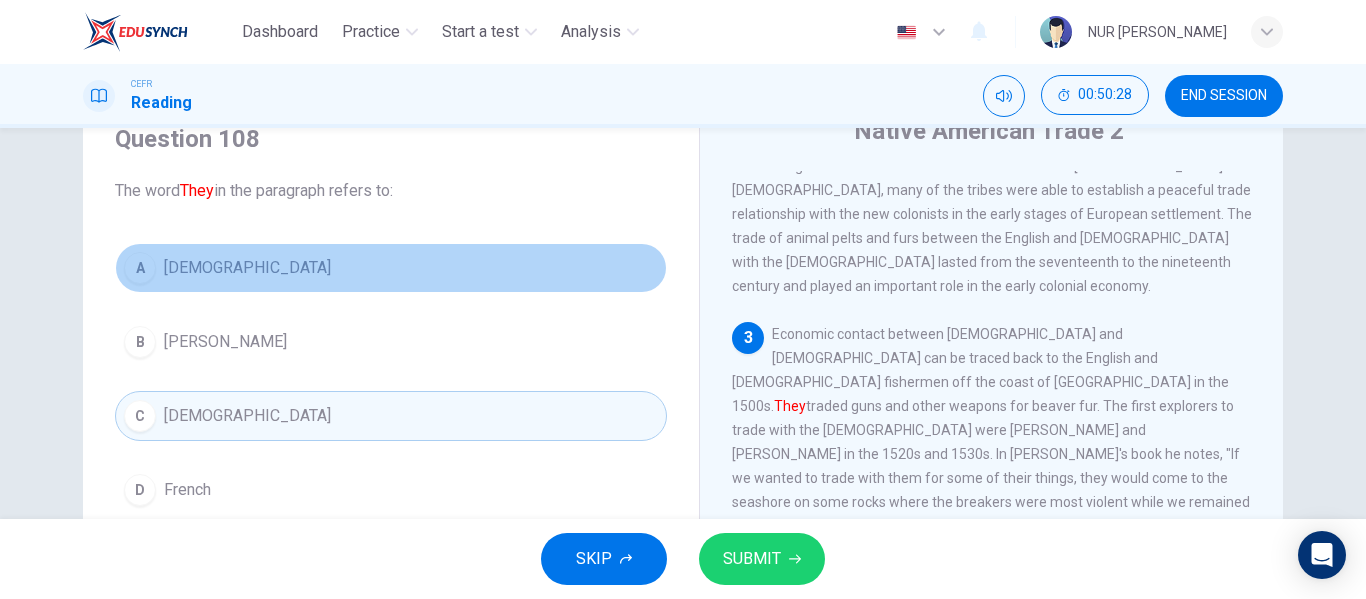 click on "A [DEMOGRAPHIC_DATA]" at bounding box center (391, 268) 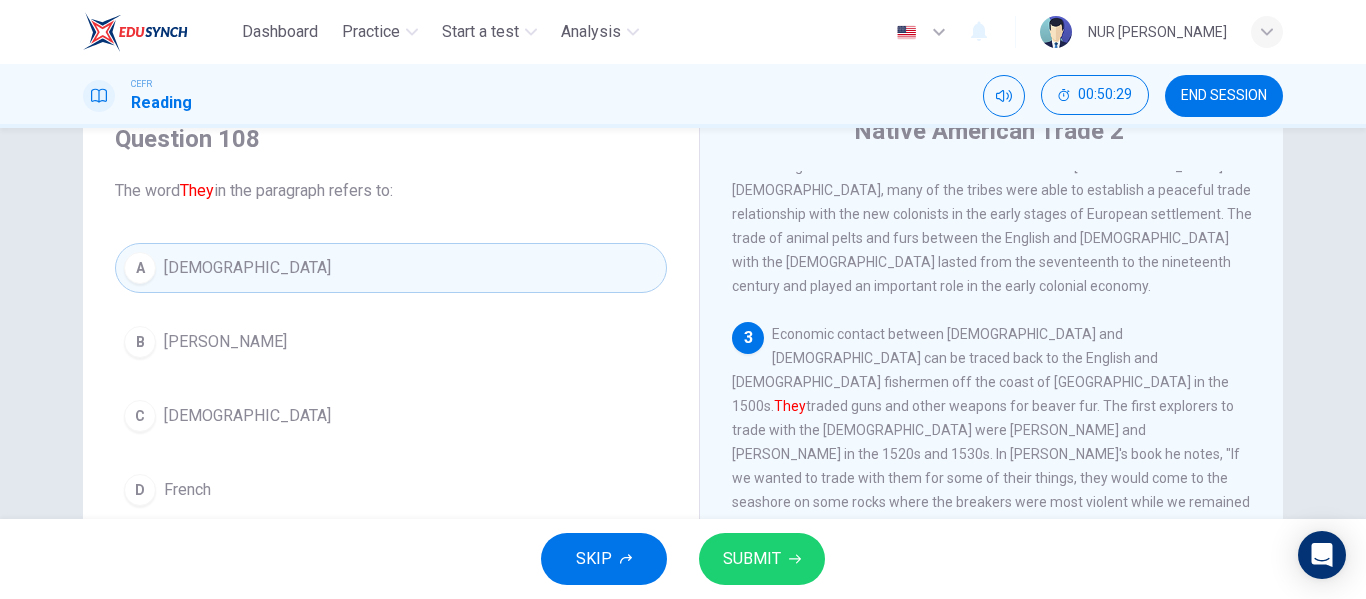click on "SUBMIT" at bounding box center (762, 559) 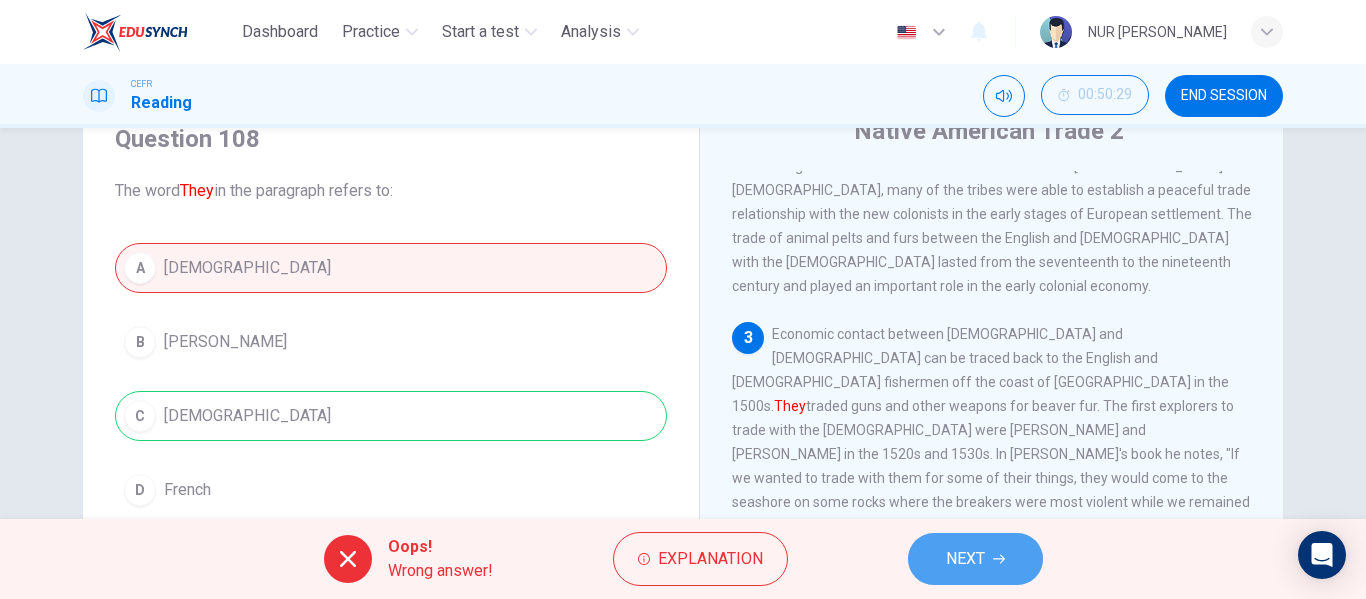 click on "NEXT" at bounding box center (965, 559) 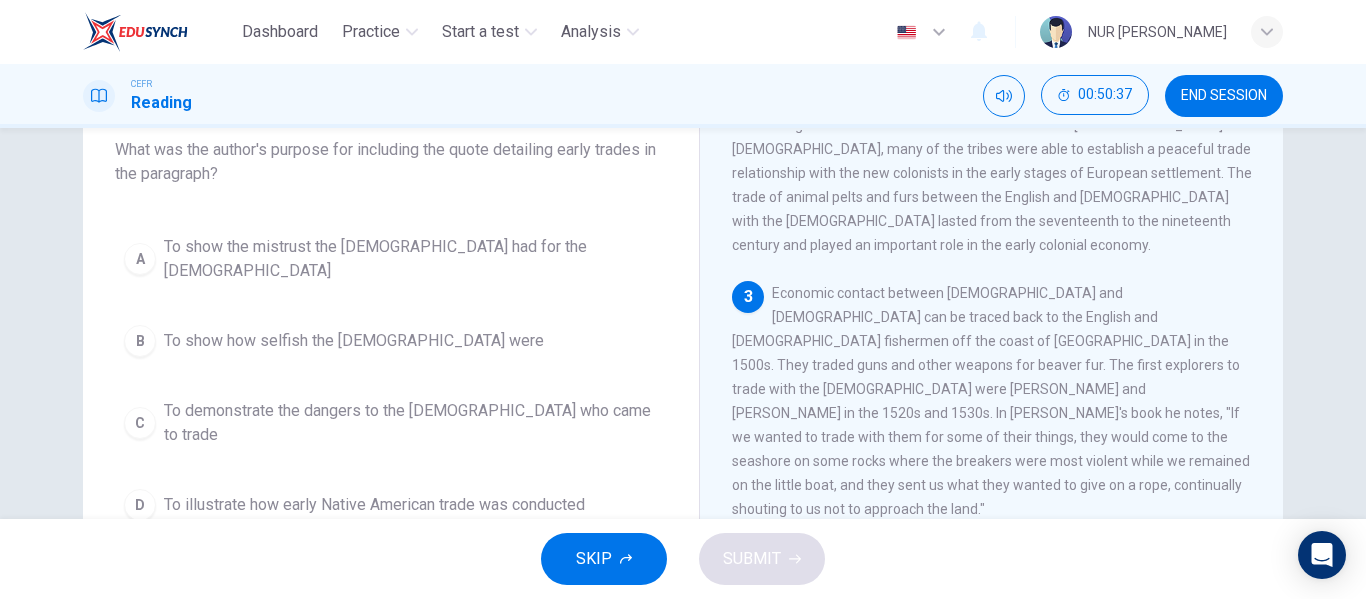 scroll, scrollTop: 127, scrollLeft: 0, axis: vertical 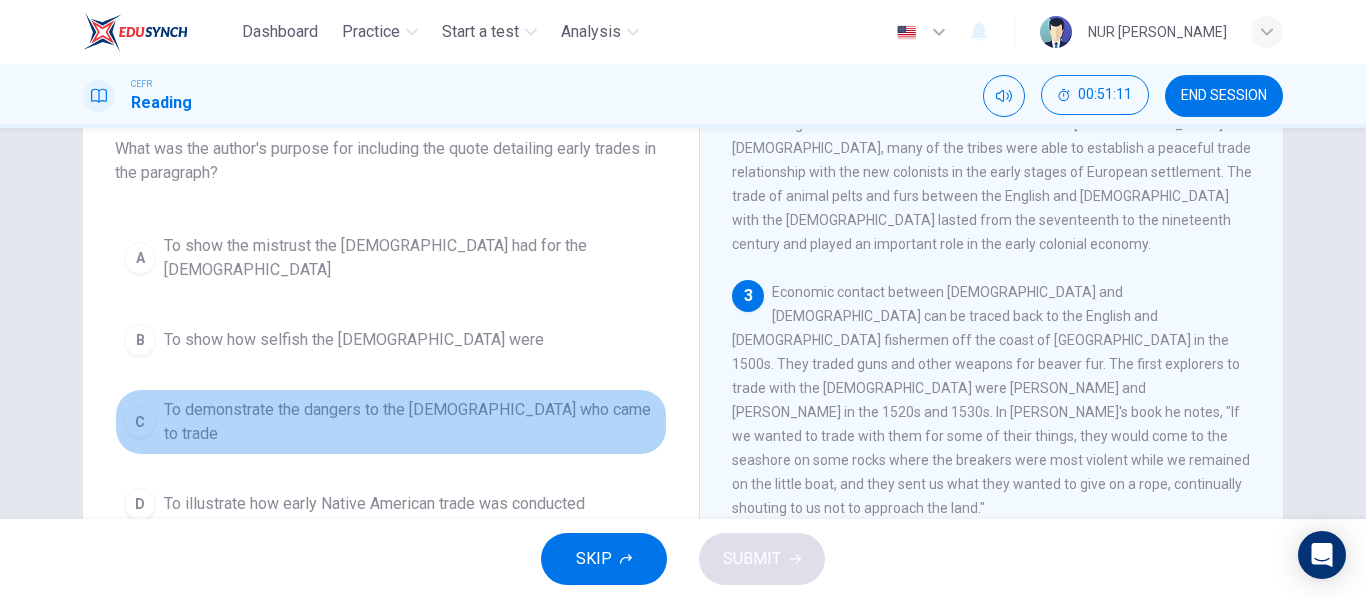 click on "C To demonstrate the dangers to the [DEMOGRAPHIC_DATA] who came to trade" at bounding box center (391, 422) 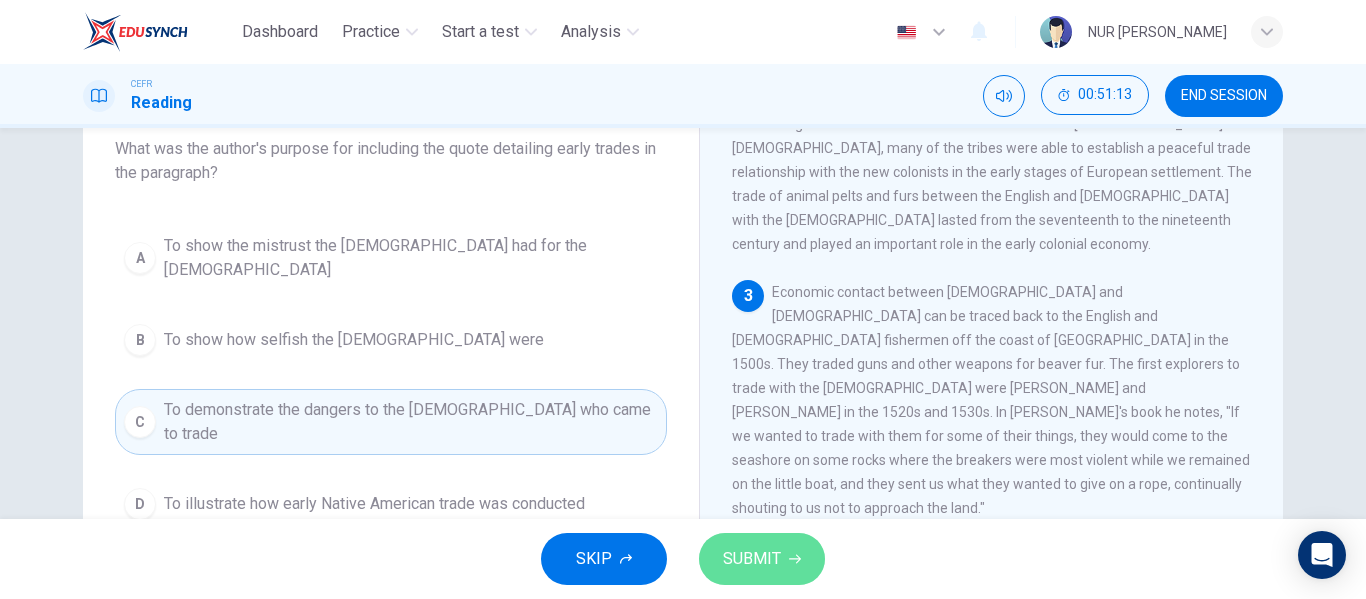 click 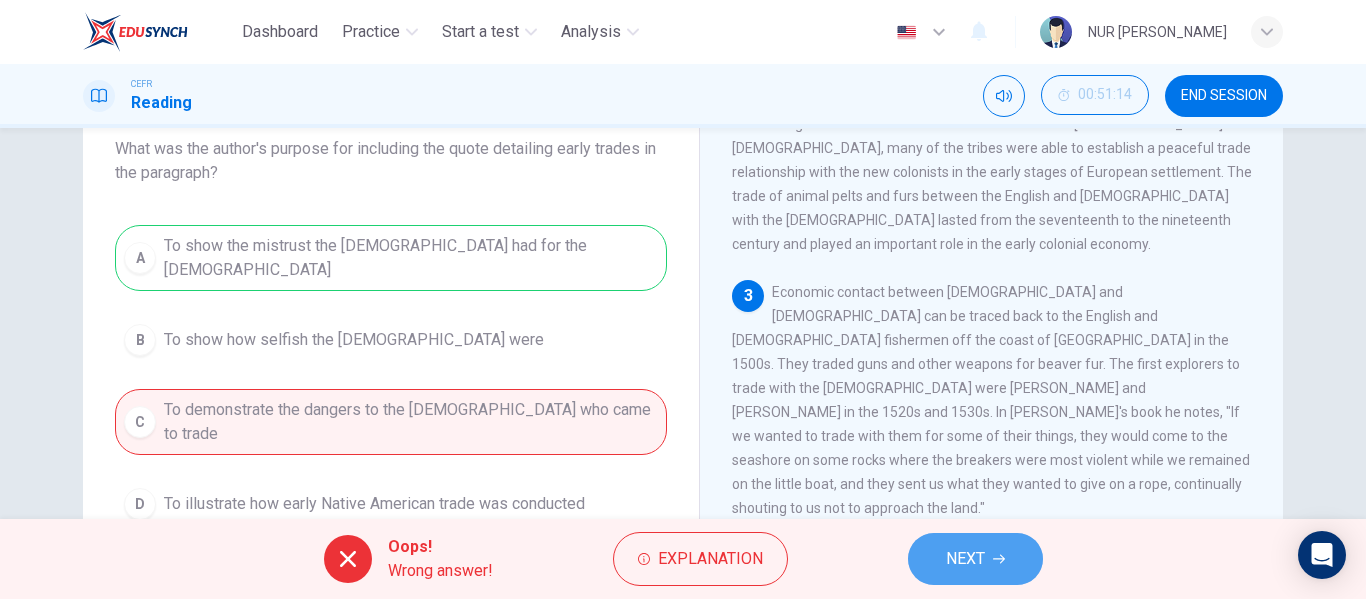 click on "NEXT" at bounding box center [975, 559] 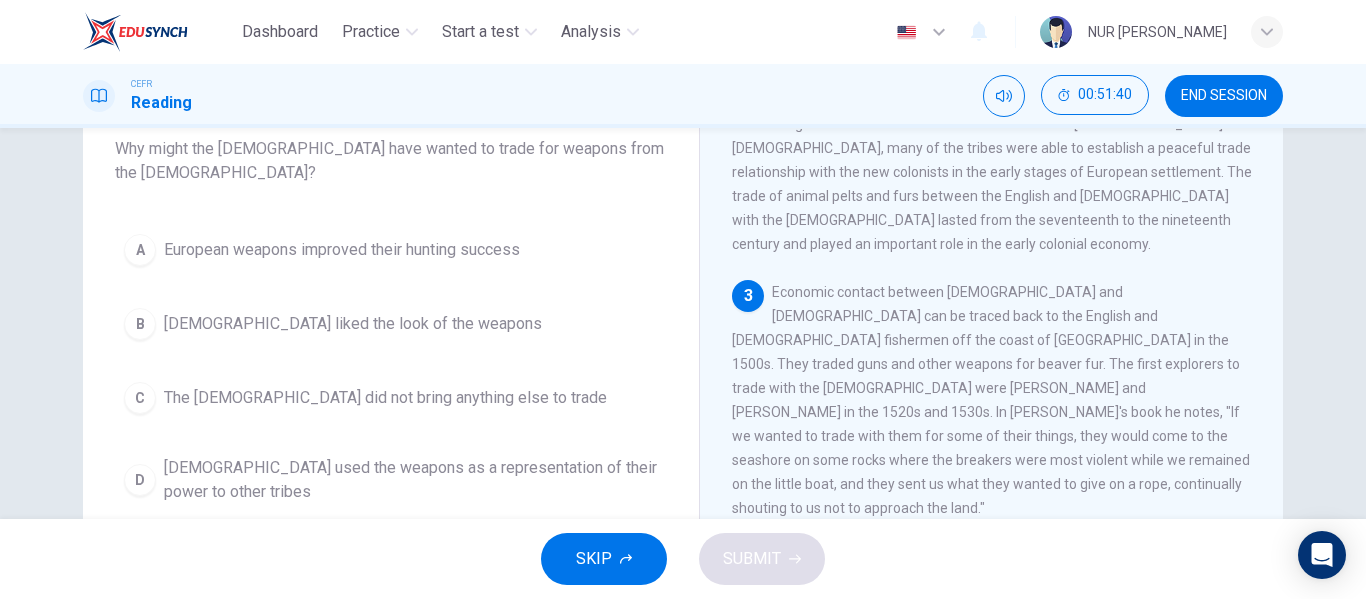 click on "European weapons improved their hunting success" at bounding box center [342, 250] 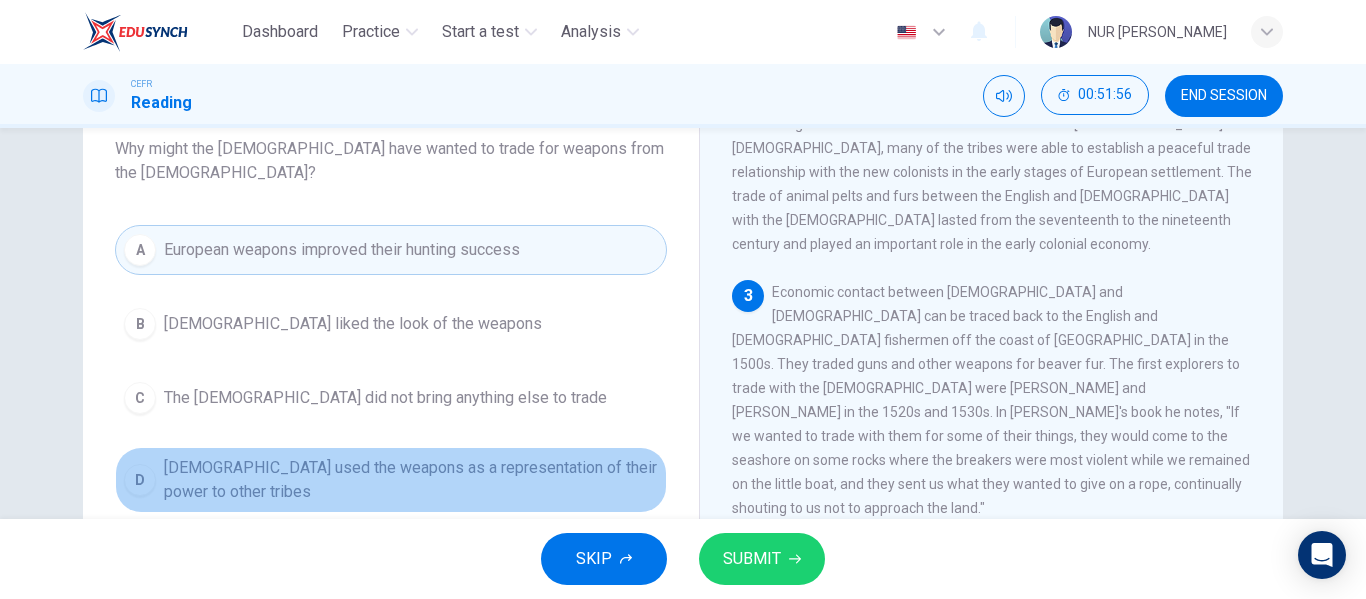click on "[DEMOGRAPHIC_DATA] used the weapons as a representation of their power to other tribes" at bounding box center (411, 480) 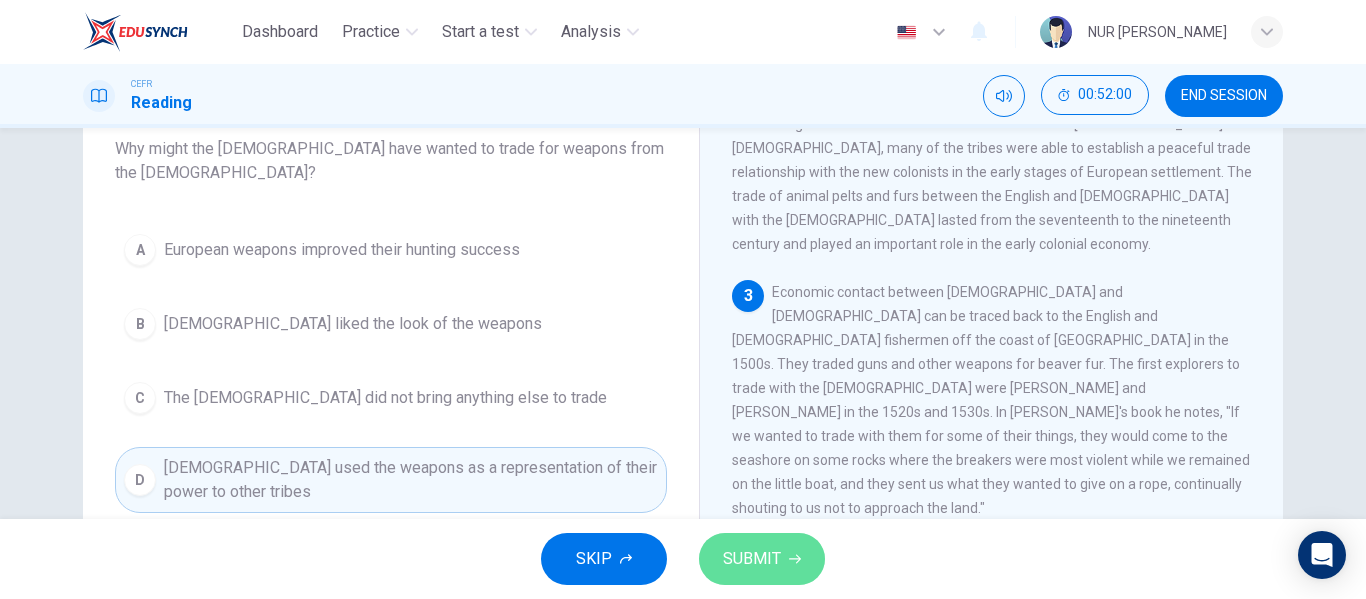 click on "SUBMIT" at bounding box center [762, 559] 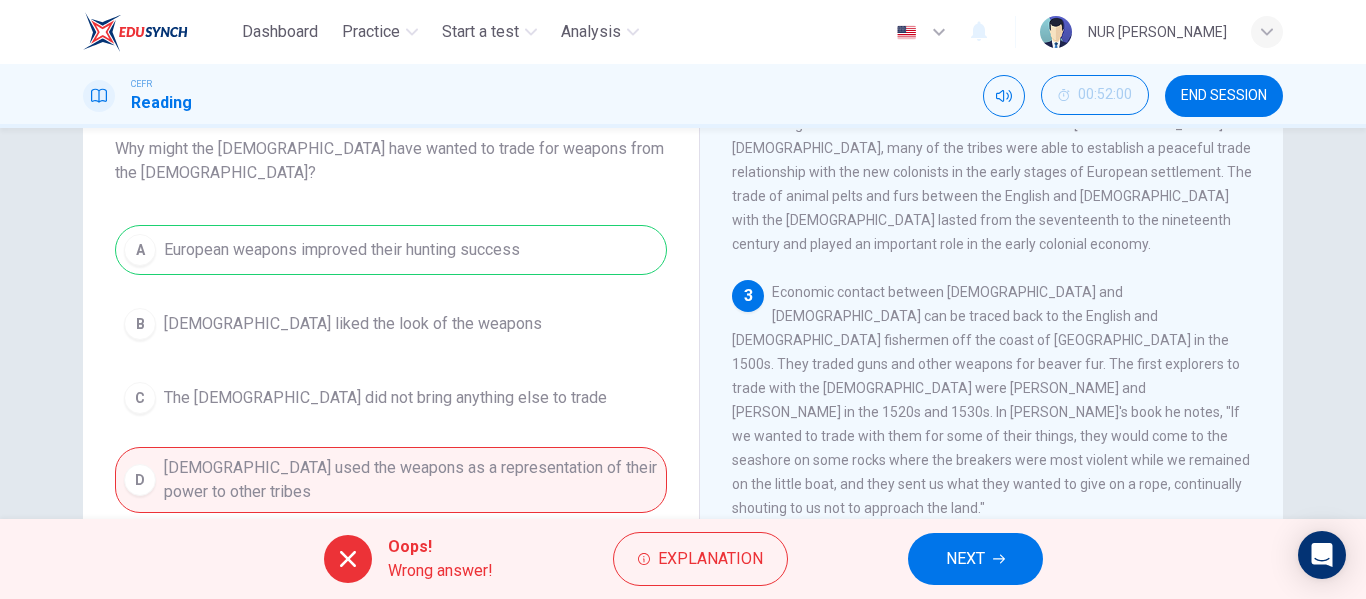 click on "NEXT" at bounding box center [965, 559] 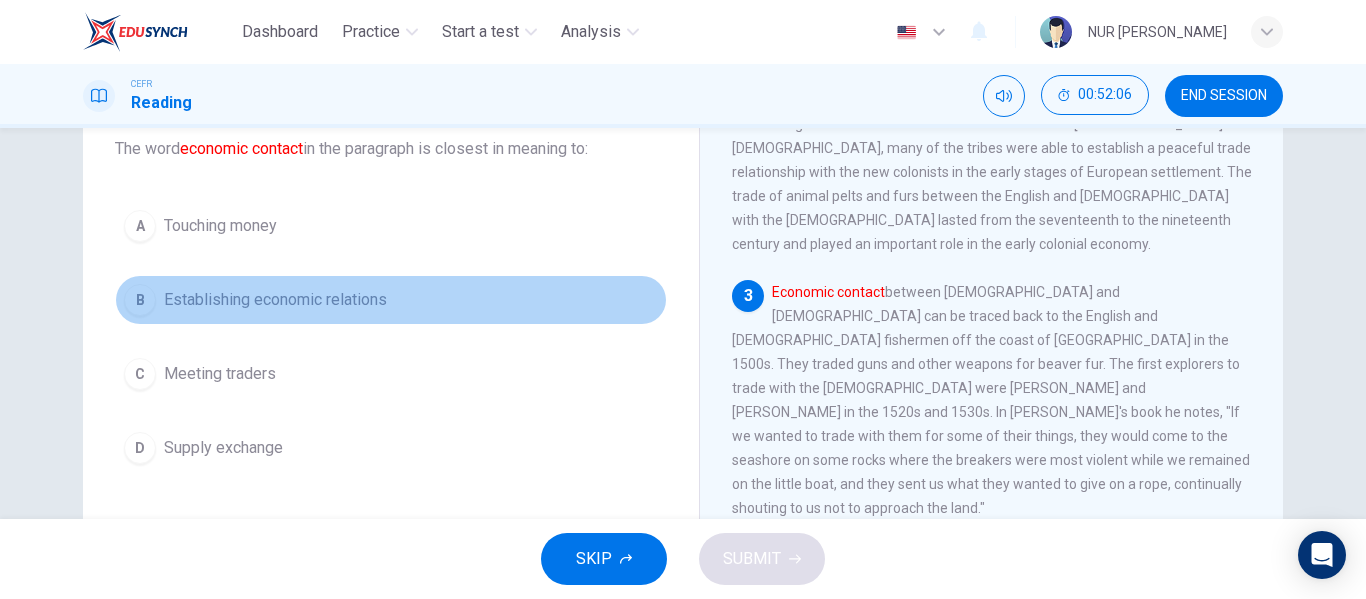 click on "Establishing economic relations" at bounding box center [275, 300] 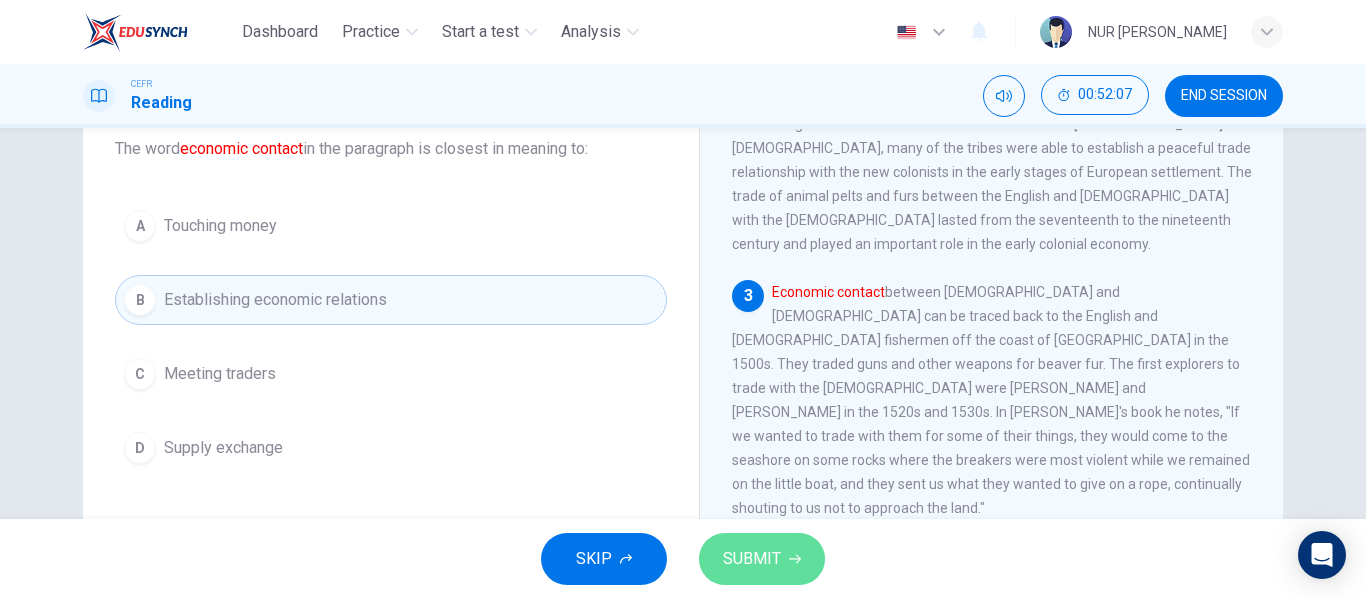 click on "SUBMIT" at bounding box center (752, 559) 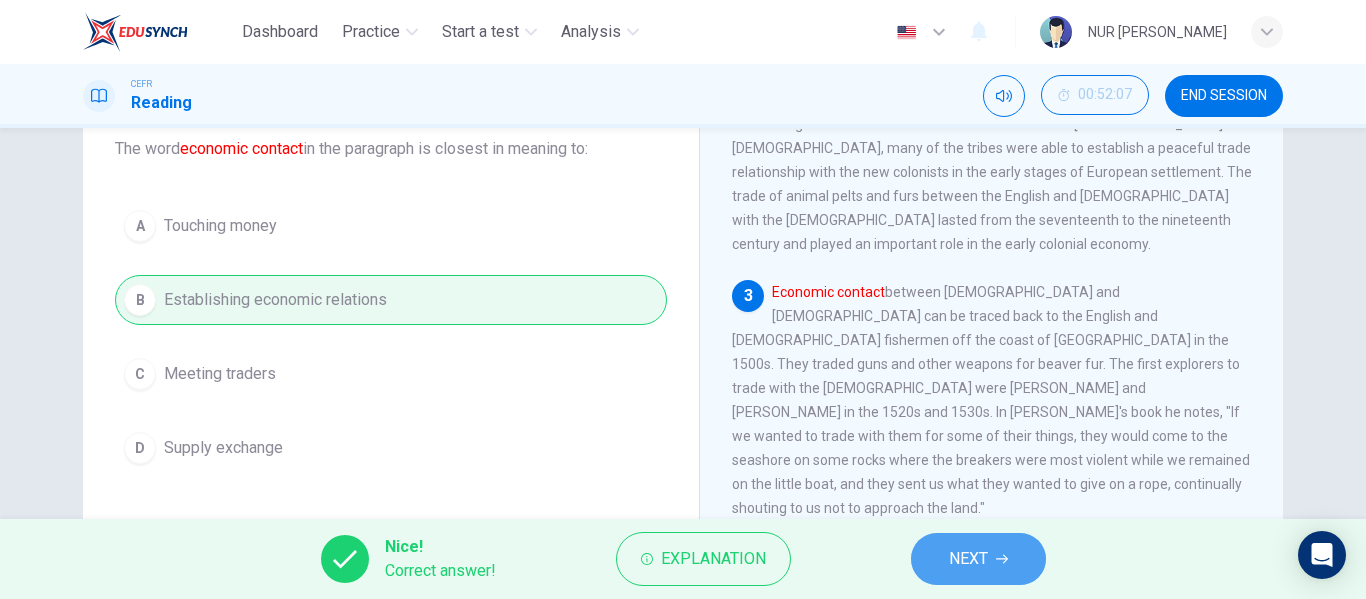 click on "NEXT" at bounding box center (978, 559) 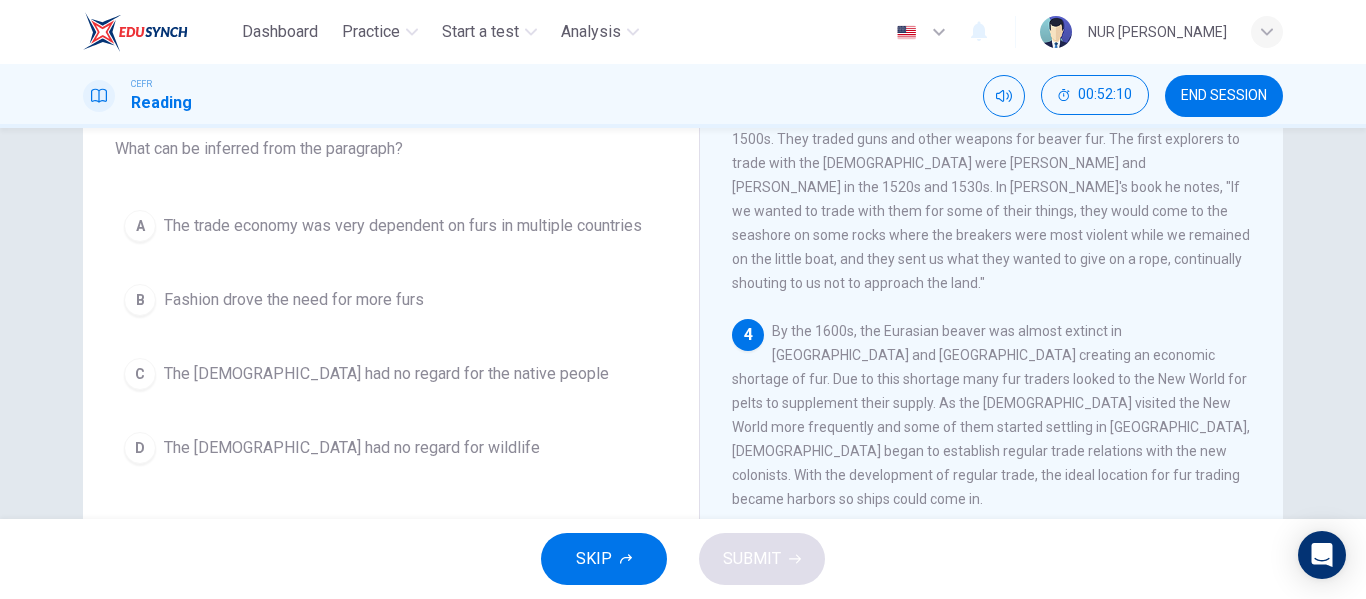 scroll, scrollTop: 528, scrollLeft: 0, axis: vertical 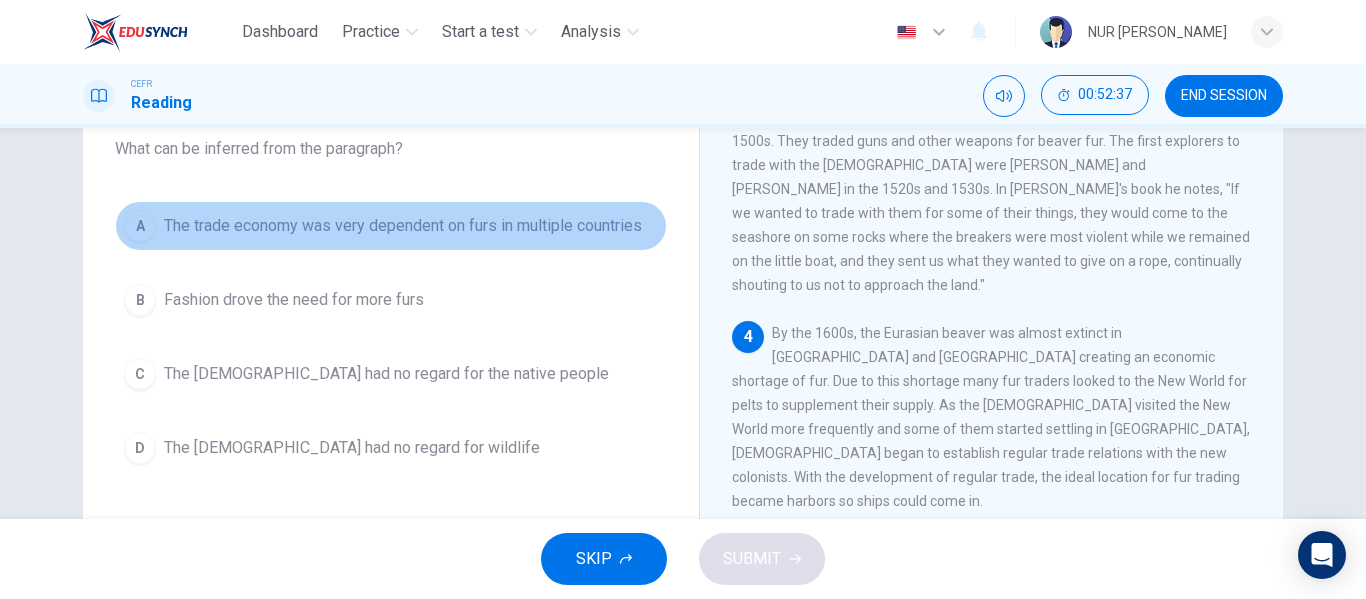 click on "The trade economy was very dependent on furs in multiple countries" at bounding box center [403, 226] 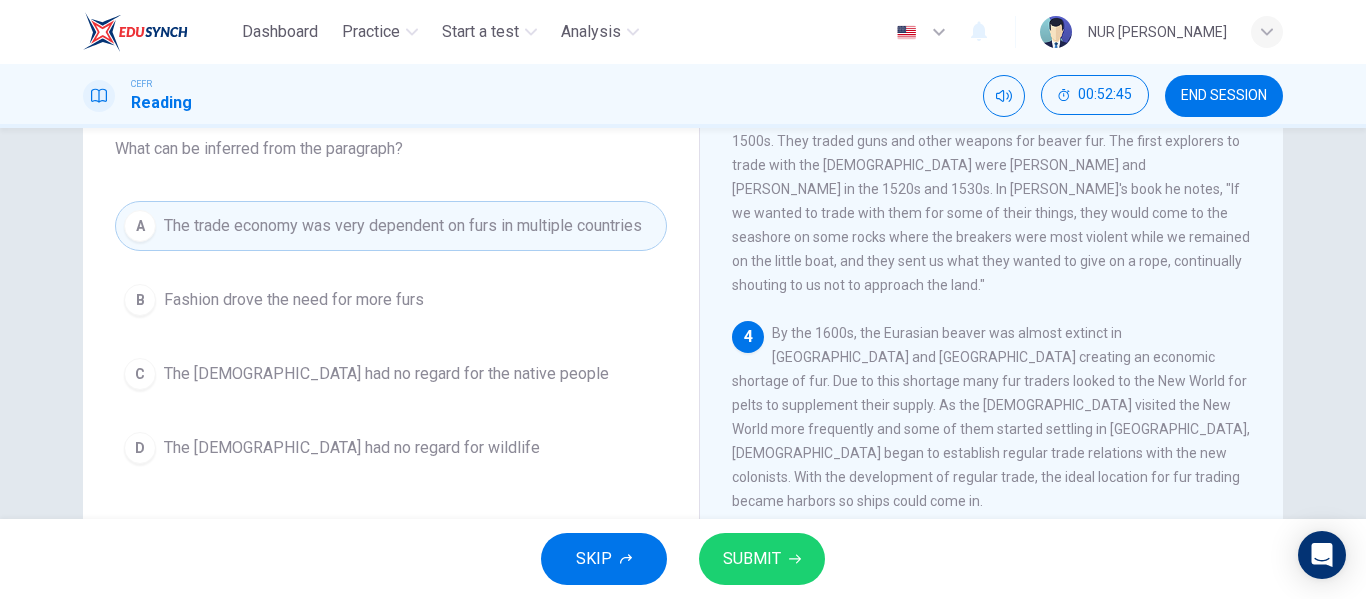 click on "SKIP SUBMIT" at bounding box center [683, 559] 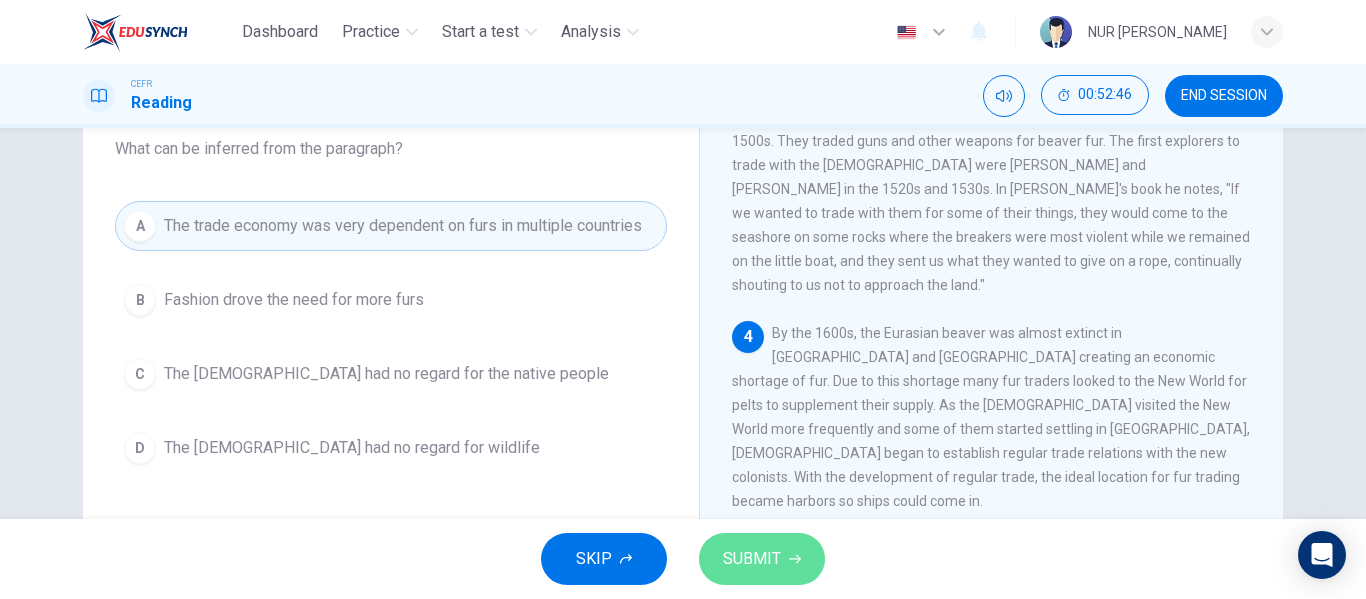 click on "SUBMIT" at bounding box center (762, 559) 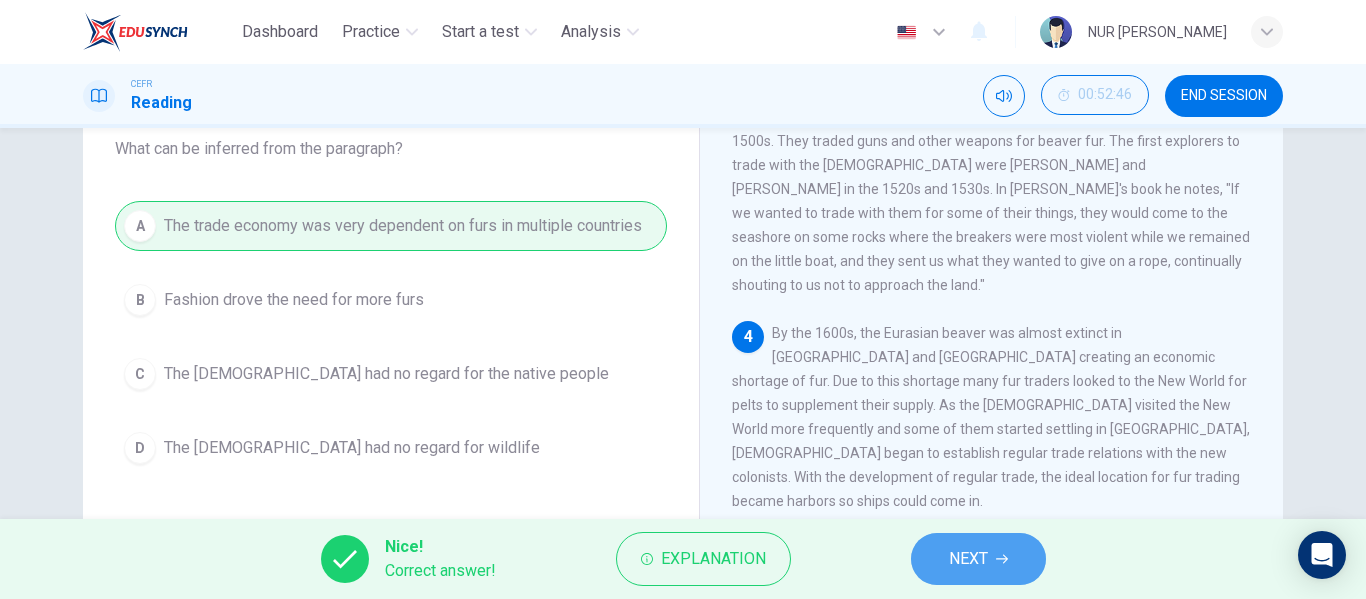 click on "NEXT" at bounding box center (978, 559) 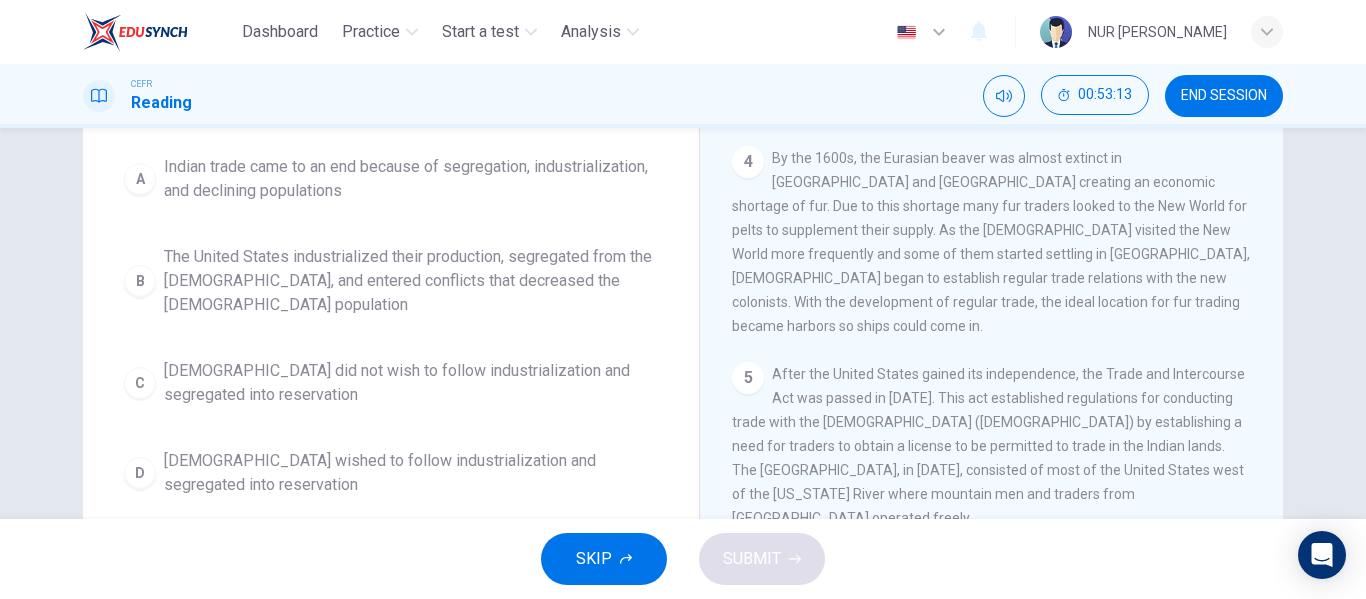 scroll, scrollTop: 303, scrollLeft: 0, axis: vertical 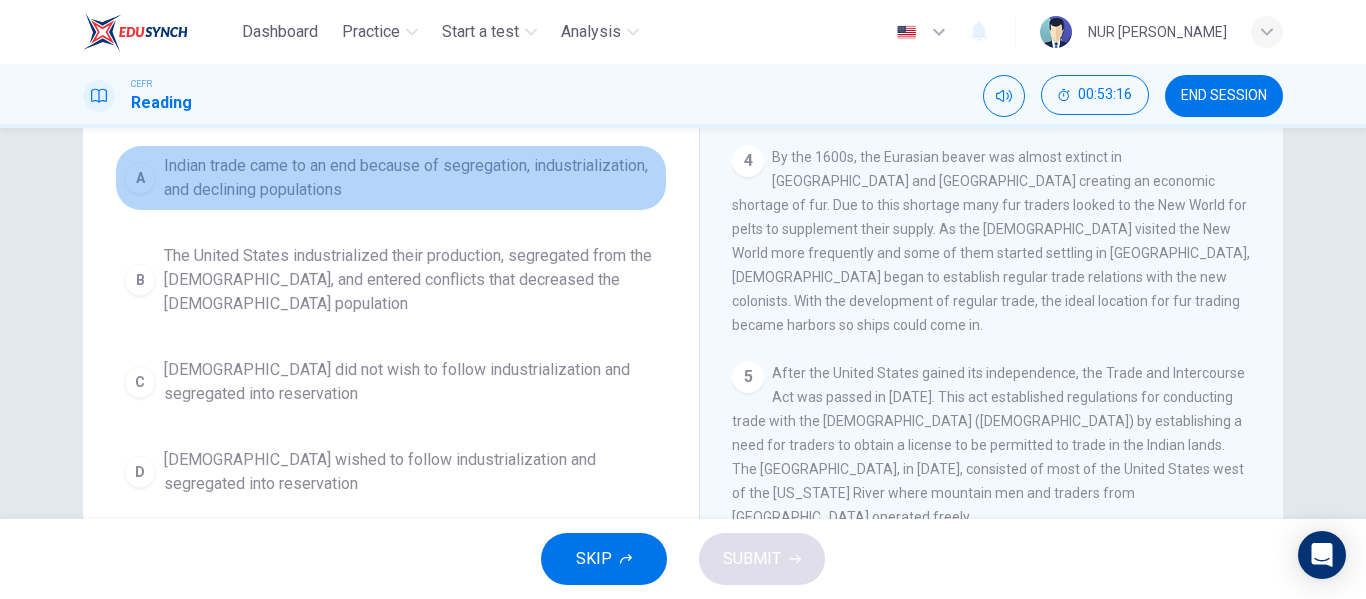 click on "Indian trade came to an end because of segregation, industrialization, and declining populations" at bounding box center [411, 178] 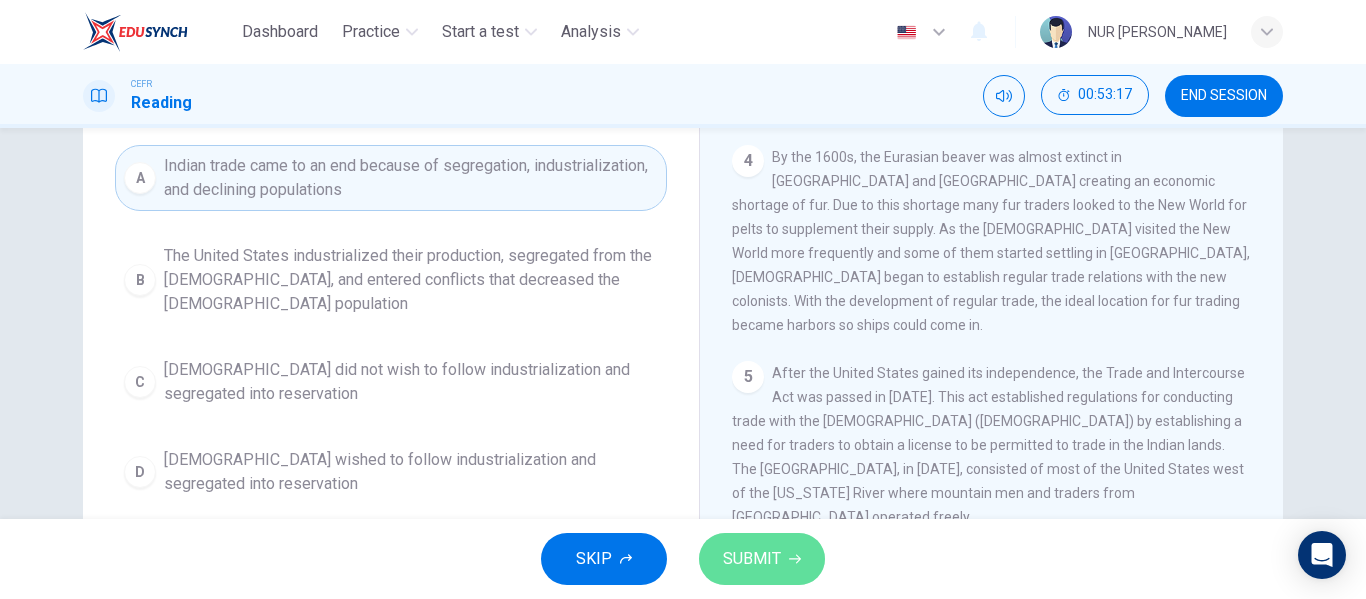 click on "SUBMIT" at bounding box center (762, 559) 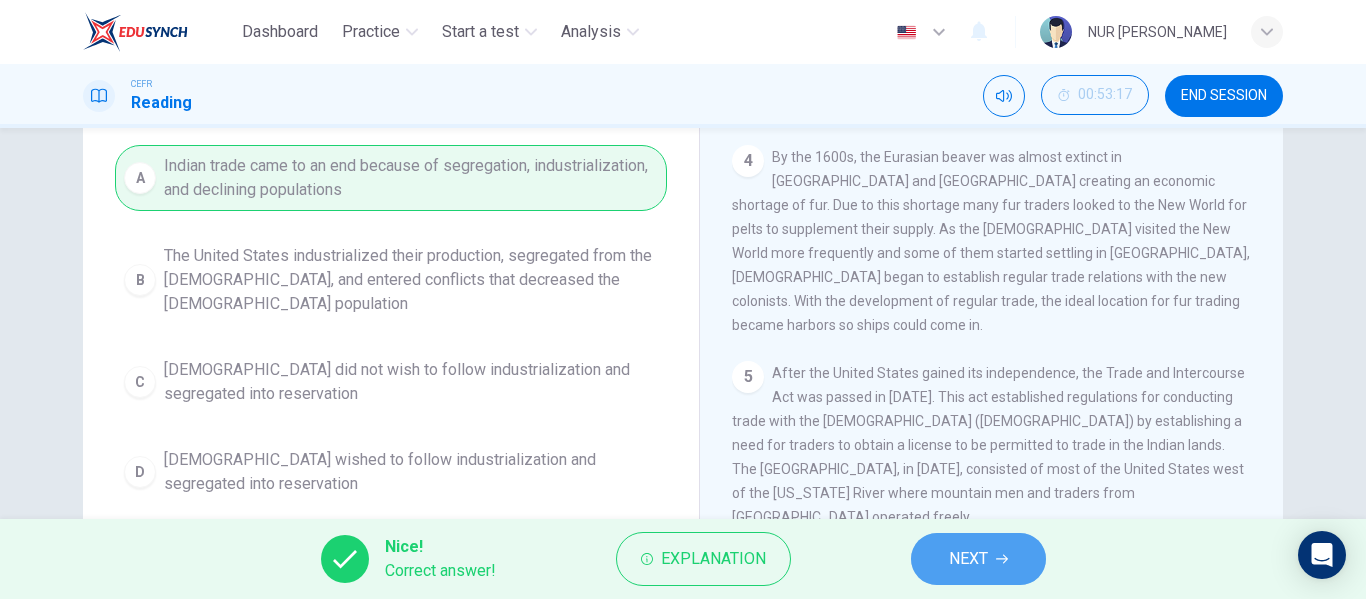 click on "NEXT" at bounding box center [978, 559] 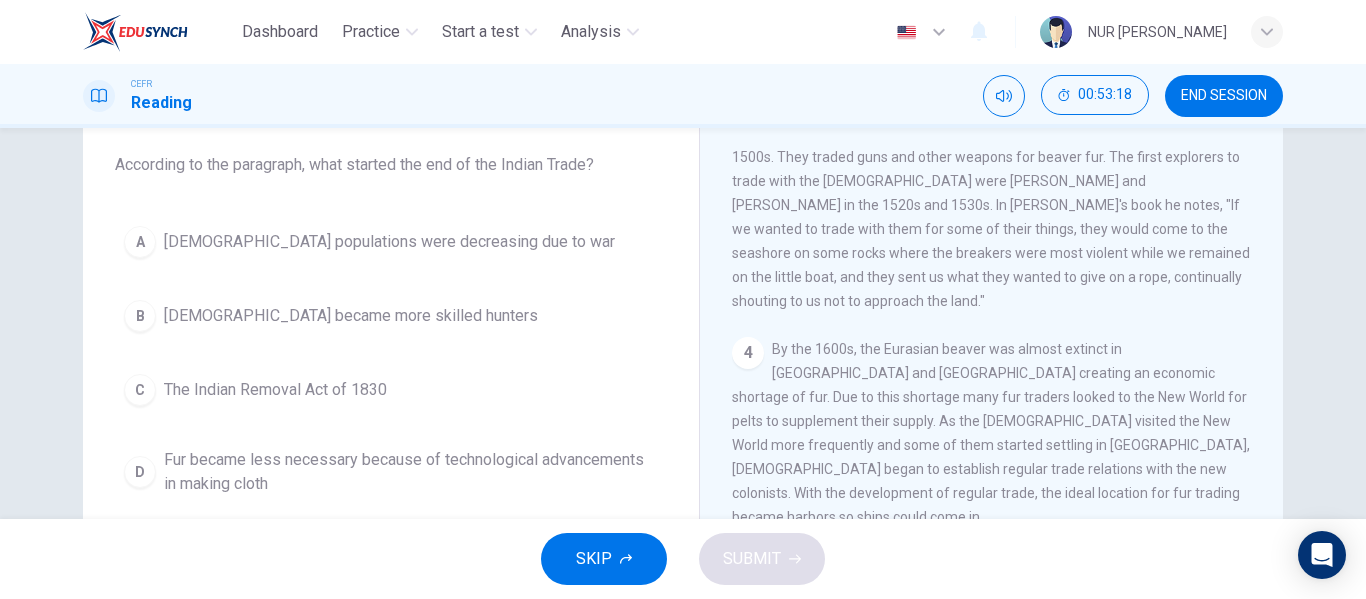 scroll, scrollTop: 113, scrollLeft: 0, axis: vertical 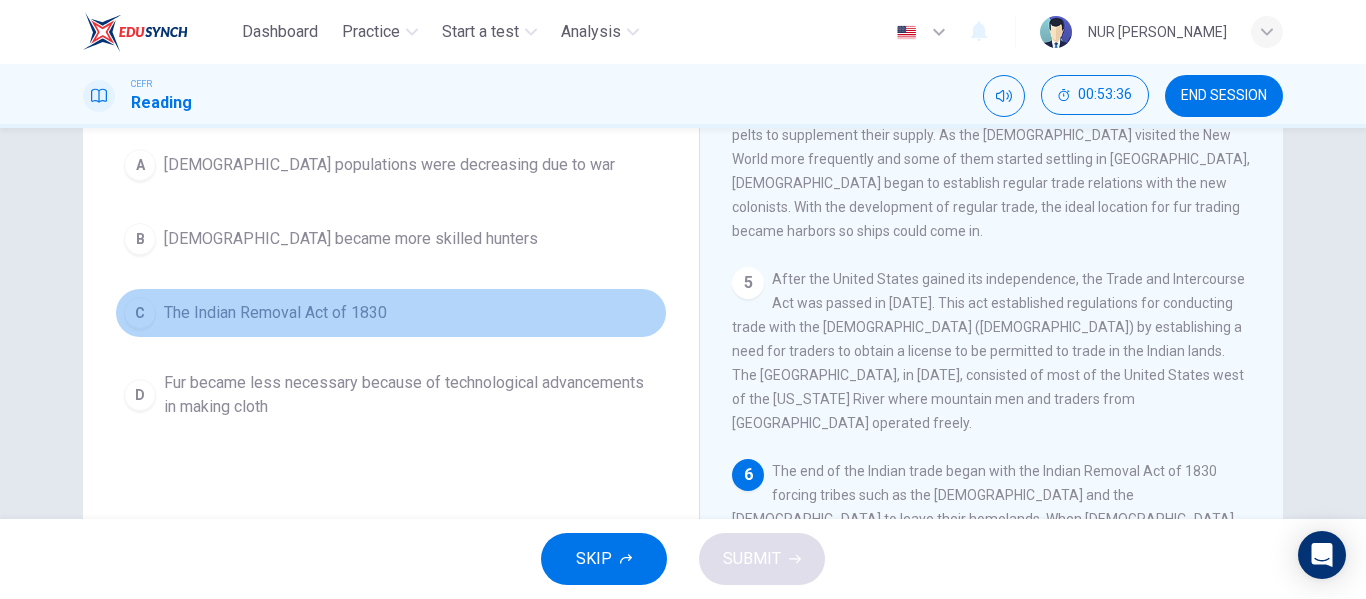 click on "C The Indian Removal Act of 1830" at bounding box center (391, 313) 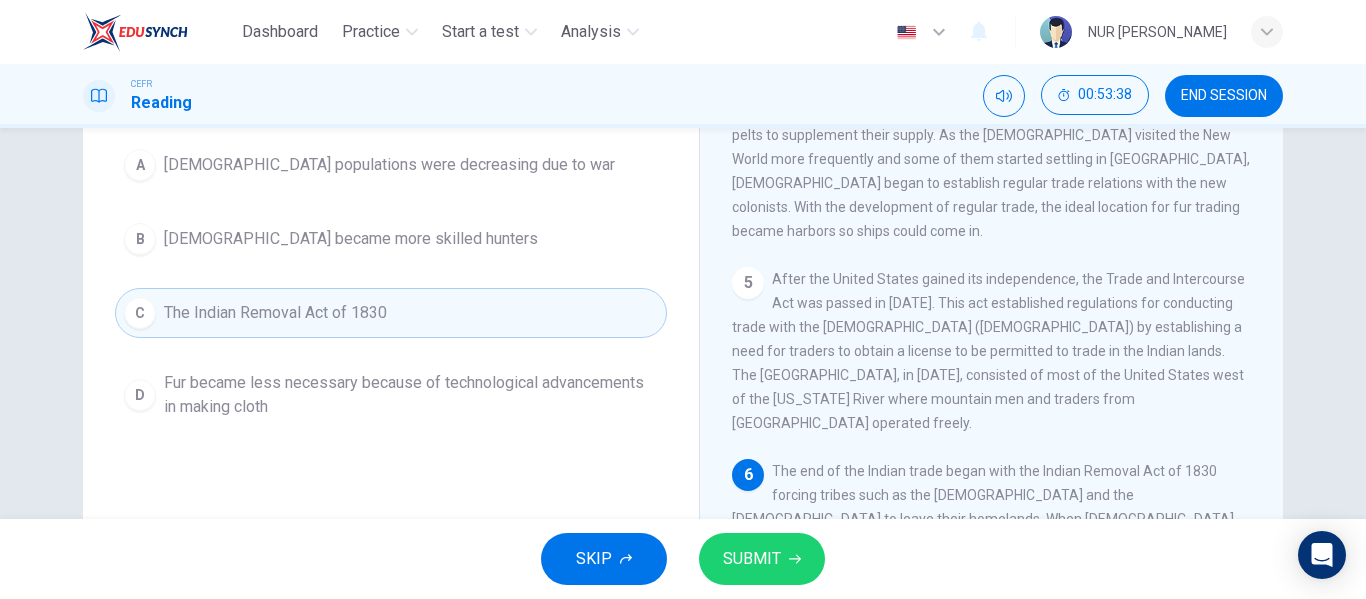 click on "SUBMIT" at bounding box center [762, 559] 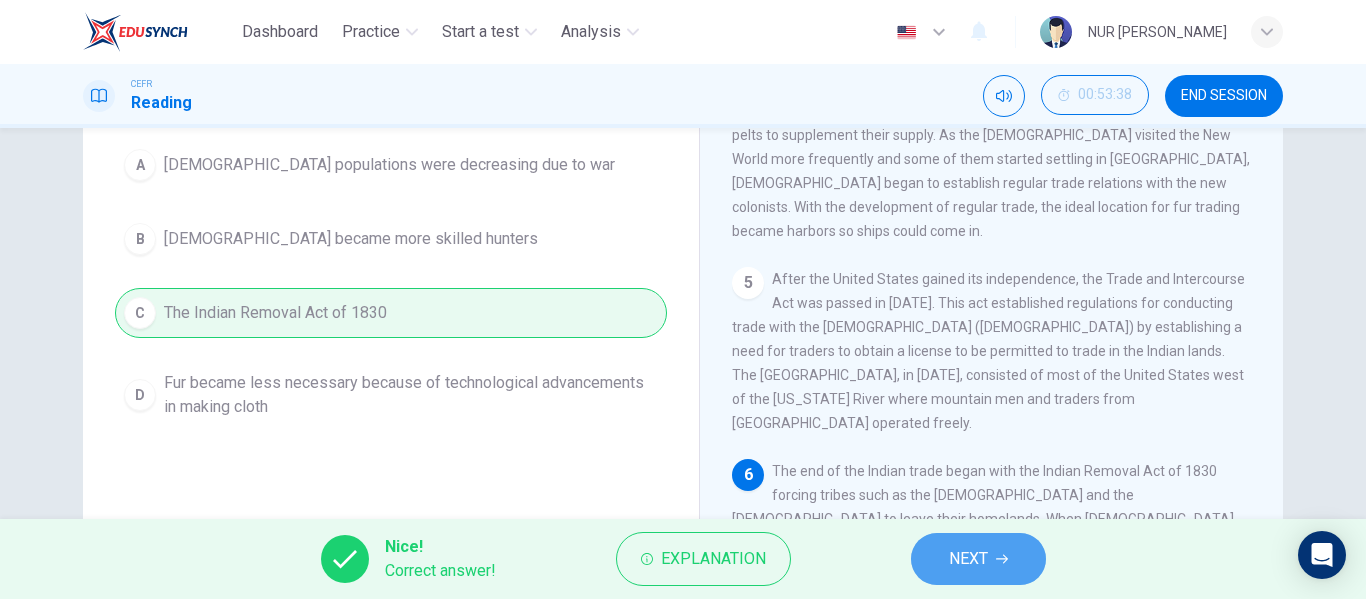 click on "NEXT" at bounding box center [968, 559] 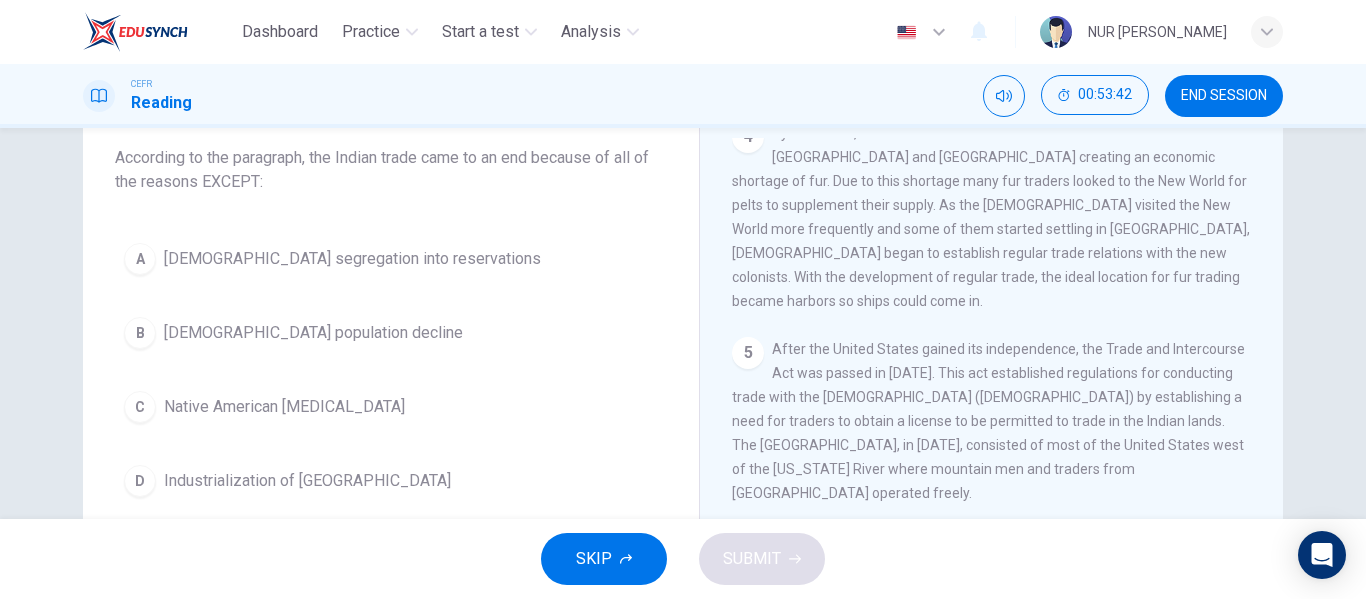 scroll, scrollTop: 117, scrollLeft: 0, axis: vertical 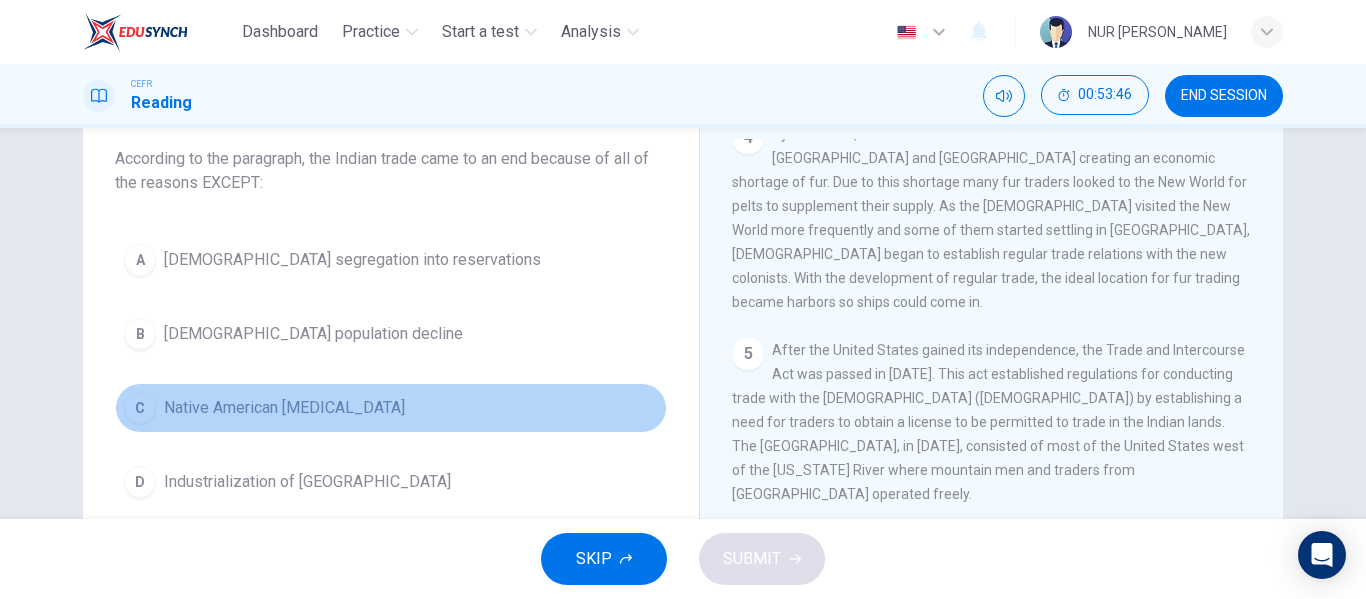 click on "C [DEMOGRAPHIC_DATA] [MEDICAL_DATA]" at bounding box center (391, 408) 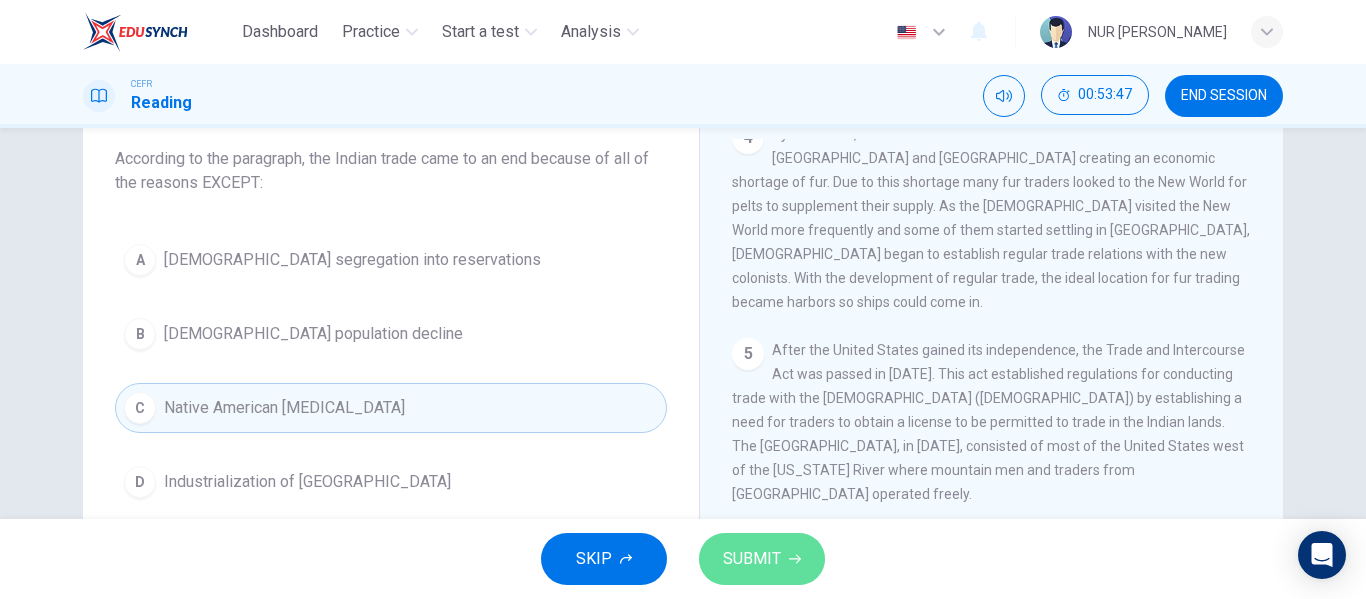 click on "SUBMIT" at bounding box center [762, 559] 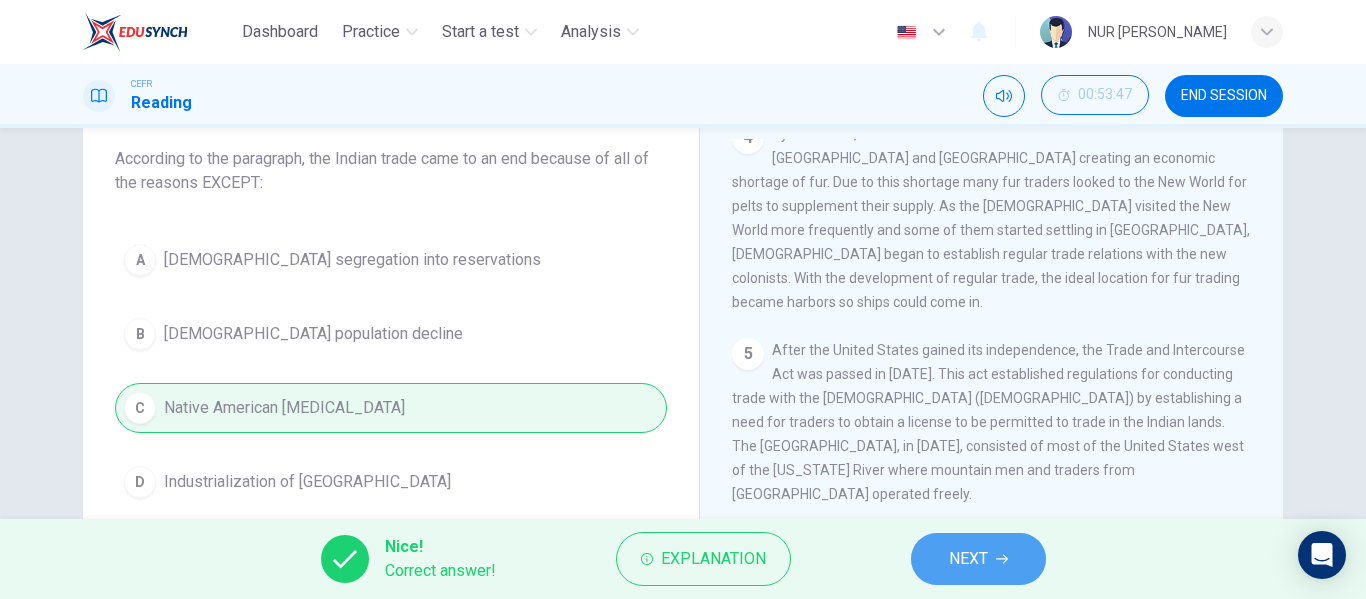 click on "NEXT" at bounding box center (968, 559) 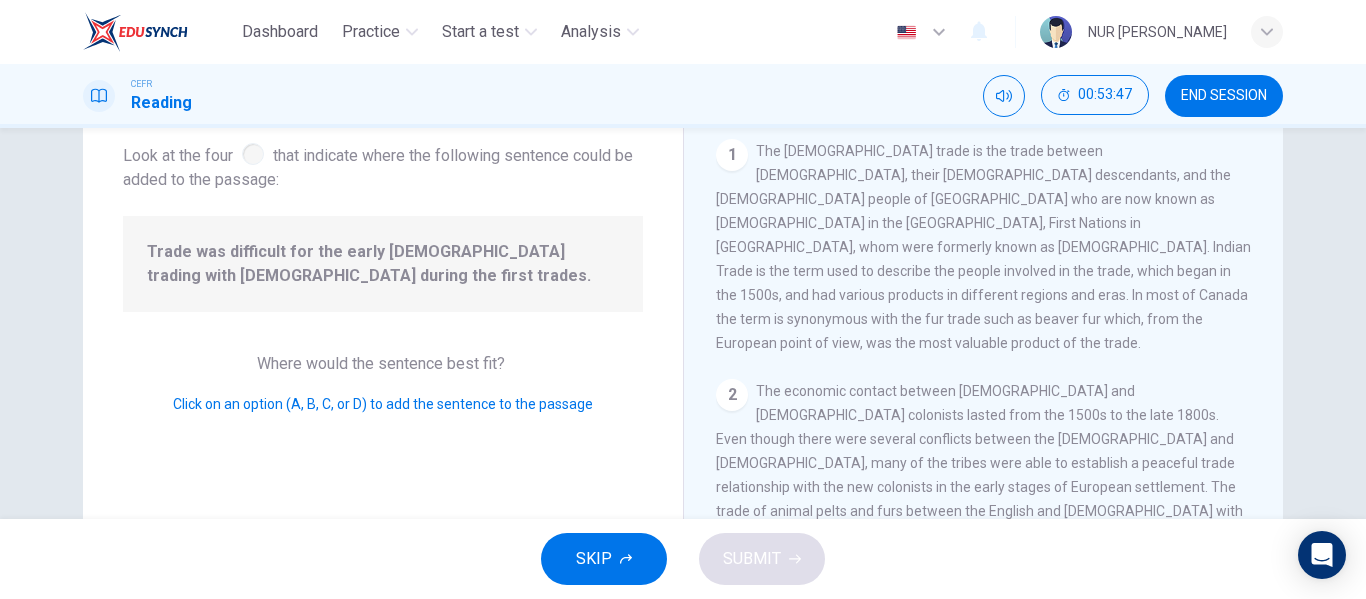 scroll, scrollTop: 296, scrollLeft: 0, axis: vertical 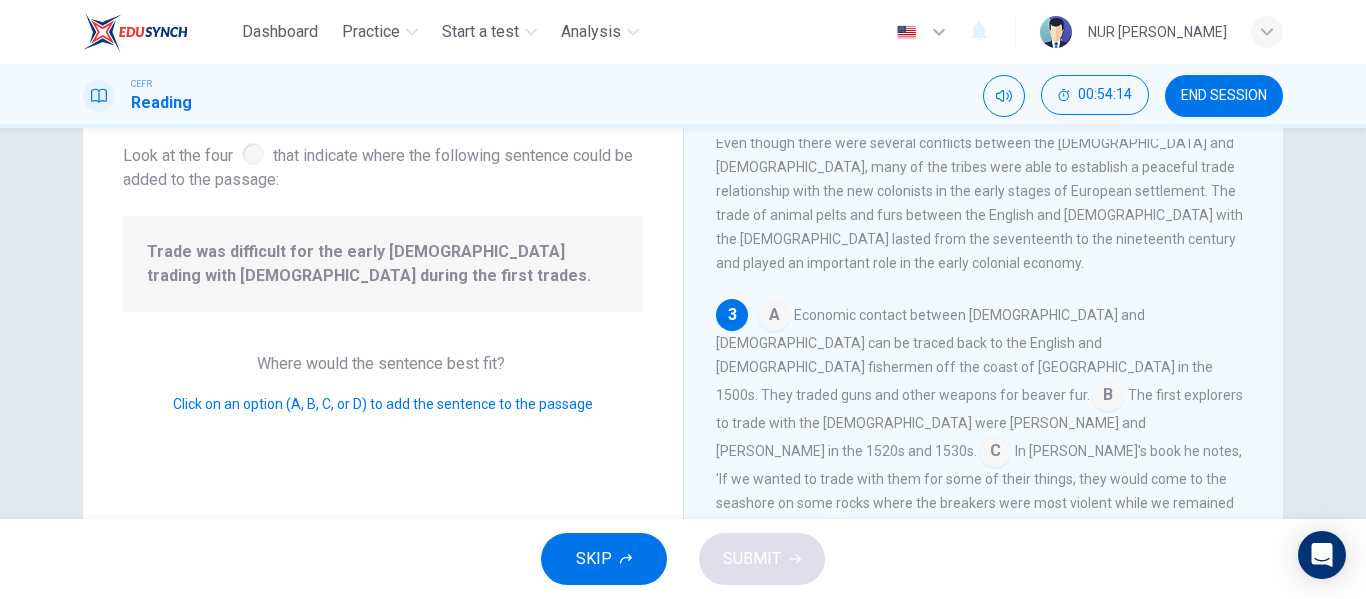 click at bounding box center [774, 317] 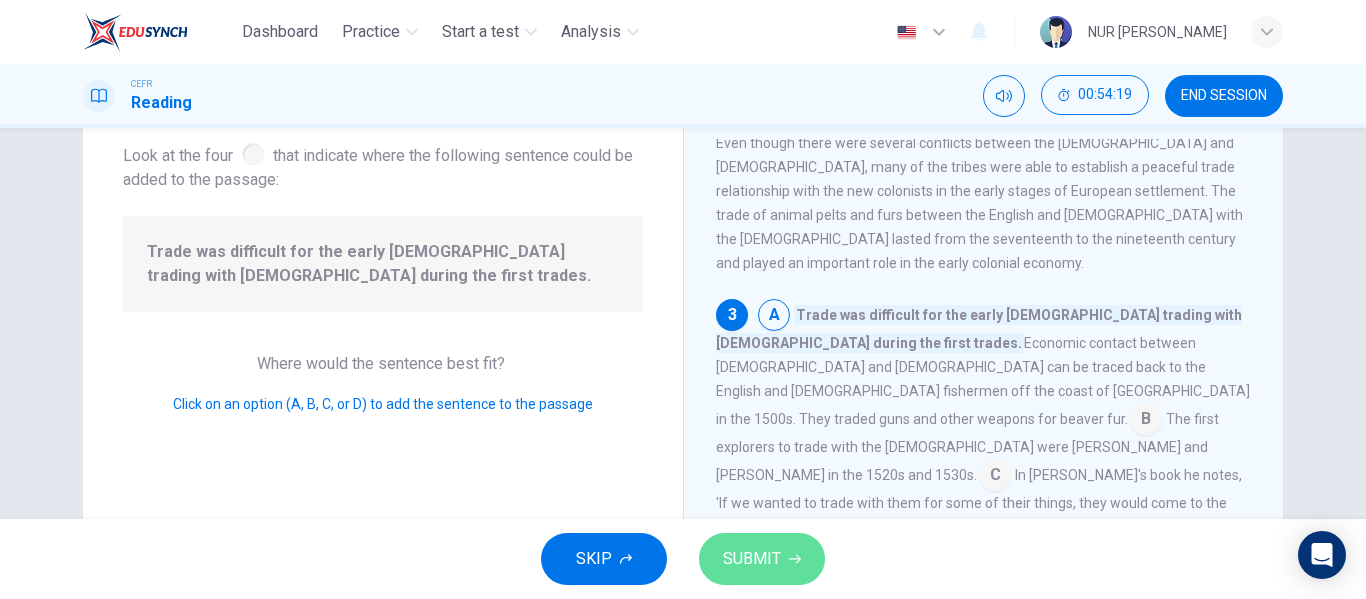 click on "SUBMIT" at bounding box center [762, 559] 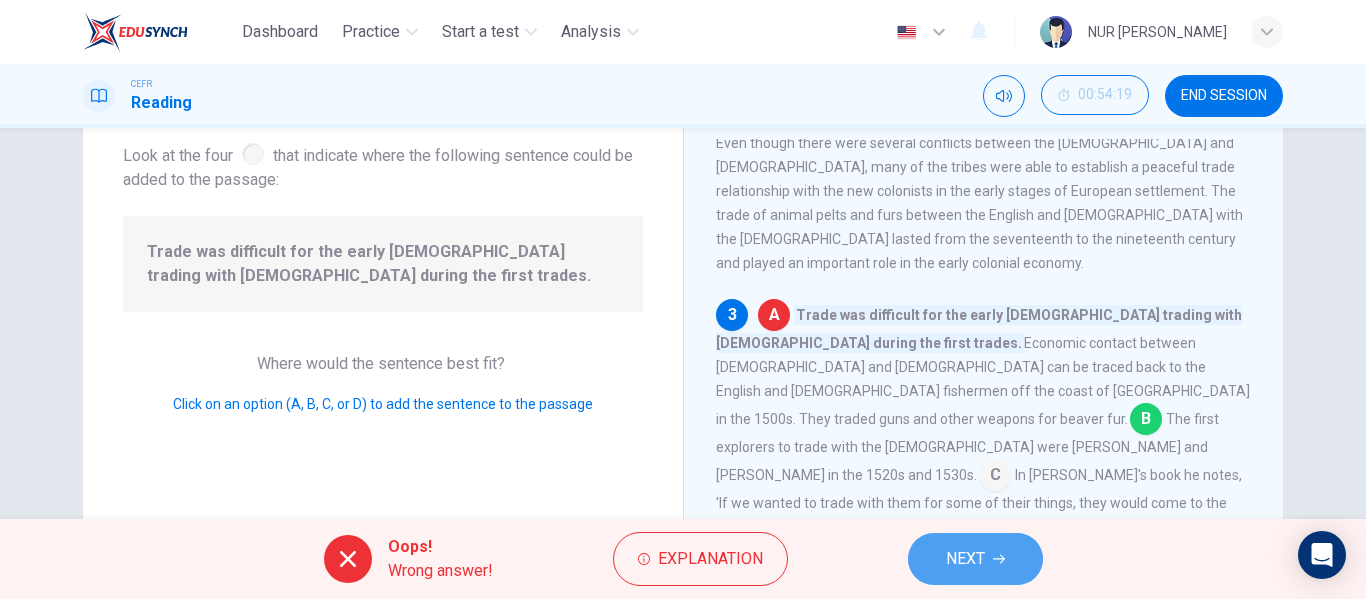 click on "NEXT" at bounding box center (965, 559) 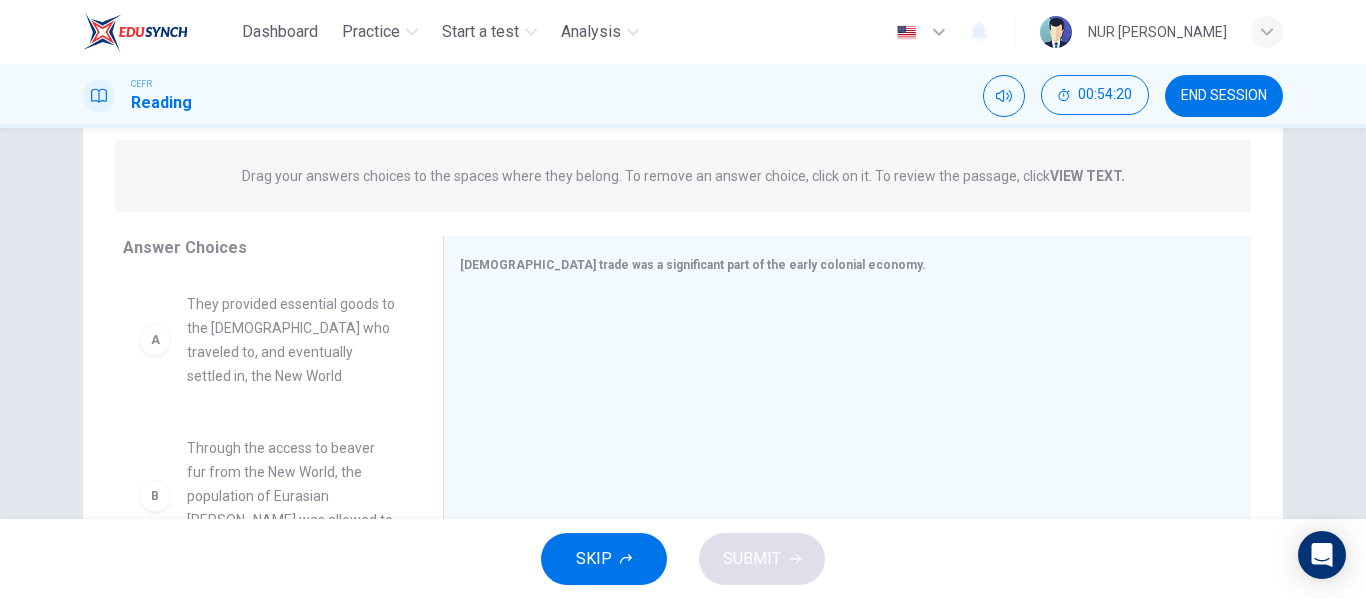 scroll, scrollTop: 238, scrollLeft: 0, axis: vertical 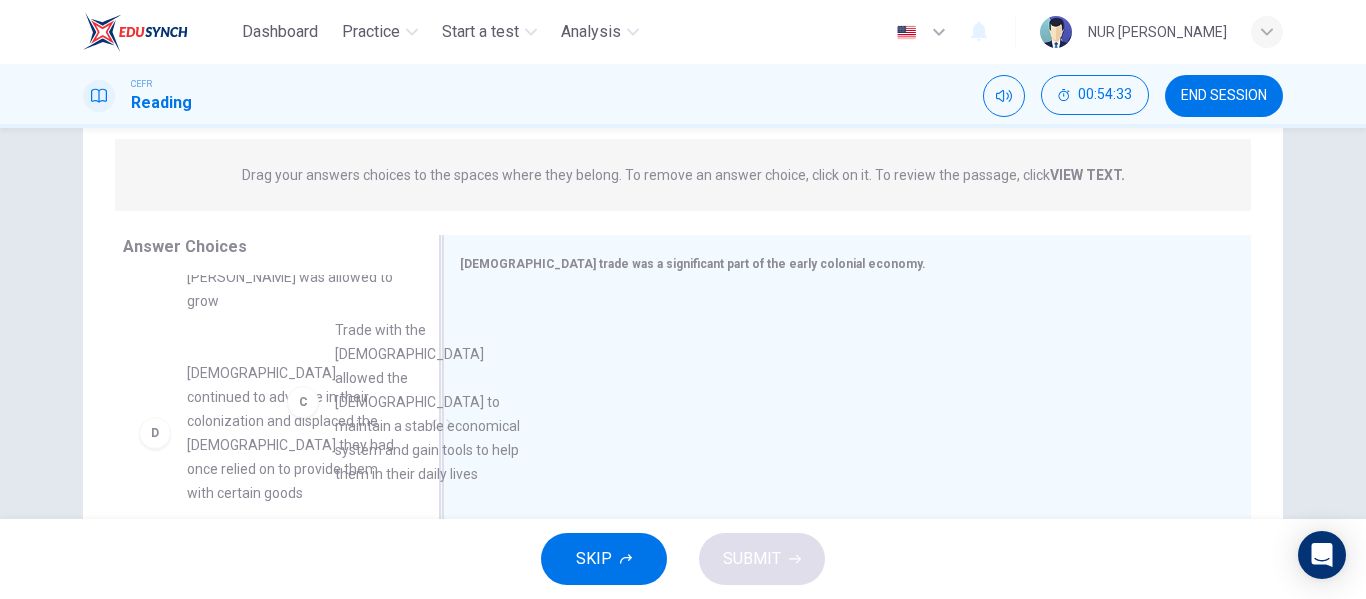 drag, startPoint x: 264, startPoint y: 409, endPoint x: 569, endPoint y: 373, distance: 307.11725 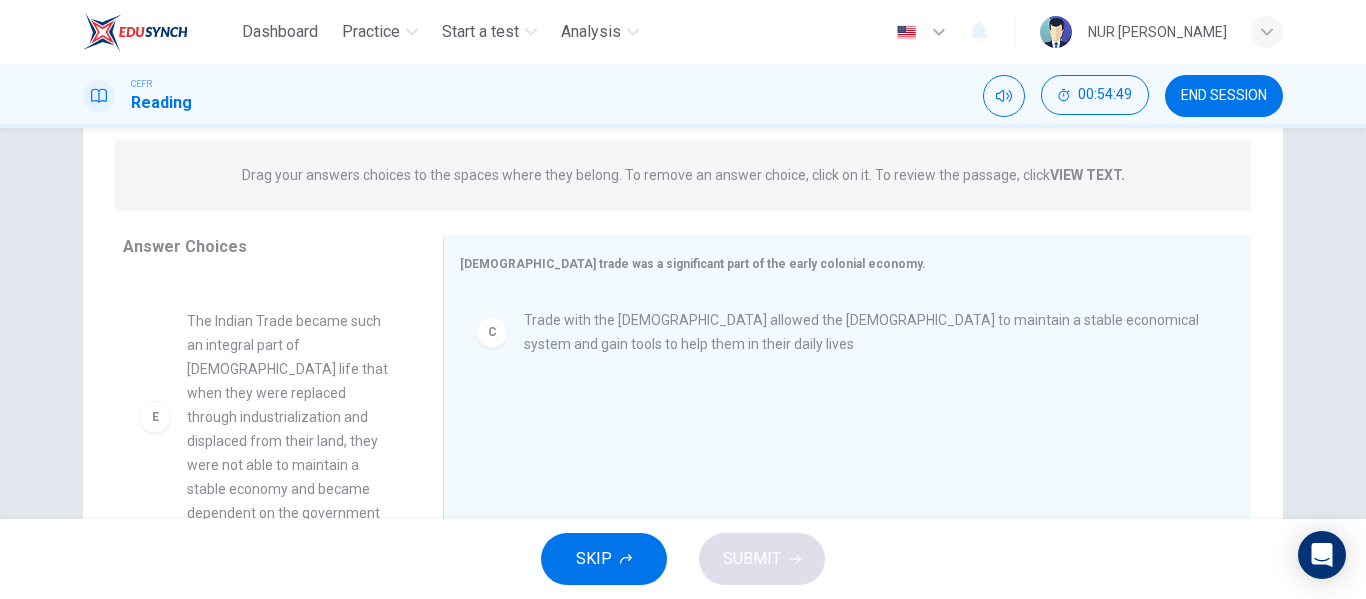 scroll, scrollTop: 489, scrollLeft: 0, axis: vertical 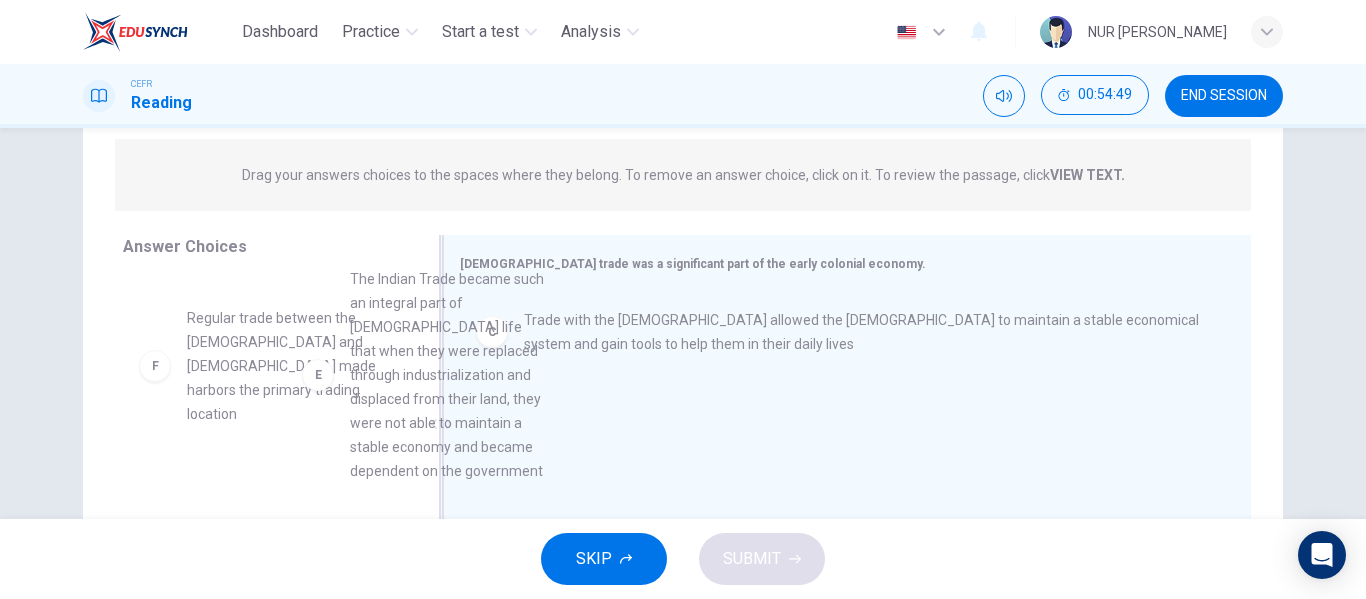 drag, startPoint x: 360, startPoint y: 466, endPoint x: 548, endPoint y: 452, distance: 188.52055 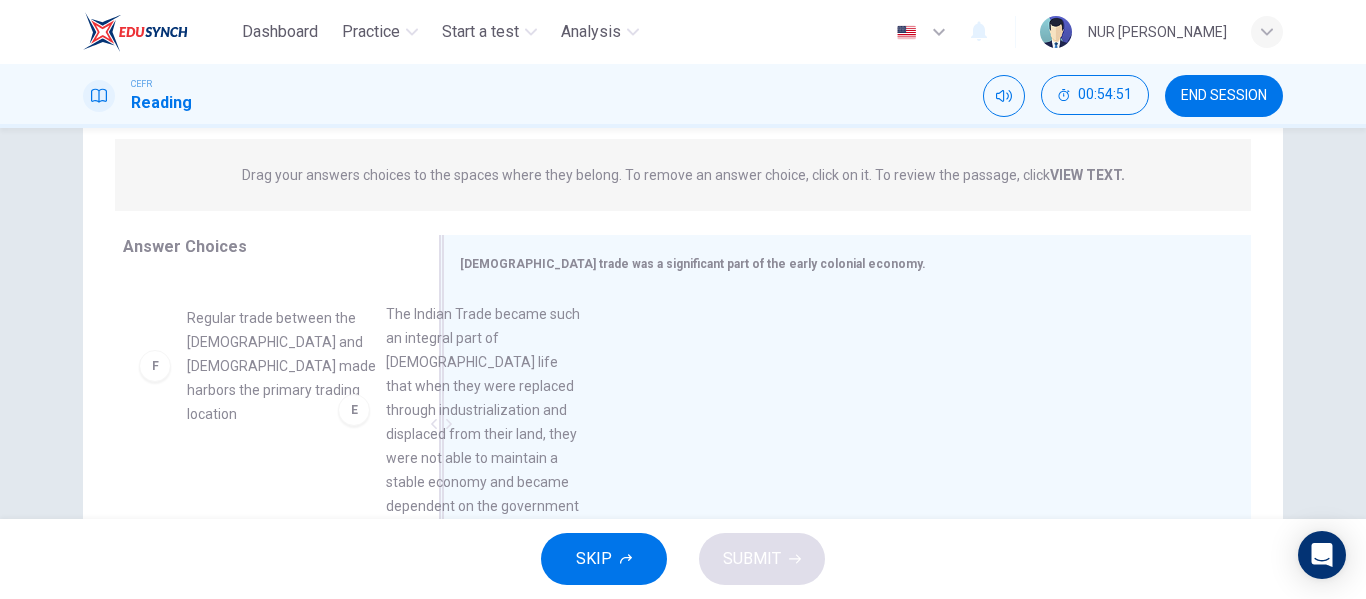 drag, startPoint x: 300, startPoint y: 455, endPoint x: 654, endPoint y: 504, distance: 357.37515 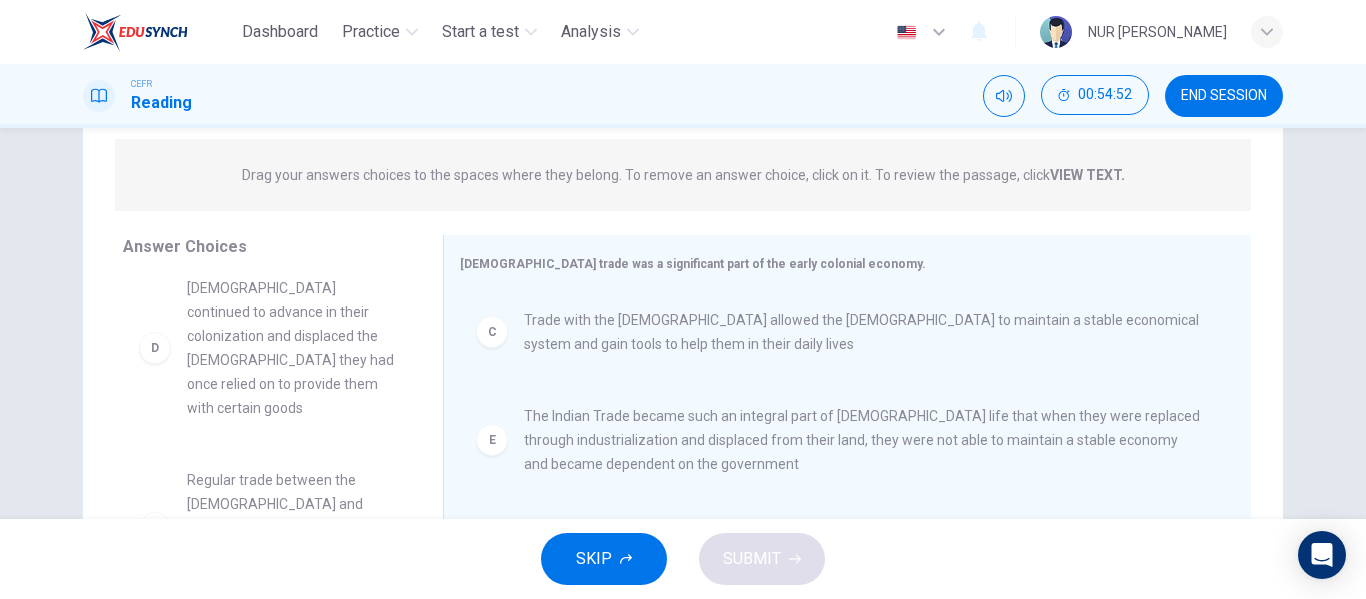 scroll, scrollTop: 300, scrollLeft: 0, axis: vertical 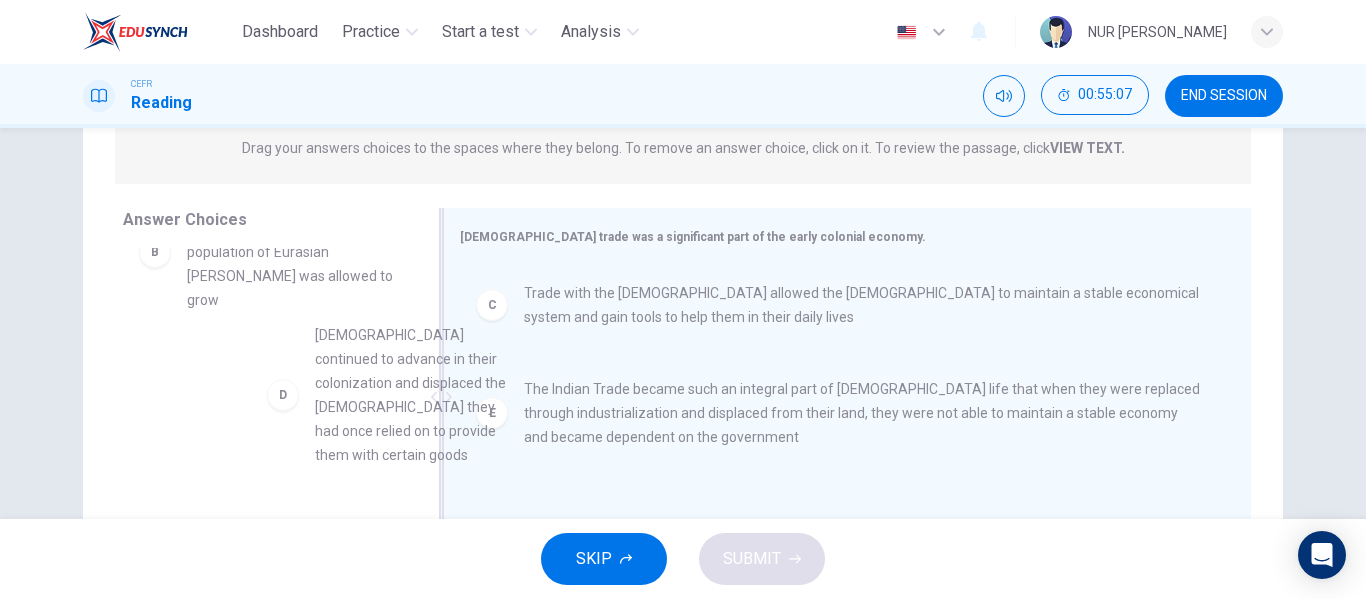 drag, startPoint x: 322, startPoint y: 427, endPoint x: 574, endPoint y: 426, distance: 252.00198 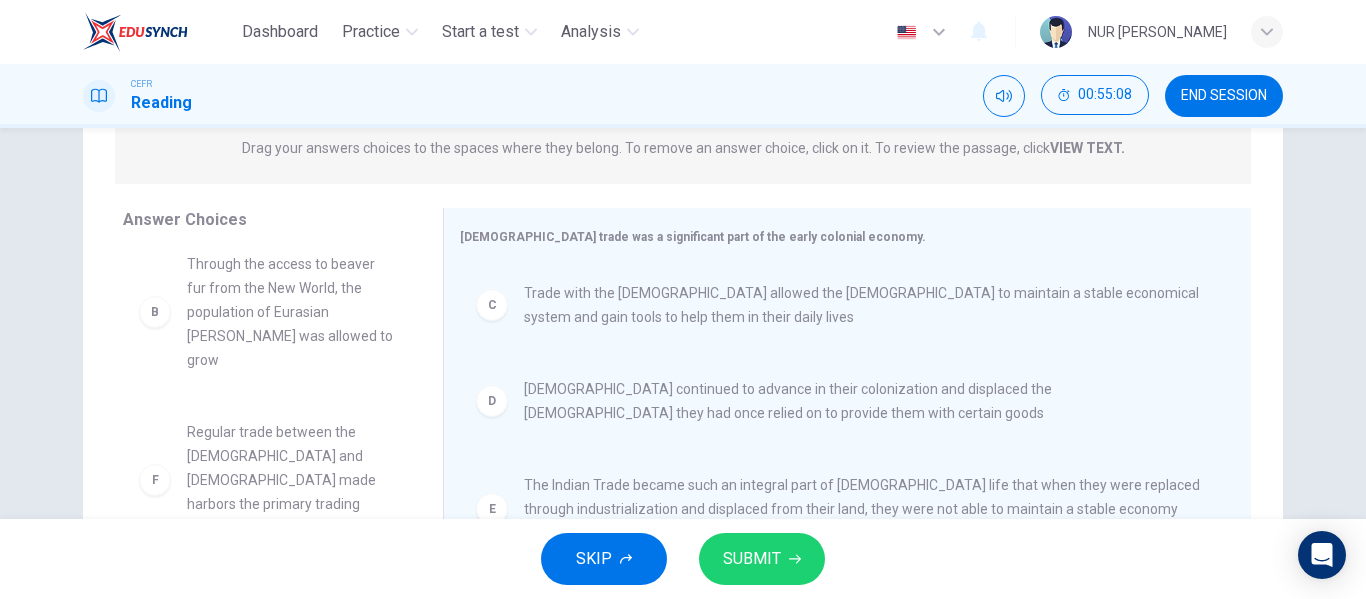 scroll, scrollTop: 108, scrollLeft: 0, axis: vertical 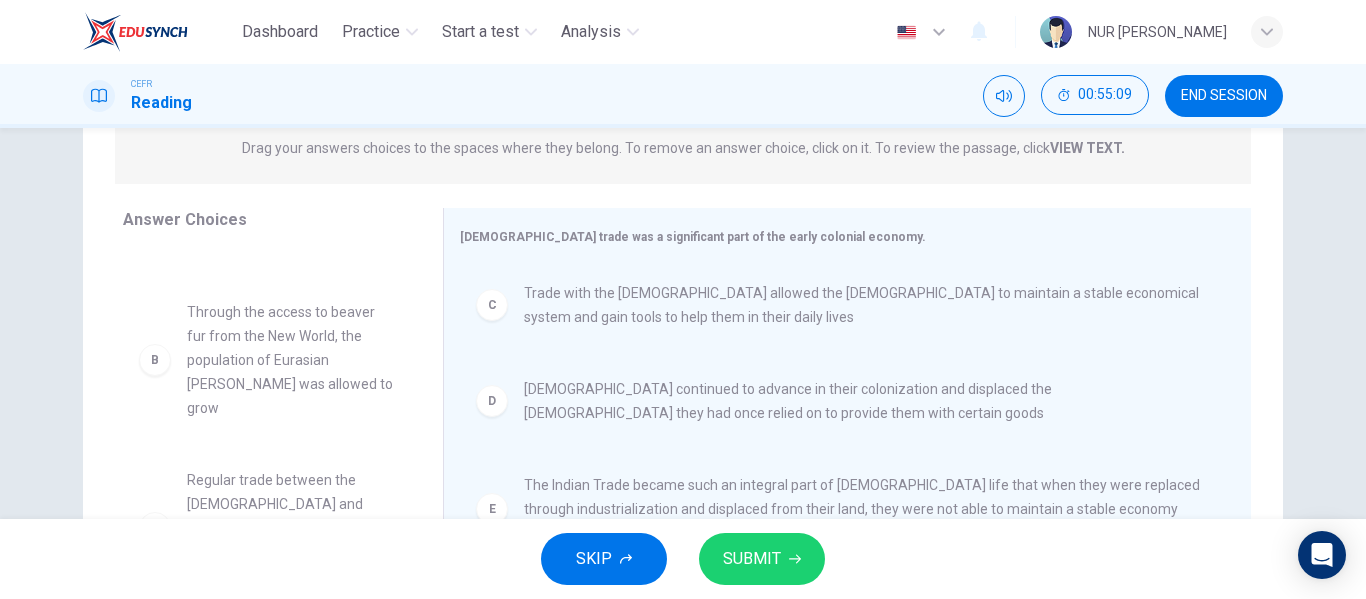 click on "SUBMIT" at bounding box center [752, 559] 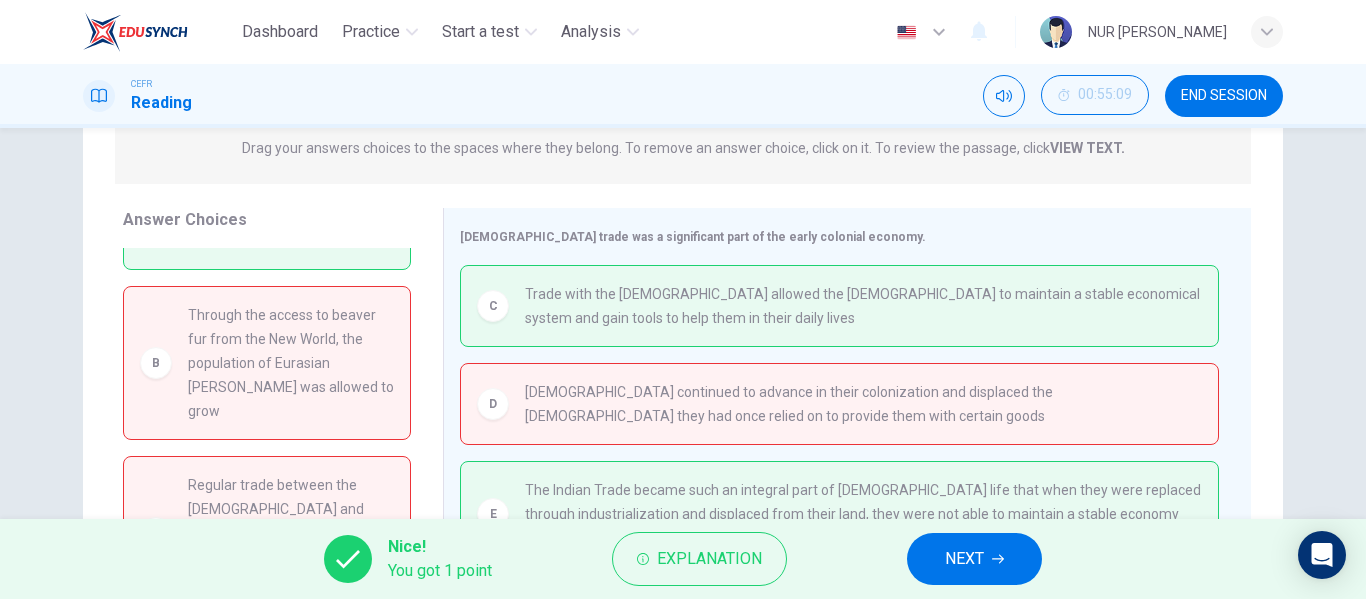scroll, scrollTop: 0, scrollLeft: 0, axis: both 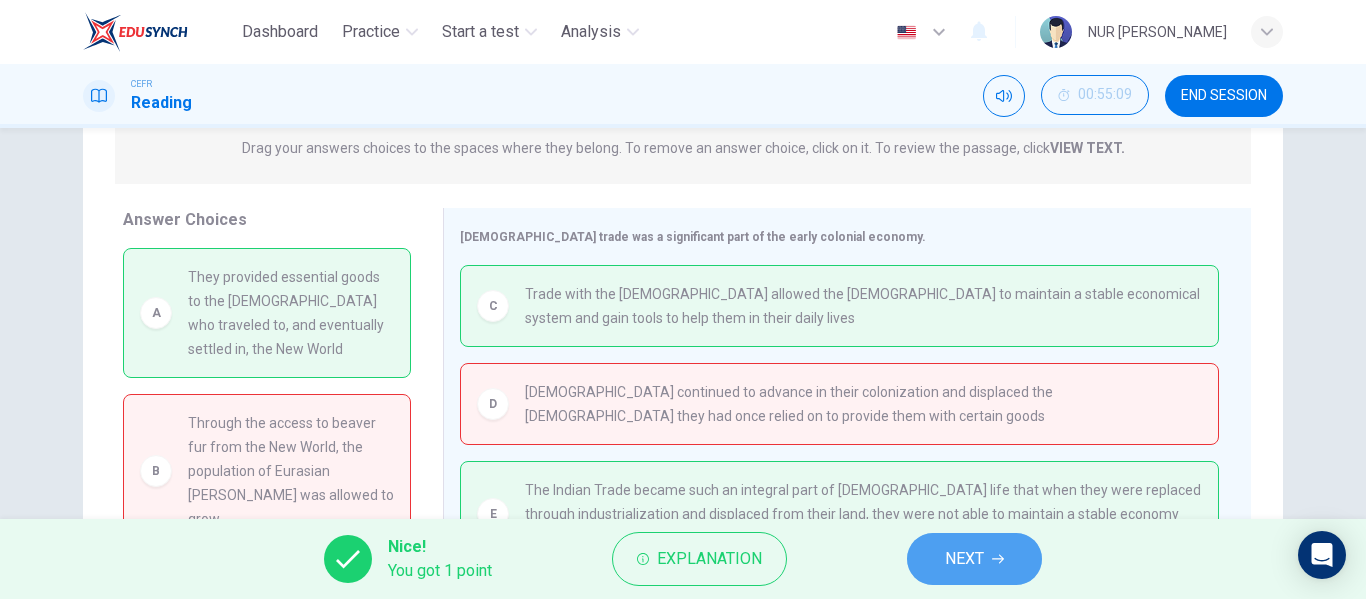 click on "NEXT" at bounding box center [974, 559] 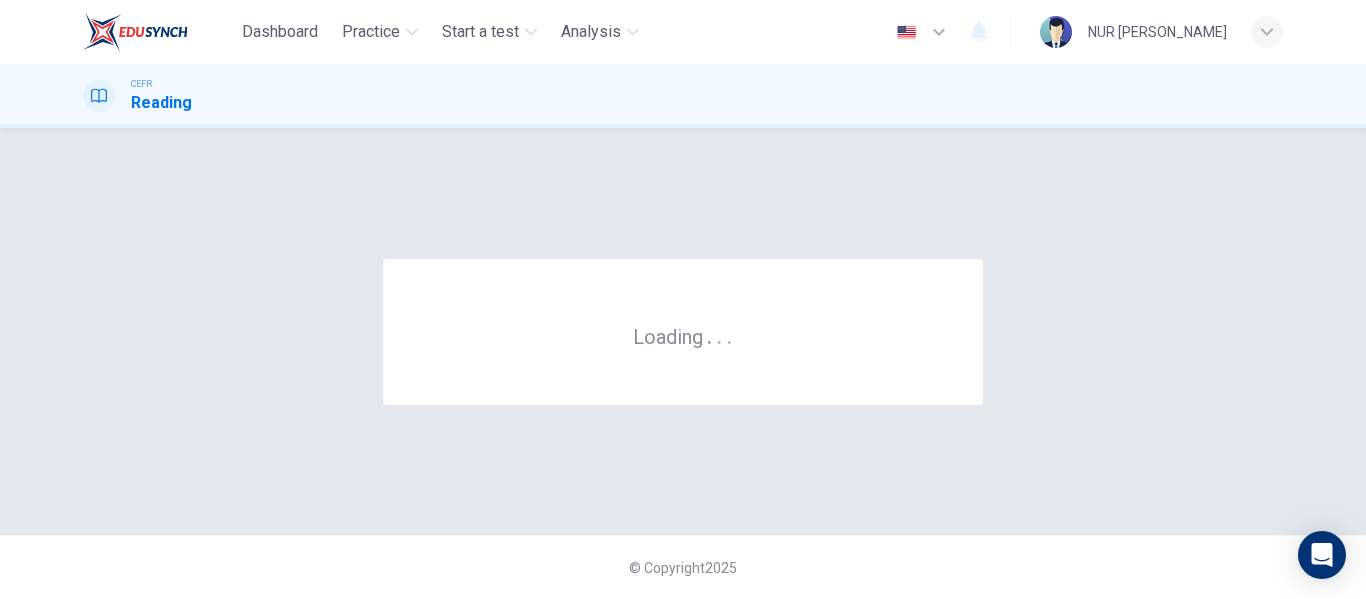 scroll, scrollTop: 0, scrollLeft: 0, axis: both 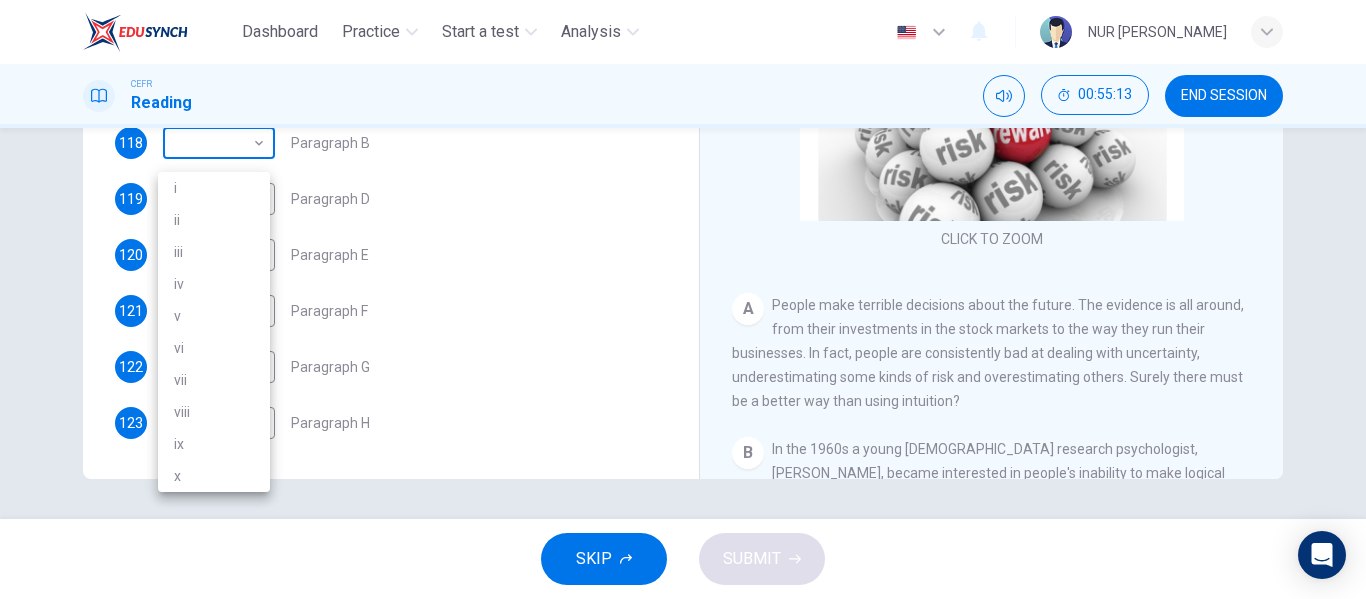 click on "Dashboard Practice Start a test Analysis English en ​ NUR [PERSON_NAME] Reading 00:55:13 END SESSION Questions 118 - 123 Reading Passage 1 has nine paragraphs  A-I
Choose the correct heading for Paragraphs  B  and  D-H  from the list of headings below.
Write the correct number  (i-xi)  in the boxes below. List of Headings i Not identifying the correct priorities ii A solution for the long term iii The difficulty of changing your mind iv Why looking back is unhelpful v Strengthening inner resources vi A successful approach to the study of decision-making vii The danger of trusting a global market viii Reluctance to go beyond the familiar ix The power of the first number x The need for more effective risk assessment 118 ​ ​ Paragraph B 119 ​ ​ Paragraph D 120 ​ ​ Paragraph E 121 ​ ​ Paragraph F 122 ​ ​ Paragraph G 123 ​ ​ Paragraph H Why Risks Can Go Wrong CLICK TO ZOOM Click to Zoom A B C D E F G H I SKIP SUBMIT EduSynch - Online Language Proficiency Testing" at bounding box center [683, 299] 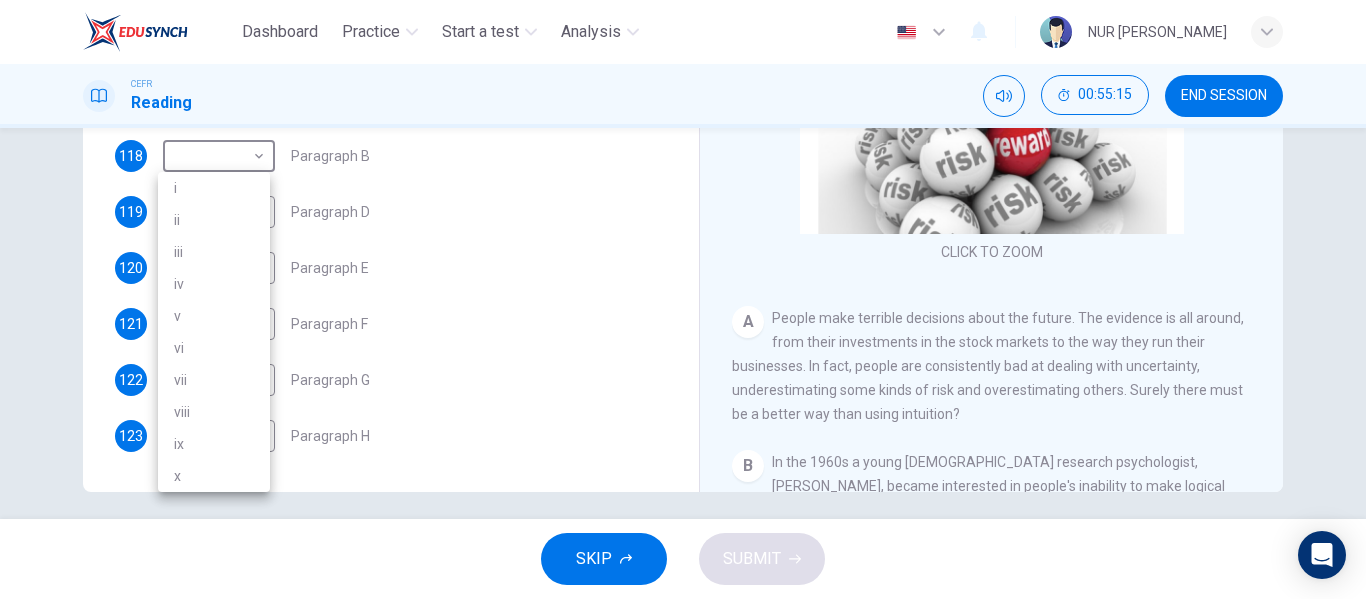 click on "vi" at bounding box center [214, 348] 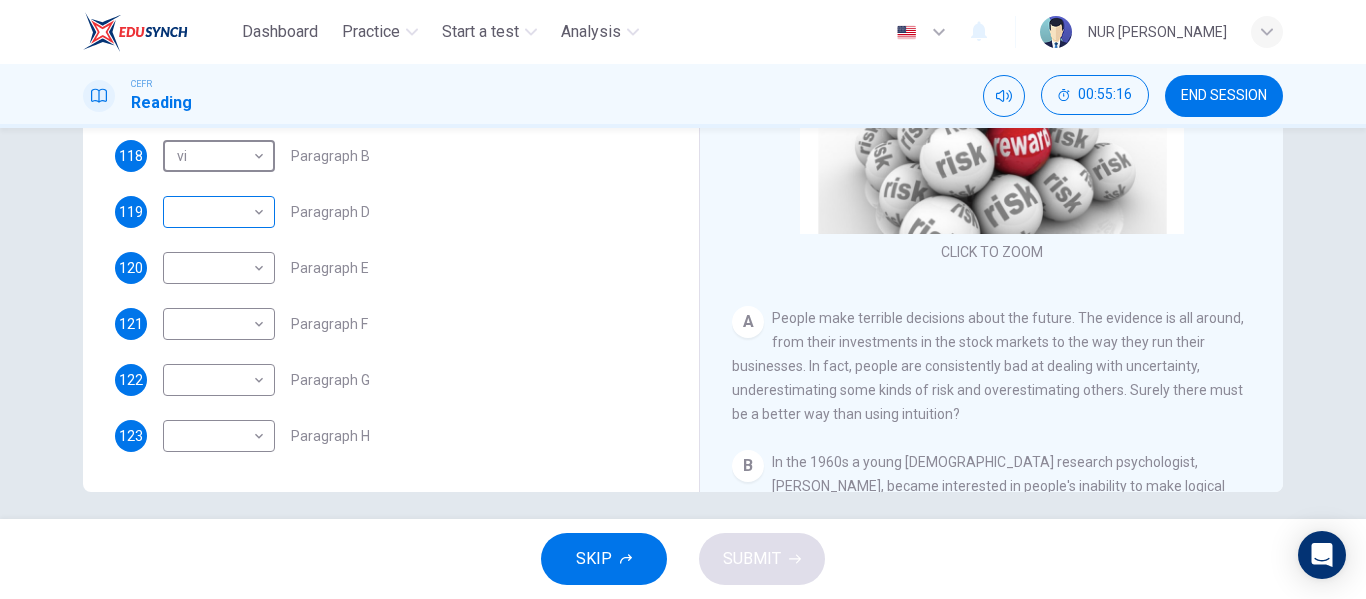 click on "Dashboard Practice Start a test Analysis English en ​ NUR [PERSON_NAME] Reading 00:55:16 END SESSION Questions 118 - 123 Reading Passage 1 has nine paragraphs  A-I
Choose the correct heading for Paragraphs  B  and  D-H  from the list of headings below.
Write the correct number  (i-xi)  in the boxes below. List of Headings i Not identifying the correct priorities ii A solution for the long term iii The difficulty of changing your mind iv Why looking back is unhelpful v Strengthening inner resources vi A successful approach to the study of decision-making vii The danger of trusting a global market viii Reluctance to go beyond the familiar ix The power of the first number x The need for more effective risk assessment 118 vi vi ​ Paragraph B 119 ​ ​ Paragraph D 120 ​ ​ Paragraph E 121 ​ ​ Paragraph F 122 ​ ​ Paragraph G 123 ​ ​ Paragraph H Why Risks Can Go Wrong CLICK TO ZOOM Click to Zoom A B C D E F G H I SKIP SUBMIT EduSynch - Online Language Proficiency Testing" at bounding box center (683, 299) 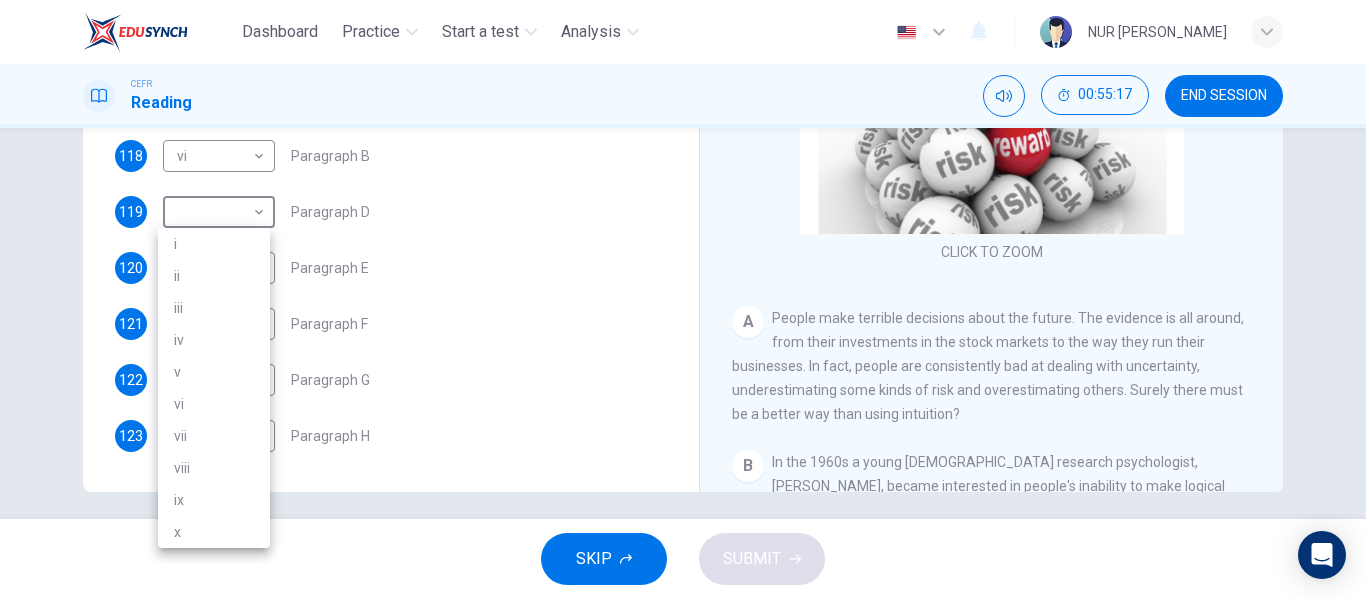 click on "ix" at bounding box center [214, 500] 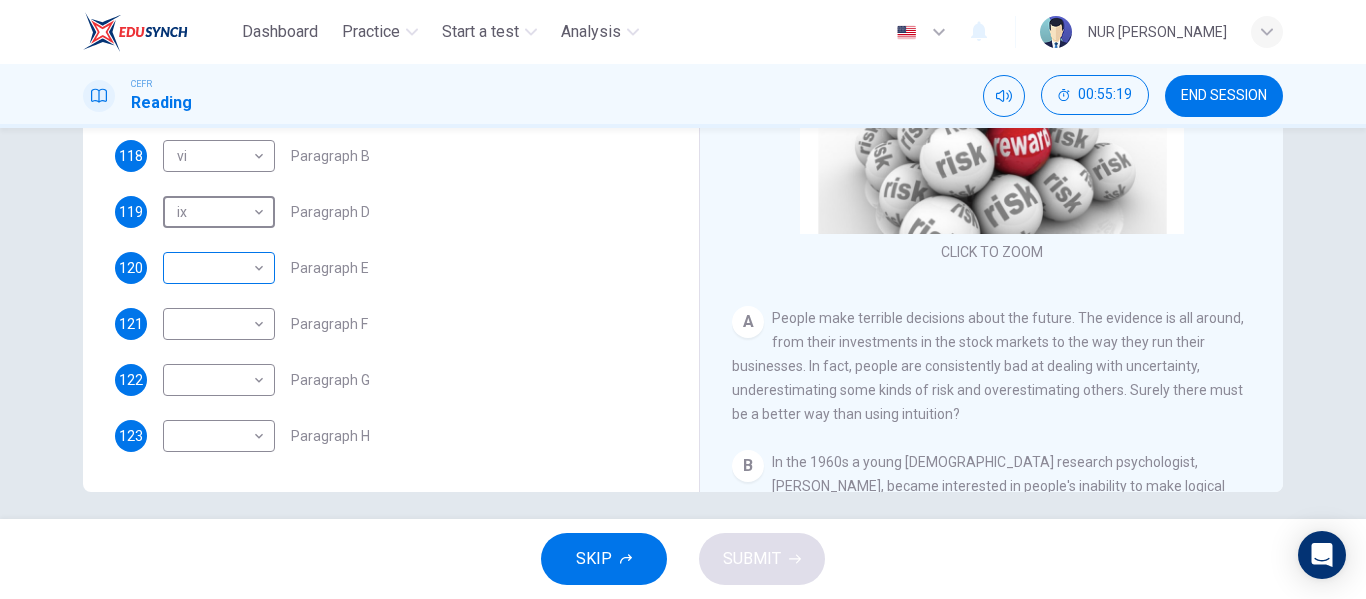 click on "Dashboard Practice Start a test Analysis English en ​ NUR [PERSON_NAME] Reading 00:55:19 END SESSION Questions 118 - 123 Reading Passage 1 has nine paragraphs  A-I
Choose the correct heading for Paragraphs  B  and  D-H  from the list of headings below.
Write the correct number  (i-xi)  in the boxes below. List of Headings i Not identifying the correct priorities ii A solution for the long term iii The difficulty of changing your mind iv Why looking back is unhelpful v Strengthening inner resources vi A successful approach to the study of decision-making vii The danger of trusting a global market viii Reluctance to go beyond the familiar ix The power of the first number x The need for more effective risk assessment 118 vi vi ​ Paragraph B 119 ix ix ​ Paragraph D 120 ​ ​ Paragraph E 121 ​ ​ Paragraph F 122 ​ ​ Paragraph G 123 ​ ​ Paragraph H Why Risks Can Go Wrong CLICK TO ZOOM Click to Zoom A B C D E F G H I SKIP SUBMIT EduSynch - Online Language Proficiency Testing" at bounding box center [683, 299] 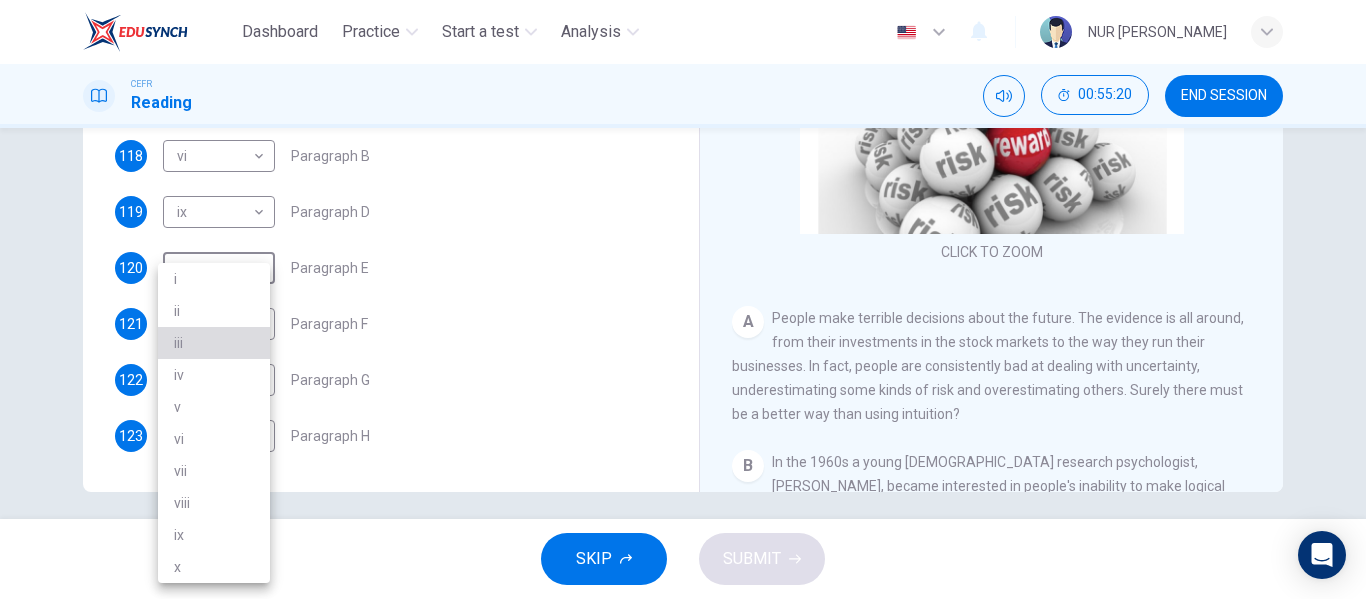 click on "iii" at bounding box center [214, 343] 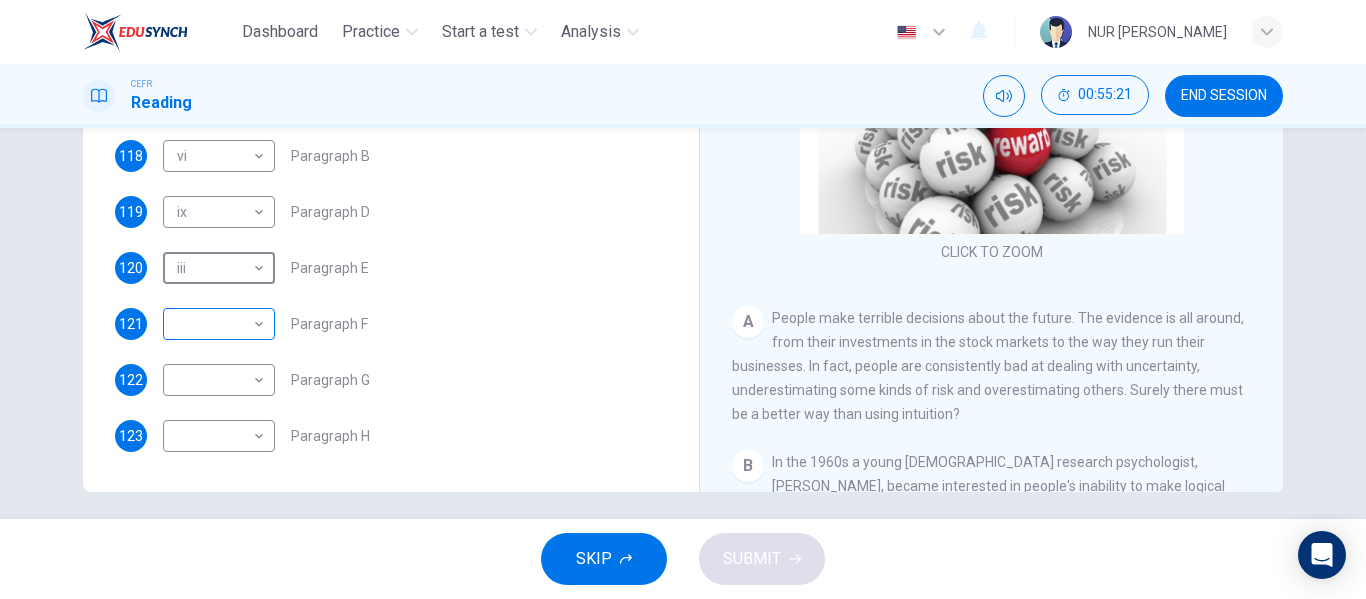 click on "Dashboard Practice Start a test Analysis English en ​ NUR [PERSON_NAME] Reading 00:55:21 END SESSION Questions 118 - 123 Reading Passage 1 has nine paragraphs  A-I
Choose the correct heading for Paragraphs  B  and  D-H  from the list of headings below.
Write the correct number  (i-xi)  in the boxes below. List of Headings i Not identifying the correct priorities ii A solution for the long term iii The difficulty of changing your mind iv Why looking back is unhelpful v Strengthening inner resources vi A successful approach to the study of decision-making vii The danger of trusting a global market viii Reluctance to go beyond the familiar ix The power of the first number x The need for more effective risk assessment 118 vi vi ​ Paragraph B 119 ix ix ​ Paragraph D 120 iii iii ​ Paragraph E 121 ​ ​ Paragraph F 122 ​ ​ Paragraph G 123 ​ ​ Paragraph H Why Risks Can Go Wrong CLICK TO ZOOM Click to Zoom A B C D E F G H I SKIP SUBMIT
Dashboard Practice Start a test 2025" at bounding box center [683, 299] 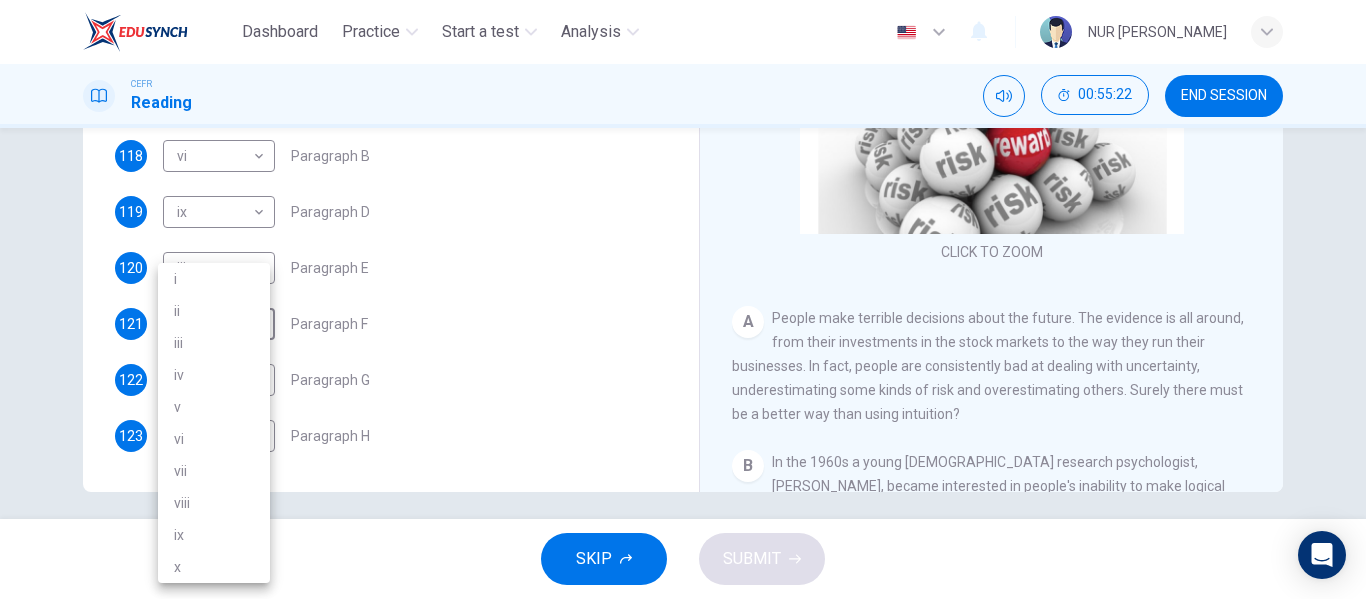 click on "viii" at bounding box center [214, 503] 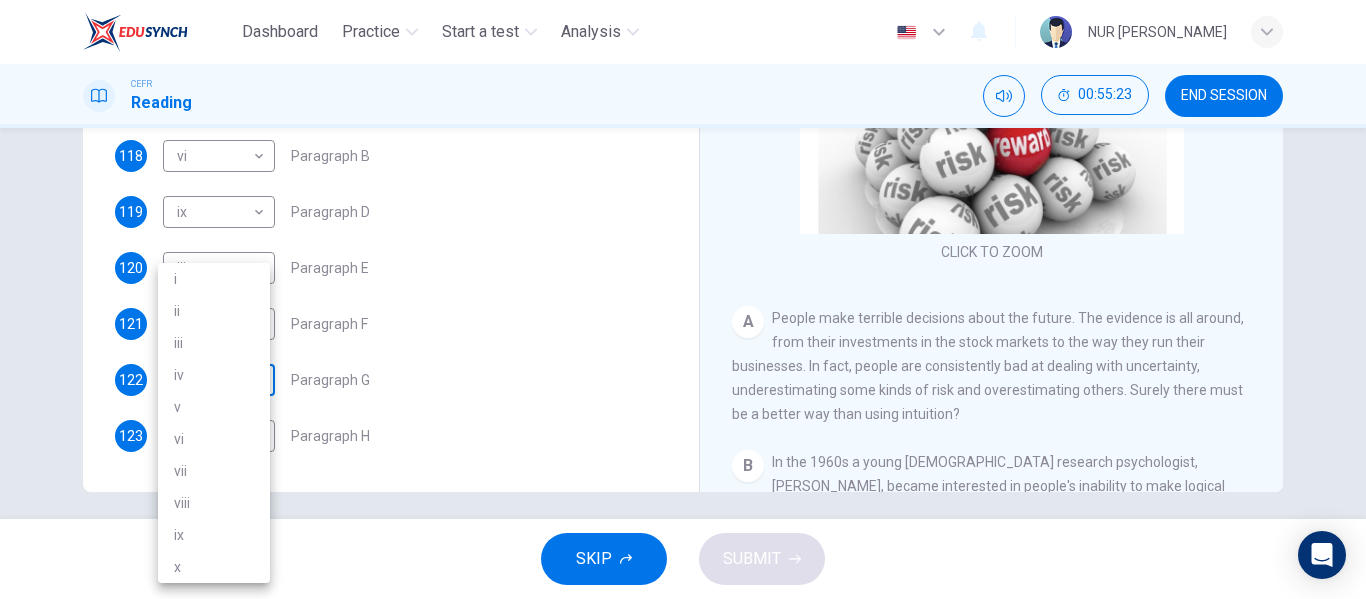 click on "Dashboard Practice Start a test Analysis English en ​ NUR [PERSON_NAME] Reading 00:55:23 END SESSION Questions 118 - 123 Reading Passage 1 has nine paragraphs  A-I
Choose the correct heading for Paragraphs  B  and  D-H  from the list of headings below.
Write the correct number  (i-xi)  in the boxes below. List of Headings i Not identifying the correct priorities ii A solution for the long term iii The difficulty of changing your mind iv Why looking back is unhelpful v Strengthening inner resources vi A successful approach to the study of decision-making vii The danger of trusting a global market viii Reluctance to go beyond the familiar ix The power of the first number x The need for more effective risk assessment 118 vi vi ​ Paragraph B 119 ix ix ​ Paragraph D 120 iii iii ​ Paragraph E 121 viii viii ​ Paragraph F 122 ​ ​ Paragraph G 123 ​ ​ Paragraph H Why Risks Can Go Wrong CLICK TO ZOOM Click to Zoom A B C D E F G H I SKIP SUBMIT
Dashboard Practice Analysis i" at bounding box center [683, 299] 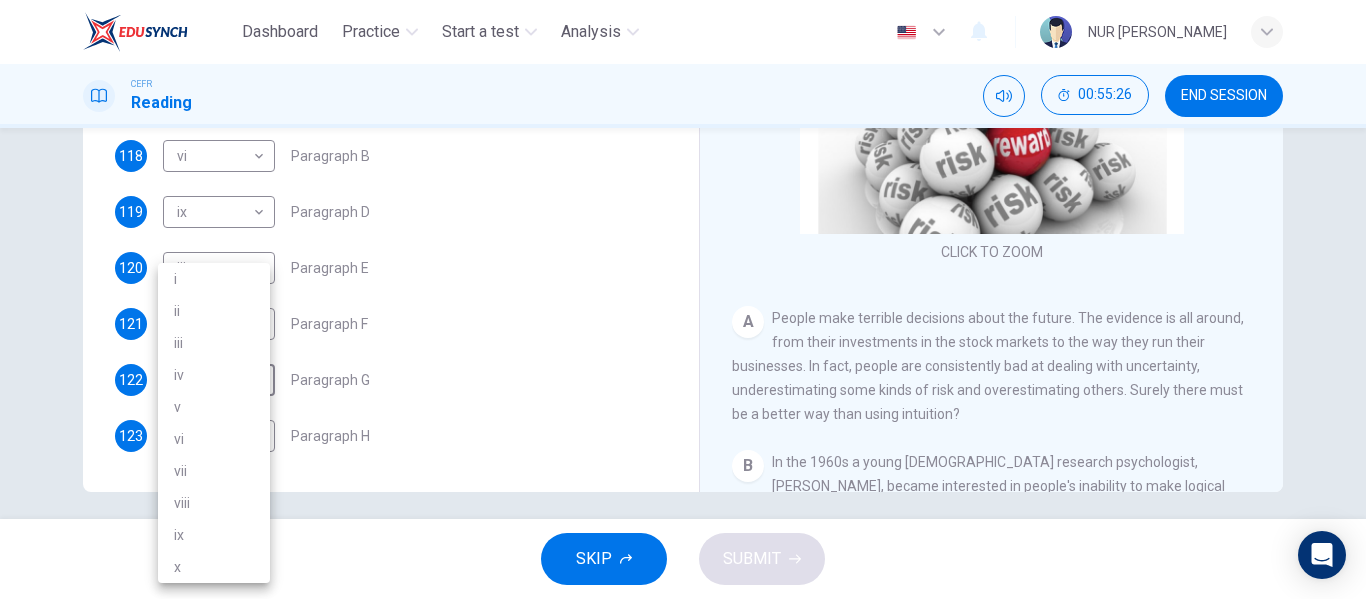 click on "i" at bounding box center [214, 279] 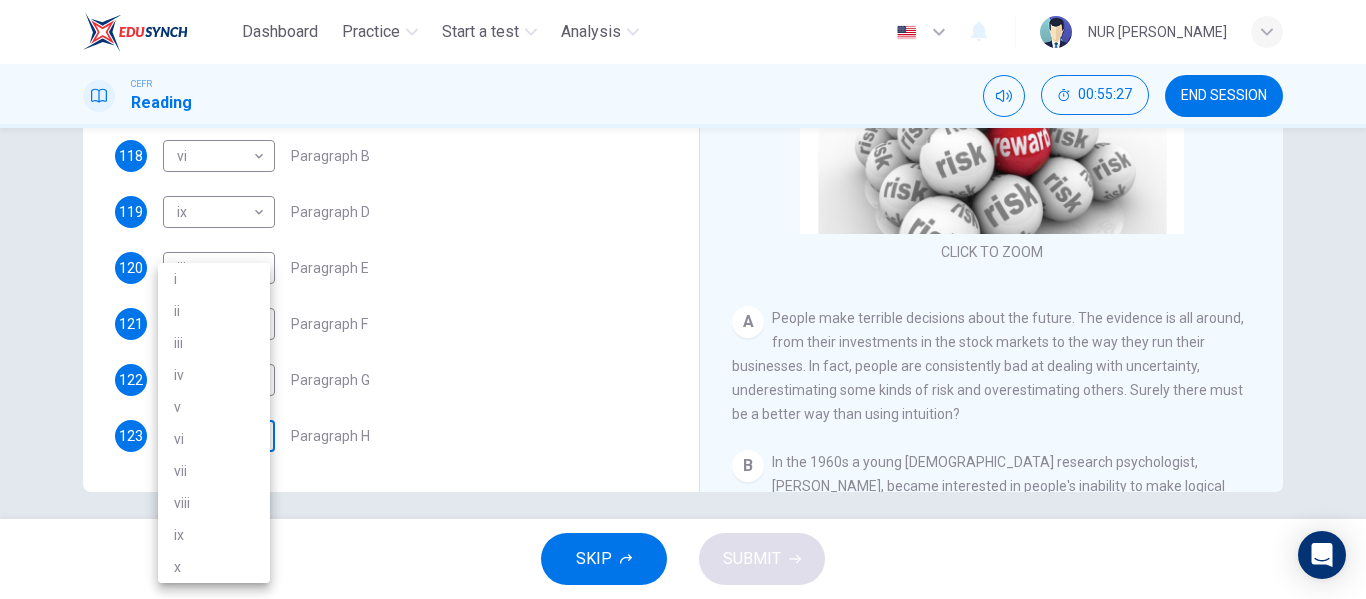 click on "Dashboard Practice Start a test Analysis English en ​ NUR [PERSON_NAME] Reading 00:55:27 END SESSION Questions 118 - 123 Reading Passage 1 has nine paragraphs  A-I
Choose the correct heading for Paragraphs  B  and  D-H  from the list of headings below.
Write the correct number  (i-xi)  in the boxes below. List of Headings i Not identifying the correct priorities ii A solution for the long term iii The difficulty of changing your mind iv Why looking back is unhelpful v Strengthening inner resources vi A successful approach to the study of decision-making vii The danger of trusting a global market viii Reluctance to go beyond the familiar ix The power of the first number x The need for more effective risk assessment 118 vi vi ​ Paragraph B 119 ix ix ​ Paragraph D 120 iii iii ​ Paragraph E 121 viii viii ​ Paragraph F 122 i i ​ Paragraph G 123 ​ ​ Paragraph H Why Risks Can Go Wrong CLICK TO ZOOM Click to Zoom A B C D E F G H I SKIP SUBMIT
Dashboard Practice Analysis i" at bounding box center (683, 299) 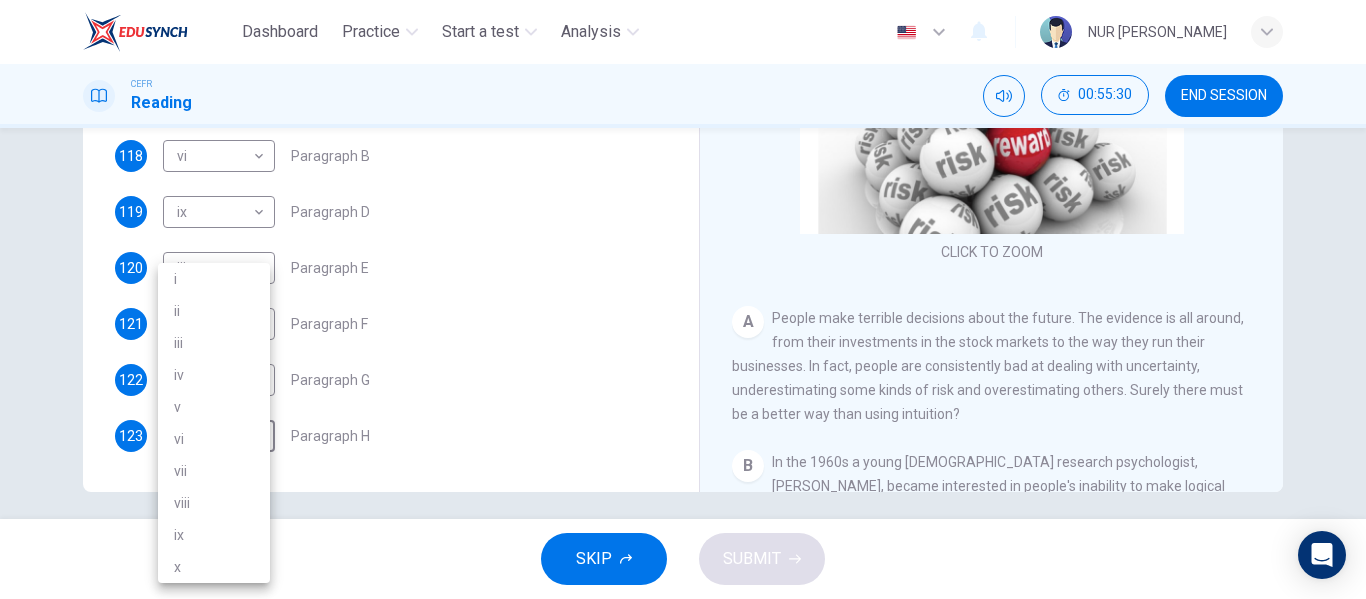 click on "iv" at bounding box center (214, 375) 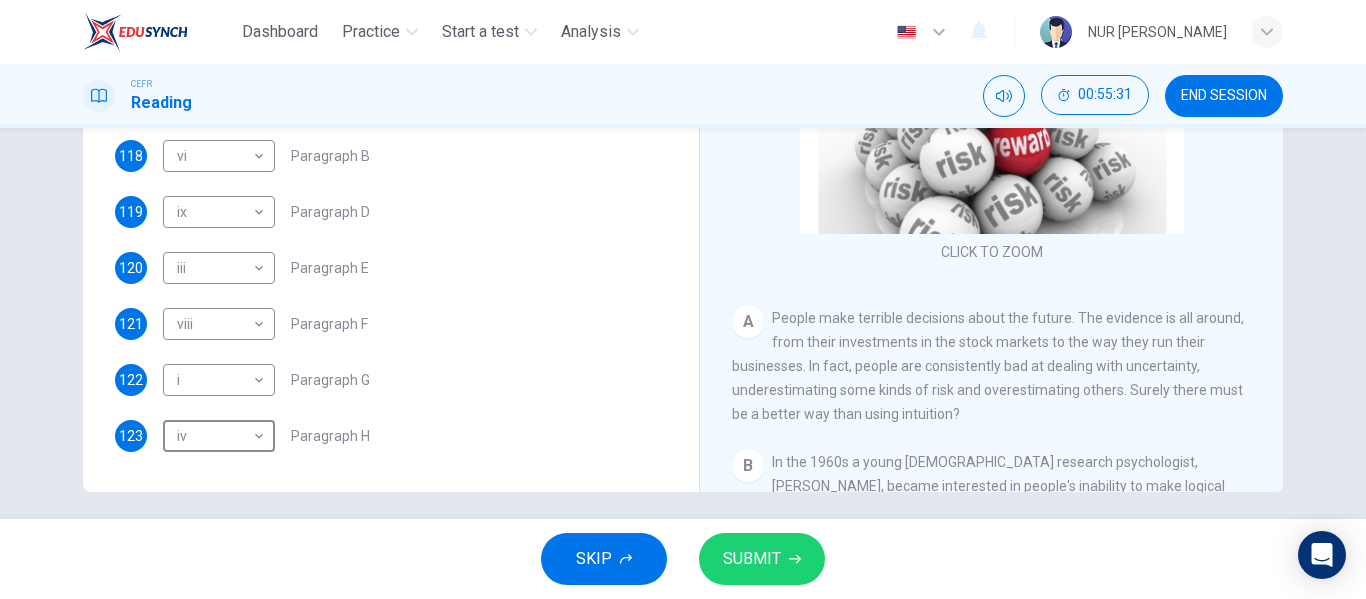click on "SUBMIT" at bounding box center [762, 559] 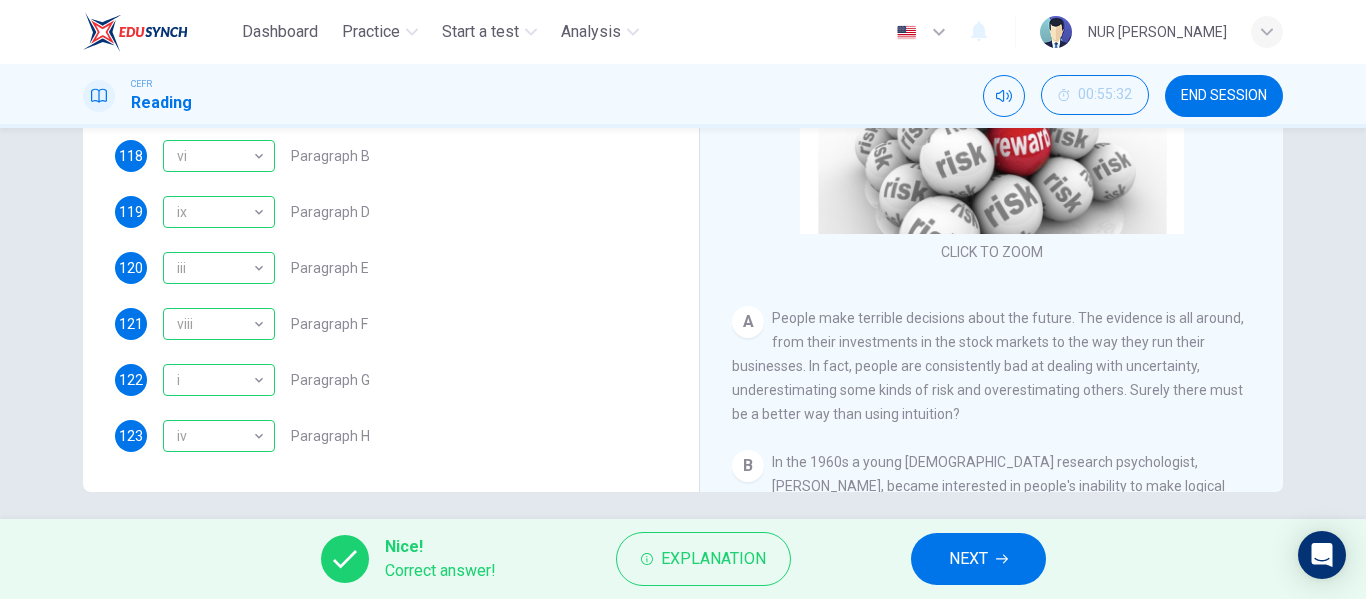 click on "NEXT" at bounding box center (978, 559) 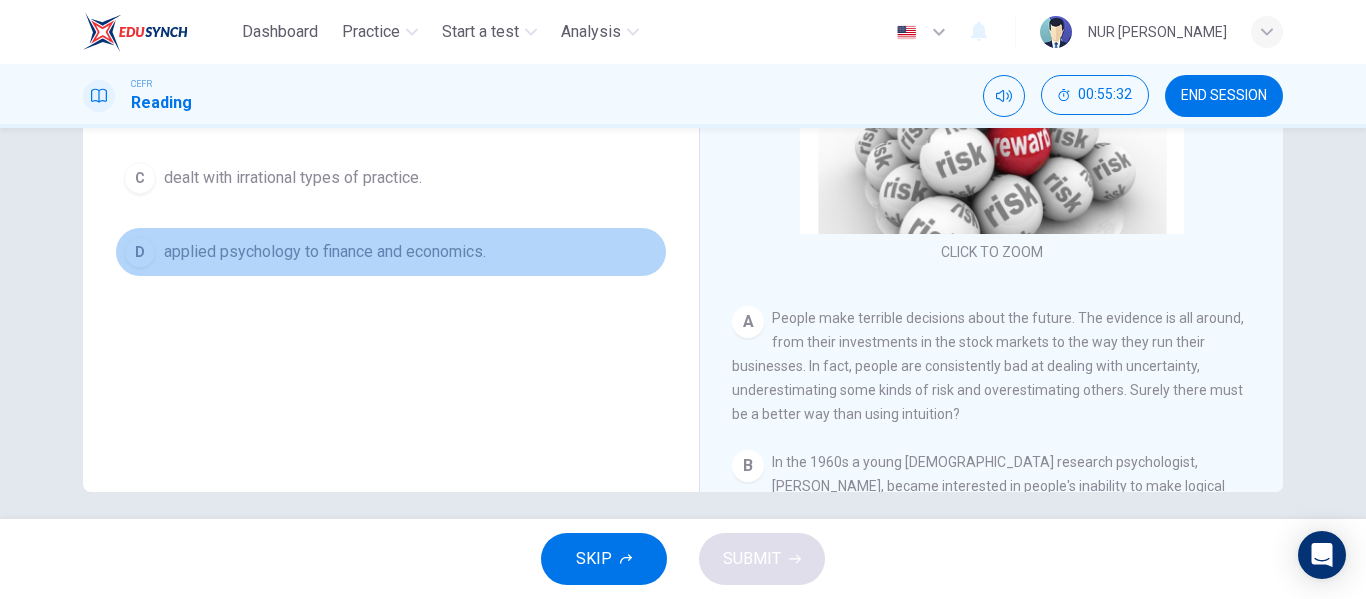 click on "applied psychology to finance and economics." at bounding box center [325, 252] 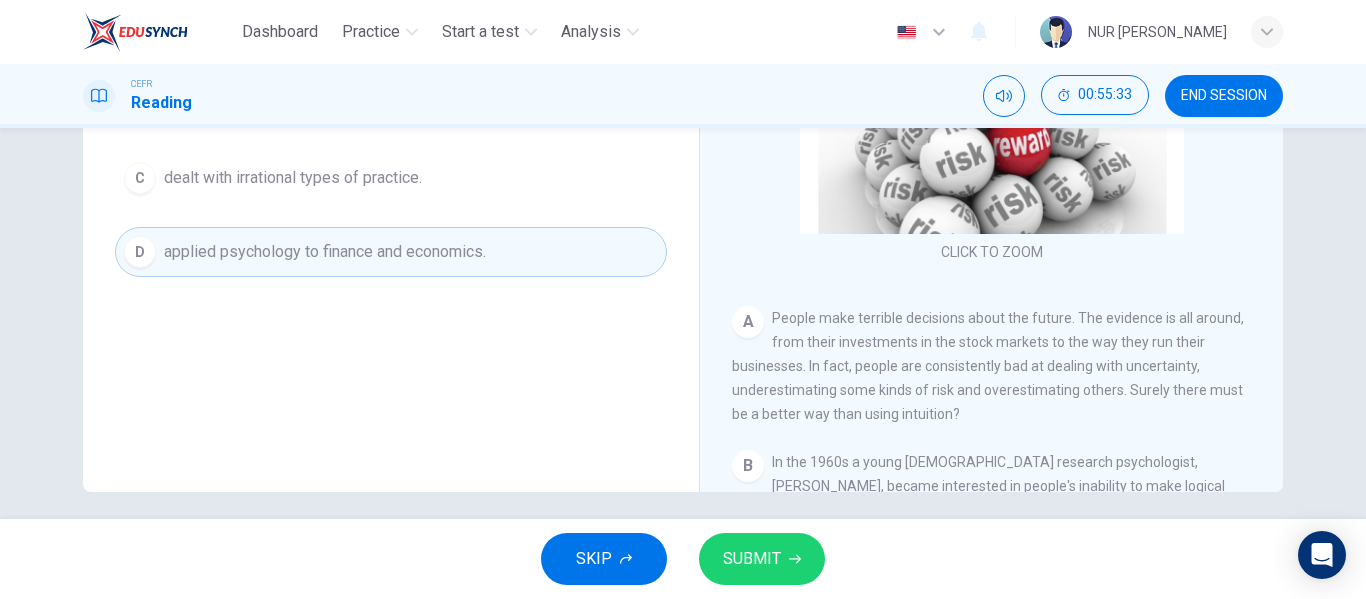 click 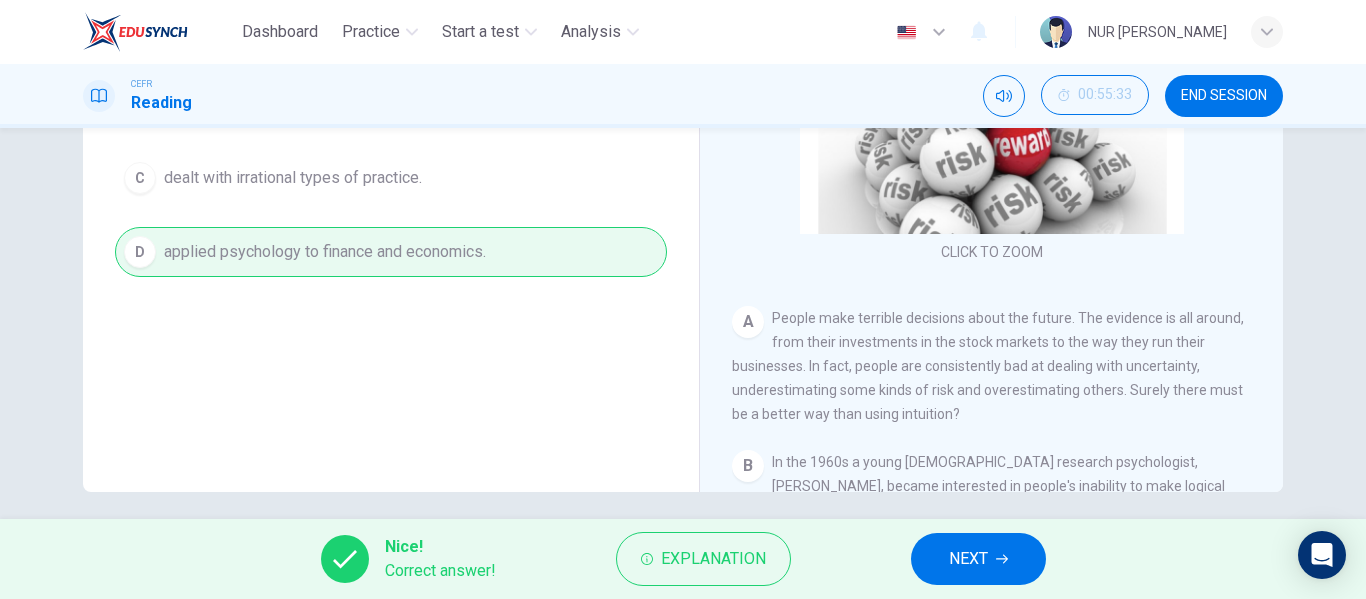 click on "NEXT" at bounding box center (978, 559) 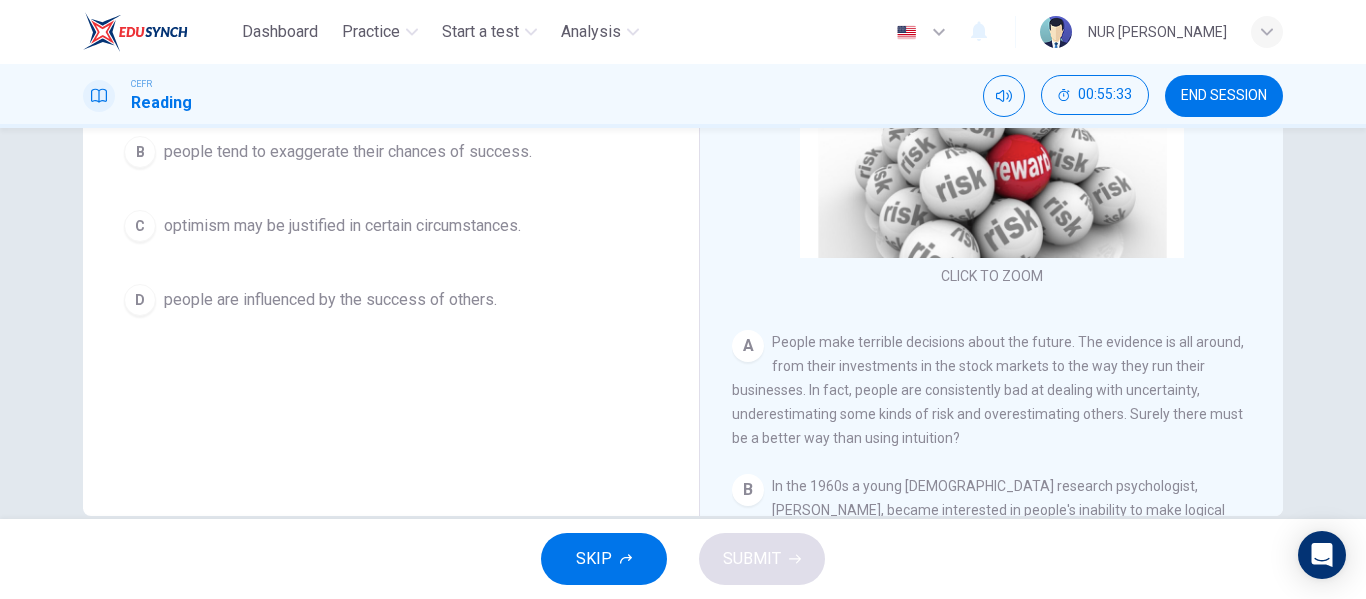 scroll, scrollTop: 284, scrollLeft: 0, axis: vertical 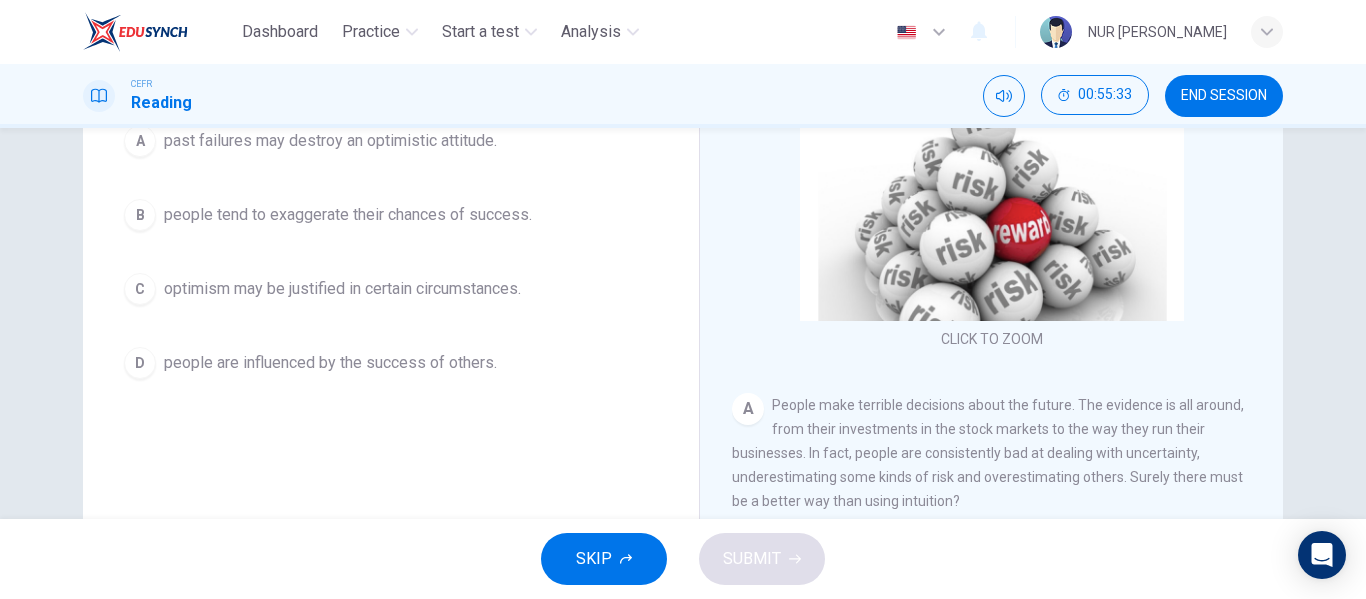 click on "people tend to exaggerate their chances of success." at bounding box center [348, 215] 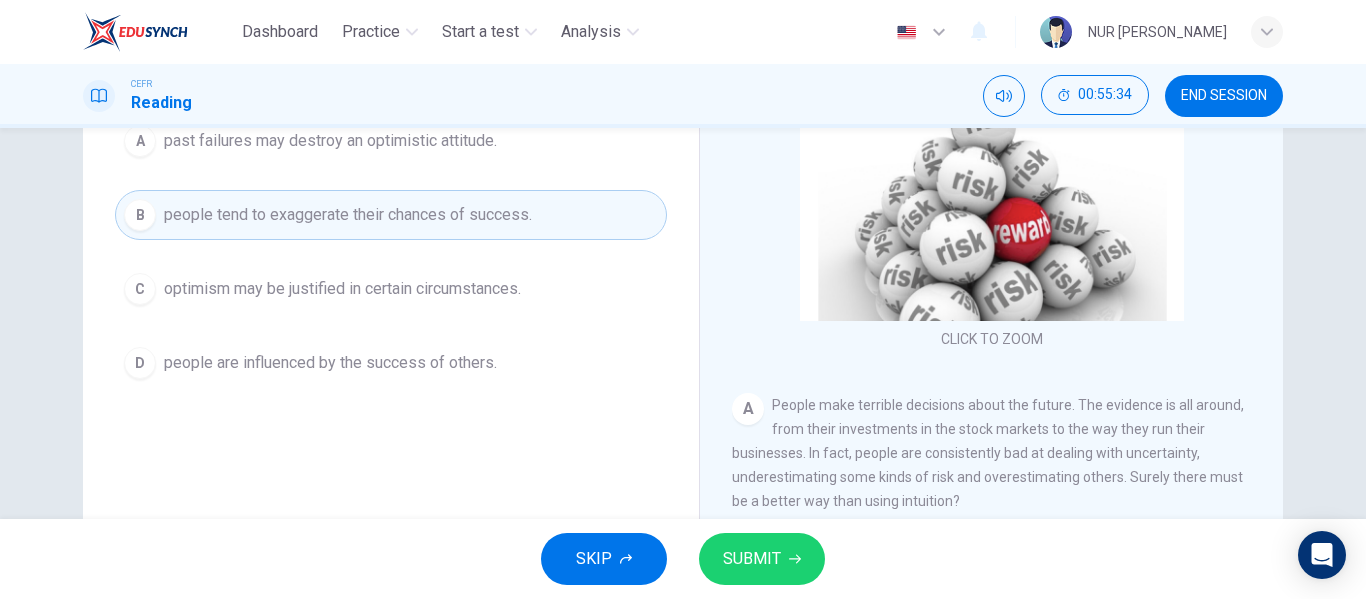 click on "SUBMIT" at bounding box center [762, 559] 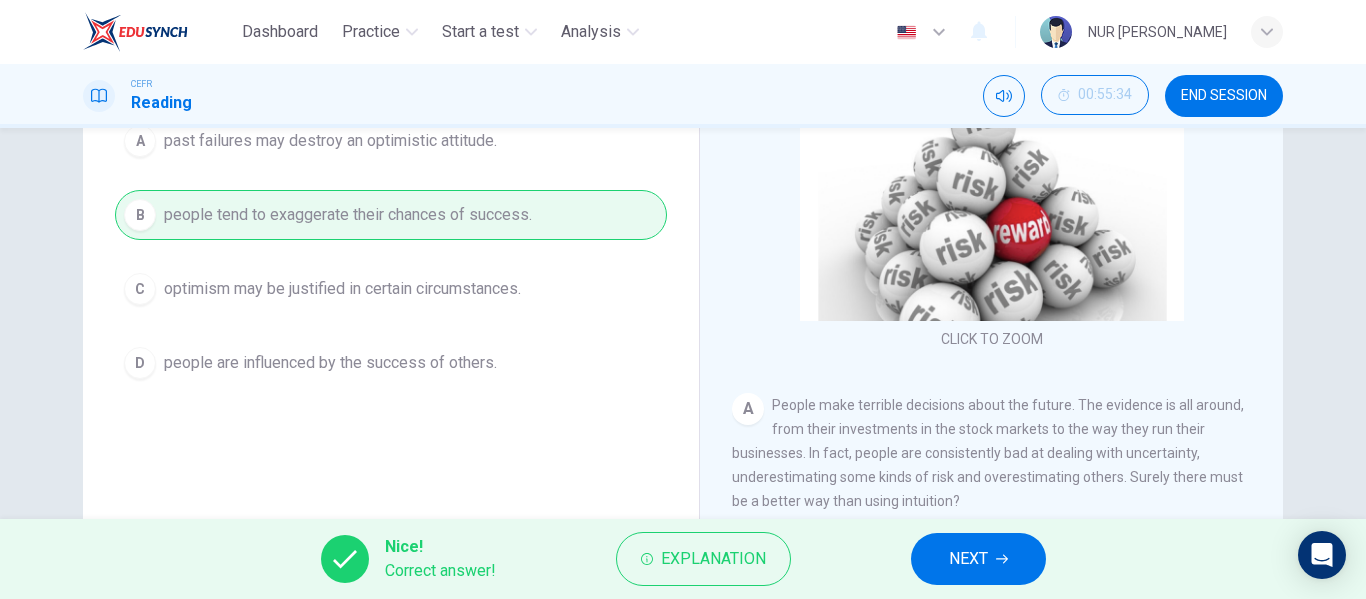 click on "NEXT" at bounding box center (968, 559) 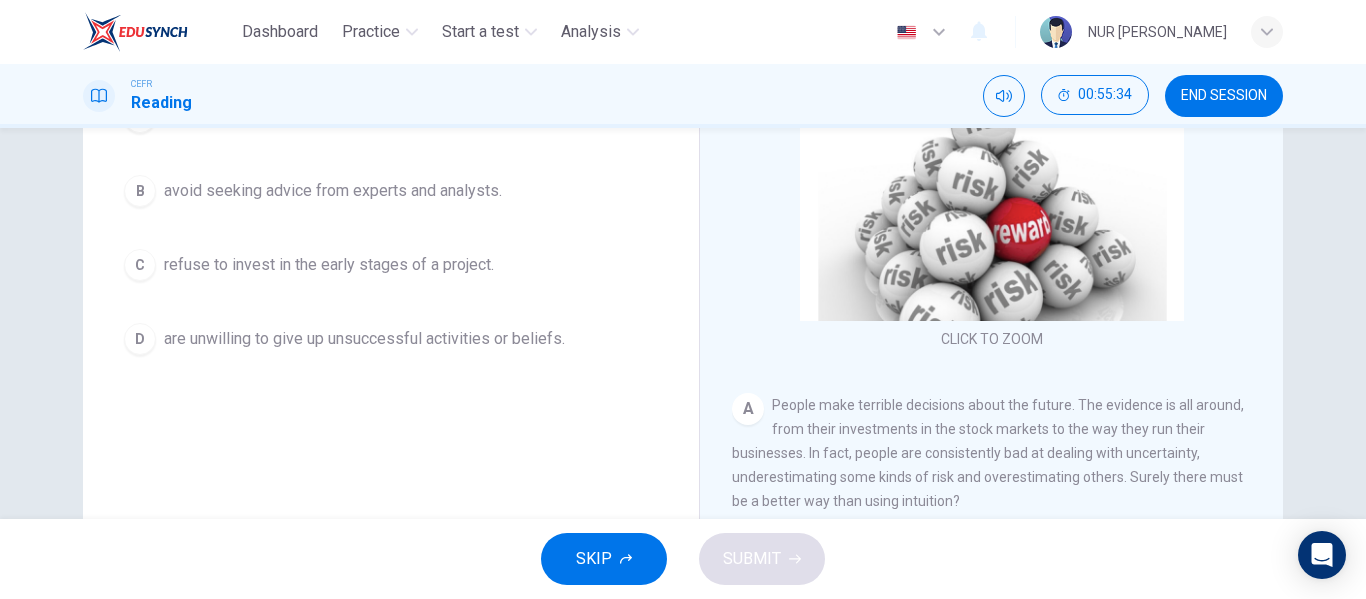 scroll, scrollTop: 260, scrollLeft: 0, axis: vertical 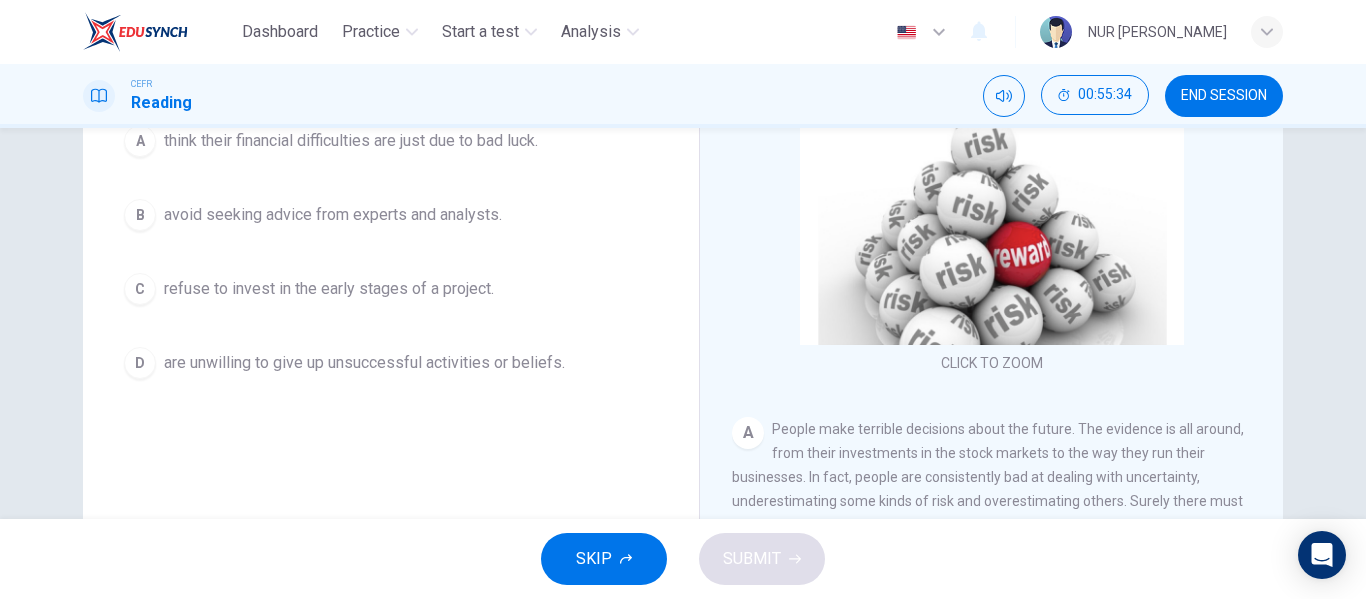 click on "are unwilling to give up unsuccessful activities or beliefs." at bounding box center (364, 363) 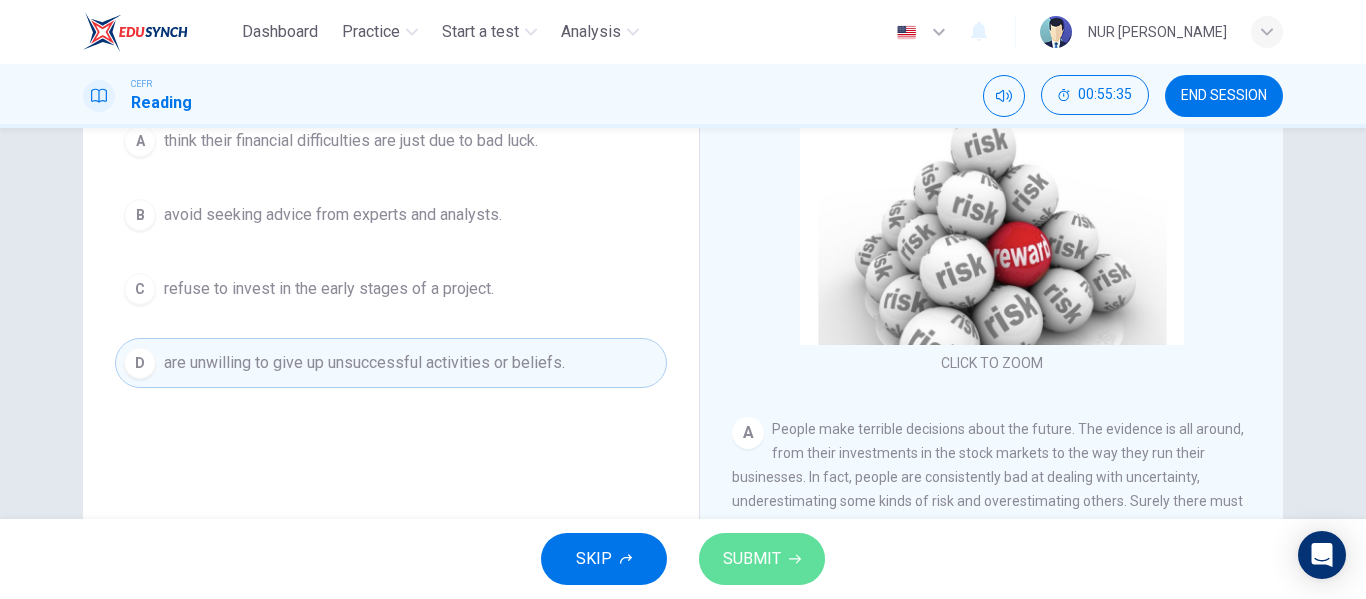 click 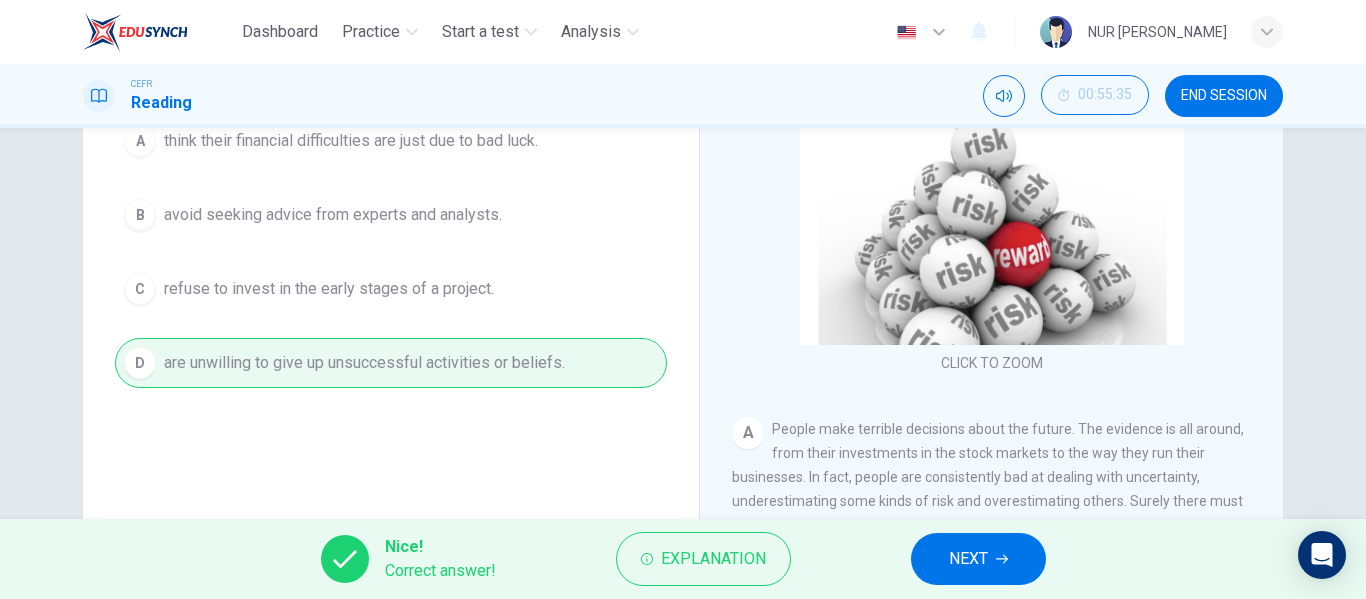 click on "NEXT" at bounding box center (968, 559) 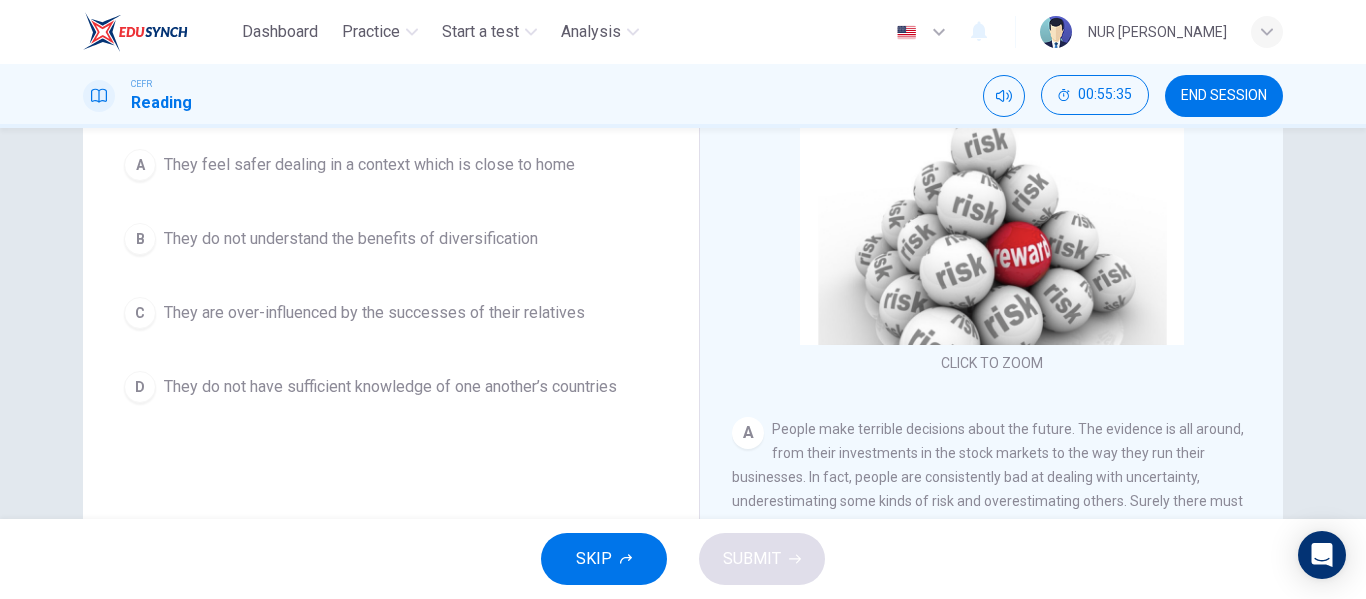 scroll, scrollTop: 284, scrollLeft: 0, axis: vertical 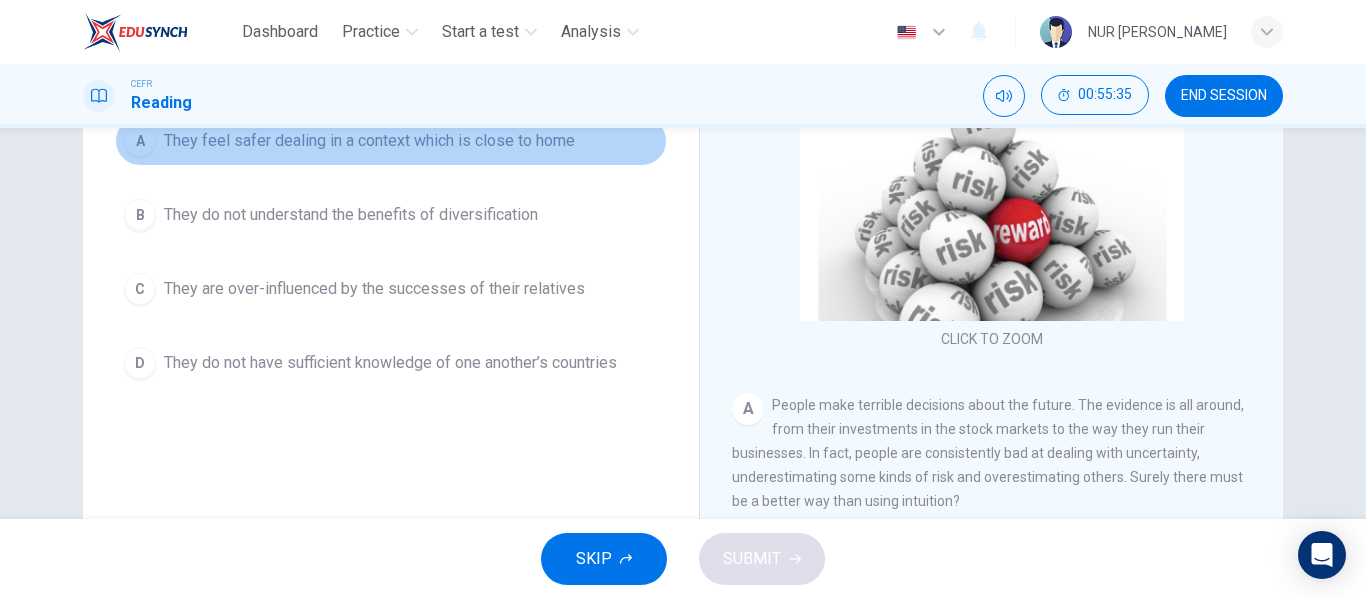 click on "They feel safer dealing in a context which is close to home" at bounding box center (369, 141) 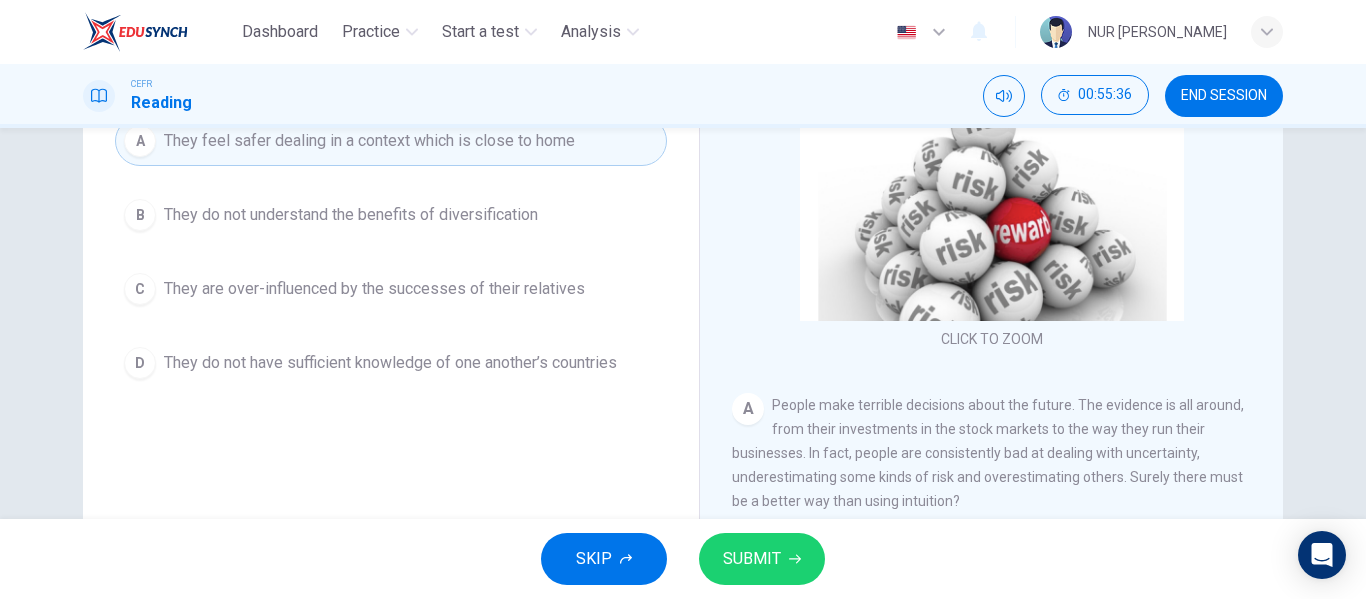 click on "SUBMIT" at bounding box center (752, 559) 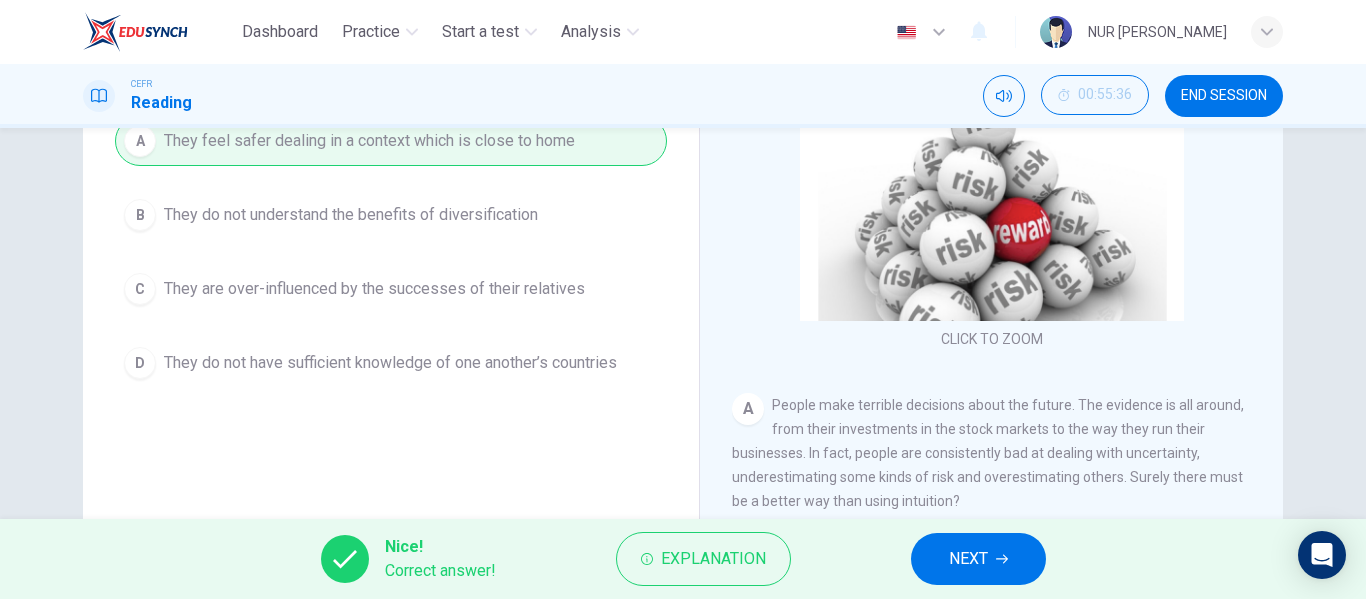 click on "NEXT" at bounding box center [968, 559] 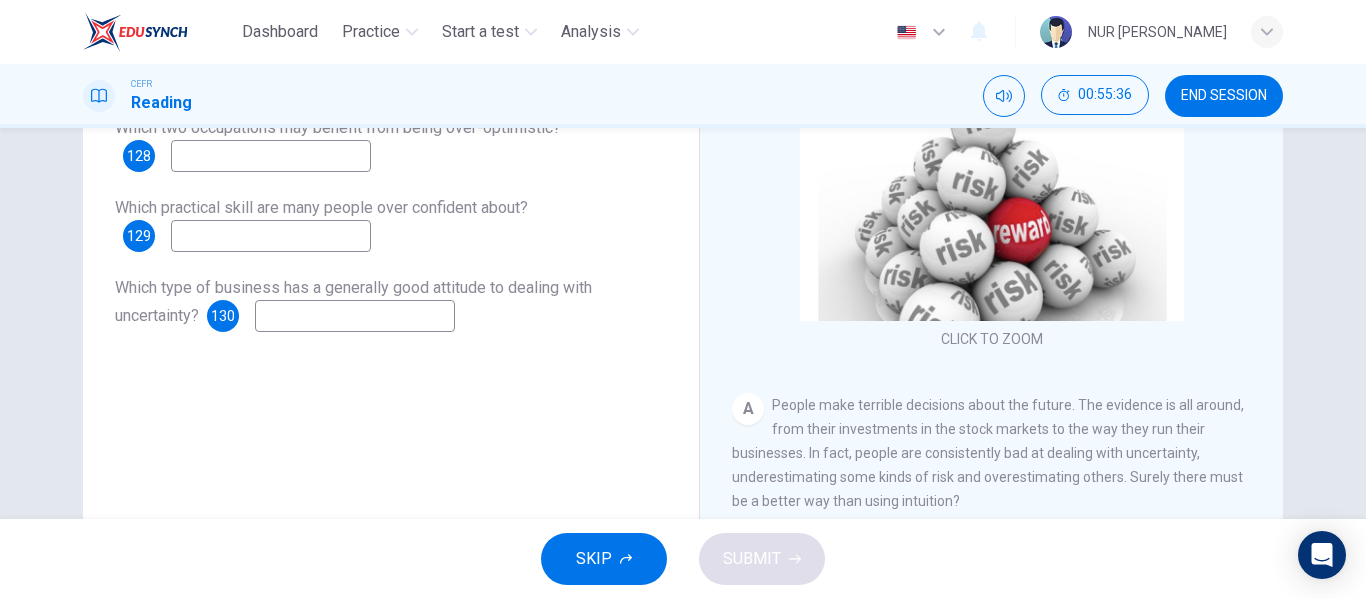 scroll, scrollTop: 184, scrollLeft: 0, axis: vertical 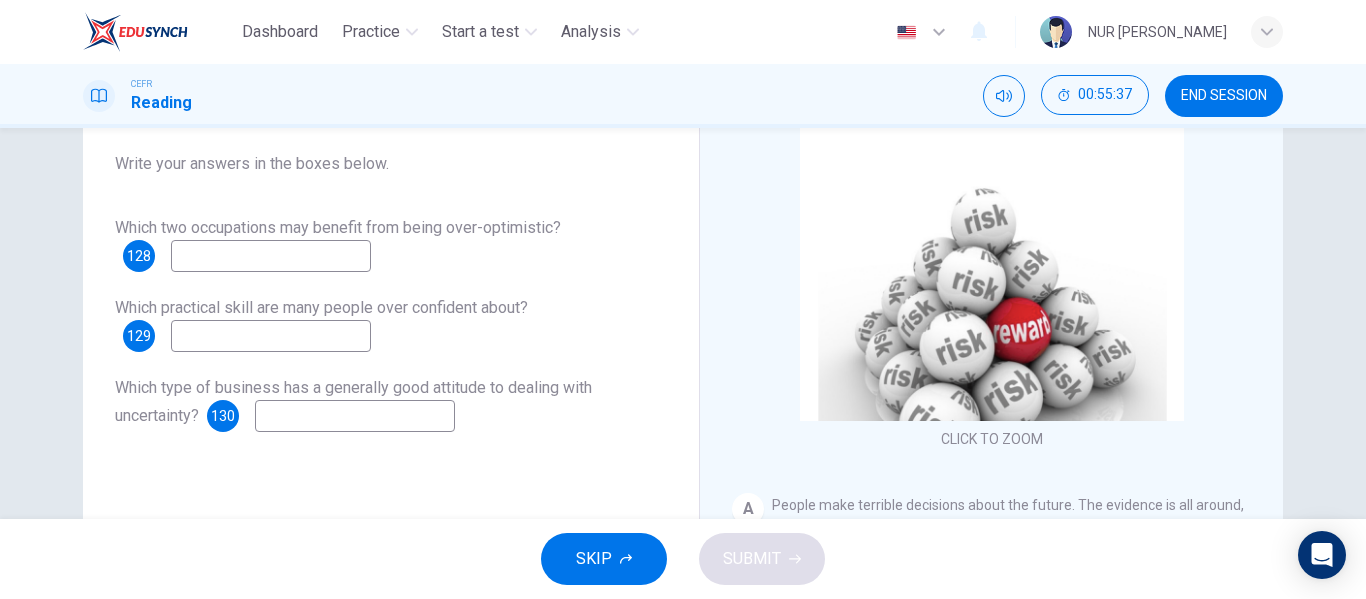 click at bounding box center (271, 256) 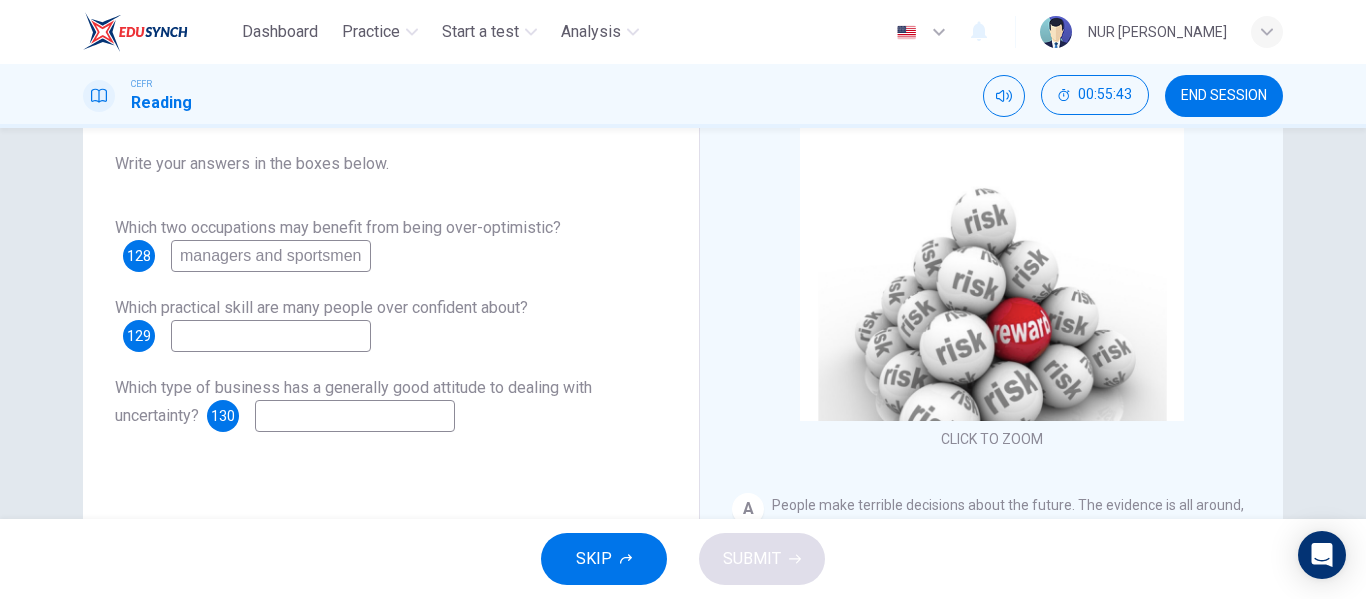 type on "managers and sportsmen" 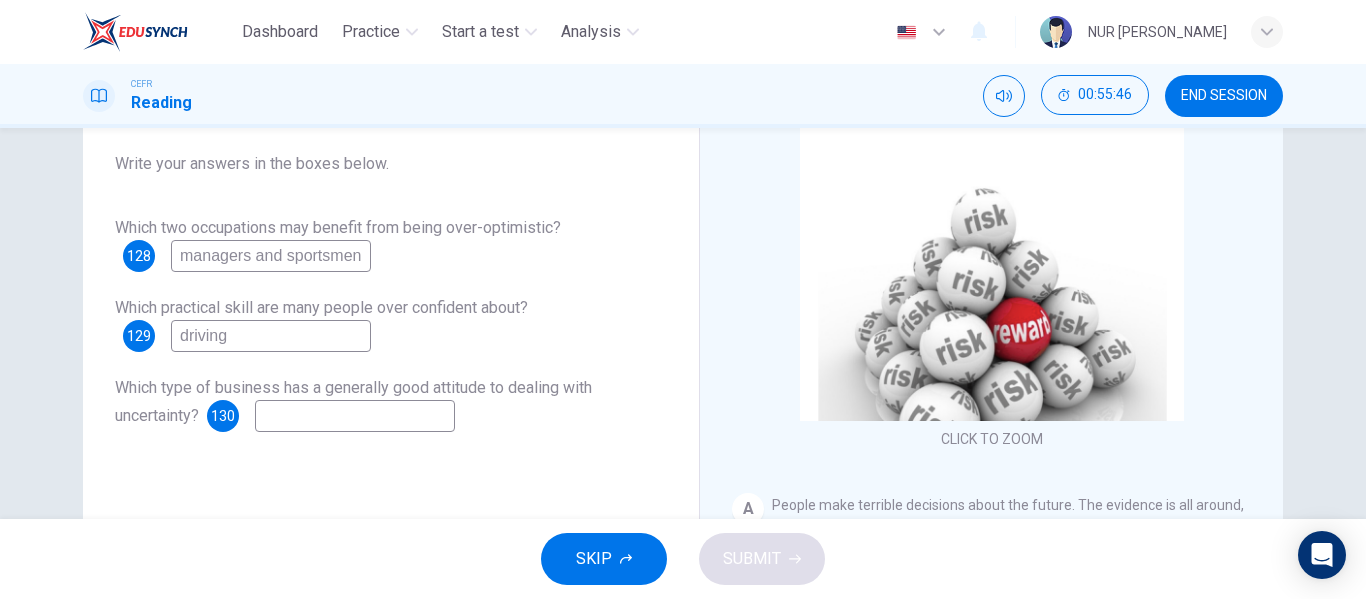 type on "driving" 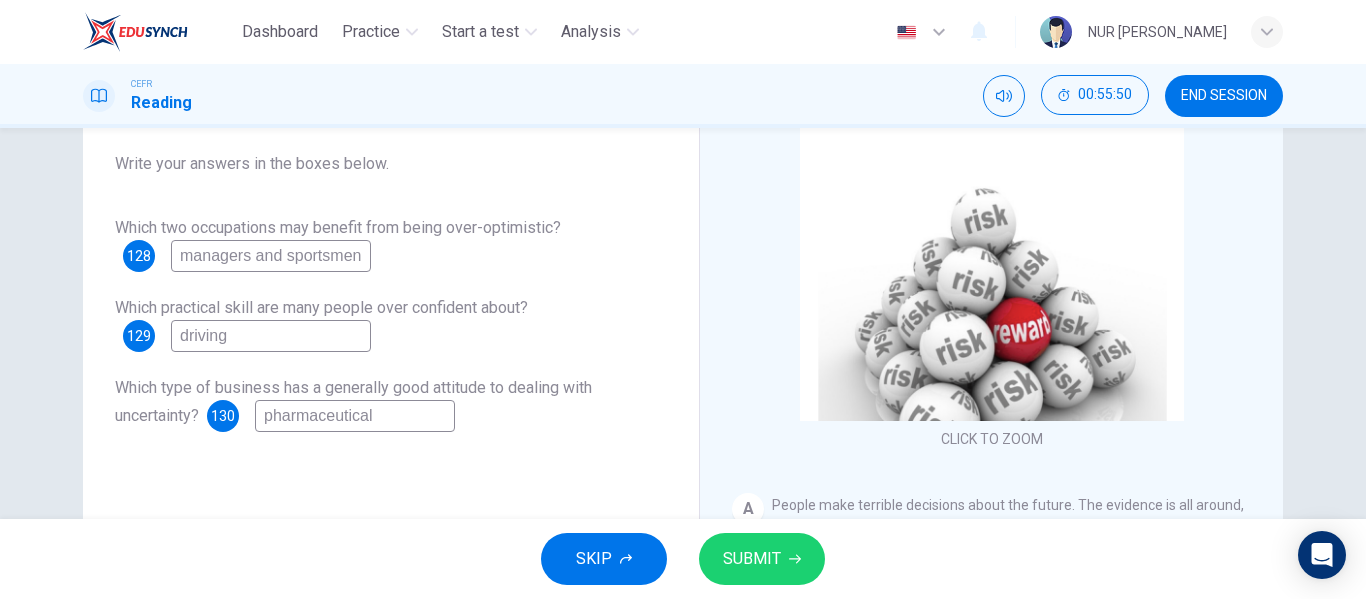 type on "pharmaceutical" 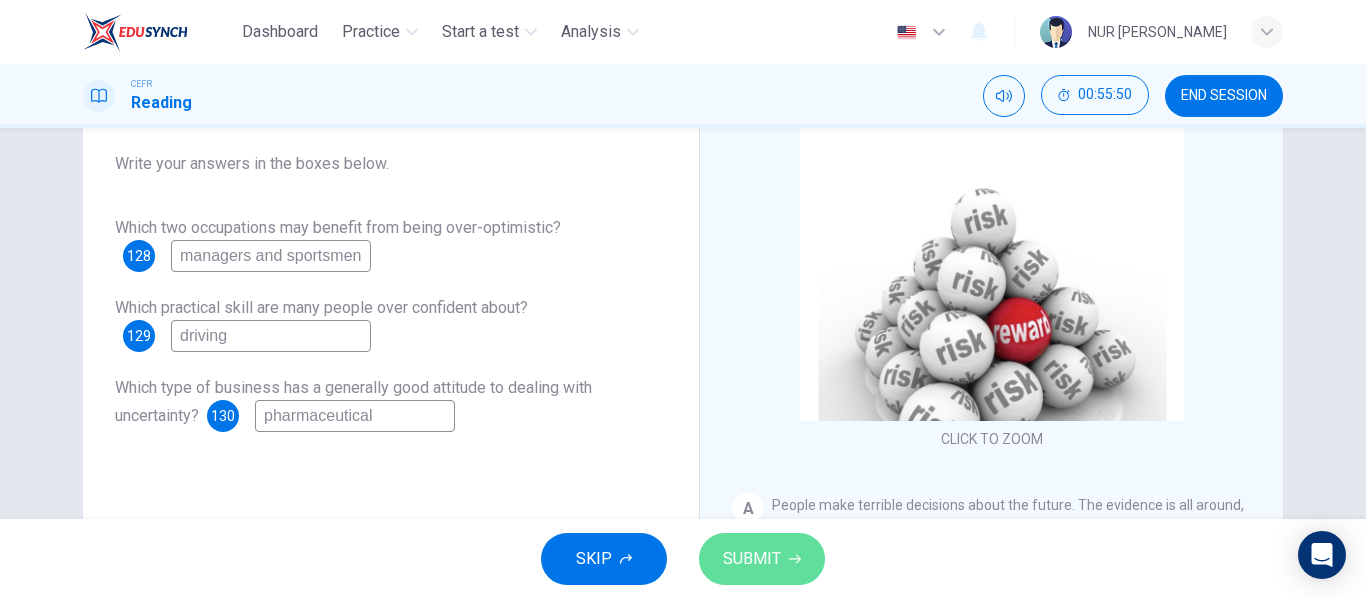 click on "SUBMIT" at bounding box center [762, 559] 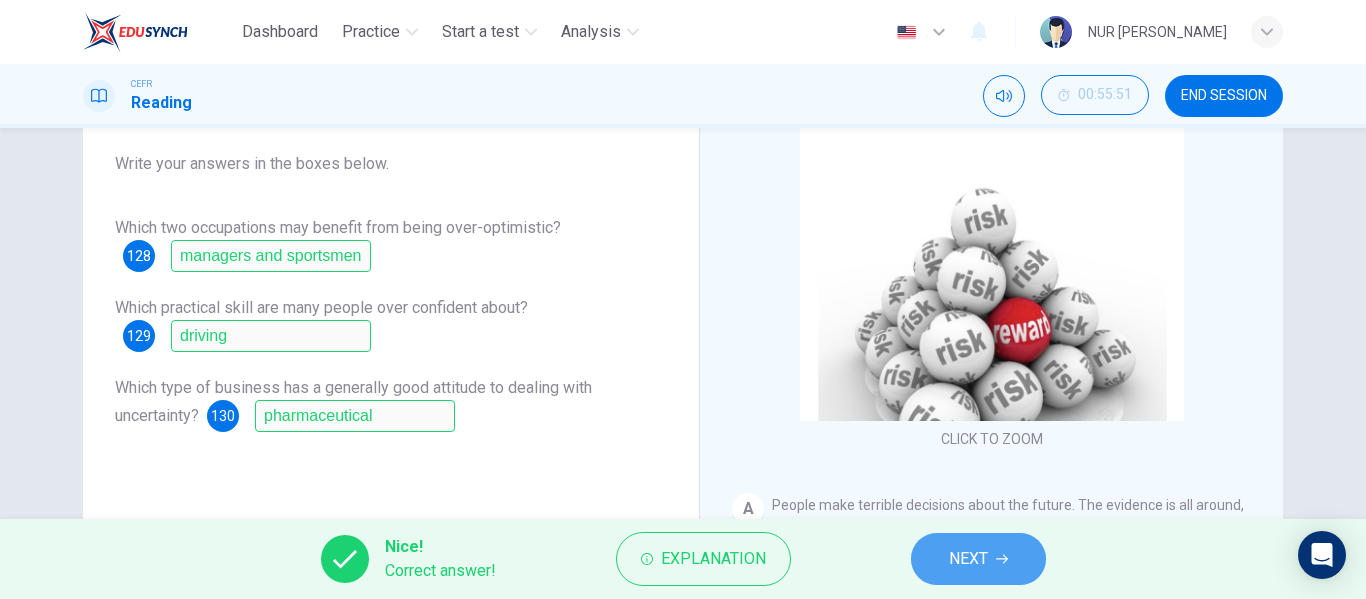 click on "NEXT" at bounding box center (978, 559) 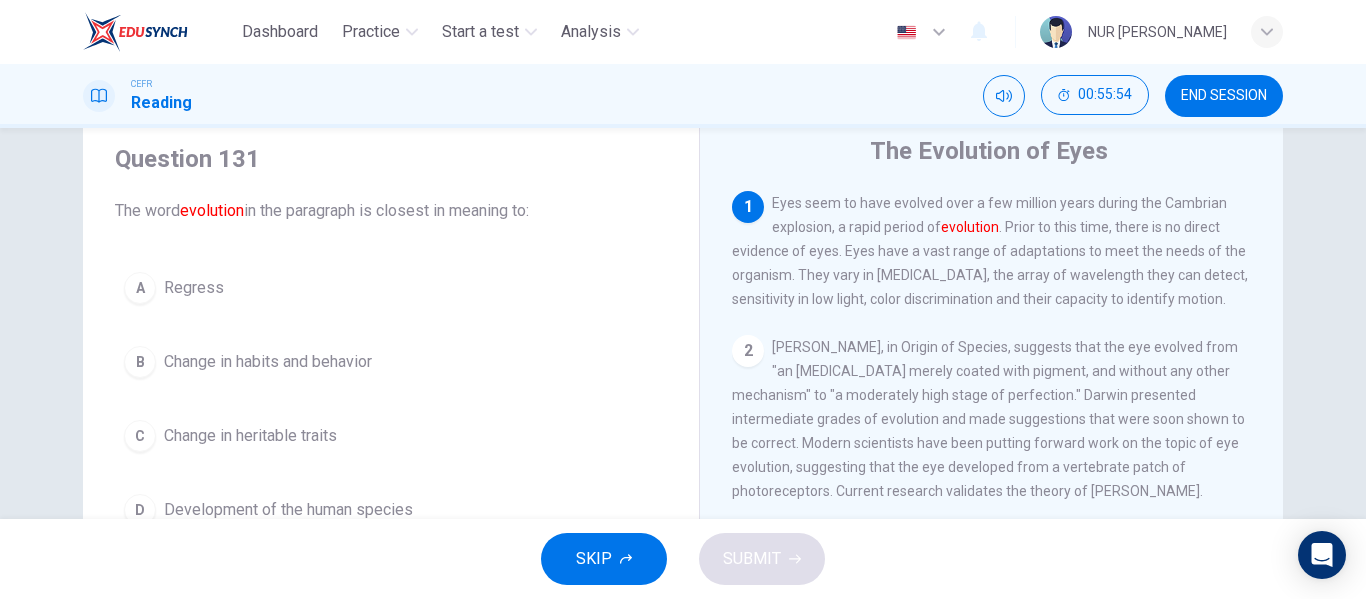 scroll, scrollTop: 100, scrollLeft: 0, axis: vertical 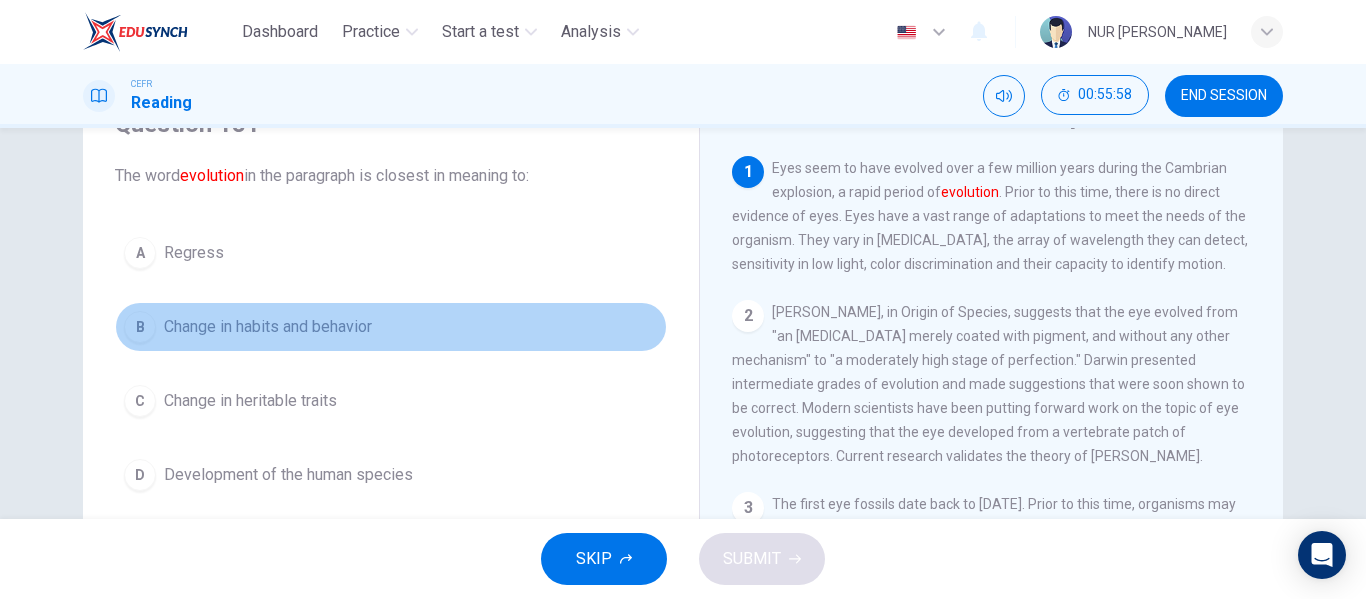 click on "B Change in habits and behavior" at bounding box center [391, 327] 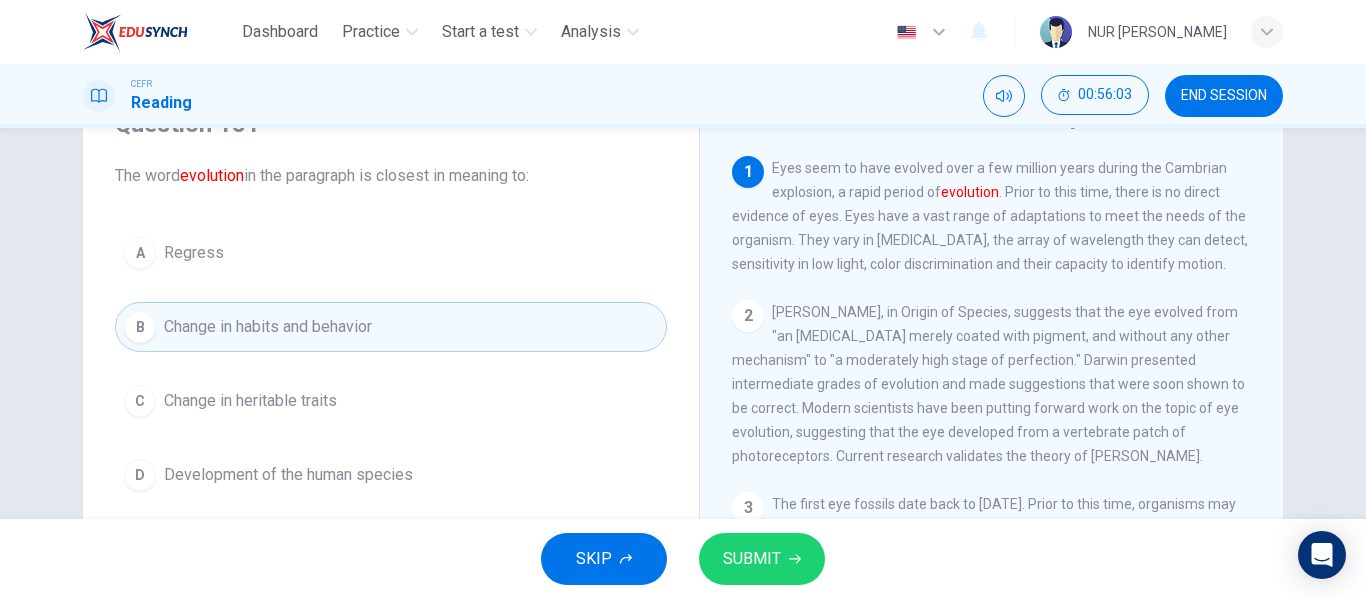click on "SUBMIT" at bounding box center (752, 559) 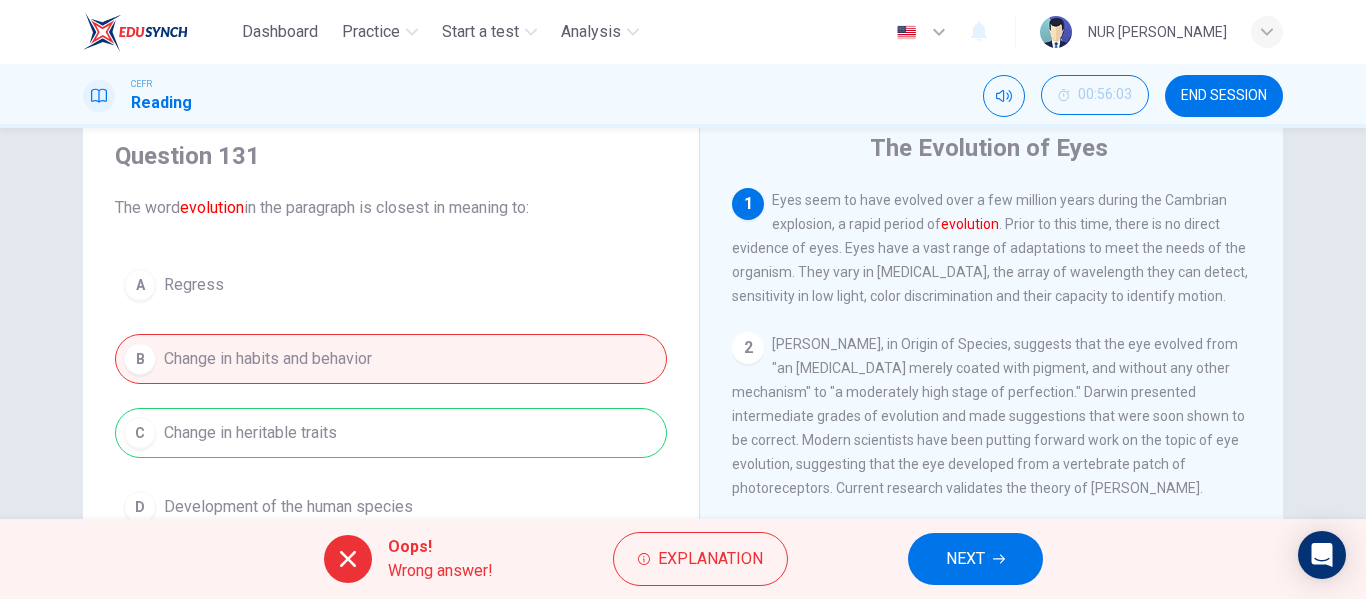 scroll, scrollTop: 67, scrollLeft: 0, axis: vertical 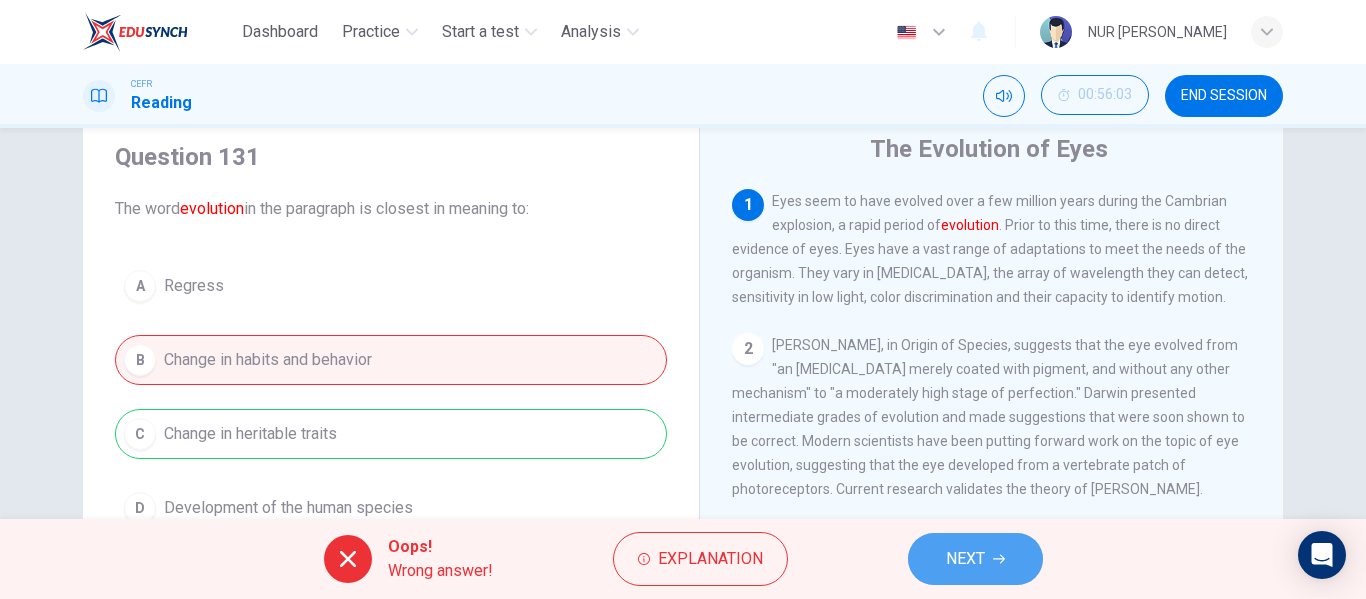 click on "NEXT" at bounding box center [975, 559] 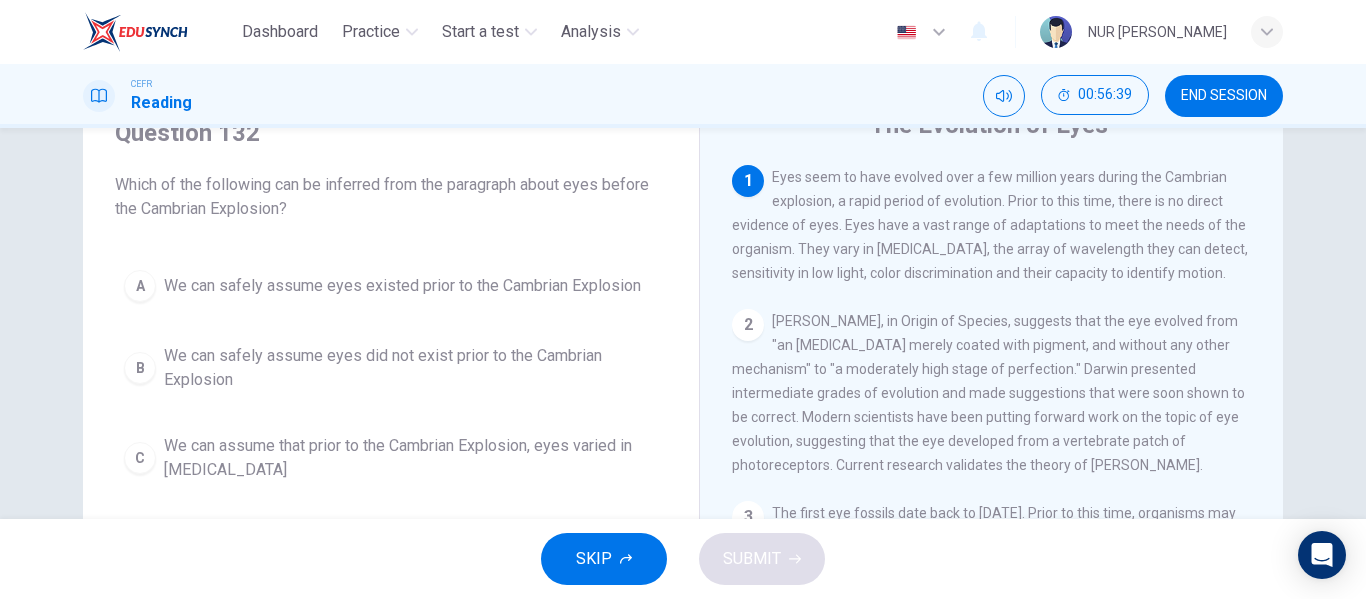 scroll, scrollTop: 92, scrollLeft: 0, axis: vertical 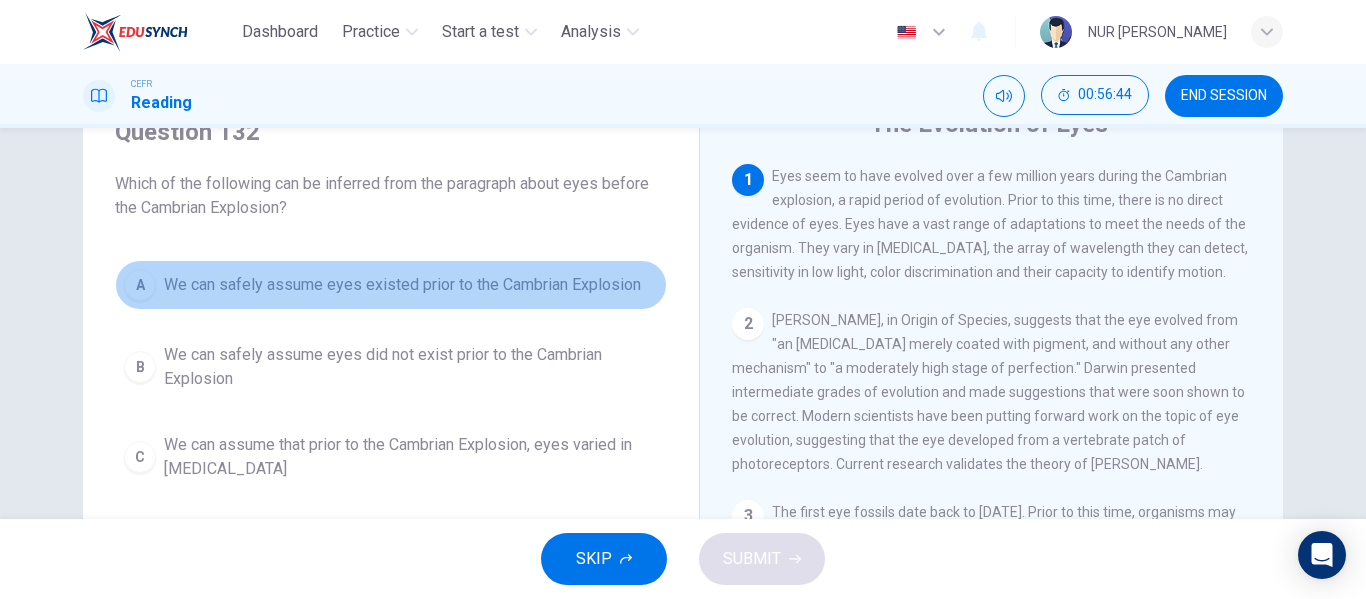 click on "We can safely assume eyes existed prior to the Cambrian Explosion" at bounding box center (402, 285) 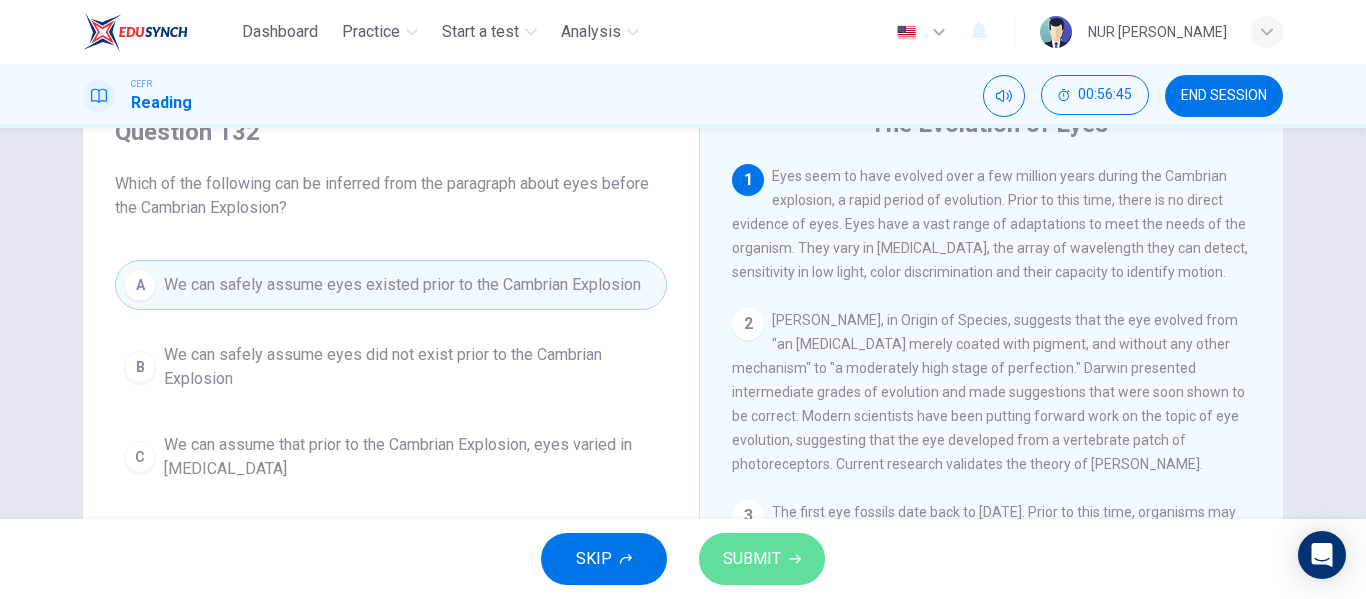 click on "SUBMIT" at bounding box center [762, 559] 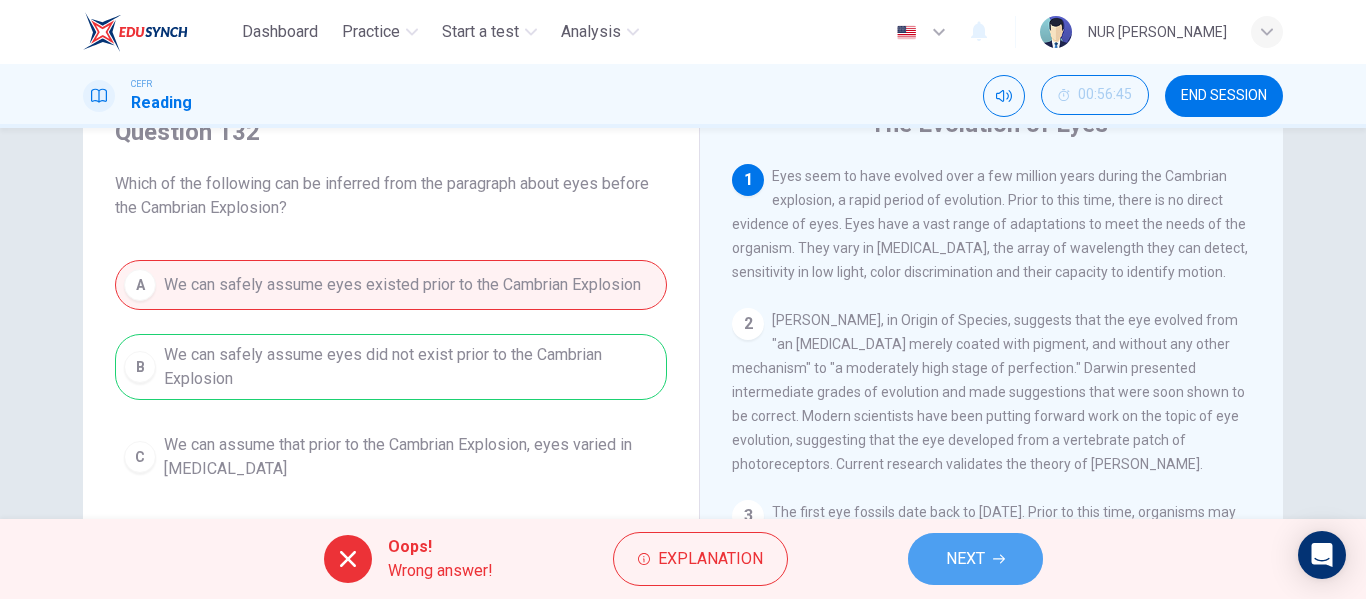 click on "NEXT" at bounding box center (965, 559) 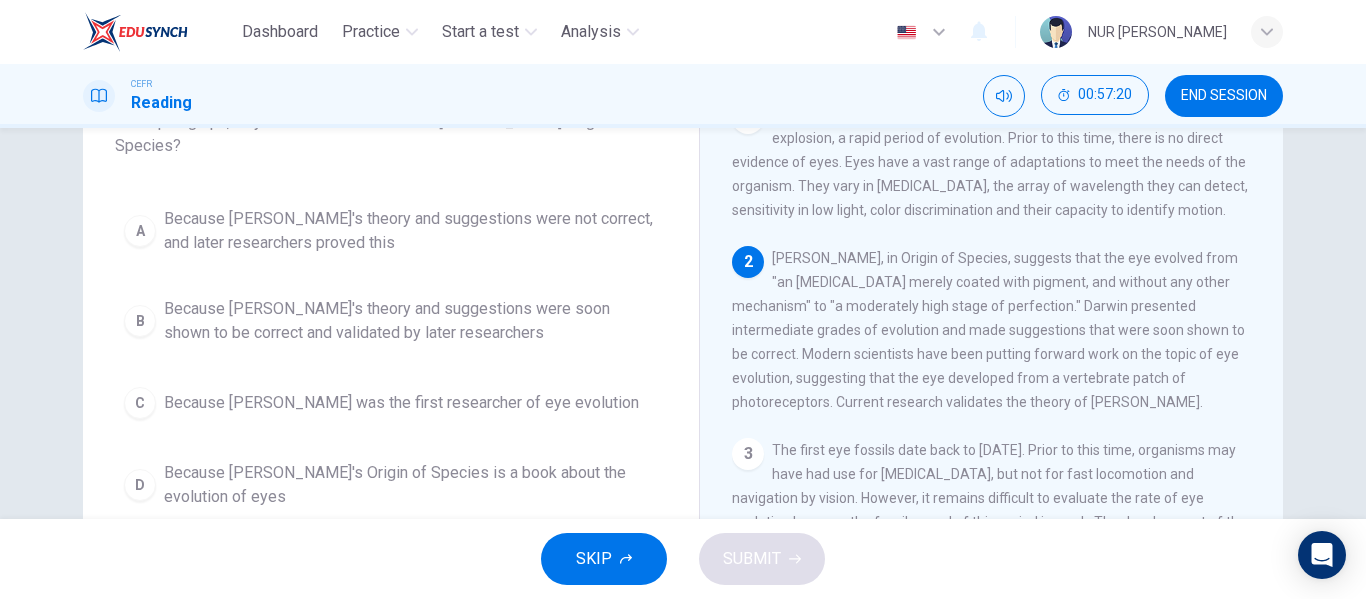 scroll, scrollTop: 156, scrollLeft: 0, axis: vertical 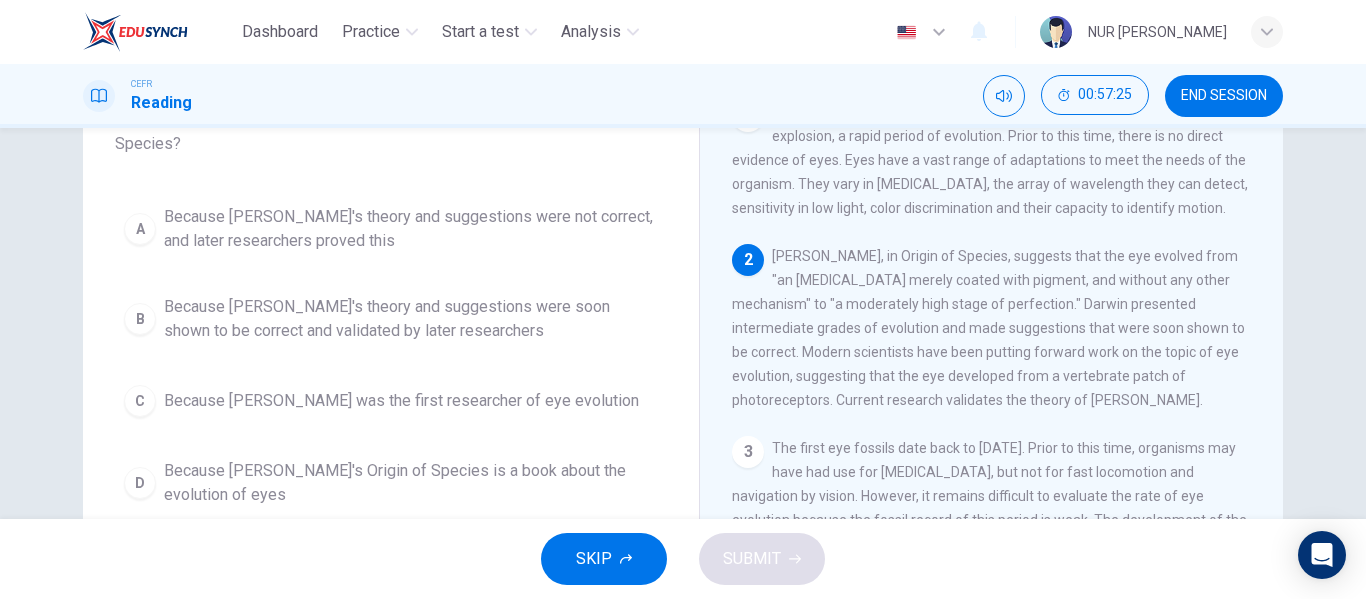 click on "Because [PERSON_NAME]'s theory and suggestions were soon shown to be correct and validated by later researchers" at bounding box center [411, 319] 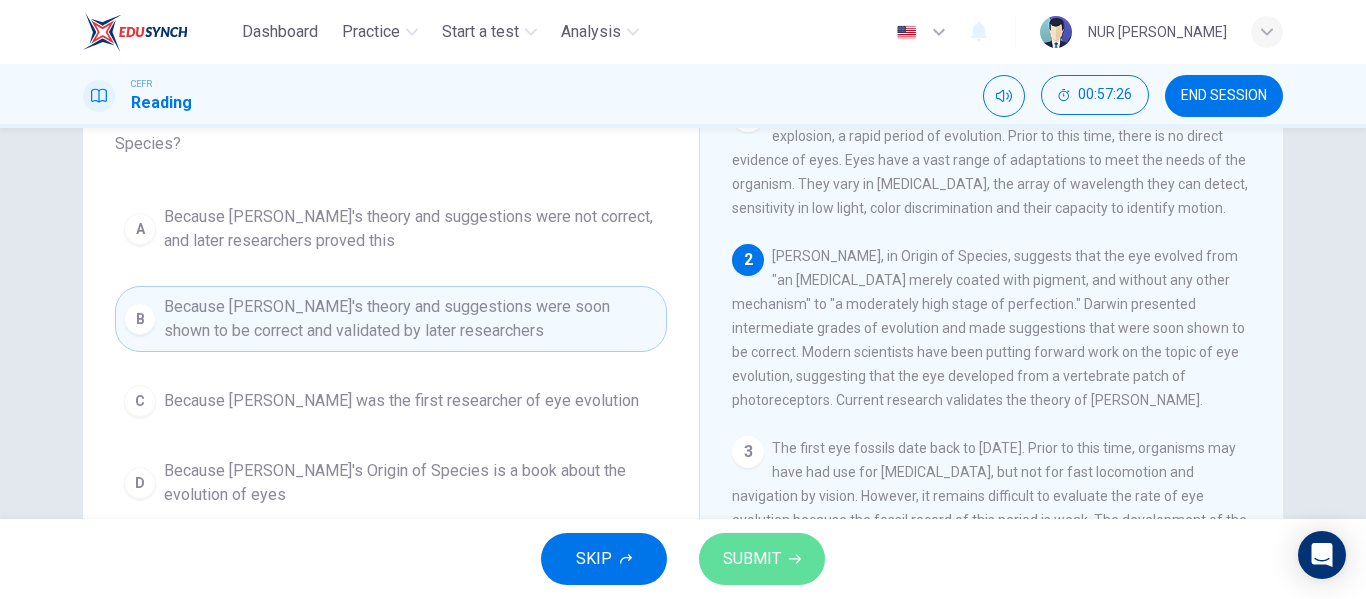 click on "SUBMIT" at bounding box center [762, 559] 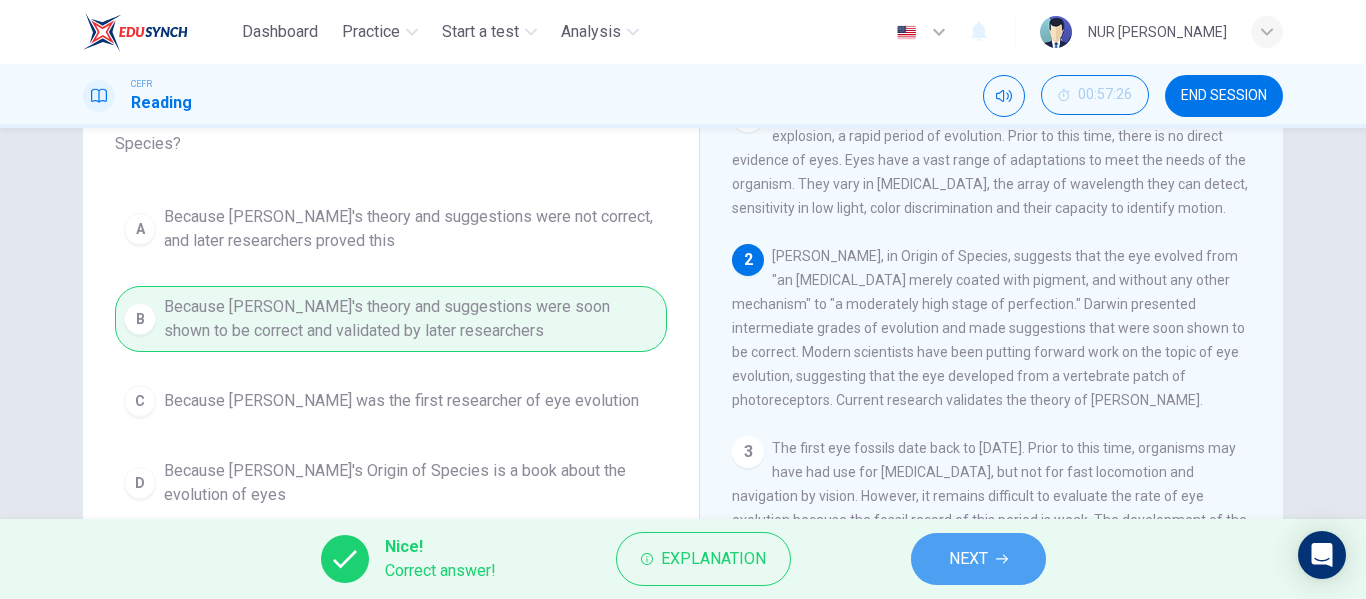 click on "NEXT" at bounding box center [978, 559] 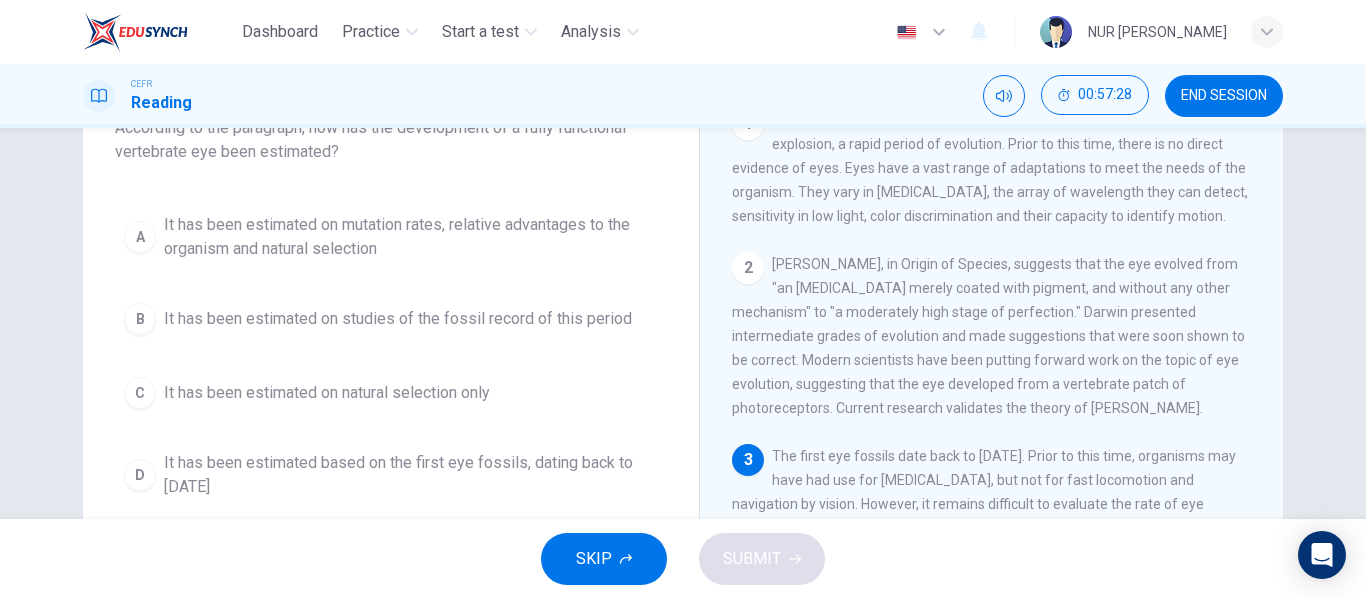 scroll, scrollTop: 153, scrollLeft: 0, axis: vertical 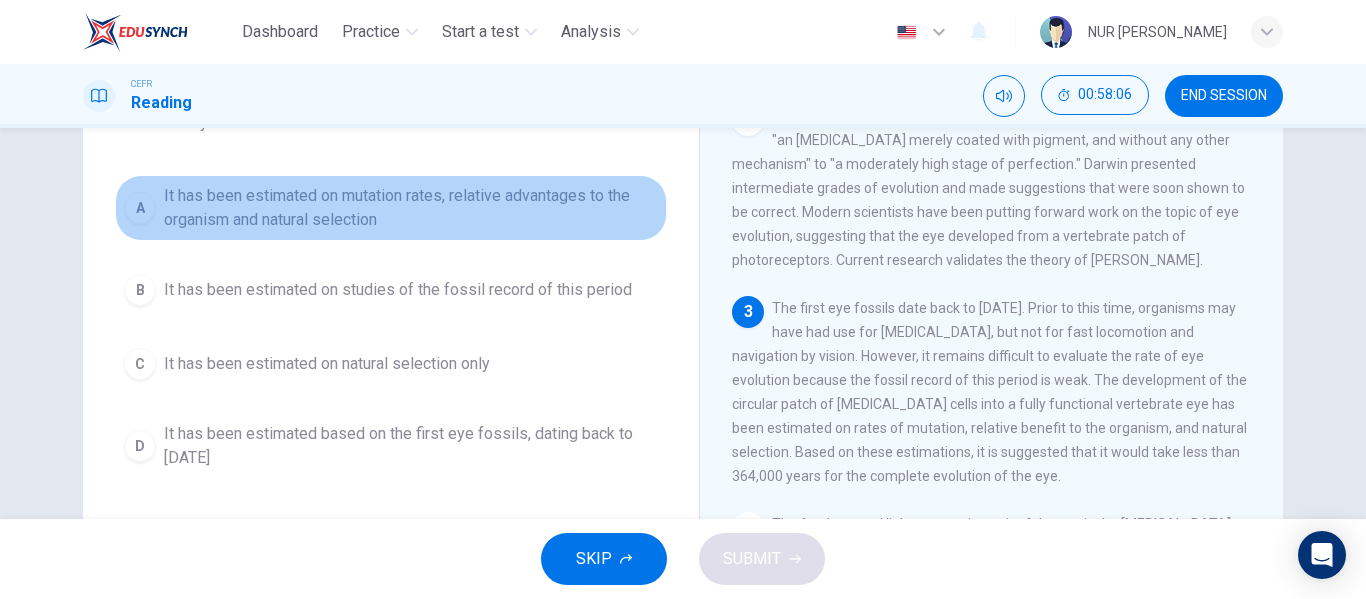 click on "It has been estimated on mutation rates, relative advantages to the organism and natural selection" at bounding box center [411, 208] 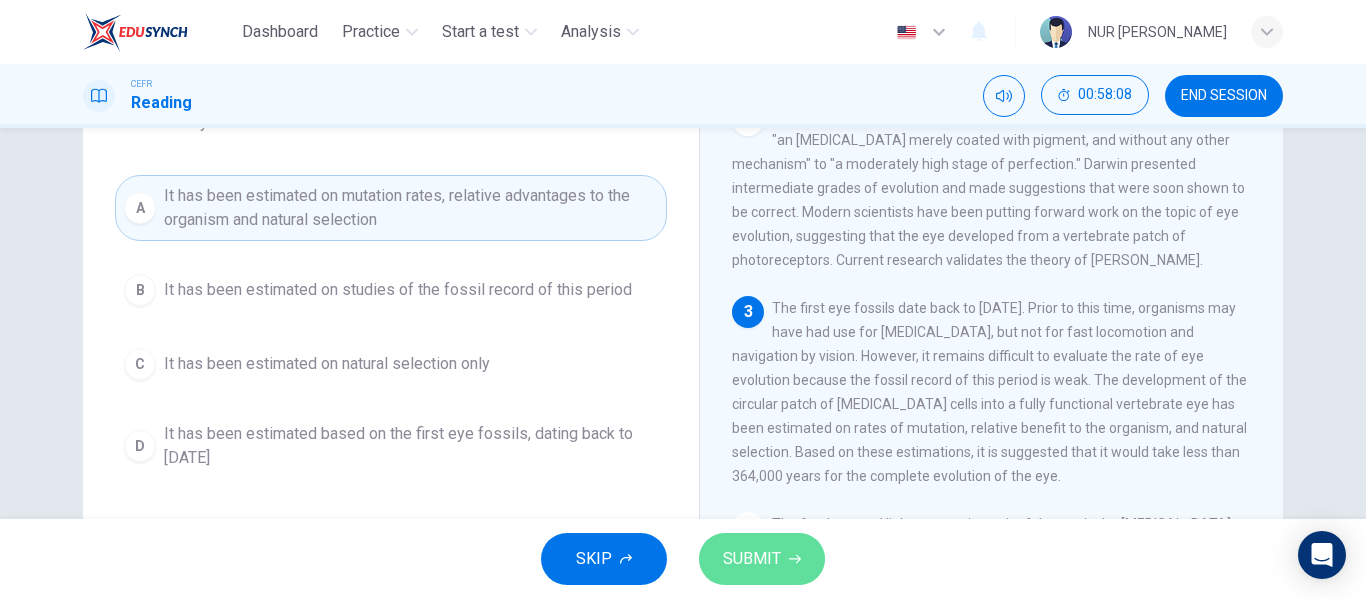 click on "SUBMIT" at bounding box center [762, 559] 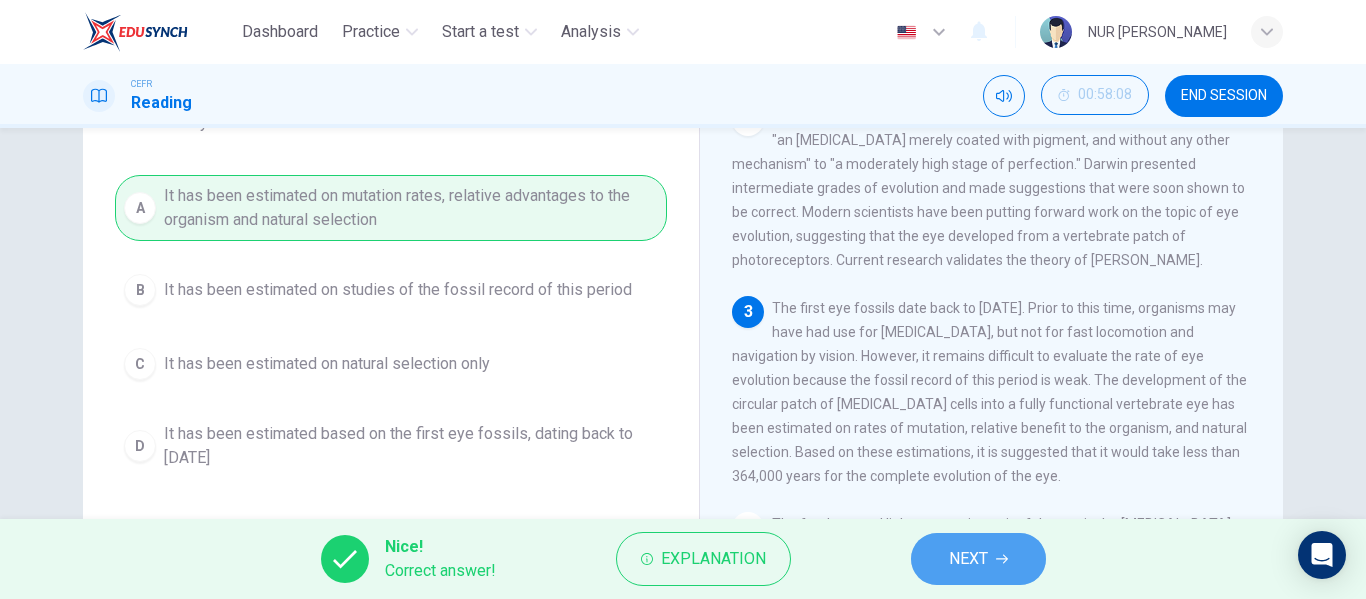 click on "NEXT" at bounding box center [978, 559] 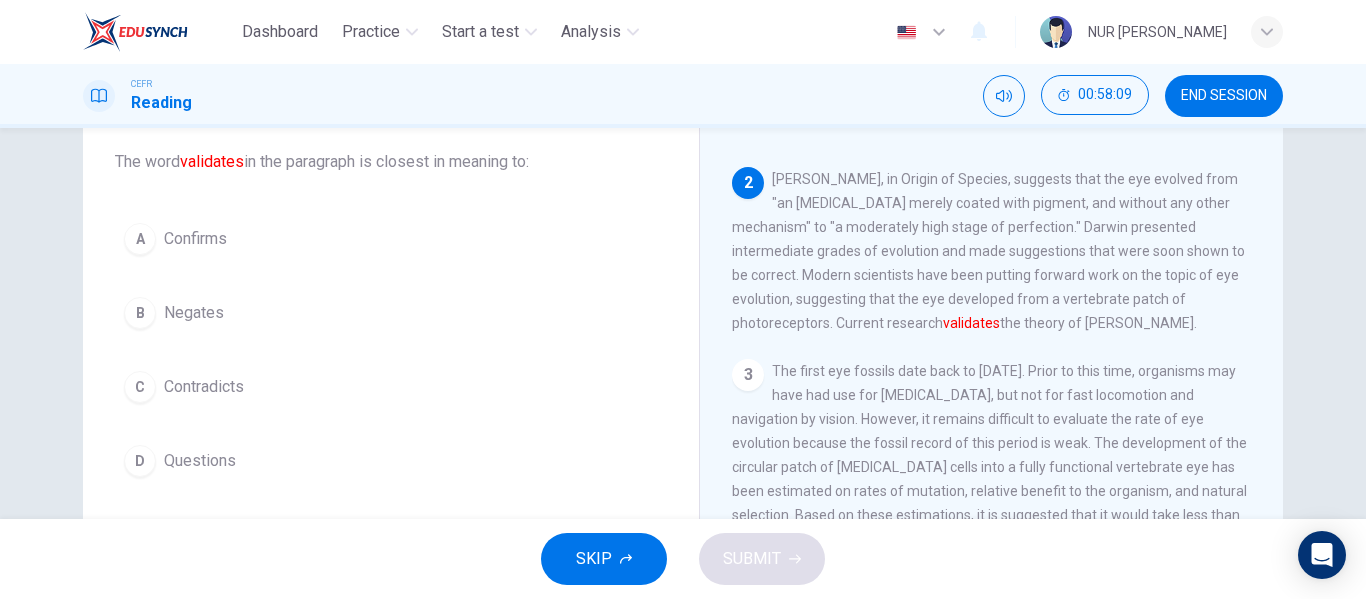 scroll, scrollTop: 113, scrollLeft: 0, axis: vertical 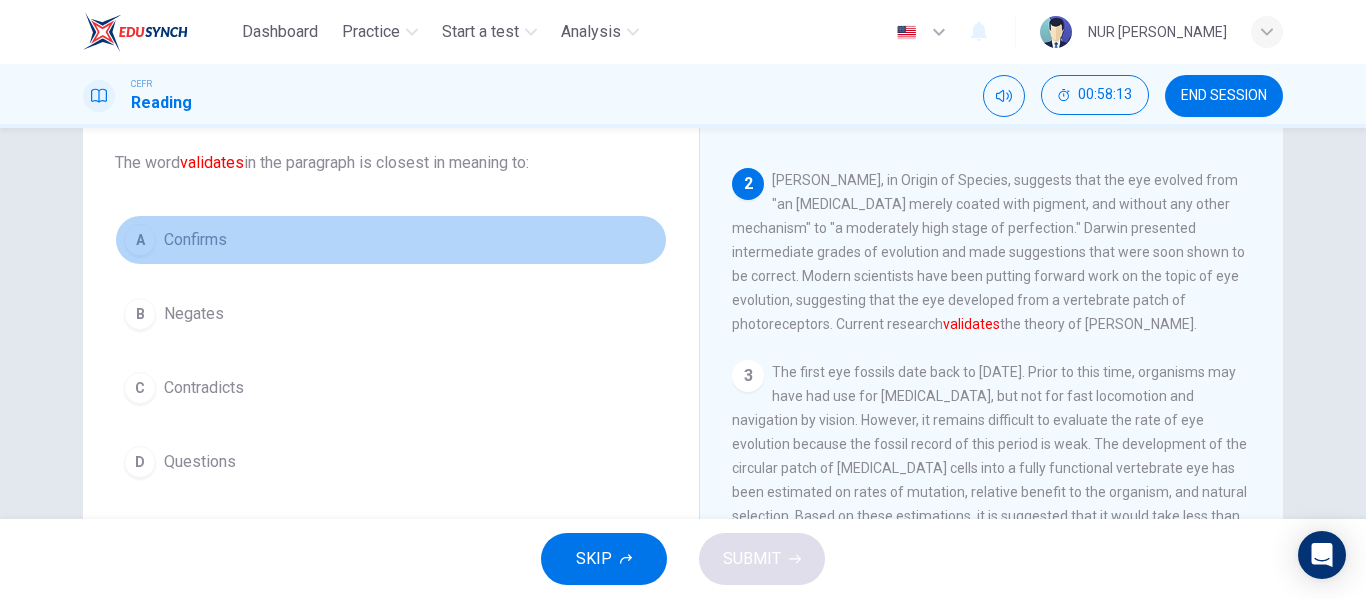 click on "A Confirms" at bounding box center (391, 240) 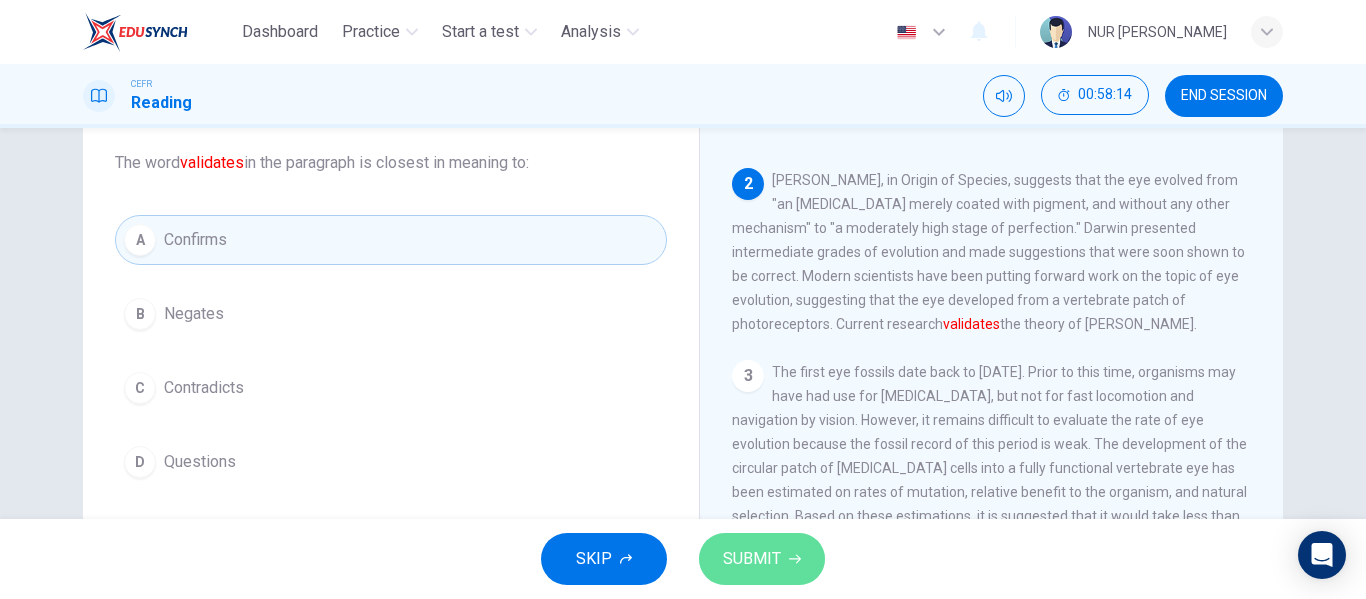 click on "SUBMIT" at bounding box center (762, 559) 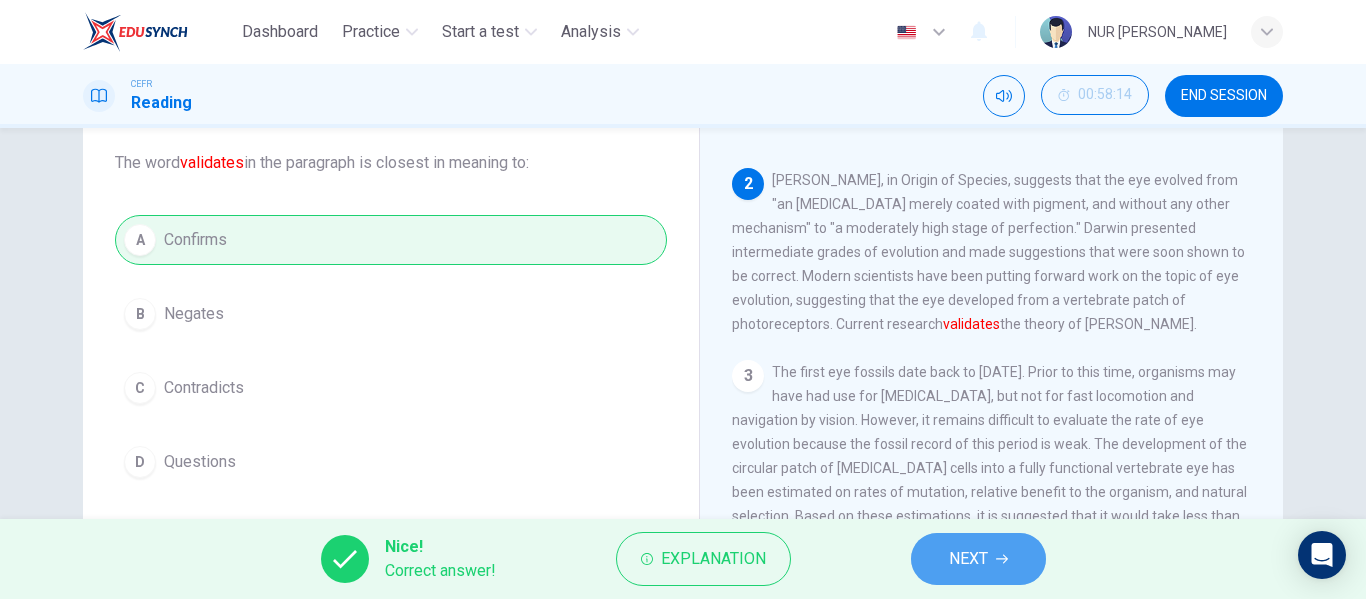 click on "NEXT" at bounding box center (968, 559) 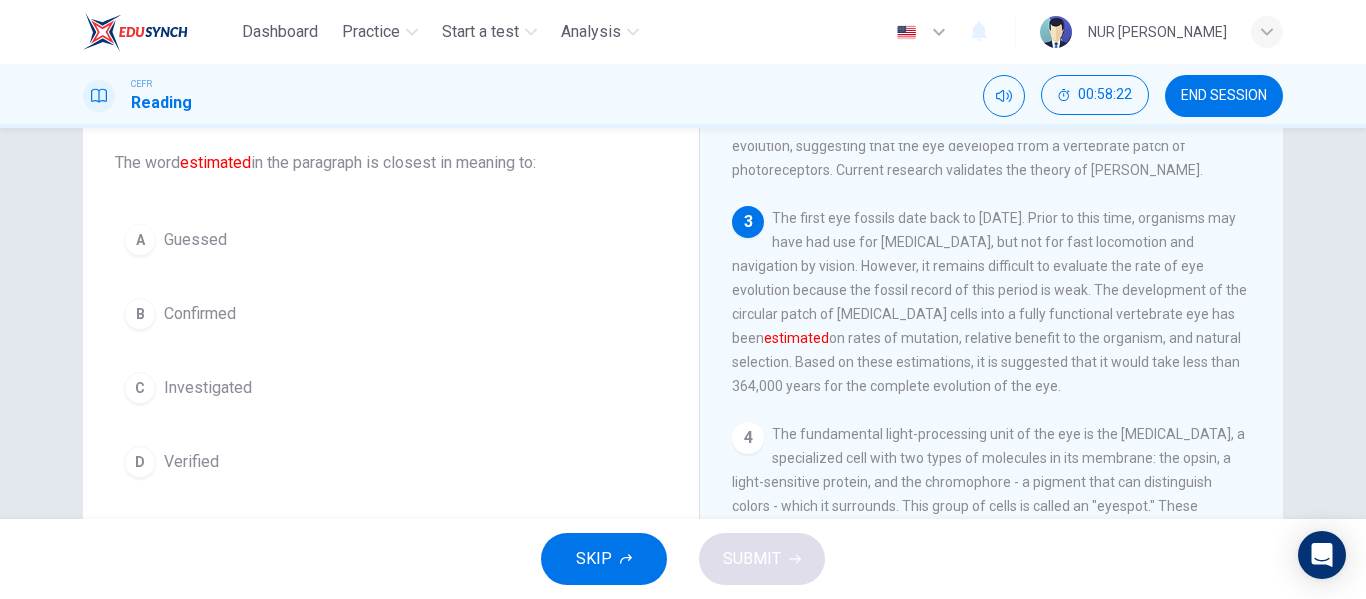 scroll, scrollTop: 273, scrollLeft: 0, axis: vertical 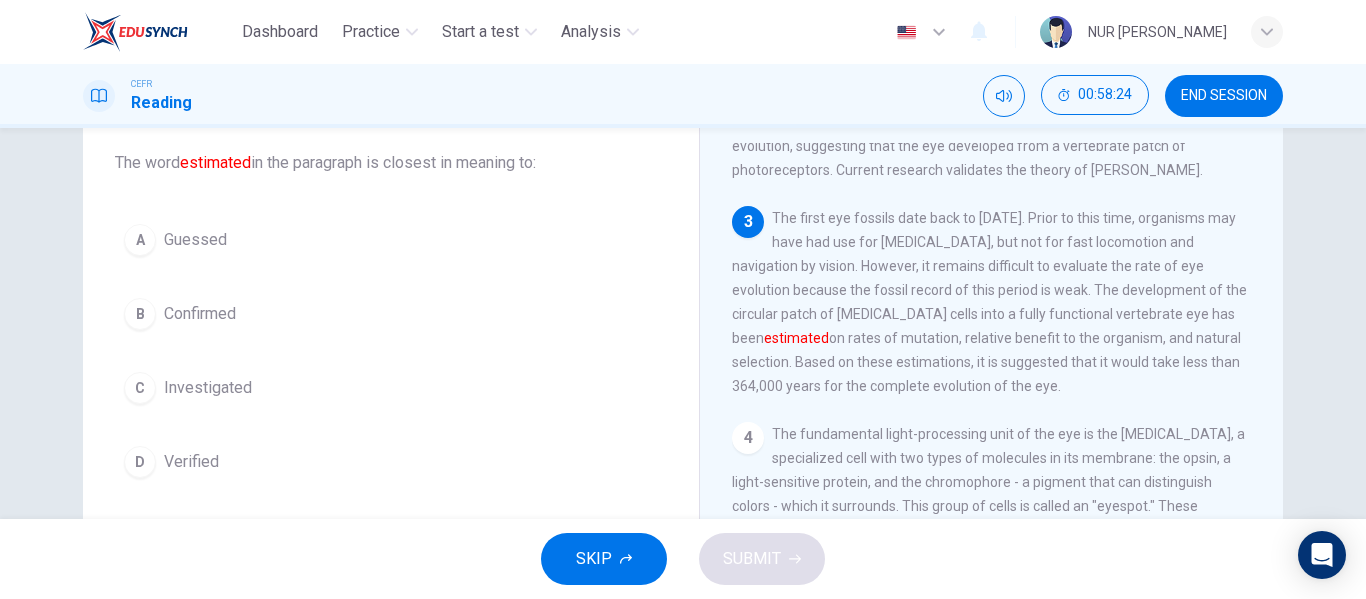 drag, startPoint x: 493, startPoint y: 203, endPoint x: 471, endPoint y: 244, distance: 46.52956 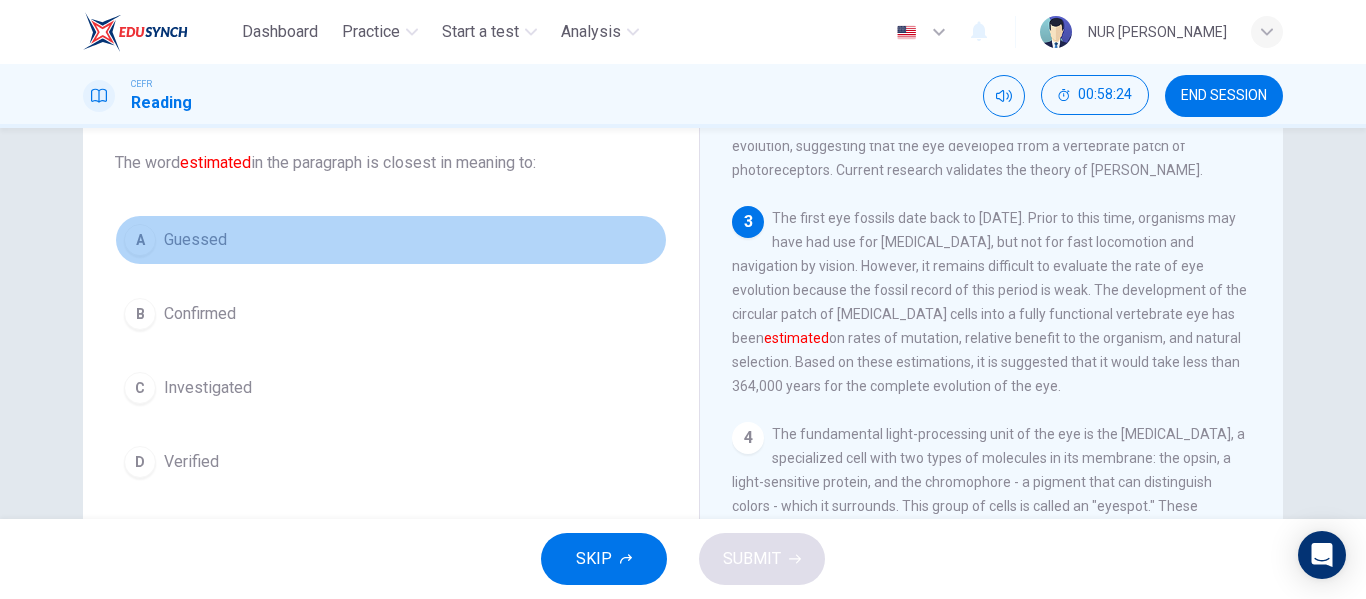 click on "A Guessed" at bounding box center [391, 240] 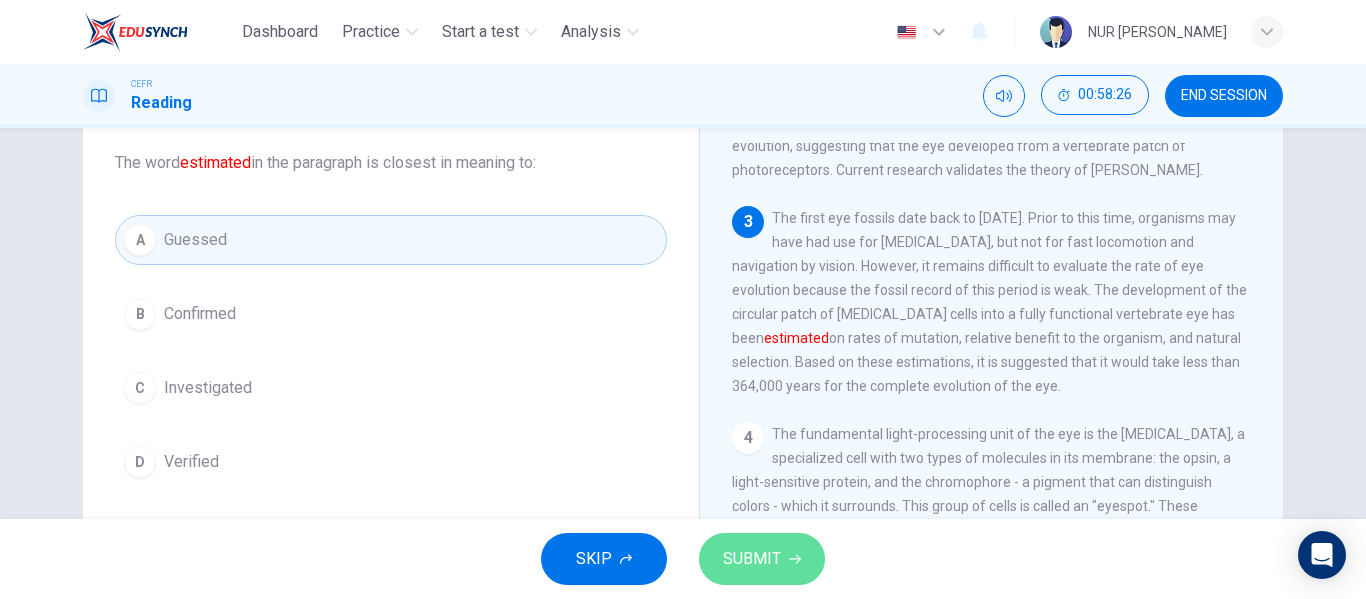 click on "SUBMIT" at bounding box center (752, 559) 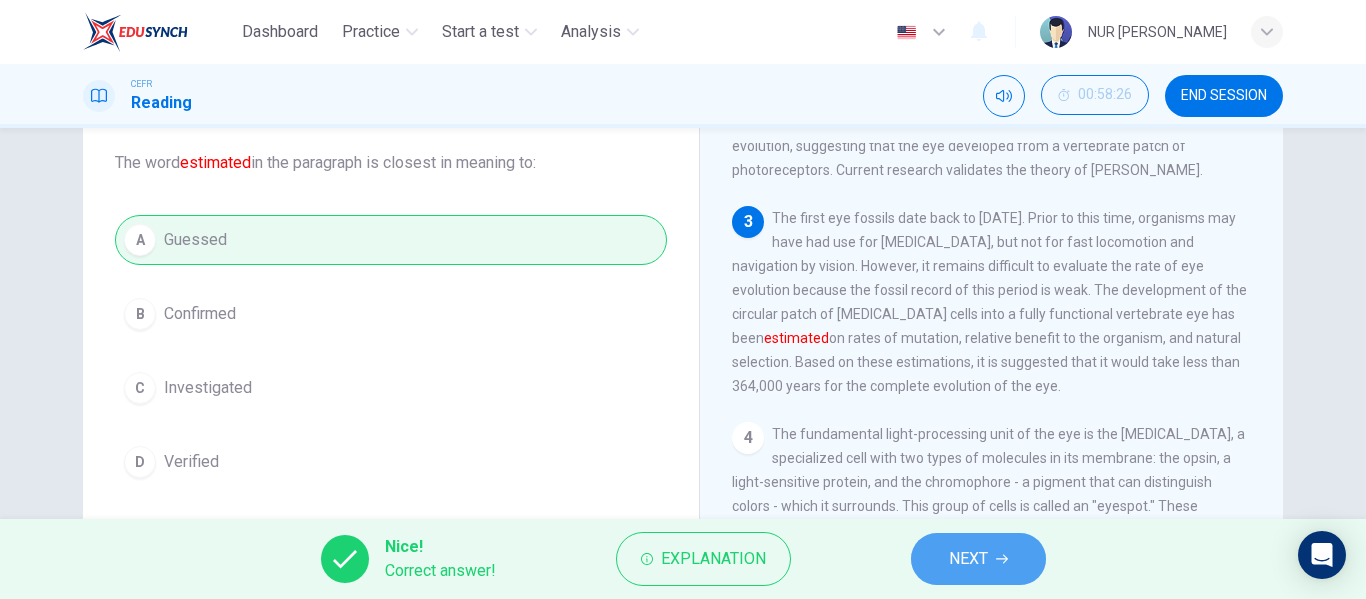 click 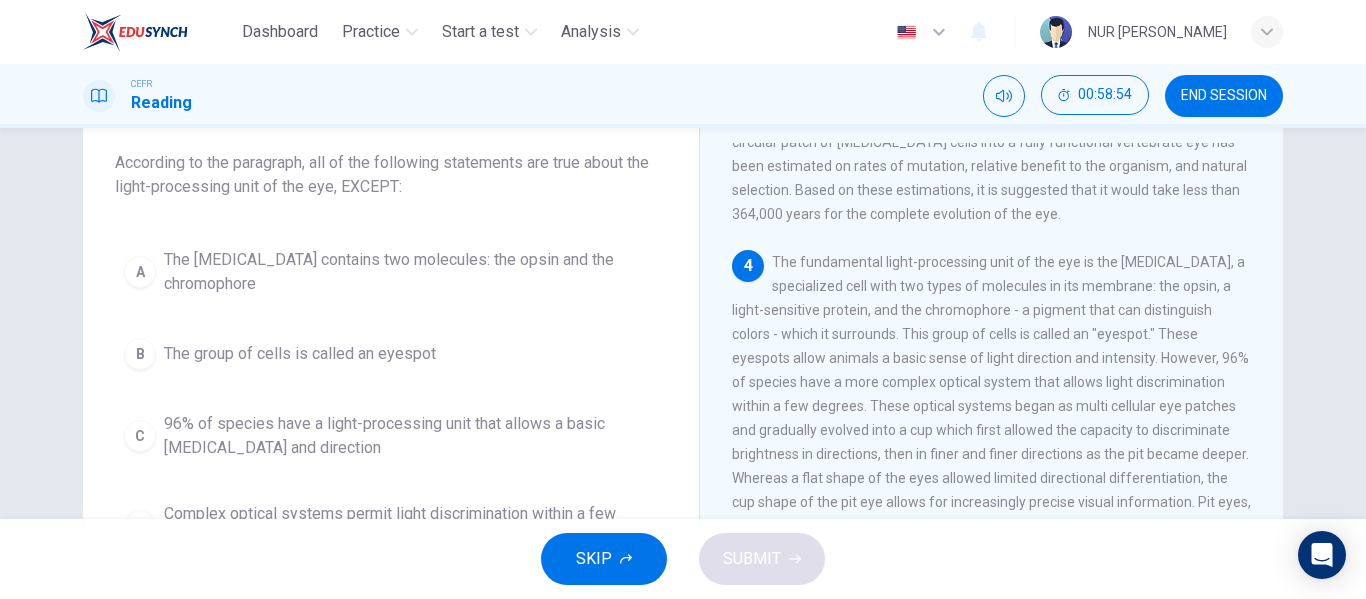 scroll, scrollTop: 444, scrollLeft: 0, axis: vertical 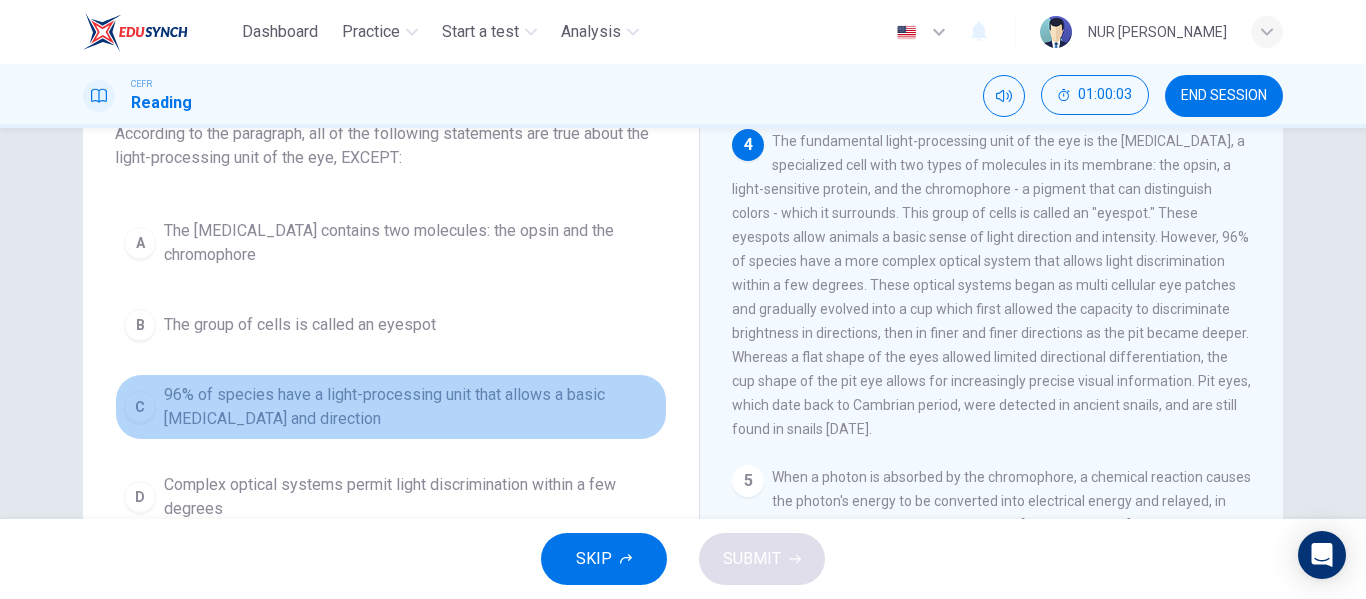 click on "96% of species have a light-processing unit that allows a basic [MEDICAL_DATA] and direction" at bounding box center (411, 407) 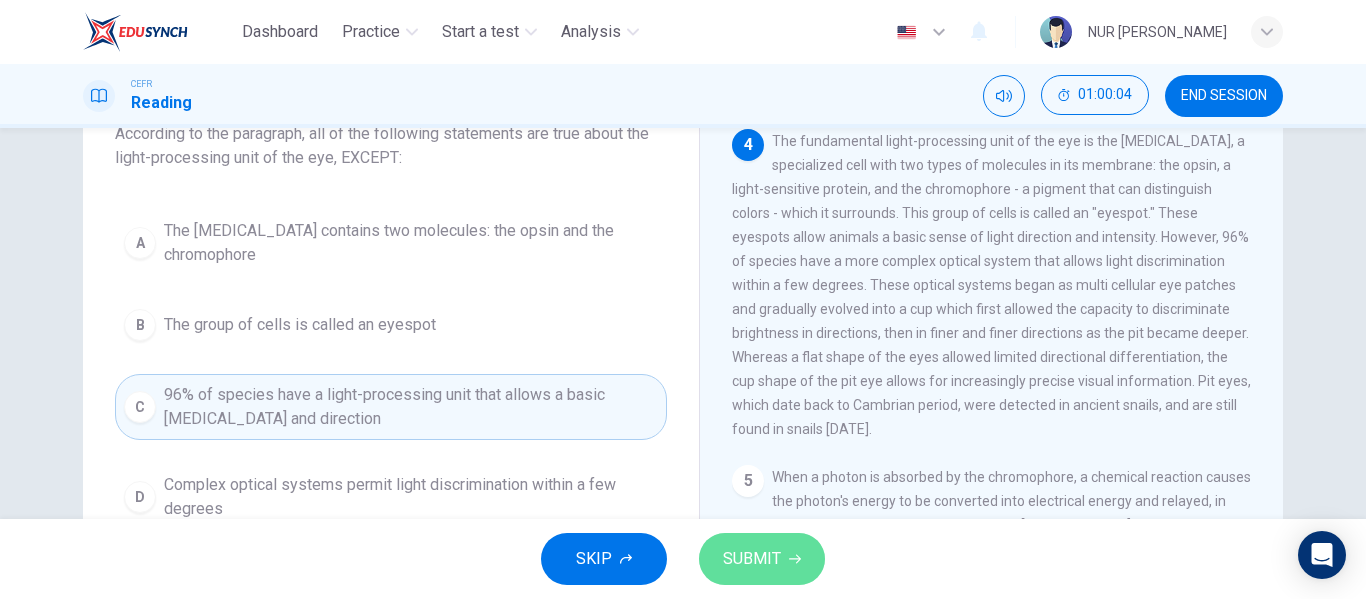click on "SUBMIT" at bounding box center (752, 559) 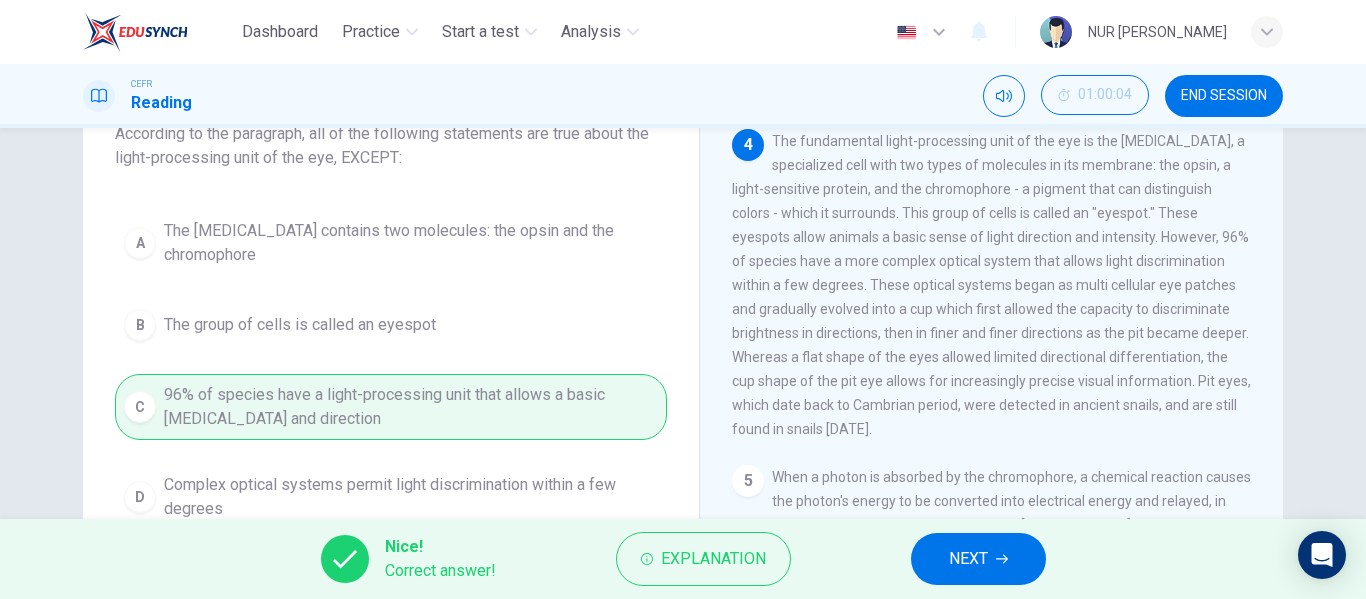 click on "NEXT" at bounding box center [978, 559] 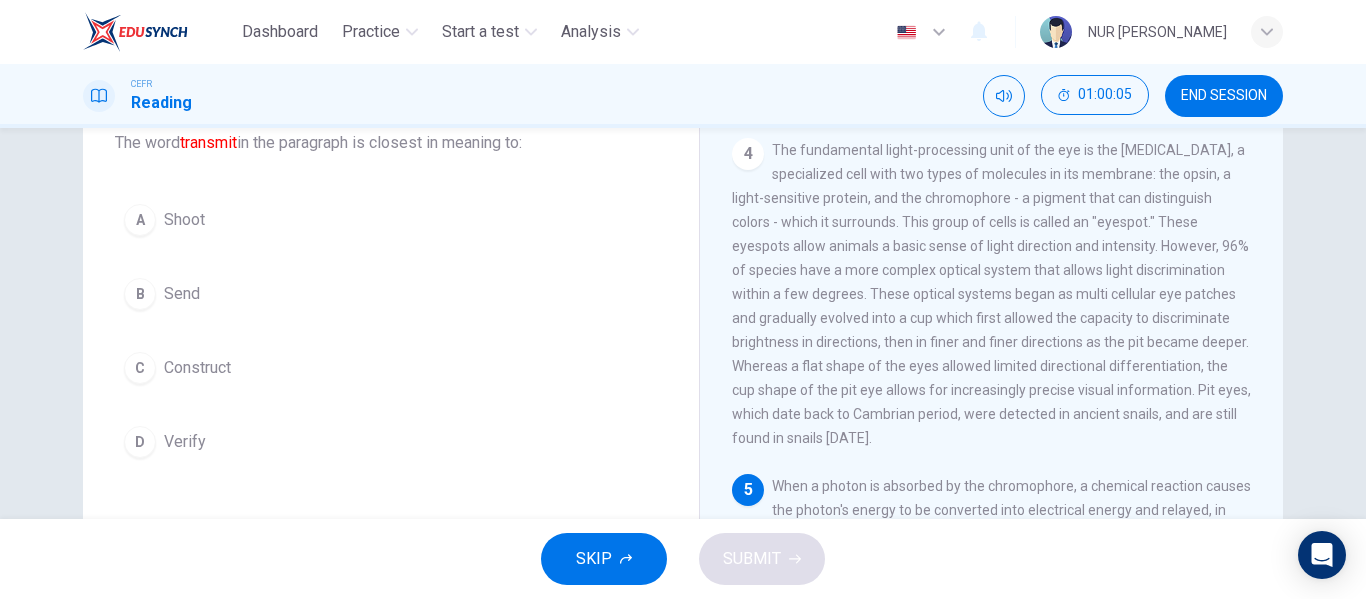scroll, scrollTop: 131, scrollLeft: 0, axis: vertical 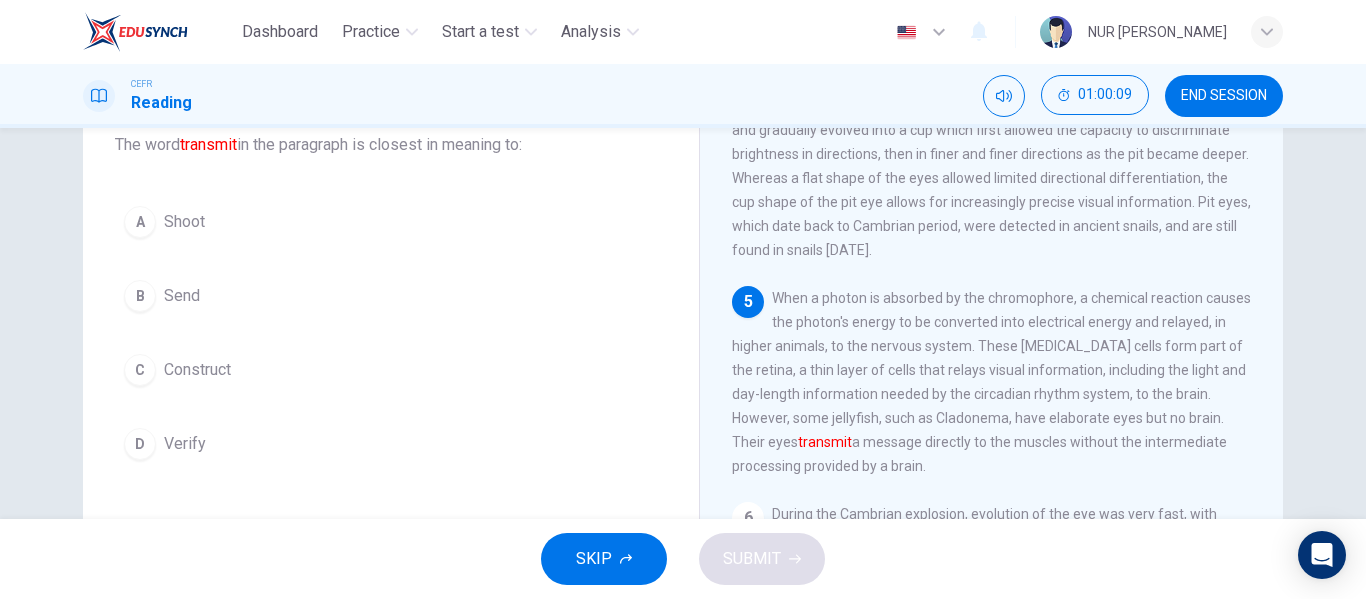 click on "B Send" at bounding box center (391, 296) 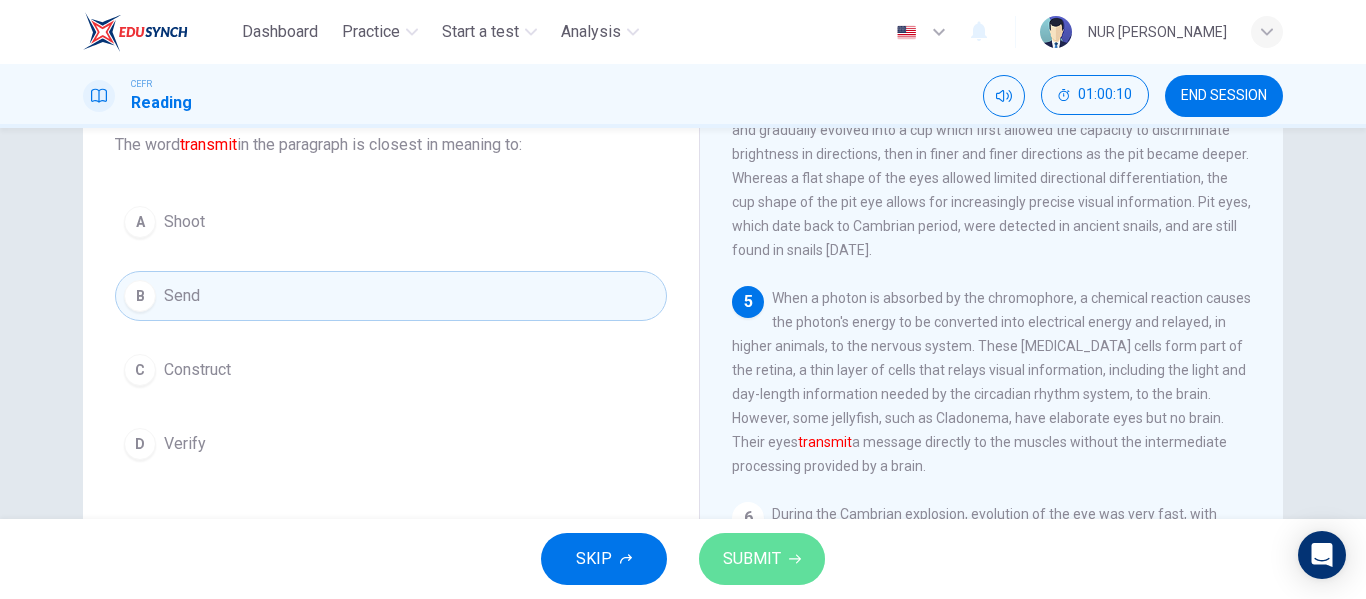 click on "SUBMIT" at bounding box center (752, 559) 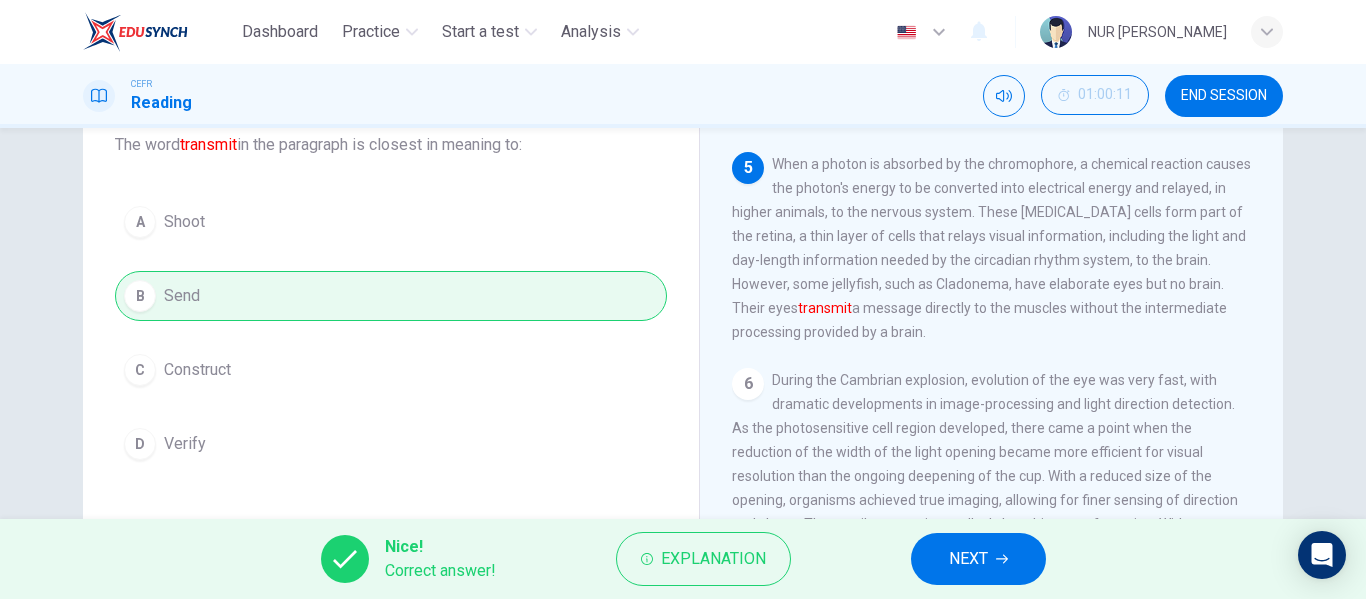 scroll, scrollTop: 961, scrollLeft: 0, axis: vertical 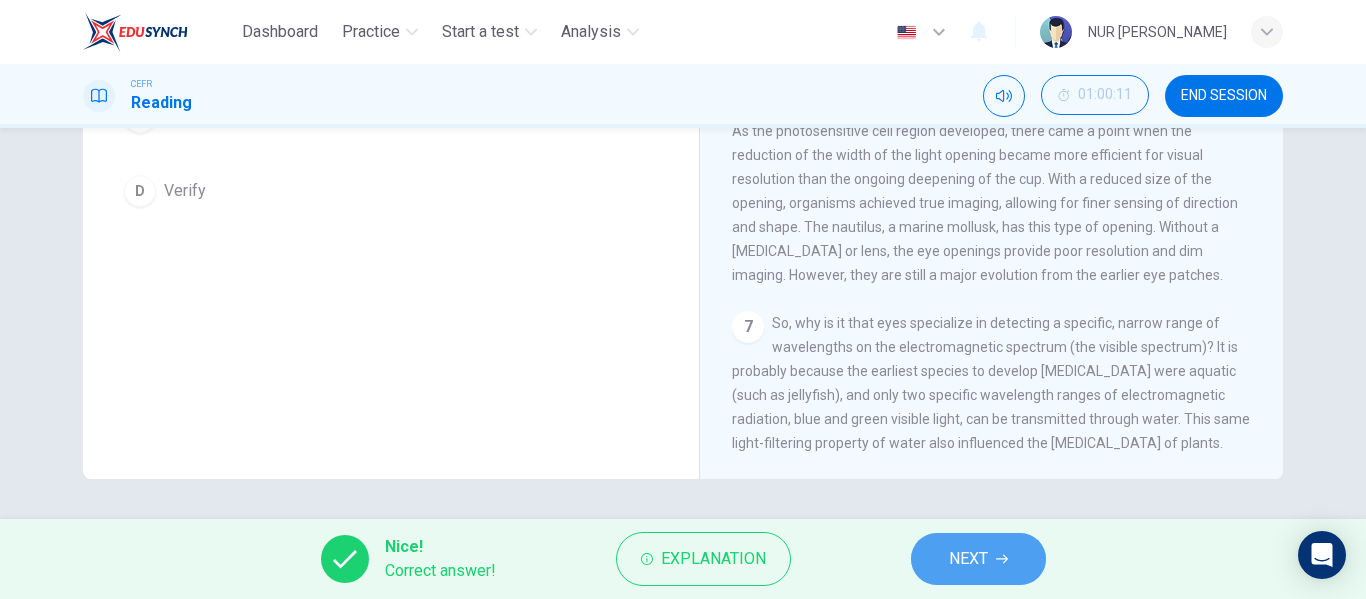 click on "NEXT" at bounding box center [978, 559] 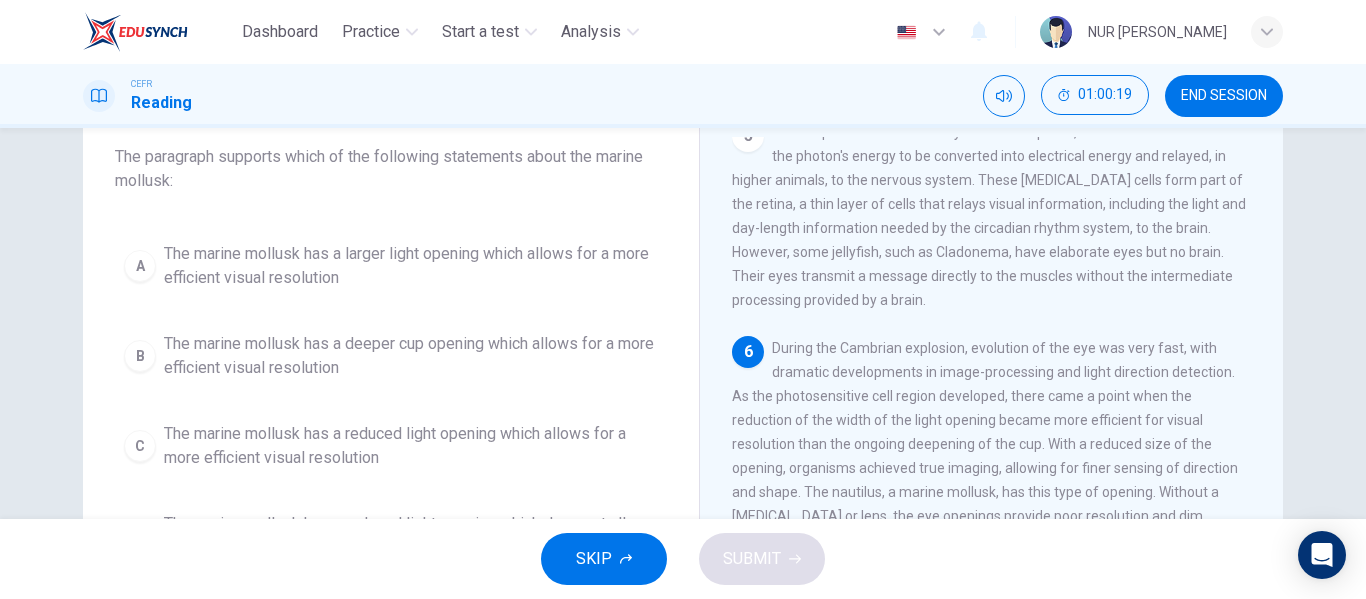 scroll, scrollTop: 118, scrollLeft: 0, axis: vertical 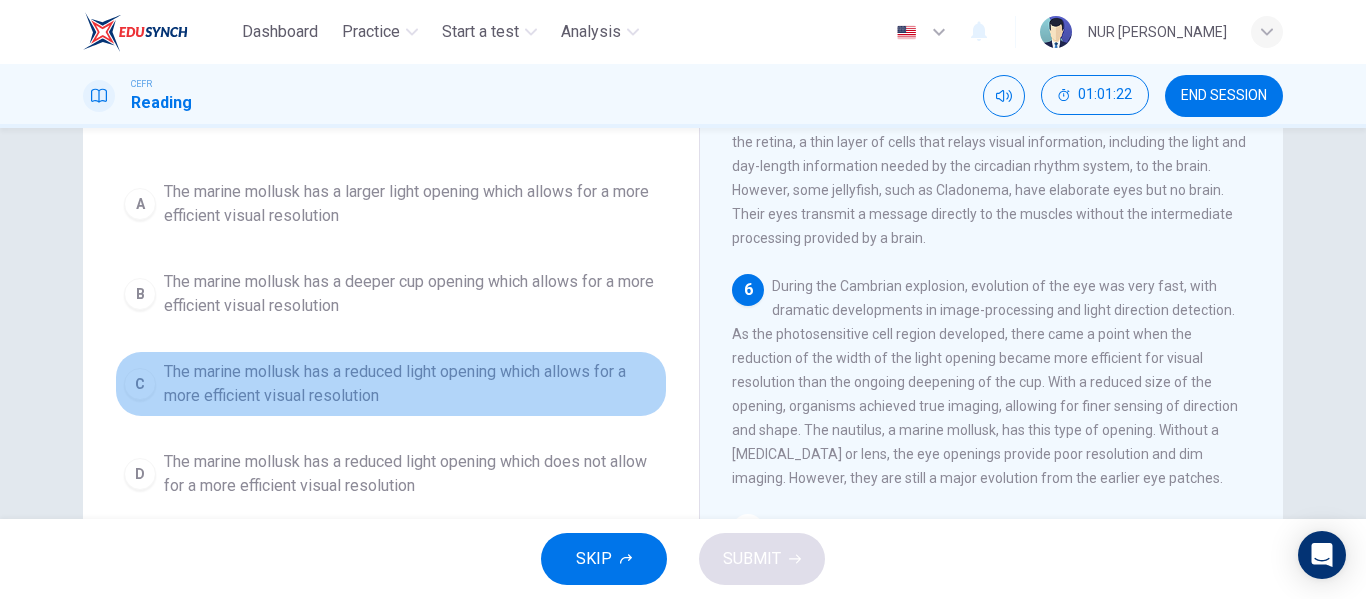 click on "The marine mollusk has a reduced light opening which allows for a more efficient visual resolution" at bounding box center (411, 384) 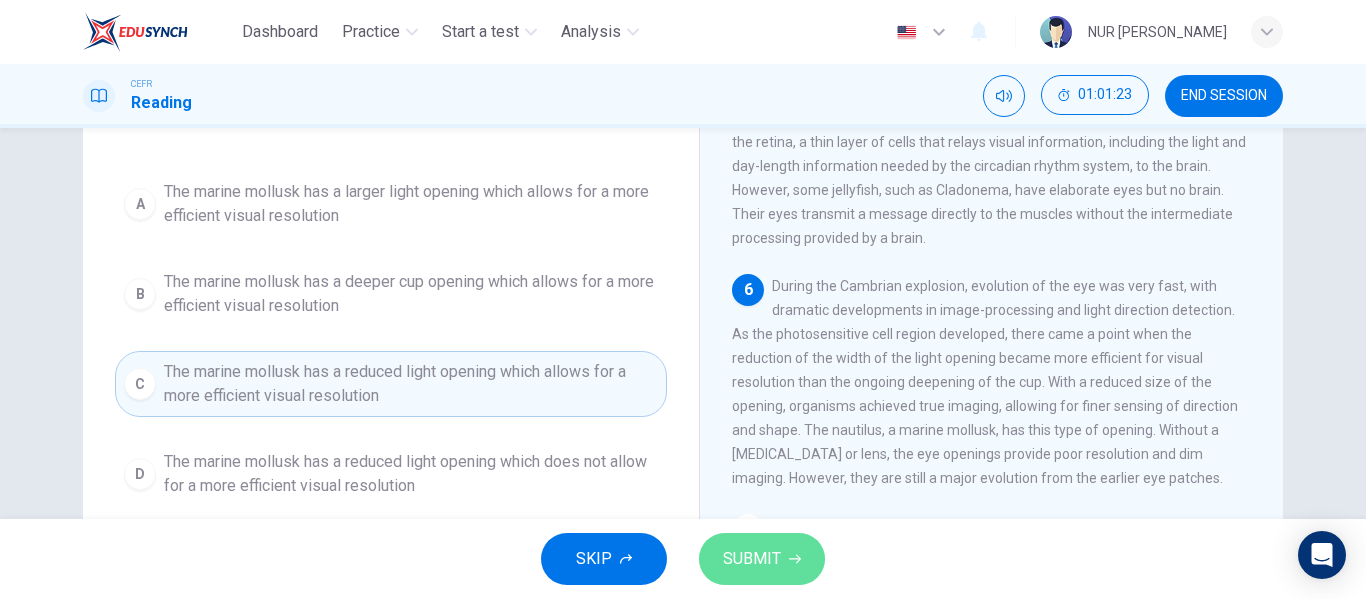 click on "SUBMIT" at bounding box center [752, 559] 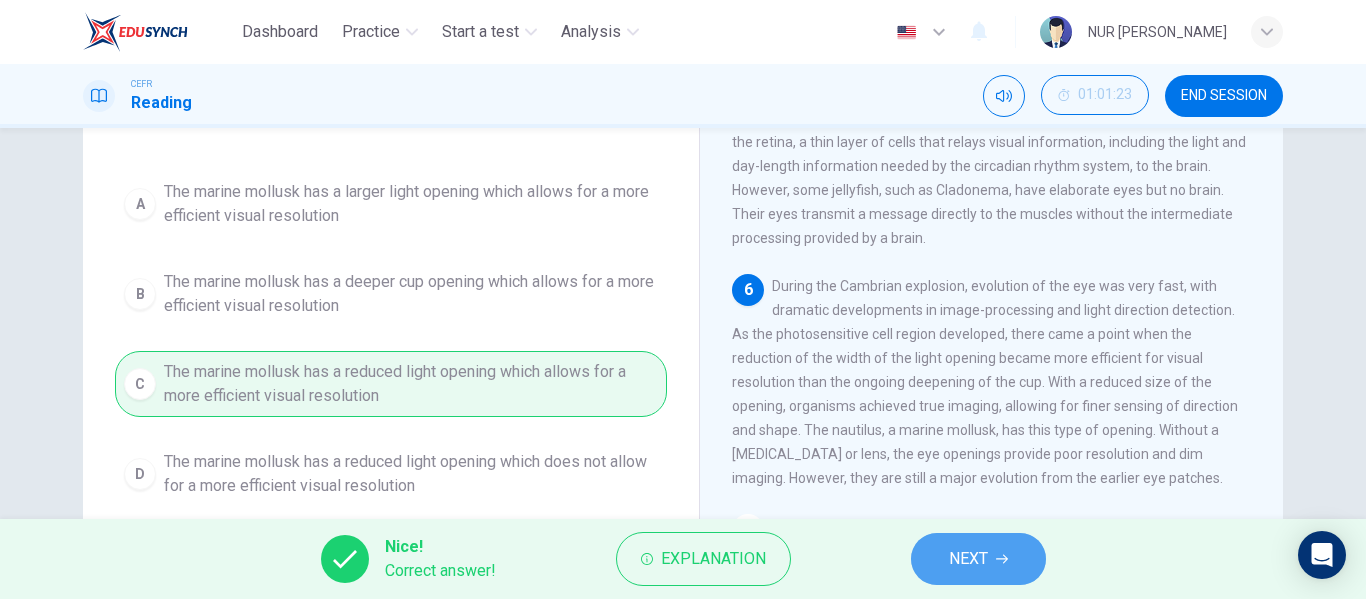 click on "NEXT" at bounding box center [978, 559] 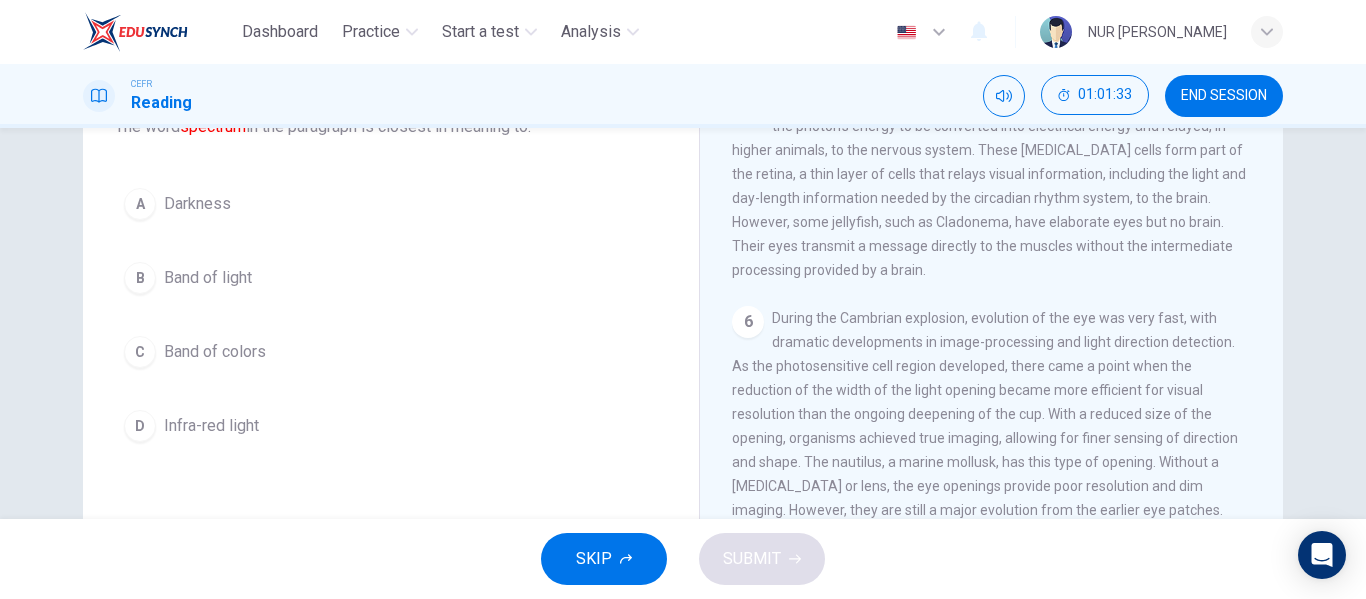 scroll, scrollTop: 148, scrollLeft: 0, axis: vertical 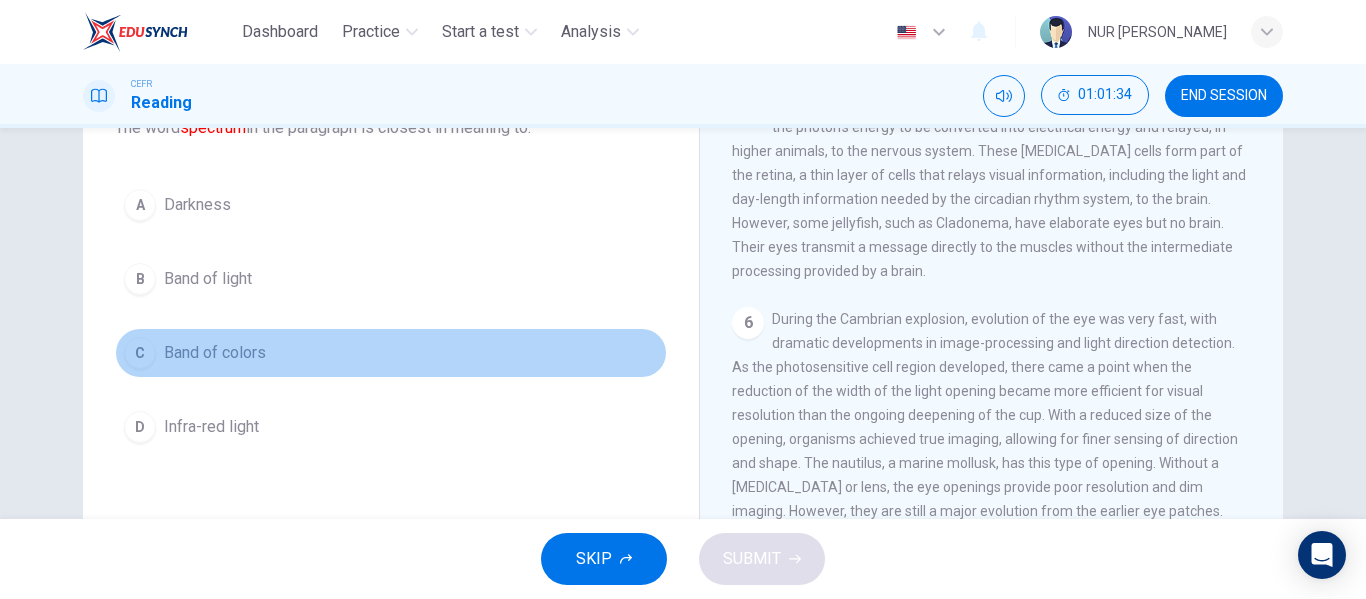 click on "C Band of colors" at bounding box center (391, 353) 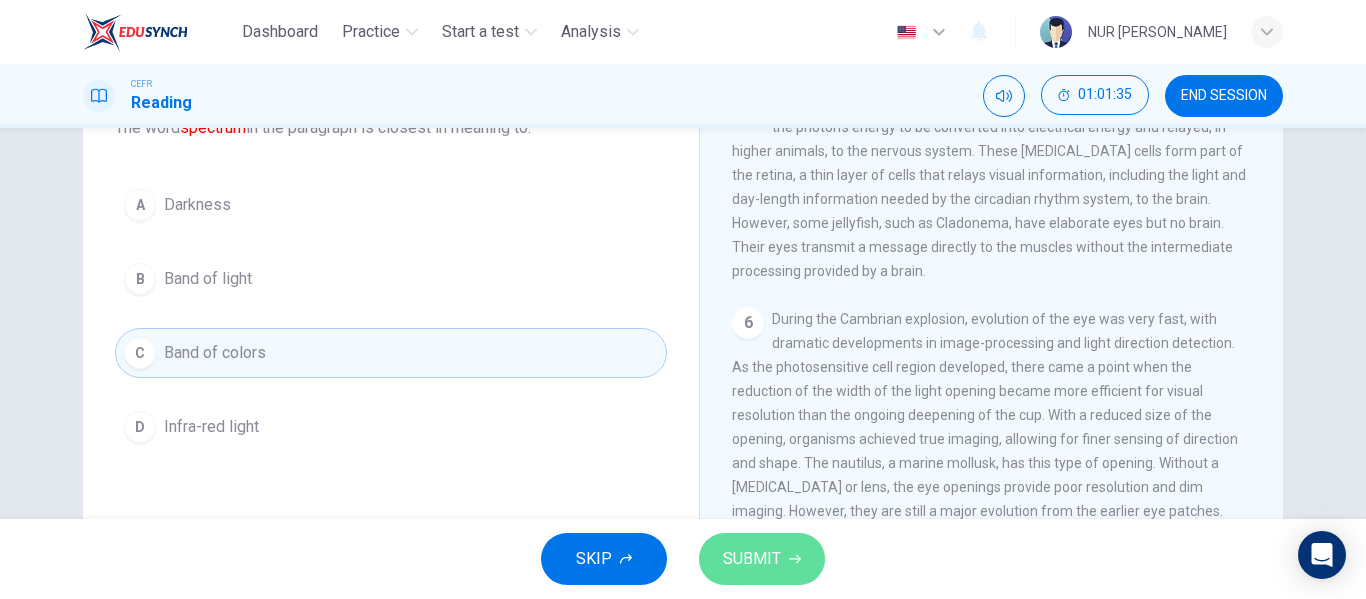 click on "SUBMIT" at bounding box center (752, 559) 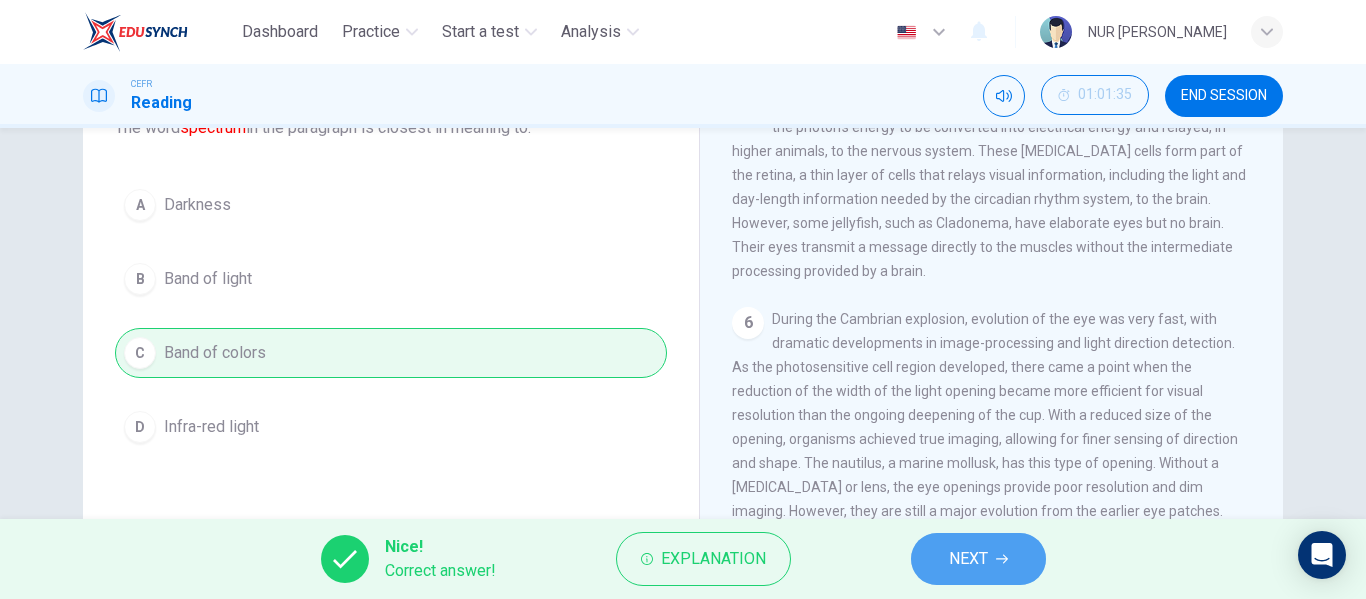 click on "NEXT" at bounding box center (968, 559) 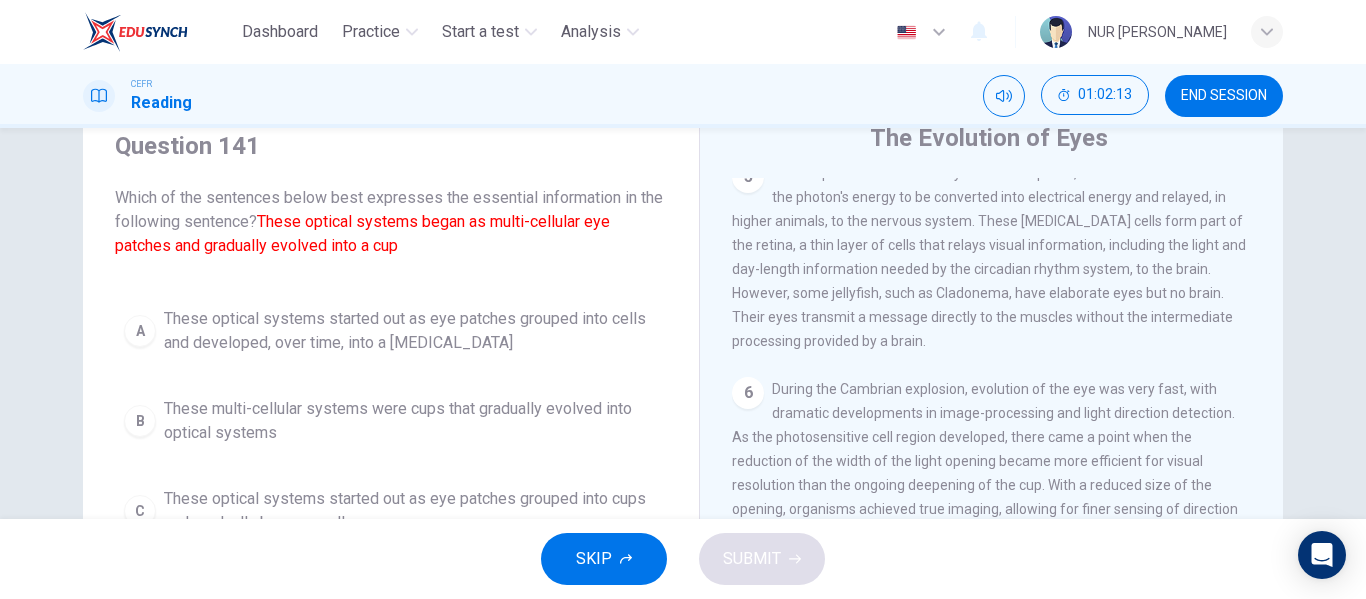 scroll, scrollTop: 78, scrollLeft: 0, axis: vertical 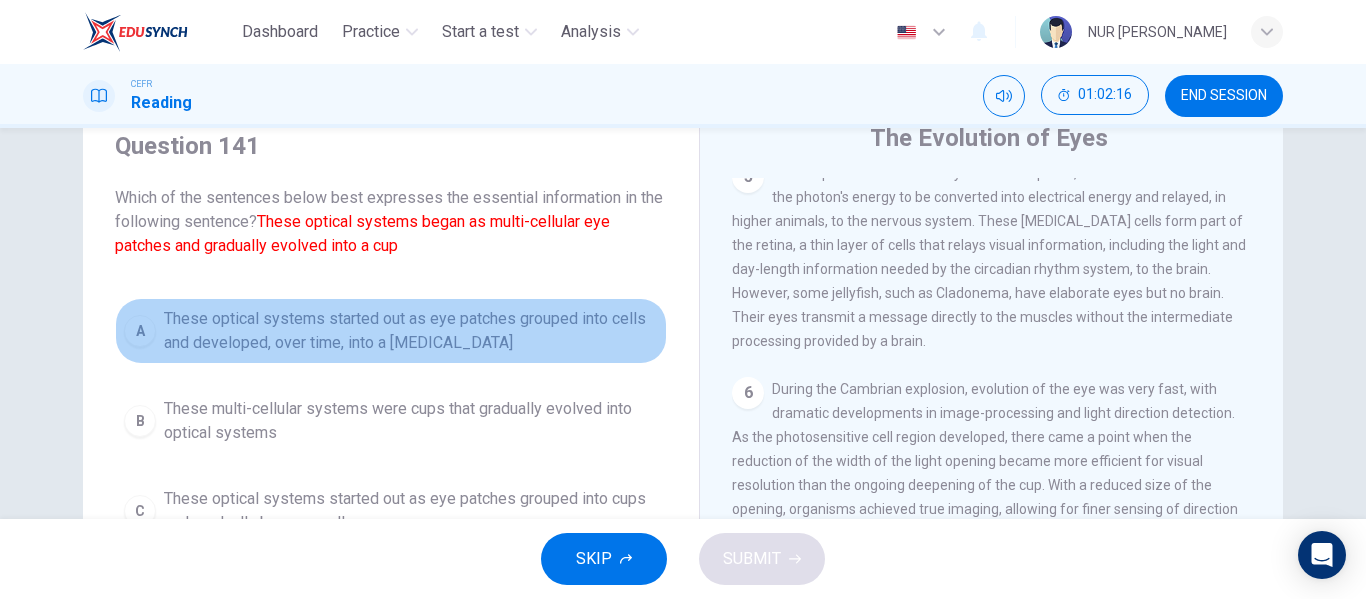 click on "These optical systems started out as eye patches grouped into cells and developed, over time, into a [MEDICAL_DATA]" at bounding box center (411, 331) 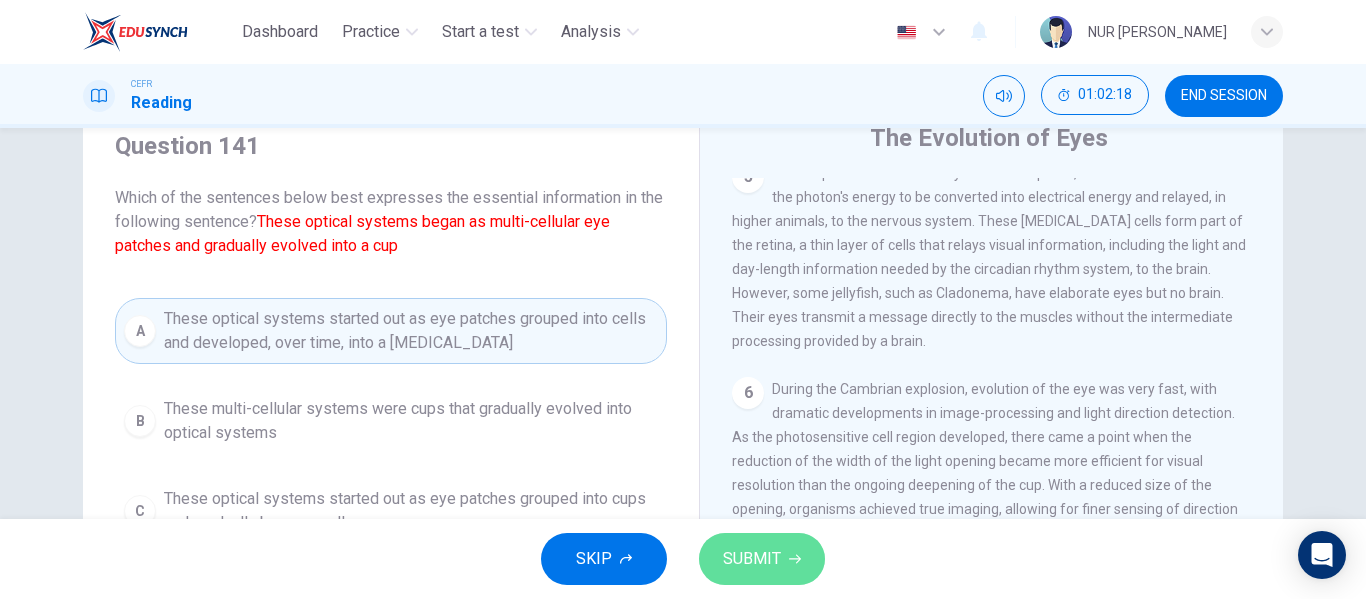 click on "SUBMIT" at bounding box center [762, 559] 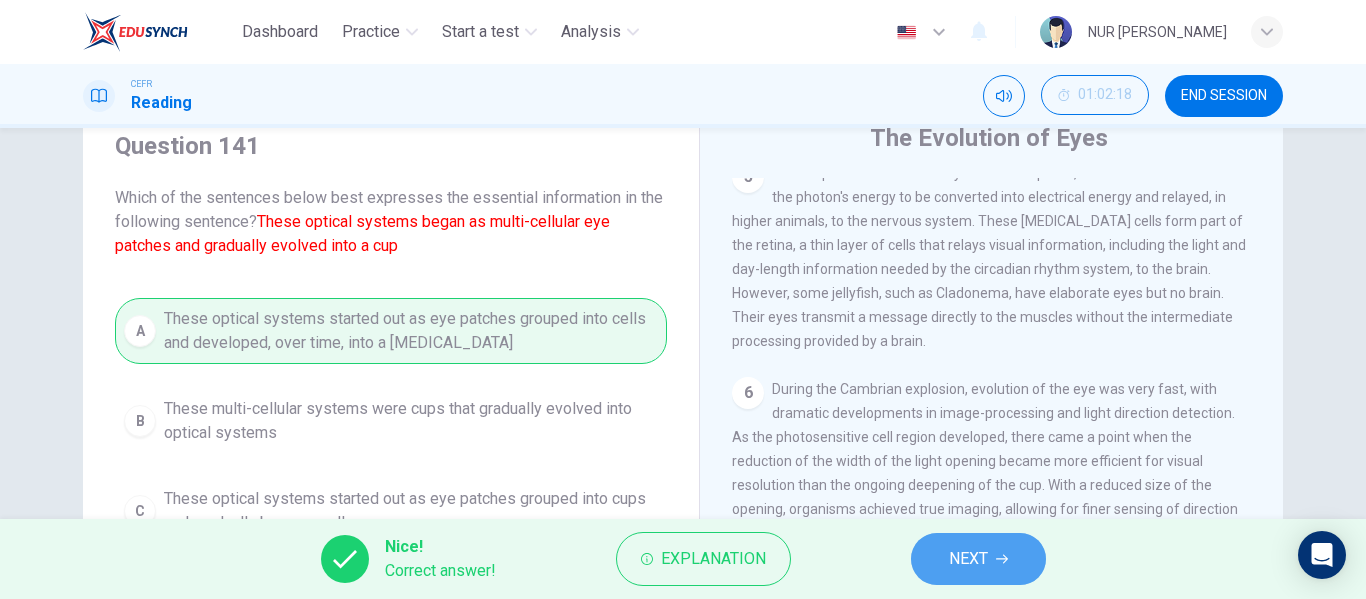 click on "NEXT" at bounding box center (978, 559) 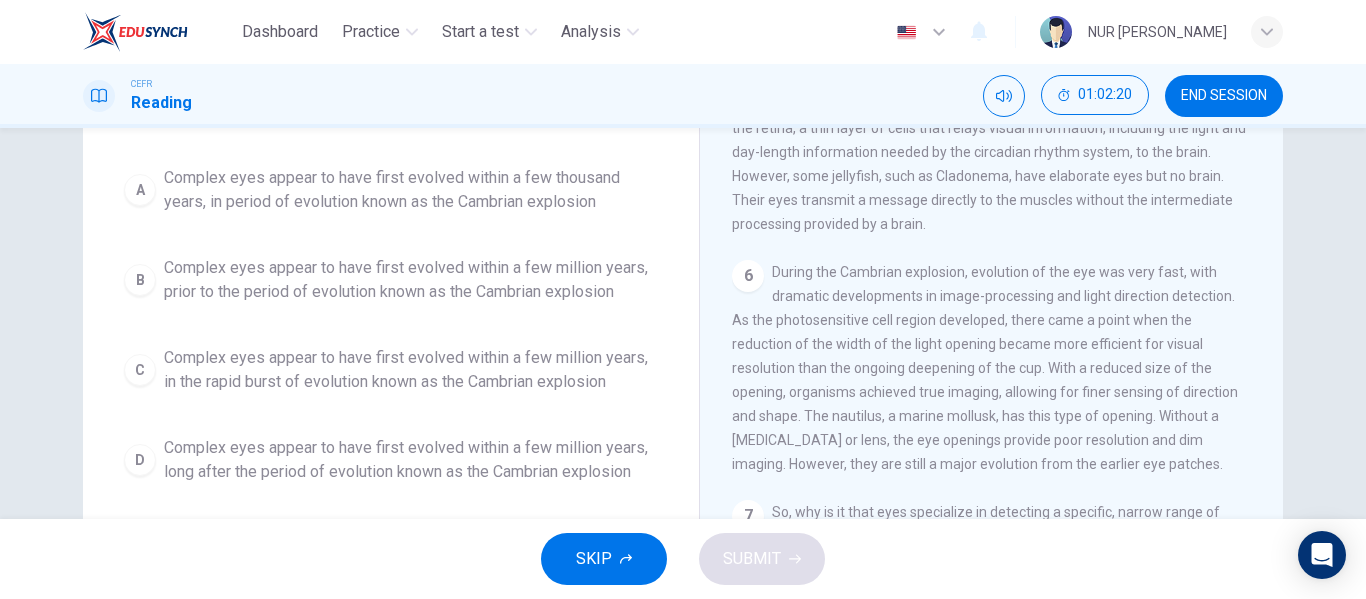 scroll, scrollTop: 201, scrollLeft: 0, axis: vertical 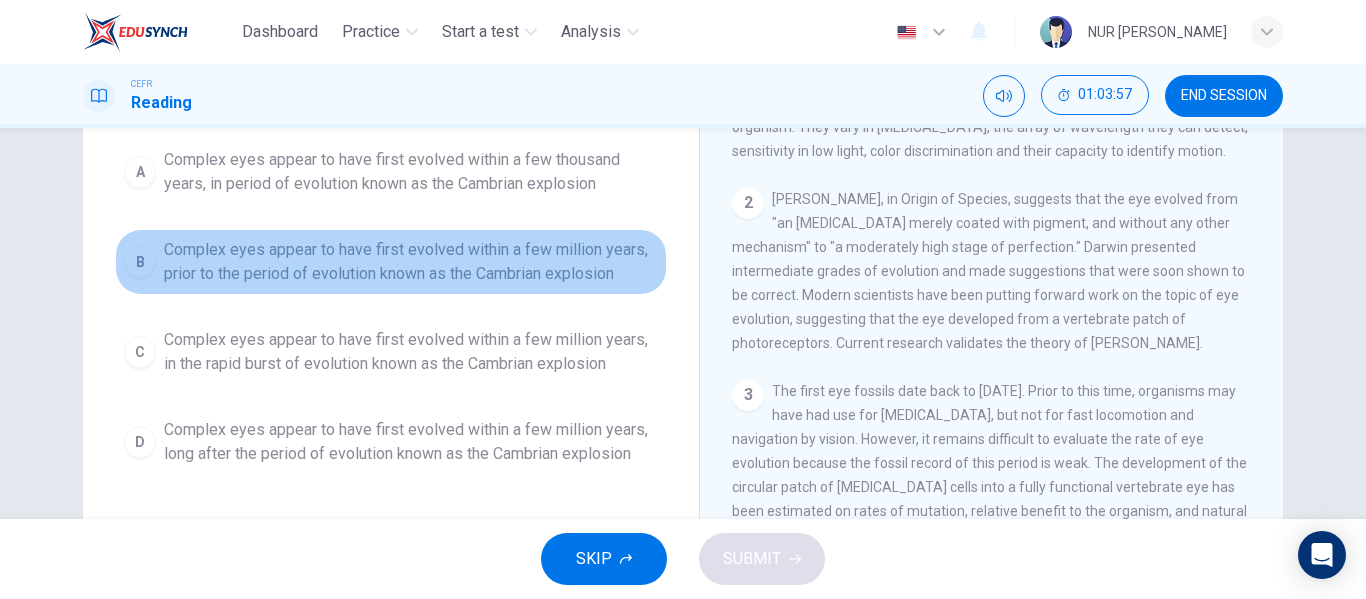 click on "Complex eyes appear to have first evolved within a few million years, prior to the period of evolution known as the Cambrian explosion" at bounding box center (411, 262) 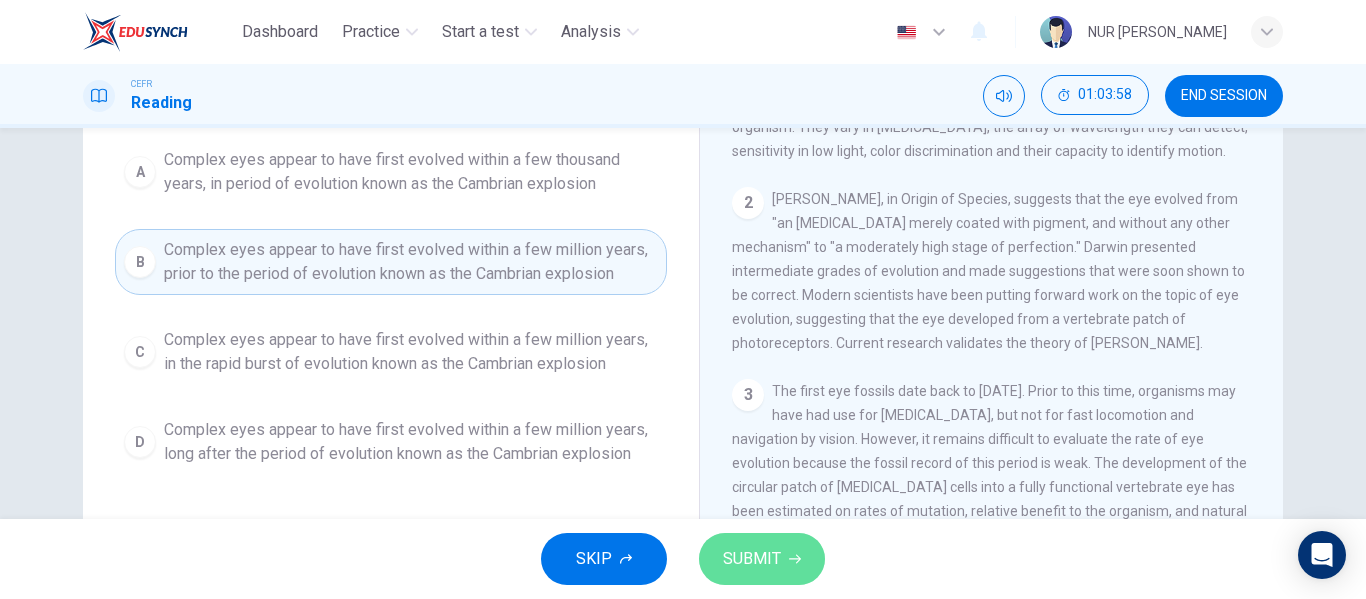 click on "SUBMIT" at bounding box center [762, 559] 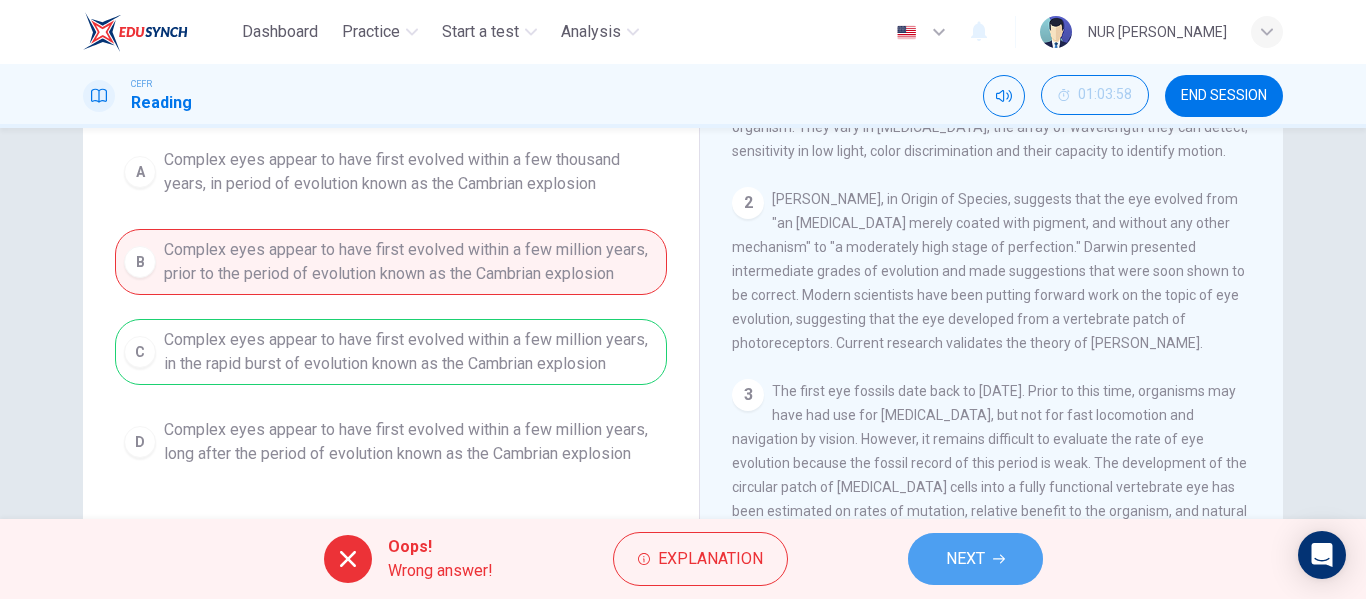 click on "NEXT" at bounding box center [975, 559] 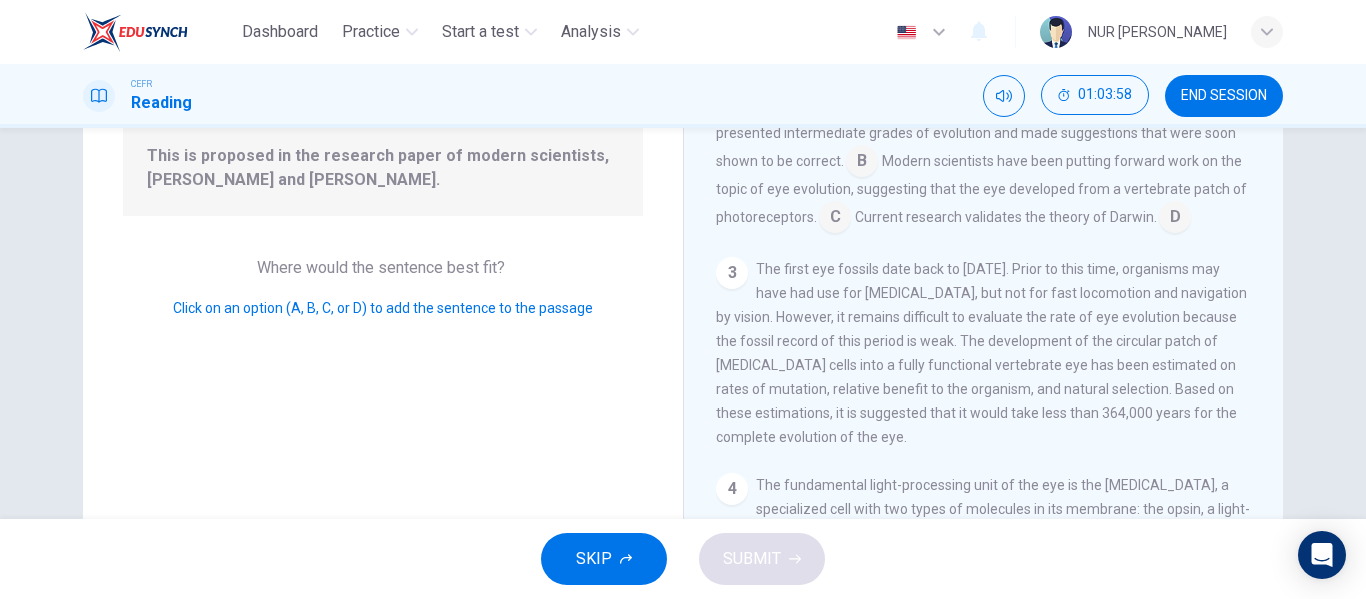 scroll, scrollTop: 149, scrollLeft: 0, axis: vertical 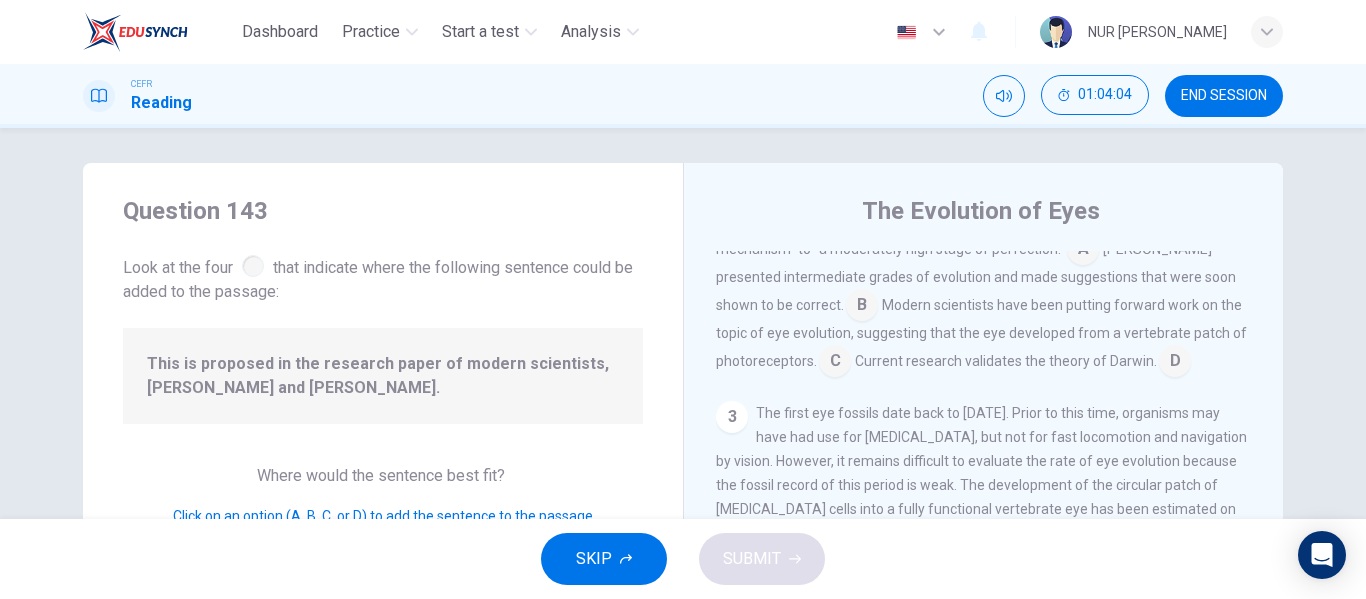 click at bounding box center [1175, 363] 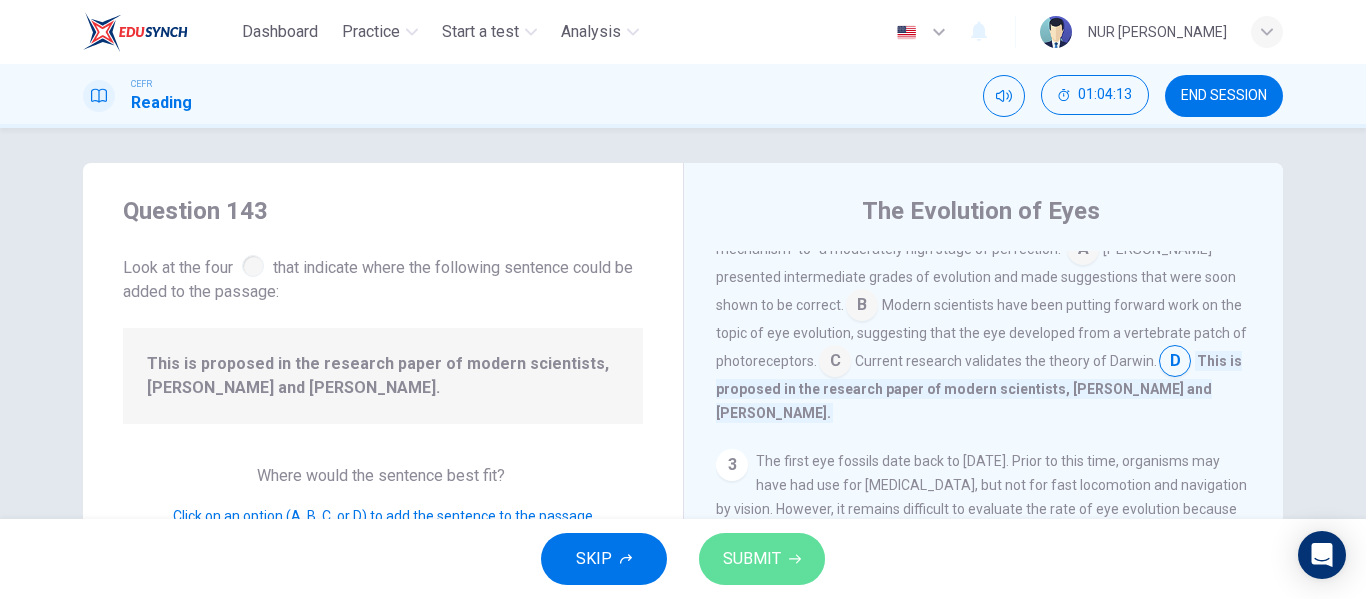 click on "SUBMIT" at bounding box center (752, 559) 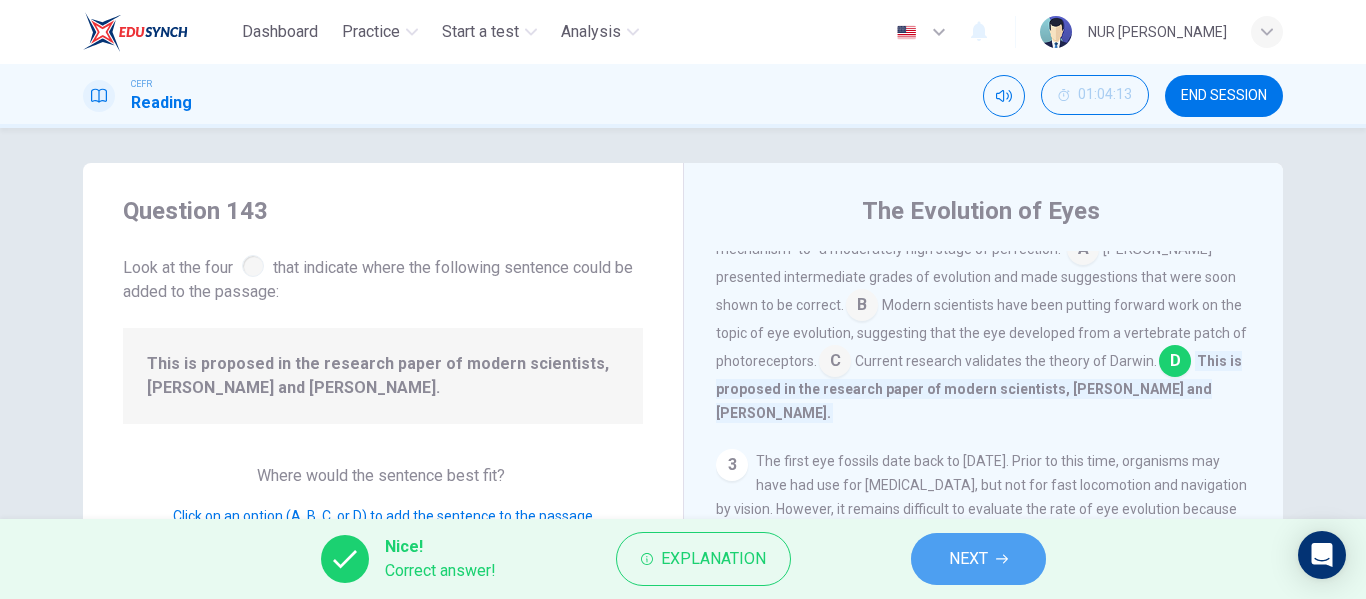 click on "NEXT" at bounding box center [978, 559] 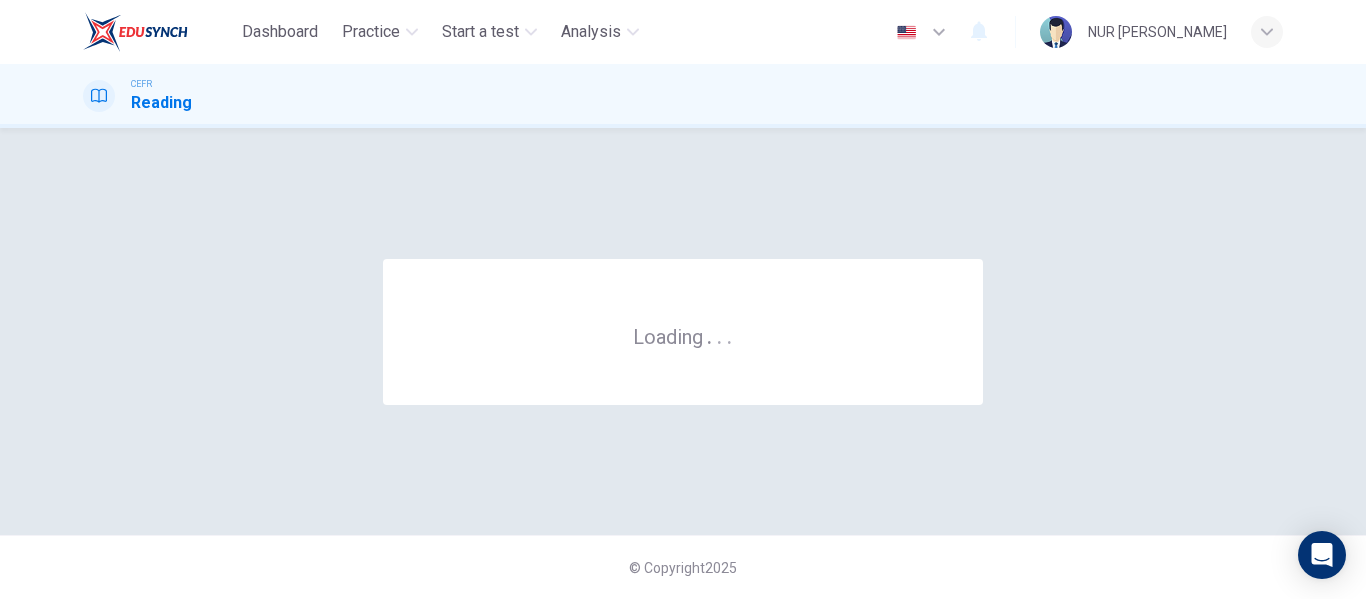 scroll, scrollTop: 0, scrollLeft: 0, axis: both 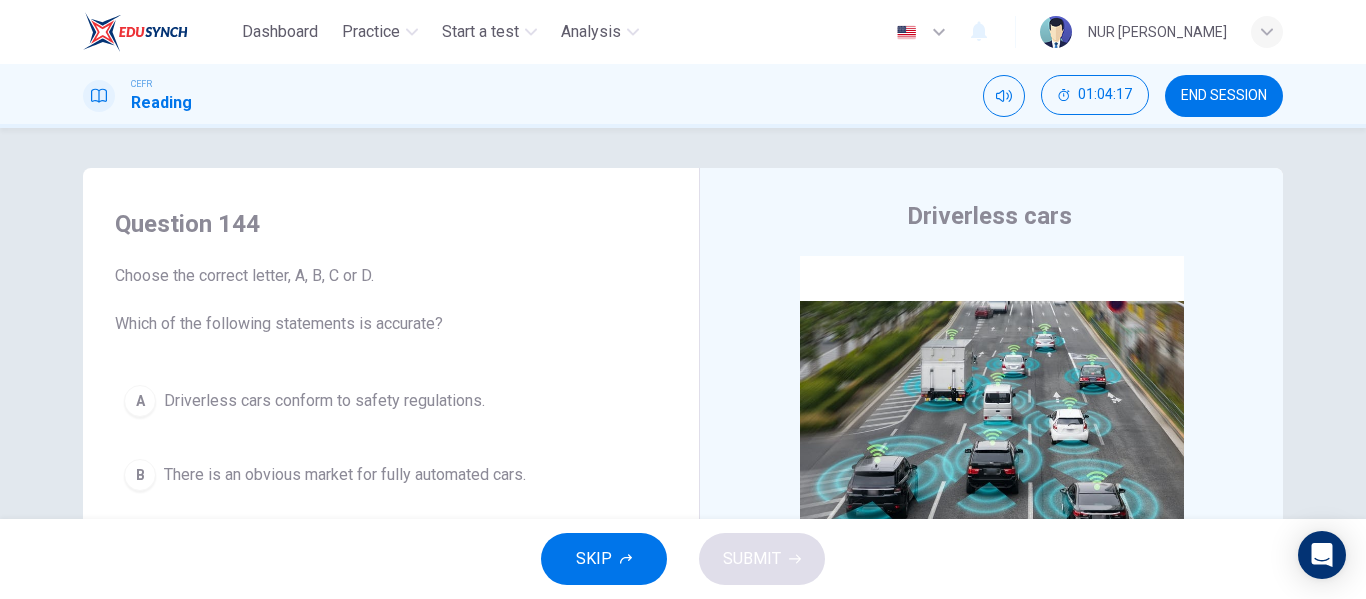 click on "Question 144 Choose the correct letter, A, B, C or D. Which of the following statements is accurate? A Driverless cars conform to safety regulations. B There is an obvious market for fully automated cars. C Human drivers are no competition for driverless cars. D Potentially, fully automated taxis are more cost-effective than normal taxis." at bounding box center [391, 436] 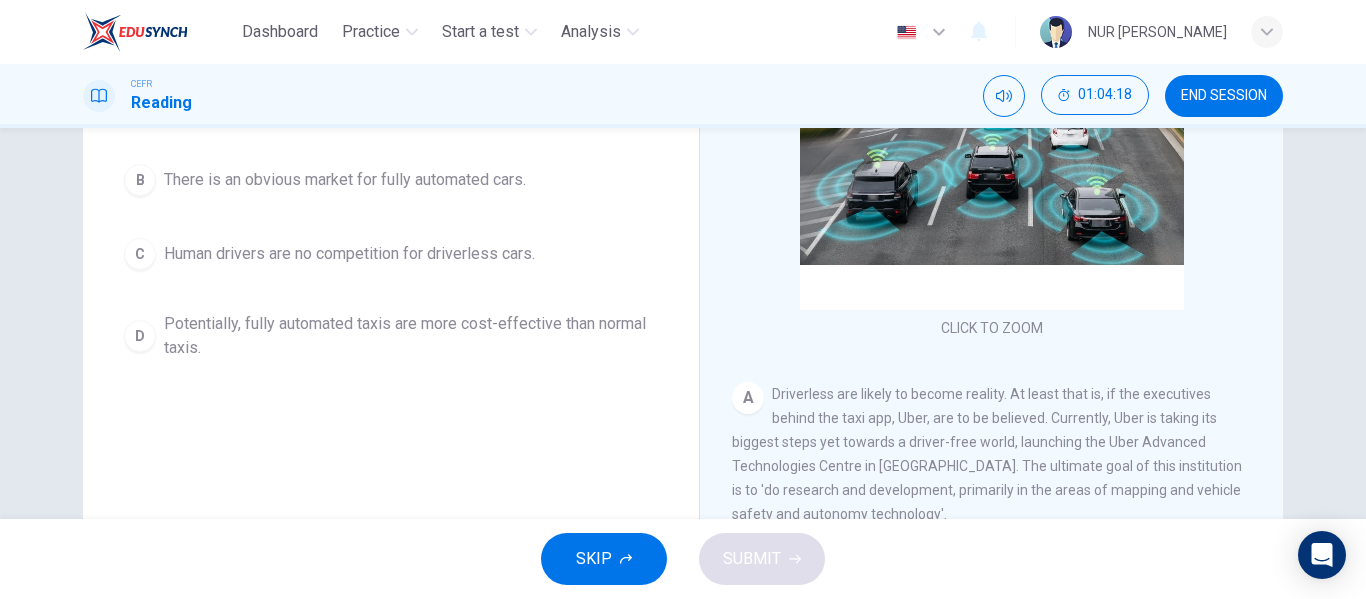 scroll, scrollTop: 300, scrollLeft: 0, axis: vertical 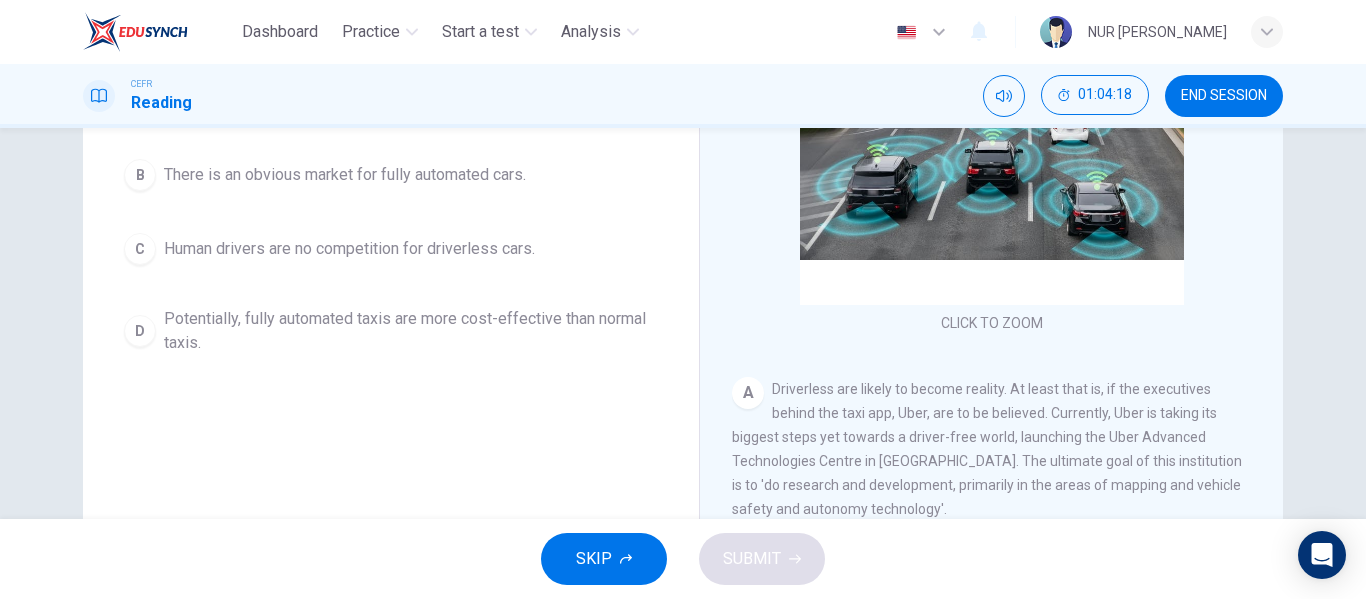 click on "Potentially, fully automated taxis are more cost-effective than normal taxis." at bounding box center (411, 331) 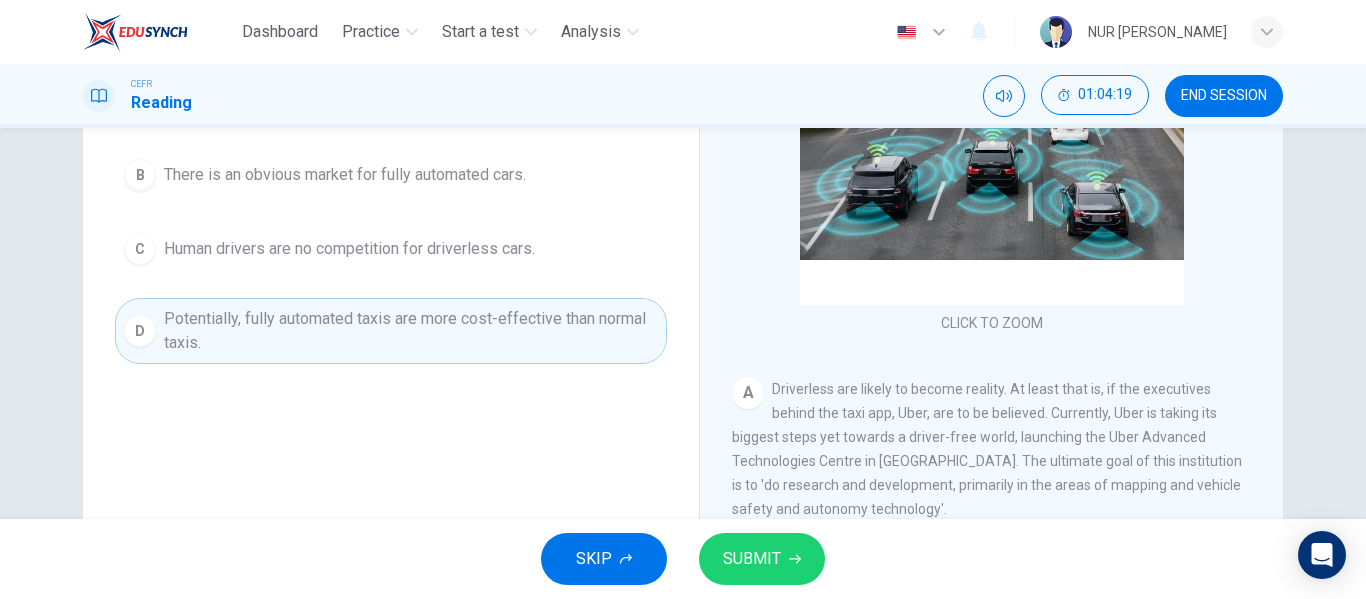 click on "SUBMIT" at bounding box center [762, 559] 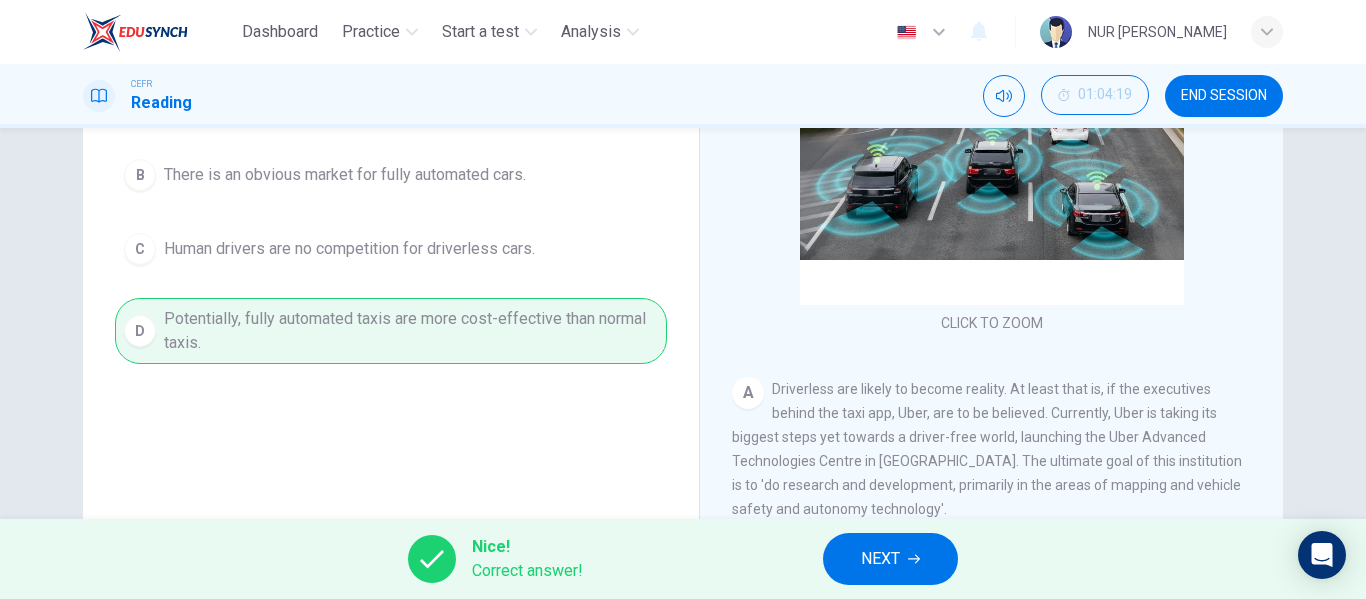 click on "NEXT" at bounding box center [880, 559] 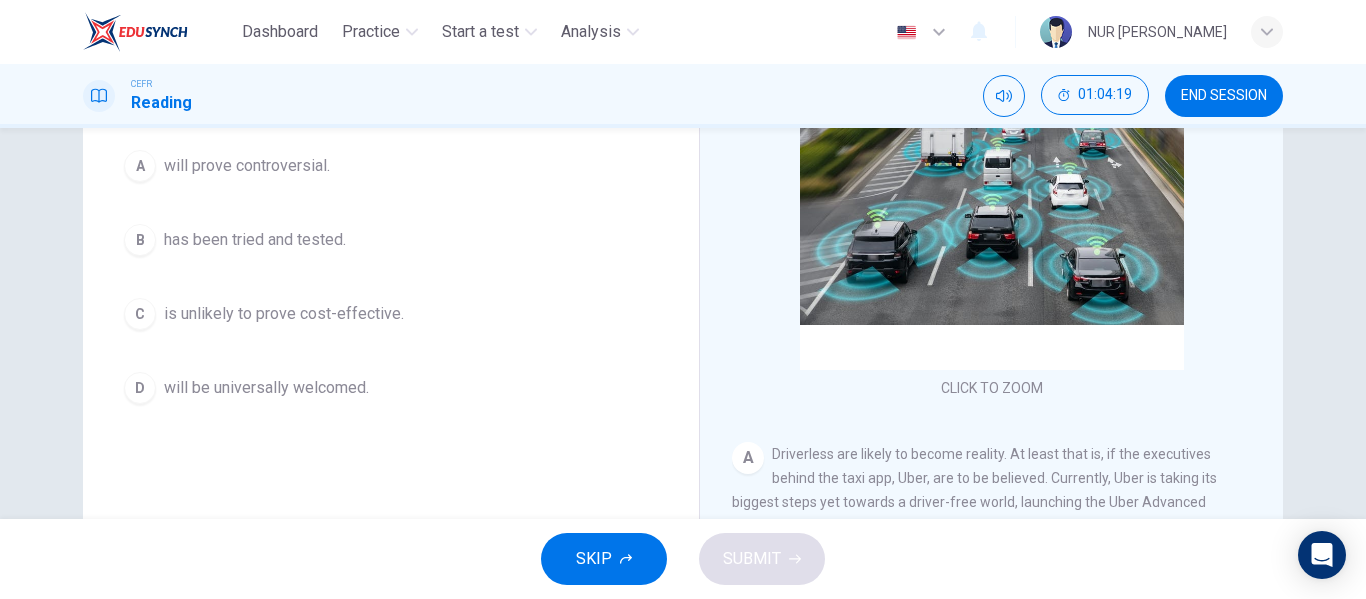 scroll, scrollTop: 200, scrollLeft: 0, axis: vertical 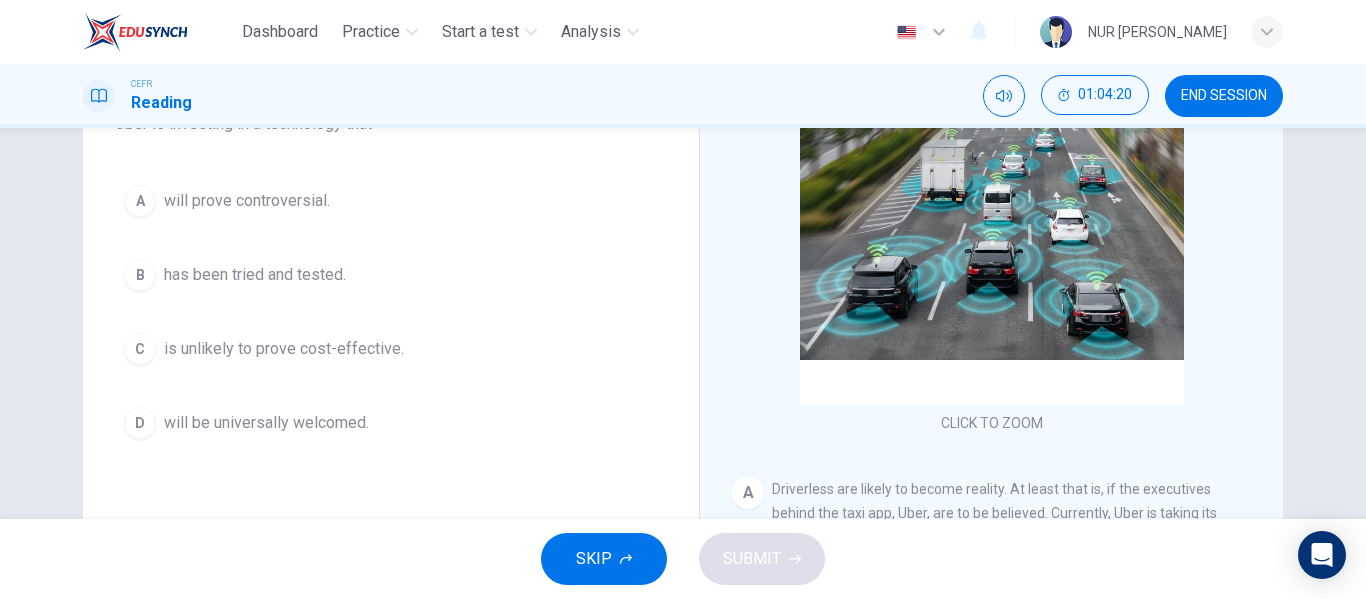 click on "Question 145 Choose the correct letter, A, B, C or D. Uber is investing in a technology that
A will prove controversial. B has been tried and tested. C is unlikely to prove cost-effective. D will be universally welcomed." at bounding box center [391, 228] 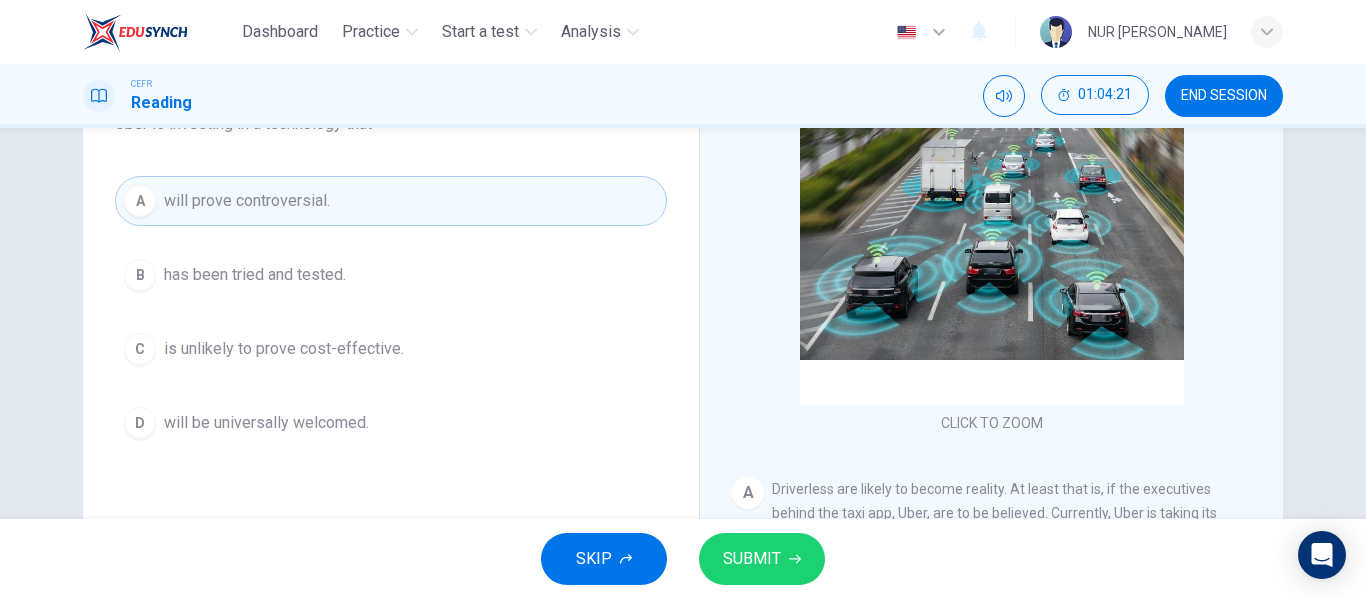 click on "SUBMIT" at bounding box center [752, 559] 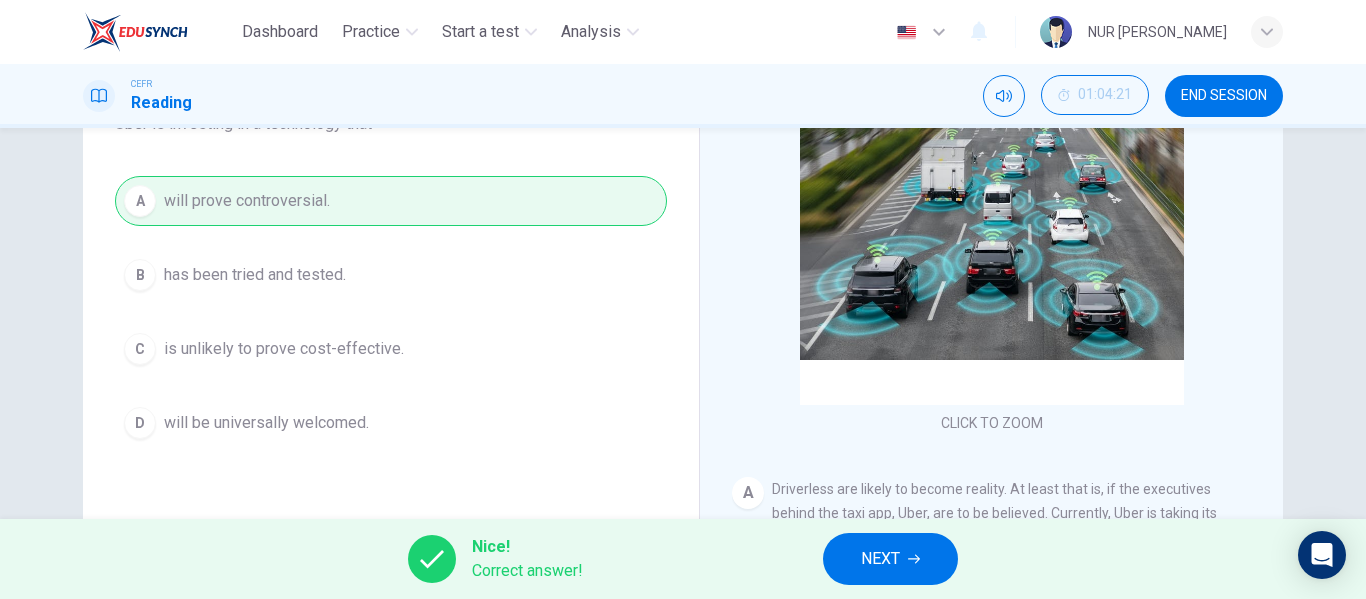 click on "NEXT" at bounding box center [890, 559] 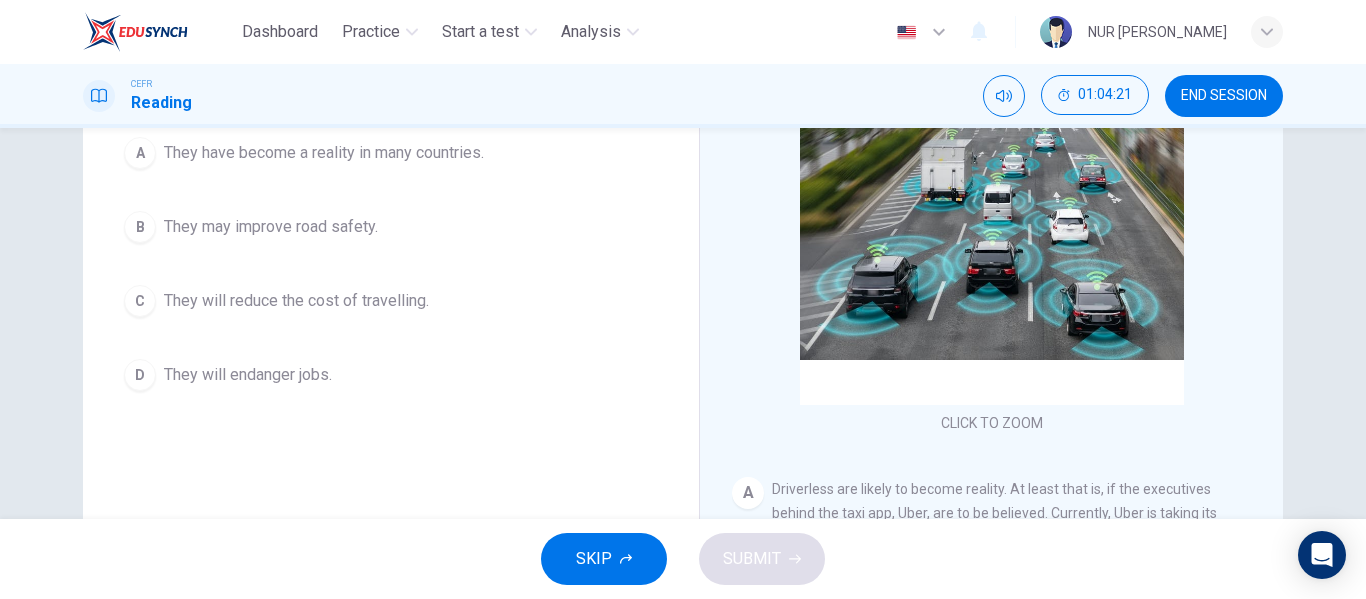click on "They have become a reality in many countries." at bounding box center [324, 153] 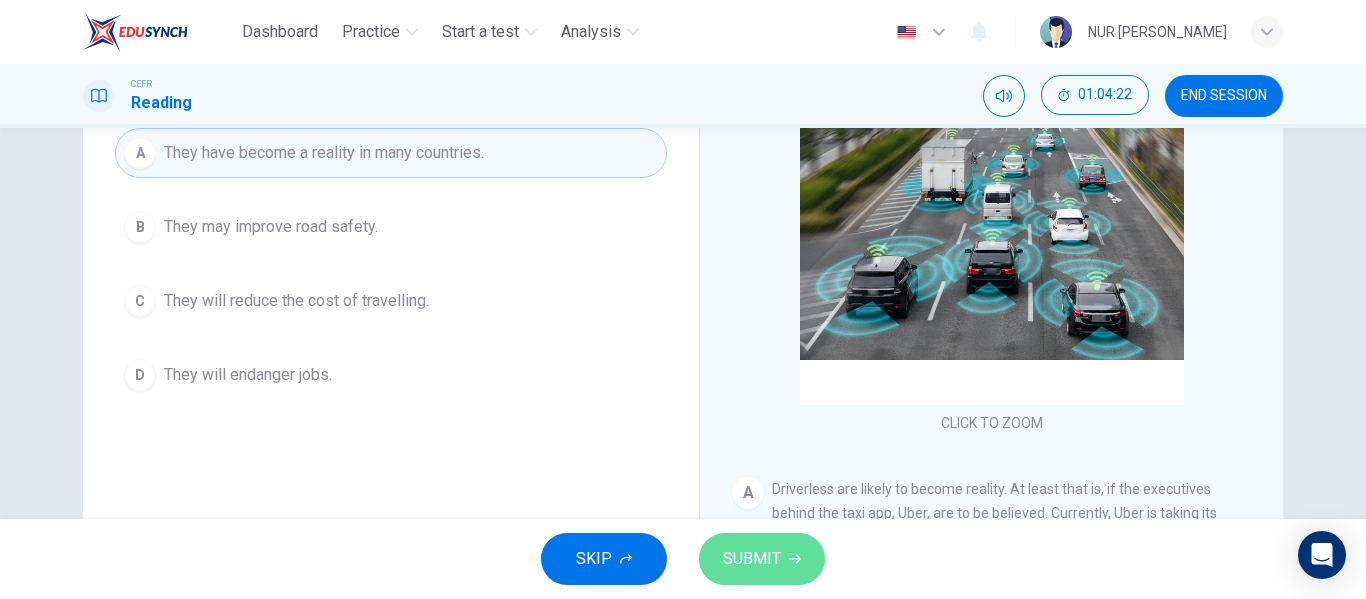 click on "SUBMIT" at bounding box center (752, 559) 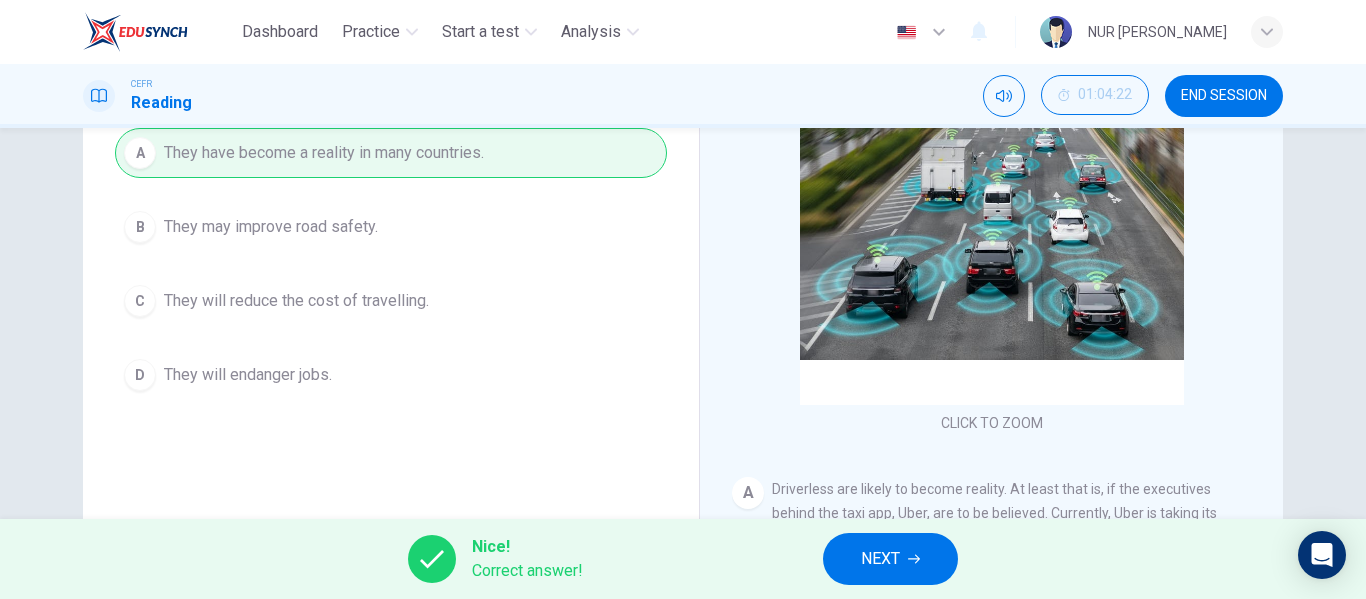 click on "NEXT" at bounding box center (880, 559) 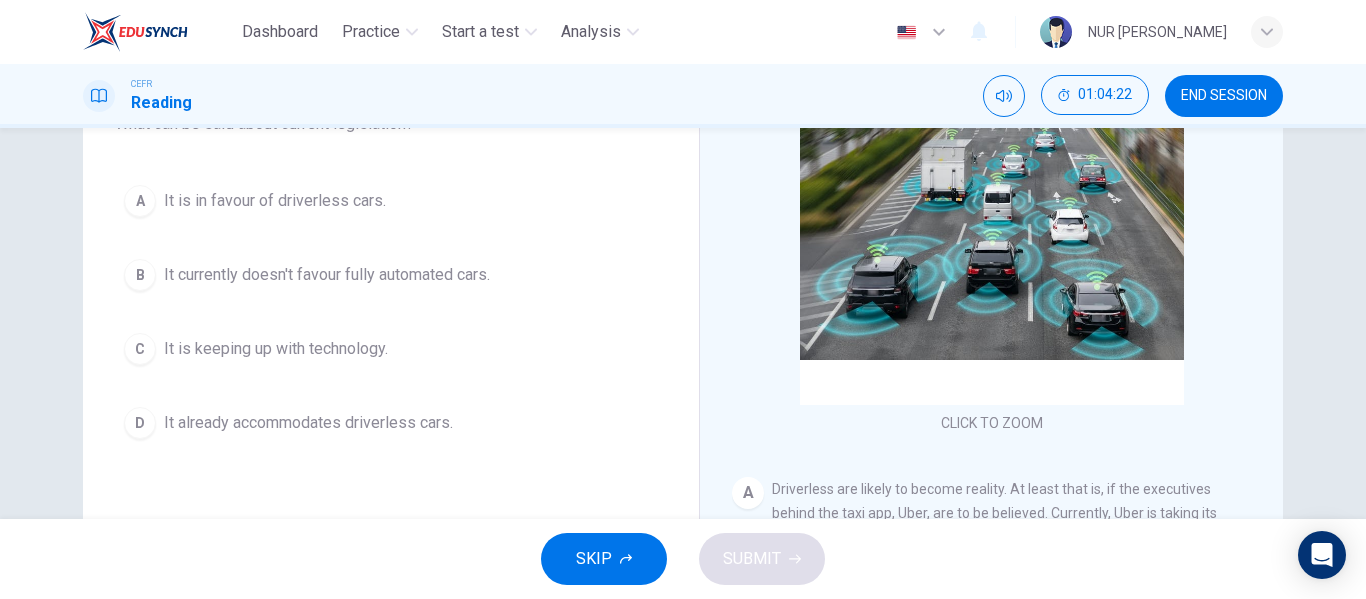 scroll, scrollTop: 248, scrollLeft: 0, axis: vertical 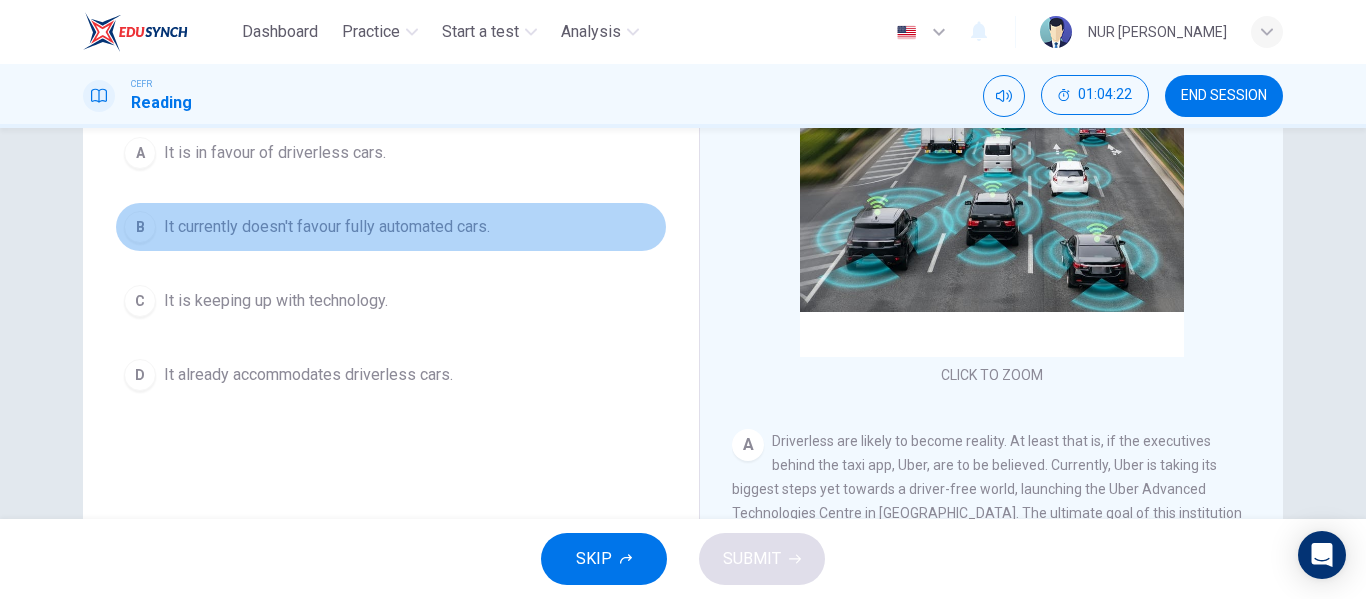 click on "It currently doesn't favour fully automated cars." at bounding box center [327, 227] 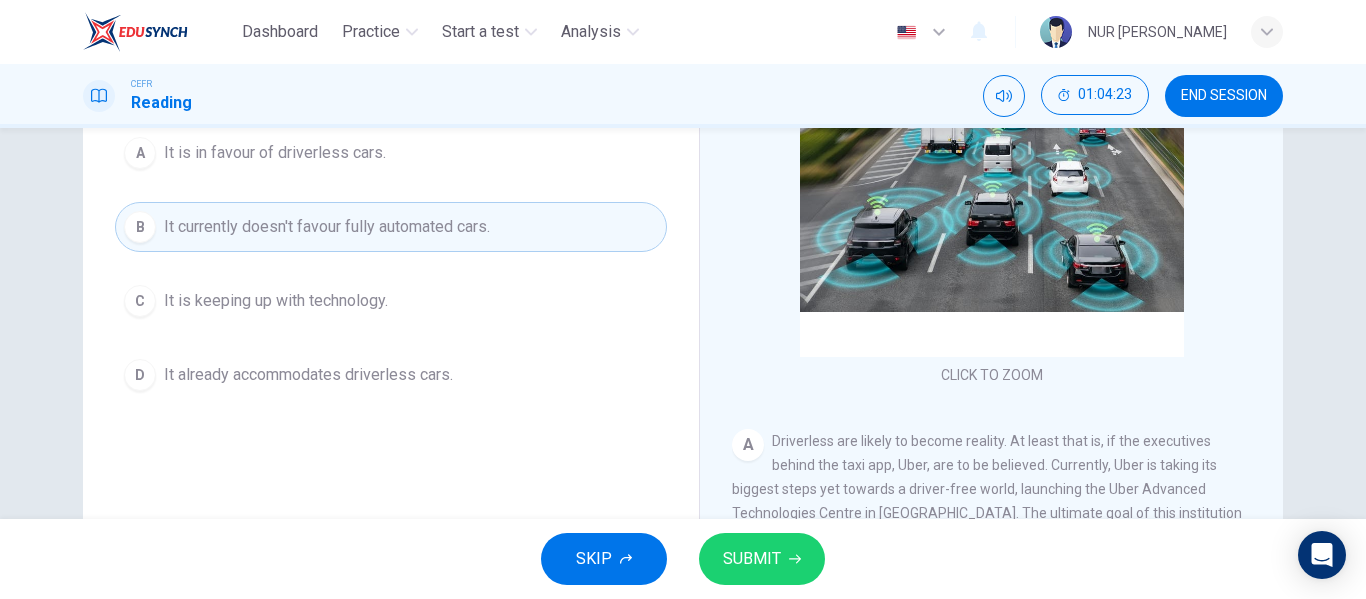 click on "SUBMIT" at bounding box center (762, 559) 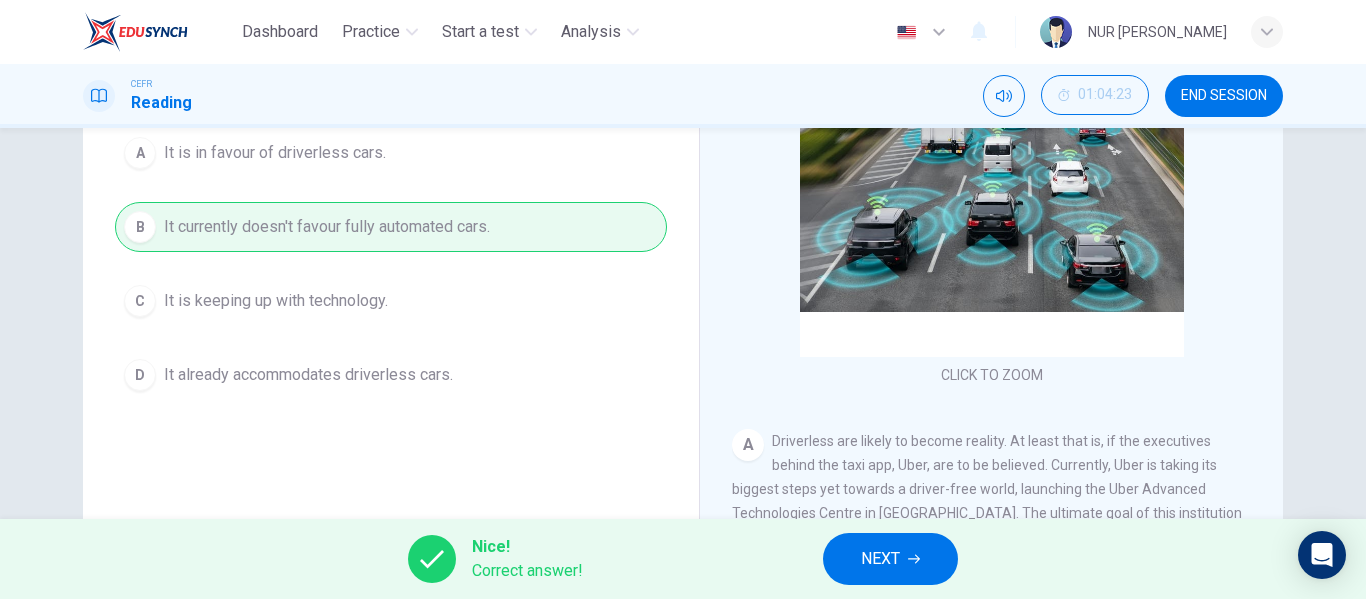 click 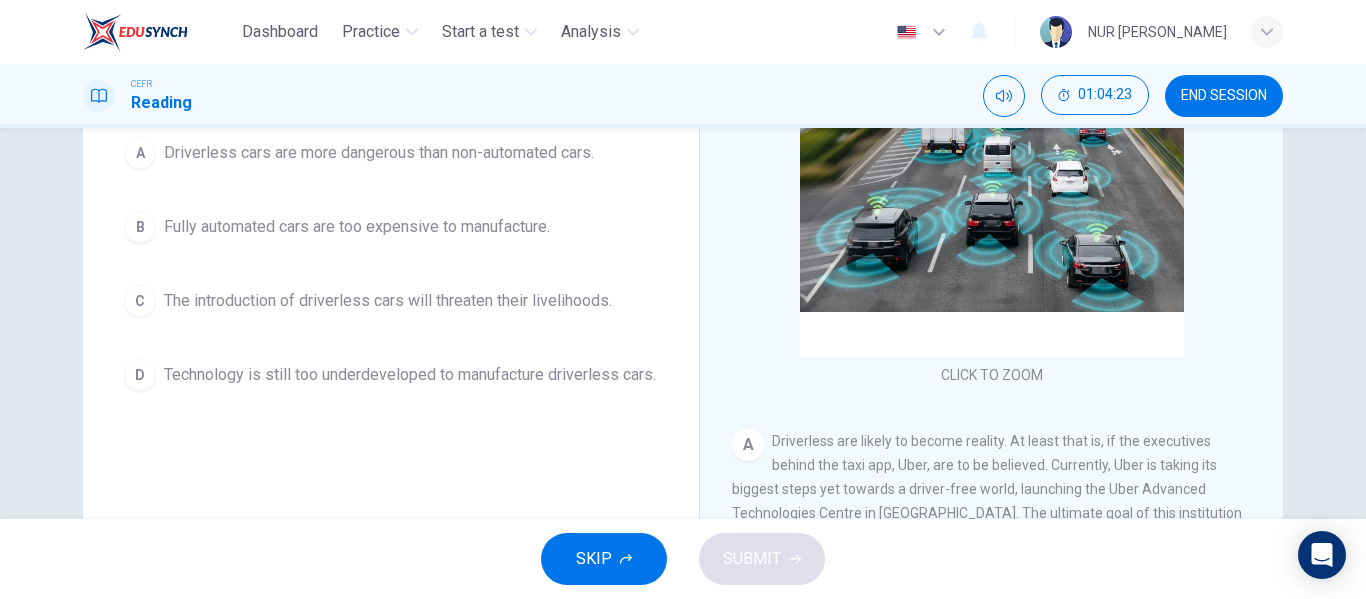 click on "The introduction of driverless cars will threaten their livelihoods." at bounding box center [388, 301] 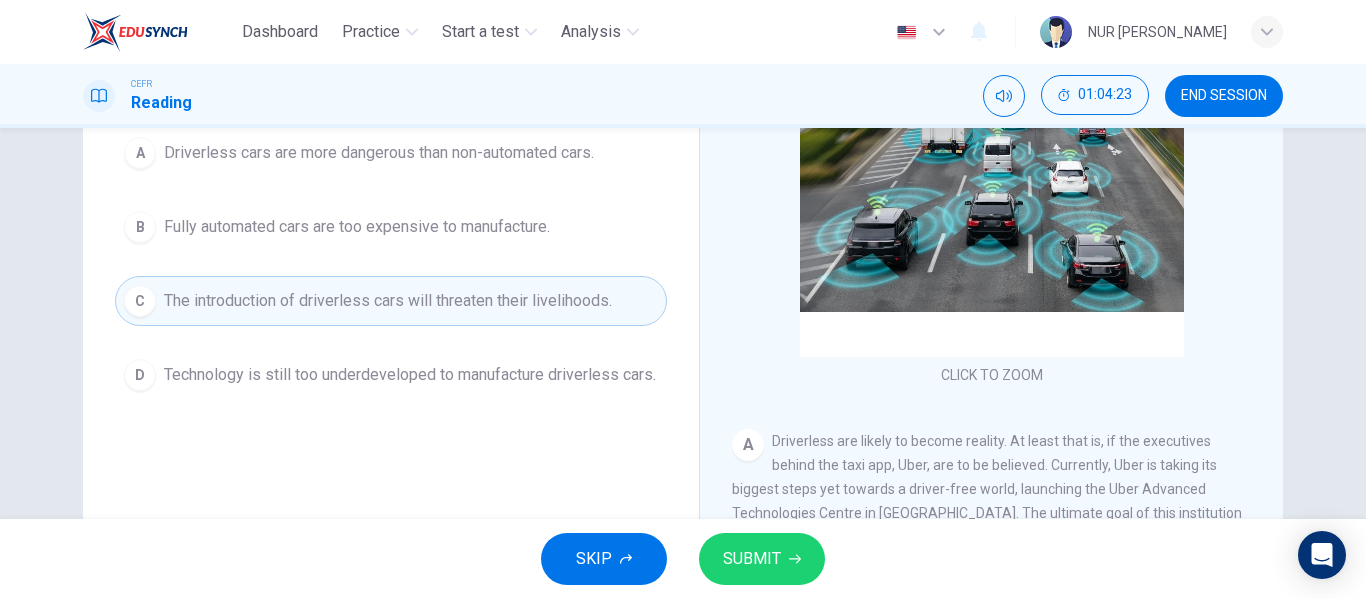 click on "SUBMIT" at bounding box center (752, 559) 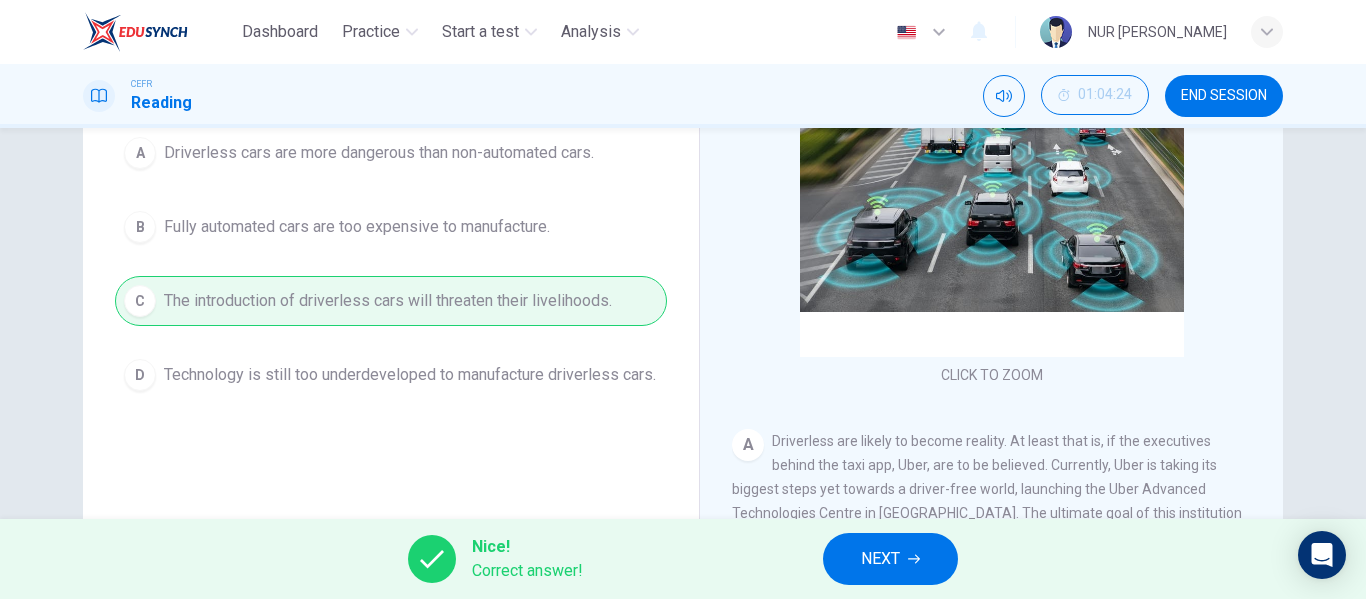 click on "NEXT" at bounding box center [880, 559] 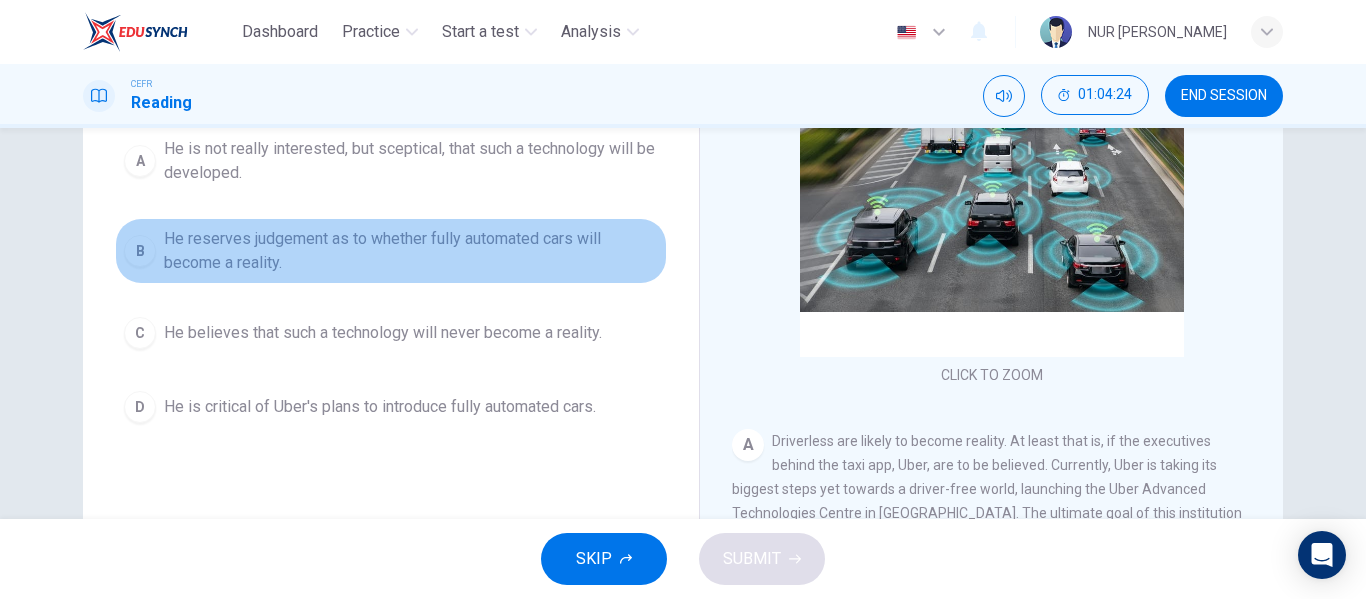 click on "He reserves judgement as to whether fully automated cars will become a reality." at bounding box center [411, 251] 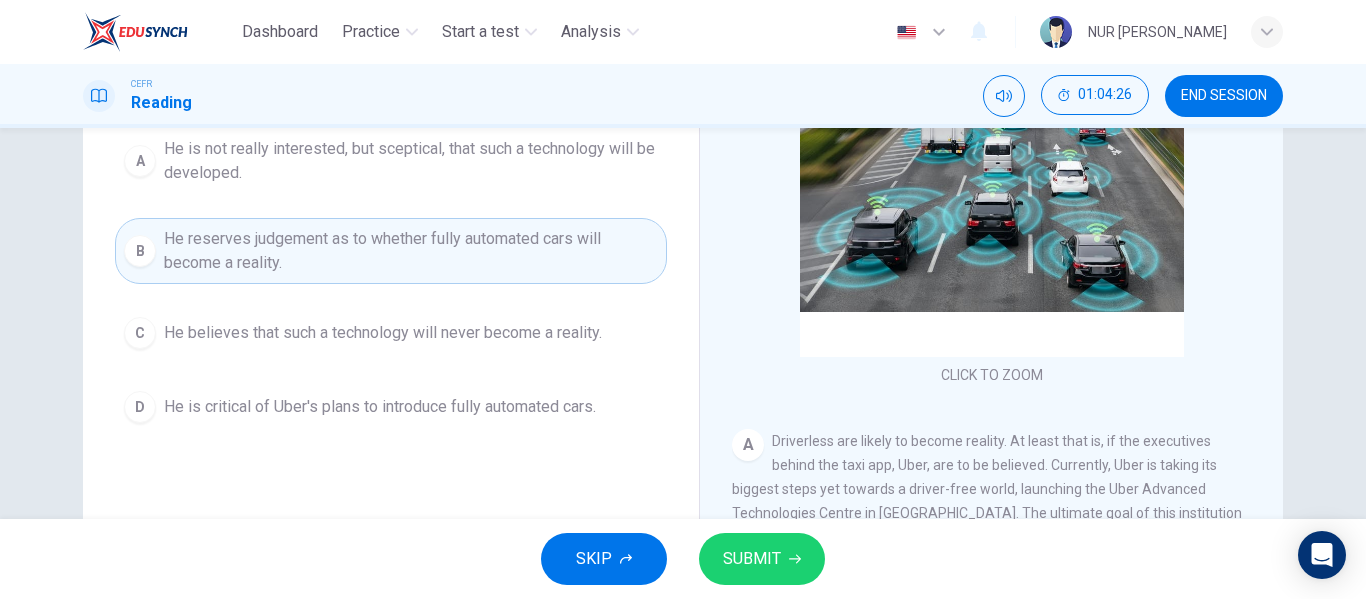 click on "SUBMIT" at bounding box center (762, 559) 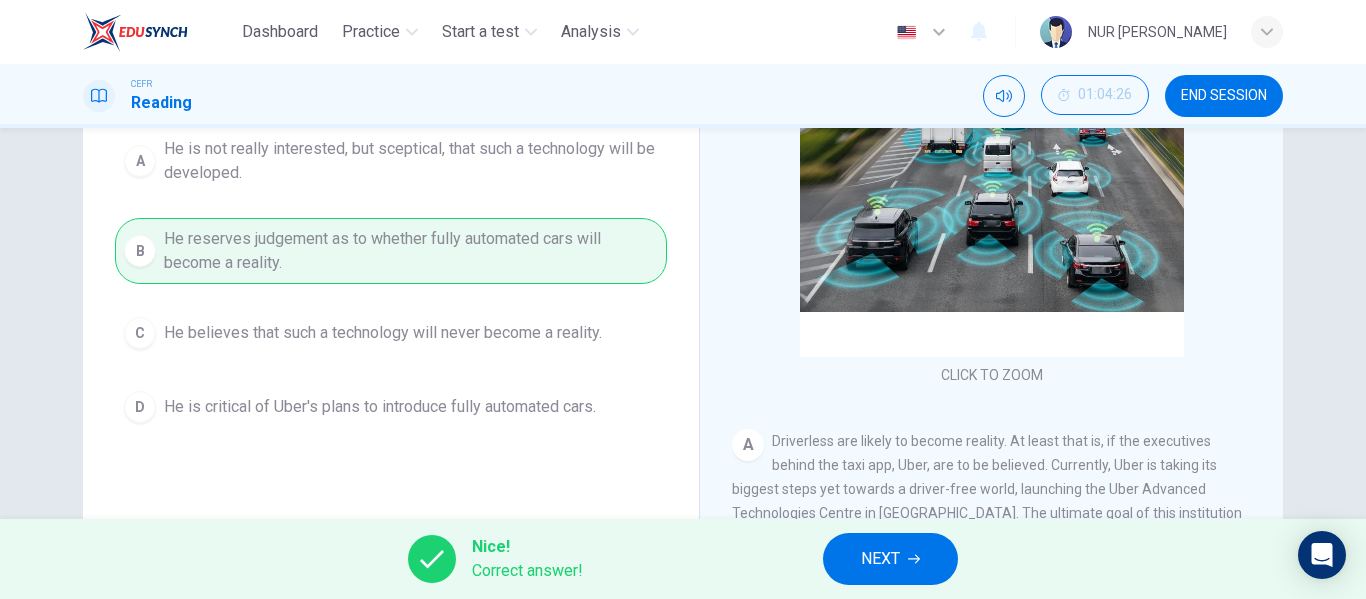 click on "NEXT" at bounding box center [880, 559] 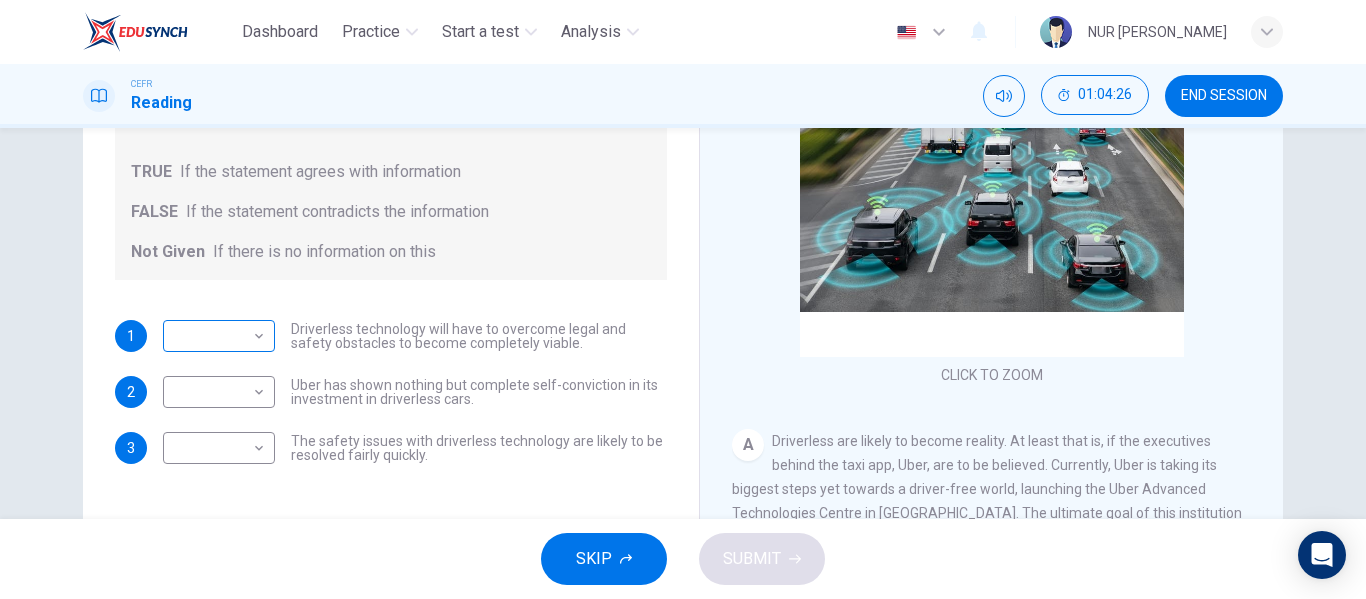 click on "Dashboard Practice Start a test Analysis English en ​ NUR [PERSON_NAME] Reading 01:04:26 END SESSION Question 150 Do the following statements agree with the information given in the text? For questions following questions, write TRUE If the statement agrees with information FALSE If the statement contradicts the information Not Given If there is no information on this 1 ​ ​ Driverless technology will have to overcome legal and safety obstacles to become completely viable. 2 ​ ​ Uber has shown nothing but complete self-conviction in its investment in driverless cars. 3 ​ ​ The safety issues with driverless technology are likely to be resolved fairly quickly. Driverless cars CLICK TO ZOOM Click to Zoom A B C D E F G H SKIP SUBMIT EduSynch - Online Language Proficiency Testing
Dashboard Practice Start a test Analysis Notifications © Copyright  2025" at bounding box center (683, 299) 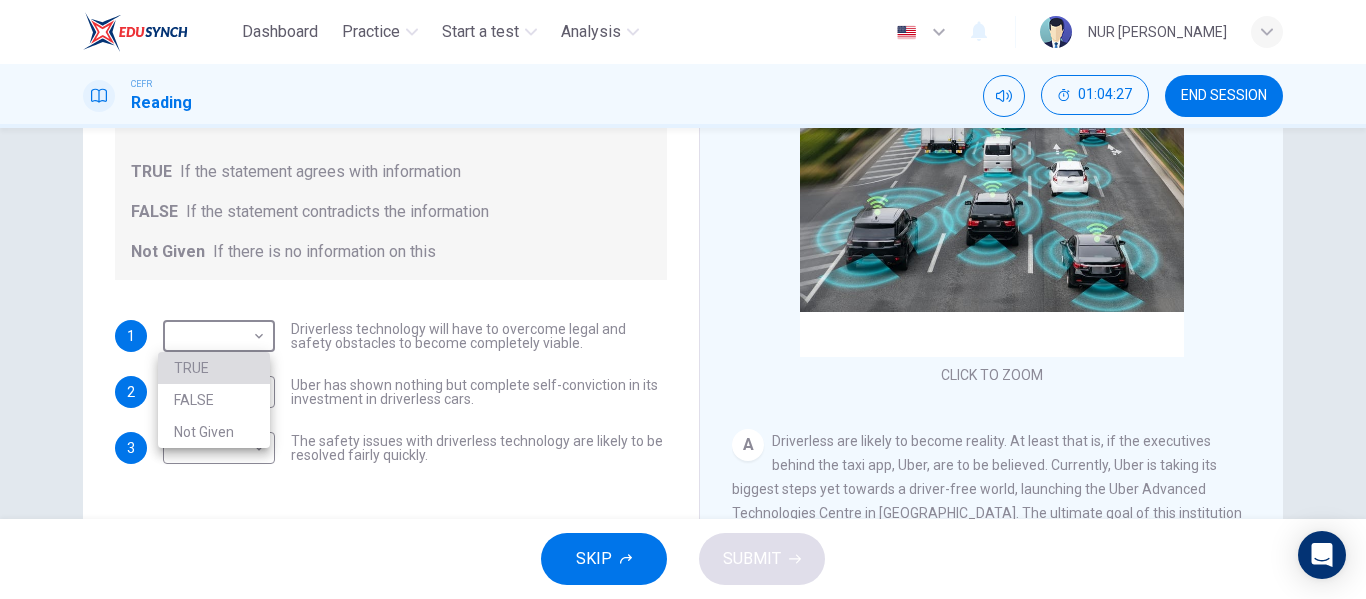 click on "TRUE" at bounding box center [214, 368] 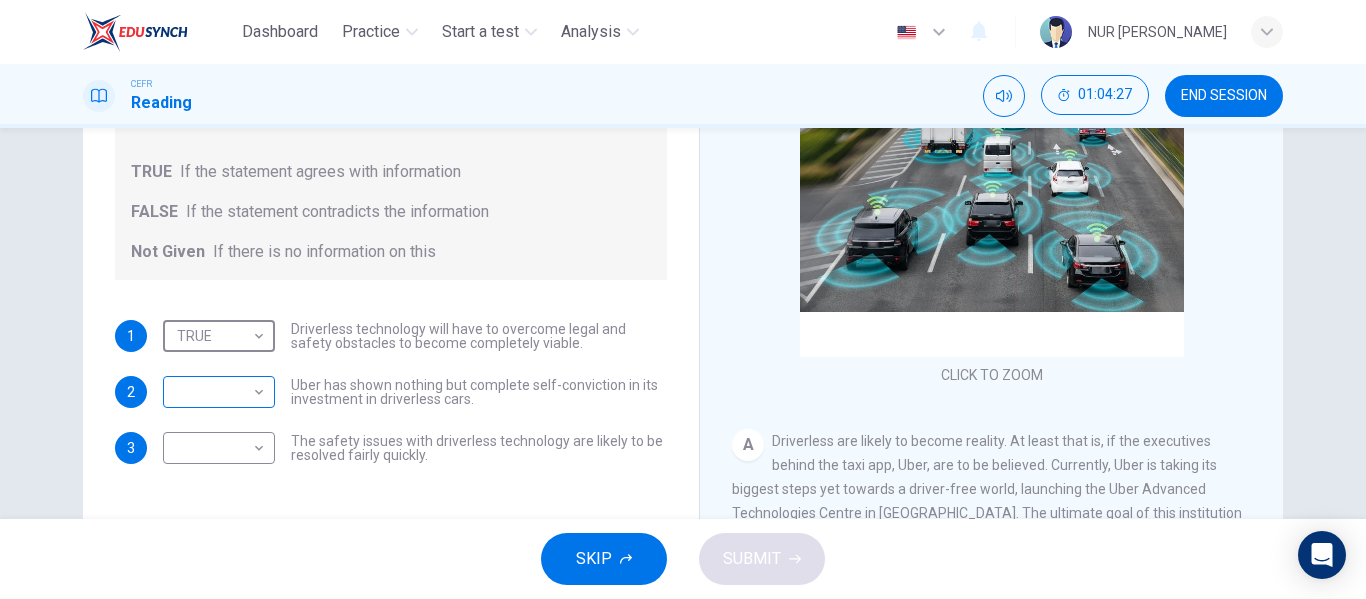 click on "Dashboard Practice Start a test Analysis English en ​ NUR [PERSON_NAME] Reading 01:04:27 END SESSION Question 150 Do the following statements agree with the information given in the text? For questions following questions, write TRUE If the statement agrees with information FALSE If the statement contradicts the information Not Given If there is no information on this 1 TRUE TRUE ​ Driverless technology will have to overcome legal and safety obstacles to become completely viable. 2 ​ ​ Uber has shown nothing but complete self-conviction in its investment in driverless cars. 3 ​ ​ The safety issues with driverless technology are likely to be resolved fairly quickly. Driverless cars CLICK TO ZOOM Click to Zoom A B C D E F G H SKIP SUBMIT EduSynch - Online Language Proficiency Testing
Dashboard Practice Start a test Analysis Notifications © Copyright  2025 TRUE FALSE Not Given" at bounding box center (683, 299) 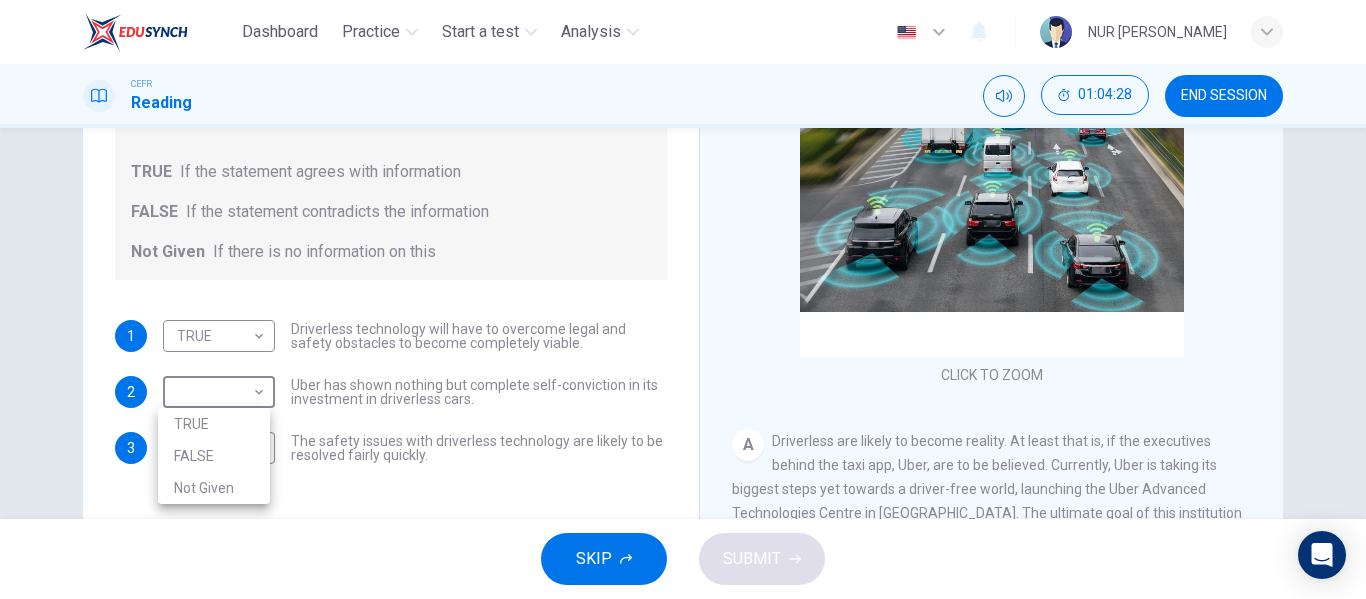 click on "Not Given" at bounding box center [214, 488] 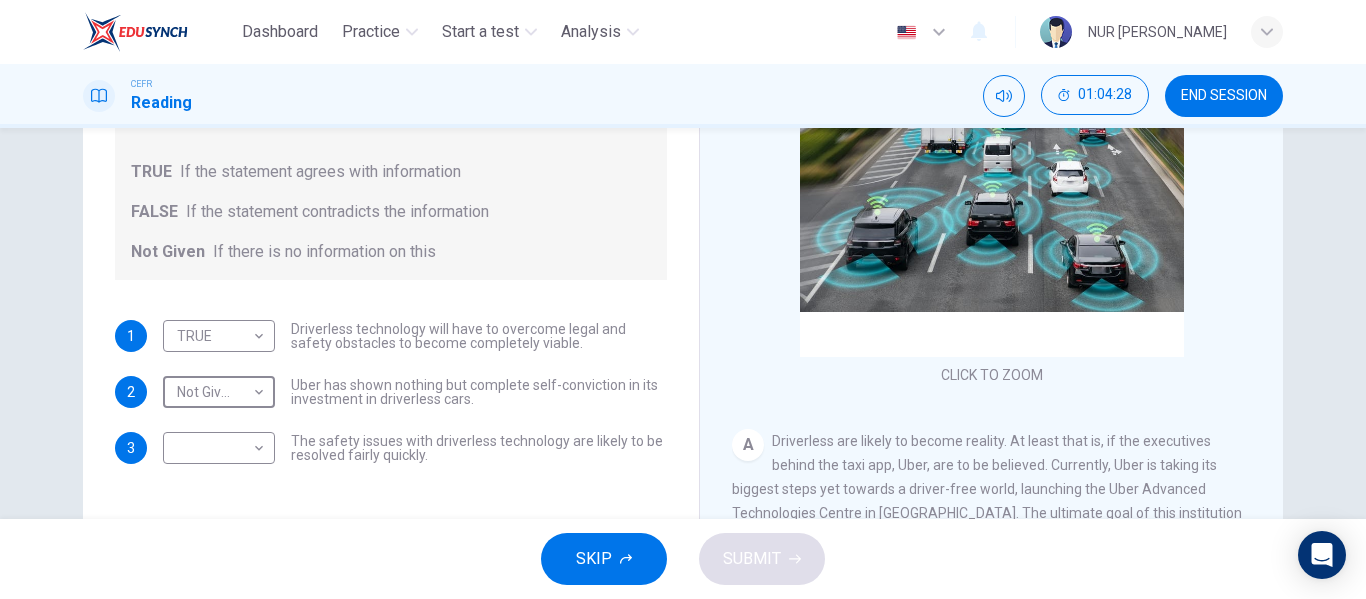 click on "Dashboard Practice Start a test Analysis English en ​ NUR [PERSON_NAME] Reading 01:04:28 END SESSION Question 150 Do the following statements agree with the information given in the text? For questions following questions, write TRUE If the statement agrees with information FALSE If the statement contradicts the information Not Given If there is no information on this 1 TRUE TRUE ​ Driverless technology will have to overcome legal and safety obstacles to become completely viable. 2 Not Given Not Given ​ Uber has shown nothing but complete self-conviction in its investment in driverless cars. 3 ​ ​ The safety issues with driverless technology are likely to be resolved fairly quickly. Driverless cars CLICK TO ZOOM Click to Zoom A B C D E F G H SKIP SUBMIT EduSynch - Online Language Proficiency Testing
Dashboard Practice Start a test Analysis Notifications © Copyright  2025" at bounding box center (683, 299) 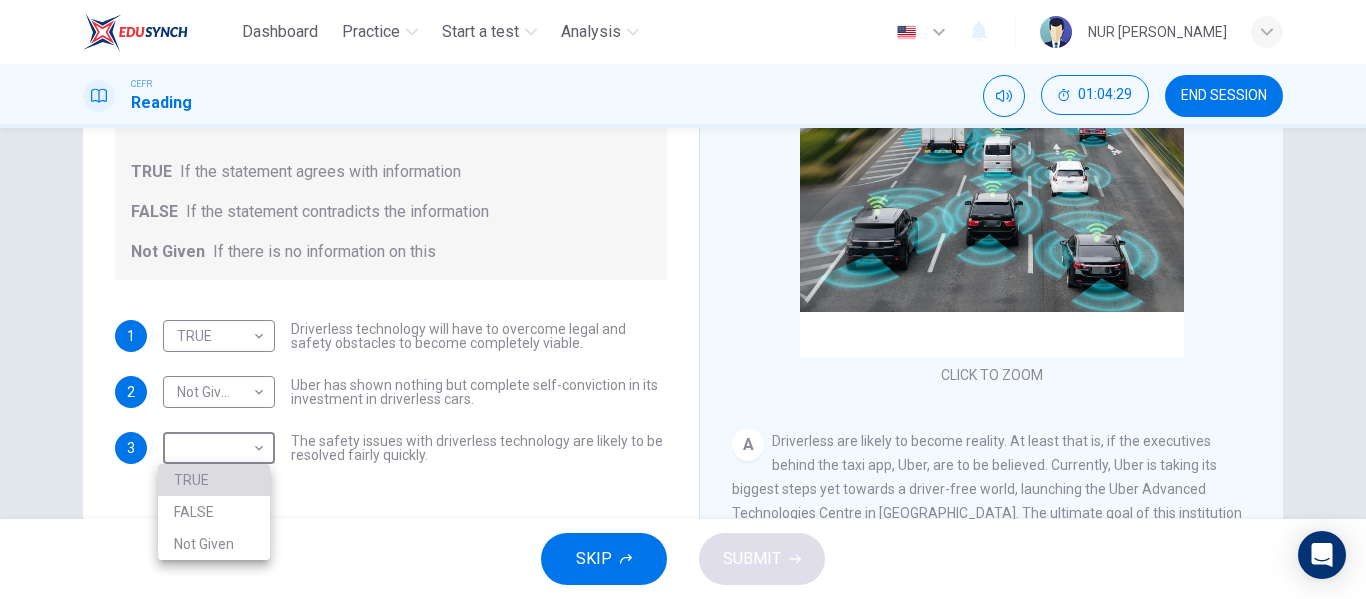 click on "TRUE" at bounding box center [214, 480] 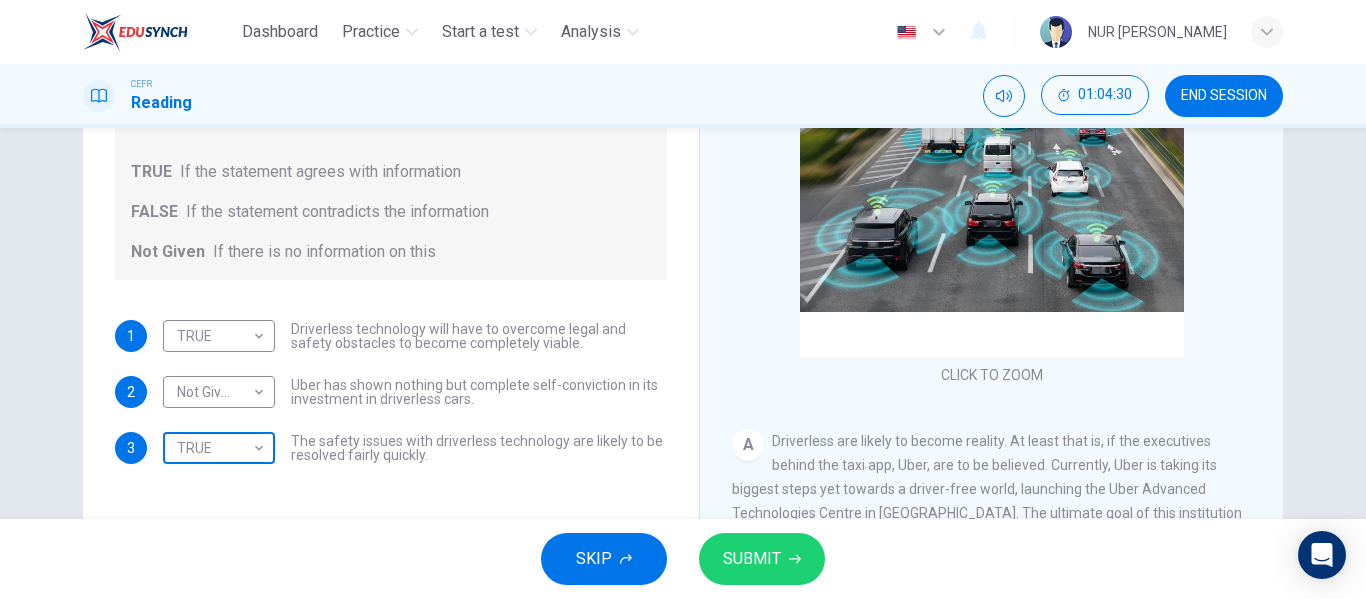 click on "Dashboard Practice Start a test Analysis English en ​ NUR [PERSON_NAME] Reading 01:04:30 END SESSION Question 150 Do the following statements agree with the information given in the text? For questions following questions, write TRUE If the statement agrees with information FALSE If the statement contradicts the information Not Given If there is no information on this 1 TRUE TRUE ​ Driverless technology will have to overcome legal and safety obstacles to become completely viable. 2 Not Given Not Given ​ Uber has shown nothing but complete self-conviction in its investment in driverless cars. 3 TRUE TRUE ​ The safety issues with driverless technology are likely to be resolved fairly quickly. Driverless cars CLICK TO ZOOM Click to Zoom A B C D E F G H SKIP SUBMIT EduSynch - Online Language Proficiency Testing
Dashboard Practice Start a test Analysis Notifications © Copyright  2025" at bounding box center [683, 299] 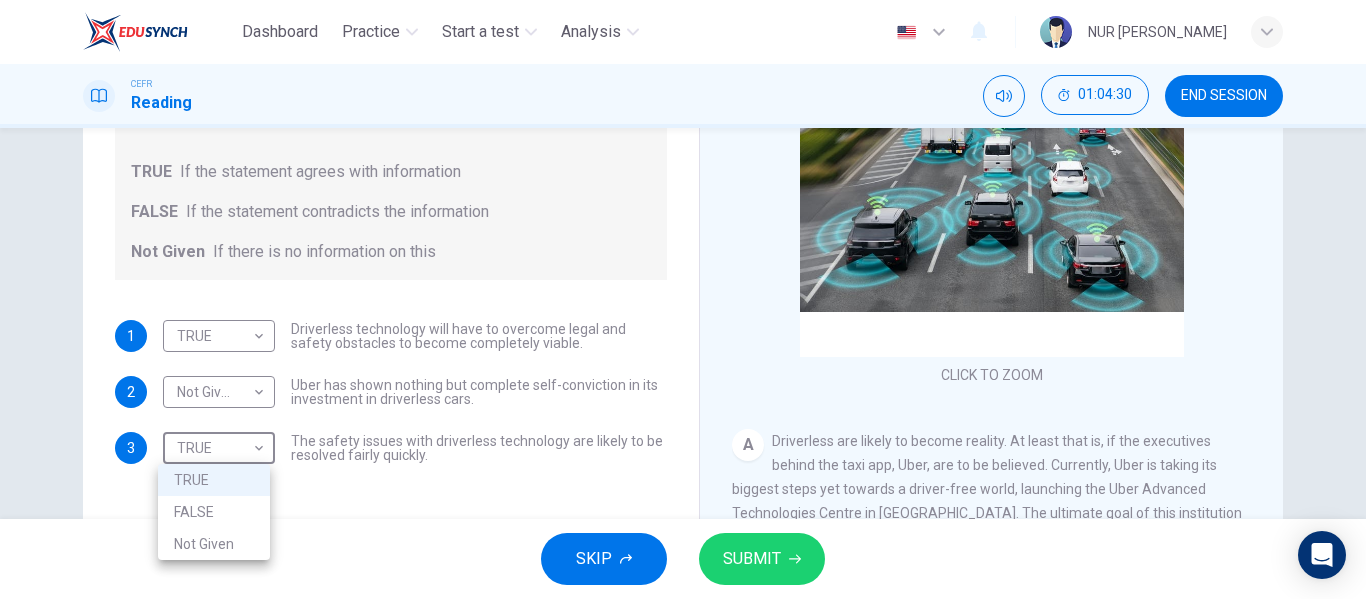 click on "FALSE" at bounding box center (214, 512) 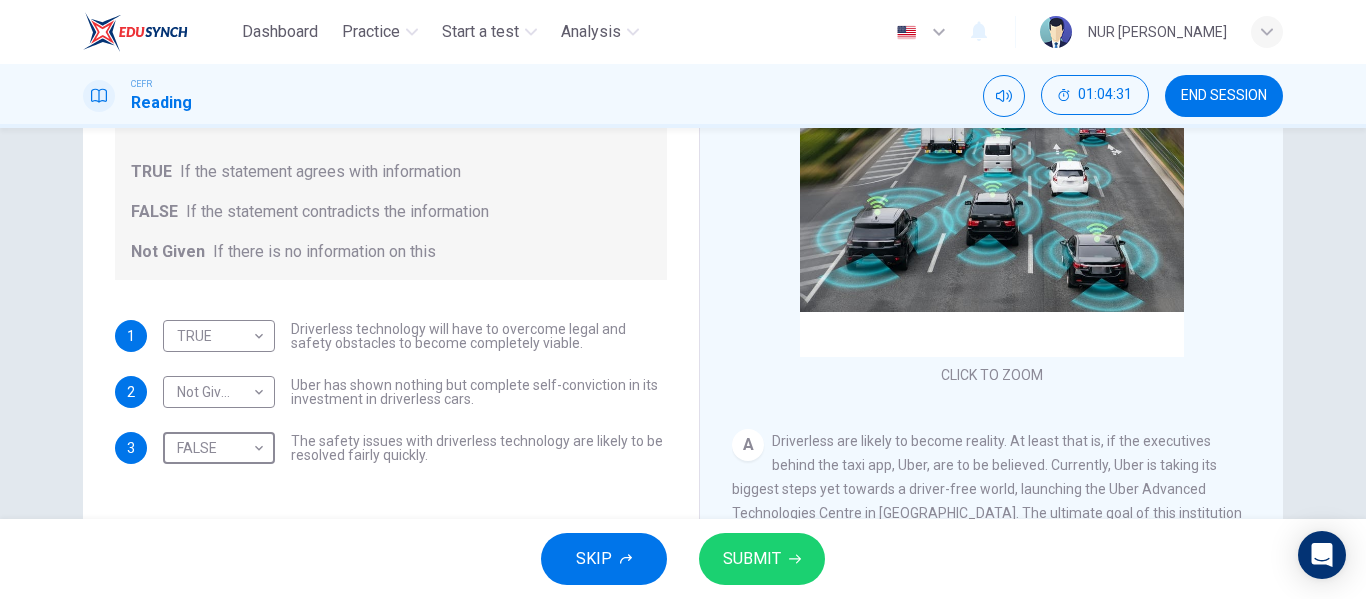 click on "SUBMIT" at bounding box center [752, 559] 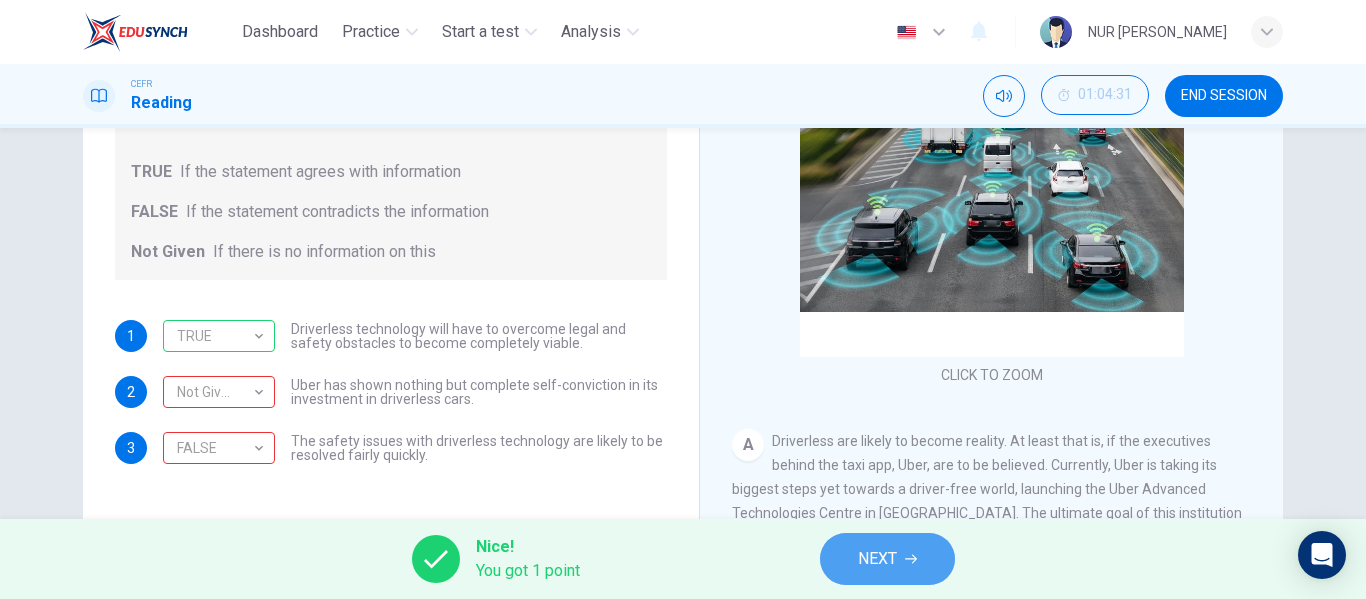click on "NEXT" at bounding box center (887, 559) 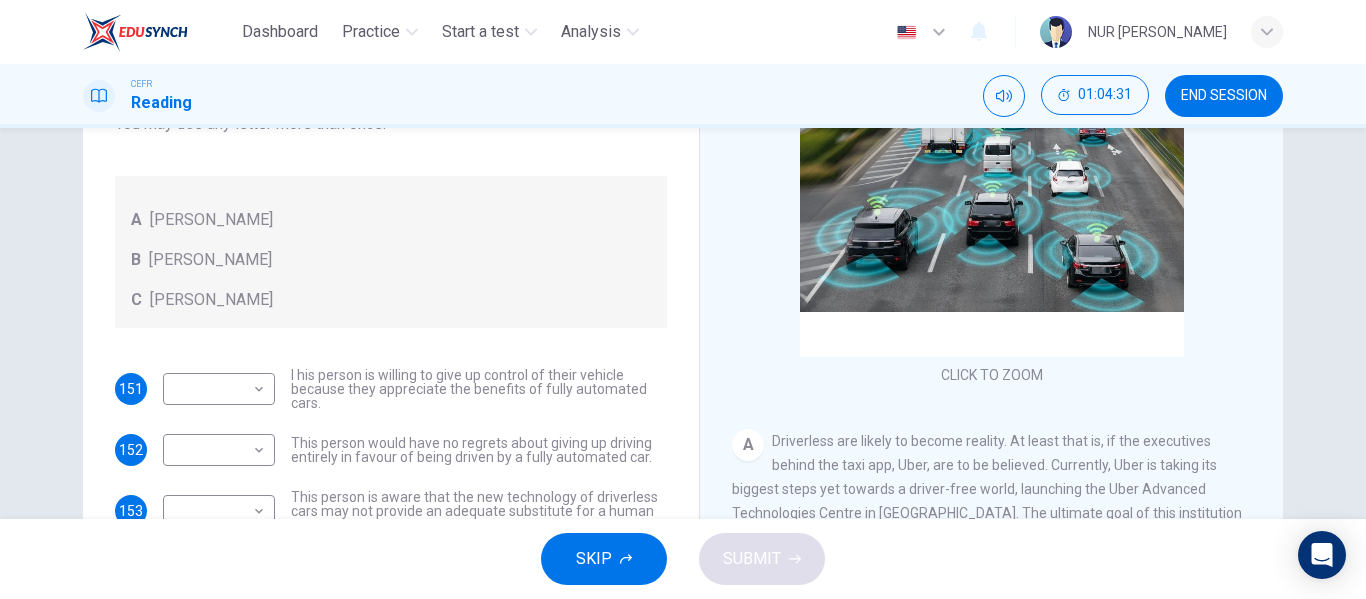 scroll, scrollTop: 296, scrollLeft: 0, axis: vertical 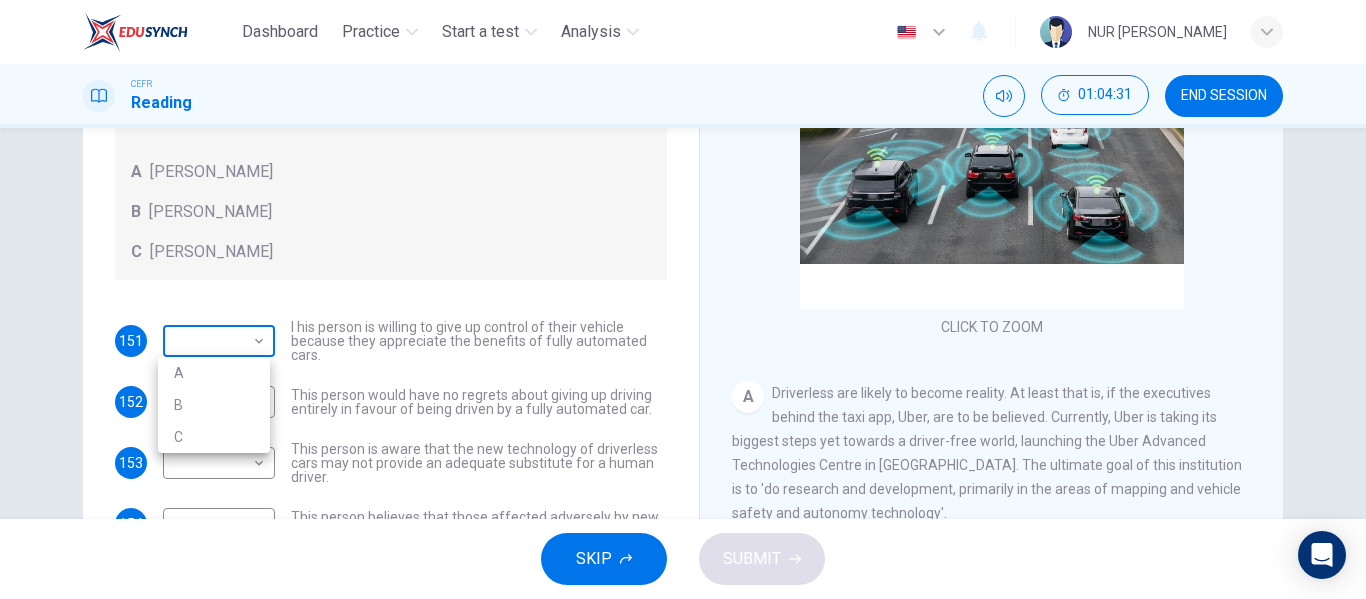 click on "Dashboard Practice Start a test Analysis English en ​ NUR [PERSON_NAME] Reading 01:04:31 END SESSION Questions 151 - 155 Look at the following statements, and the list of people. Match each statement to the correct person, A-C. You may use any letter more than once.
A [PERSON_NAME] B [PERSON_NAME] C [PERSON_NAME] 151 ​ ​ I his person is willing to give up control of their vehicle because they appreciate the benefits of fully automated cars. 152 ​ ​ This person would have no regrets about giving up driving entirely in favour of being driven by a fully automated car. 153 ​ ​ This person is aware that the new technology of driverless cars may not provide an adequate substitute for a human driver. 154 ​ ​ This person believes that those affected adversely by new technology should be protected from its effects. 155 ​ ​ This person enjoys driving but only under favourable conditions. Driverless cars CLICK TO ZOOM Click to Zoom A B C D E F G H SKIP SUBMIT
Dashboard" at bounding box center (683, 299) 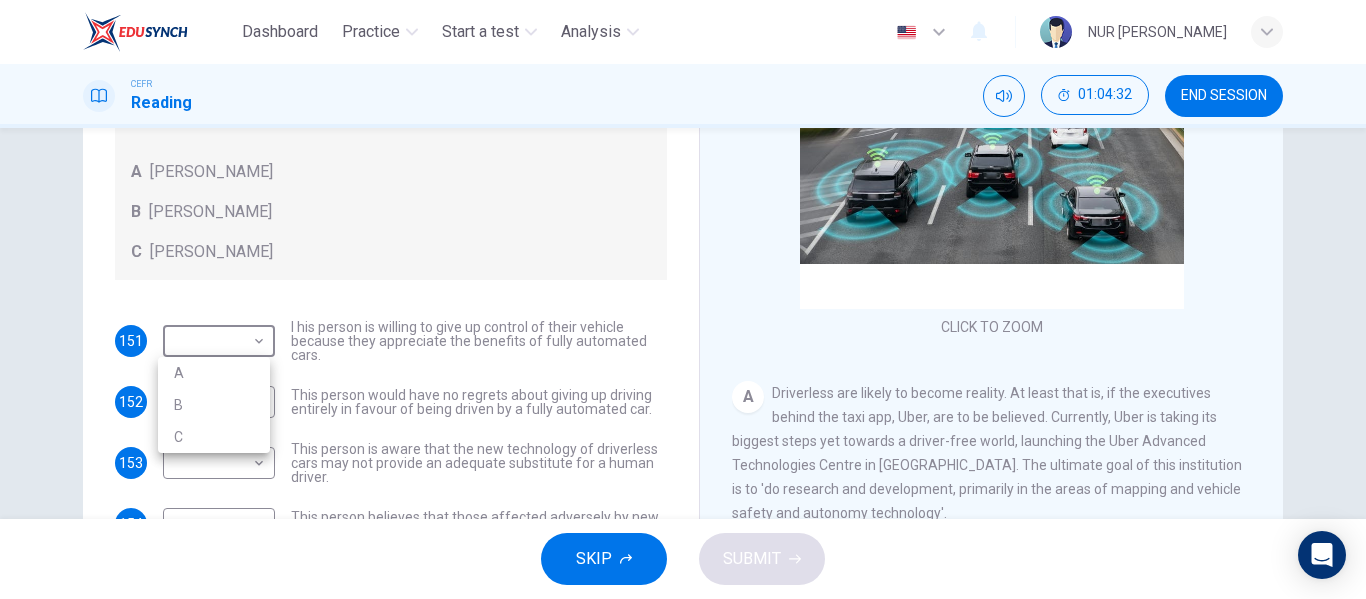 click on "C" at bounding box center [214, 437] 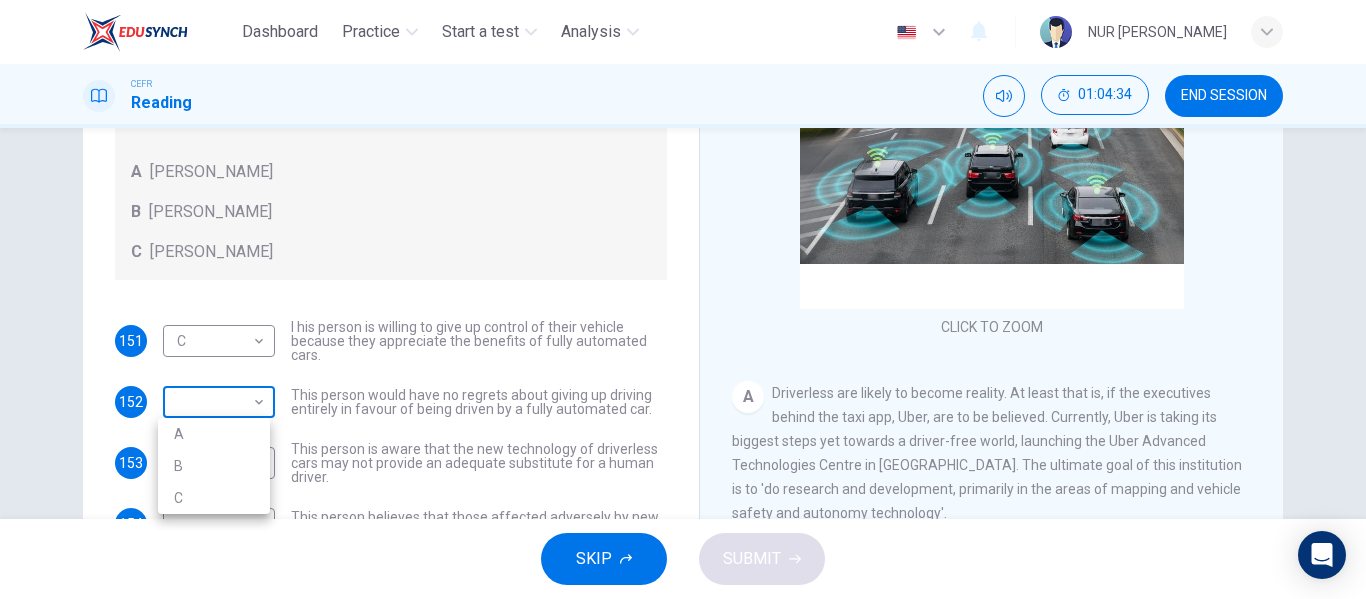 click on "Dashboard Practice Start a test Analysis English en ​ NUR [PERSON_NAME] Reading 01:04:34 END SESSION Questions 151 - 155 Look at the following statements, and the list of people. Match each statement to the correct person, A-C. You may use any letter more than once.
A [PERSON_NAME] B [PERSON_NAME] C [PERSON_NAME] 151 C C ​ I his person is willing to give up control of their vehicle because they appreciate the benefits of fully automated cars. 152 ​ ​ This person would have no regrets about giving up driving entirely in favour of being driven by a fully automated car. 153 ​ ​ This person is aware that the new technology of driverless cars may not provide an adequate substitute for a human driver. 154 ​ ​ This person believes that those affected adversely by new technology should be protected from its effects. 155 ​ ​ This person enjoys driving but only under favourable conditions. Driverless cars CLICK TO ZOOM Click to Zoom A B C D E F G H SKIP SUBMIT
Dashboard" at bounding box center [683, 299] 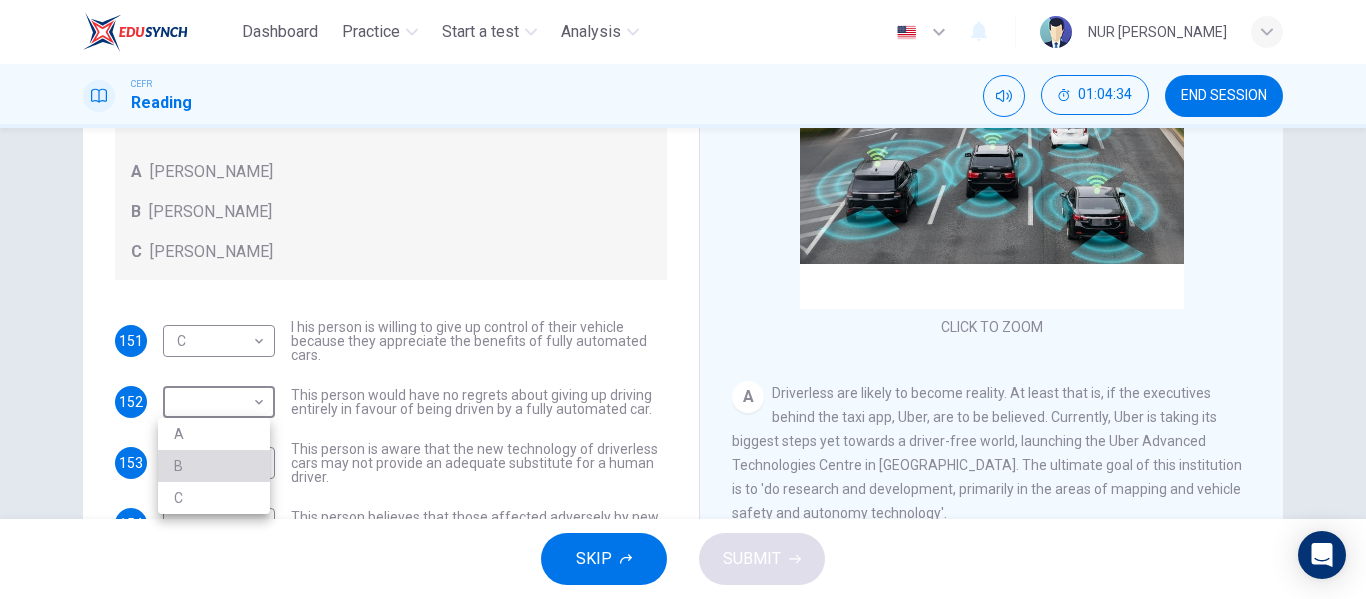 click on "B" at bounding box center [214, 466] 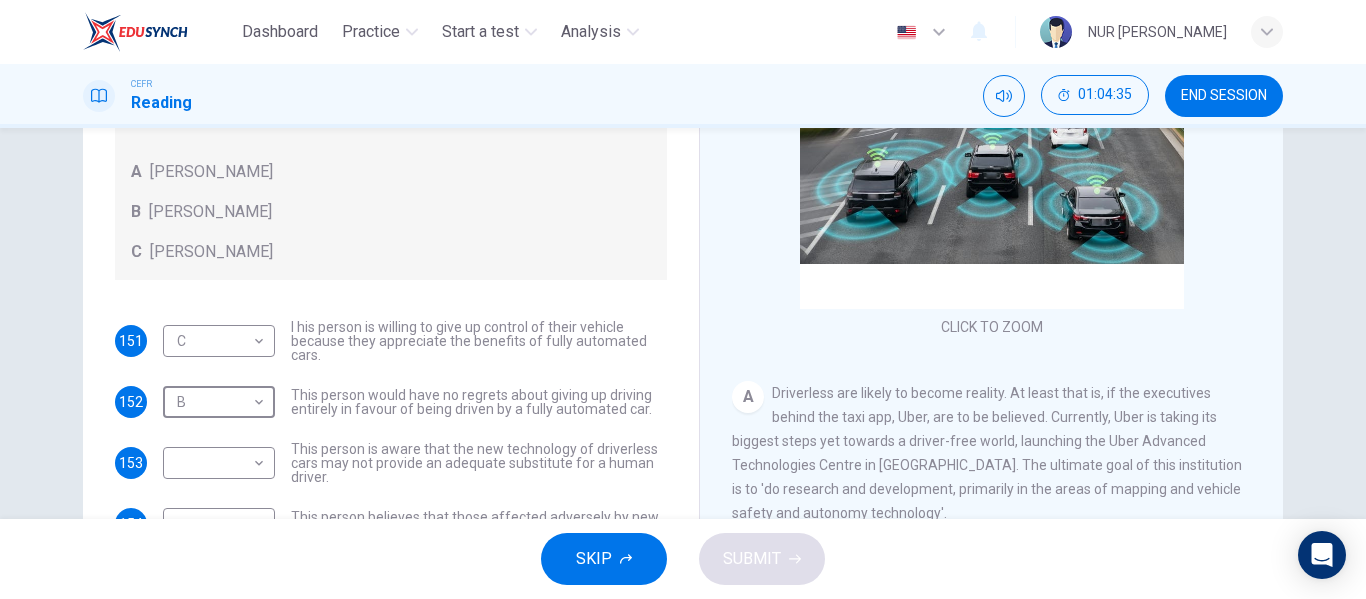 scroll, scrollTop: 69, scrollLeft: 0, axis: vertical 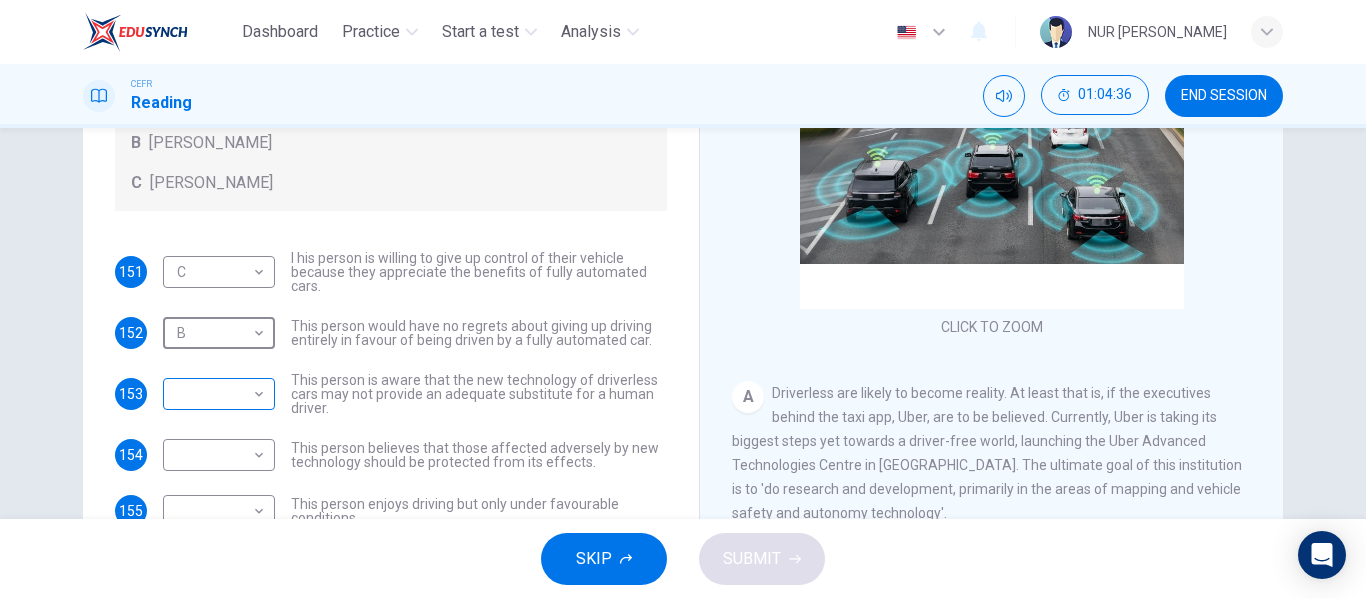 click on "Dashboard Practice Start a test Analysis English en ​ NUR [PERSON_NAME] Reading 01:04:36 END SESSION Questions 151 - 155 Look at the following statements, and the list of people. Match each statement to the correct person, A-C. You may use any letter more than once.
A [PERSON_NAME] B [PERSON_NAME] C [PERSON_NAME] 151 C C ​ I his person is willing to give up control of their vehicle because they appreciate the benefits of fully automated cars. 152 B B ​ This person would have no regrets about giving up driving entirely in favour of being driven by a fully automated car. 153 ​ ​ This person is aware that the new technology of driverless cars may not provide an adequate substitute for a human driver. 154 ​ ​ This person believes that those affected adversely by new technology should be protected from its effects. 155 ​ ​ This person enjoys driving but only under favourable conditions. Driverless cars CLICK TO ZOOM Click to Zoom A B C D E F G H SKIP SUBMIT
Dashboard" at bounding box center [683, 299] 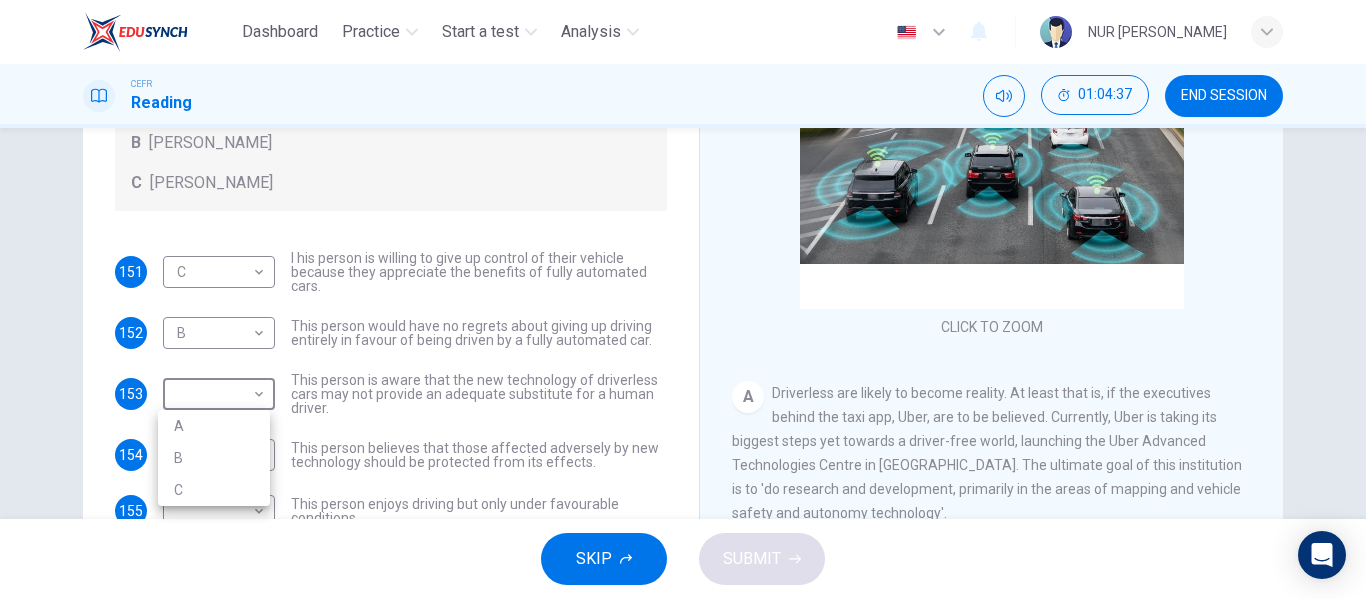 click on "C" at bounding box center (214, 490) 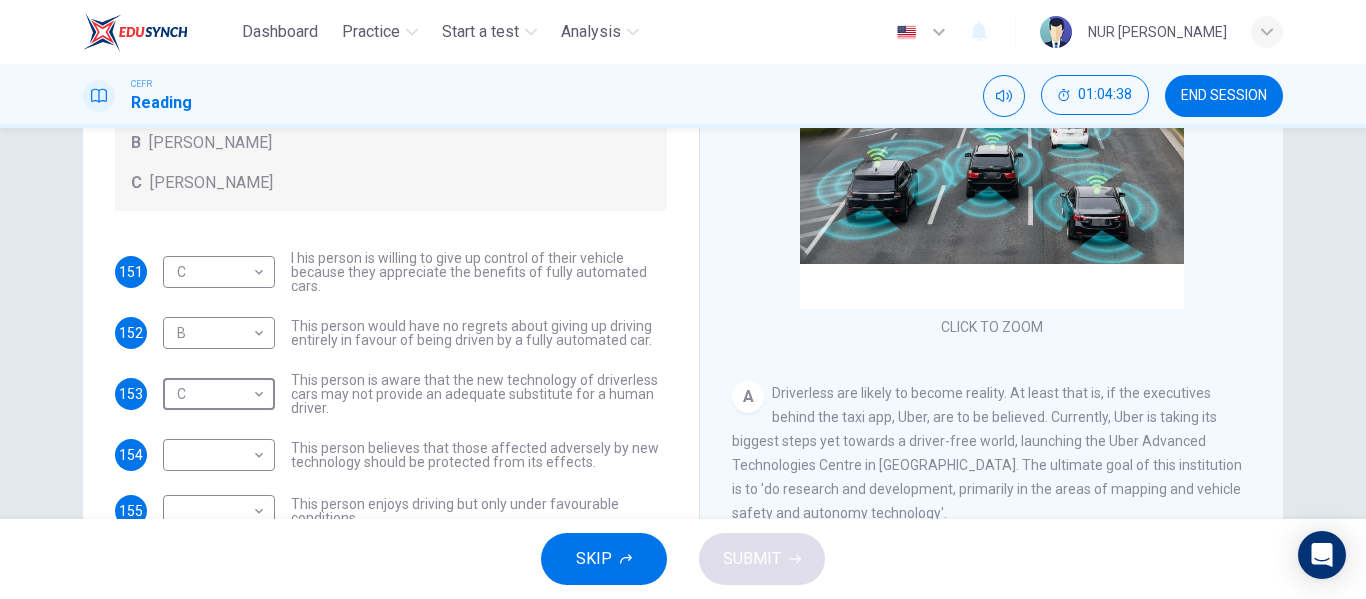scroll, scrollTop: 384, scrollLeft: 0, axis: vertical 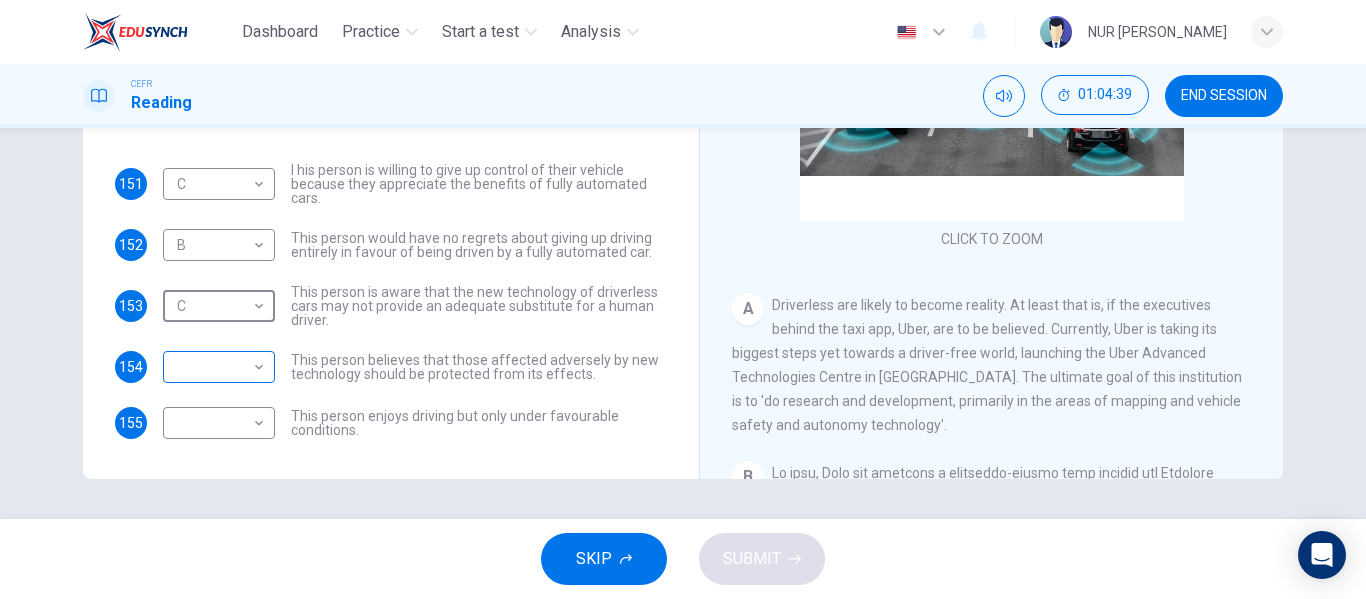 click on "Dashboard Practice Start a test Analysis English en ​ NUR [PERSON_NAME] Reading 01:04:39 END SESSION Questions 151 - 155 Look at the following statements, and the list of people. Match each statement to the correct person, A-C. You may use any letter more than once.
A [PERSON_NAME] B [PERSON_NAME] C [PERSON_NAME] 151 C C ​ I his person is willing to give up control of their vehicle because they appreciate the benefits of fully automated cars. 152 B B ​ This person would have no regrets about giving up driving entirely in favour of being driven by a fully automated car. 153 C C ​ This person is aware that the new technology of driverless cars may not provide an adequate substitute for a human driver. 154 ​ ​ This person believes that those affected adversely by new technology should be protected from its effects. 155 ​ ​ This person enjoys driving but only under favourable conditions. Driverless cars CLICK TO ZOOM Click to Zoom A B C D E F G H SKIP SUBMIT
Dashboard" at bounding box center (683, 299) 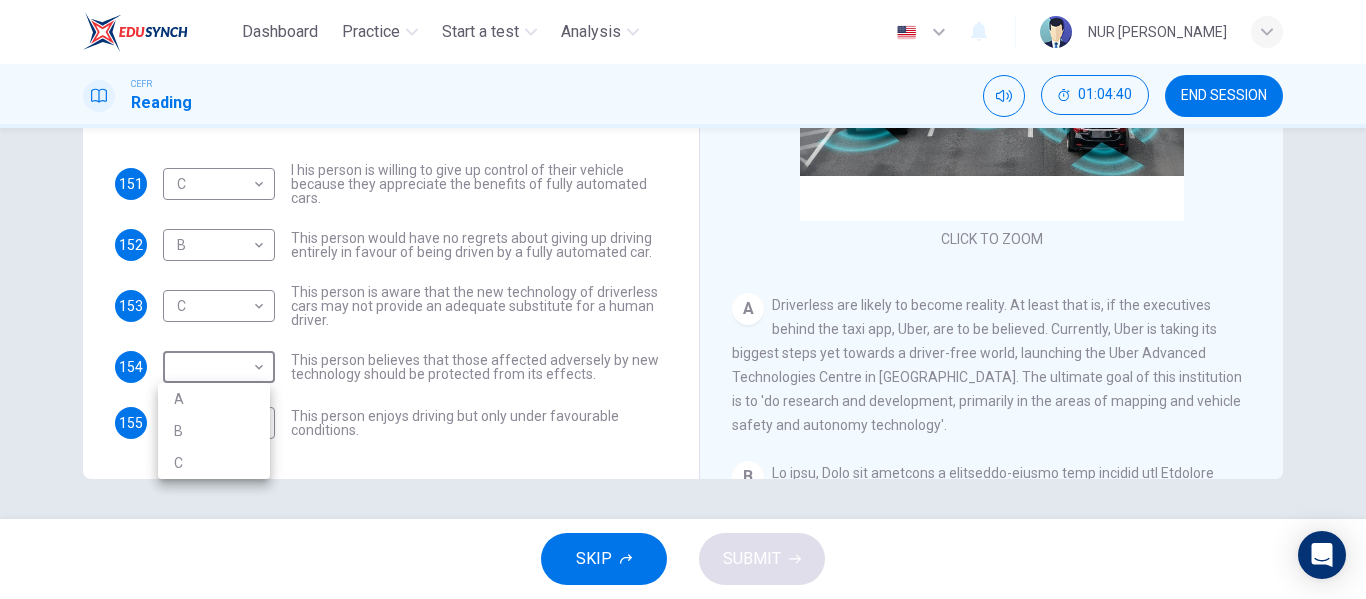 click on "B" at bounding box center [214, 431] 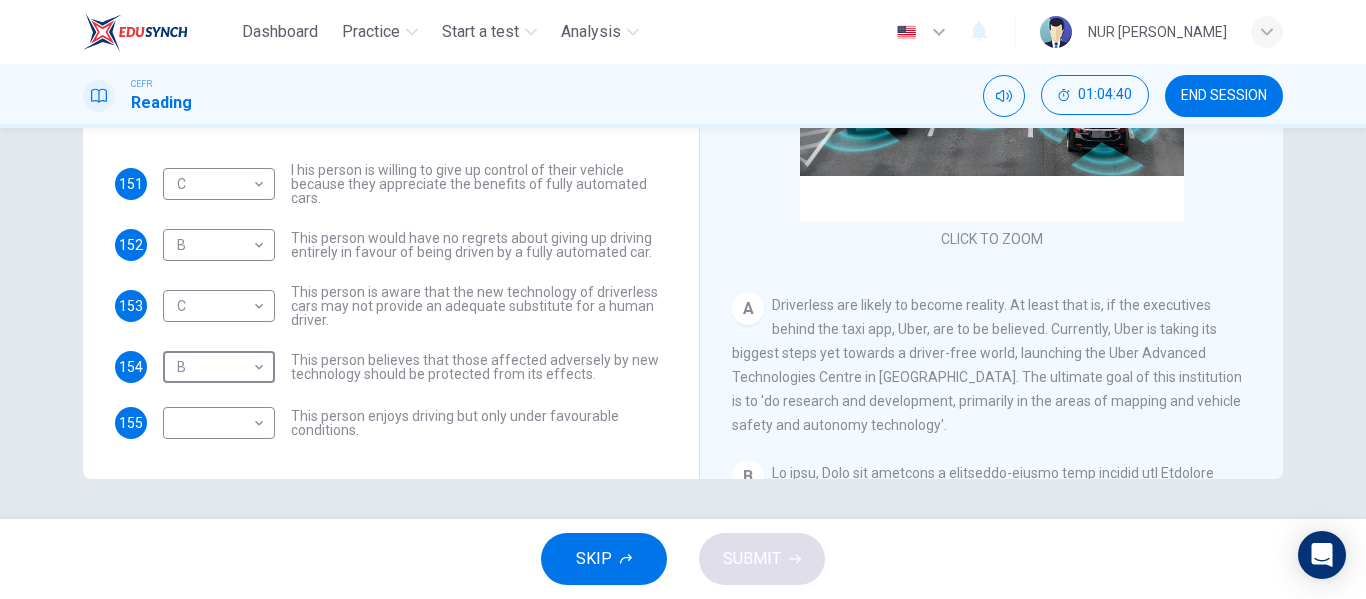 click on "Dashboard Practice Start a test Analysis English en ​ NUR [PERSON_NAME] Reading 01:04:40 END SESSION Questions 151 - 155 Look at the following statements, and the list of people. Match each statement to the correct person, A-C. You may use any letter more than once.
A [PERSON_NAME] B [PERSON_NAME] C [PERSON_NAME] 151 C C ​ I his person is willing to give up control of their vehicle because they appreciate the benefits of fully automated cars. 152 B B ​ This person would have no regrets about giving up driving entirely in favour of being driven by a fully automated car. 153 C C ​ This person is aware that the new technology of driverless cars may not provide an adequate substitute for a human driver. 154 B B ​ This person believes that those affected adversely by new technology should be protected from its effects. 155 ​ ​ This person enjoys driving but only under favourable conditions. Driverless cars CLICK TO ZOOM Click to Zoom A B C D E F G H SKIP SUBMIT
Dashboard" at bounding box center [683, 299] 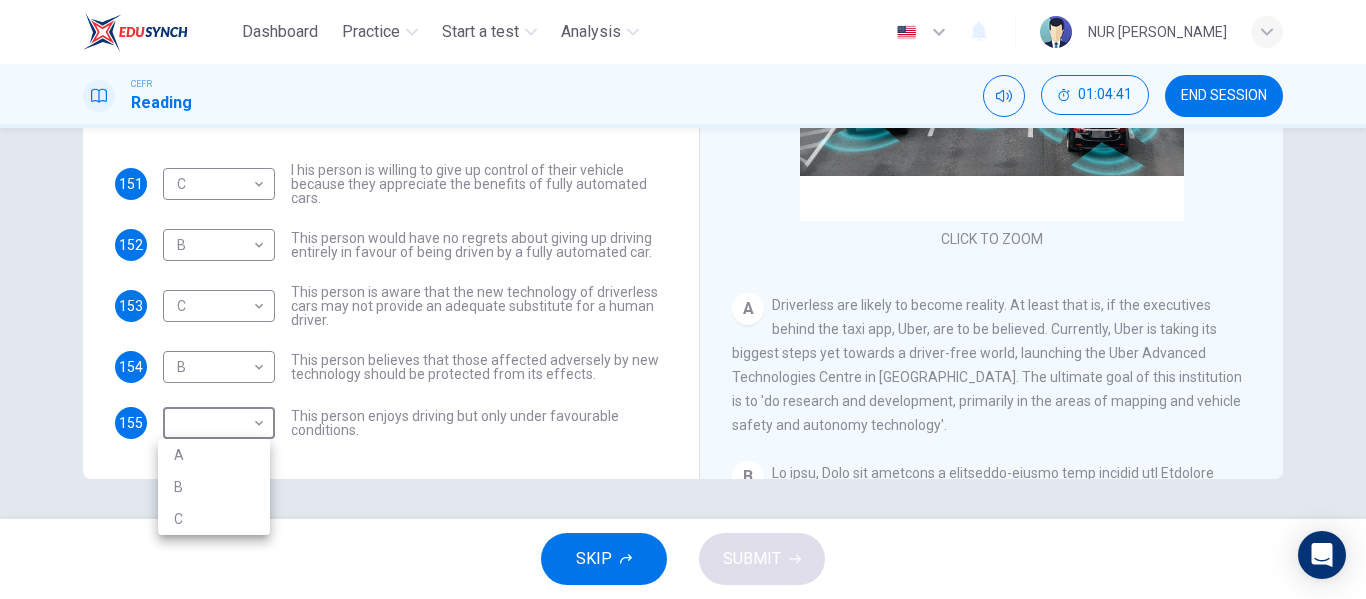click on "C" at bounding box center [214, 519] 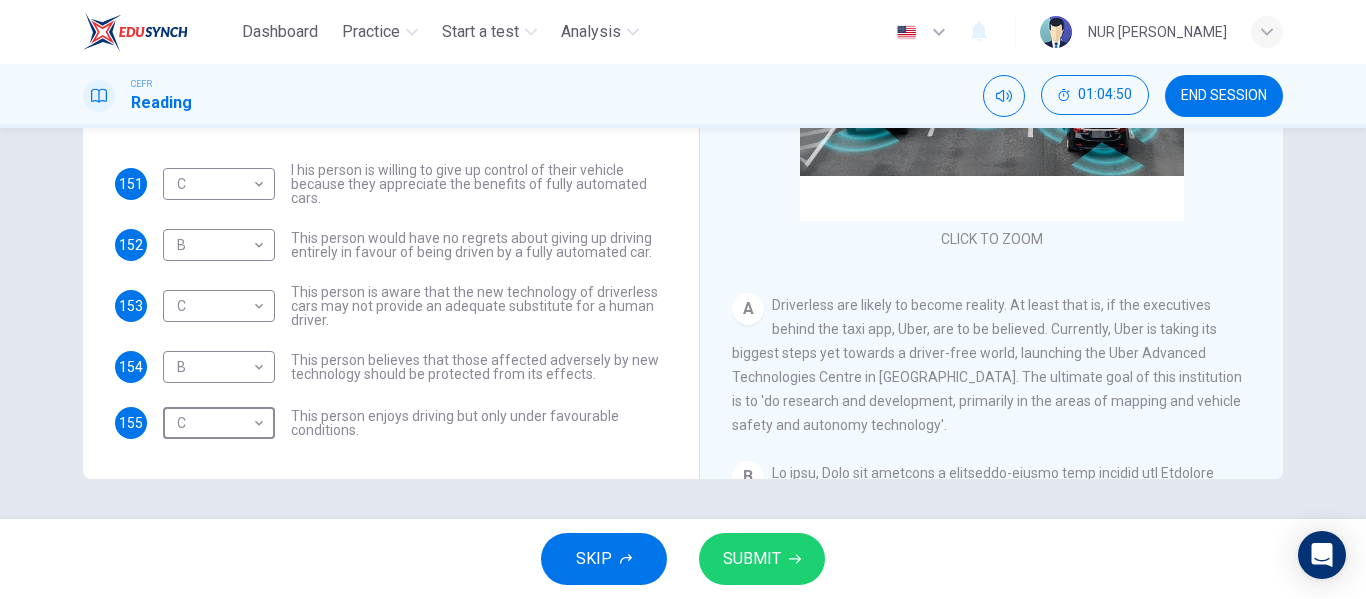 click on "SUBMIT" at bounding box center (752, 559) 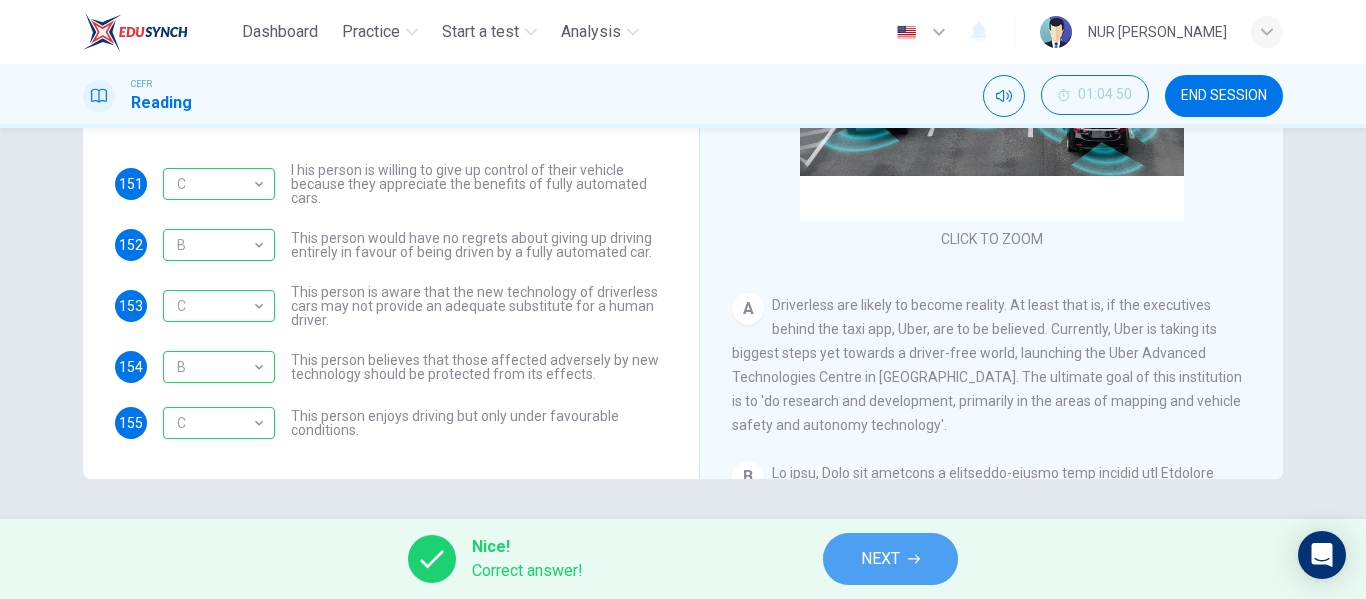 click on "NEXT" at bounding box center [890, 559] 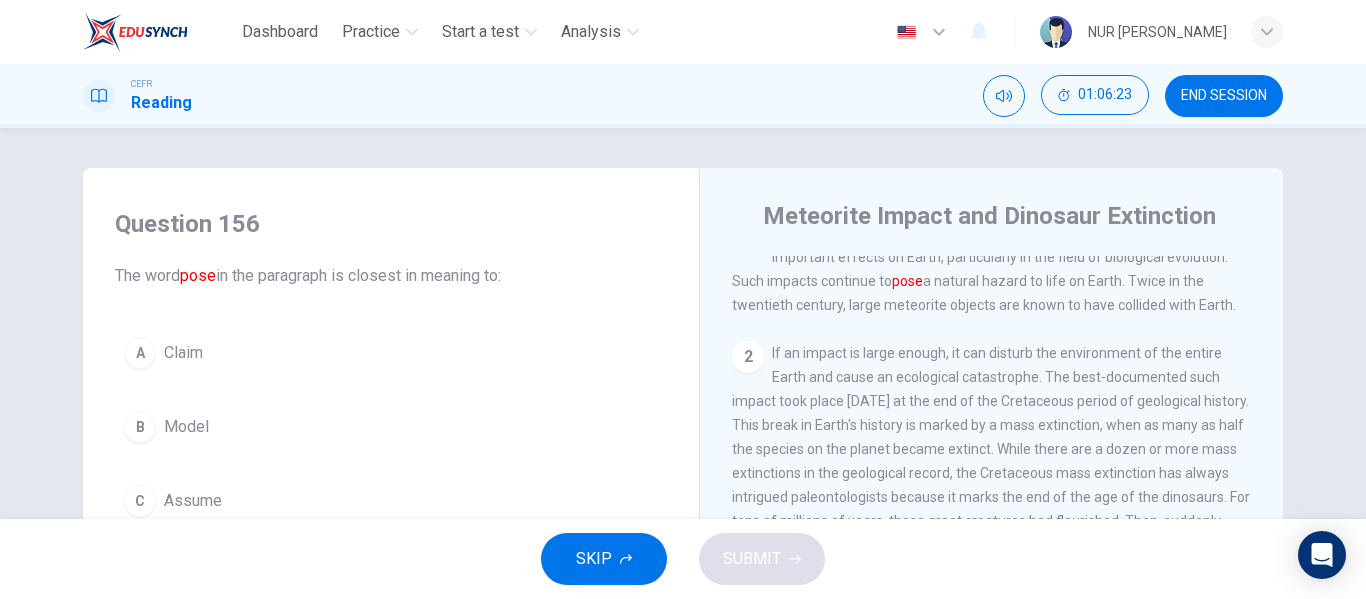 scroll, scrollTop: 36, scrollLeft: 0, axis: vertical 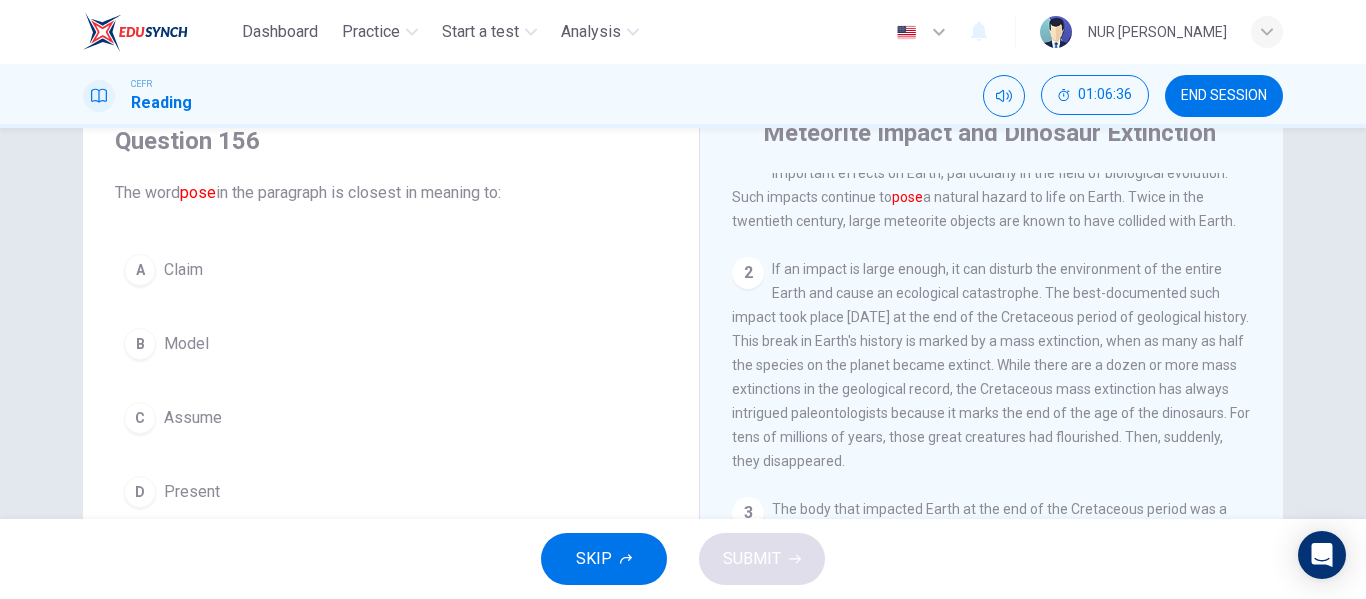 click on "D Present" at bounding box center [391, 492] 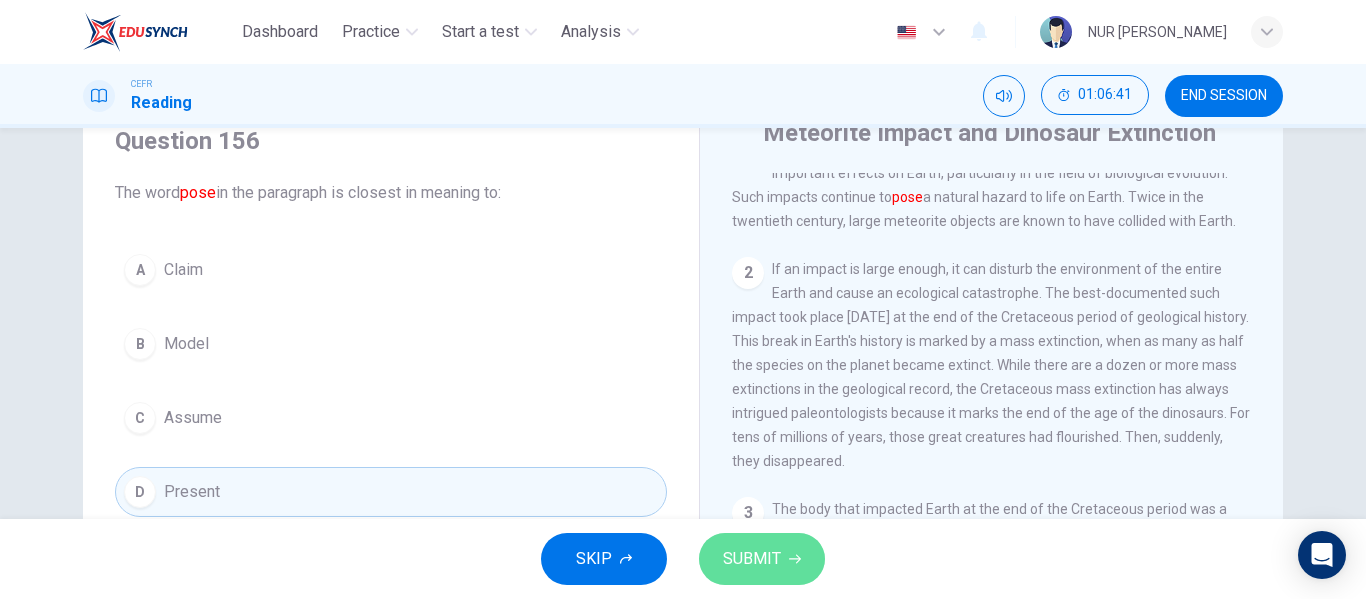 click on "SUBMIT" at bounding box center (762, 559) 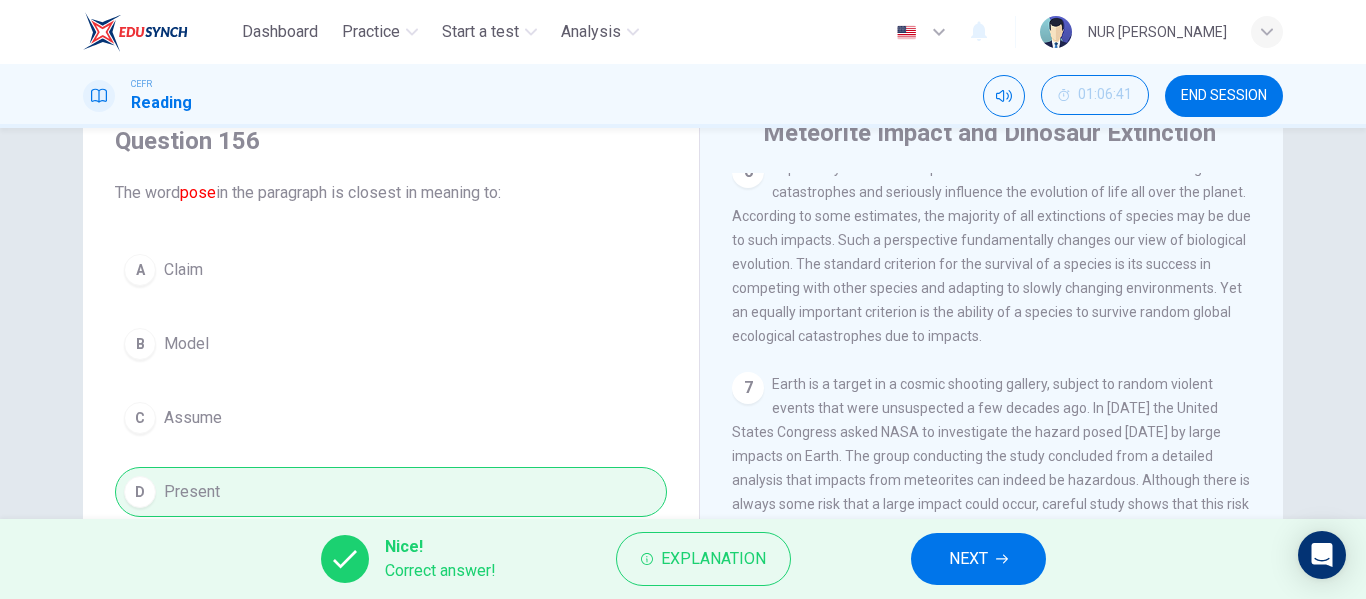 scroll, scrollTop: 1185, scrollLeft: 0, axis: vertical 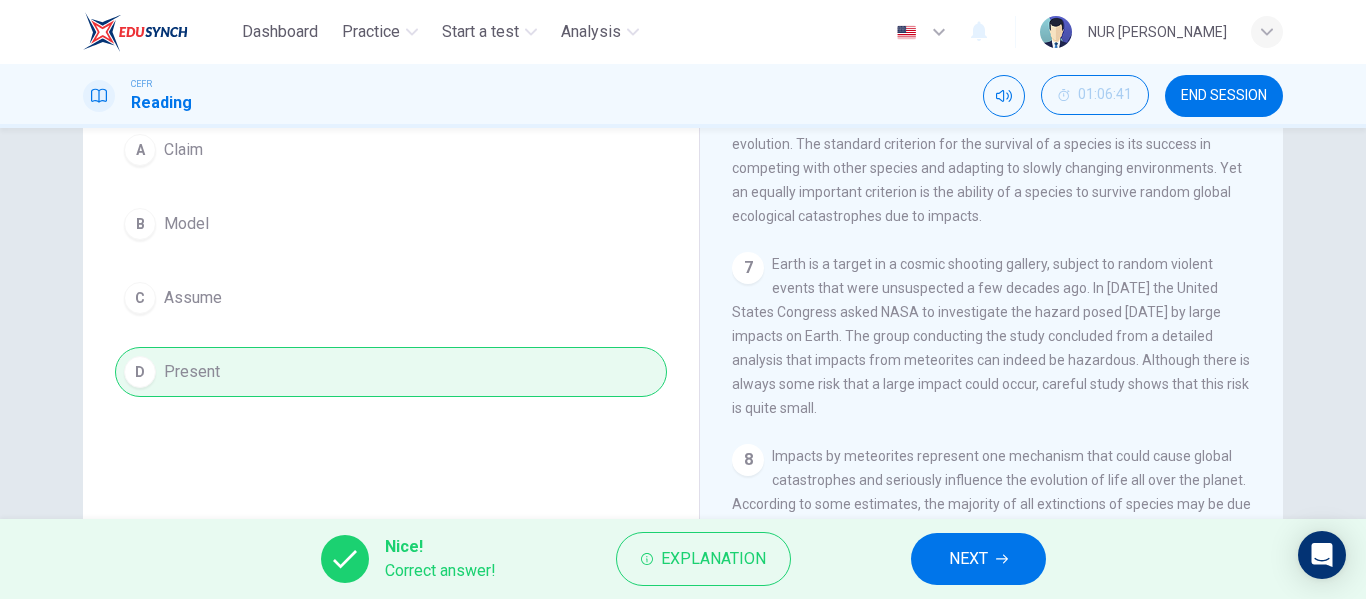 click on "NEXT" at bounding box center [978, 559] 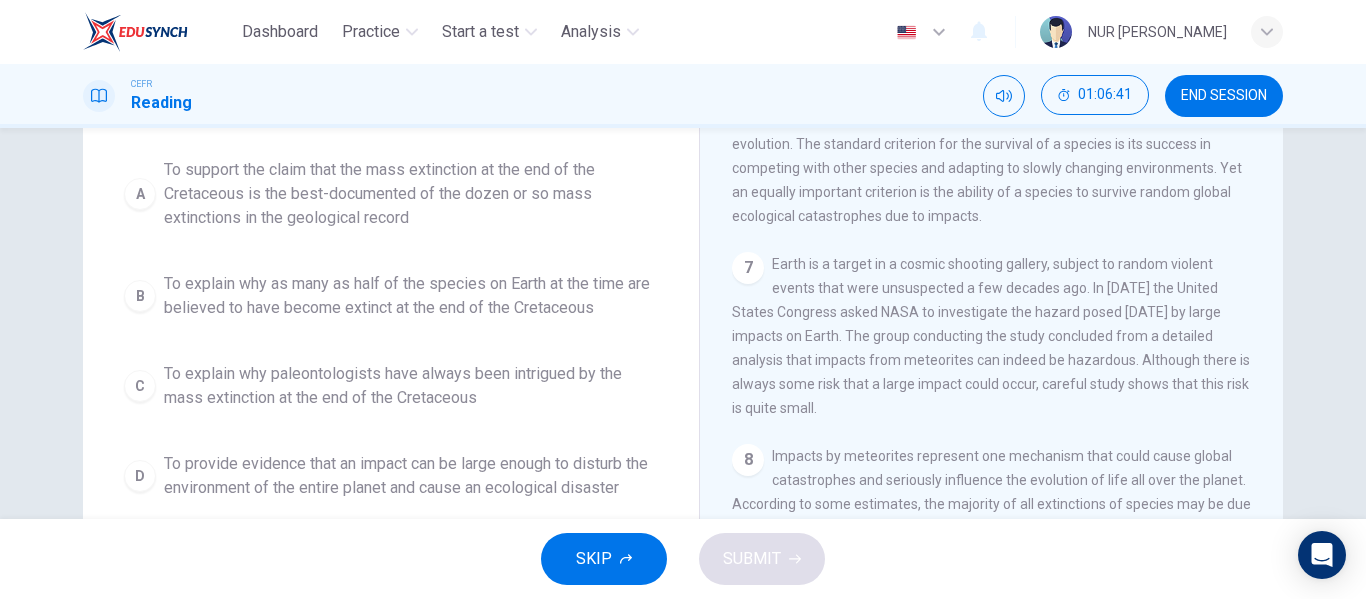 scroll, scrollTop: 227, scrollLeft: 0, axis: vertical 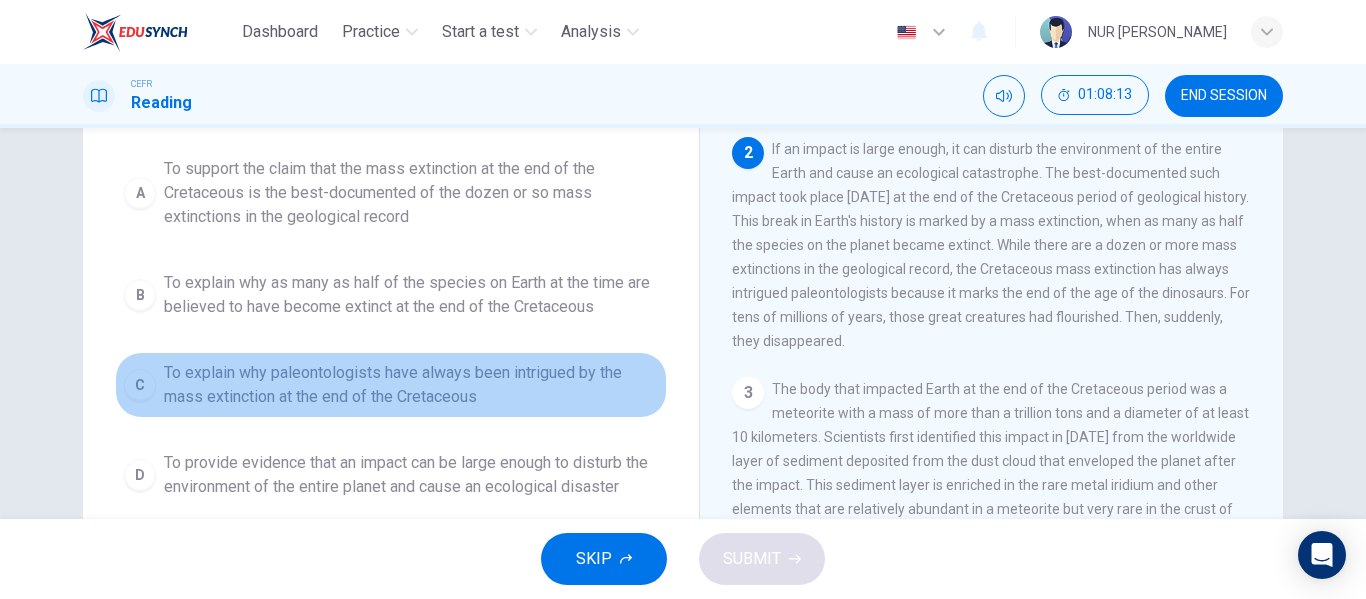 click on "To explain why paleontologists have always been intrigued by the mass extinction at the end of the Cretaceous" at bounding box center (411, 385) 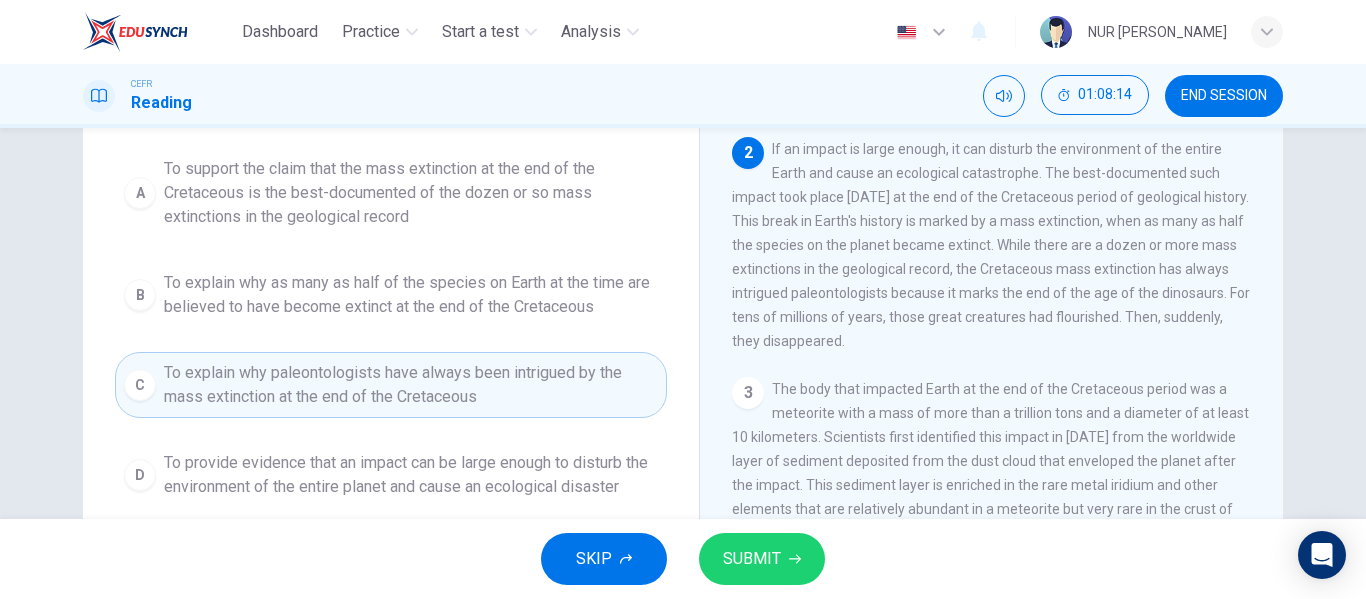 click on "SUBMIT" at bounding box center [762, 559] 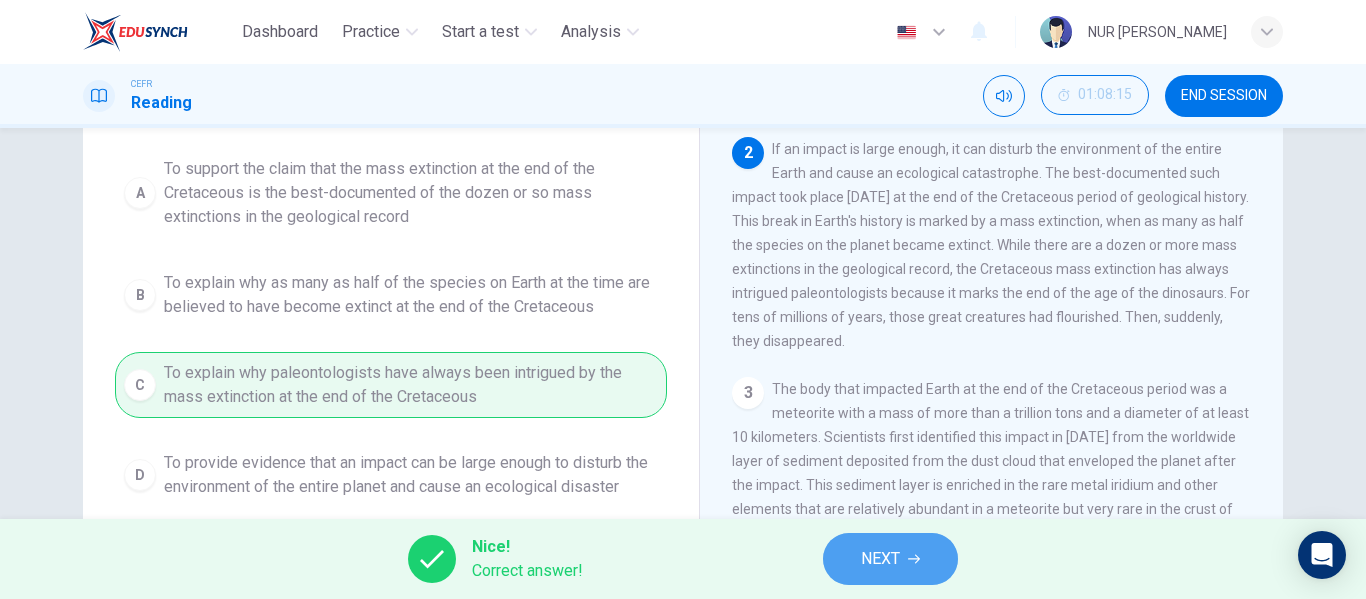 click on "NEXT" at bounding box center [890, 559] 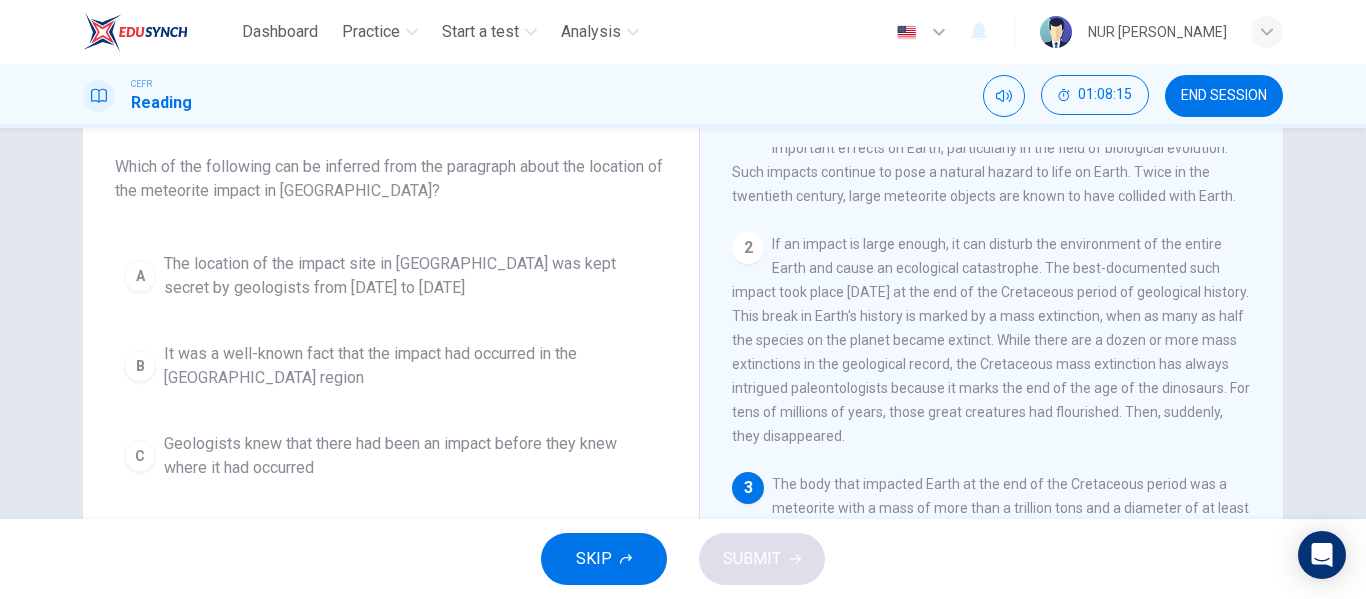 scroll, scrollTop: 115, scrollLeft: 0, axis: vertical 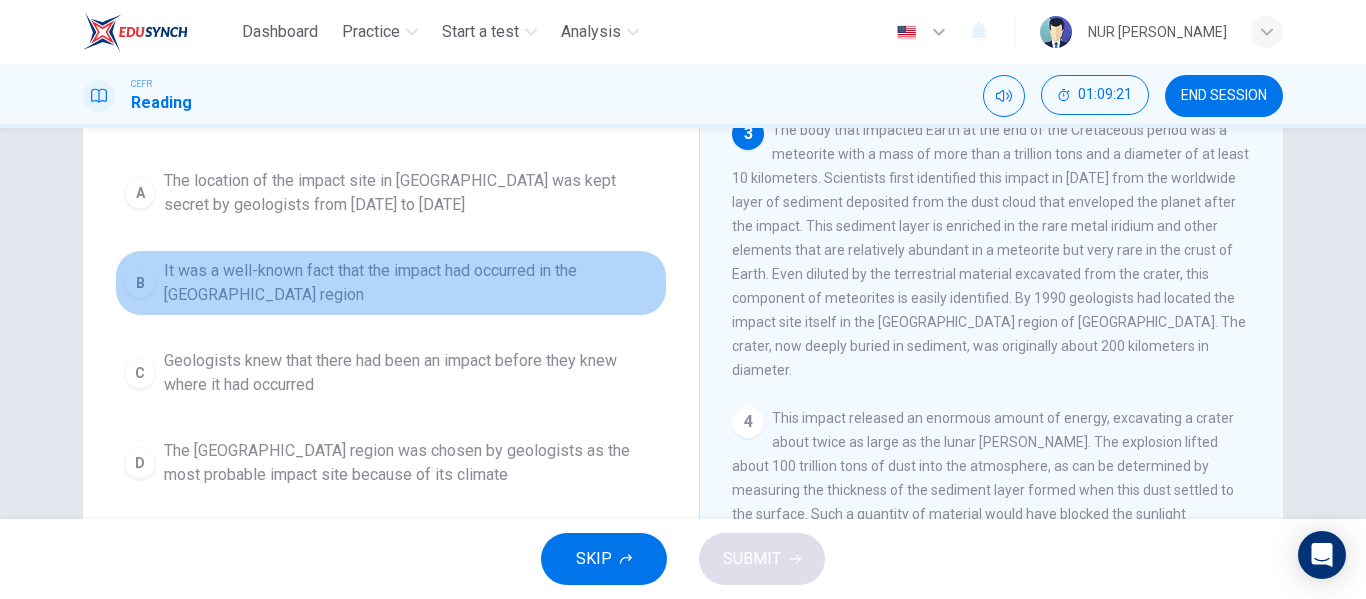 click on "It was a well-known fact that the impact had occurred in the [GEOGRAPHIC_DATA] region" at bounding box center (411, 283) 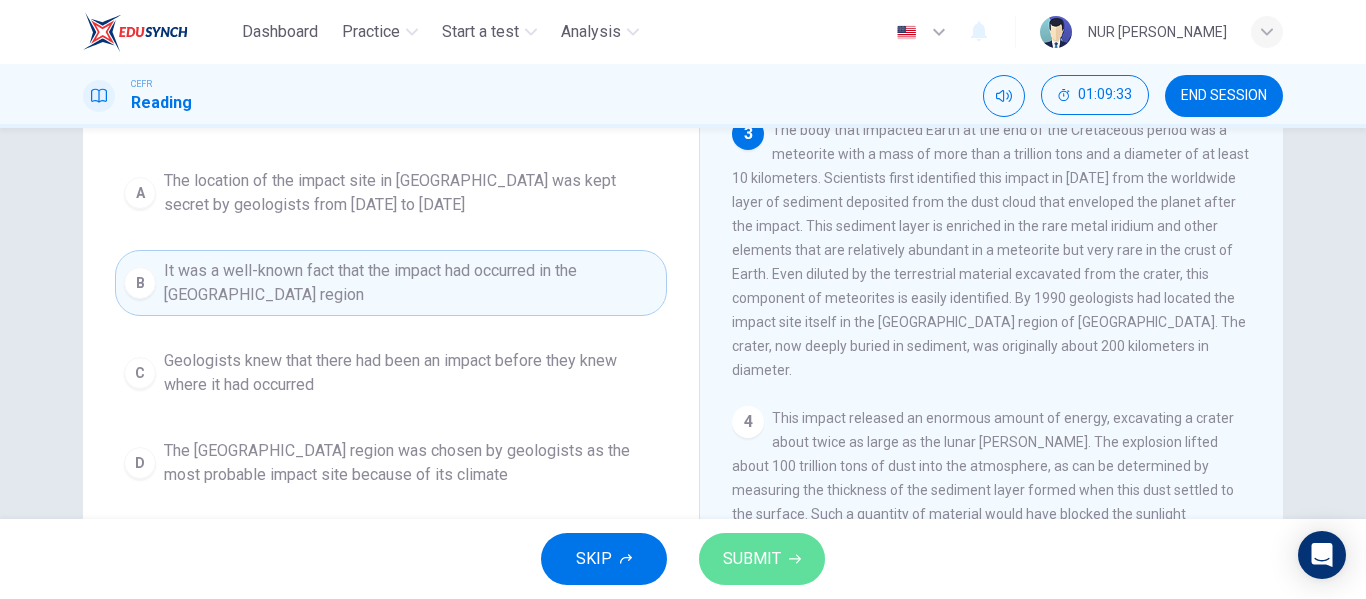 click on "SUBMIT" at bounding box center [762, 559] 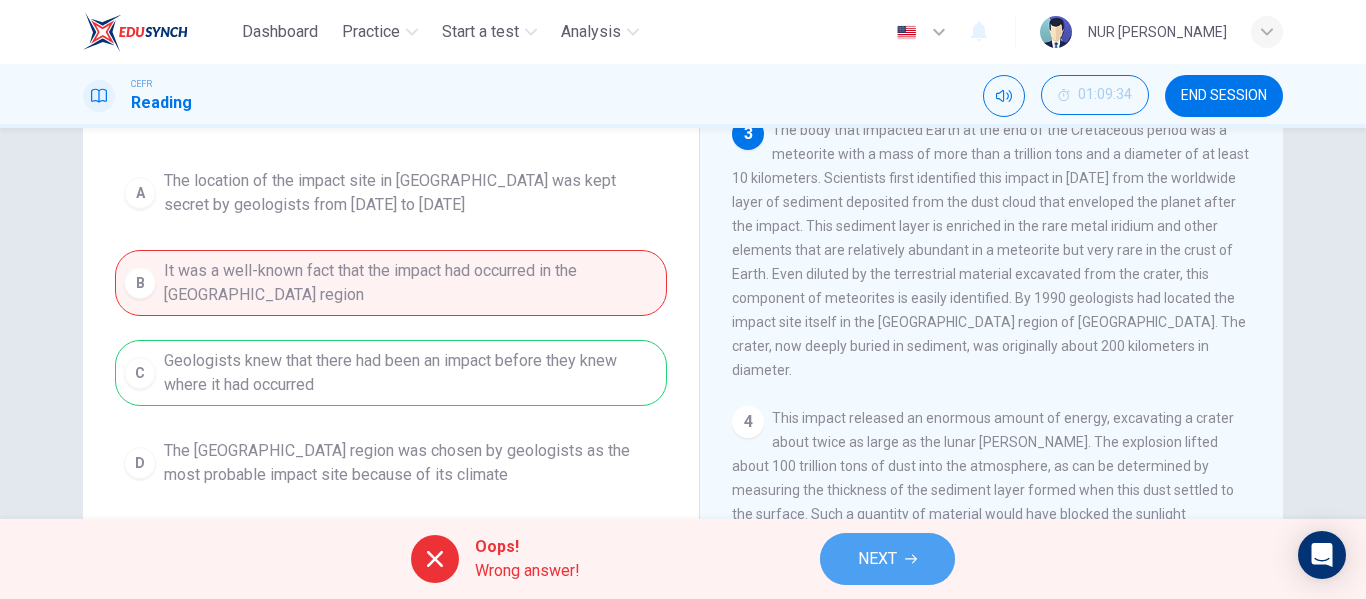 click on "NEXT" at bounding box center [887, 559] 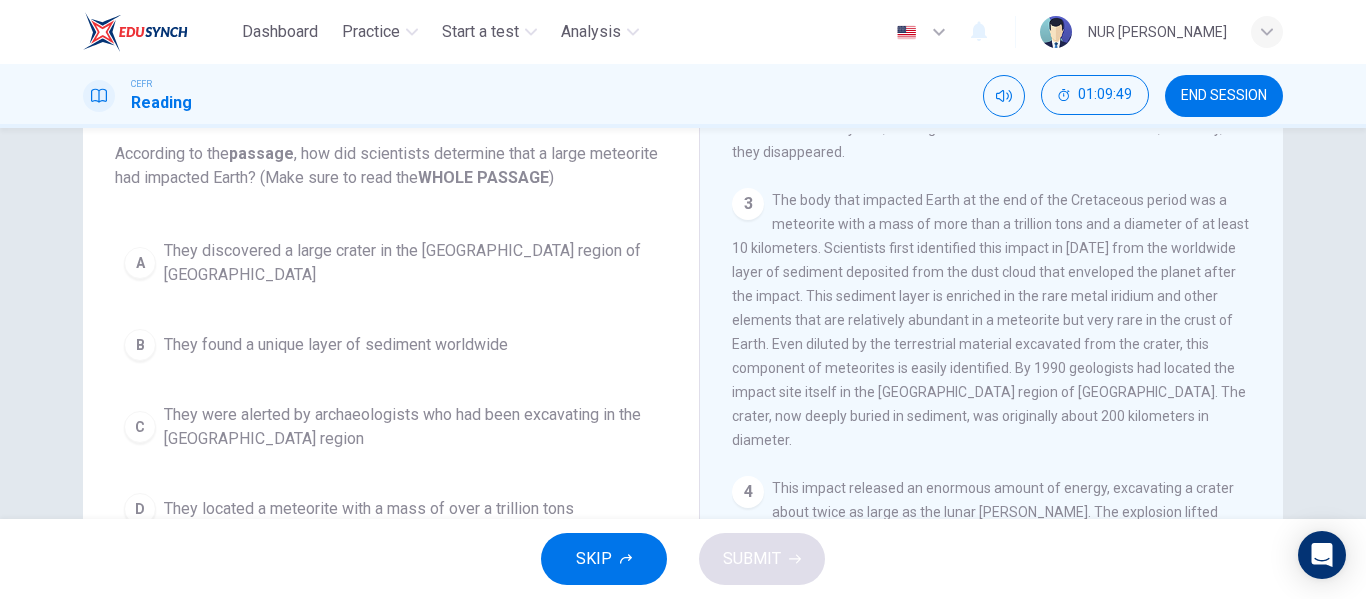 scroll, scrollTop: 134, scrollLeft: 0, axis: vertical 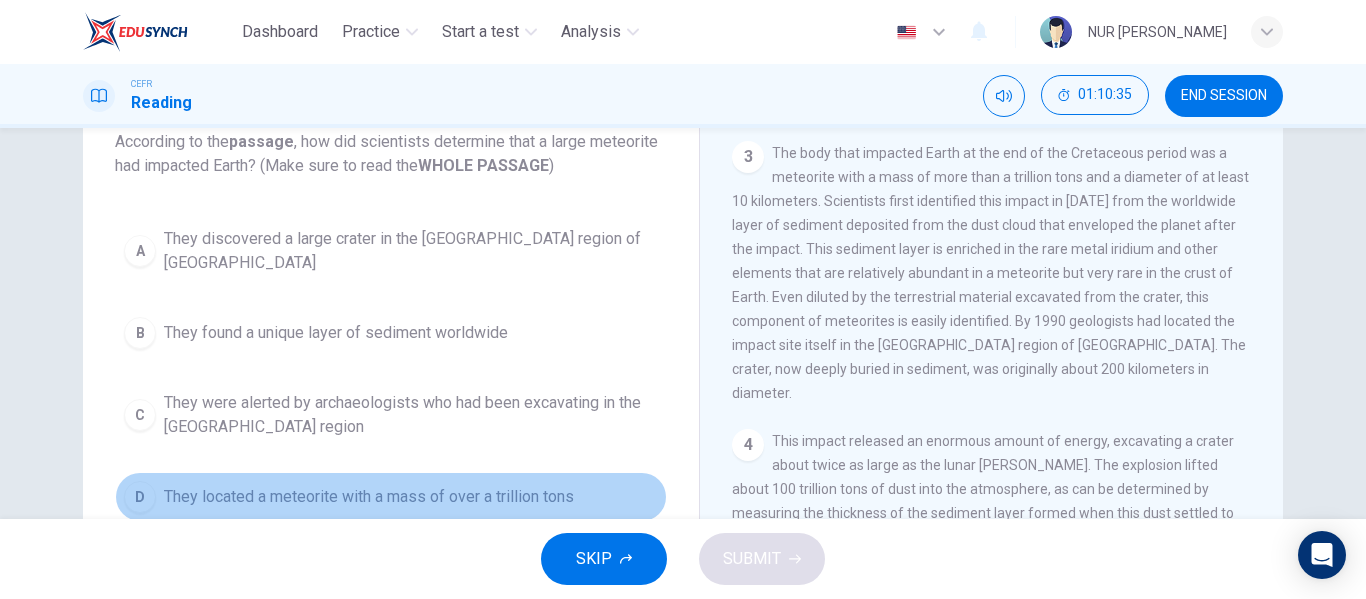 click on "D They located a meteorite with a mass of over a trillion tons" at bounding box center [391, 497] 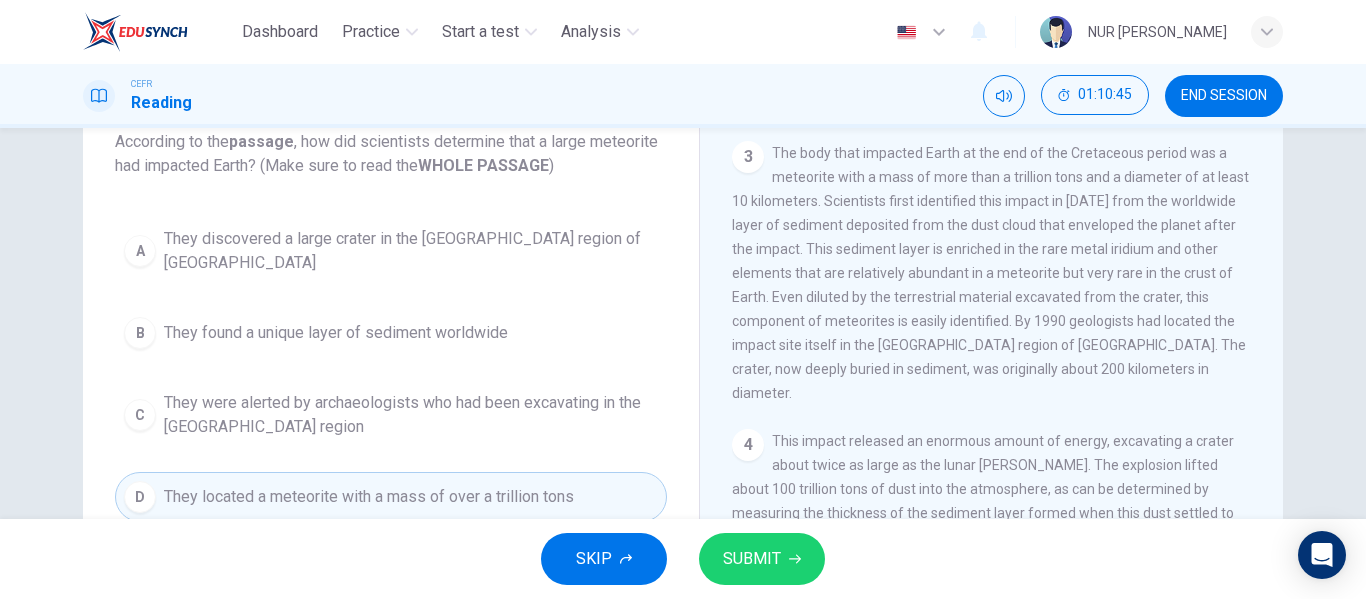 click on "B They found a unique layer of sediment worldwide" at bounding box center [391, 333] 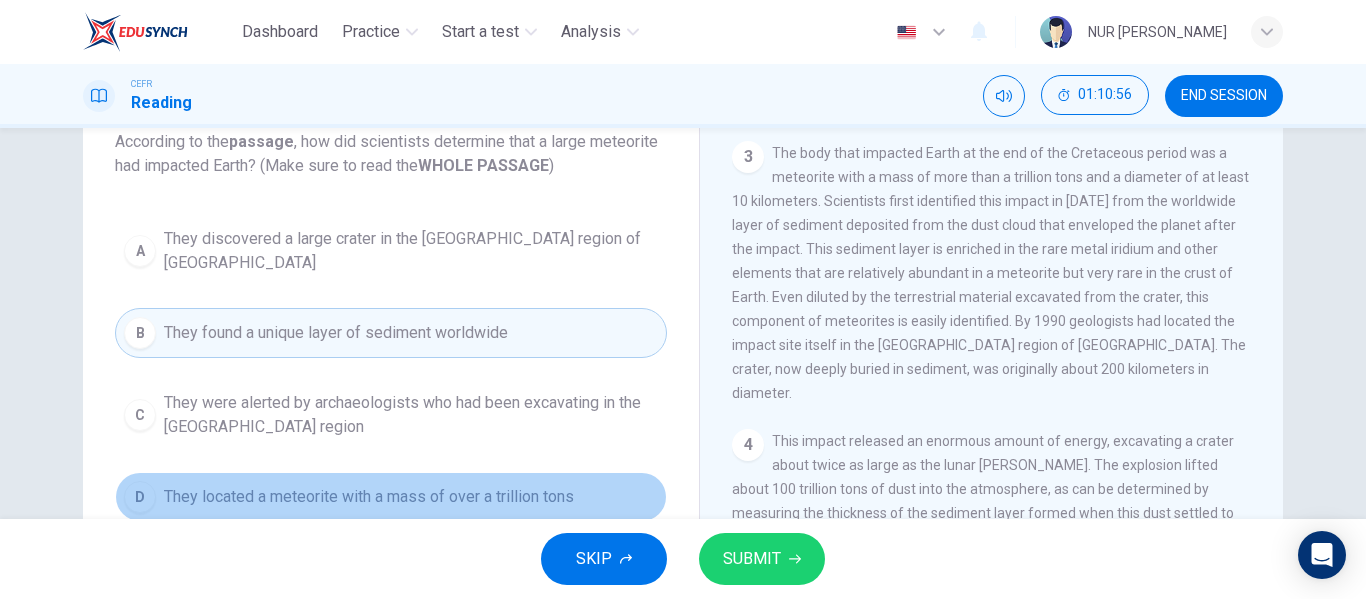 click on "They located a meteorite with a mass of over a trillion tons" at bounding box center [369, 497] 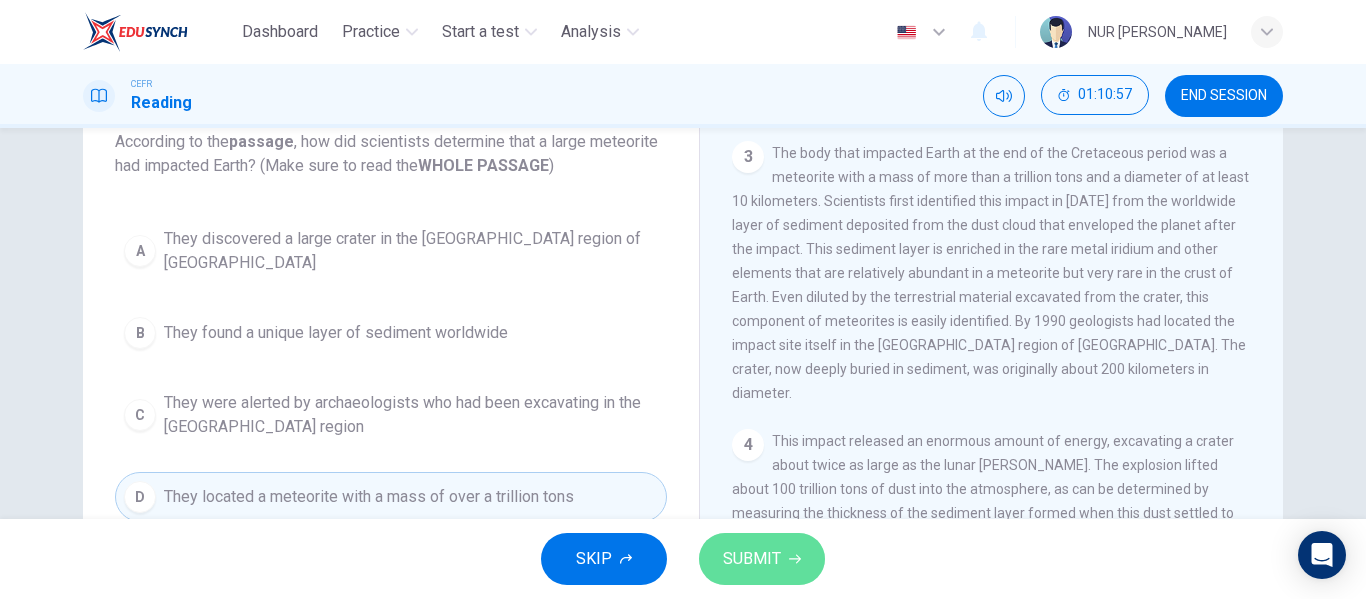 click on "SUBMIT" at bounding box center (752, 559) 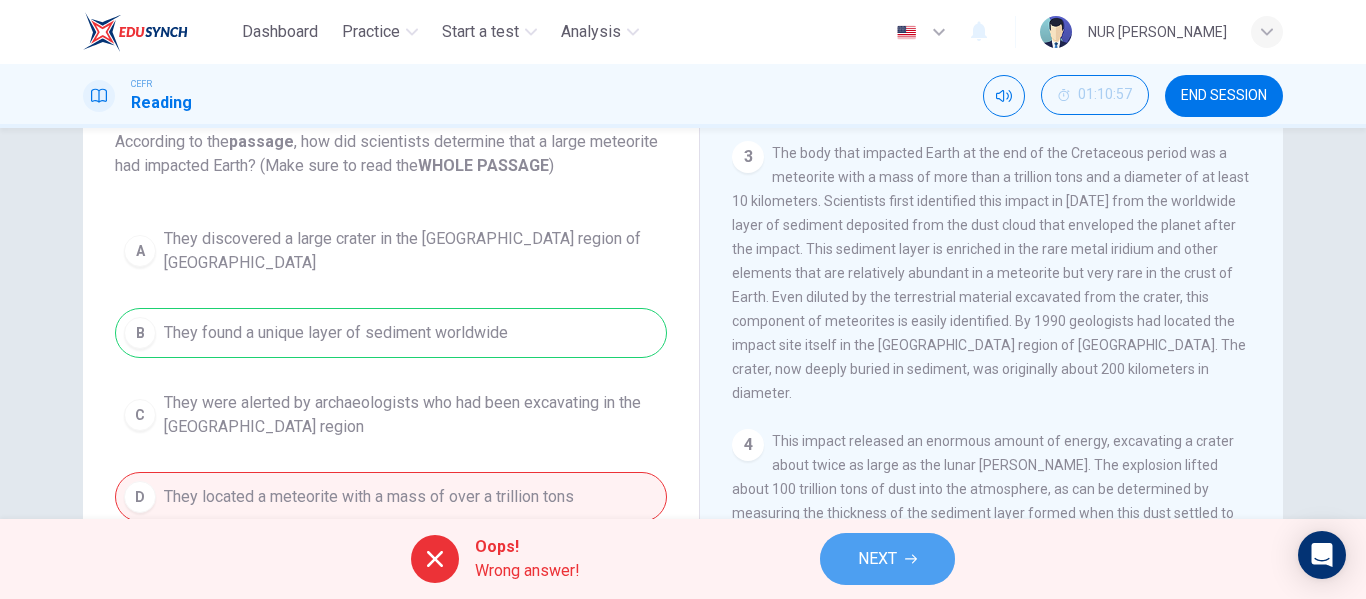 click on "NEXT" at bounding box center [877, 559] 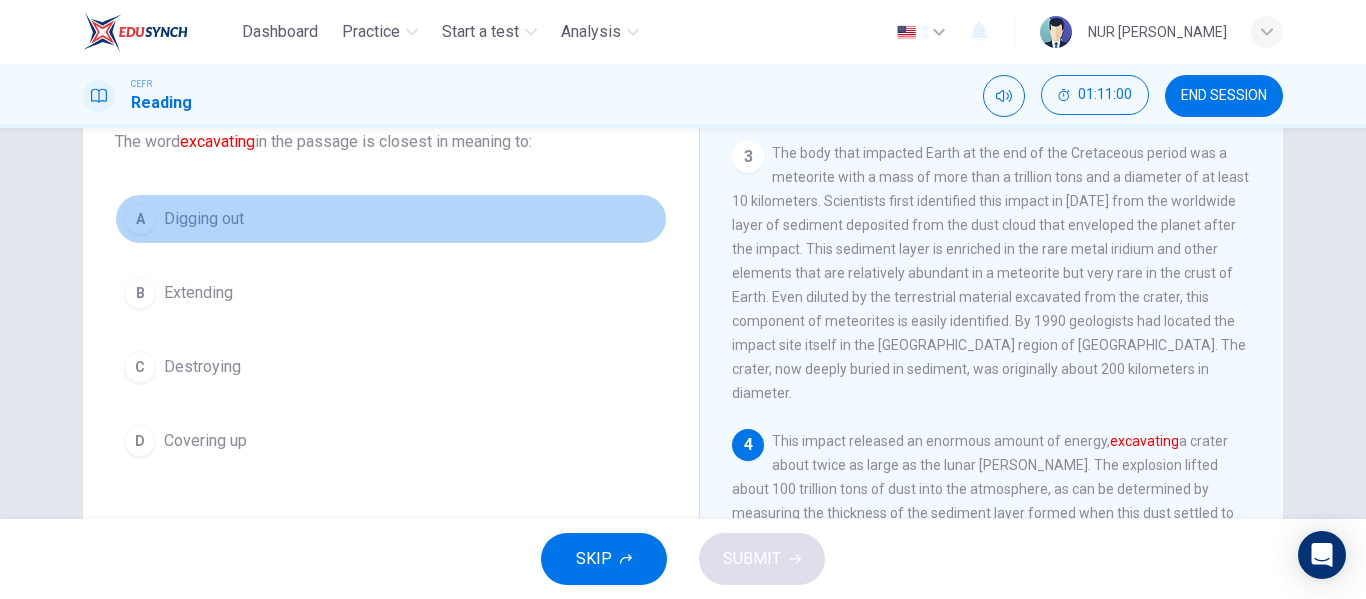 click on "A Digging out" at bounding box center [391, 219] 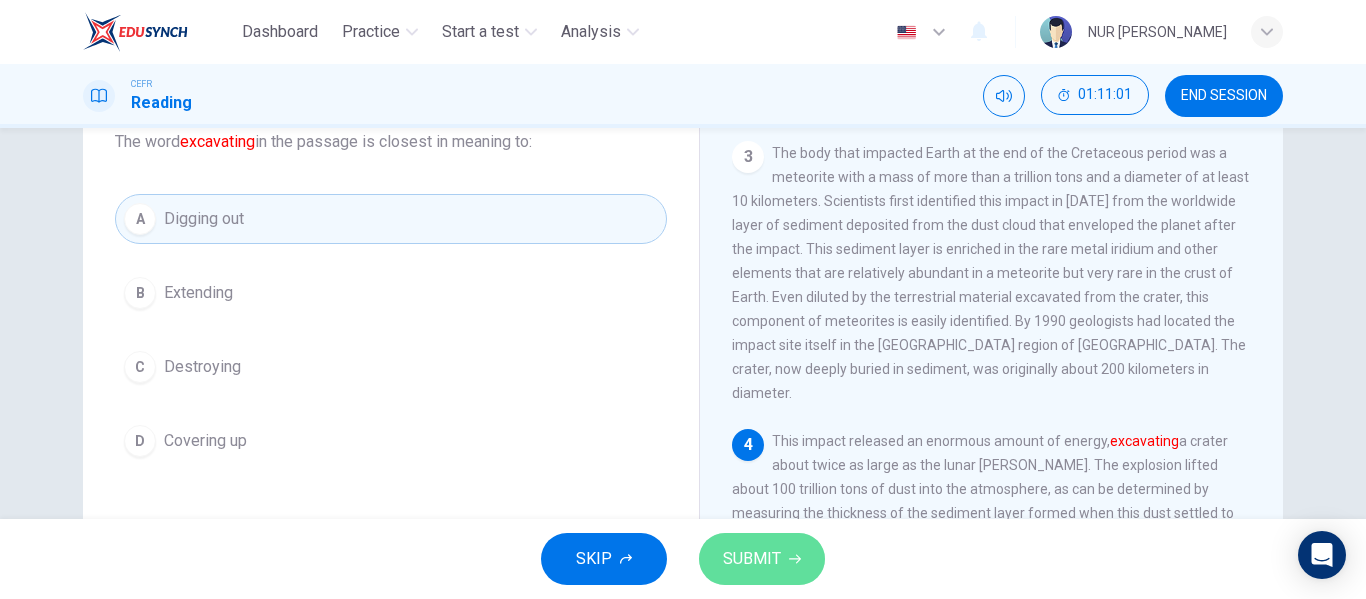 click on "SUBMIT" at bounding box center (752, 559) 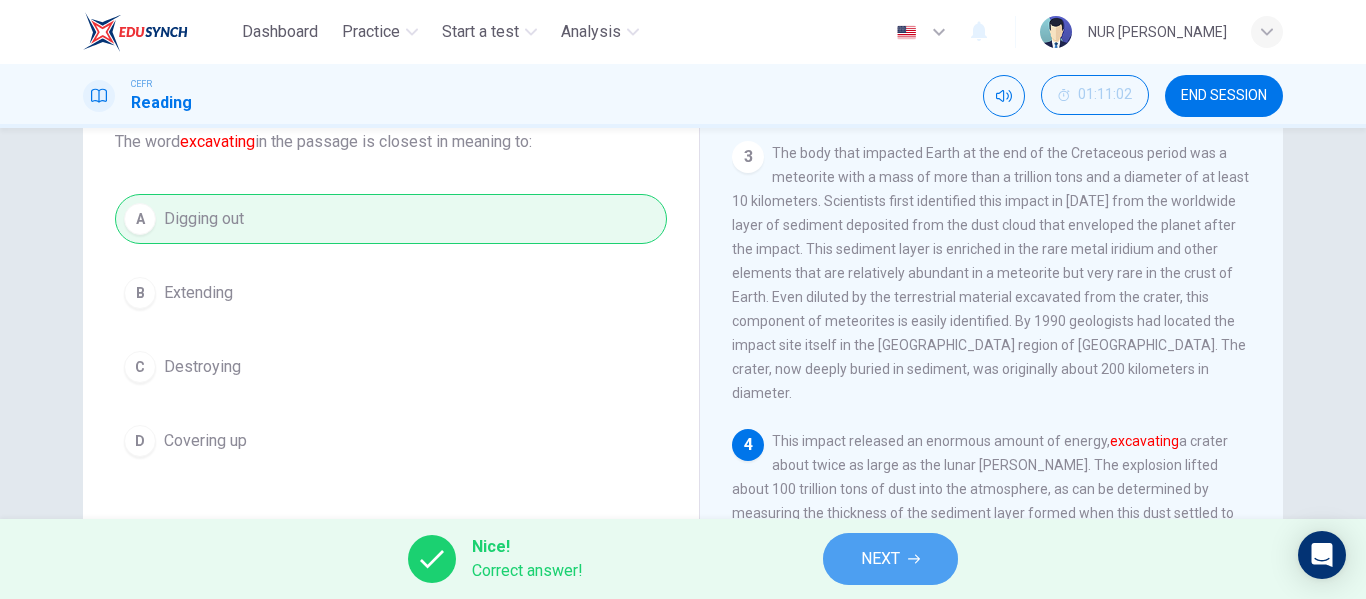 click on "NEXT" at bounding box center (890, 559) 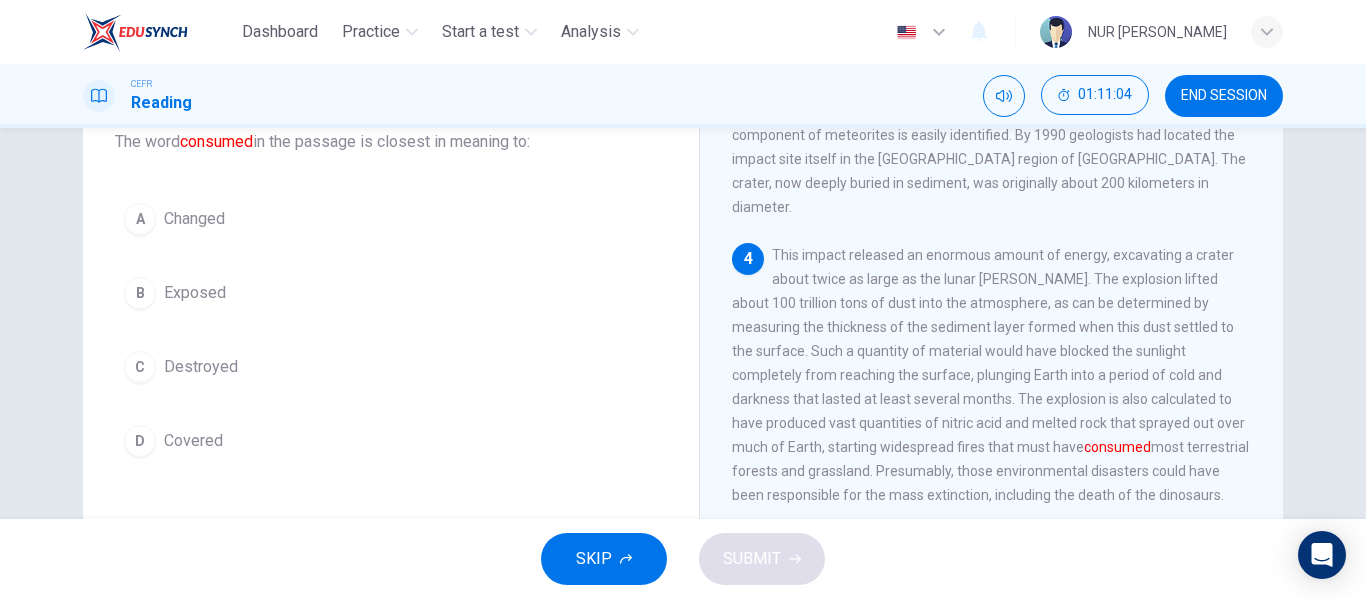 scroll, scrollTop: 528, scrollLeft: 0, axis: vertical 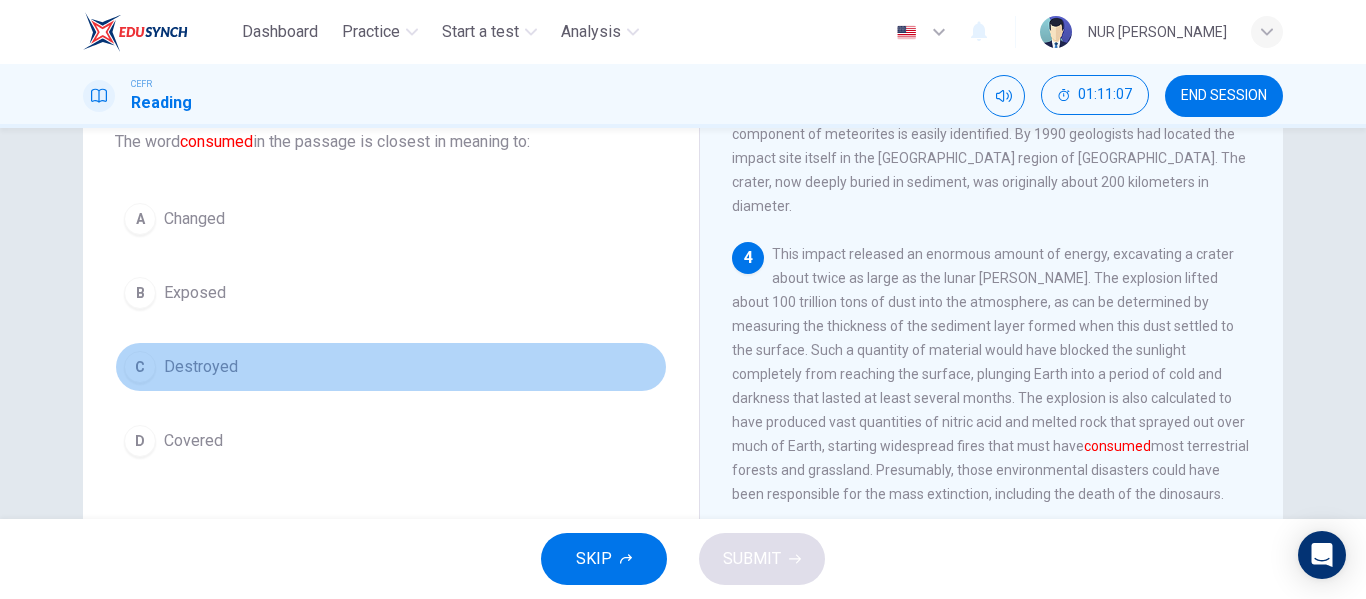 click on "C Destroyed" at bounding box center [391, 367] 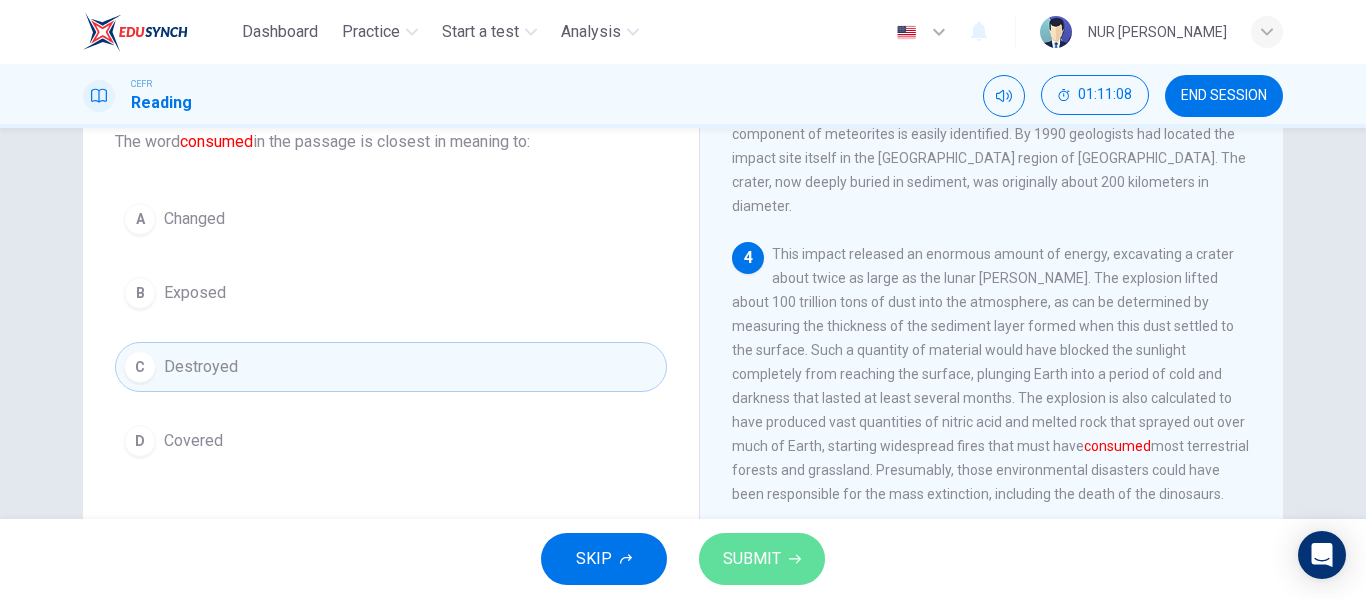 click on "SUBMIT" at bounding box center [762, 559] 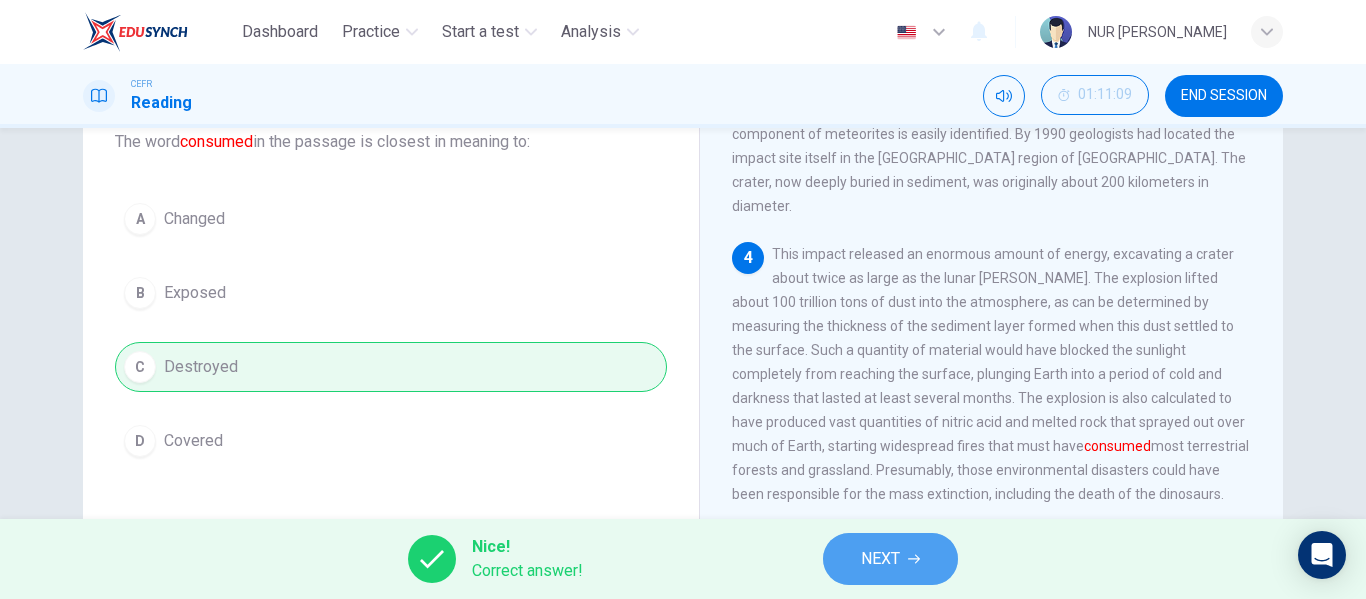 click on "NEXT" at bounding box center [890, 559] 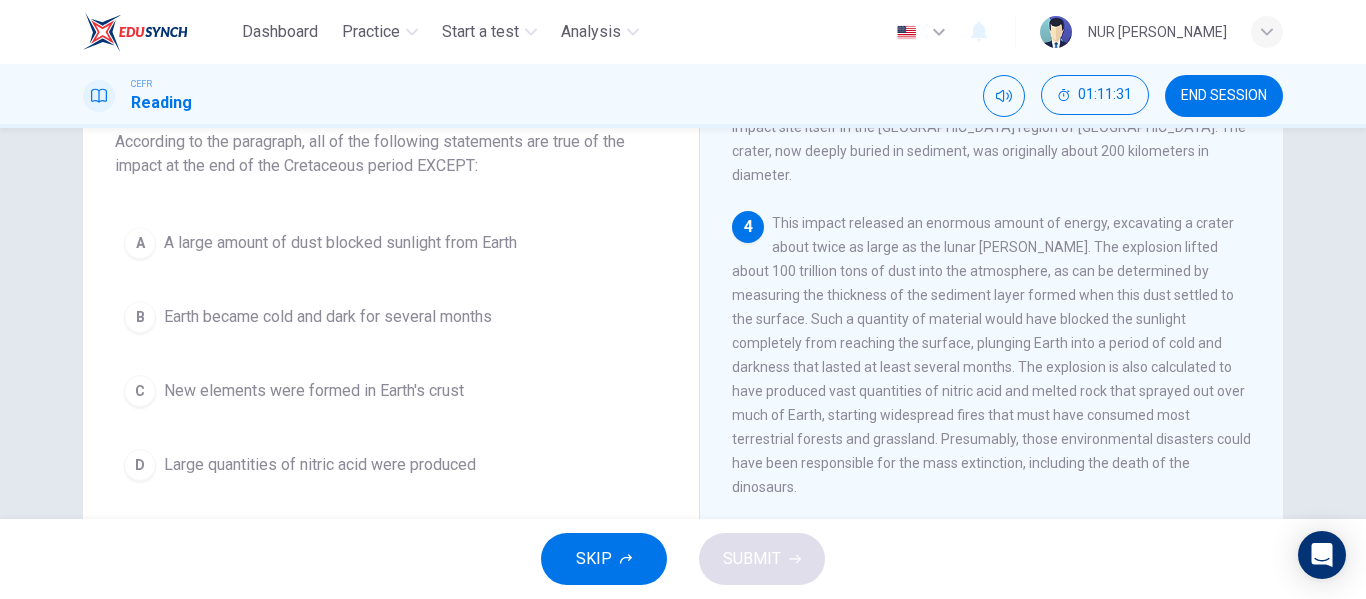 scroll, scrollTop: 559, scrollLeft: 0, axis: vertical 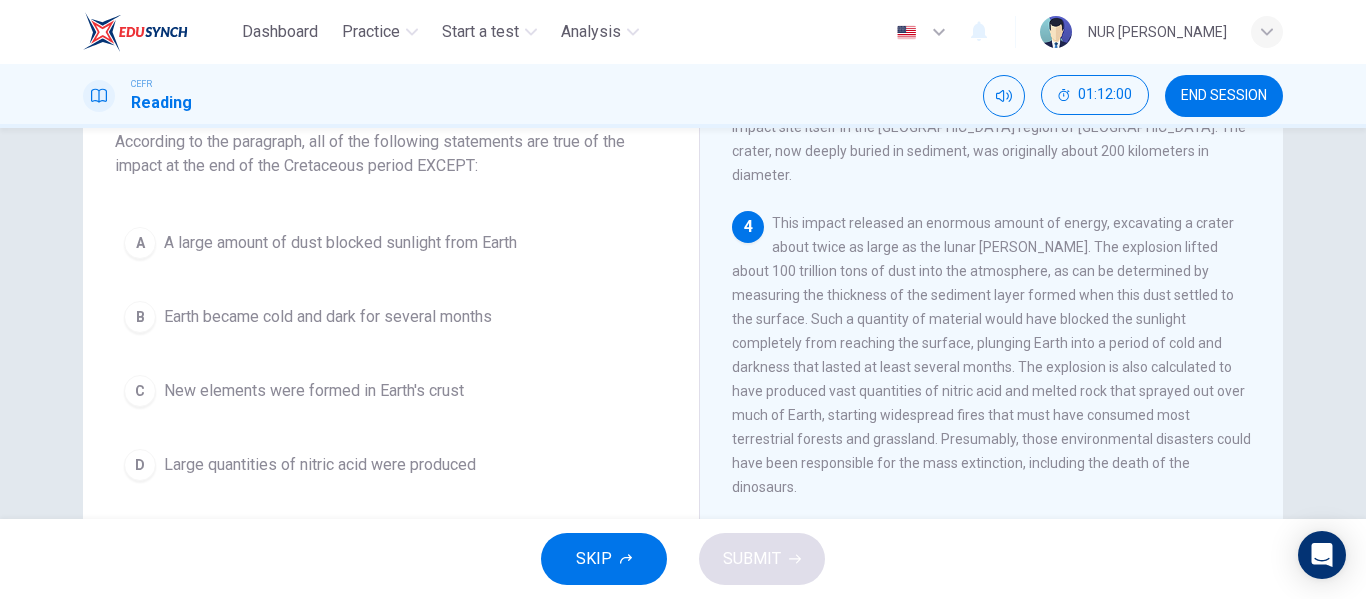 click on "A A large amount of dust blocked sunlight from Earth B Earth became cold and dark for several months C New elements were formed in Earth's crust D Large quantities of nitric acid were produced" at bounding box center [391, 354] 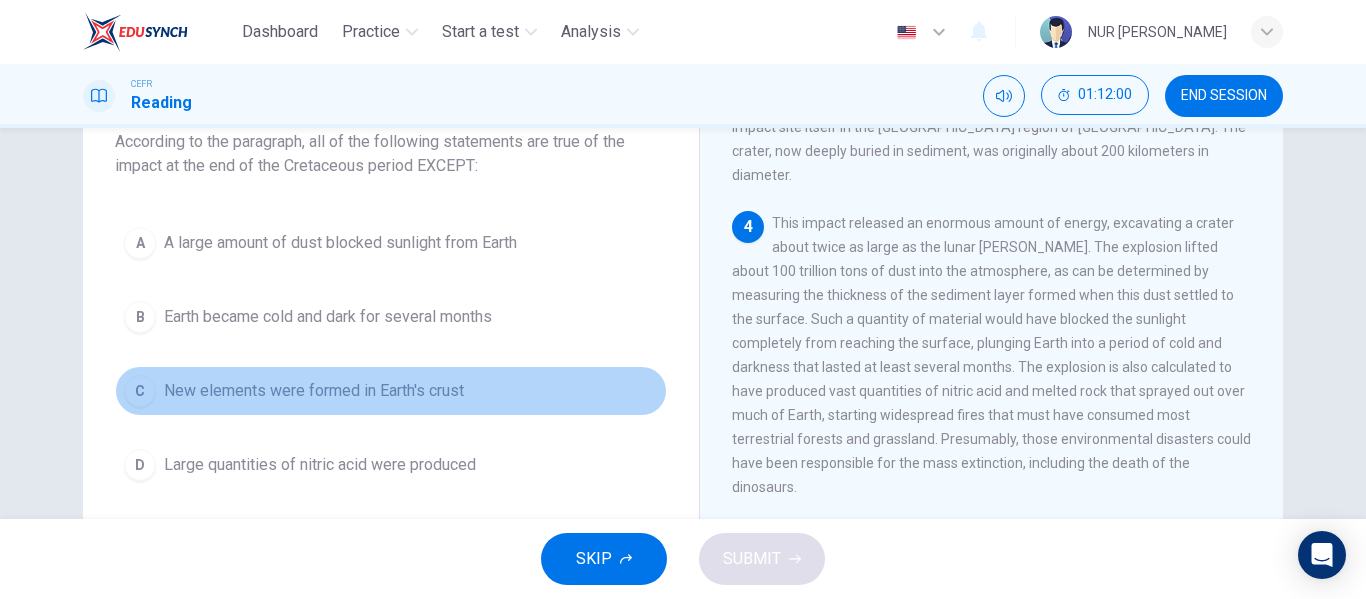 click on "New elements were formed in Earth's crust" at bounding box center (314, 391) 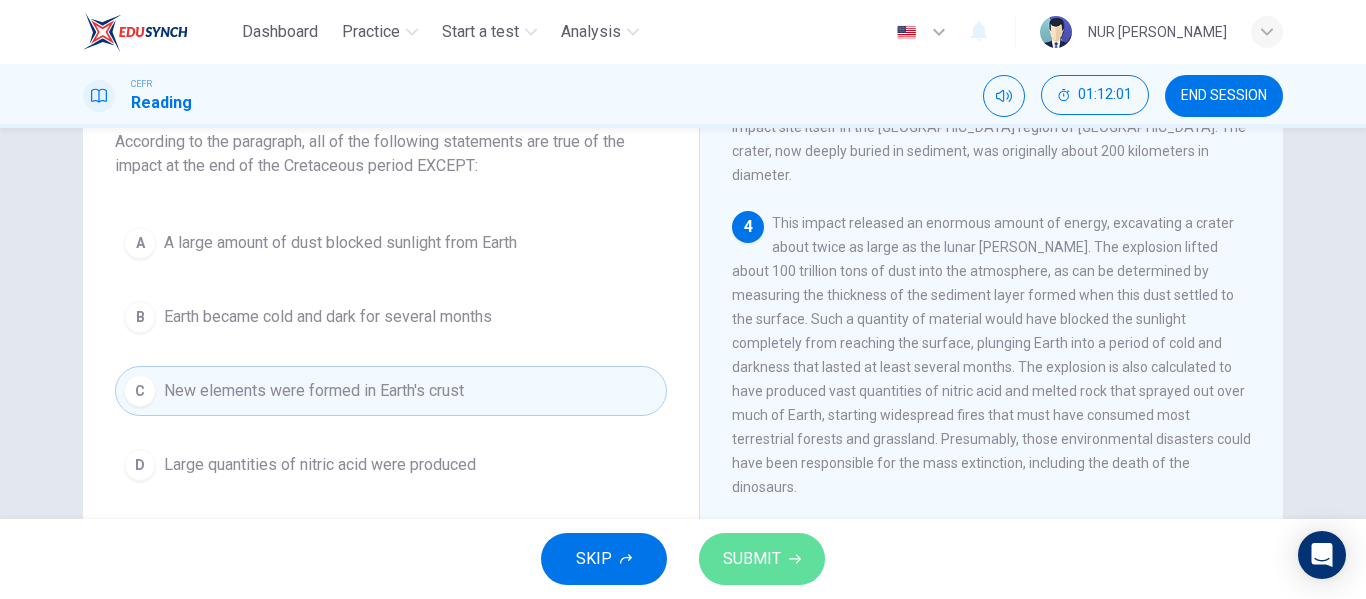 click on "SUBMIT" at bounding box center (752, 559) 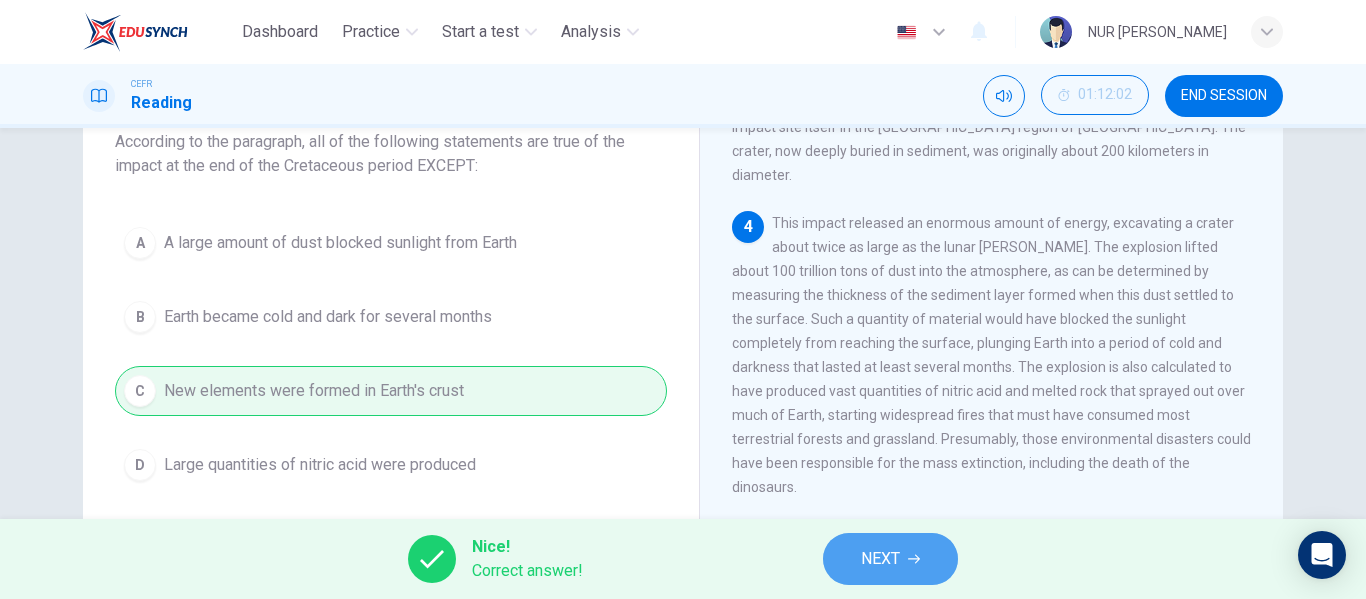 click on "NEXT" at bounding box center (880, 559) 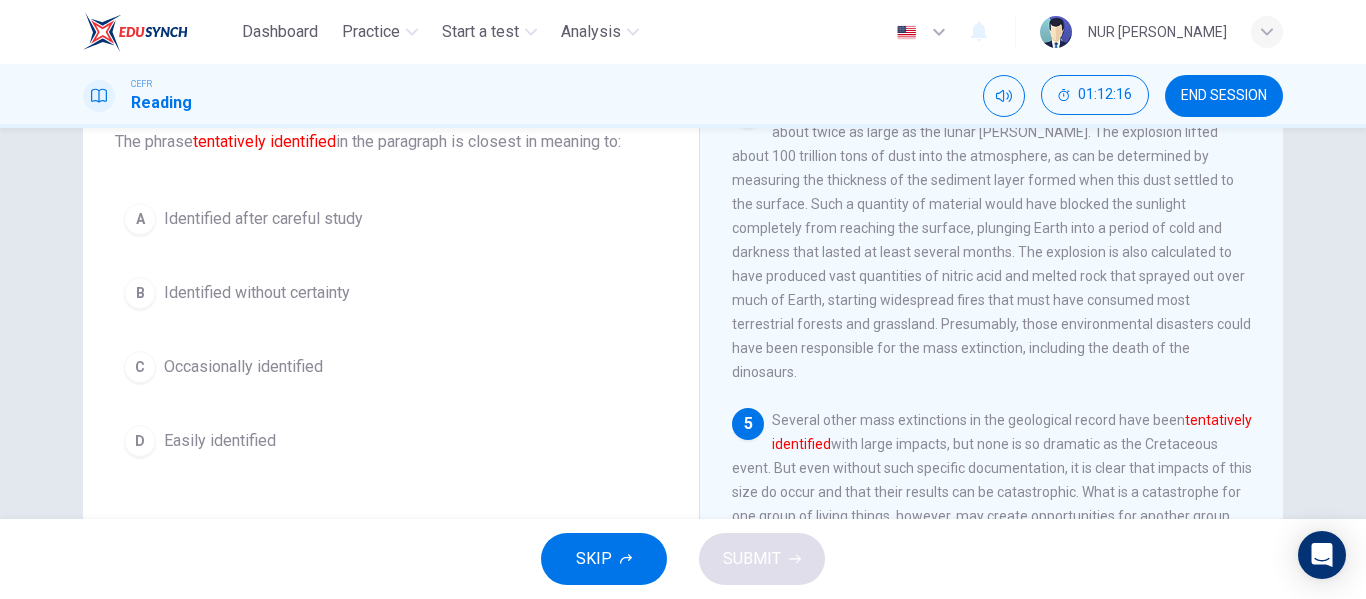 scroll, scrollTop: 674, scrollLeft: 0, axis: vertical 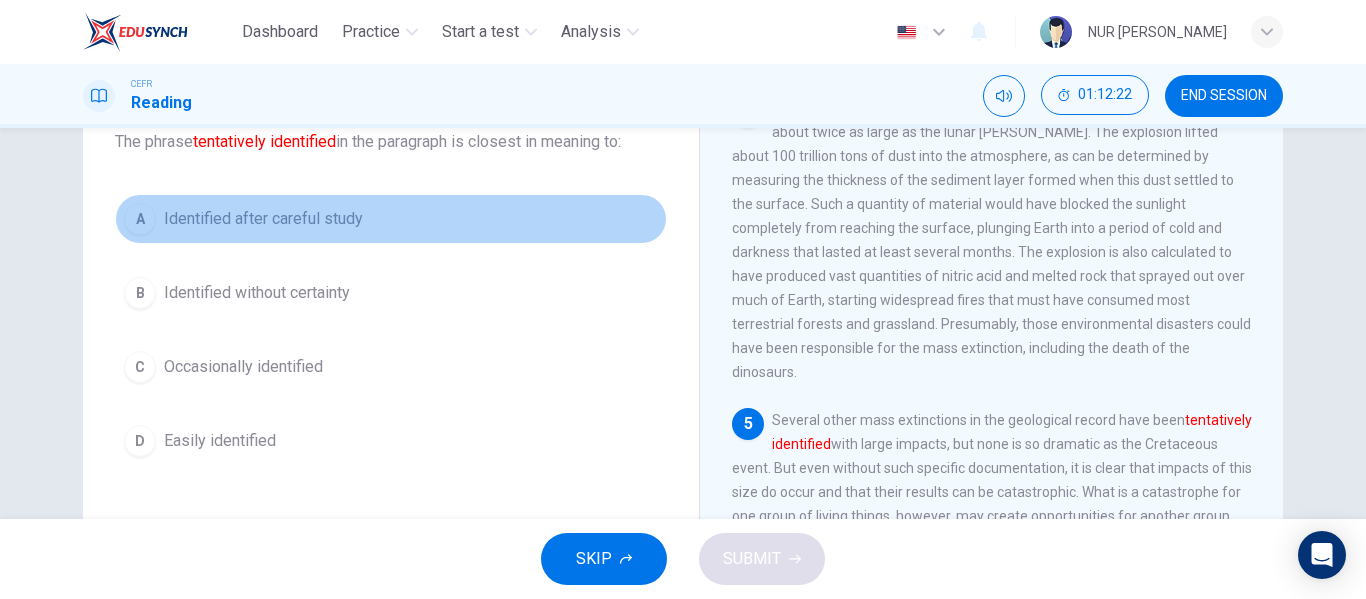 click on "A Identified after careful study" at bounding box center (391, 219) 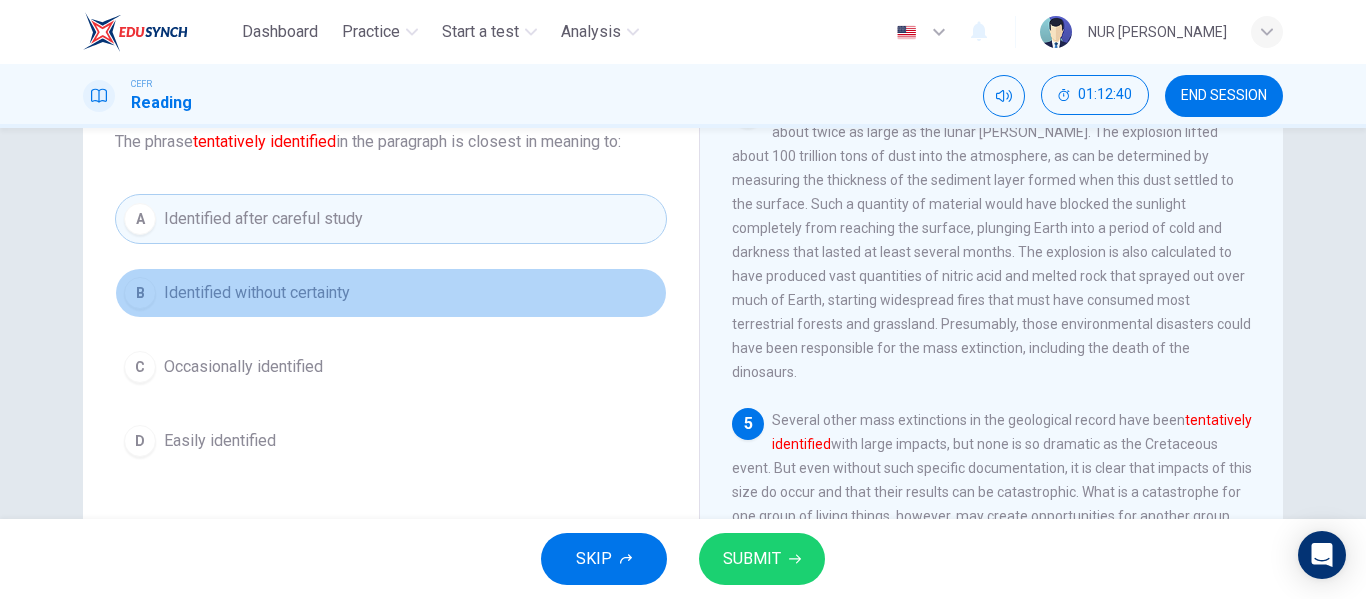 click on "B Identified without certainty" at bounding box center [391, 293] 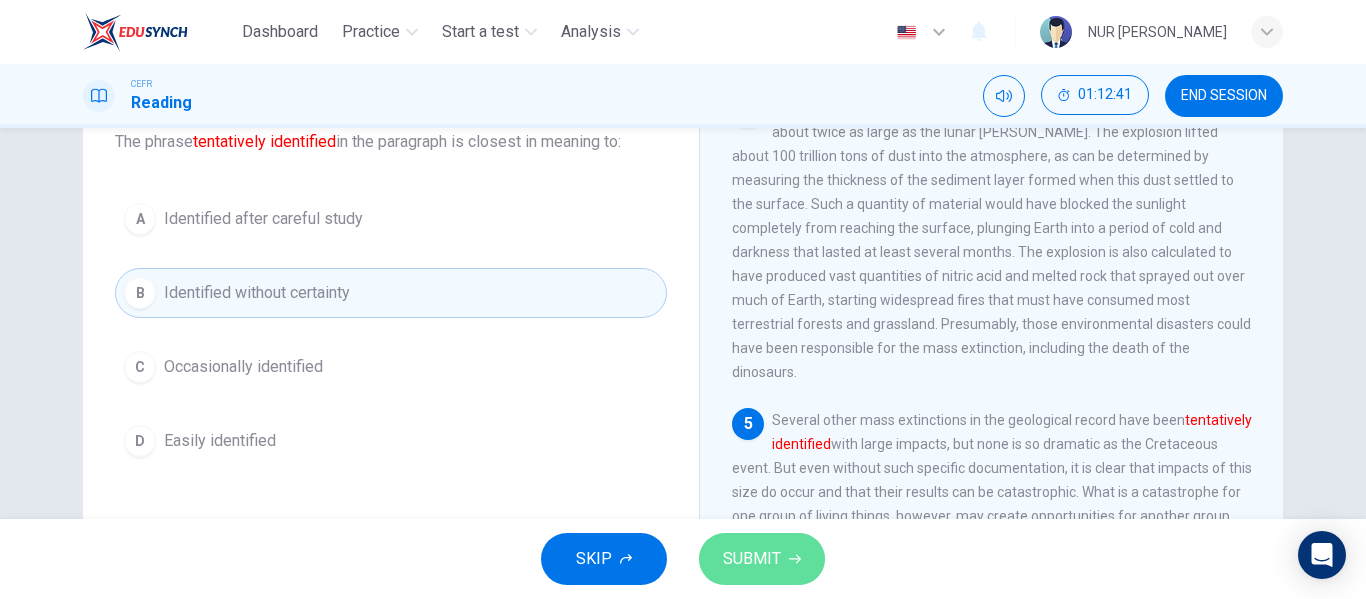 click on "SUBMIT" at bounding box center [762, 559] 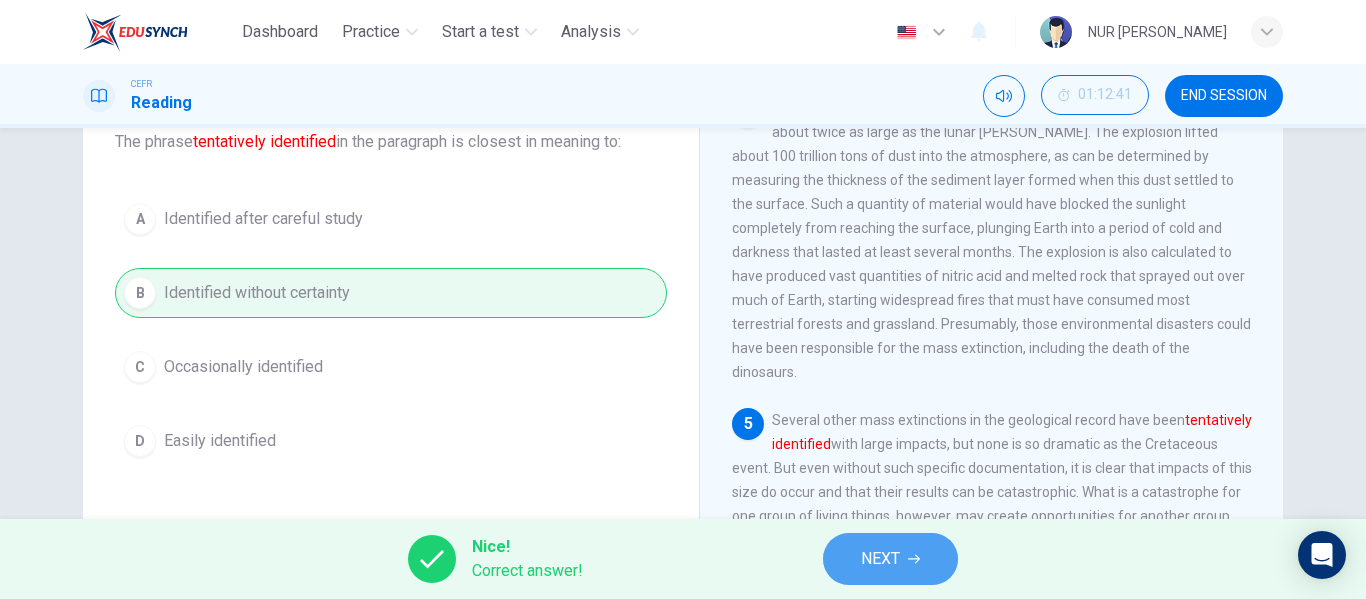 click on "NEXT" at bounding box center (890, 559) 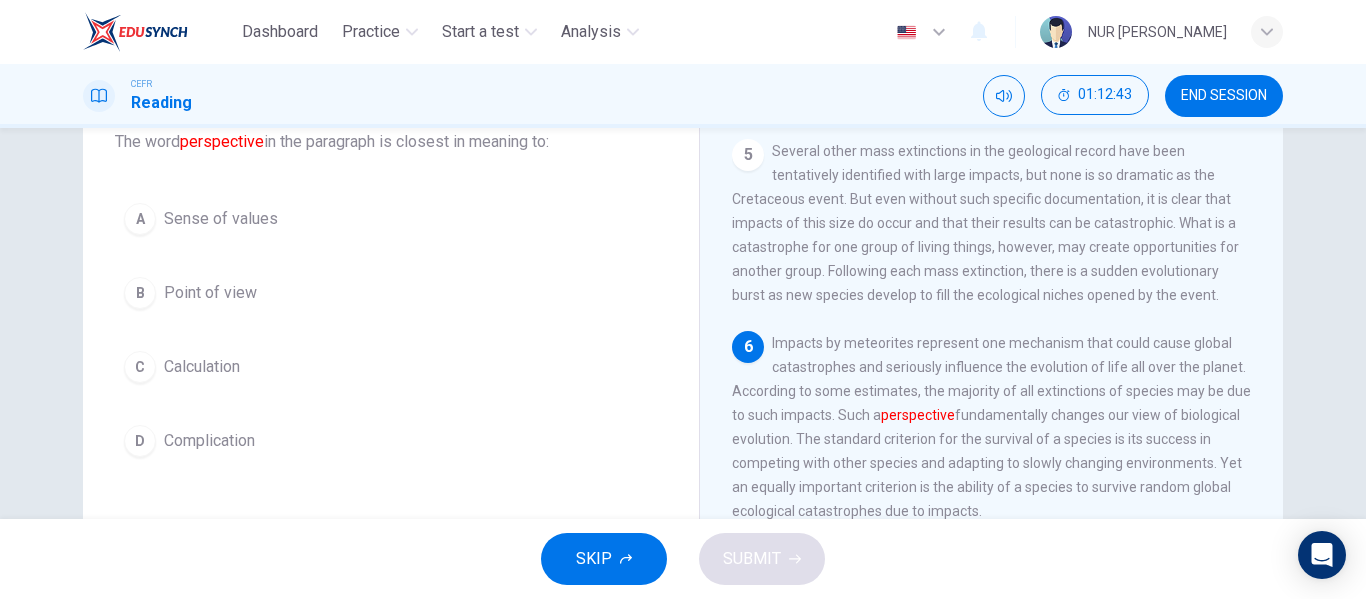 scroll, scrollTop: 944, scrollLeft: 0, axis: vertical 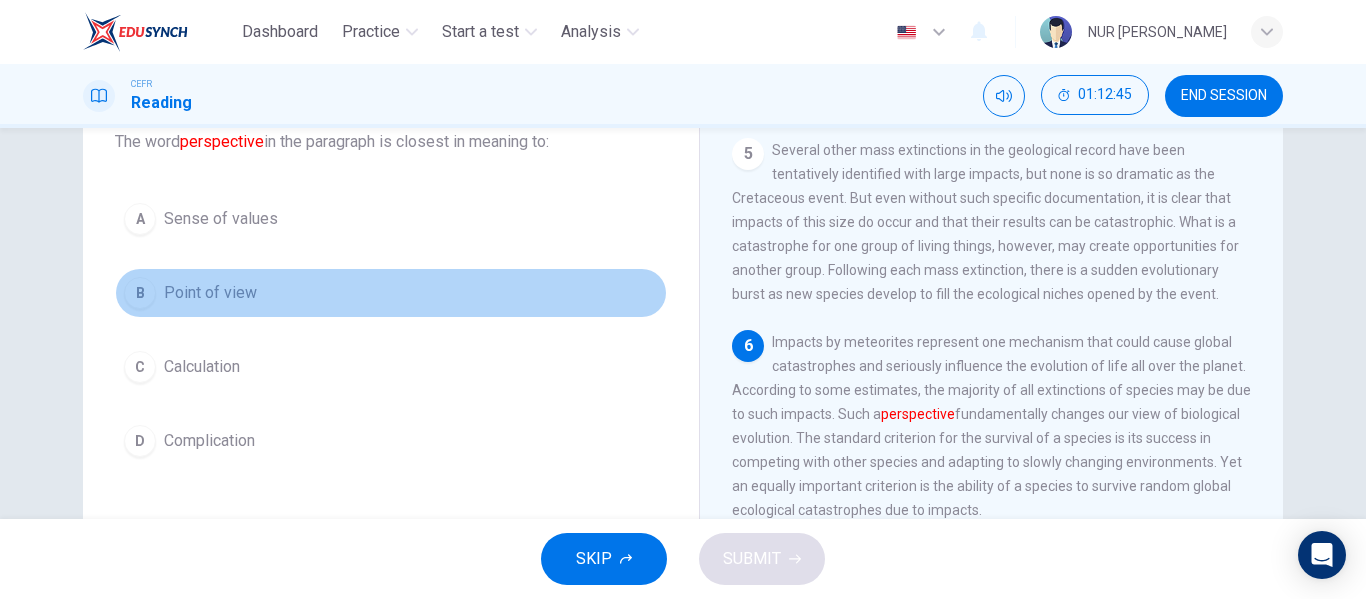 click on "B Point of view" at bounding box center [391, 293] 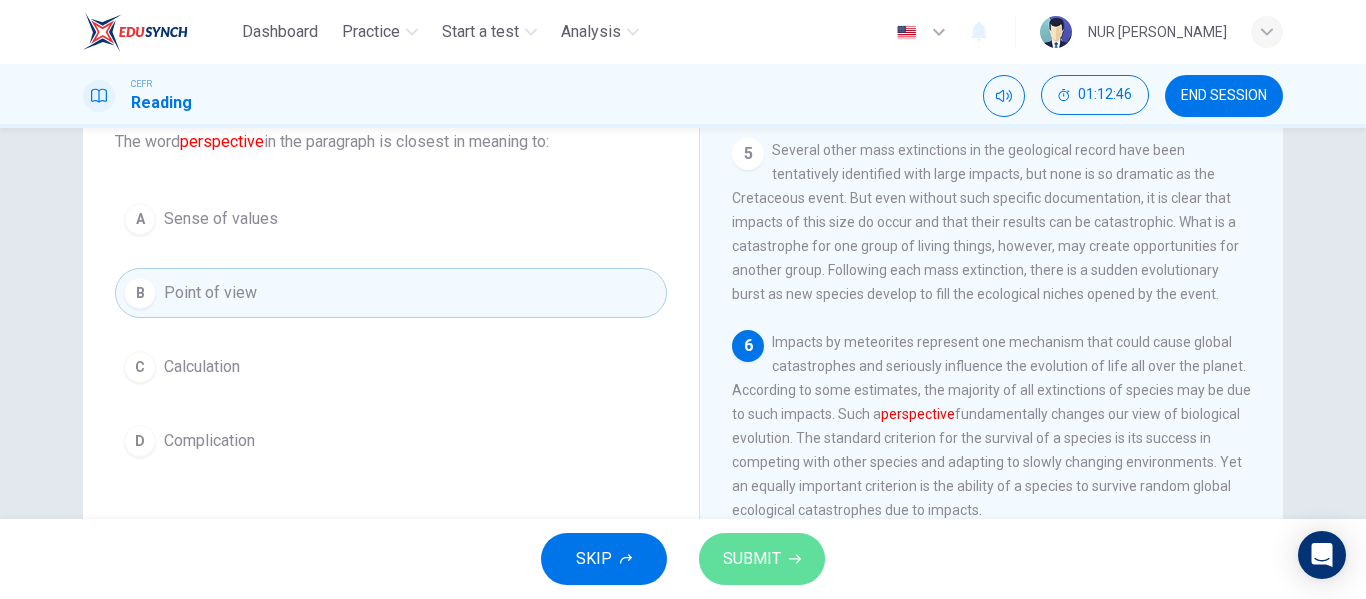 click 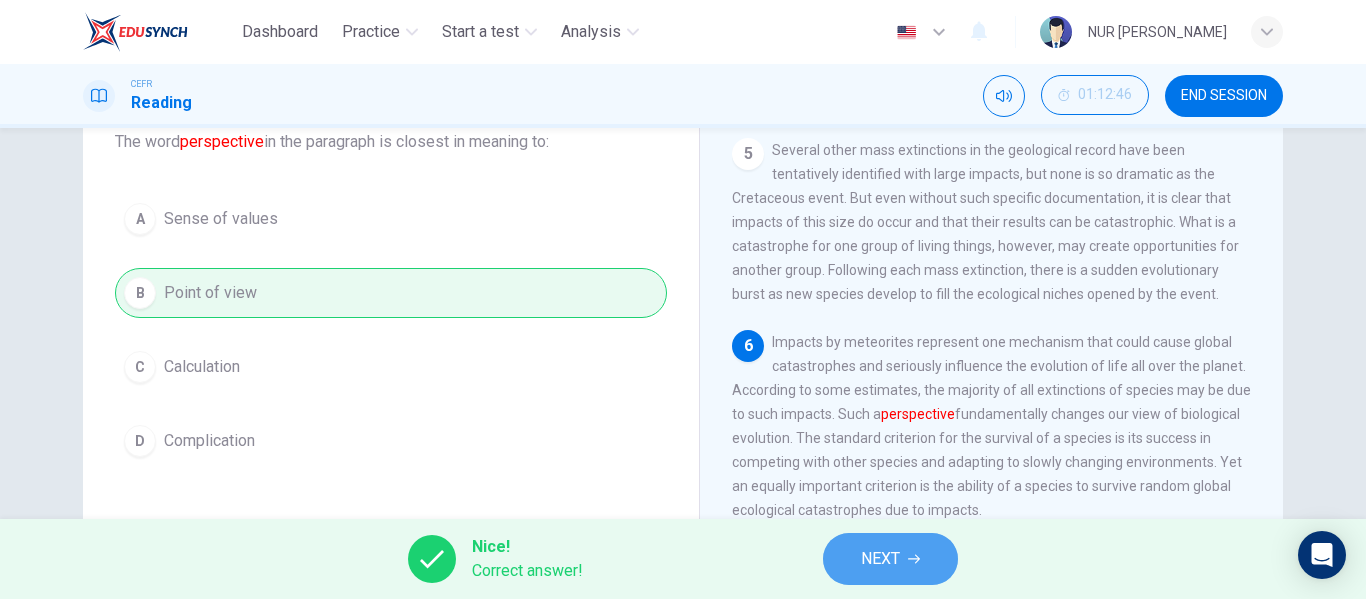 click on "NEXT" at bounding box center [890, 559] 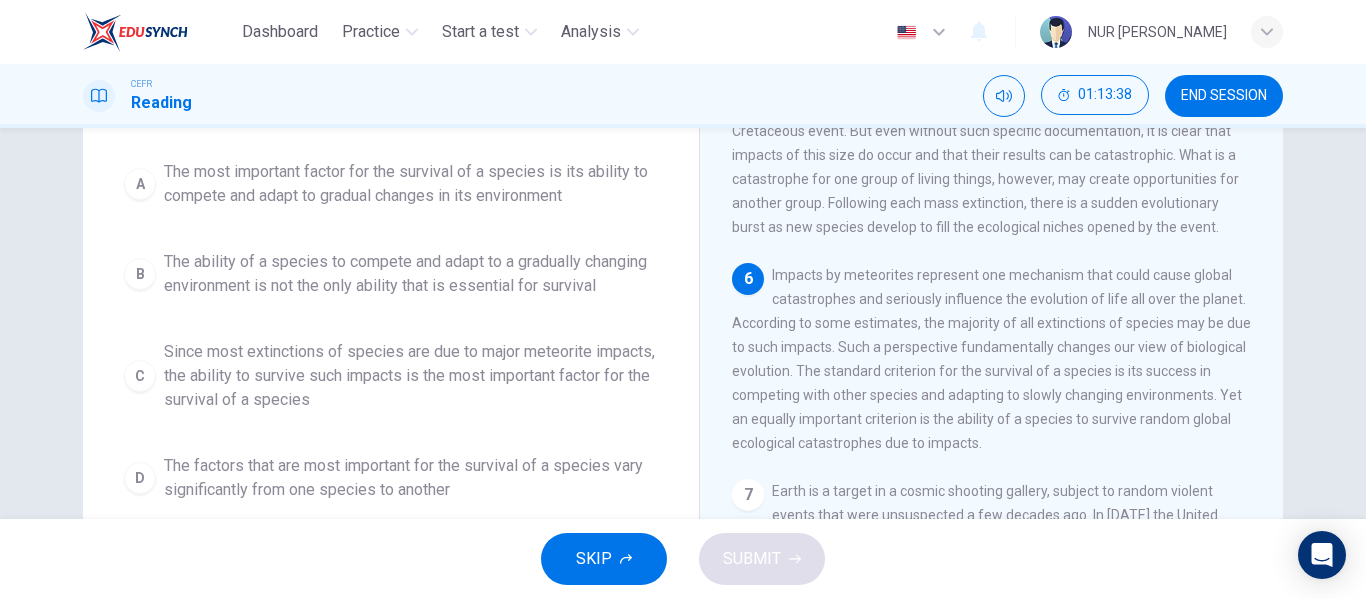 scroll, scrollTop: 202, scrollLeft: 0, axis: vertical 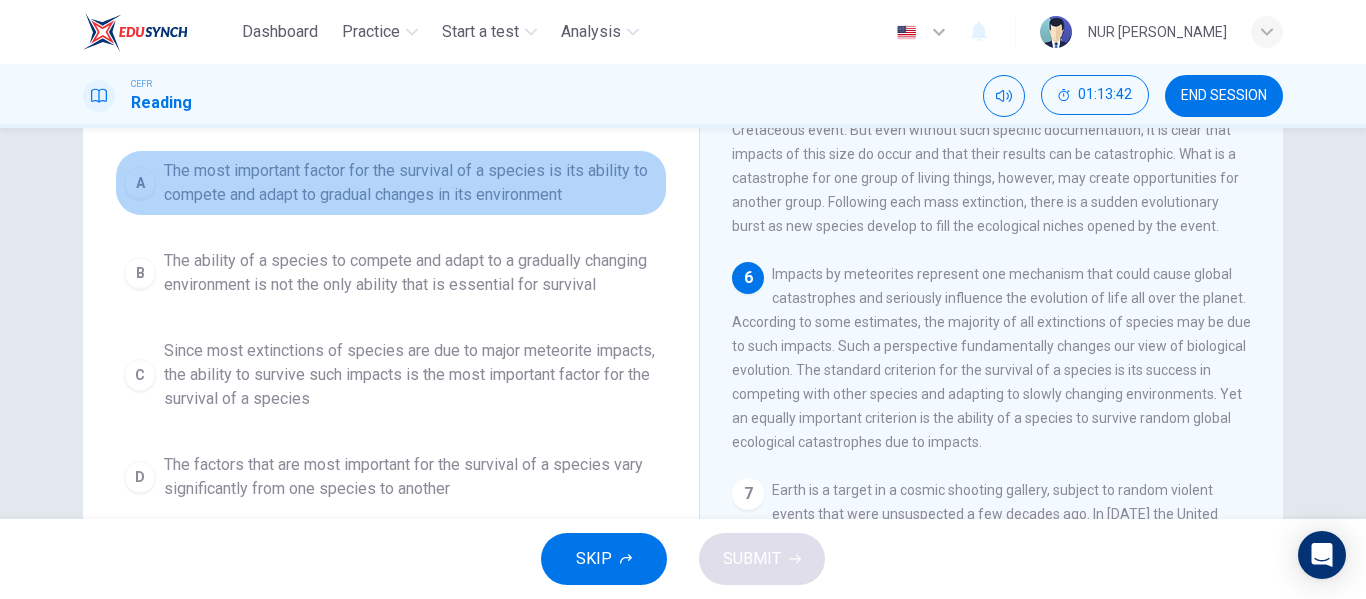 click on "The most important factor for the survival of a species is its ability to compete and adapt to gradual changes in its environment" at bounding box center (411, 183) 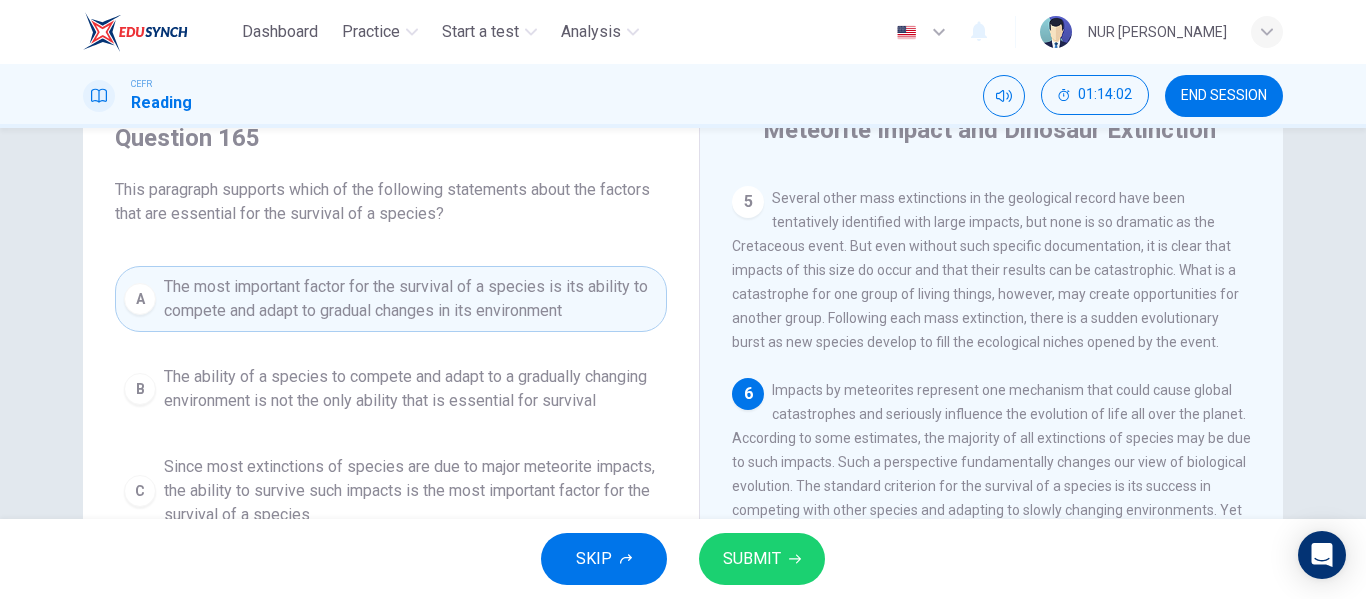 scroll, scrollTop: 93, scrollLeft: 0, axis: vertical 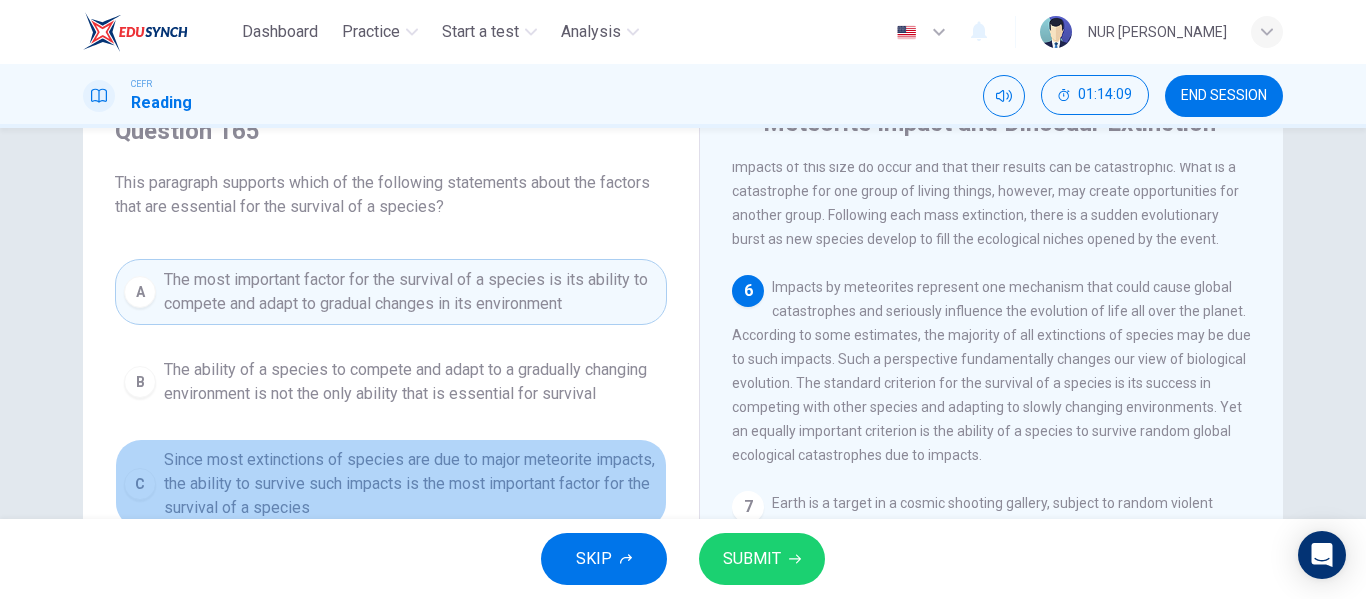 click on "Since most extinctions of species are due to major meteorite impacts, the ability to survive such impacts is the most important factor for the survival of a species" at bounding box center (411, 484) 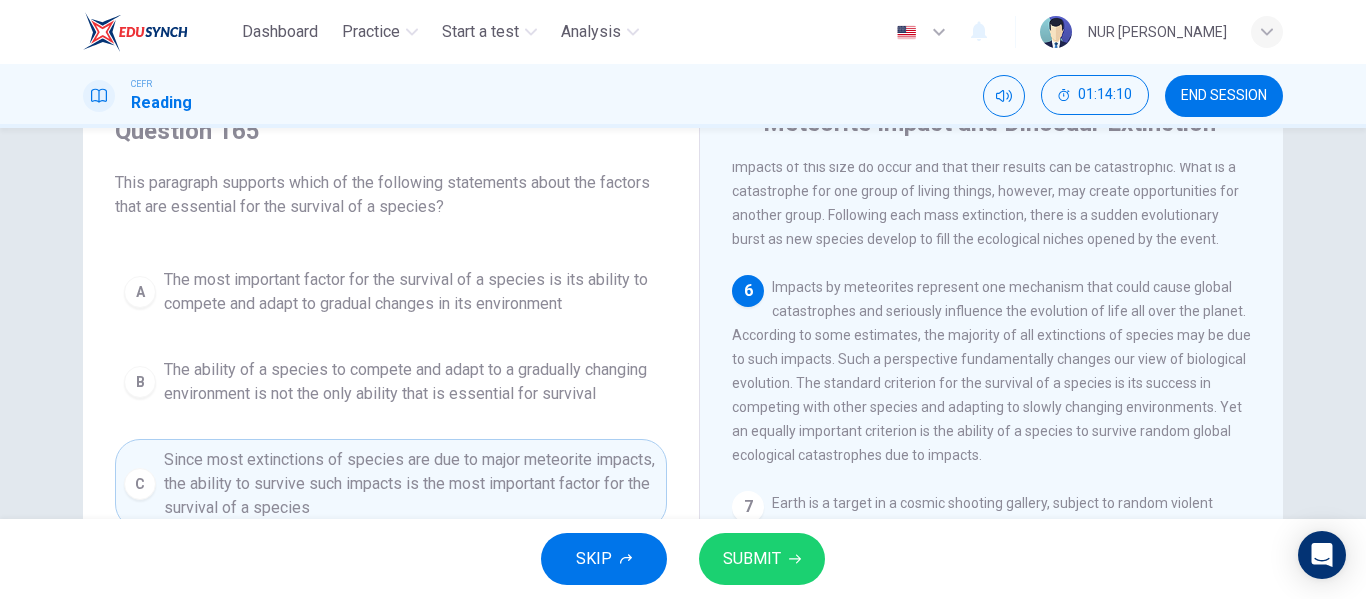 scroll, scrollTop: 141, scrollLeft: 0, axis: vertical 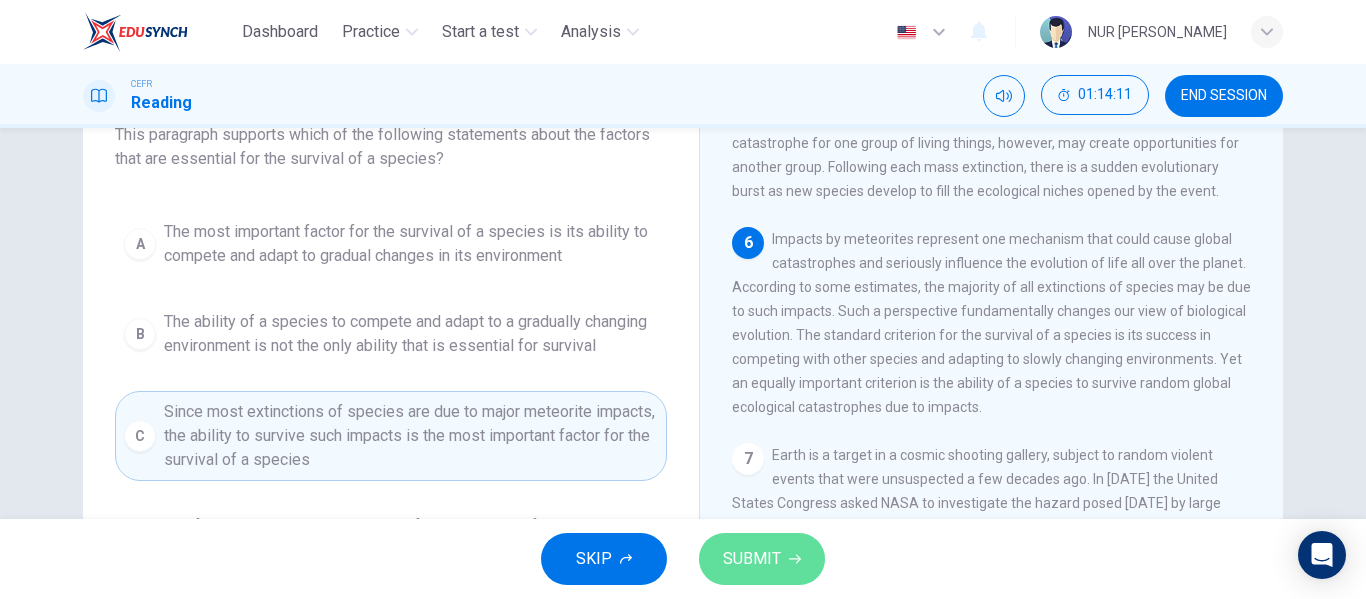 click on "SUBMIT" at bounding box center [752, 559] 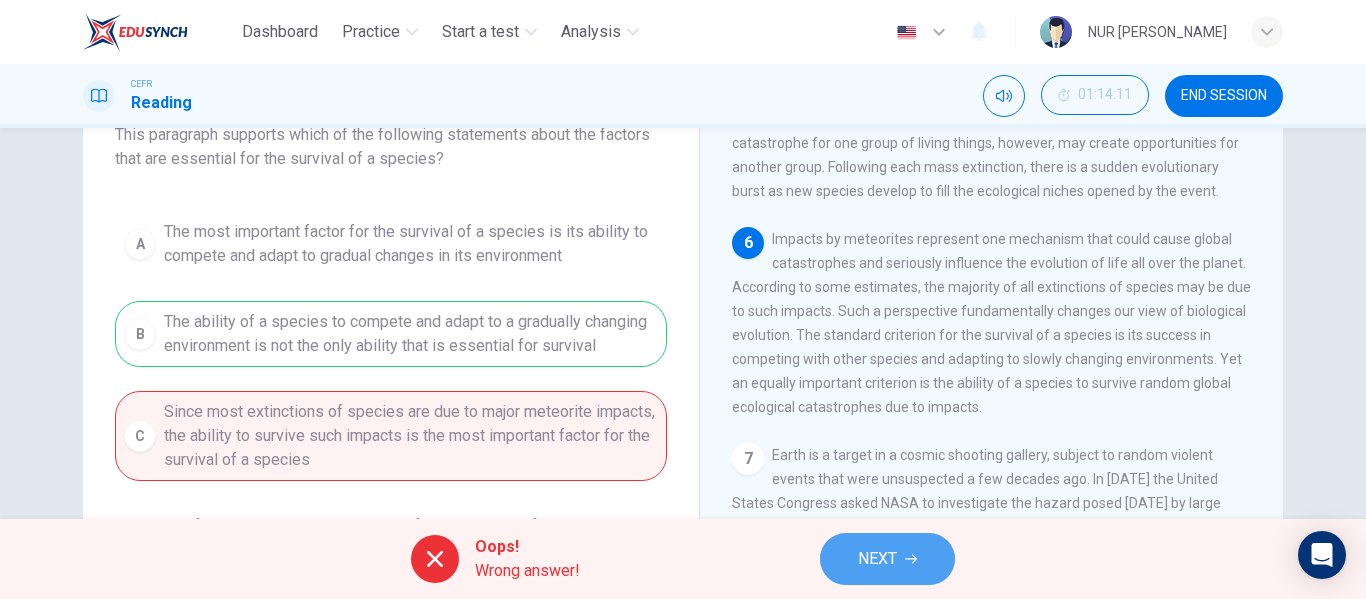 click on "NEXT" at bounding box center [887, 559] 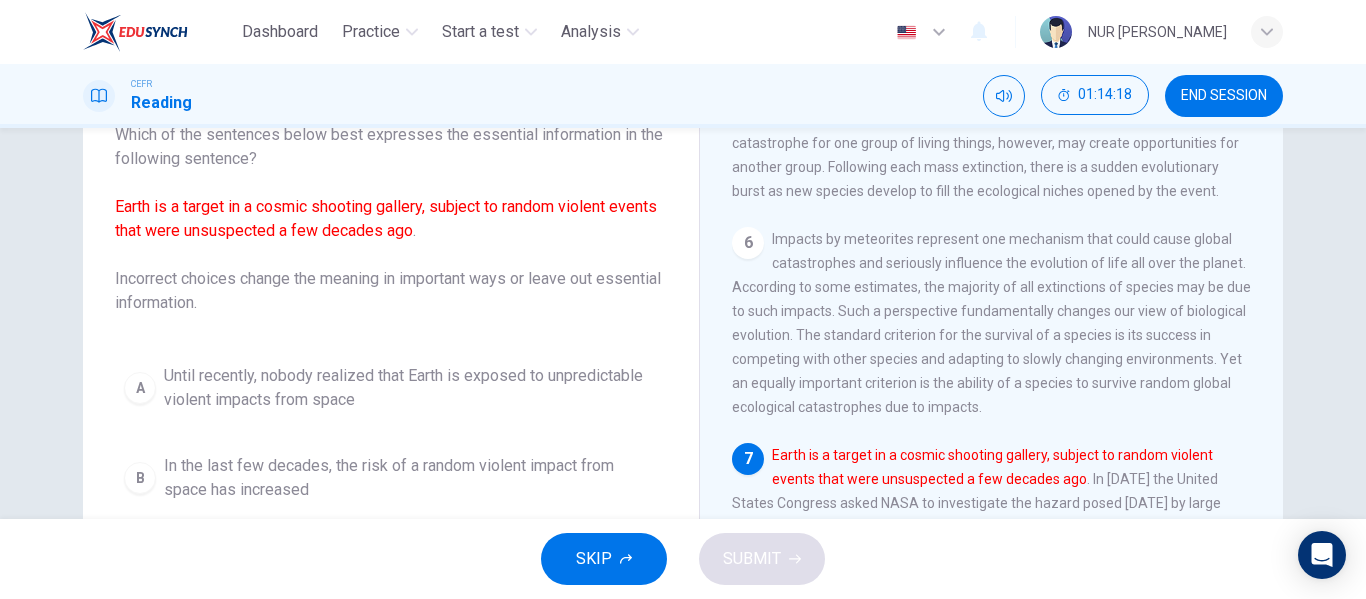 scroll, scrollTop: 9, scrollLeft: 0, axis: vertical 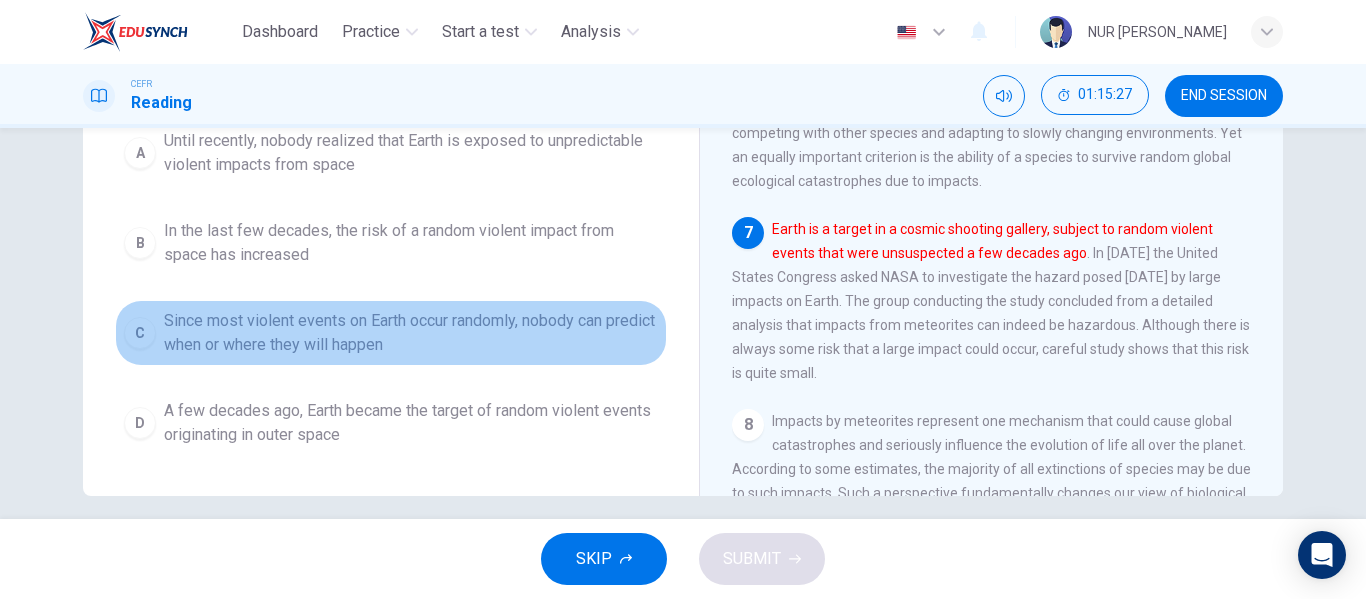 click on "Since most violent events on Earth occur randomly, nobody can predict when or where they will happen" at bounding box center (411, 333) 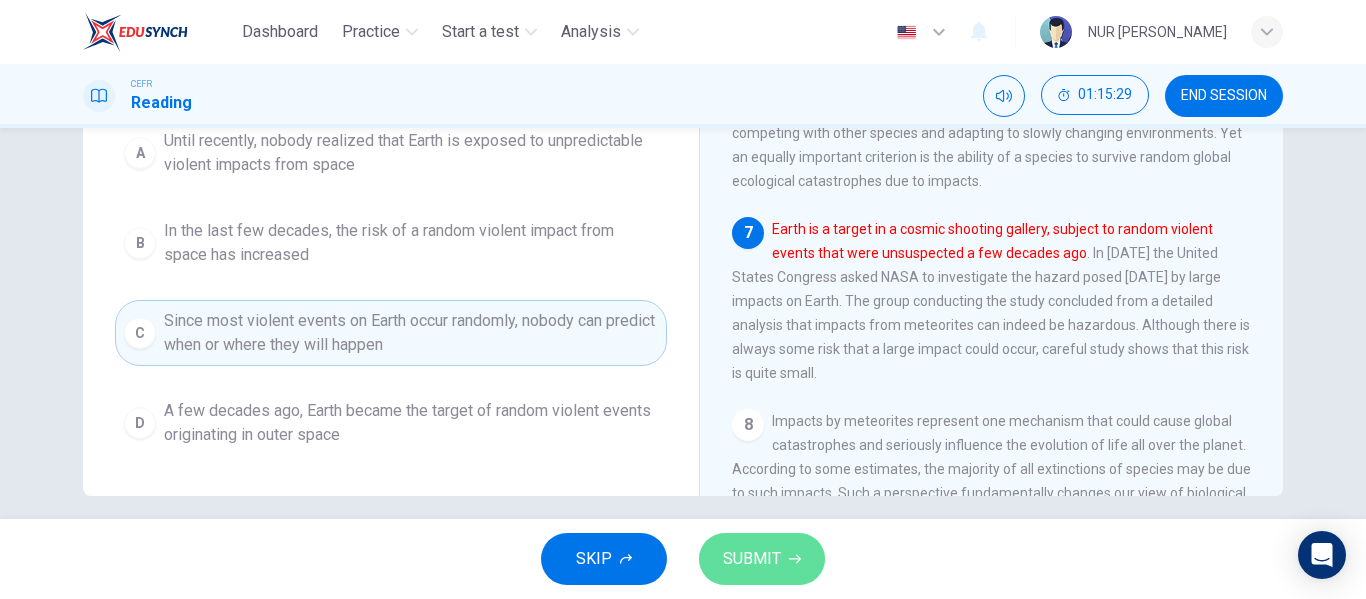 click 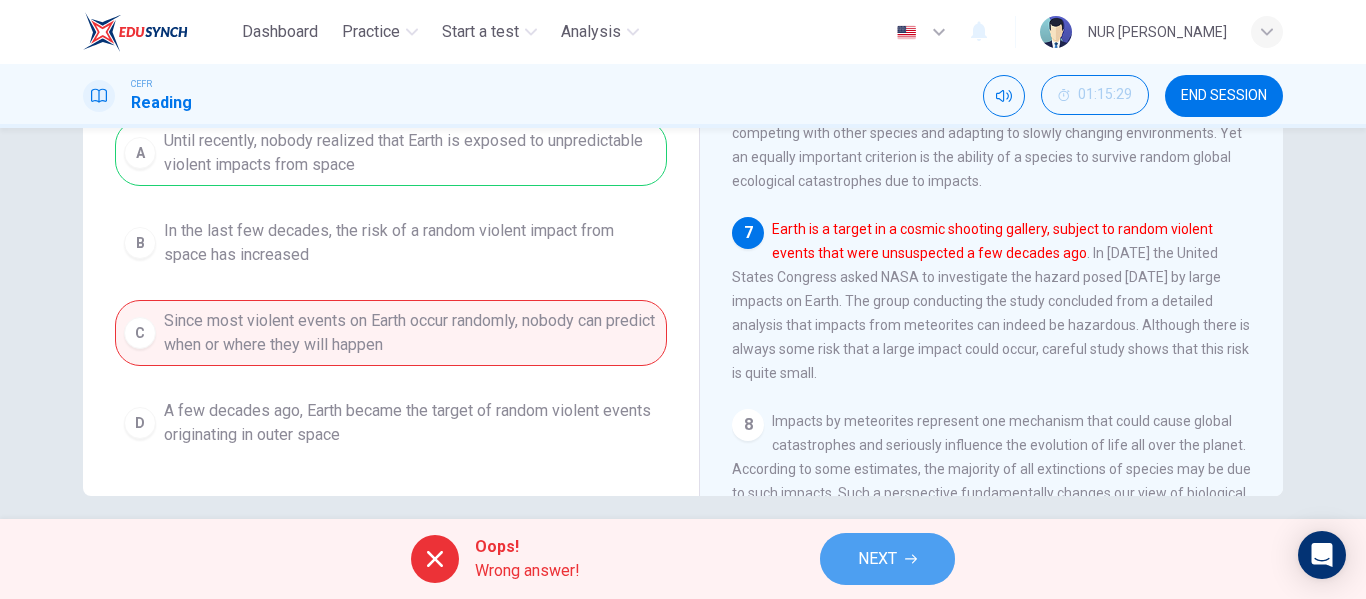 click on "NEXT" at bounding box center [887, 559] 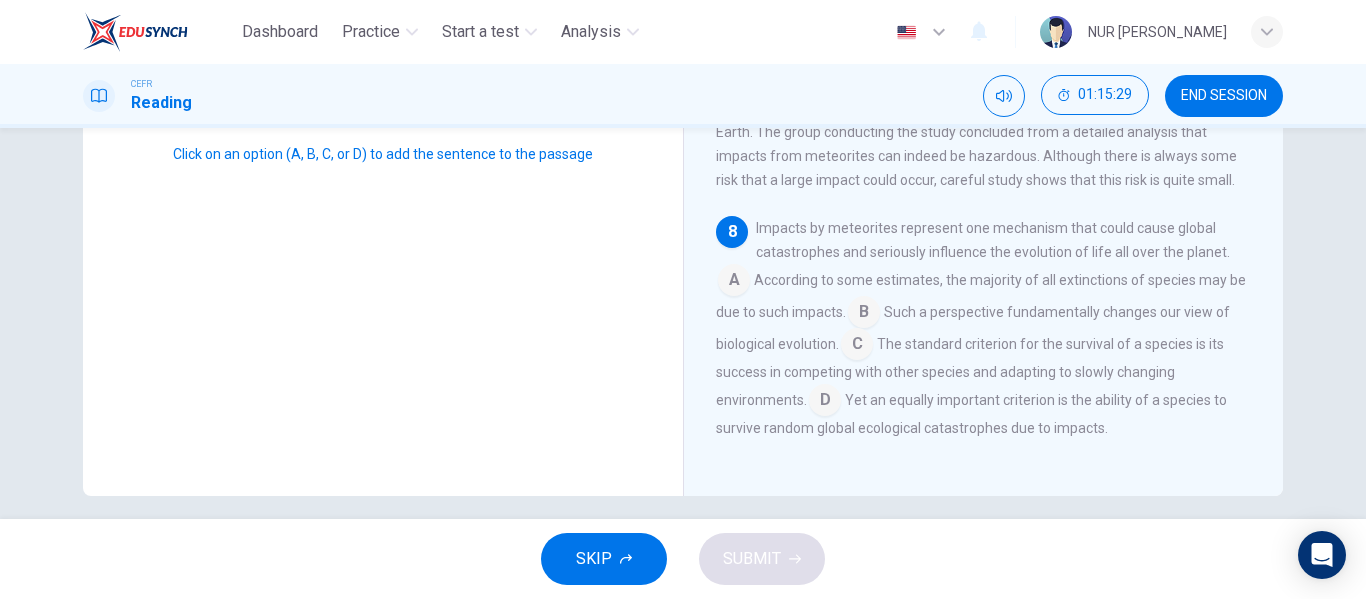 scroll, scrollTop: 1216, scrollLeft: 0, axis: vertical 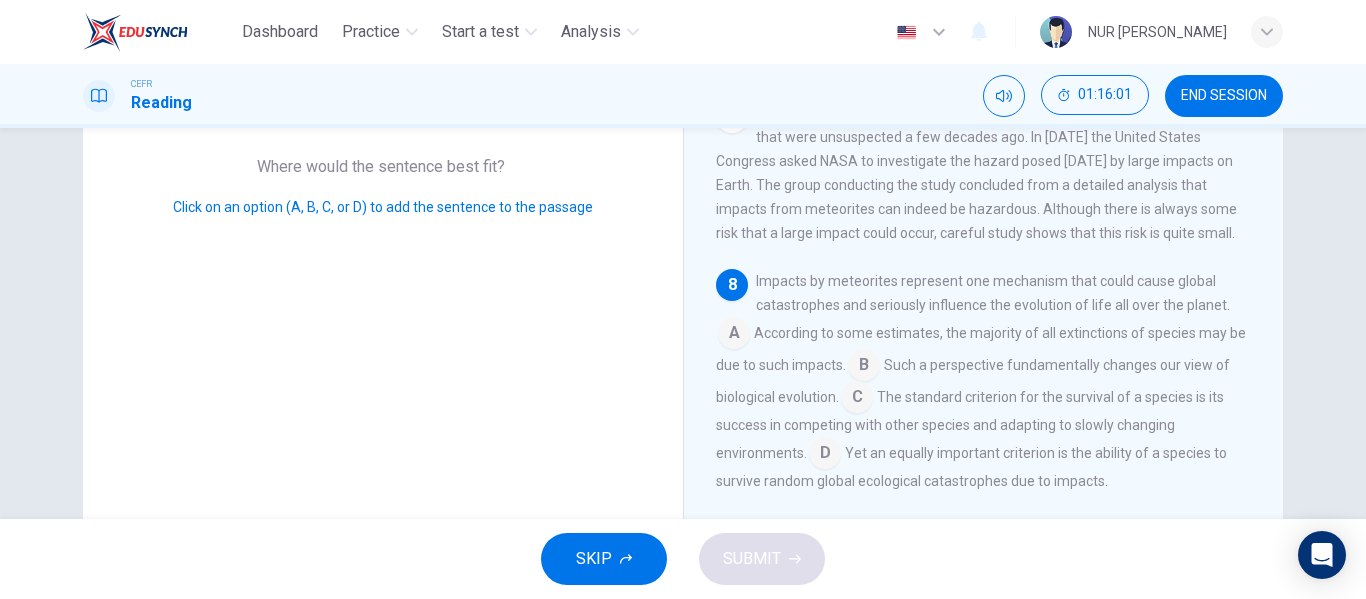 click at bounding box center (825, 455) 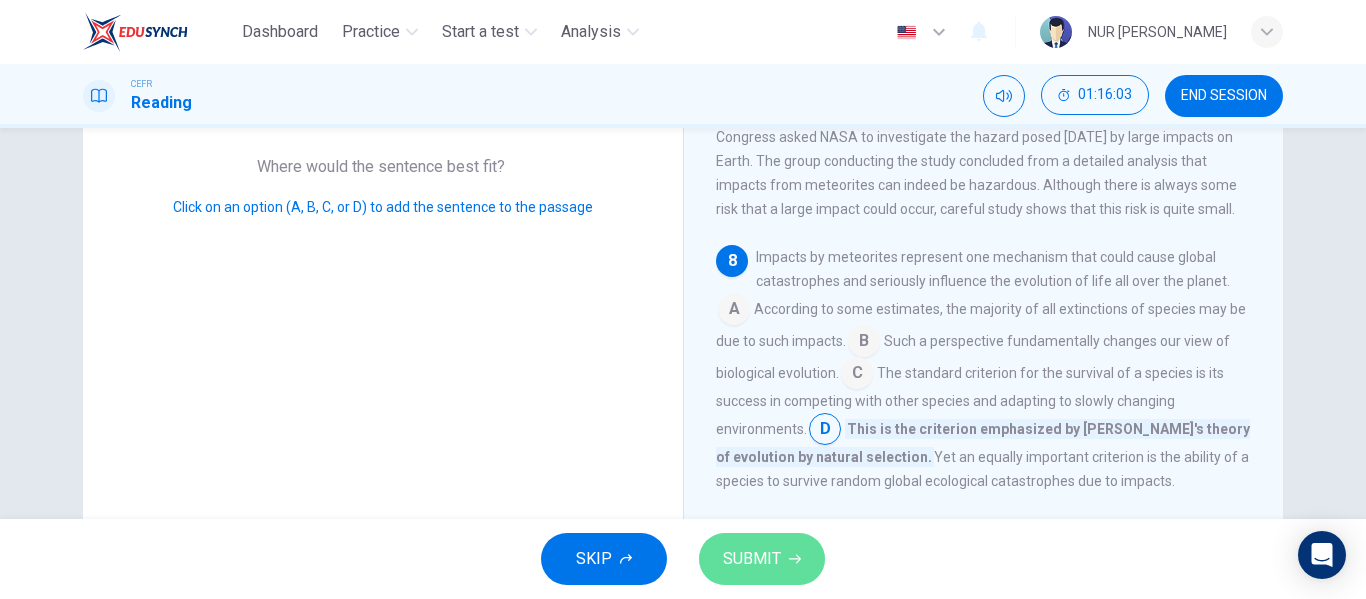 click on "SUBMIT" at bounding box center (762, 559) 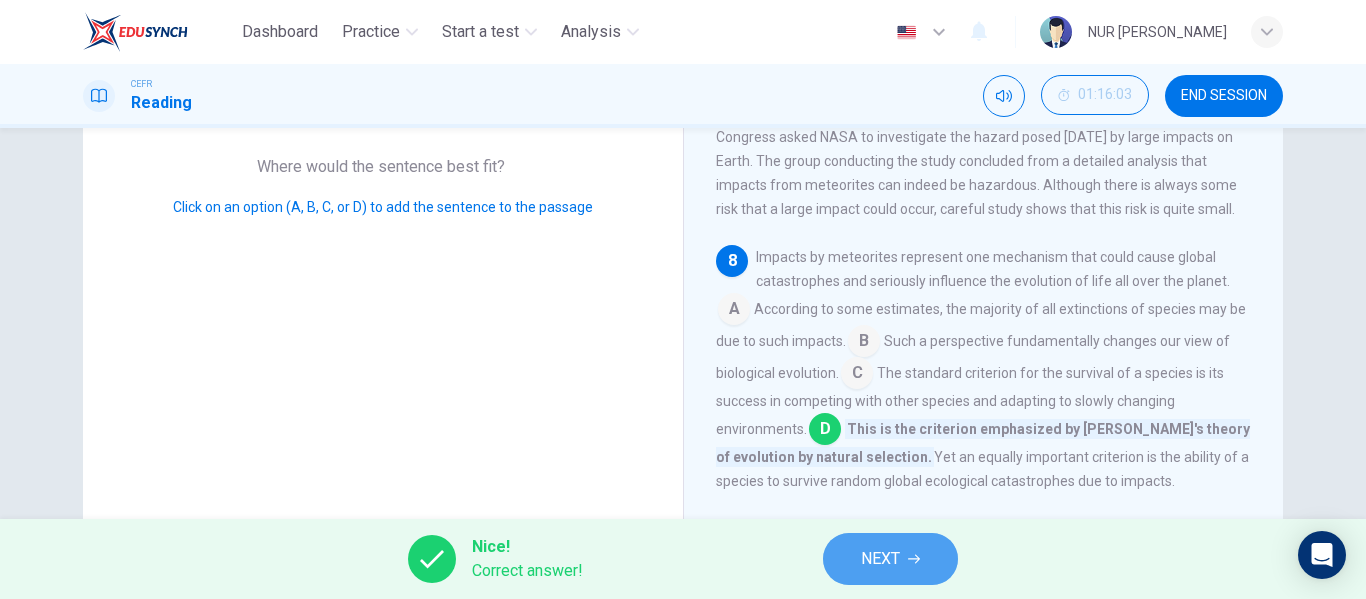 click on "NEXT" at bounding box center [880, 559] 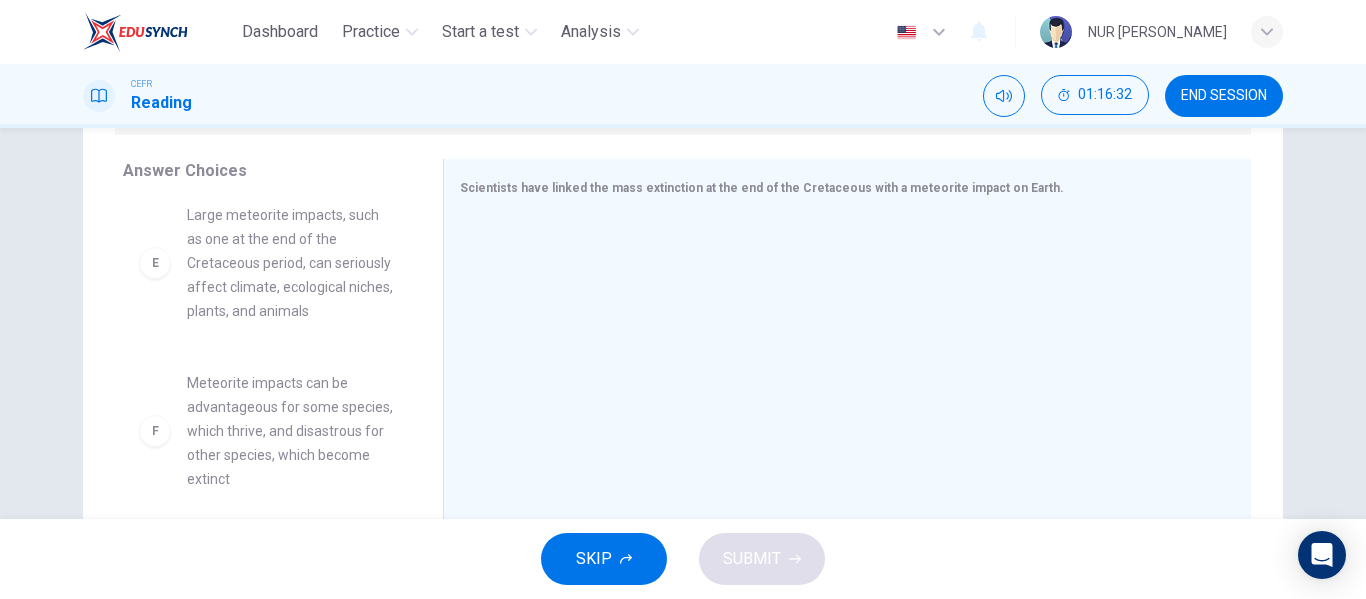 scroll, scrollTop: 0, scrollLeft: 0, axis: both 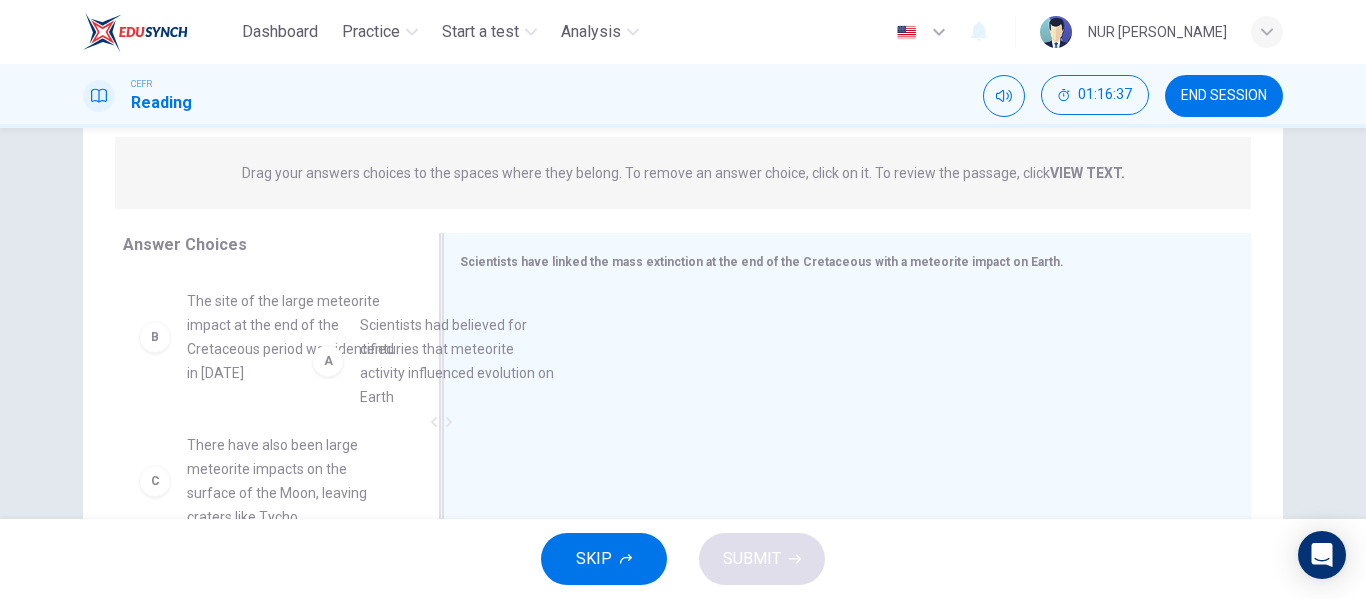 drag, startPoint x: 369, startPoint y: 350, endPoint x: 559, endPoint y: 374, distance: 191.5098 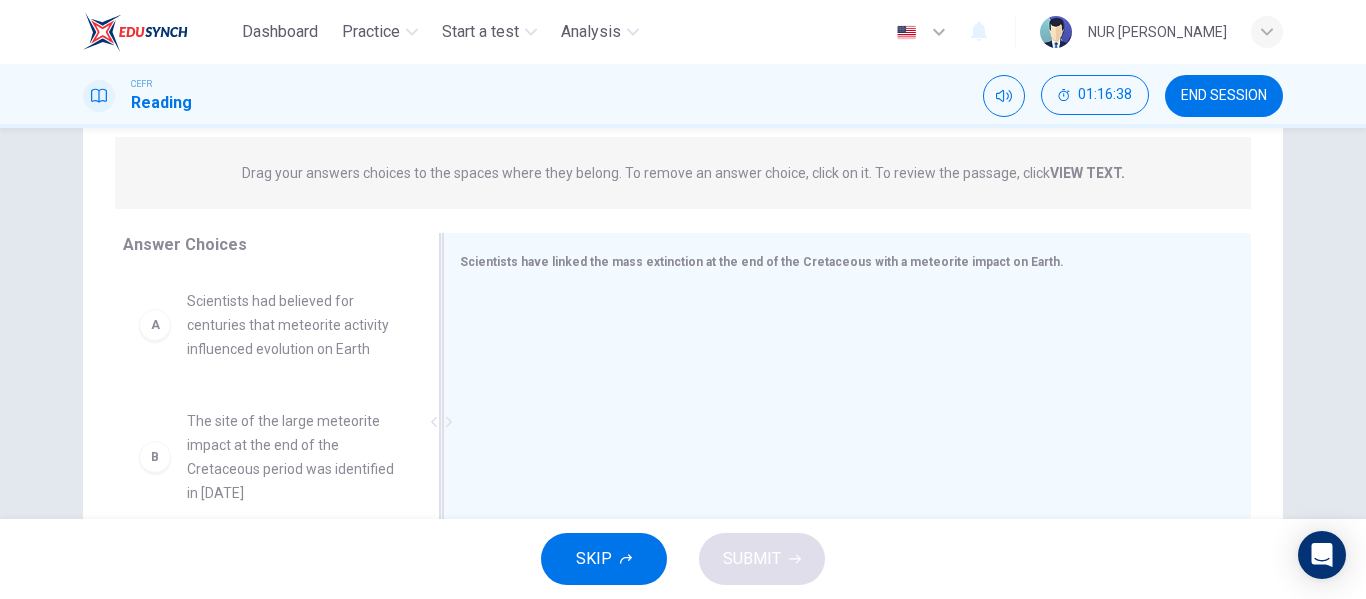 drag, startPoint x: 319, startPoint y: 323, endPoint x: 675, endPoint y: 355, distance: 357.4353 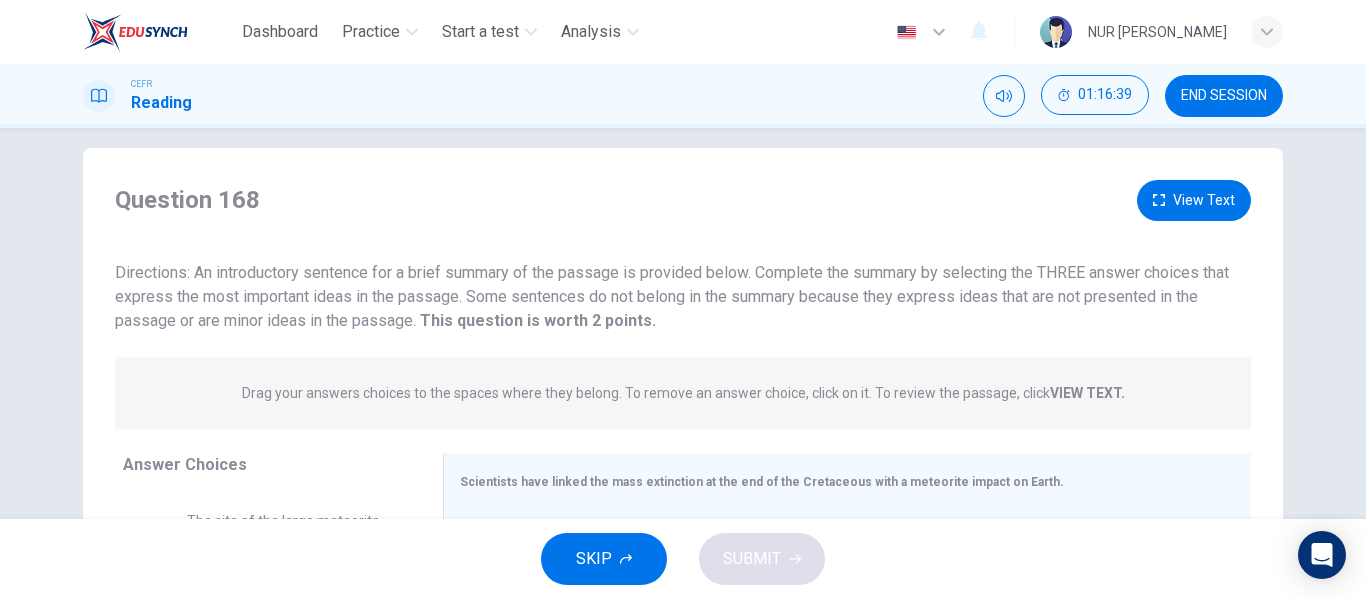 scroll, scrollTop: 2, scrollLeft: 0, axis: vertical 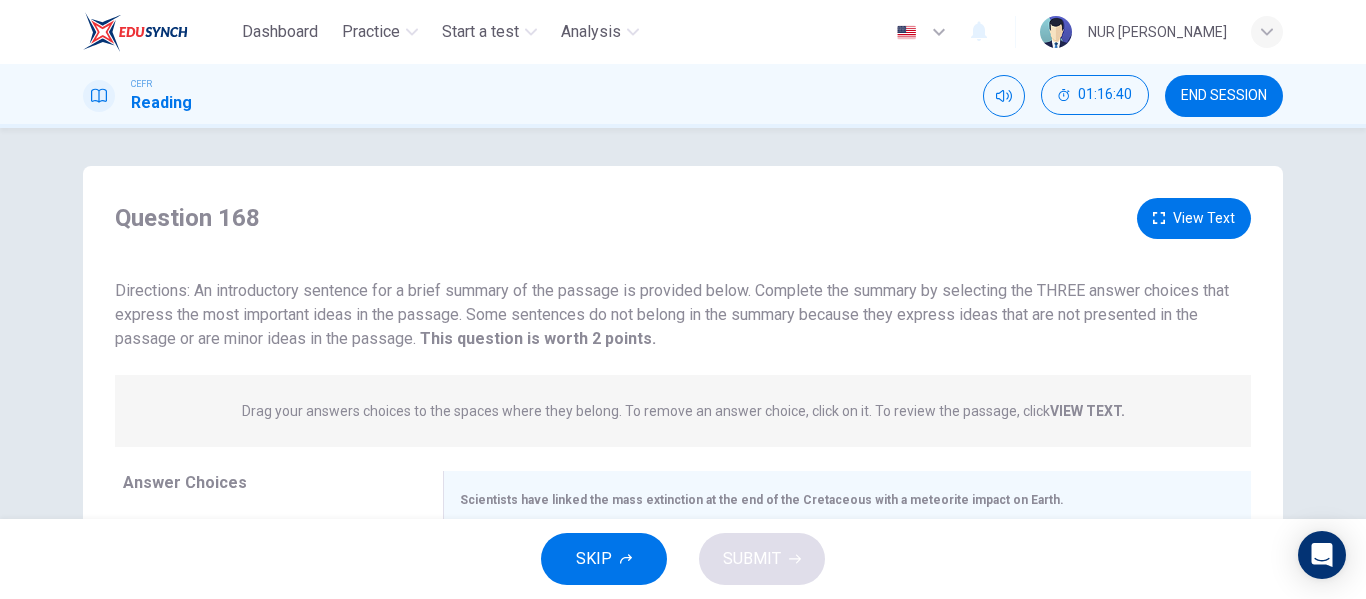 click on "View Text" at bounding box center (1194, 218) 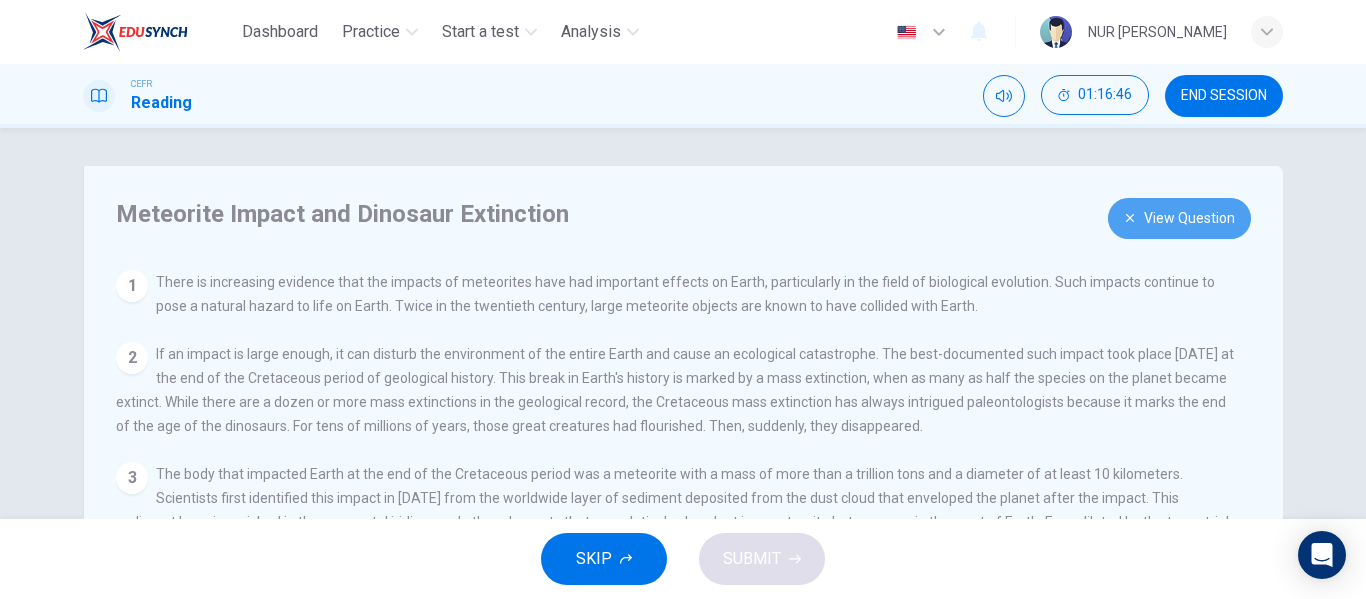 click on "View Question" at bounding box center [1179, 218] 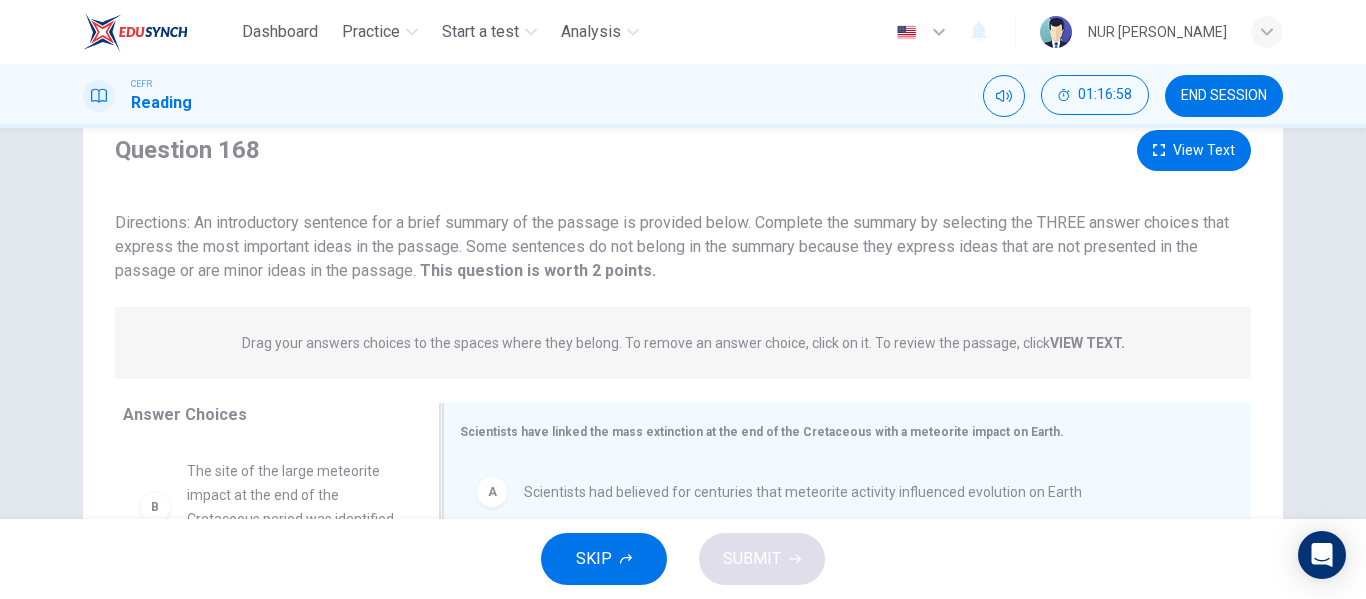 scroll, scrollTop: 69, scrollLeft: 0, axis: vertical 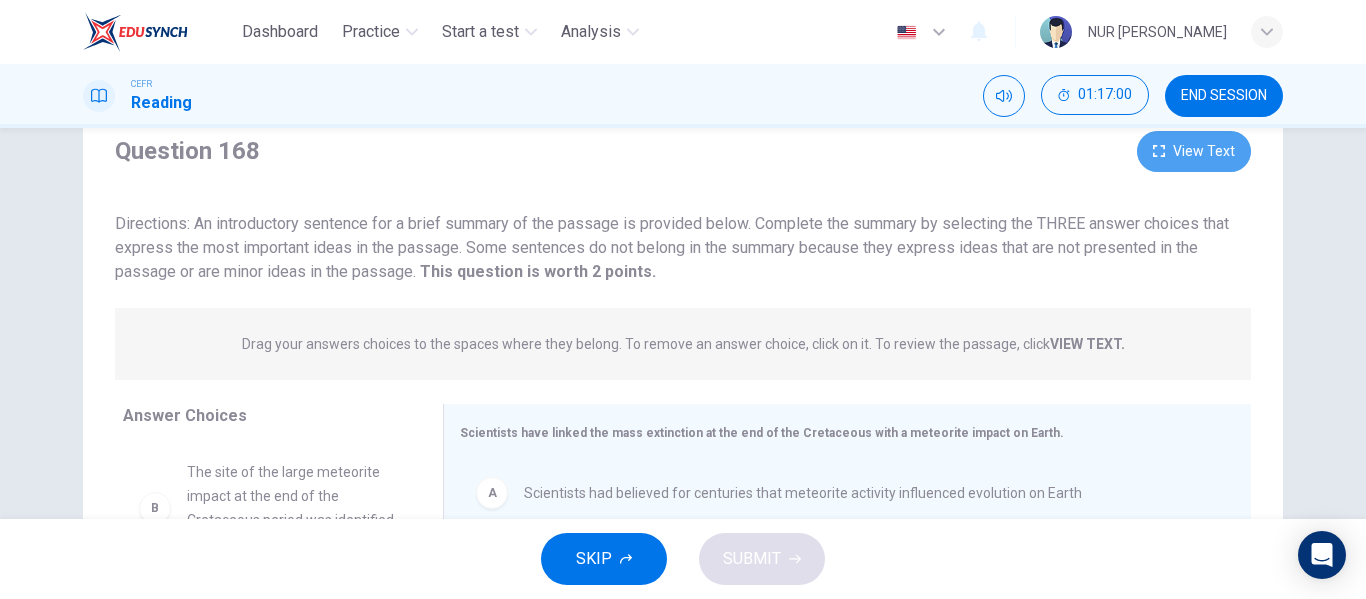 click on "View Text" at bounding box center (1194, 151) 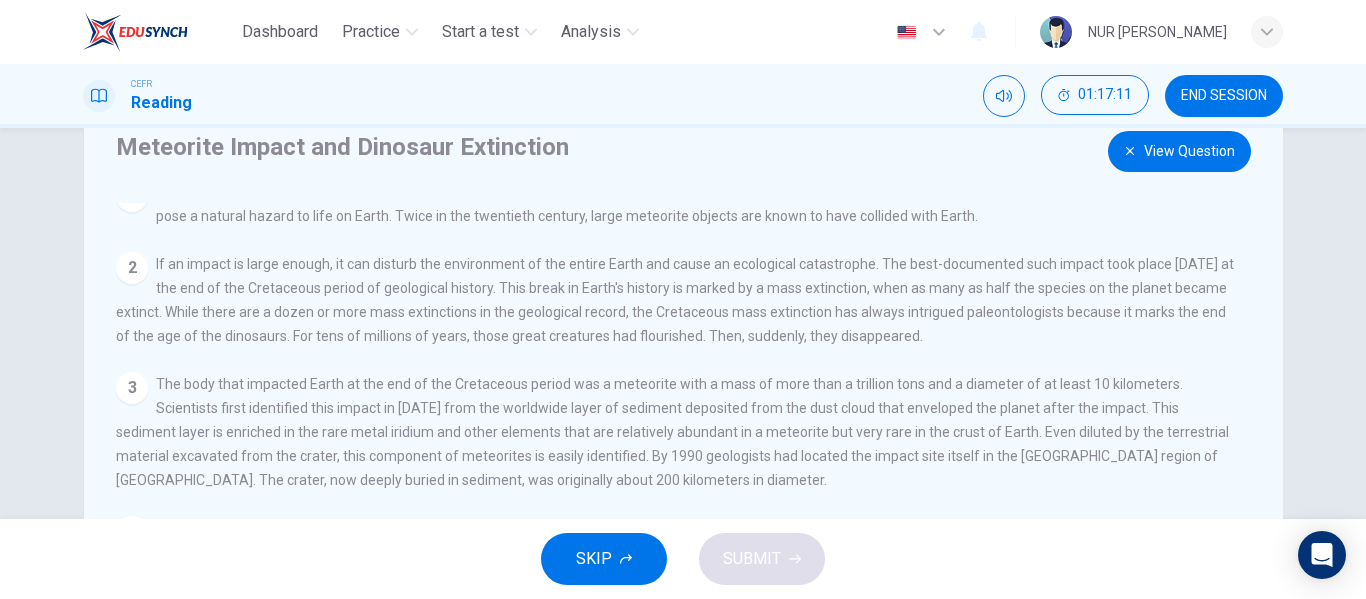 scroll, scrollTop: 0, scrollLeft: 0, axis: both 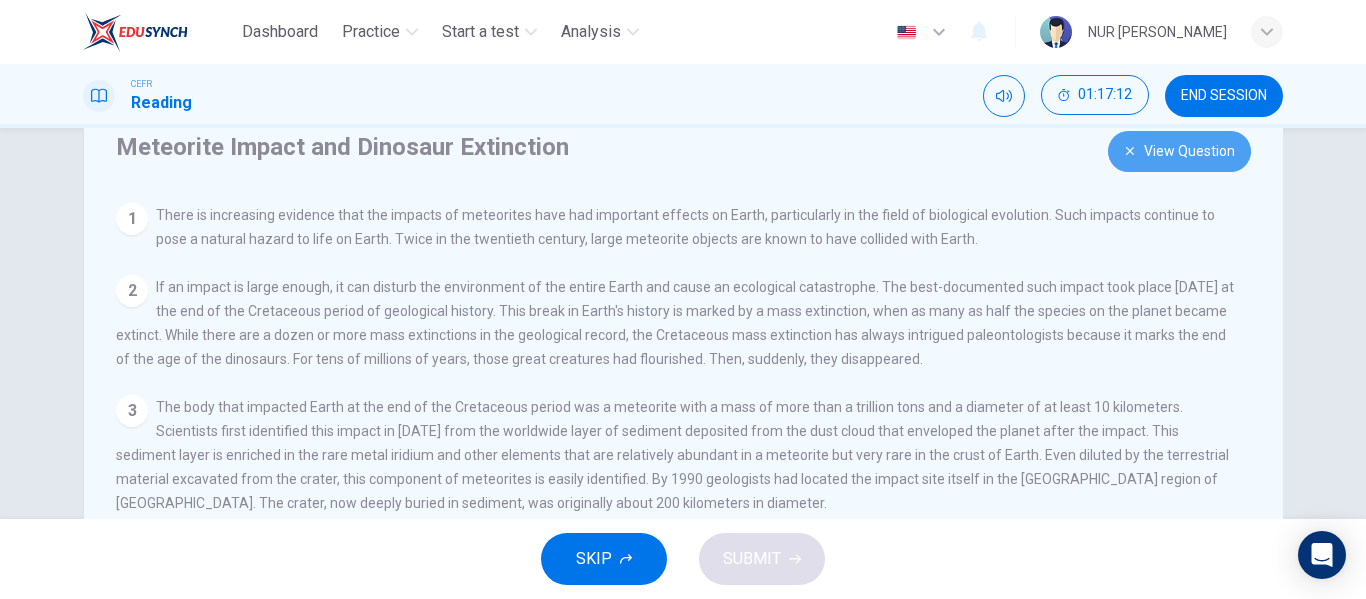 click on "View Question" at bounding box center [1179, 151] 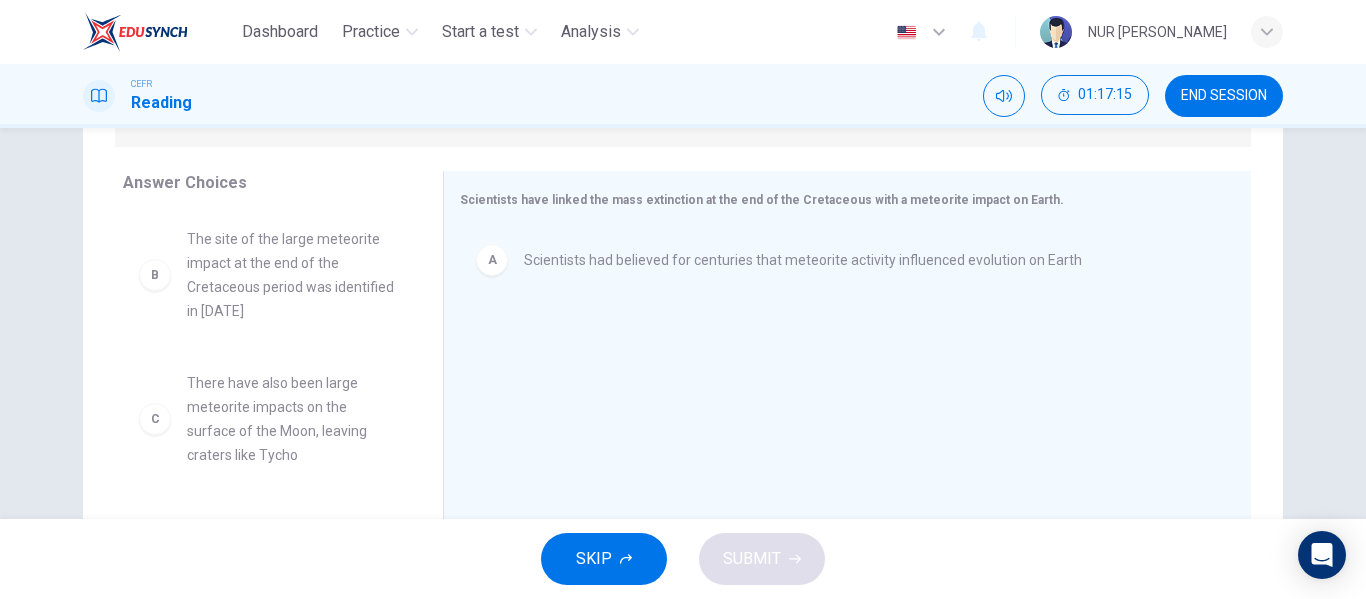 scroll, scrollTop: 312, scrollLeft: 0, axis: vertical 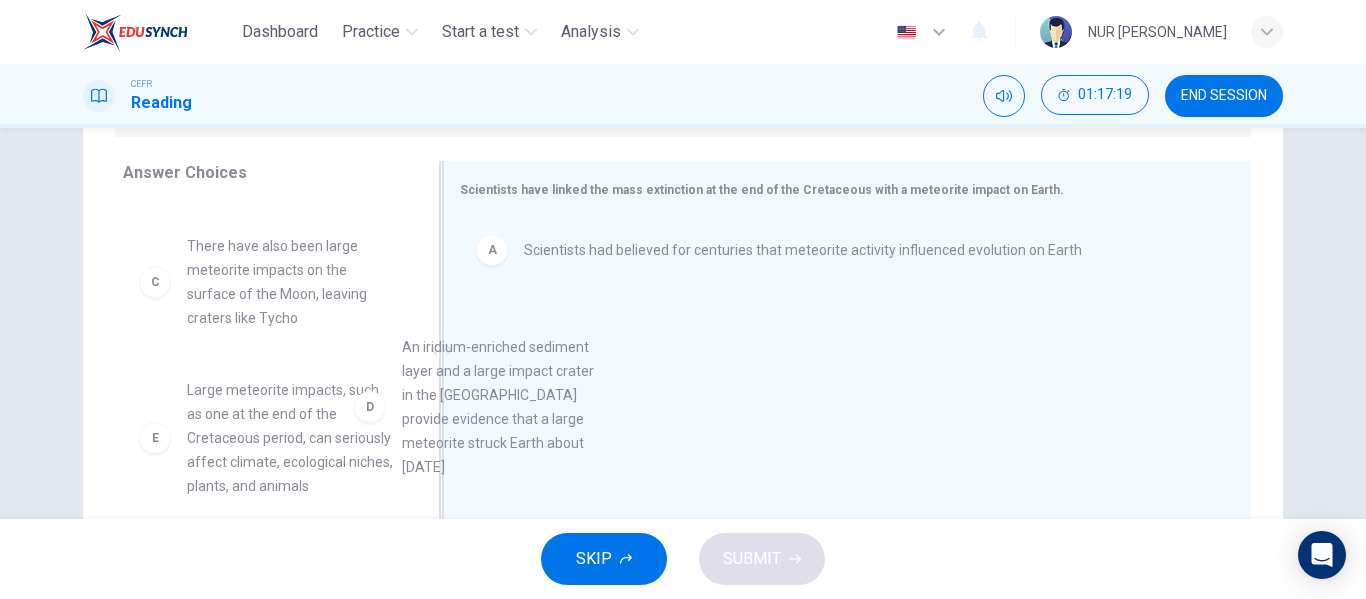 drag, startPoint x: 310, startPoint y: 446, endPoint x: 559, endPoint y: 396, distance: 253.97047 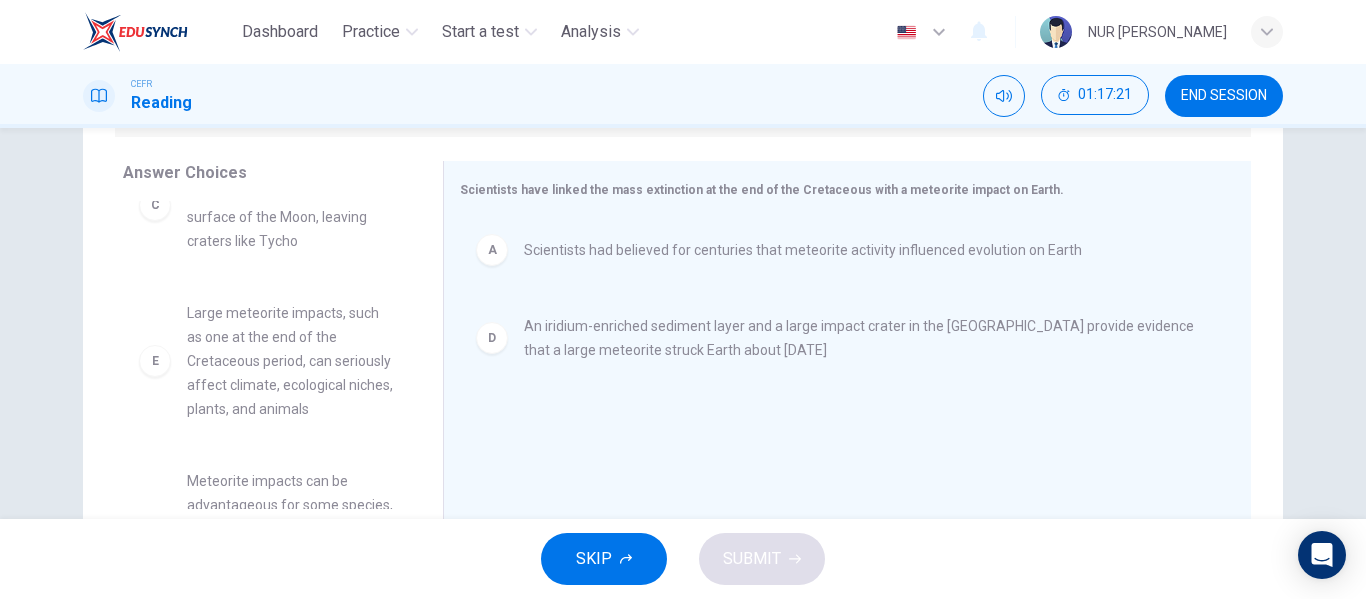 scroll, scrollTop: 205, scrollLeft: 0, axis: vertical 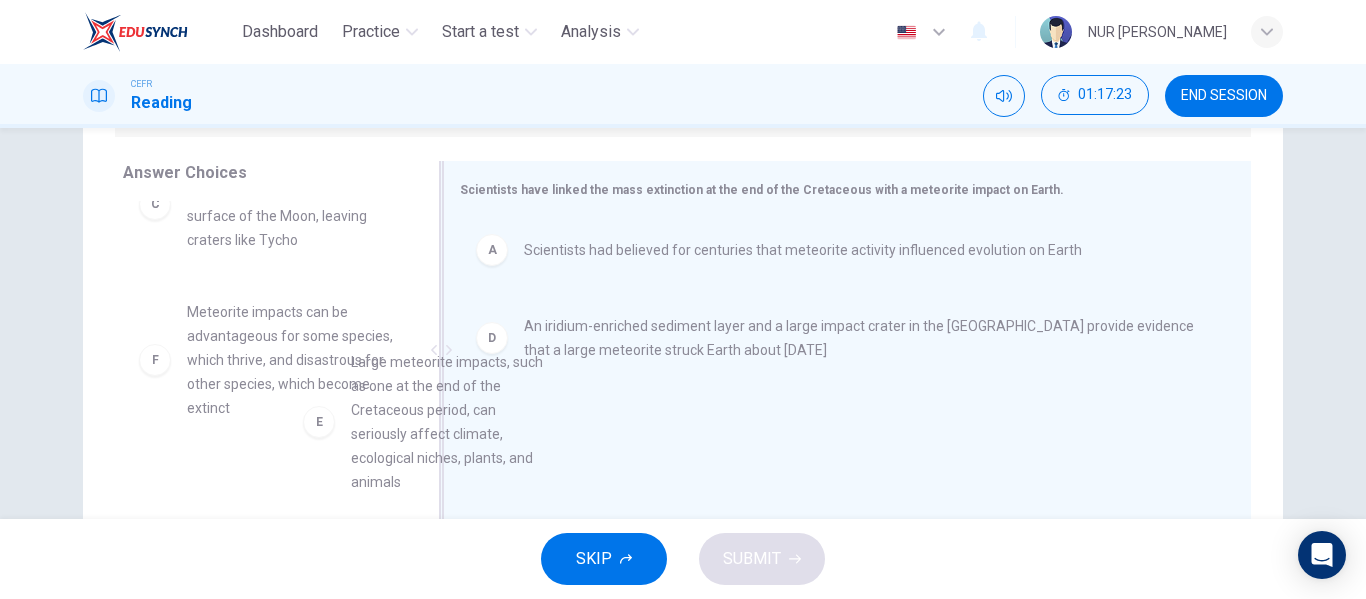 drag, startPoint x: 386, startPoint y: 381, endPoint x: 603, endPoint y: 438, distance: 224.36131 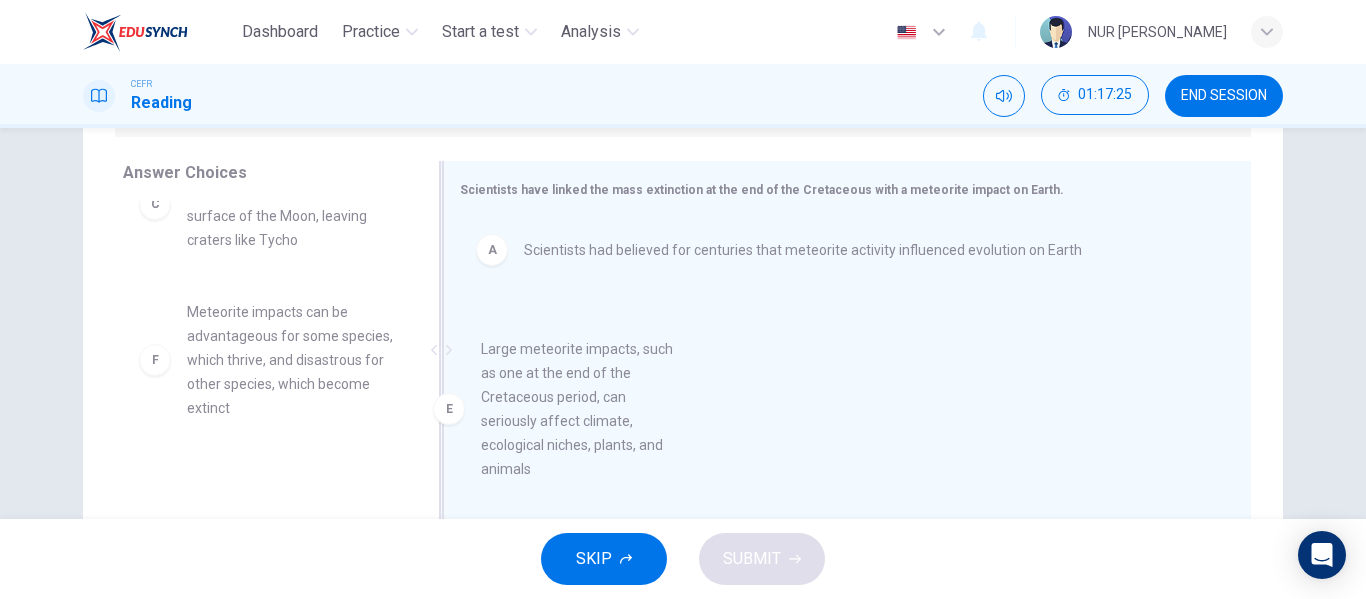 drag, startPoint x: 361, startPoint y: 394, endPoint x: 721, endPoint y: 430, distance: 361.79553 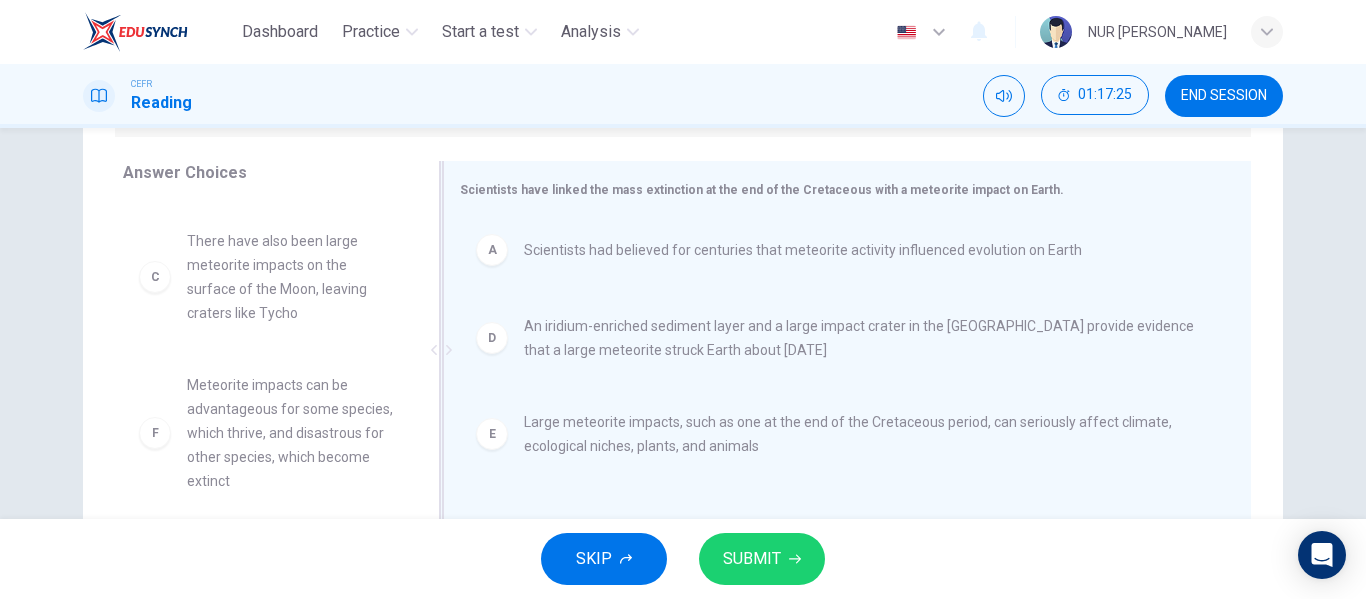 scroll, scrollTop: 132, scrollLeft: 0, axis: vertical 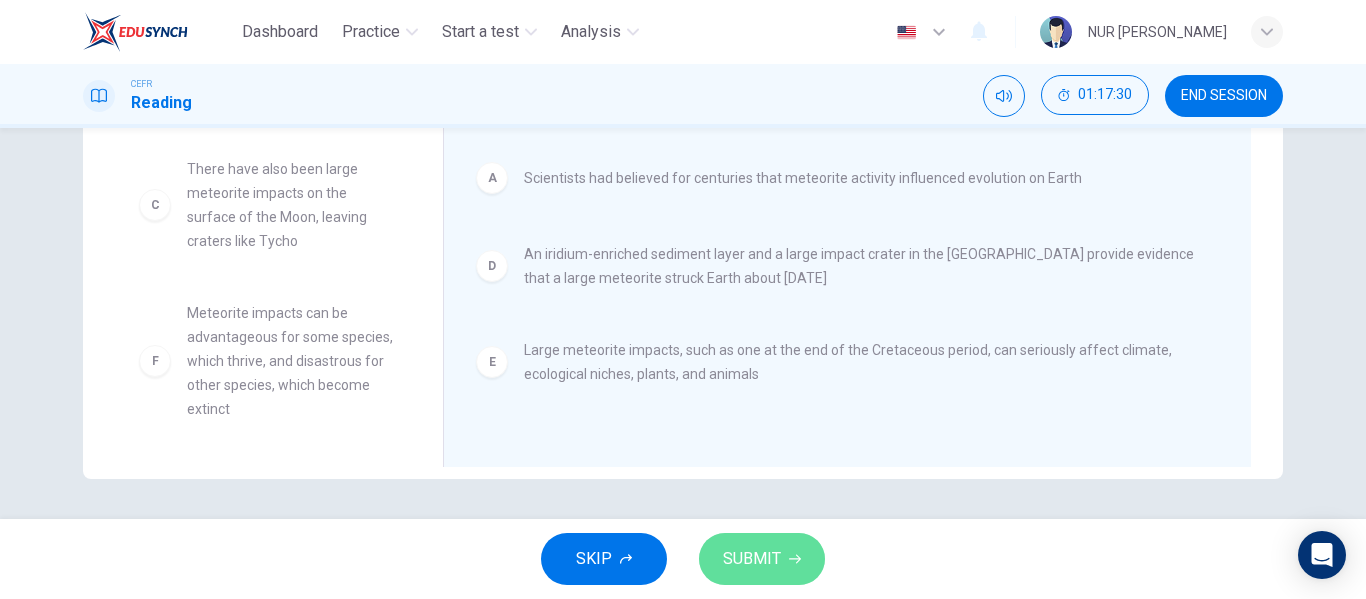 click on "SUBMIT" at bounding box center (762, 559) 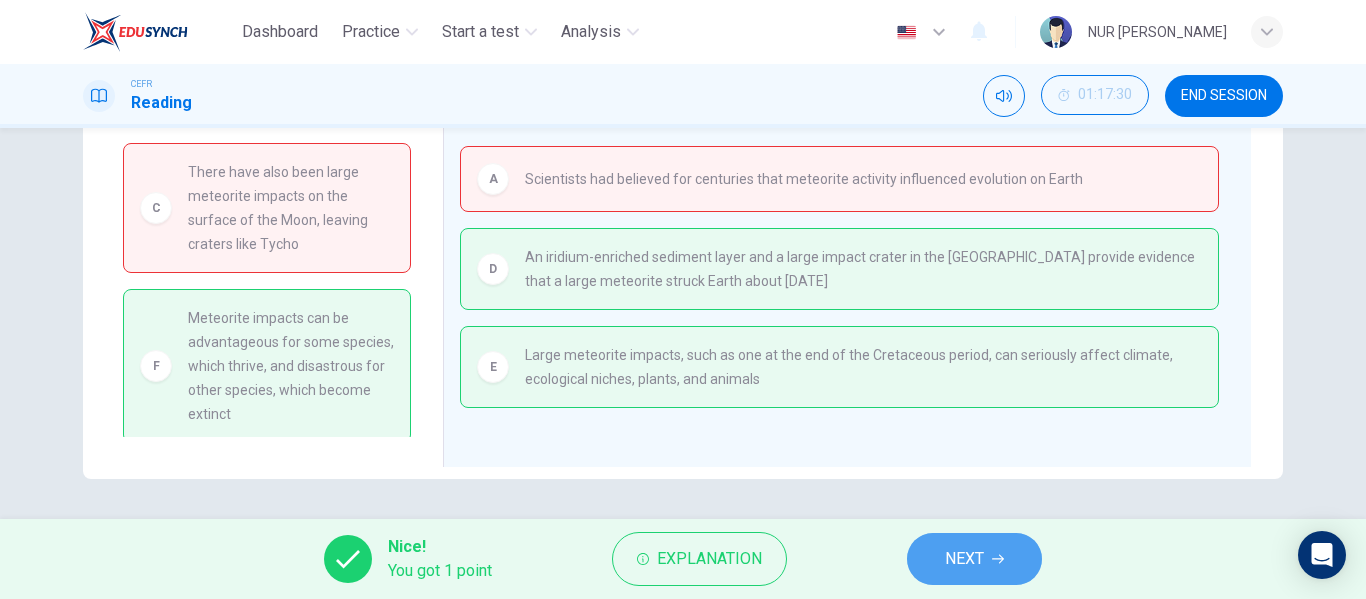click on "NEXT" at bounding box center (964, 559) 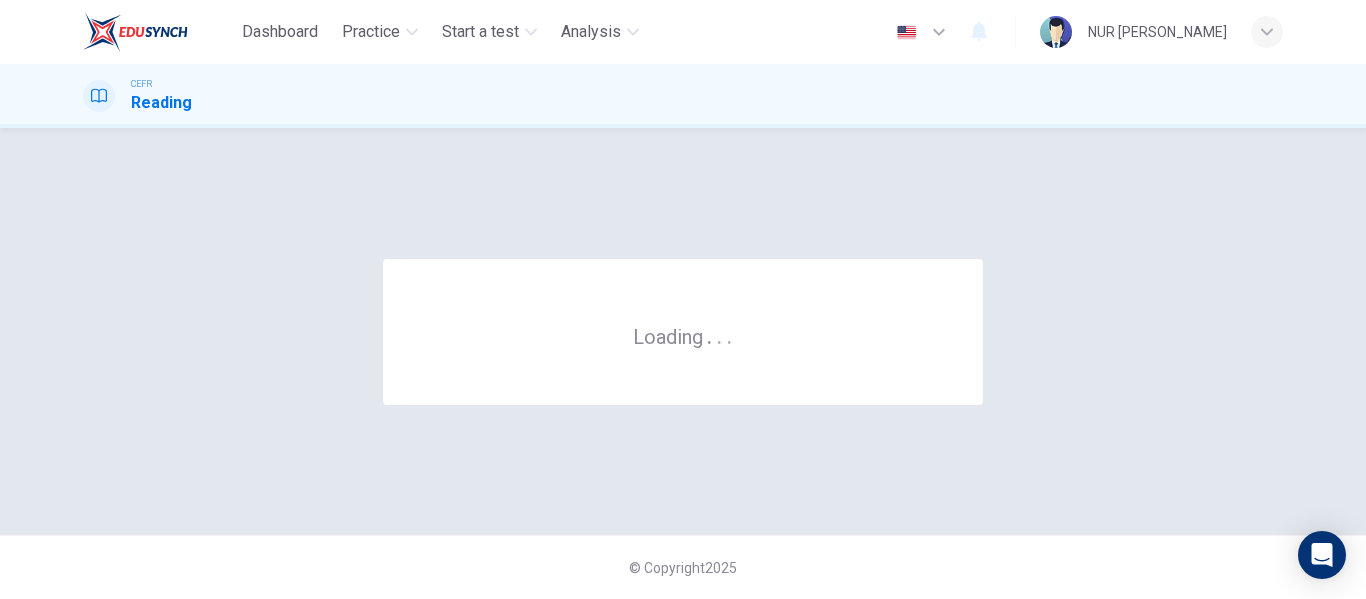 scroll, scrollTop: 0, scrollLeft: 0, axis: both 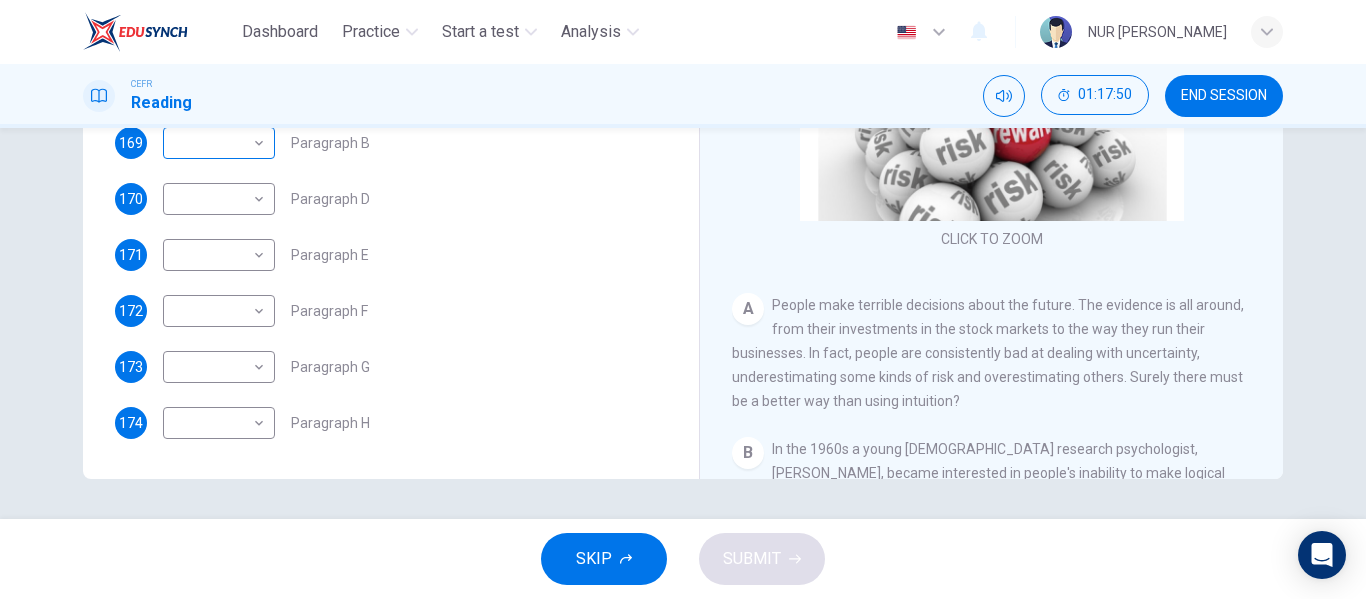 click on "Dashboard Practice Start a test Analysis English en ​ NUR [PERSON_NAME] Reading 01:17:50 END SESSION Questions 169 - 174 Reading Passage 1 has nine paragraphs  A-I
Choose the correct heading for Paragraphs  B  and  D-H  from the list of headings below.
Write the correct number  (i-xi)  in the boxes below. List of Headings i Not identifying the correct priorities ii A solution for the long term iii The difficulty of changing your mind iv Why looking back is unhelpful v Strengthening inner resources vi A successful approach to the study of decision-making vii The danger of trusting a global market viii Reluctance to go beyond the familiar ix The power of the first number x The need for more effective risk assessment 169 ​ ​ Paragraph B 170 ​ ​ Paragraph D 171 ​ ​ Paragraph E 172 ​ ​ Paragraph F 173 ​ ​ Paragraph G 174 ​ ​ Paragraph H Why Risks Can Go Wrong CLICK TO ZOOM Click to Zoom A B C D E F G H I SKIP SUBMIT EduSynch - Online Language Proficiency Testing" at bounding box center [683, 299] 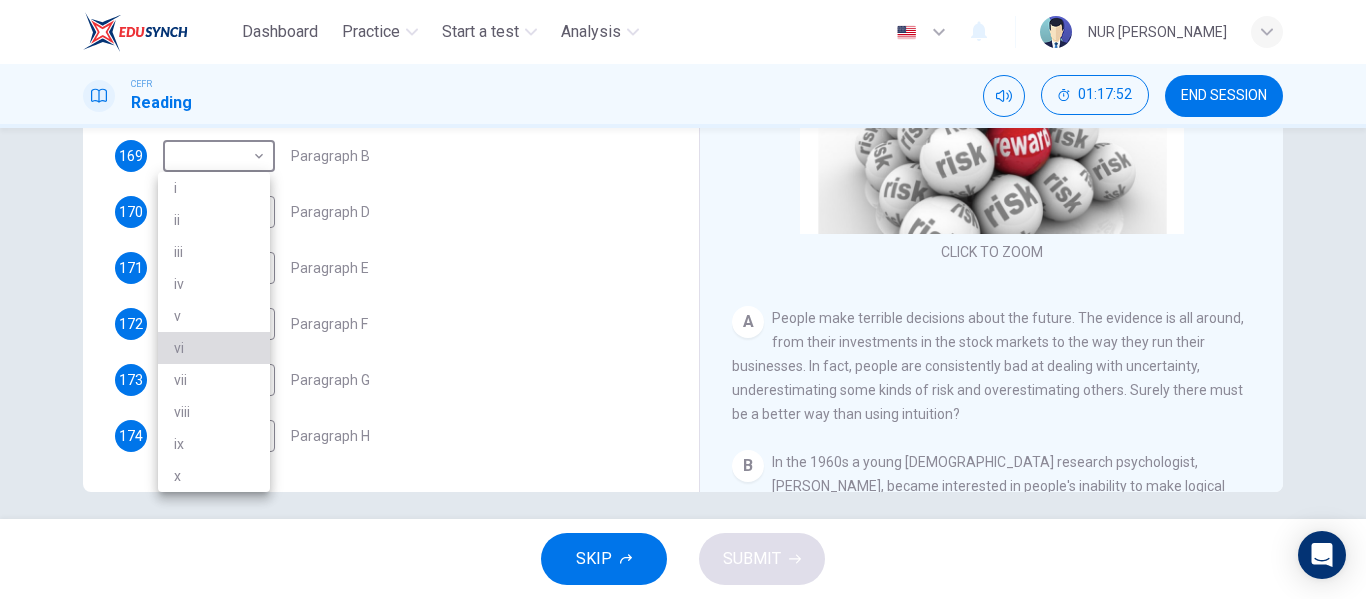 click on "vi" at bounding box center [214, 348] 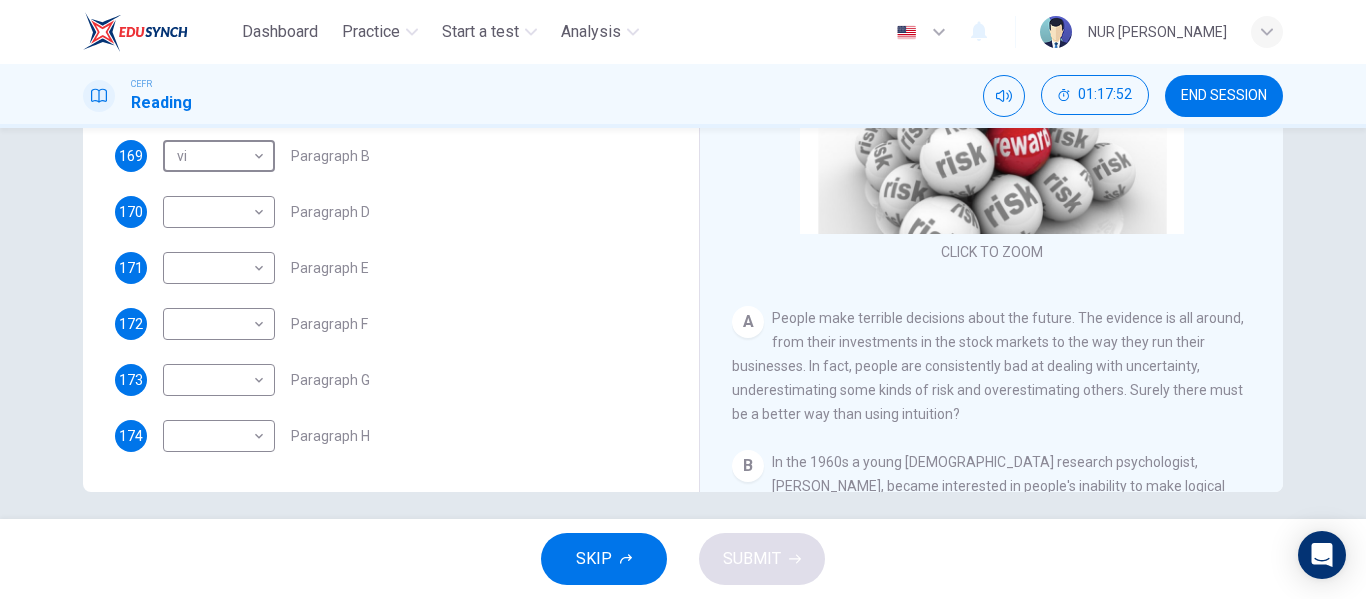 click on "Dashboard Practice Start a test Analysis English en ​ NUR [PERSON_NAME] Reading 01:17:52 END SESSION Questions 169 - 174 Reading Passage 1 has nine paragraphs  A-I
Choose the correct heading for Paragraphs  B  and  D-H  from the list of headings below.
Write the correct number  (i-xi)  in the boxes below. List of Headings i Not identifying the correct priorities ii A solution for the long term iii The difficulty of changing your mind iv Why looking back is unhelpful v Strengthening inner resources vi A successful approach to the study of decision-making vii The danger of trusting a global market viii Reluctance to go beyond the familiar ix The power of the first number x The need for more effective risk assessment 169 vi vi ​ Paragraph B 170 ​ ​ Paragraph D 171 ​ ​ Paragraph E 172 ​ ​ Paragraph F 173 ​ ​ Paragraph G 174 ​ ​ Paragraph H Why Risks Can Go Wrong CLICK TO ZOOM Click to Zoom A B C D E F G H I SKIP SUBMIT EduSynch - Online Language Proficiency Testing" at bounding box center [683, 299] 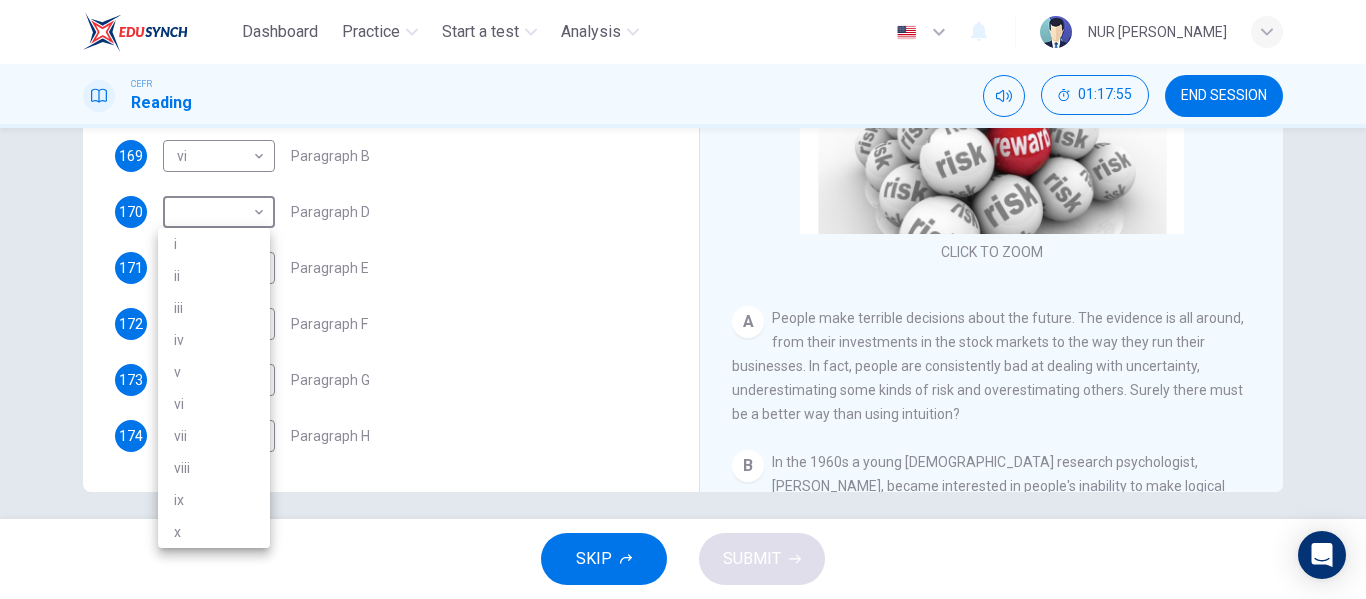 click on "ix" at bounding box center [214, 500] 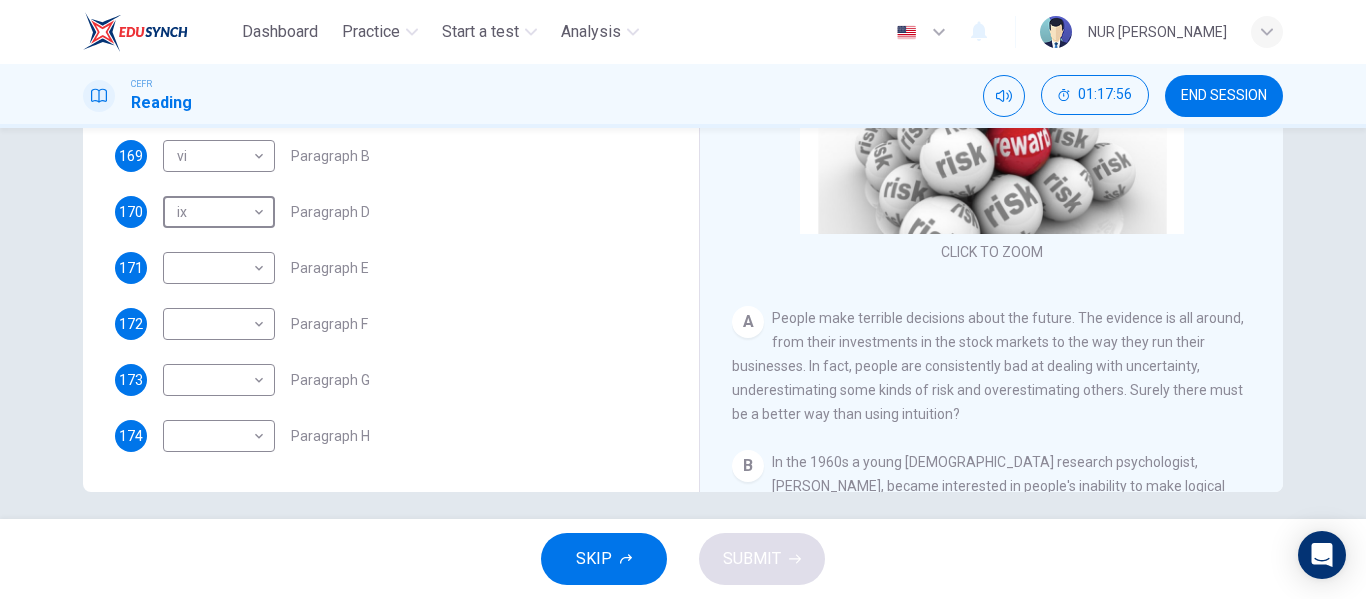 click on "Dashboard Practice Start a test Analysis English en ​ NUR [PERSON_NAME] Reading 01:17:56 END SESSION Questions 169 - 174 Reading Passage 1 has nine paragraphs  A-I
Choose the correct heading for Paragraphs  B  and  D-H  from the list of headings below.
Write the correct number  (i-xi)  in the boxes below. List of Headings i Not identifying the correct priorities ii A solution for the long term iii The difficulty of changing your mind iv Why looking back is unhelpful v Strengthening inner resources vi A successful approach to the study of decision-making vii The danger of trusting a global market viii Reluctance to go beyond the familiar ix The power of the first number x The need for more effective risk assessment 169 vi vi ​ Paragraph B 170 ix ix ​ Paragraph D 171 ​ ​ Paragraph E 172 ​ ​ Paragraph F 173 ​ ​ Paragraph G 174 ​ ​ Paragraph H Why Risks Can Go Wrong CLICK TO ZOOM Click to Zoom A B C D E F G H I SKIP SUBMIT EduSynch - Online Language Proficiency Testing" at bounding box center (683, 299) 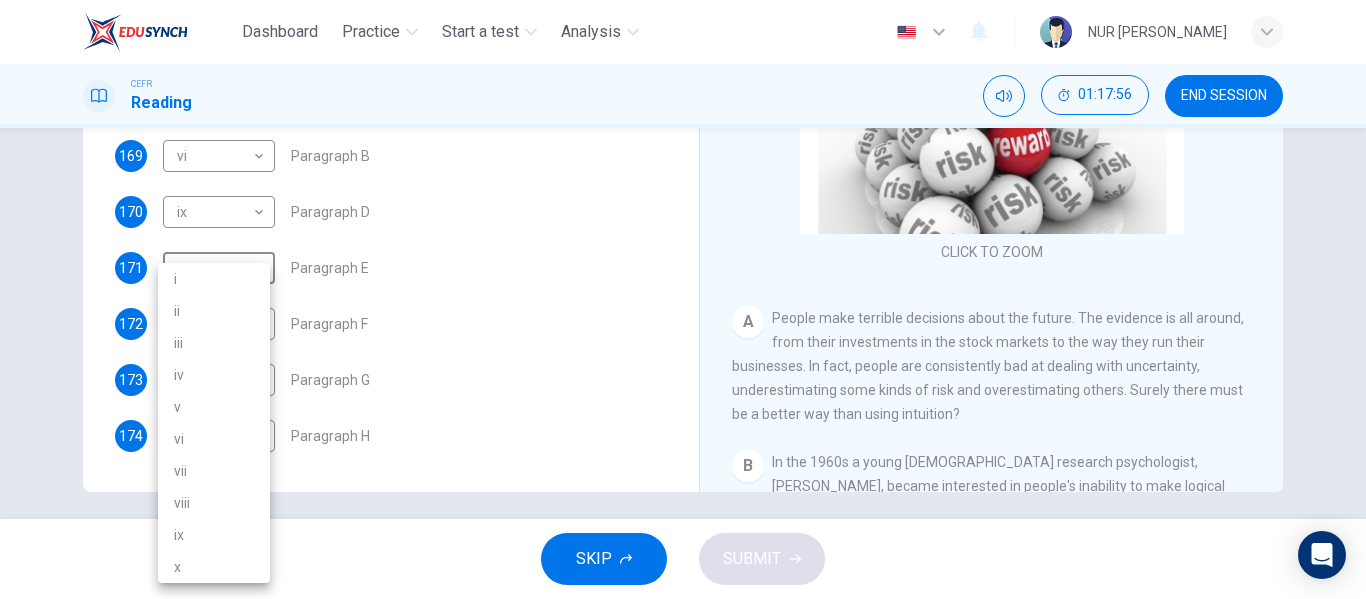 click on "iii" at bounding box center [214, 343] 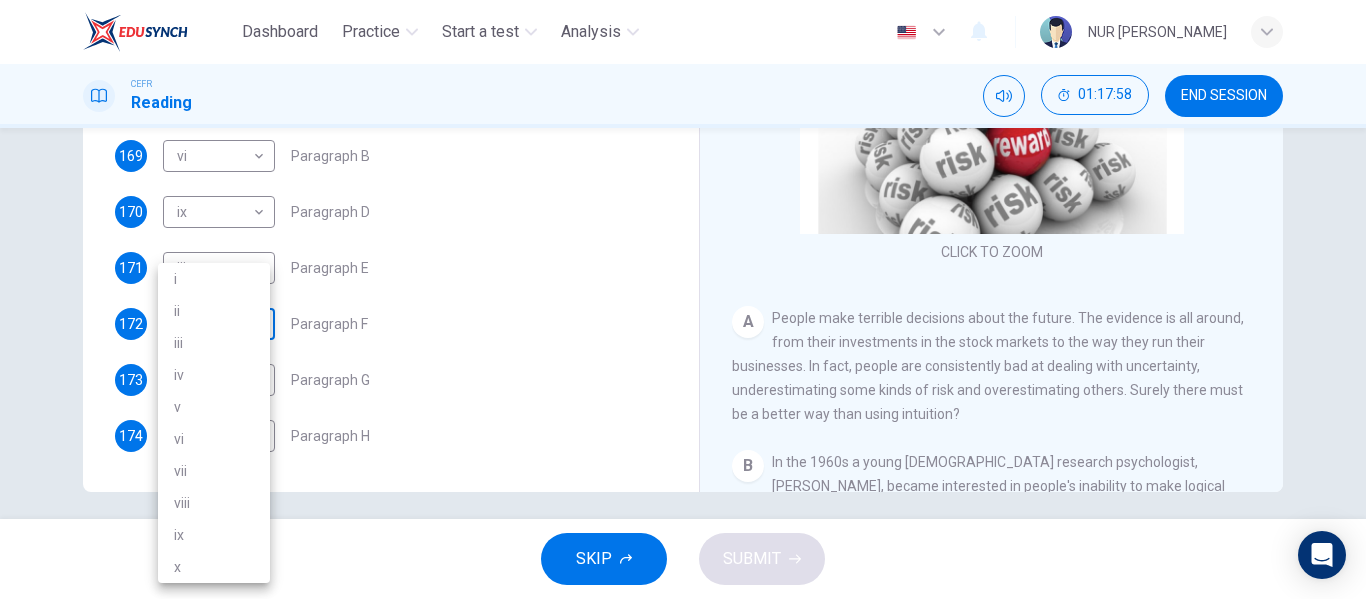 click on "Dashboard Practice Start a test Analysis English en ​ NUR [PERSON_NAME] Reading 01:17:58 END SESSION Questions 169 - 174 Reading Passage 1 has nine paragraphs  A-I
Choose the correct heading for Paragraphs  B  and  D-H  from the list of headings below.
Write the correct number  (i-xi)  in the boxes below. List of Headings i Not identifying the correct priorities ii A solution for the long term iii The difficulty of changing your mind iv Why looking back is unhelpful v Strengthening inner resources vi A successful approach to the study of decision-making vii The danger of trusting a global market viii Reluctance to go beyond the familiar ix The power of the first number x The need for more effective risk assessment 169 vi vi ​ Paragraph B 170 ix ix ​ Paragraph D 171 iii iii ​ Paragraph E 172 ​ ​ Paragraph F 173 ​ ​ Paragraph G 174 ​ ​ Paragraph H Why Risks Can Go Wrong CLICK TO ZOOM Click to Zoom A B C D E F G H I SKIP SUBMIT
Dashboard Practice Start a test 2025" at bounding box center [683, 299] 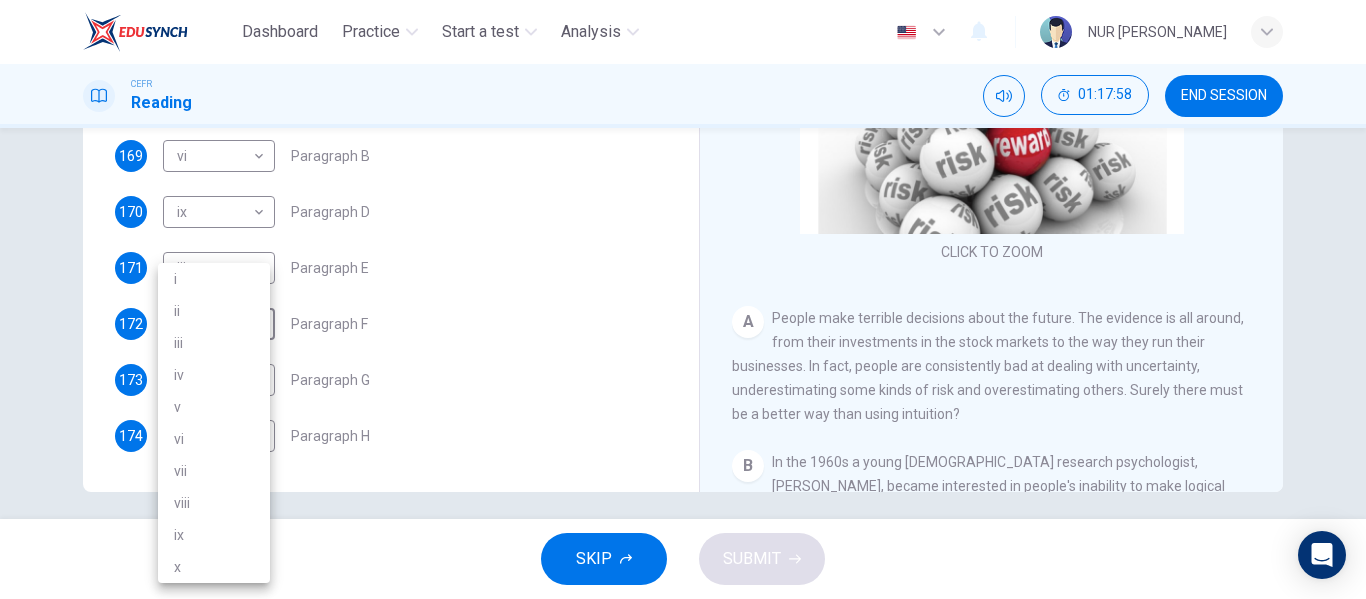 click on "viii" at bounding box center (214, 503) 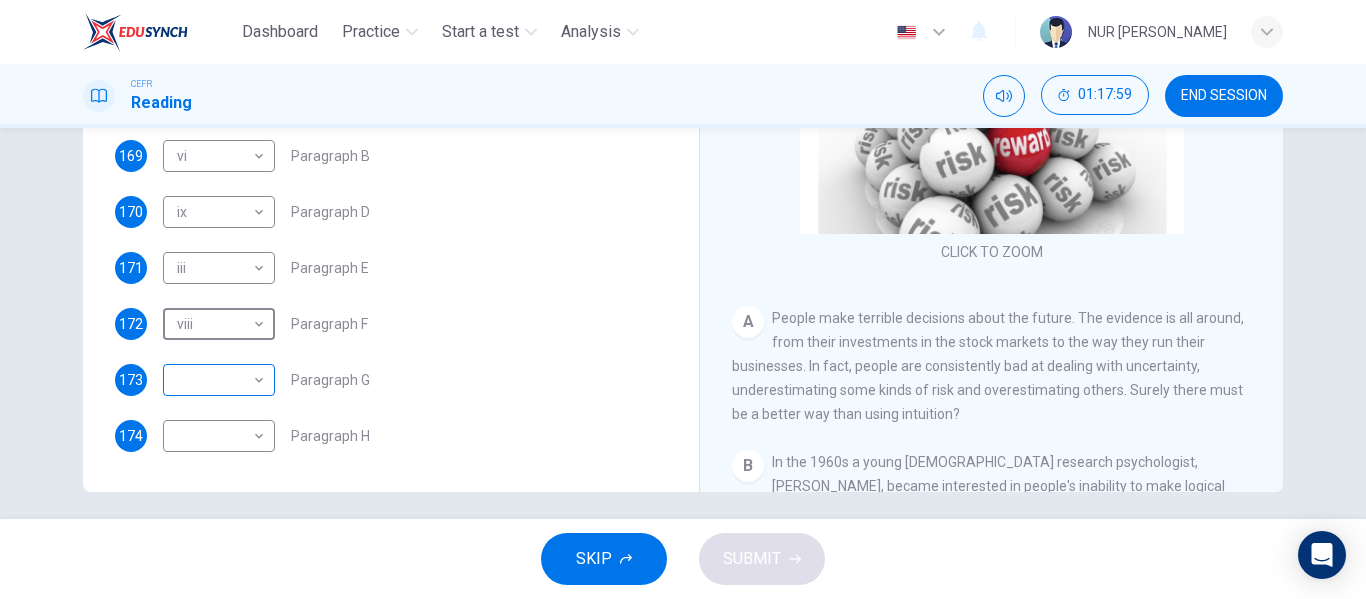 click on "Dashboard Practice Start a test Analysis English en ​ NUR [PERSON_NAME] Reading 01:17:59 END SESSION Questions 169 - 174 Reading Passage 1 has nine paragraphs  A-I
Choose the correct heading for Paragraphs  B  and  D-H  from the list of headings below.
Write the correct number  (i-xi)  in the boxes below. List of Headings i Not identifying the correct priorities ii A solution for the long term iii The difficulty of changing your mind iv Why looking back is unhelpful v Strengthening inner resources vi A successful approach to the study of decision-making vii The danger of trusting a global market viii Reluctance to go beyond the familiar ix The power of the first number x The need for more effective risk assessment 169 vi vi ​ Paragraph B 170 ix ix ​ Paragraph D 171 iii iii ​ Paragraph E 172 viii viii ​ Paragraph F 173 ​ ​ Paragraph G 174 ​ ​ Paragraph H Why Risks Can Go Wrong CLICK TO ZOOM Click to Zoom A B C D E F G H I SKIP SUBMIT
Dashboard Practice Analysis" at bounding box center [683, 299] 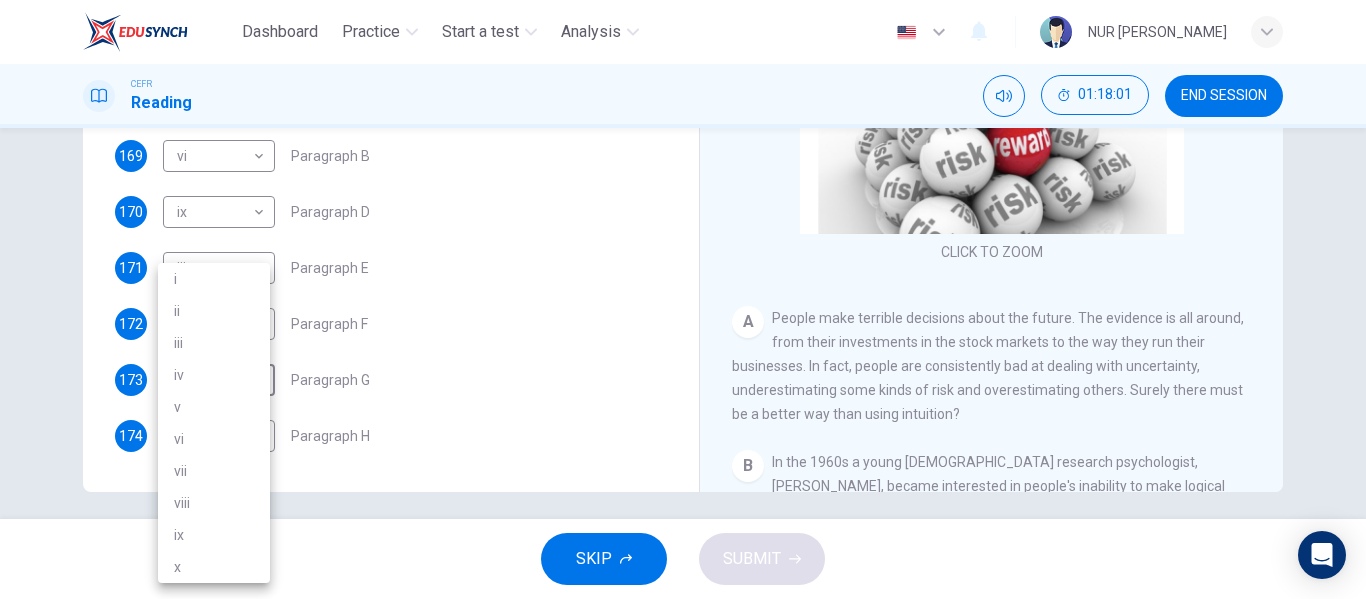click on "i" at bounding box center (214, 279) 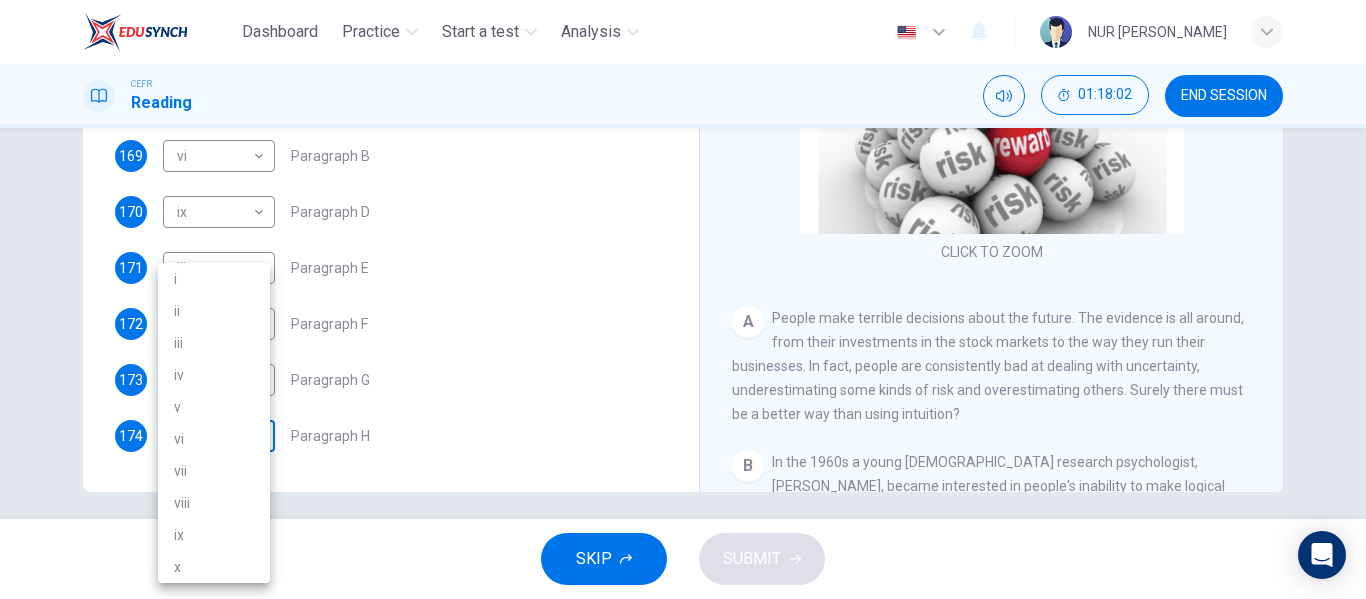 click on "Dashboard Practice Start a test Analysis English en ​ NUR [PERSON_NAME] Reading 01:18:02 END SESSION Questions 169 - 174 Reading Passage 1 has nine paragraphs  A-I
Choose the correct heading for Paragraphs  B  and  D-H  from the list of headings below.
Write the correct number  (i-xi)  in the boxes below. List of Headings i Not identifying the correct priorities ii A solution for the long term iii The difficulty of changing your mind iv Why looking back is unhelpful v Strengthening inner resources vi A successful approach to the study of decision-making vii The danger of trusting a global market viii Reluctance to go beyond the familiar ix The power of the first number x The need for more effective risk assessment 169 vi vi ​ Paragraph B 170 ix ix ​ Paragraph D 171 iii iii ​ Paragraph E 172 viii viii ​ Paragraph F 173 i i ​ Paragraph G 174 ​ ​ Paragraph H Why Risks Can Go Wrong CLICK TO ZOOM Click to Zoom A B C D E F G H I SKIP SUBMIT
Dashboard Practice Analysis i" at bounding box center (683, 299) 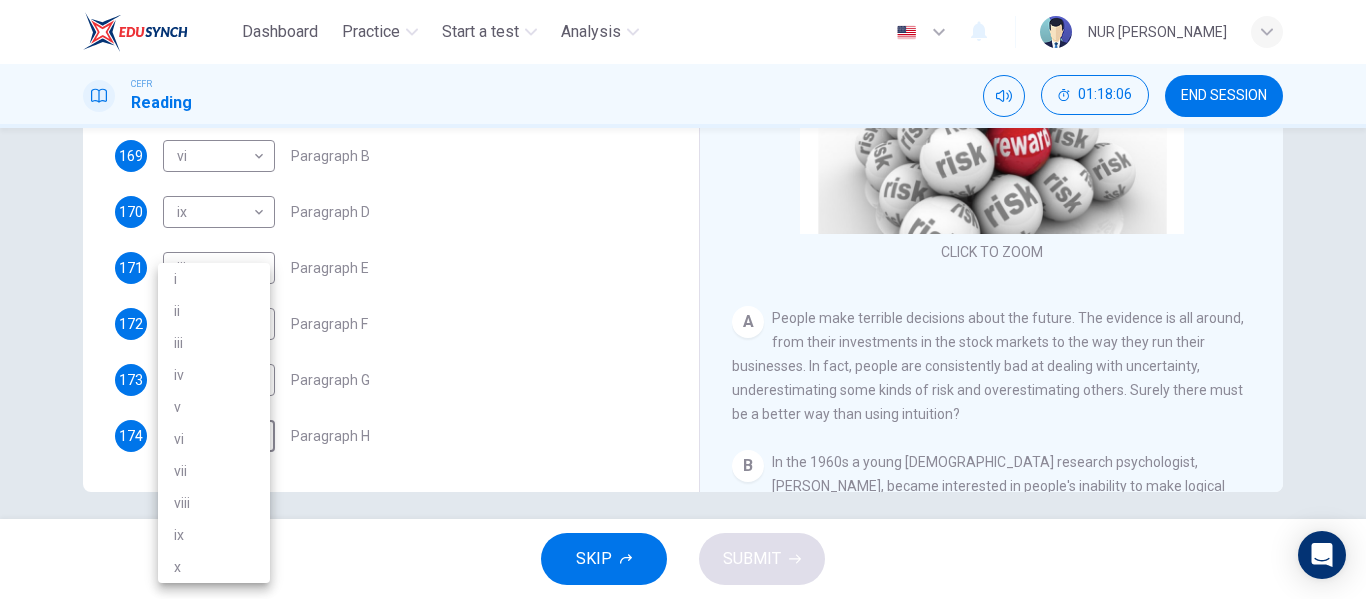 click on "iv" at bounding box center (214, 375) 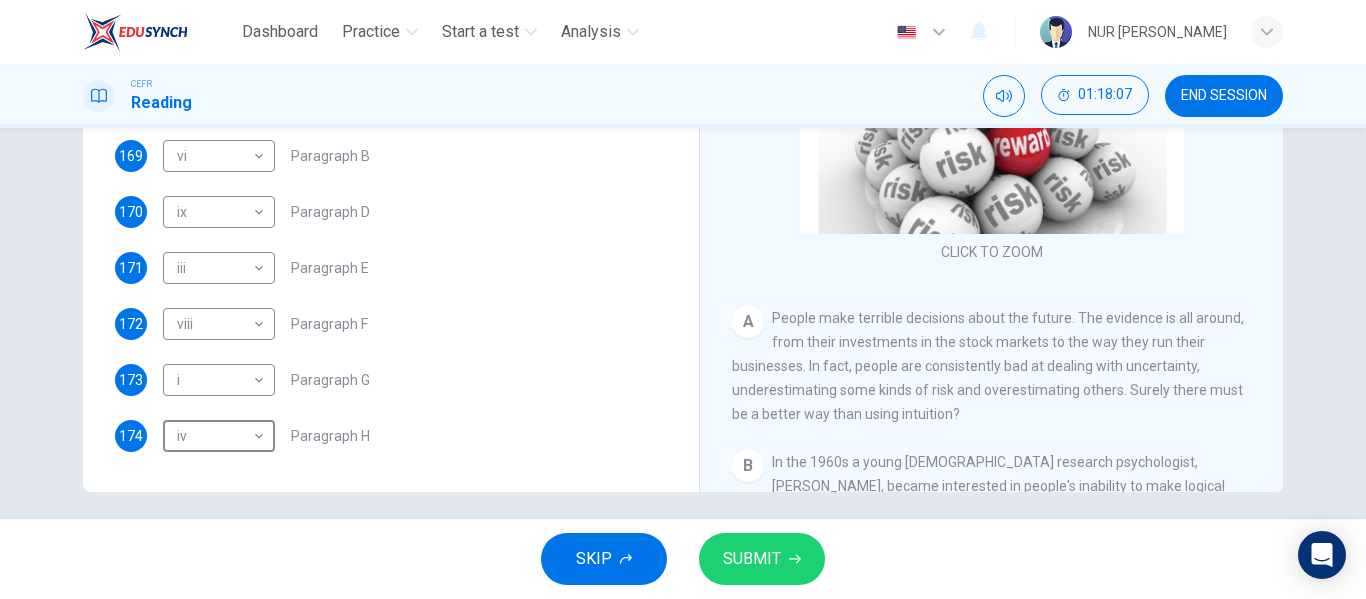 click on "SUBMIT" at bounding box center [752, 559] 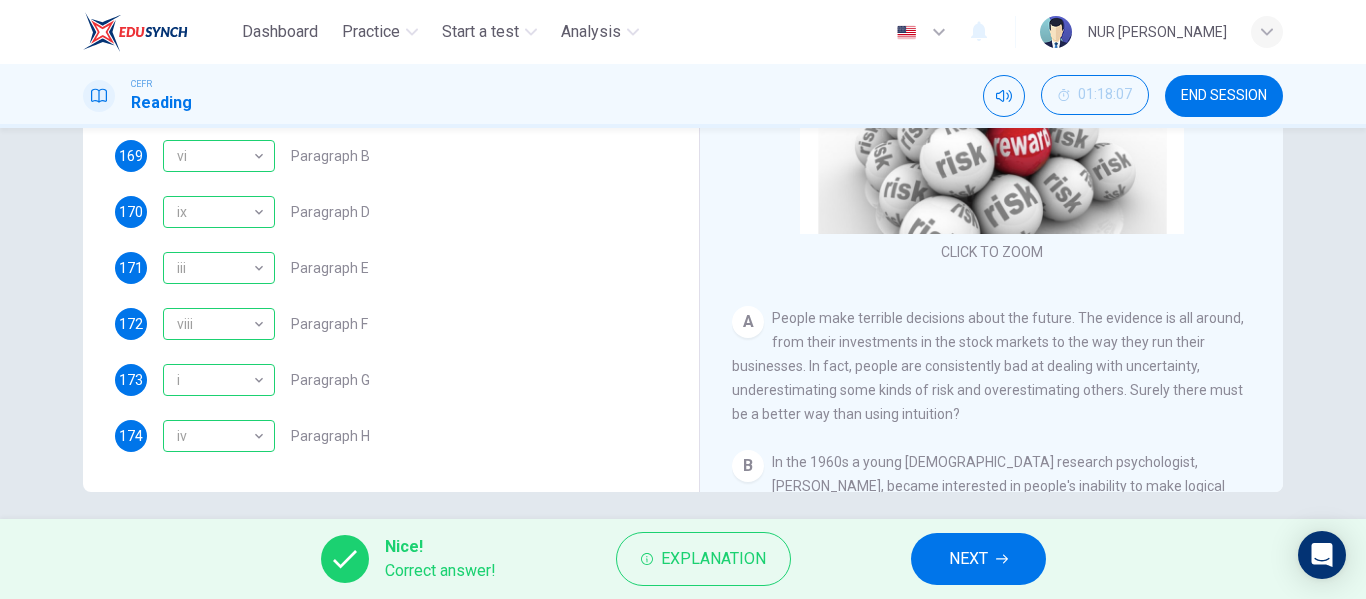 click on "NEXT" at bounding box center (978, 559) 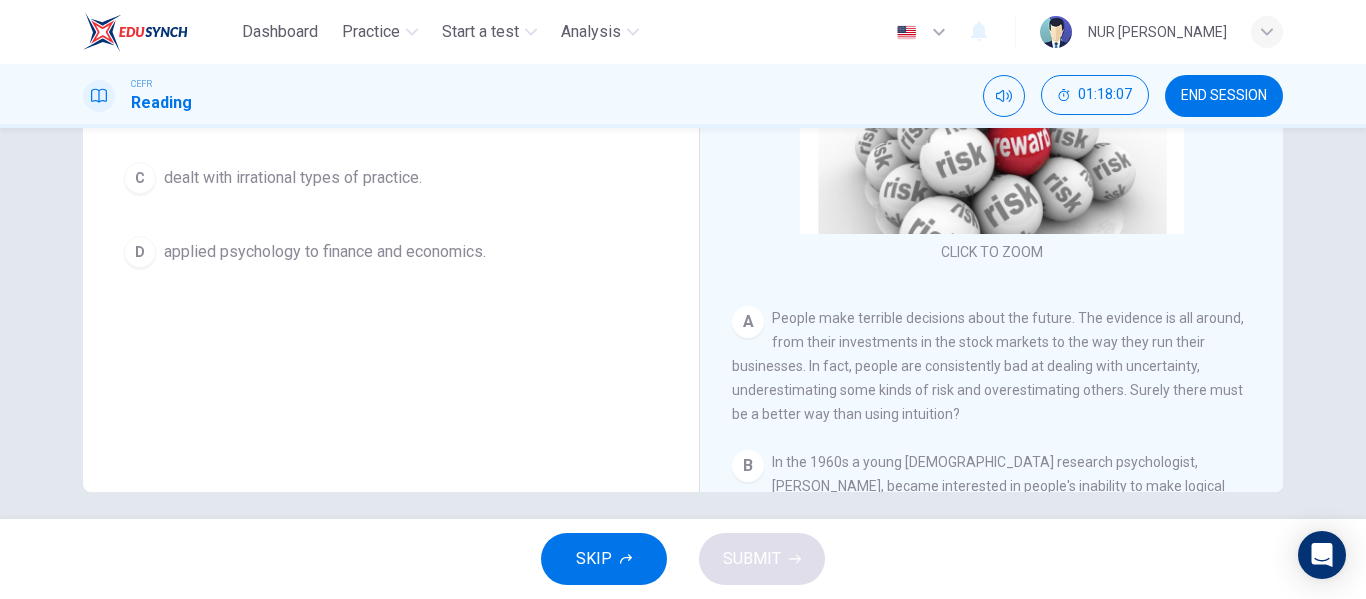 scroll, scrollTop: 271, scrollLeft: 0, axis: vertical 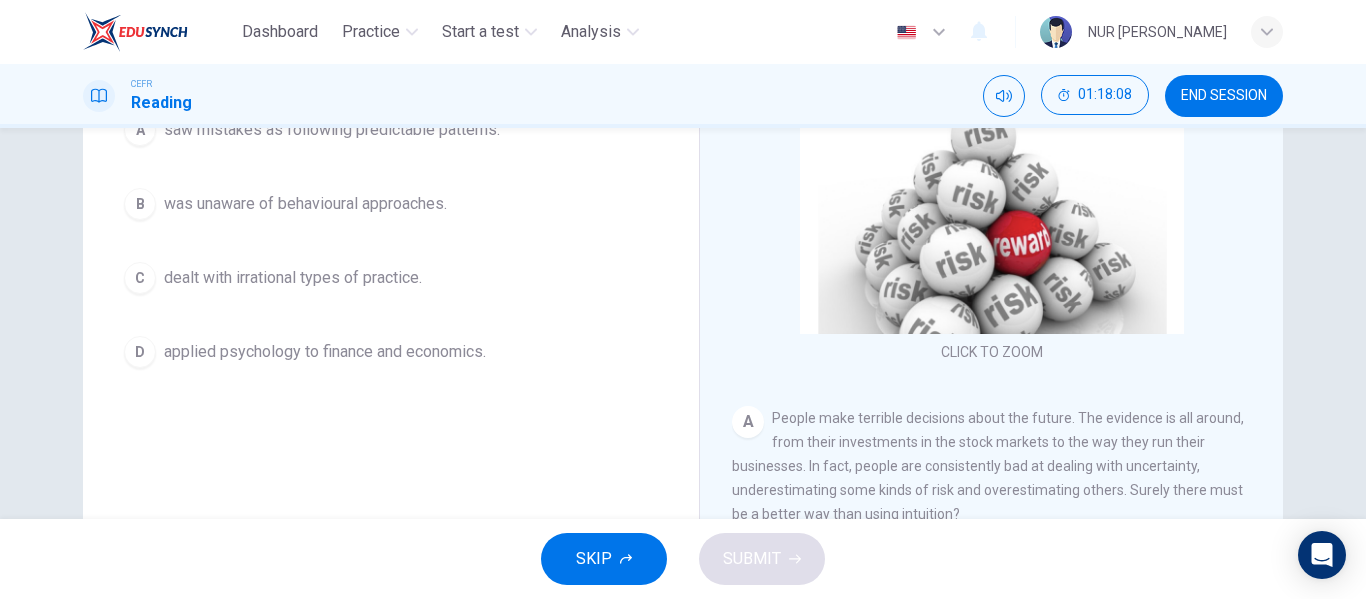 click on "D applied psychology to finance and economics." at bounding box center (391, 352) 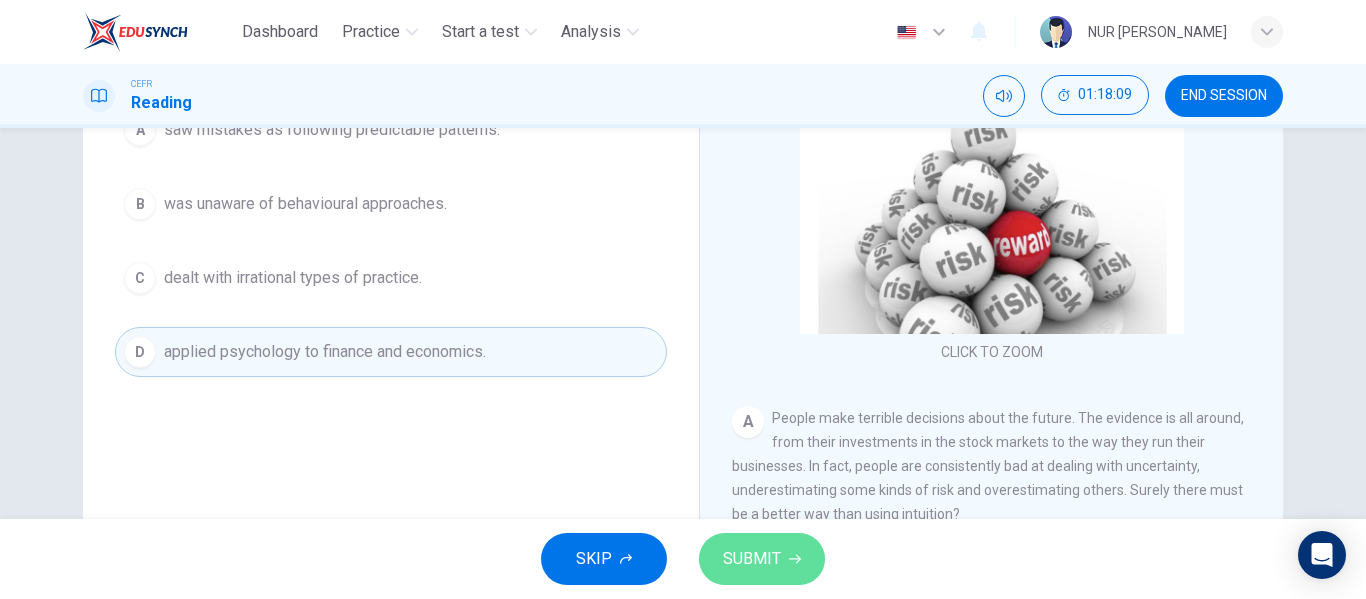 click on "SUBMIT" at bounding box center [752, 559] 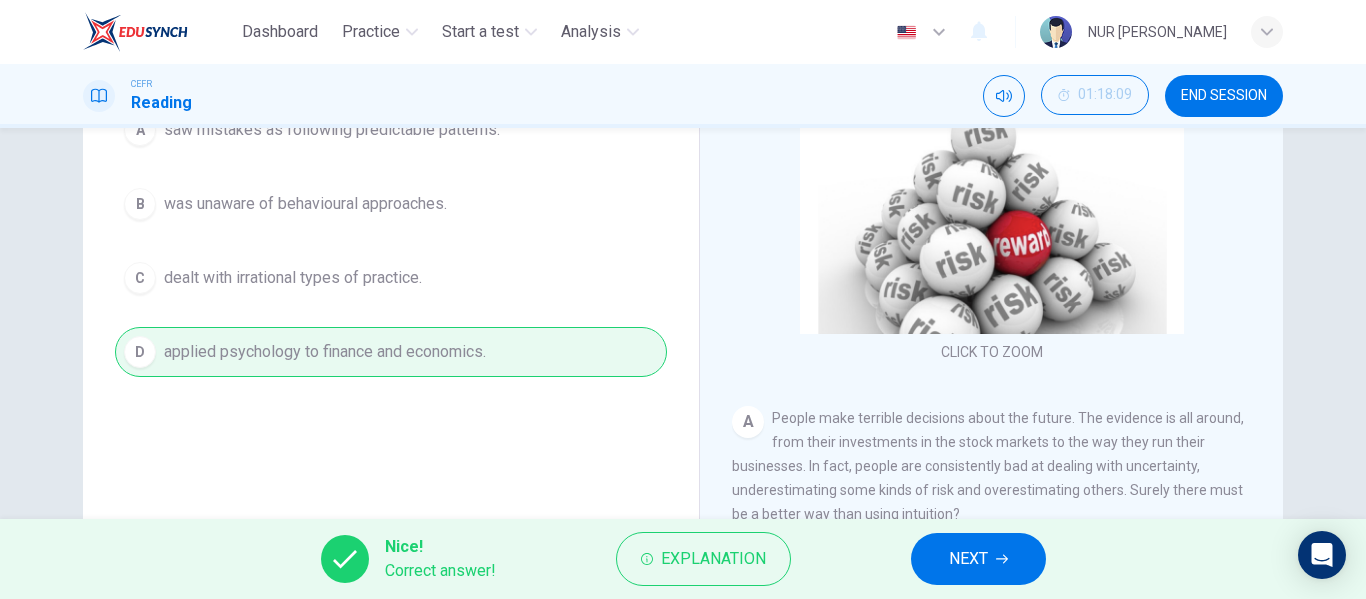 click on "NEXT" at bounding box center [978, 559] 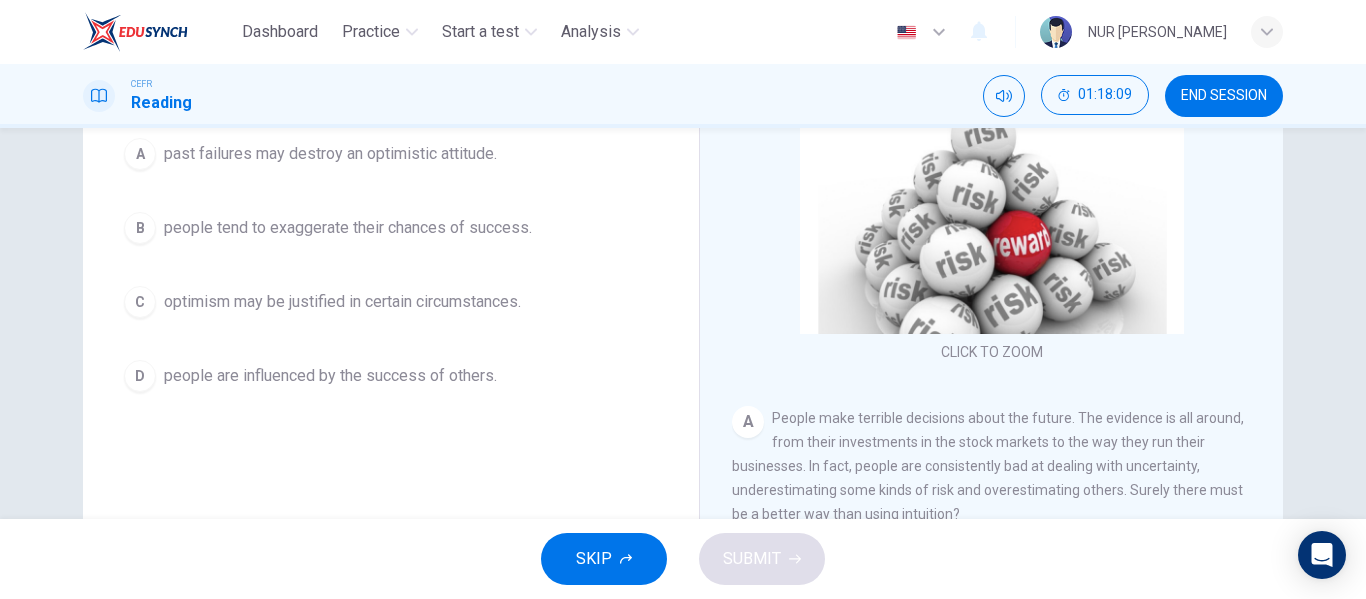 scroll, scrollTop: 295, scrollLeft: 0, axis: vertical 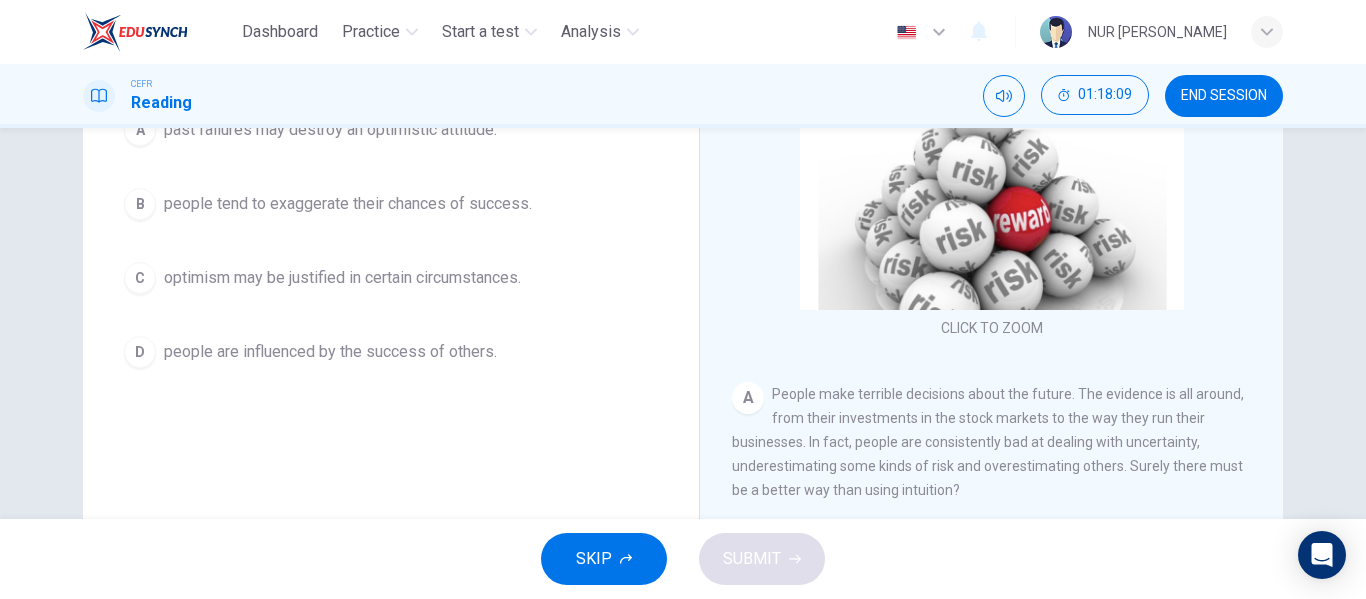 click on "people tend to exaggerate their chances of success." at bounding box center (348, 204) 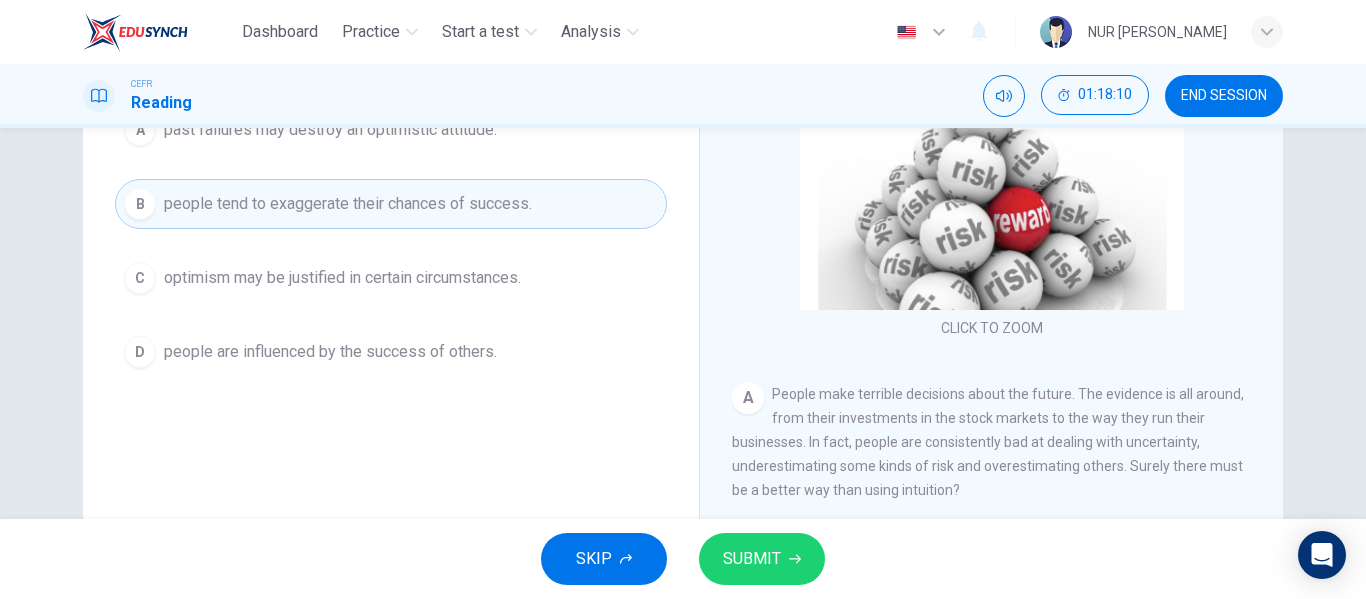 click 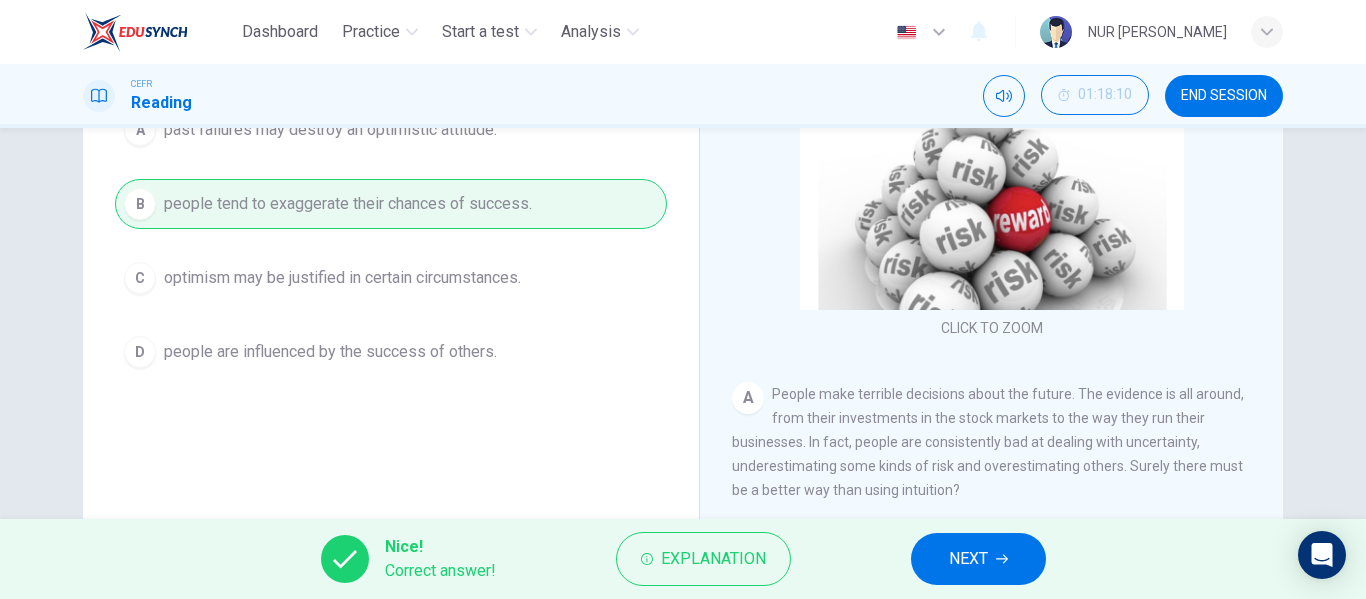 click on "NEXT" at bounding box center [978, 559] 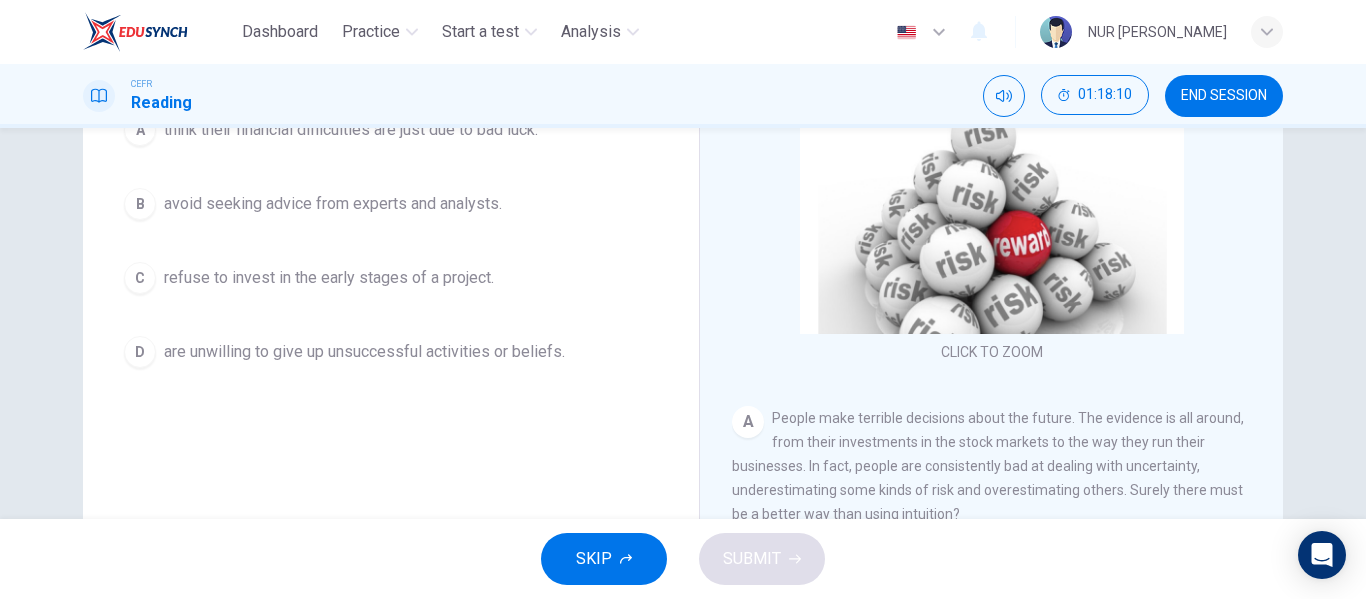 click on "A think their financial difficulties are just due to bad luck. B avoid seeking advice from experts and analysts. C refuse to invest in the early stages of a project. D are unwilling to give up unsuccessful activities or beliefs." at bounding box center [391, 241] 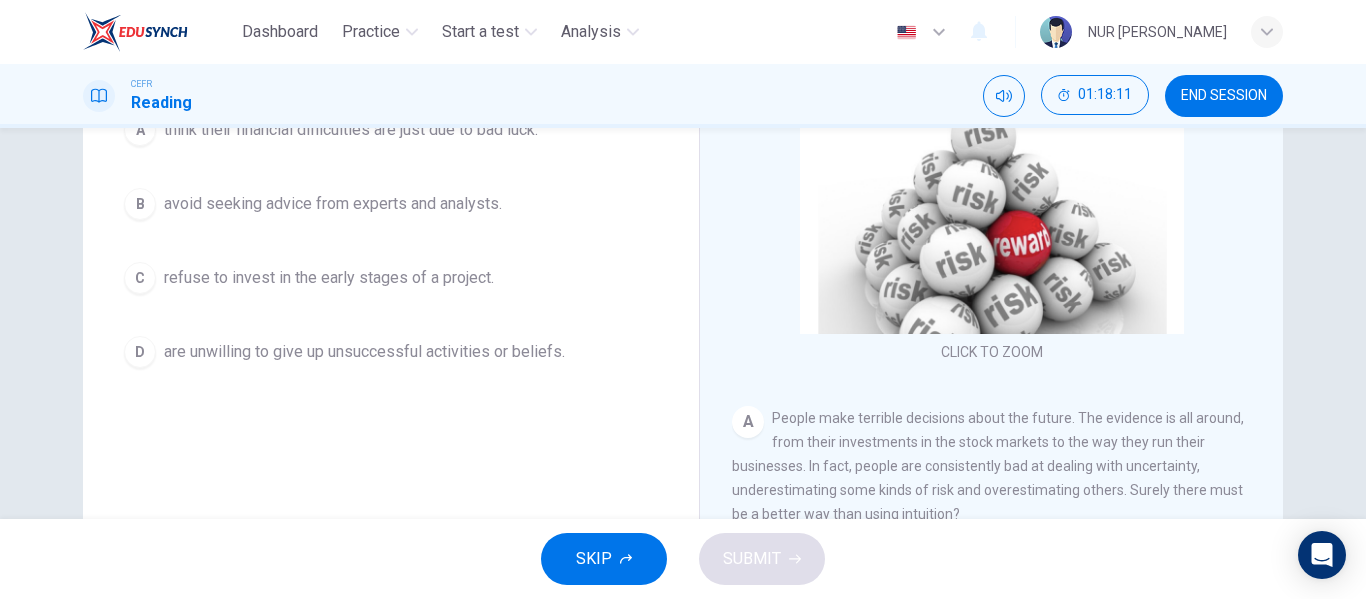 click on "D are unwilling to give up unsuccessful activities or beliefs." at bounding box center (391, 352) 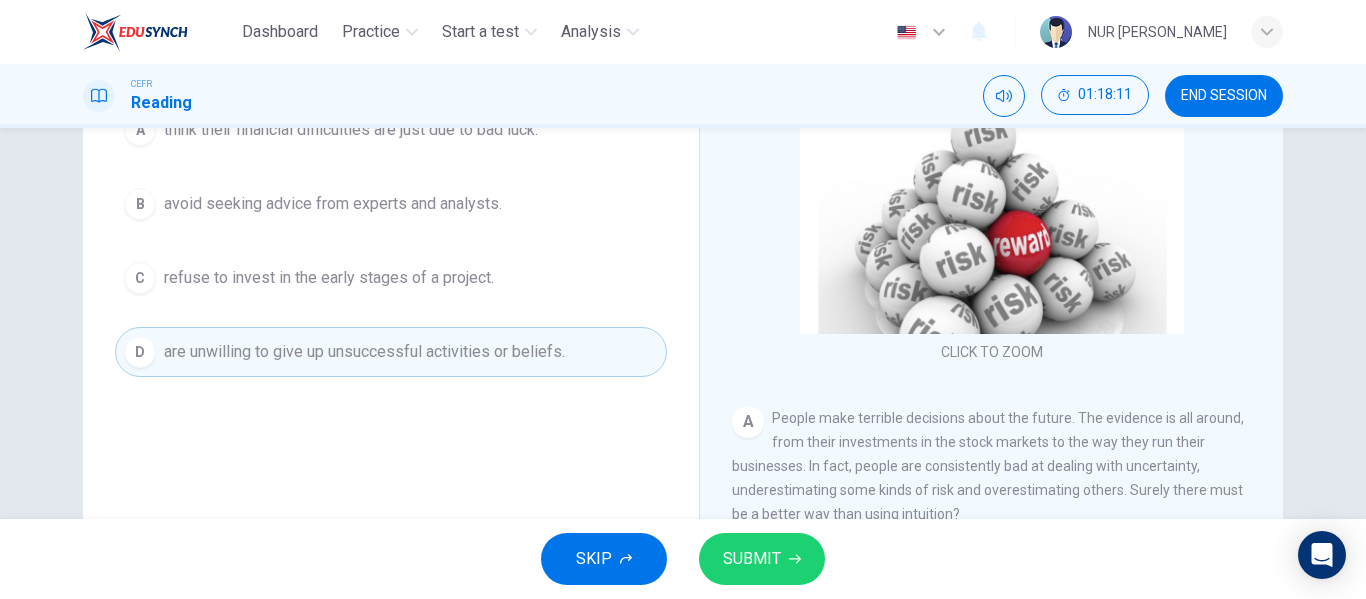 click on "SKIP SUBMIT" at bounding box center (683, 559) 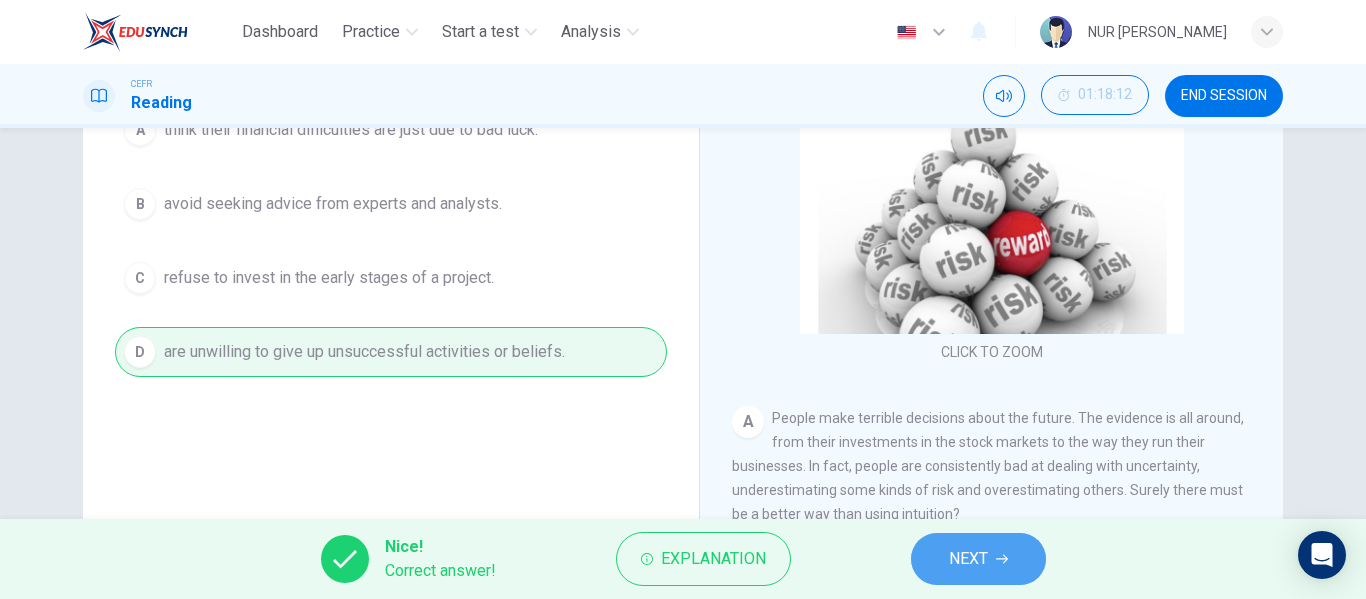 click on "NEXT" at bounding box center [978, 559] 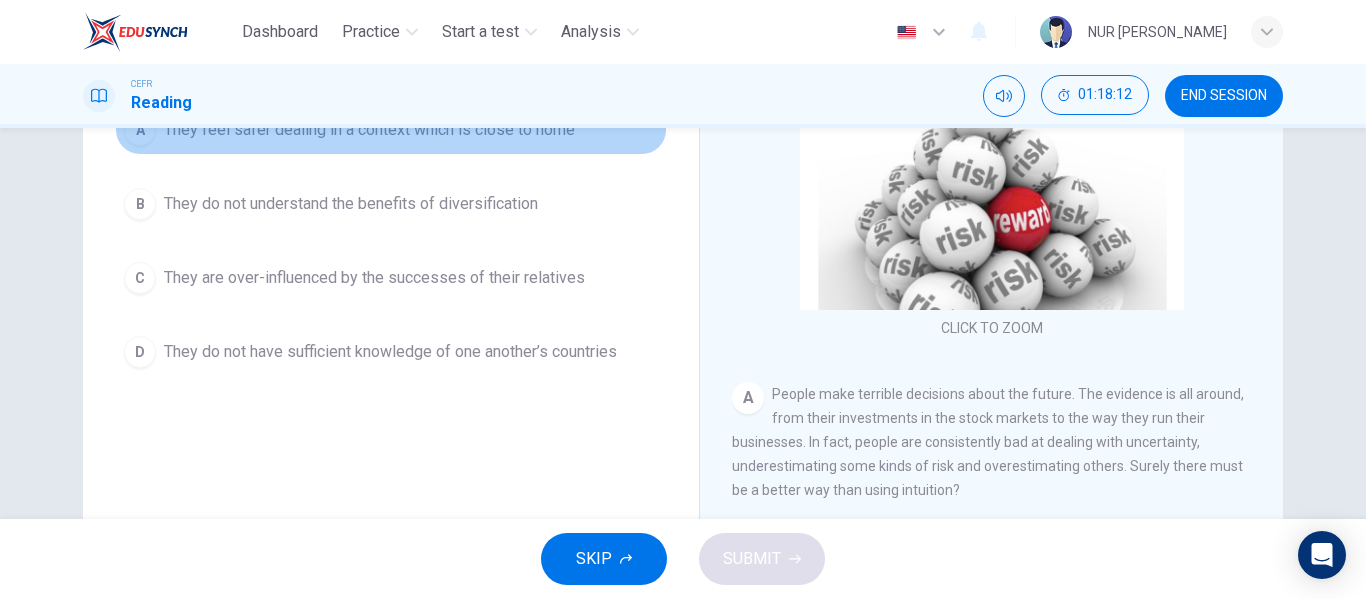 click on "A They feel safer dealing in a context which is close to home" at bounding box center (391, 130) 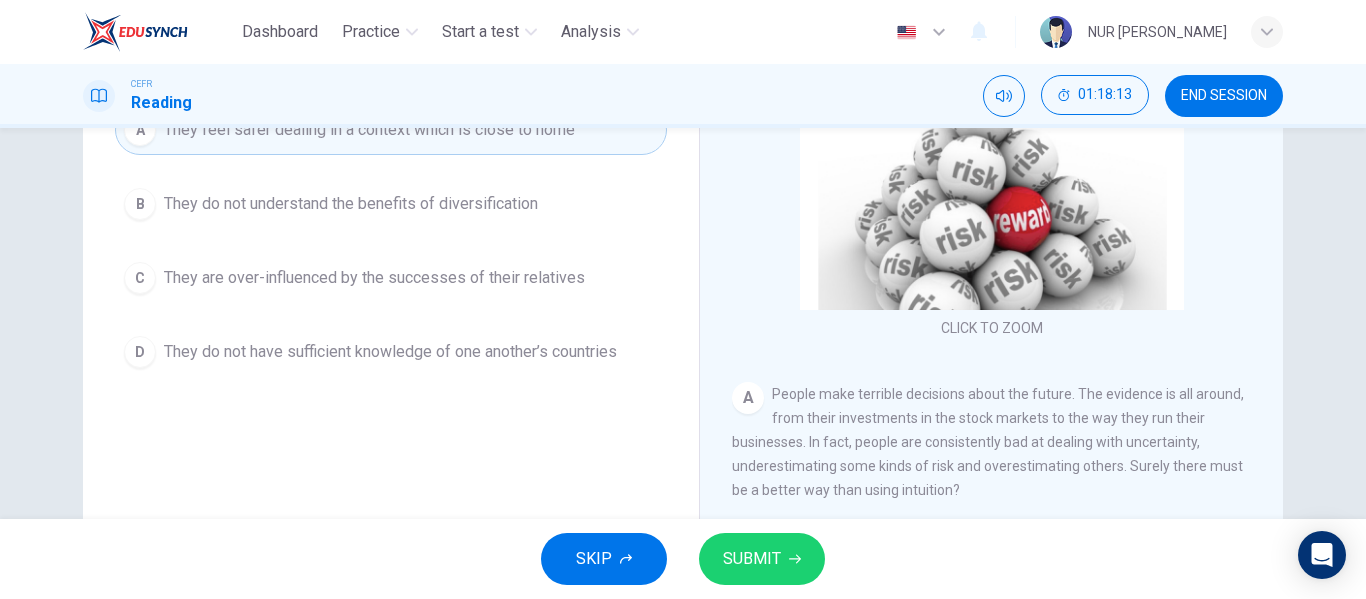 click on "SUBMIT" at bounding box center (752, 559) 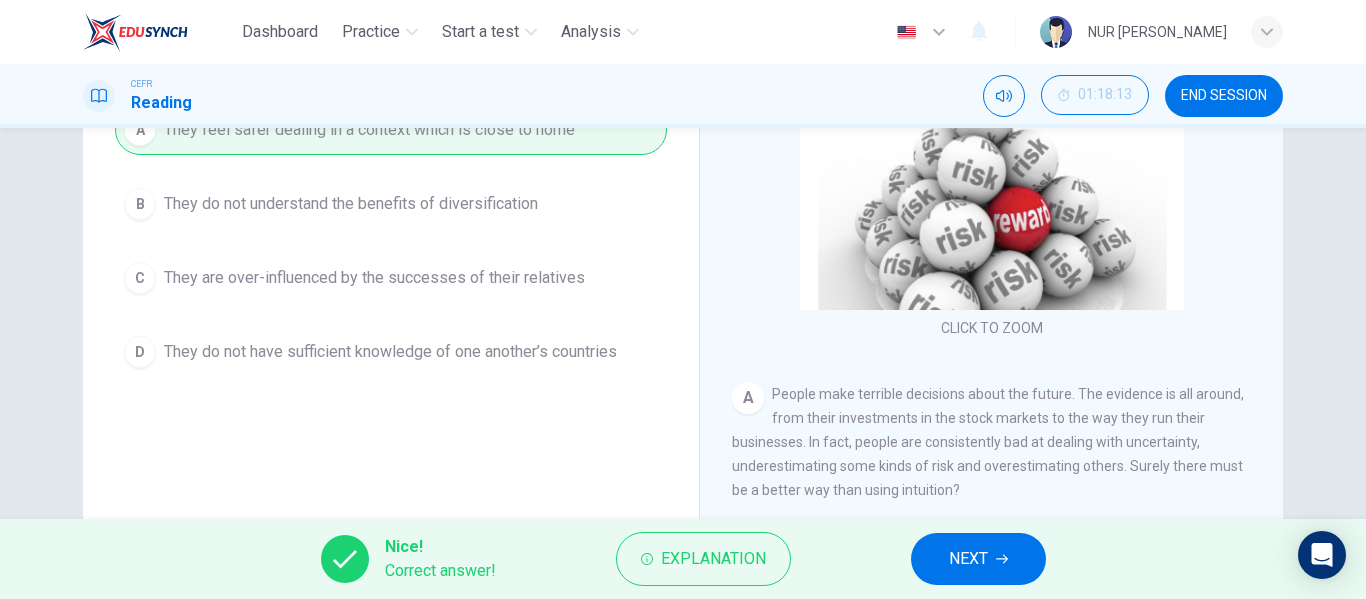 click on "NEXT" at bounding box center [968, 559] 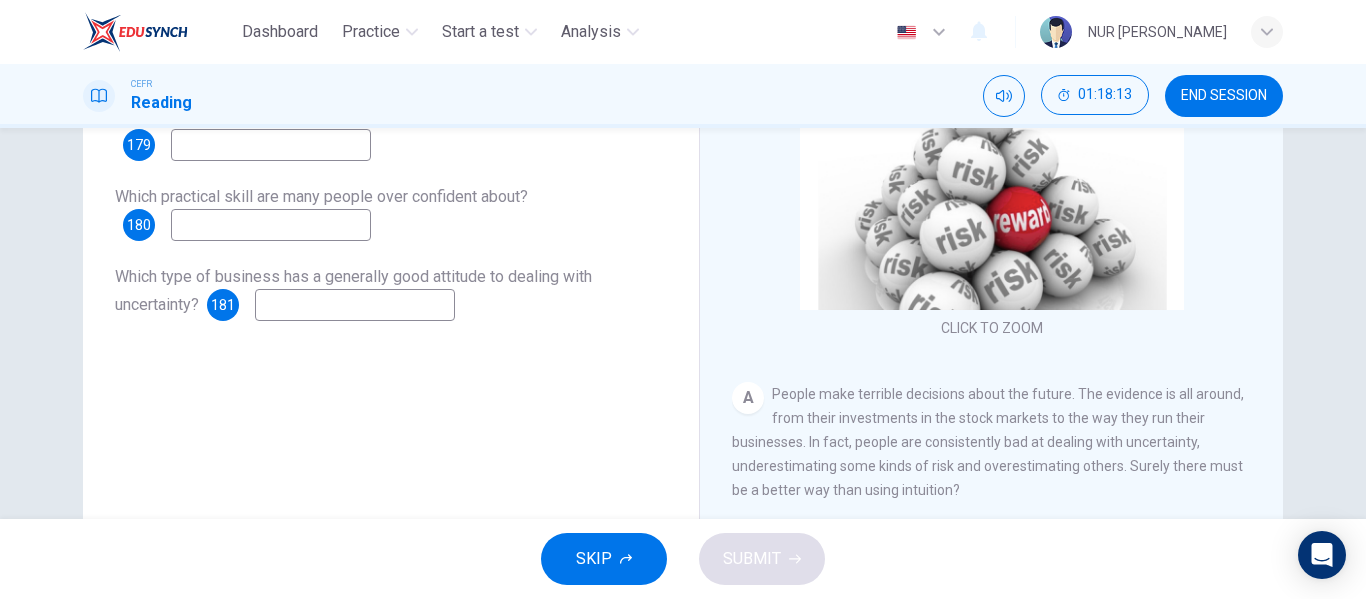 click on "Which two occupations may benefit from being over-optimistic?  179 Which practical skill are many people over confident about?  180 Which type of business has a generally good attitude to dealing with uncertainty?  181" at bounding box center (391, 213) 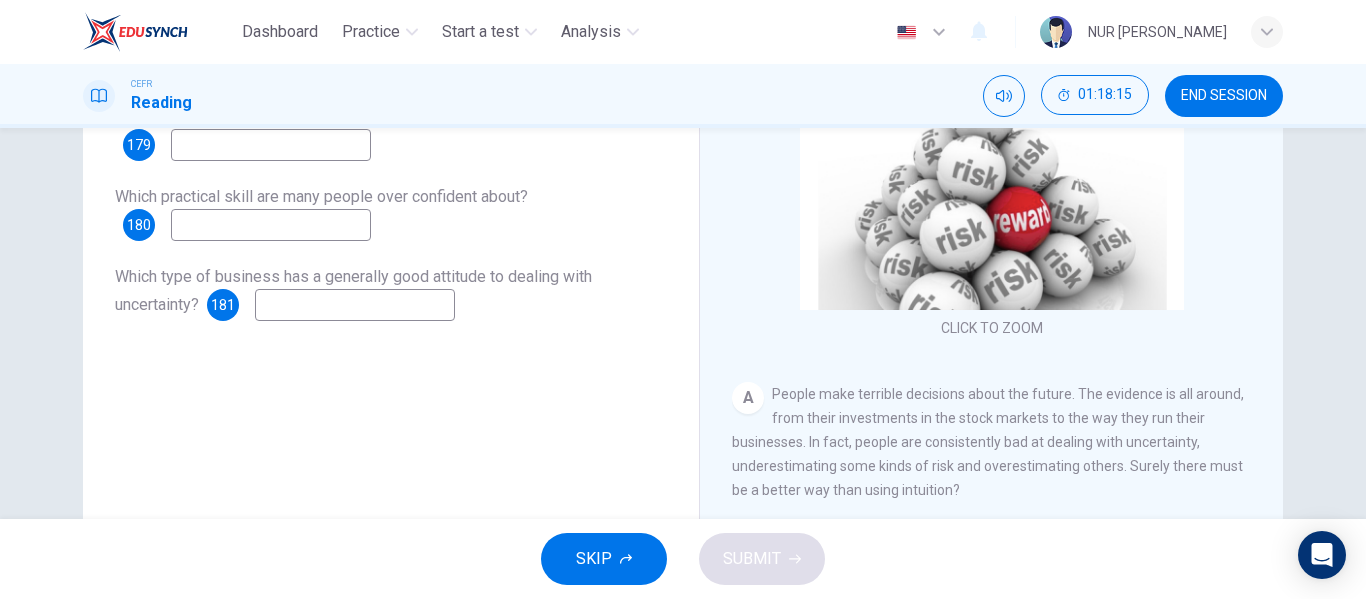 click at bounding box center [271, 145] 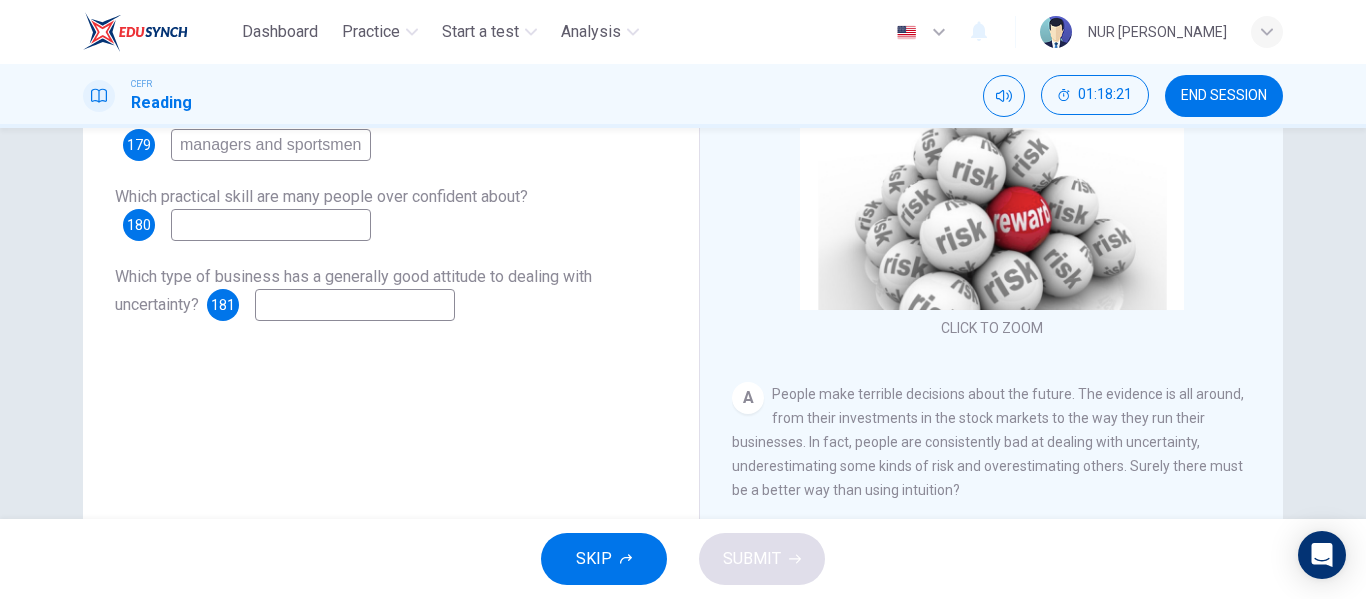 type on "managers and sportsmen" 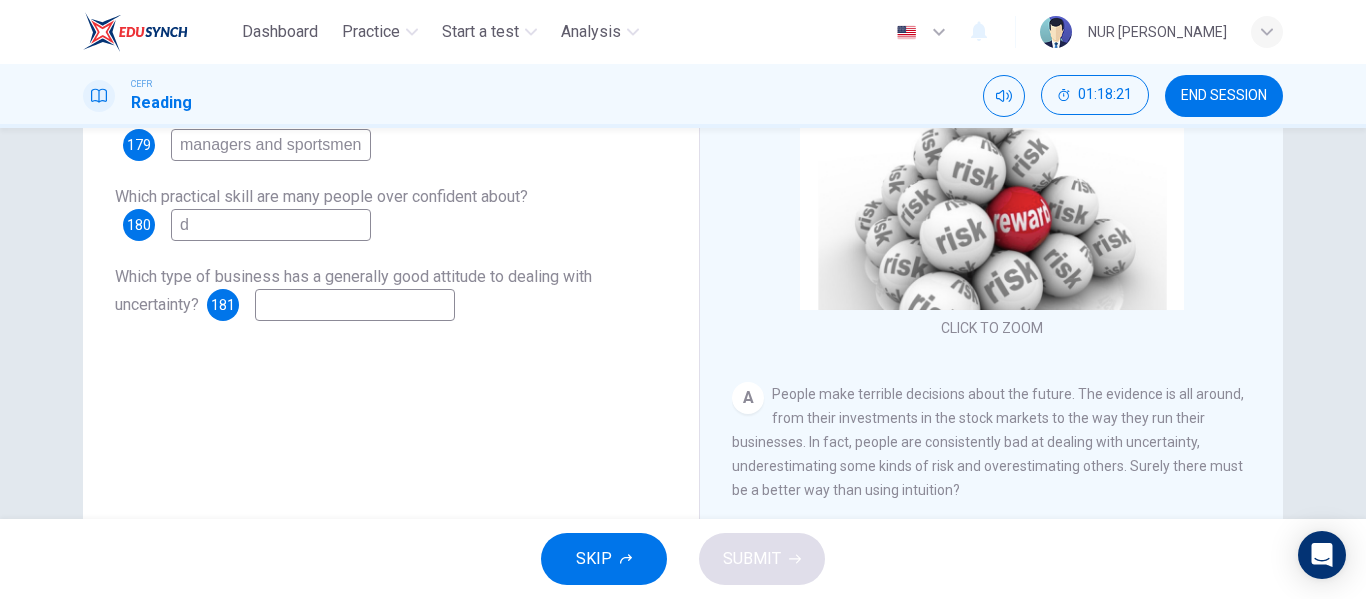 click on "d" at bounding box center (271, 225) 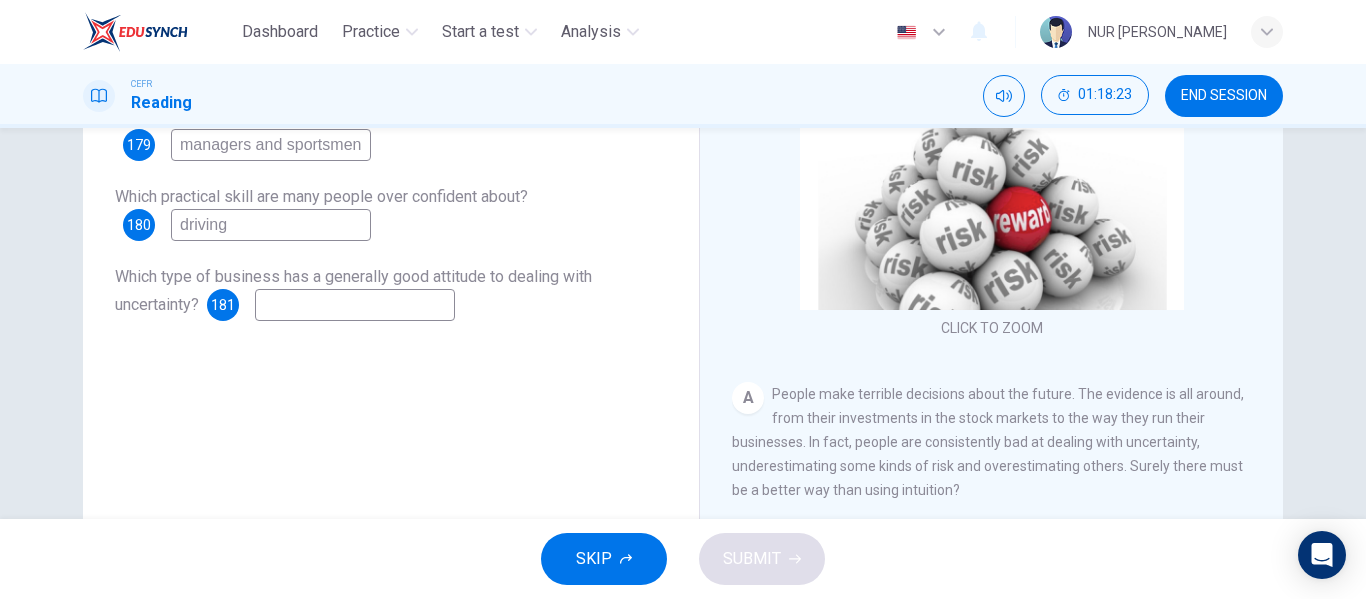 type on "driving" 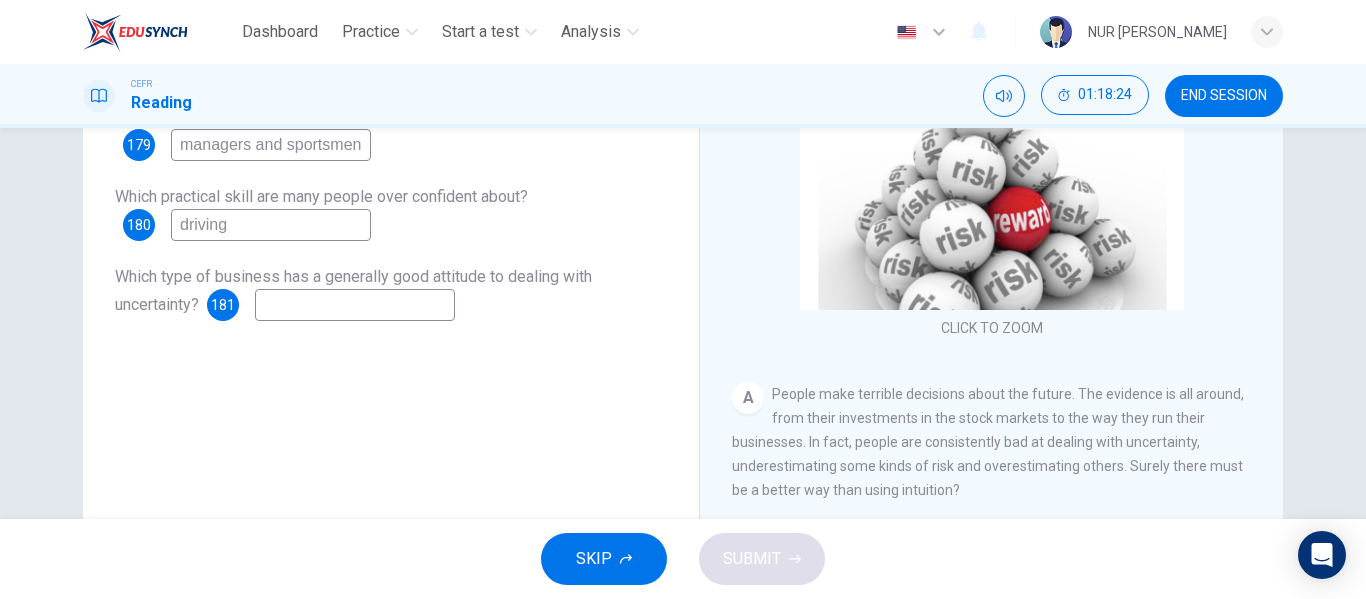 click on "Which type of business has a generally good attitude to dealing with uncertainty?  181" at bounding box center (391, 293) 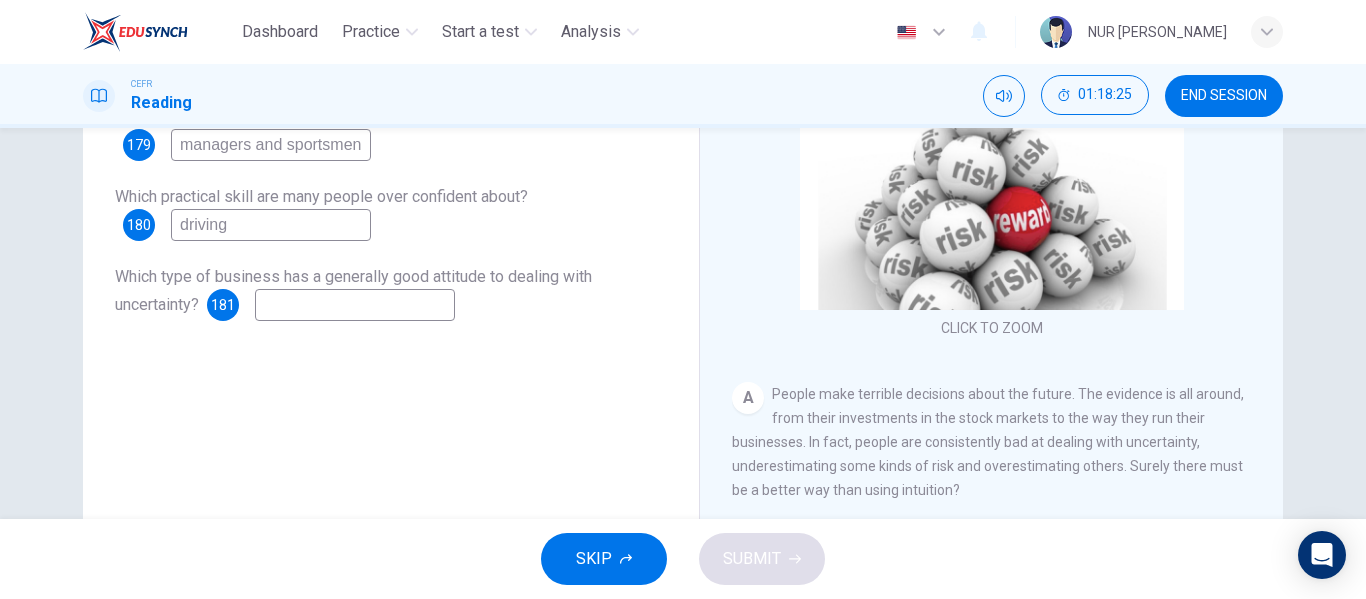 click at bounding box center [355, 305] 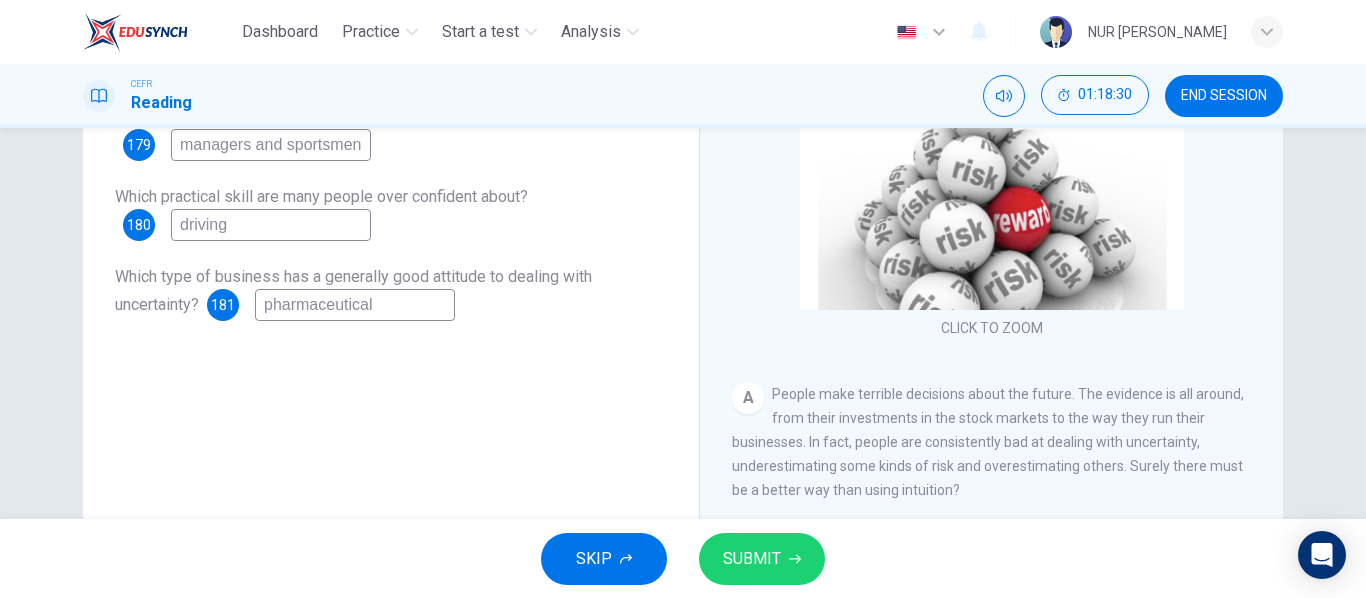 type on "pharmaceutical" 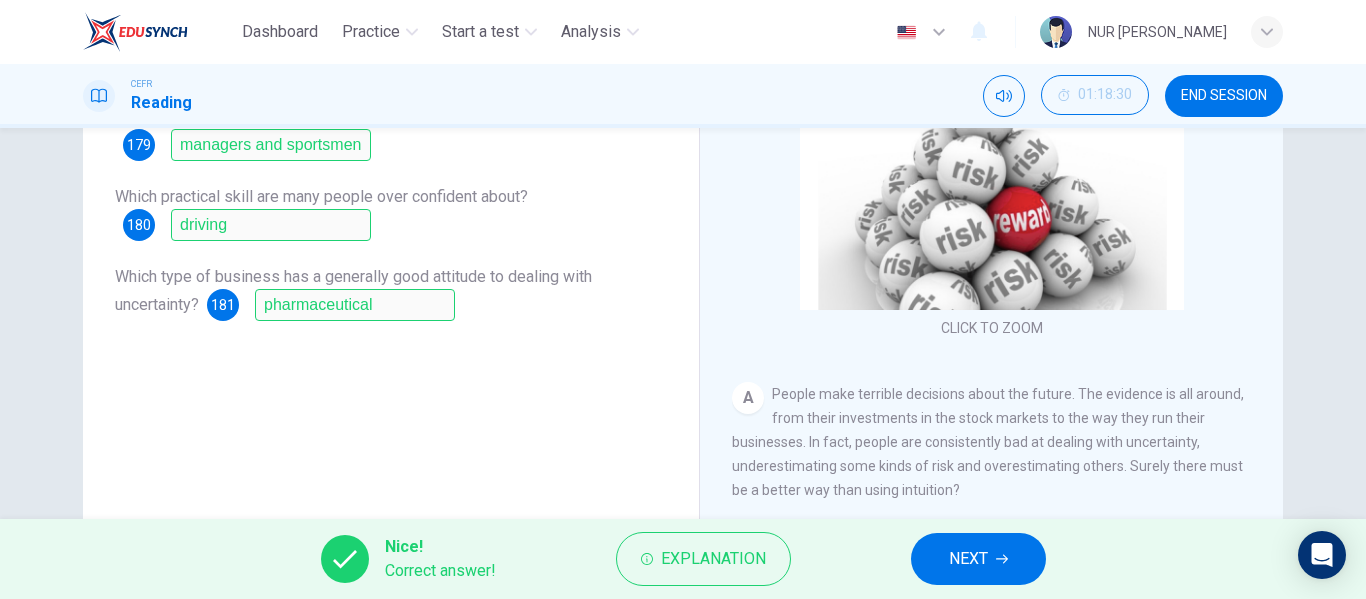 click on "NEXT" at bounding box center (968, 559) 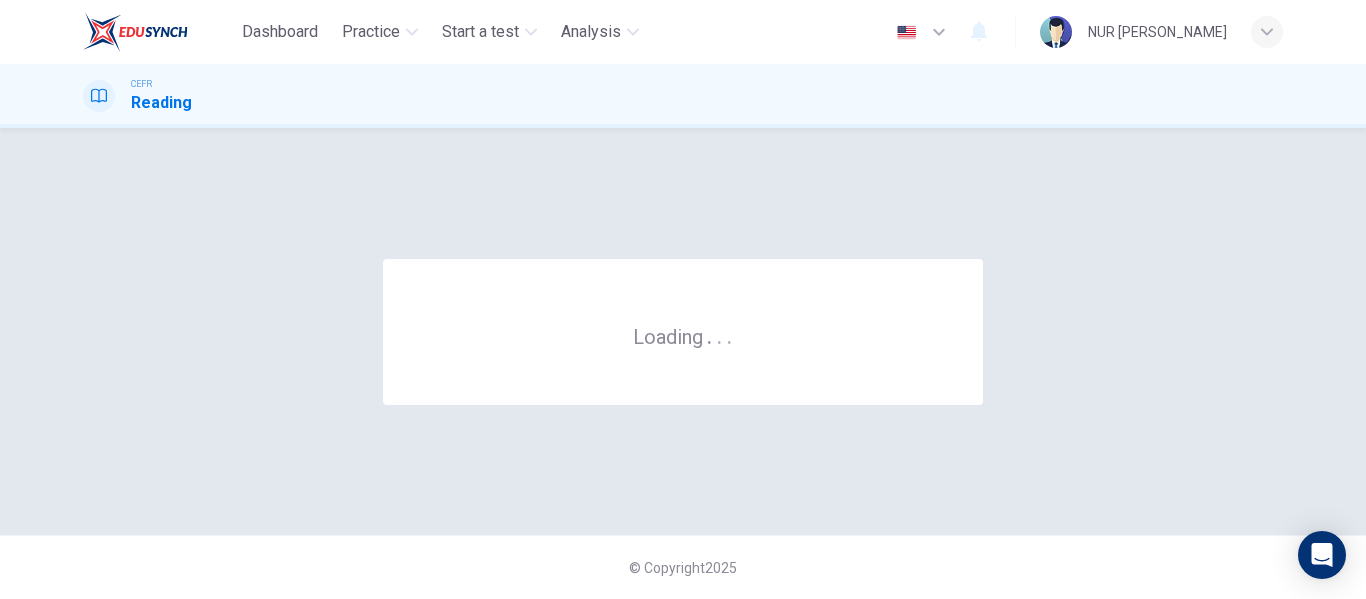 scroll, scrollTop: 0, scrollLeft: 0, axis: both 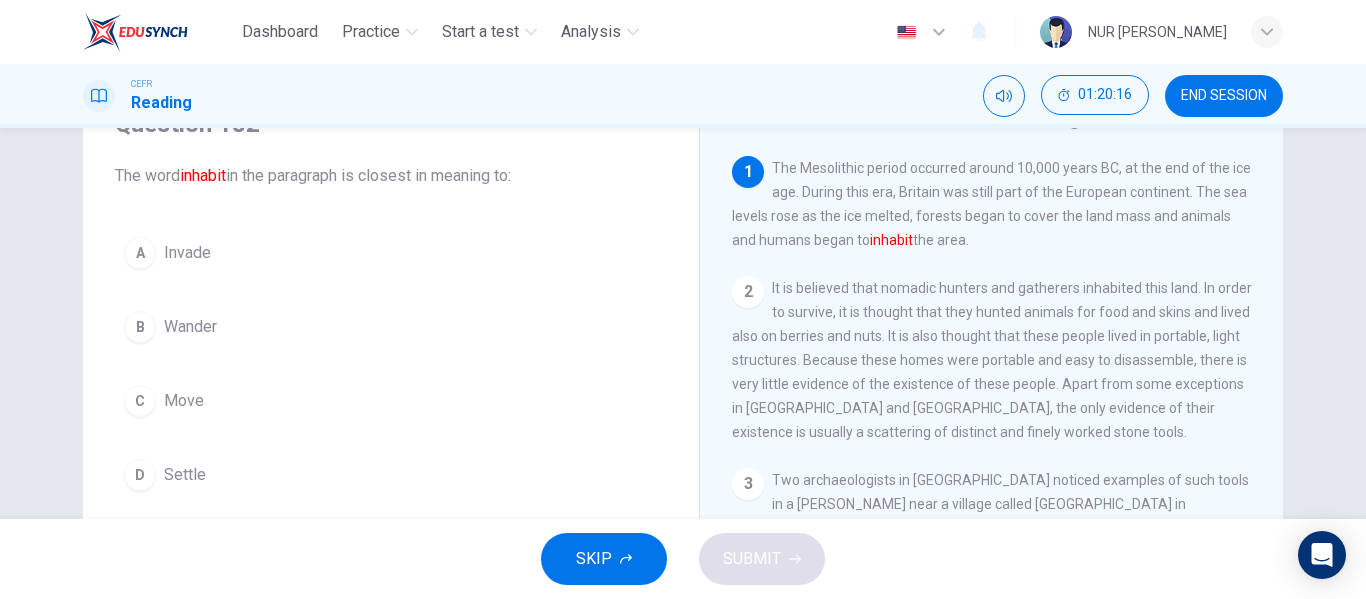 click on "D Settle" at bounding box center (391, 475) 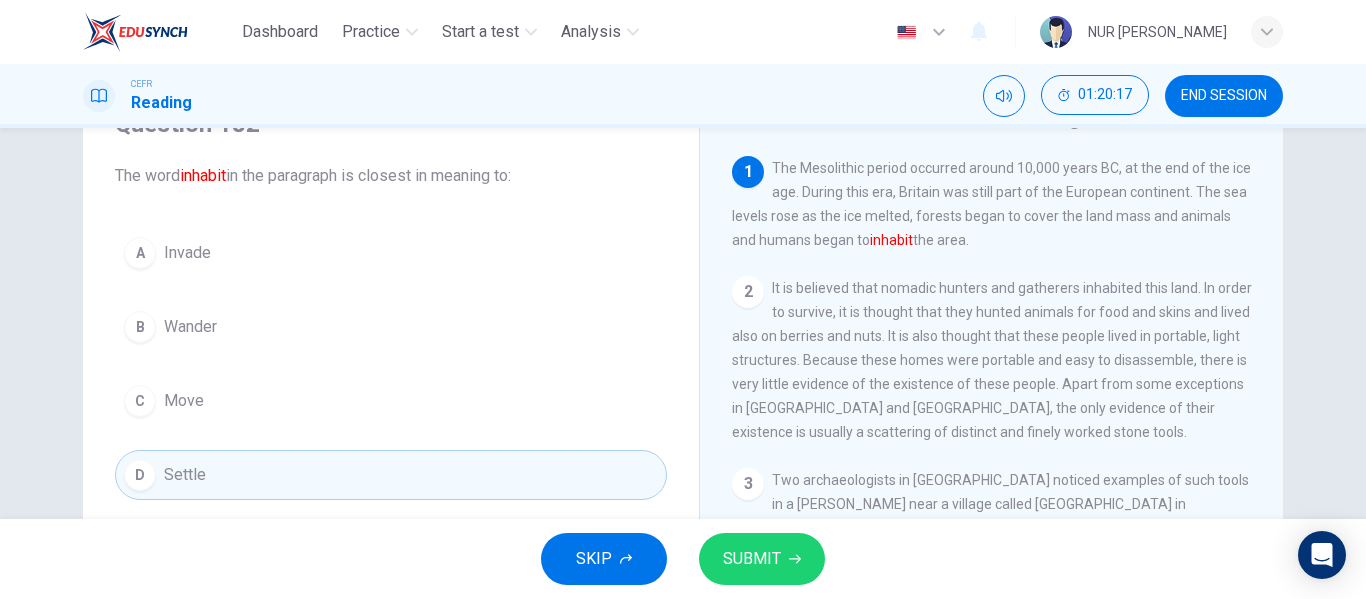 click on "SUBMIT" at bounding box center (762, 559) 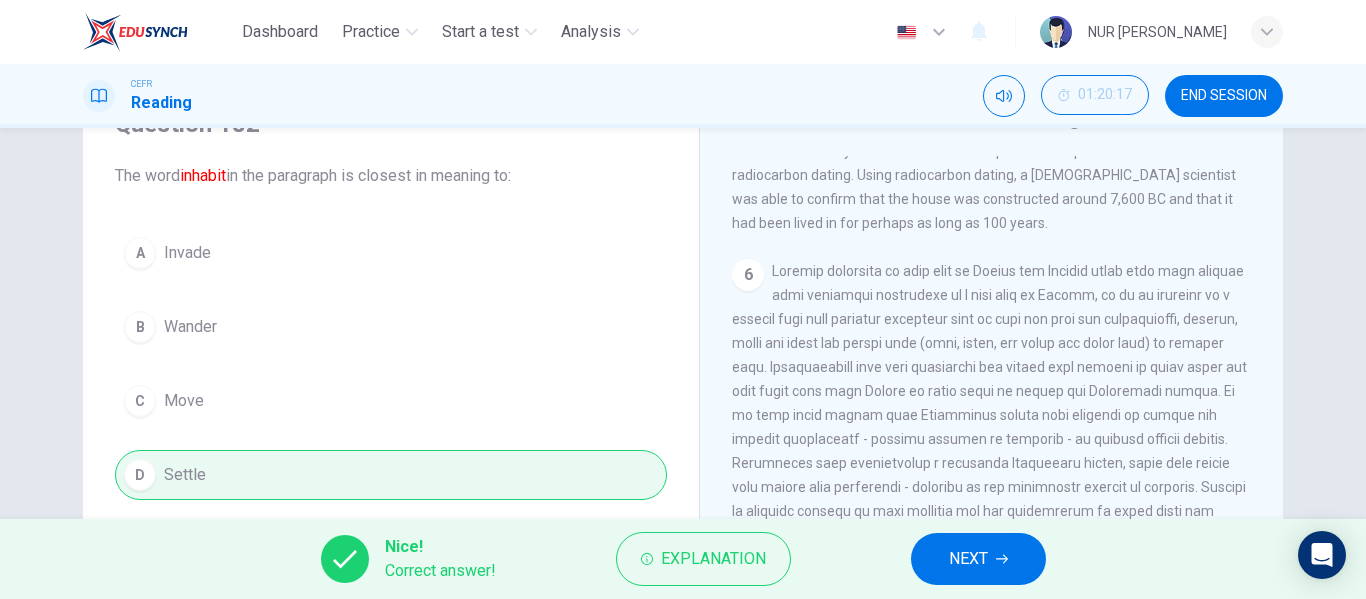 scroll, scrollTop: 961, scrollLeft: 0, axis: vertical 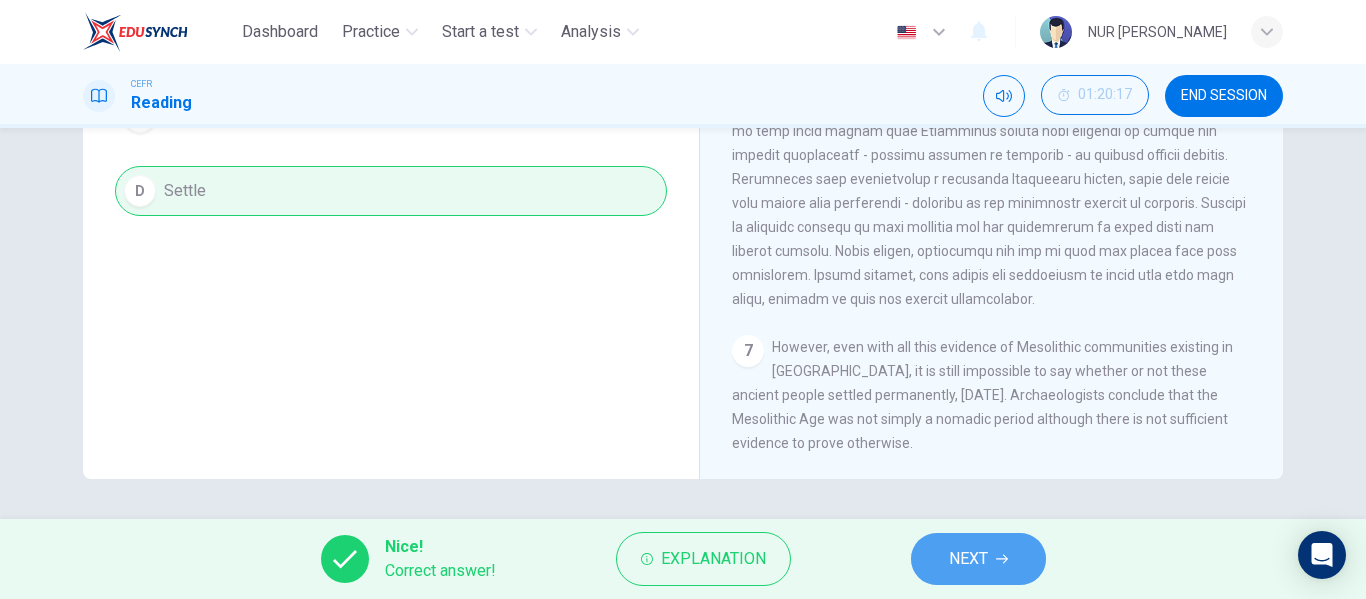 click on "NEXT" at bounding box center [968, 559] 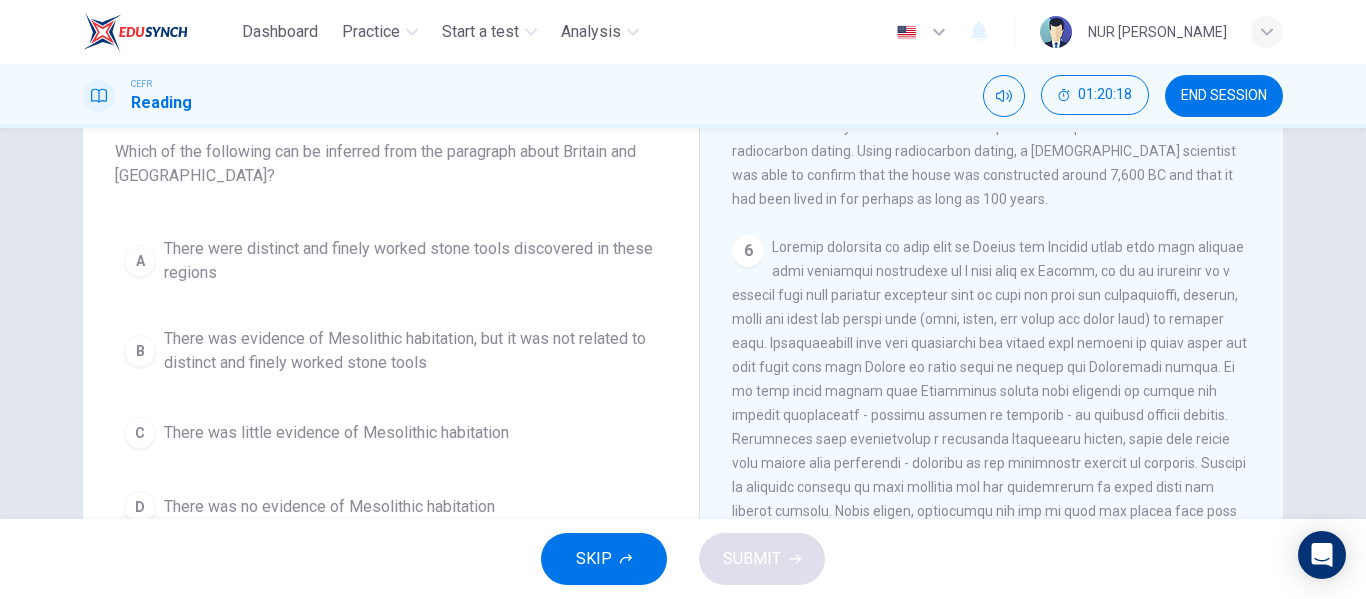 scroll, scrollTop: 122, scrollLeft: 0, axis: vertical 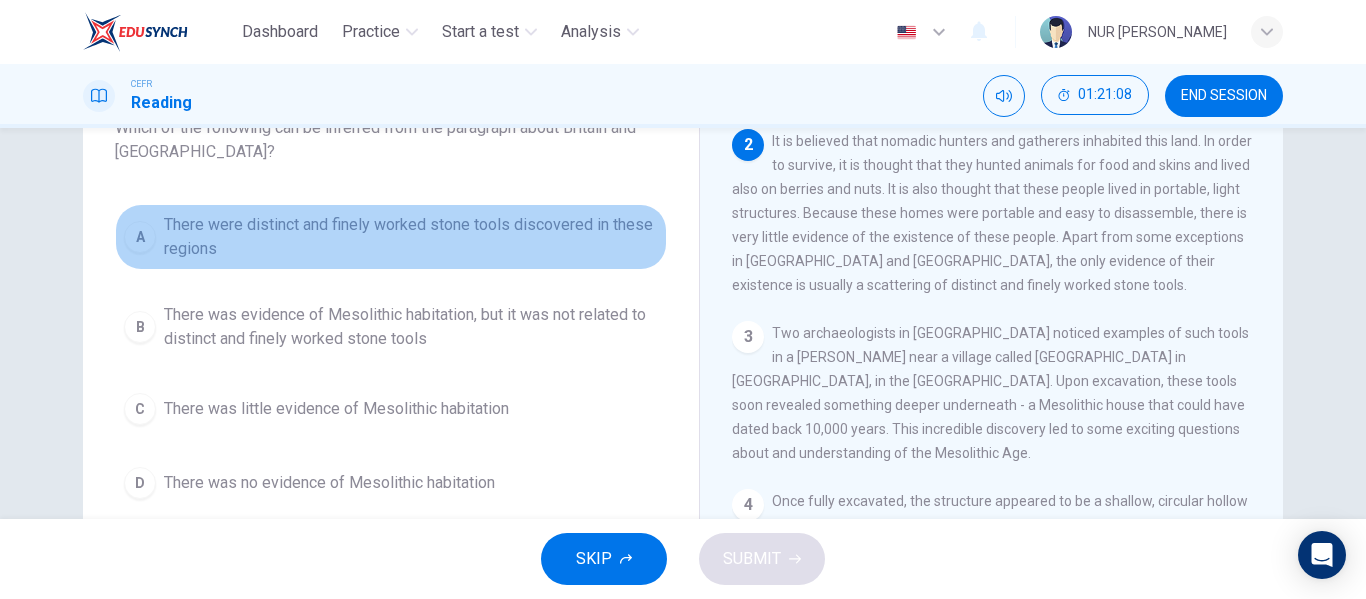 click on "There were distinct and finely worked stone tools discovered in these regions" at bounding box center [411, 237] 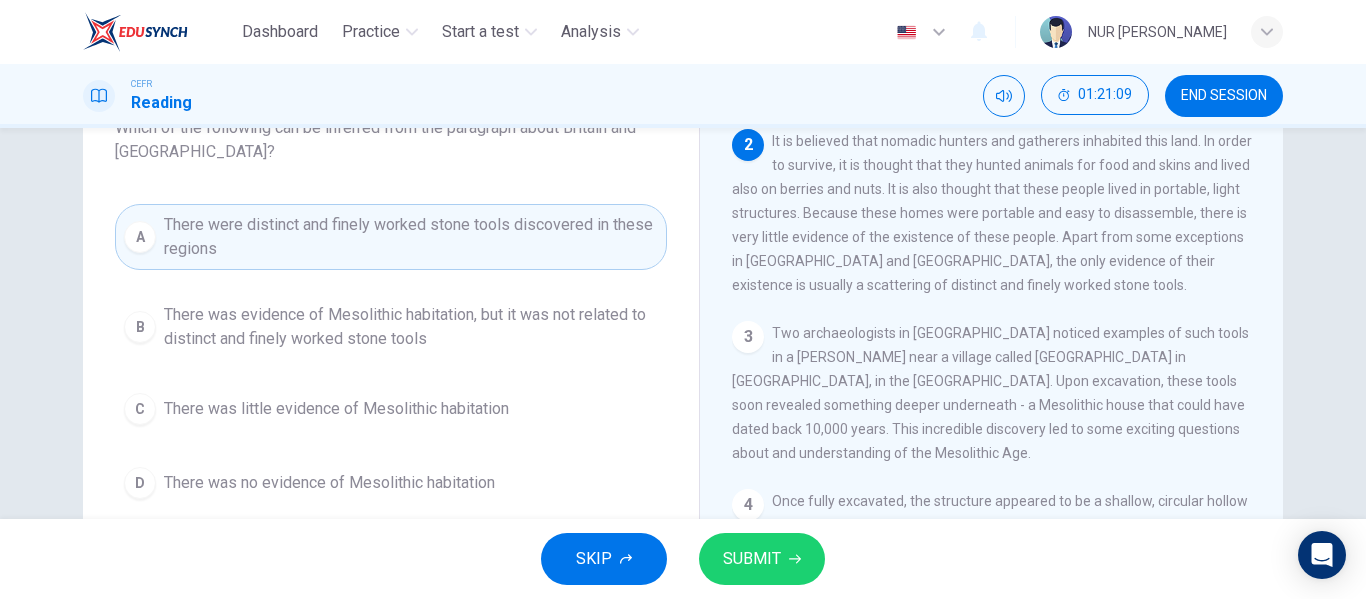 click on "SUBMIT" at bounding box center (762, 559) 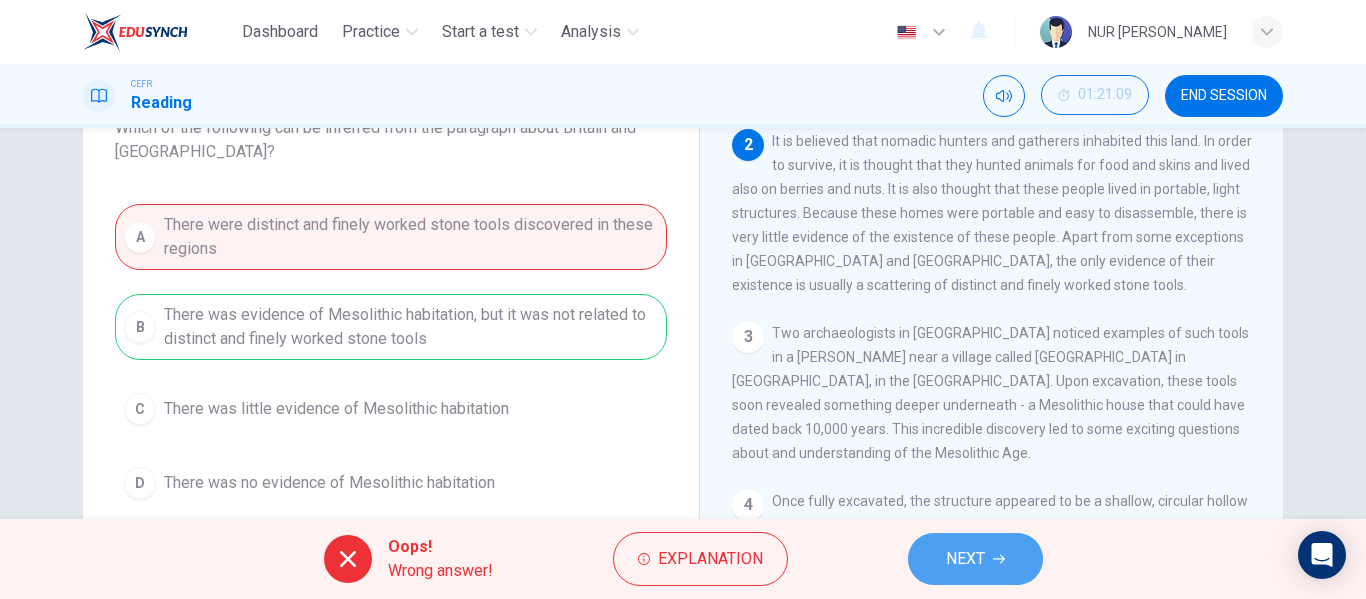 click on "NEXT" at bounding box center [975, 559] 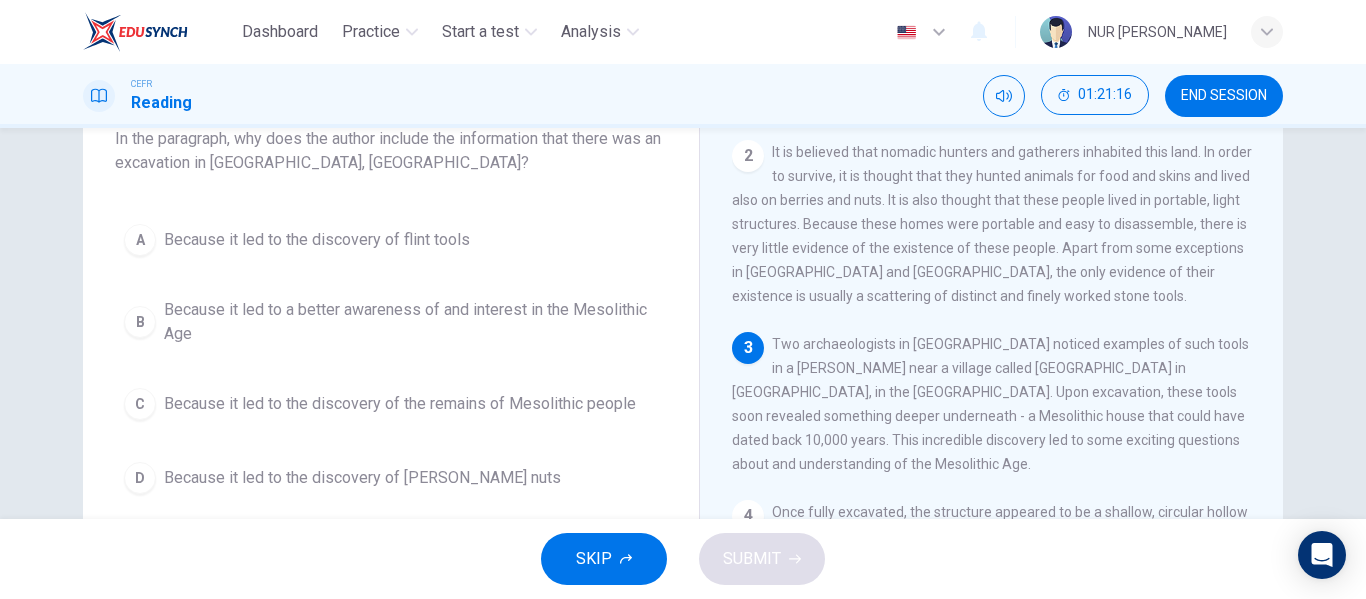 scroll, scrollTop: 139, scrollLeft: 0, axis: vertical 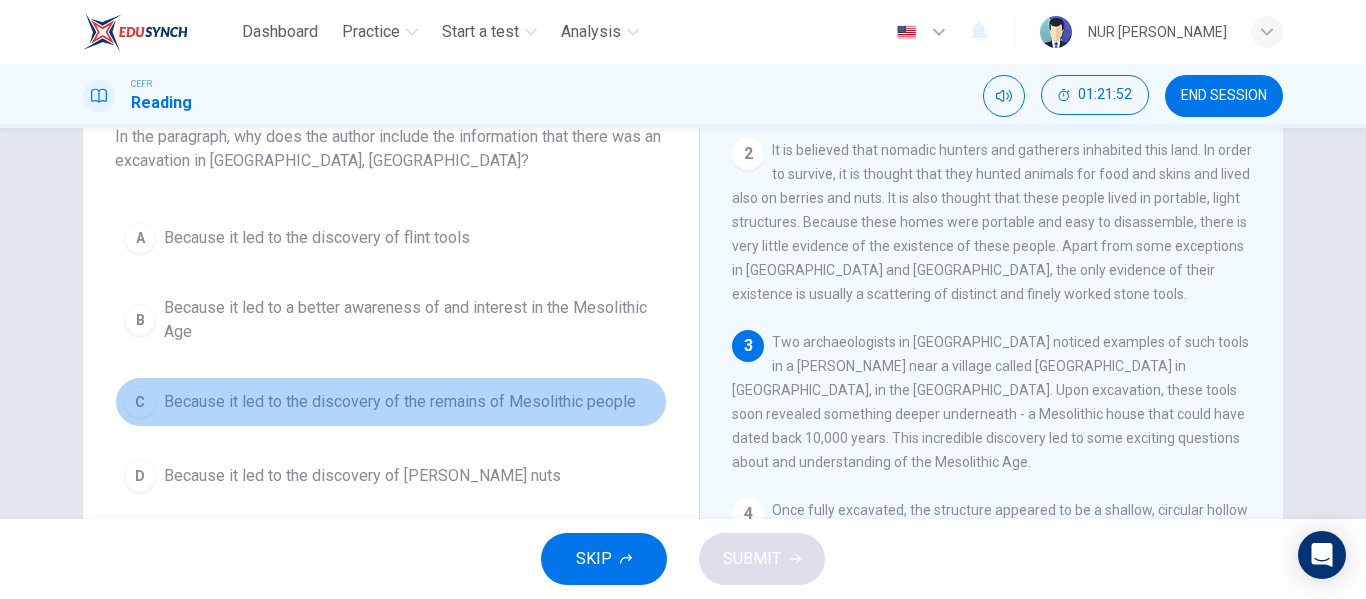 click on "C Because it led to the discovery of the remains of Mesolithic people" at bounding box center (391, 402) 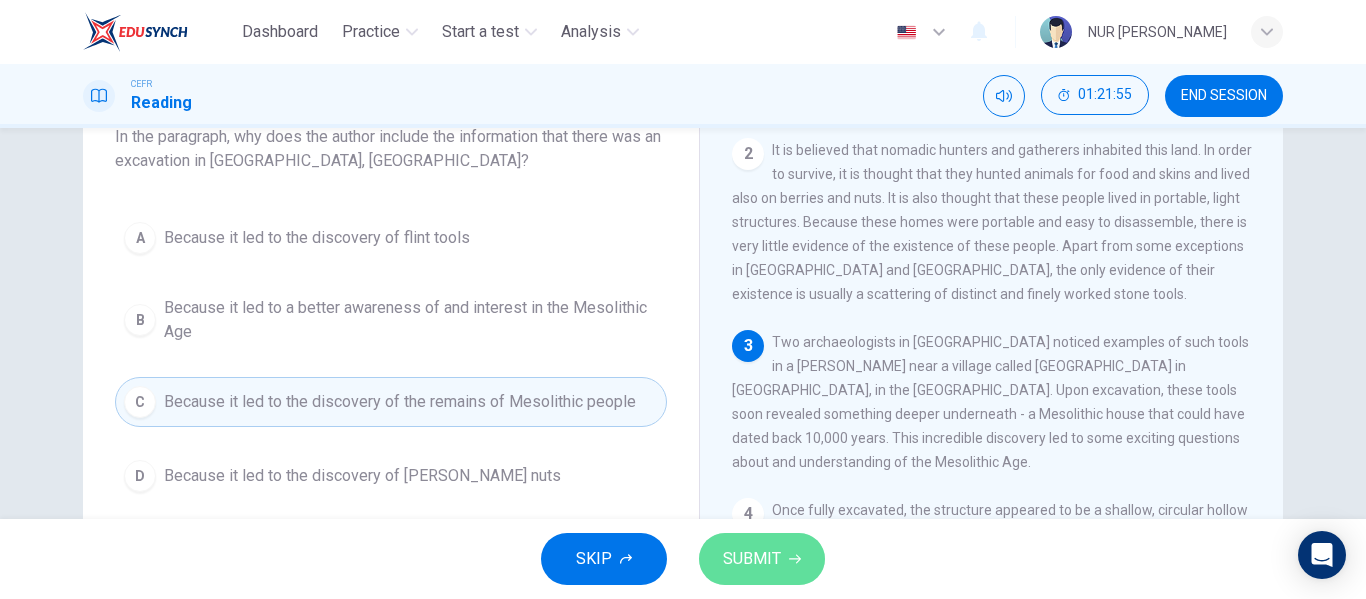 click on "SUBMIT" at bounding box center [752, 559] 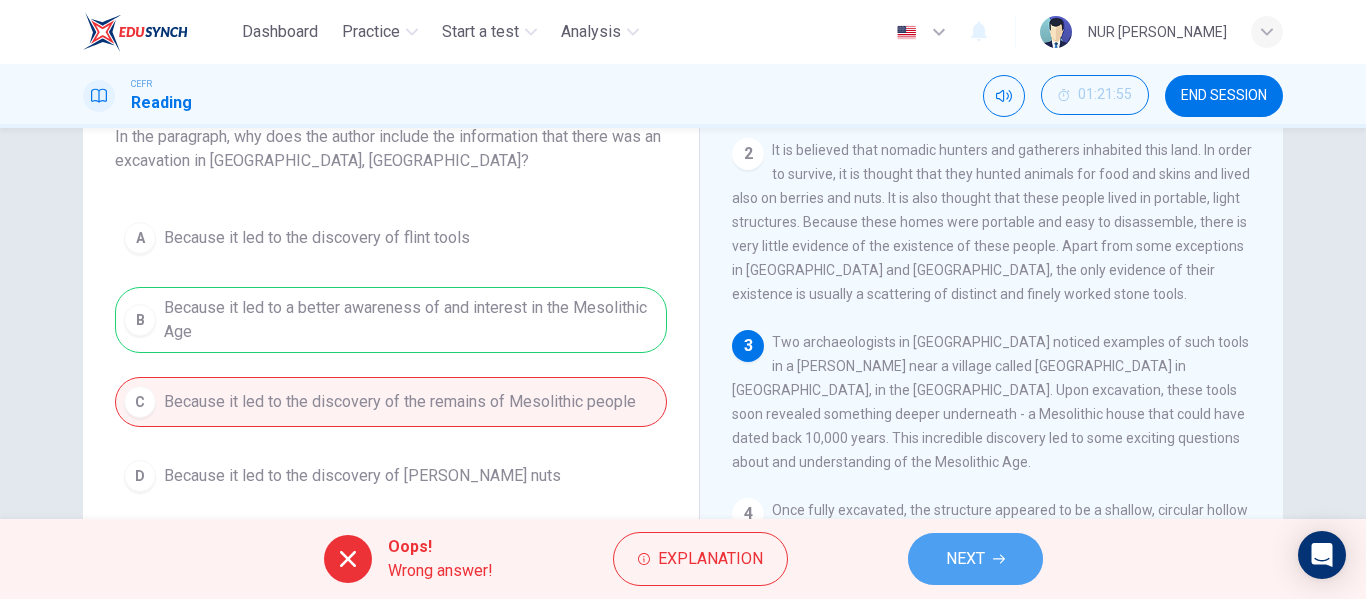 click 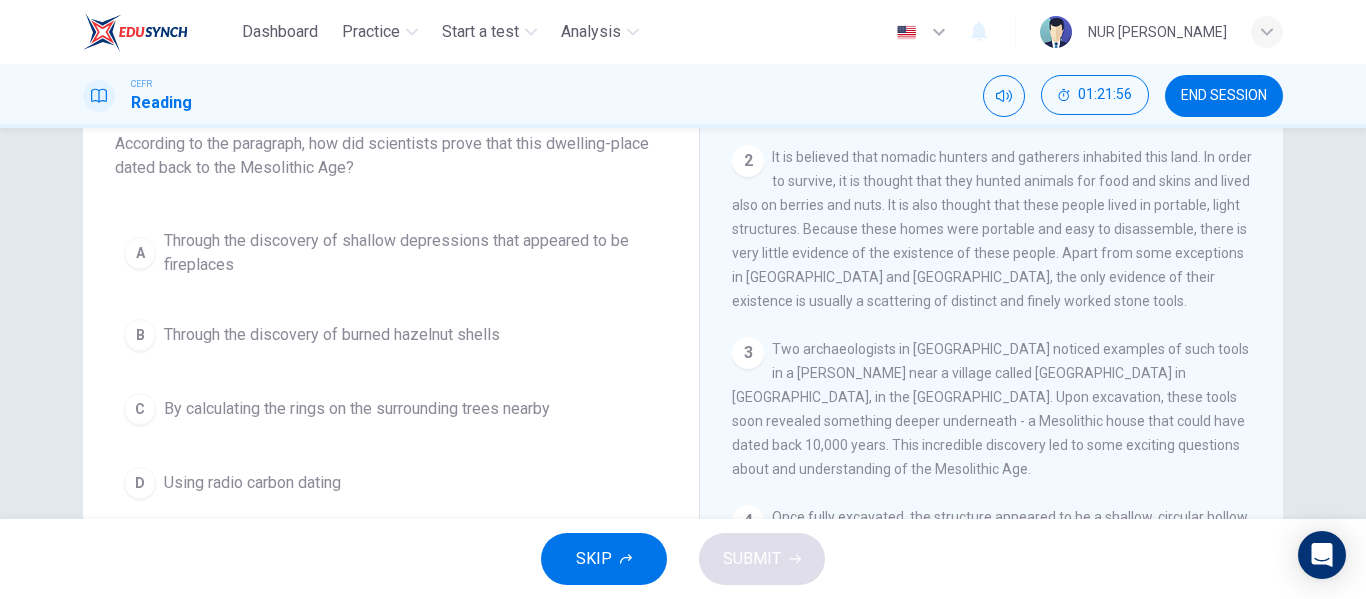 scroll, scrollTop: 134, scrollLeft: 0, axis: vertical 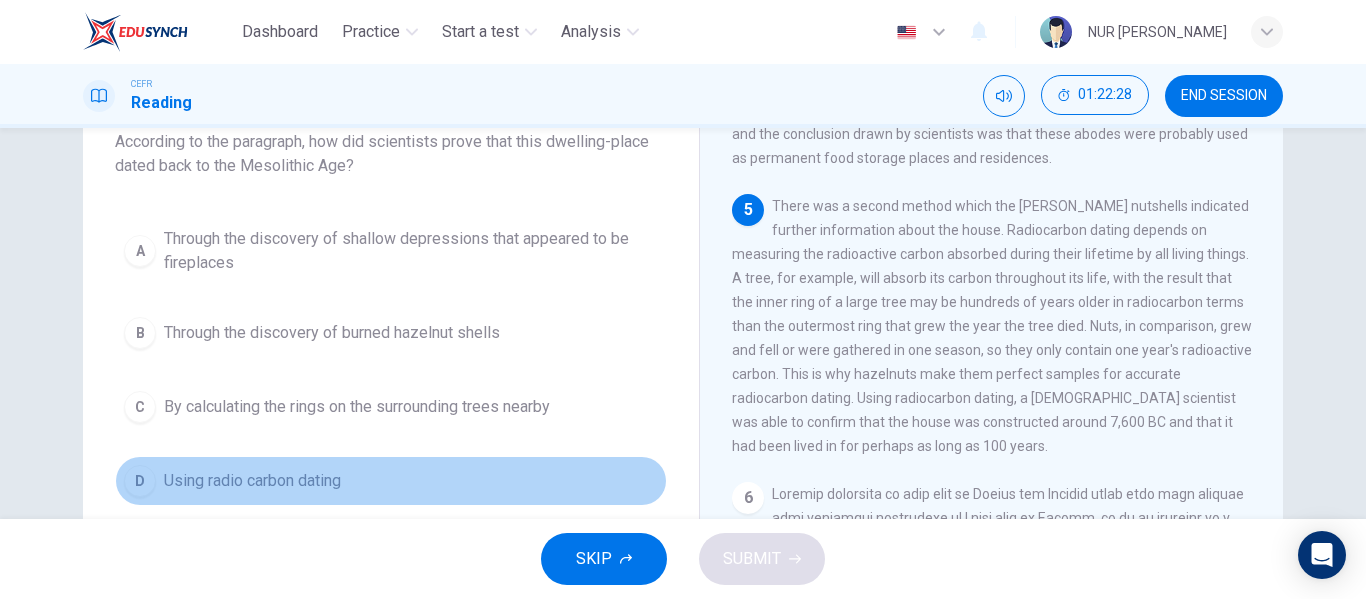 click on "D Using radio carbon dating" at bounding box center (391, 481) 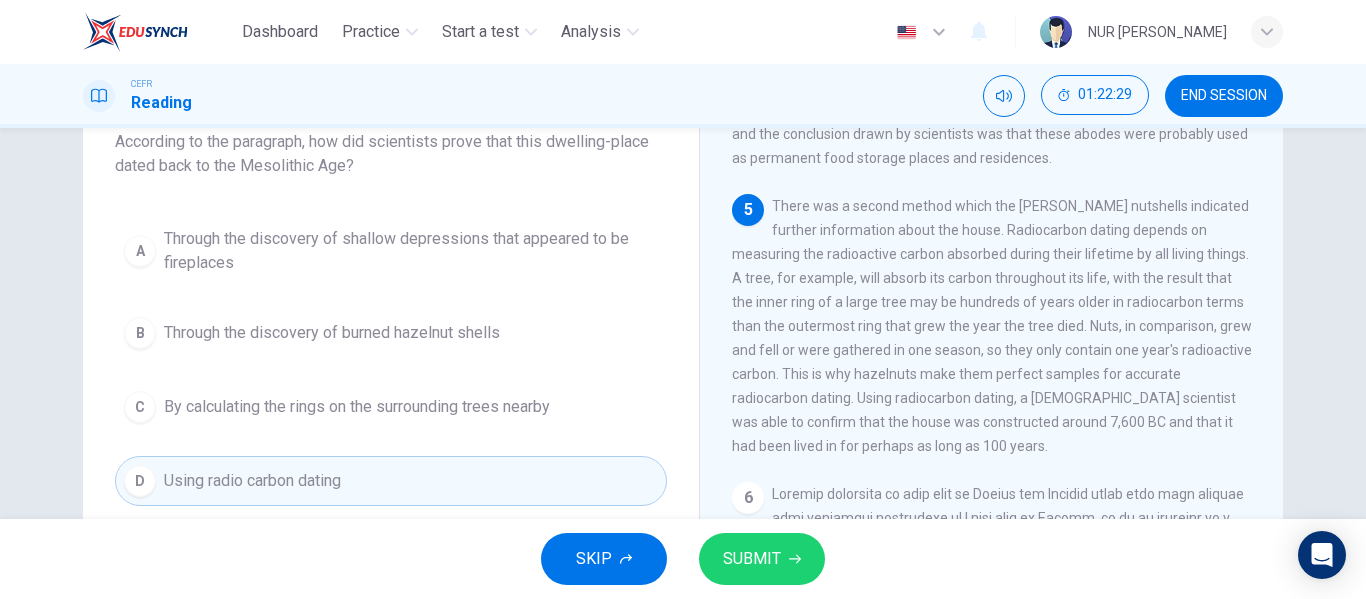 click on "SUBMIT" at bounding box center [752, 559] 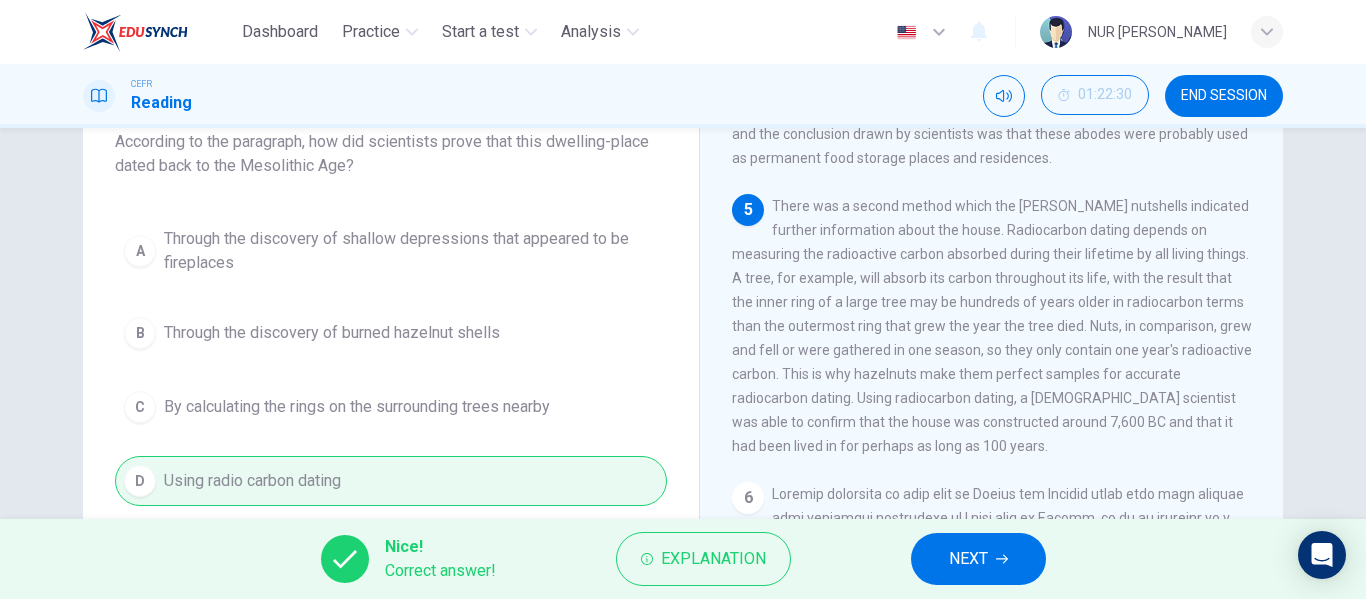 click on "NEXT" at bounding box center (978, 559) 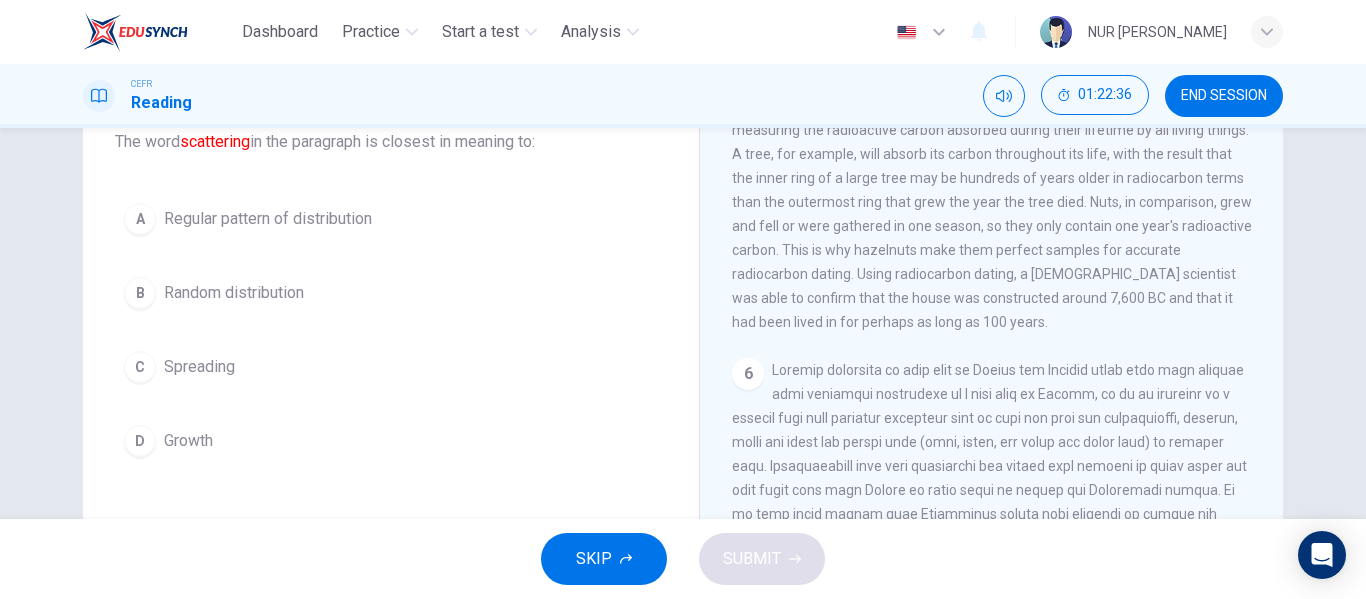 scroll, scrollTop: 749, scrollLeft: 0, axis: vertical 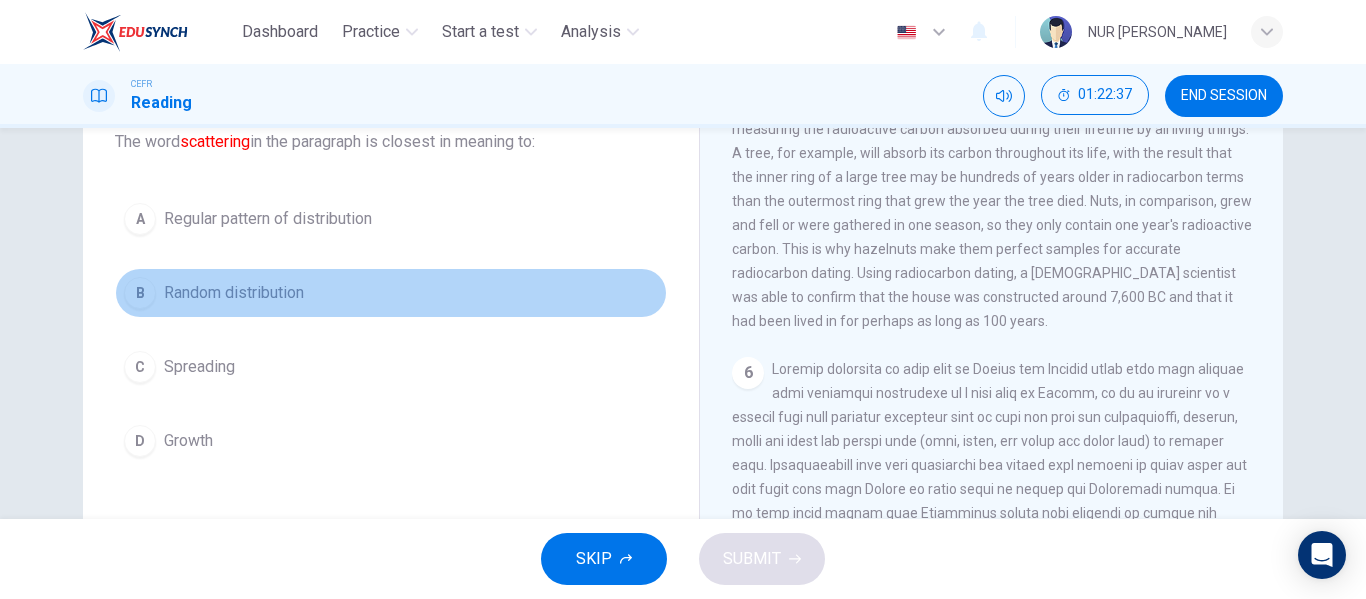 click on "B Random distribution" at bounding box center (391, 293) 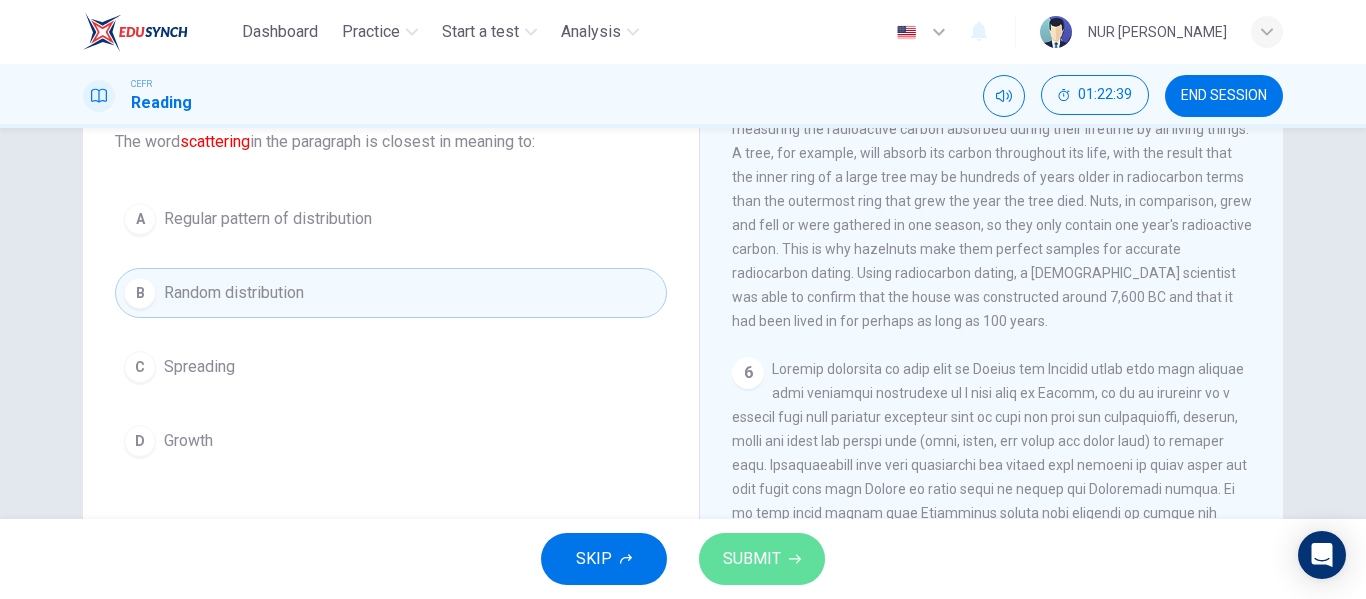 click on "SUBMIT" at bounding box center [762, 559] 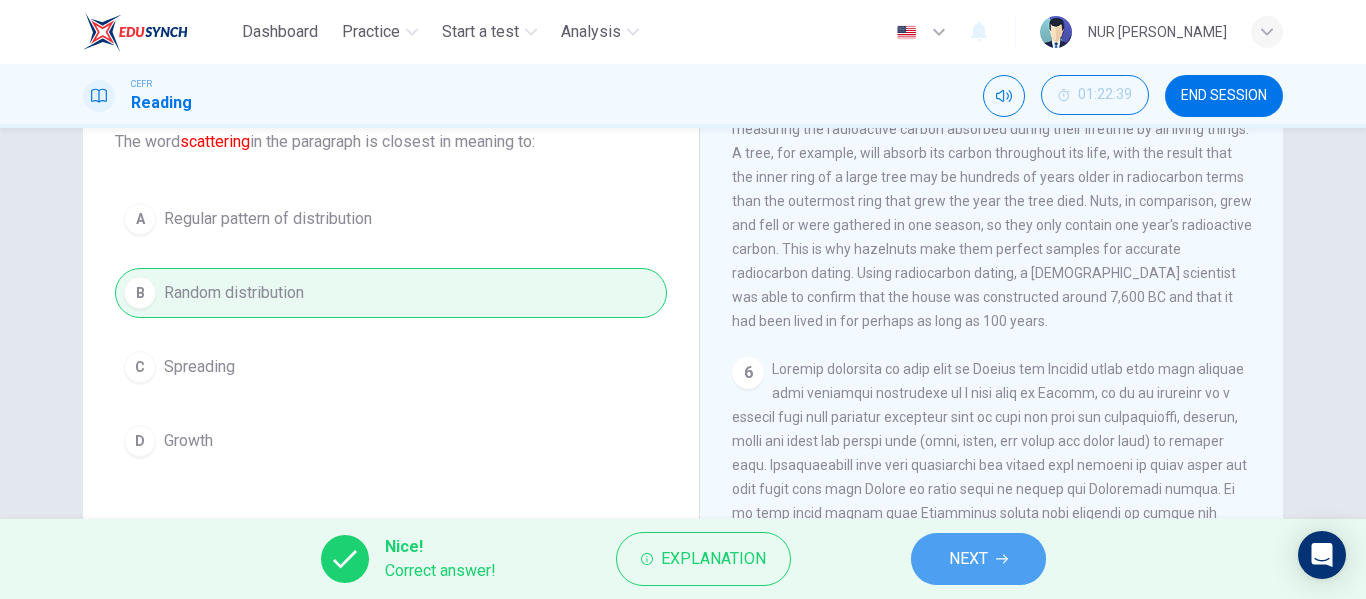 click on "NEXT" at bounding box center (978, 559) 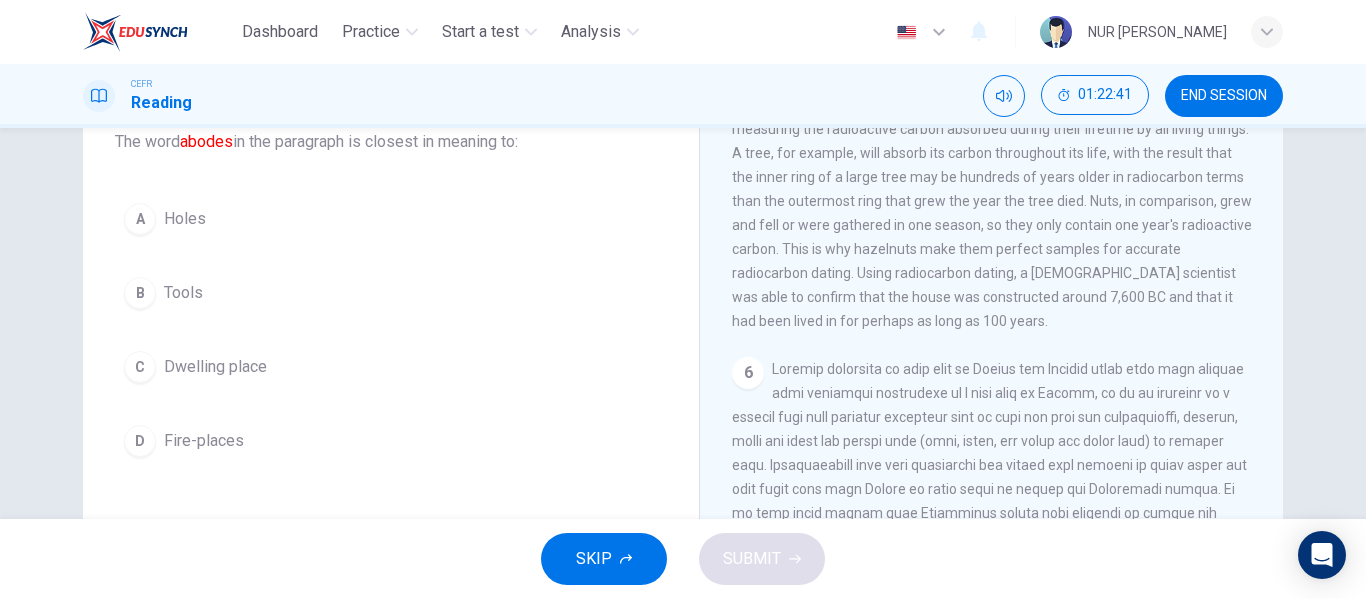 scroll, scrollTop: 961, scrollLeft: 0, axis: vertical 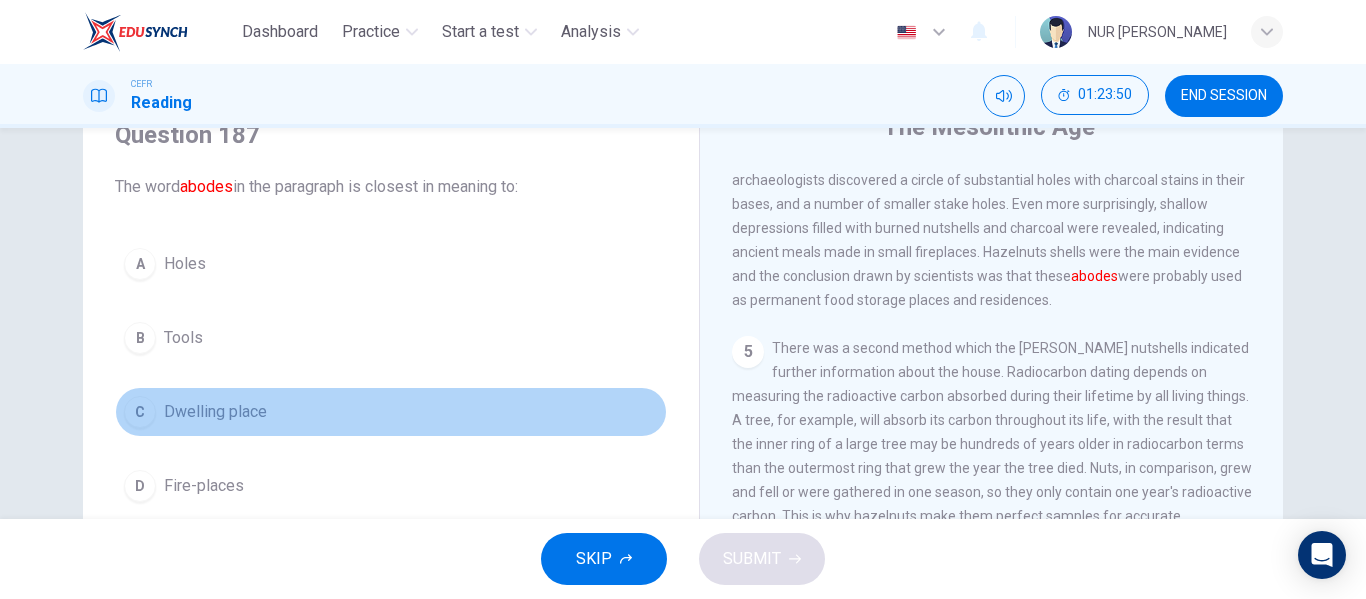 click on "C Dwelling place" at bounding box center [391, 412] 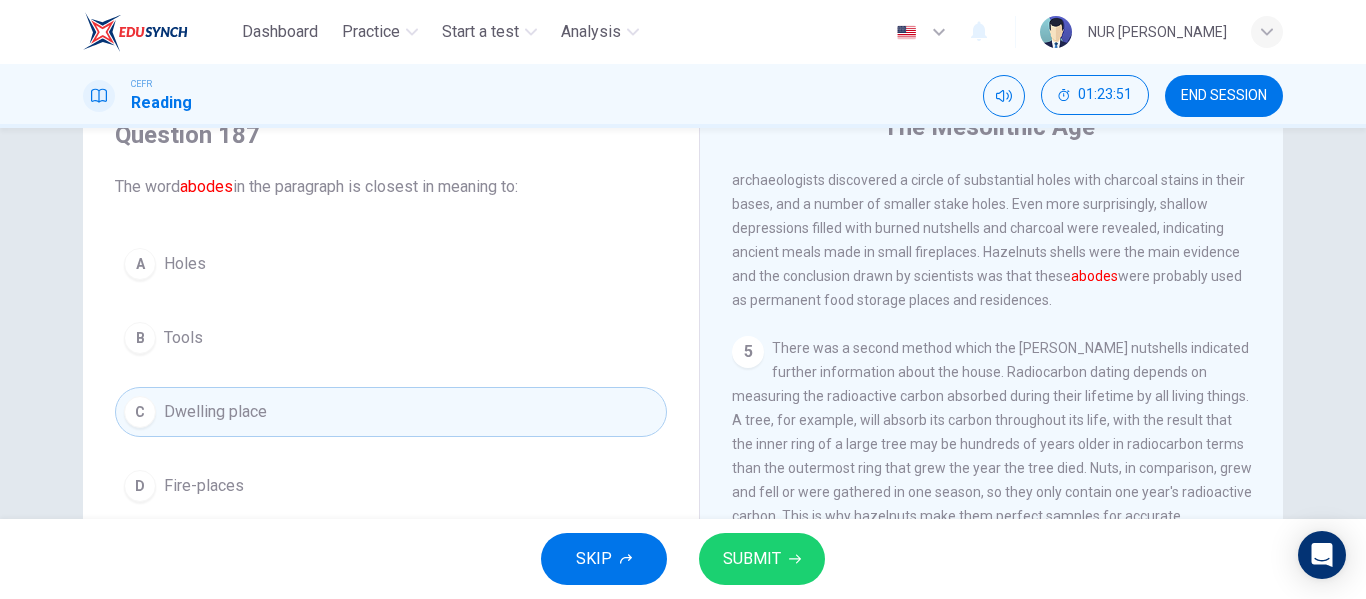 click on "SUBMIT" at bounding box center [752, 559] 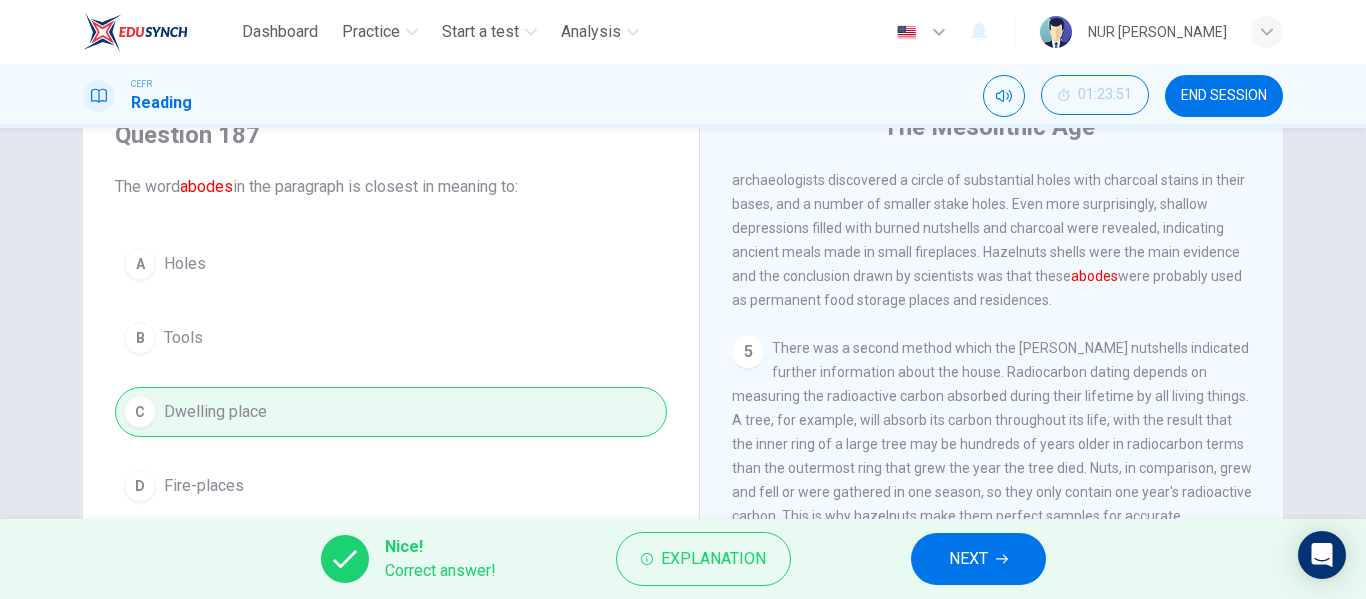 click on "NEXT" at bounding box center (978, 559) 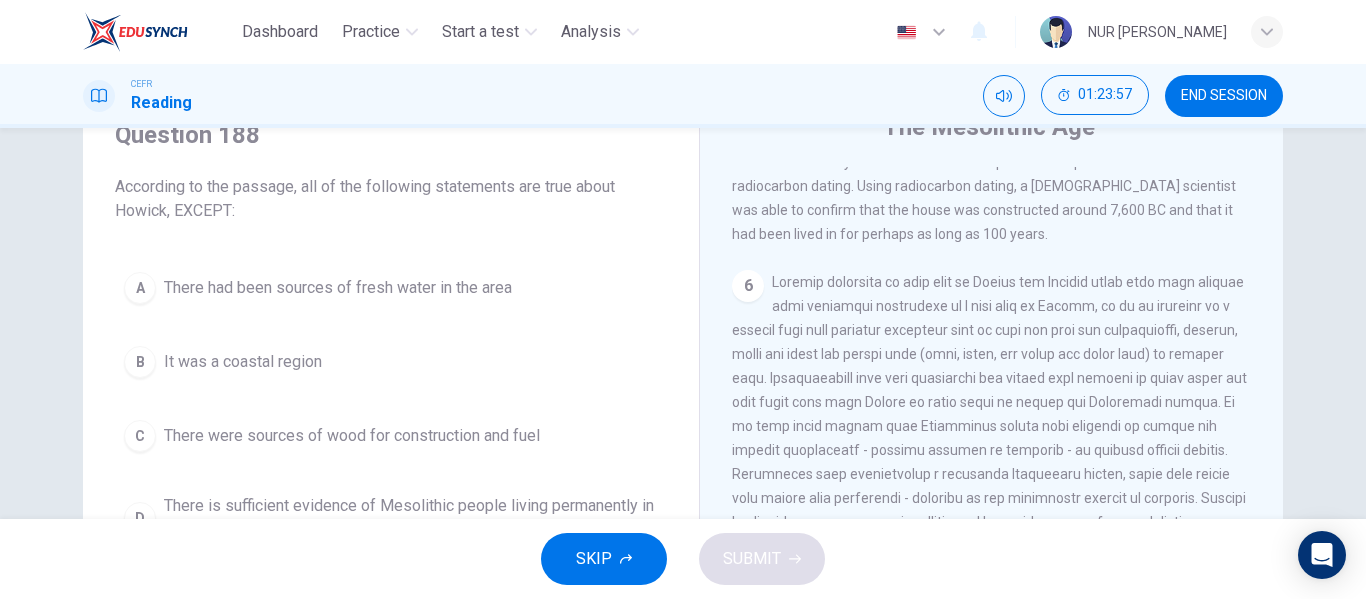 scroll, scrollTop: 961, scrollLeft: 0, axis: vertical 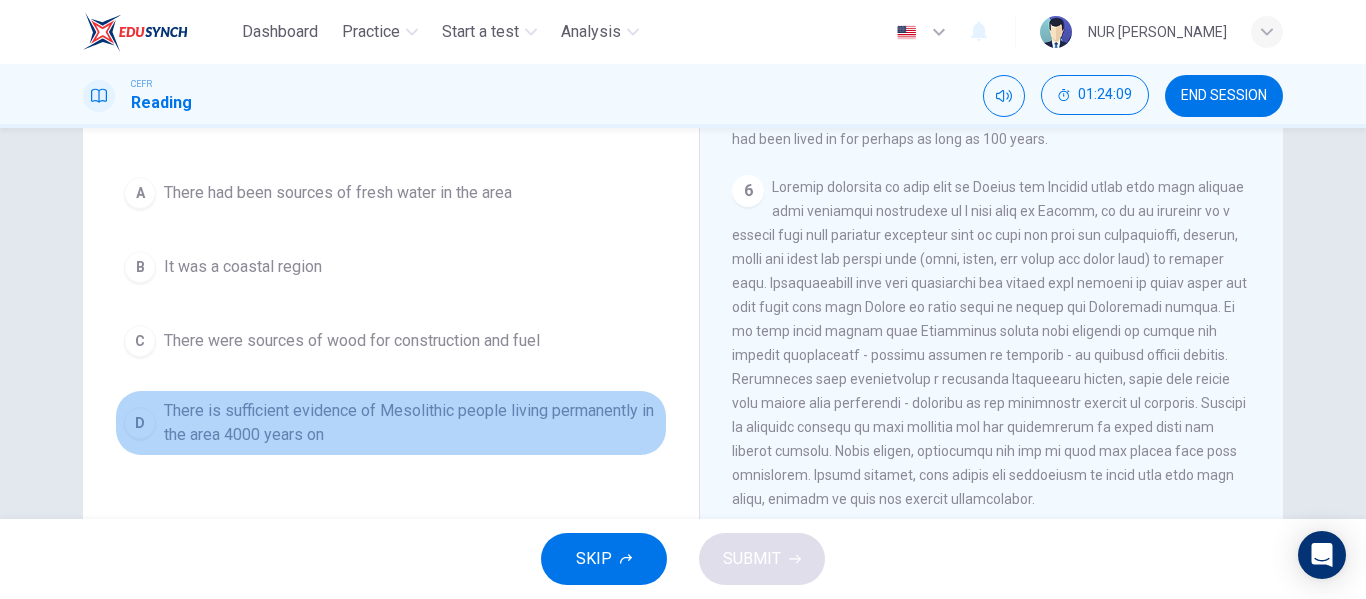 click on "There is sufficient evidence of Mesolithic people living permanently in the area 4000 years on" at bounding box center [411, 423] 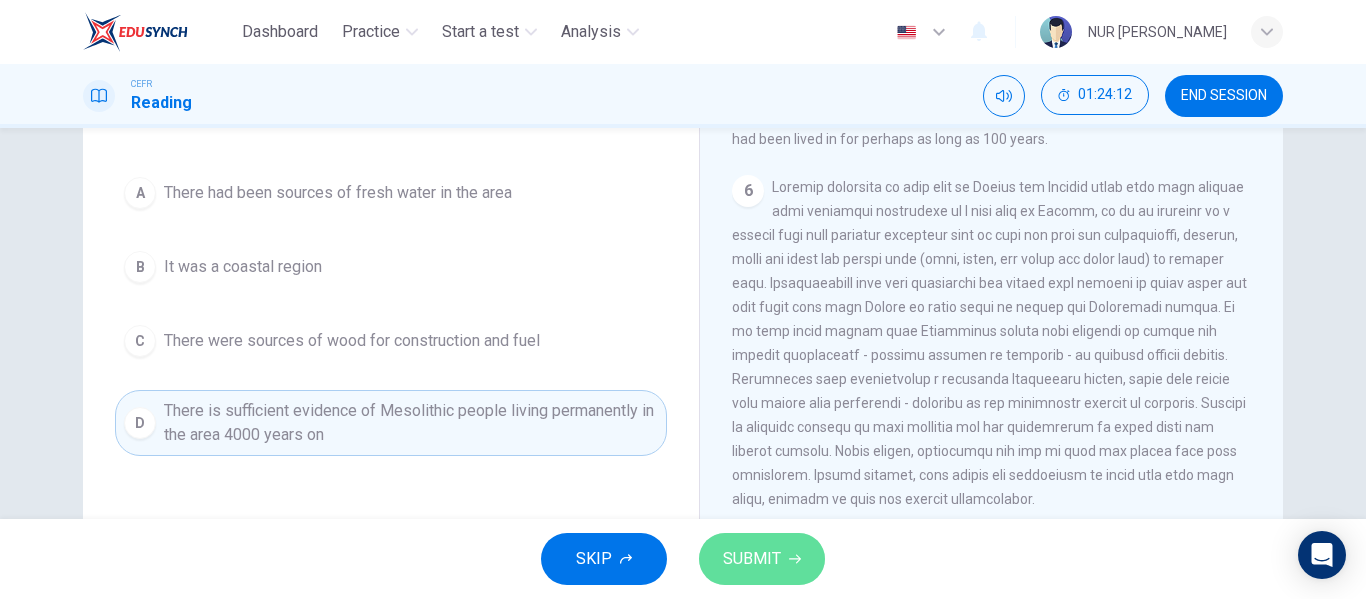 click on "SUBMIT" at bounding box center [752, 559] 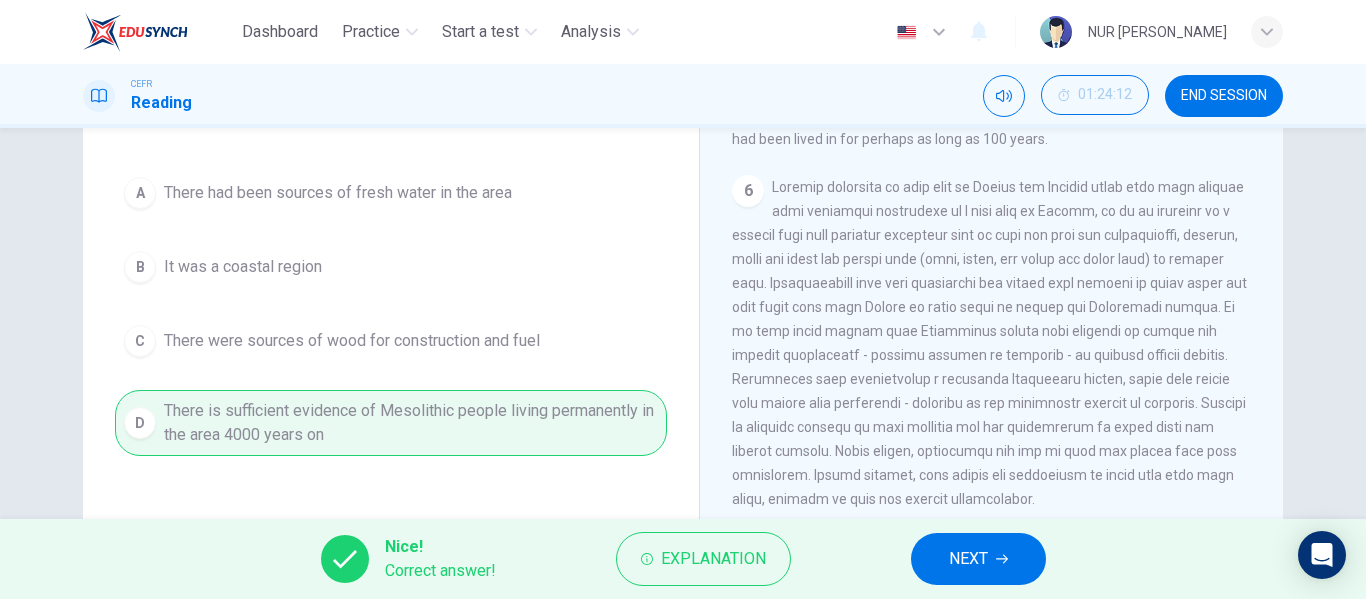 click on "NEXT" at bounding box center (968, 559) 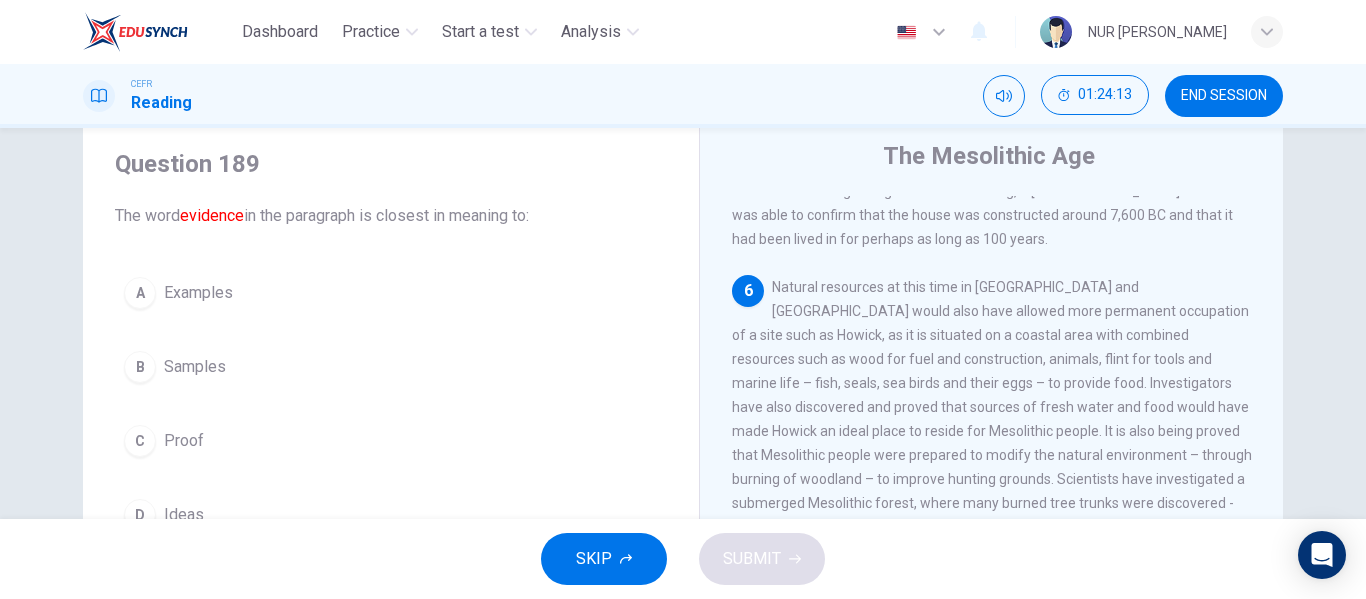 scroll, scrollTop: 160, scrollLeft: 0, axis: vertical 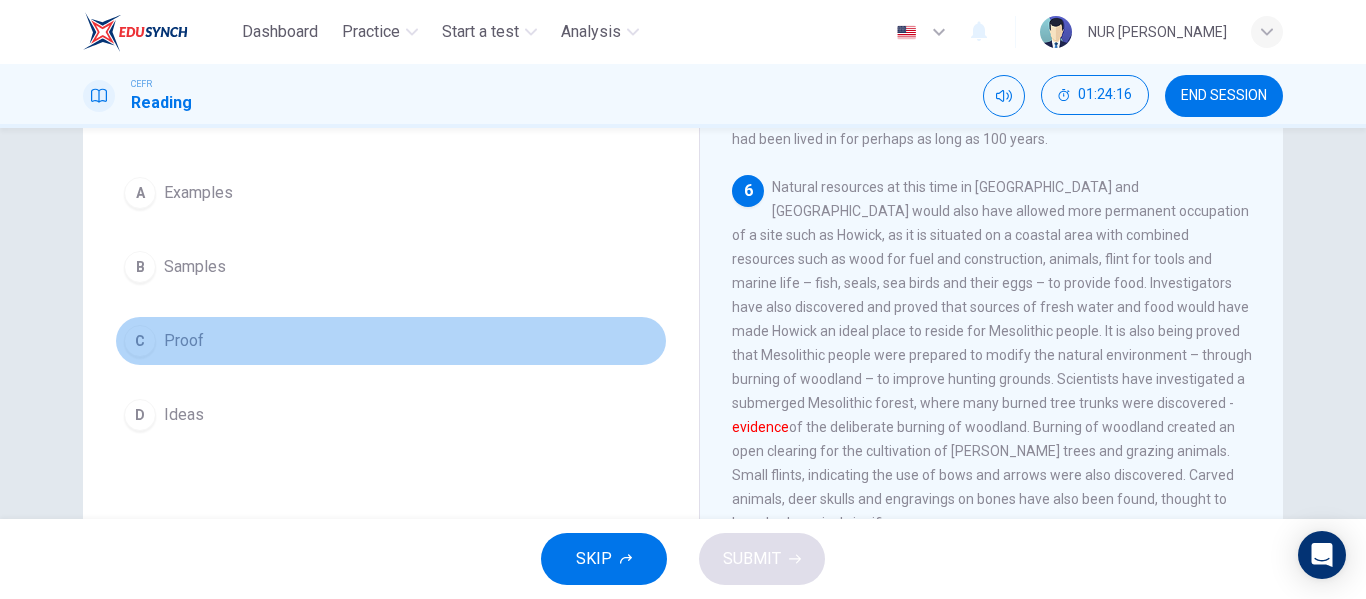 click on "C Proof" at bounding box center [391, 341] 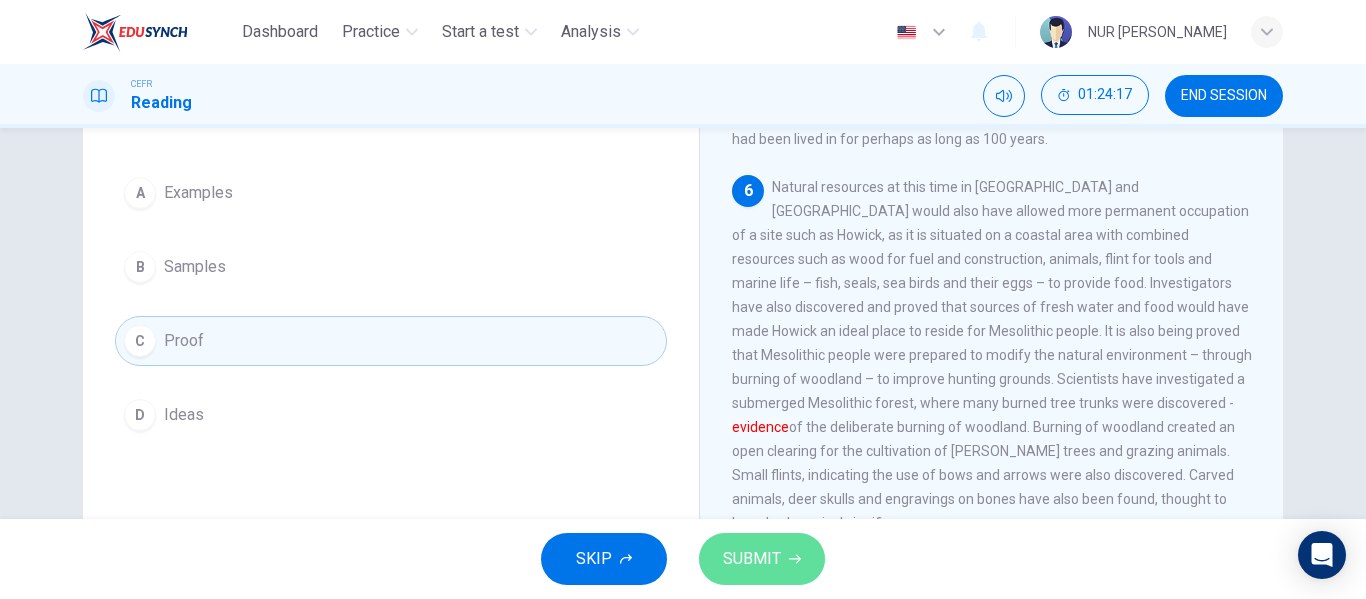 click on "SUBMIT" at bounding box center (762, 559) 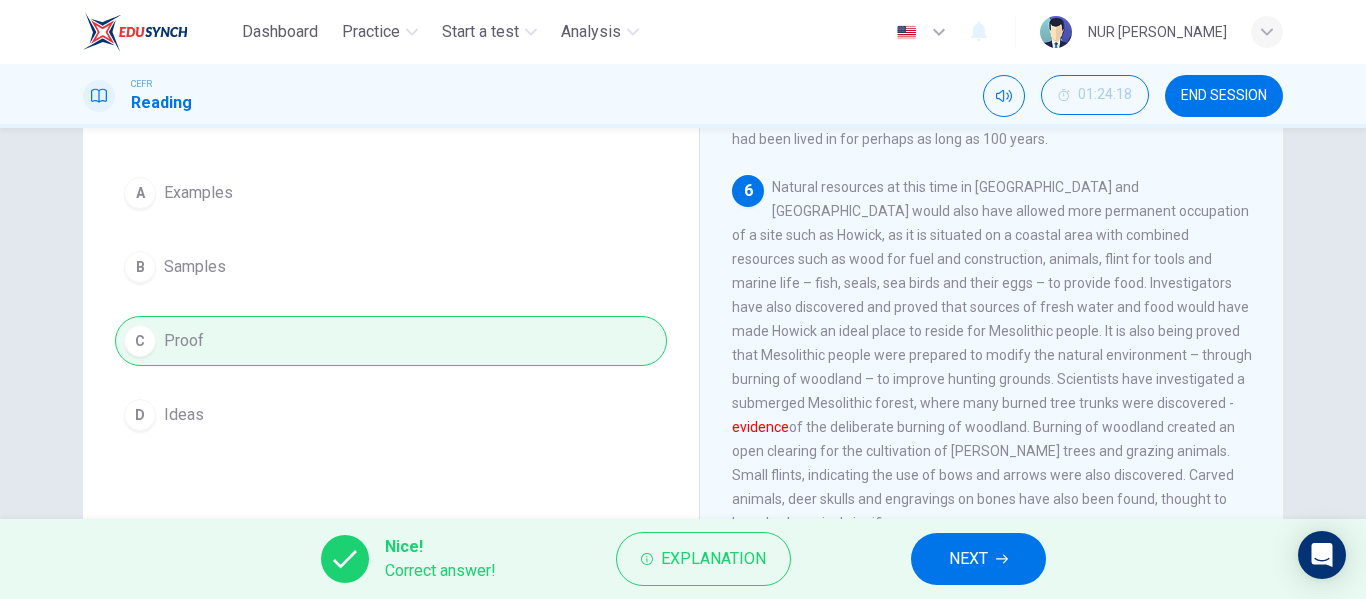 click on "NEXT" at bounding box center (978, 559) 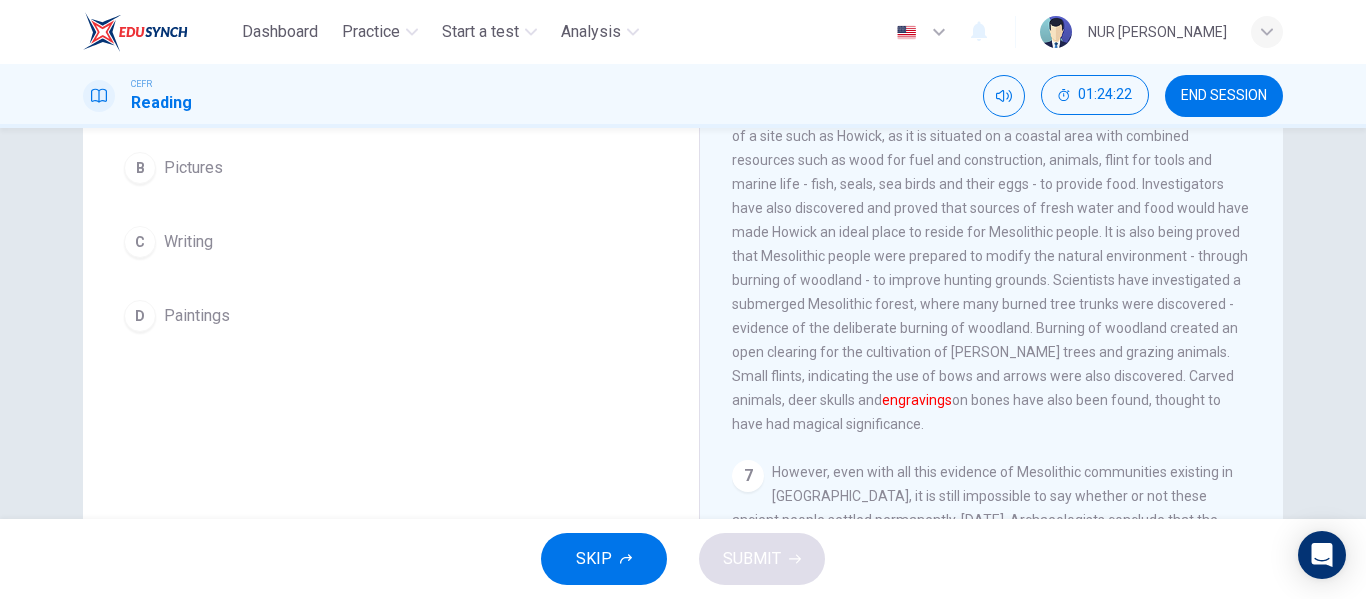 scroll, scrollTop: 260, scrollLeft: 0, axis: vertical 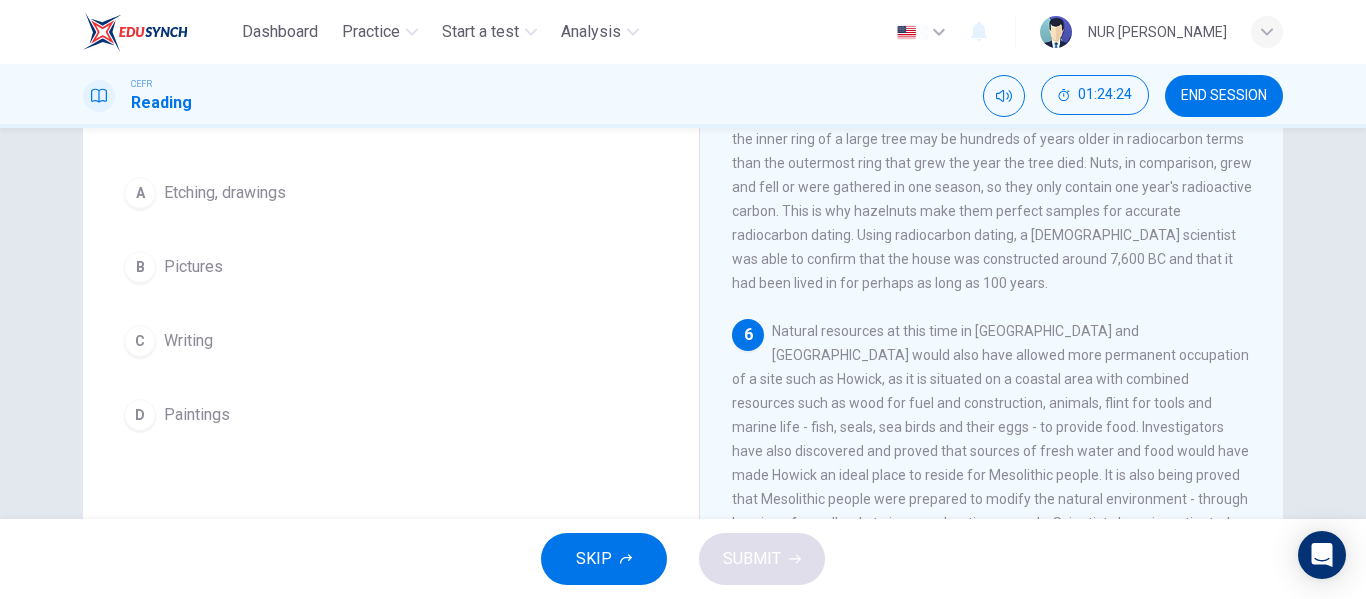 click on "A Etching, drawings" at bounding box center (391, 193) 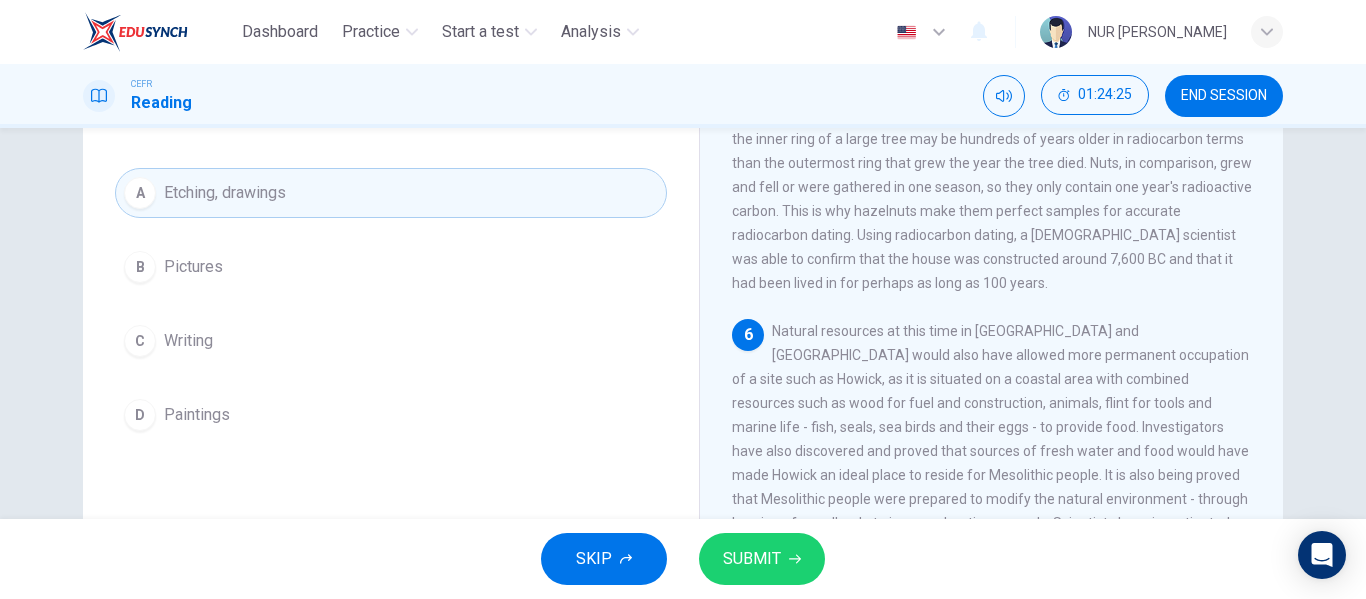click on "SUBMIT" at bounding box center [752, 559] 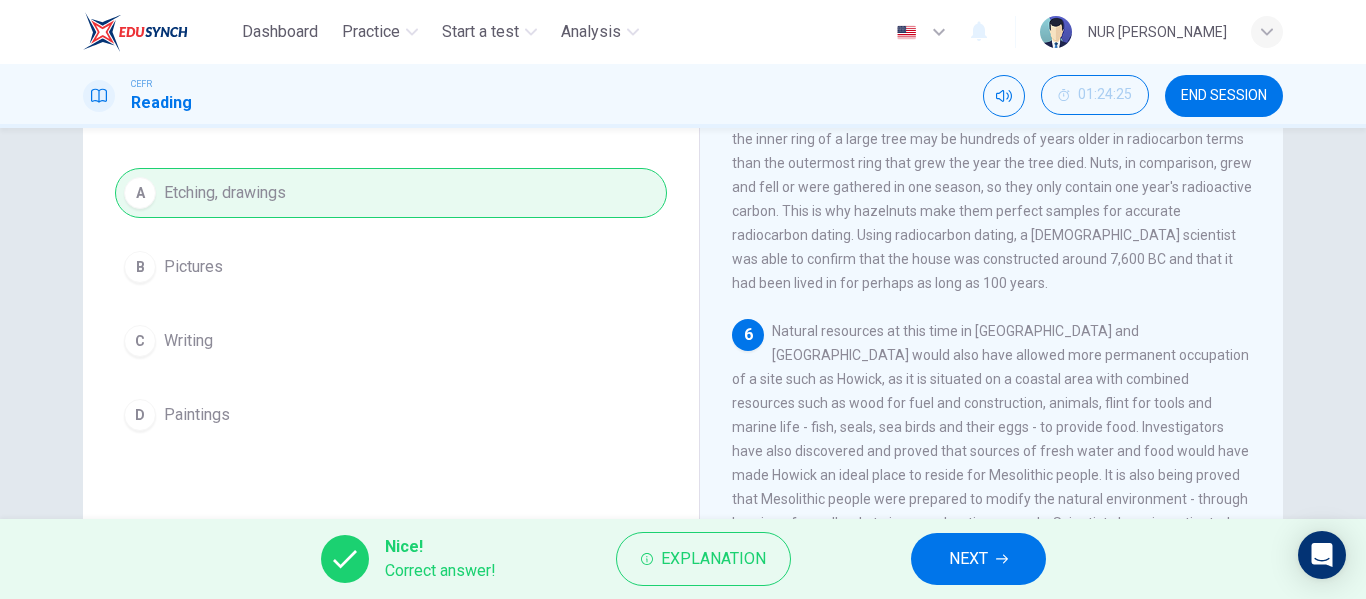 click on "NEXT" at bounding box center [968, 559] 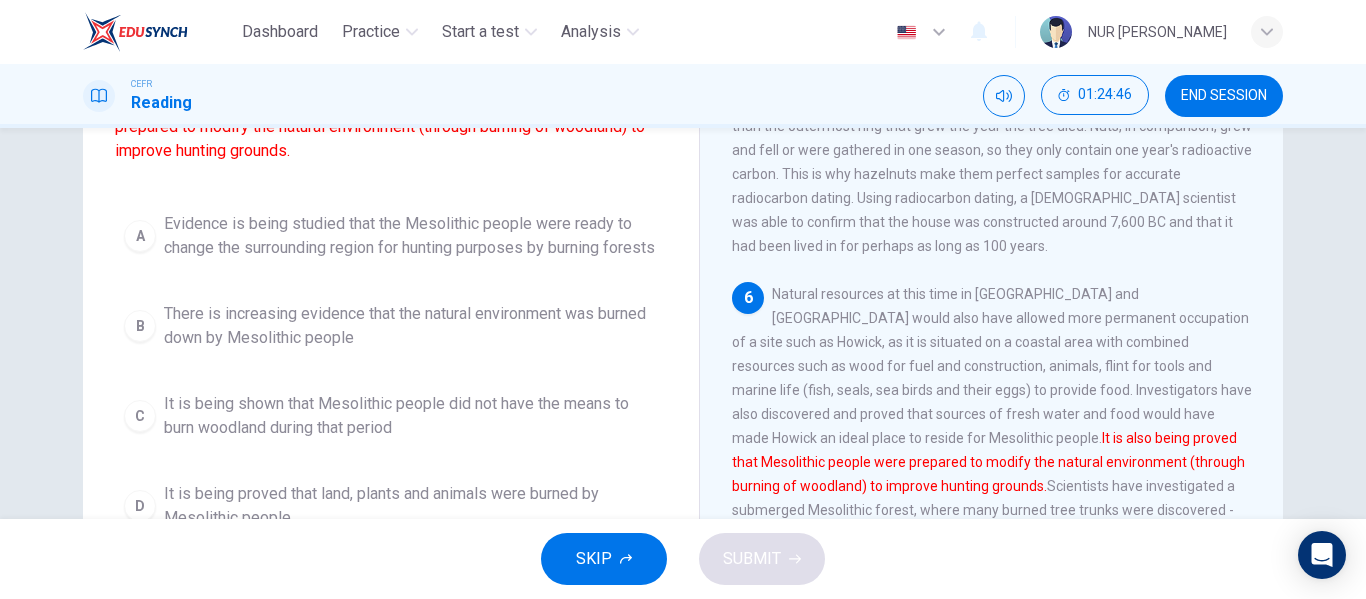 scroll, scrollTop: 232, scrollLeft: 0, axis: vertical 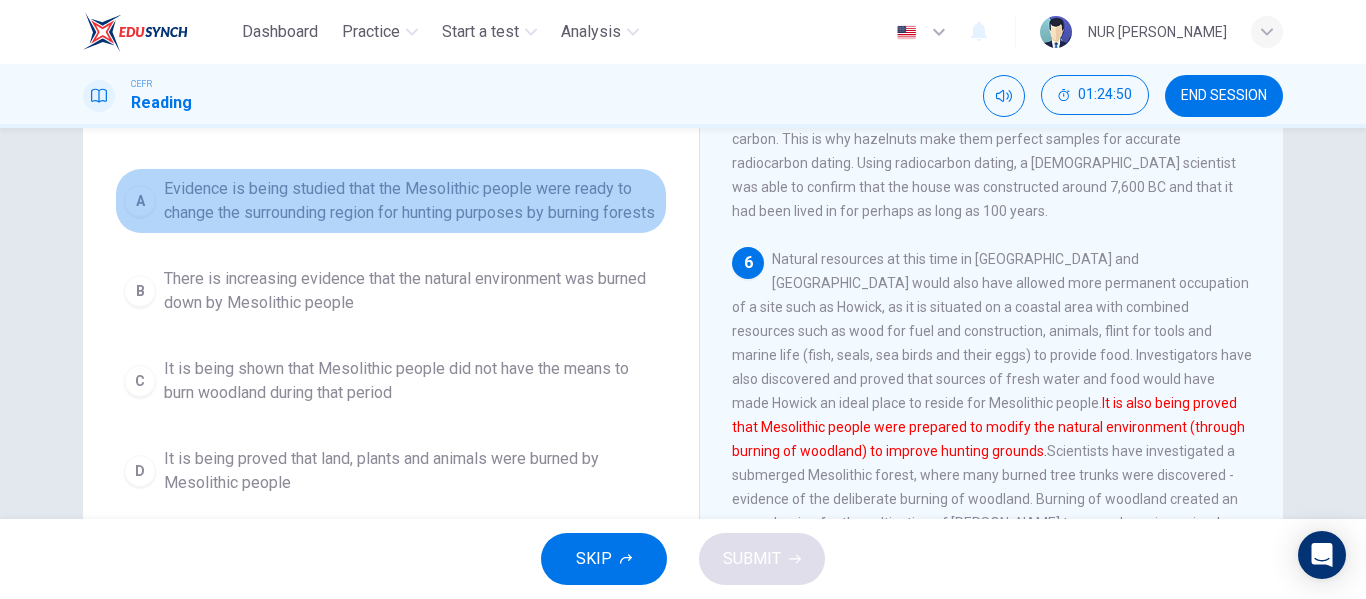 click on "Evidence is being studied that the Mesolithic people were ready to change the surrounding region for hunting purposes by burning forests" at bounding box center (411, 201) 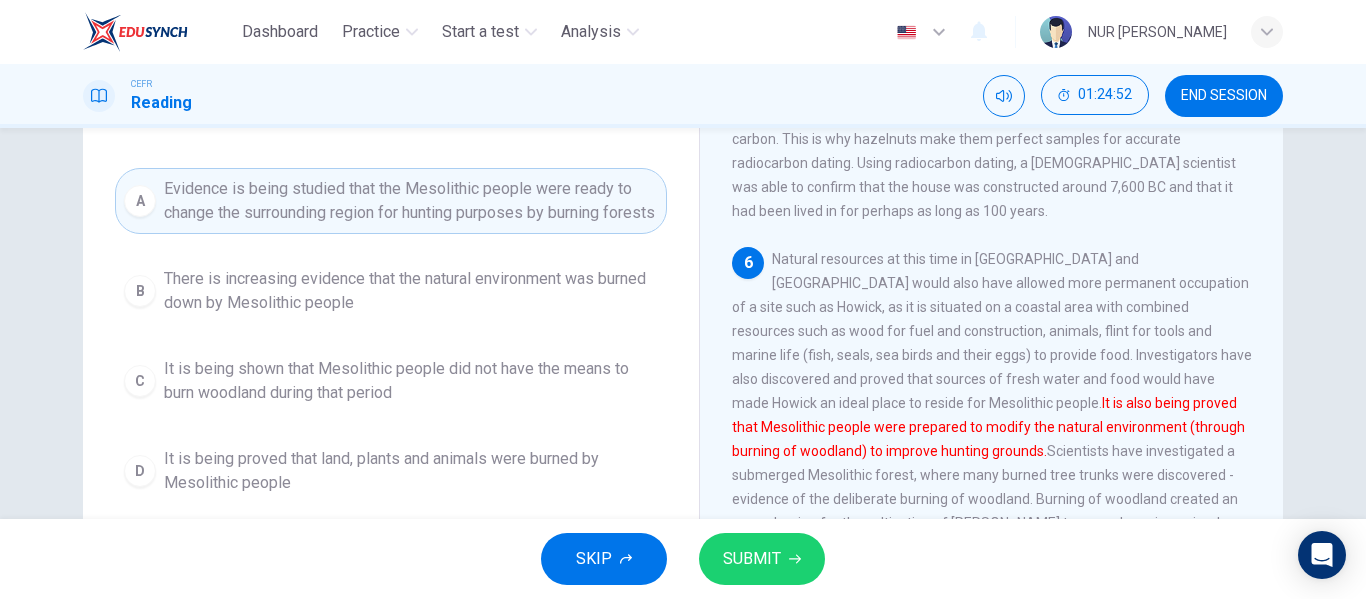 click on "SUBMIT" at bounding box center (752, 559) 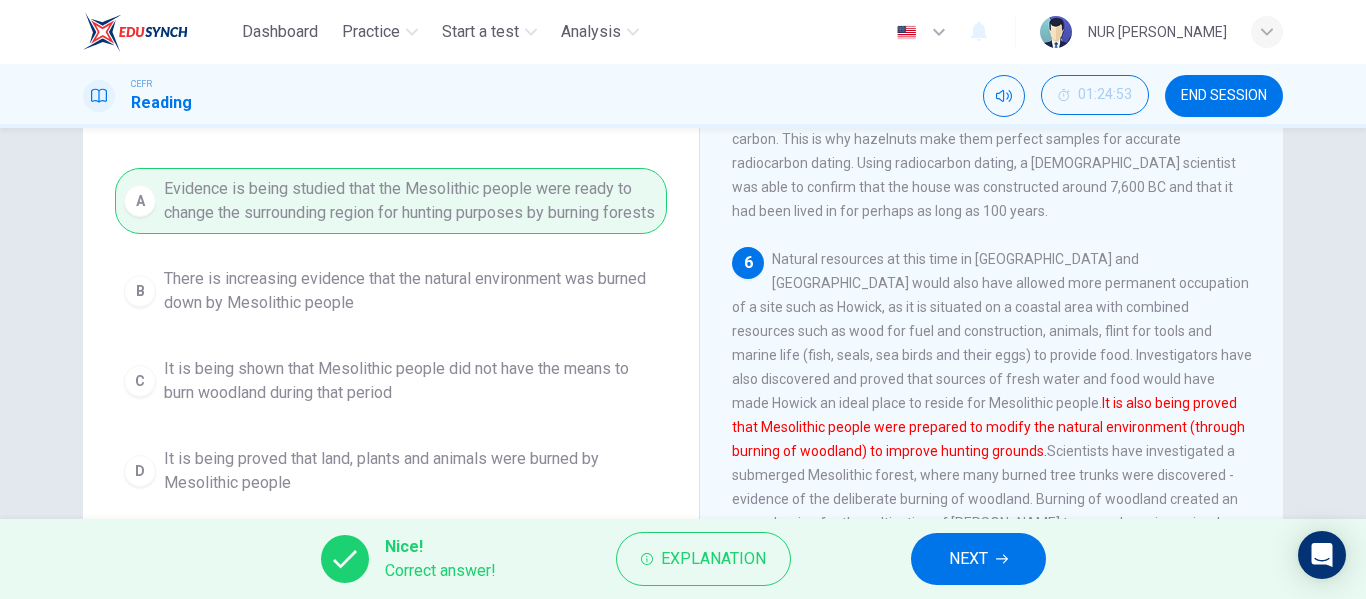 click on "NEXT" at bounding box center [978, 559] 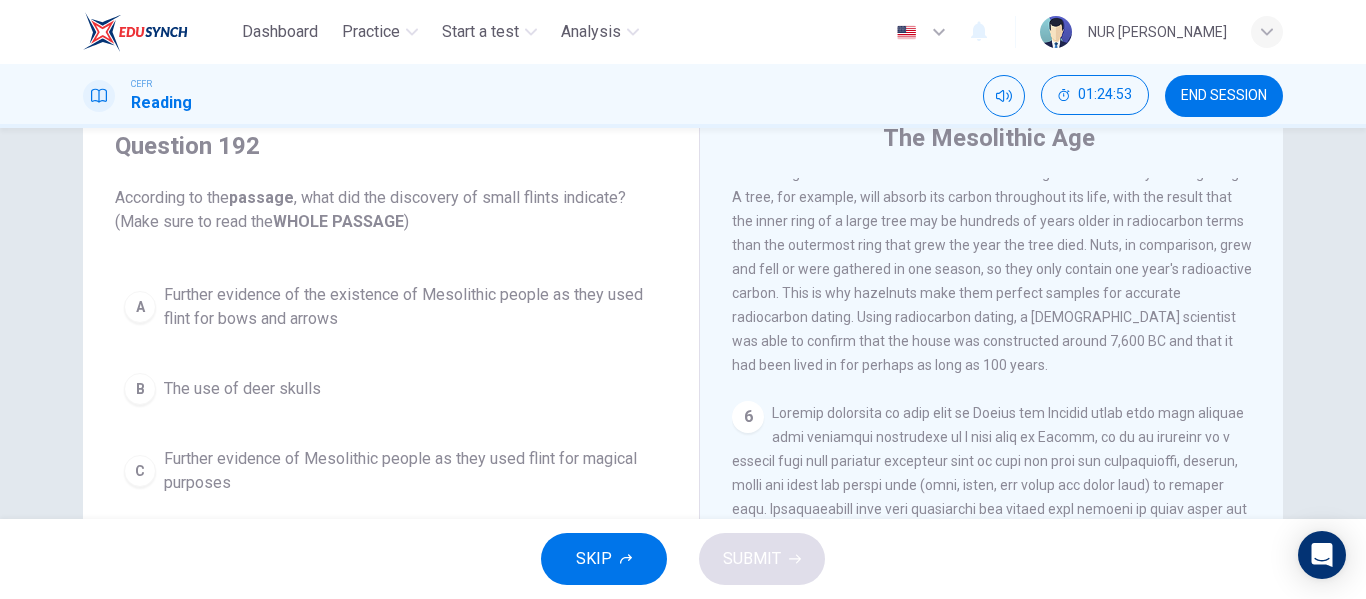 scroll, scrollTop: 100, scrollLeft: 0, axis: vertical 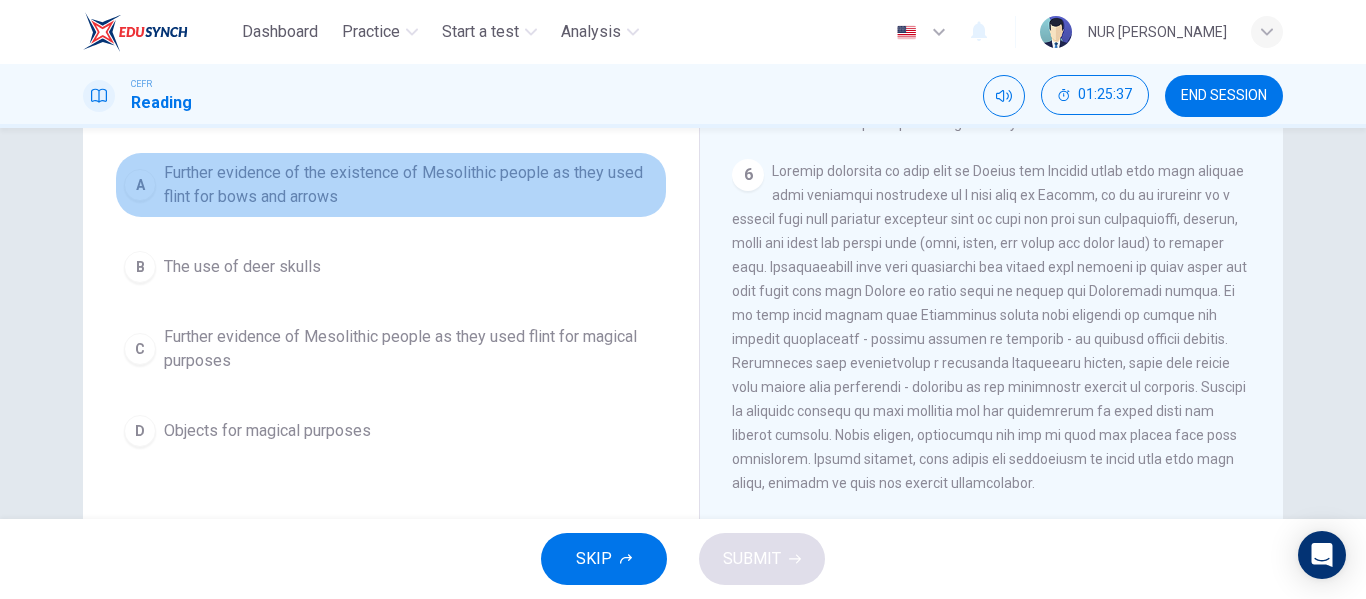 click on "Further evidence of the existence of Mesolithic people as they used flint for bows and arrows" at bounding box center [411, 185] 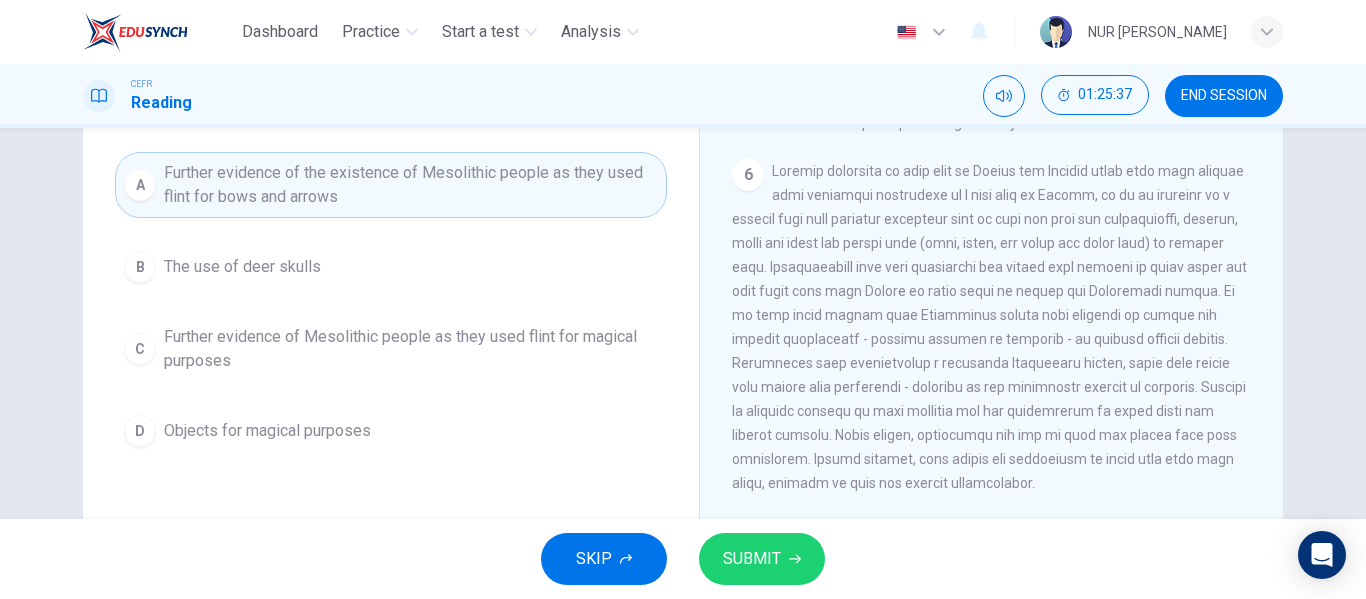 click on "SUBMIT" at bounding box center (752, 559) 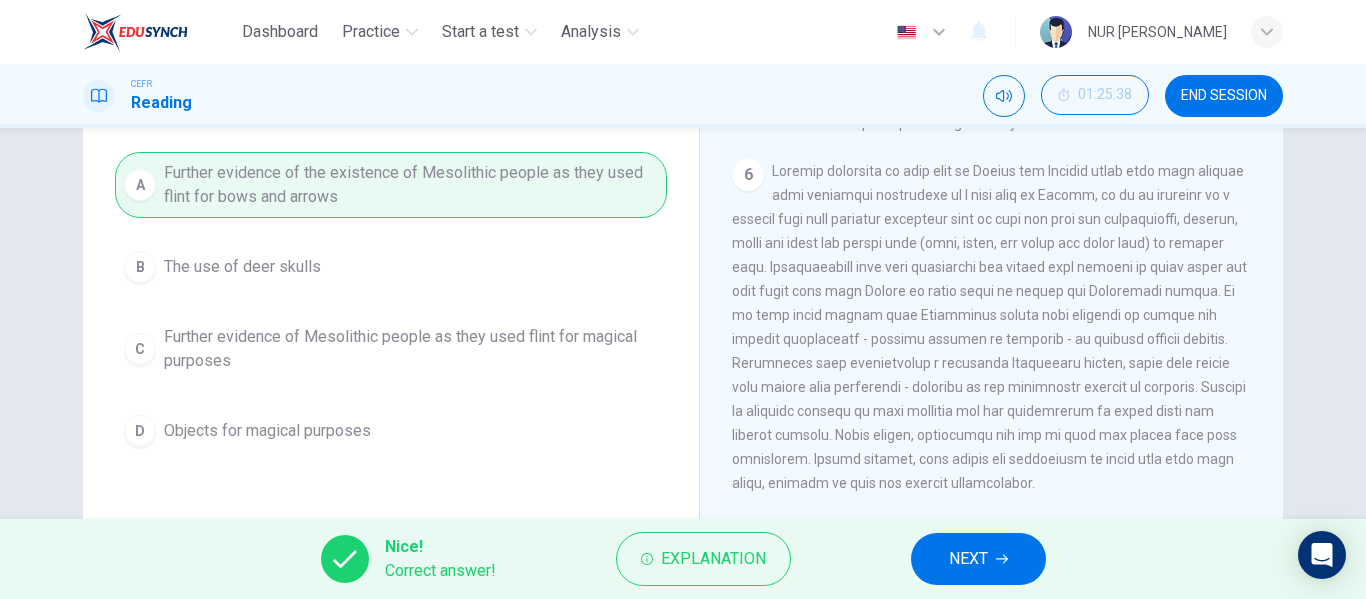 click on "NEXT" at bounding box center [978, 559] 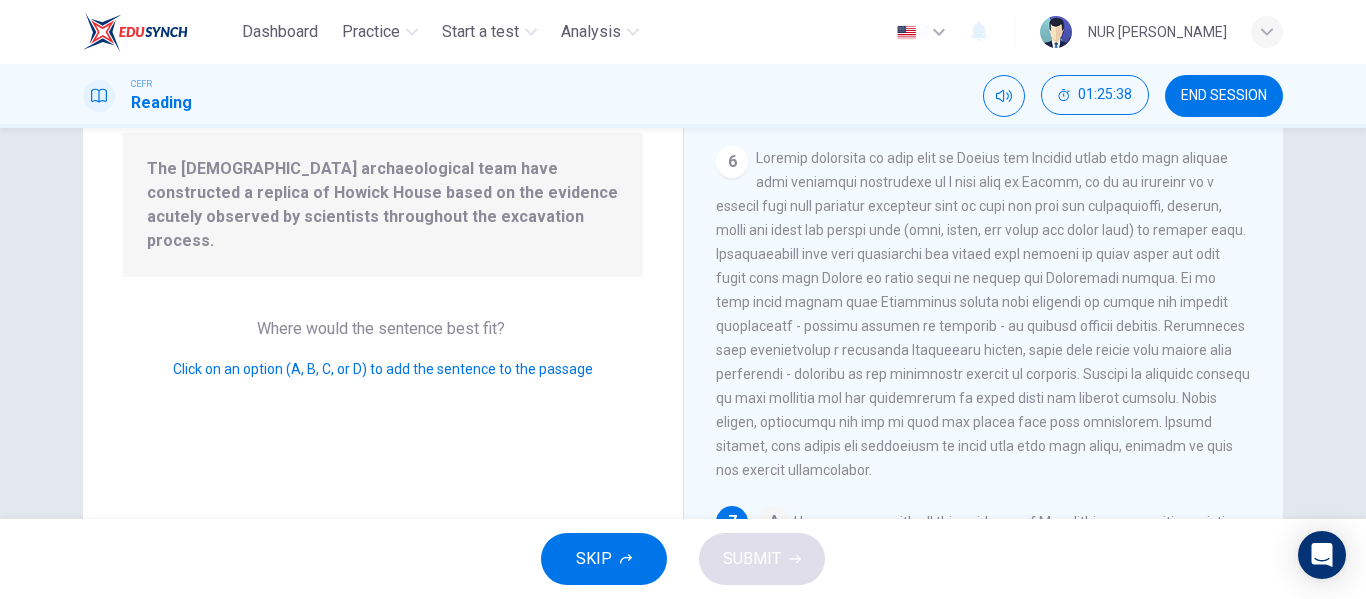 scroll, scrollTop: 970, scrollLeft: 0, axis: vertical 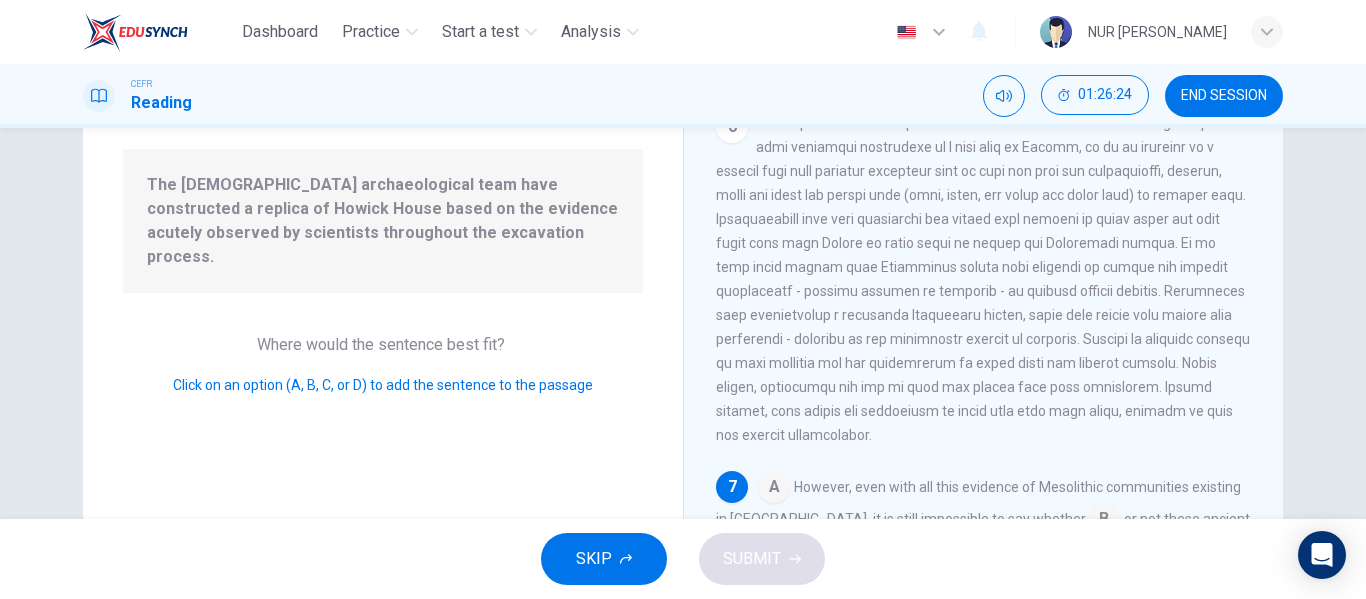 click at bounding box center [774, 489] 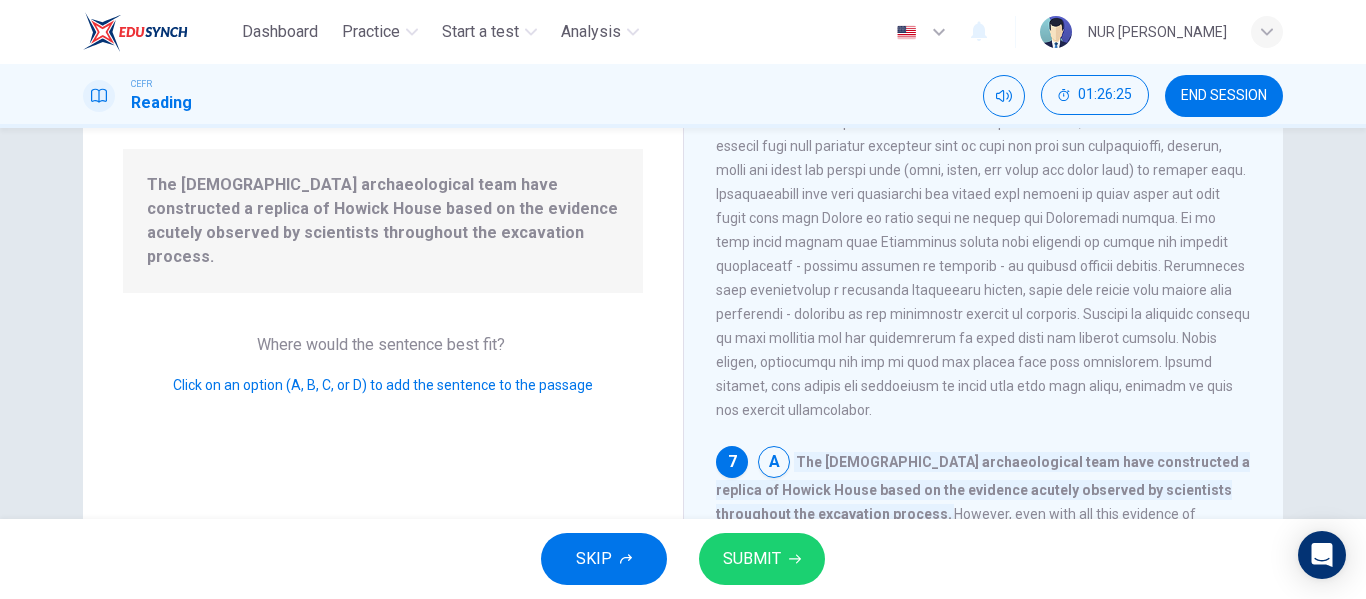 click on "SUBMIT" at bounding box center (752, 559) 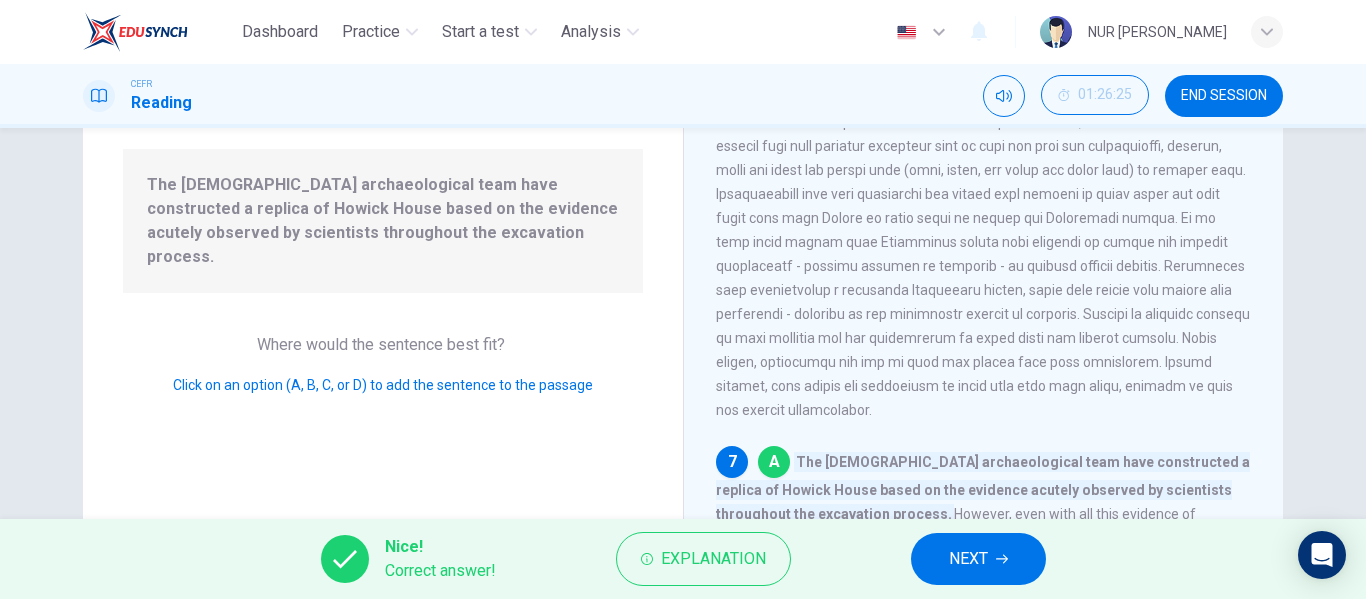 click on "NEXT" at bounding box center [968, 559] 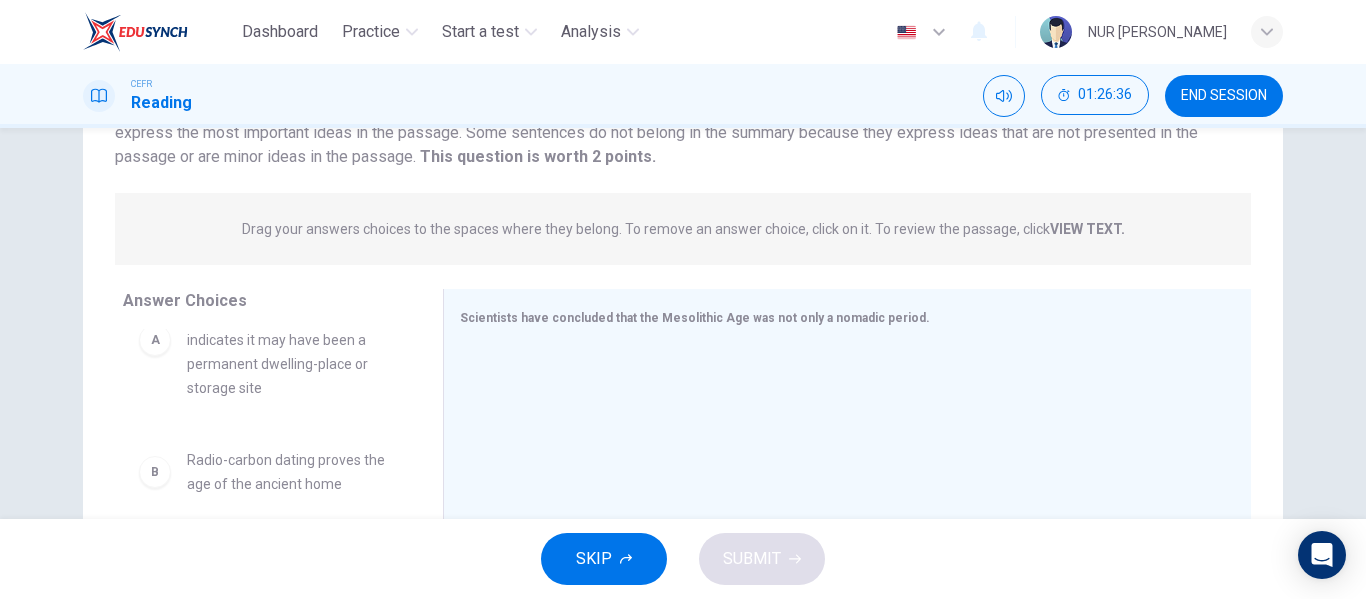 scroll, scrollTop: 100, scrollLeft: 0, axis: vertical 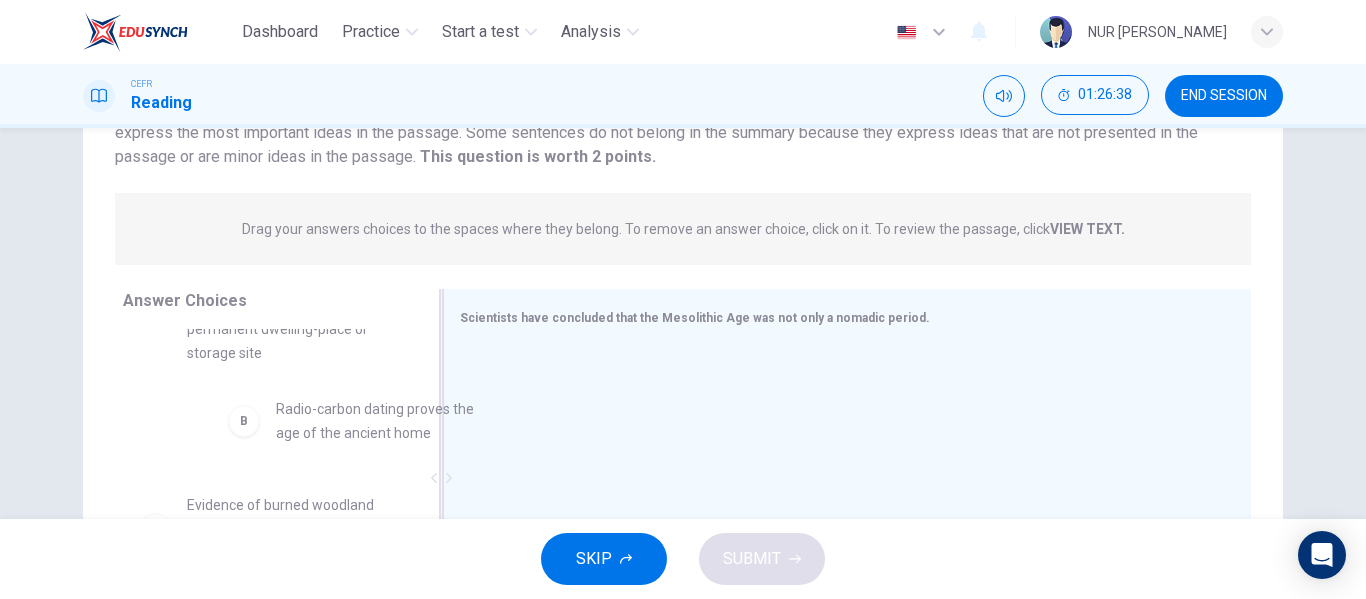 drag, startPoint x: 306, startPoint y: 424, endPoint x: 486, endPoint y: 433, distance: 180.22485 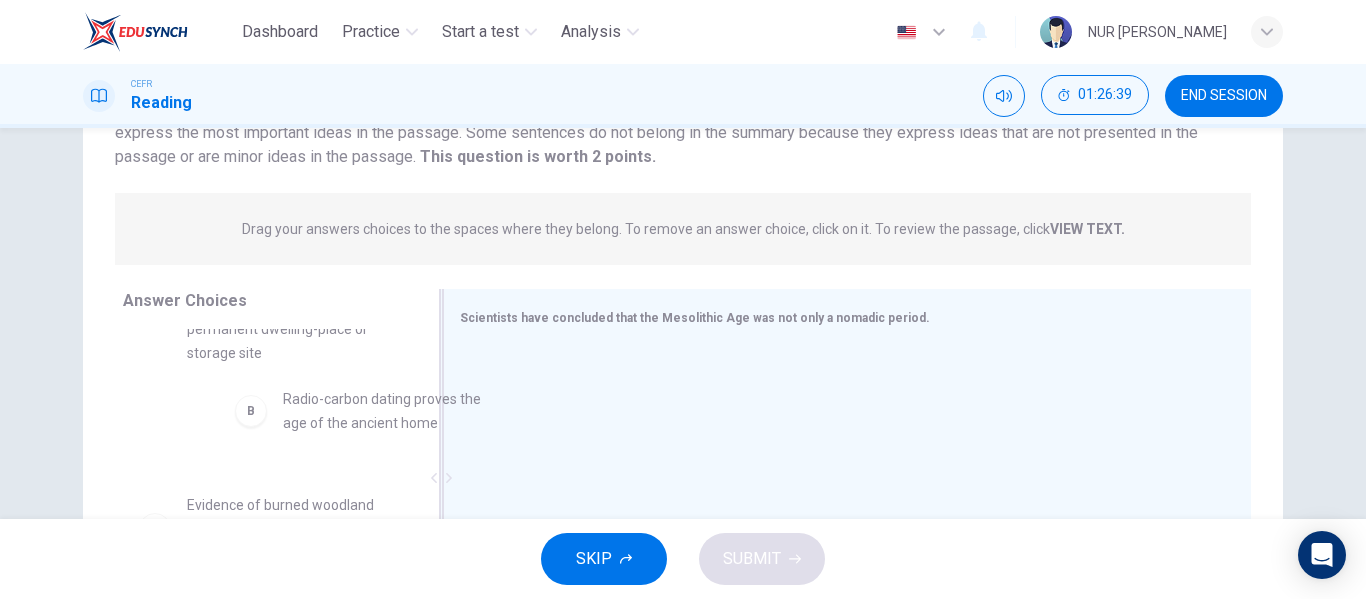 drag, startPoint x: 344, startPoint y: 433, endPoint x: 522, endPoint y: 425, distance: 178.17969 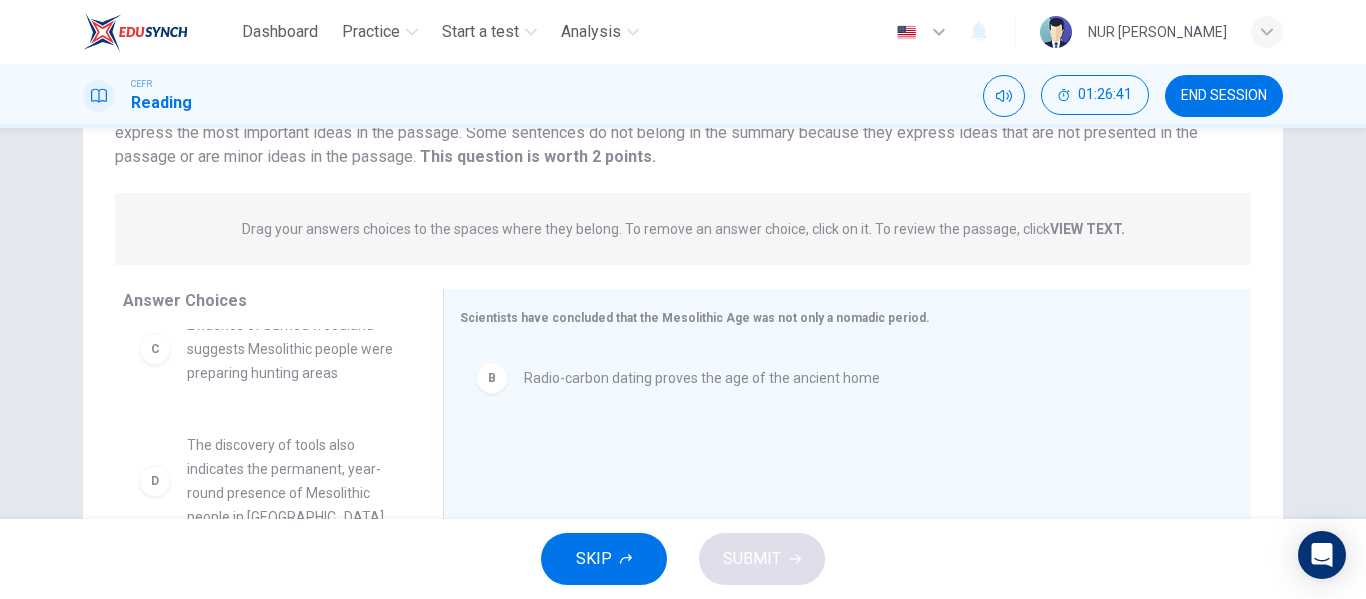 scroll, scrollTop: 100, scrollLeft: 0, axis: vertical 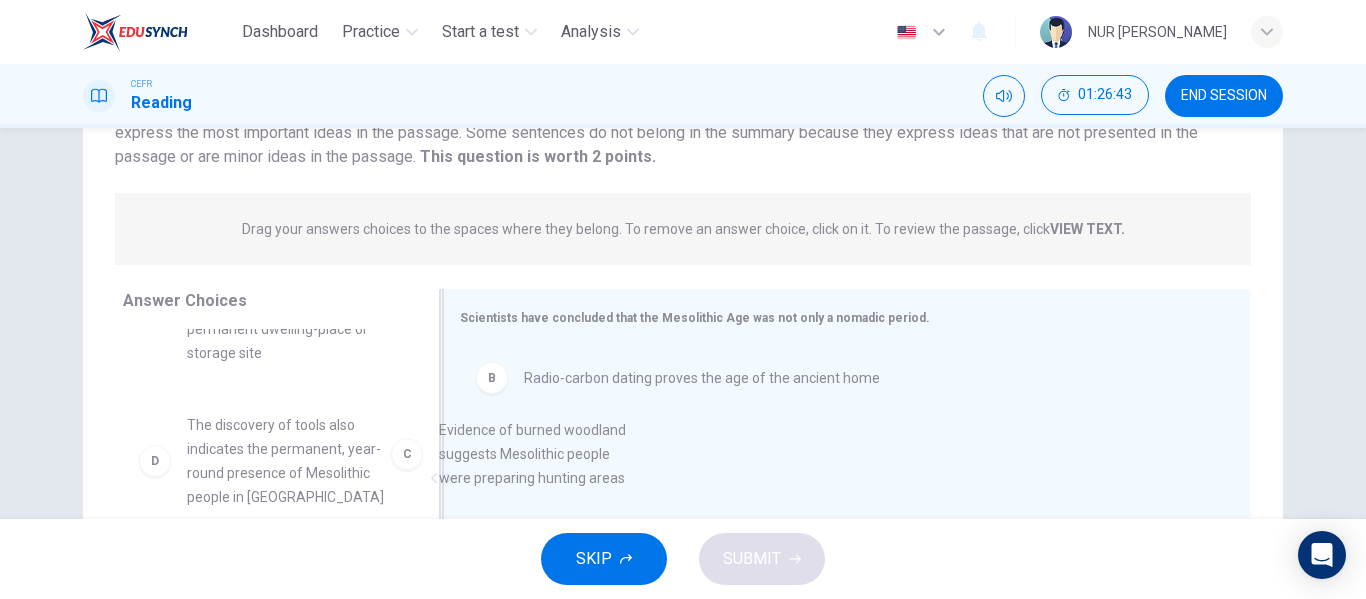 drag, startPoint x: 326, startPoint y: 461, endPoint x: 616, endPoint y: 485, distance: 290.9914 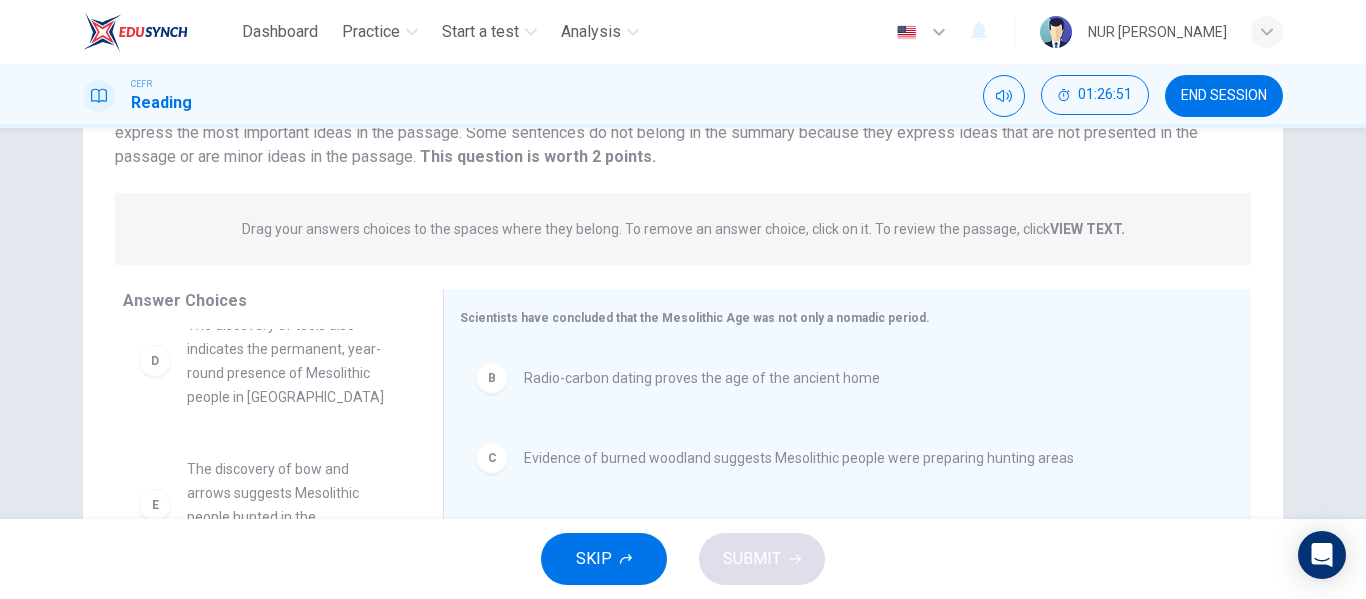scroll, scrollTop: 252, scrollLeft: 0, axis: vertical 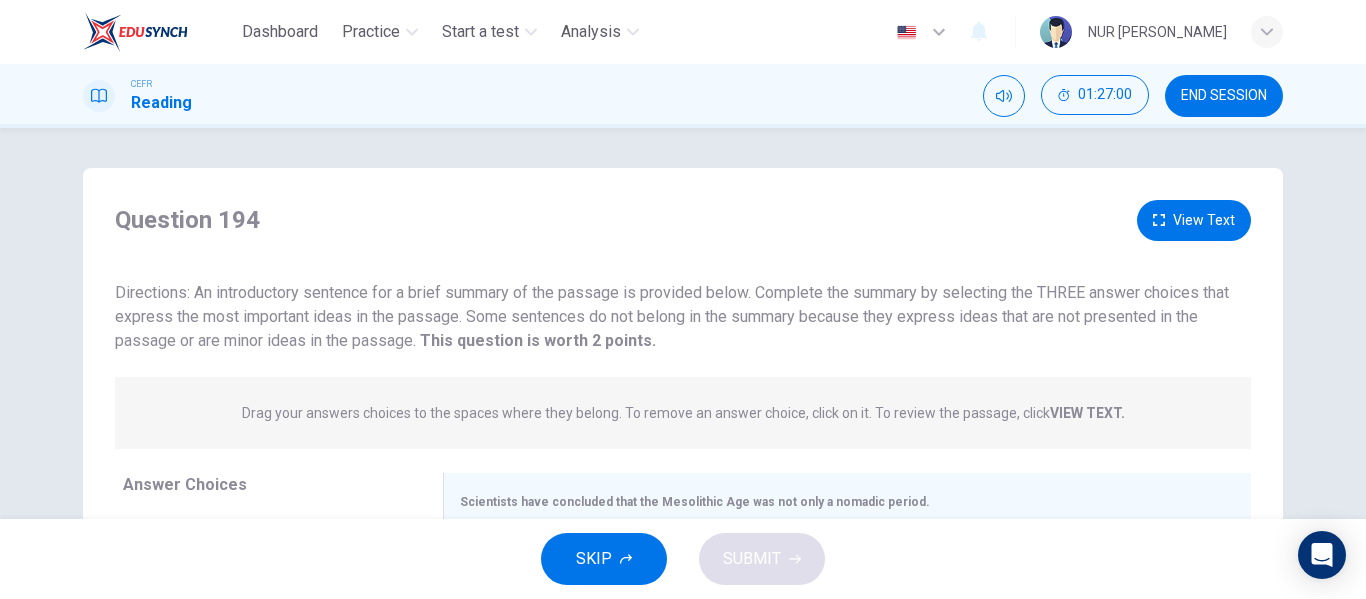 click on "View Text" at bounding box center [1194, 220] 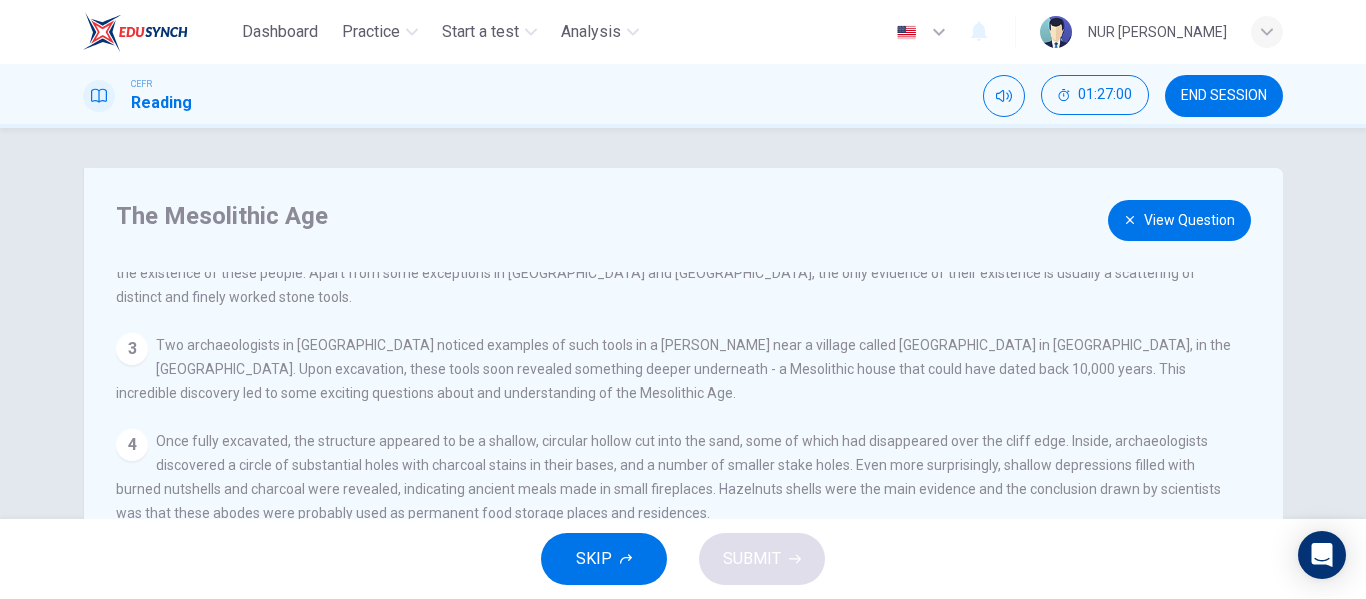 scroll, scrollTop: 268, scrollLeft: 0, axis: vertical 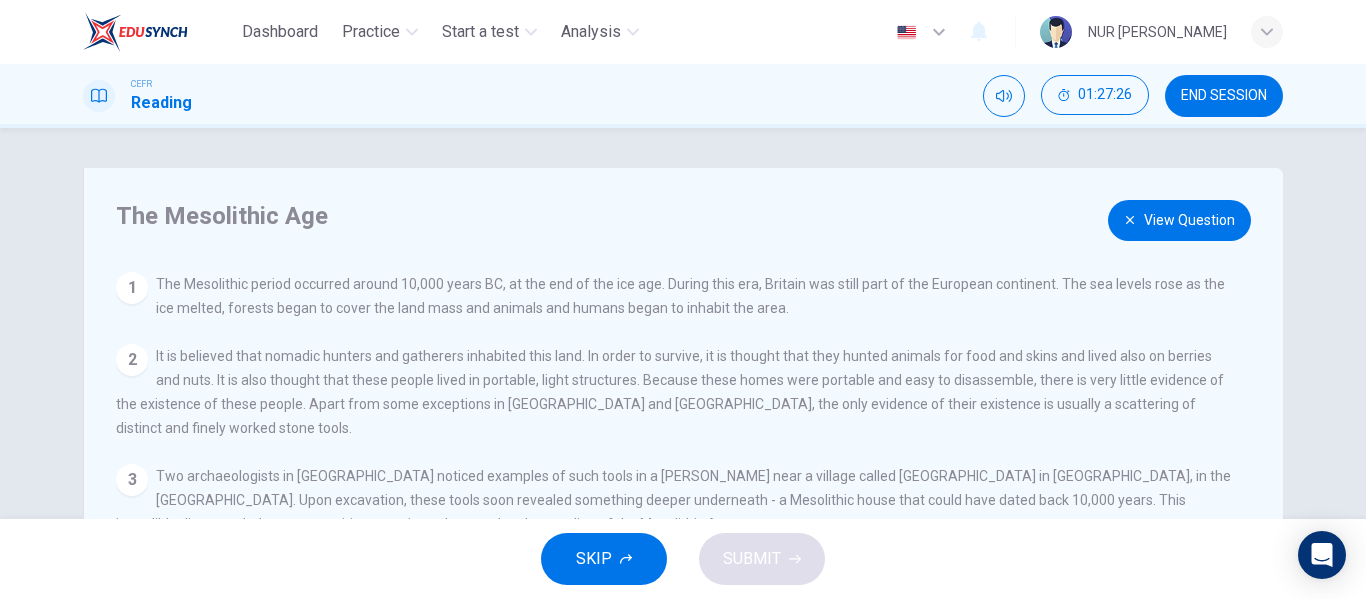 click on "View Question" at bounding box center [1179, 220] 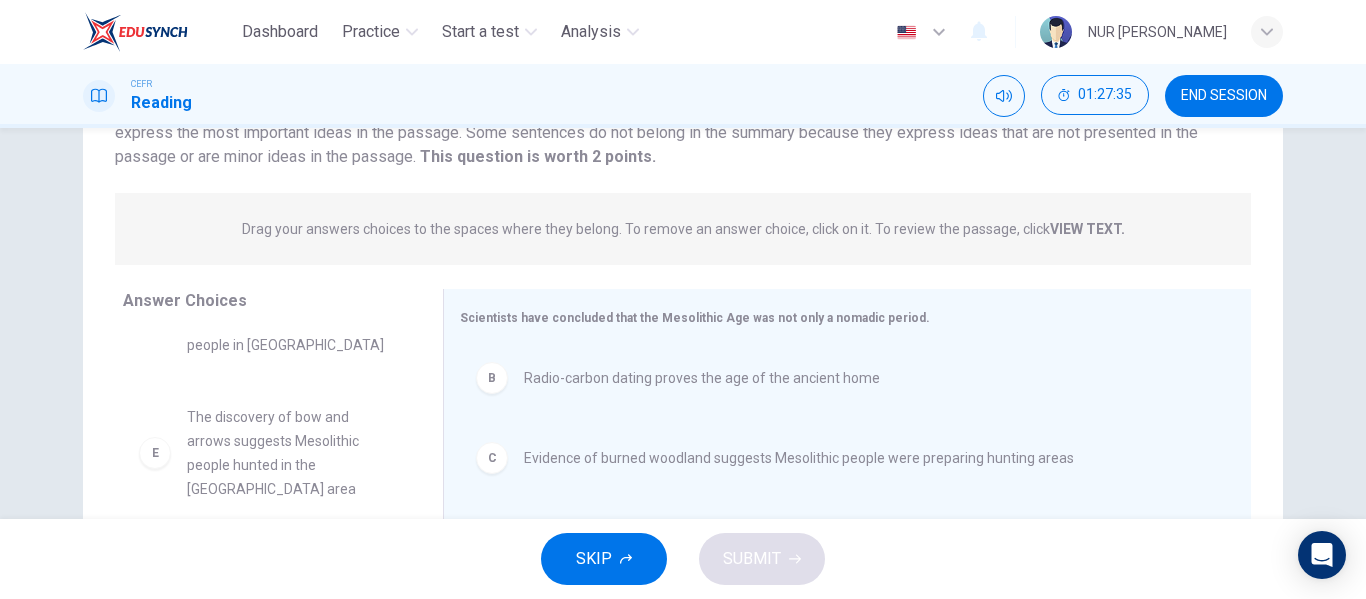 scroll, scrollTop: 384, scrollLeft: 0, axis: vertical 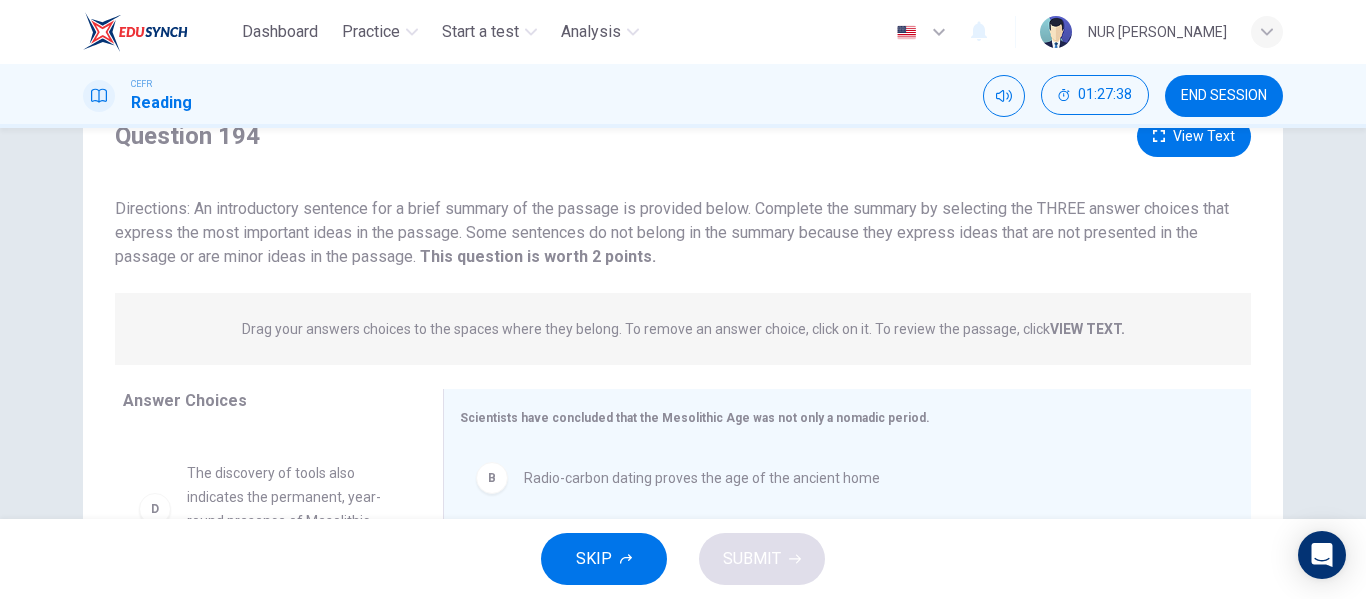 click 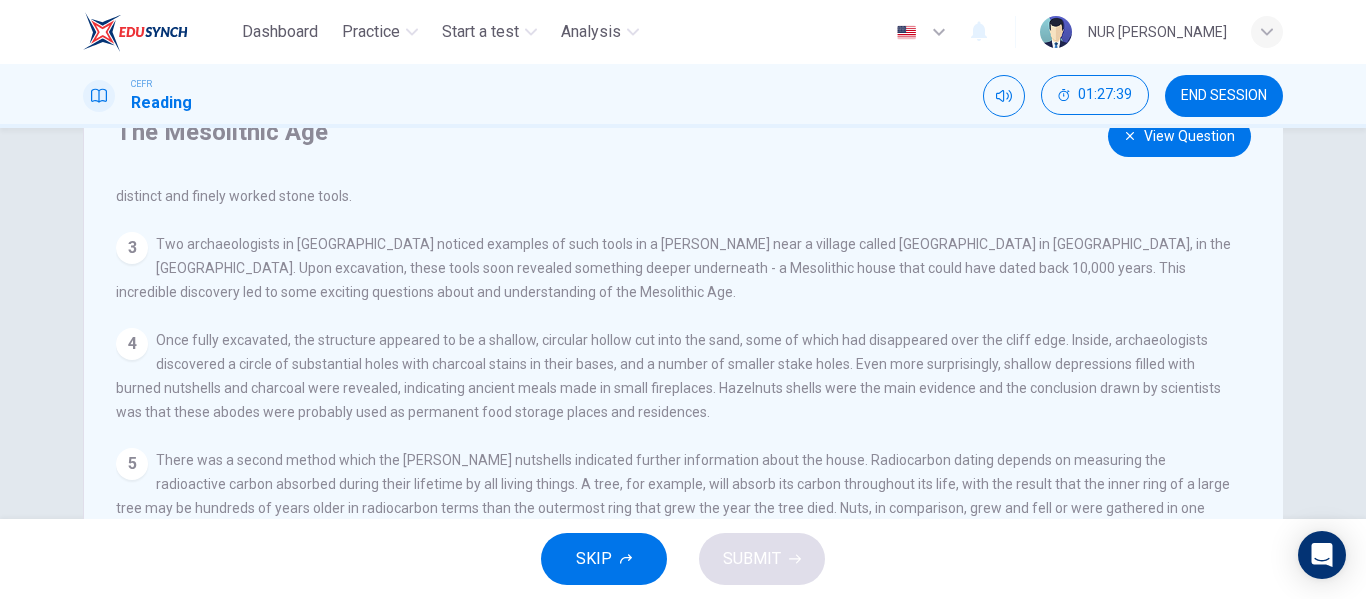 scroll, scrollTop: 268, scrollLeft: 0, axis: vertical 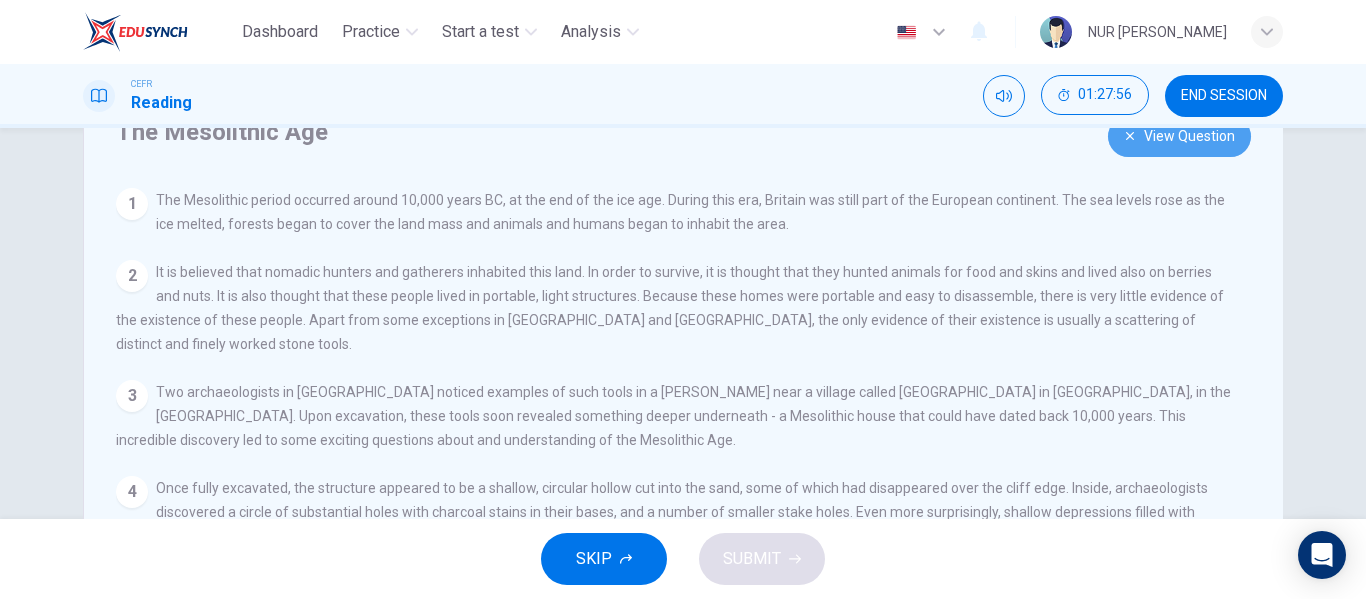 click on "View Question" at bounding box center (1179, 136) 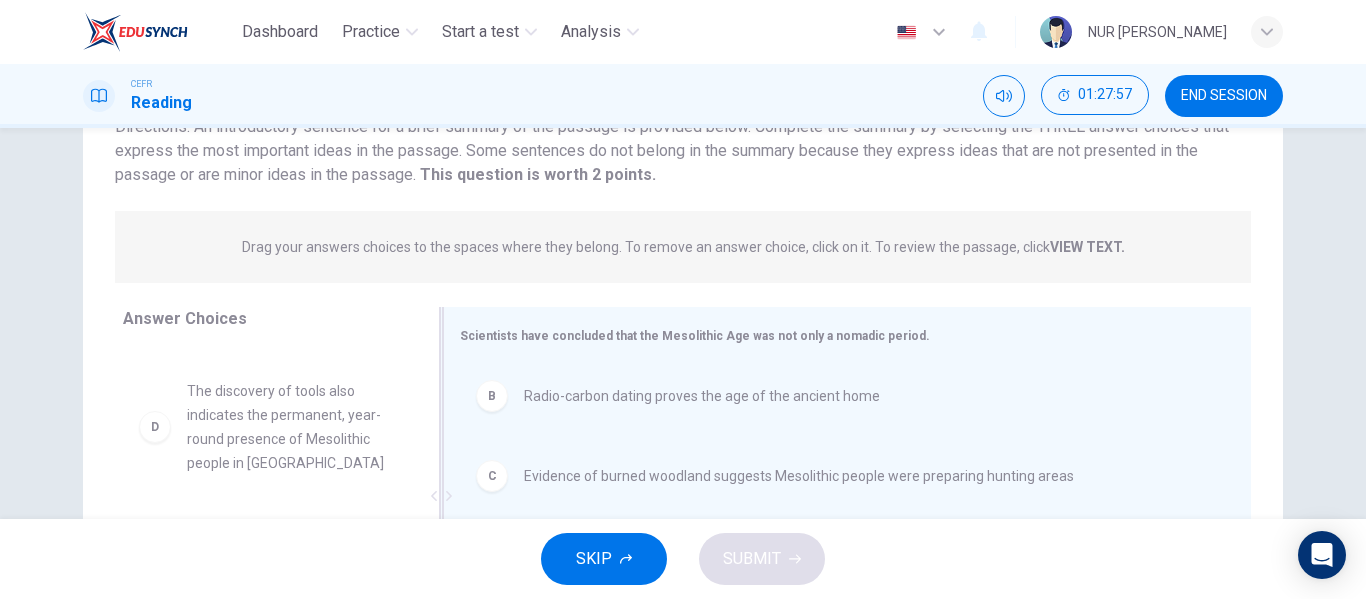 scroll, scrollTop: 284, scrollLeft: 0, axis: vertical 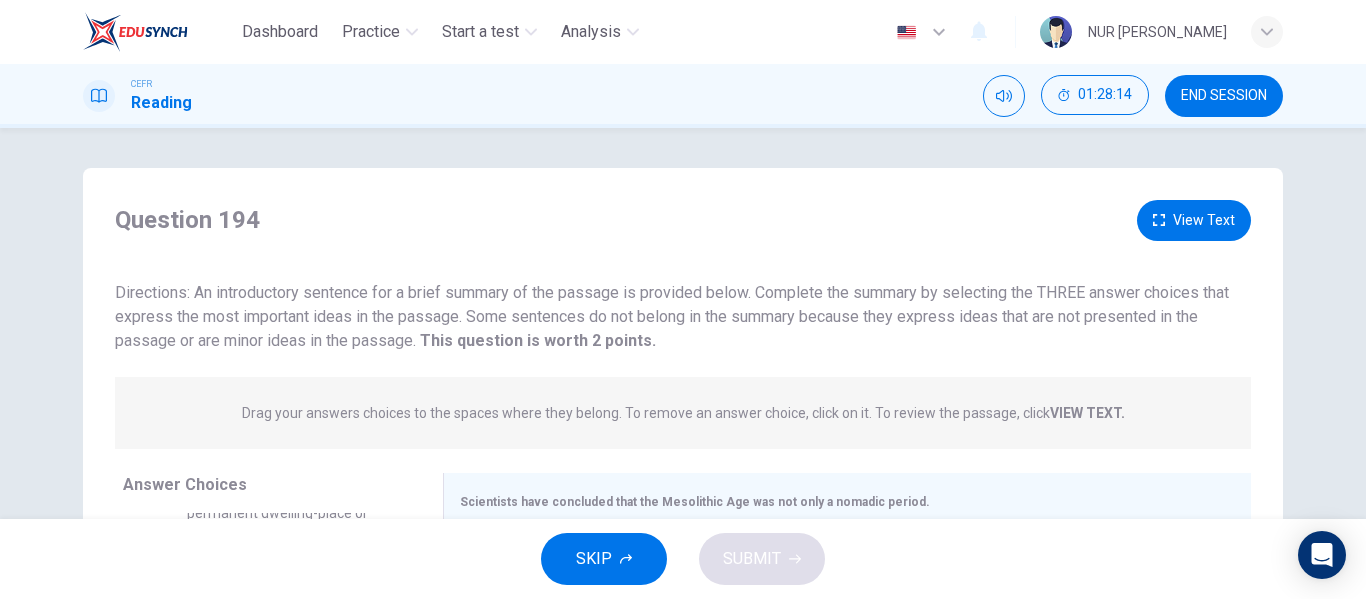 click on "View Text" at bounding box center [1194, 220] 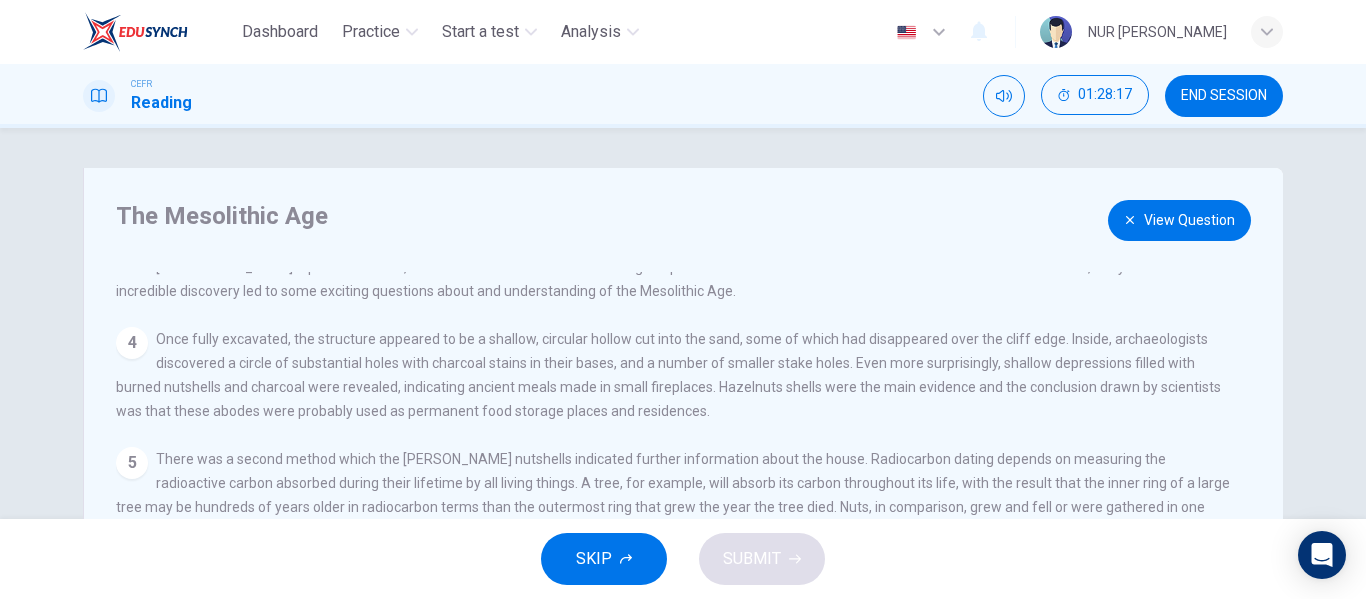scroll, scrollTop: 268, scrollLeft: 0, axis: vertical 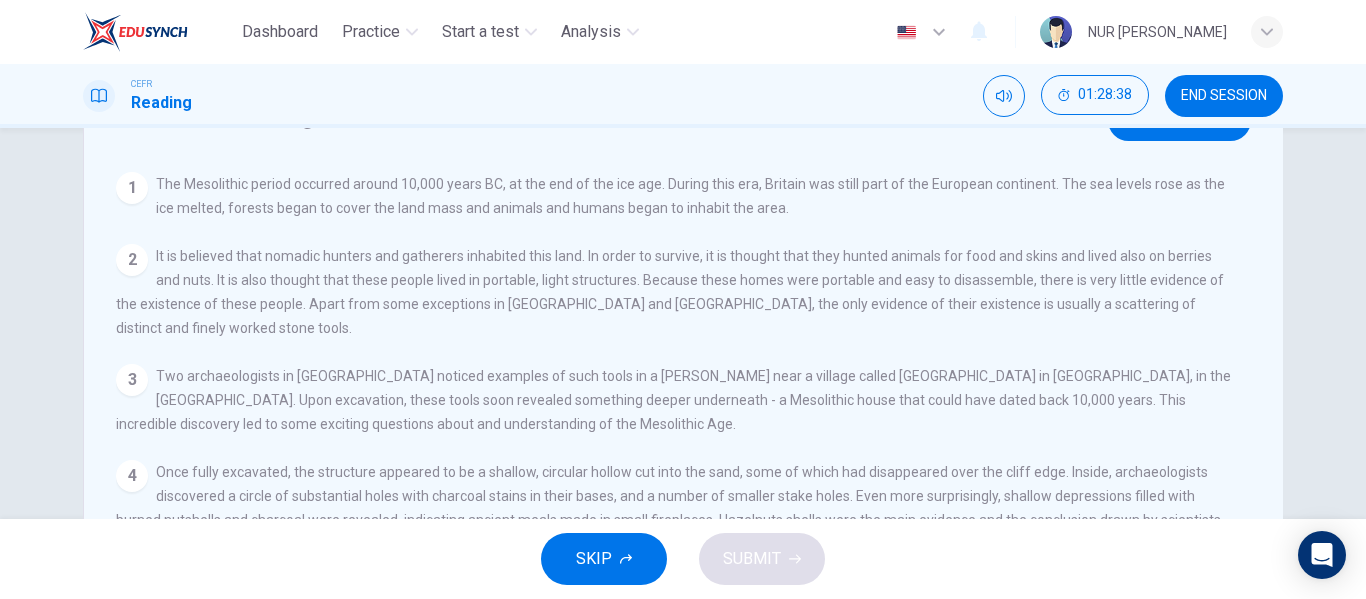 click on "View Question" at bounding box center (1179, 120) 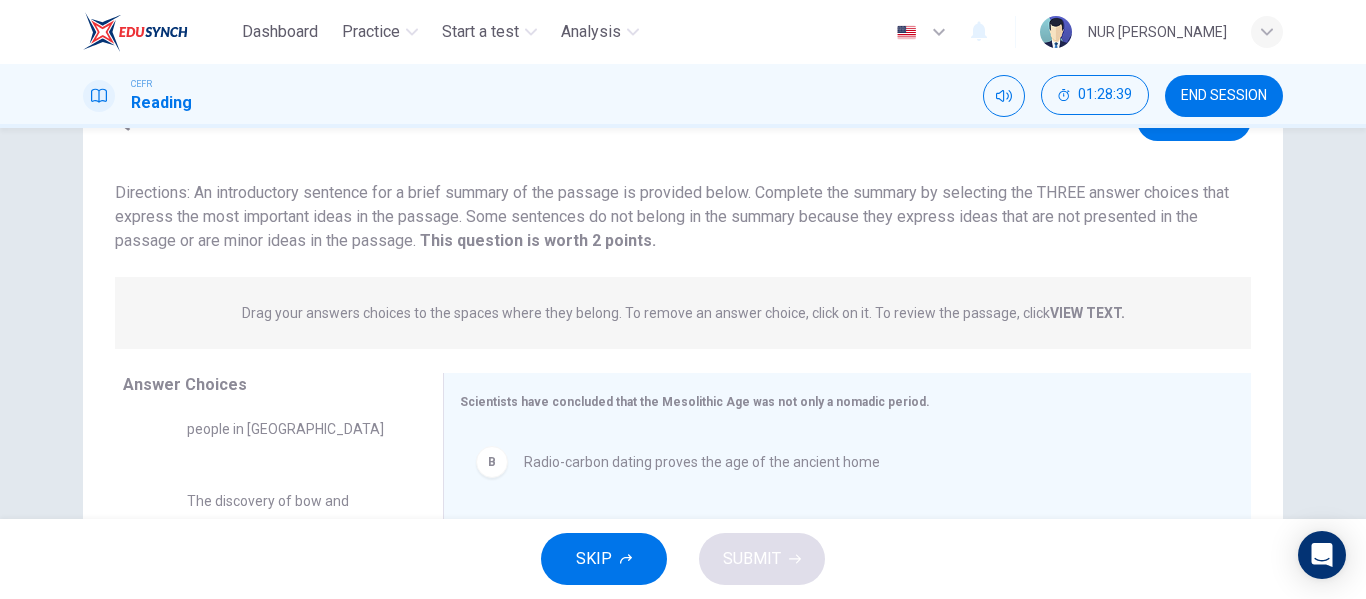 scroll, scrollTop: 152, scrollLeft: 0, axis: vertical 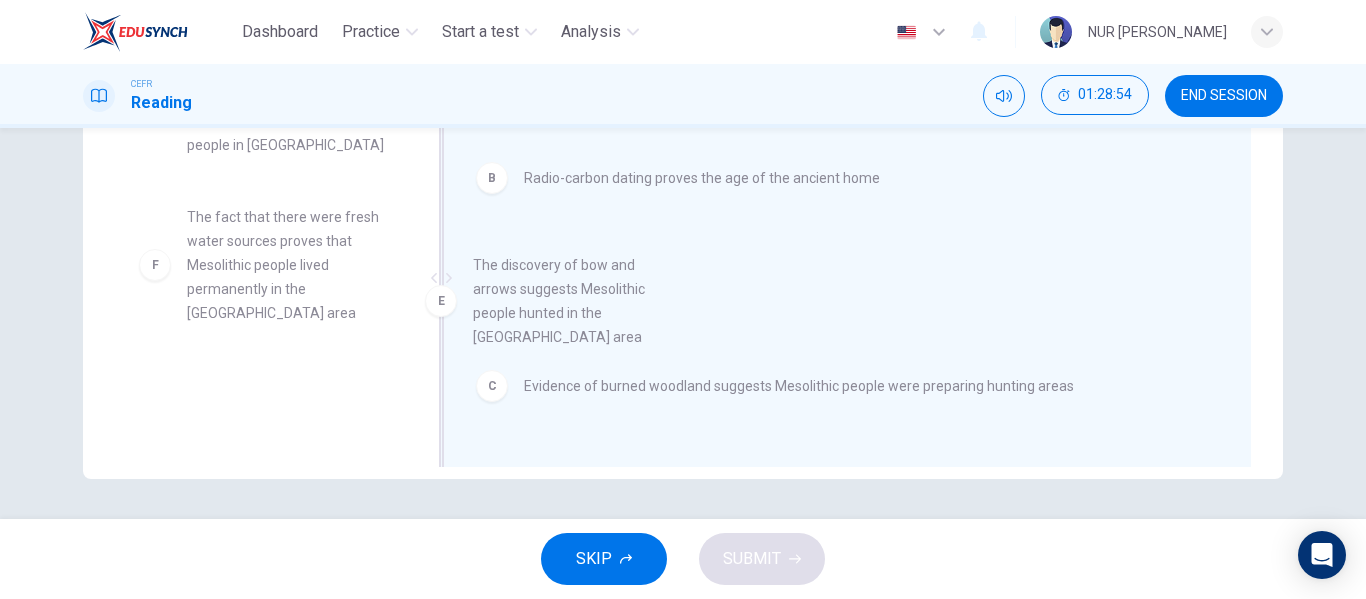 drag, startPoint x: 331, startPoint y: 240, endPoint x: 635, endPoint y: 314, distance: 312.87698 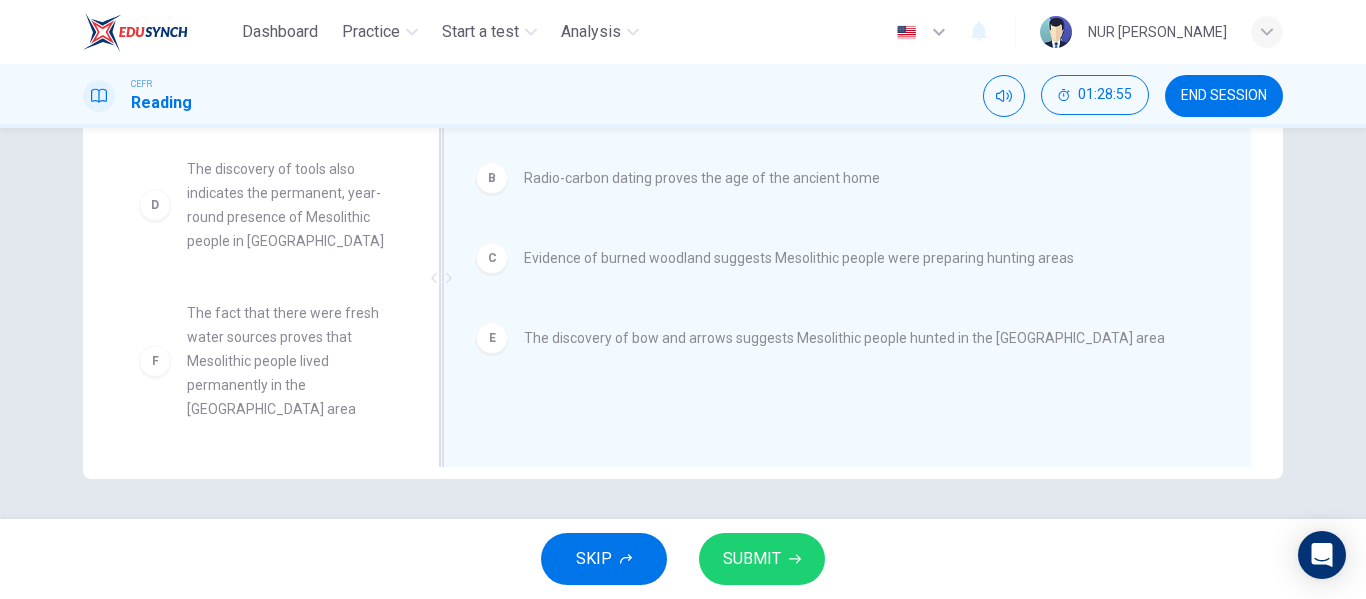 scroll, scrollTop: 108, scrollLeft: 0, axis: vertical 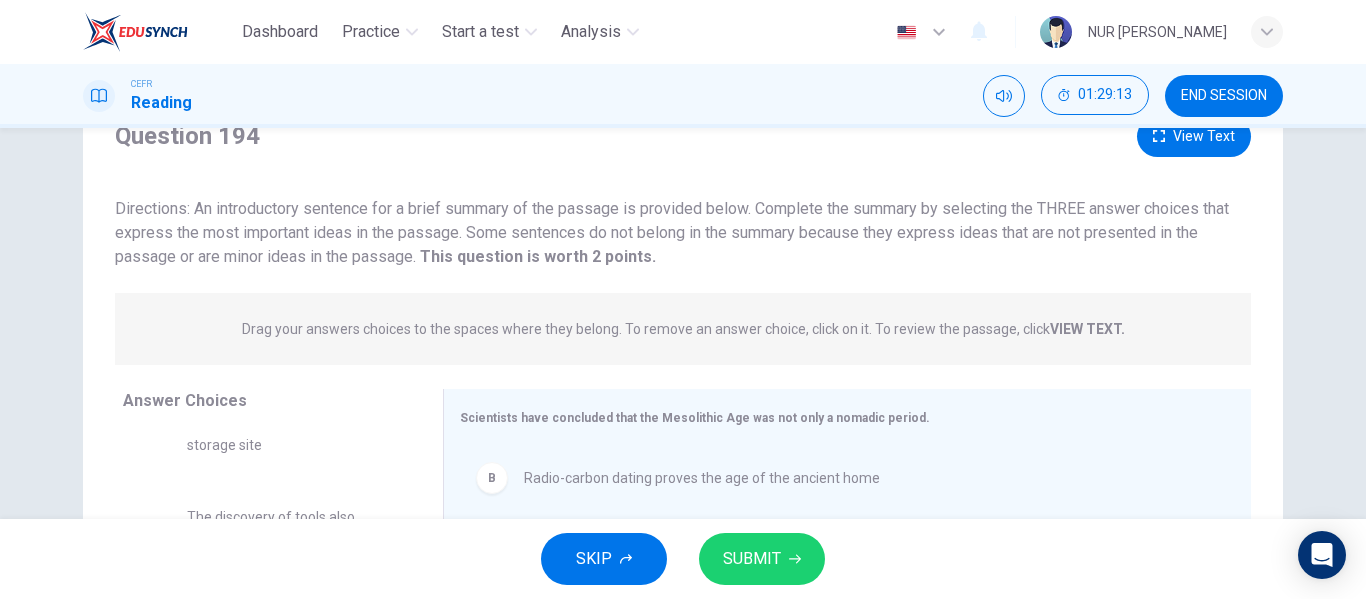 click on "View Text" at bounding box center (1194, 136) 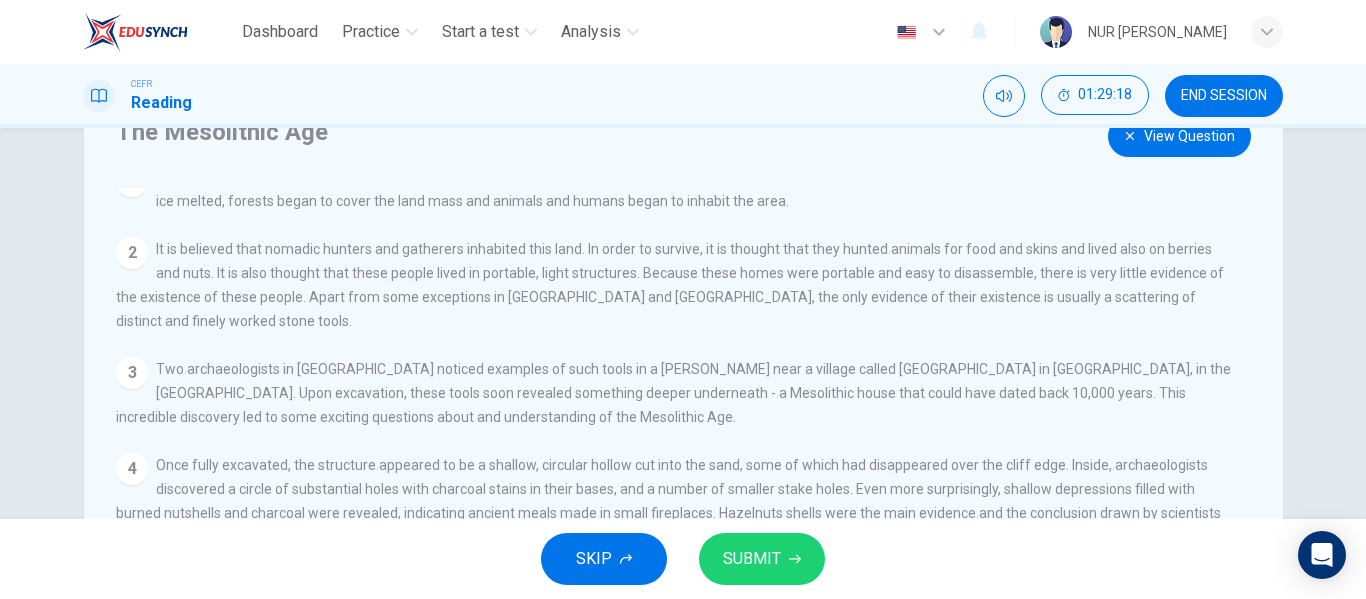 scroll, scrollTop: 0, scrollLeft: 0, axis: both 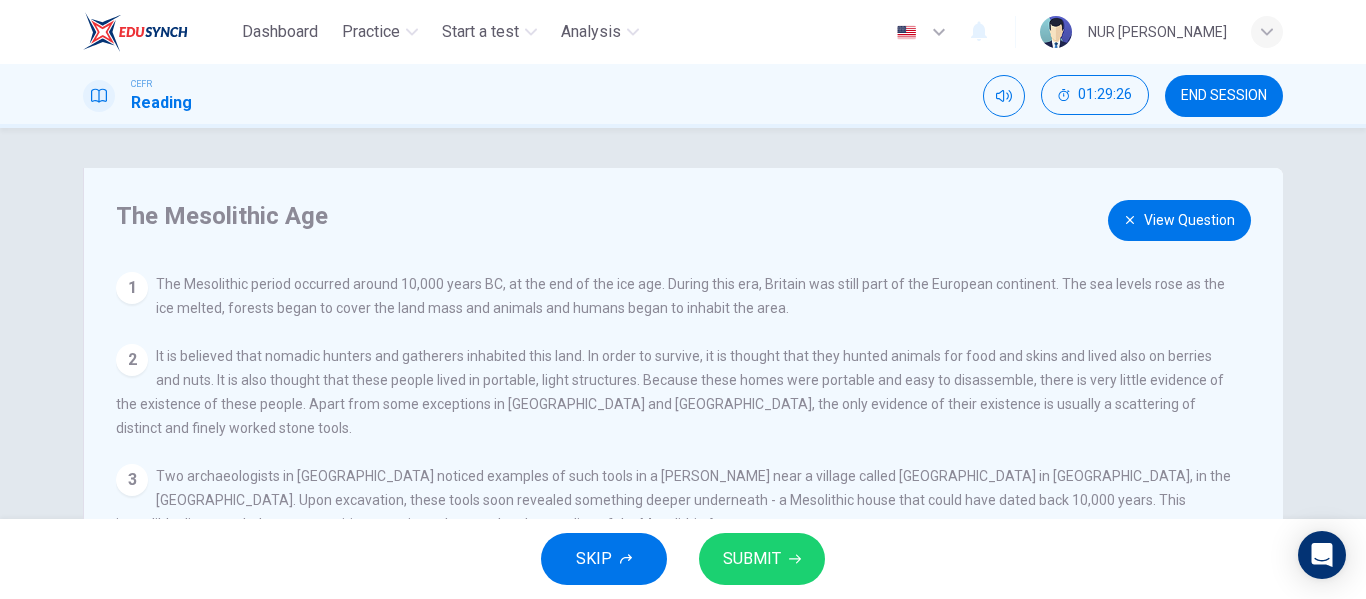 click on "View Question" at bounding box center (1179, 220) 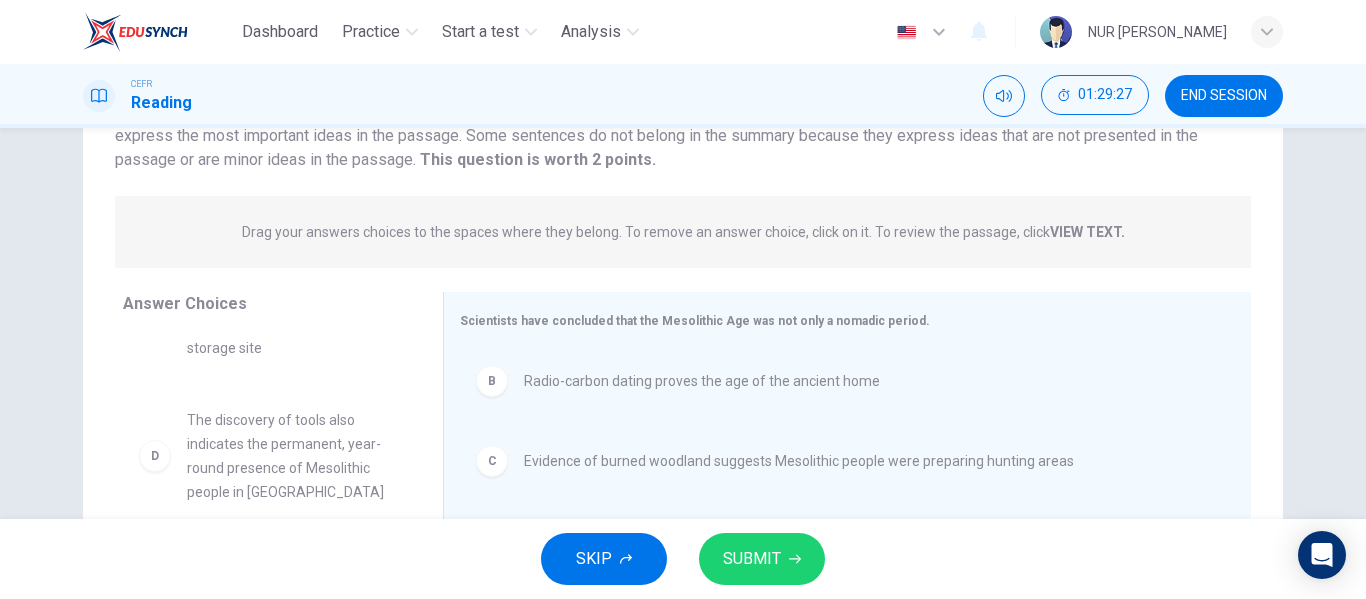 scroll, scrollTop: 384, scrollLeft: 0, axis: vertical 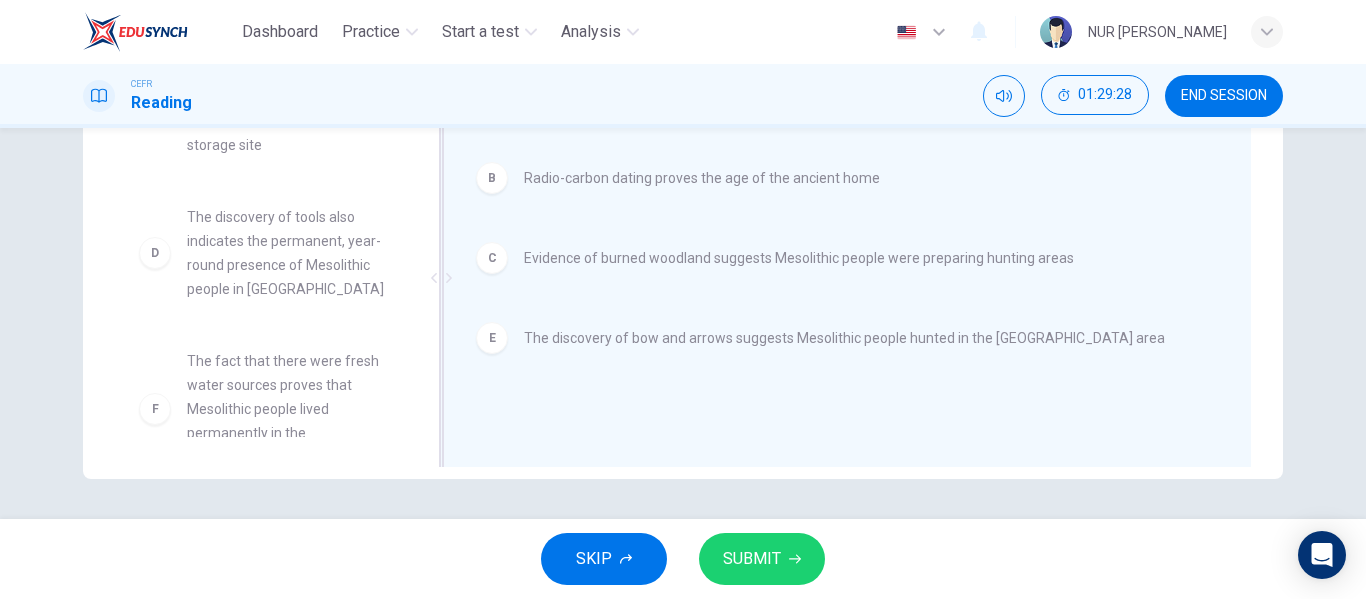 click on "Radio-carbon dating proves the age of the ancient home" at bounding box center [702, 178] 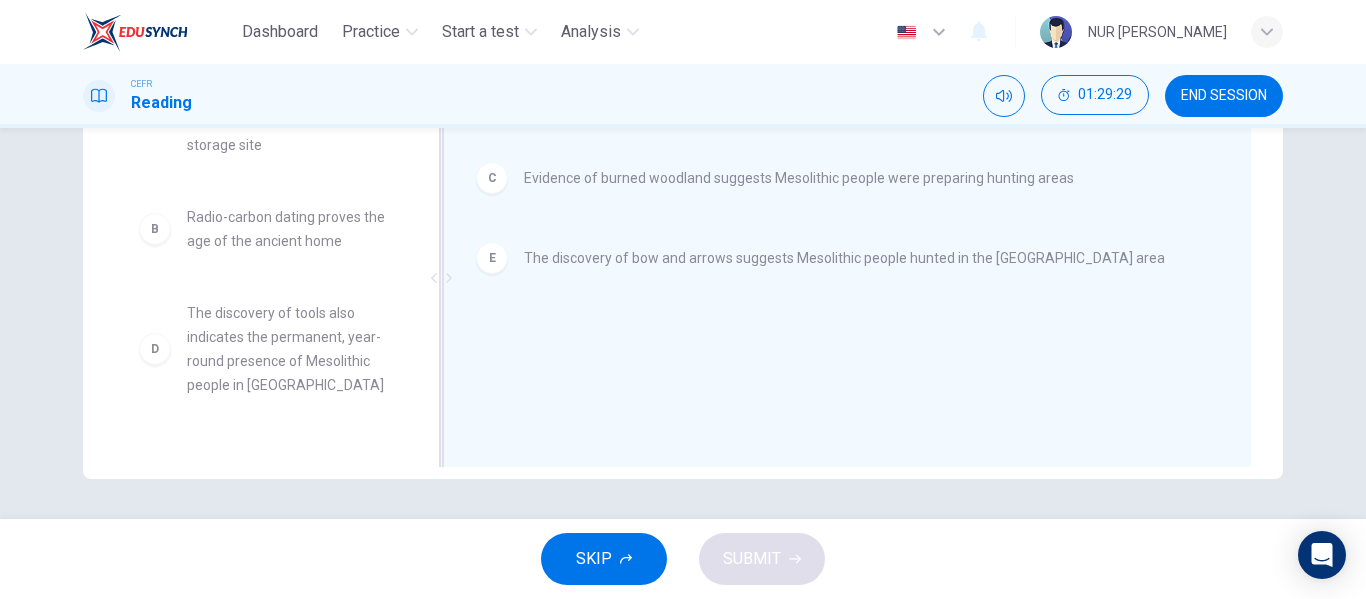 scroll, scrollTop: 204, scrollLeft: 0, axis: vertical 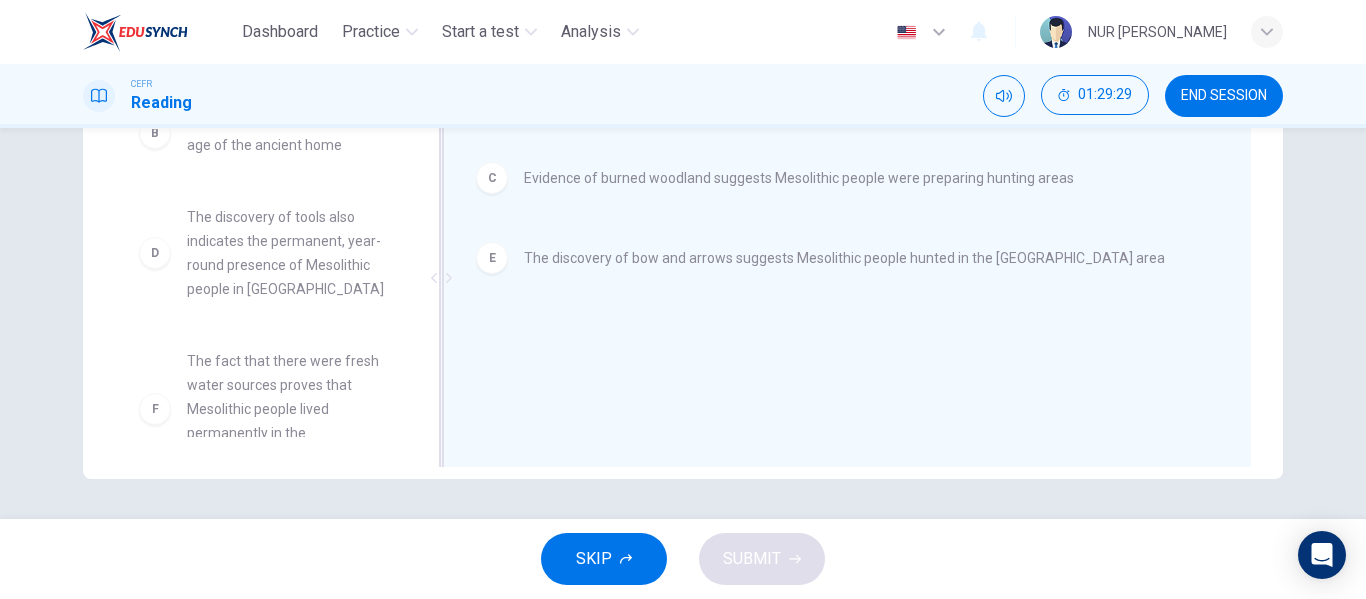 click on "The fact that there were fresh water sources proves that Mesolithic people lived permanently in the [GEOGRAPHIC_DATA] area" at bounding box center (291, 409) 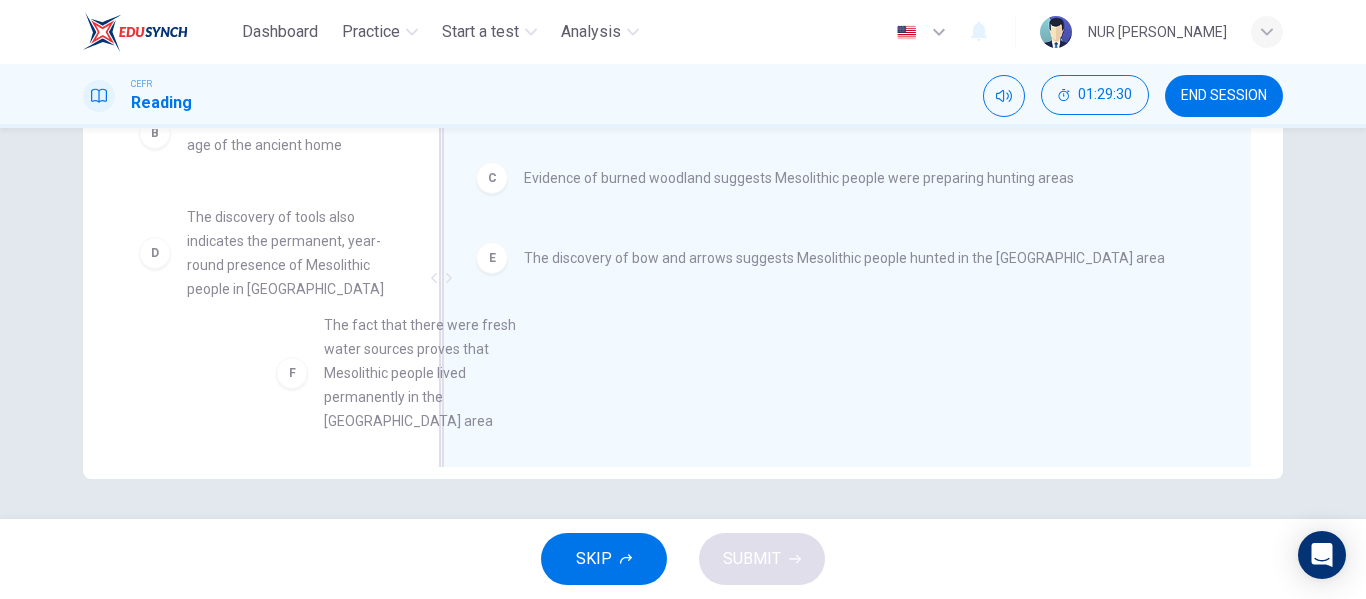 drag, startPoint x: 221, startPoint y: 400, endPoint x: 551, endPoint y: 363, distance: 332.06775 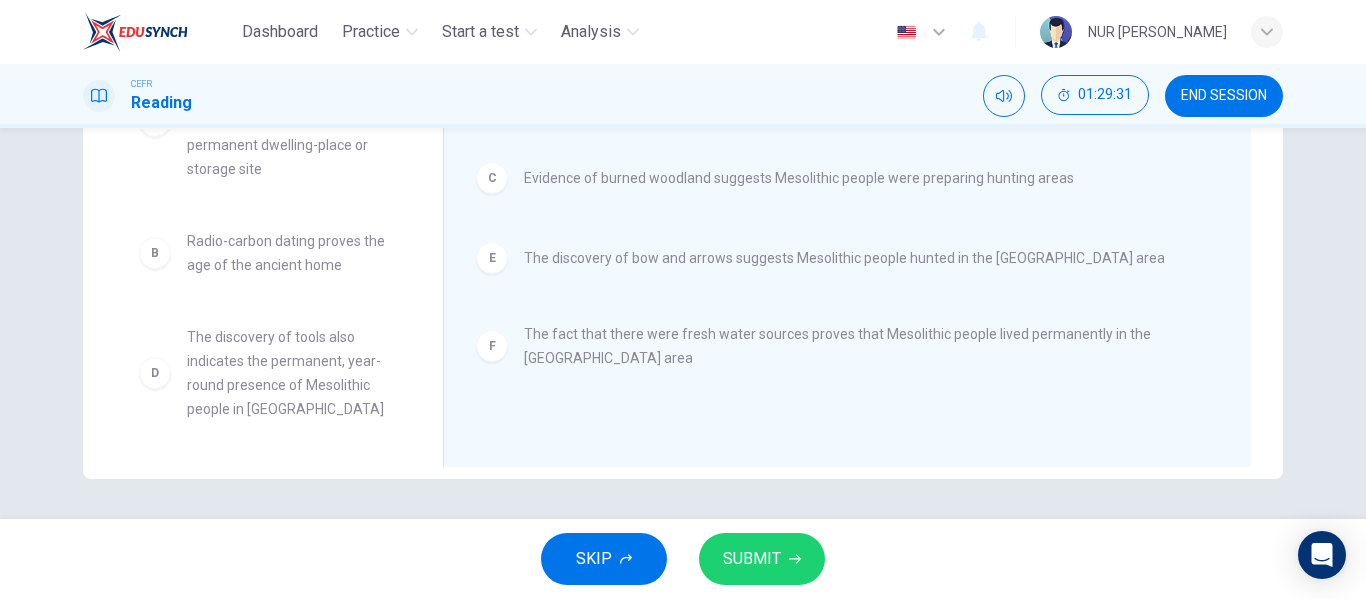 scroll, scrollTop: 60, scrollLeft: 0, axis: vertical 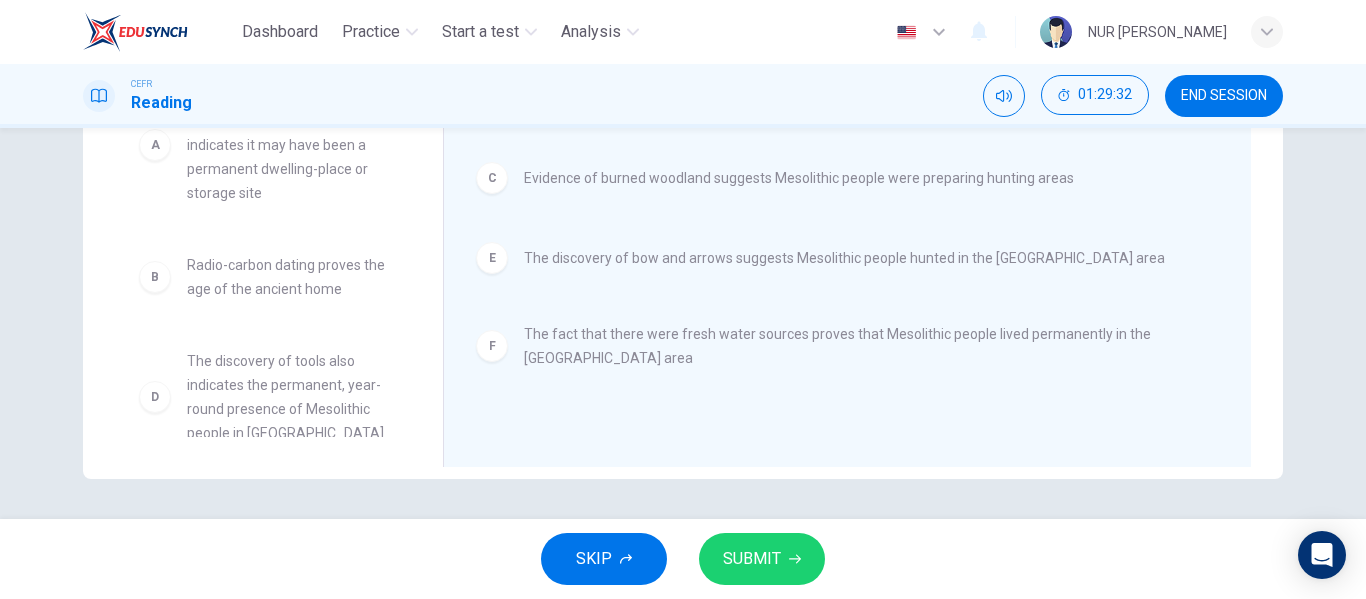 click on "SUBMIT" at bounding box center [762, 559] 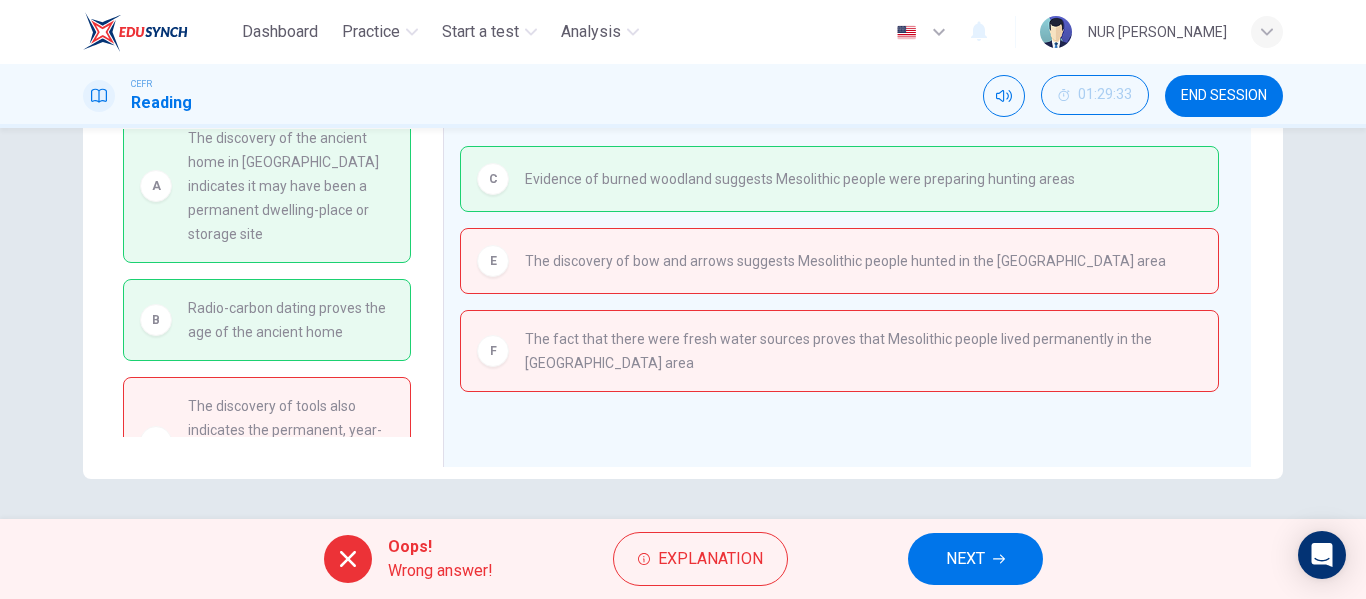 scroll, scrollTop: 0, scrollLeft: 0, axis: both 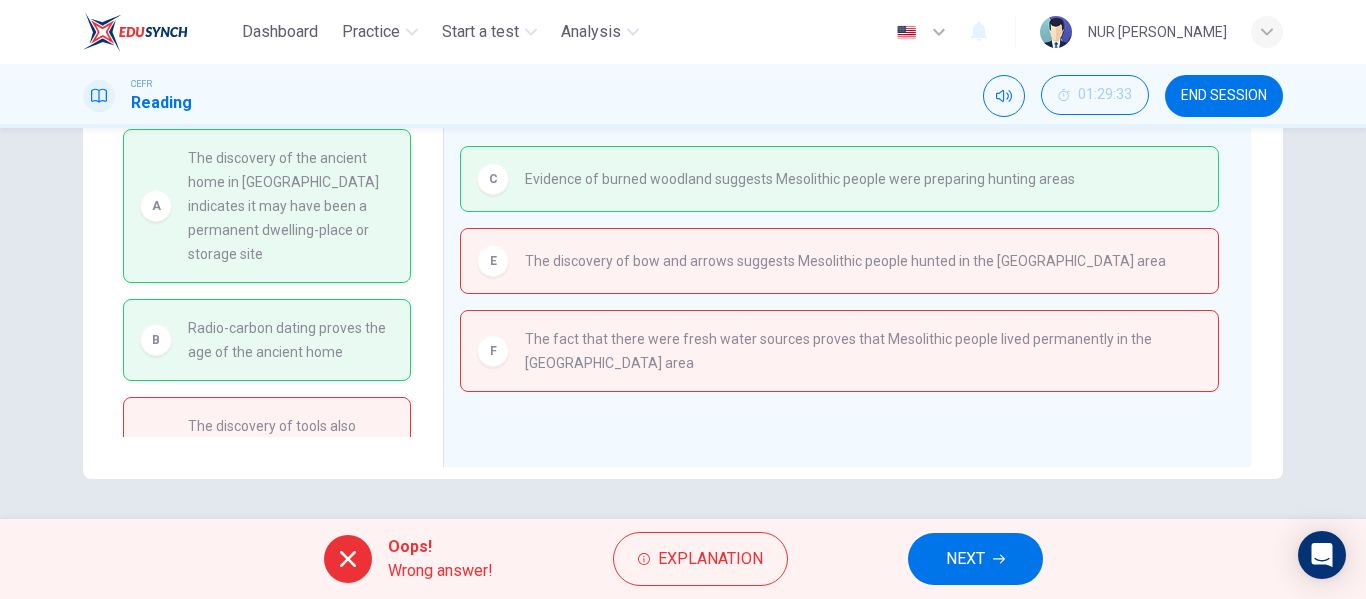 click on "NEXT" at bounding box center [965, 559] 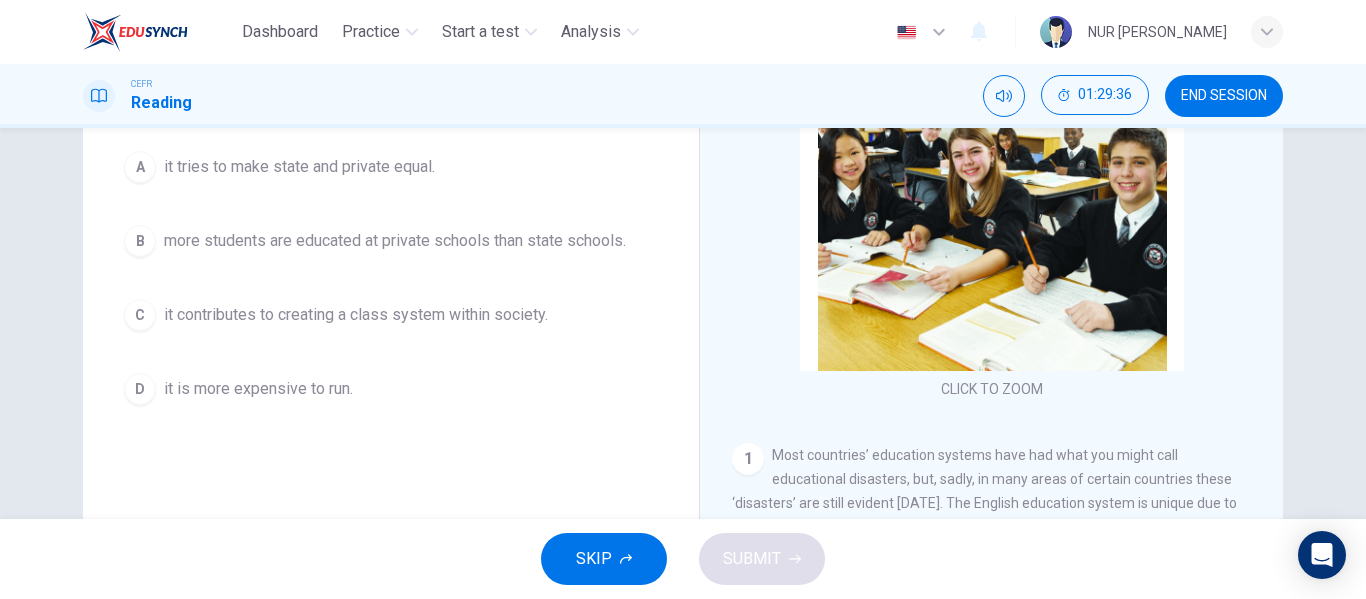 scroll, scrollTop: 200, scrollLeft: 0, axis: vertical 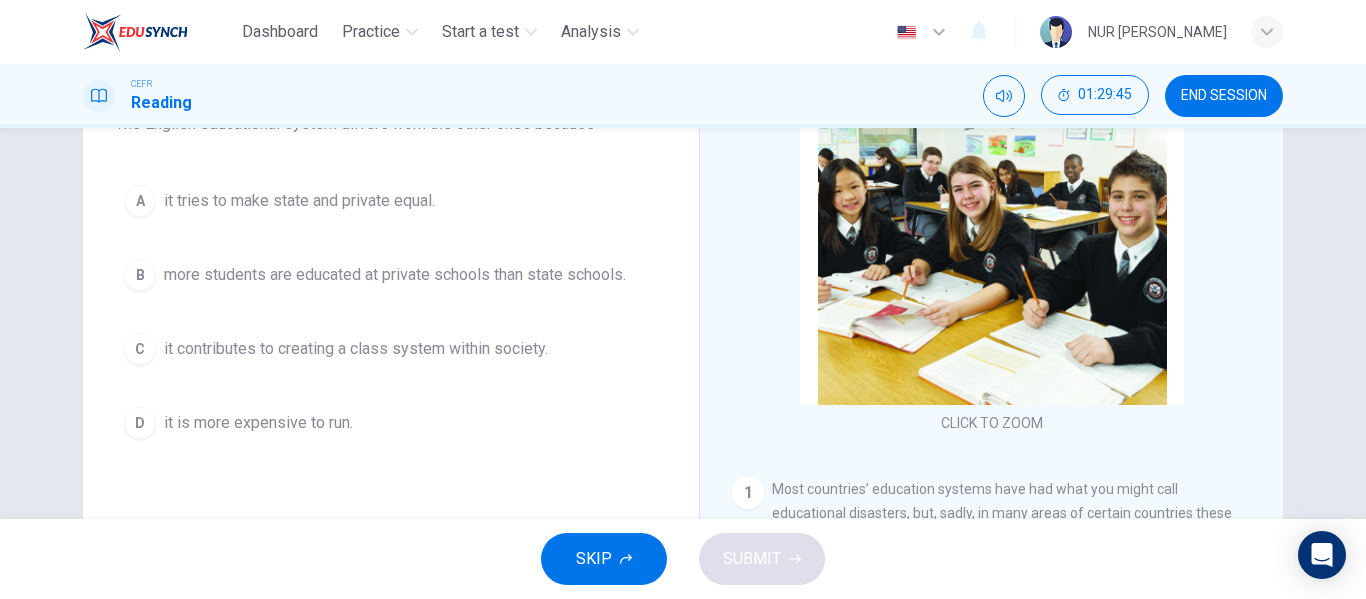 click on "it contributes to creating a class system within society." at bounding box center (356, 349) 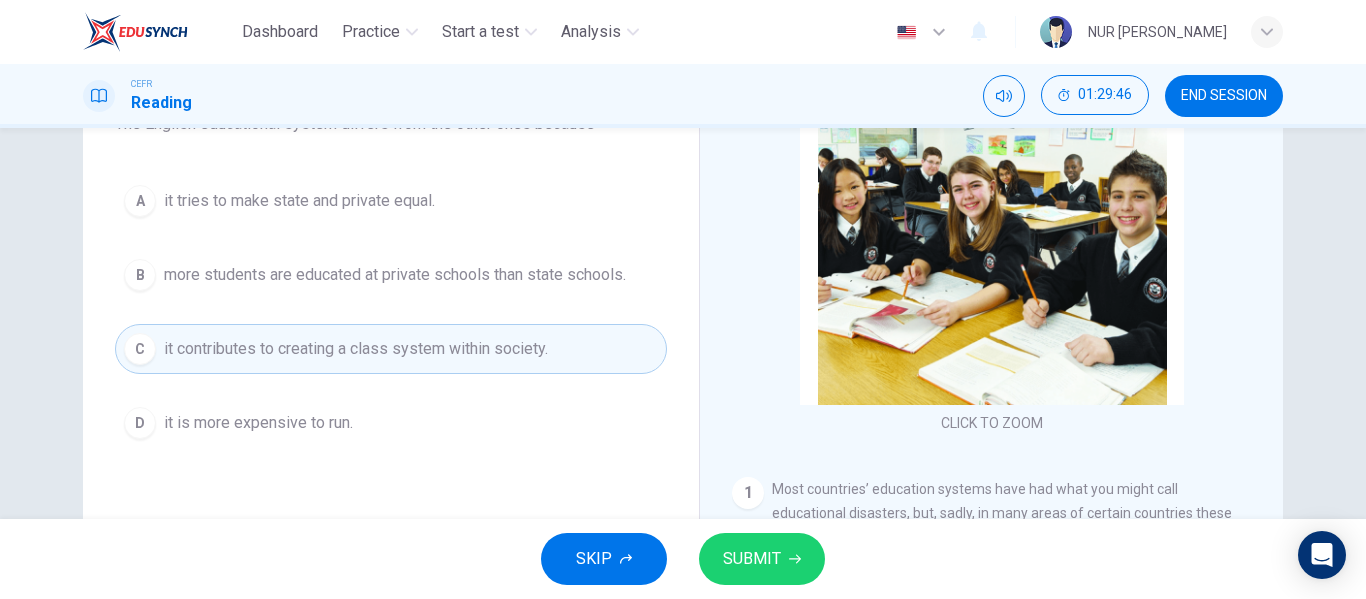 click on "SUBMIT" at bounding box center (752, 559) 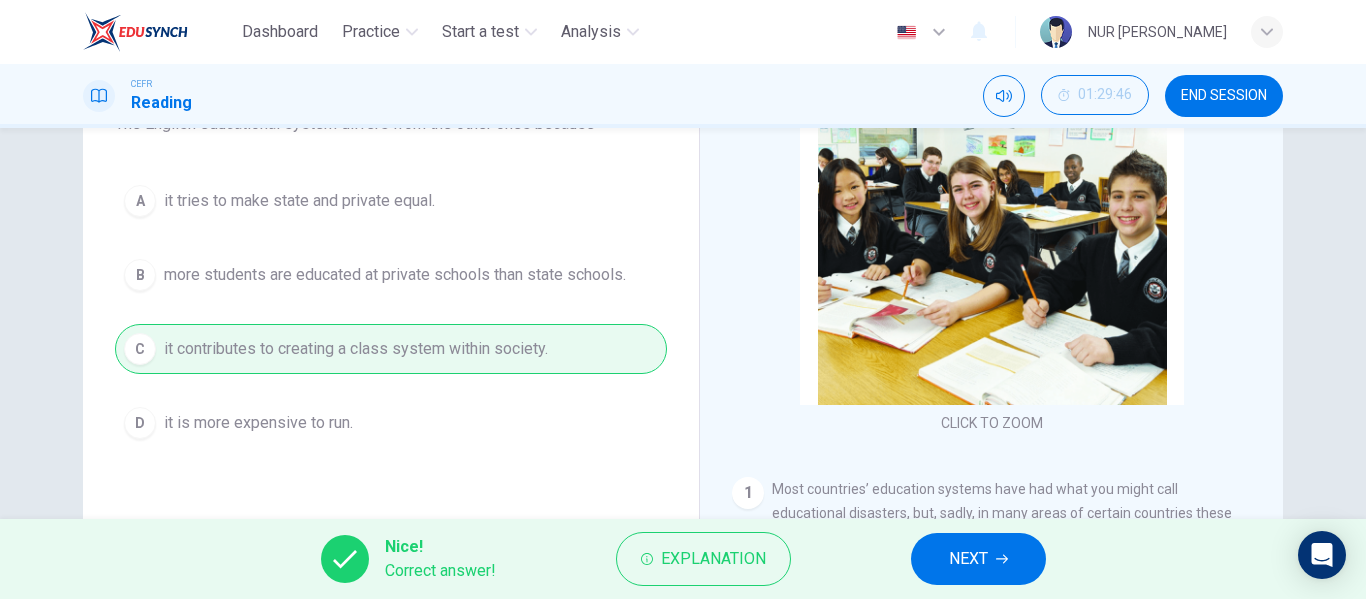click on "NEXT" at bounding box center (978, 559) 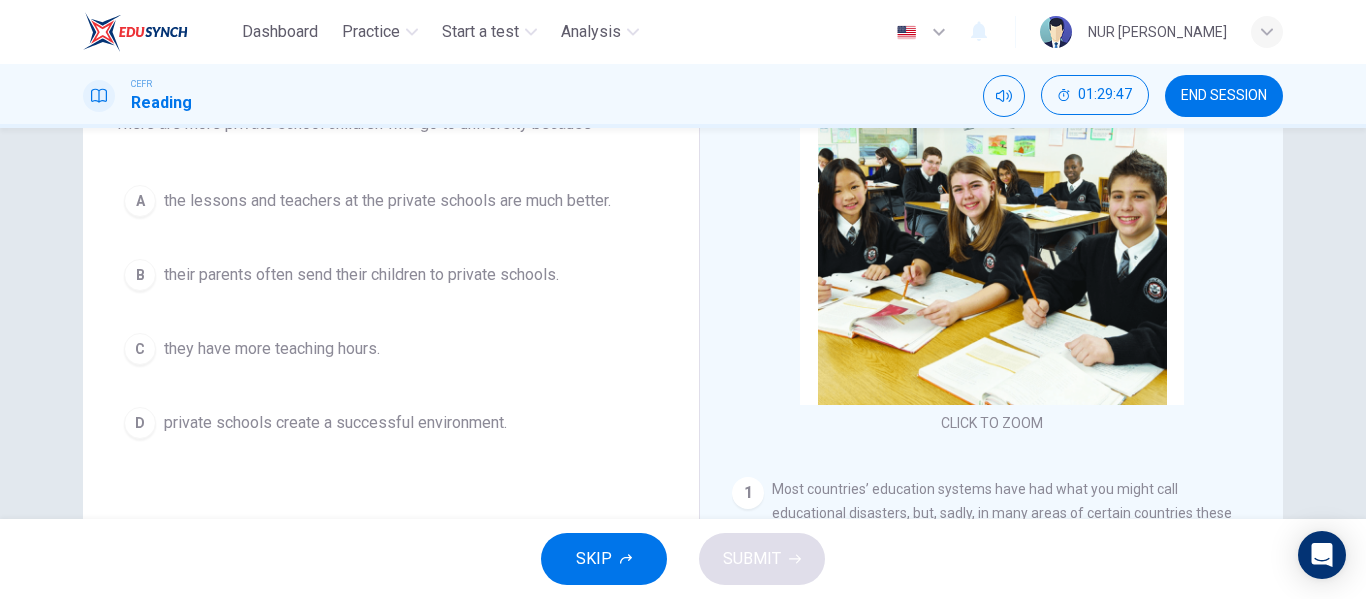 click on "A the lessons and teachers at the private schools are much better. B their parents often send their children to private schools. C they have more teaching hours. D private schools create a successful environment." at bounding box center [391, 312] 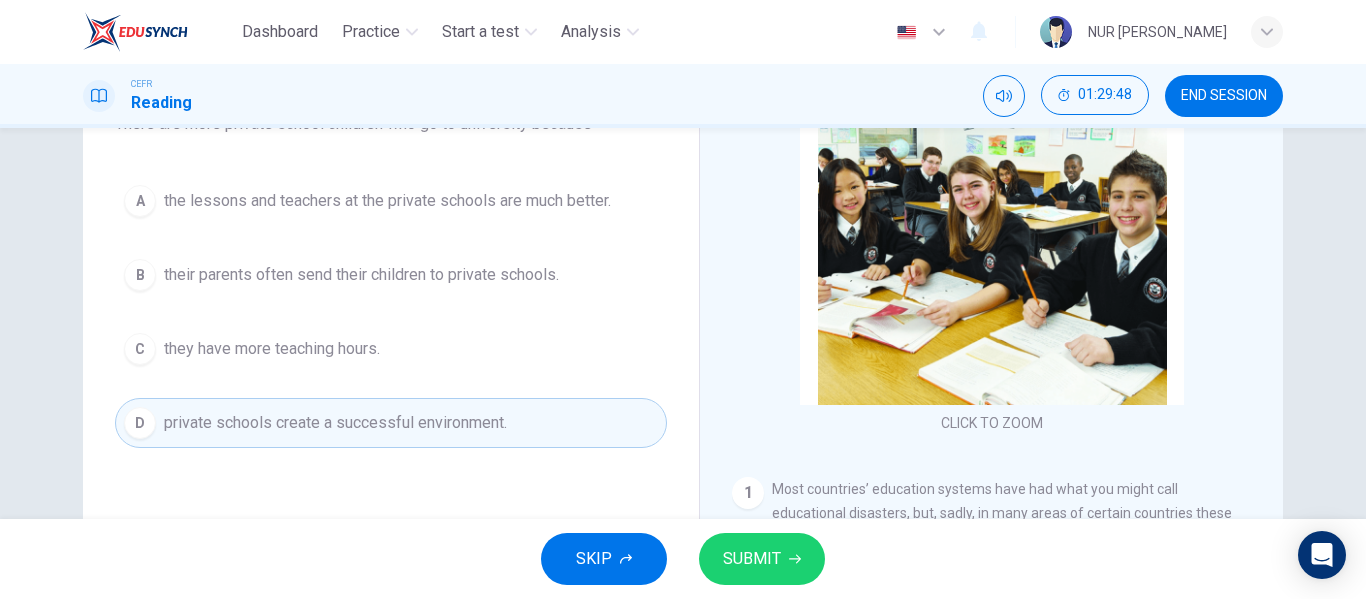 click 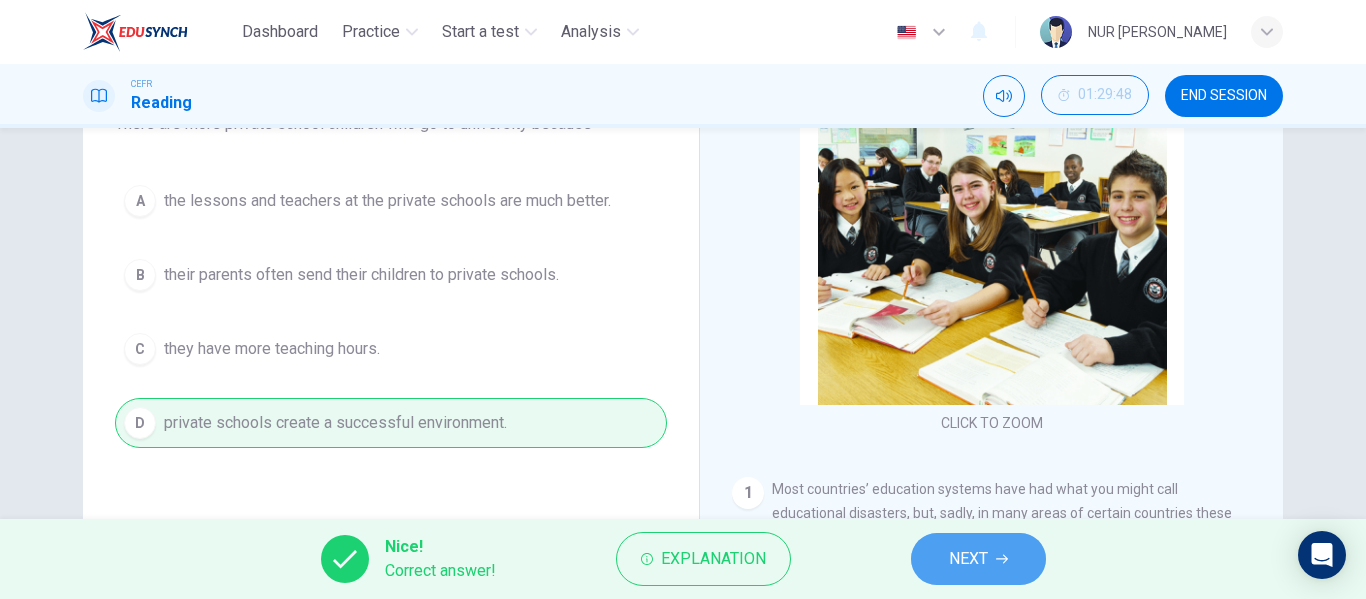 click on "NEXT" at bounding box center [968, 559] 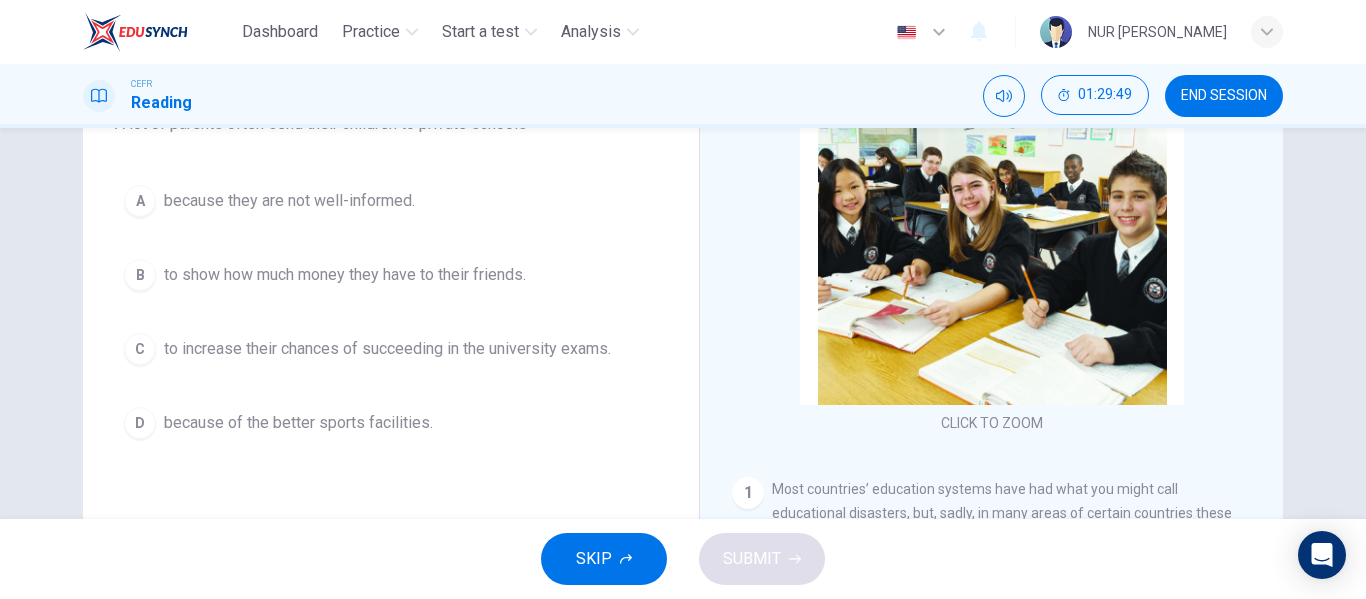 click on "to increase their chances of succeeding in the university exams." at bounding box center (387, 349) 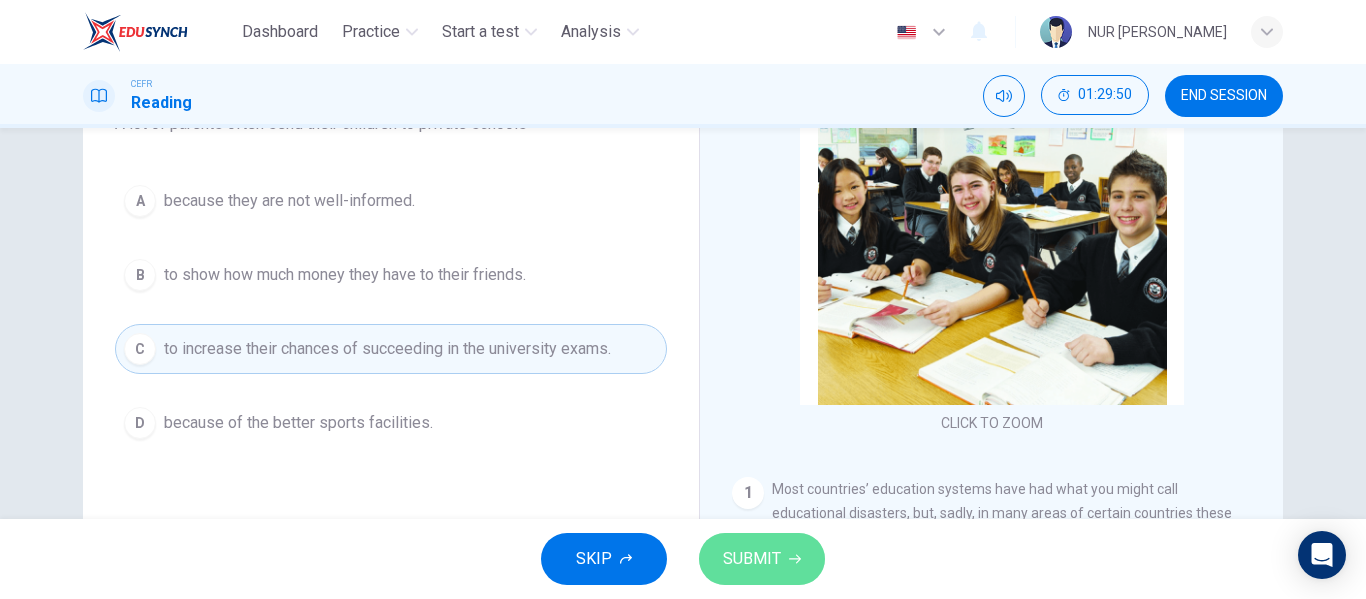 click on "SUBMIT" at bounding box center (762, 559) 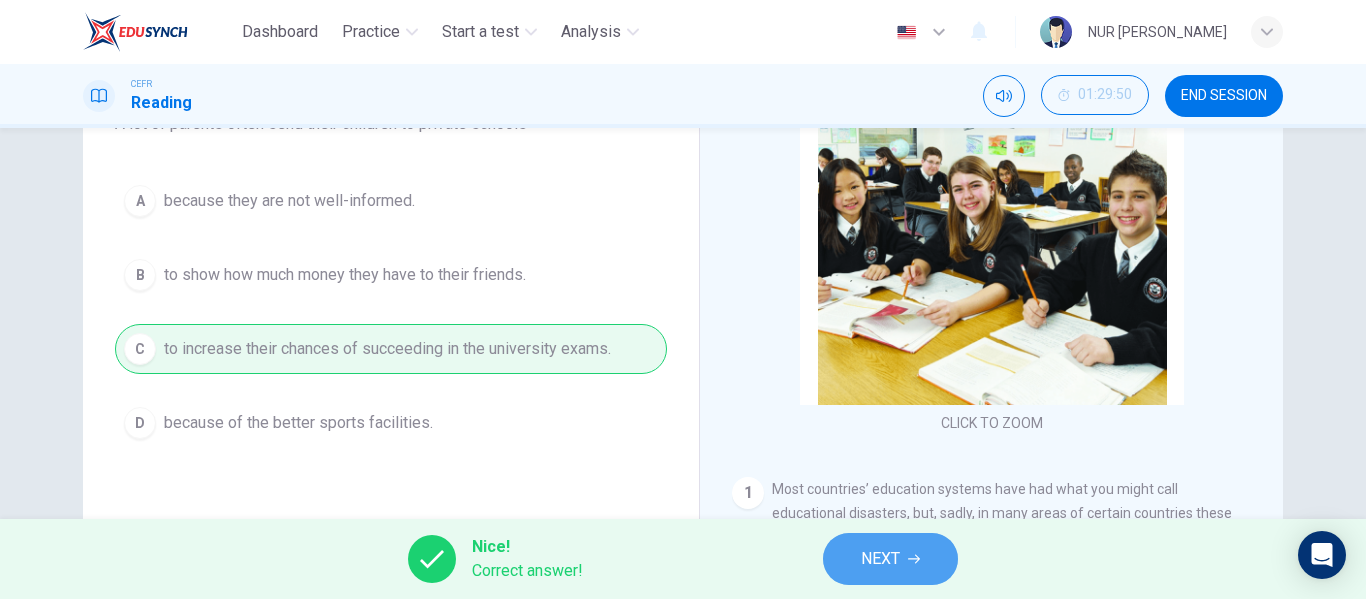 click on "NEXT" at bounding box center [890, 559] 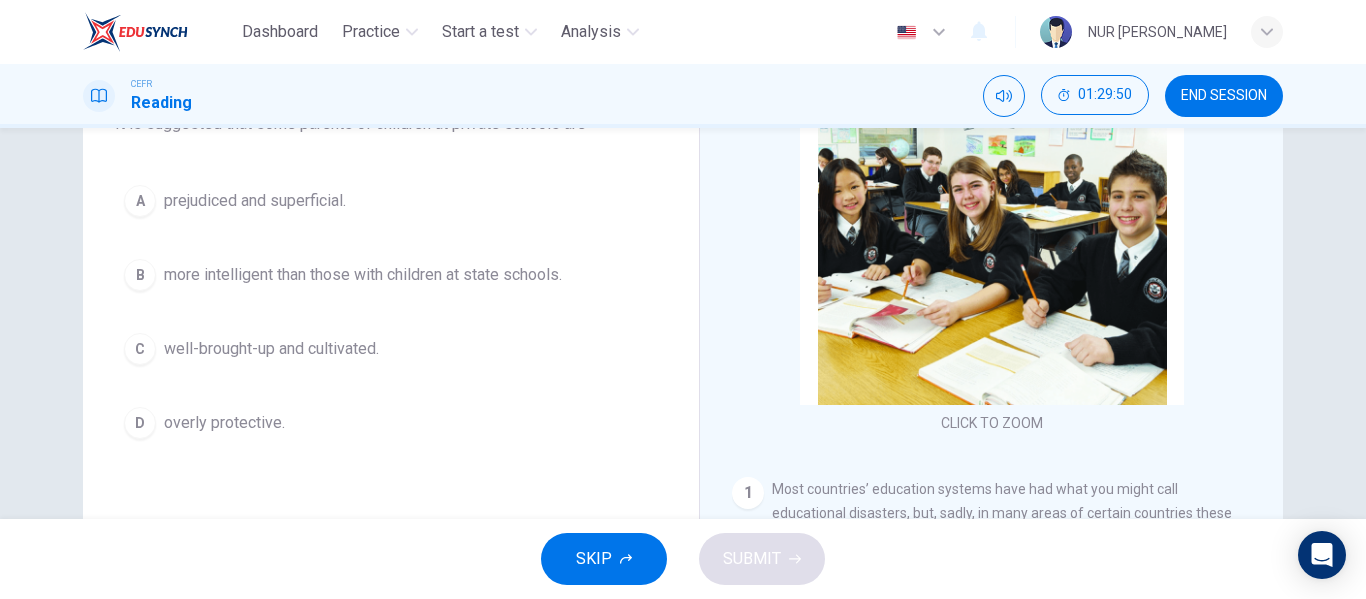 click on "A prejudiced and superficial." at bounding box center [391, 201] 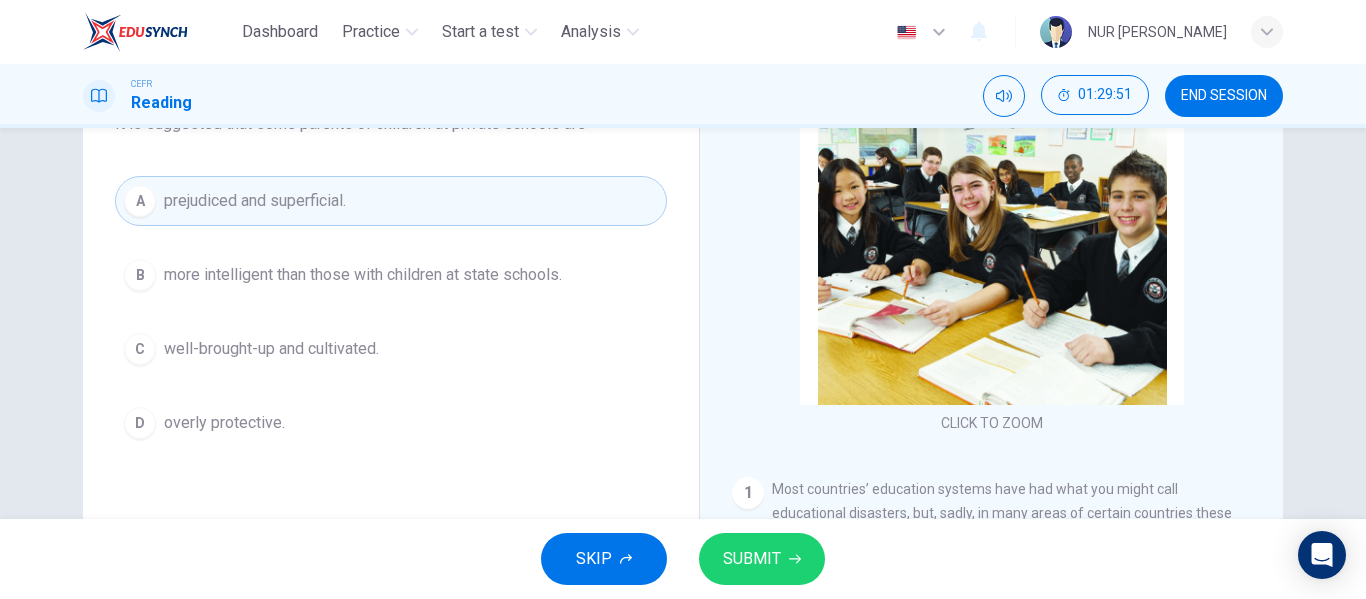 click on "SUBMIT" at bounding box center (752, 559) 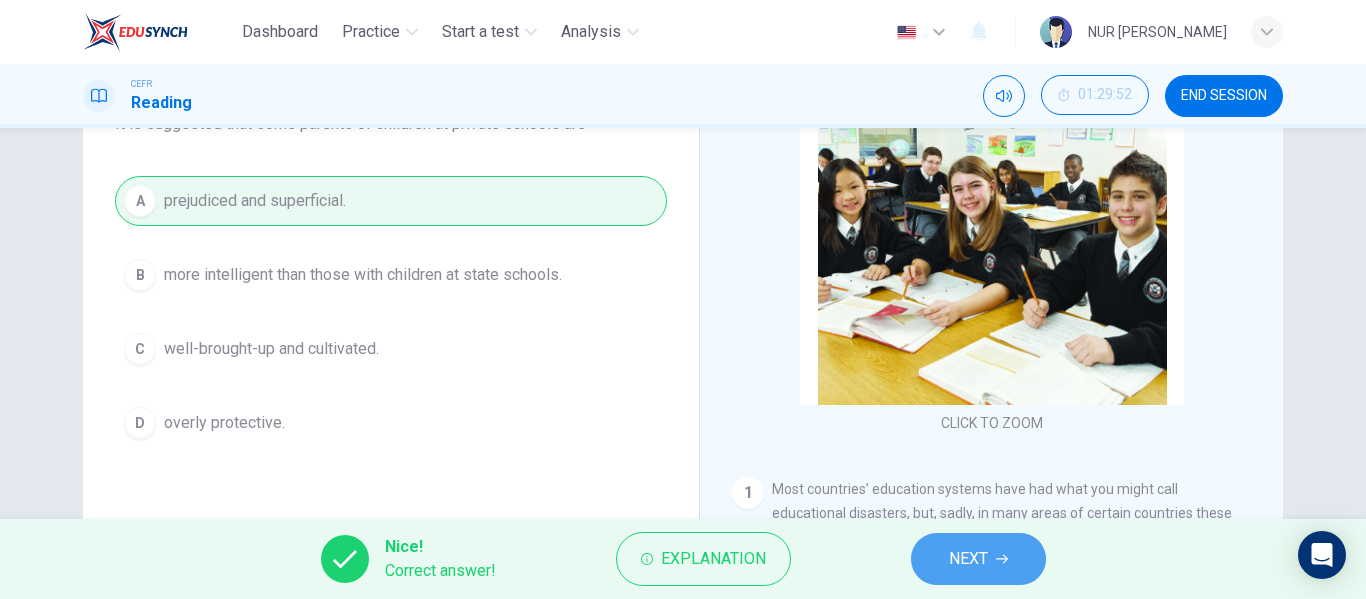 click 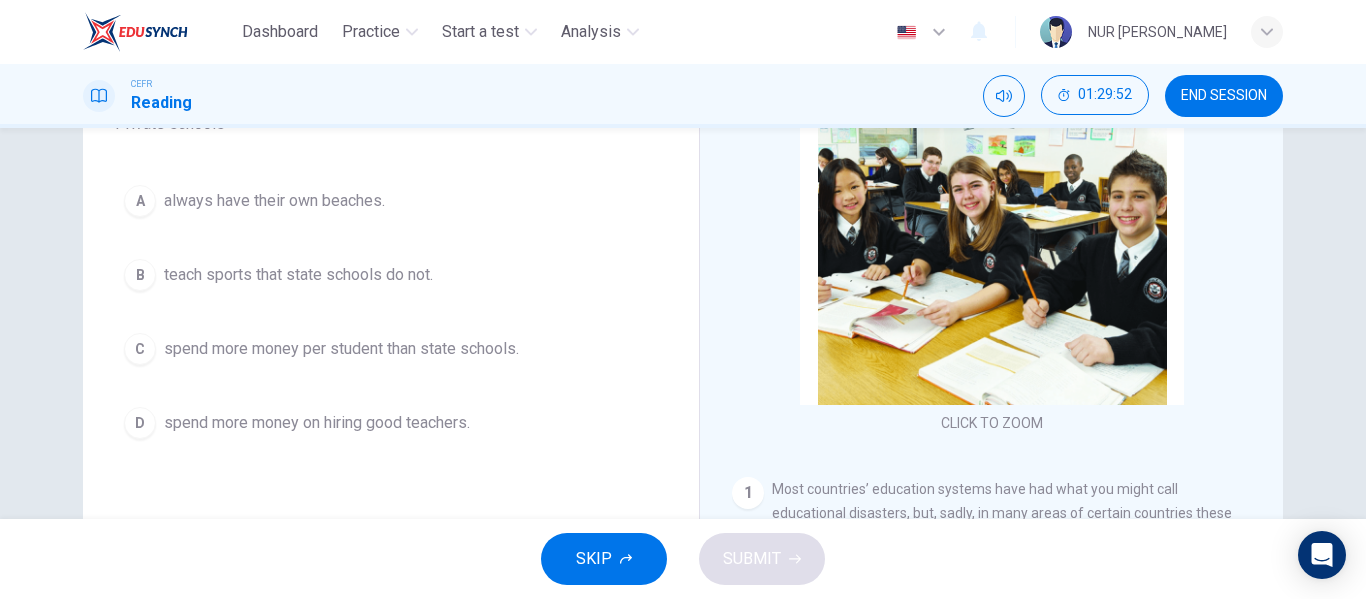 click on "C spend more money per student than state schools." at bounding box center [391, 349] 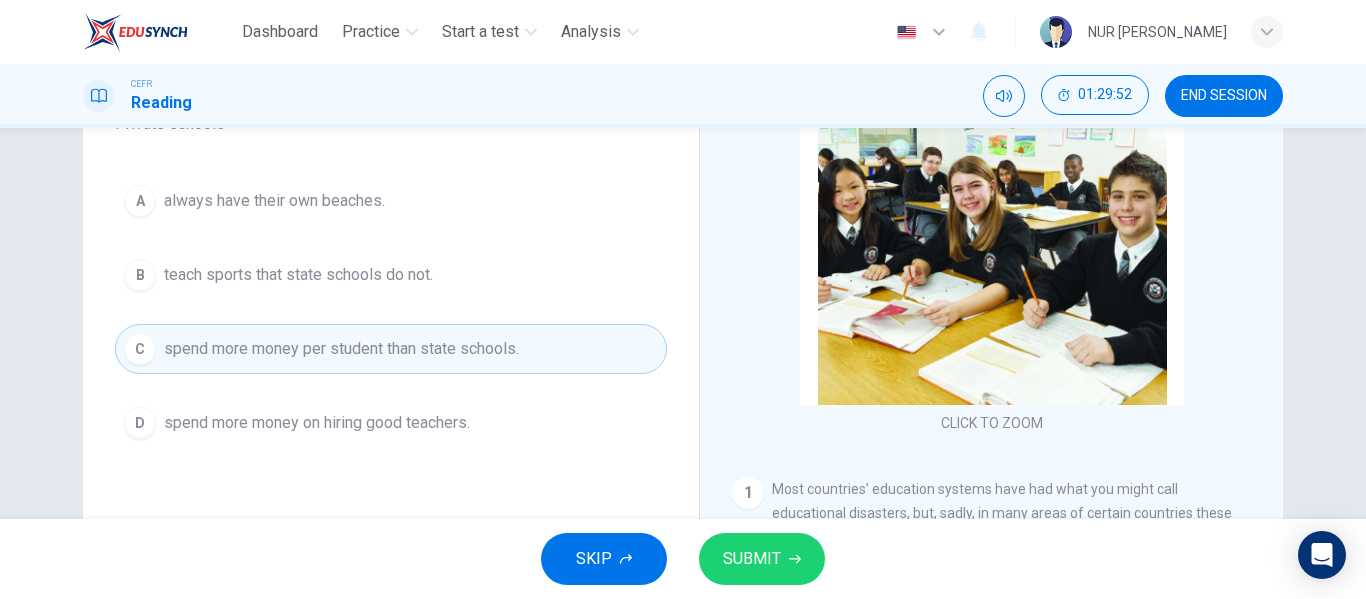 click on "SUBMIT" at bounding box center (762, 559) 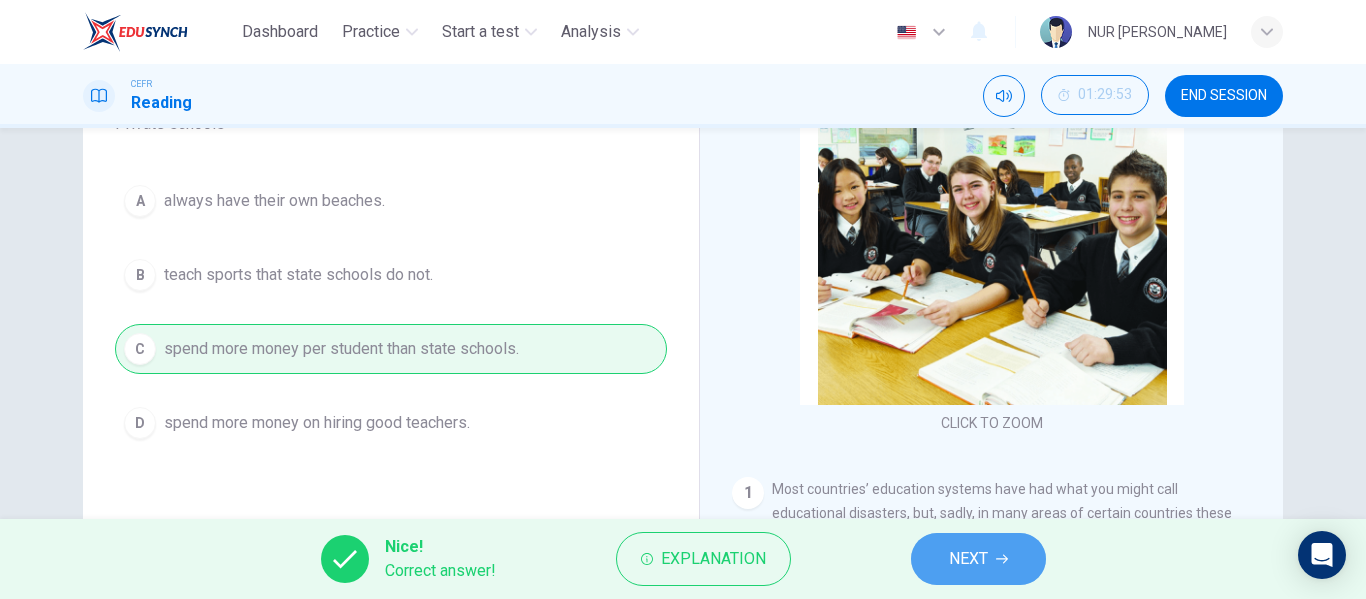 click on "NEXT" at bounding box center (978, 559) 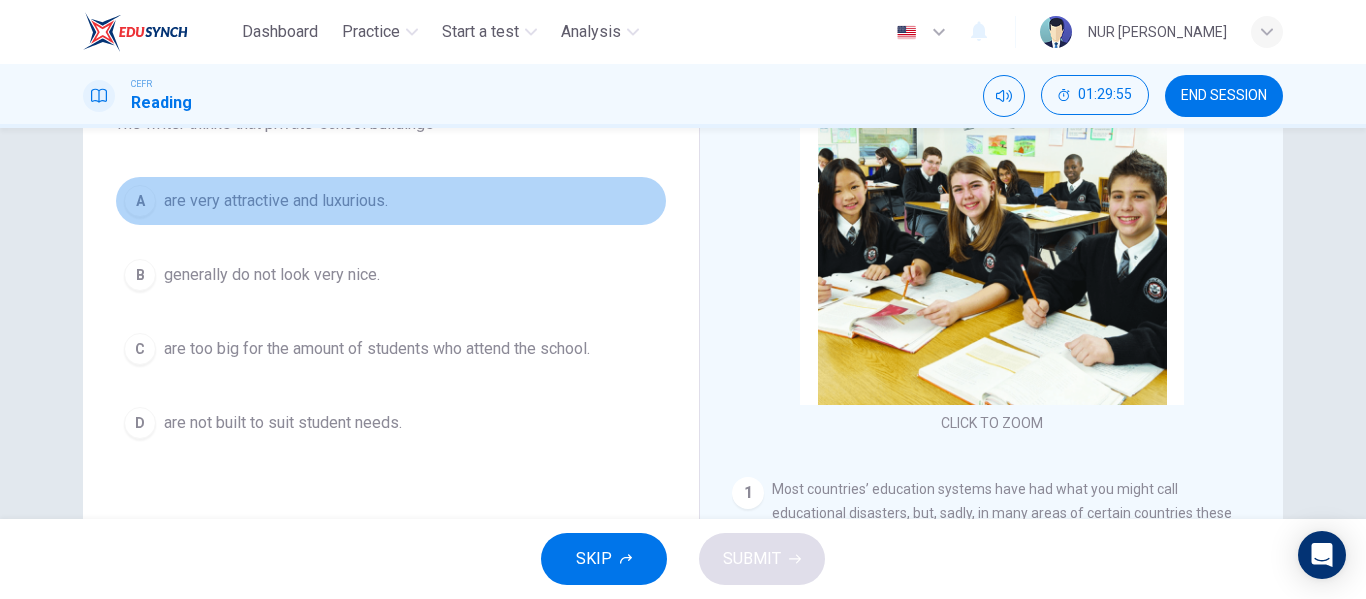 click on "A are very attractive and luxurious." at bounding box center [391, 201] 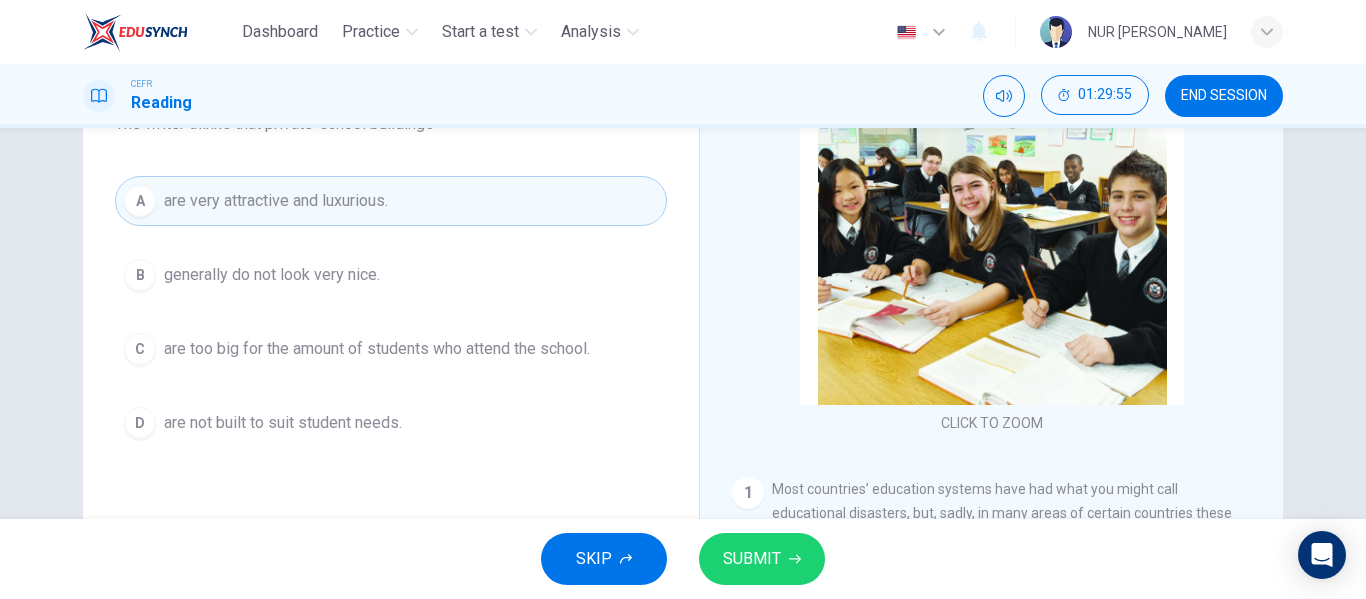 click on "SUBMIT" at bounding box center [762, 559] 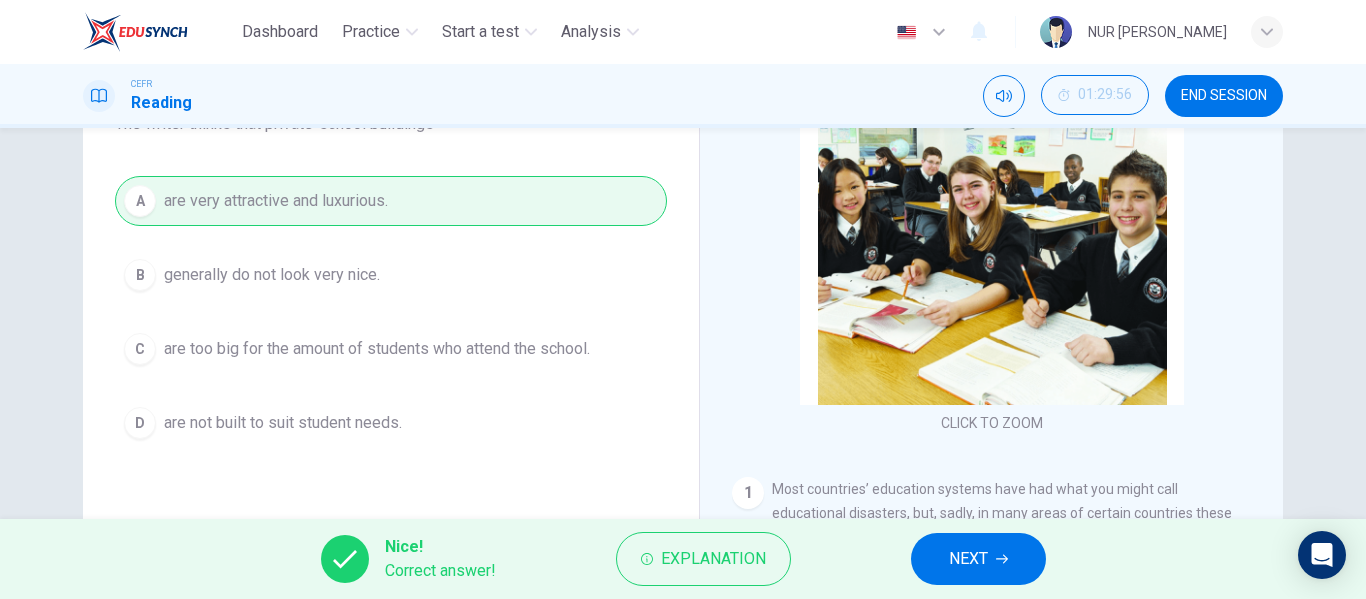 click on "NEXT" at bounding box center (968, 559) 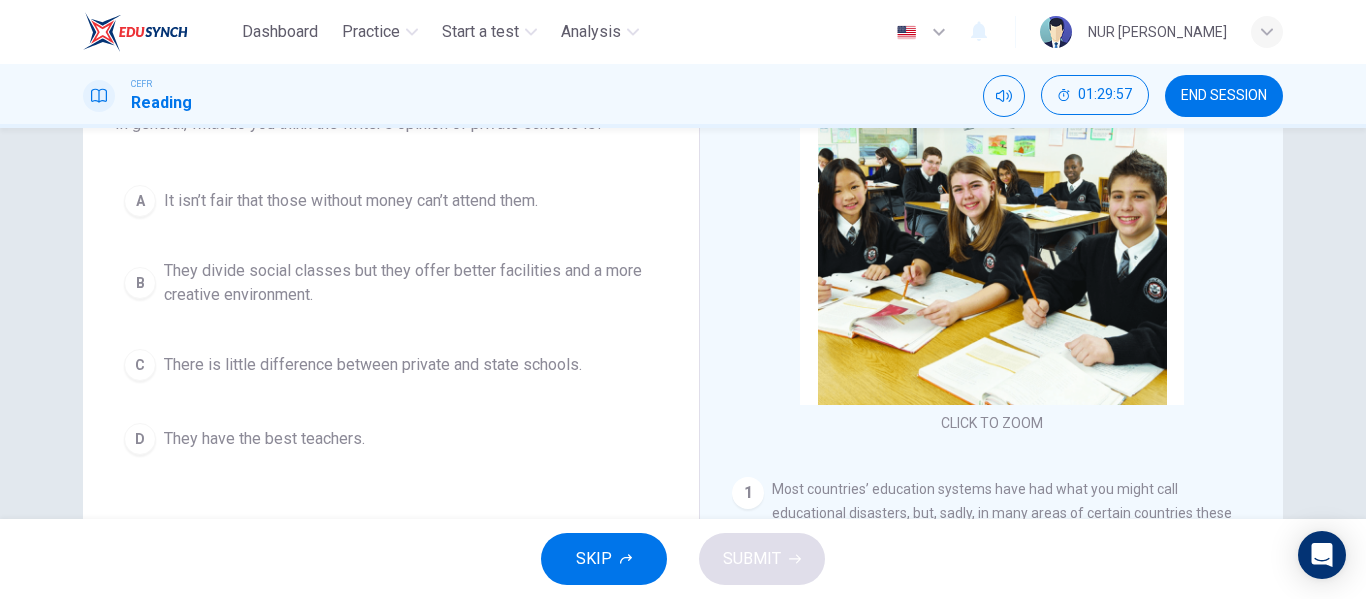 click on "They divide social classes but they offer better facilities and a more
creative environment." at bounding box center [411, 283] 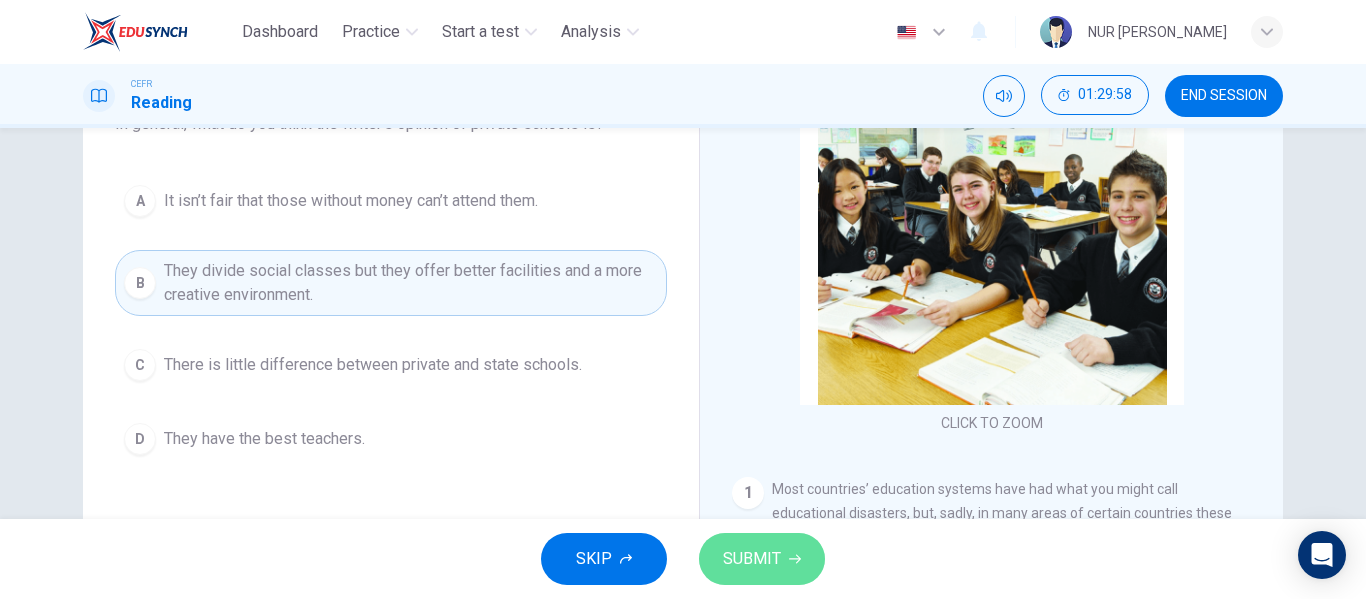 click on "SUBMIT" at bounding box center [762, 559] 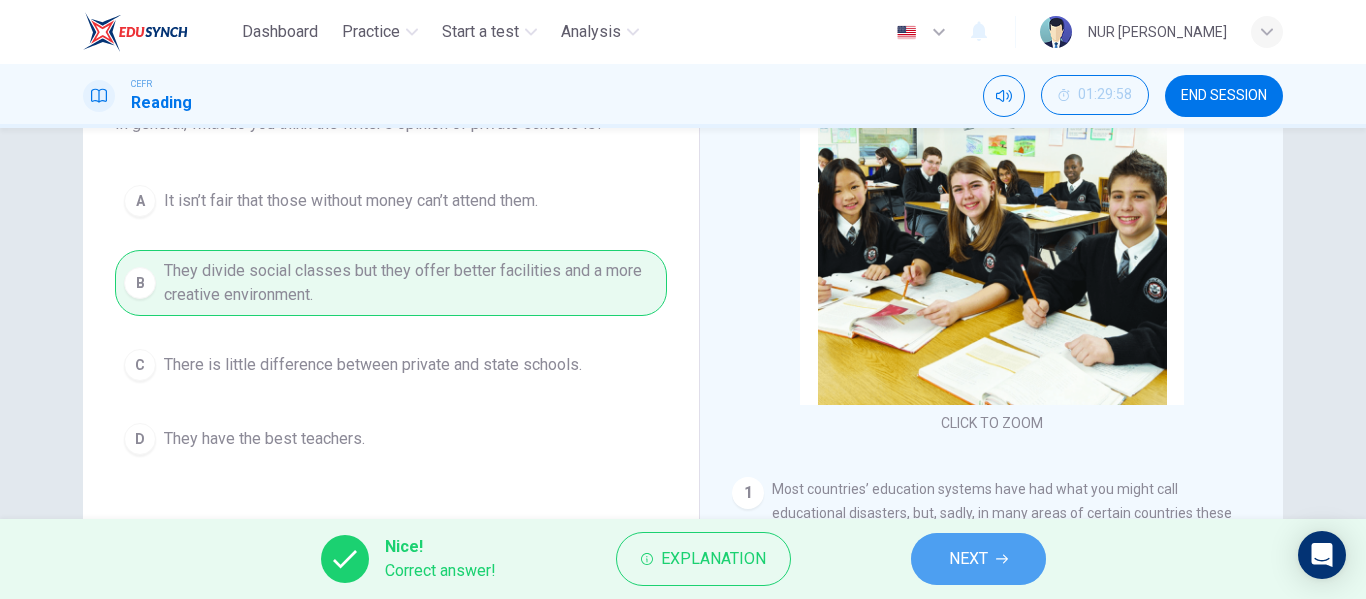 click on "NEXT" at bounding box center (968, 559) 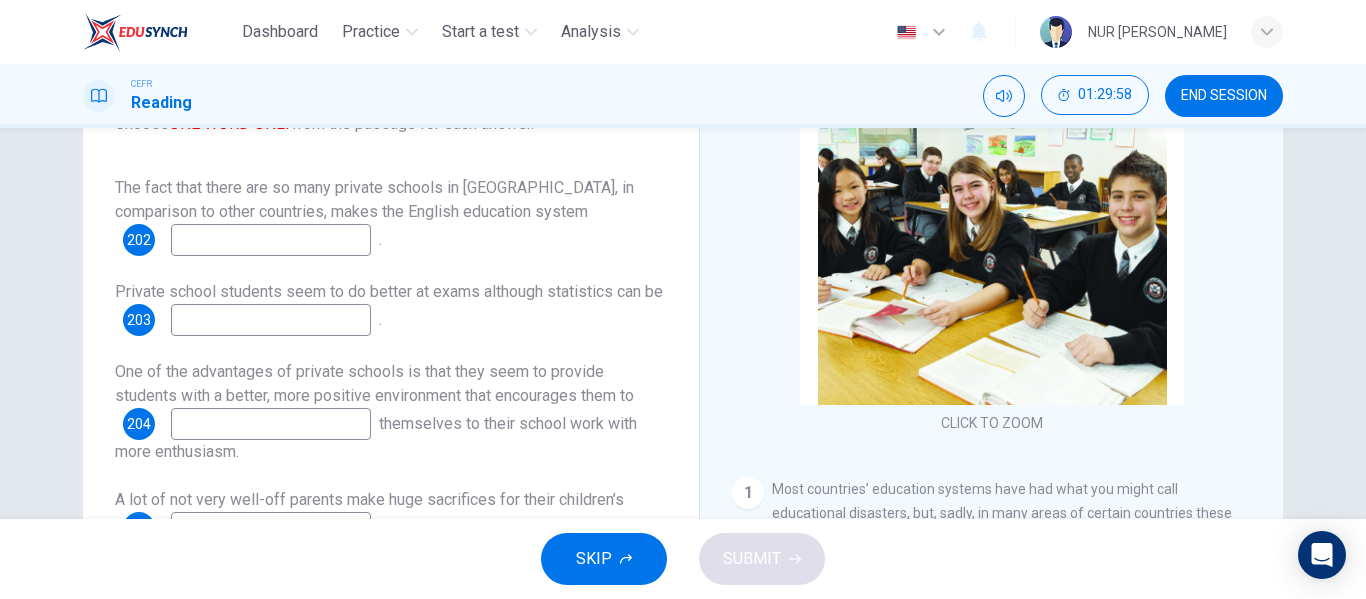 click at bounding box center (271, 240) 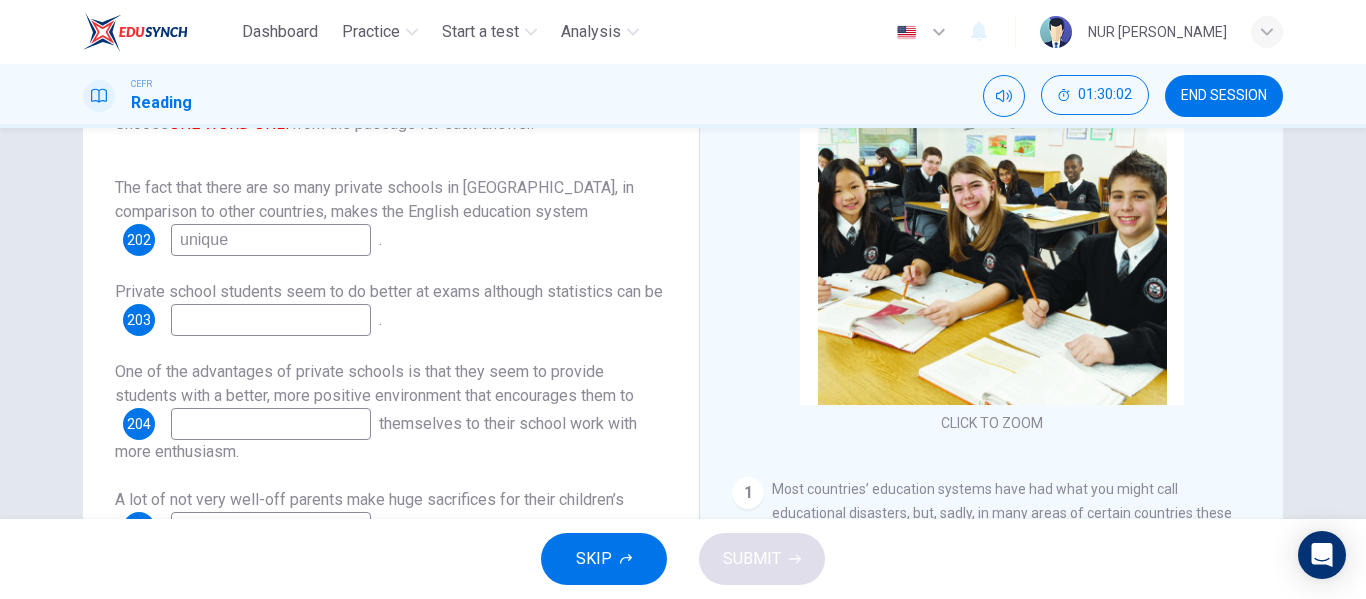 type on "unique" 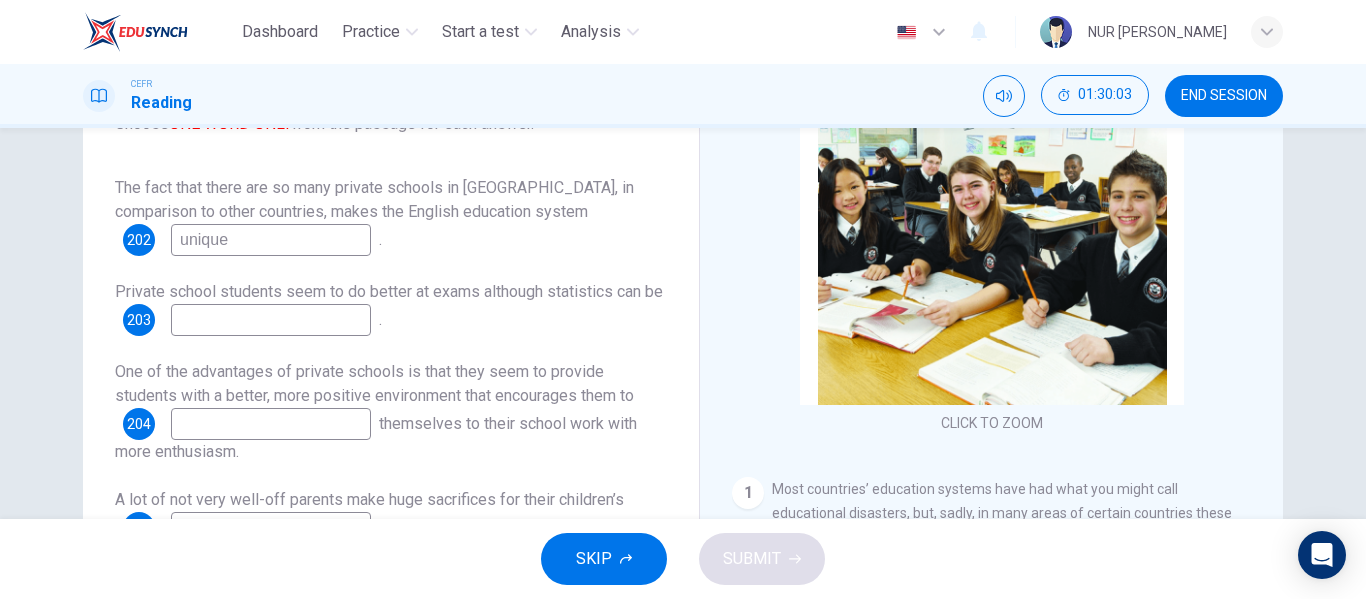 click at bounding box center (271, 320) 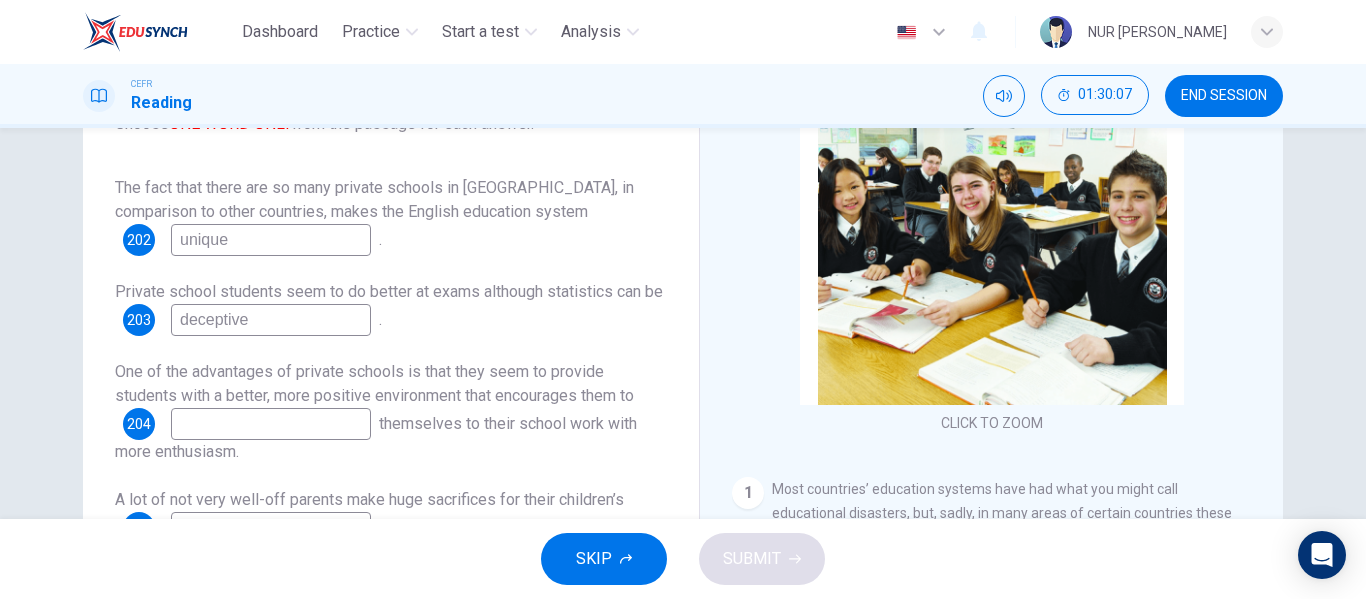 type on "deceptive" 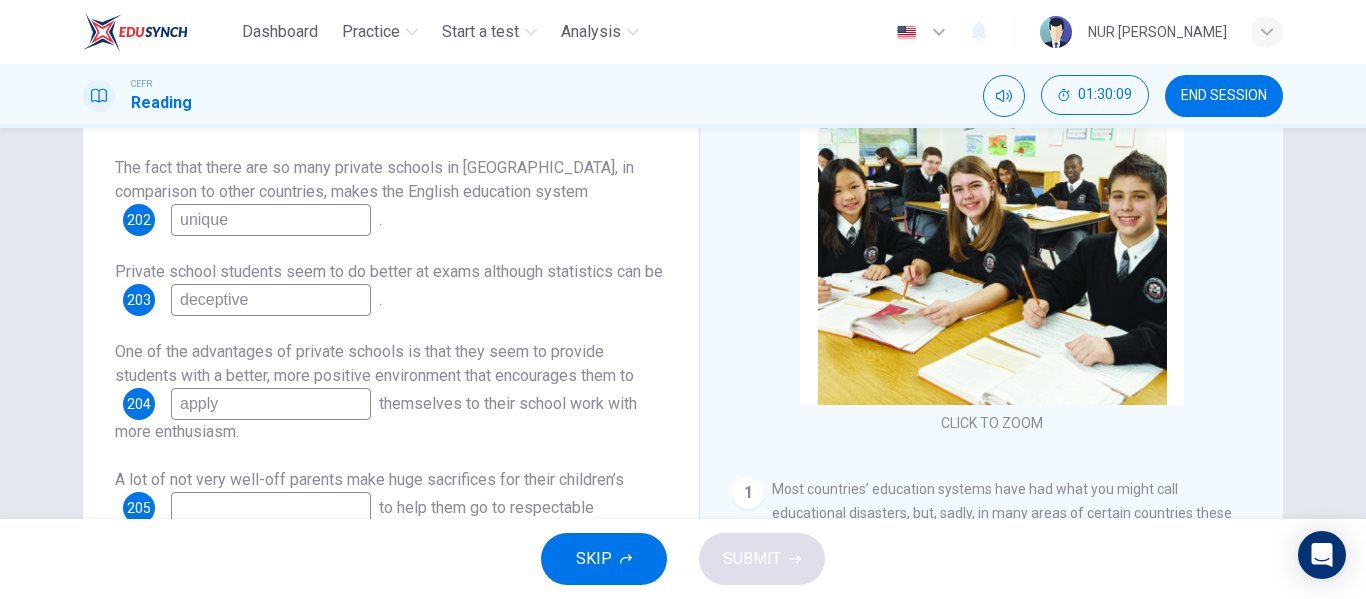 scroll, scrollTop: 25, scrollLeft: 0, axis: vertical 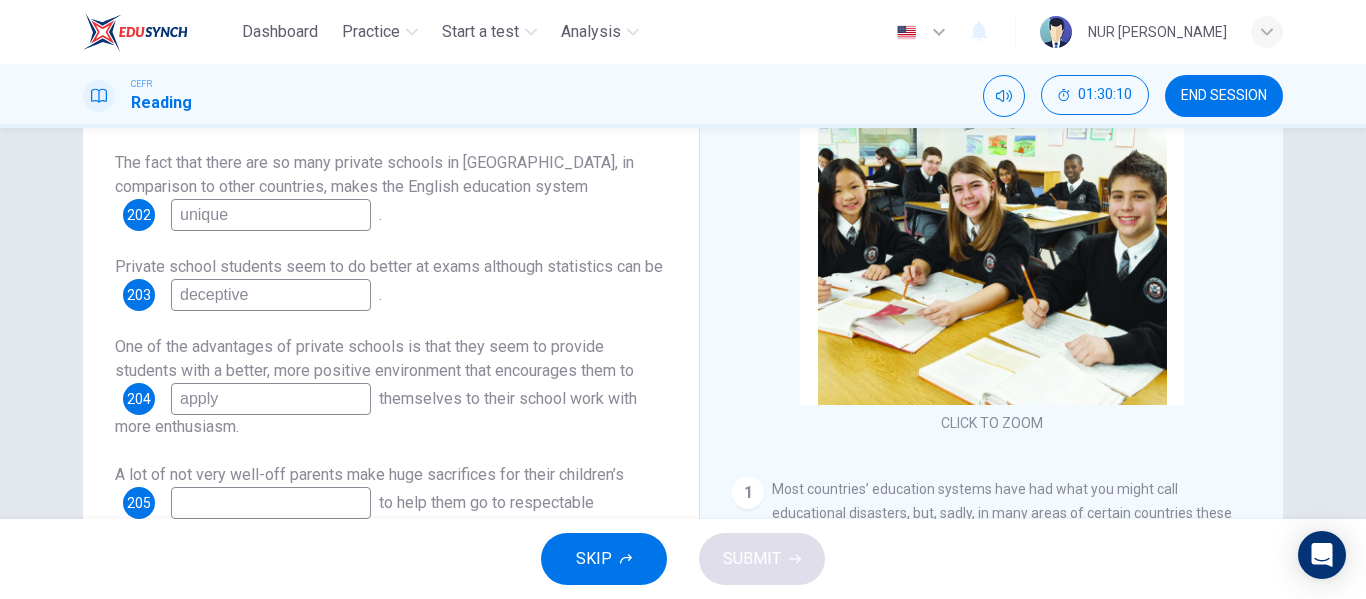 type on "apply" 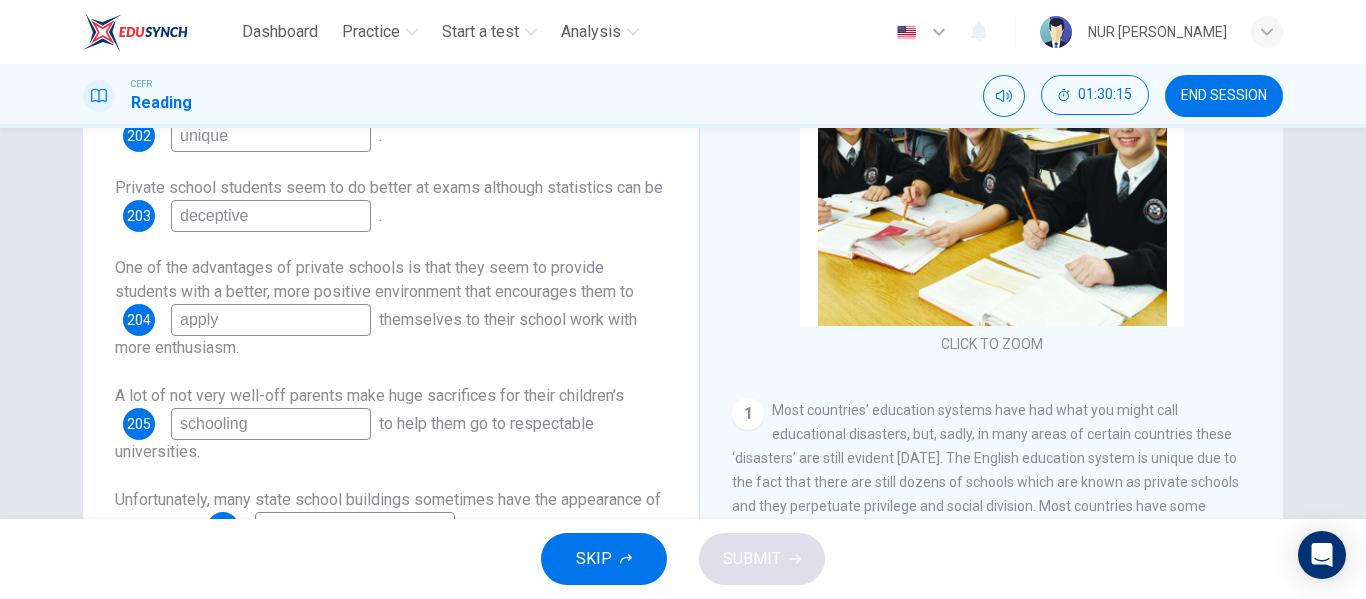 scroll, scrollTop: 384, scrollLeft: 0, axis: vertical 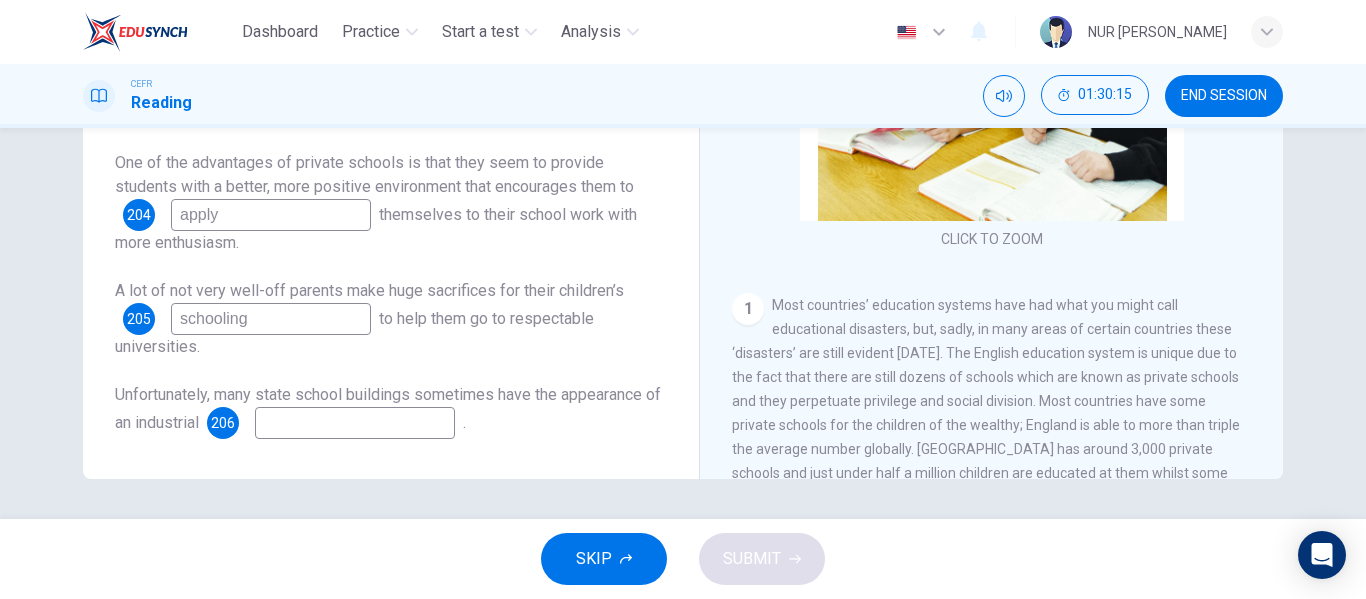 type on "schooling" 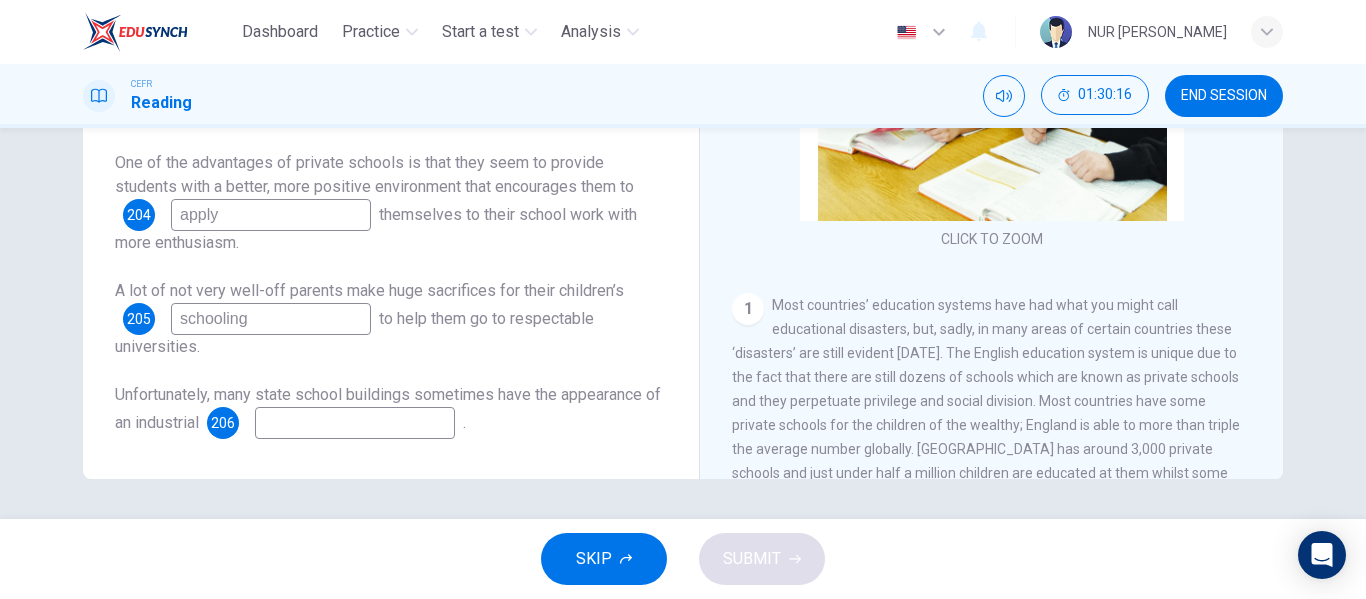 click at bounding box center (355, 423) 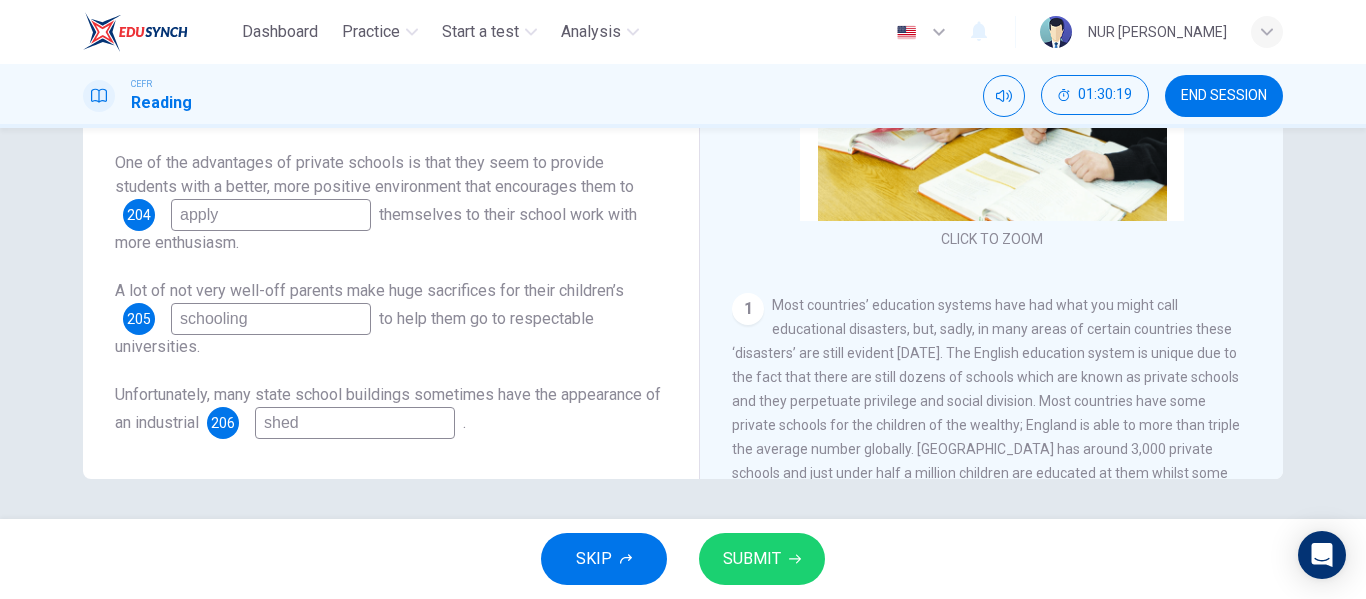 type on "shed" 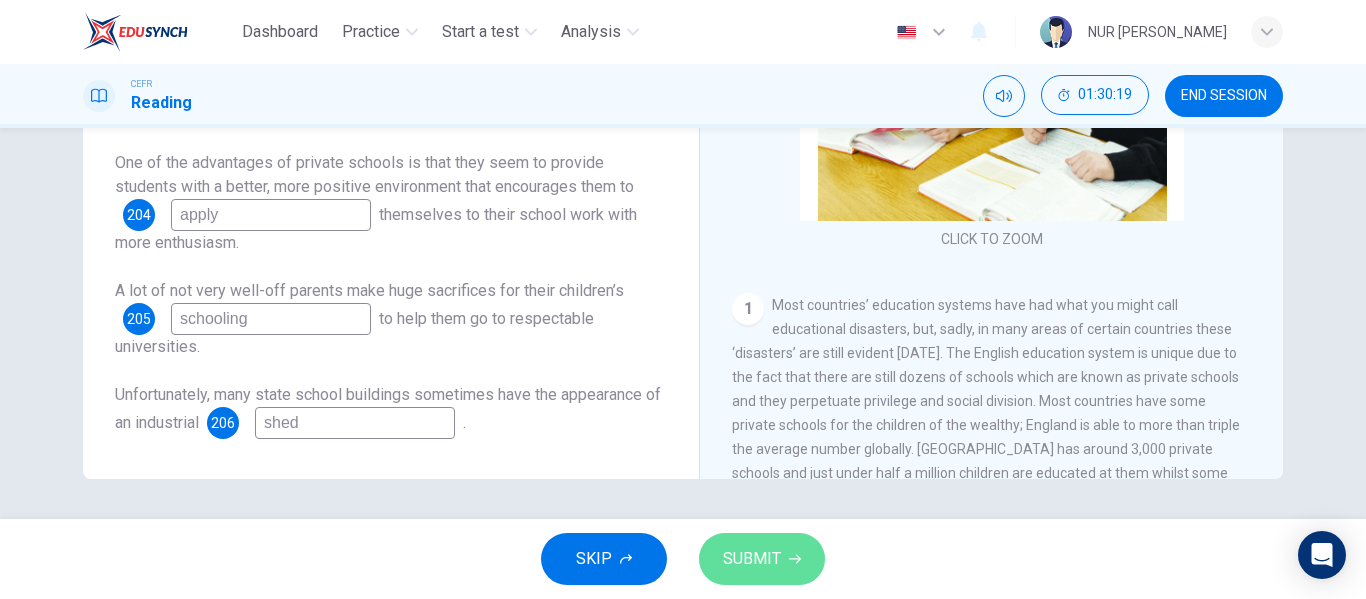click on "SUBMIT" at bounding box center (762, 559) 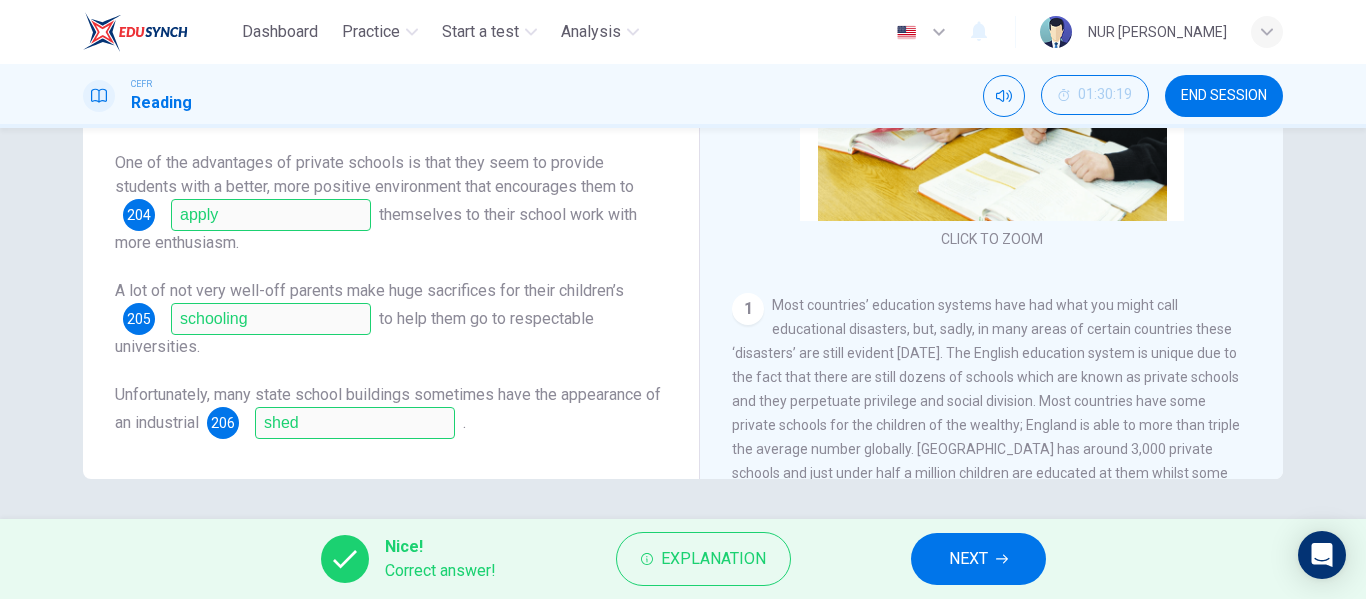 click on "NEXT" at bounding box center (978, 559) 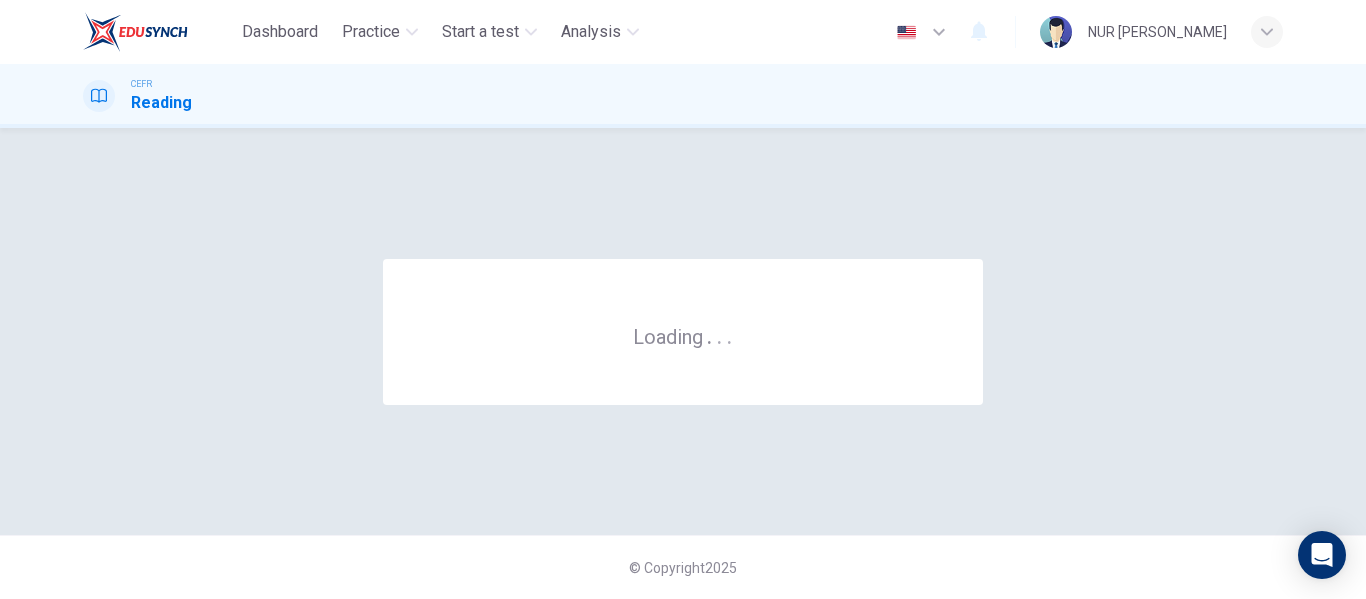 scroll, scrollTop: 0, scrollLeft: 0, axis: both 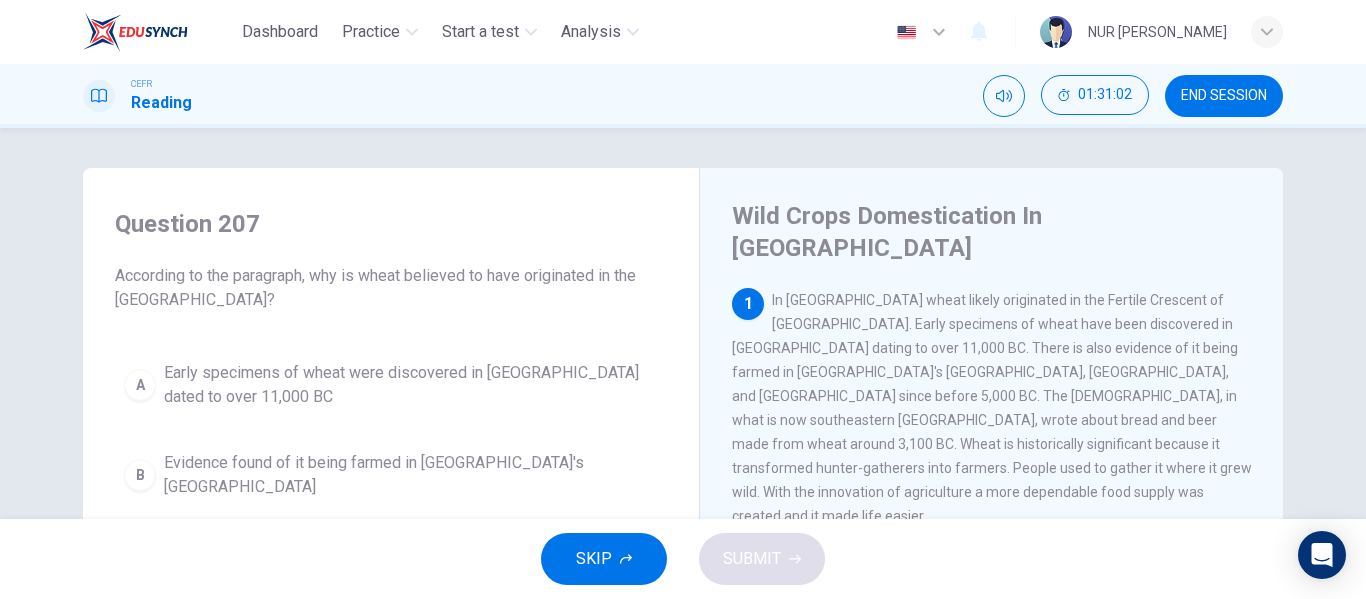 click on "Early specimens of wheat were discovered in [GEOGRAPHIC_DATA] dated to over 11,000 BC" at bounding box center [411, 385] 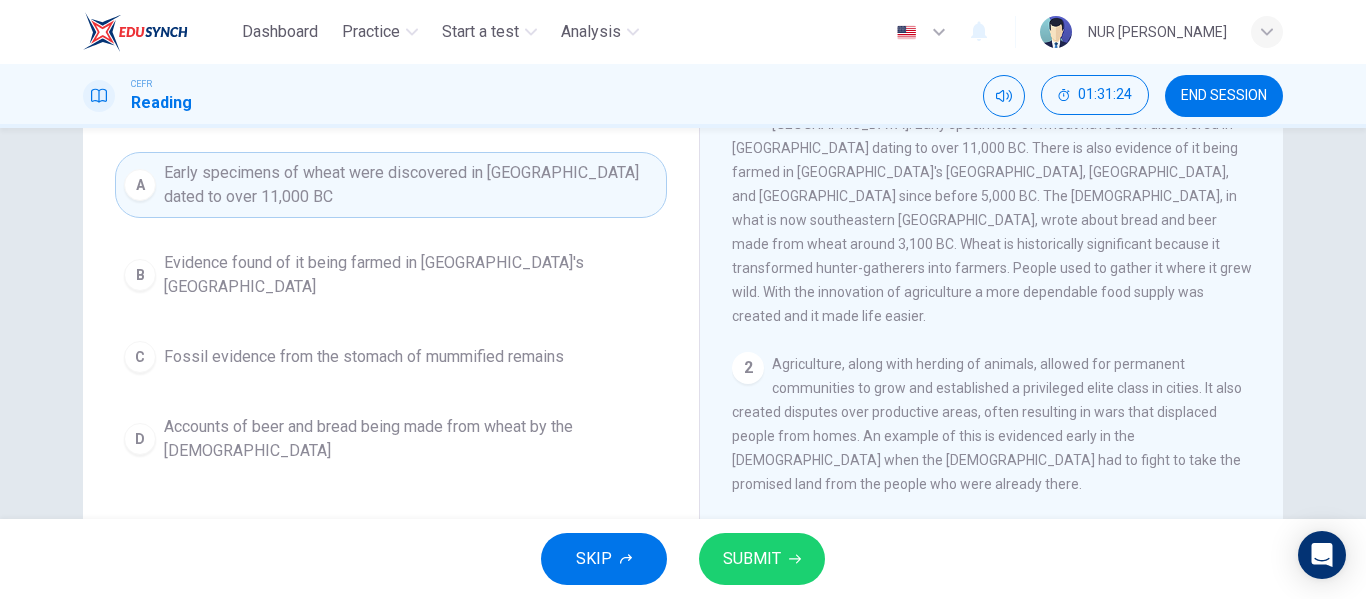 scroll, scrollTop: 100, scrollLeft: 0, axis: vertical 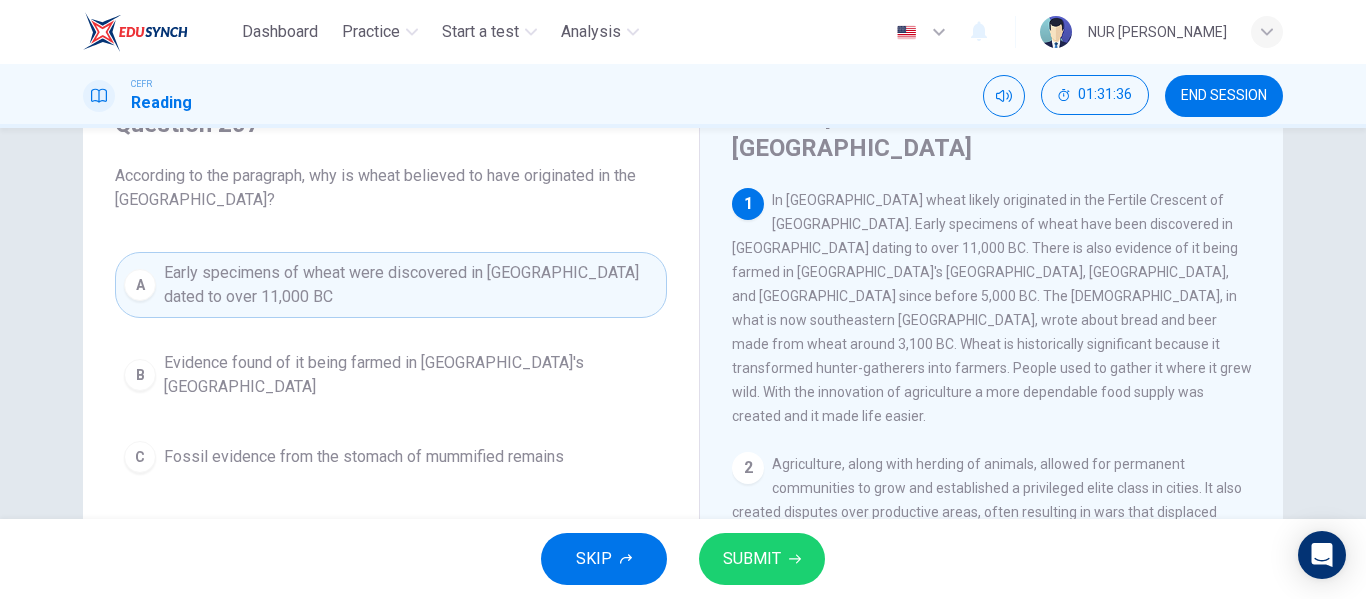 click on "SUBMIT" at bounding box center (752, 559) 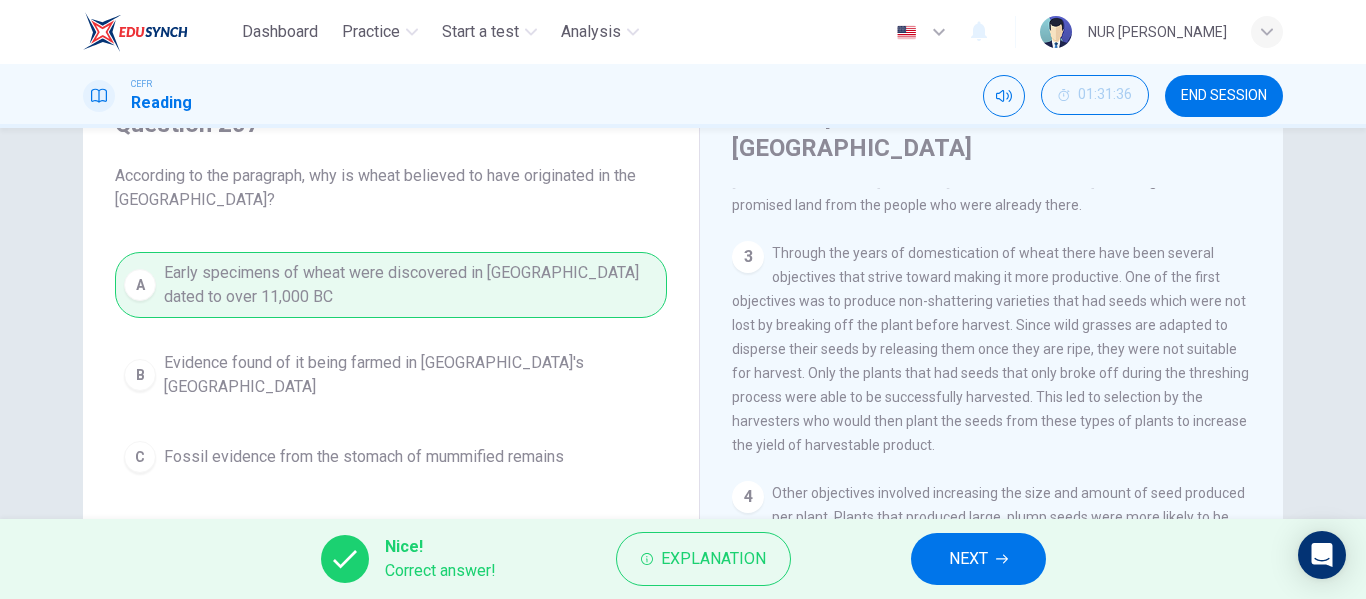 scroll, scrollTop: 413, scrollLeft: 0, axis: vertical 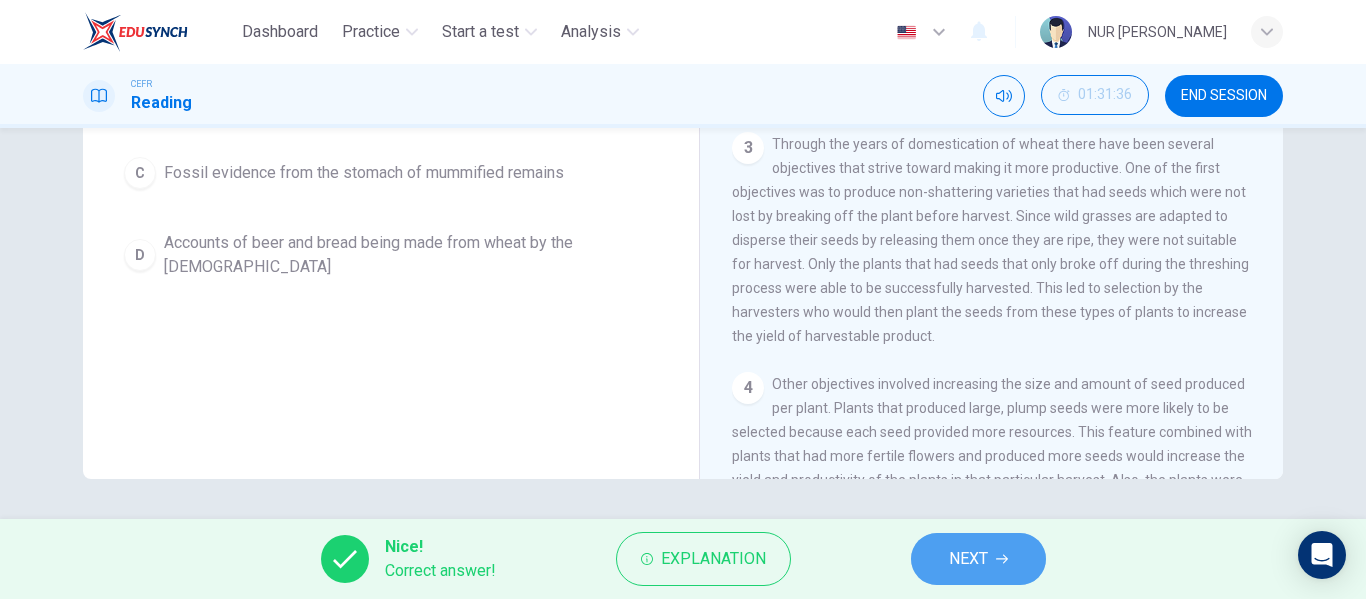 click on "NEXT" at bounding box center [978, 559] 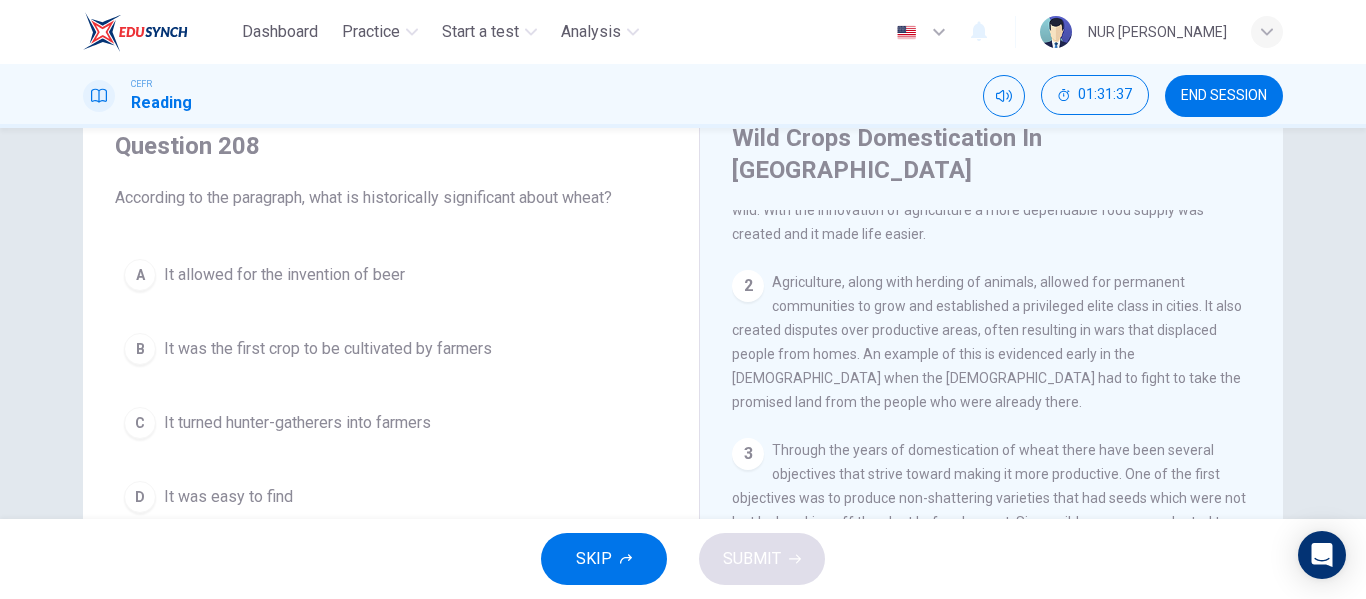 scroll, scrollTop: 81, scrollLeft: 0, axis: vertical 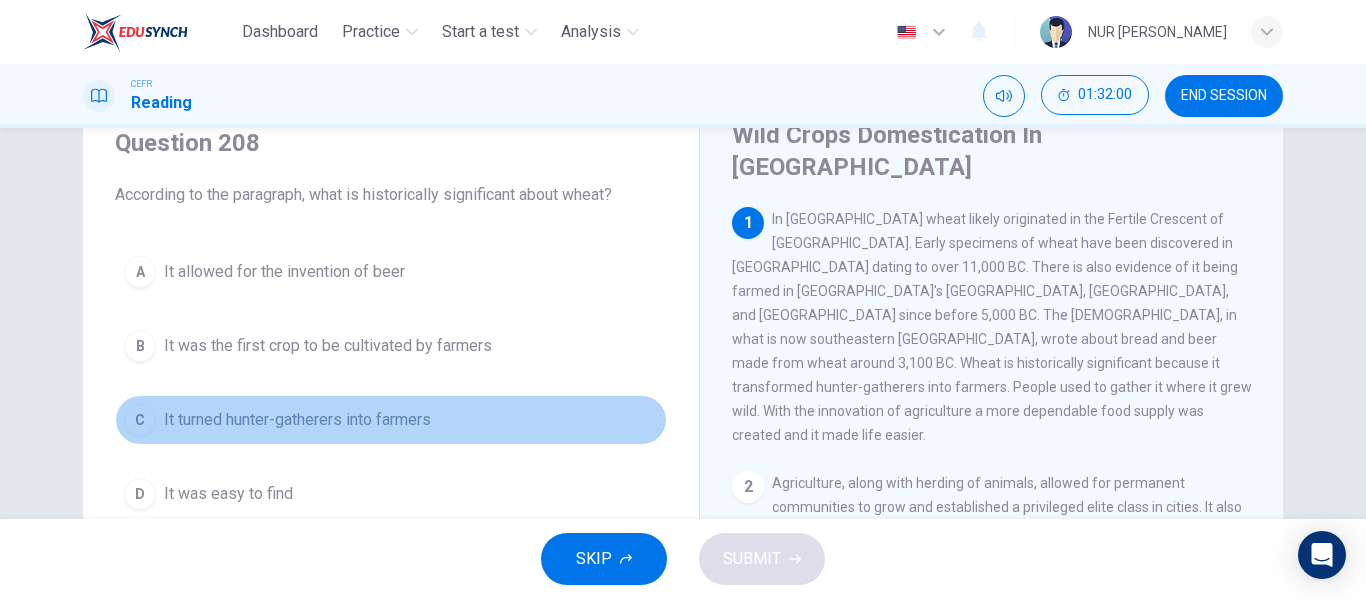 click on "C It turned hunter-gatherers into farmers" at bounding box center [391, 420] 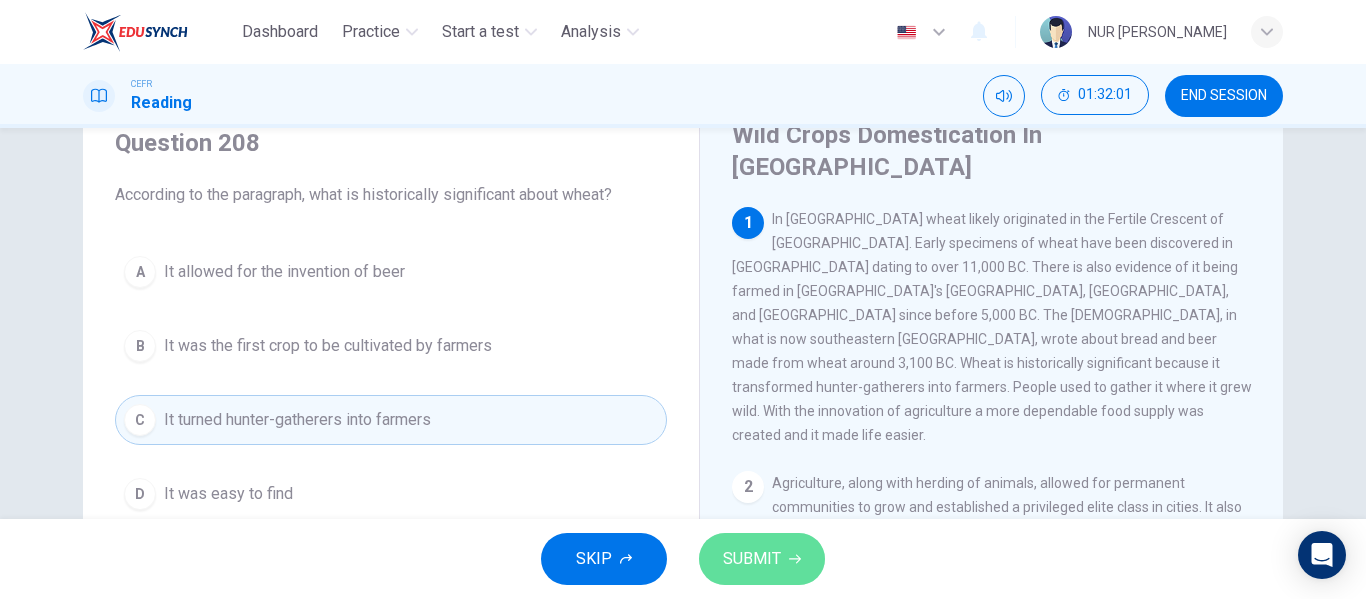 click on "SUBMIT" at bounding box center [752, 559] 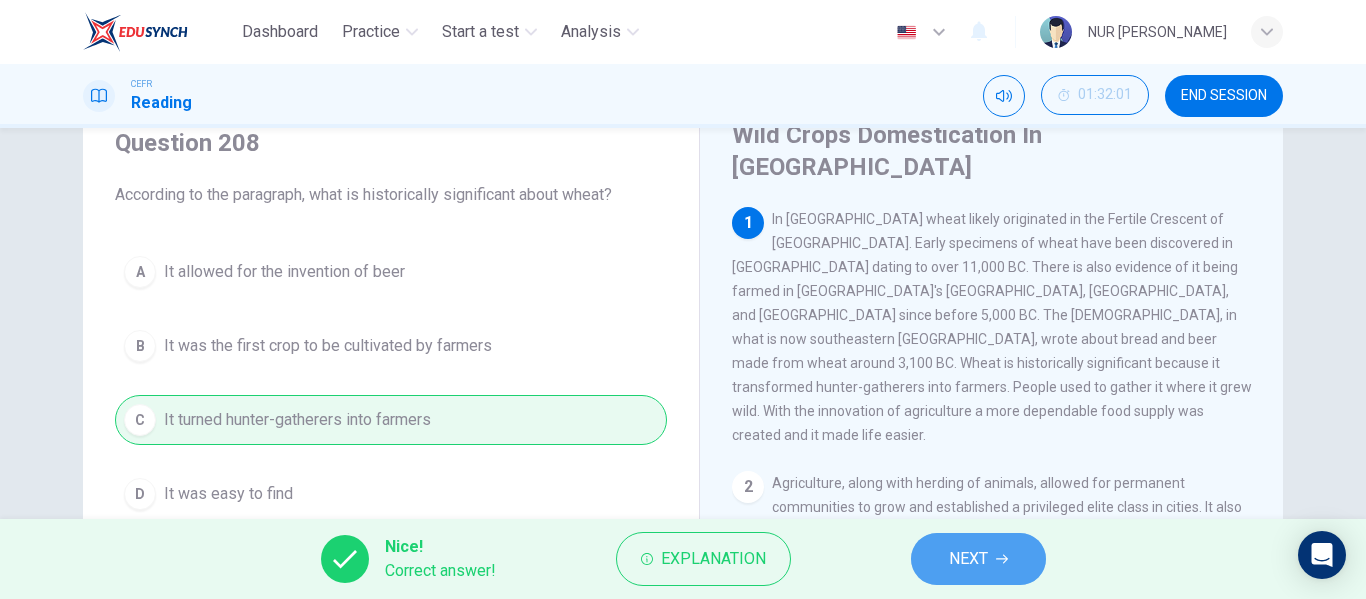 click on "NEXT" at bounding box center [978, 559] 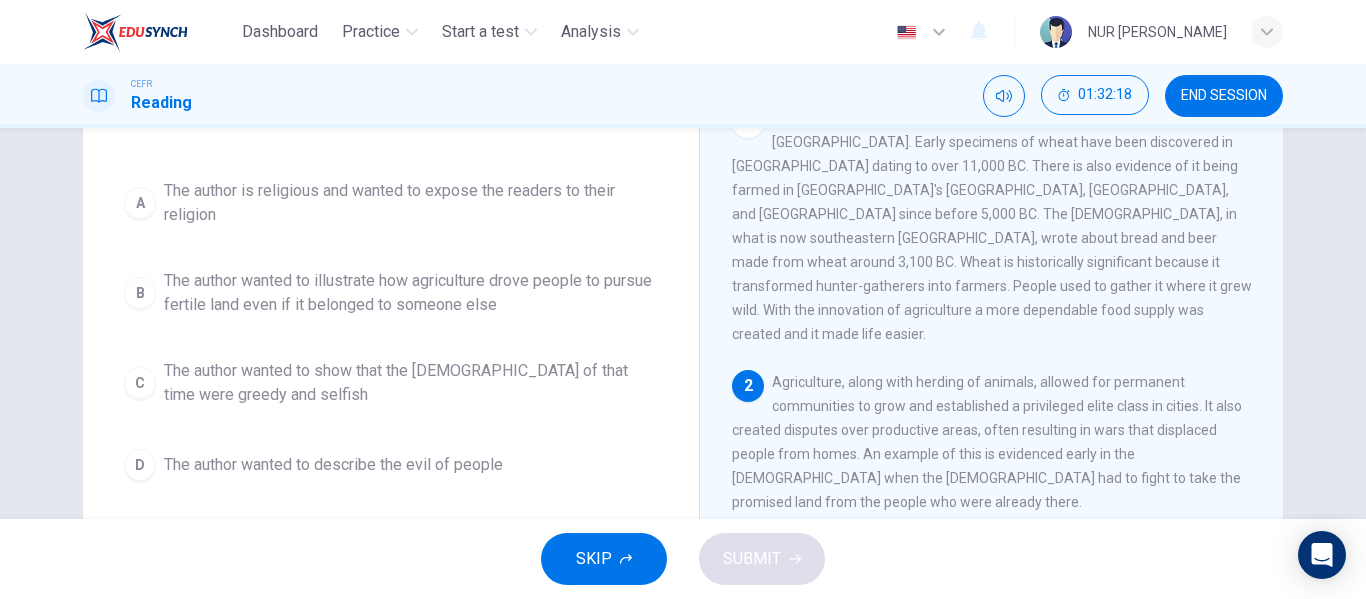 scroll, scrollTop: 182, scrollLeft: 0, axis: vertical 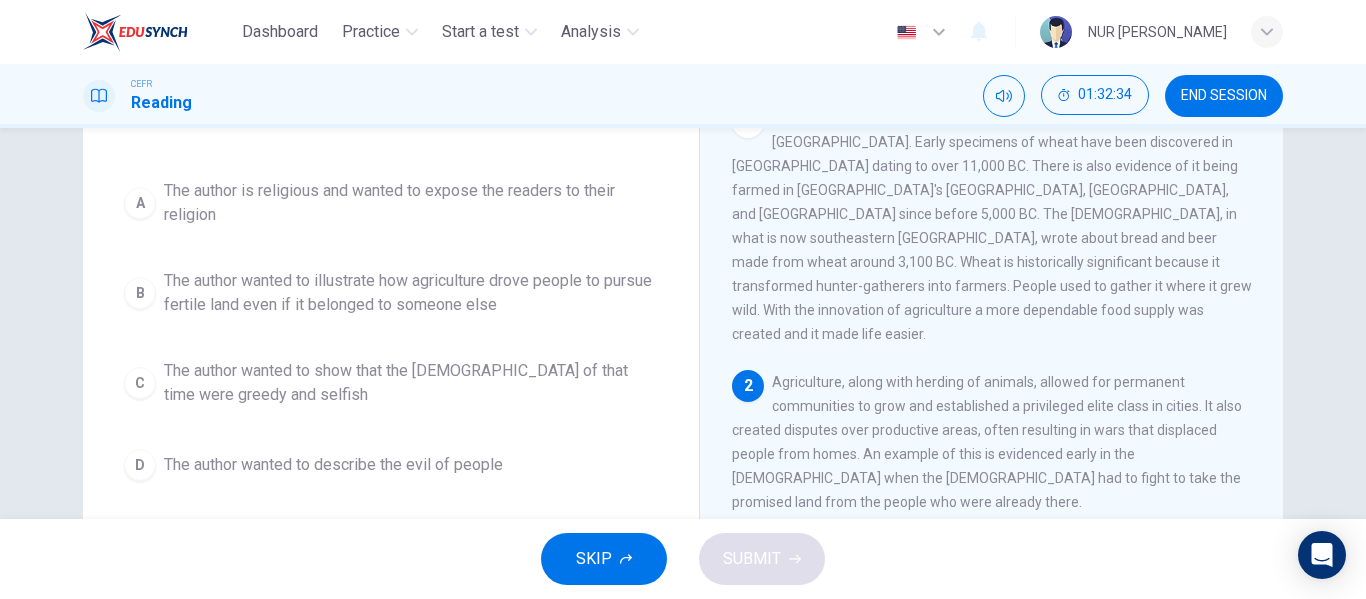 click on "A The author is religious and wanted to expose the readers to their religion B The author wanted to illustrate how agriculture drove people to pursue fertile land even if it belonged to someone else C The author wanted to show that the [DEMOGRAPHIC_DATA] of that time were greedy and selfish D The author wanted to describe the evil of people" at bounding box center (391, 330) 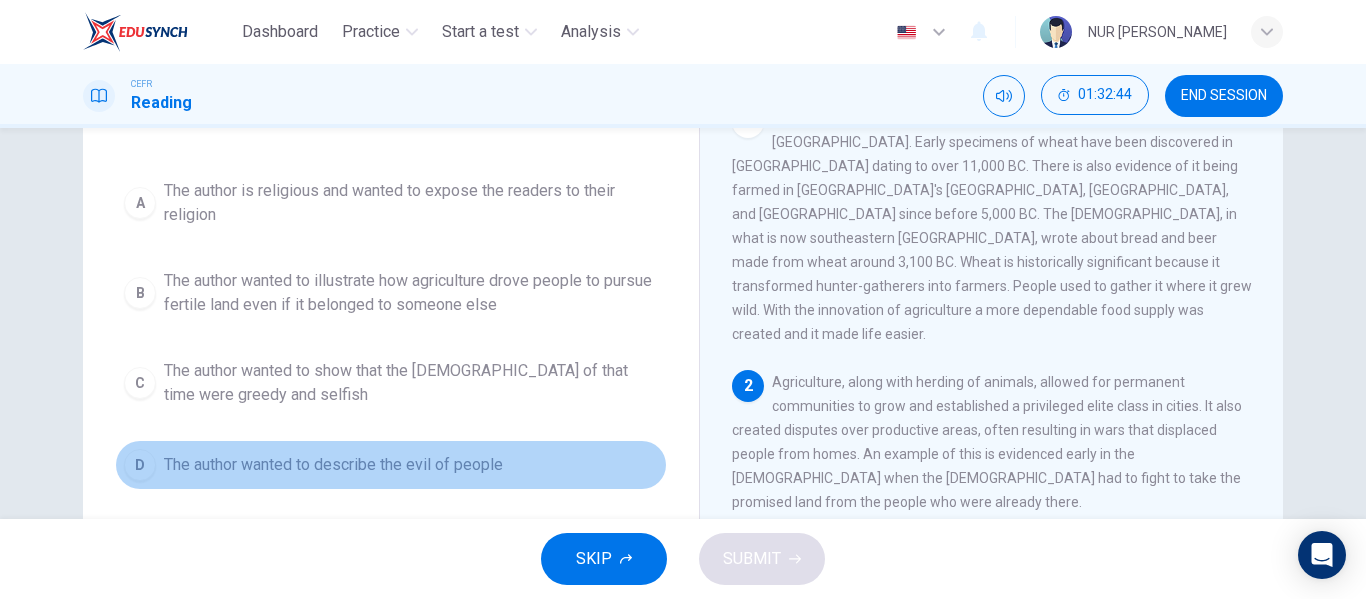 click on "The author wanted to describe the evil of people" at bounding box center (333, 465) 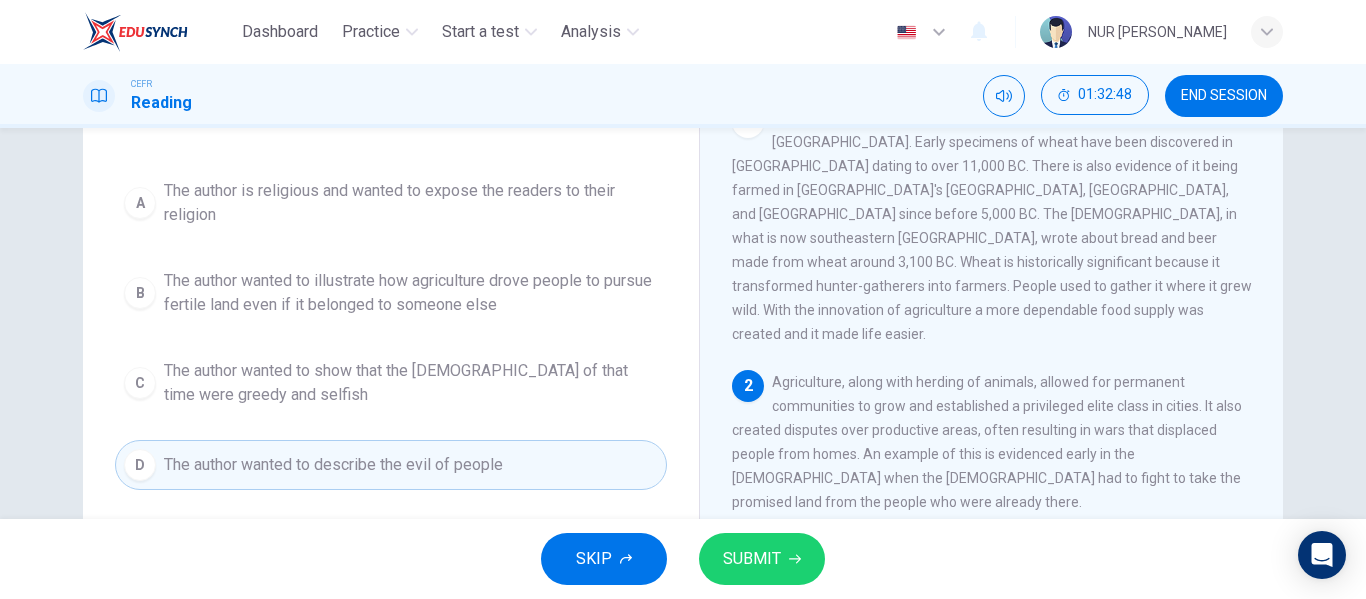 click on "SKIP SUBMIT" at bounding box center (683, 559) 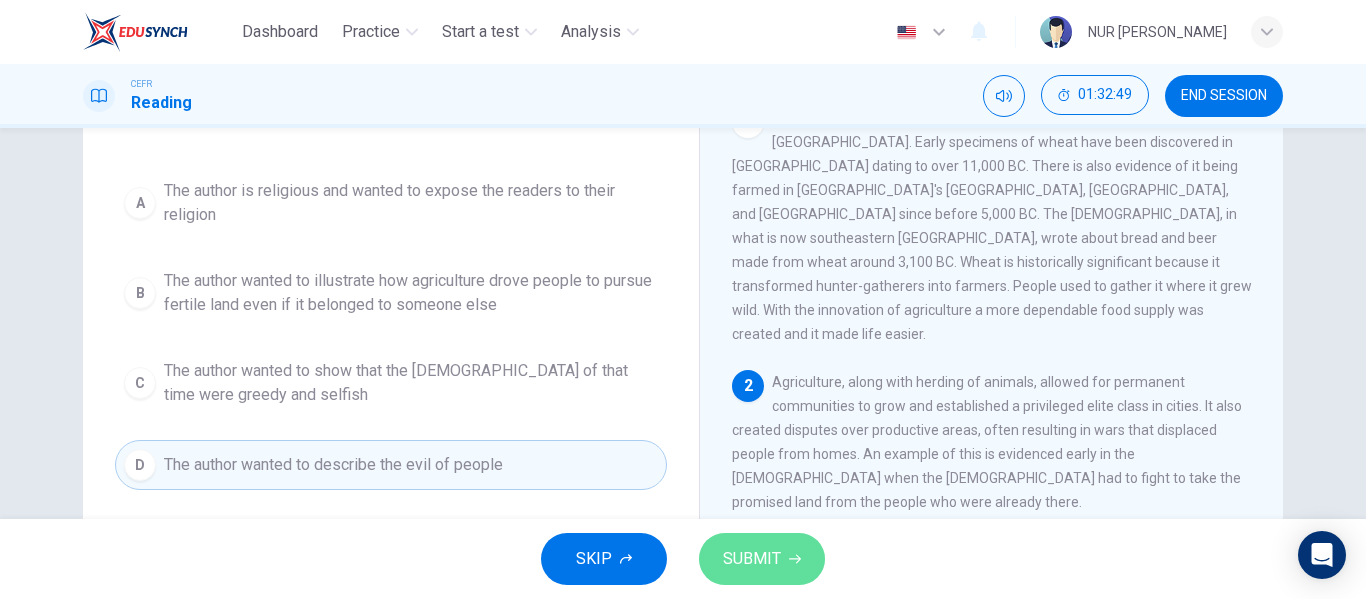 click on "SUBMIT" at bounding box center (762, 559) 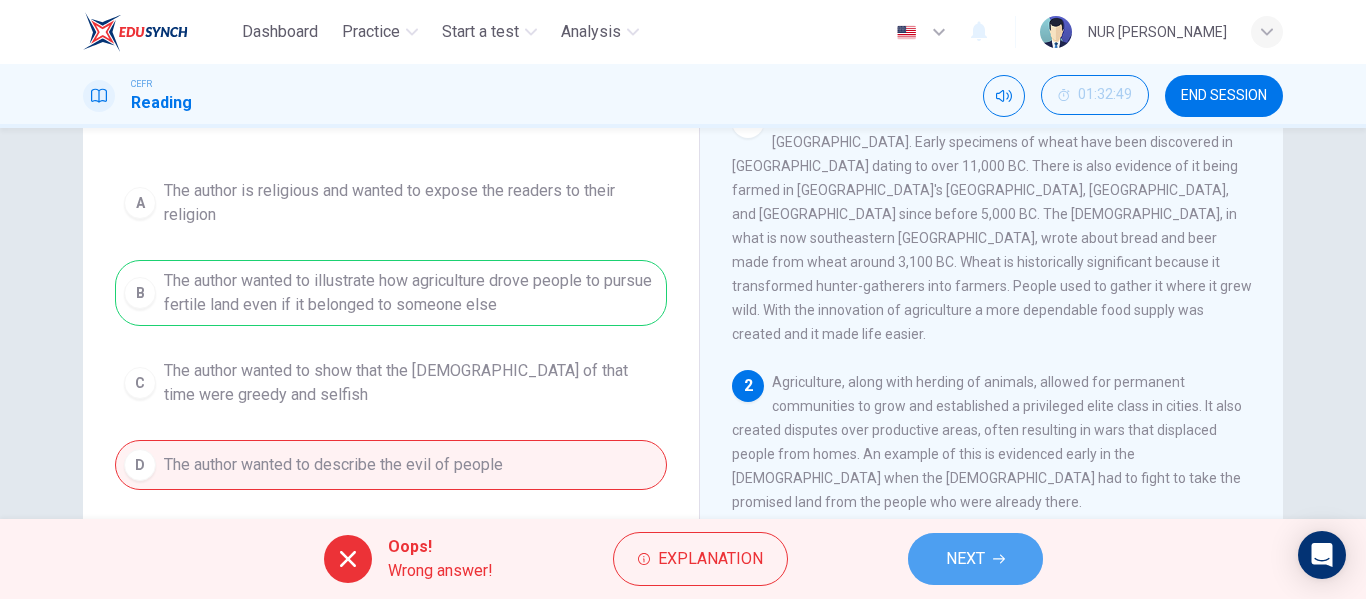 click on "NEXT" at bounding box center [975, 559] 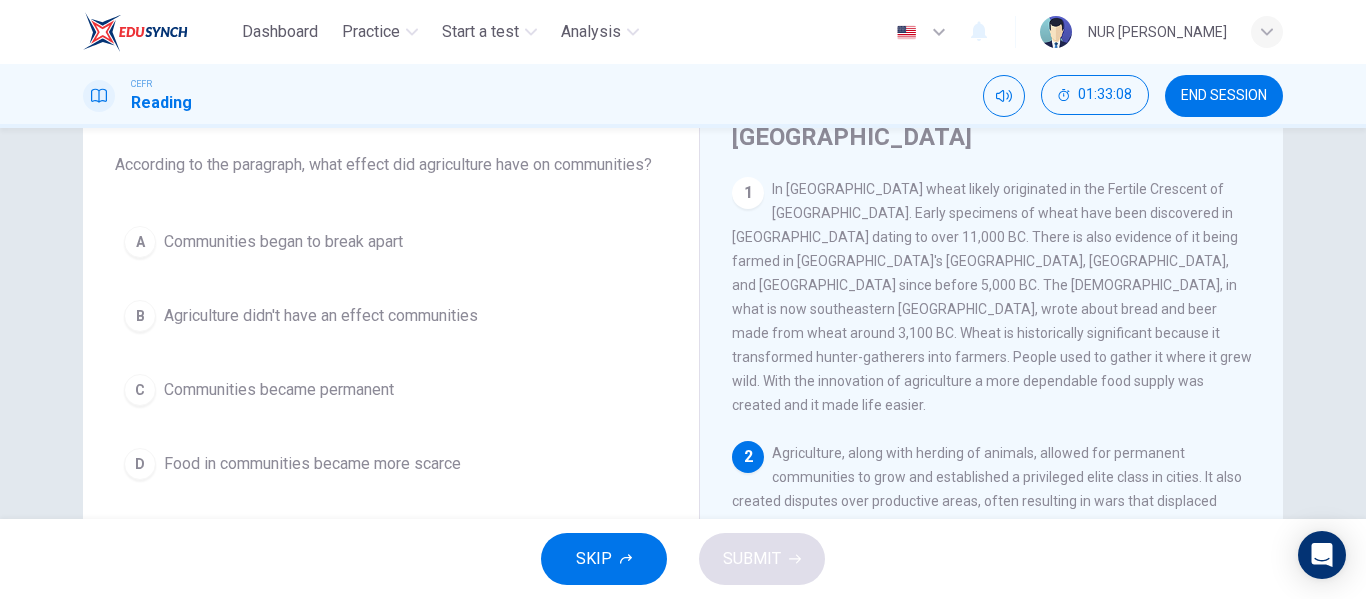 scroll, scrollTop: 110, scrollLeft: 0, axis: vertical 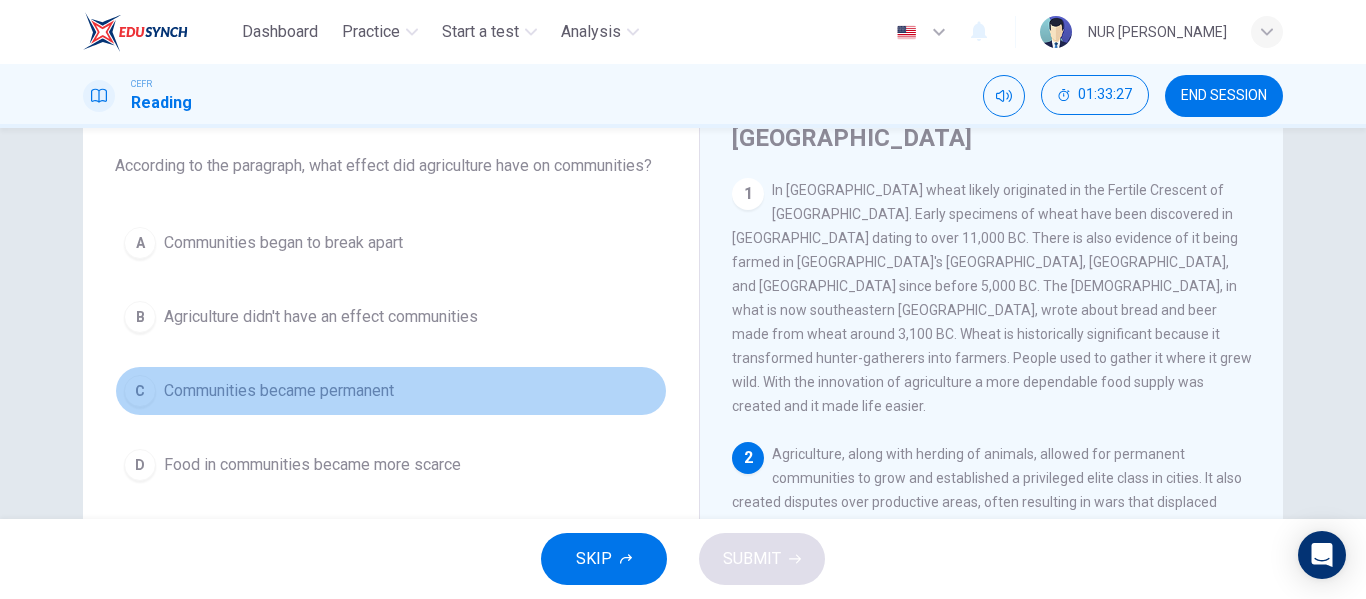 click on "C Communities became permanent" at bounding box center (391, 391) 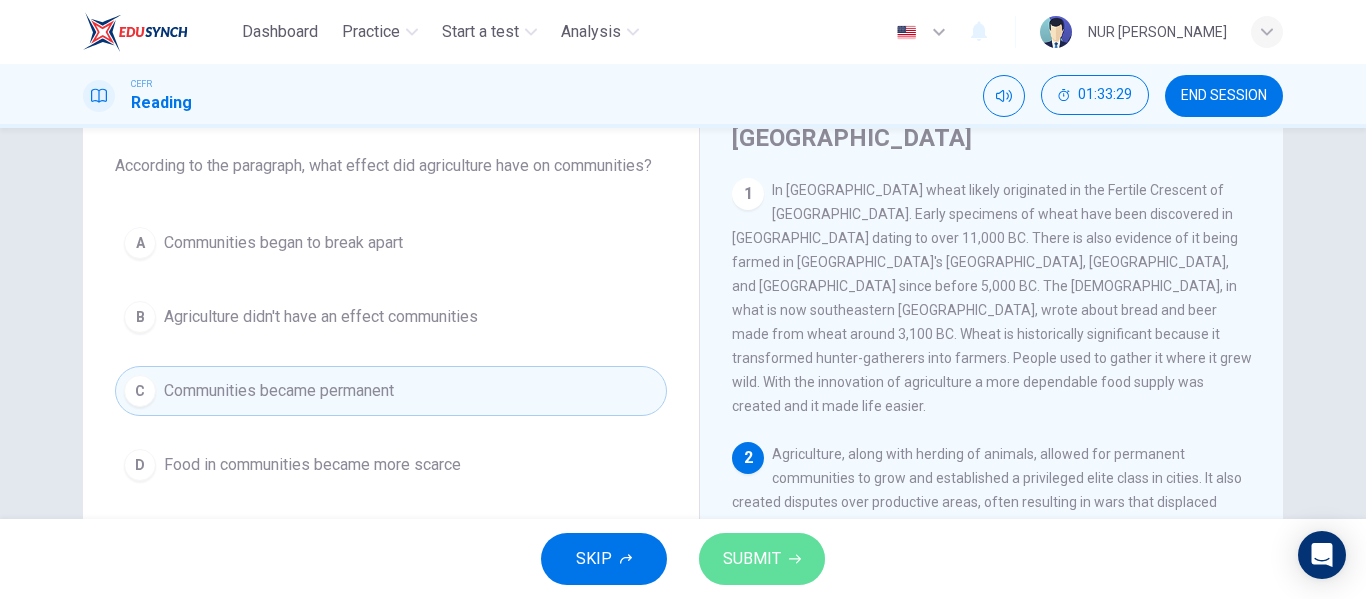 click on "SUBMIT" at bounding box center [762, 559] 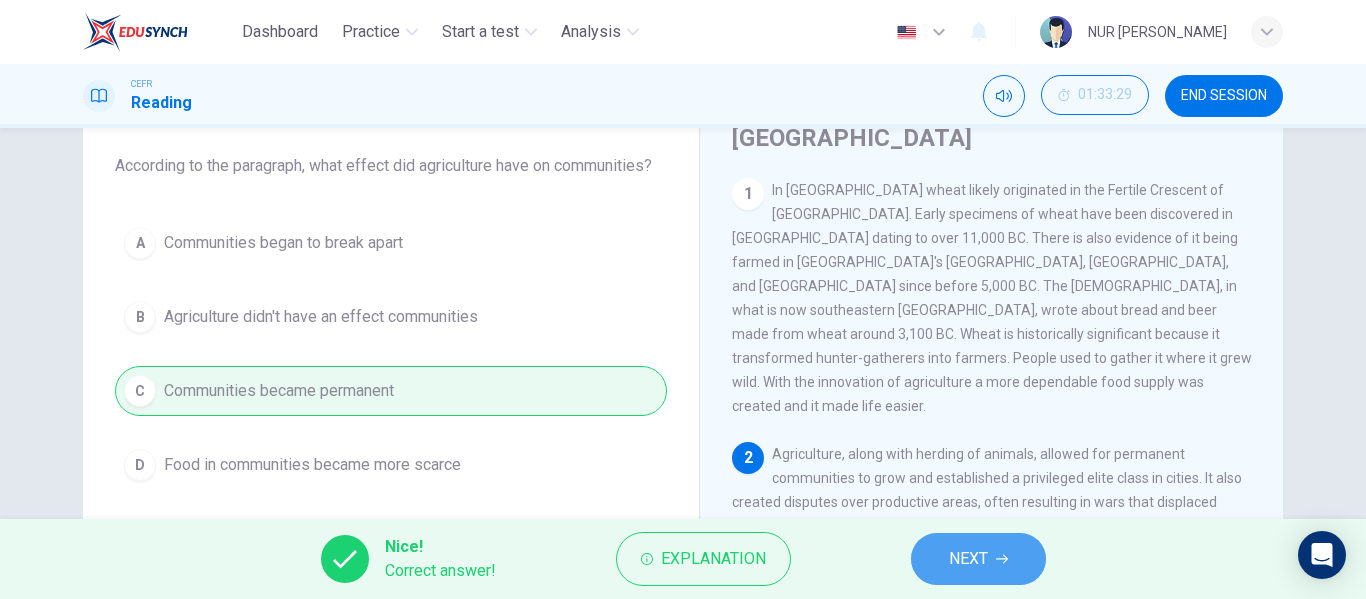 click on "NEXT" at bounding box center [968, 559] 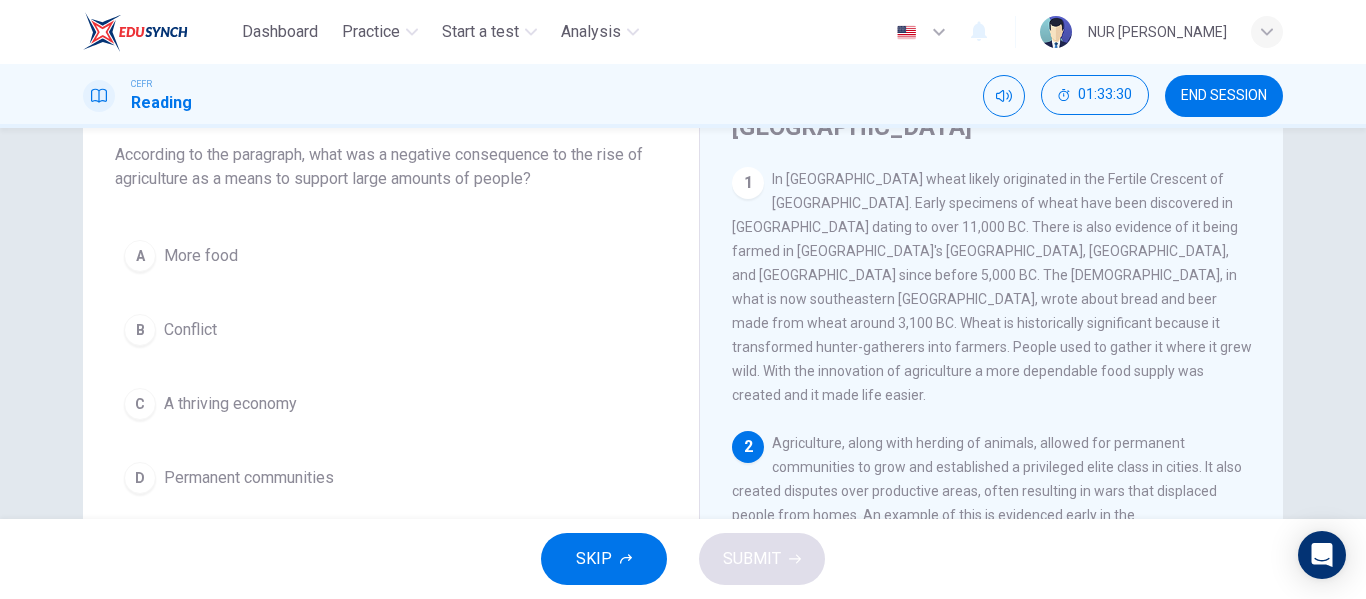 scroll, scrollTop: 122, scrollLeft: 0, axis: vertical 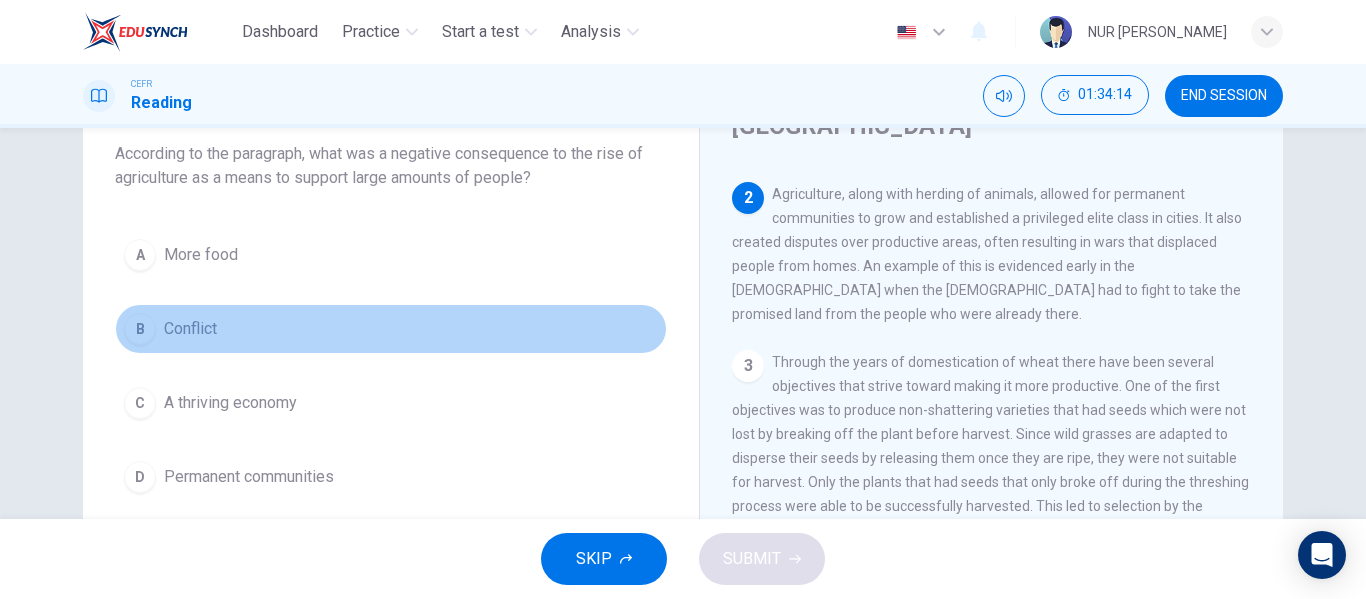 click on "B Conflict" at bounding box center (391, 329) 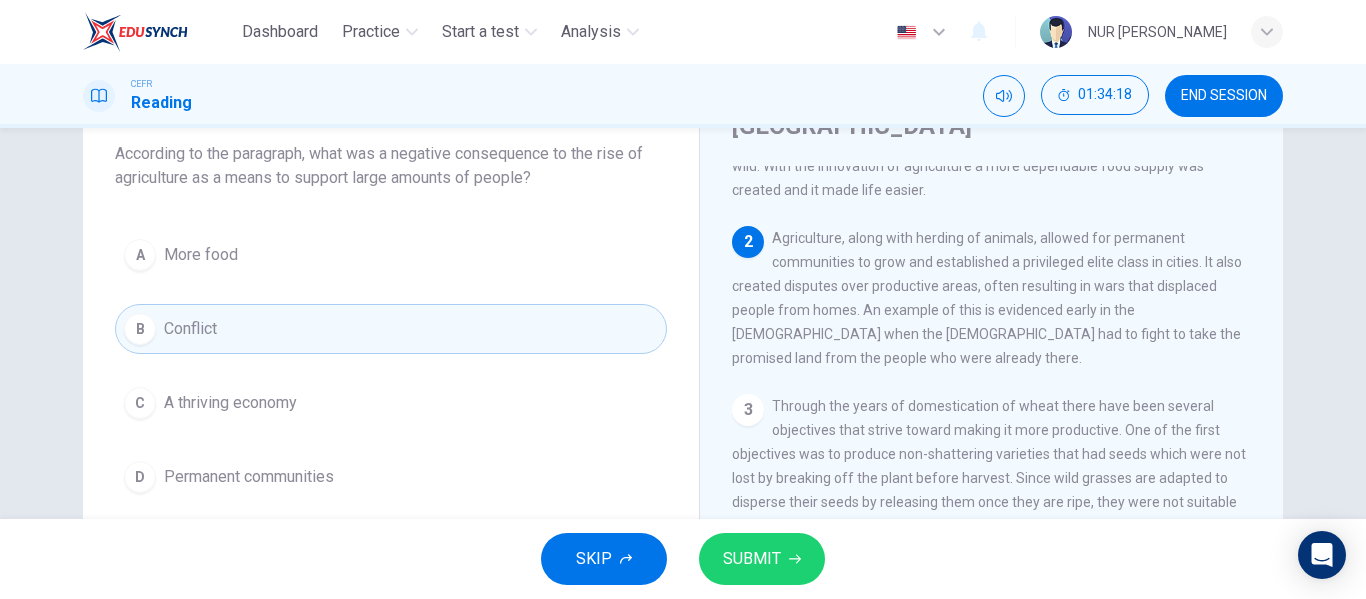 scroll, scrollTop: 203, scrollLeft: 0, axis: vertical 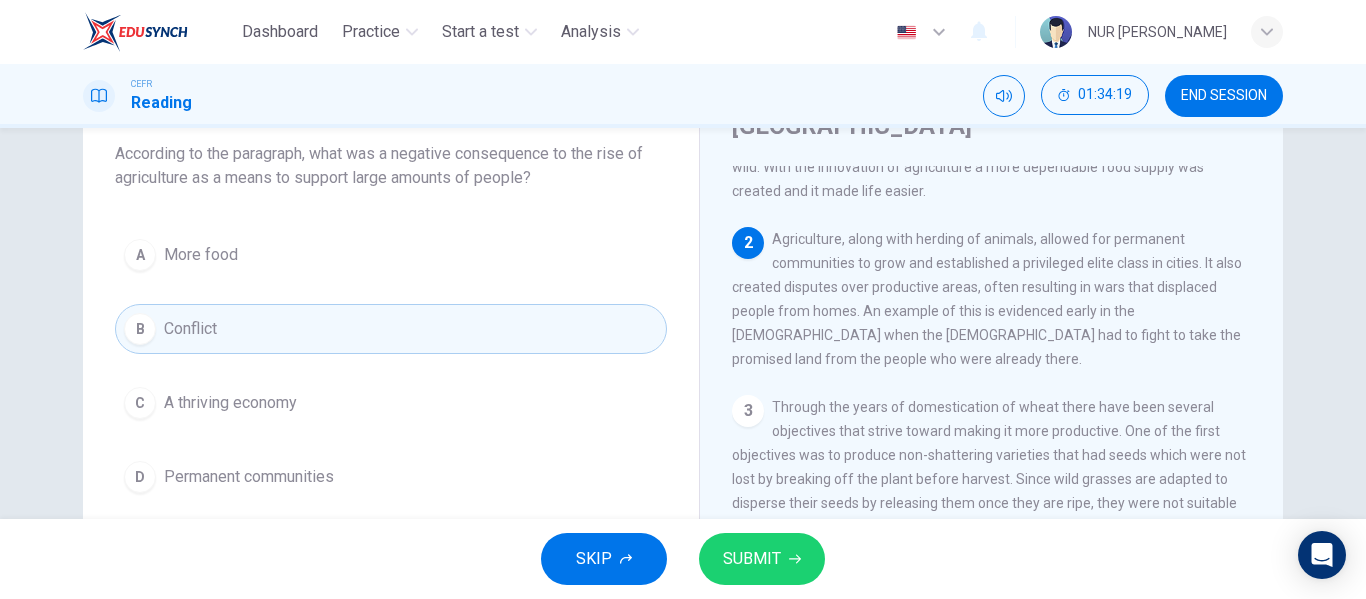 click on "SKIP SUBMIT" at bounding box center (683, 559) 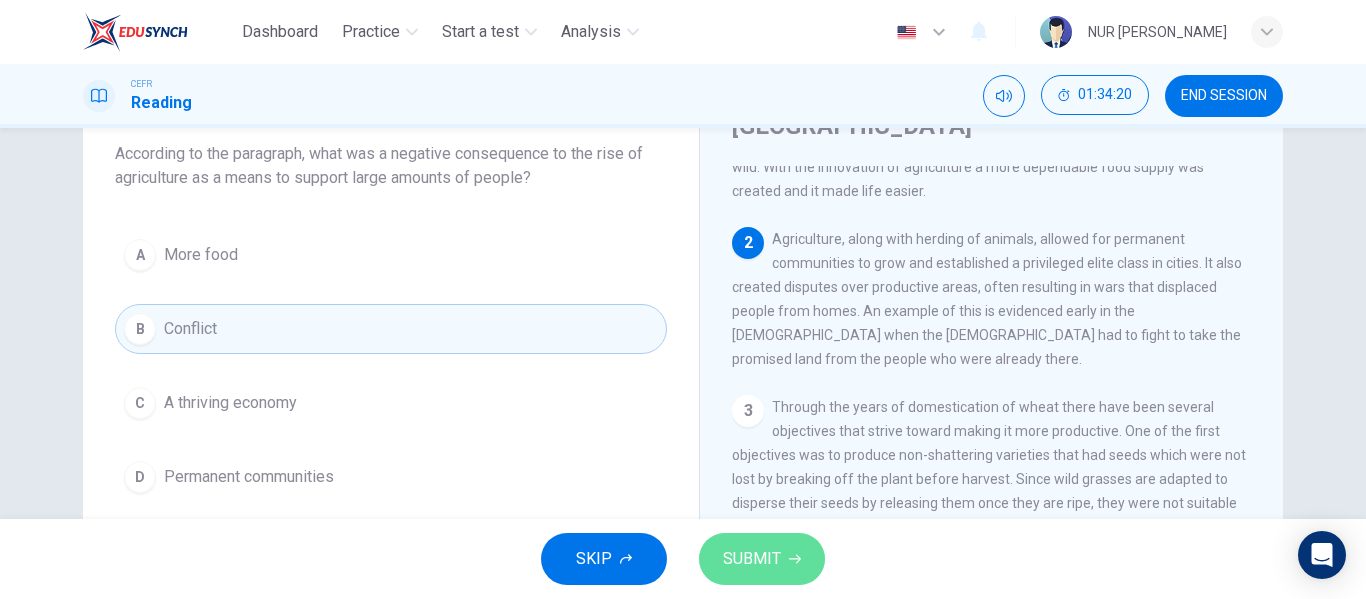 click on "SUBMIT" at bounding box center [752, 559] 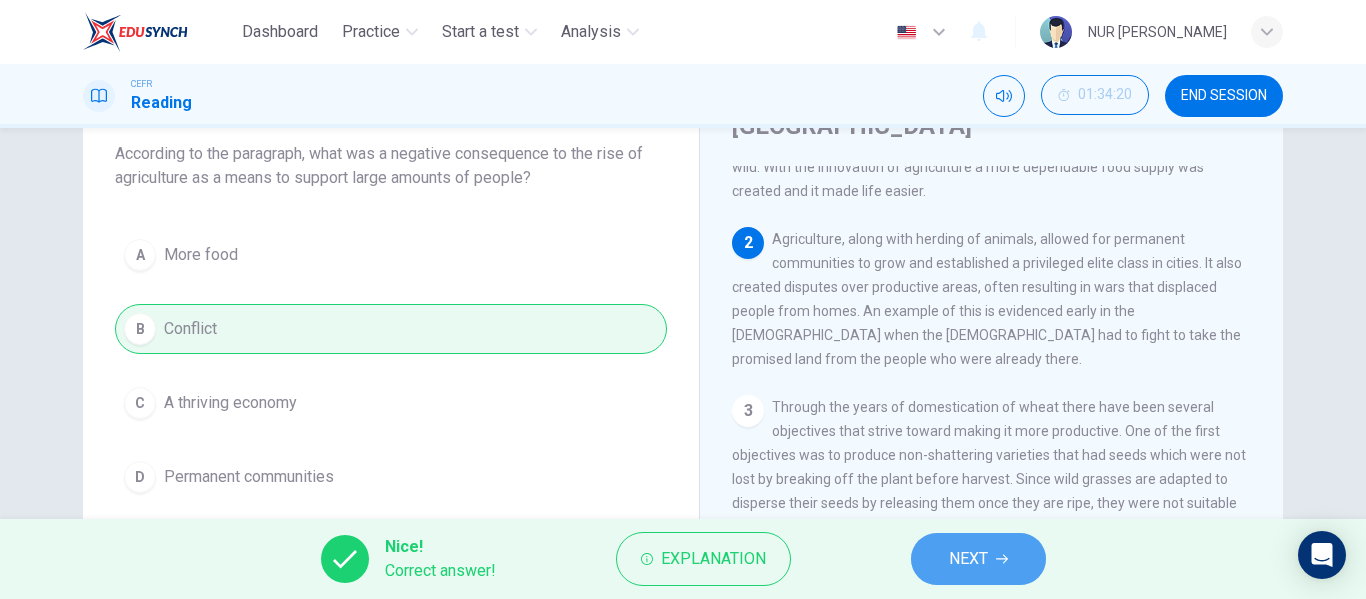 click on "NEXT" at bounding box center (968, 559) 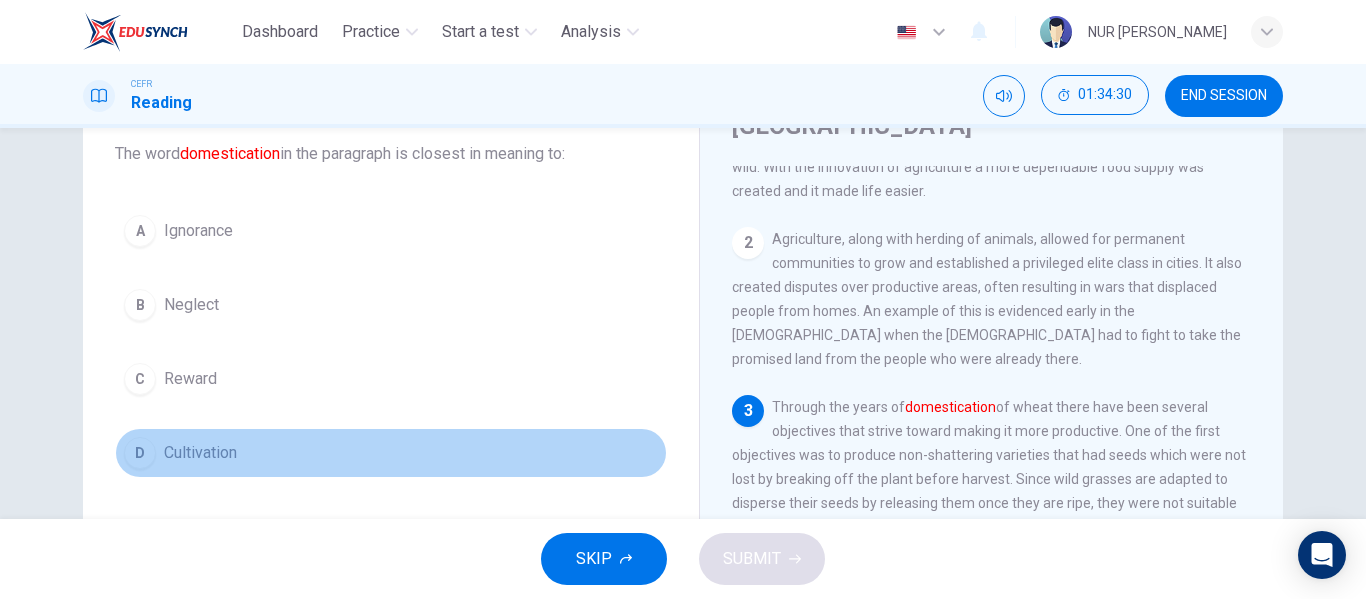 click on "D Cultivation" at bounding box center (391, 453) 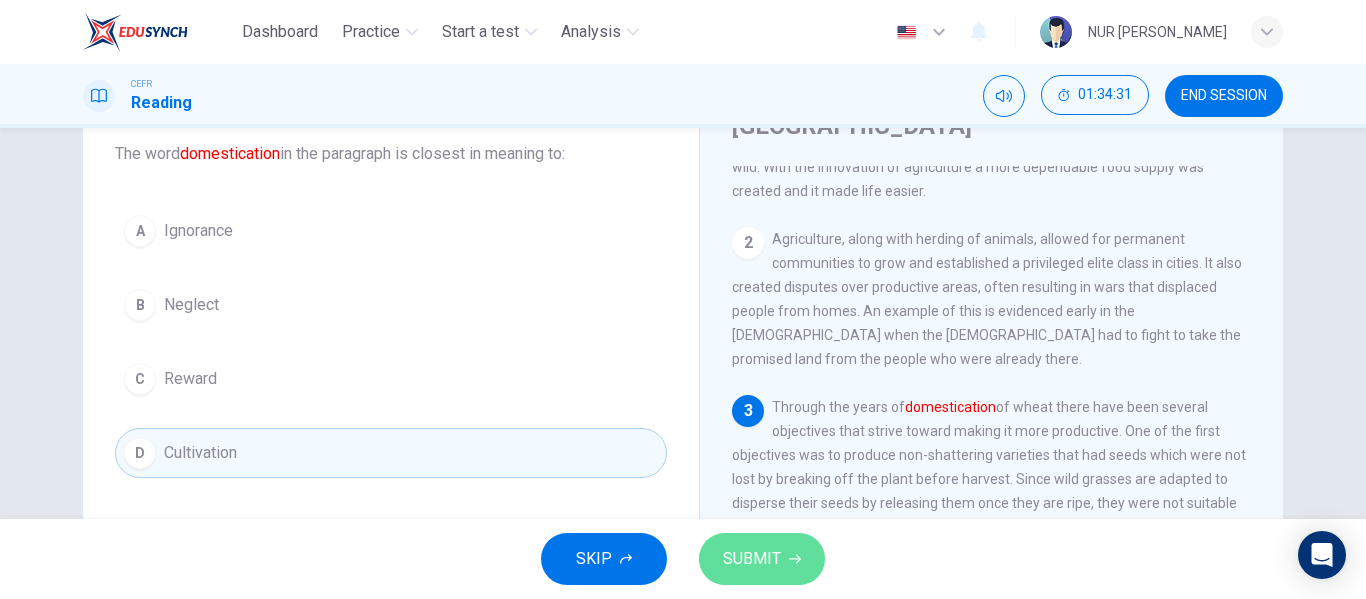 click on "SUBMIT" at bounding box center [762, 559] 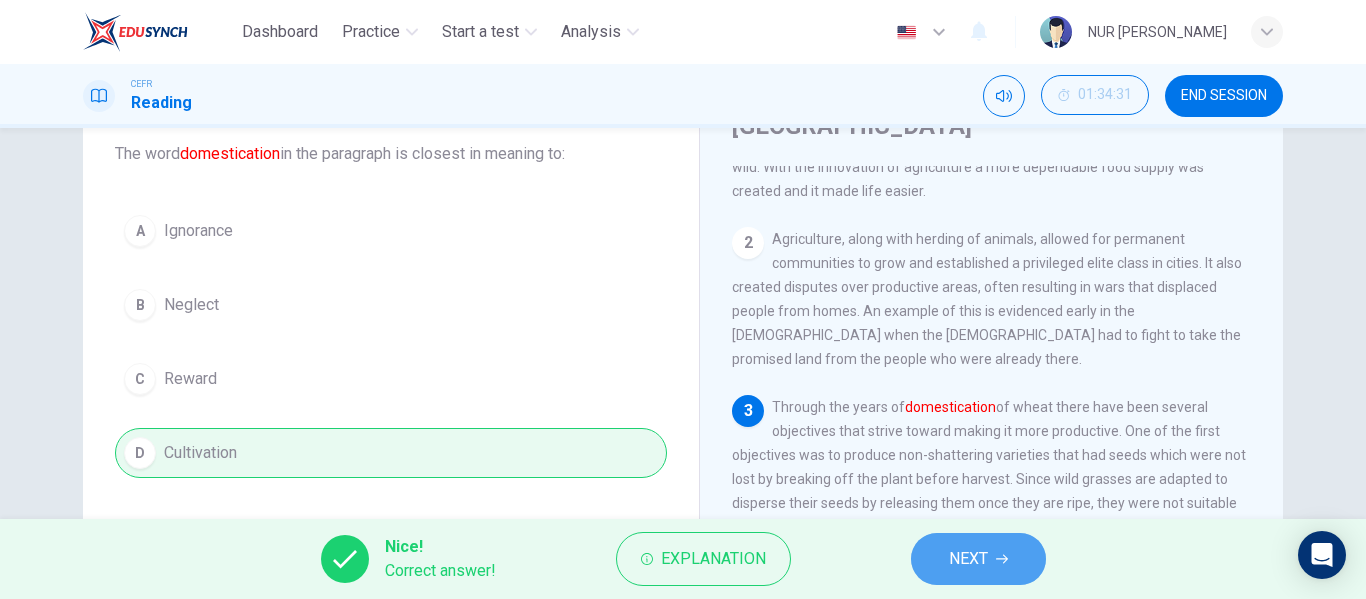 click on "NEXT" at bounding box center (978, 559) 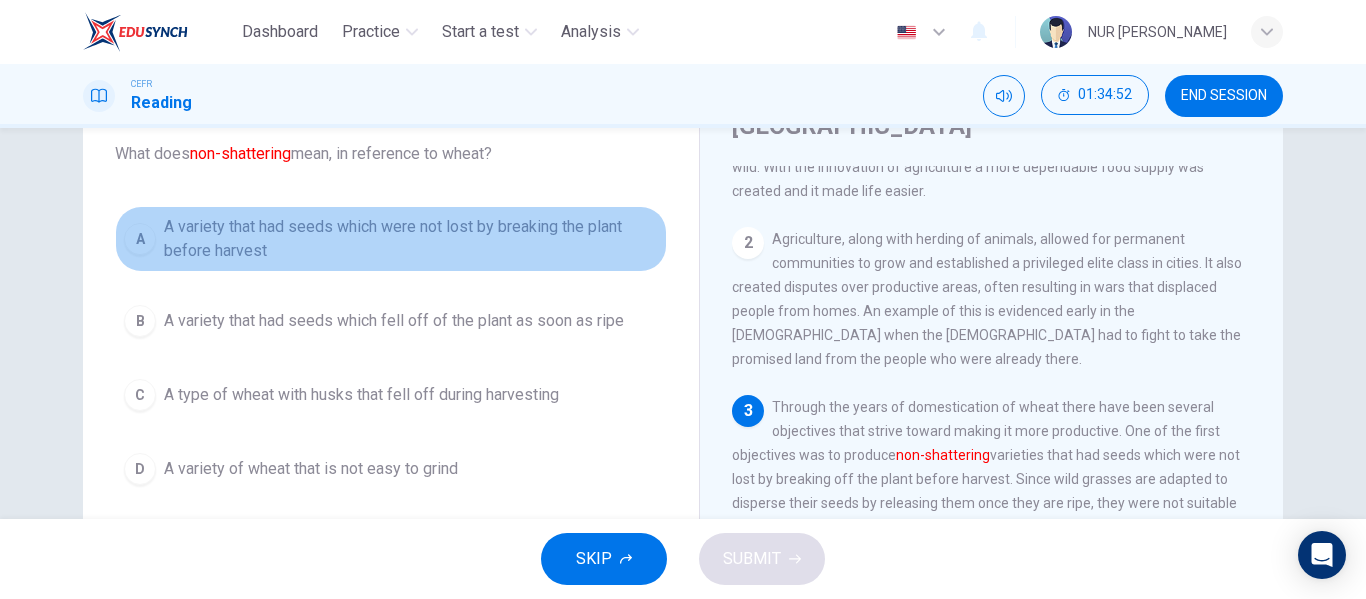 click on "A variety that had seeds which were not lost by breaking the plant before harvest" at bounding box center (411, 239) 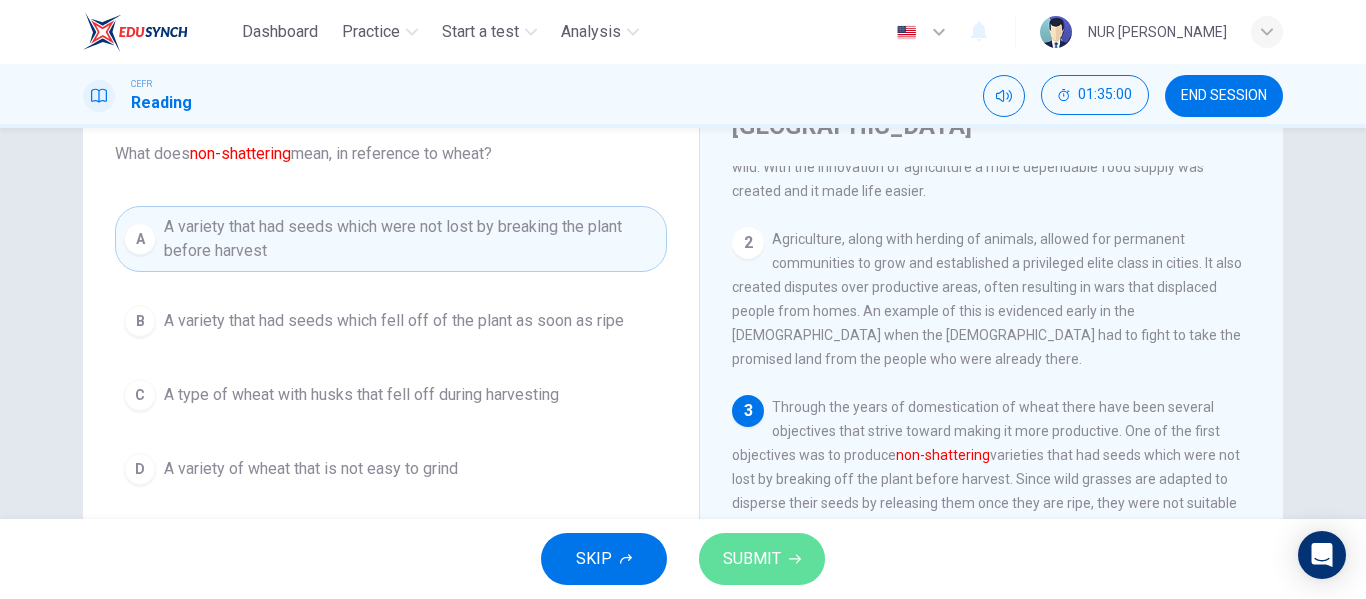 click on "SUBMIT" at bounding box center (762, 559) 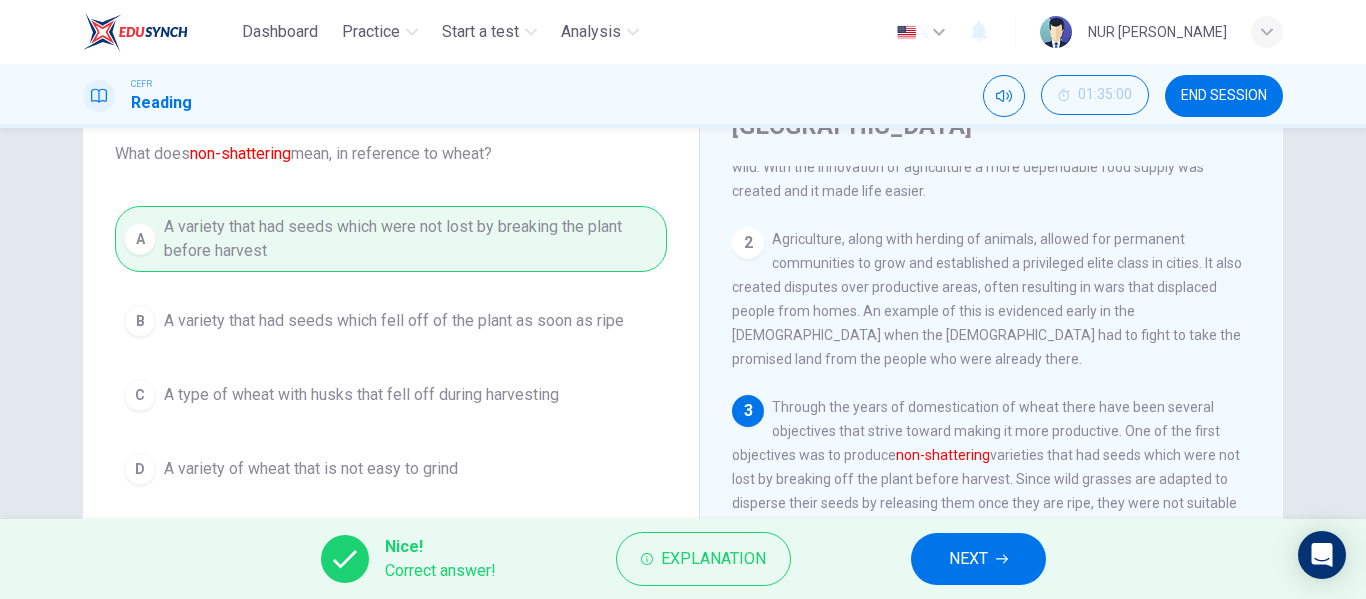 drag, startPoint x: 914, startPoint y: 541, endPoint x: 952, endPoint y: 547, distance: 38.470768 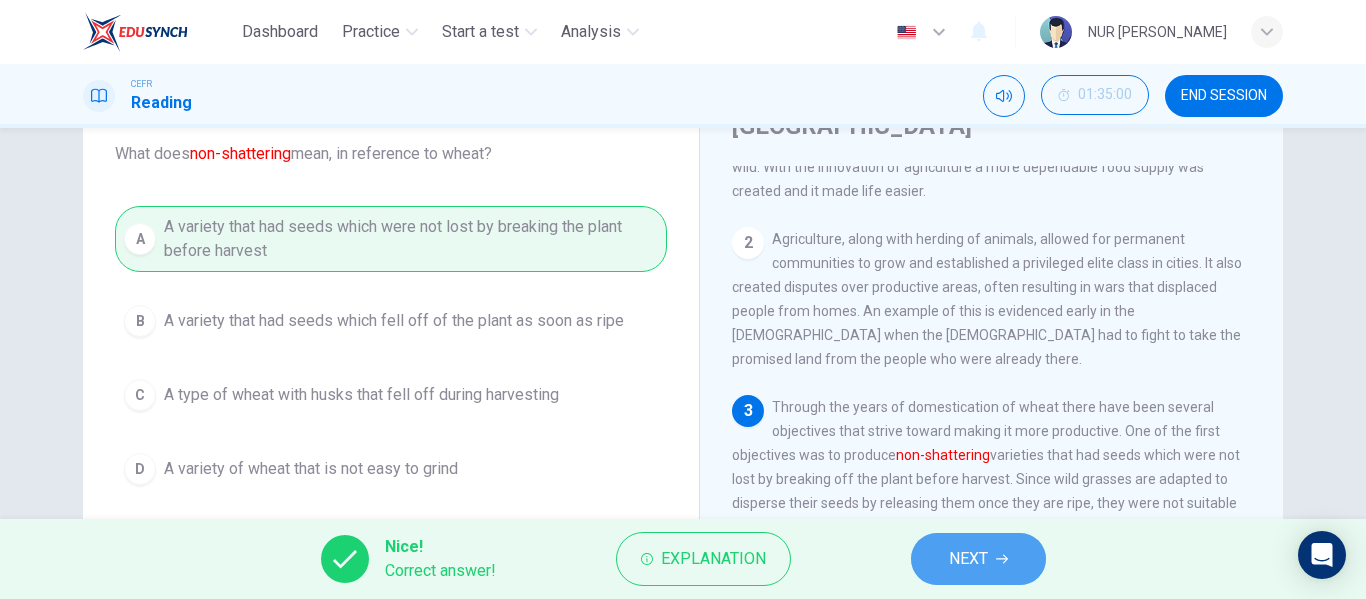 click on "NEXT" at bounding box center [968, 559] 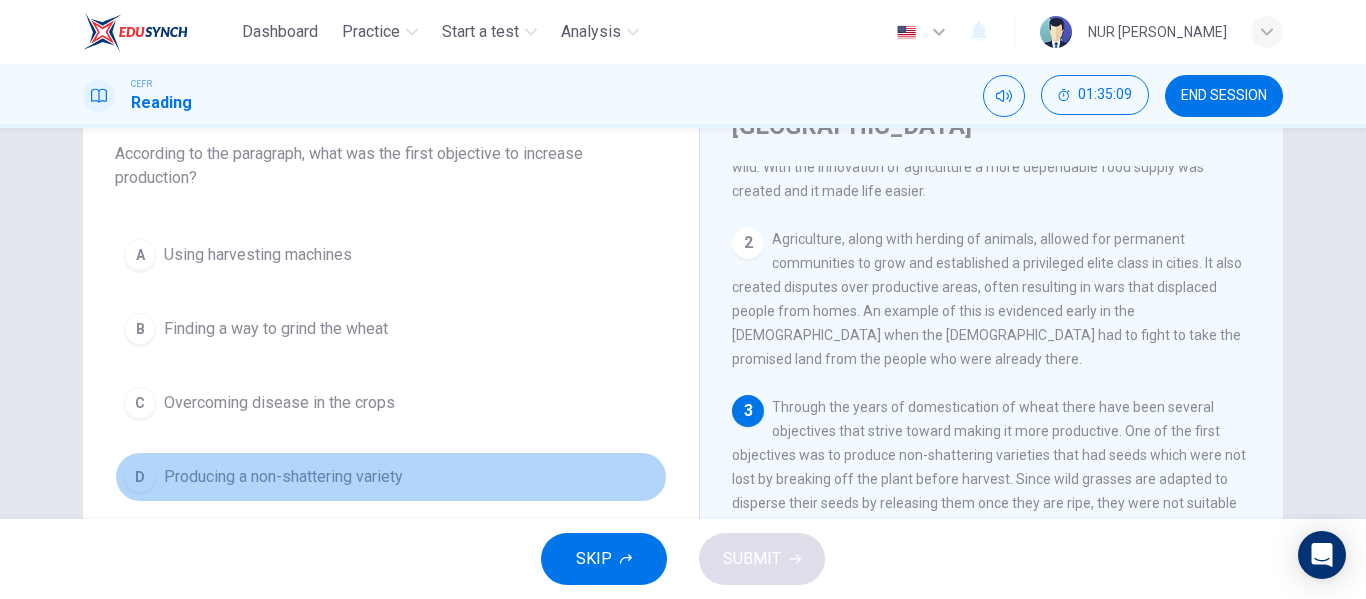 click on "D Producing a non-shattering variety" at bounding box center [391, 477] 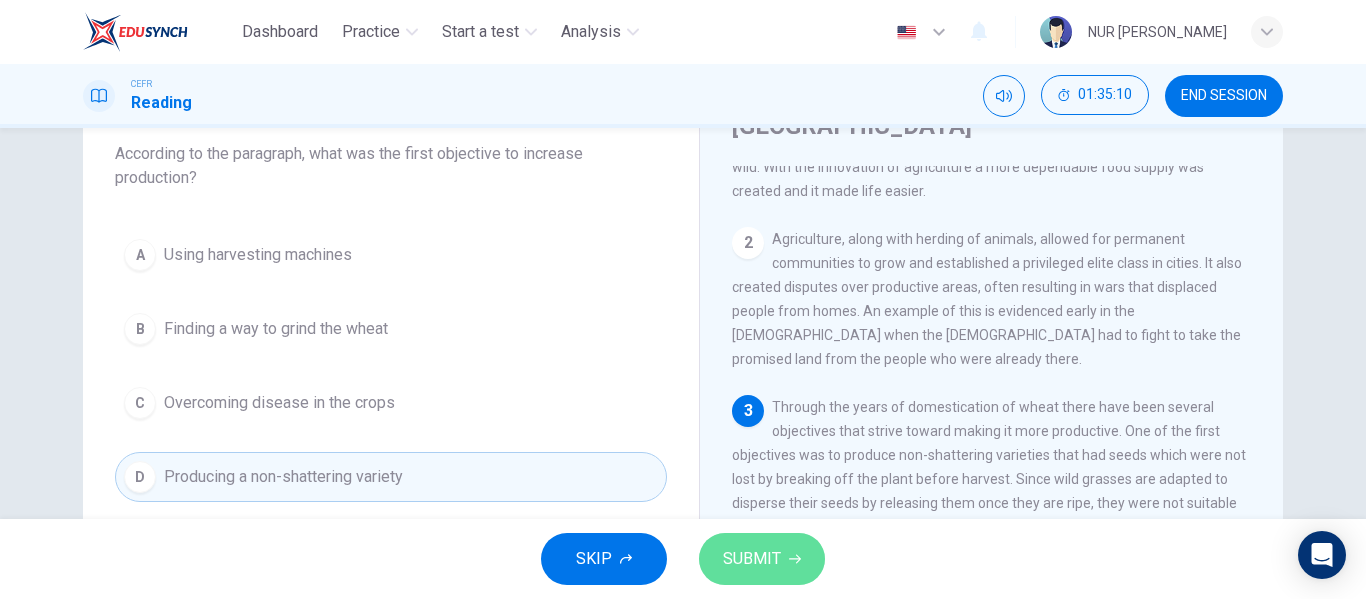 click on "SUBMIT" at bounding box center (752, 559) 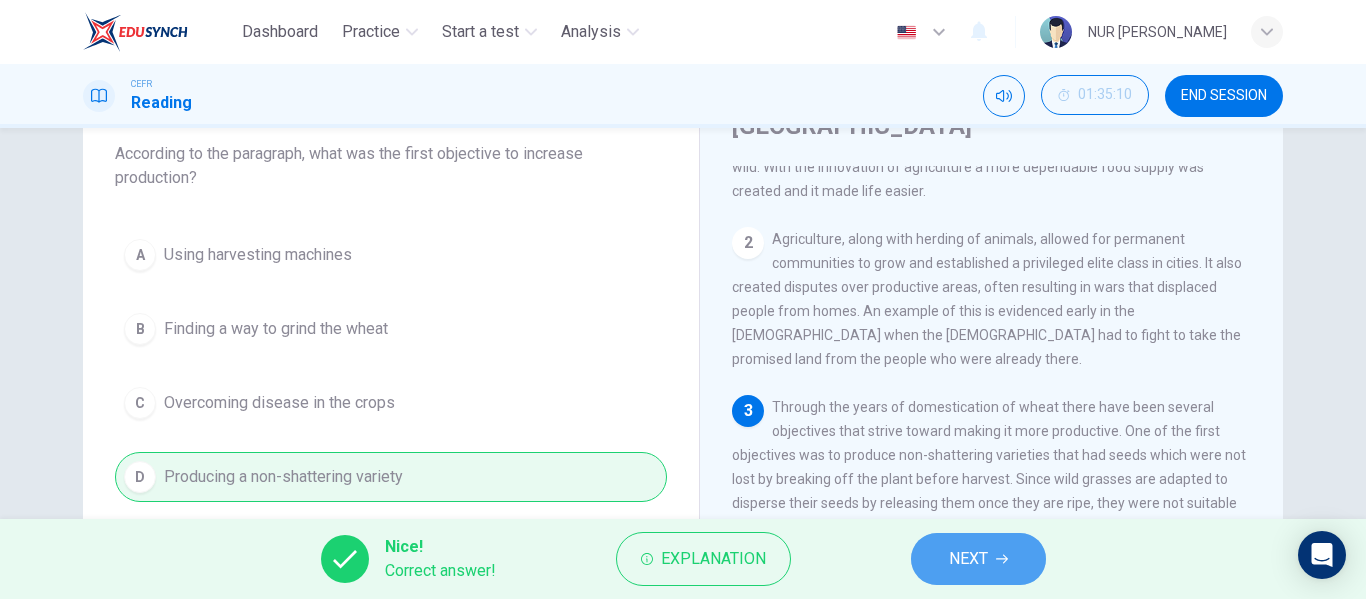 click on "NEXT" at bounding box center [978, 559] 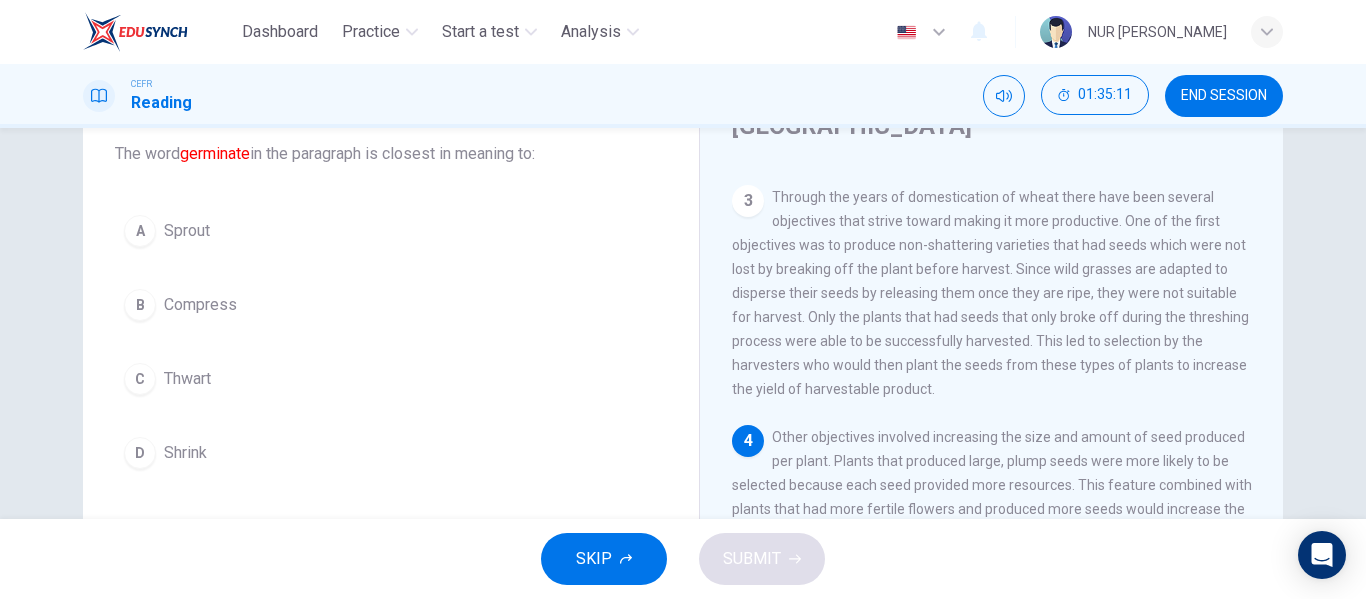 scroll, scrollTop: 413, scrollLeft: 0, axis: vertical 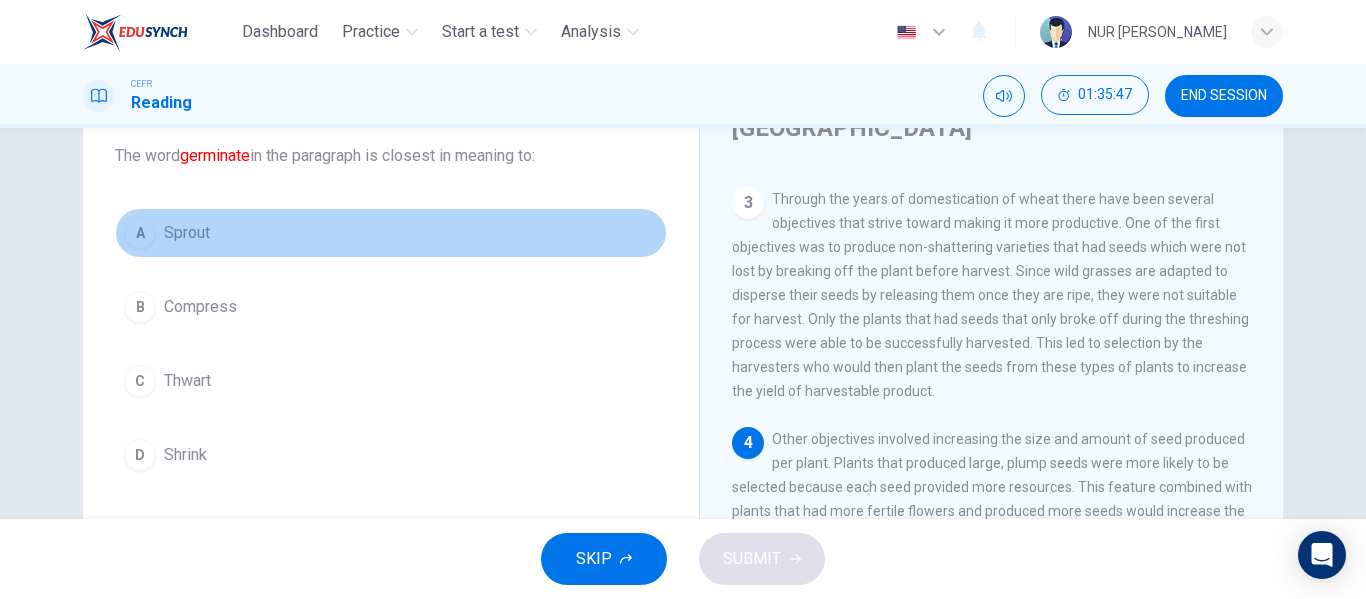 click on "A Sprout" at bounding box center (391, 233) 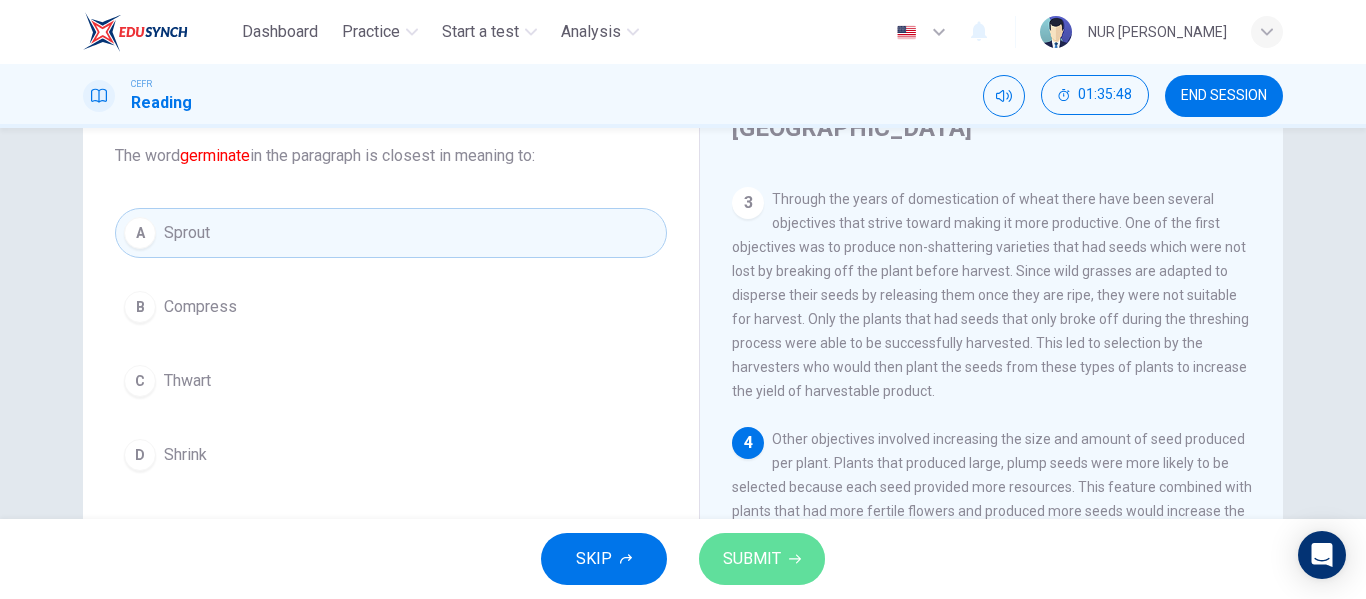 click on "SUBMIT" at bounding box center (752, 559) 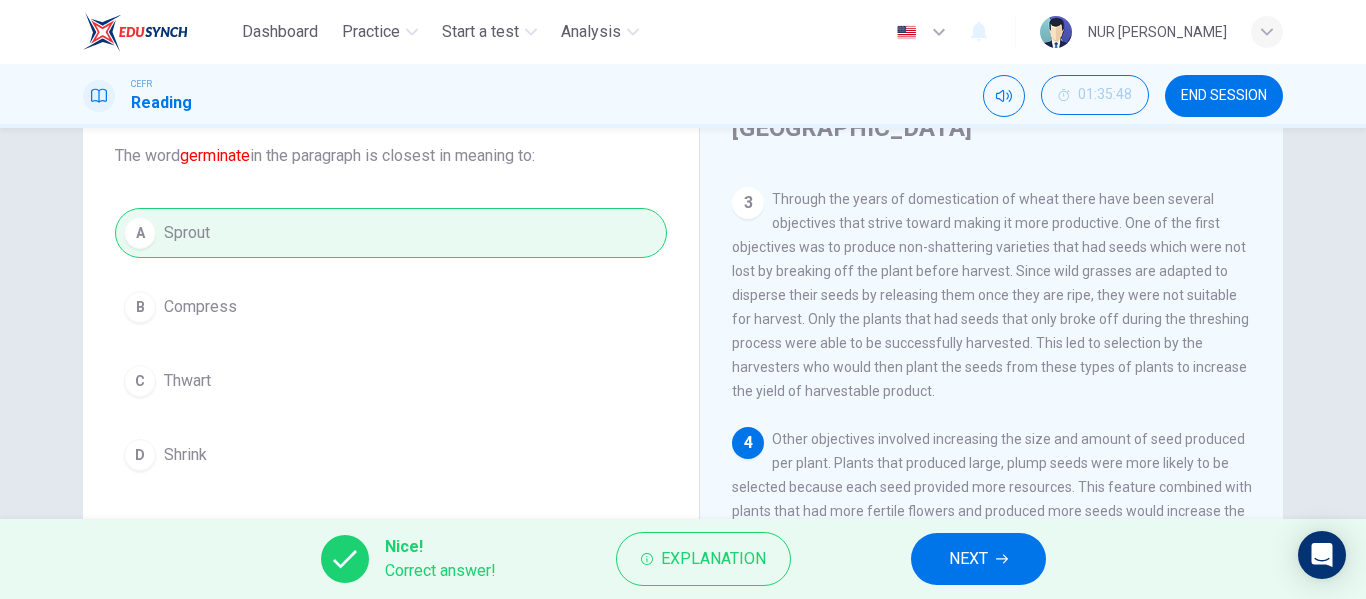 click on "NEXT" at bounding box center (978, 559) 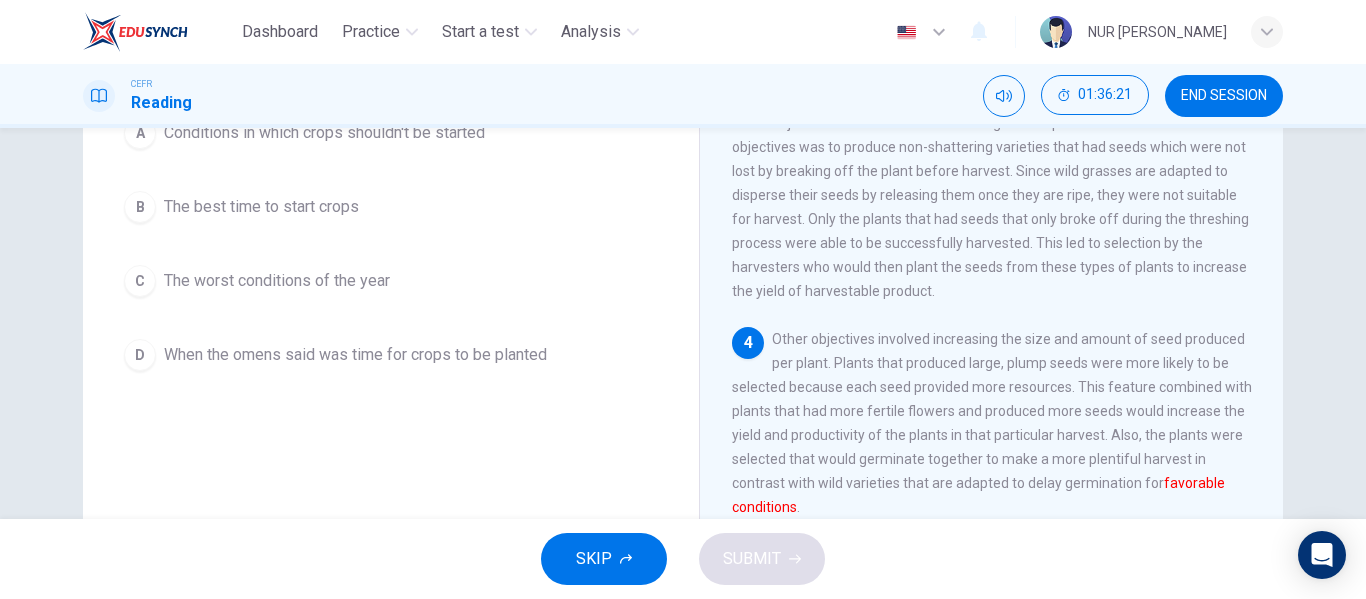 scroll, scrollTop: 120, scrollLeft: 0, axis: vertical 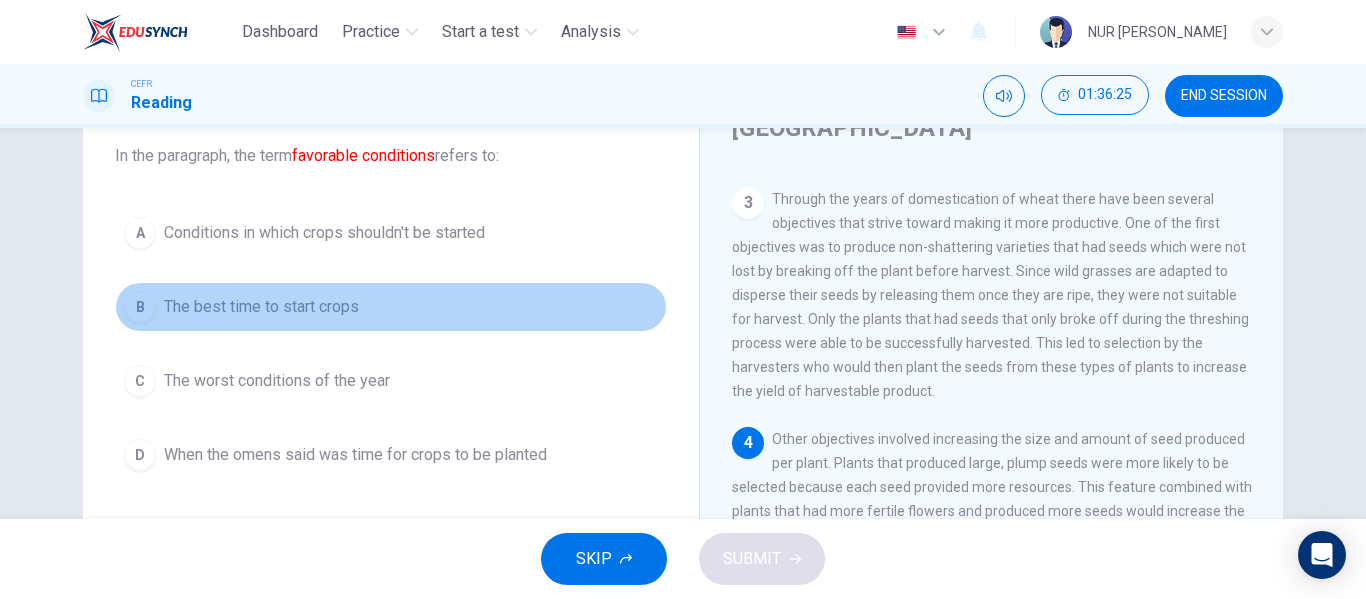 click on "B The best time to start crops" at bounding box center (391, 307) 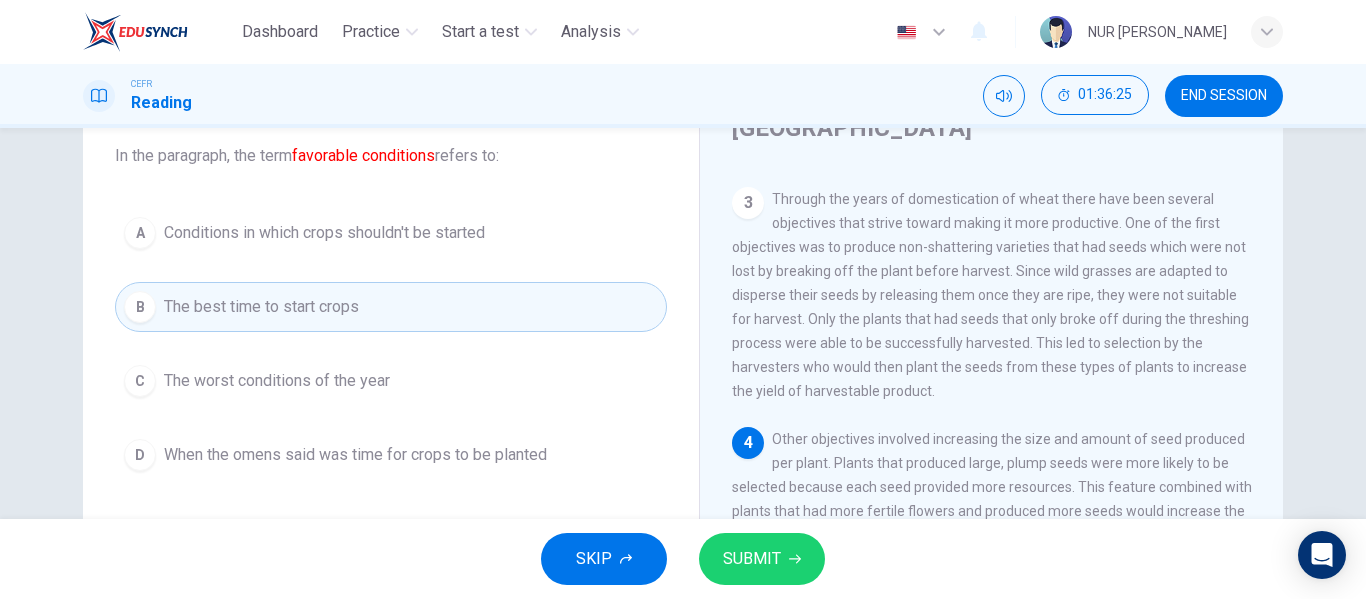 click on "SKIP SUBMIT" at bounding box center [683, 559] 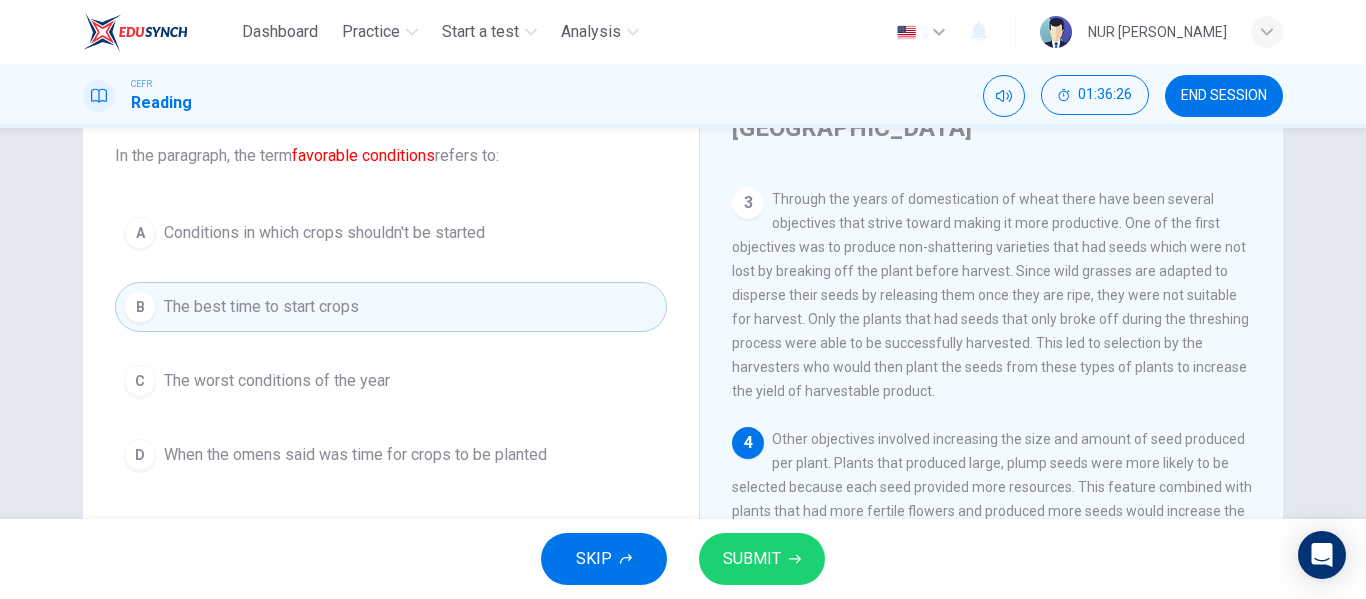 click on "SUBMIT" at bounding box center [752, 559] 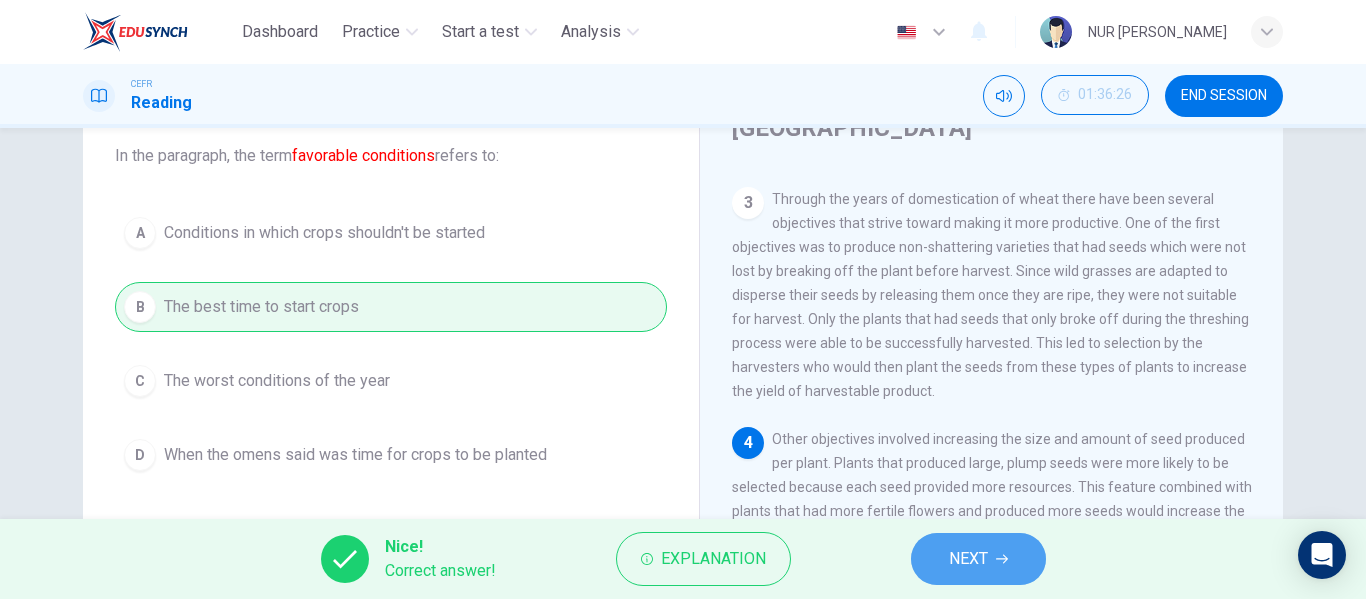click on "NEXT" at bounding box center [978, 559] 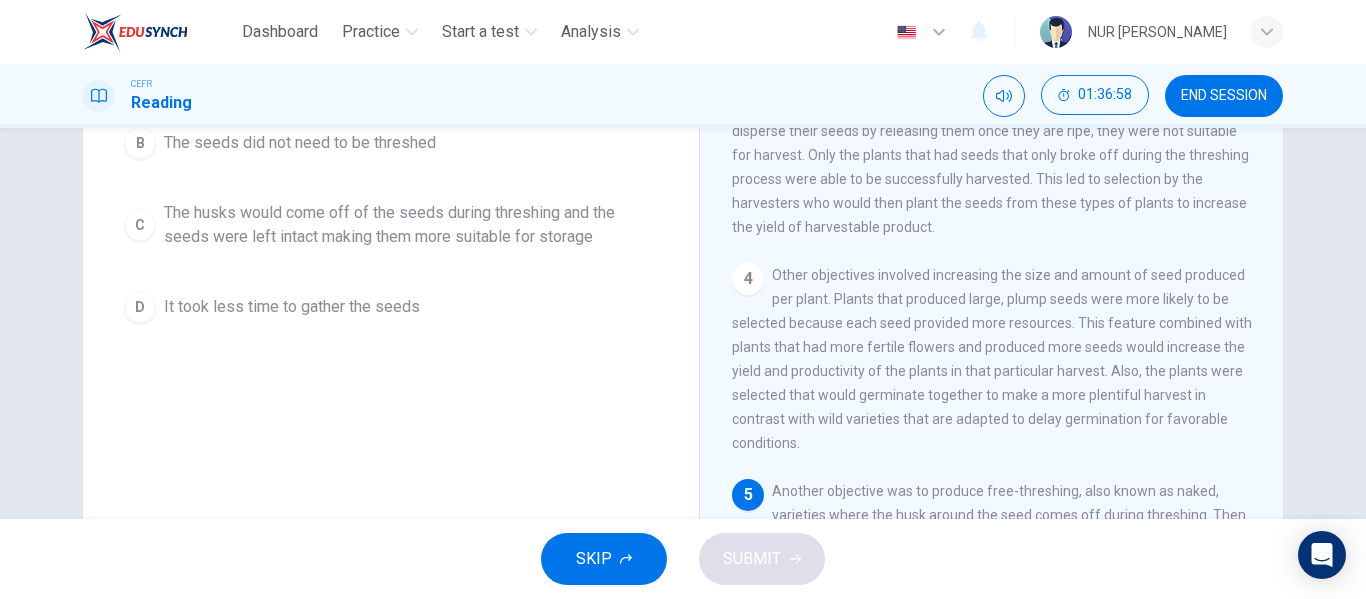 scroll, scrollTop: 384, scrollLeft: 0, axis: vertical 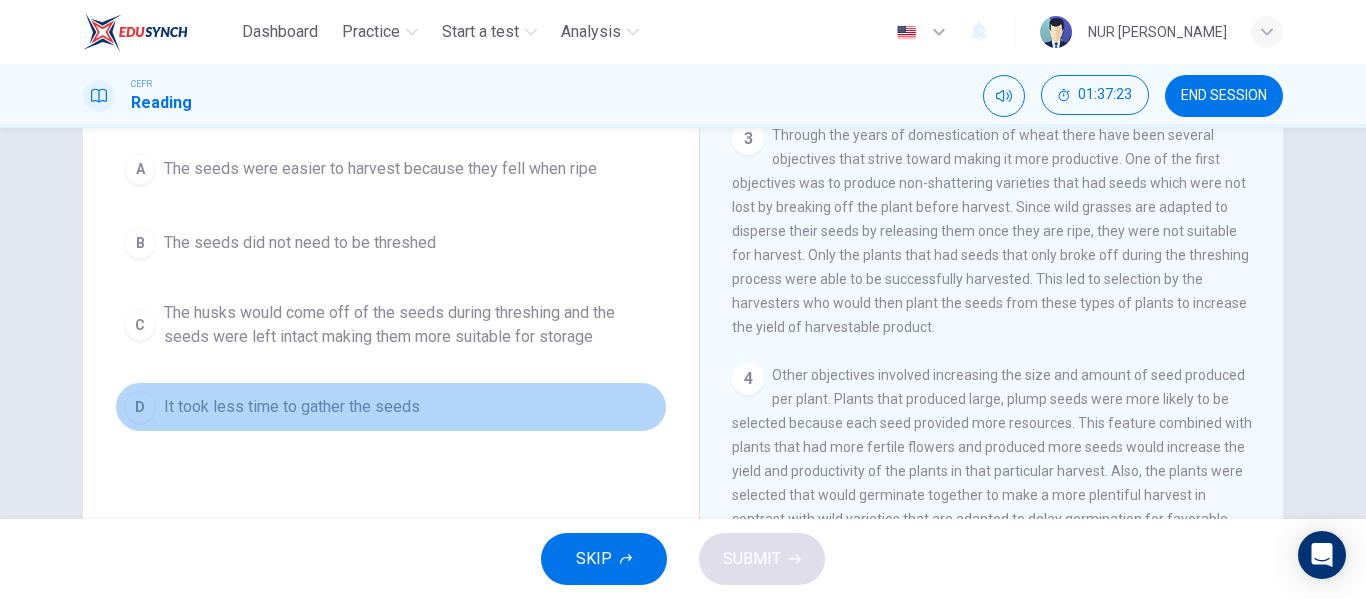 click on "D It took less time to gather the seeds" at bounding box center [391, 407] 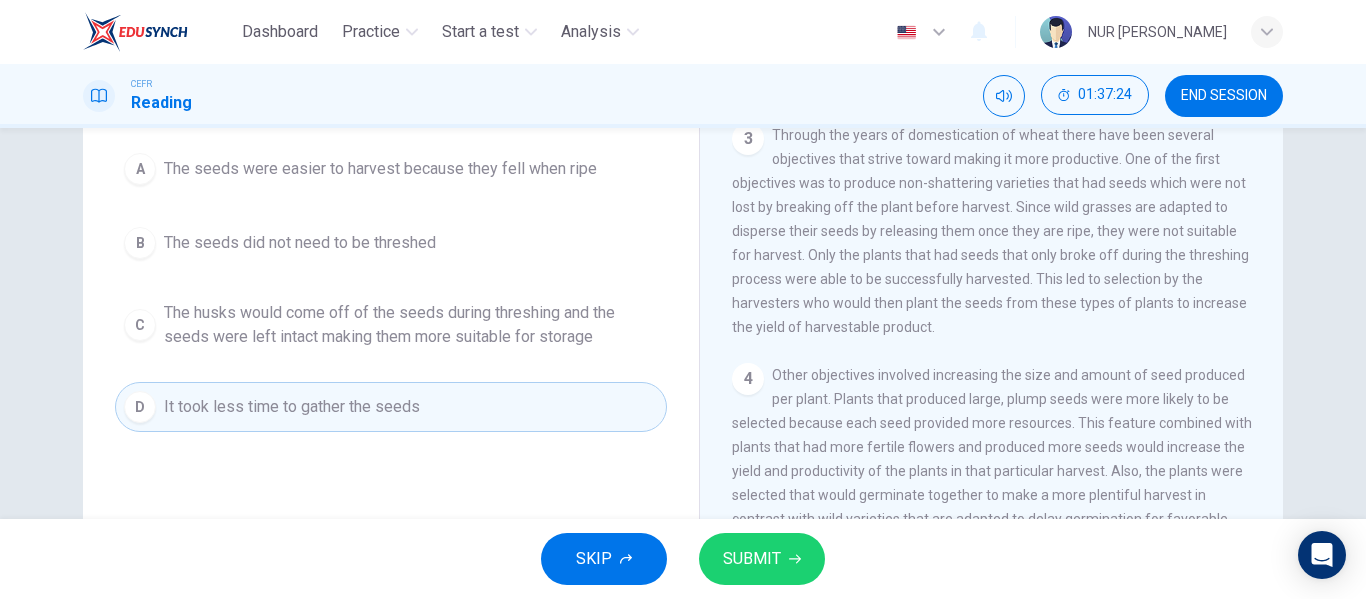 click on "SUBMIT" at bounding box center (762, 559) 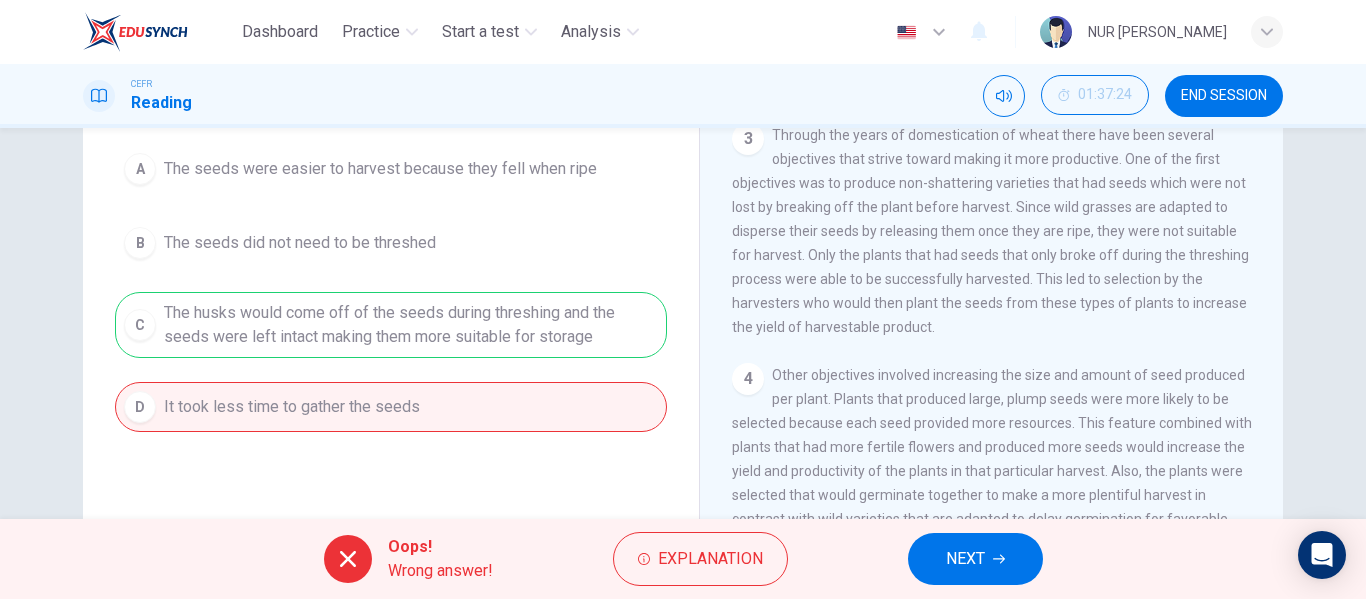 click on "NEXT" at bounding box center (965, 559) 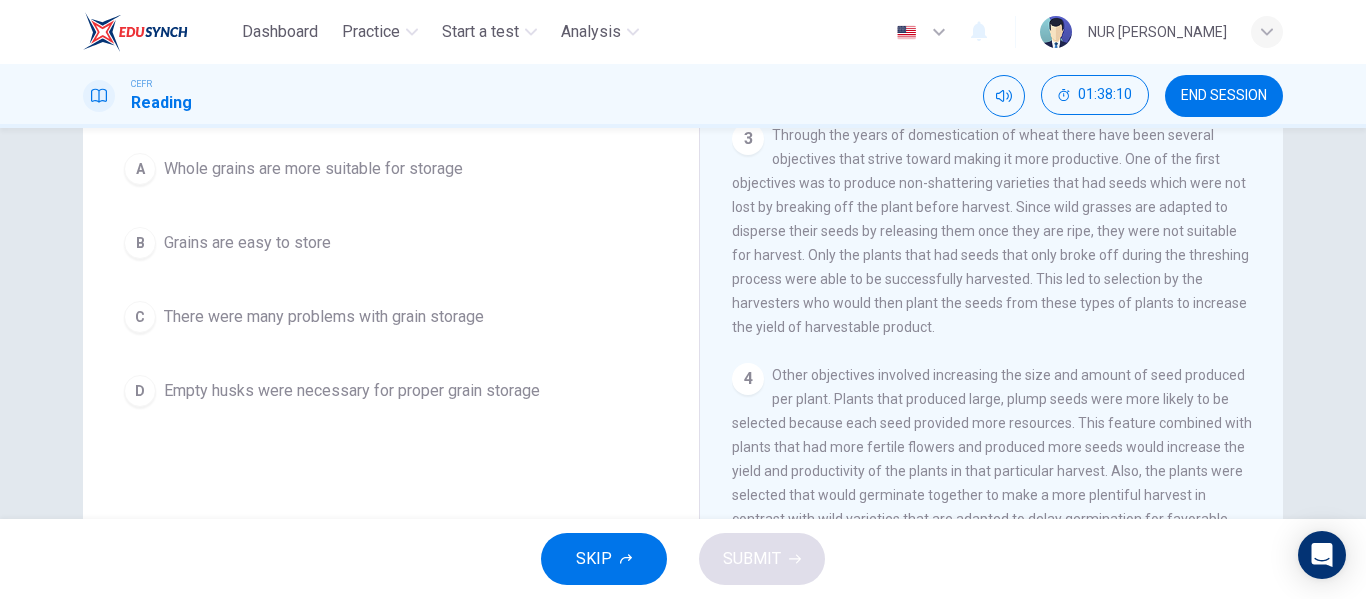 scroll, scrollTop: 84, scrollLeft: 0, axis: vertical 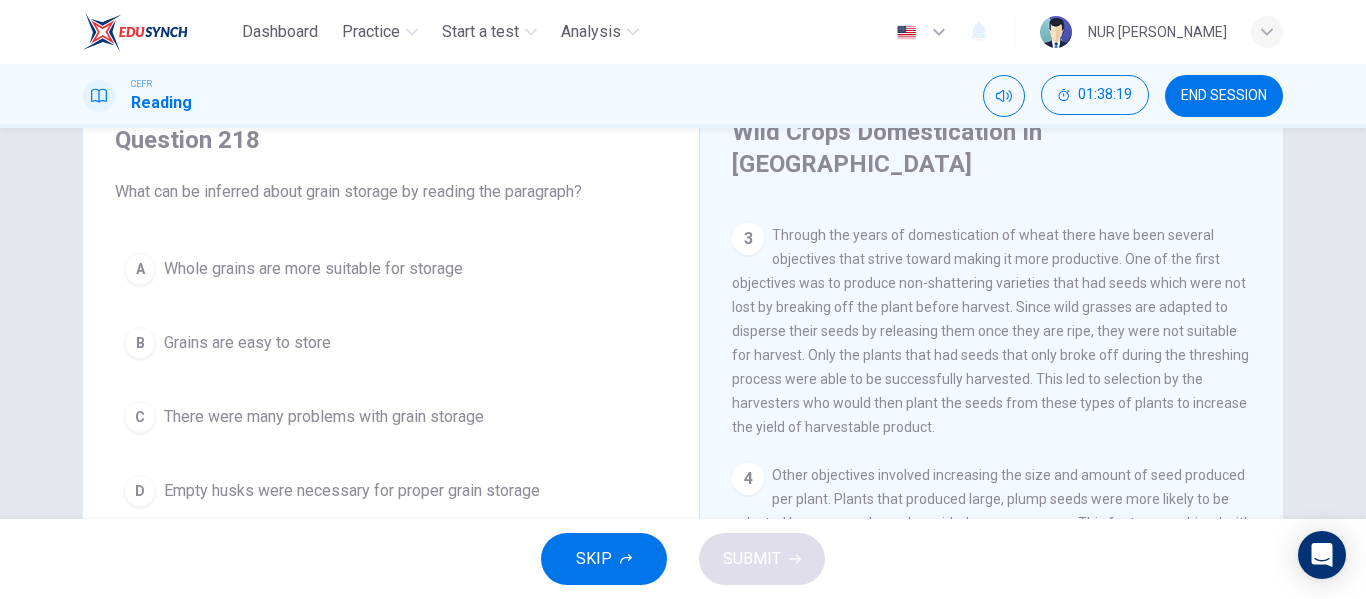 click on "D Empty husks were necessary for proper grain storage" at bounding box center (391, 491) 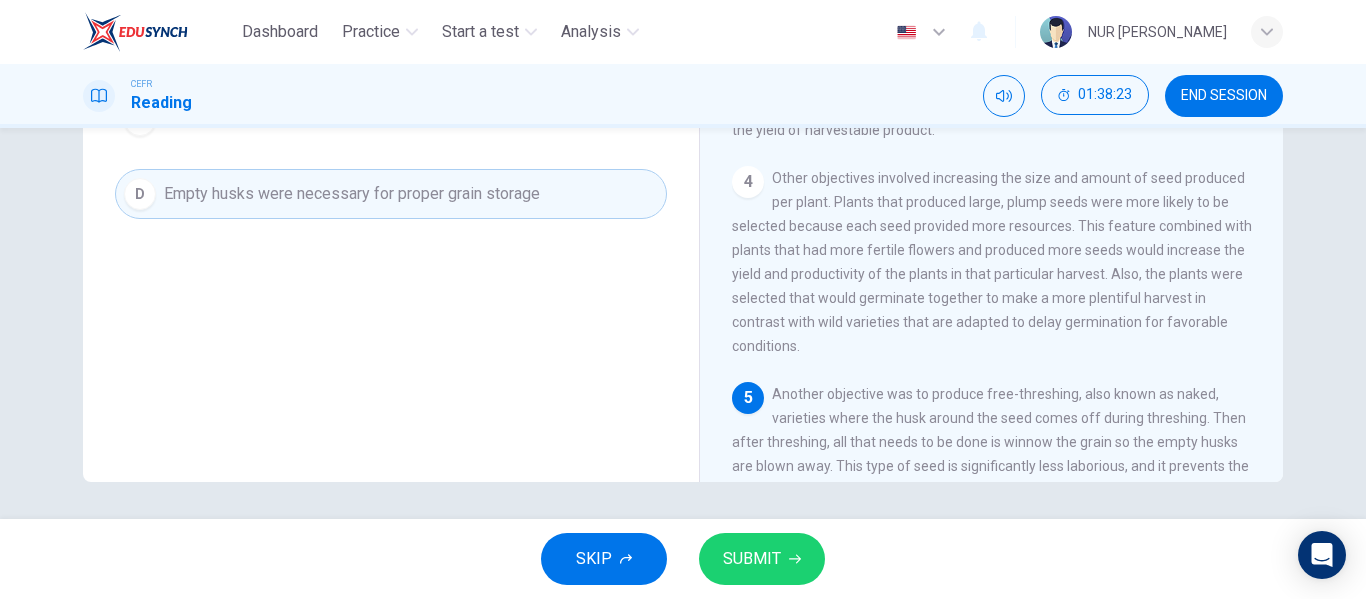 scroll, scrollTop: 384, scrollLeft: 0, axis: vertical 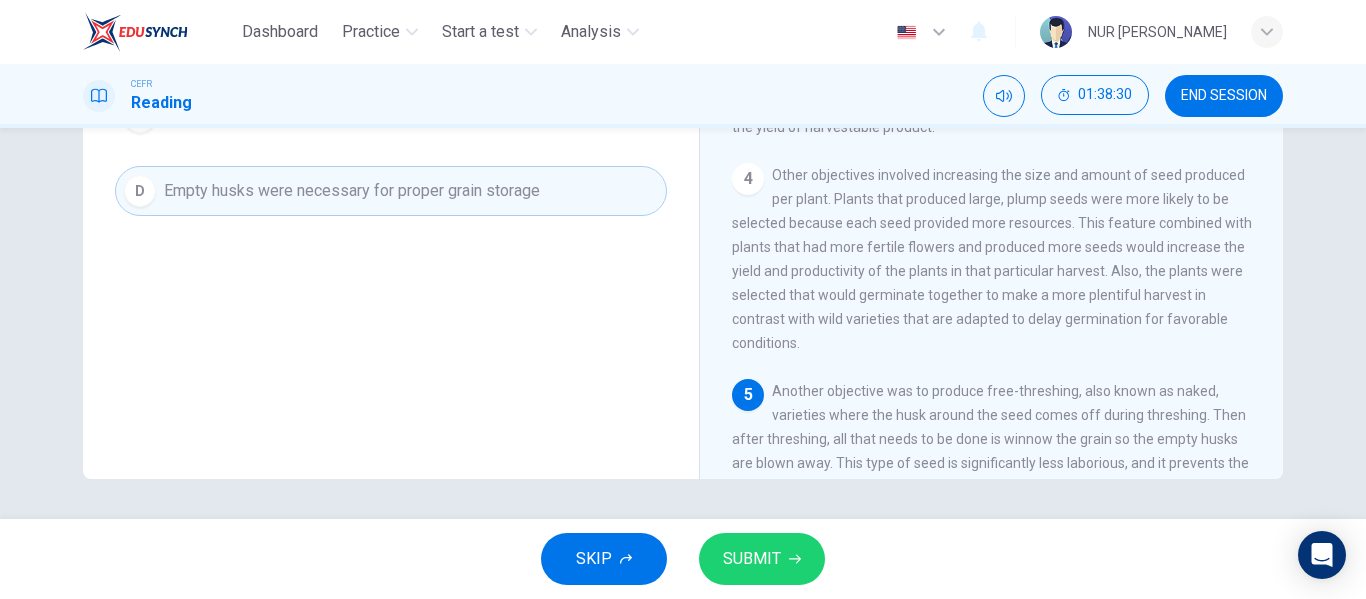 click on "SUBMIT" at bounding box center [762, 559] 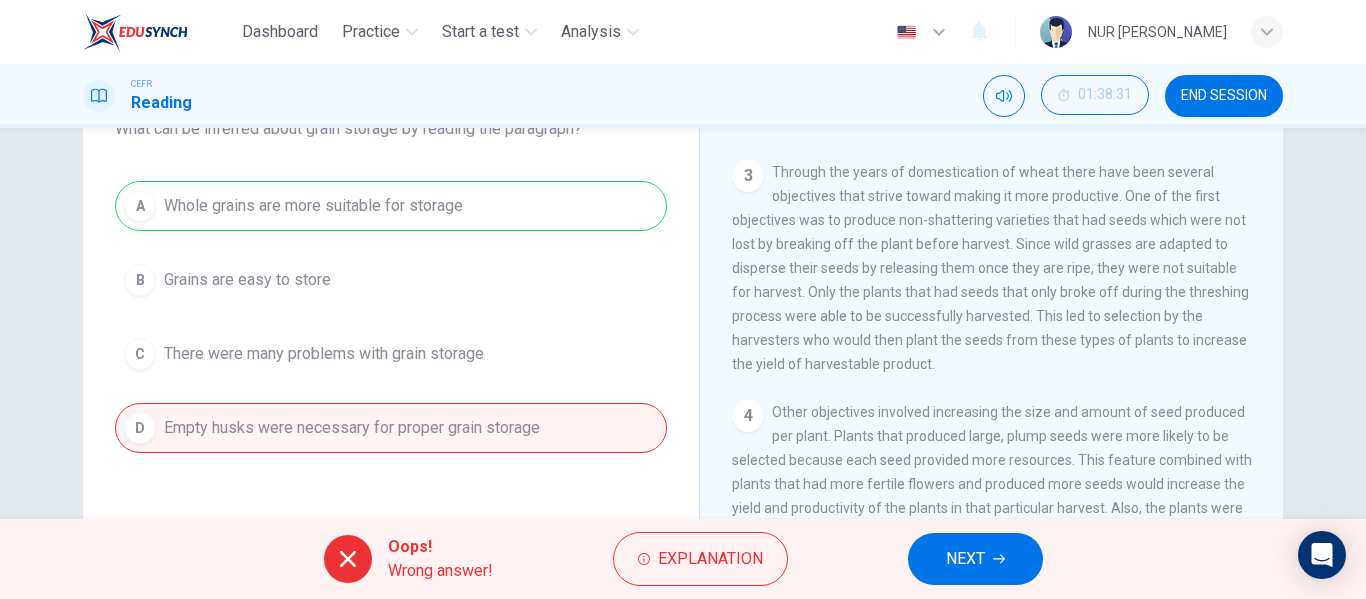 scroll, scrollTop: 84, scrollLeft: 0, axis: vertical 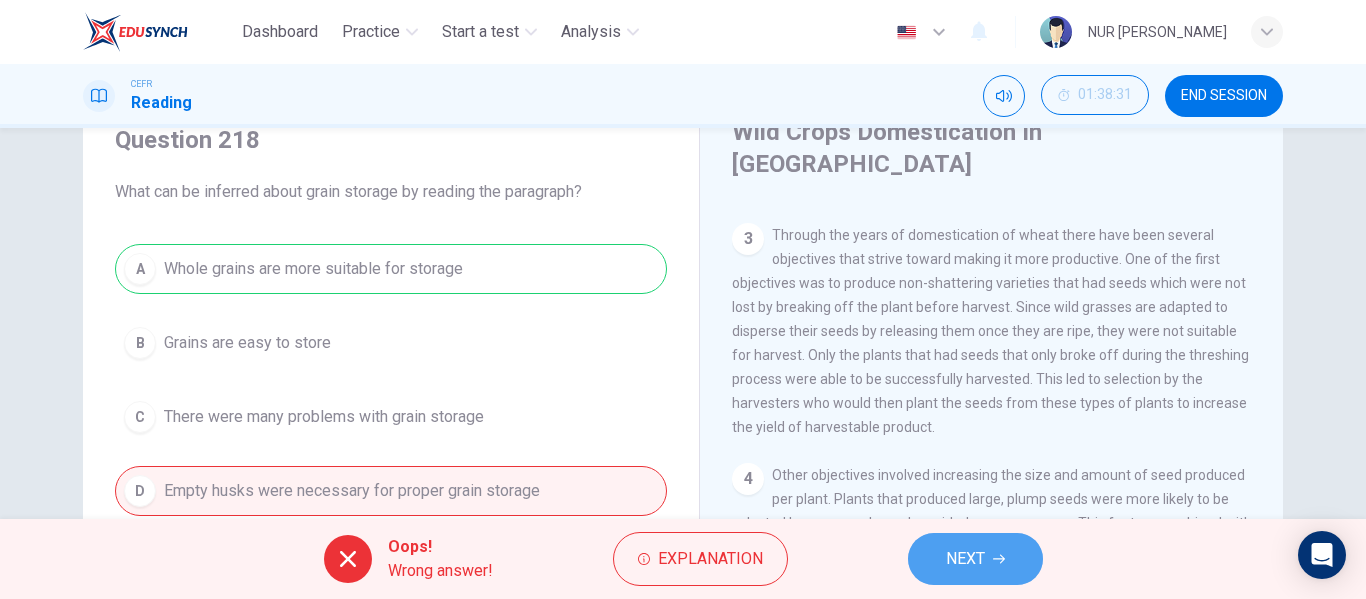 click on "NEXT" at bounding box center (965, 559) 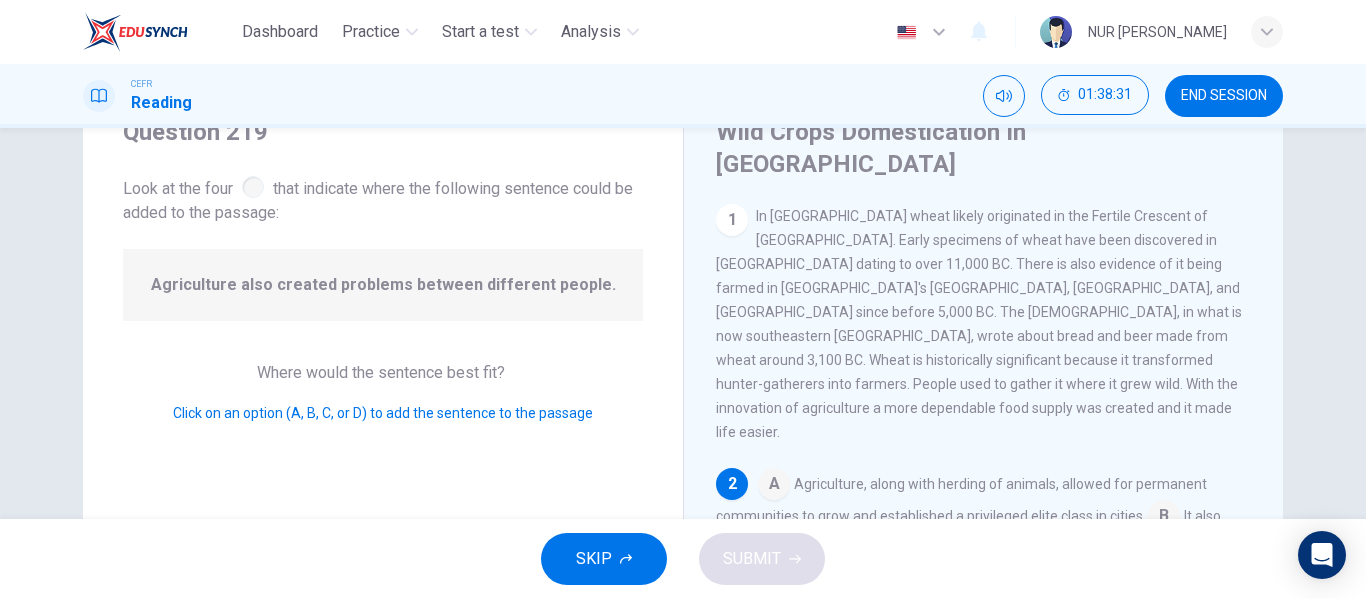 scroll, scrollTop: 25, scrollLeft: 0, axis: vertical 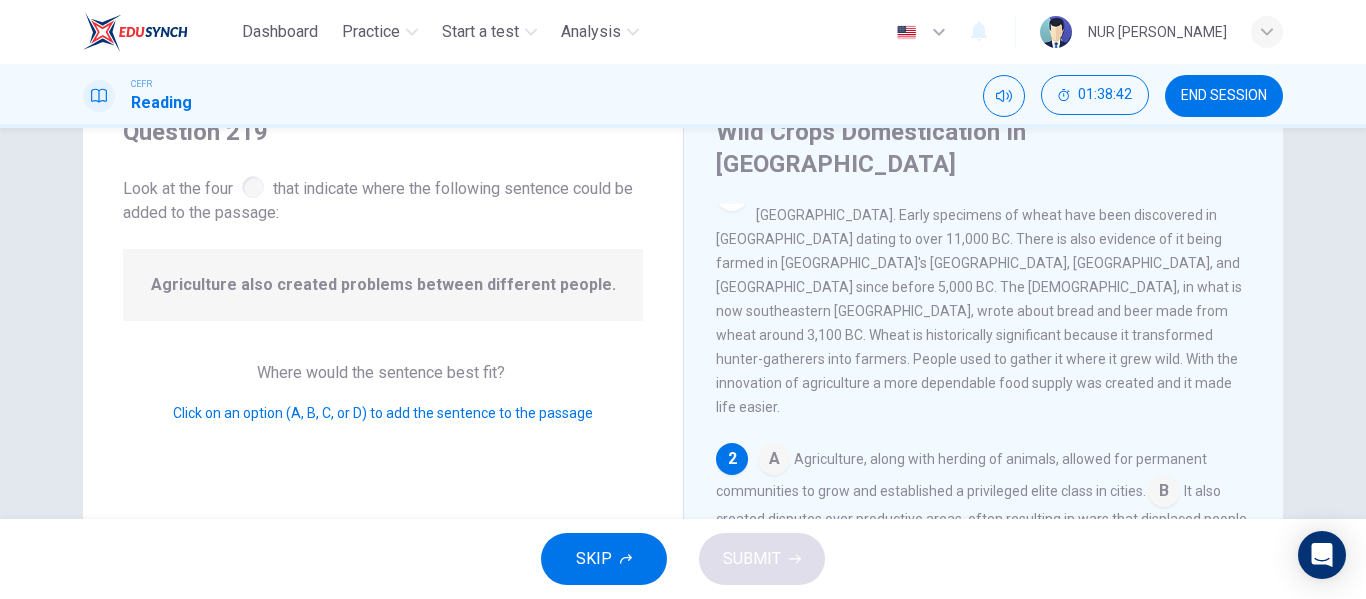 click at bounding box center [1164, 493] 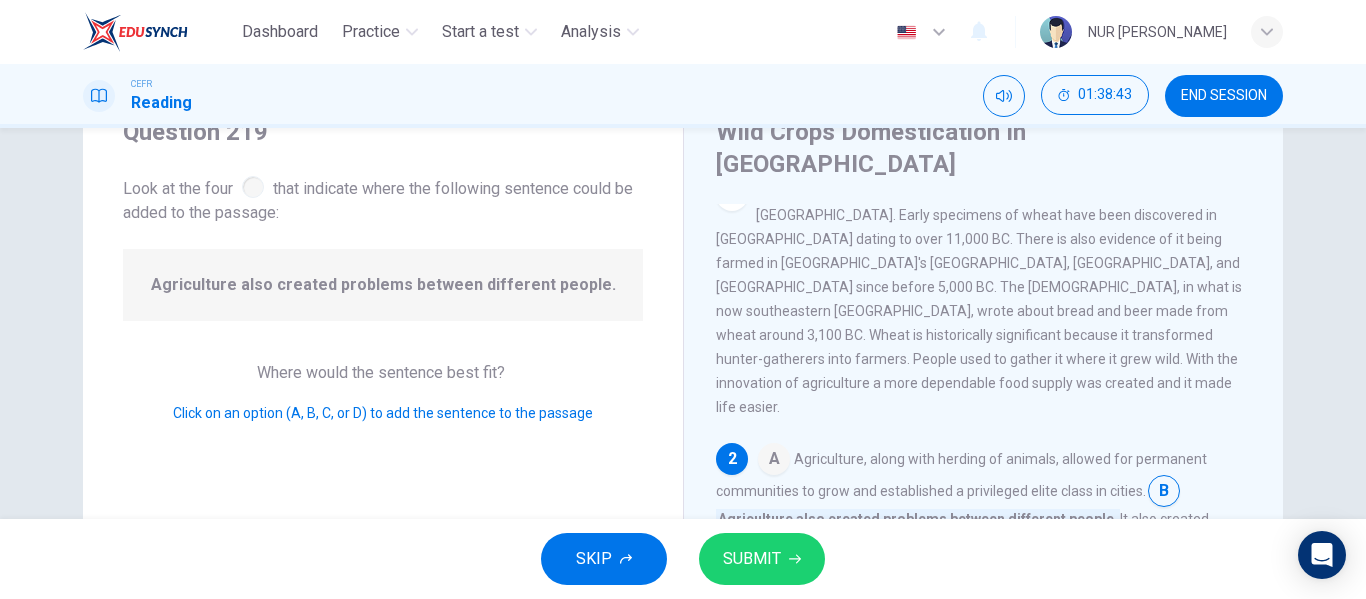 click on "SUBMIT" at bounding box center [762, 559] 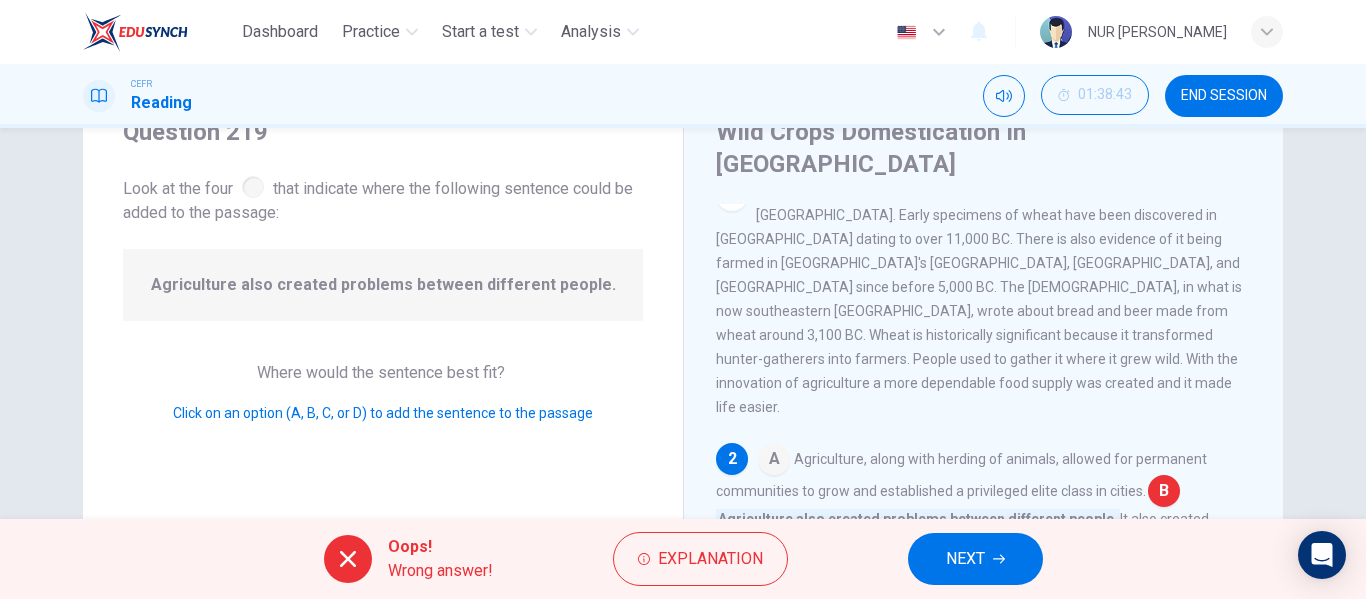 click on "NEXT" at bounding box center [965, 559] 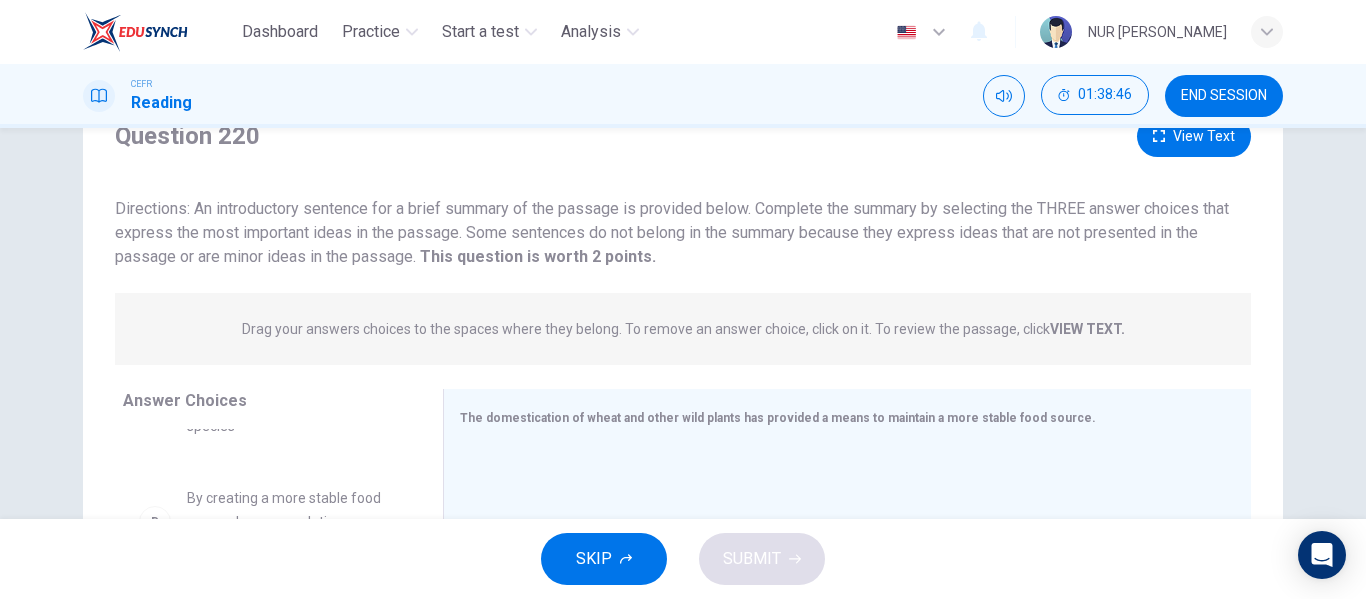 scroll, scrollTop: 200, scrollLeft: 0, axis: vertical 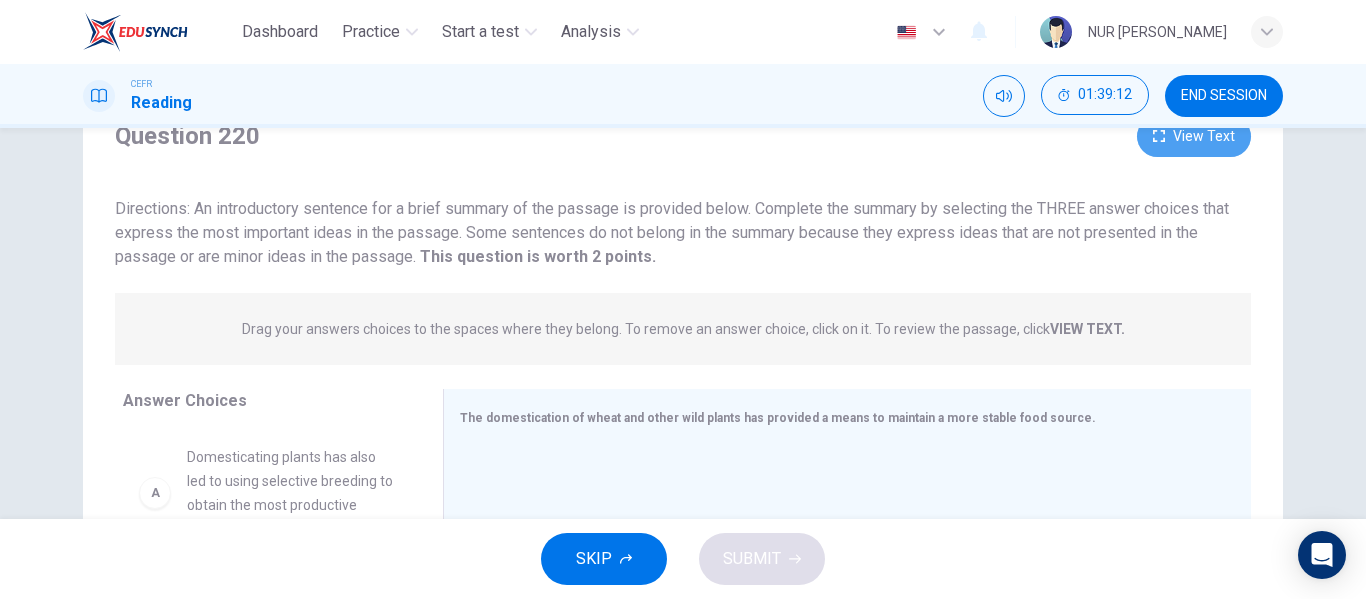 click on "View Text" at bounding box center [1194, 136] 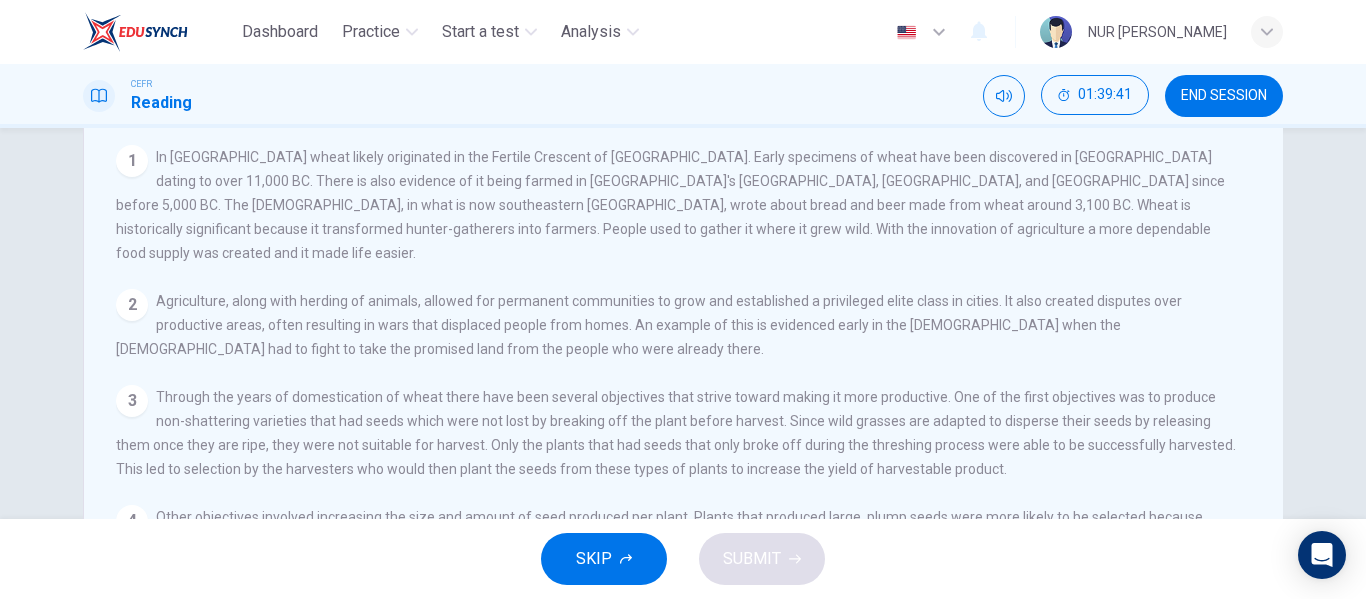 scroll, scrollTop: 0, scrollLeft: 0, axis: both 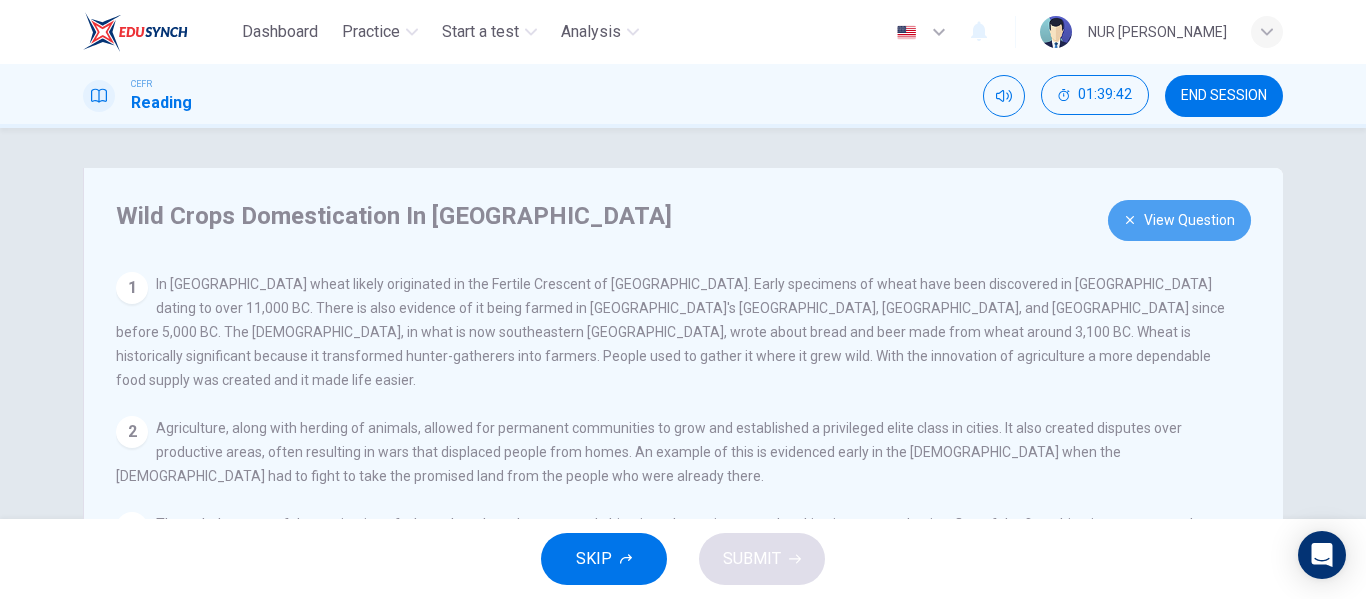 click on "View Question" at bounding box center [1179, 220] 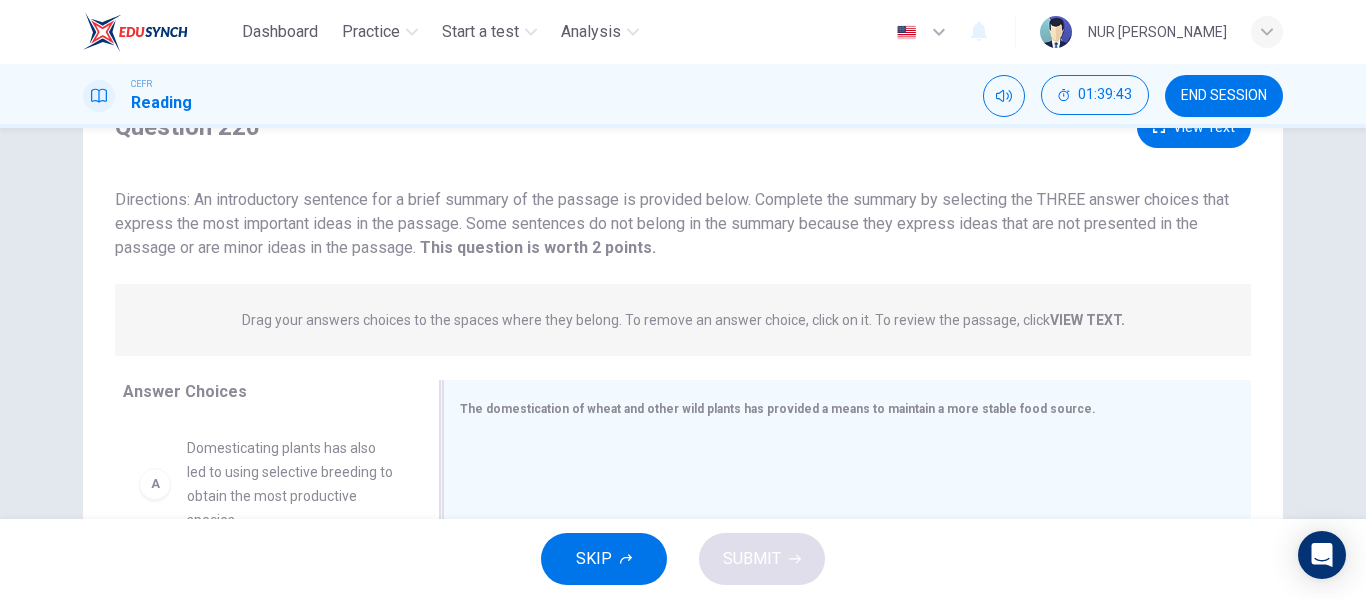 scroll, scrollTop: 200, scrollLeft: 0, axis: vertical 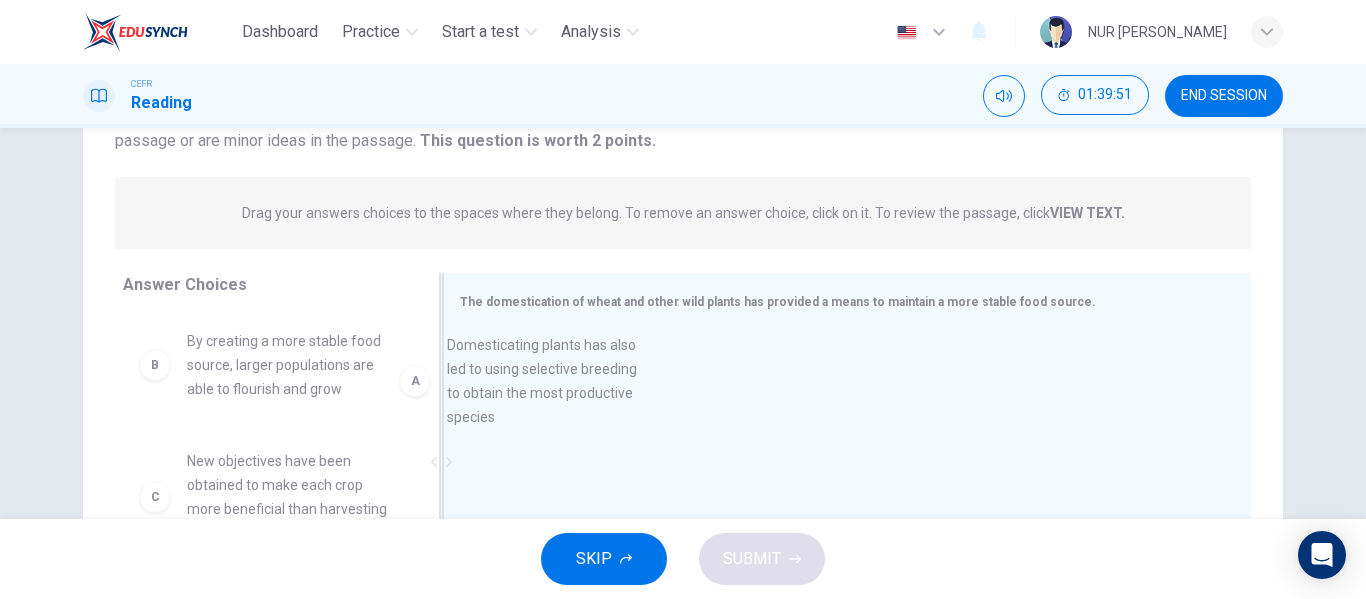 drag, startPoint x: 348, startPoint y: 401, endPoint x: 633, endPoint y: 411, distance: 285.17538 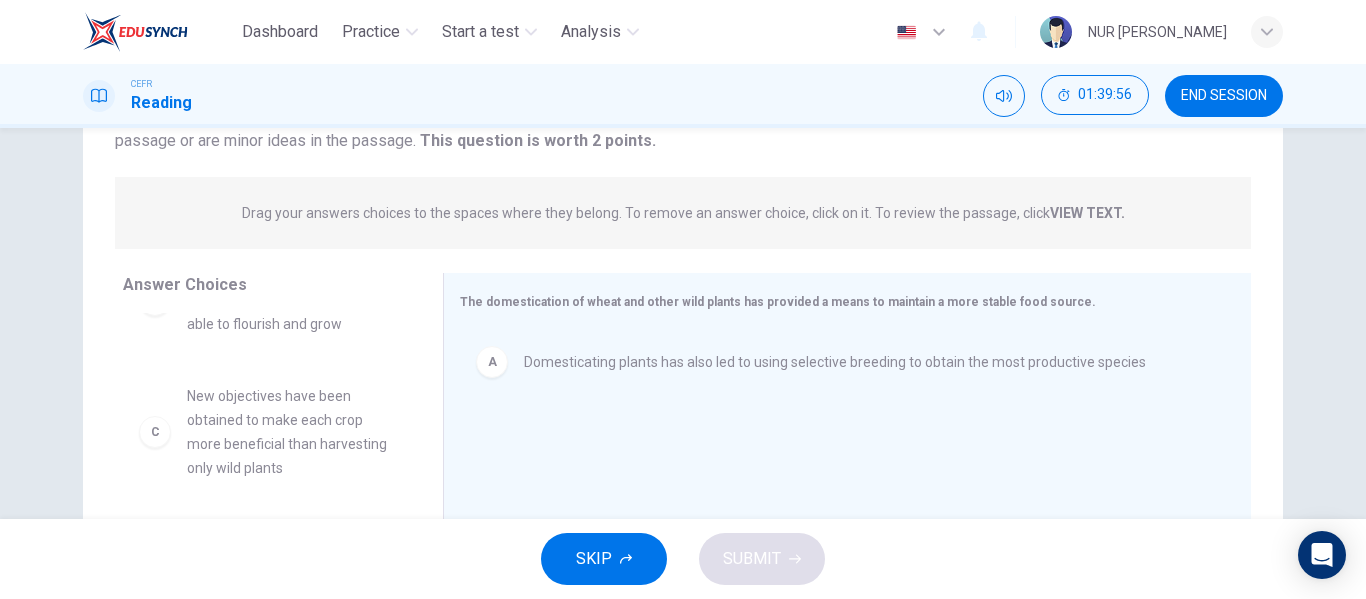 scroll, scrollTop: 100, scrollLeft: 0, axis: vertical 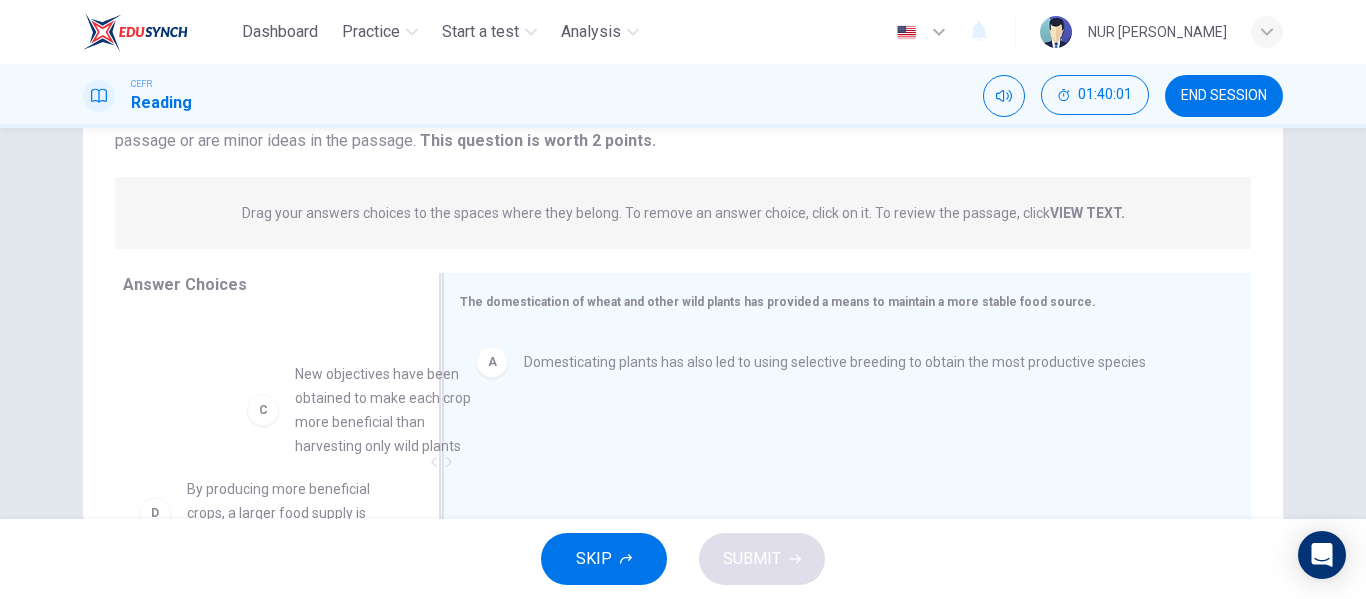 drag, startPoint x: 341, startPoint y: 432, endPoint x: 612, endPoint y: 454, distance: 271.8915 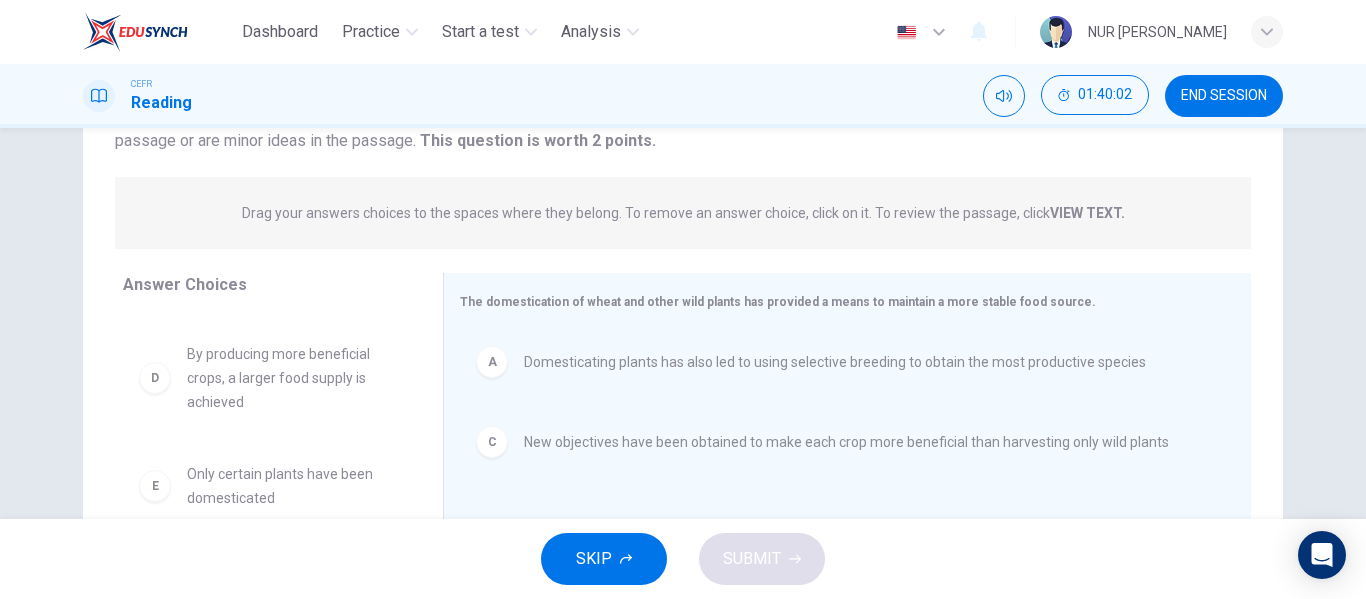 scroll, scrollTop: 108, scrollLeft: 0, axis: vertical 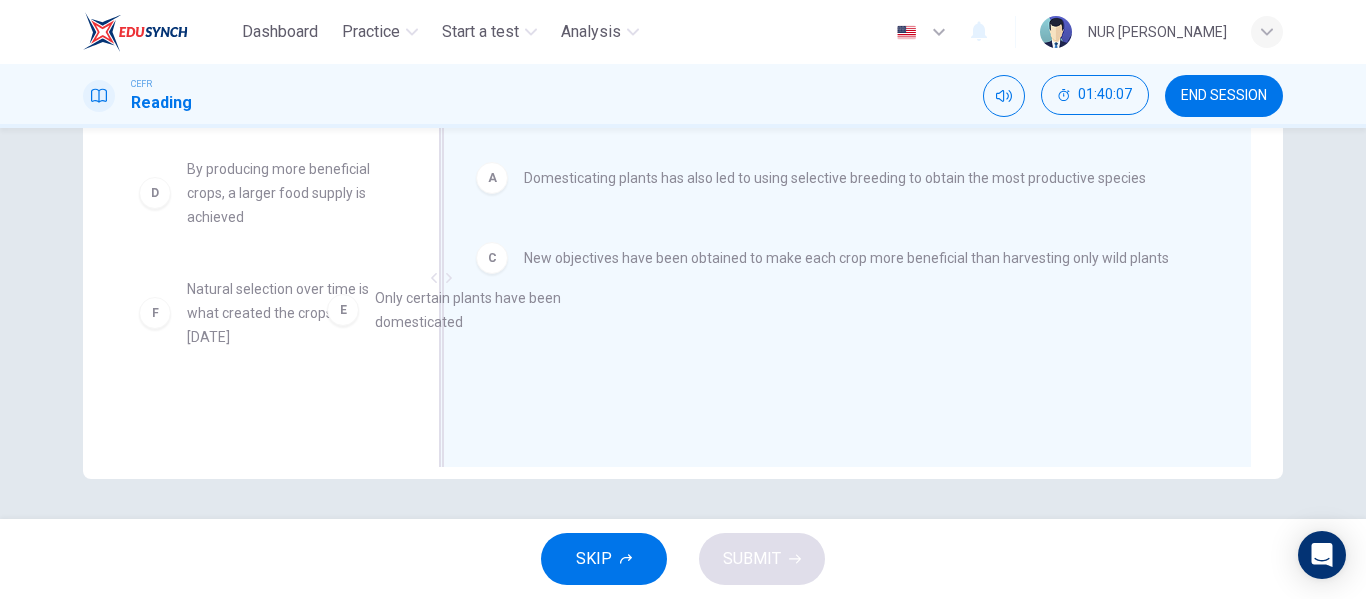 drag, startPoint x: 339, startPoint y: 328, endPoint x: 601, endPoint y: 337, distance: 262.15454 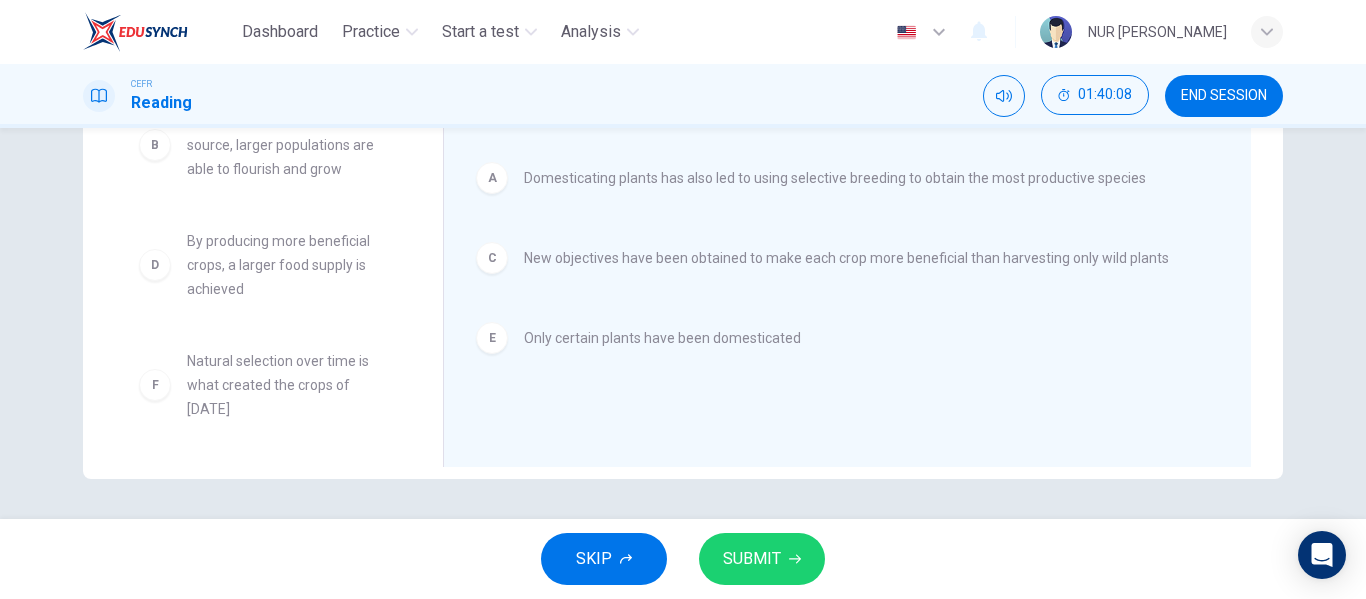 scroll, scrollTop: 12, scrollLeft: 0, axis: vertical 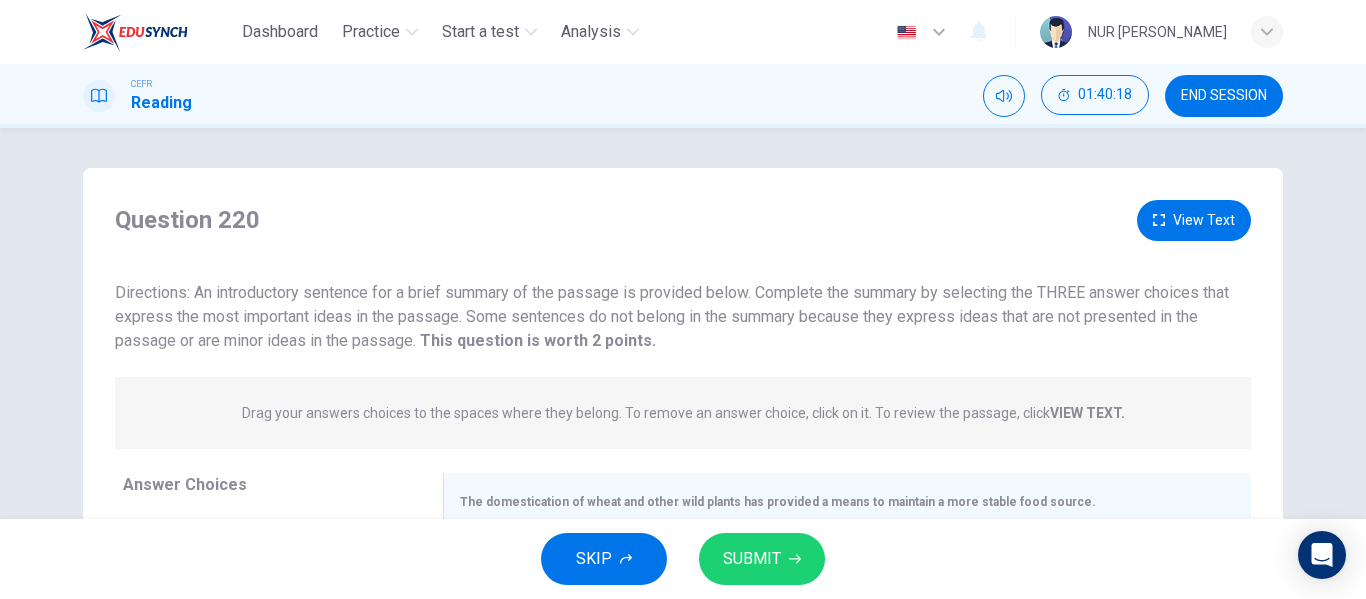 click on "View Text" at bounding box center (1194, 220) 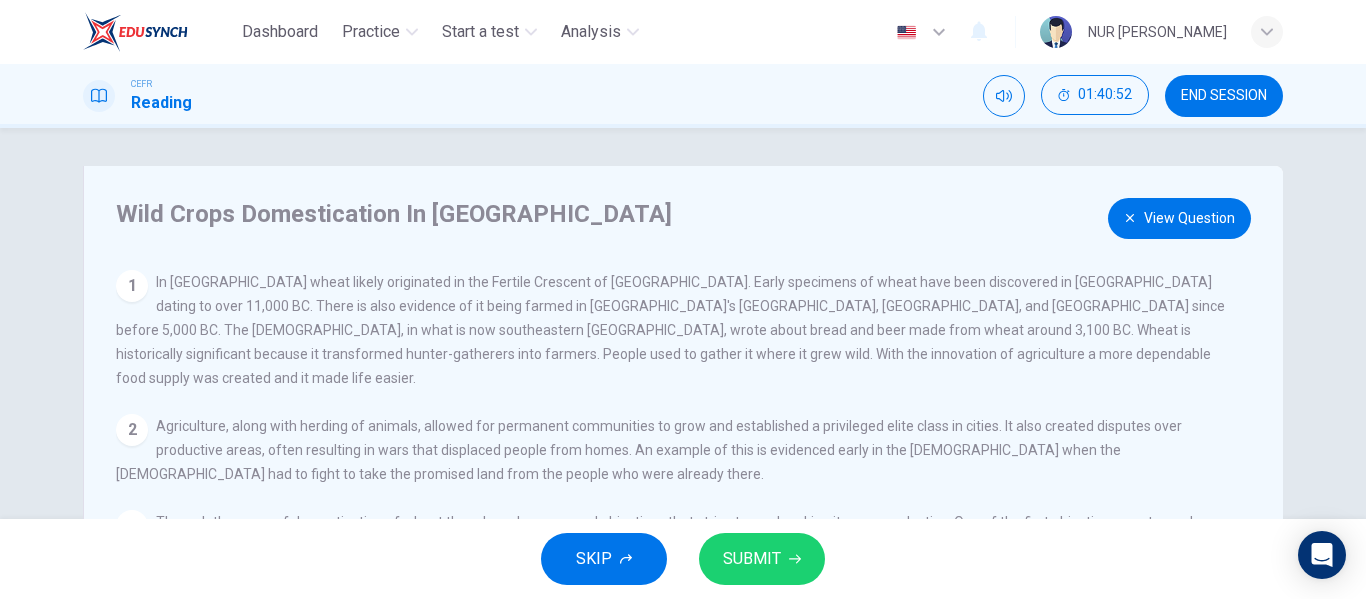 scroll, scrollTop: 0, scrollLeft: 0, axis: both 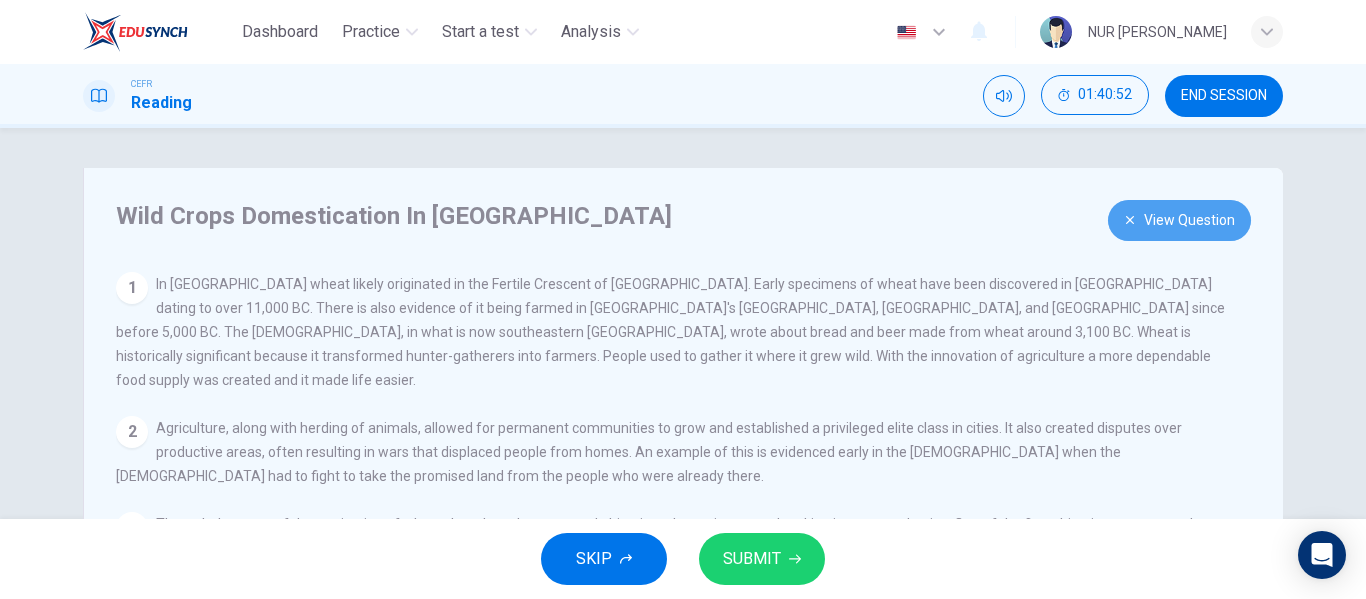 click on "View Question" at bounding box center [1179, 220] 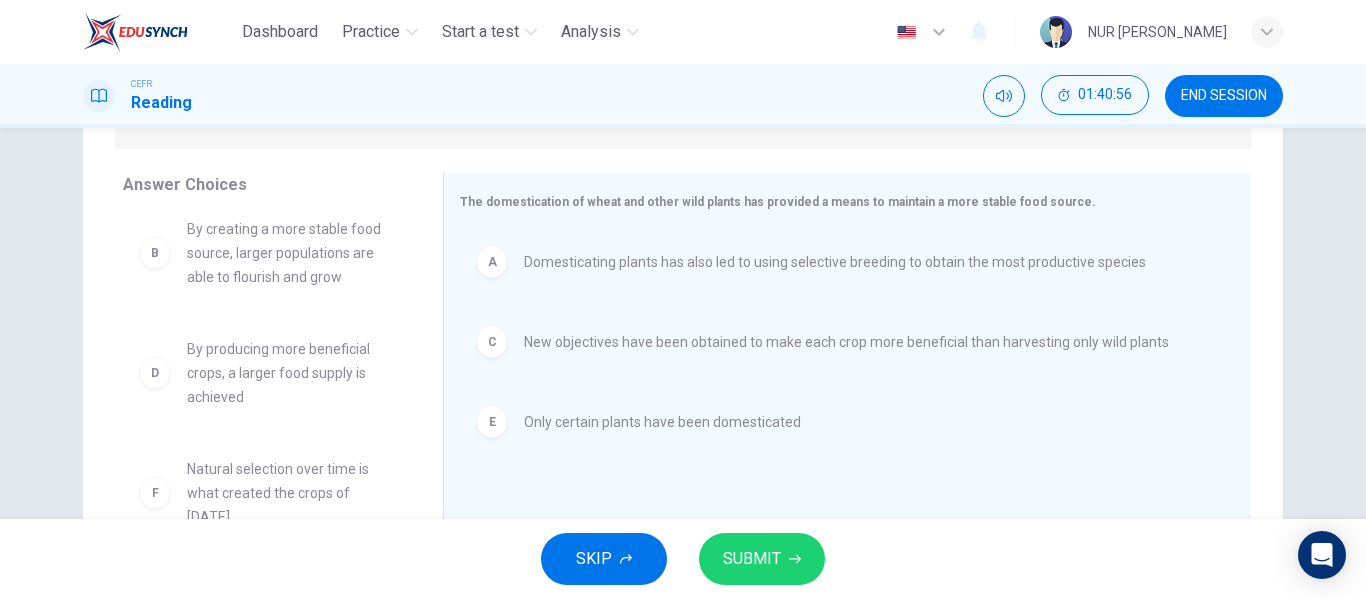 scroll, scrollTop: 384, scrollLeft: 0, axis: vertical 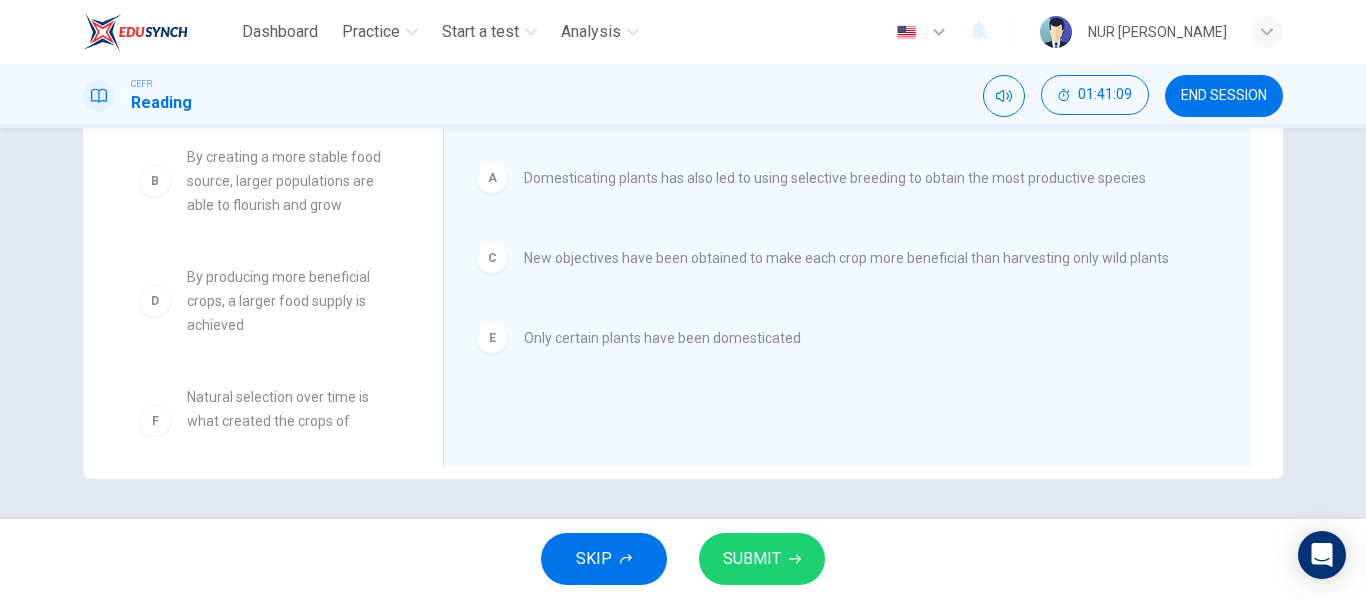 click on "SUBMIT" at bounding box center [762, 559] 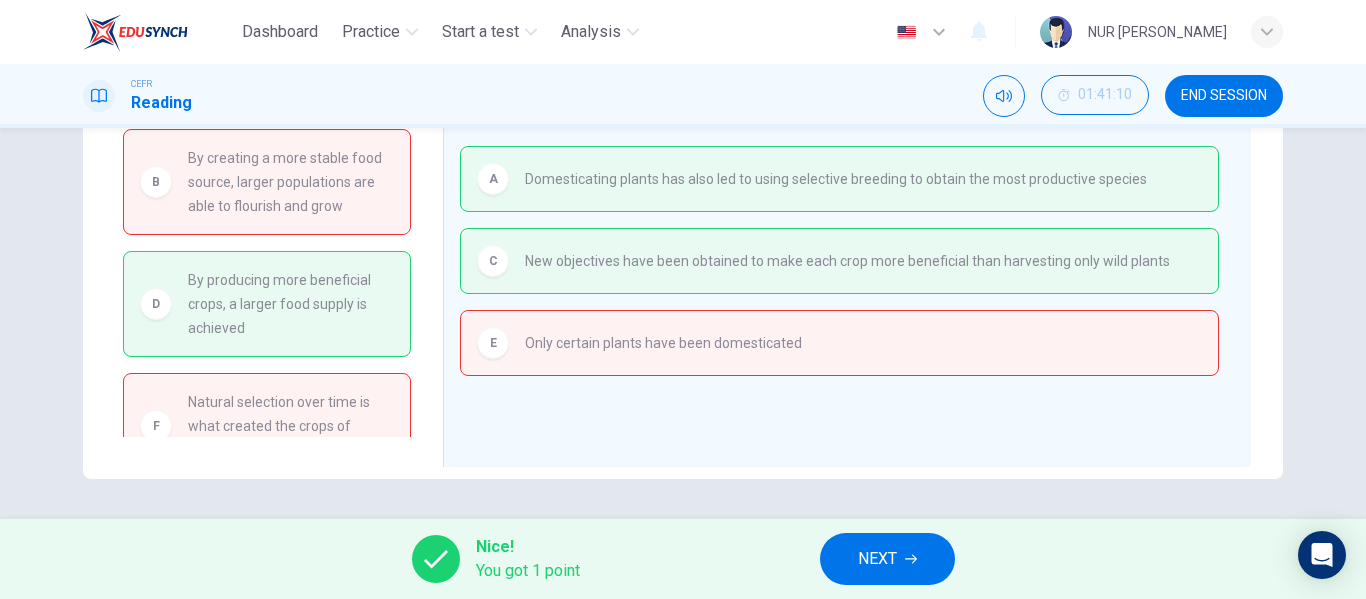 click on "NEXT" at bounding box center [877, 559] 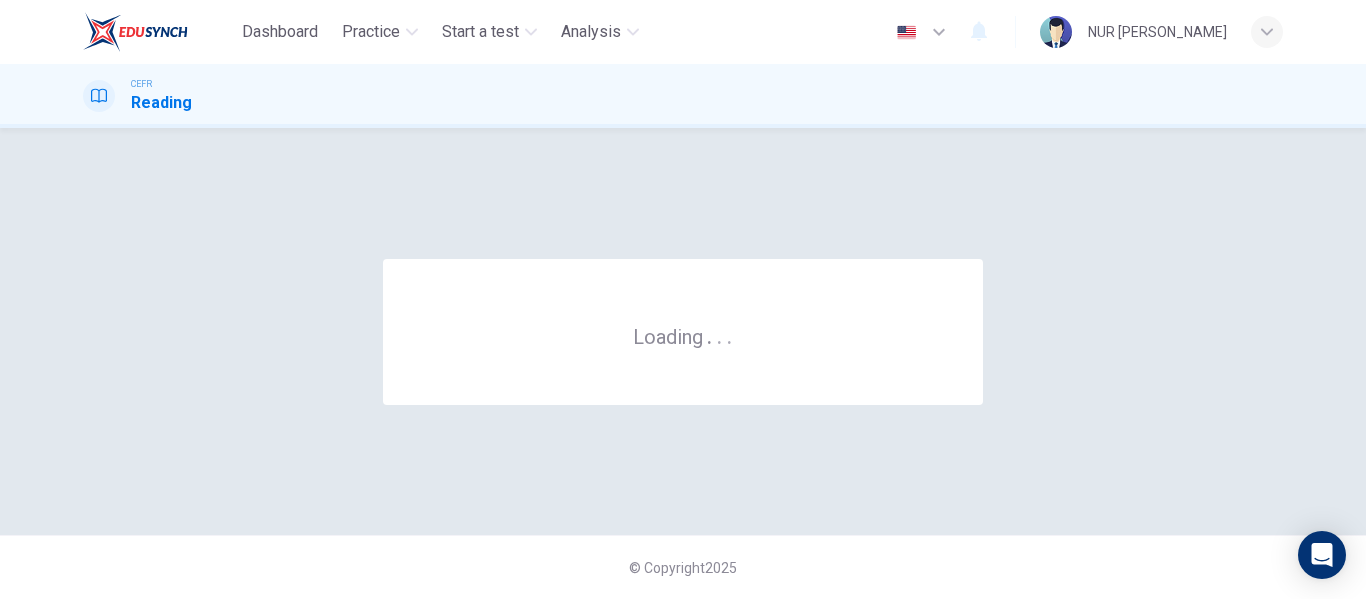 scroll, scrollTop: 0, scrollLeft: 0, axis: both 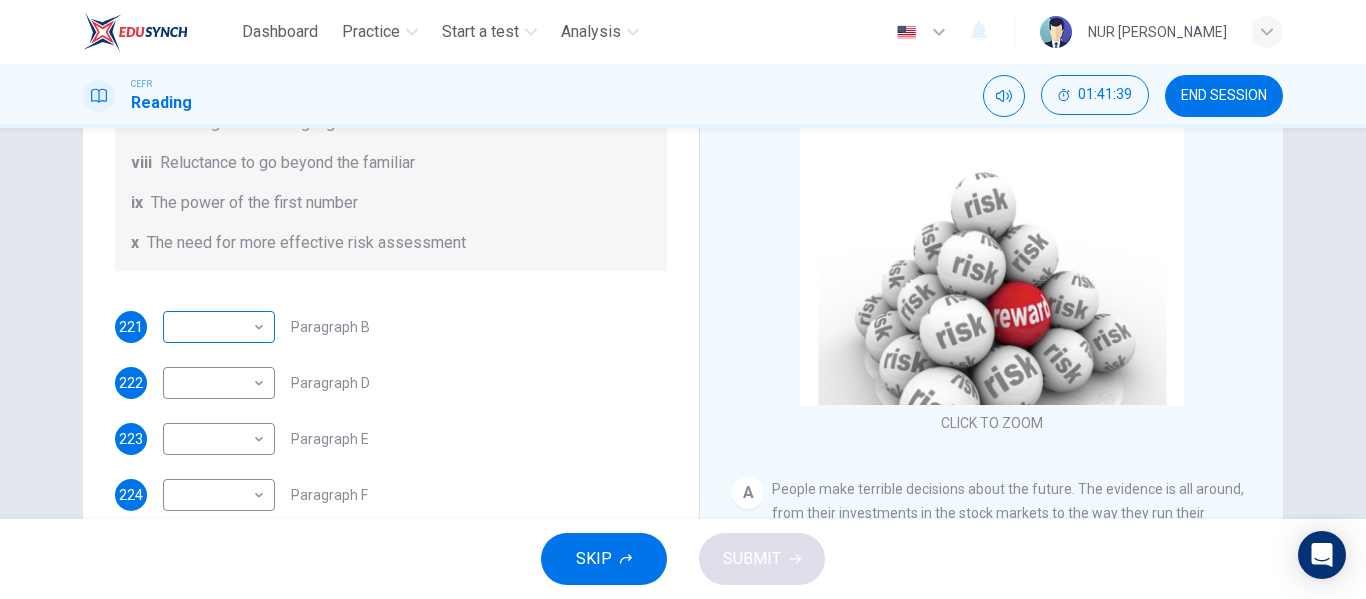 click on "Dashboard Practice Start a test Analysis English en ​ NUR [PERSON_NAME] Reading 01:41:39 END SESSION Questions 221 - 226 Reading Passage 1 has nine paragraphs  A-I
Choose the correct heading for Paragraphs  B  and  D-H  from the list of headings below.
Write the correct number  (i-xi)  in the boxes below. List of Headings i Not identifying the correct priorities ii A solution for the long term iii The difficulty of changing your mind iv Why looking back is unhelpful v Strengthening inner resources vi A successful approach to the study of decision-making vii The danger of trusting a global market viii Reluctance to go beyond the familiar ix The power of the first number x The need for more effective risk assessment 221 ​ ​ Paragraph B 222 ​ ​ Paragraph D 223 ​ ​ Paragraph E 224 ​ ​ Paragraph F 225 ​ ​ Paragraph G 226 ​ ​ Paragraph H Why Risks Can Go Wrong CLICK TO ZOOM Click to Zoom A B C D E F G H I SKIP SUBMIT EduSynch - Online Language Proficiency Testing" at bounding box center (683, 299) 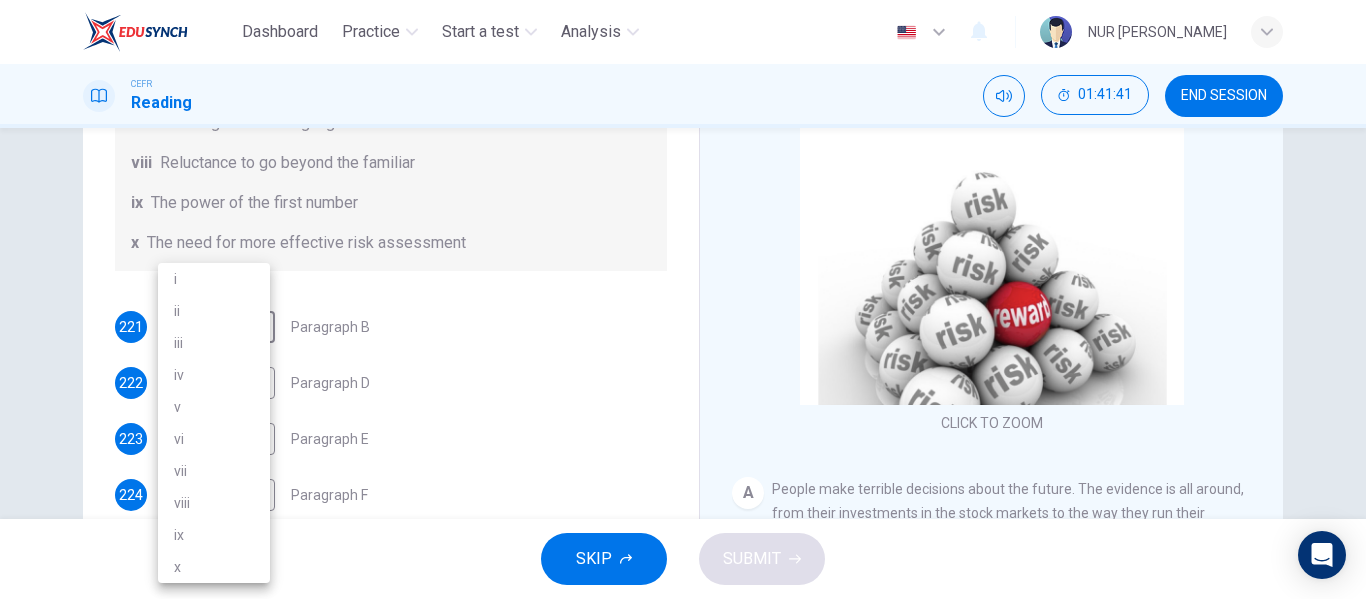 click on "vi" at bounding box center (214, 439) 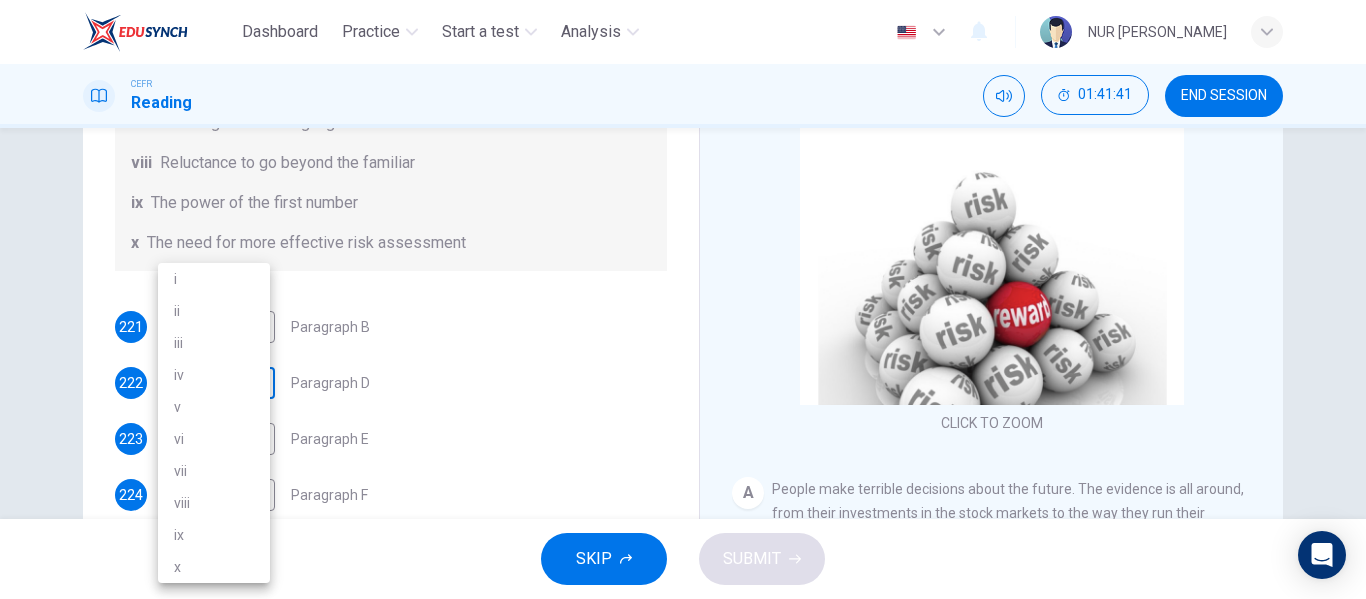click on "Dashboard Practice Start a test Analysis English en ​ NUR [PERSON_NAME] Reading 01:41:41 END SESSION Questions 221 - 226 Reading Passage 1 has nine paragraphs  A-I
Choose the correct heading for Paragraphs  B  and  D-H  from the list of headings below.
Write the correct number  (i-xi)  in the boxes below. List of Headings i Not identifying the correct priorities ii A solution for the long term iii The difficulty of changing your mind iv Why looking back is unhelpful v Strengthening inner resources vi A successful approach to the study of decision-making vii The danger of trusting a global market viii Reluctance to go beyond the familiar ix The power of the first number x The need for more effective risk assessment 221 vi vi ​ Paragraph B 222 ​ ​ Paragraph D 223 ​ ​ Paragraph E 224 ​ ​ Paragraph F 225 ​ ​ Paragraph G 226 ​ ​ Paragraph H Why Risks Can Go Wrong CLICK TO ZOOM Click to Zoom A B C D E F G H I SKIP SUBMIT EduSynch - Online Language Proficiency Testing" at bounding box center (683, 299) 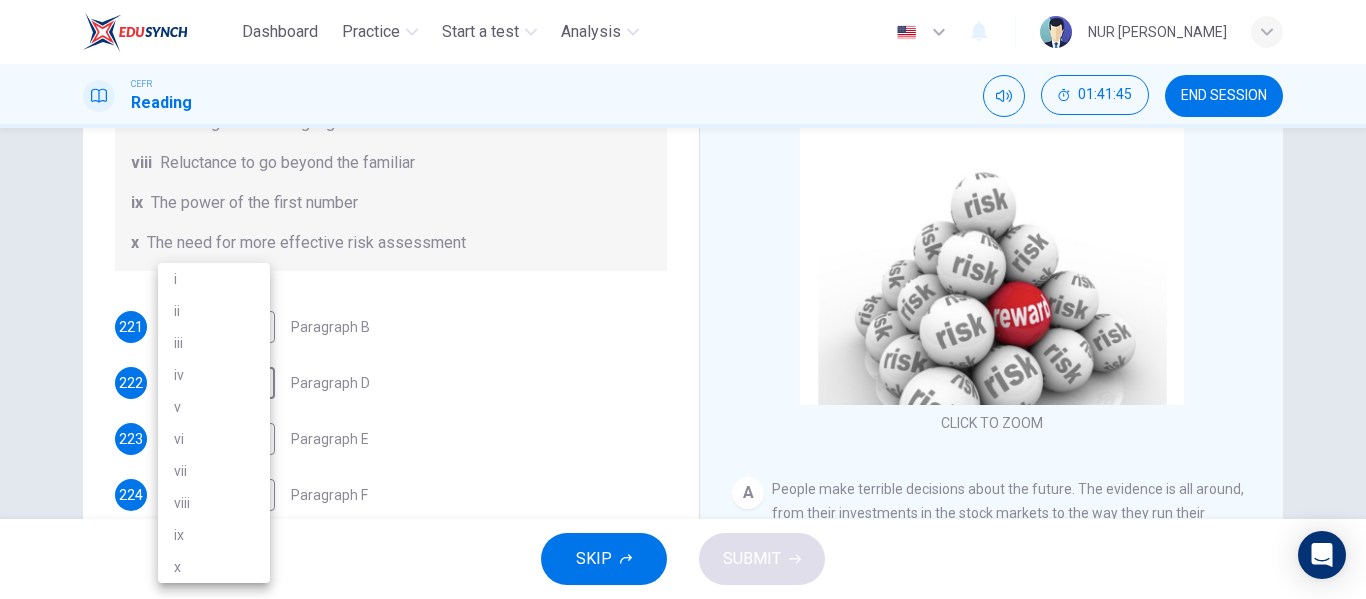click on "ix" at bounding box center [214, 535] 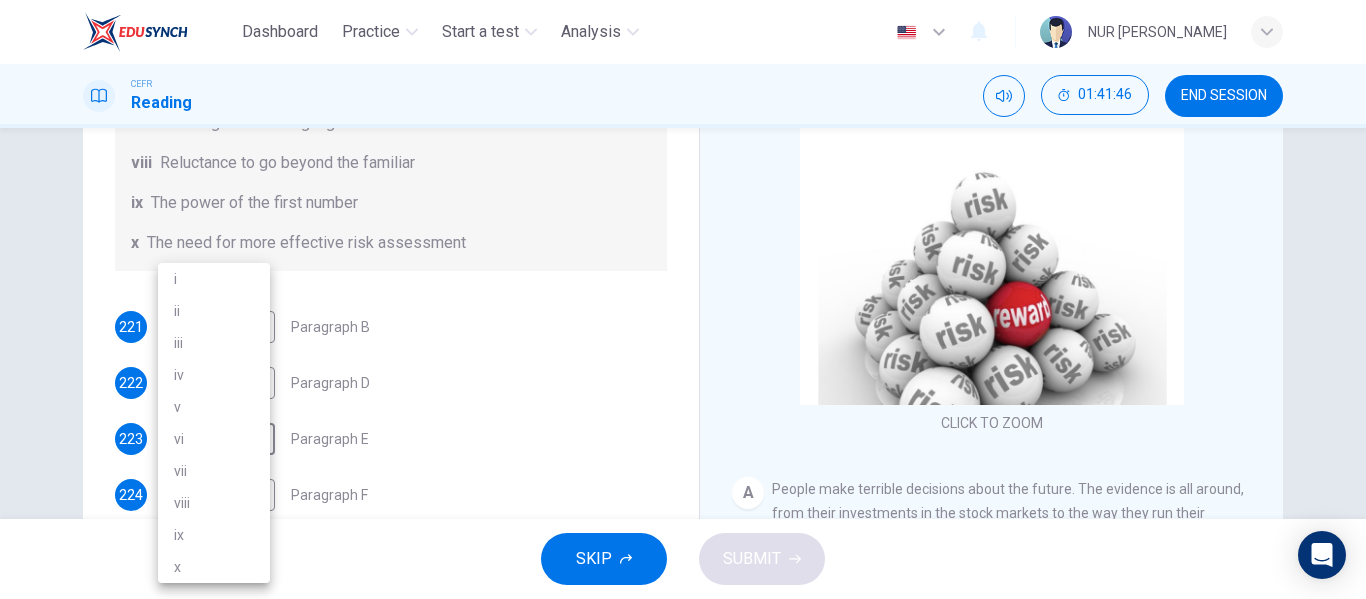 click on "Dashboard Practice Start a test Analysis English en ​ NUR [PERSON_NAME] Reading 01:41:46 END SESSION Questions 221 - 226 Reading Passage 1 has nine paragraphs  A-I
Choose the correct heading for Paragraphs  B  and  D-H  from the list of headings below.
Write the correct number  (i-xi)  in the boxes below. List of Headings i Not identifying the correct priorities ii A solution for the long term iii The difficulty of changing your mind iv Why looking back is unhelpful v Strengthening inner resources vi A successful approach to the study of decision-making vii The danger of trusting a global market viii Reluctance to go beyond the familiar ix The power of the first number x The need for more effective risk assessment 221 vi vi ​ Paragraph B 222 ix ix ​ Paragraph D 223 ​ ​ Paragraph E 224 ​ ​ Paragraph F 225 ​ ​ Paragraph G 226 ​ ​ Paragraph H Why Risks Can Go Wrong CLICK TO ZOOM Click to Zoom A B C D E F G H I SKIP SUBMIT EduSynch - Online Language Proficiency Testing" at bounding box center (683, 299) 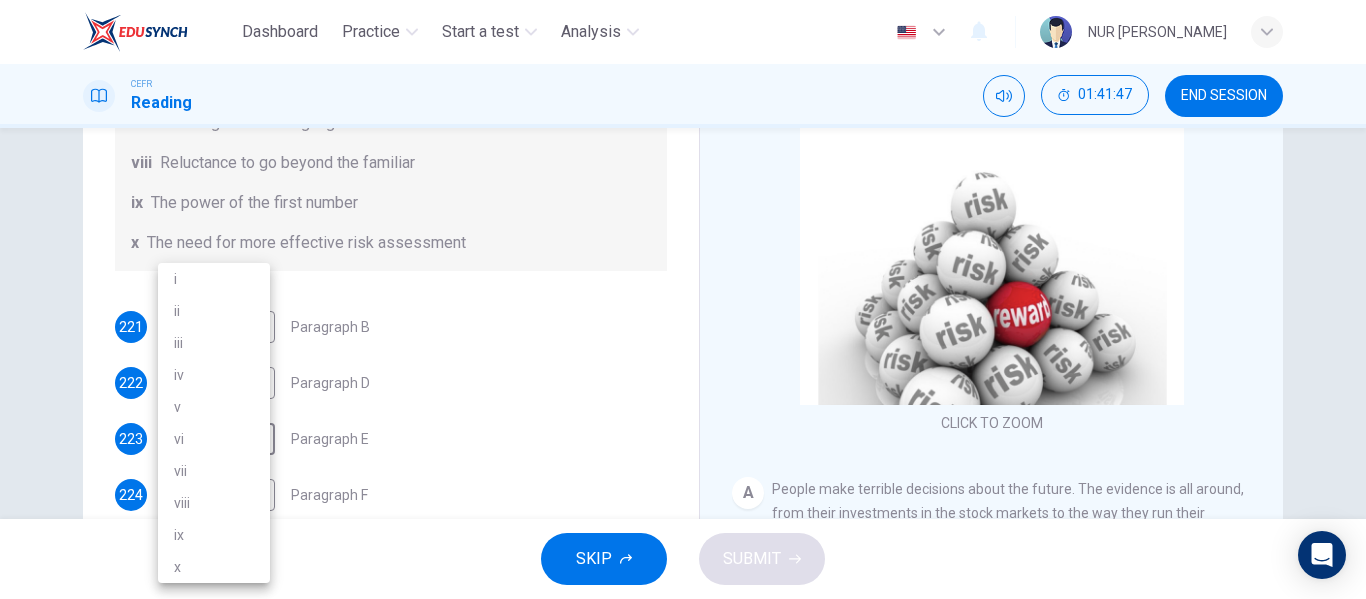 click on "iii" at bounding box center [214, 343] 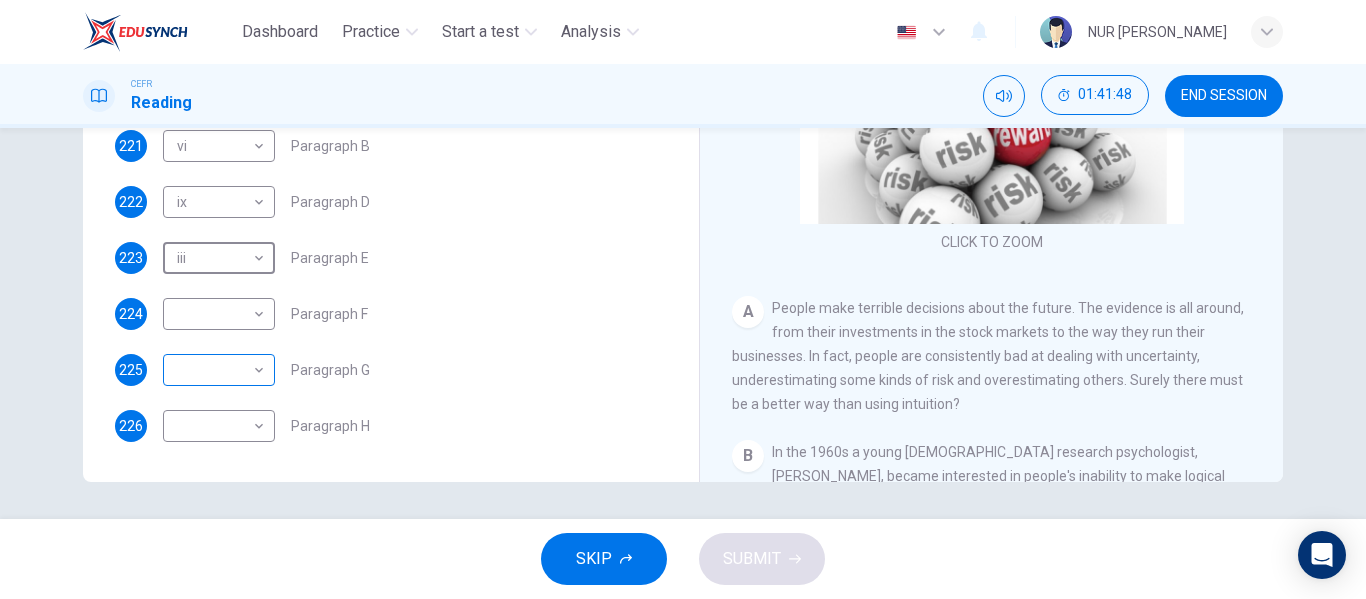 scroll, scrollTop: 384, scrollLeft: 0, axis: vertical 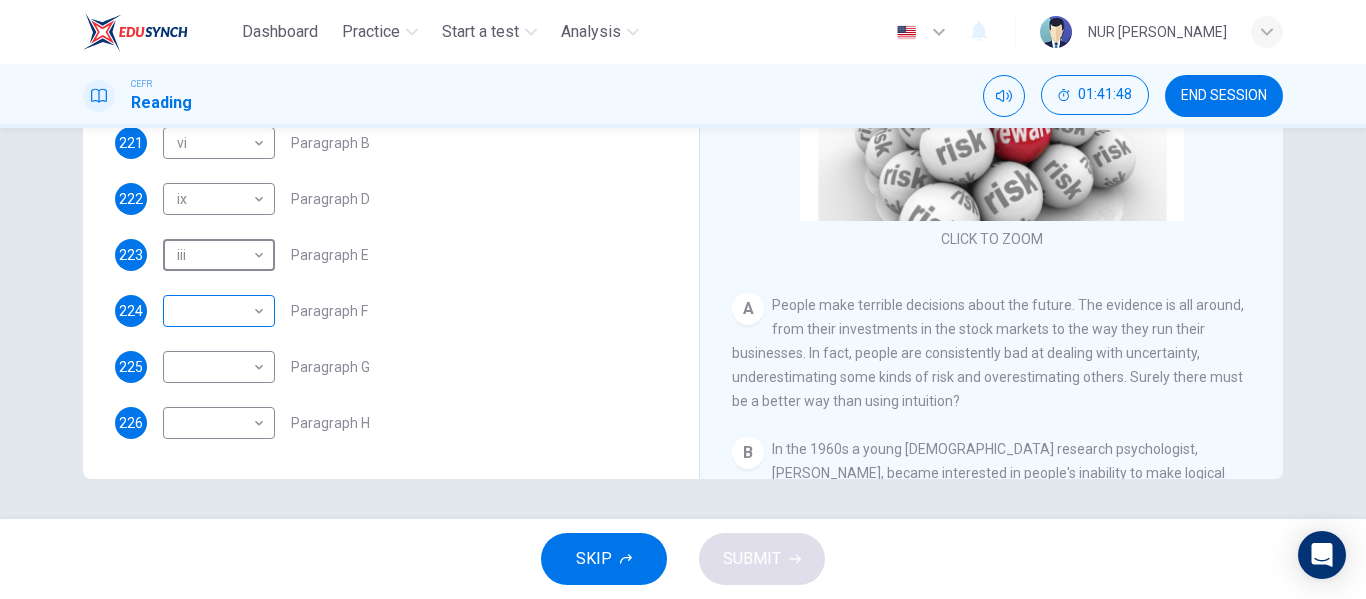 click on "Dashboard Practice Start a test Analysis English en ​ NUR [PERSON_NAME] Reading 01:41:48 END SESSION Questions 221 - 226 Reading Passage 1 has nine paragraphs  A-I
Choose the correct heading for Paragraphs  B  and  D-H  from the list of headings below.
Write the correct number  (i-xi)  in the boxes below. List of Headings i Not identifying the correct priorities ii A solution for the long term iii The difficulty of changing your mind iv Why looking back is unhelpful v Strengthening inner resources vi A successful approach to the study of decision-making vii The danger of trusting a global market viii Reluctance to go beyond the familiar ix The power of the first number x The need for more effective risk assessment 221 vi vi ​ Paragraph B 222 ix ix ​ Paragraph D 223 iii iii ​ Paragraph E 224 ​ ​ Paragraph F 225 ​ ​ Paragraph G 226 ​ ​ Paragraph H Why Risks Can Go Wrong CLICK TO ZOOM Click to Zoom A B C D E F G H I SKIP SUBMIT
Dashboard Practice Start a test 2025" at bounding box center [683, 299] 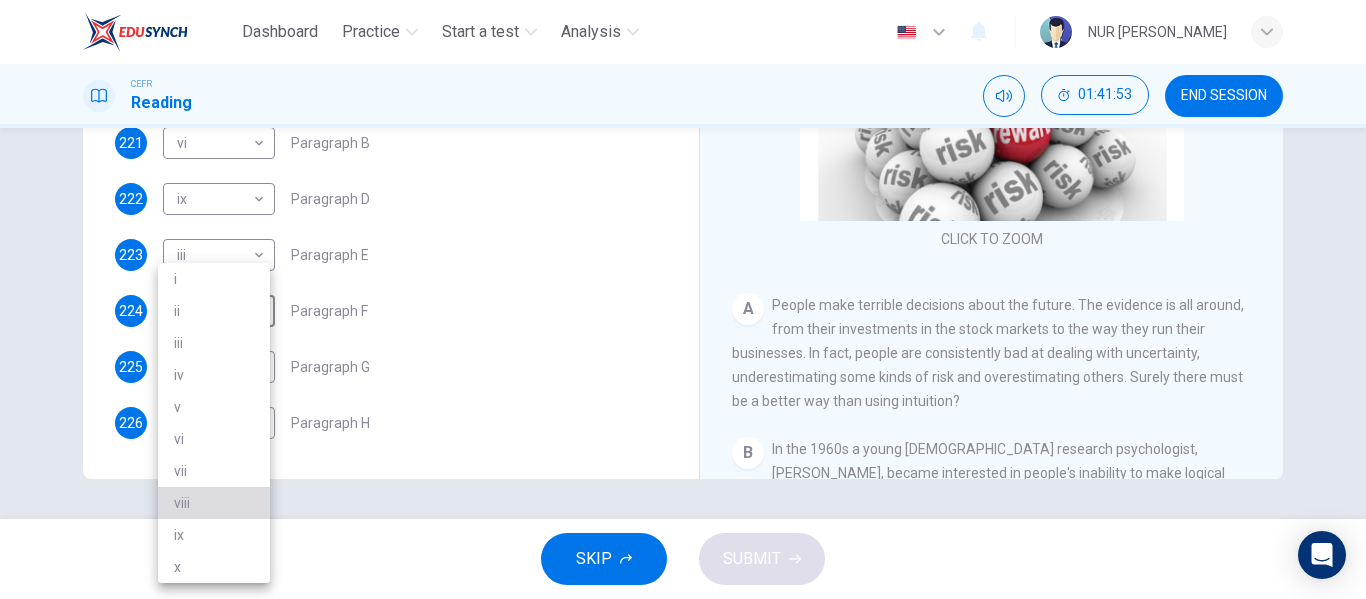 click on "viii" at bounding box center (214, 503) 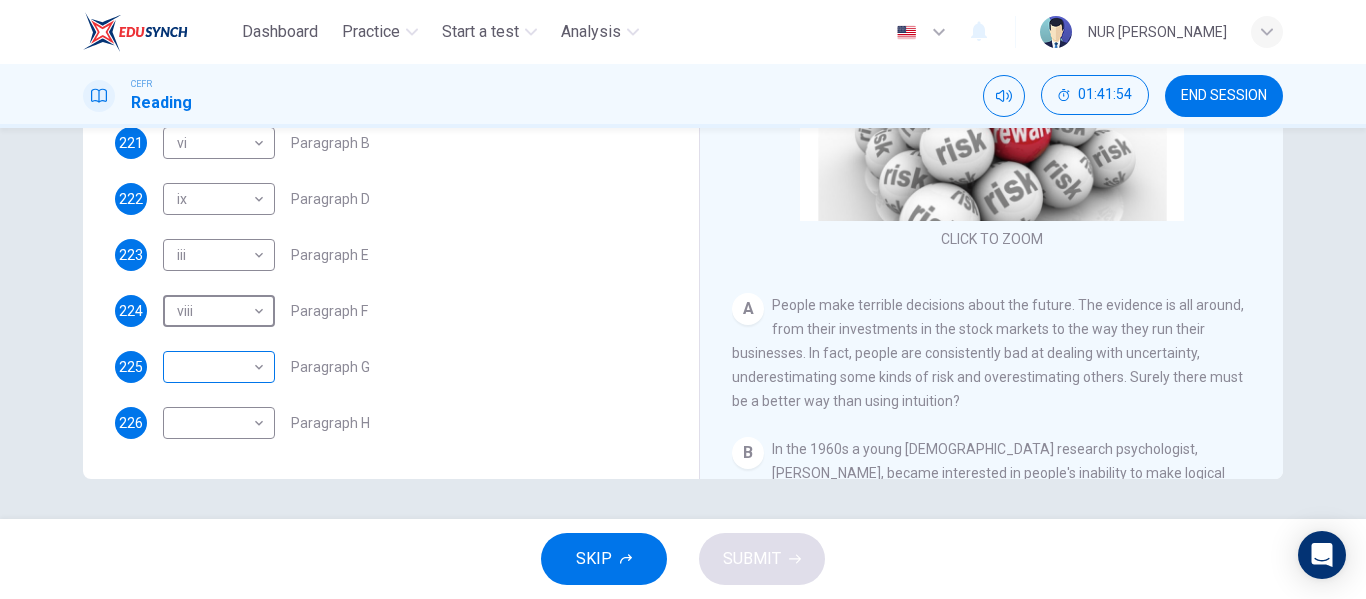 click on "Dashboard Practice Start a test Analysis English en ​ NUR [PERSON_NAME] Reading 01:41:54 END SESSION Questions 221 - 226 Reading Passage 1 has nine paragraphs  A-I
Choose the correct heading for Paragraphs  B  and  D-H  from the list of headings below.
Write the correct number  (i-xi)  in the boxes below. List of Headings i Not identifying the correct priorities ii A solution for the long term iii The difficulty of changing your mind iv Why looking back is unhelpful v Strengthening inner resources vi A successful approach to the study of decision-making vii The danger of trusting a global market viii Reluctance to go beyond the familiar ix The power of the first number x The need for more effective risk assessment 221 vi vi ​ Paragraph B 222 ix ix ​ Paragraph D 223 iii iii ​ Paragraph E 224 viii viii ​ Paragraph F 225 ​ ​ Paragraph G 226 ​ ​ Paragraph H Why Risks Can Go Wrong CLICK TO ZOOM Click to Zoom A B C D E F G H I SKIP SUBMIT
Dashboard Practice Analysis" at bounding box center (683, 299) 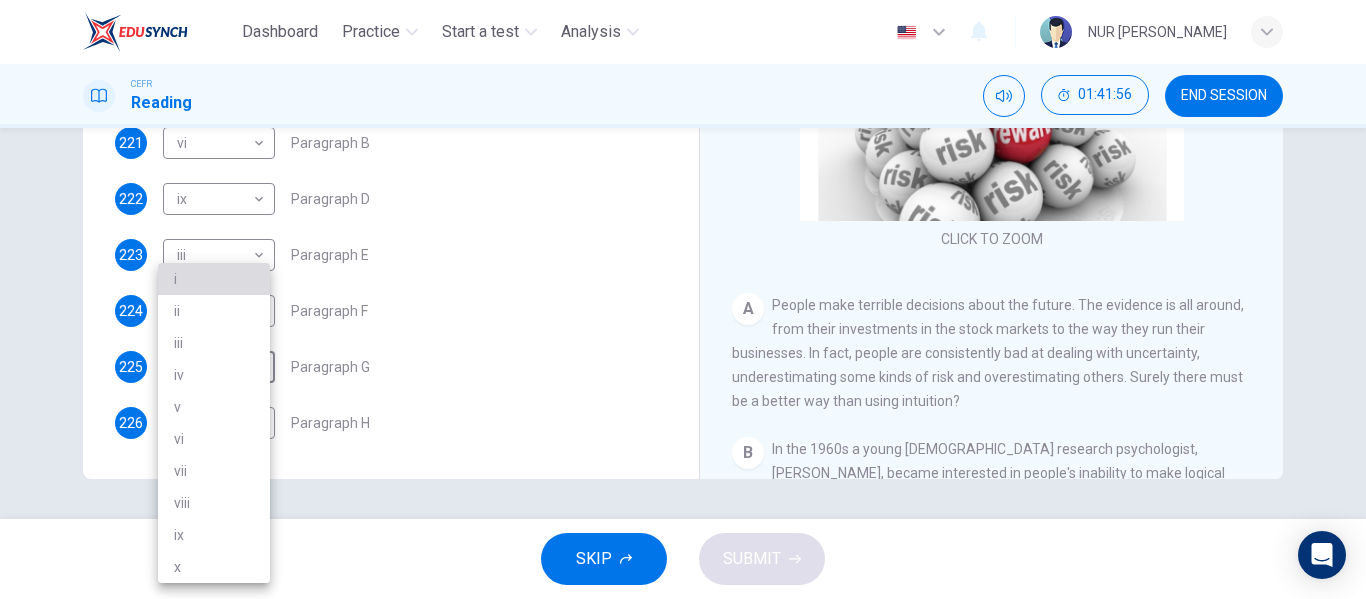click on "i" at bounding box center [214, 279] 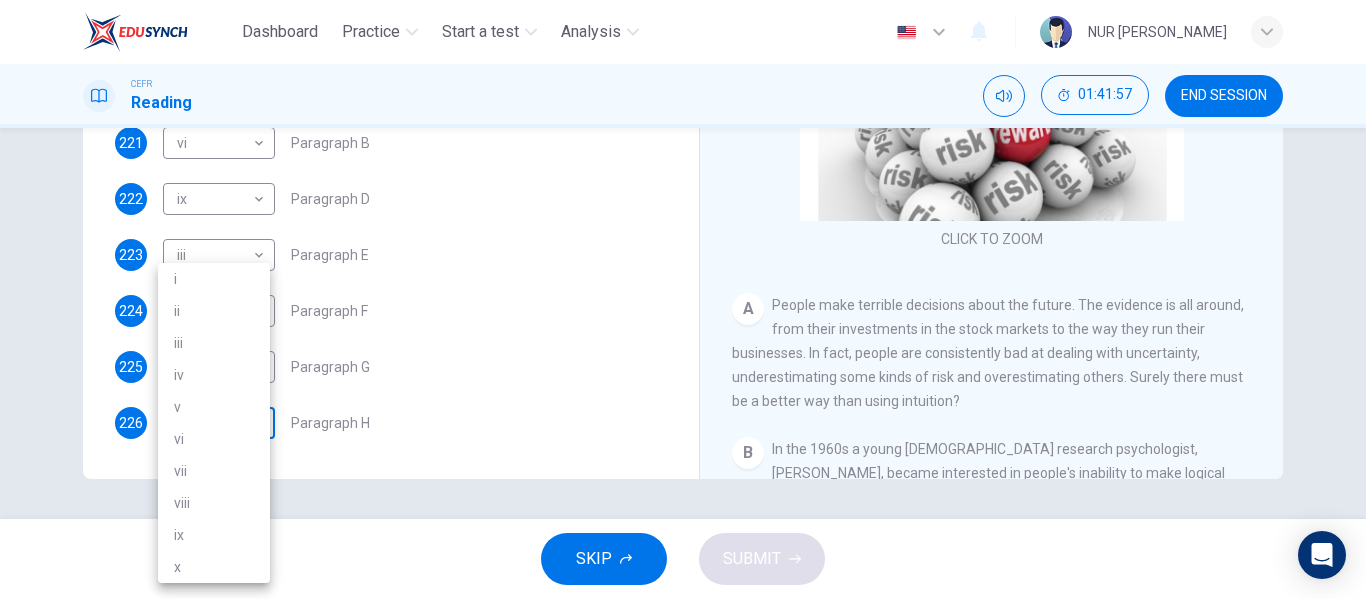 click on "Dashboard Practice Start a test Analysis English en ​ NUR [PERSON_NAME] Reading 01:41:57 END SESSION Questions 221 - 226 Reading Passage 1 has nine paragraphs  A-I
Choose the correct heading for Paragraphs  B  and  D-H  from the list of headings below.
Write the correct number  (i-xi)  in the boxes below. List of Headings i Not identifying the correct priorities ii A solution for the long term iii The difficulty of changing your mind iv Why looking back is unhelpful v Strengthening inner resources vi A successful approach to the study of decision-making vii The danger of trusting a global market viii Reluctance to go beyond the familiar ix The power of the first number x The need for more effective risk assessment 221 vi vi ​ Paragraph B 222 ix ix ​ Paragraph D 223 iii iii ​ Paragraph E 224 viii viii ​ Paragraph F 225 i i ​ Paragraph G 226 ​ ​ Paragraph H Why Risks Can Go Wrong CLICK TO ZOOM Click to Zoom A B C D E F G H I SKIP SUBMIT
Dashboard Practice Analysis i" at bounding box center [683, 299] 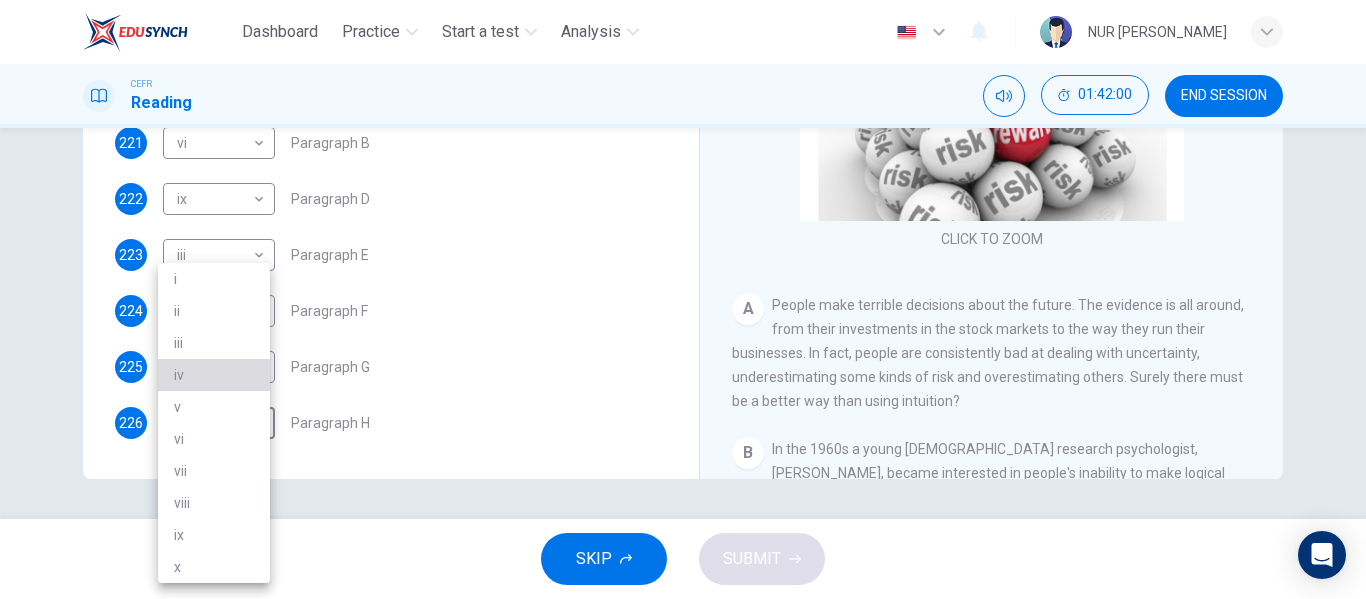 click on "iv" at bounding box center [214, 375] 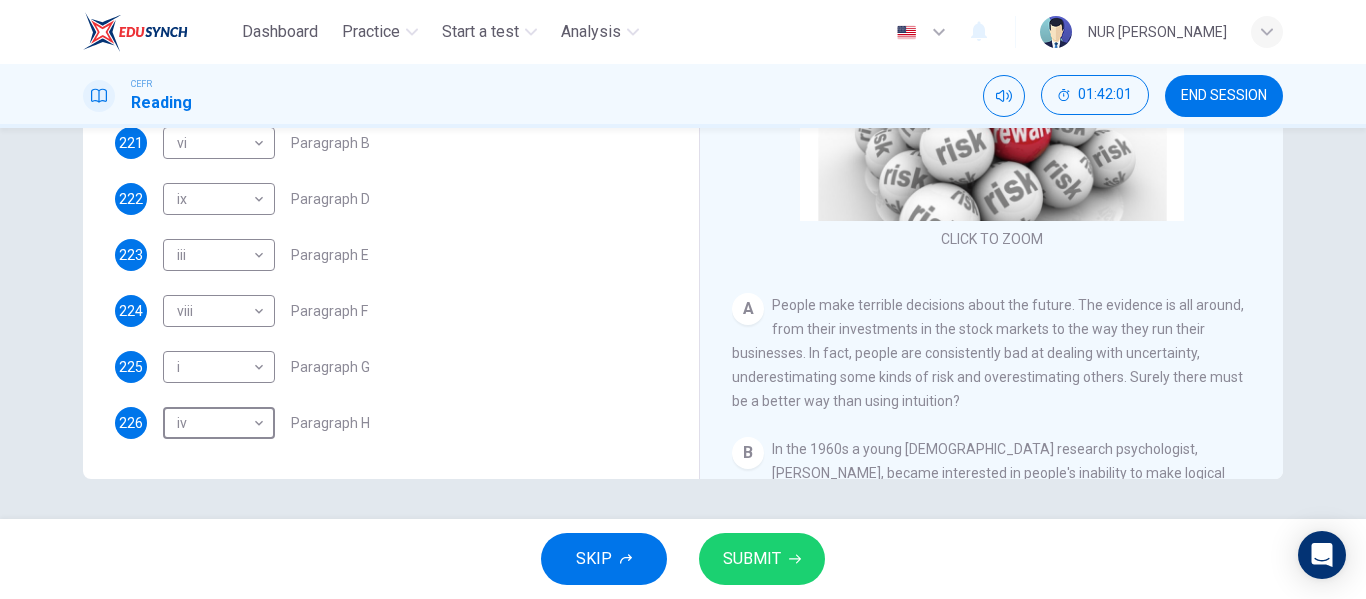 click on "SUBMIT" at bounding box center (762, 559) 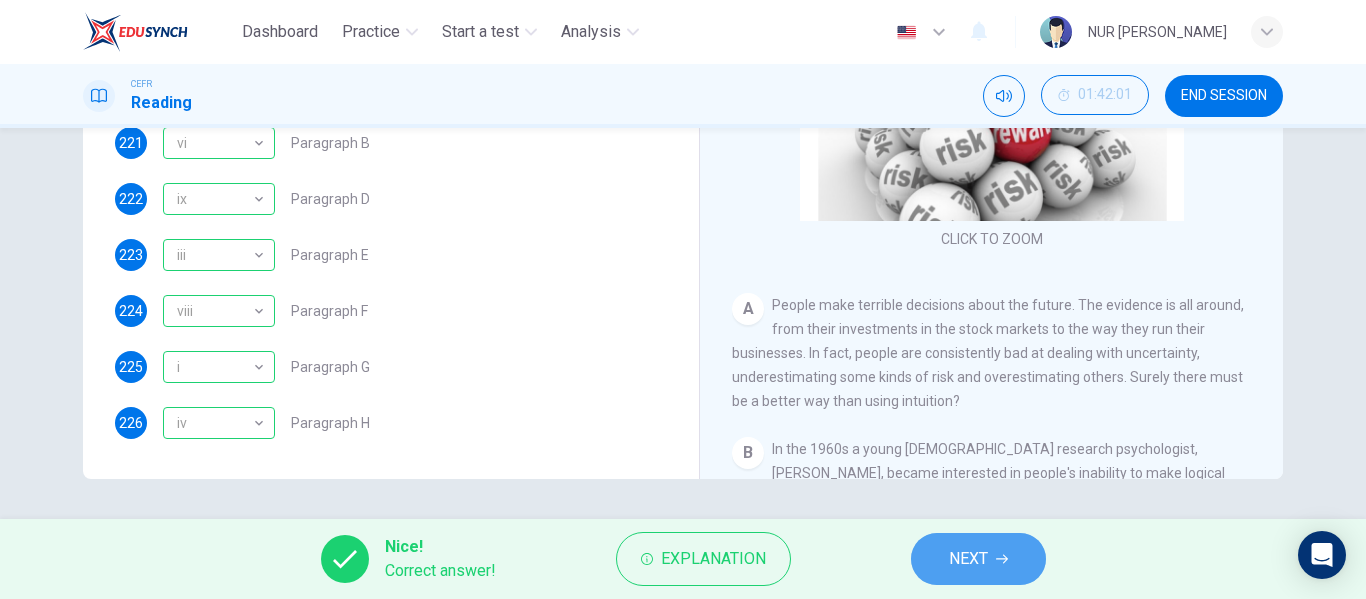 click on "NEXT" at bounding box center [978, 559] 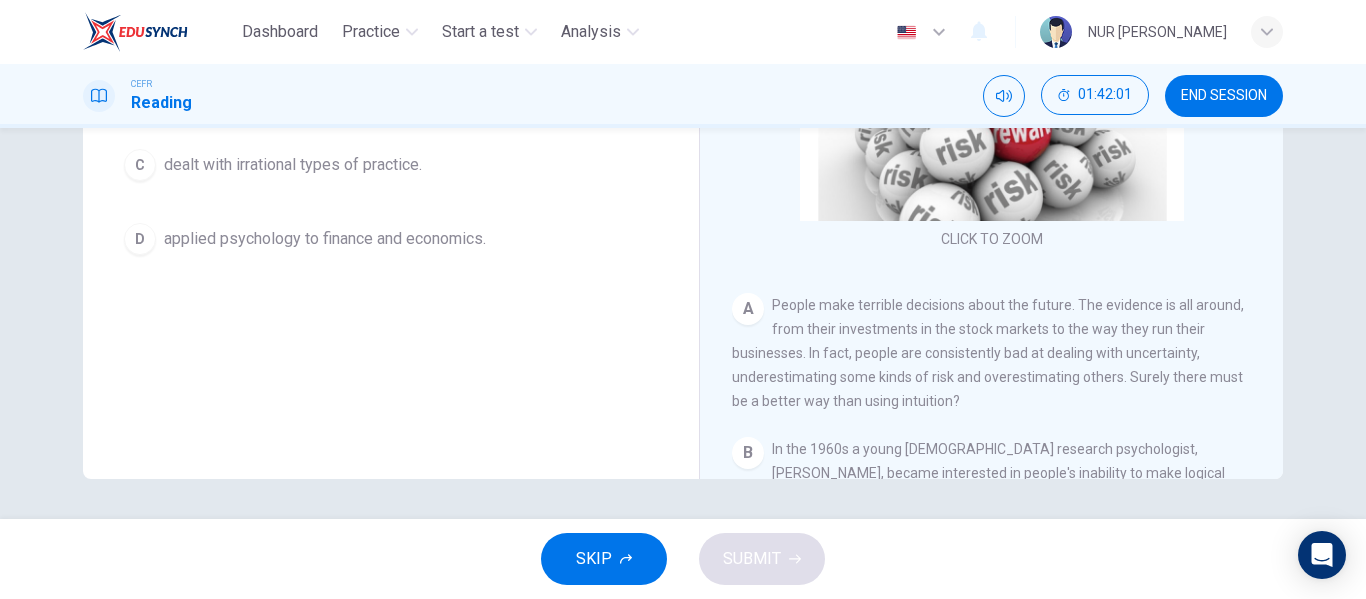 click on "Question 227 Choose the correct answer,  A ,  B ,  C  or  D .
People initially found [PERSON_NAME]'s work unusual because he A saw mistakes as following predictable patterns. B was unaware of behavioural approaches. C dealt with irrational types of practice. D applied psychology to finance and economics." at bounding box center [391, 44] 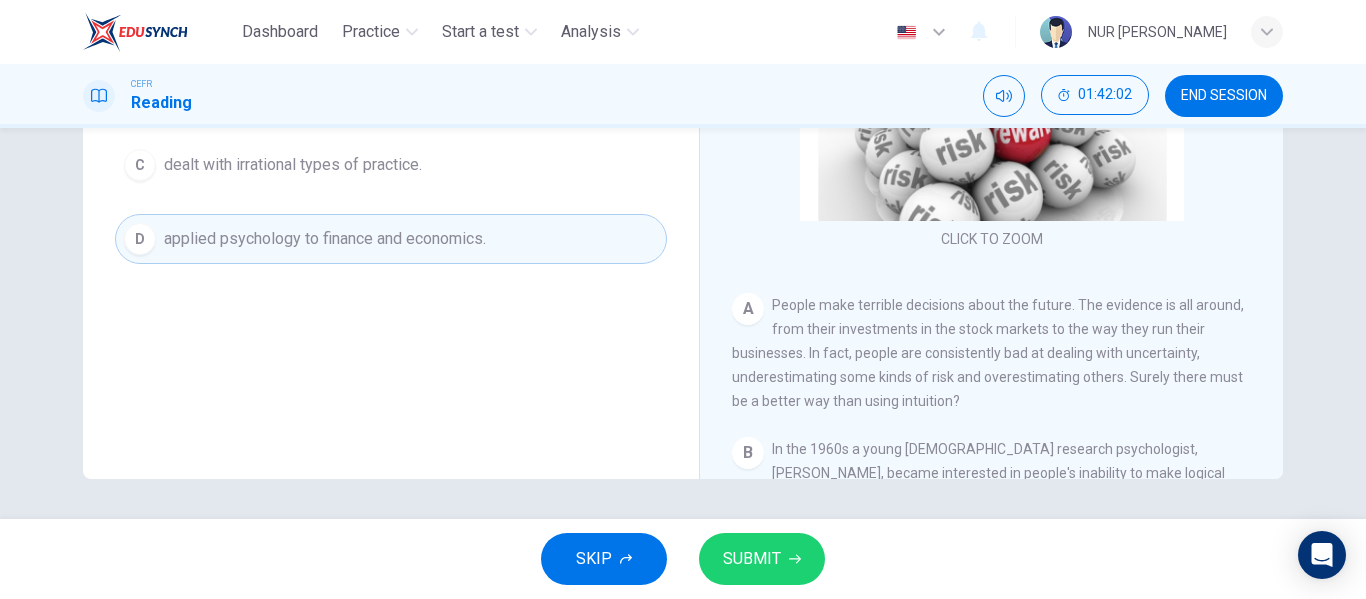 click on "SUBMIT" at bounding box center [752, 559] 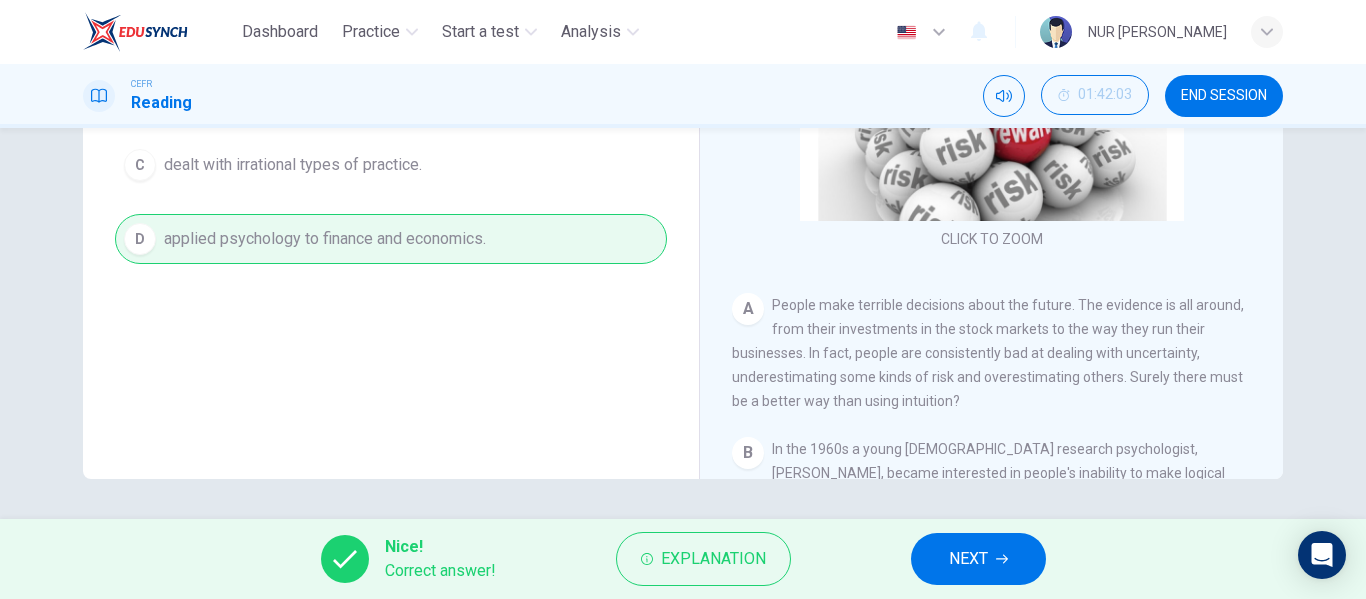 click on "NEXT" at bounding box center (968, 559) 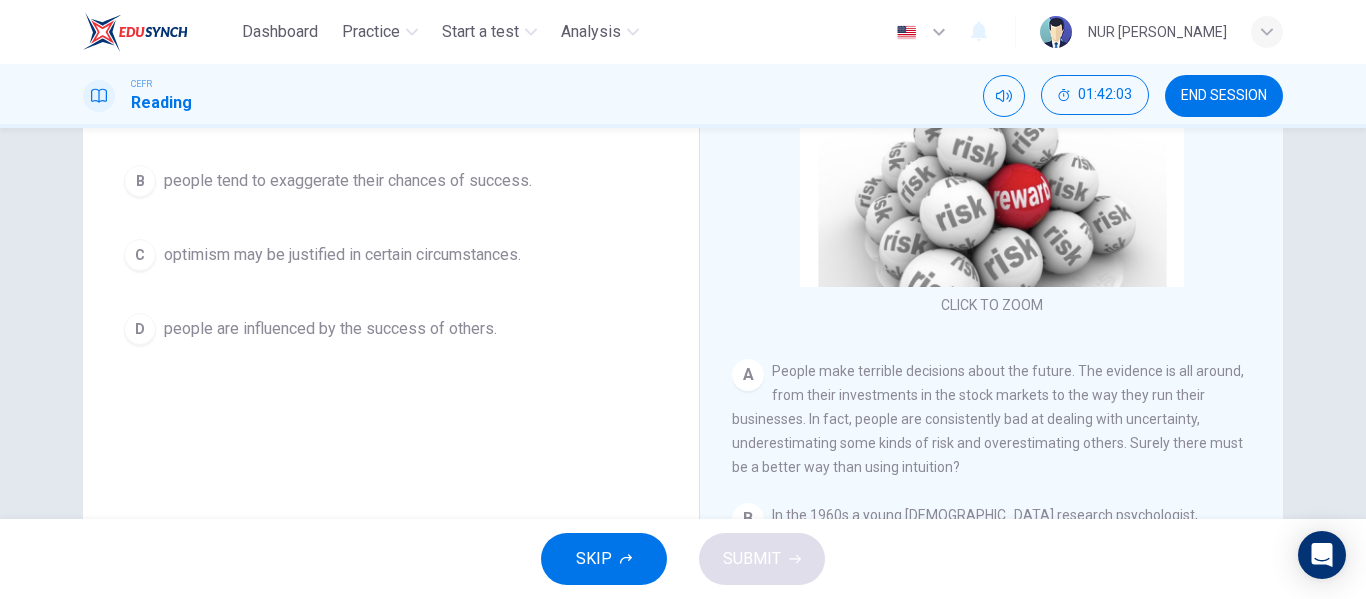 scroll, scrollTop: 284, scrollLeft: 0, axis: vertical 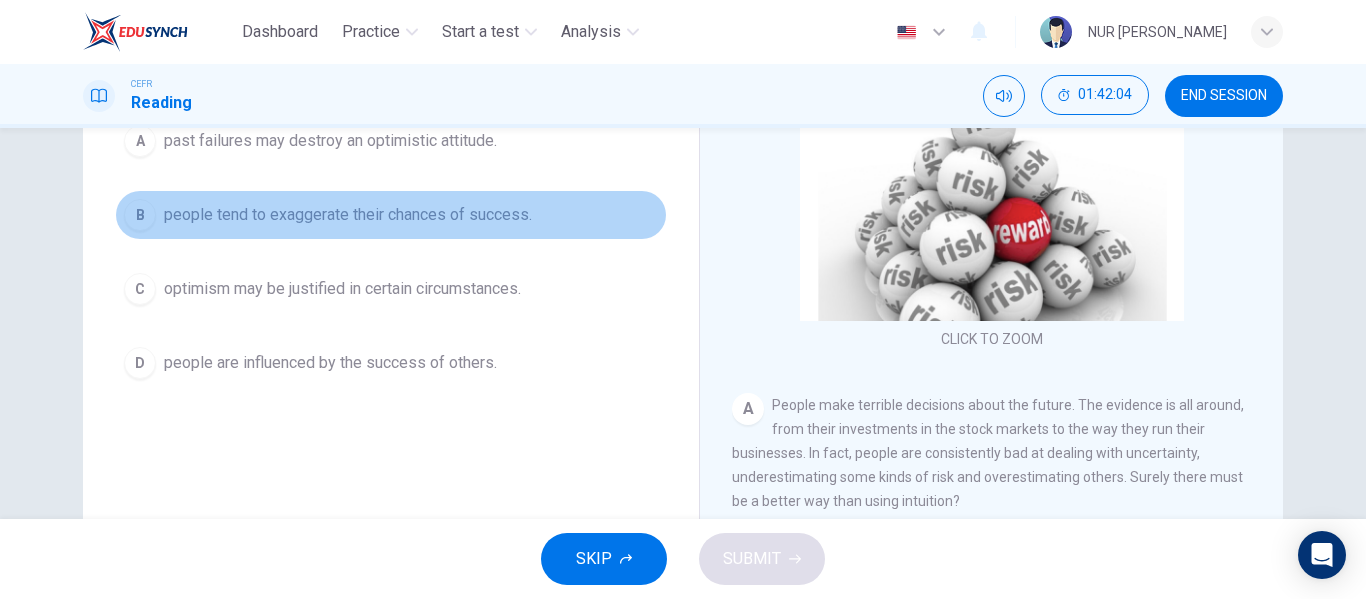 click on "people tend to exaggerate their chances of success." at bounding box center (348, 215) 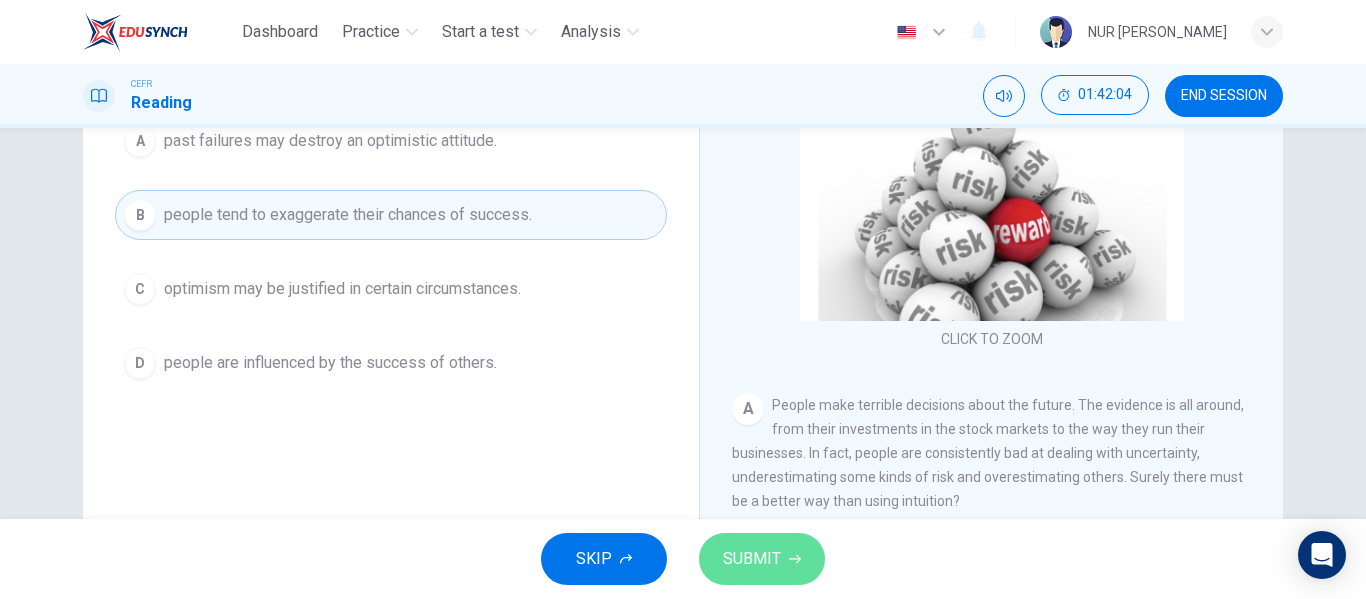click on "SUBMIT" at bounding box center [762, 559] 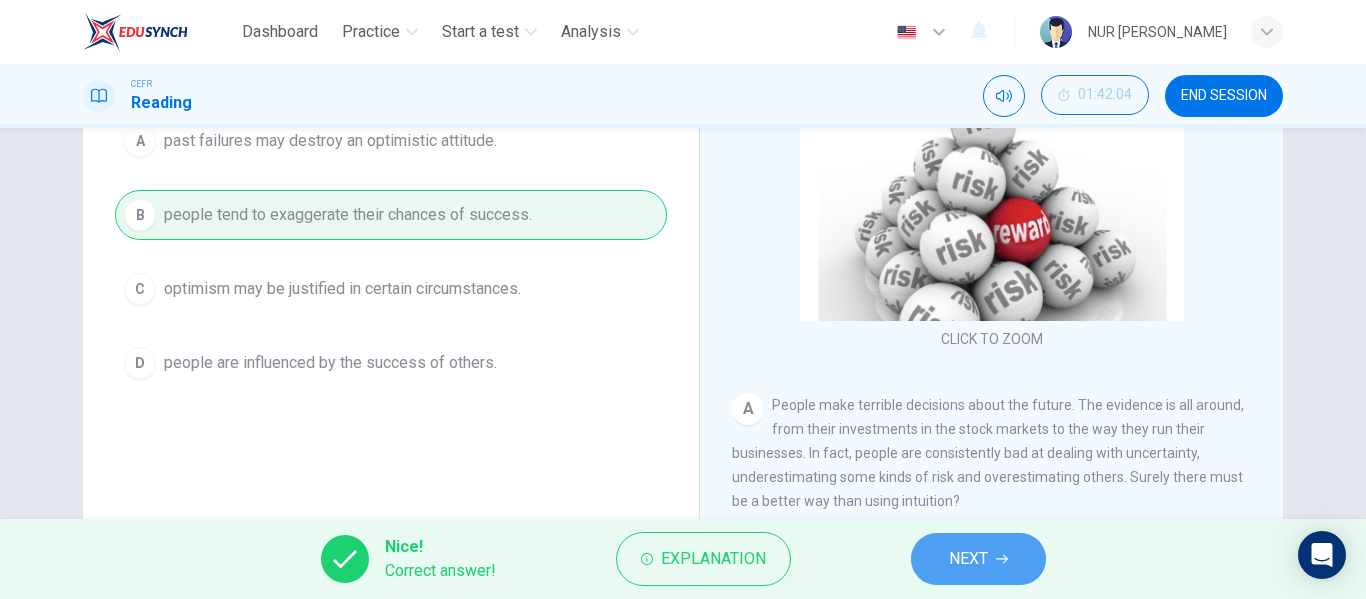 click on "NEXT" at bounding box center (978, 559) 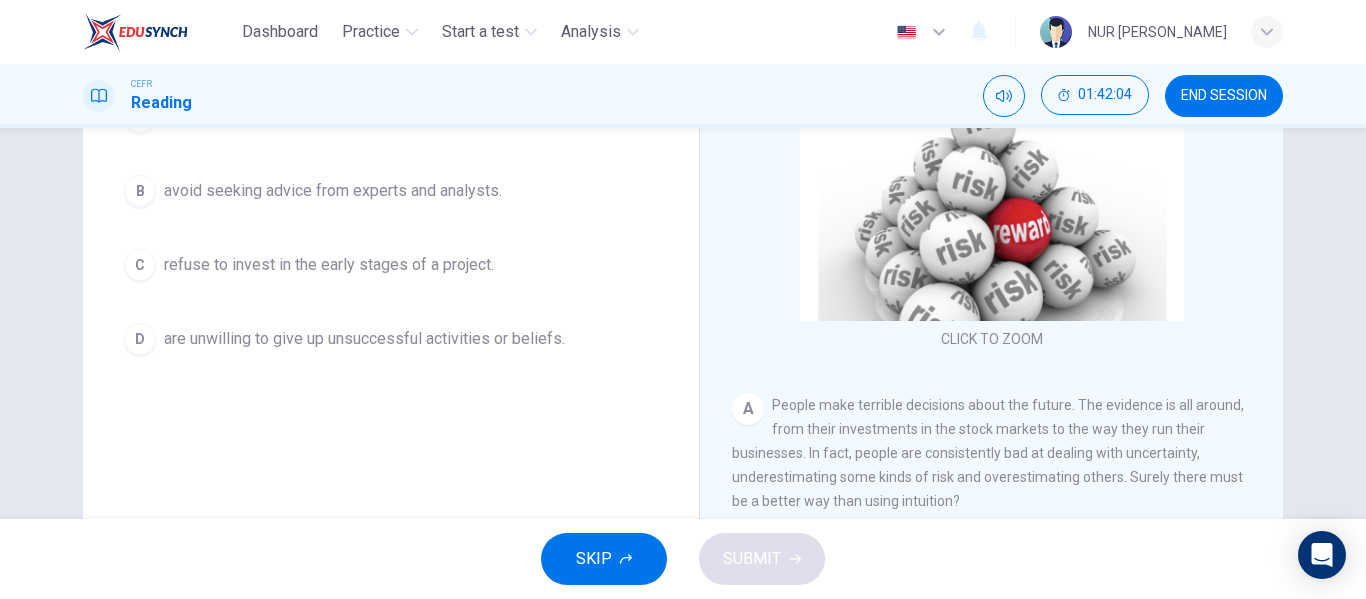 scroll, scrollTop: 260, scrollLeft: 0, axis: vertical 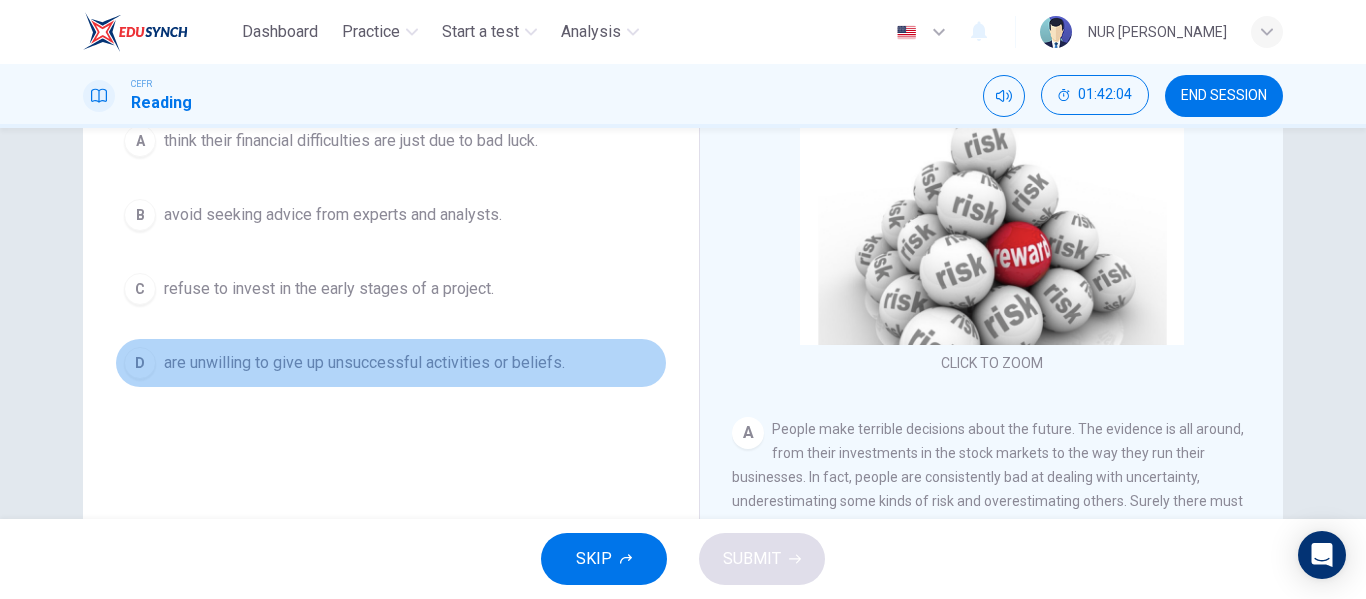 click on "D are unwilling to give up unsuccessful activities or beliefs." at bounding box center [391, 363] 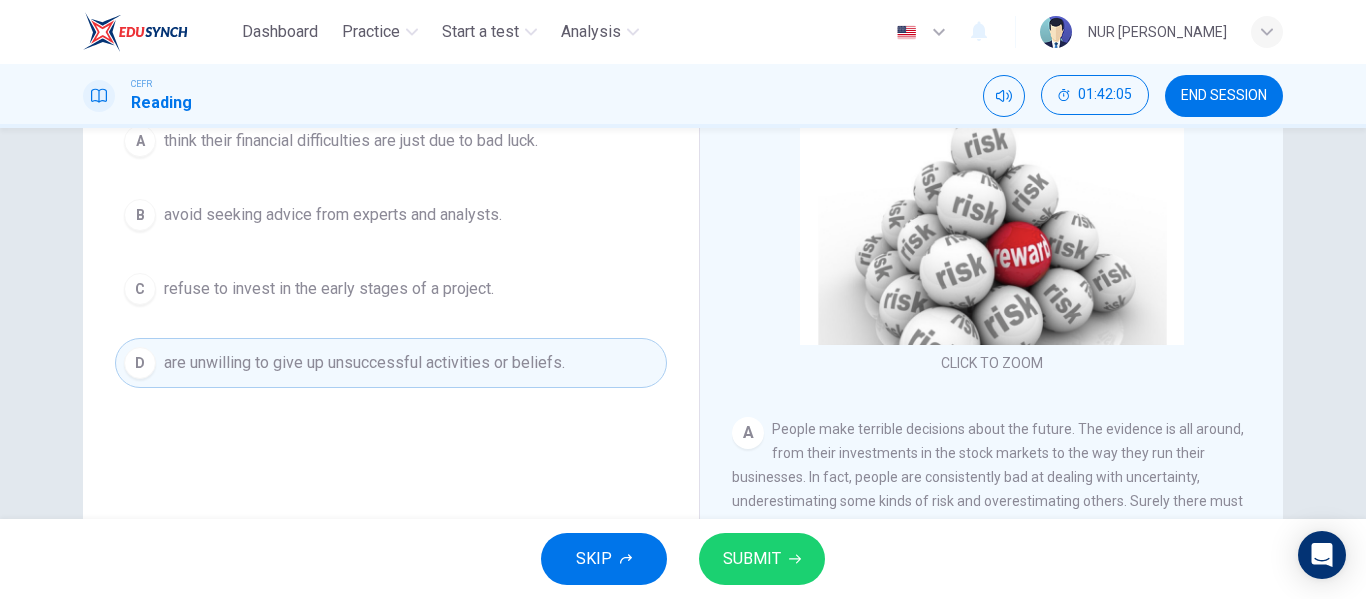 click on "SUBMIT" at bounding box center (752, 559) 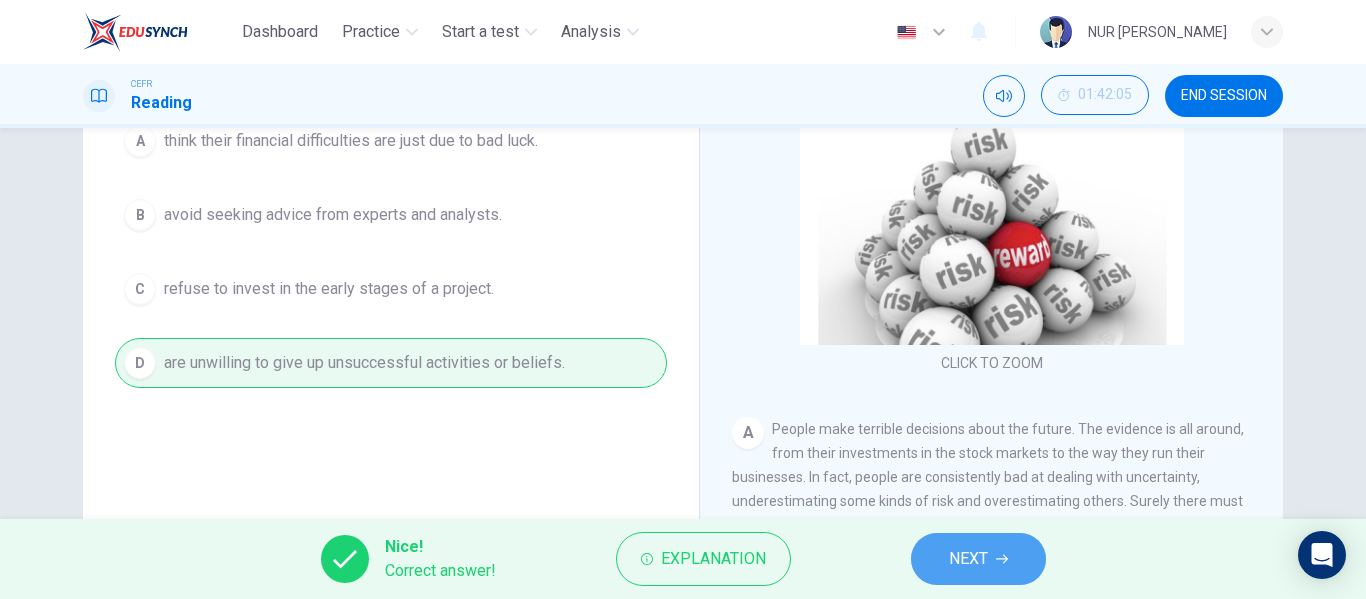 click on "NEXT" at bounding box center [978, 559] 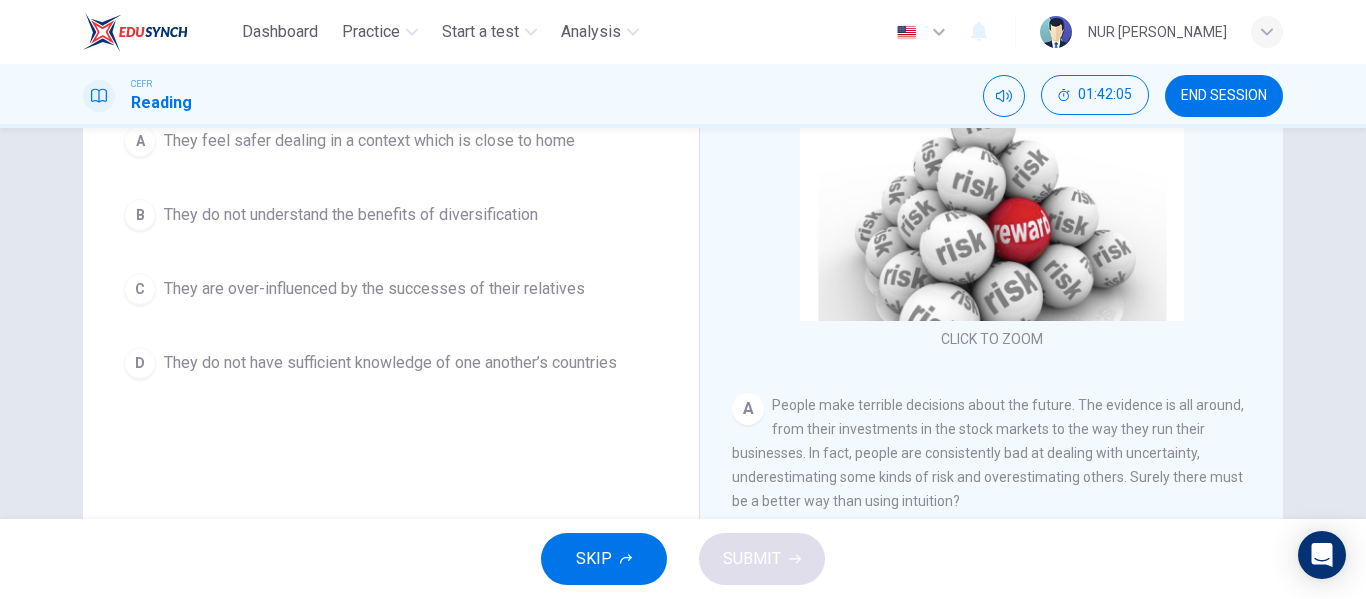 click on "A They feel safer dealing in a context which is close to home" at bounding box center [391, 141] 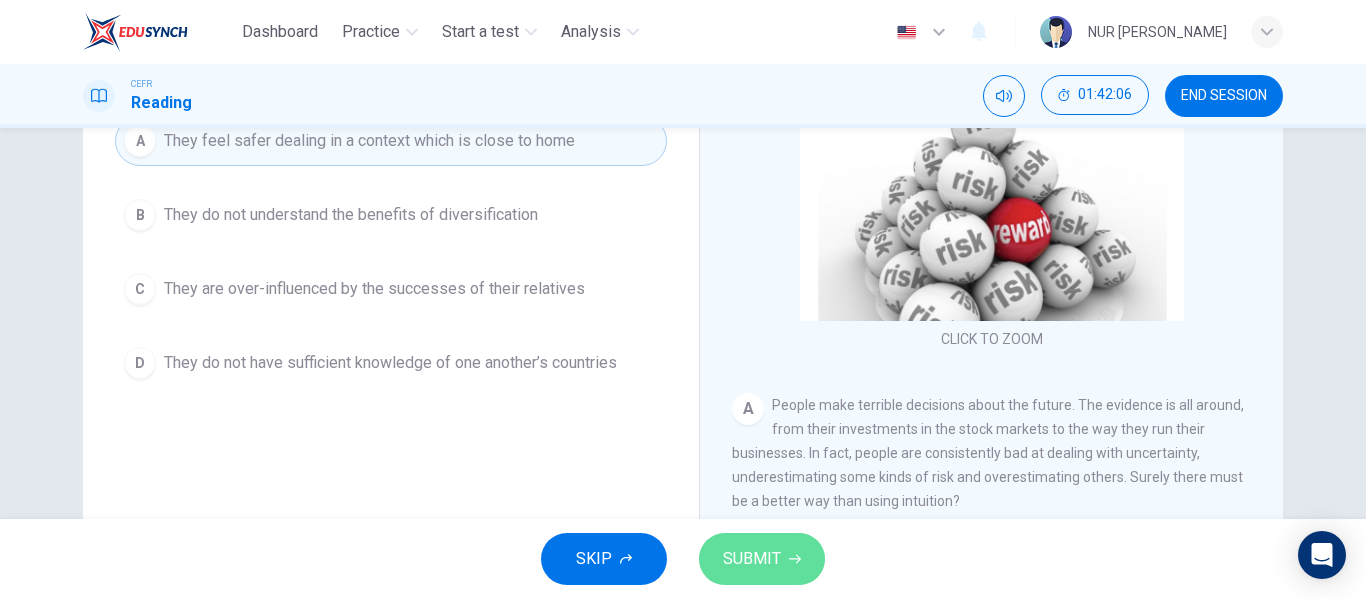 click on "SUBMIT" at bounding box center (762, 559) 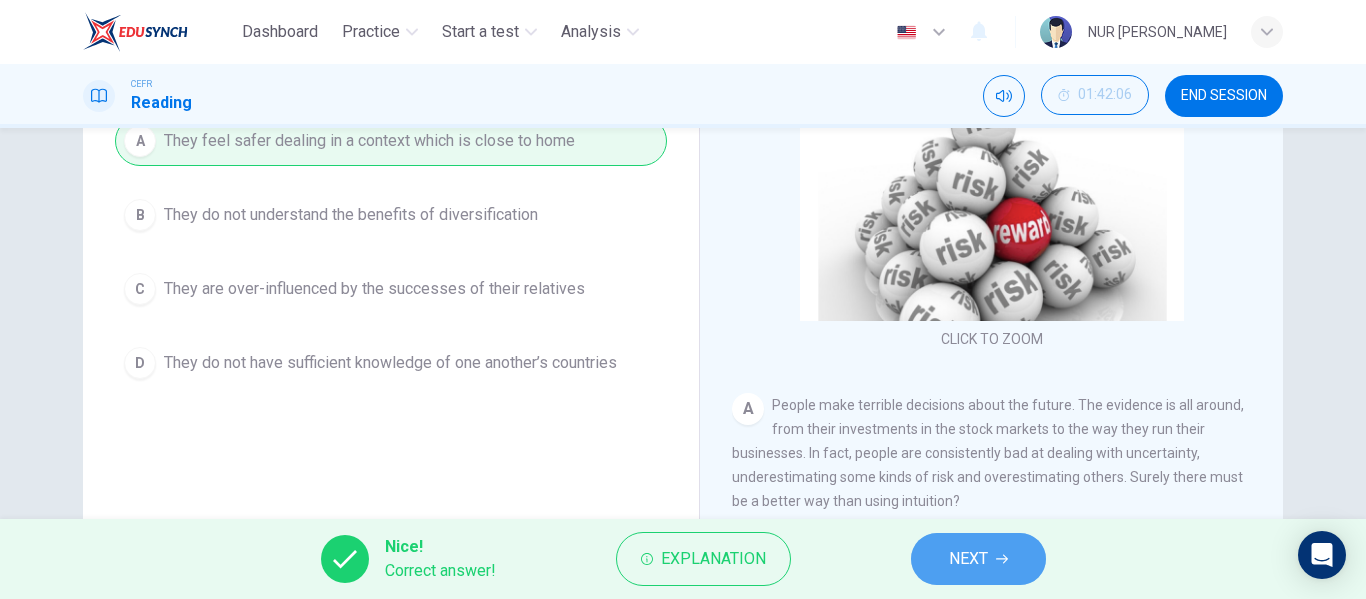 click on "NEXT" at bounding box center [968, 559] 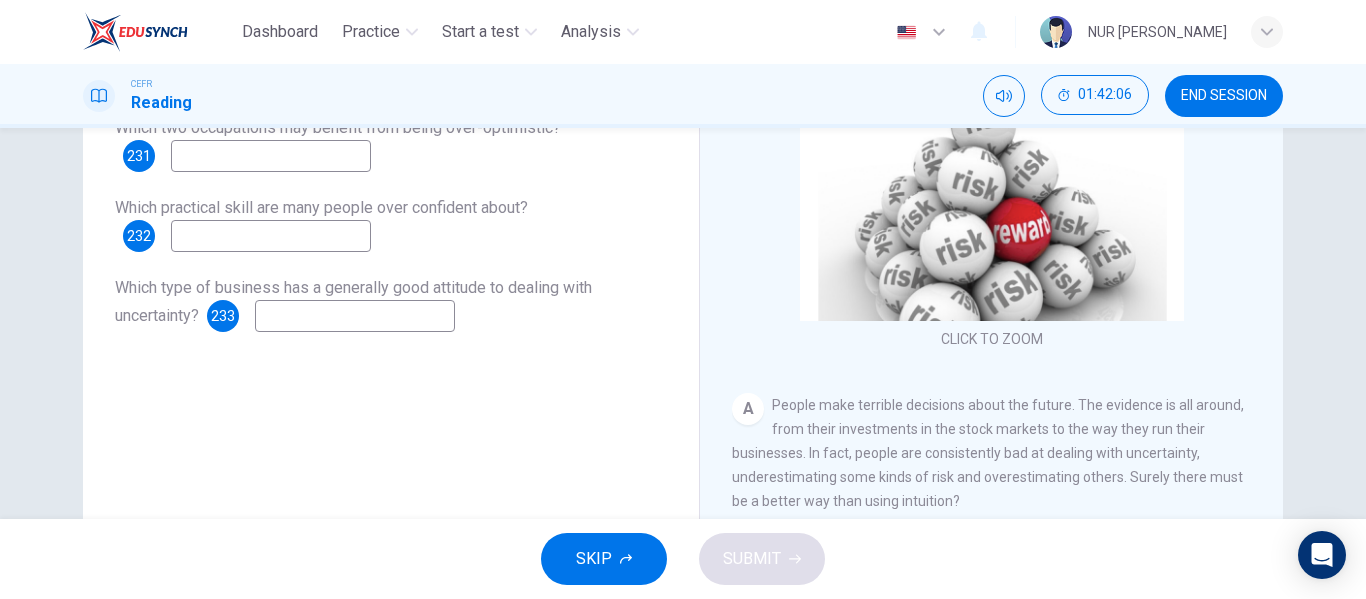 click on "Which two occupations may benefit from being over-optimistic?  231 Which practical skill are many people over confident about?  232 Which type of business has a generally good attitude to dealing with uncertainty?  233" at bounding box center [391, 224] 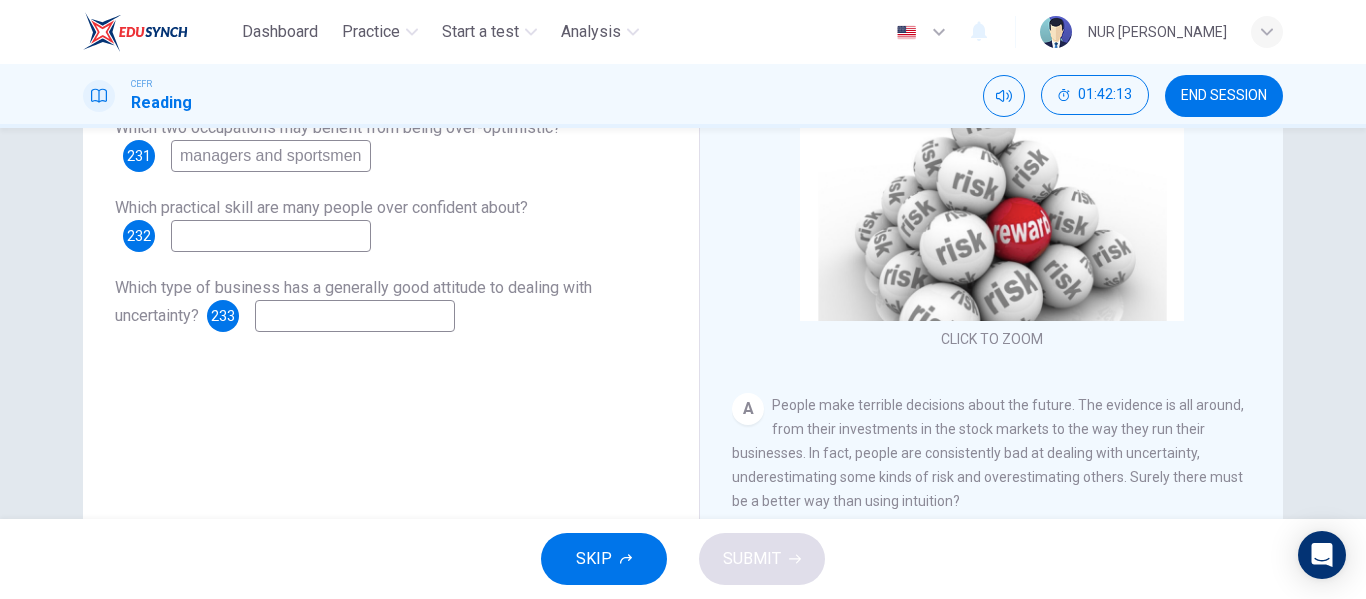 type on "managers and sportsmen" 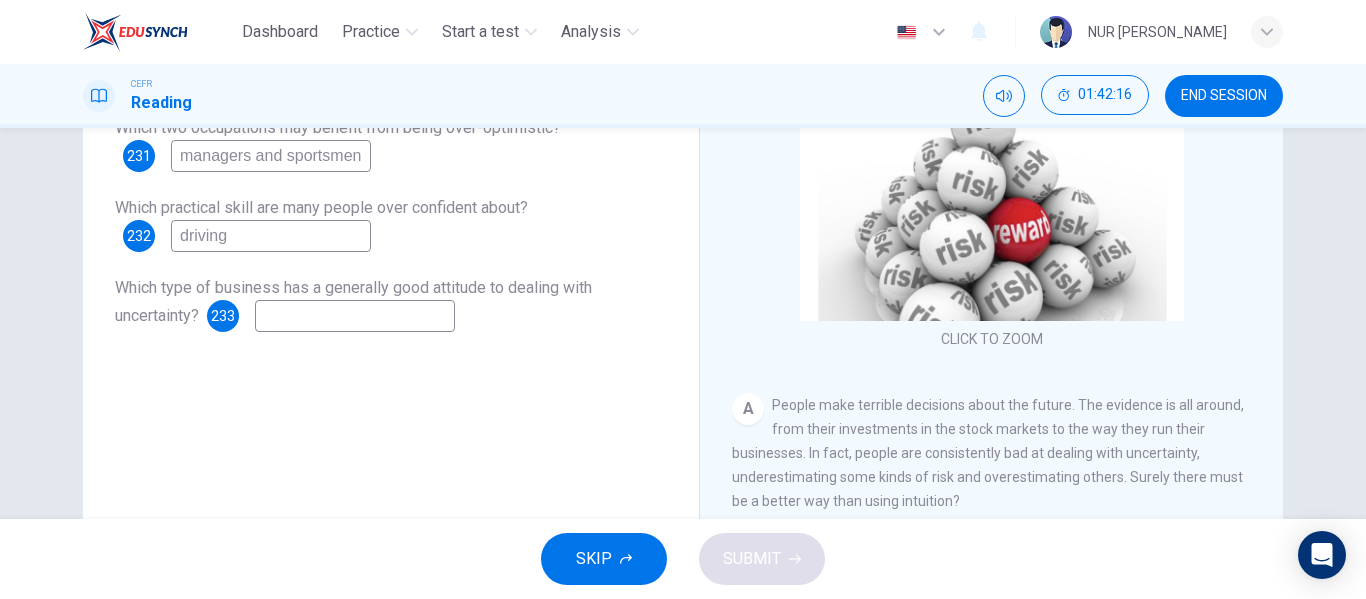 type on "driving" 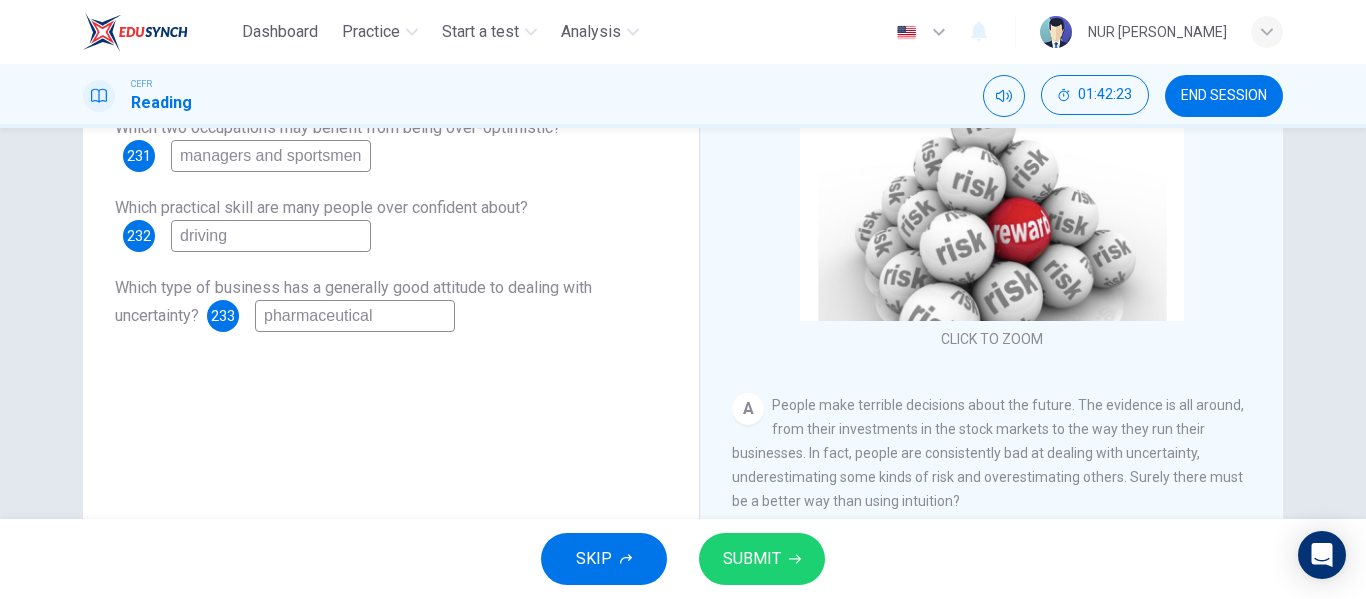 type on "pharmaceutical" 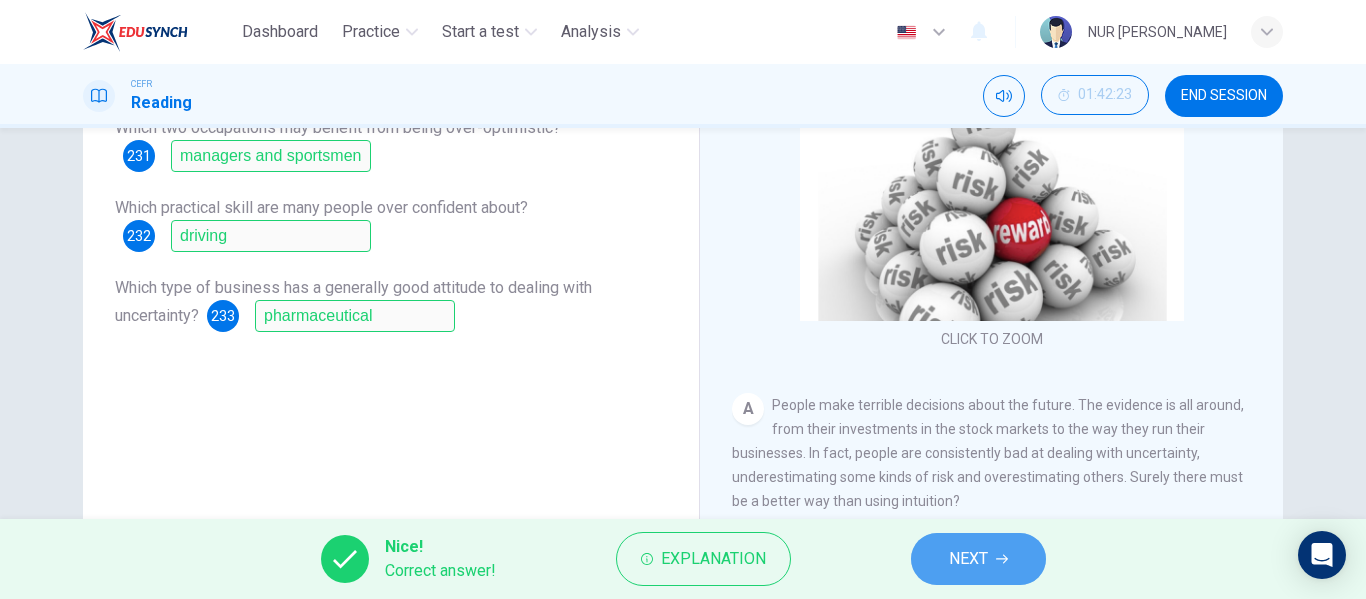 click on "NEXT" at bounding box center [968, 559] 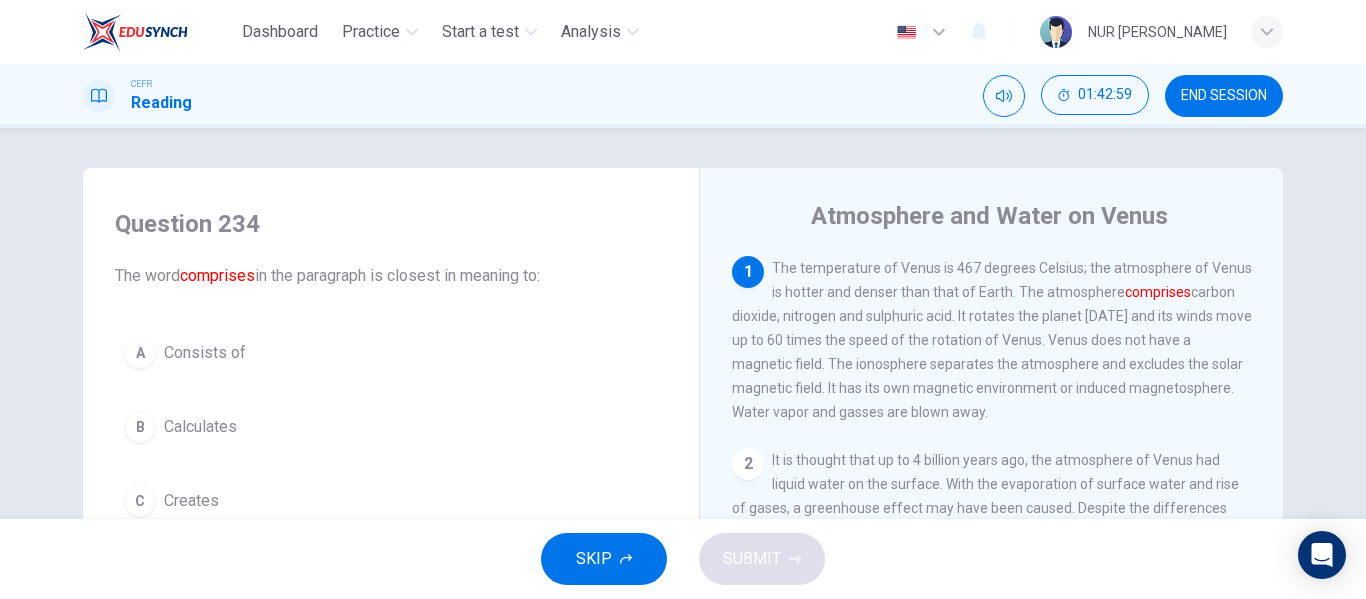 click on "A Consists of" at bounding box center (391, 353) 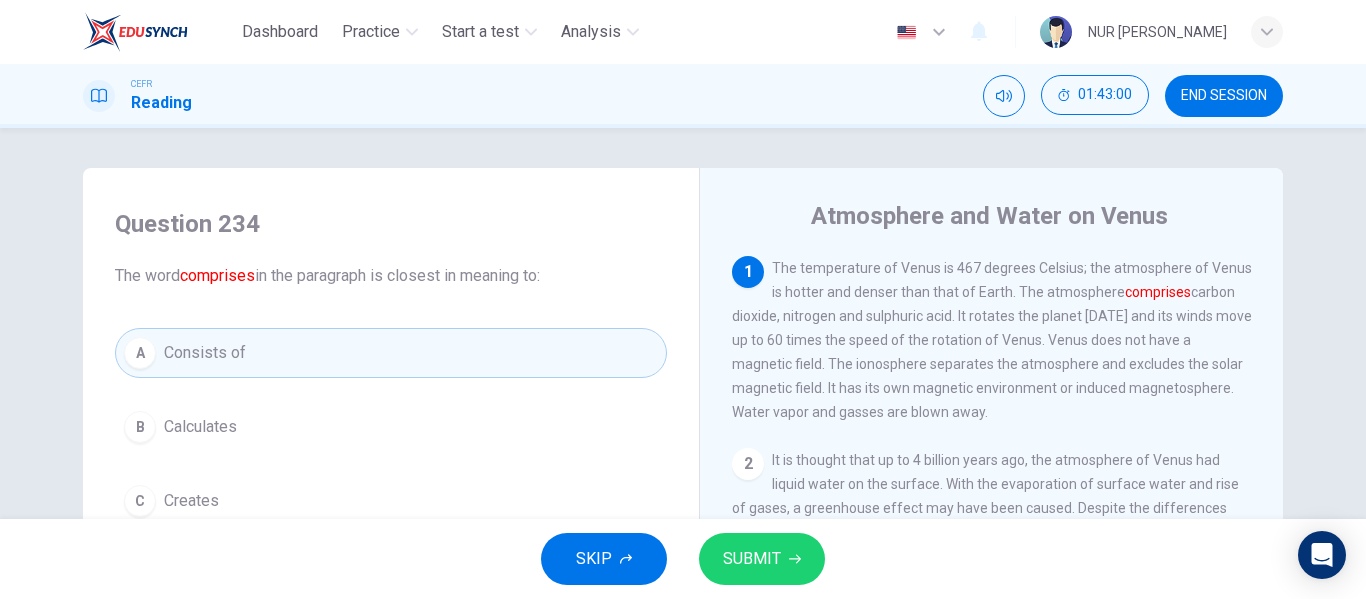 click on "SUBMIT" at bounding box center (762, 559) 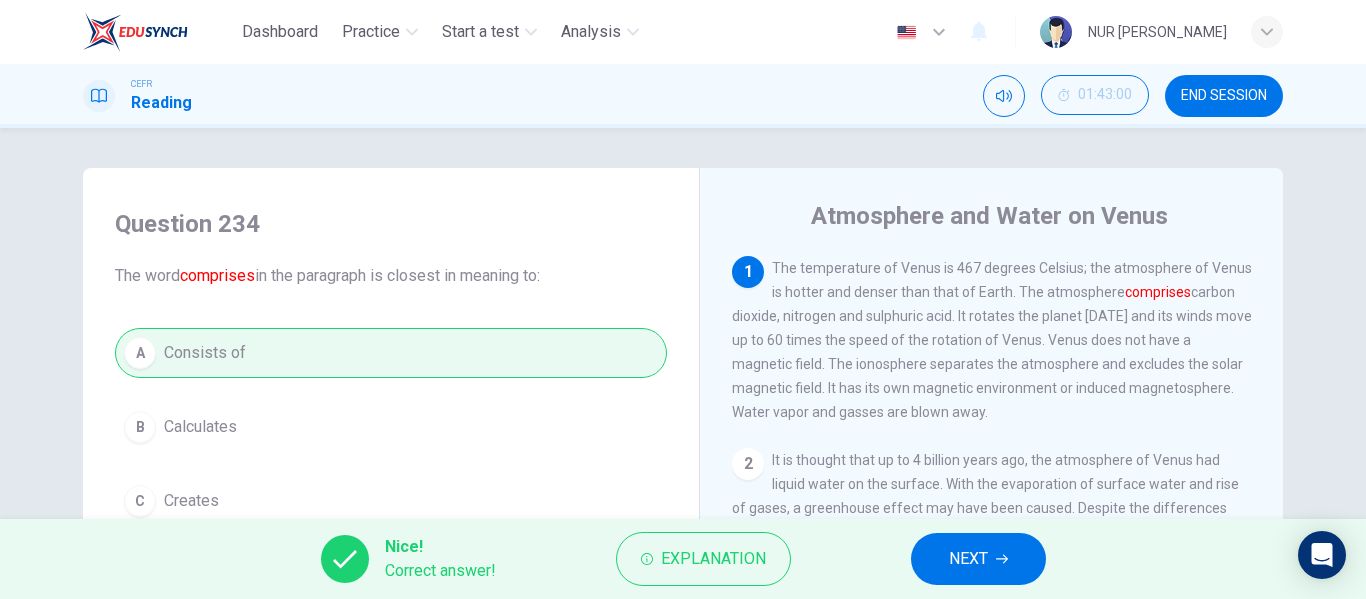 click on "NEXT" at bounding box center [978, 559] 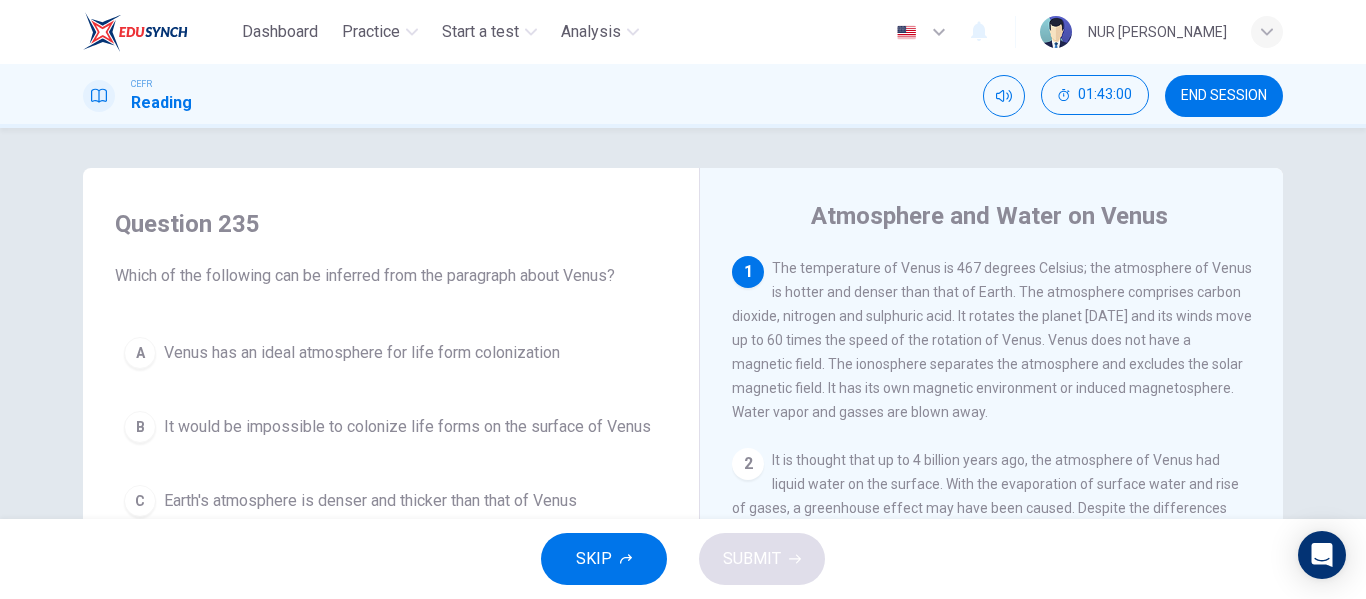 click on "It would be impossible to colonize life forms on the surface of Venus" at bounding box center (407, 427) 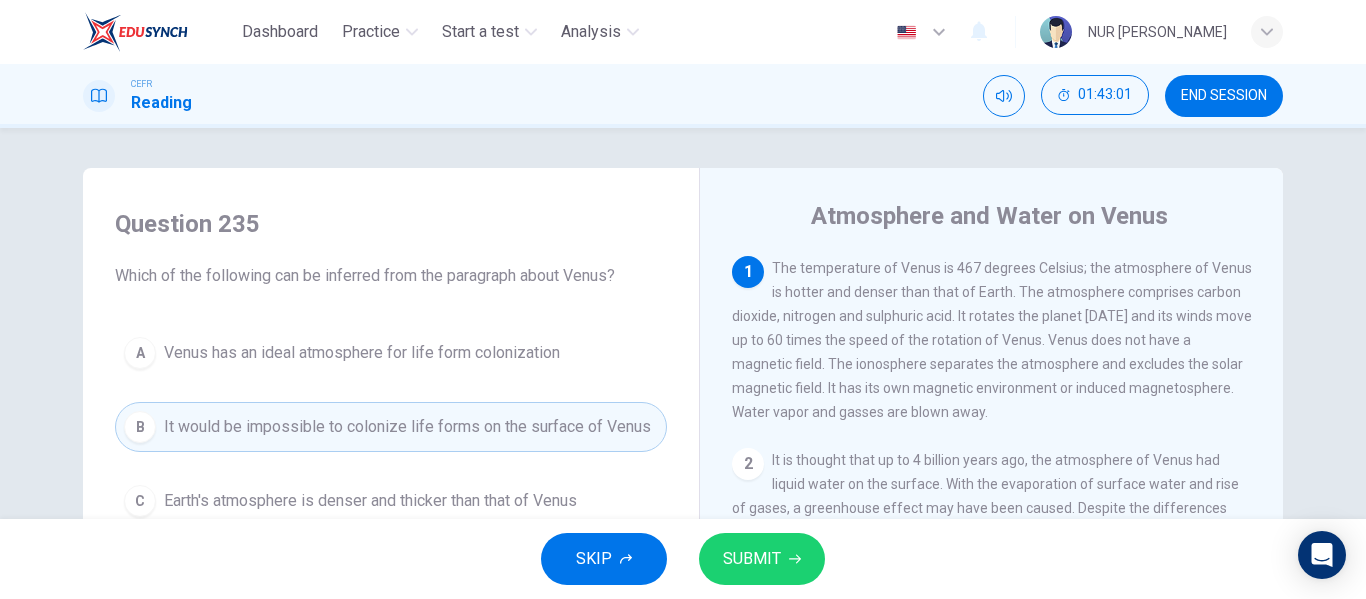 click on "SUBMIT" at bounding box center (762, 559) 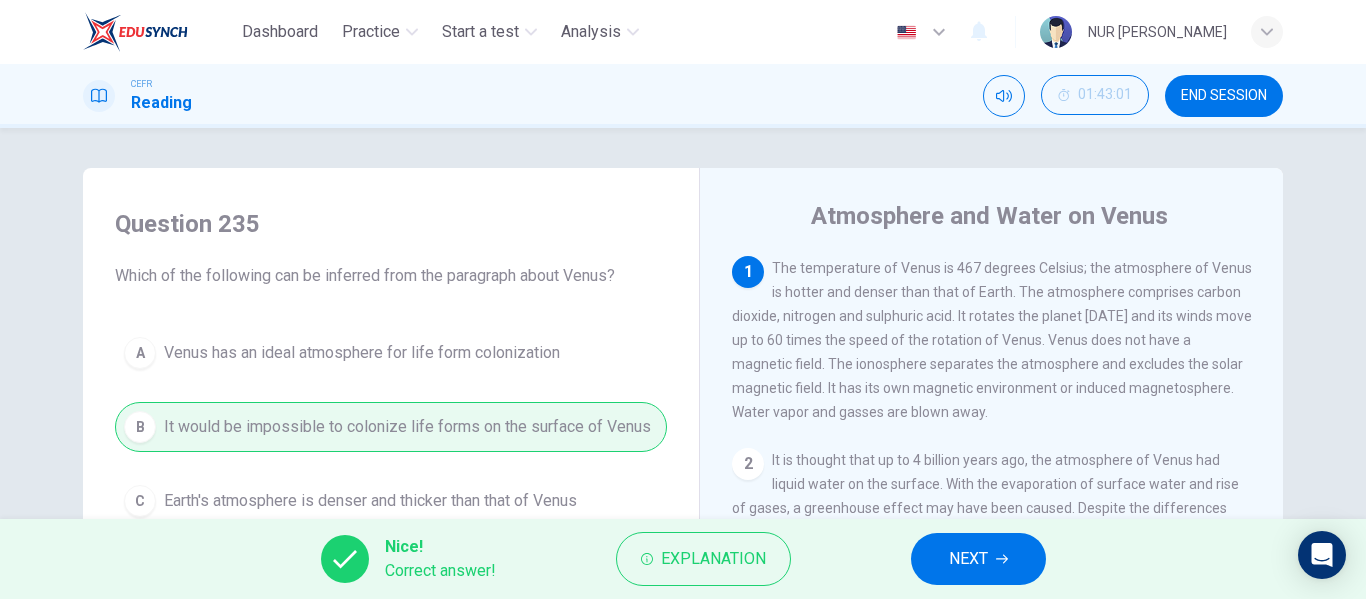 click on "NEXT" at bounding box center [968, 559] 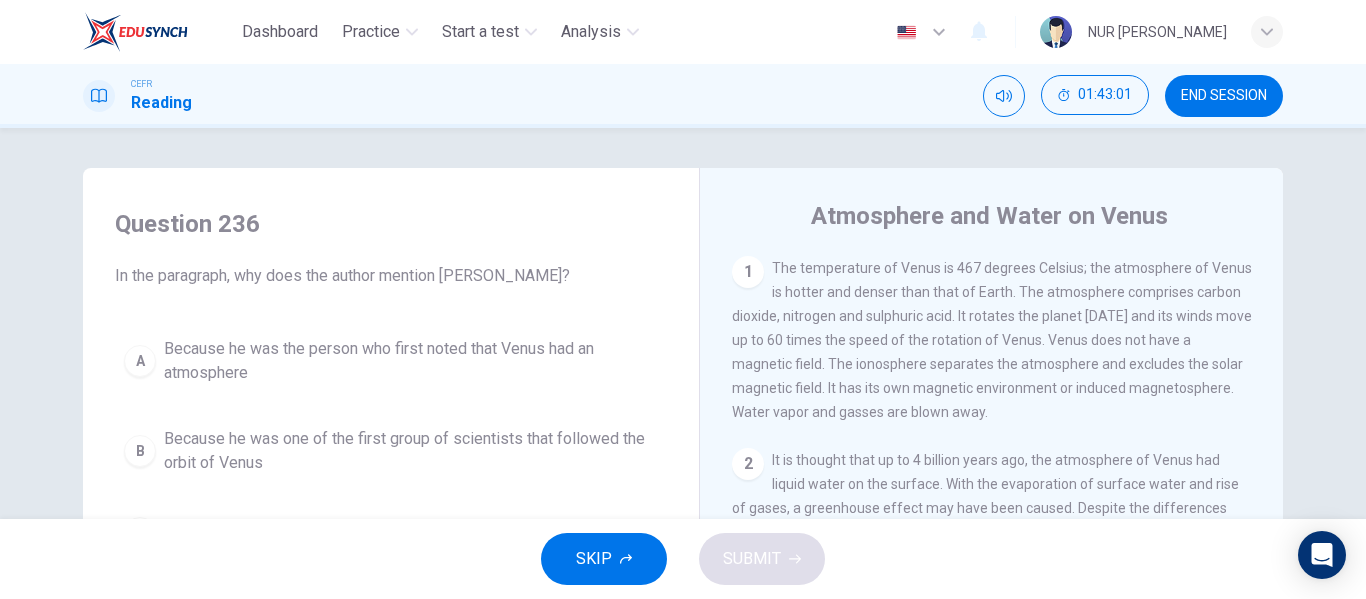 click on "Because he was the person who first noted that Venus had an atmosphere" at bounding box center [411, 361] 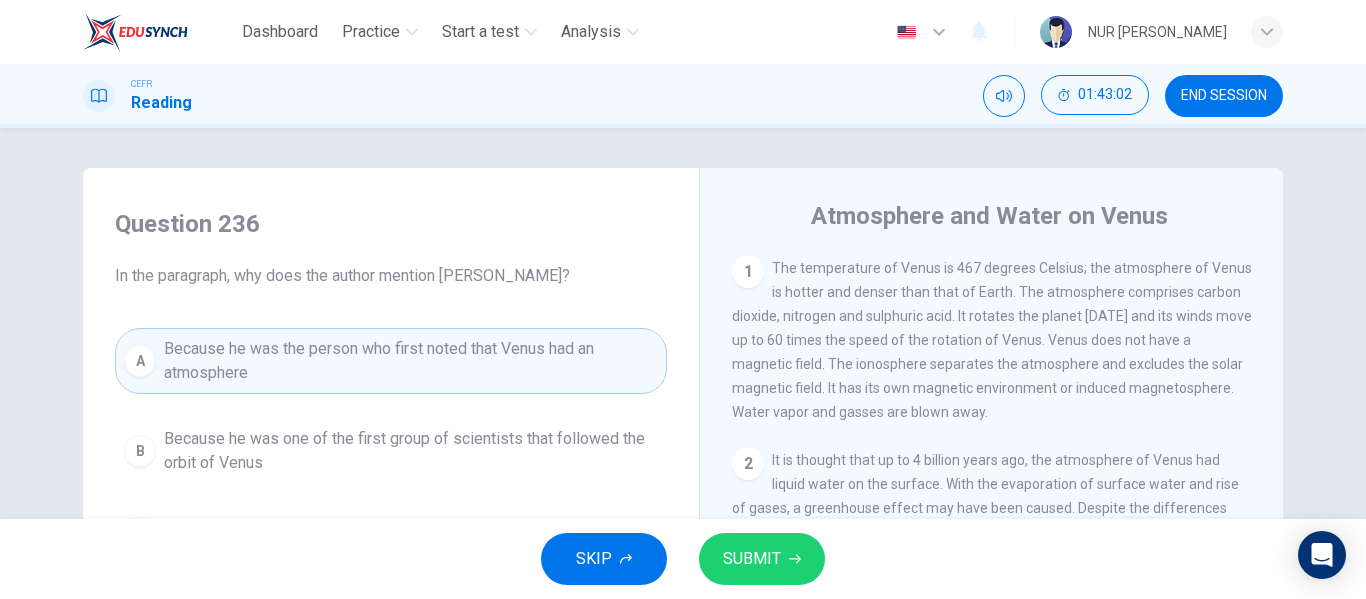 click on "SUBMIT" at bounding box center (752, 559) 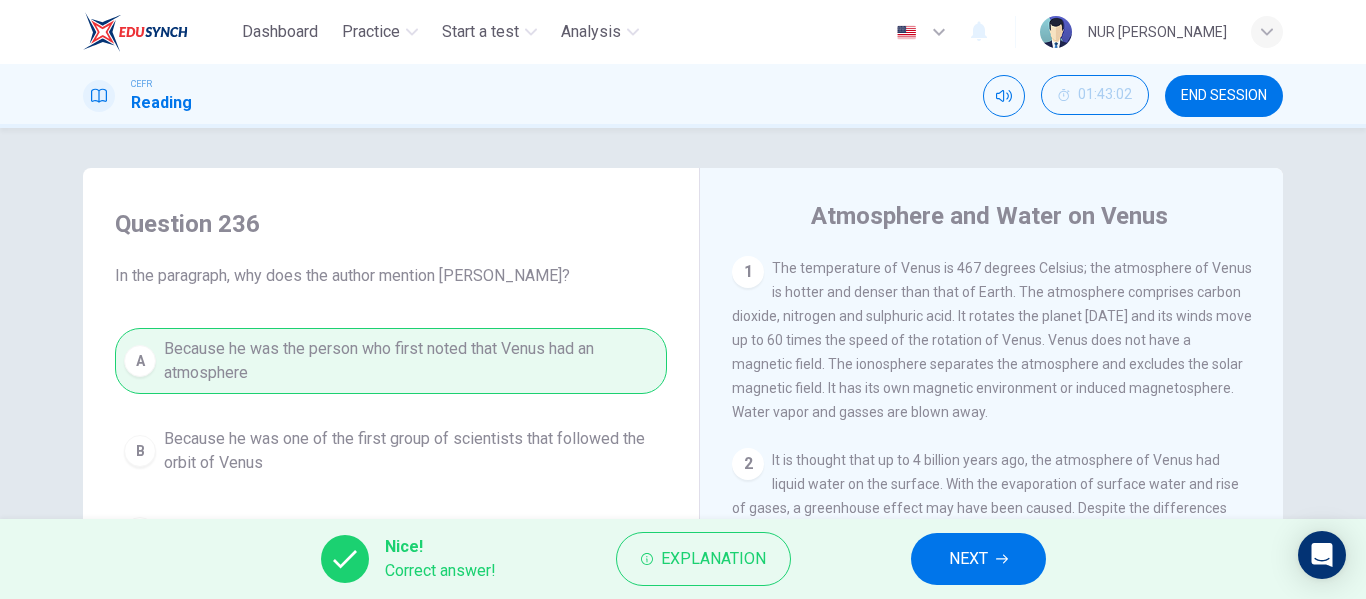 click on "NEXT" at bounding box center [968, 559] 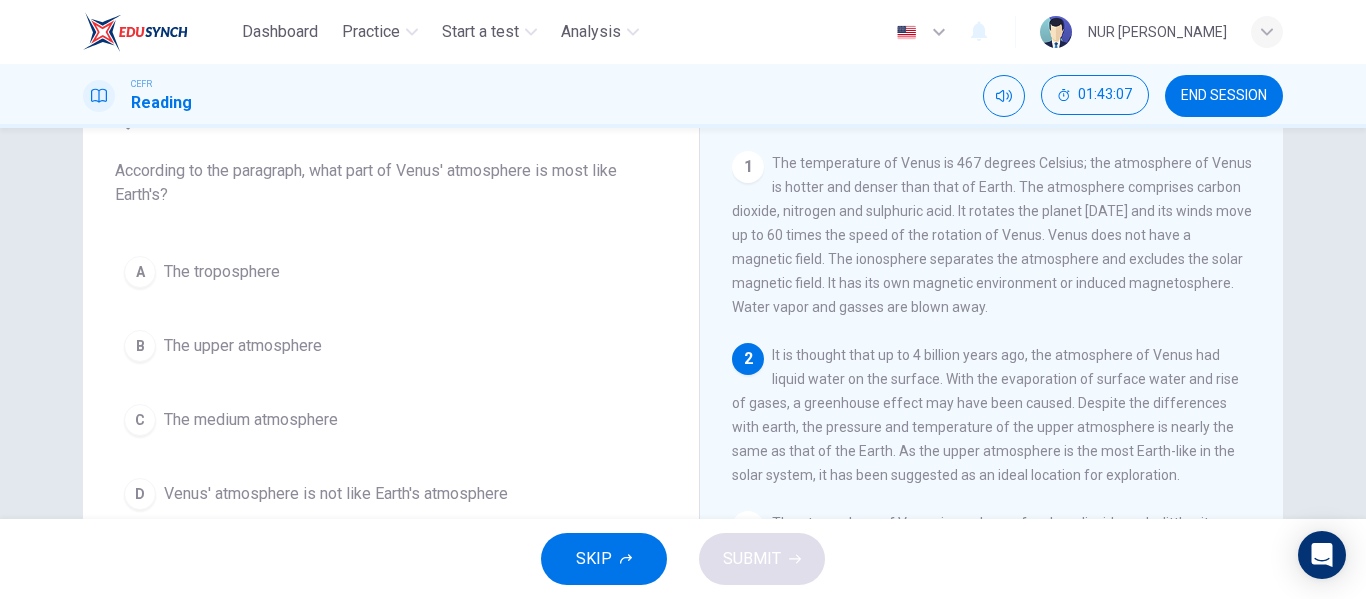 scroll, scrollTop: 100, scrollLeft: 0, axis: vertical 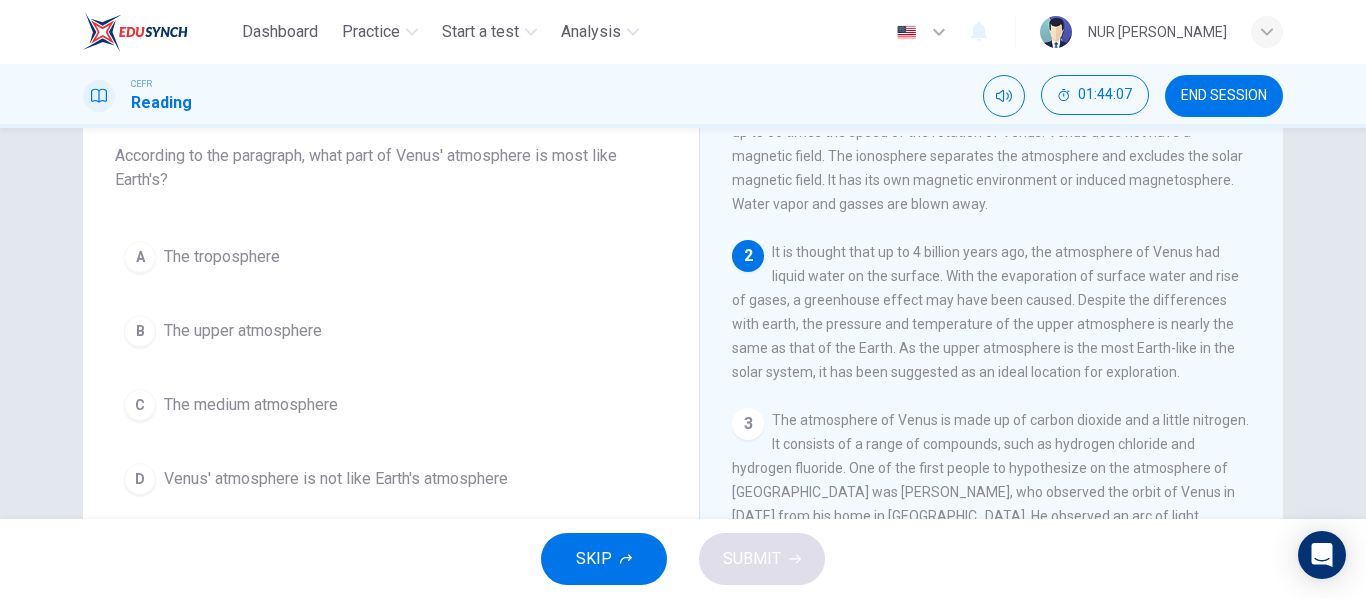 click on "B The upper atmosphere" at bounding box center (391, 331) 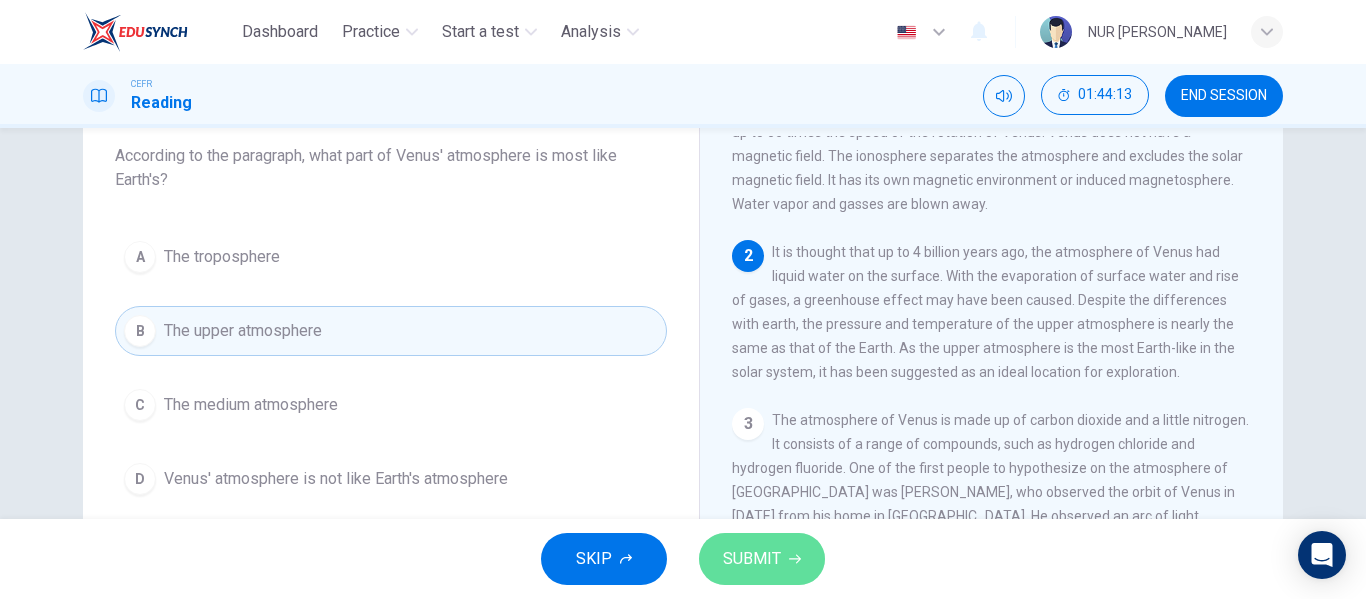 click on "SUBMIT" at bounding box center (762, 559) 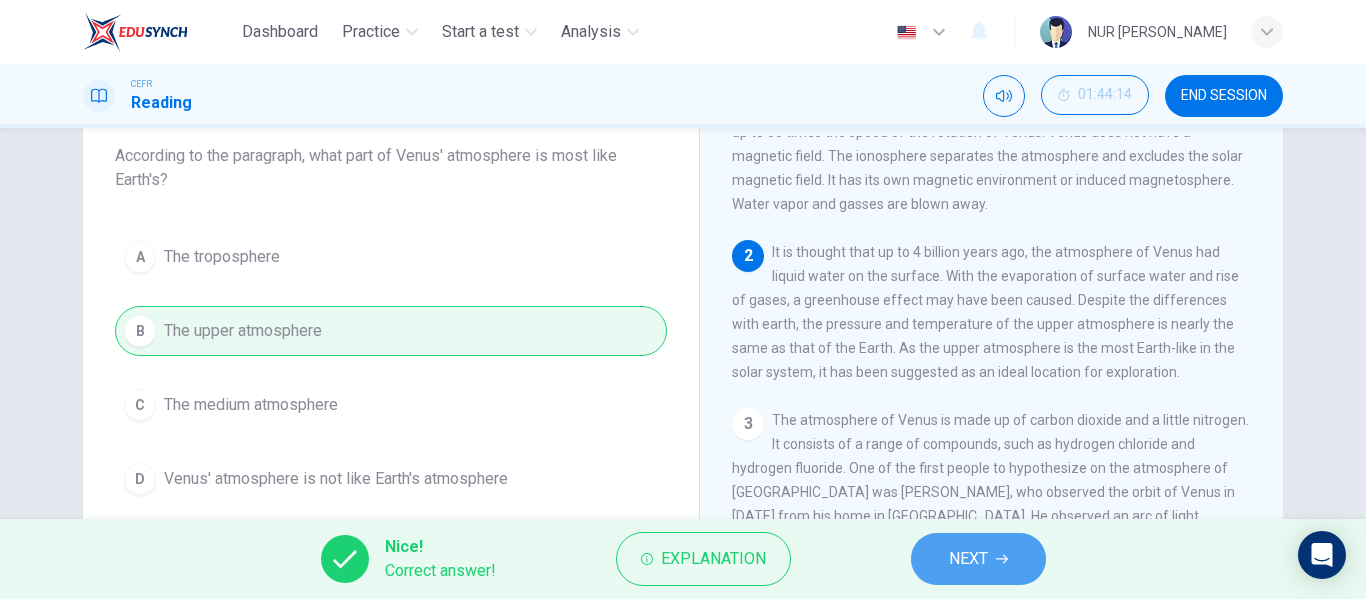 click on "NEXT" at bounding box center [968, 559] 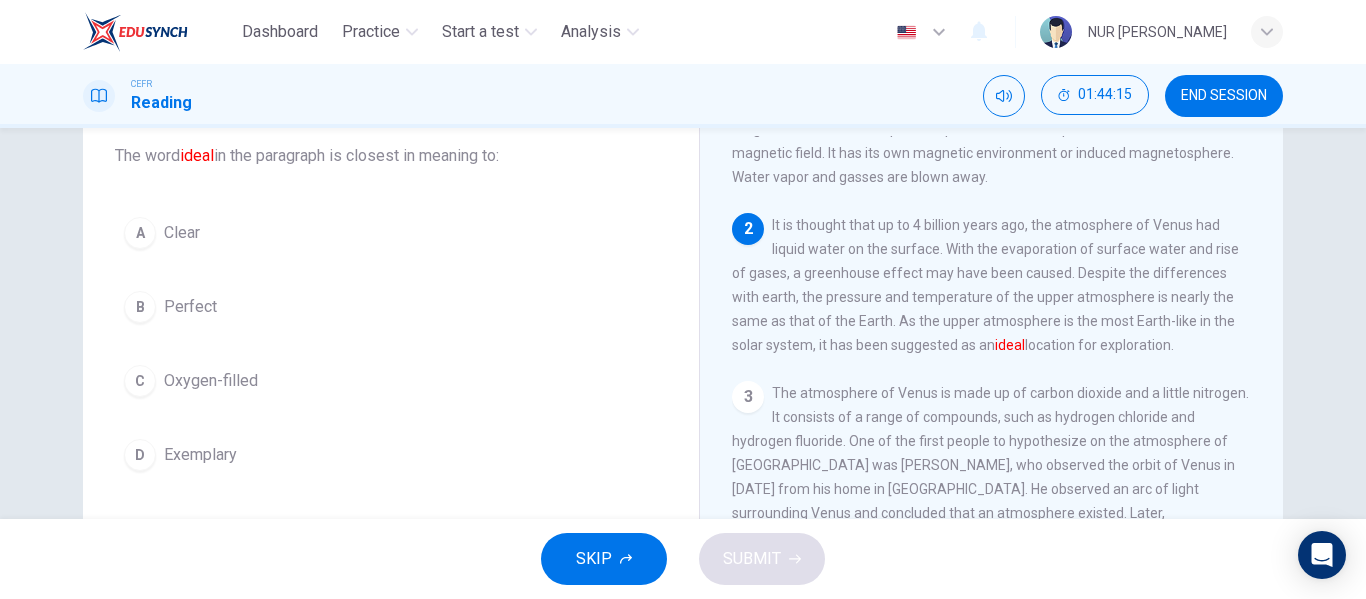 scroll, scrollTop: 114, scrollLeft: 0, axis: vertical 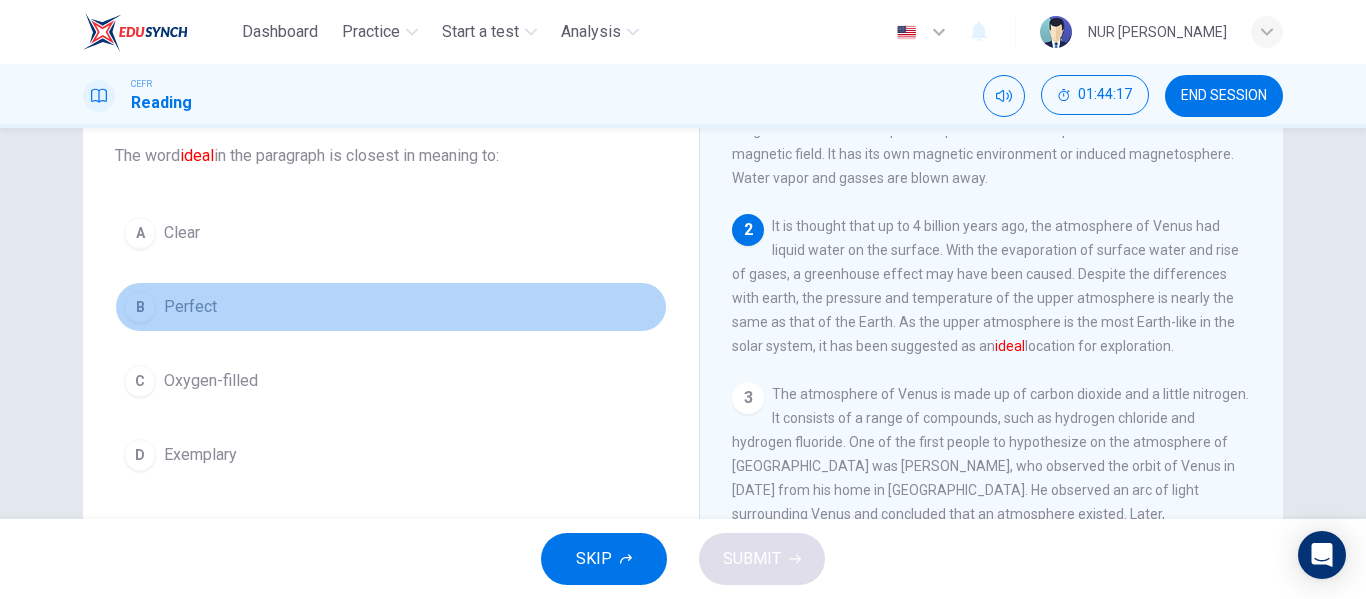 click on "B Perfect" at bounding box center [391, 307] 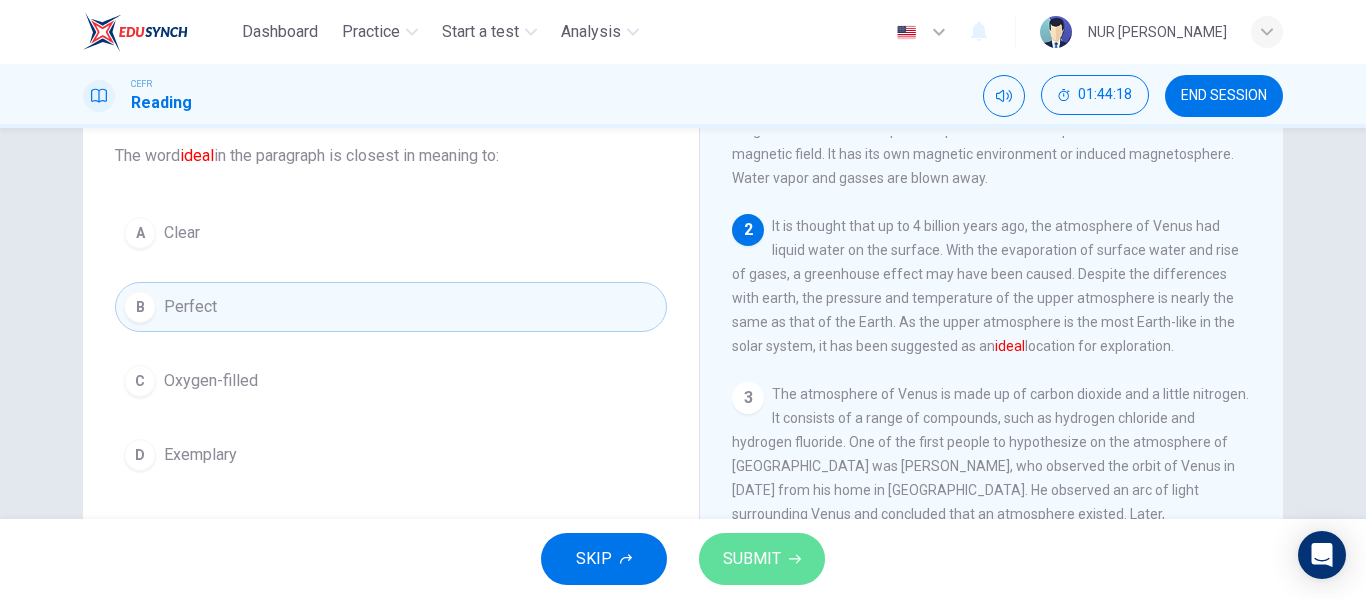 click on "SUBMIT" at bounding box center (762, 559) 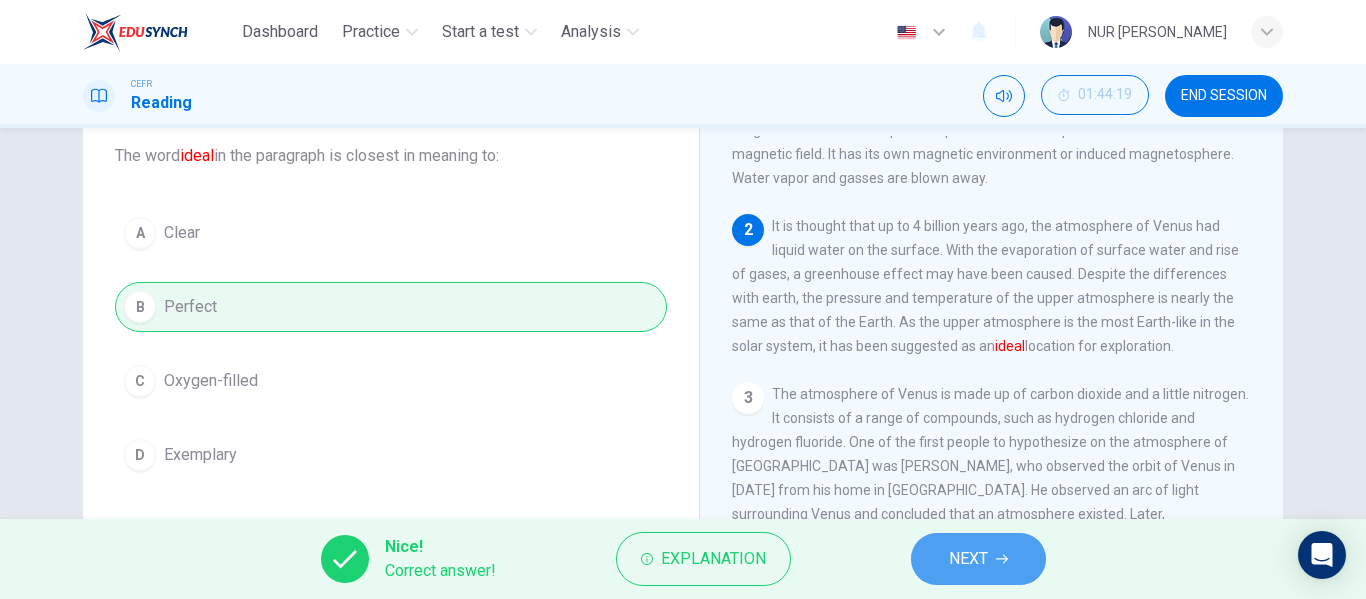 click on "NEXT" at bounding box center [968, 559] 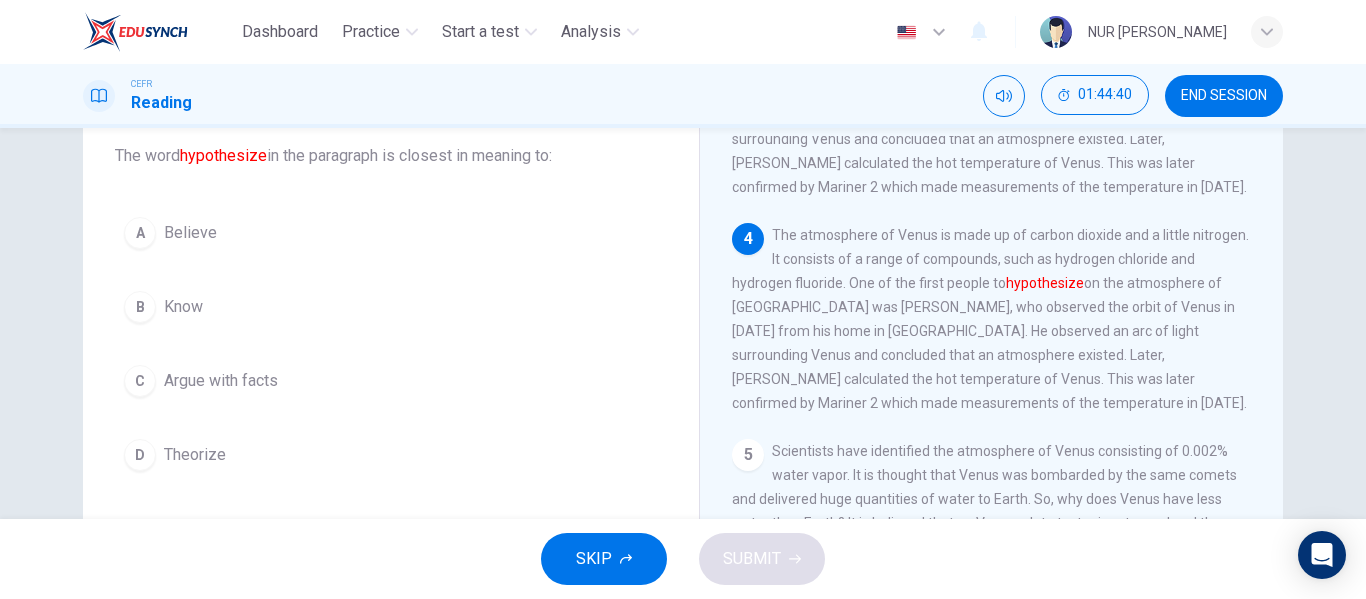 scroll, scrollTop: 712, scrollLeft: 0, axis: vertical 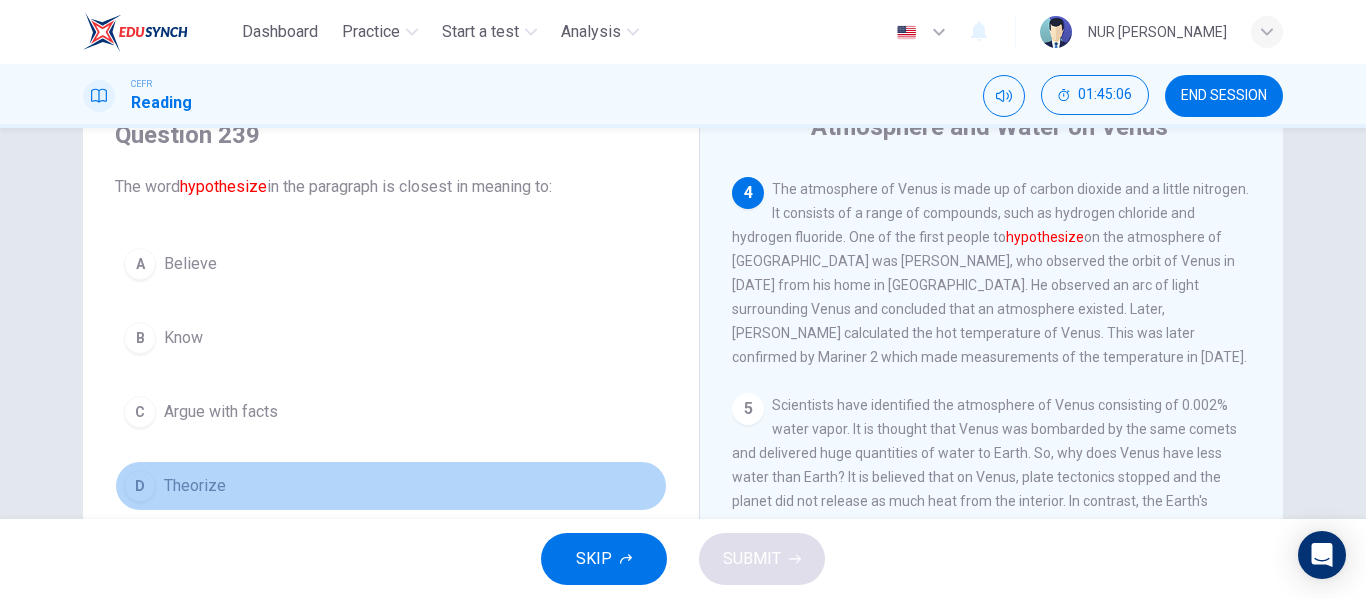 click on "D Theorize" at bounding box center [391, 486] 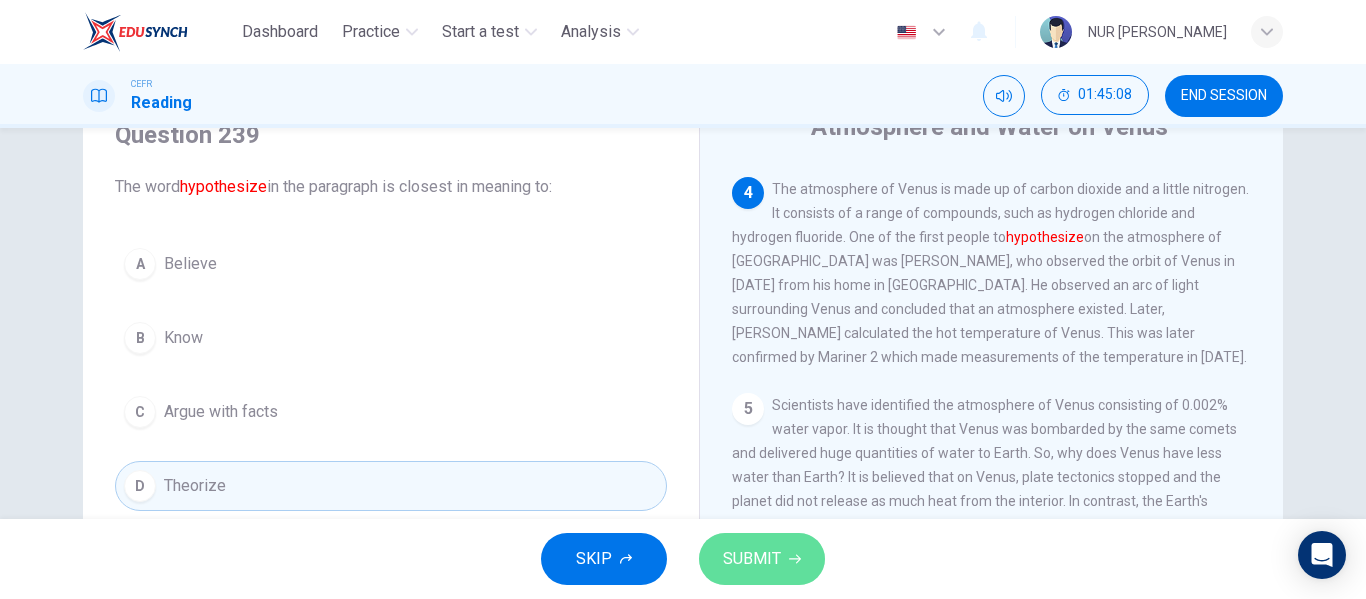 click on "SUBMIT" at bounding box center (752, 559) 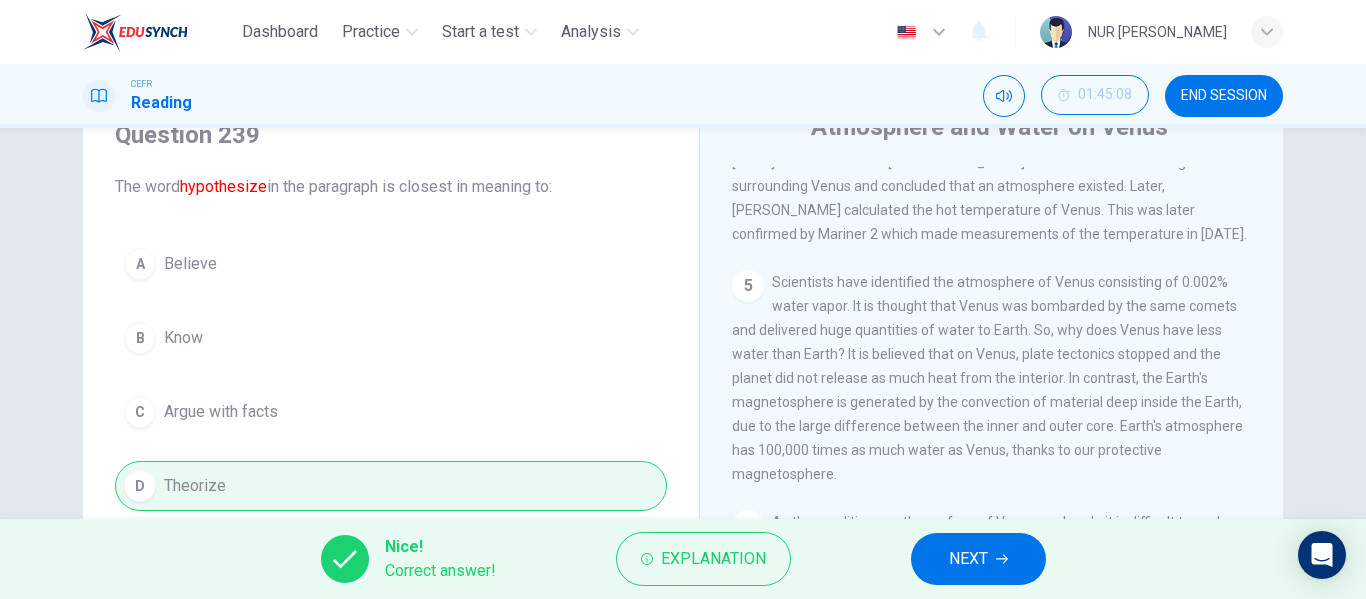 scroll, scrollTop: 712, scrollLeft: 0, axis: vertical 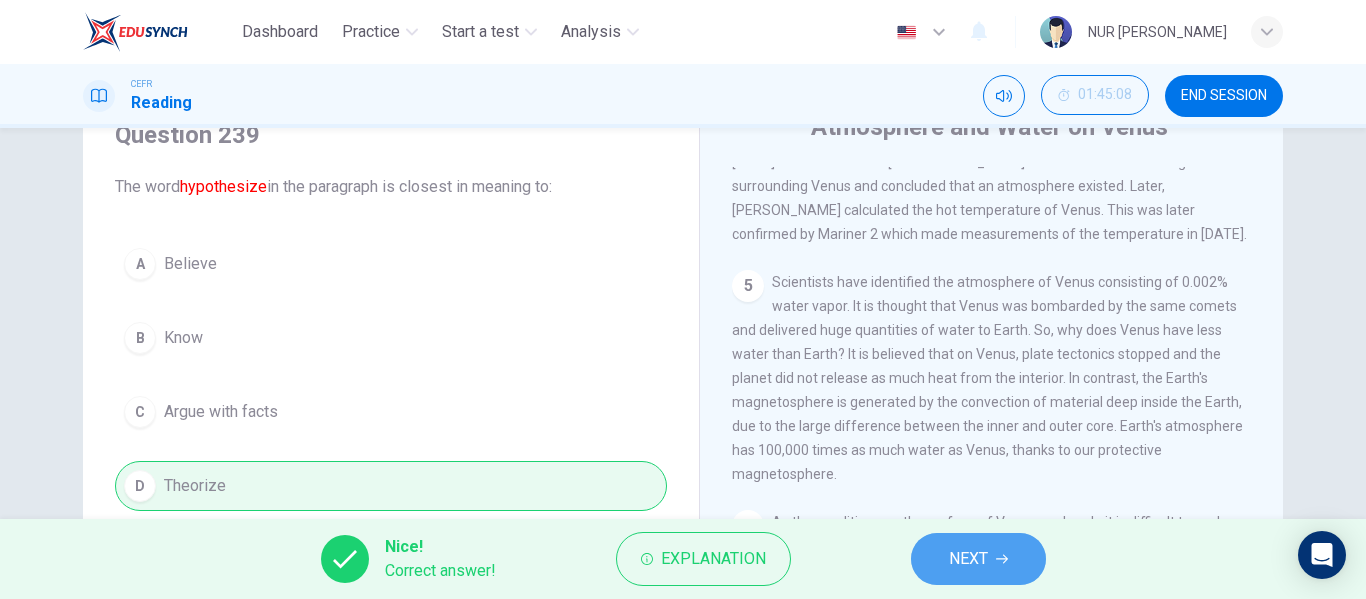 click on "NEXT" at bounding box center (968, 559) 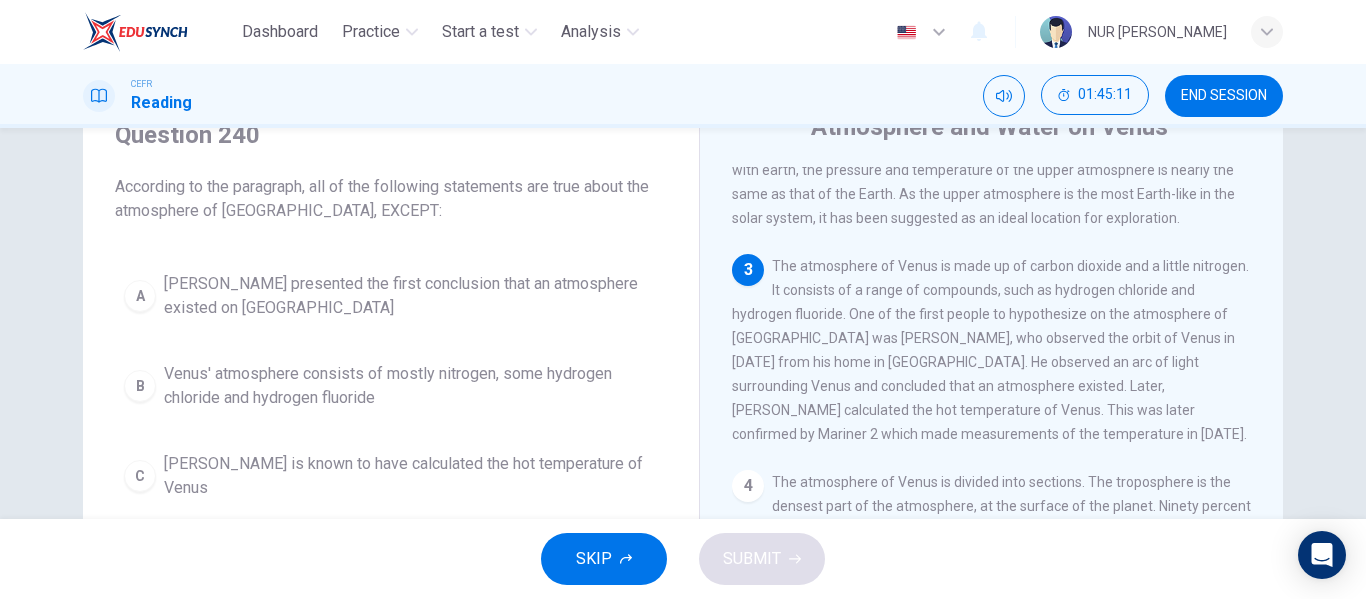 scroll, scrollTop: 274, scrollLeft: 0, axis: vertical 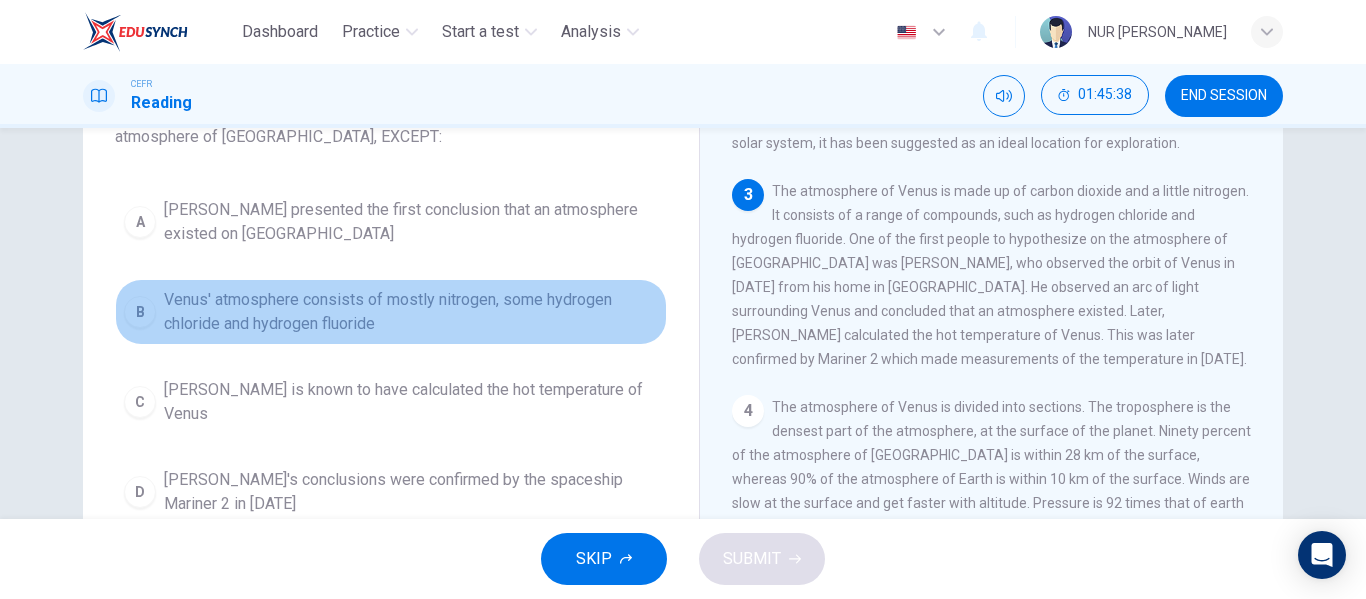 click on "Venus' atmosphere consists of mostly nitrogen, some hydrogen chloride and hydrogen fluoride" at bounding box center [411, 312] 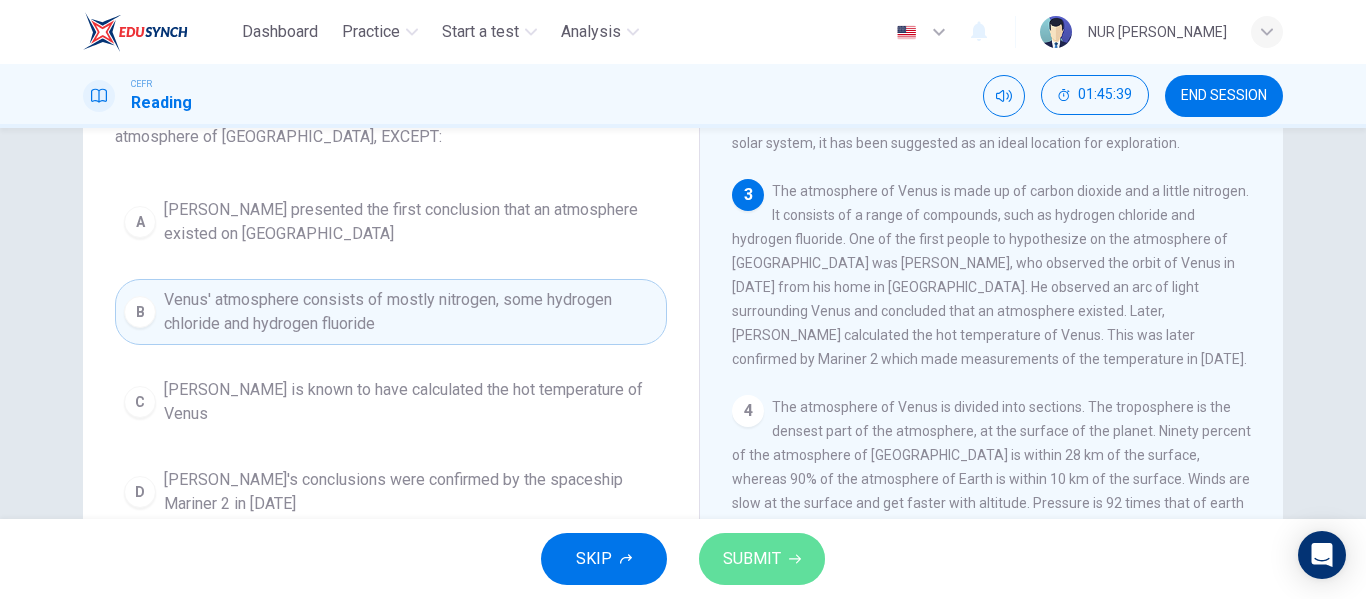 click on "SUBMIT" at bounding box center [762, 559] 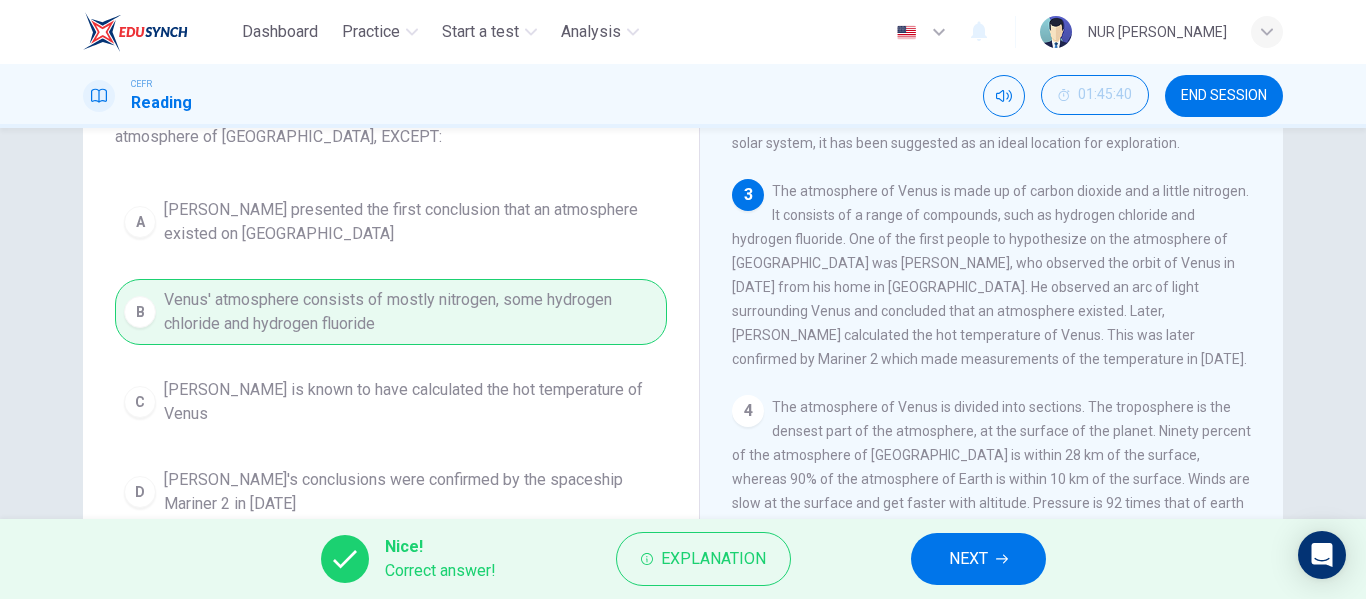 click on "NEXT" at bounding box center [968, 559] 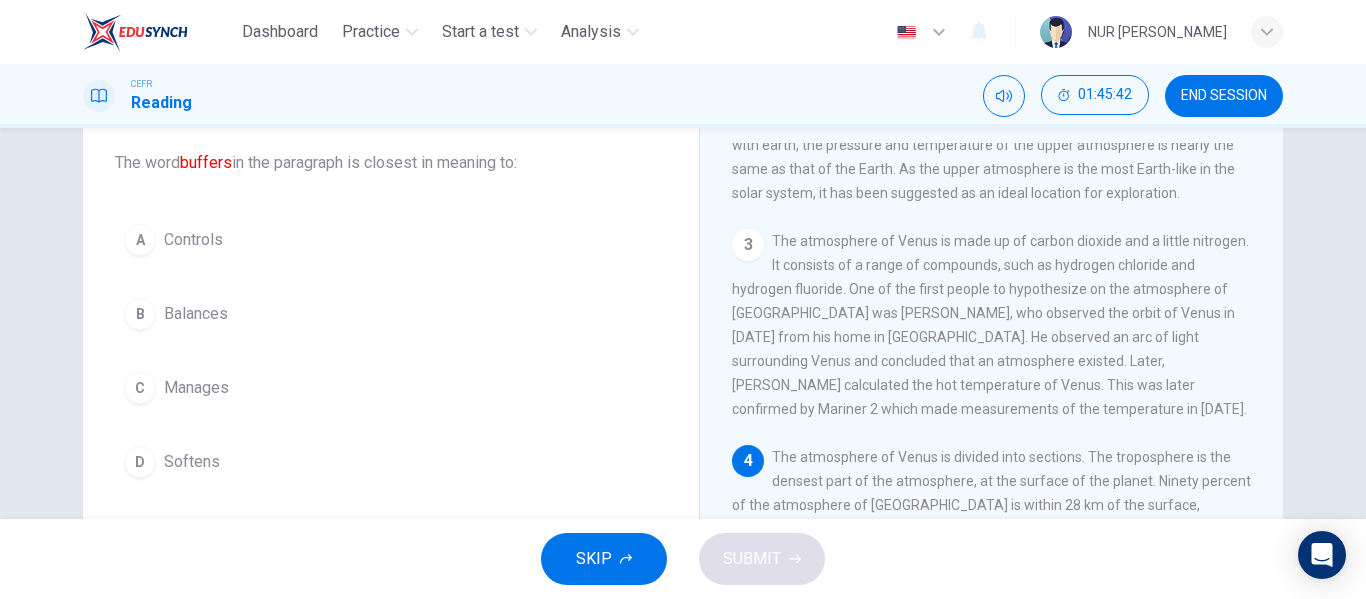 scroll, scrollTop: 114, scrollLeft: 0, axis: vertical 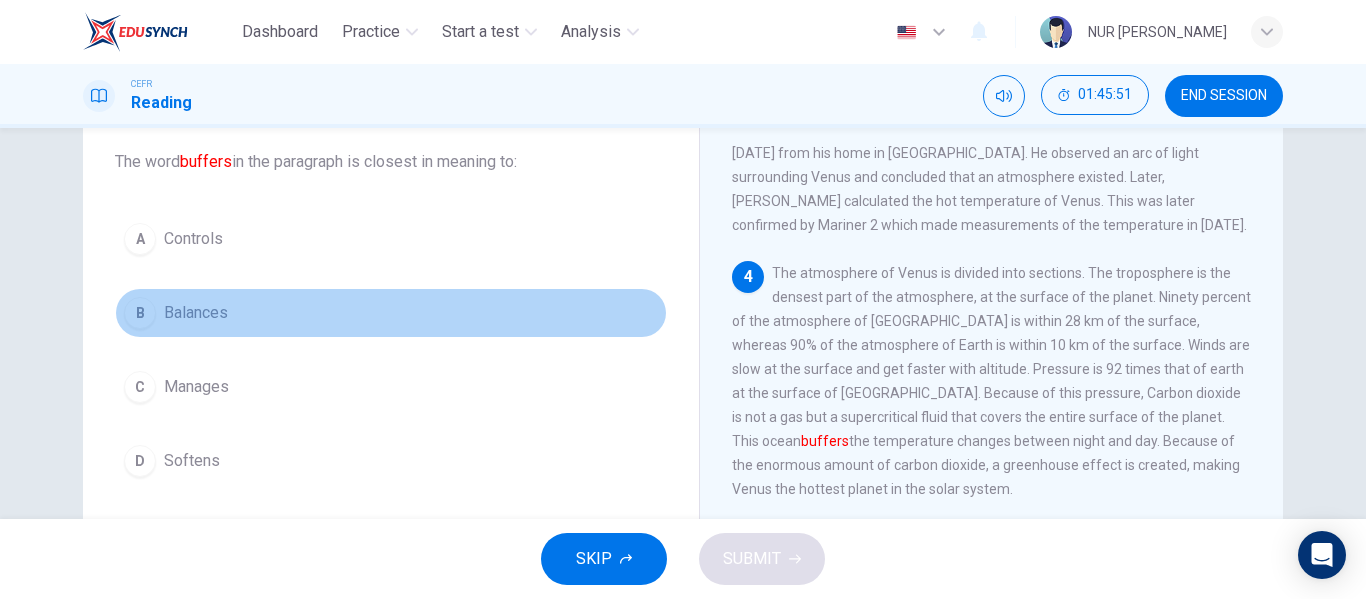 click on "B Balances" at bounding box center (391, 313) 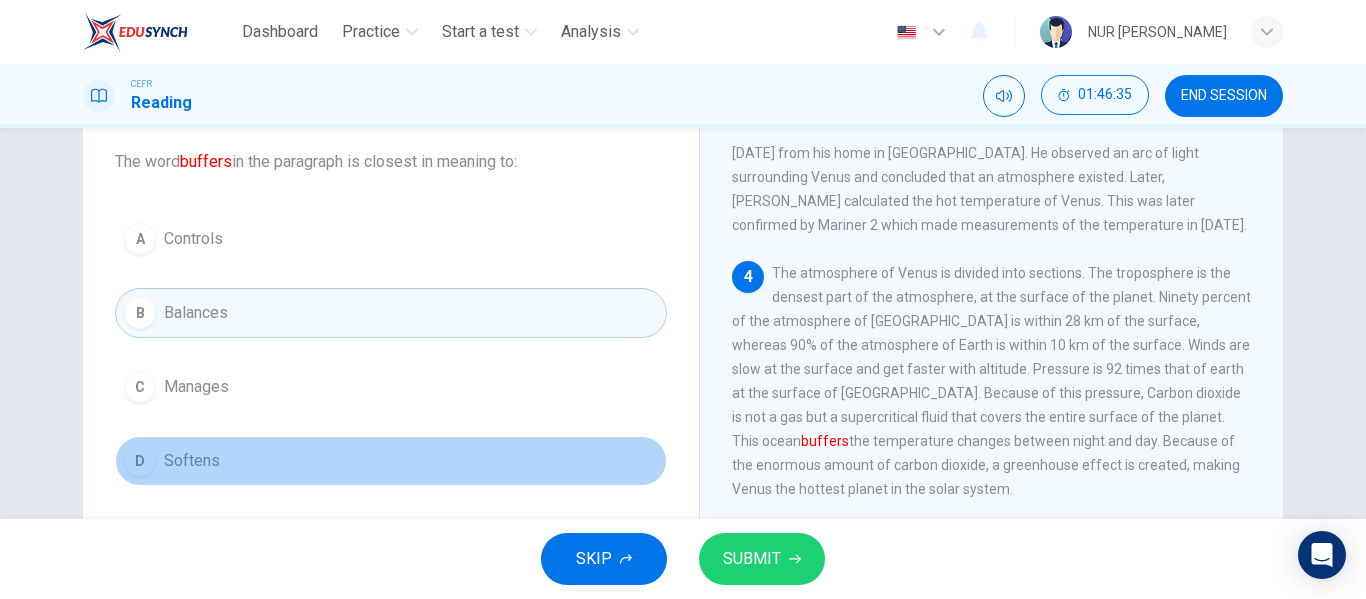 click on "D Softens" at bounding box center (391, 461) 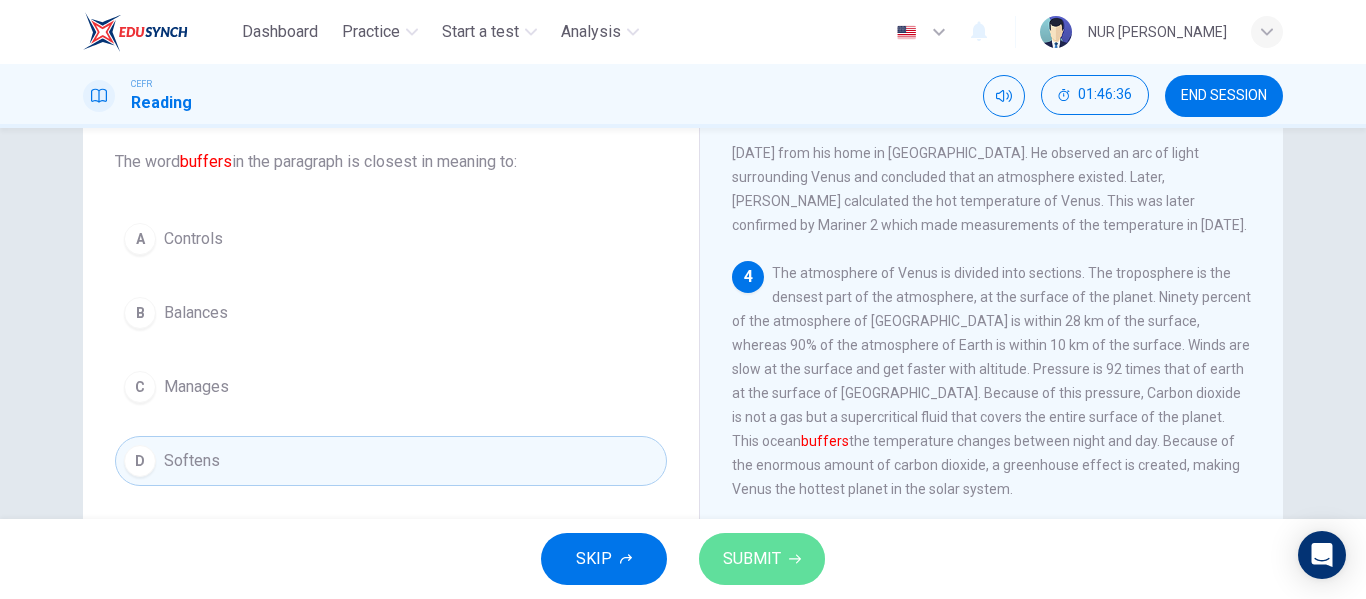 click on "SUBMIT" at bounding box center [752, 559] 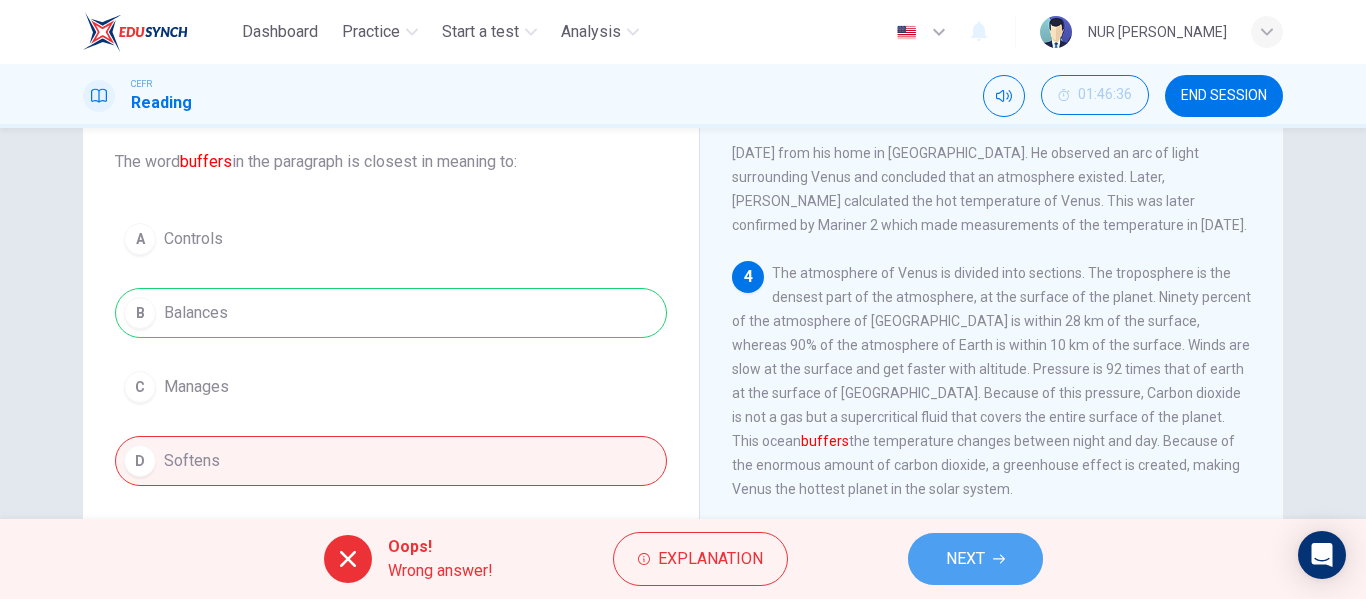 click on "NEXT" at bounding box center [965, 559] 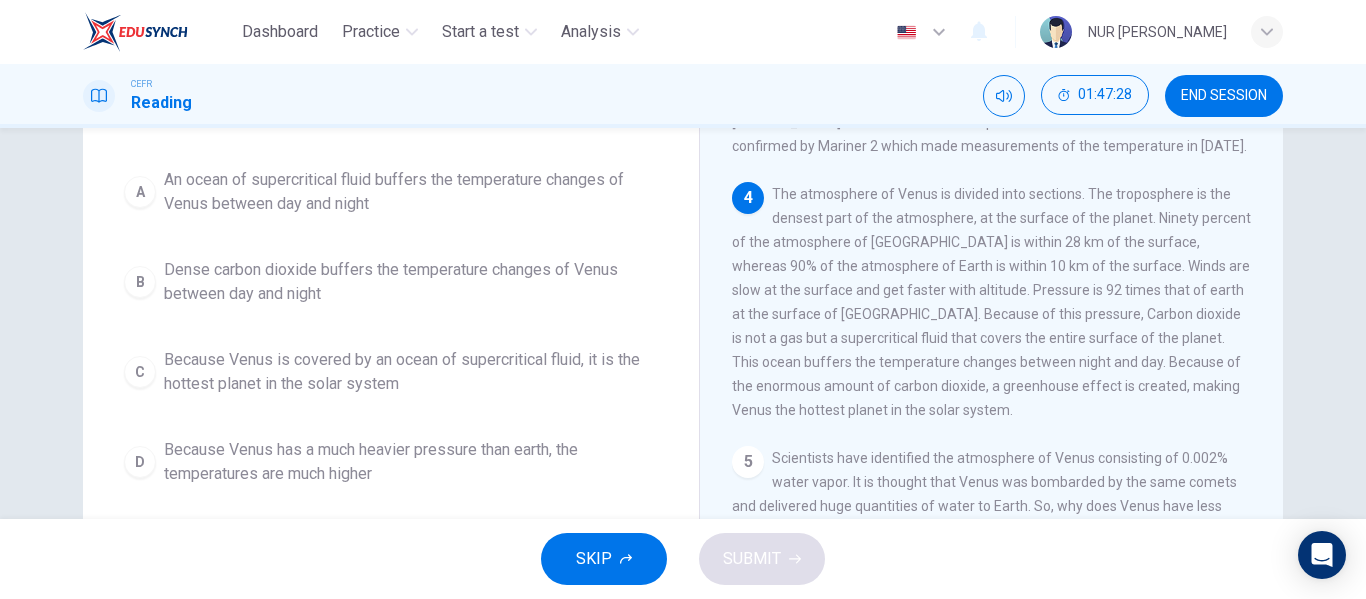 scroll, scrollTop: 190, scrollLeft: 0, axis: vertical 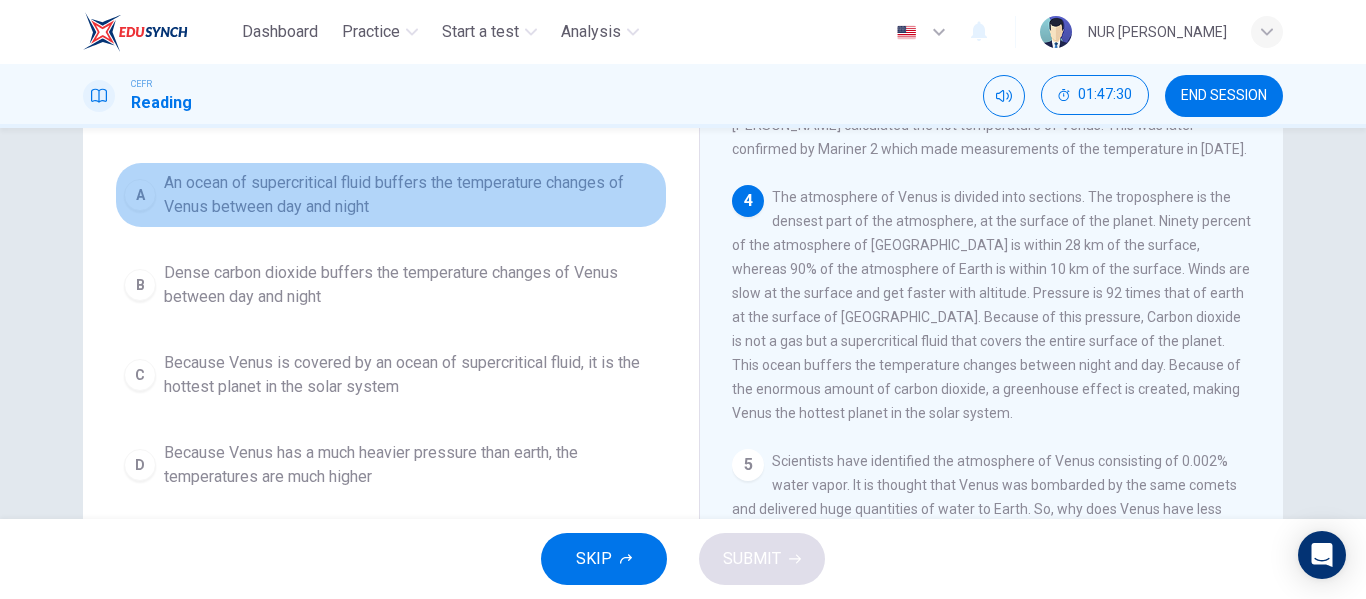click on "An ocean of supercritical fluid buffers the temperature changes of Venus between day and night" at bounding box center (411, 195) 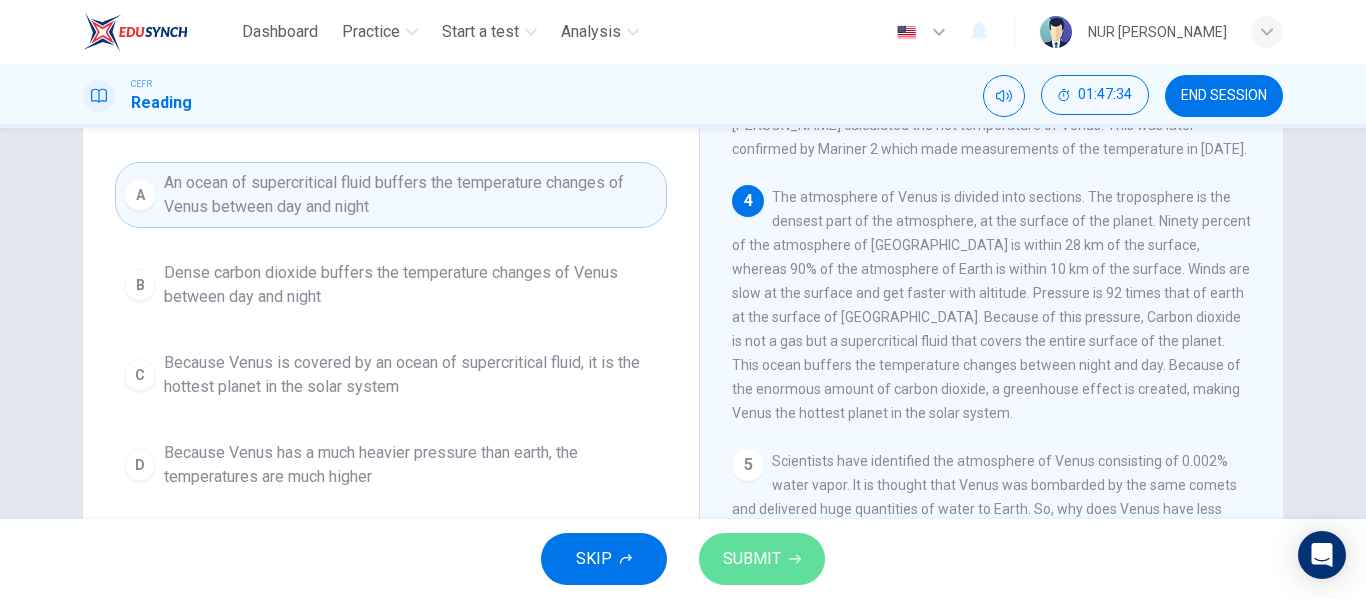 click on "SUBMIT" at bounding box center [762, 559] 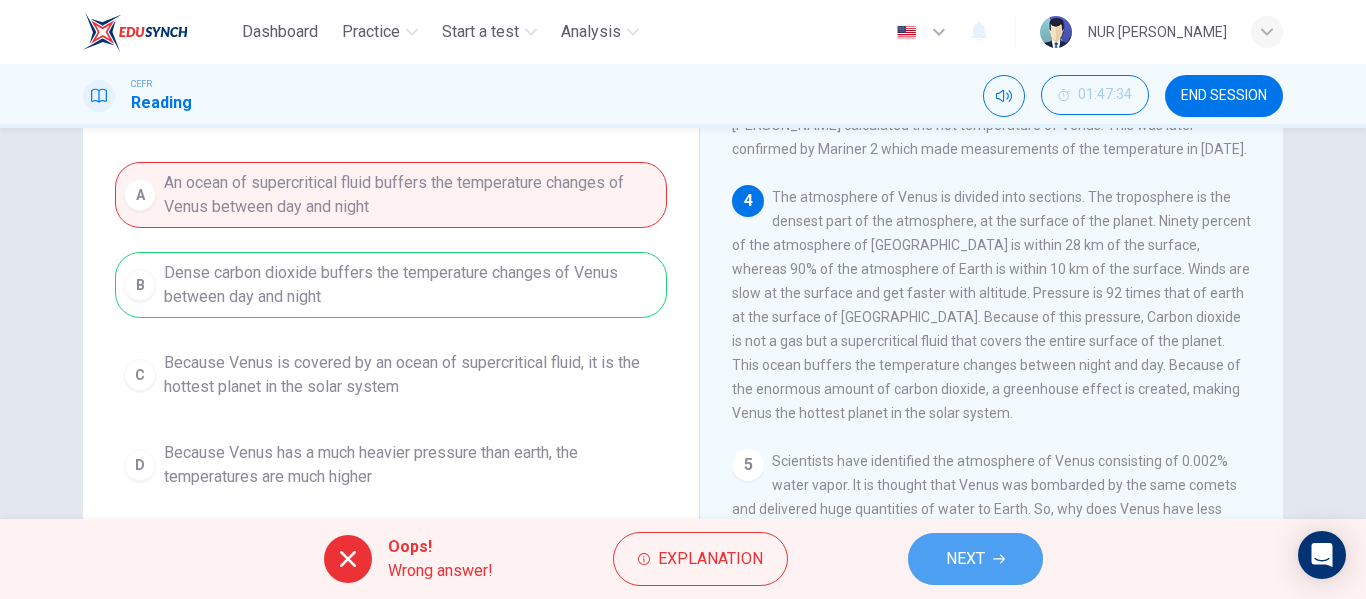 click on "NEXT" at bounding box center (975, 559) 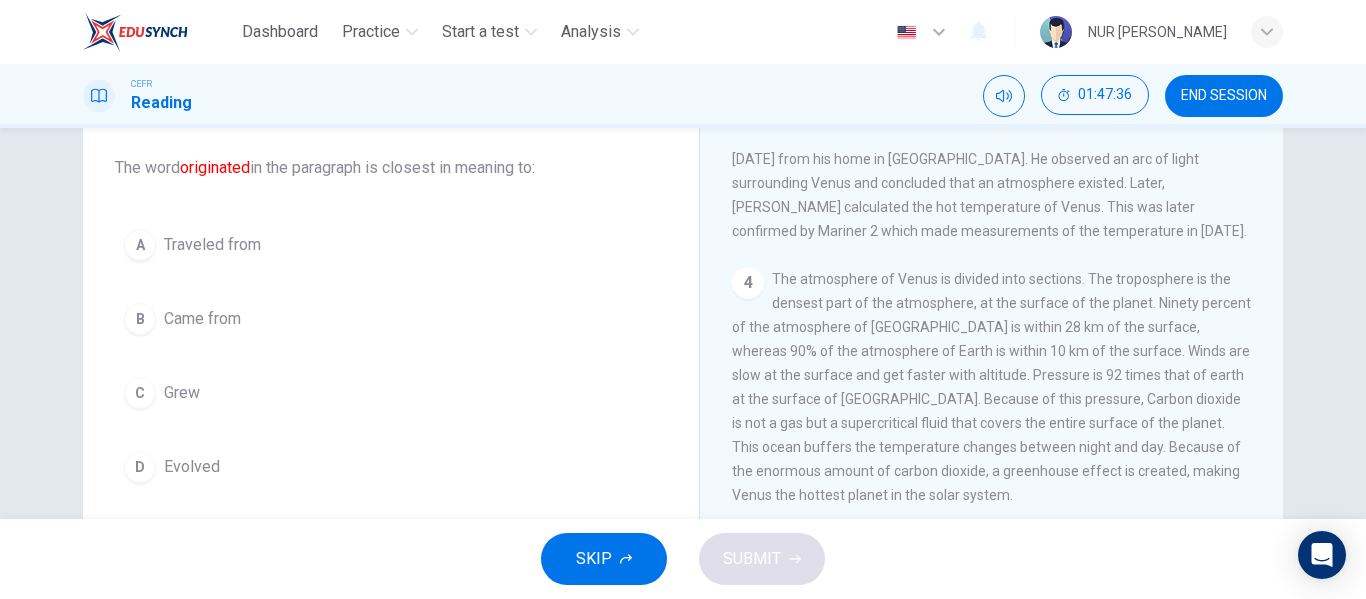 scroll, scrollTop: 109, scrollLeft: 0, axis: vertical 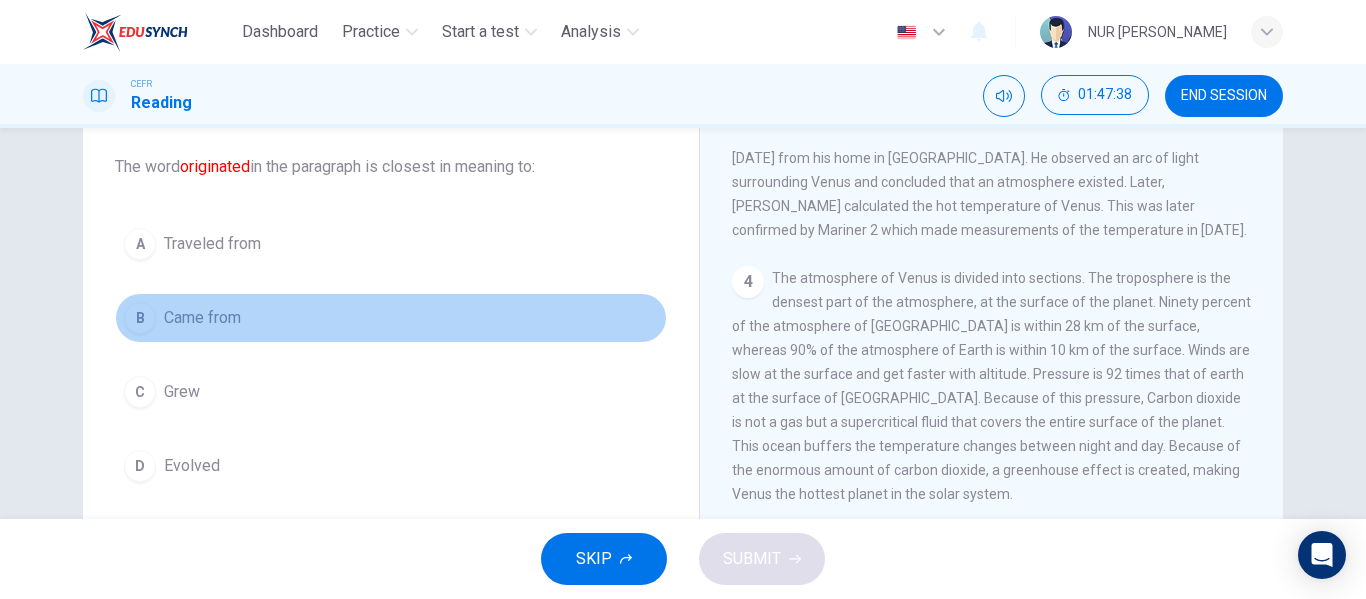 click on "B Came from" at bounding box center (391, 318) 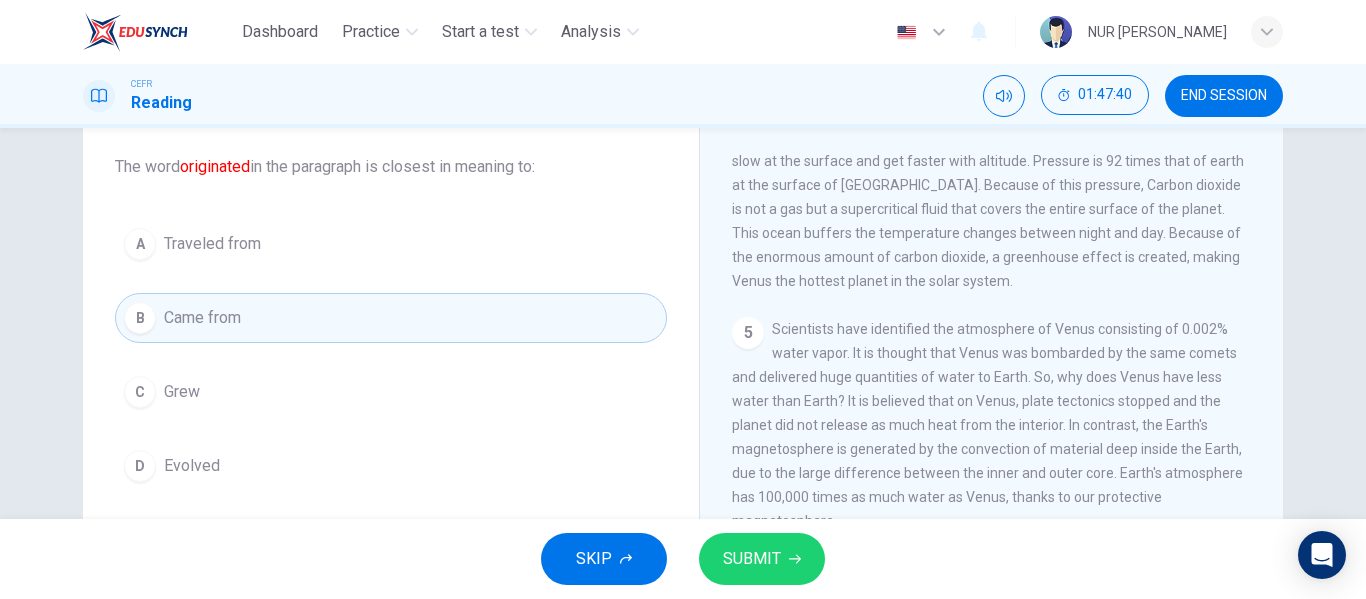 scroll, scrollTop: 762, scrollLeft: 0, axis: vertical 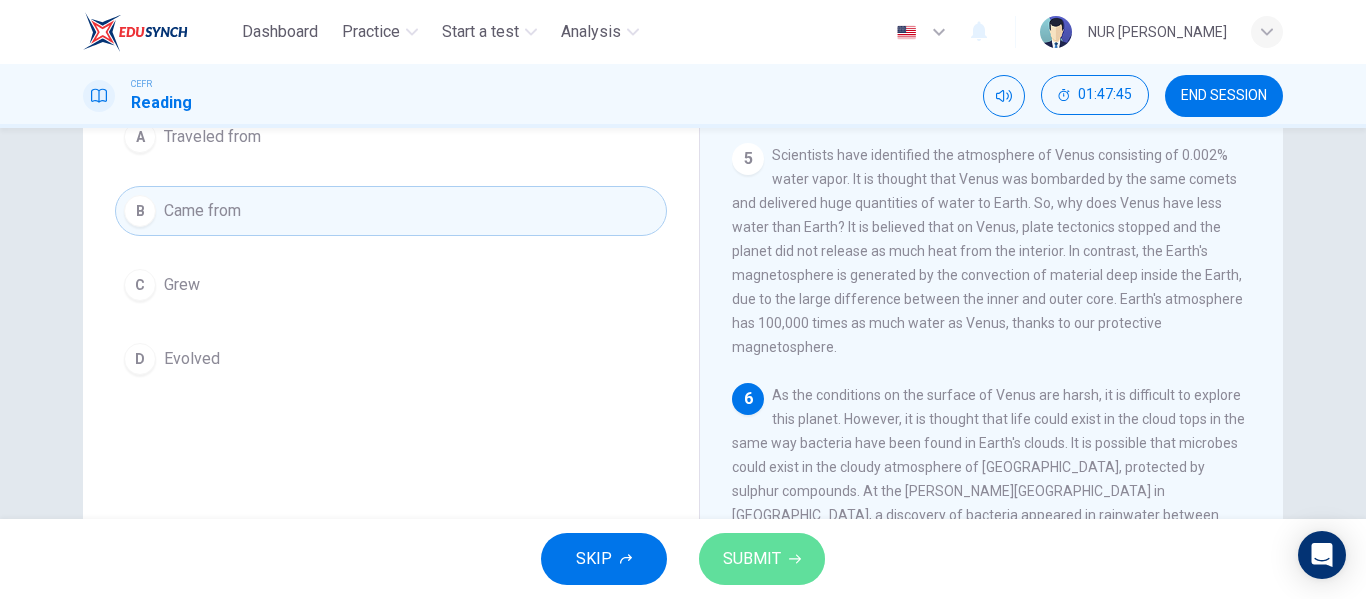 click 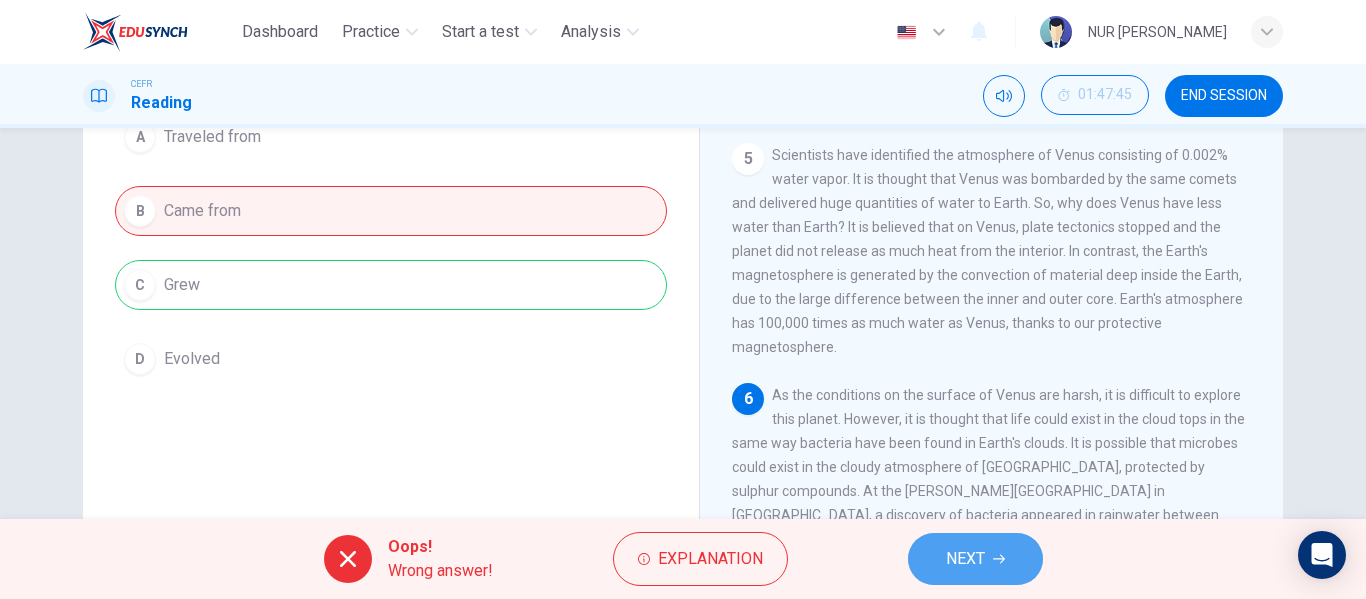 click on "NEXT" at bounding box center (975, 559) 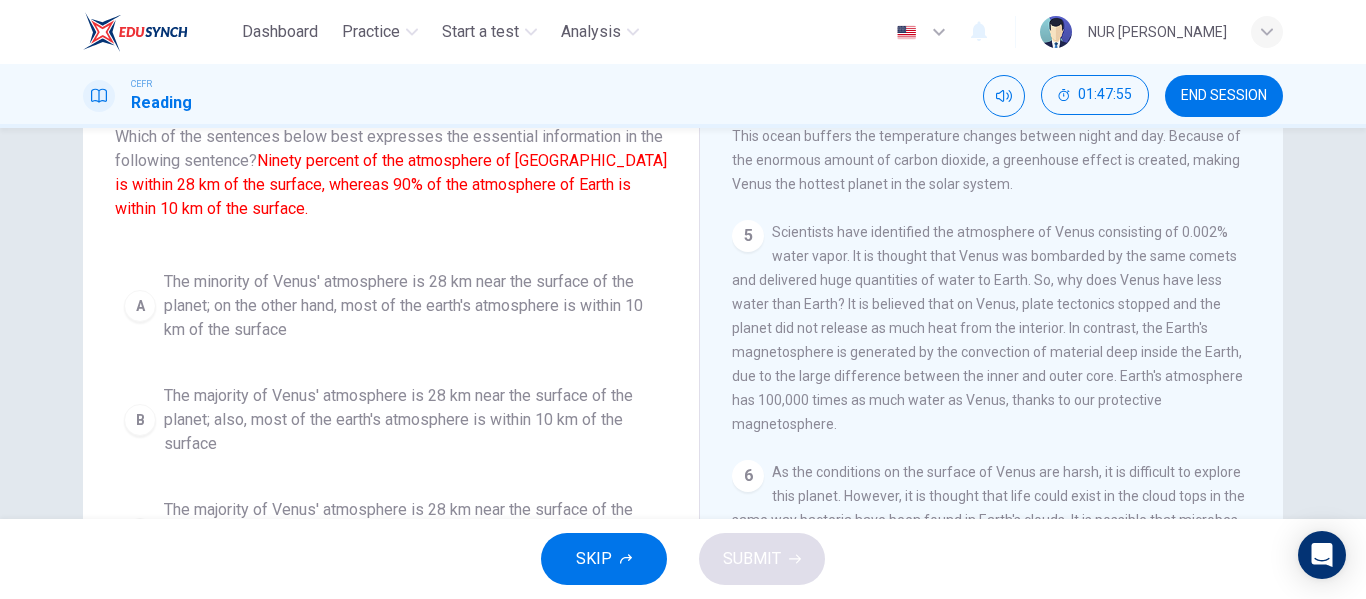 scroll, scrollTop: 138, scrollLeft: 0, axis: vertical 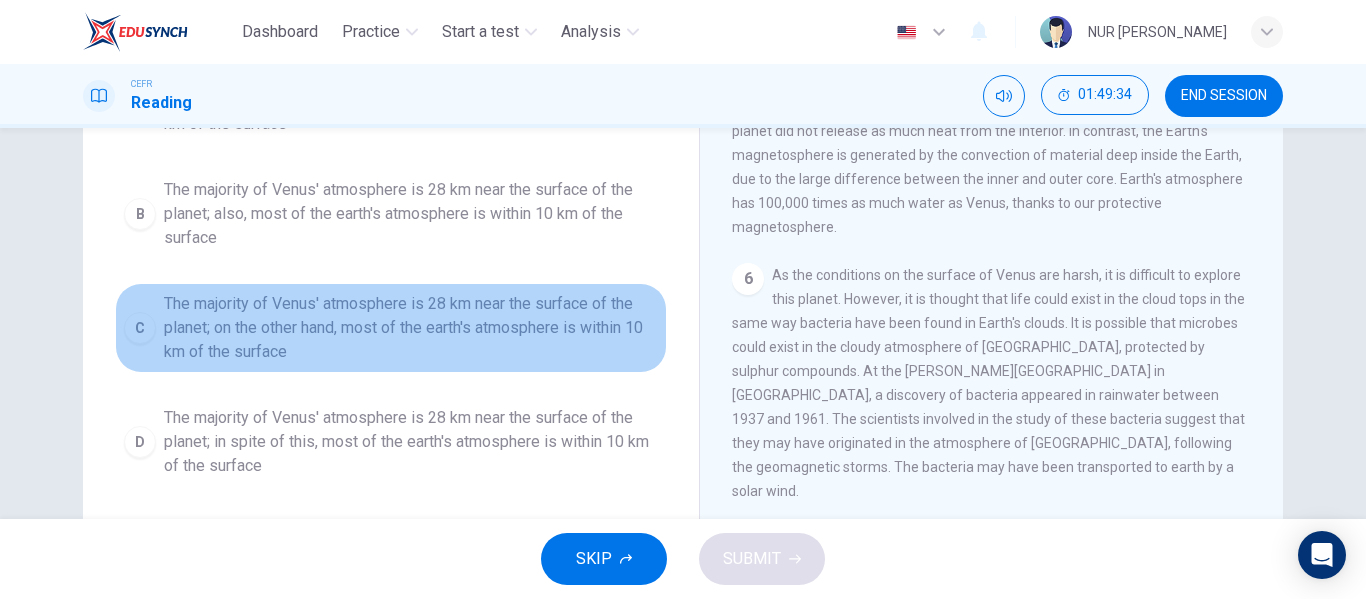 click on "The majority of Venus' atmosphere is 28 km near the surface of the planet; on the other hand, most of the earth's atmosphere is within 10 km of the surface" at bounding box center (411, 328) 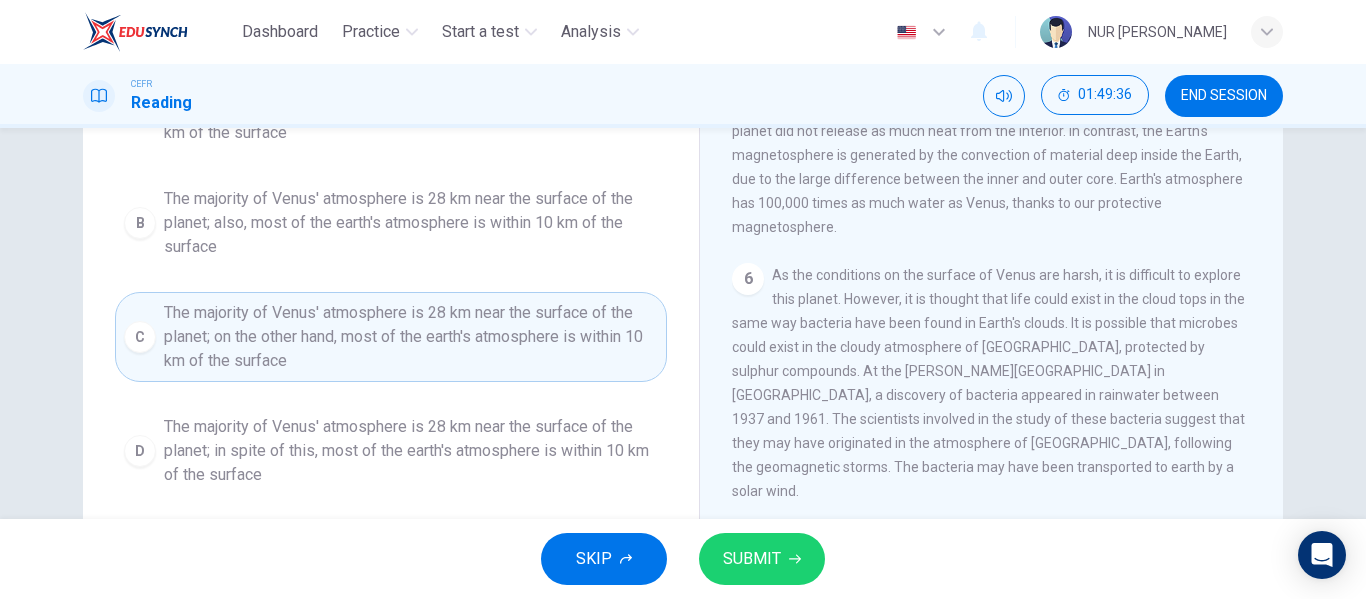 scroll, scrollTop: 0, scrollLeft: 0, axis: both 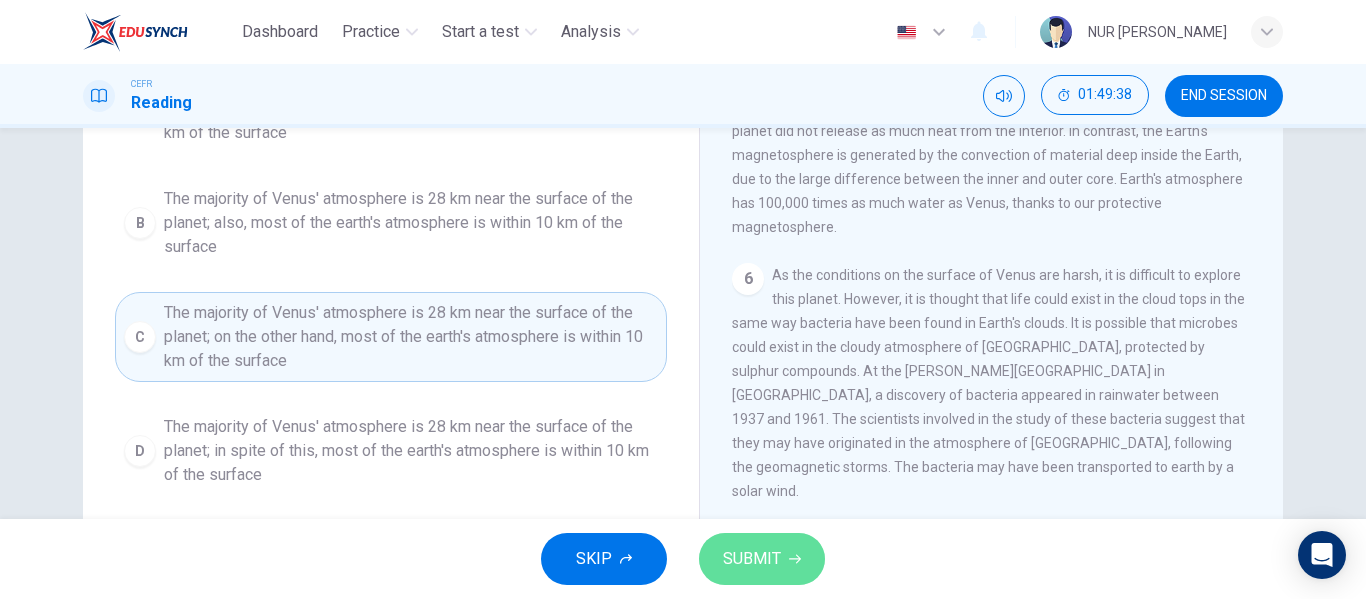 click on "SUBMIT" at bounding box center (752, 559) 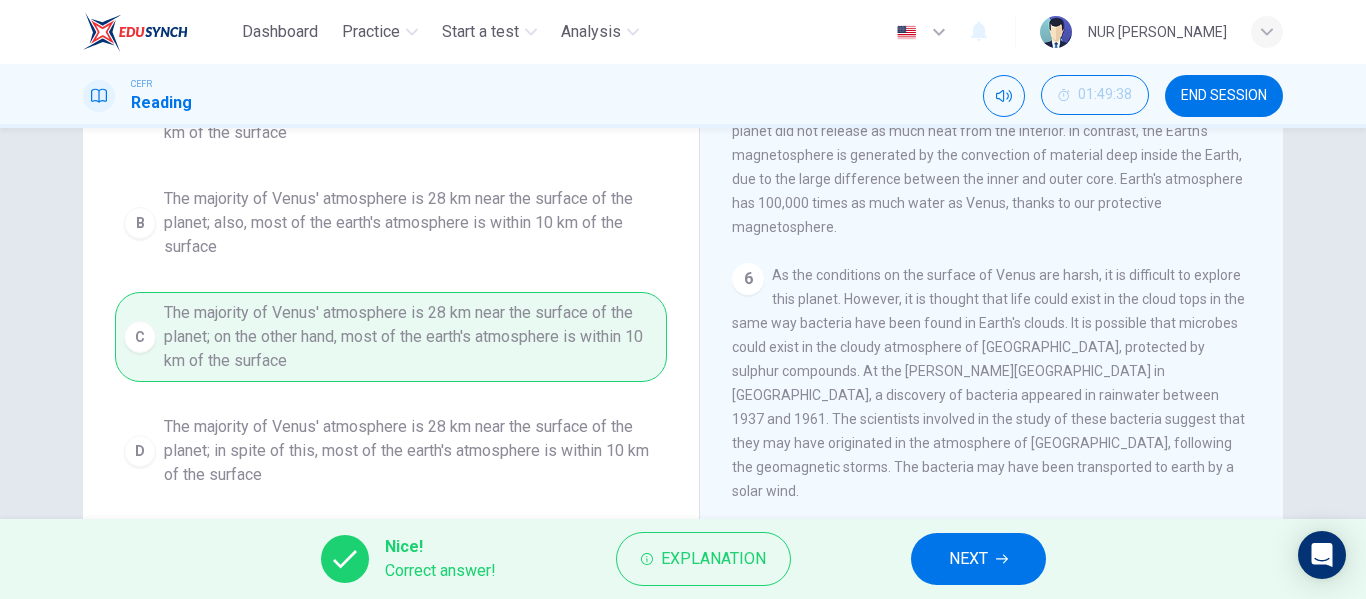 click on "NEXT" at bounding box center (978, 559) 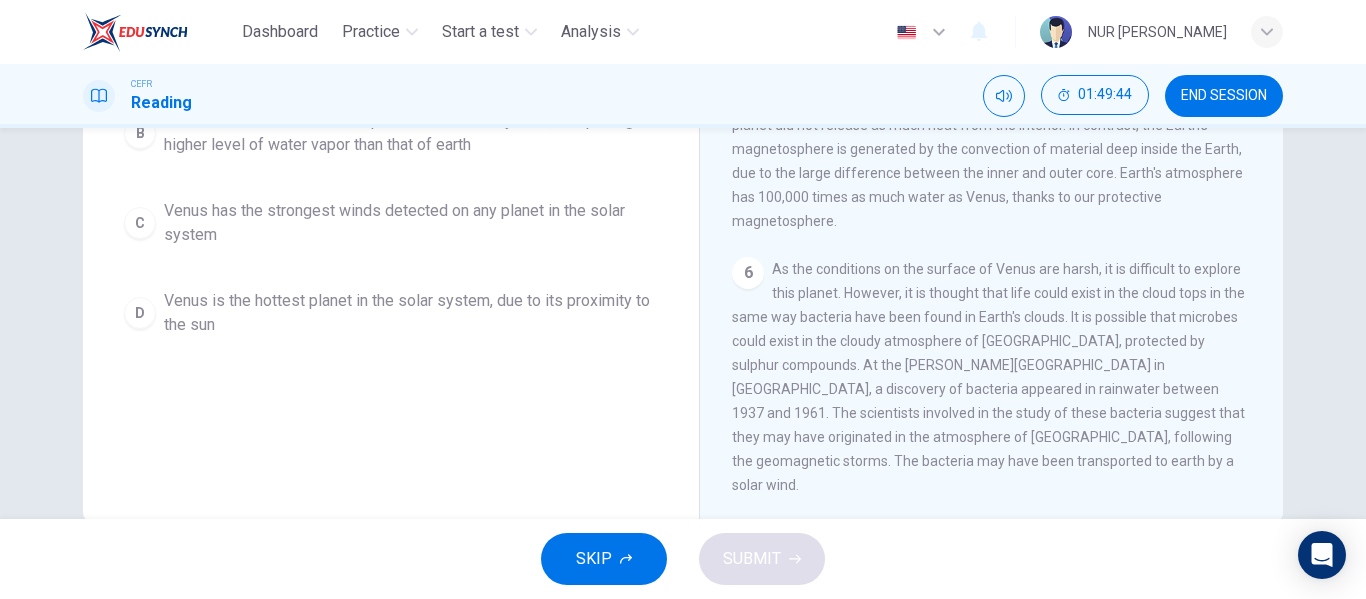 scroll, scrollTop: 356, scrollLeft: 0, axis: vertical 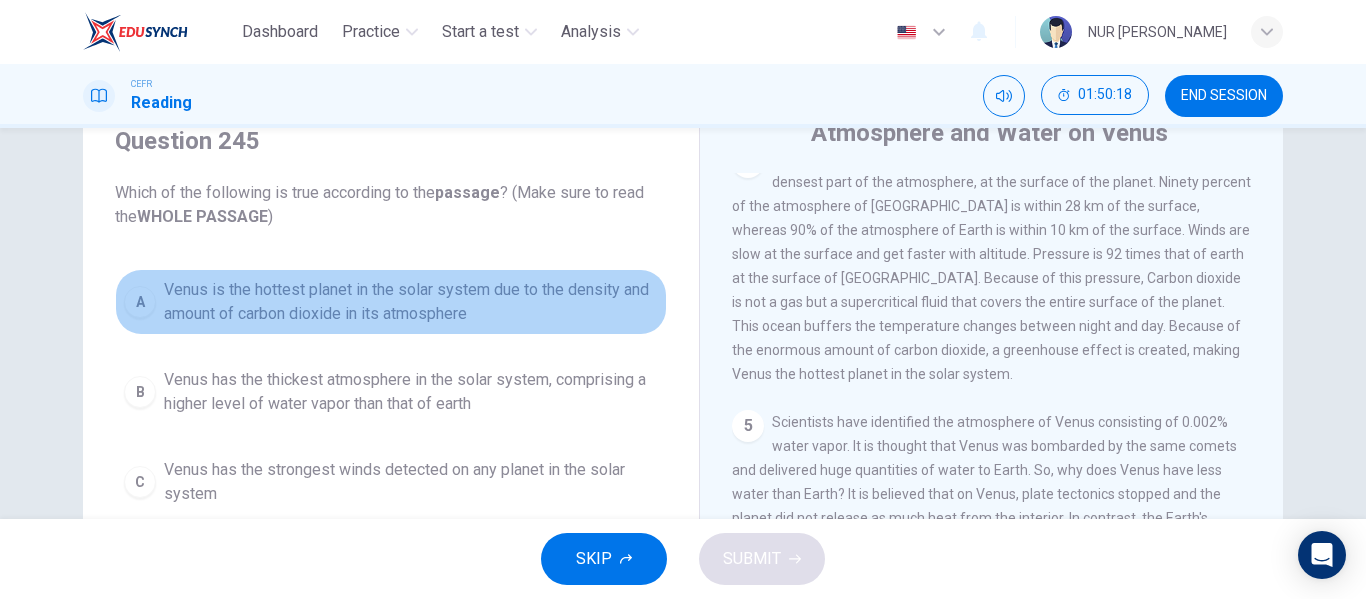 click on "Venus is the hottest planet in the solar system due to the density and amount of carbon dioxide in its atmosphere" at bounding box center (411, 302) 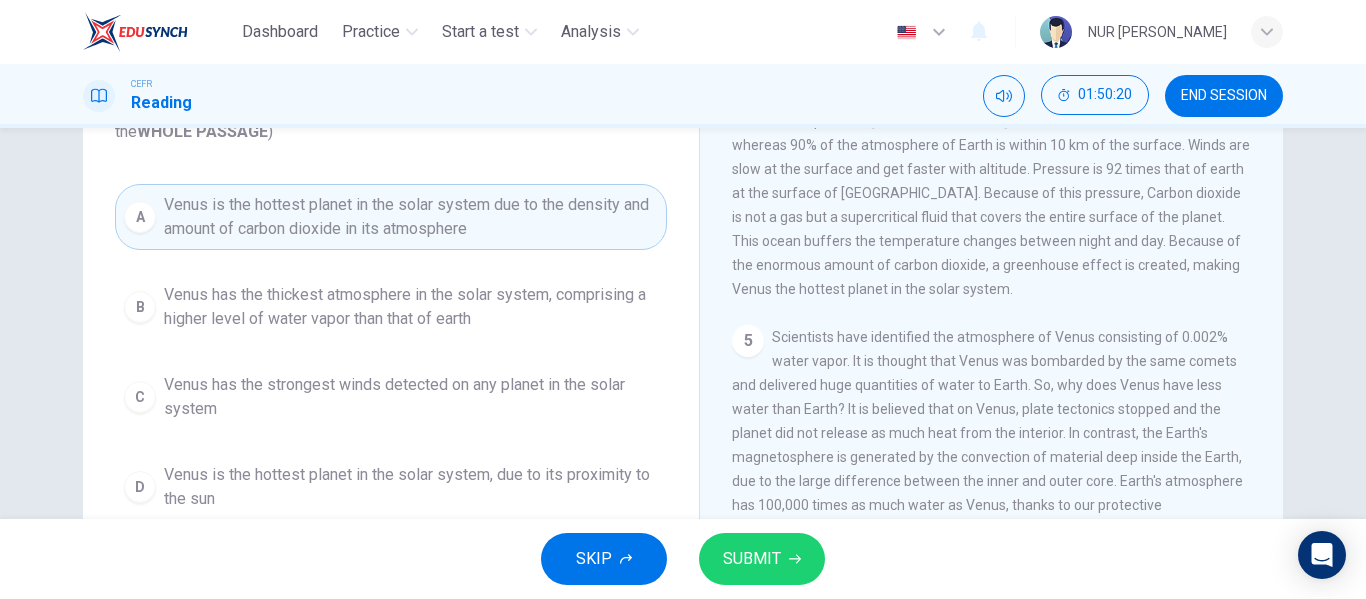 scroll, scrollTop: 188, scrollLeft: 0, axis: vertical 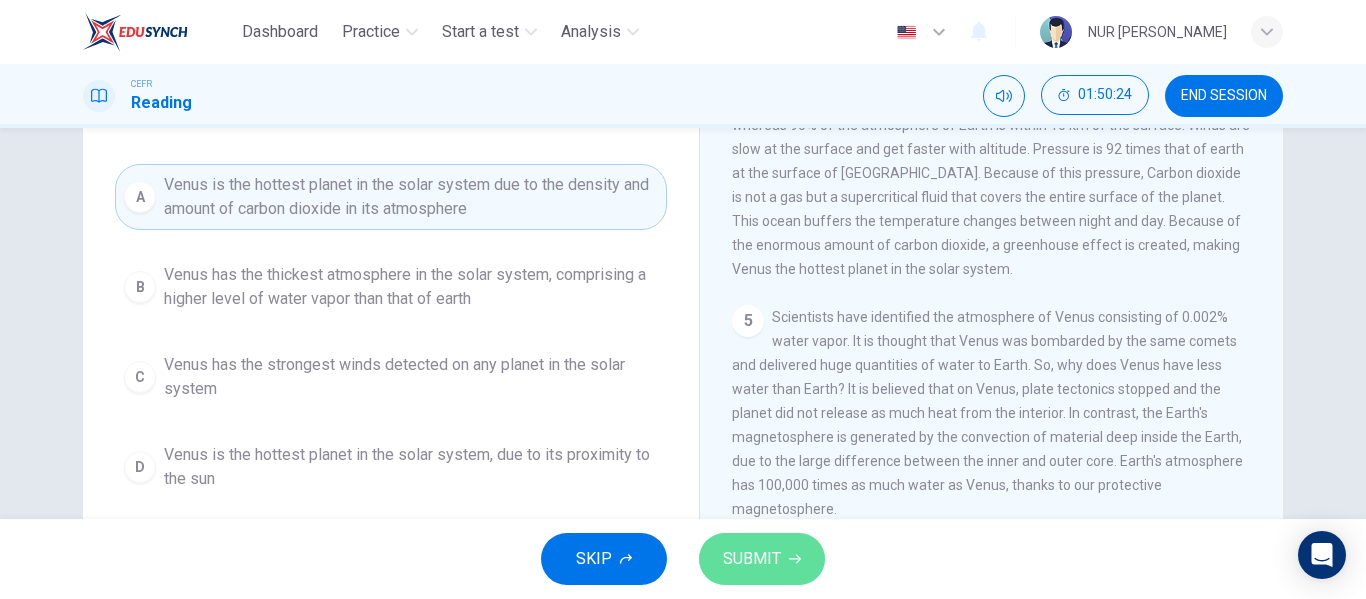 click on "SUBMIT" at bounding box center (752, 559) 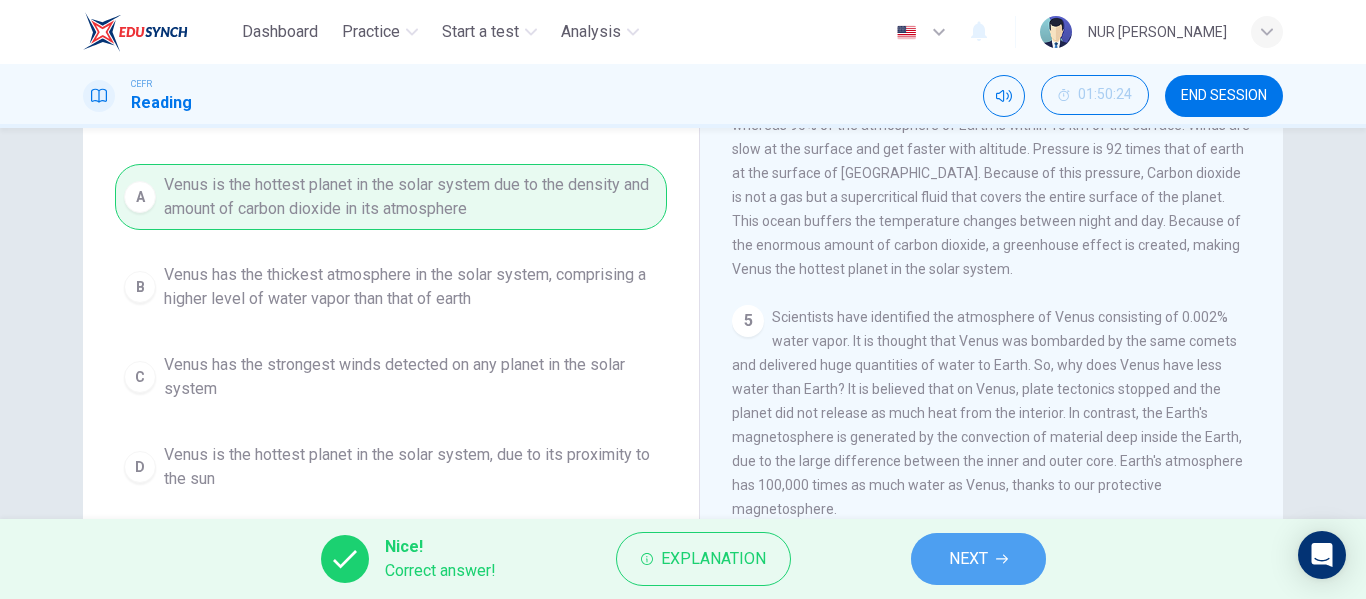 click on "NEXT" at bounding box center (968, 559) 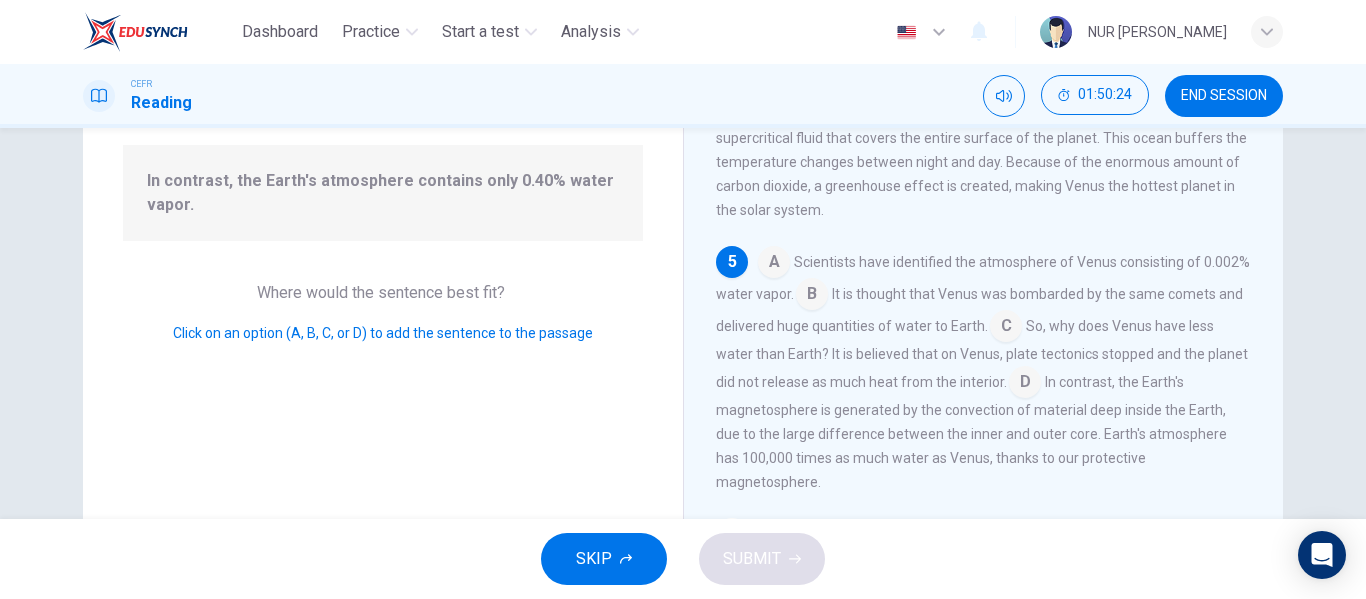 scroll, scrollTop: 744, scrollLeft: 0, axis: vertical 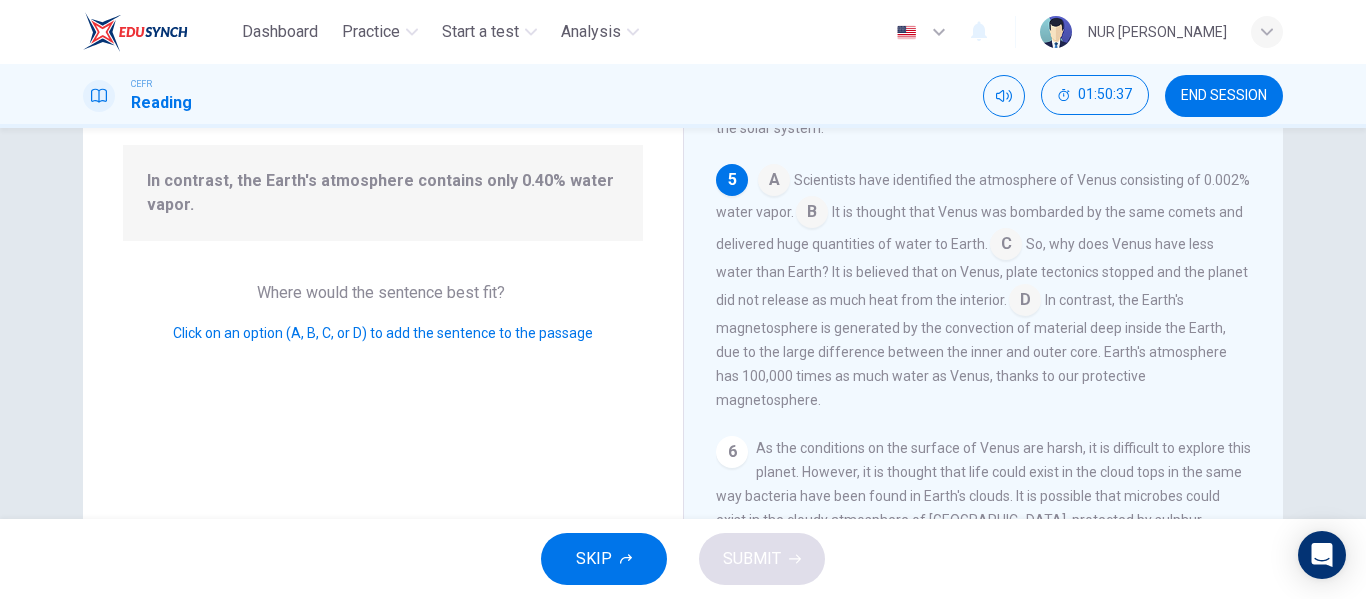 click at bounding box center [812, 214] 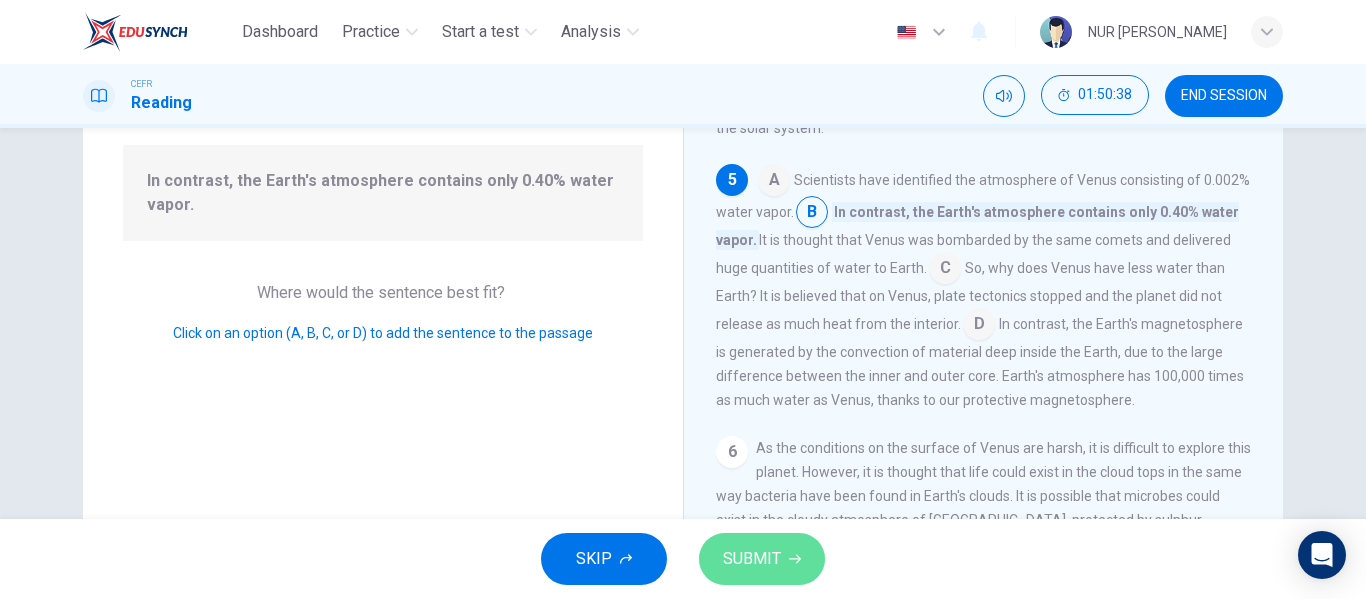 click on "SUBMIT" at bounding box center [752, 559] 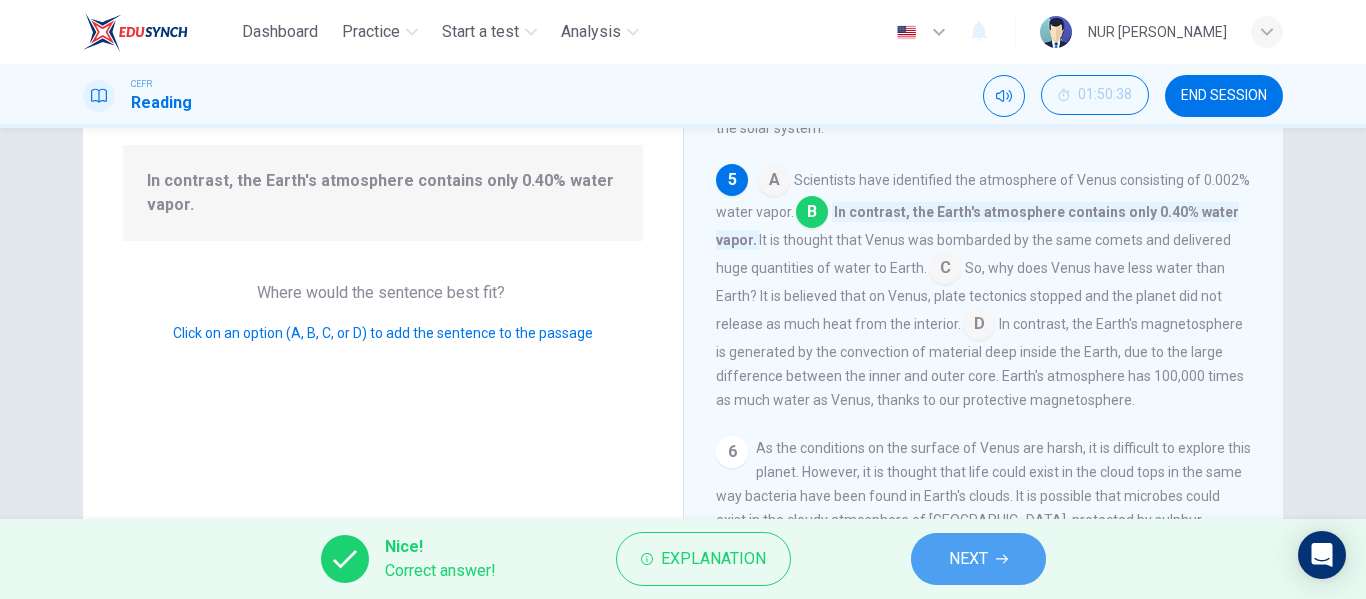 click on "NEXT" at bounding box center (978, 559) 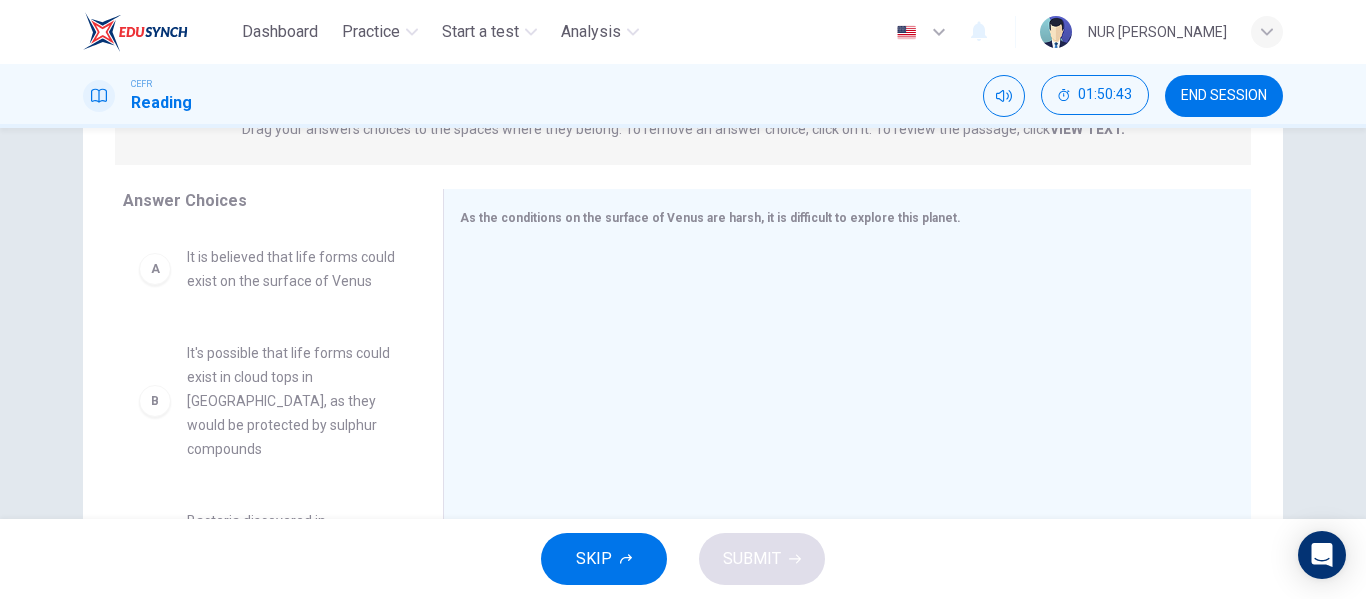 scroll, scrollTop: 285, scrollLeft: 0, axis: vertical 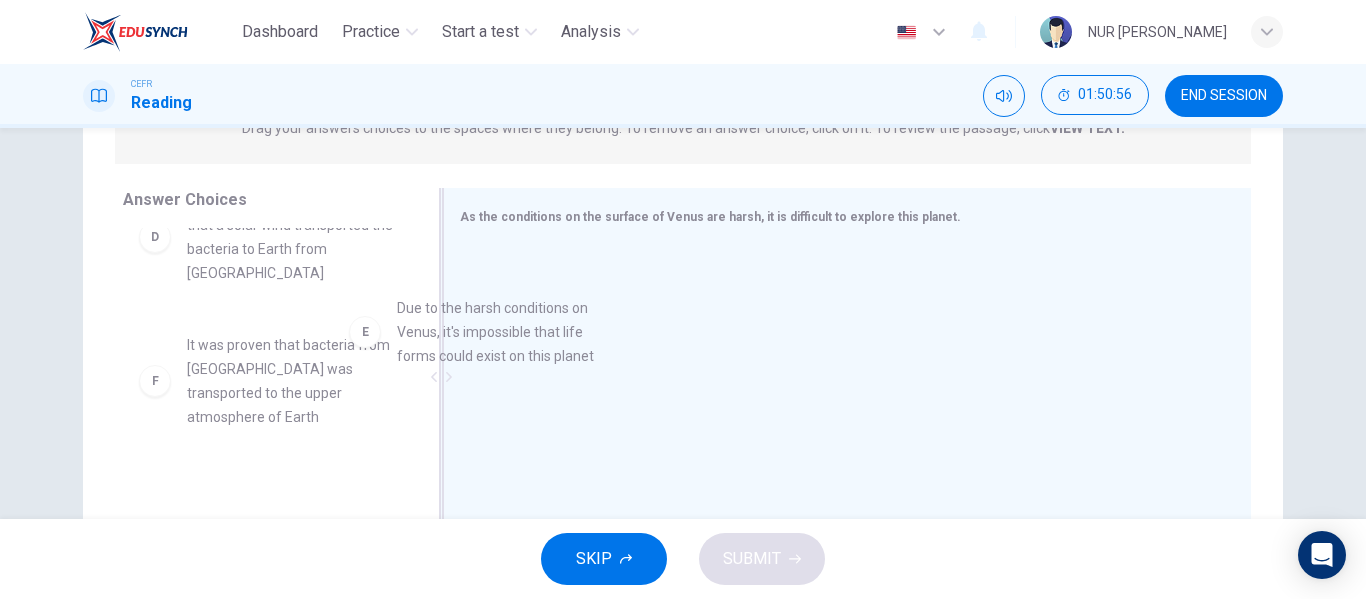 drag, startPoint x: 345, startPoint y: 368, endPoint x: 594, endPoint y: 319, distance: 253.7755 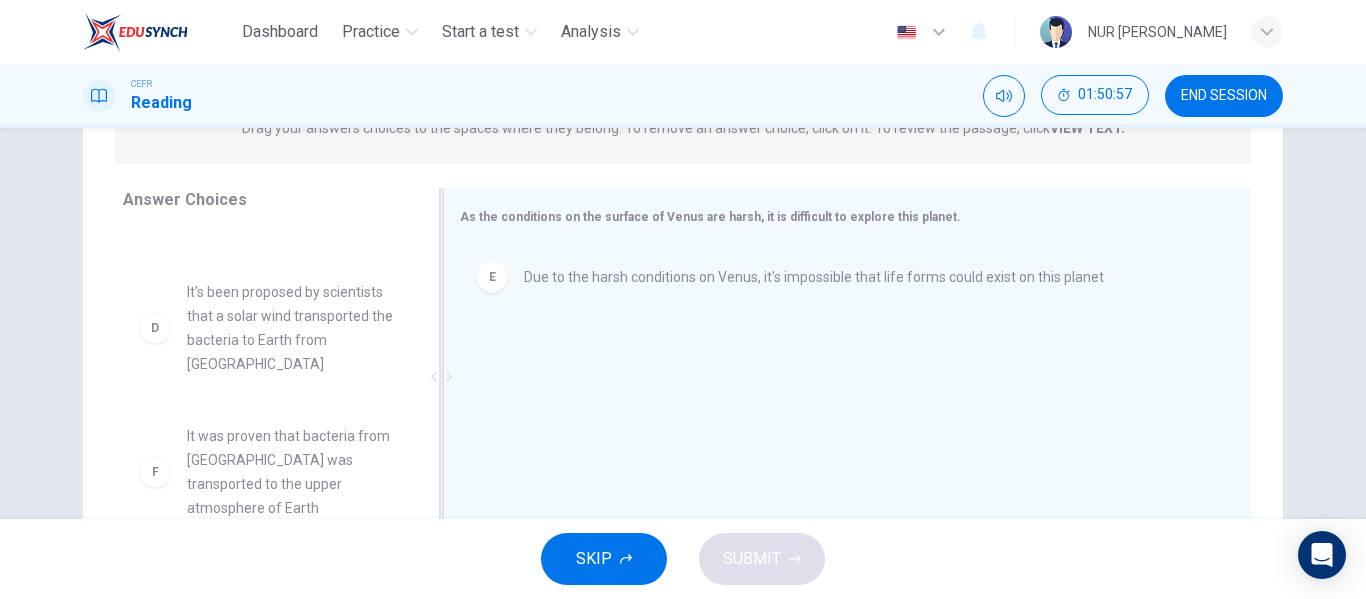scroll, scrollTop: 372, scrollLeft: 0, axis: vertical 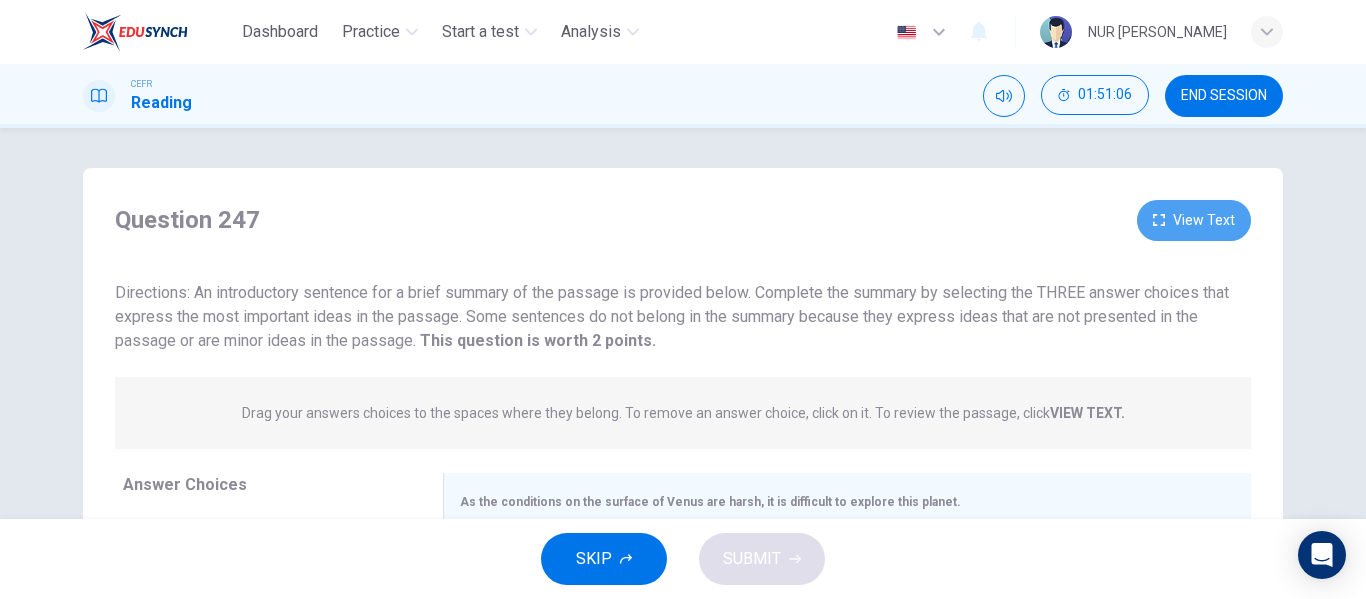 click on "View Text" at bounding box center (1194, 220) 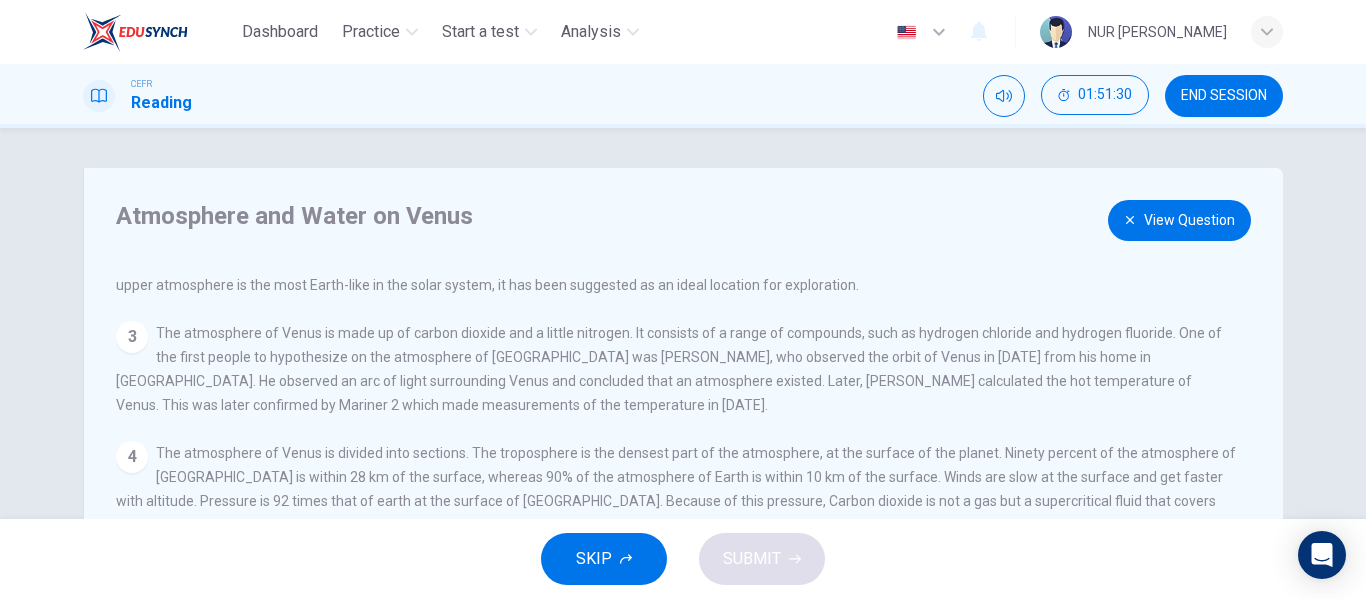 scroll, scrollTop: 144, scrollLeft: 0, axis: vertical 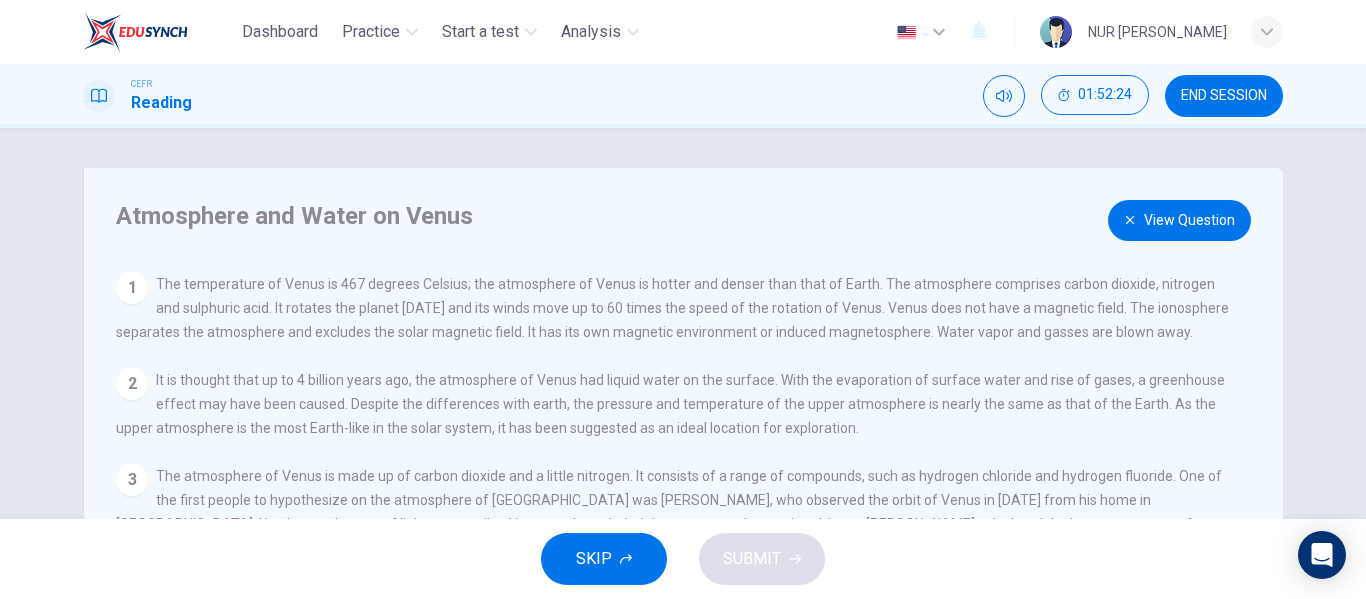 drag, startPoint x: 1167, startPoint y: 194, endPoint x: 1156, endPoint y: 214, distance: 22.825424 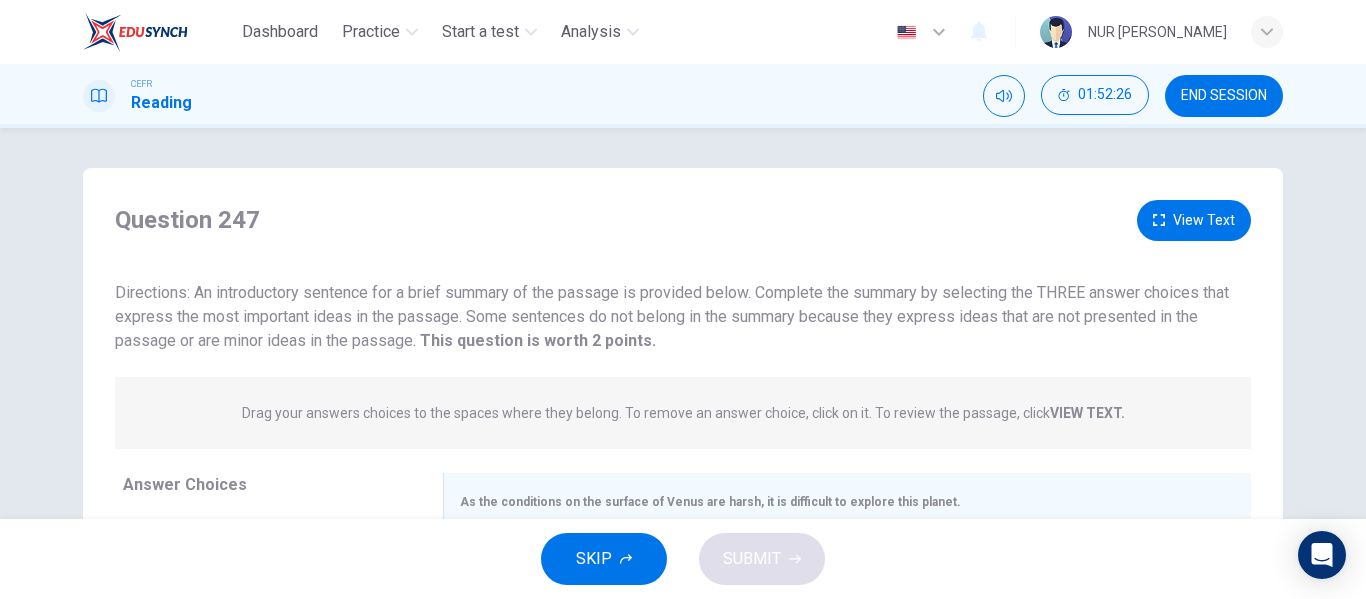 scroll, scrollTop: 262, scrollLeft: 0, axis: vertical 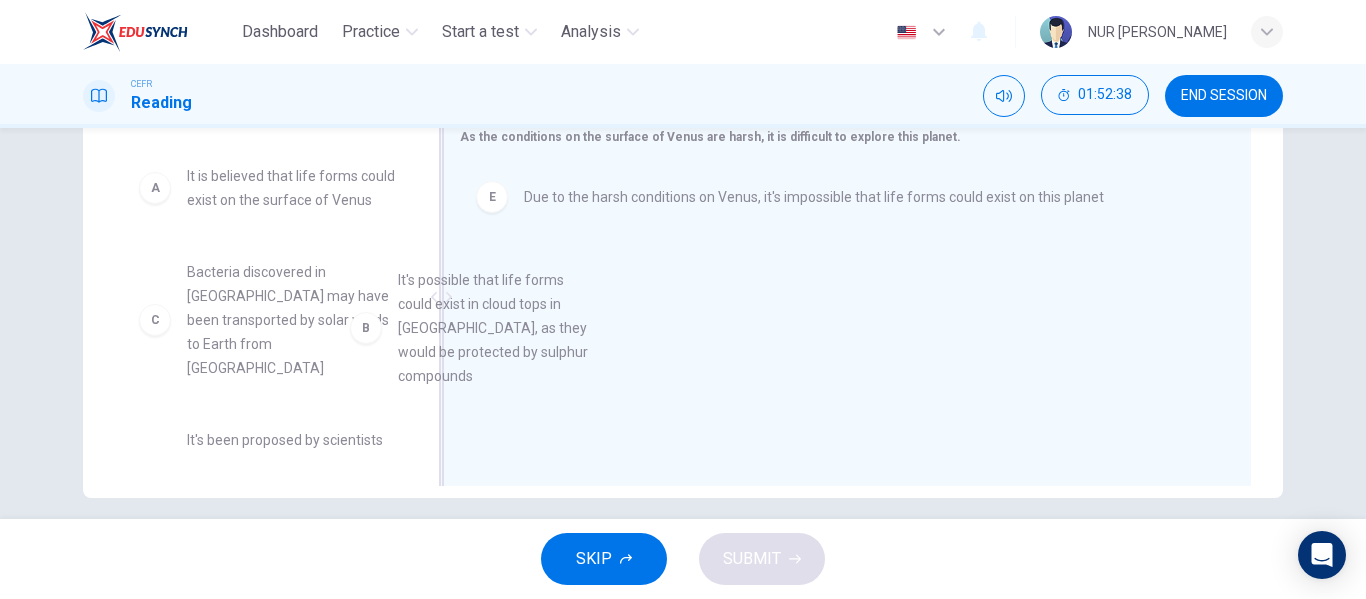 drag, startPoint x: 366, startPoint y: 344, endPoint x: 656, endPoint y: 317, distance: 291.25418 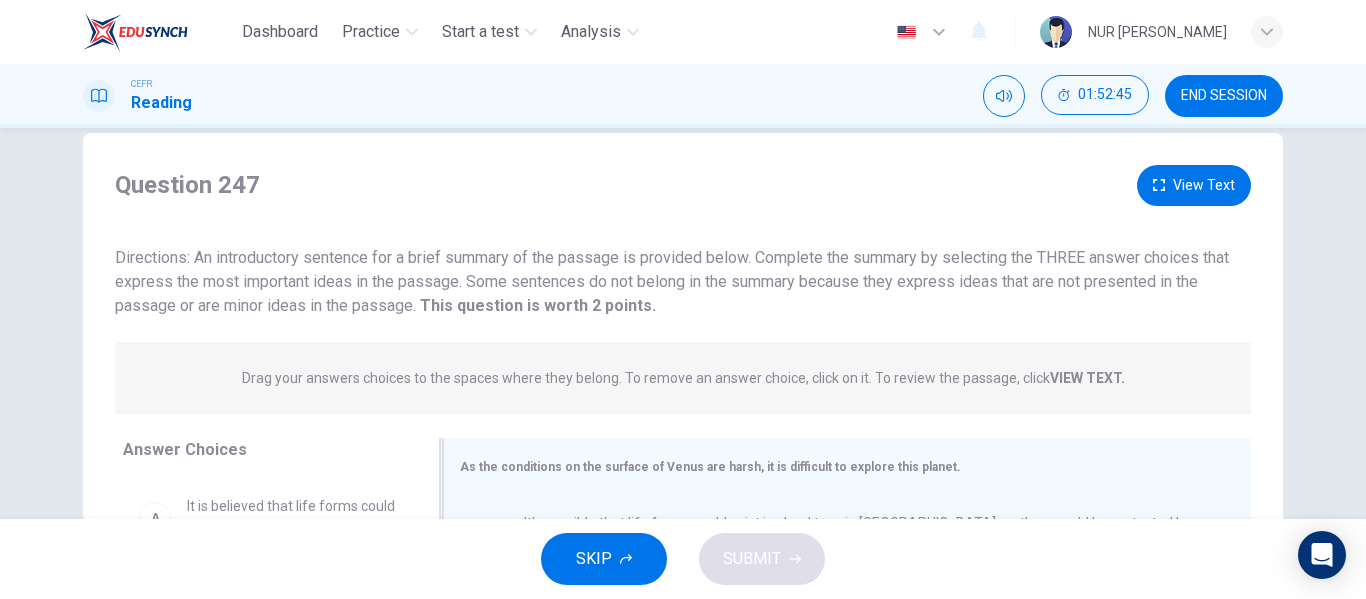 scroll, scrollTop: 30, scrollLeft: 0, axis: vertical 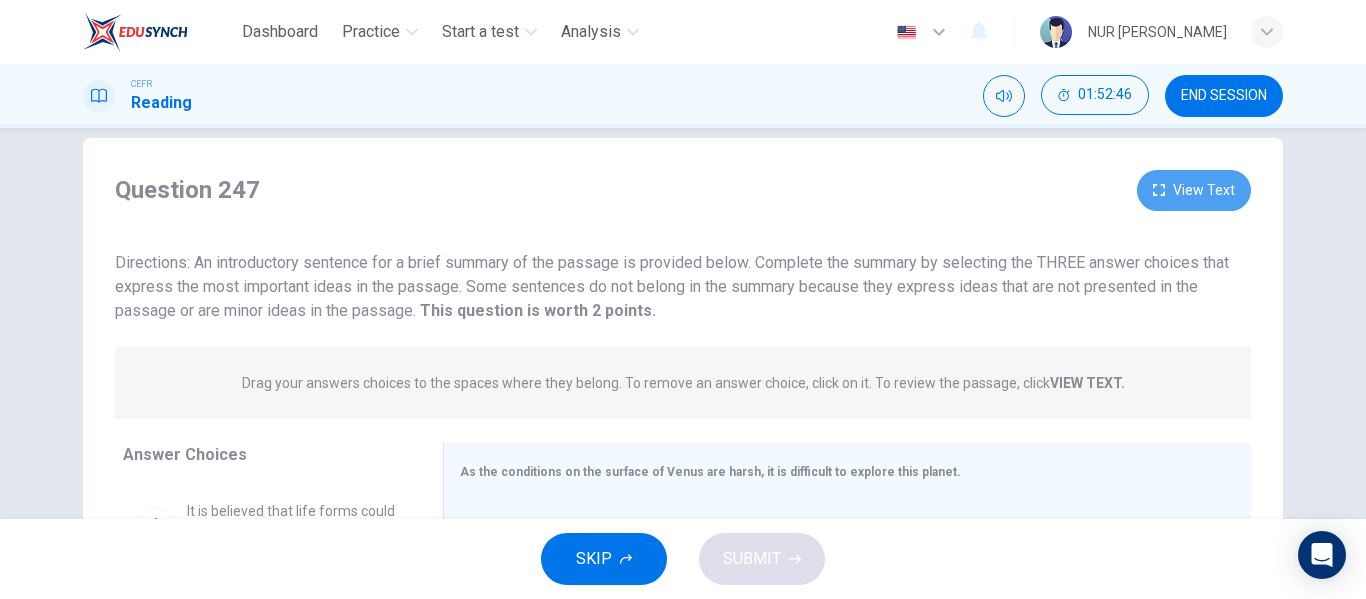 click on "View Text" at bounding box center (1194, 190) 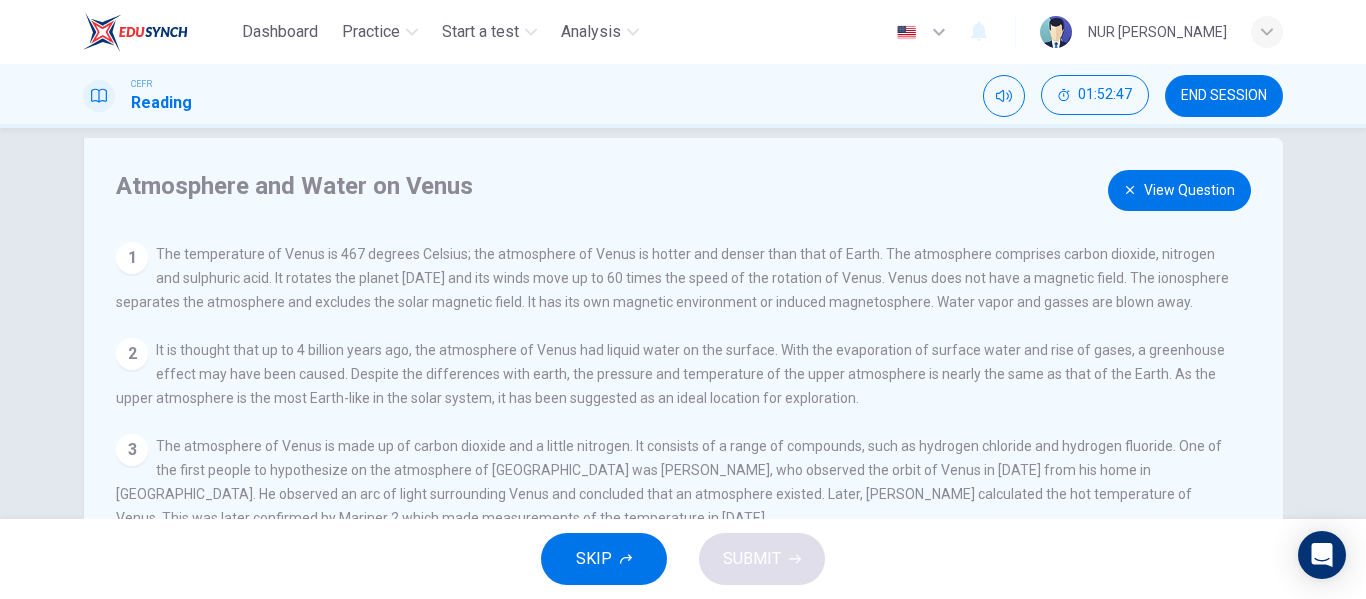 scroll, scrollTop: 144, scrollLeft: 0, axis: vertical 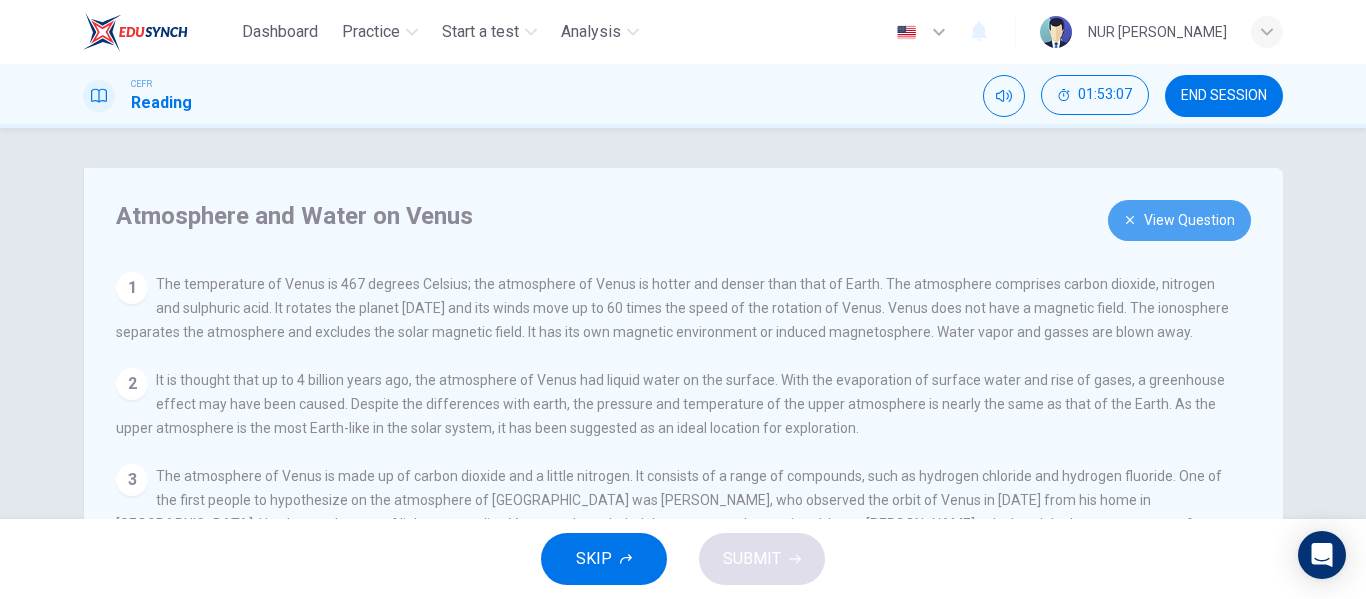 click on "View Question" at bounding box center (1179, 220) 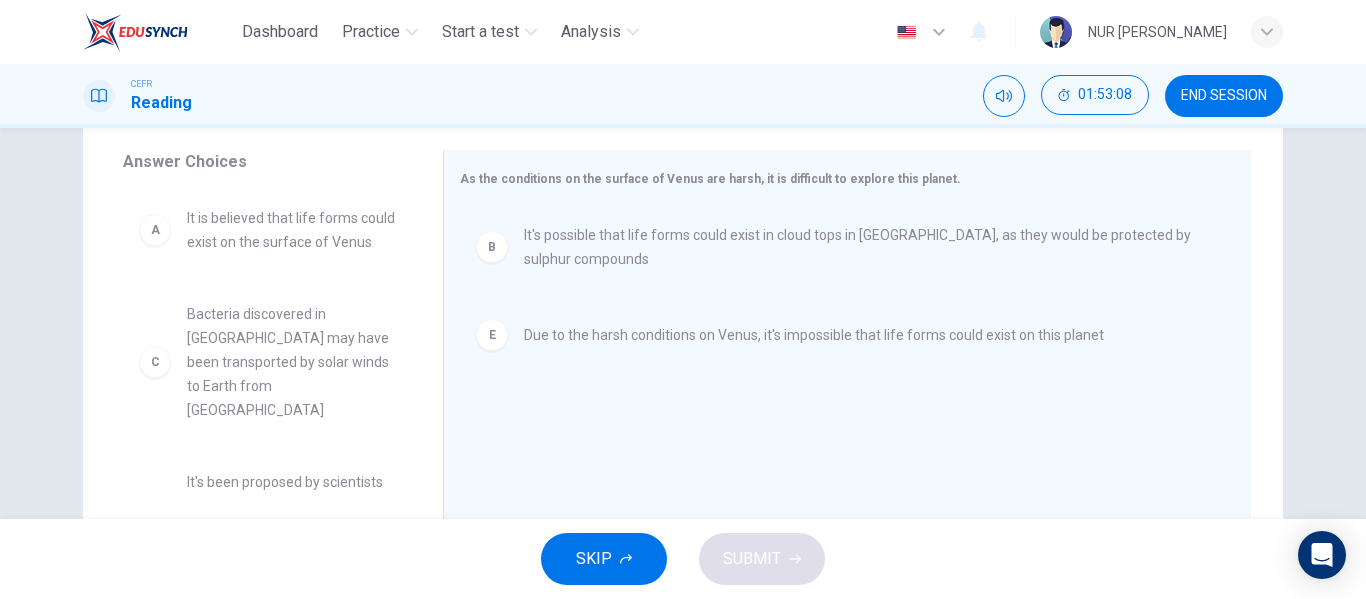 scroll, scrollTop: 324, scrollLeft: 0, axis: vertical 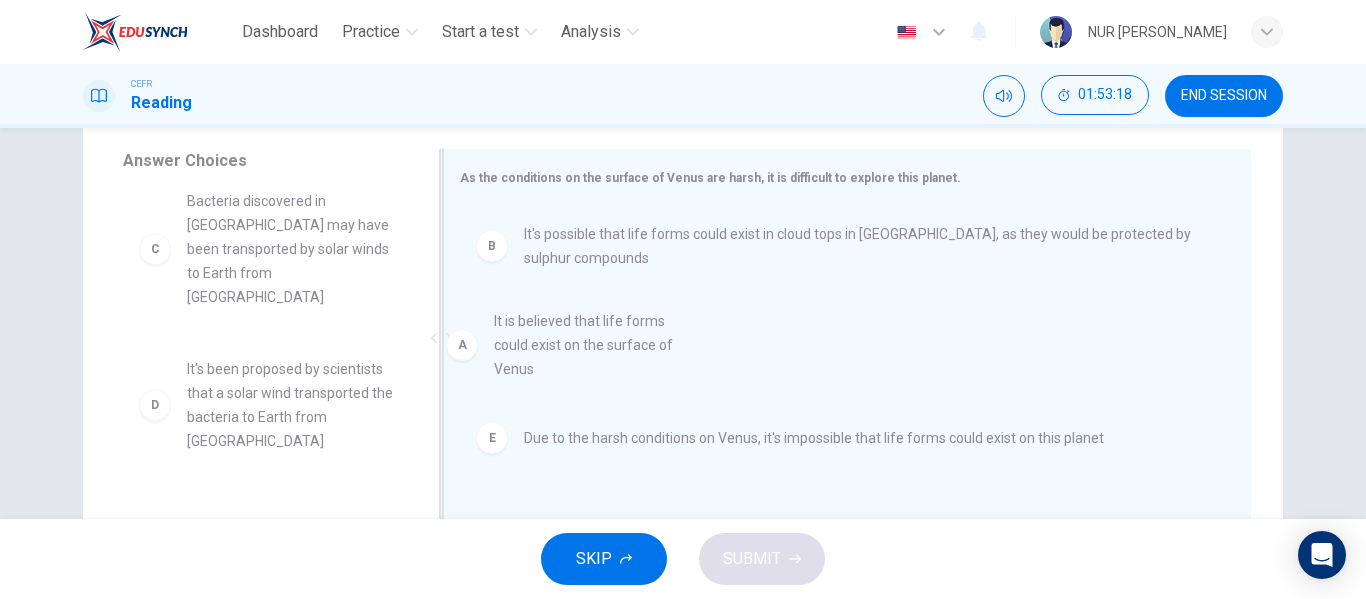 drag, startPoint x: 301, startPoint y: 224, endPoint x: 633, endPoint y: 365, distance: 360.7007 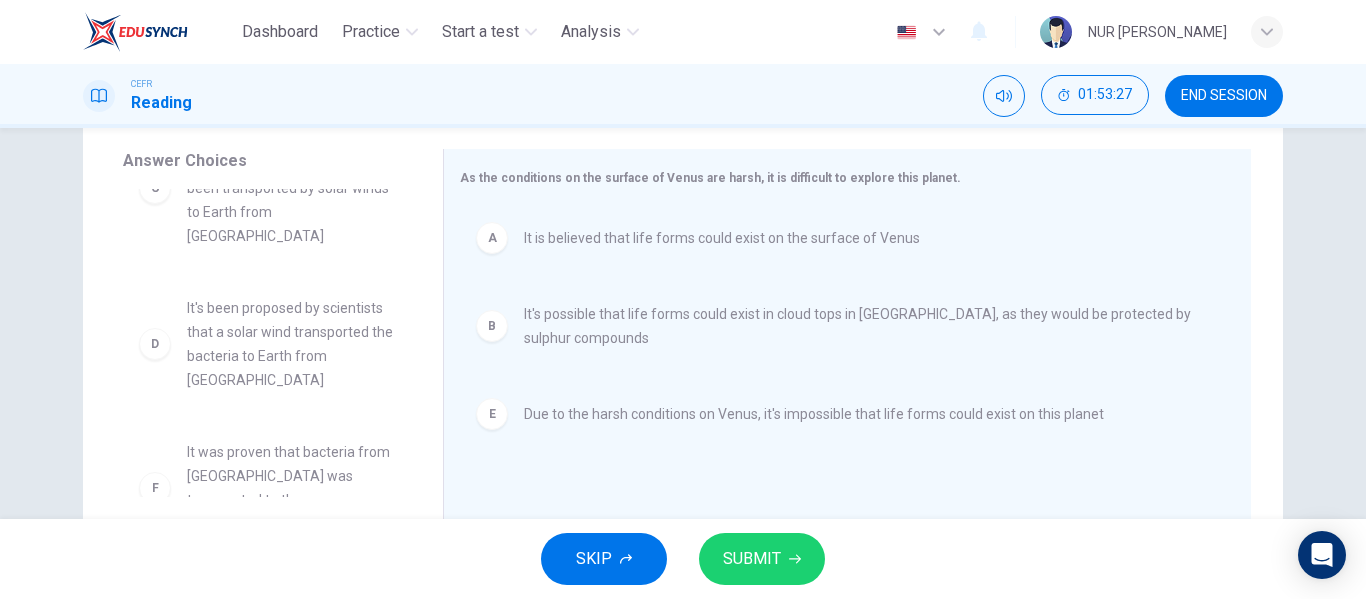 scroll, scrollTop: 84, scrollLeft: 0, axis: vertical 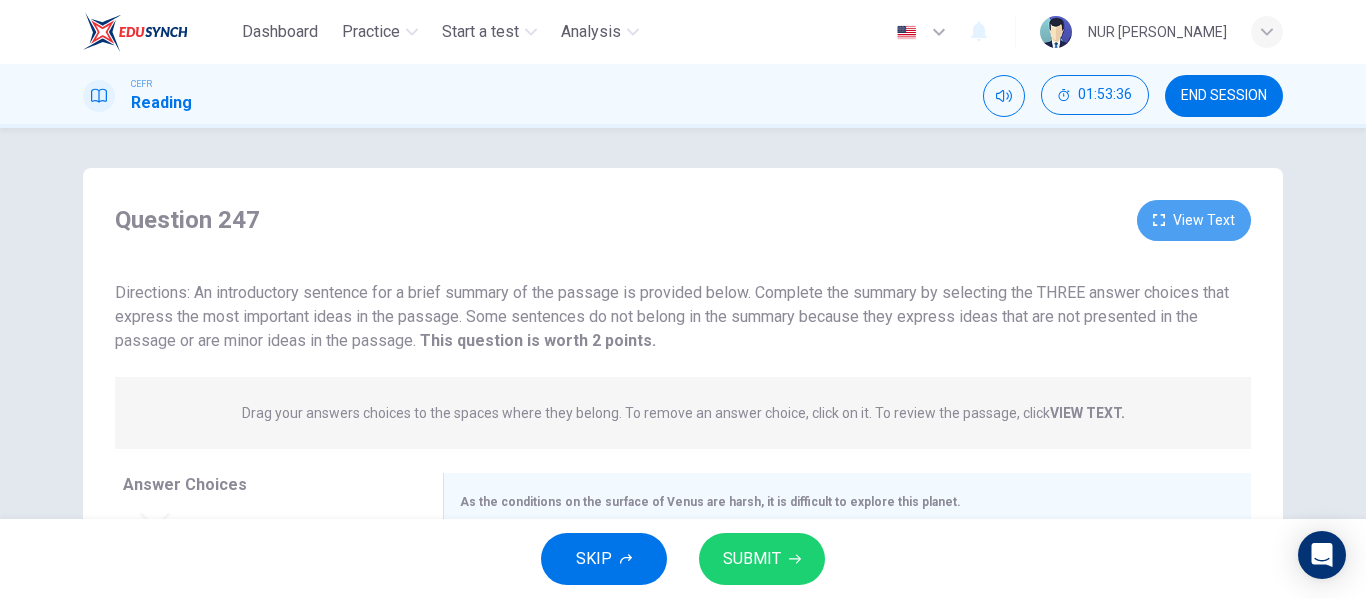 click on "View Text" at bounding box center [1194, 220] 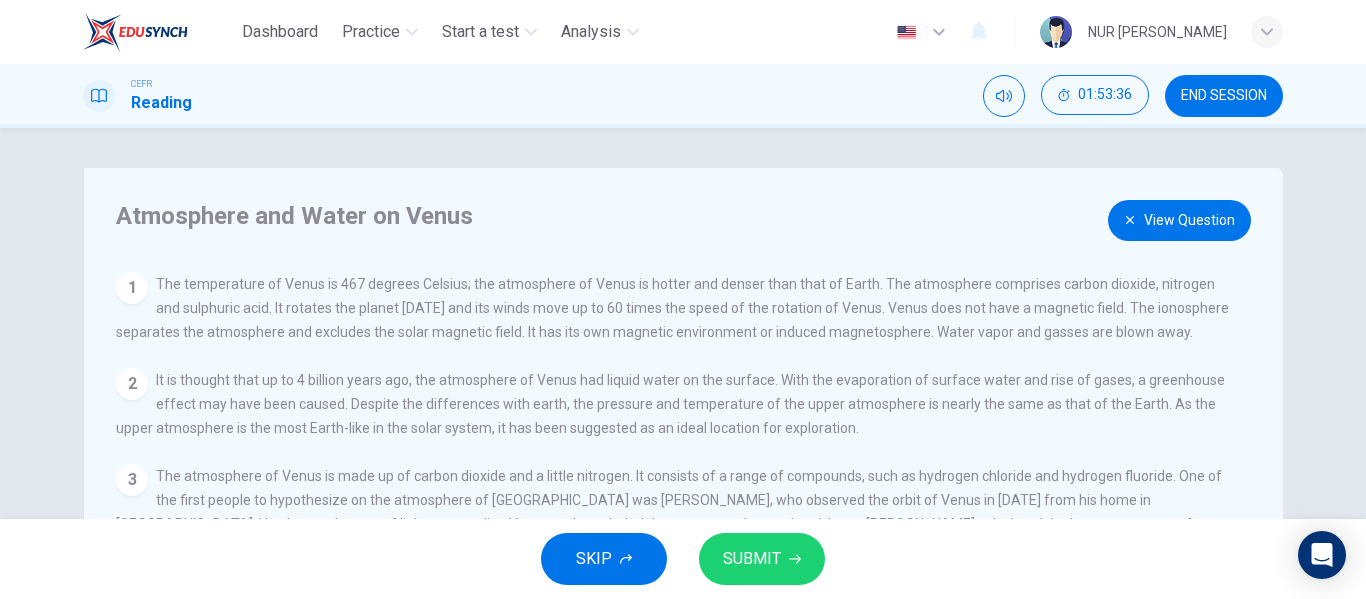 scroll, scrollTop: 384, scrollLeft: 0, axis: vertical 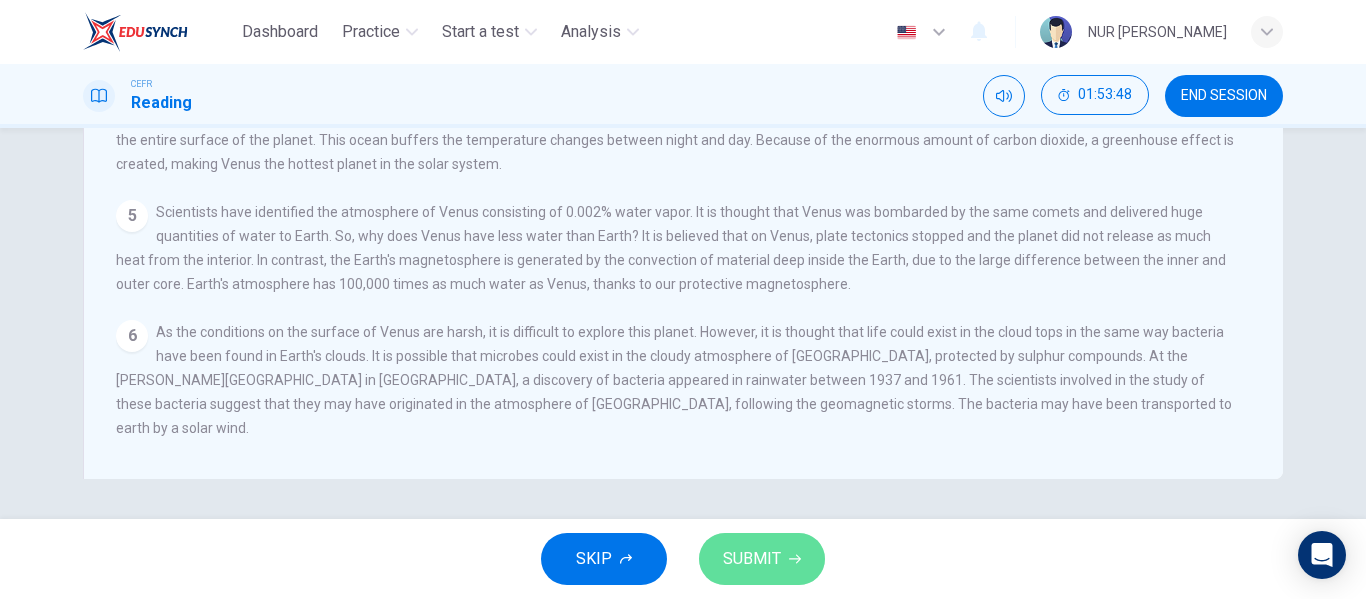 click on "SUBMIT" at bounding box center (762, 559) 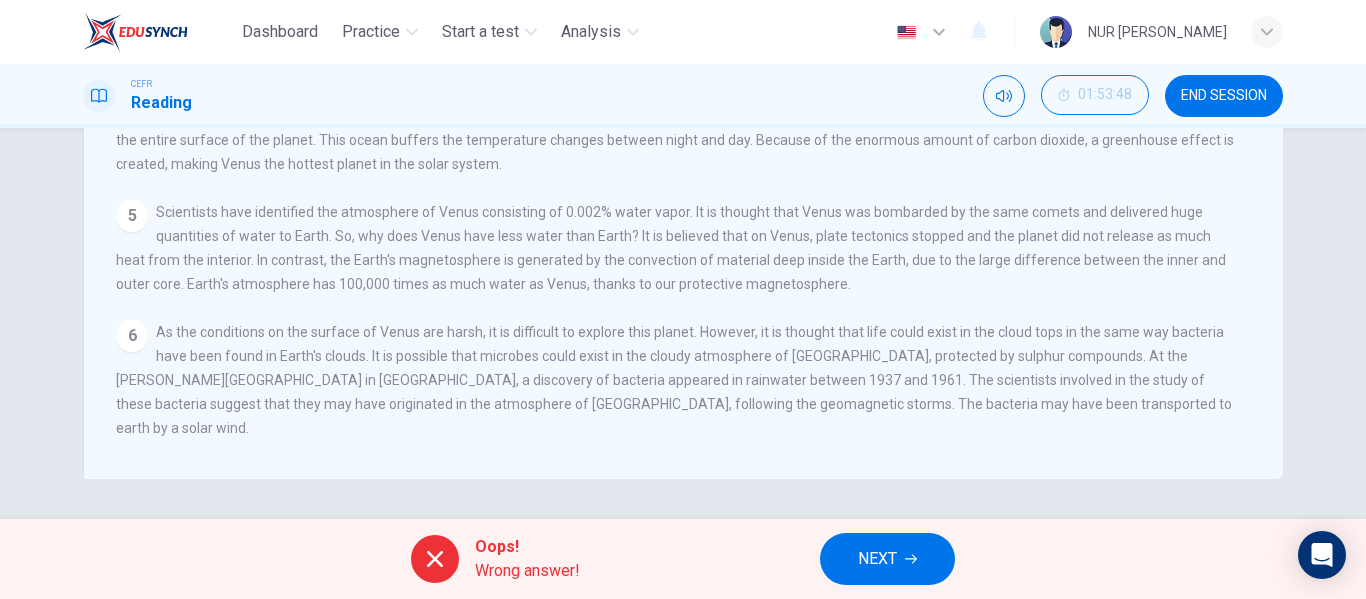 scroll, scrollTop: 0, scrollLeft: 0, axis: both 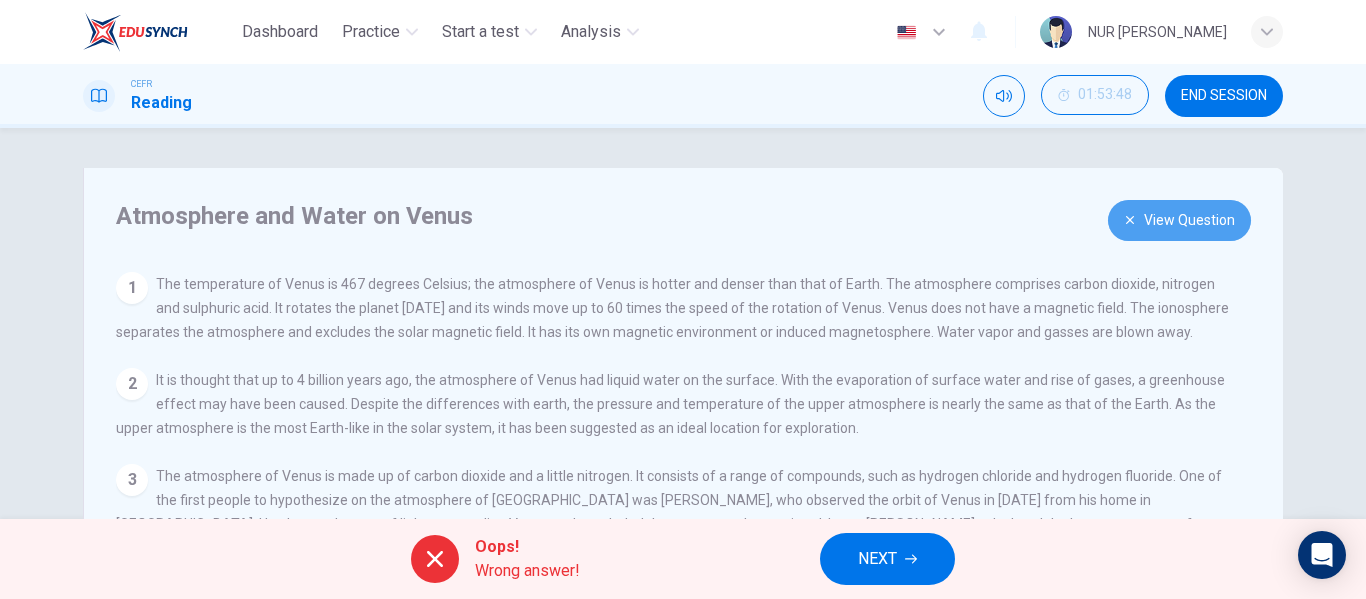 click on "View Question" at bounding box center (1179, 220) 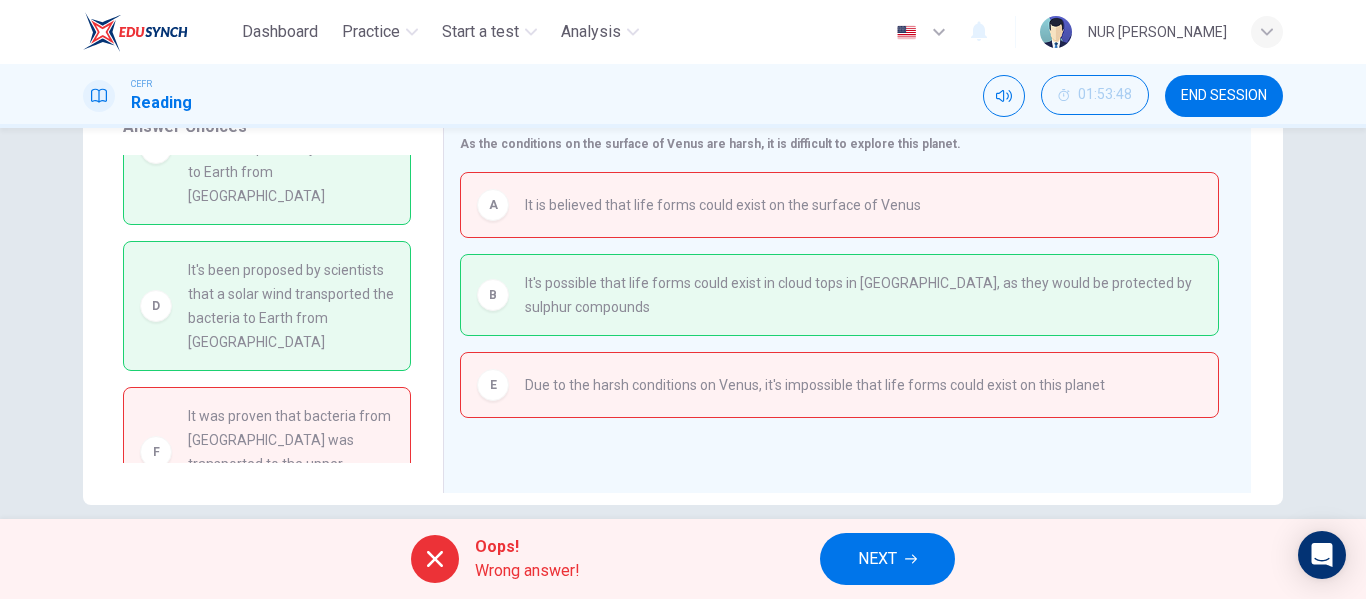 scroll, scrollTop: 359, scrollLeft: 0, axis: vertical 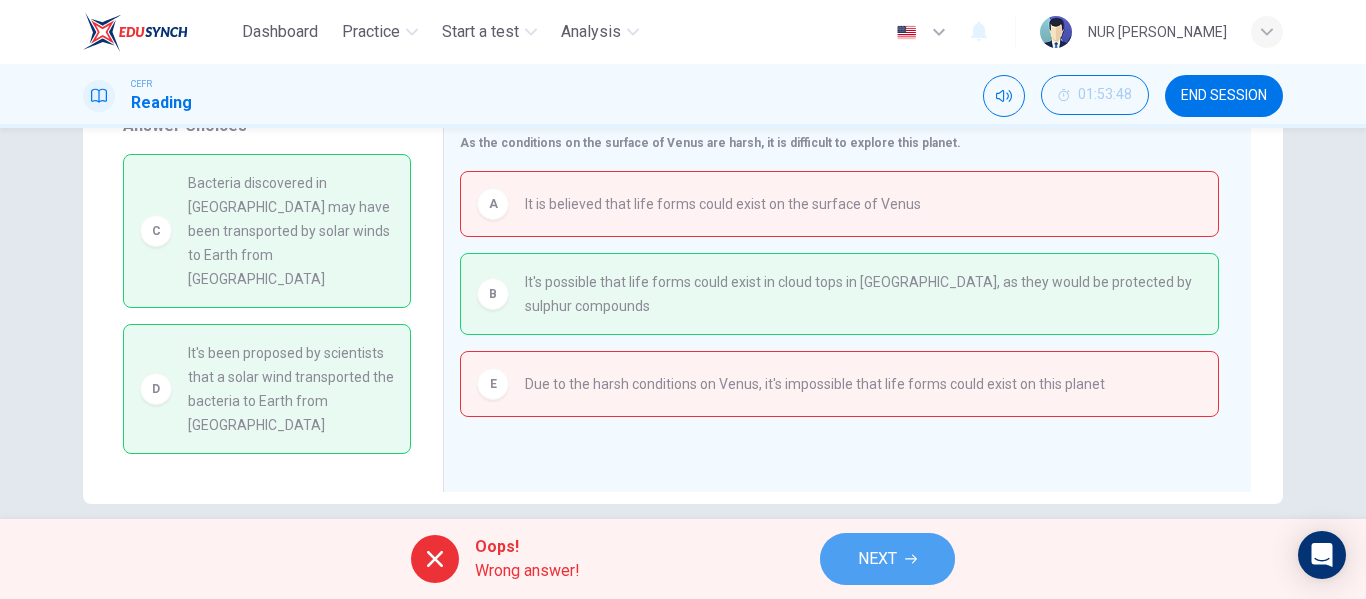 click on "NEXT" at bounding box center [887, 559] 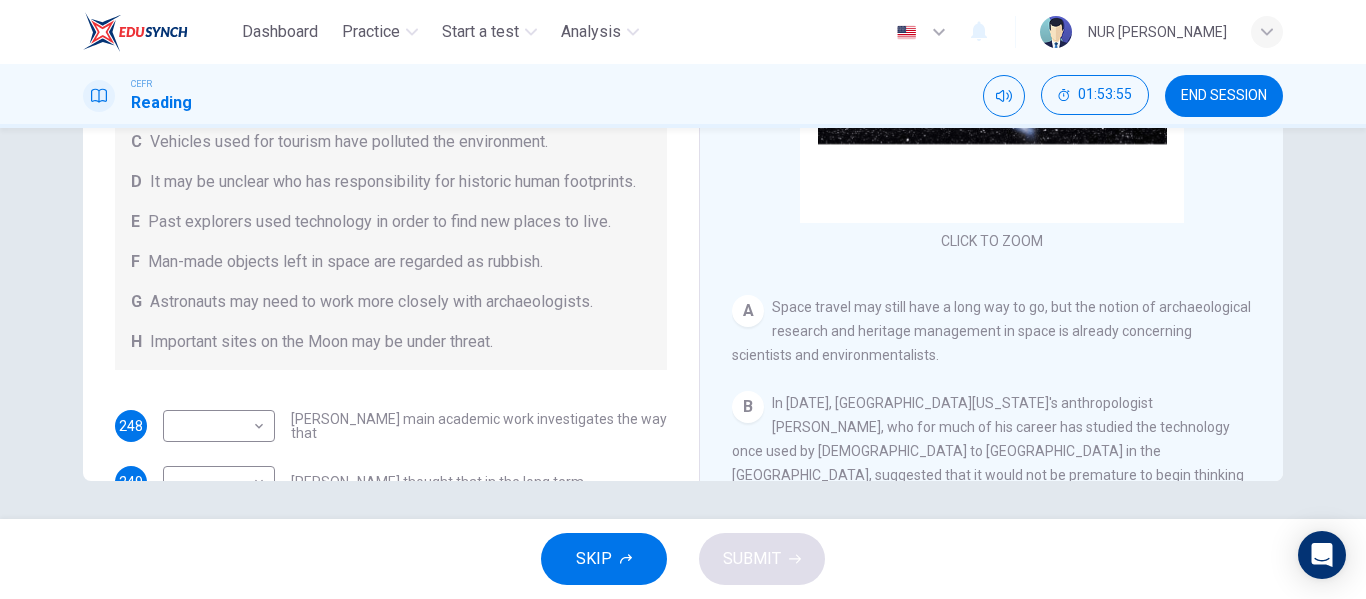 scroll, scrollTop: 0, scrollLeft: 0, axis: both 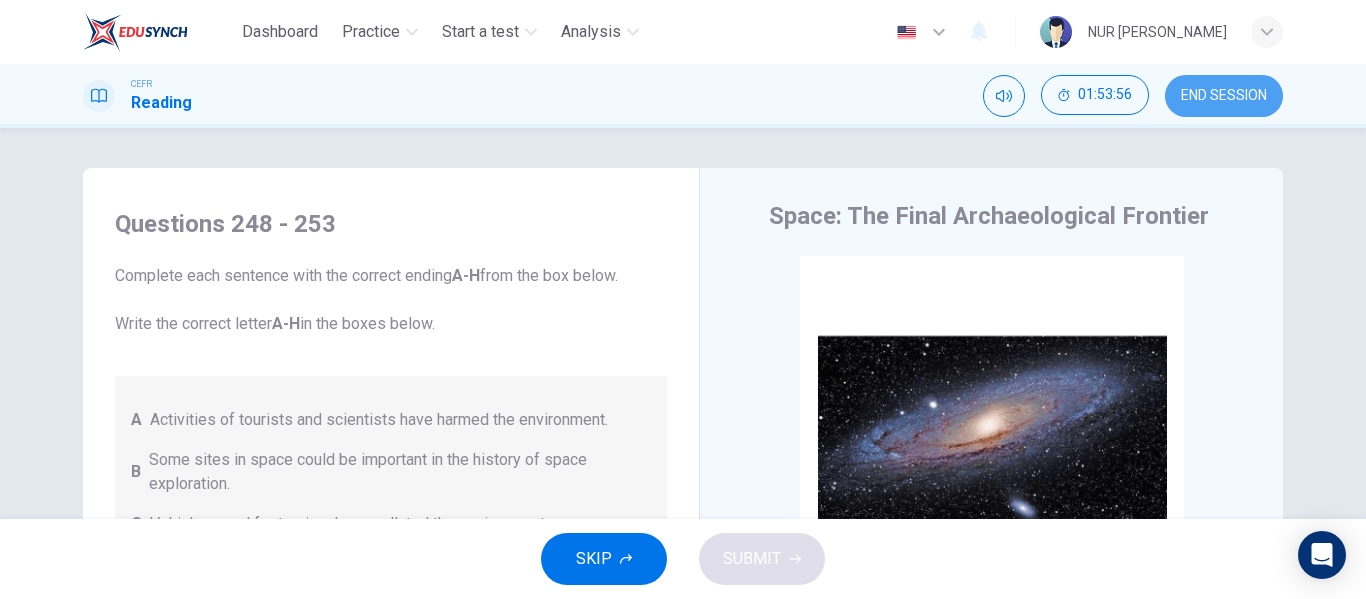 click on "END SESSION" at bounding box center [1224, 96] 